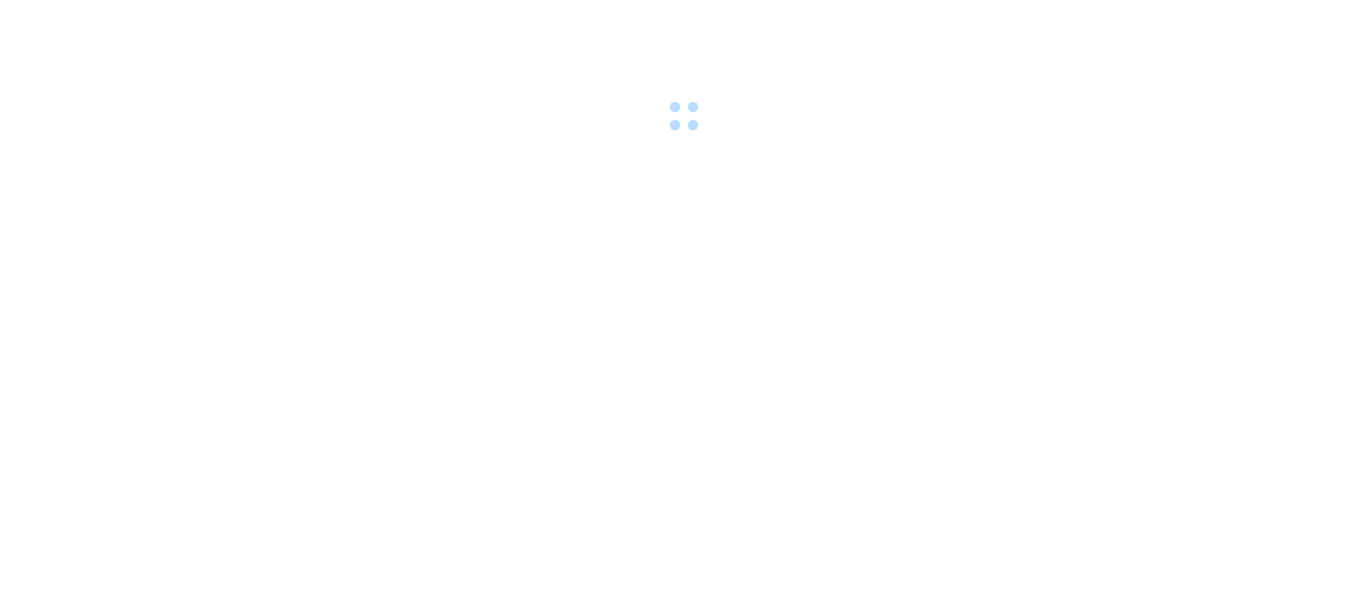 scroll, scrollTop: 0, scrollLeft: 0, axis: both 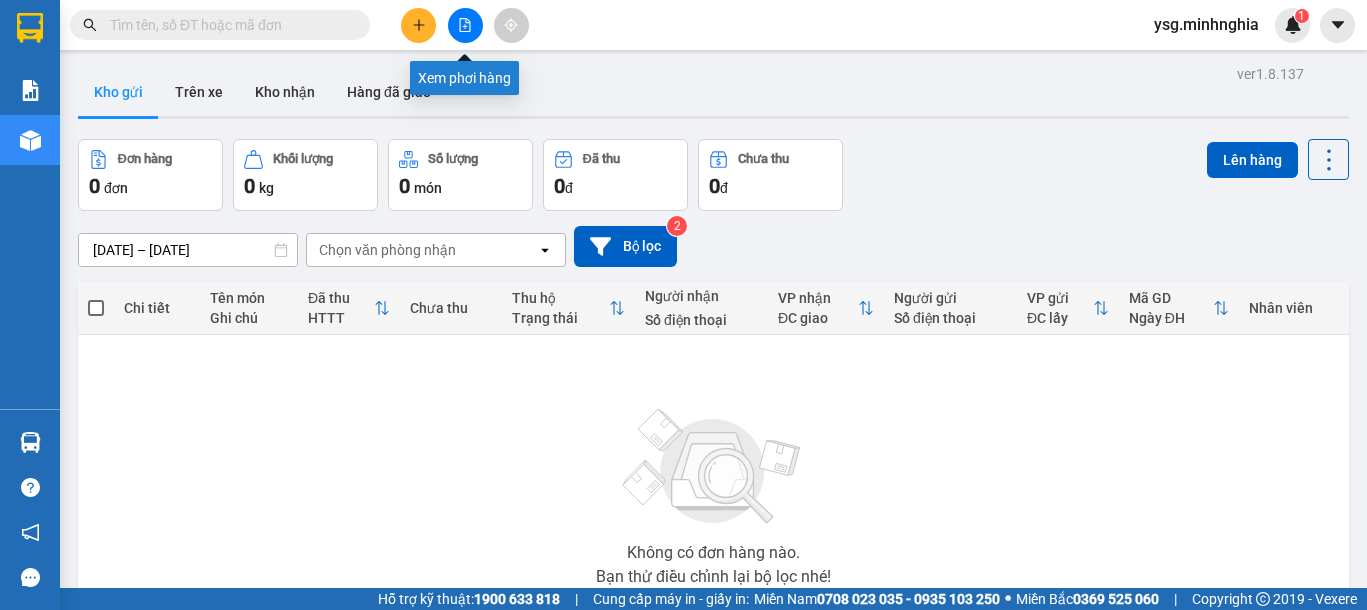 click at bounding box center (465, 25) 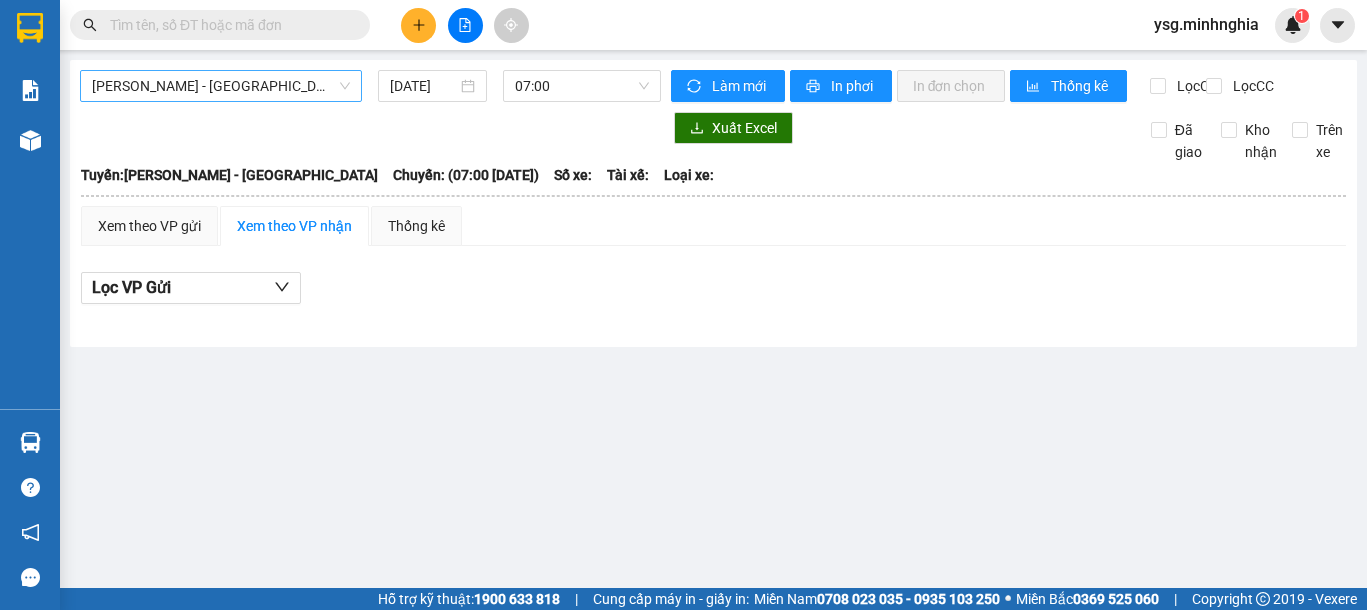 click on "[PERSON_NAME] - [GEOGRAPHIC_DATA]" at bounding box center [221, 86] 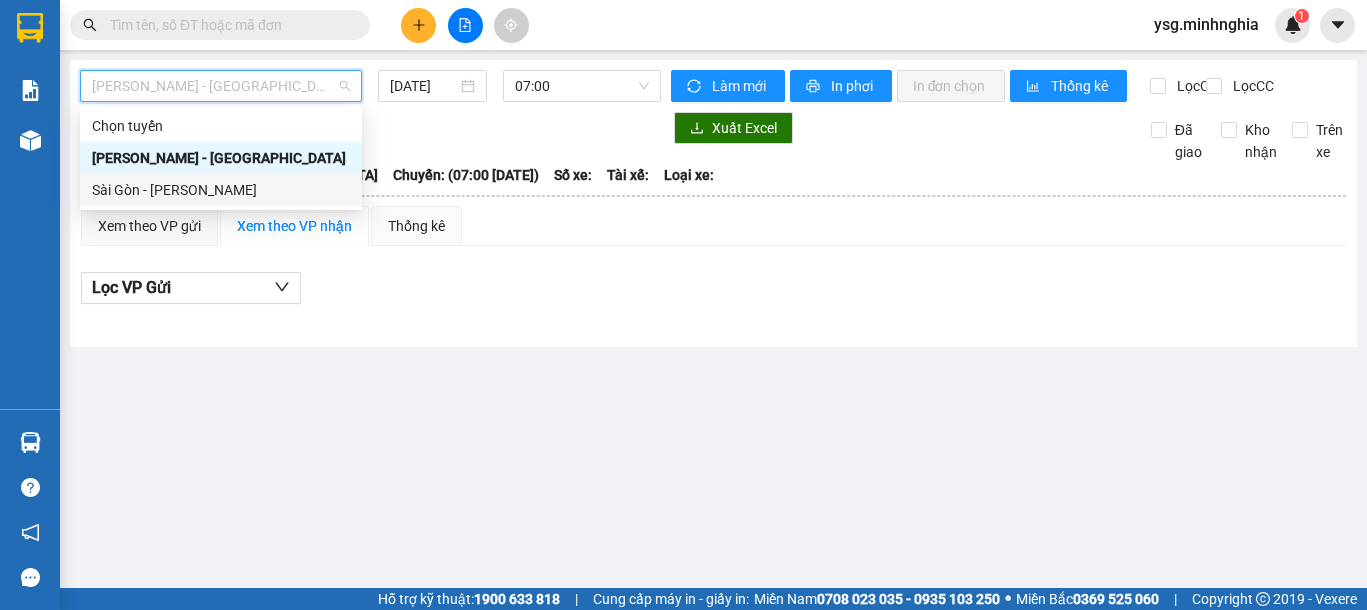 click on "Sài Gòn - [PERSON_NAME]" at bounding box center [221, 190] 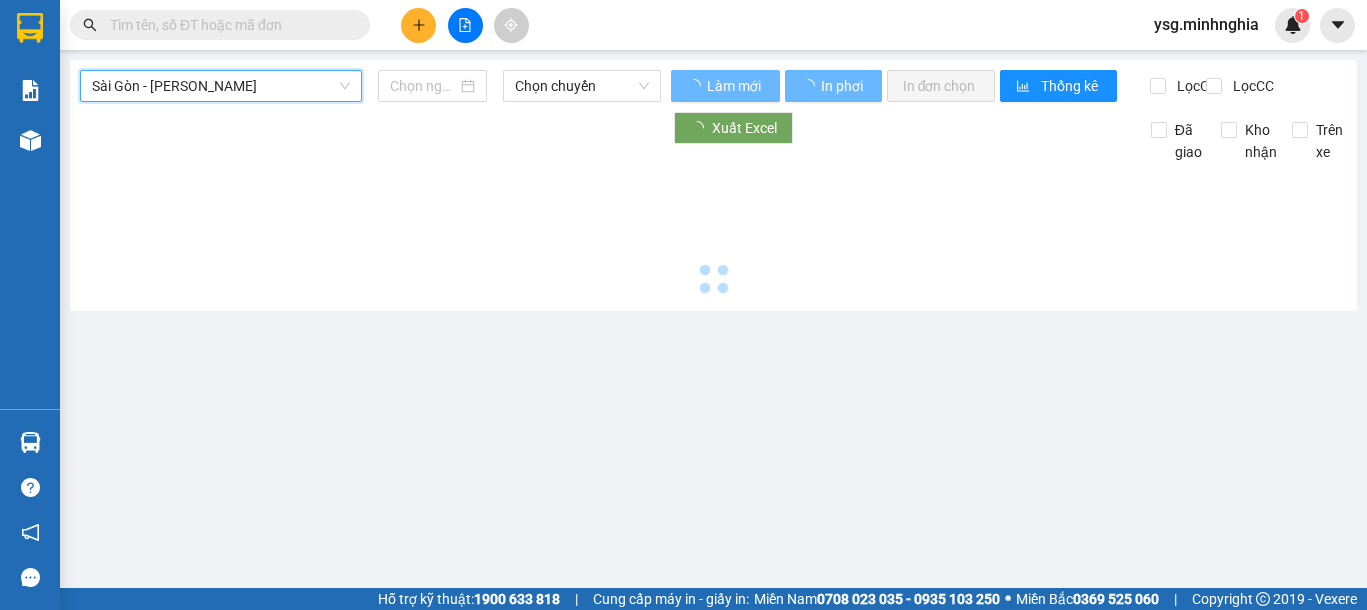 type on "[DATE]" 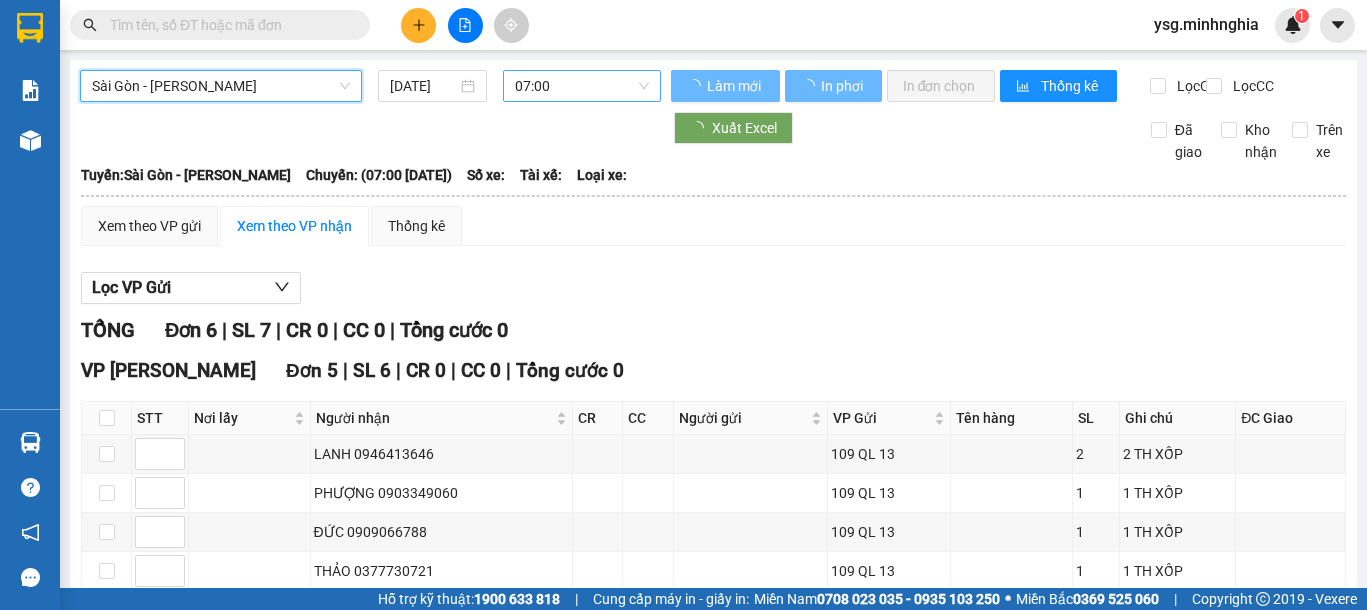 click on "07:00" at bounding box center (582, 86) 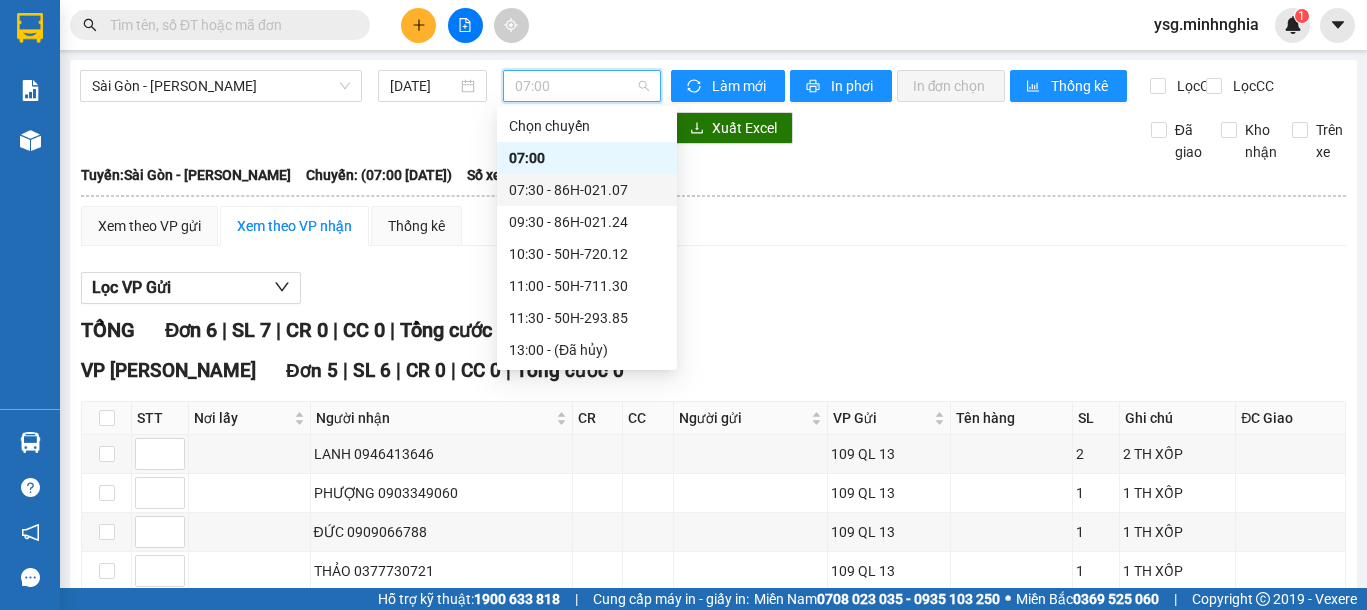 click on "07:30     - 86H-021.07" at bounding box center (587, 190) 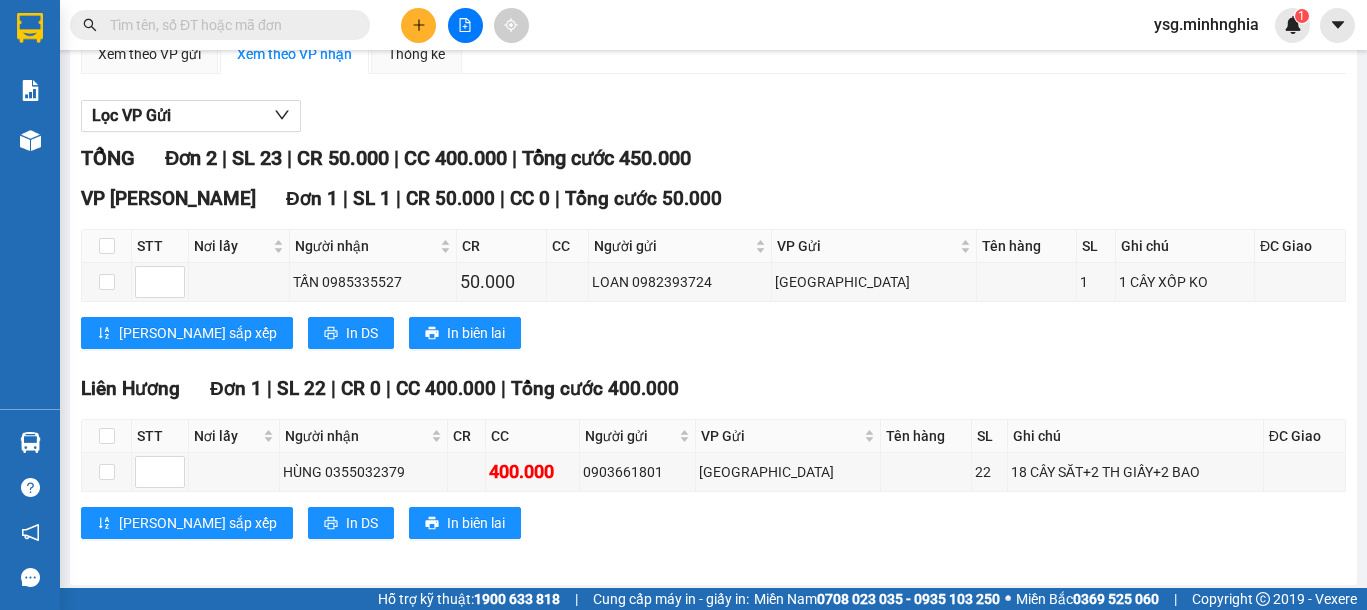 scroll, scrollTop: 184, scrollLeft: 0, axis: vertical 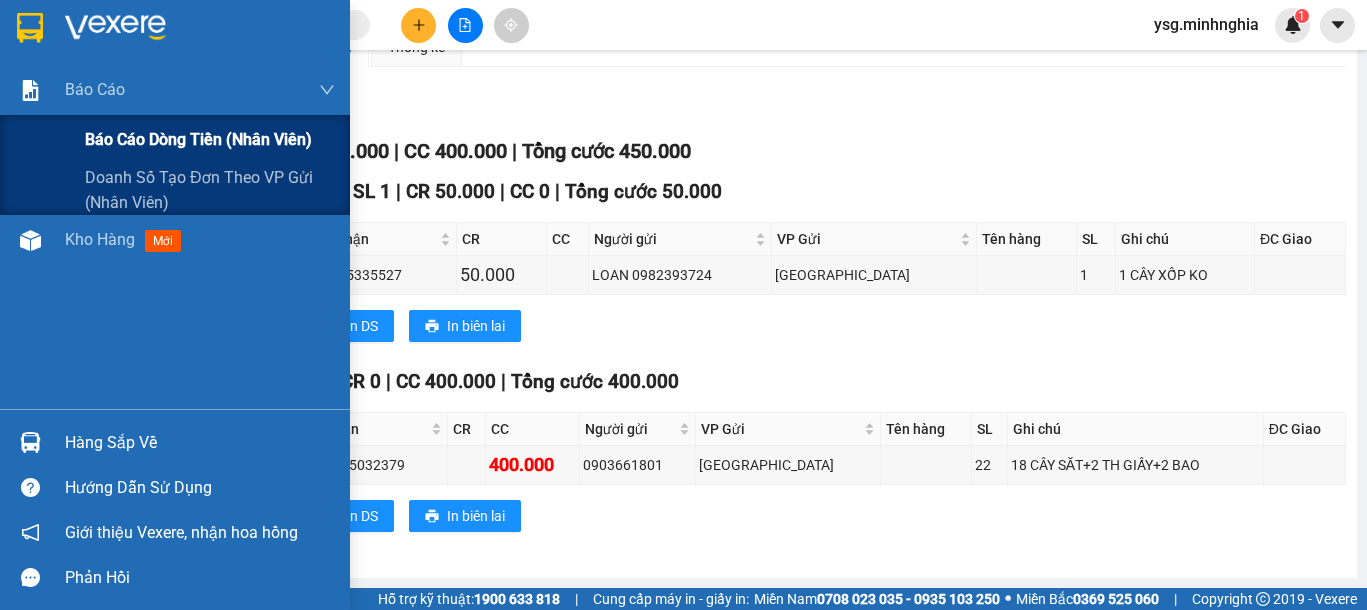 click on "Báo cáo dòng tiền (nhân viên)" at bounding box center (198, 139) 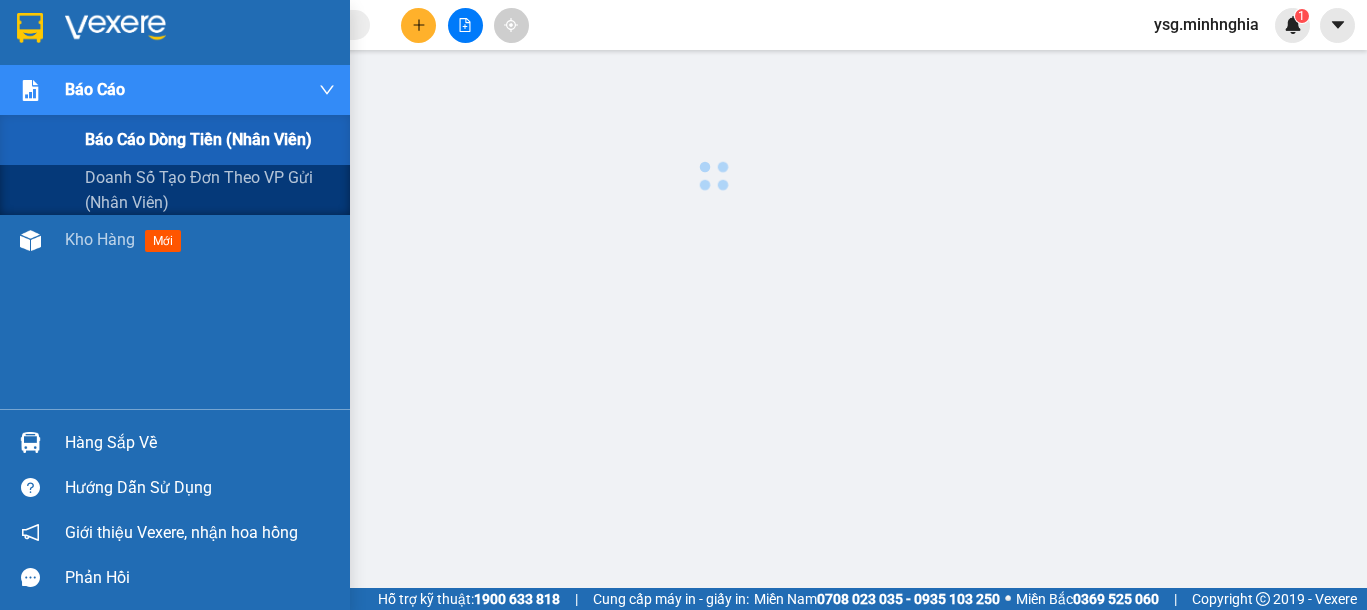 scroll, scrollTop: 0, scrollLeft: 0, axis: both 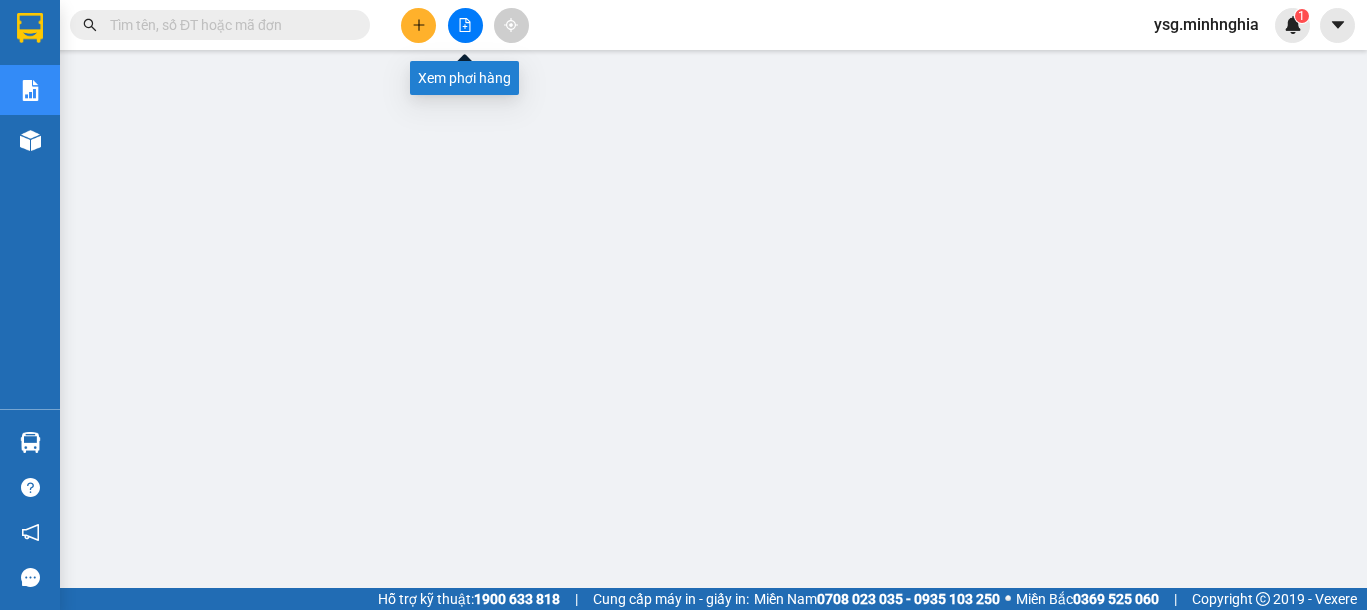 click at bounding box center (465, 25) 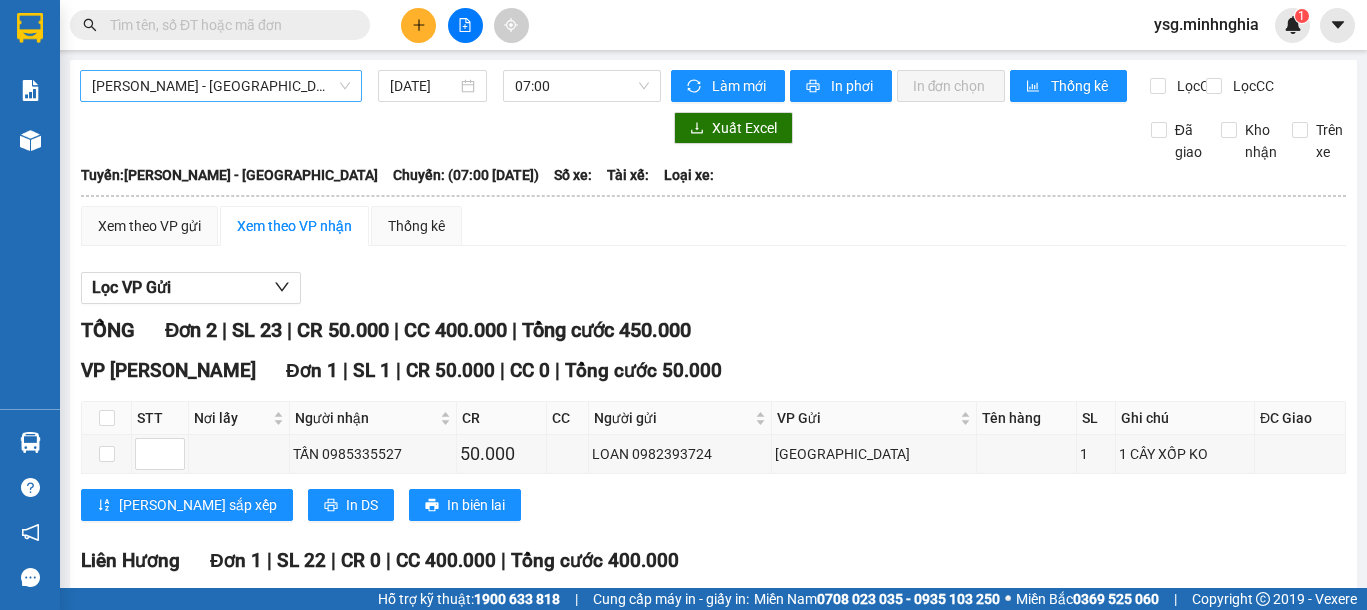 click on "[PERSON_NAME] - [GEOGRAPHIC_DATA]" at bounding box center (221, 86) 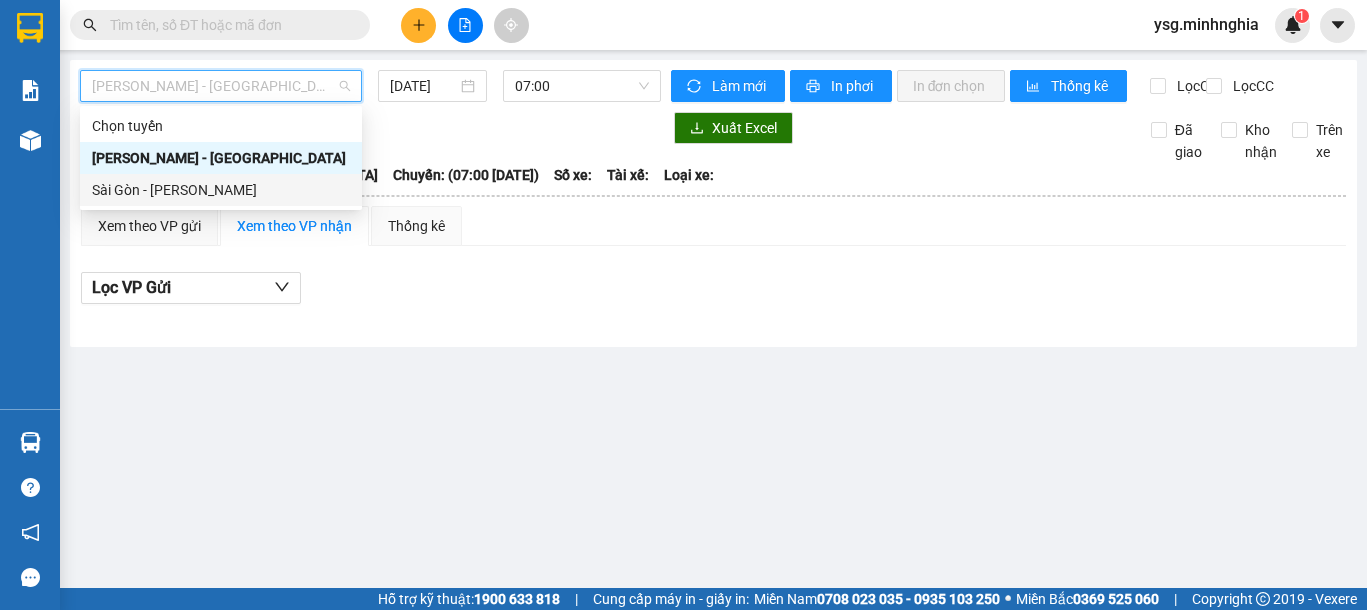 click on "Sài Gòn - [PERSON_NAME]" at bounding box center (221, 190) 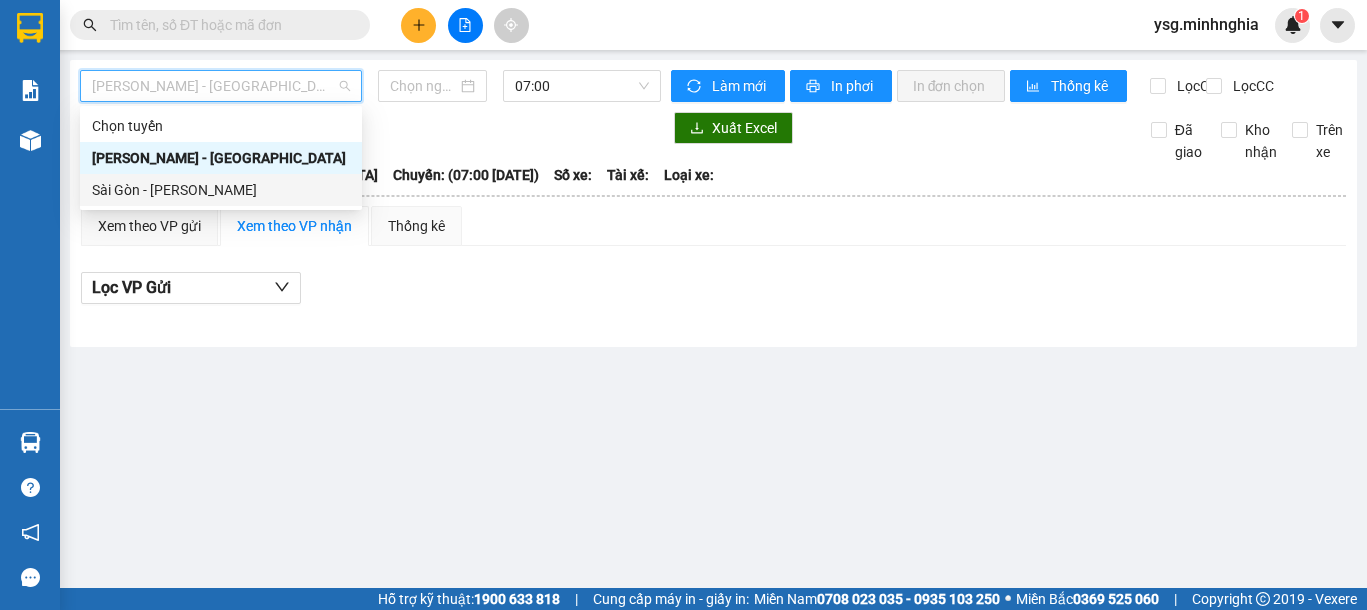 type on "[DATE]" 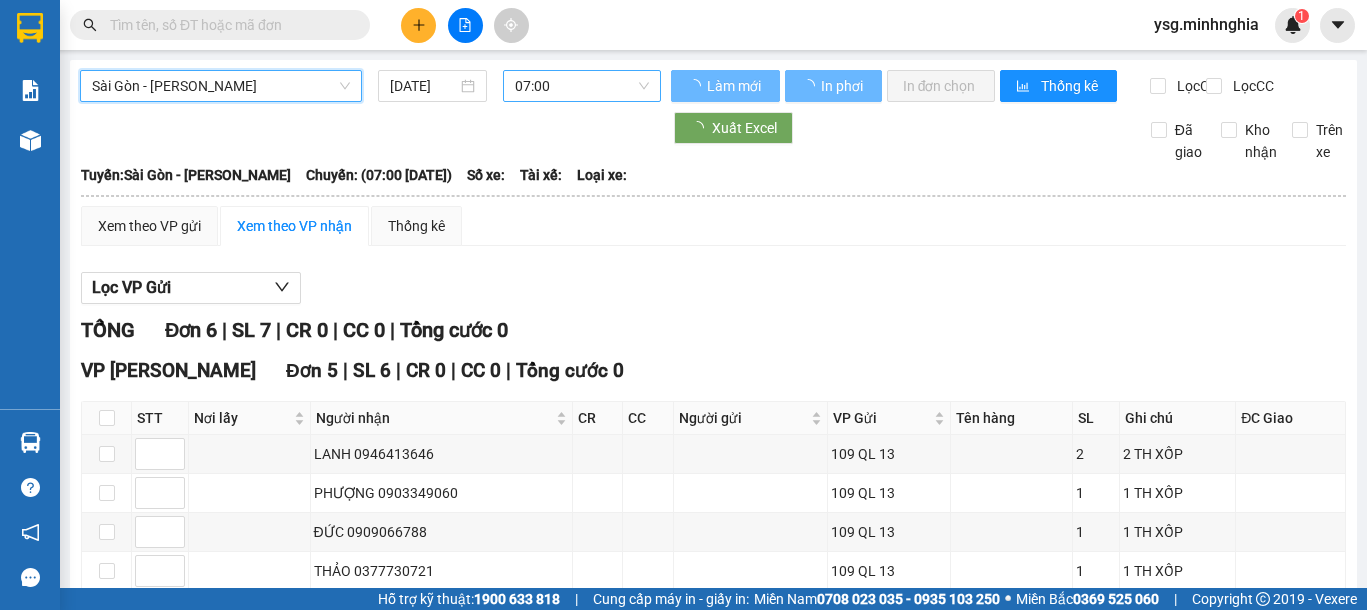 click on "07:00" at bounding box center [582, 86] 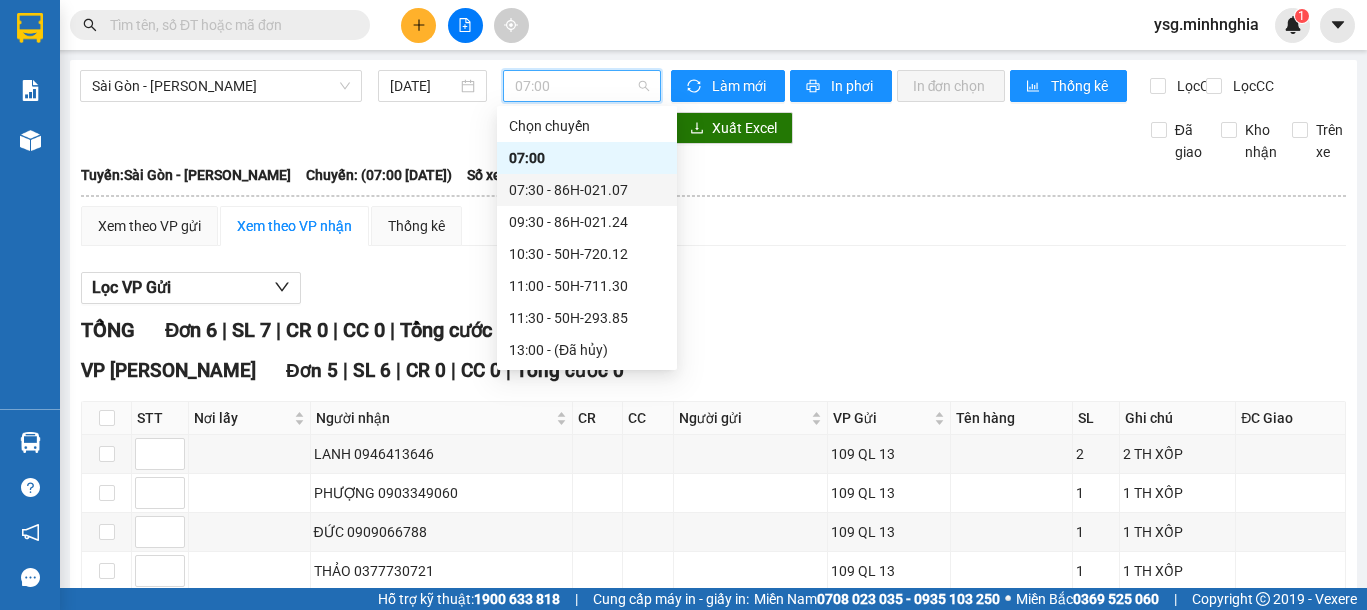 click on "07:30     - 86H-021.07" at bounding box center (587, 190) 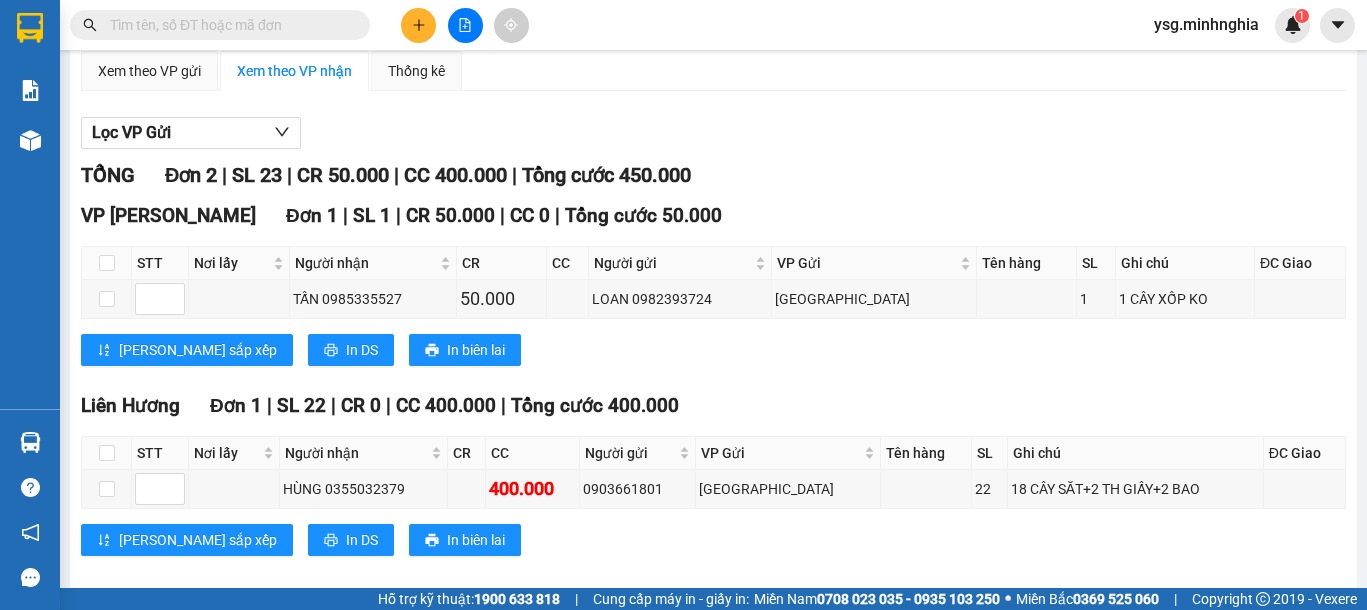 scroll, scrollTop: 196, scrollLeft: 0, axis: vertical 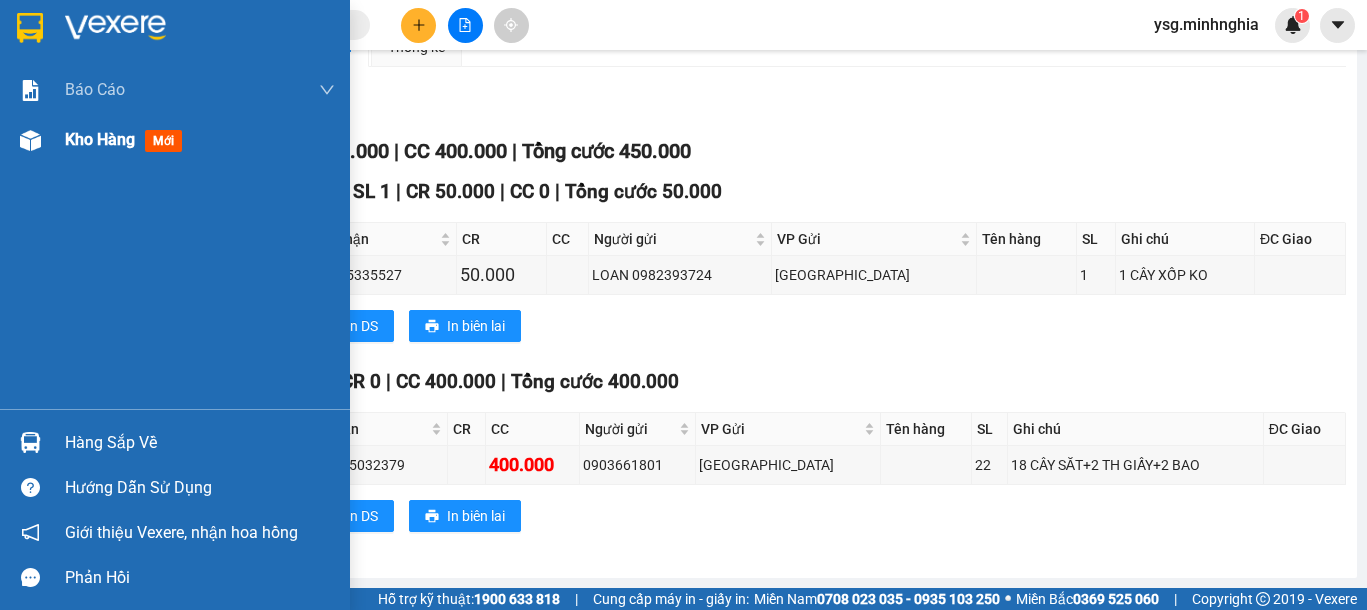click at bounding box center (30, 140) 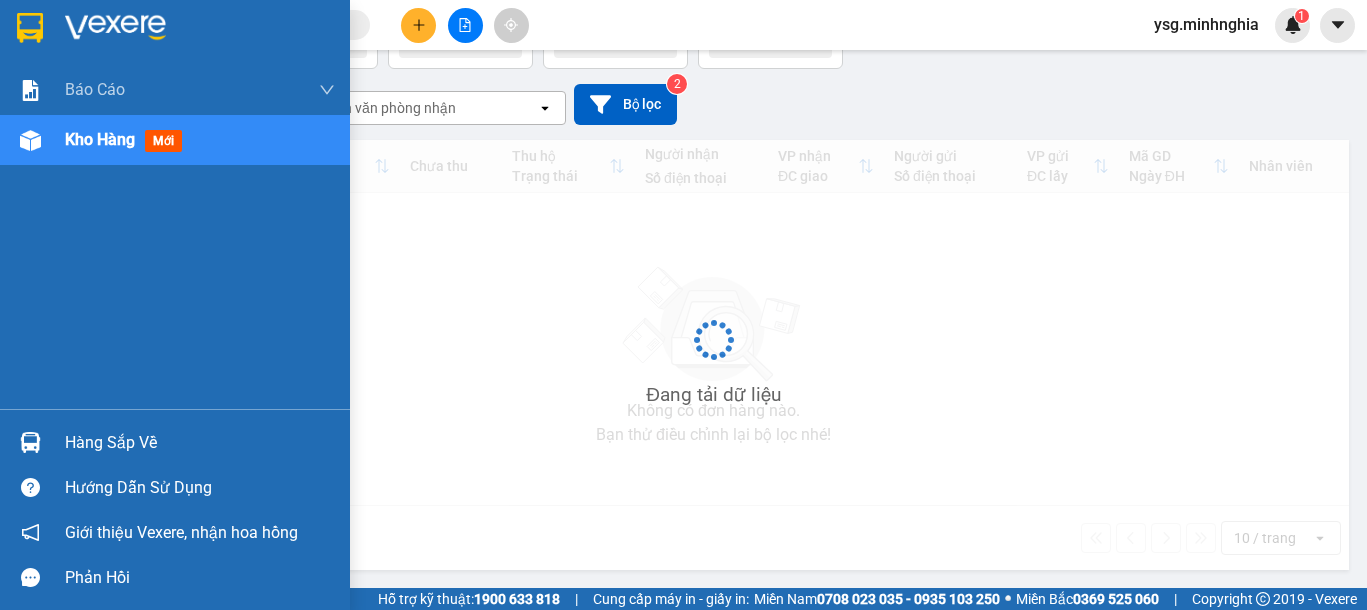 scroll, scrollTop: 142, scrollLeft: 0, axis: vertical 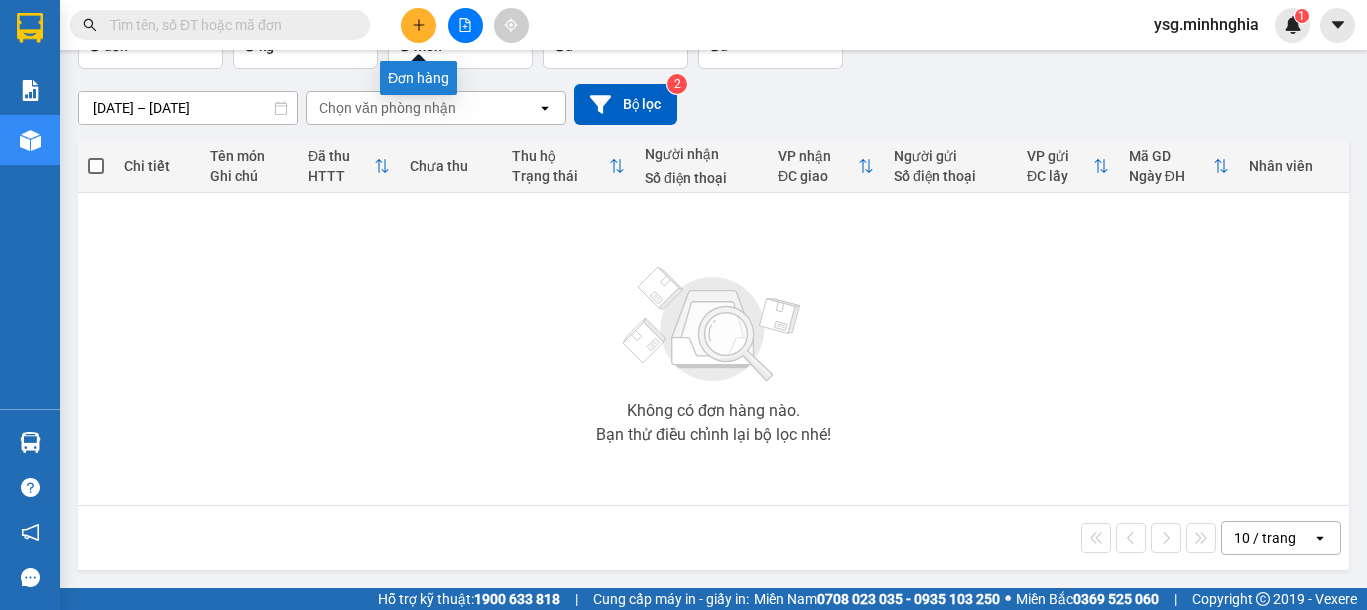 click at bounding box center [418, 25] 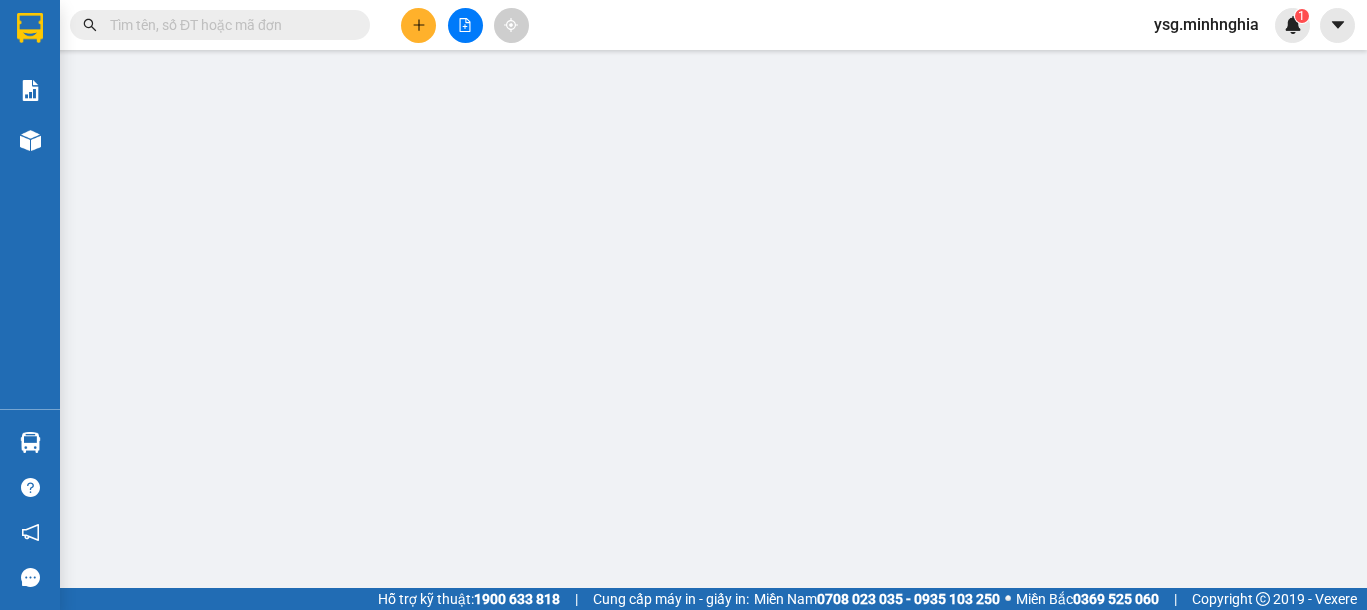 scroll, scrollTop: 0, scrollLeft: 0, axis: both 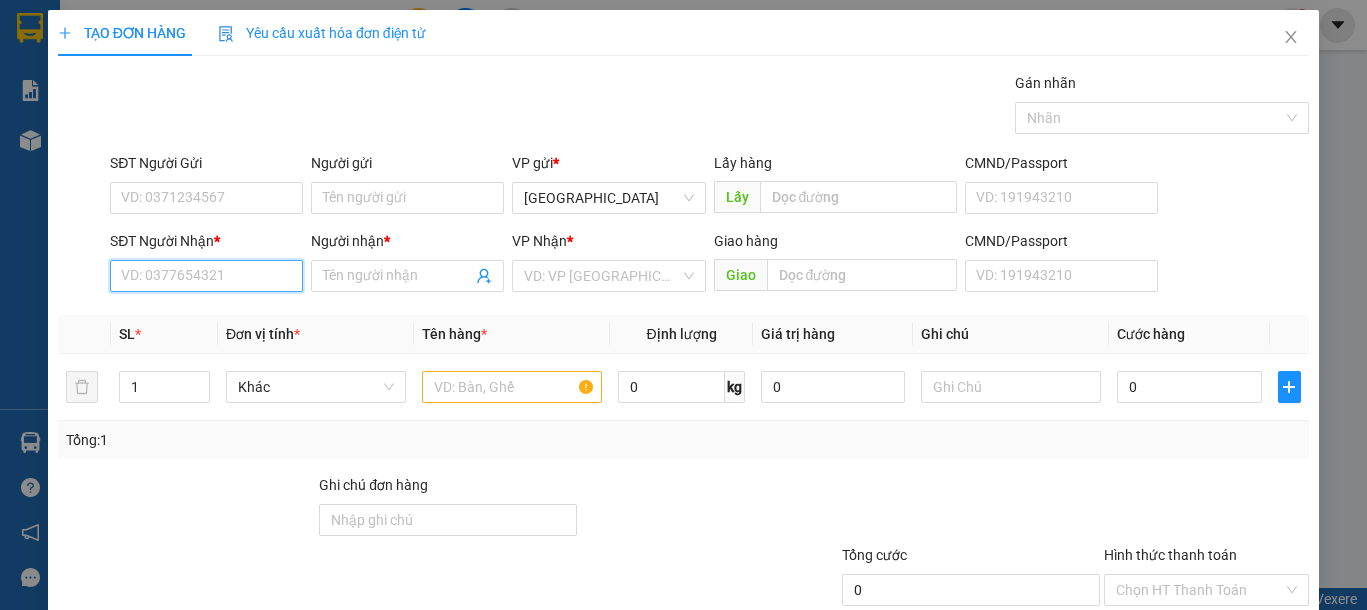 click on "SĐT Người Nhận  *" at bounding box center [206, 276] 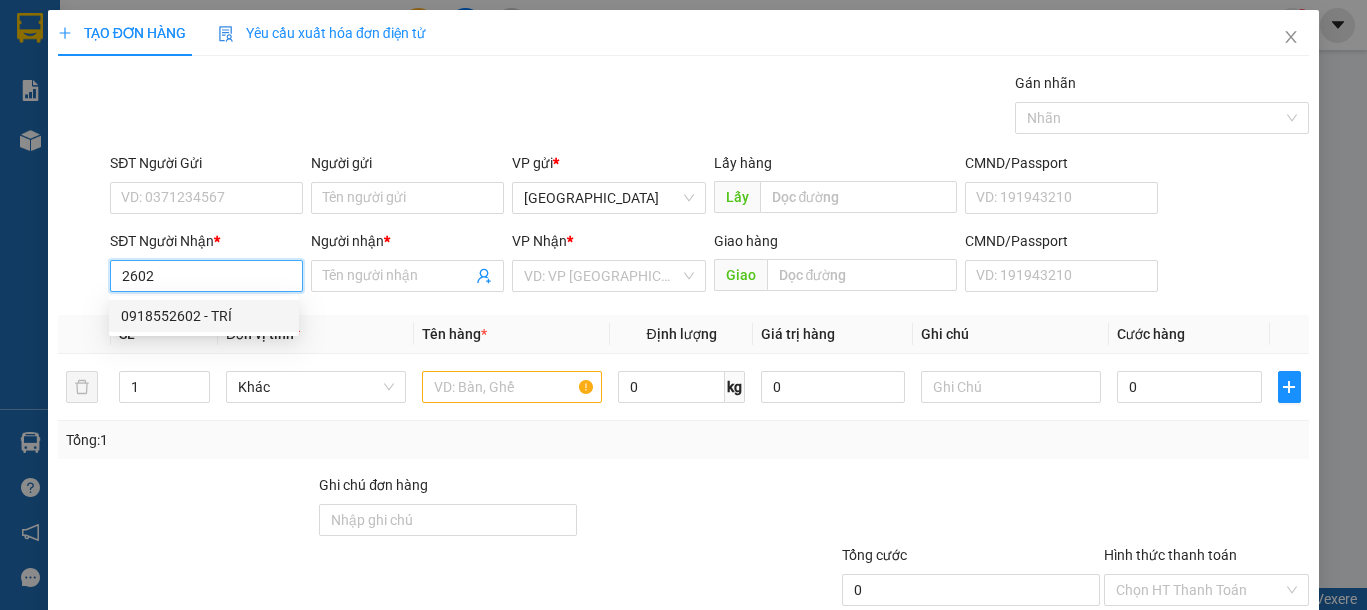click on "0918552602 - TRÍ" at bounding box center (204, 316) 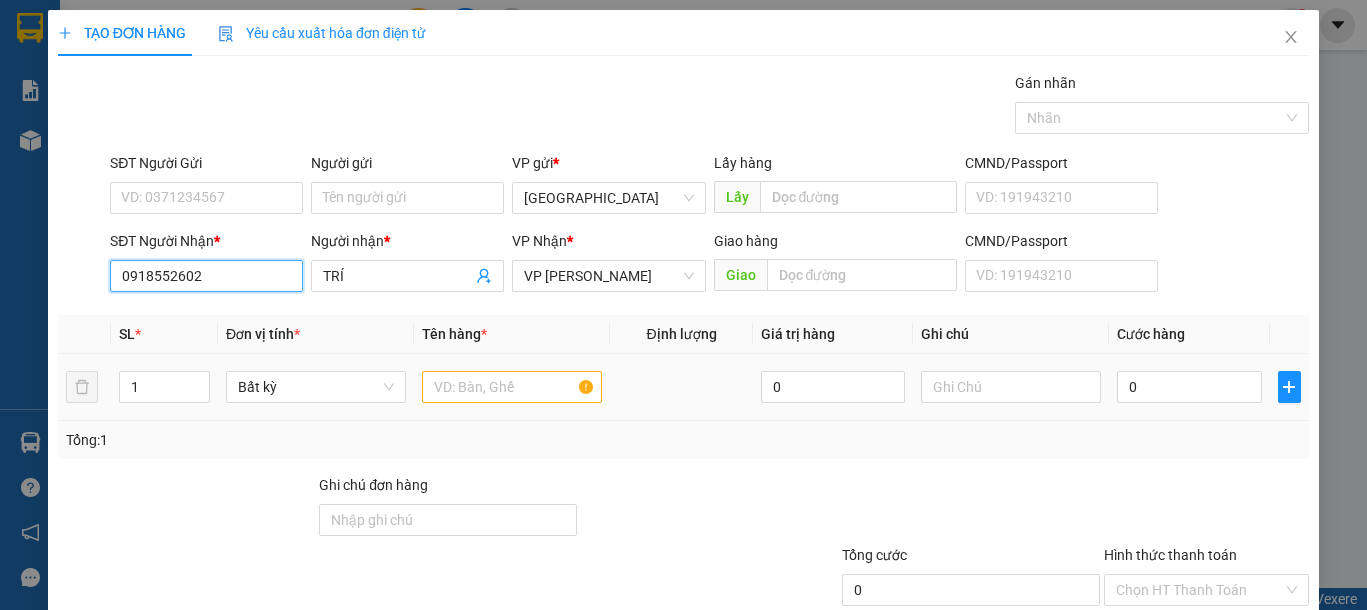 type on "0918552602" 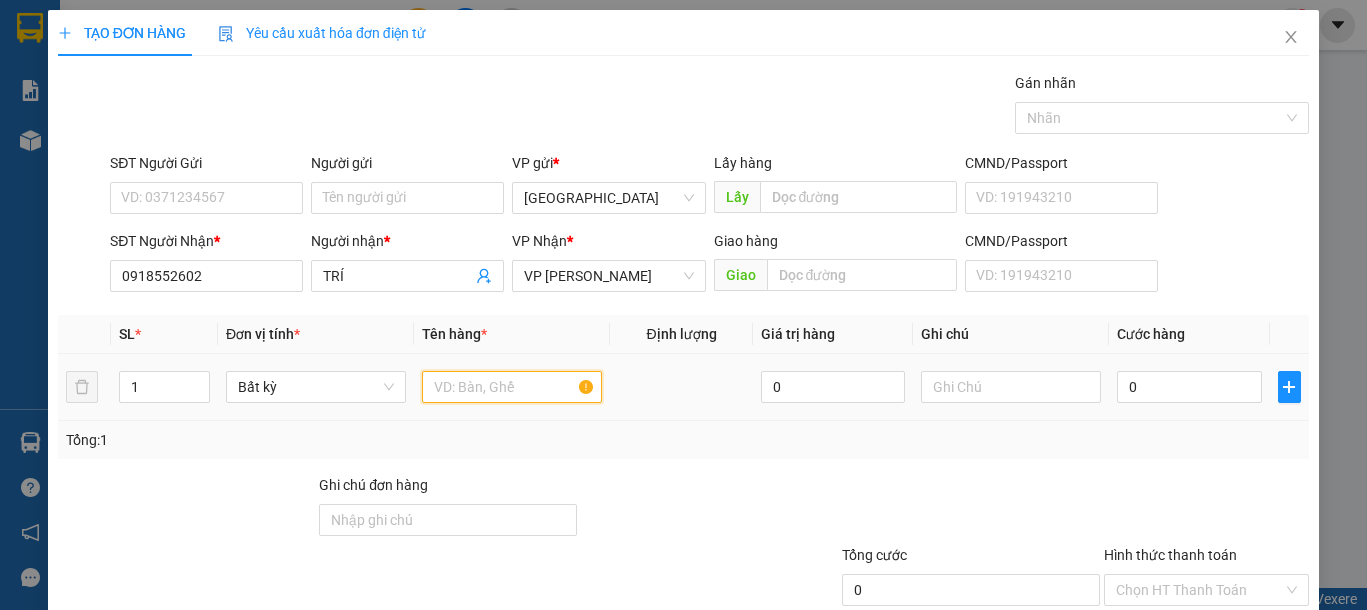 click at bounding box center [512, 387] 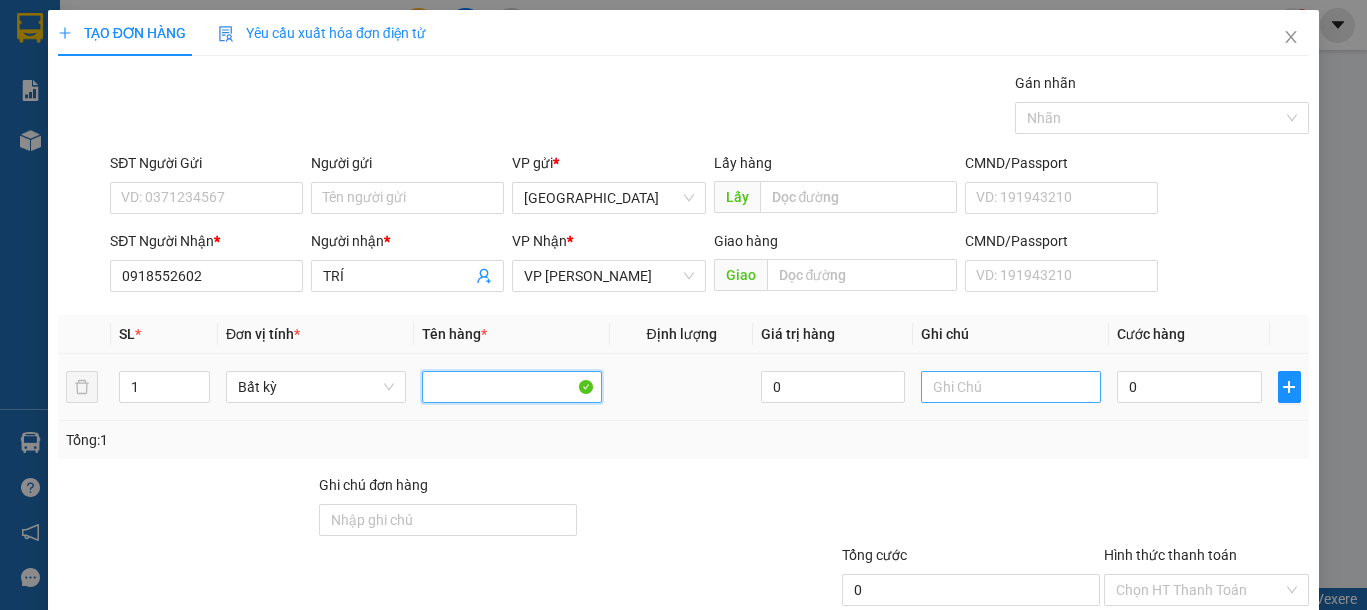 type 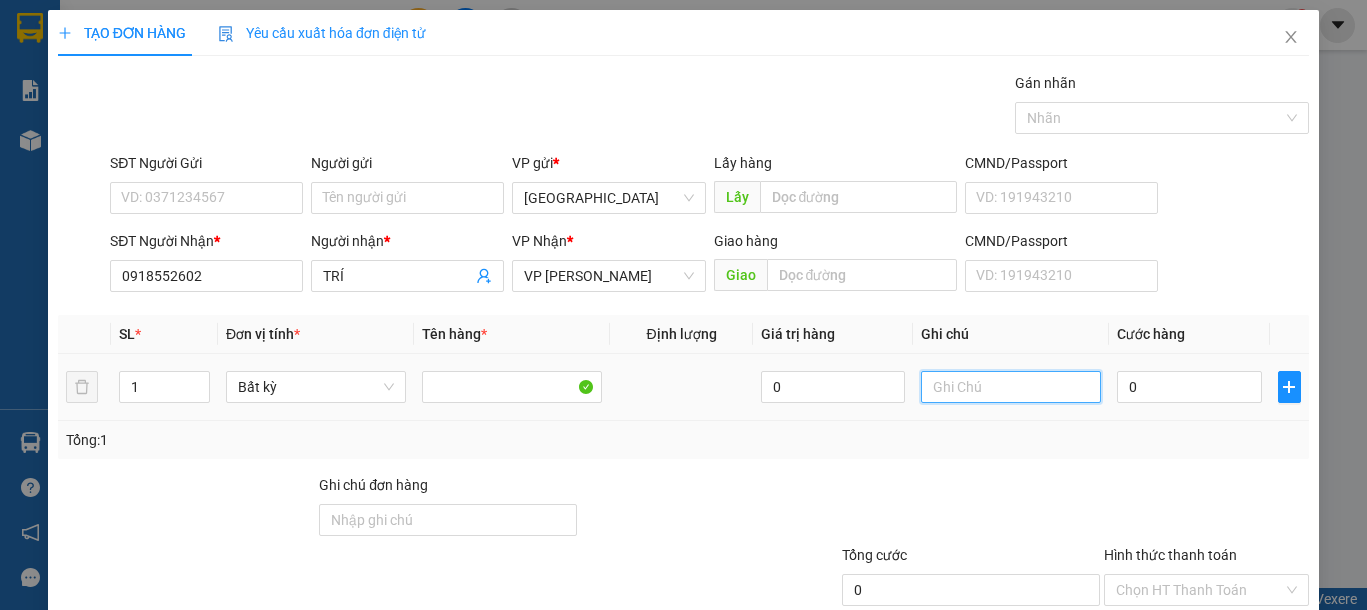 click at bounding box center [1011, 387] 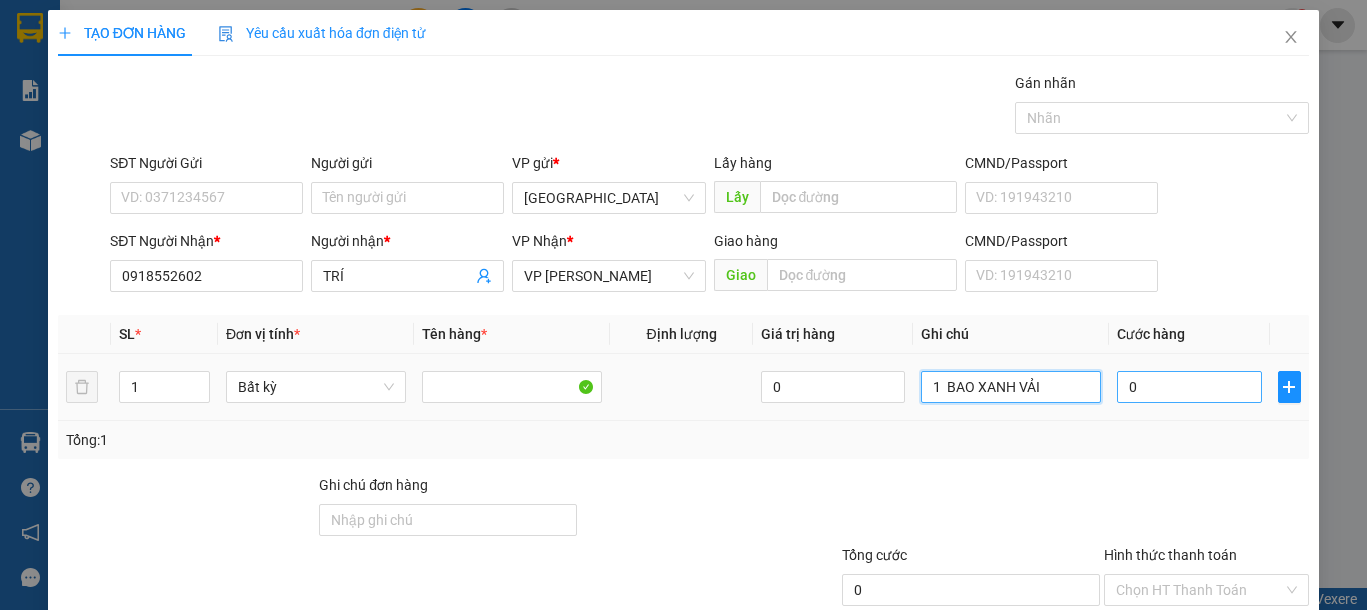 type on "1  BAO XANH VẢI" 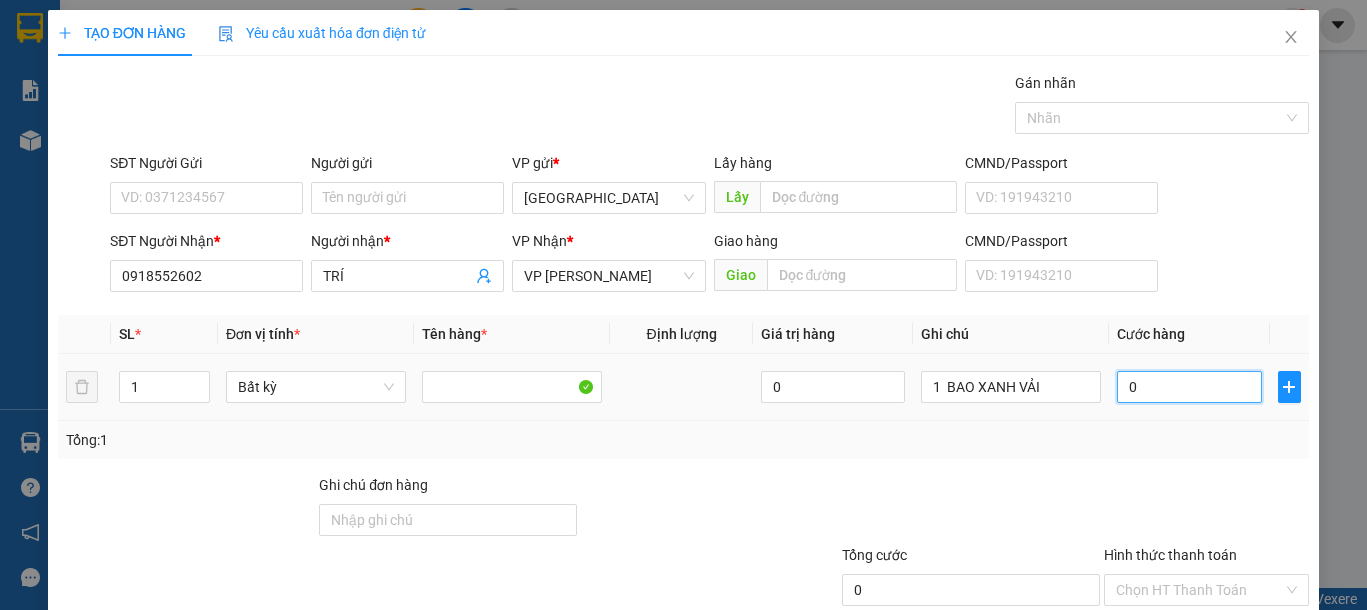 click on "0" at bounding box center (1189, 387) 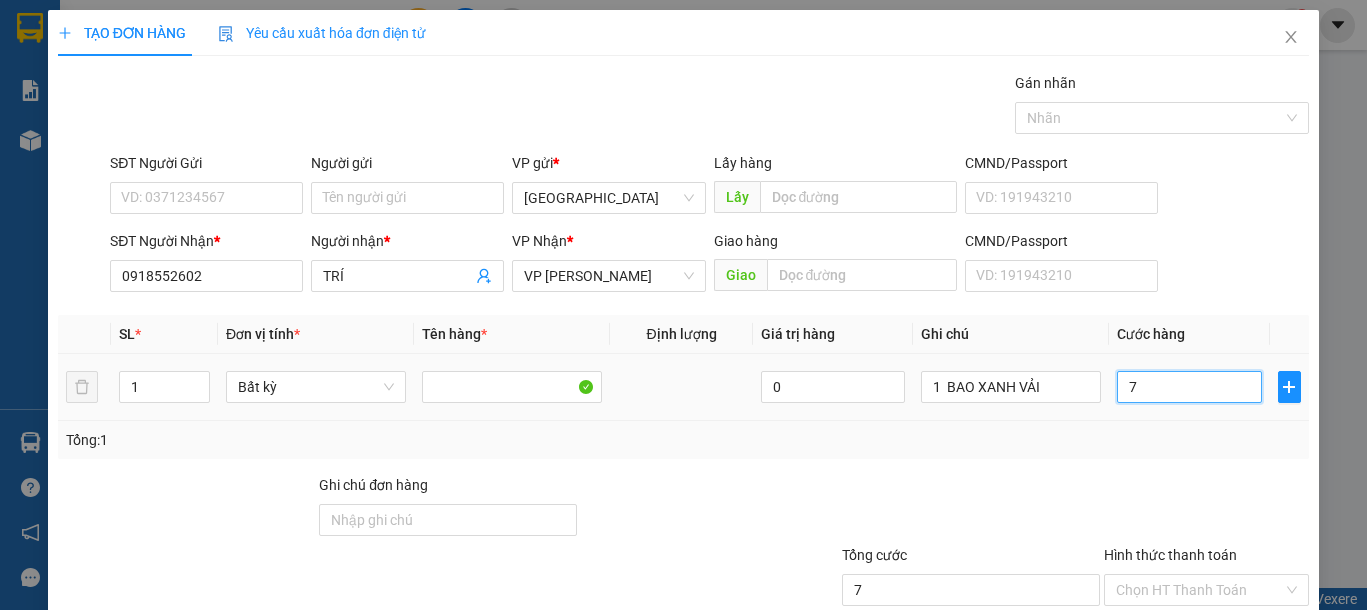 type on "70" 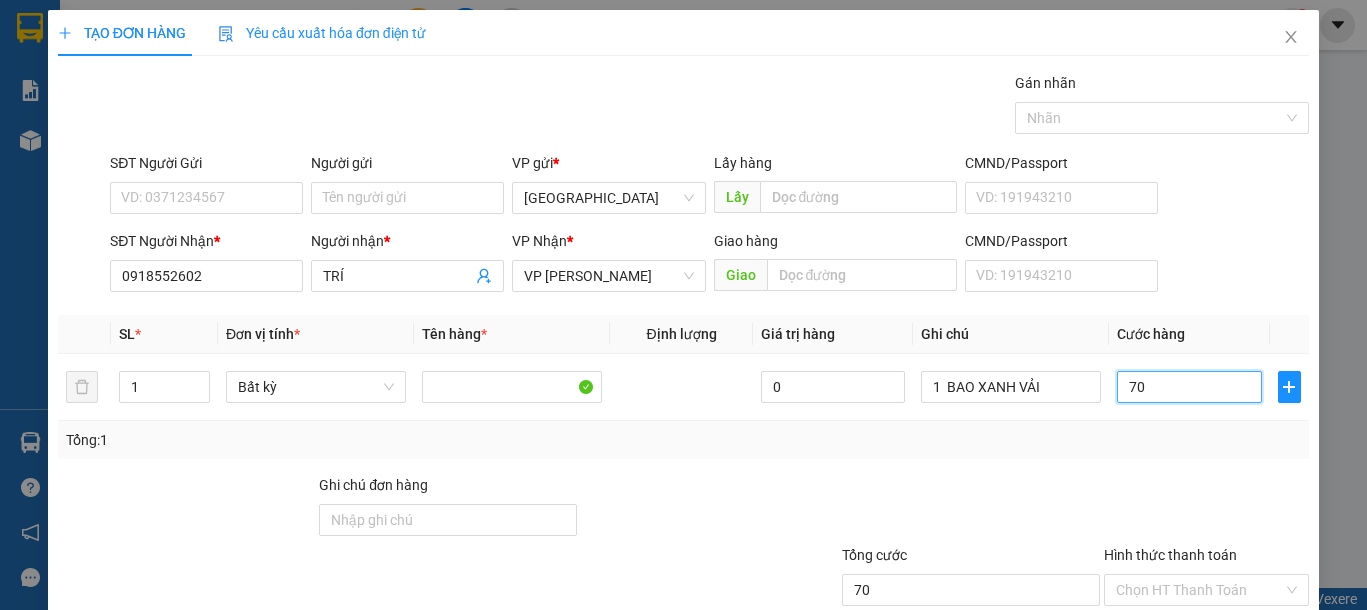 scroll, scrollTop: 130, scrollLeft: 0, axis: vertical 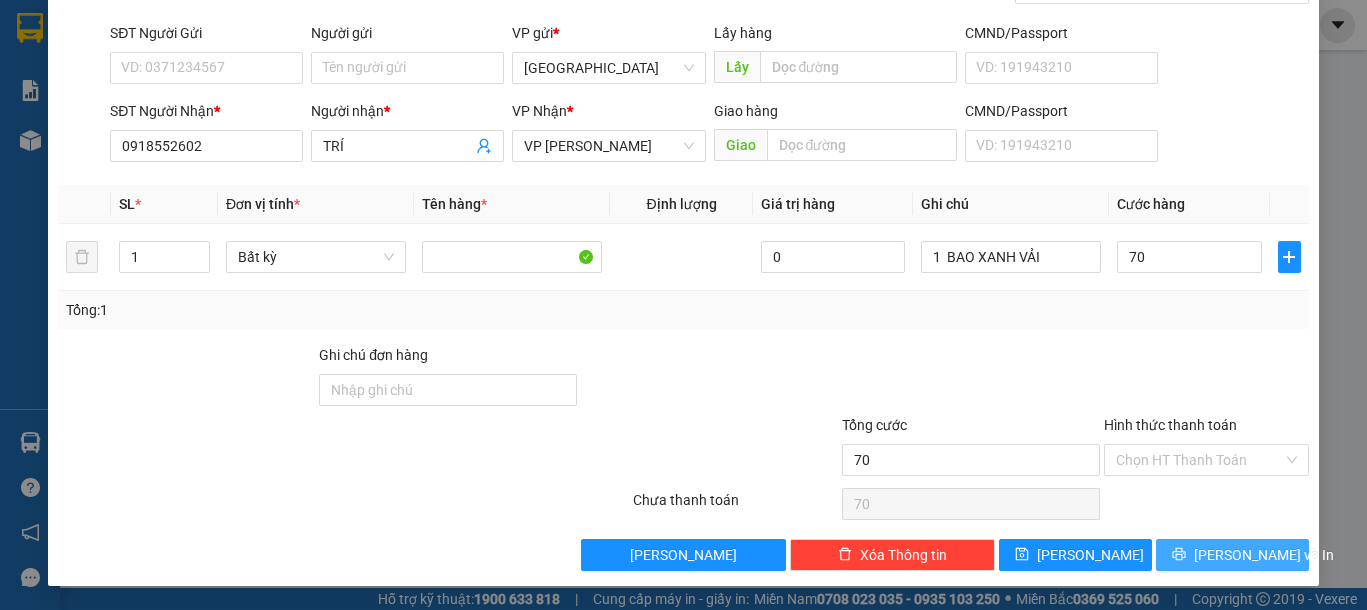 type on "70.000" 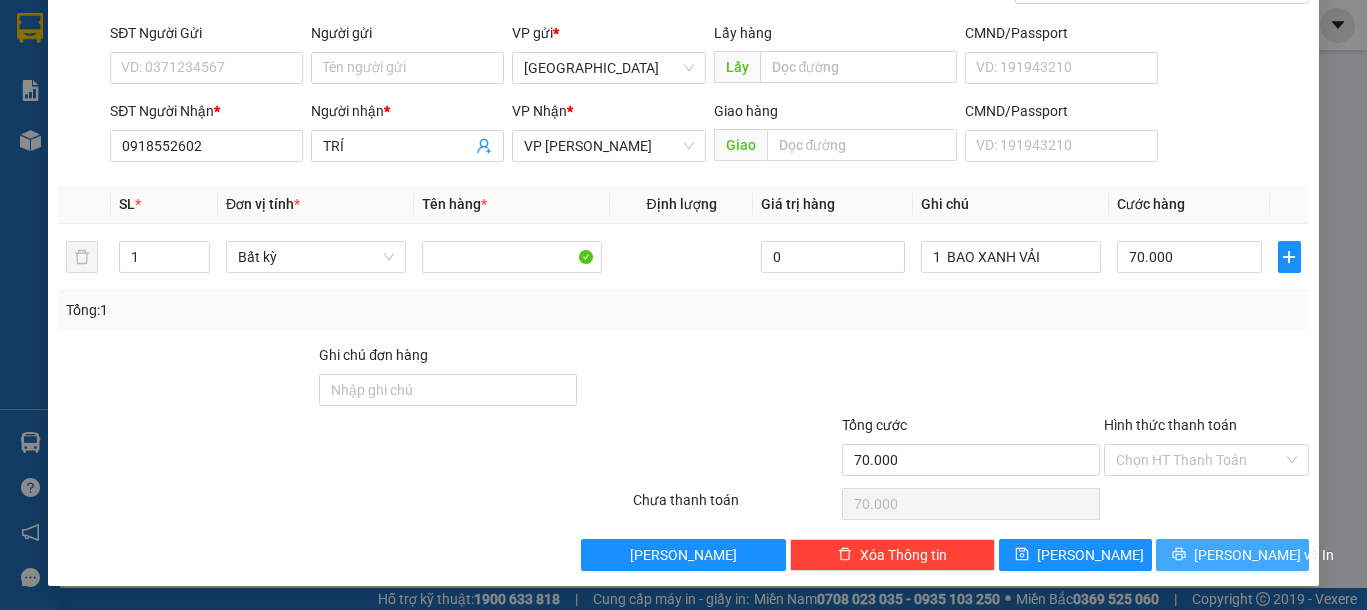 click on "[PERSON_NAME] và In" at bounding box center [1264, 555] 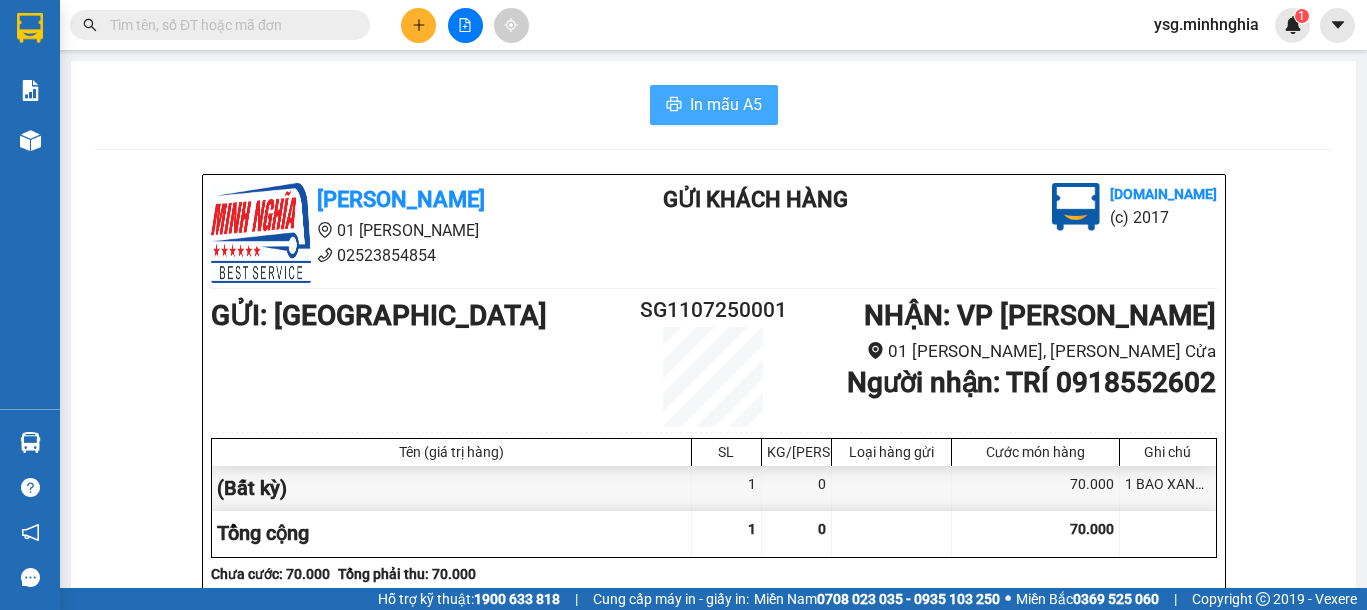 click on "In mẫu A5" at bounding box center [726, 104] 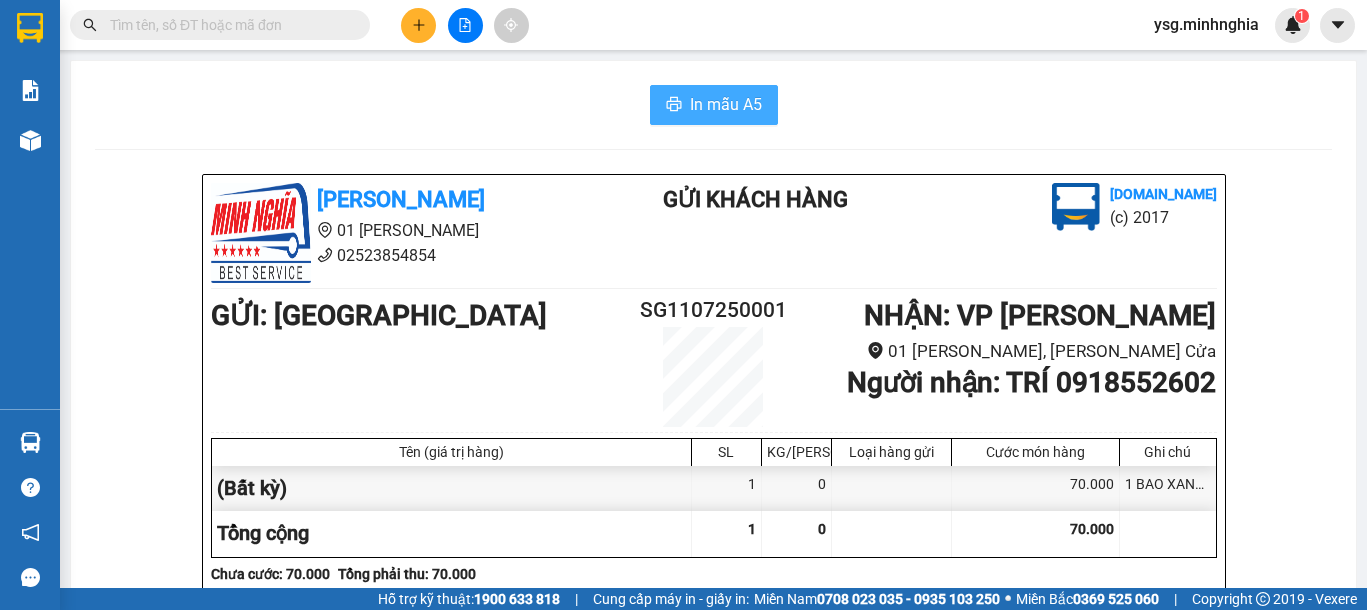 scroll, scrollTop: 0, scrollLeft: 0, axis: both 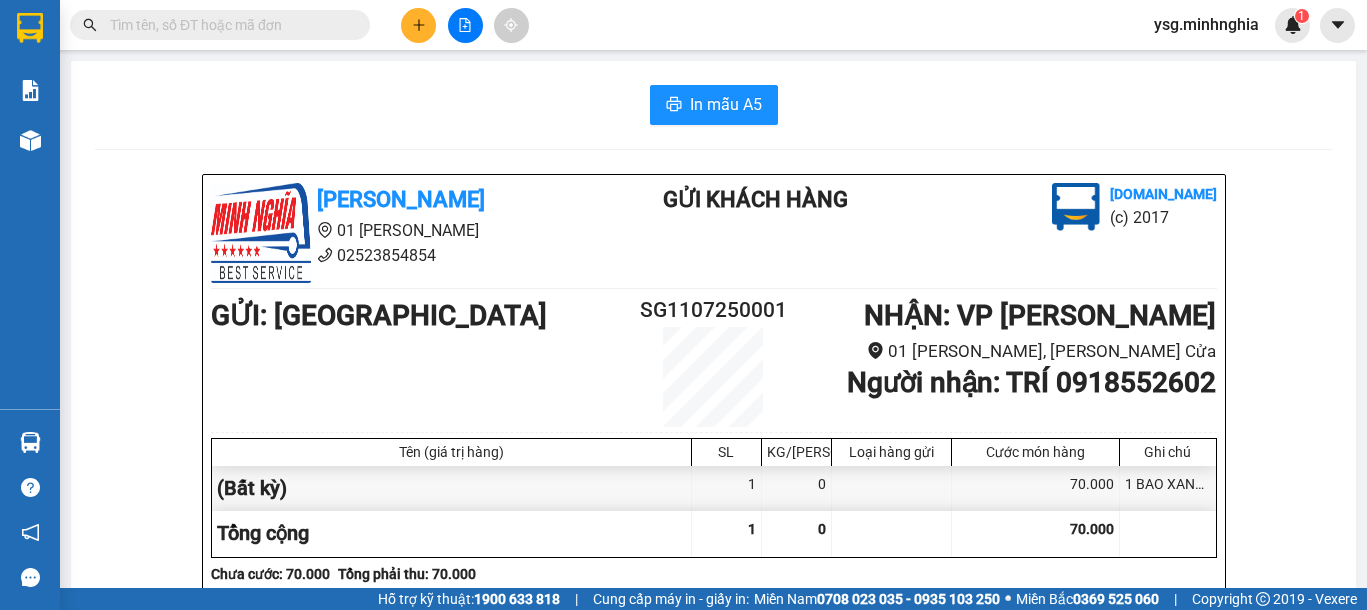 click at bounding box center (418, 25) 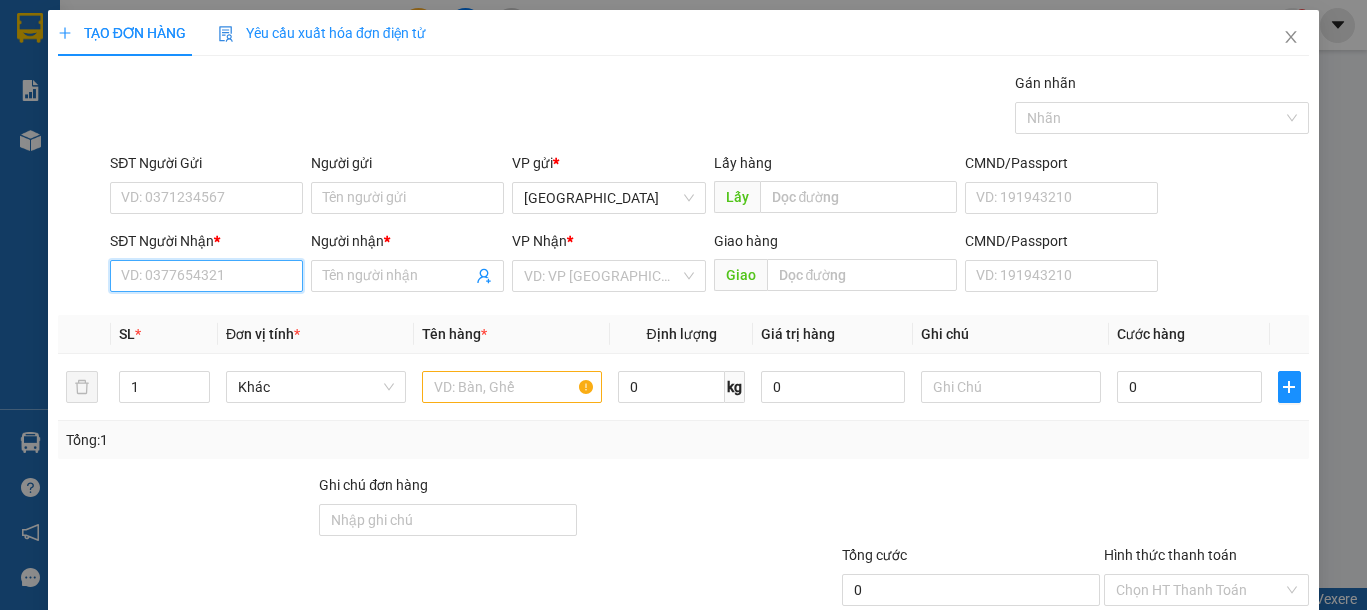click on "SĐT Người Nhận  *" at bounding box center (206, 276) 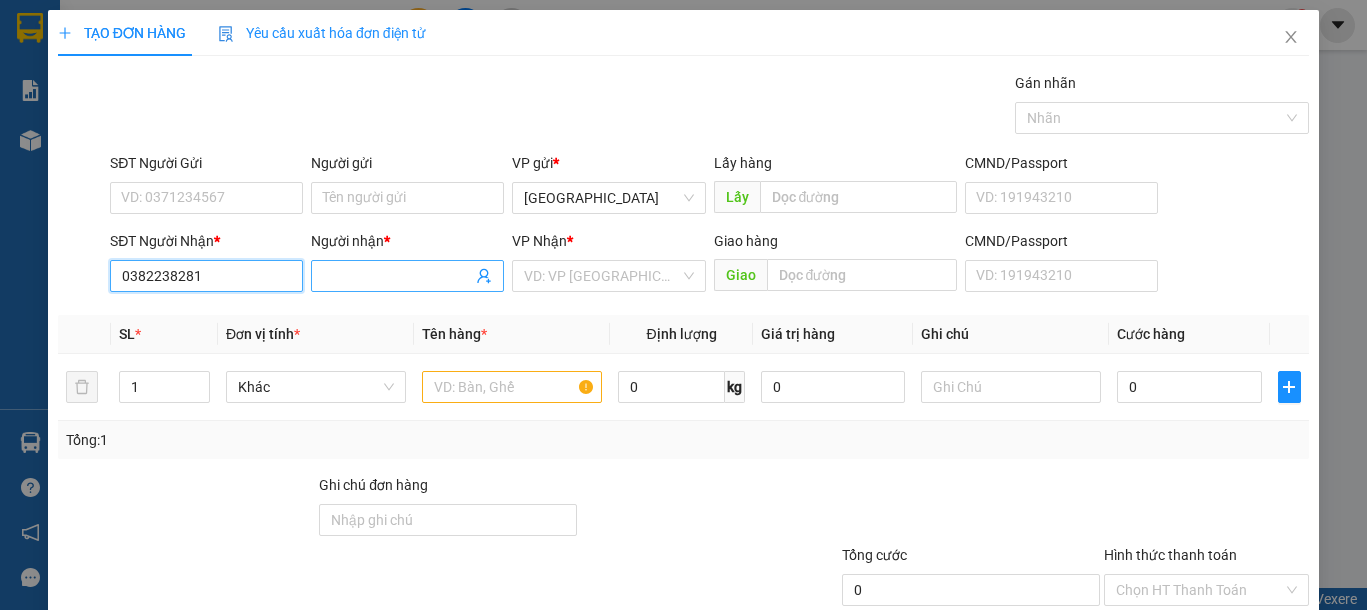 type on "0382238281" 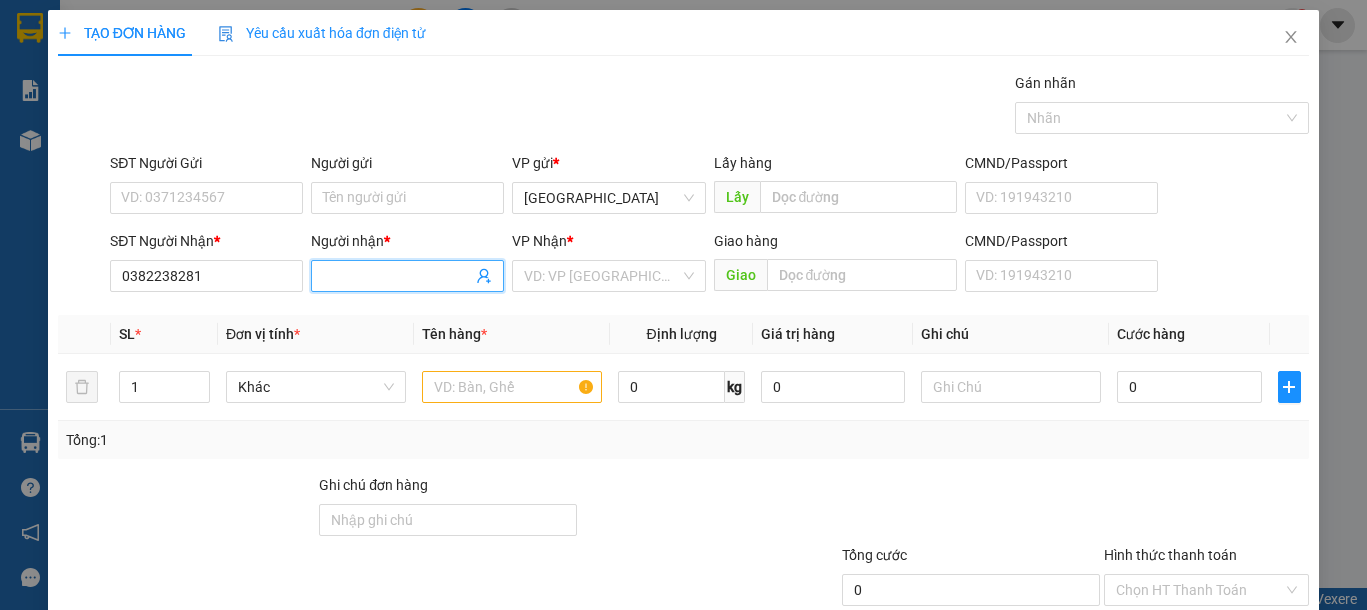 click on "Người nhận  *" at bounding box center [397, 276] 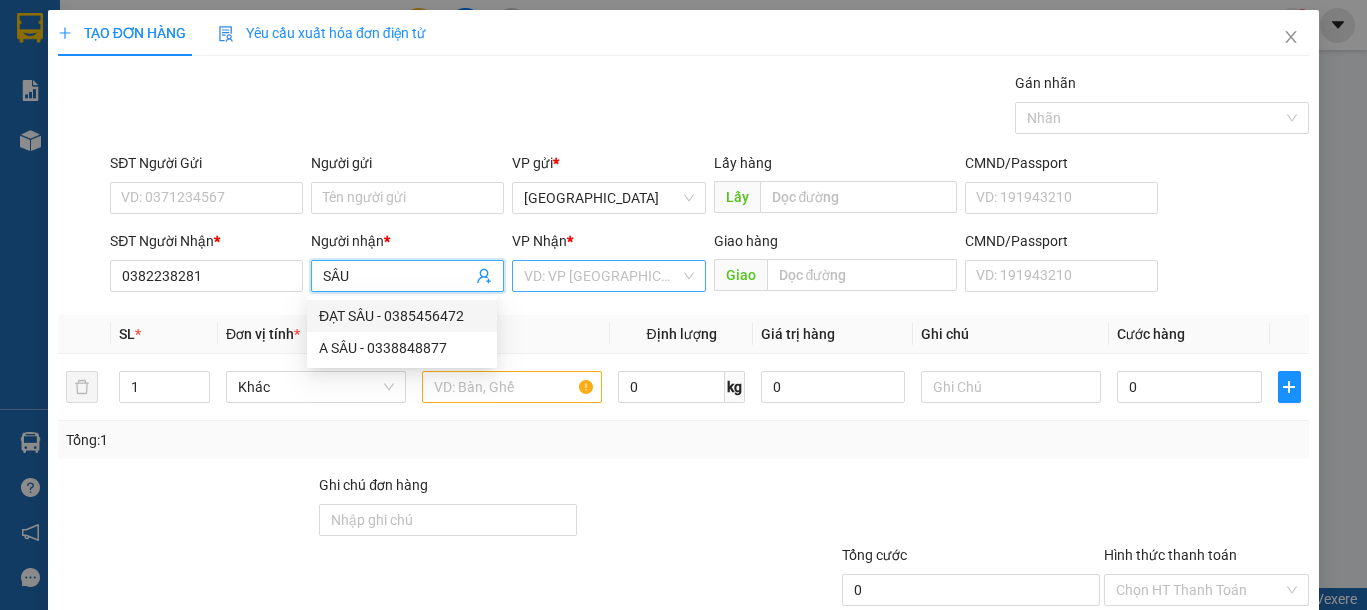 type on "SÂU" 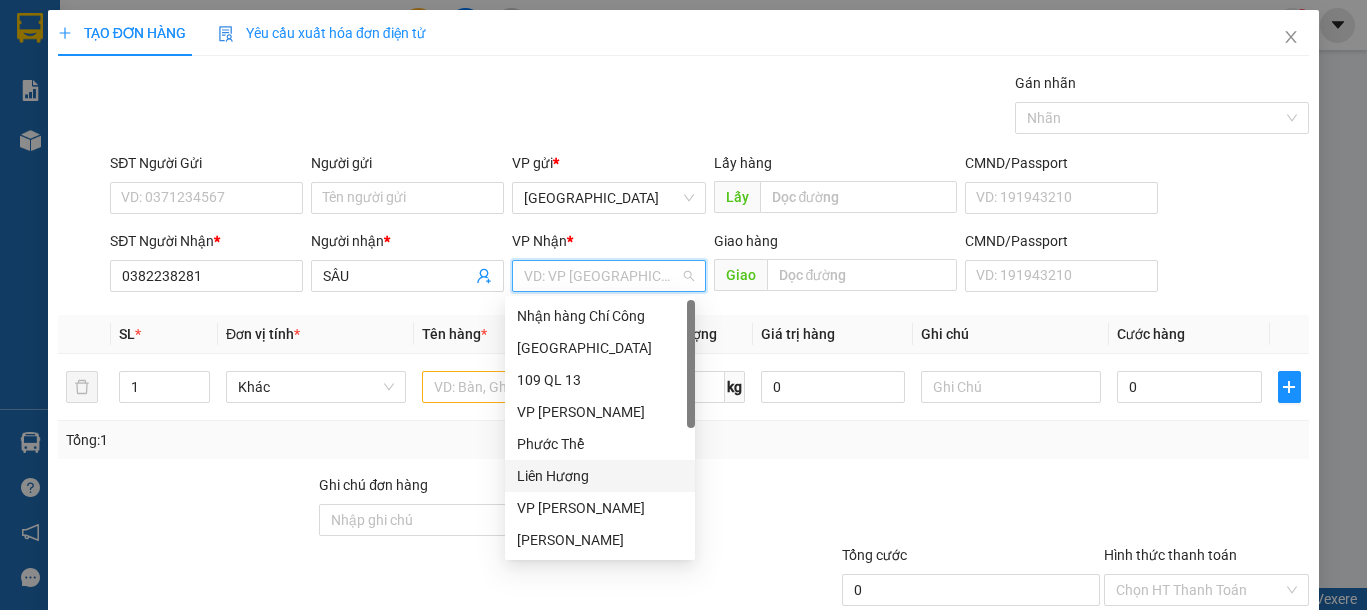 scroll, scrollTop: 96, scrollLeft: 0, axis: vertical 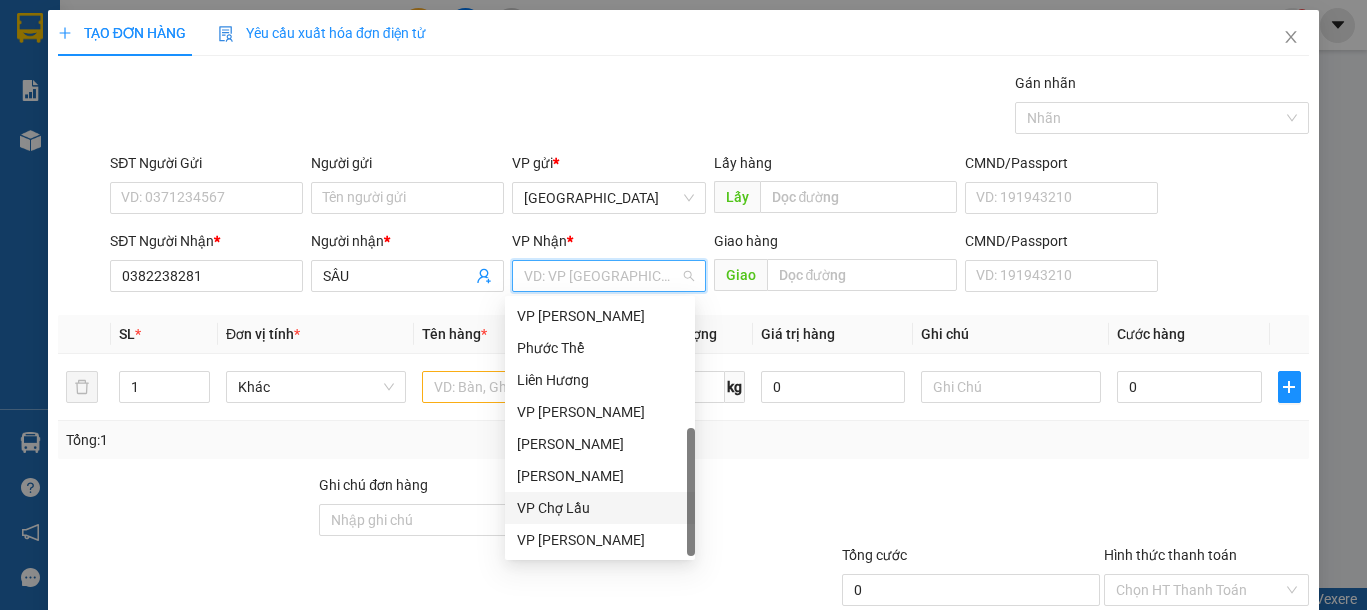 click on "VP Chợ Lầu" at bounding box center (600, 508) 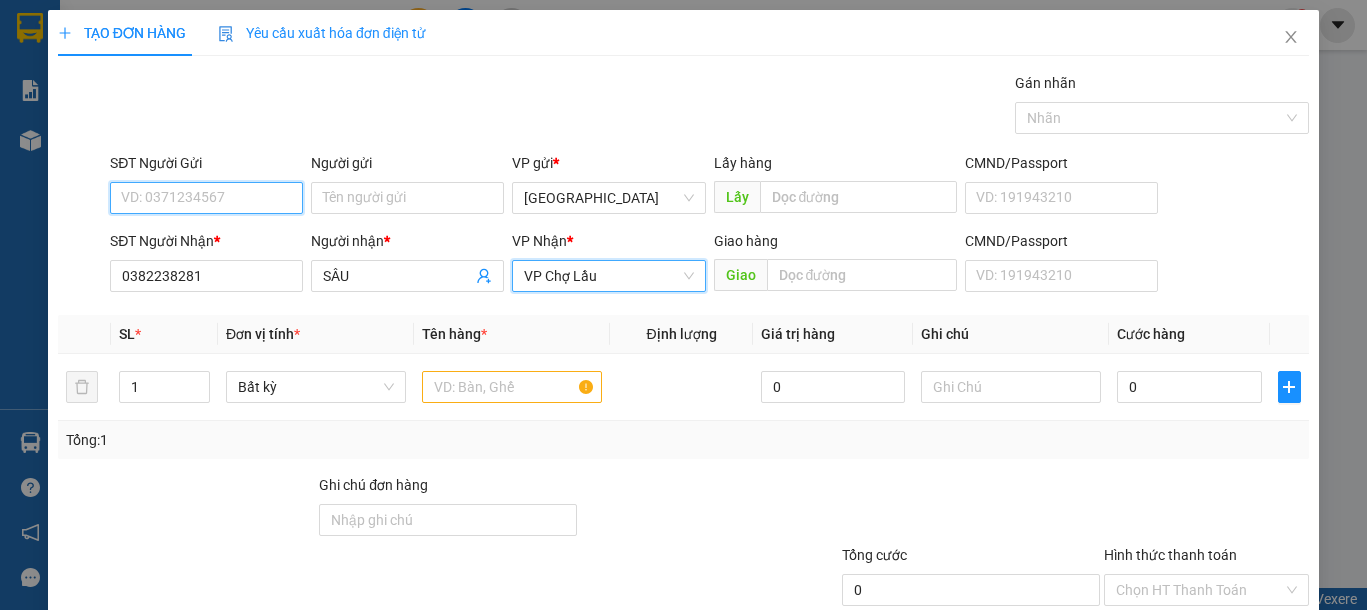 click on "SĐT Người Gửi" at bounding box center (206, 198) 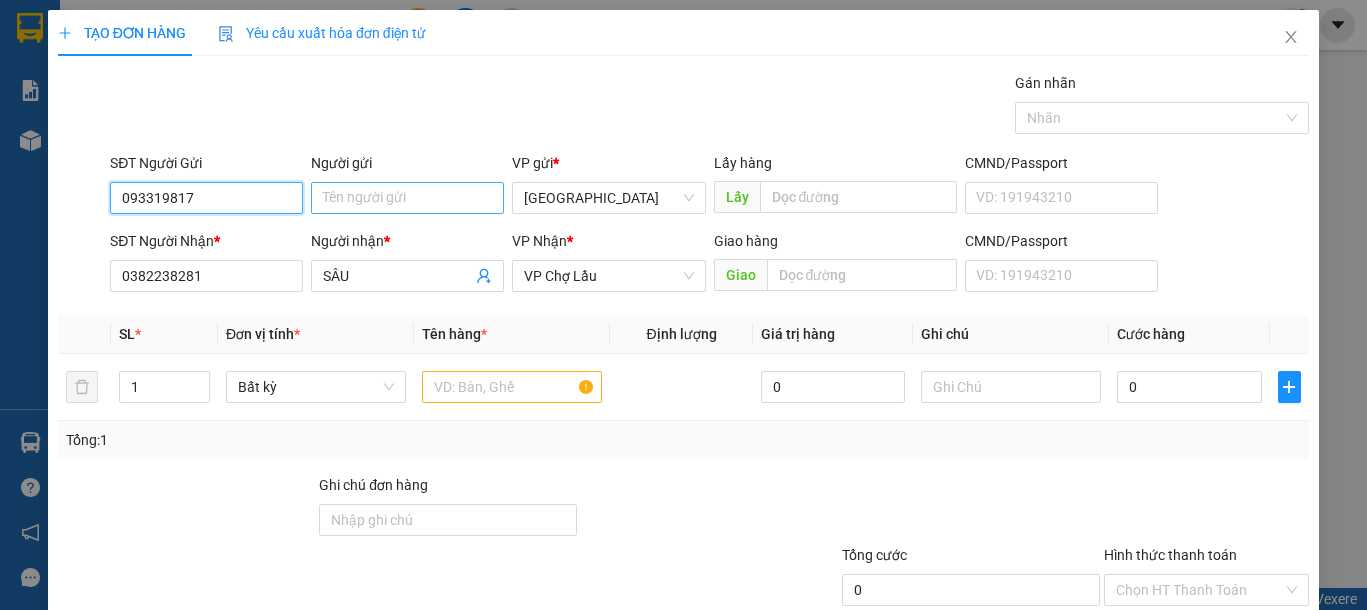 type on "093319817" 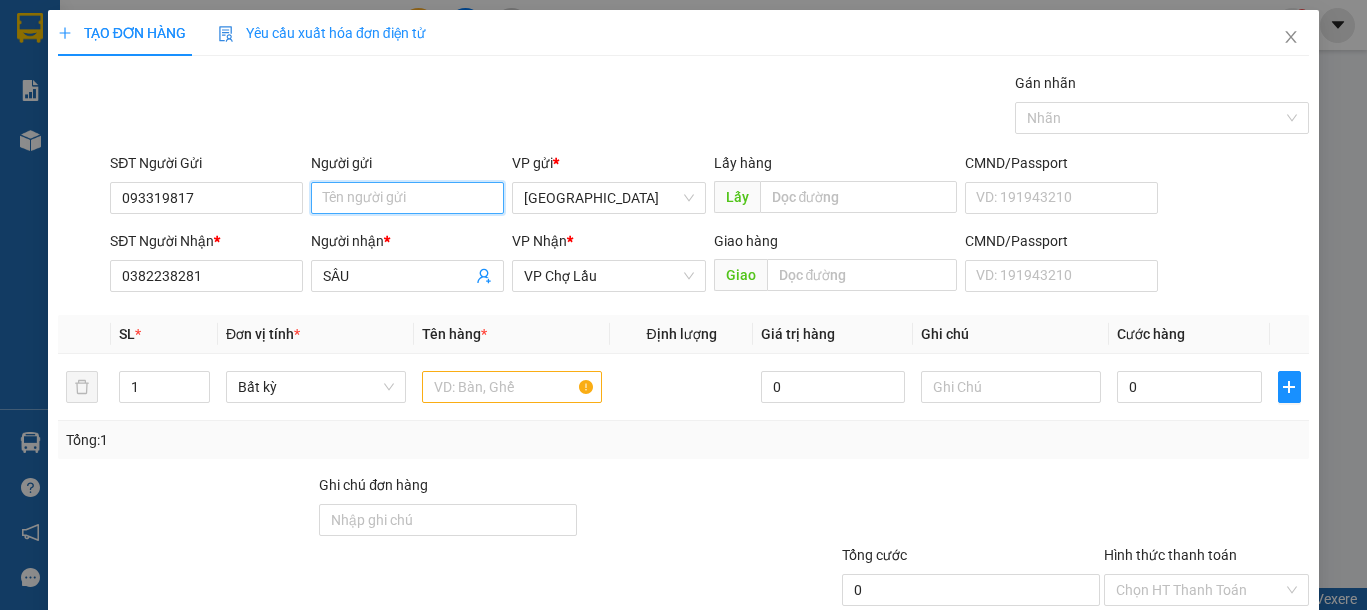click on "Người gửi" at bounding box center (407, 198) 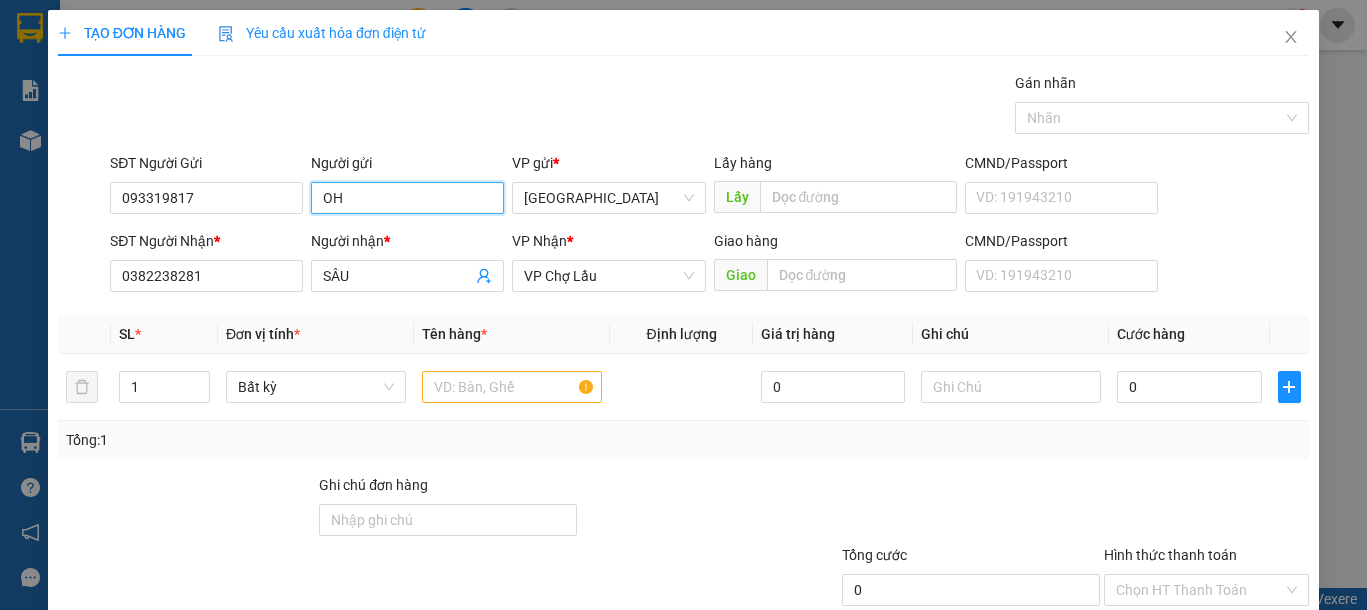 type on "O" 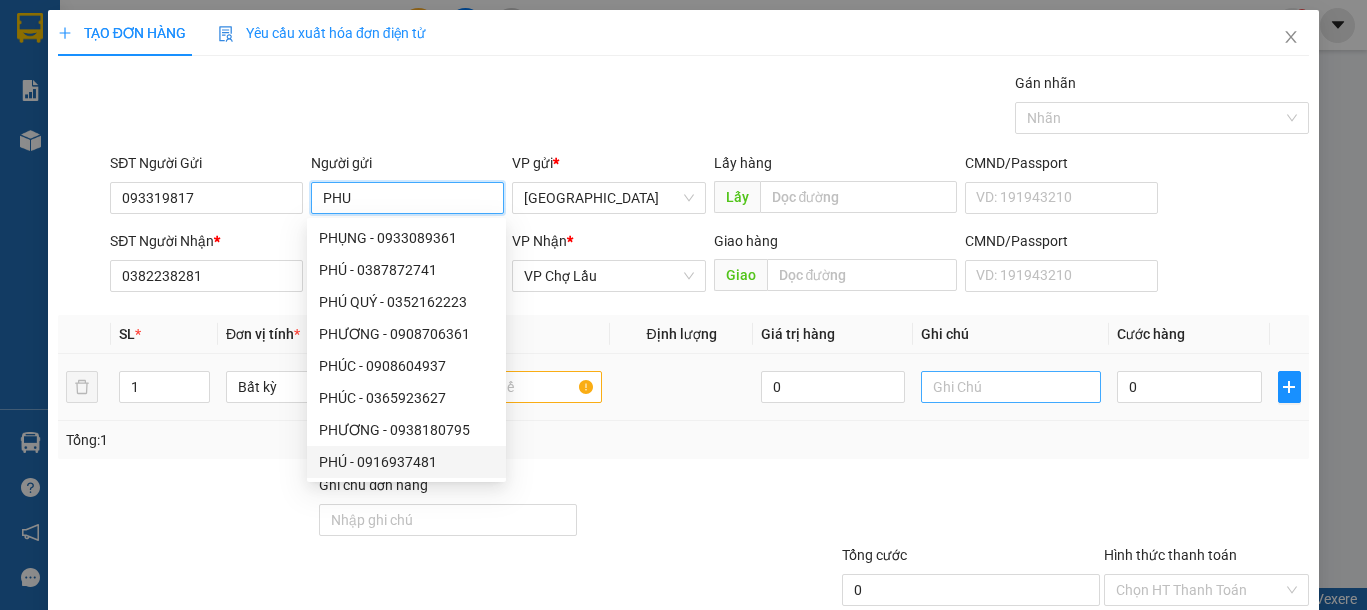 type on "PHU" 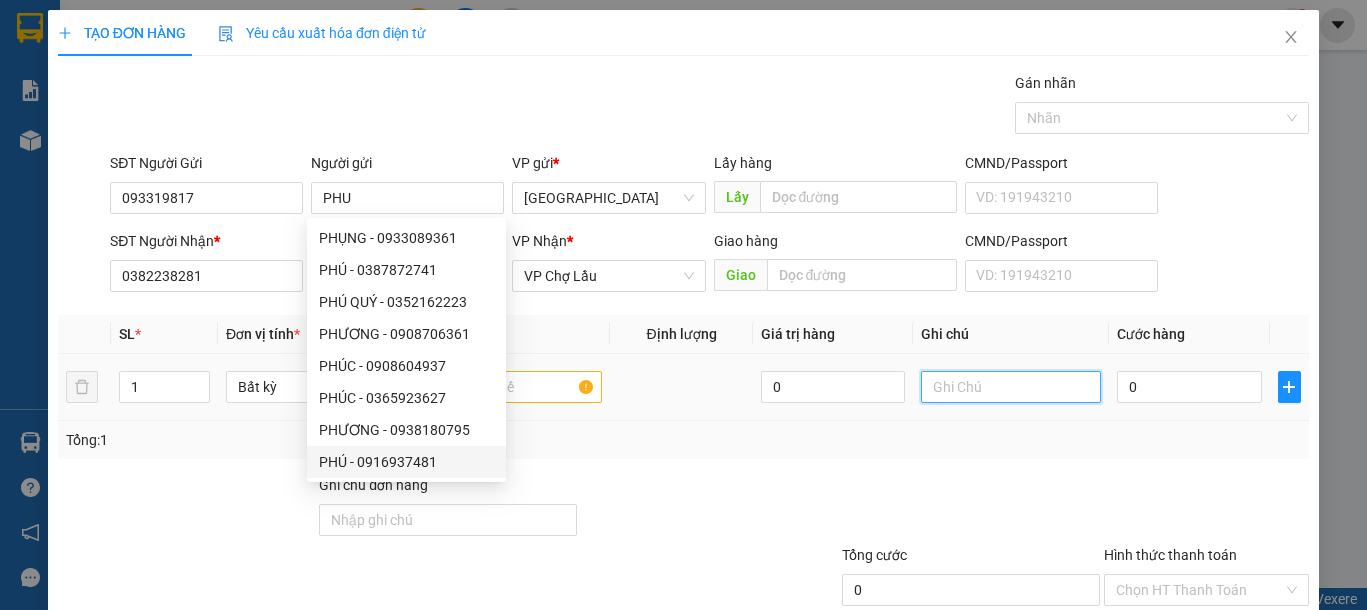 click at bounding box center (1011, 387) 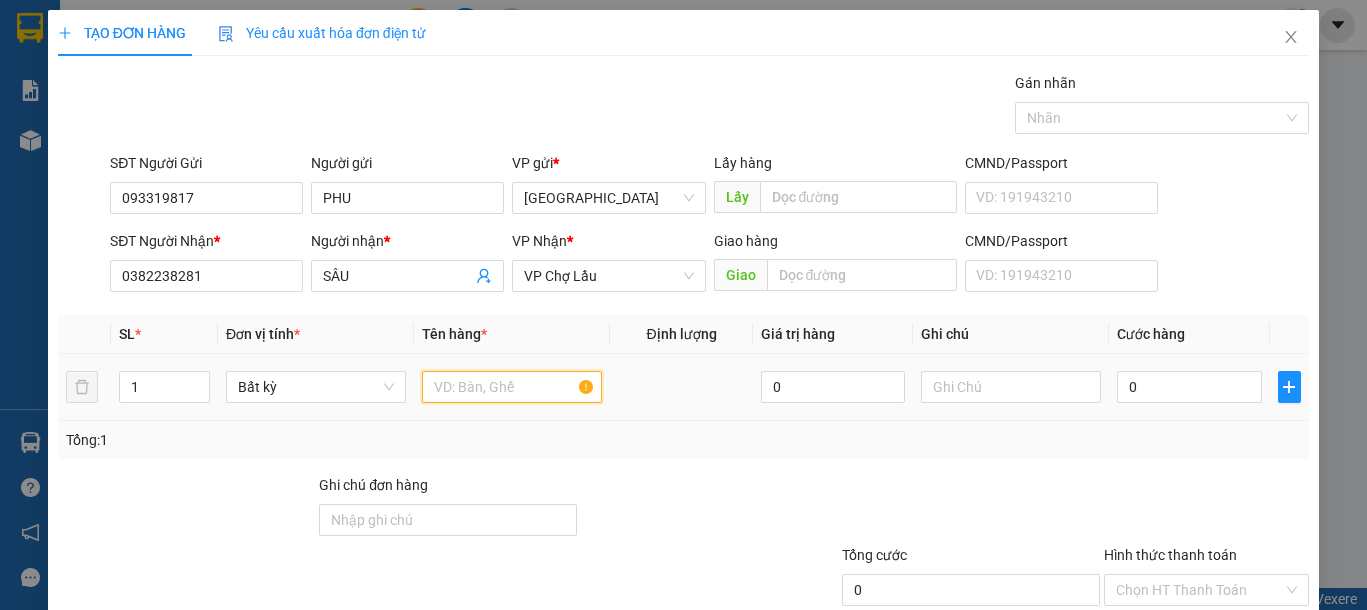 click at bounding box center [512, 387] 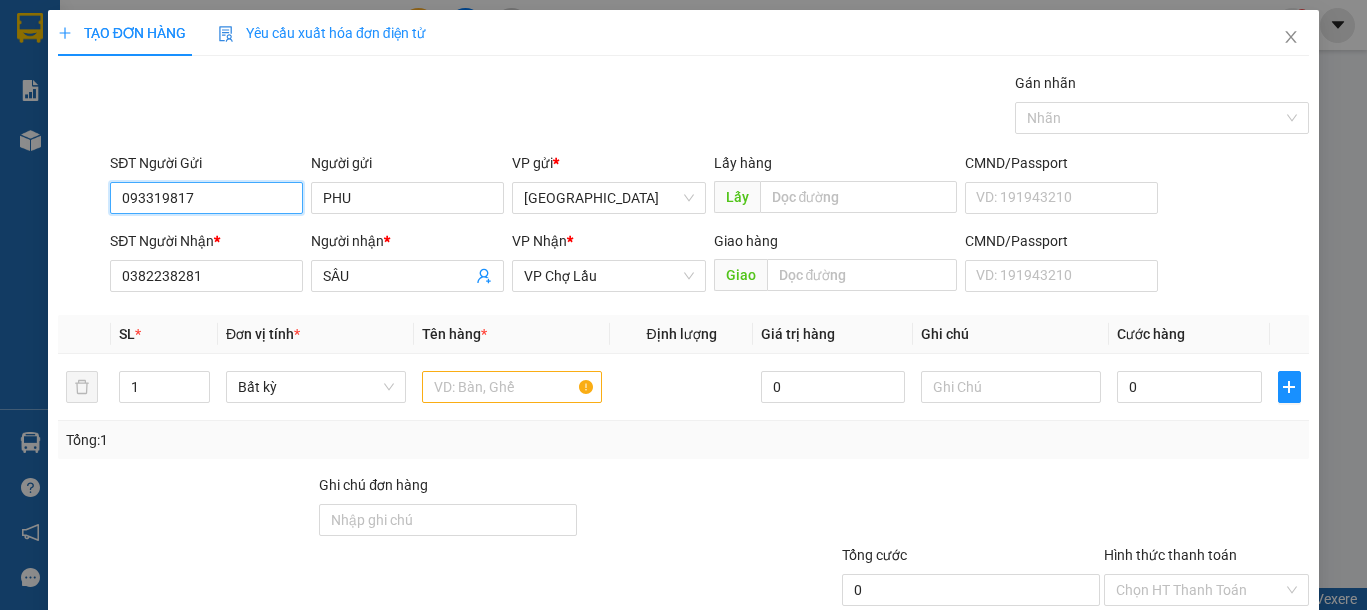 click on "093319817" at bounding box center (206, 198) 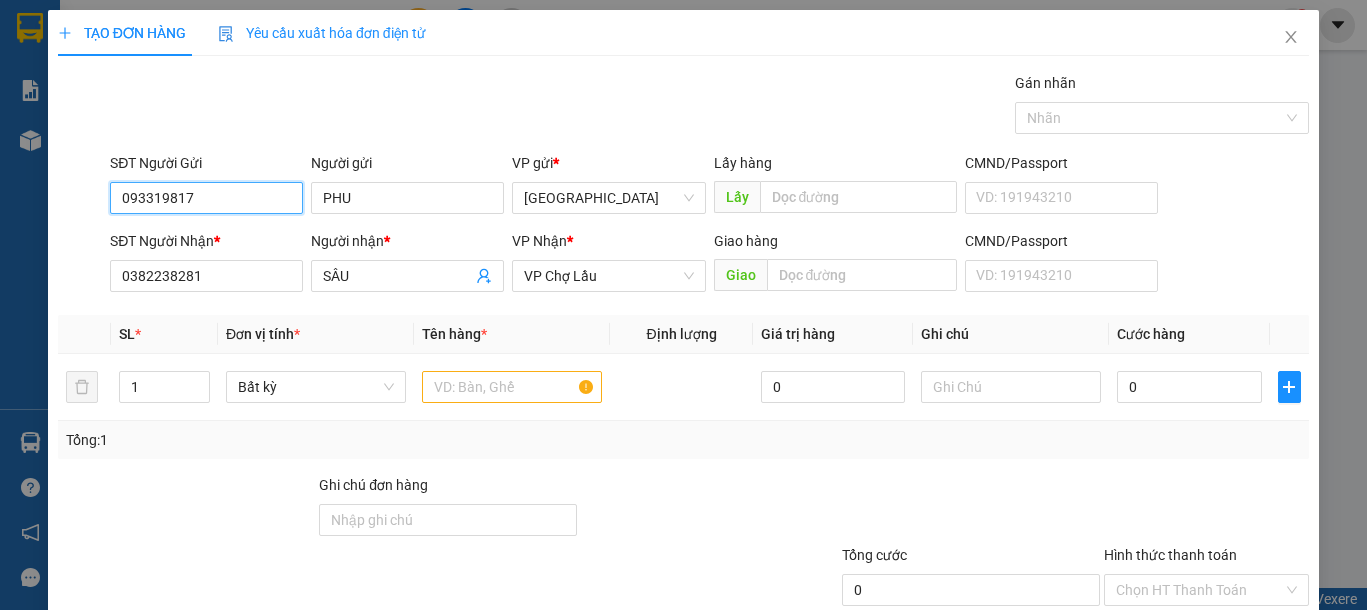 click on "093319817" at bounding box center [206, 198] 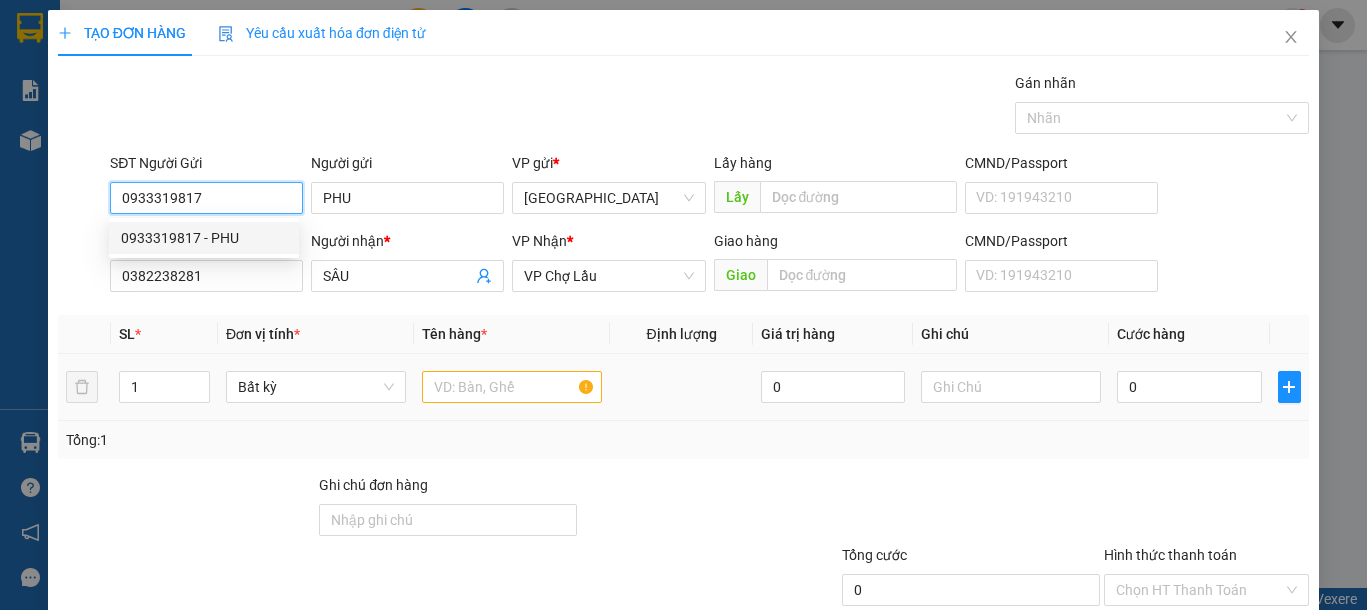 type on "0933319817" 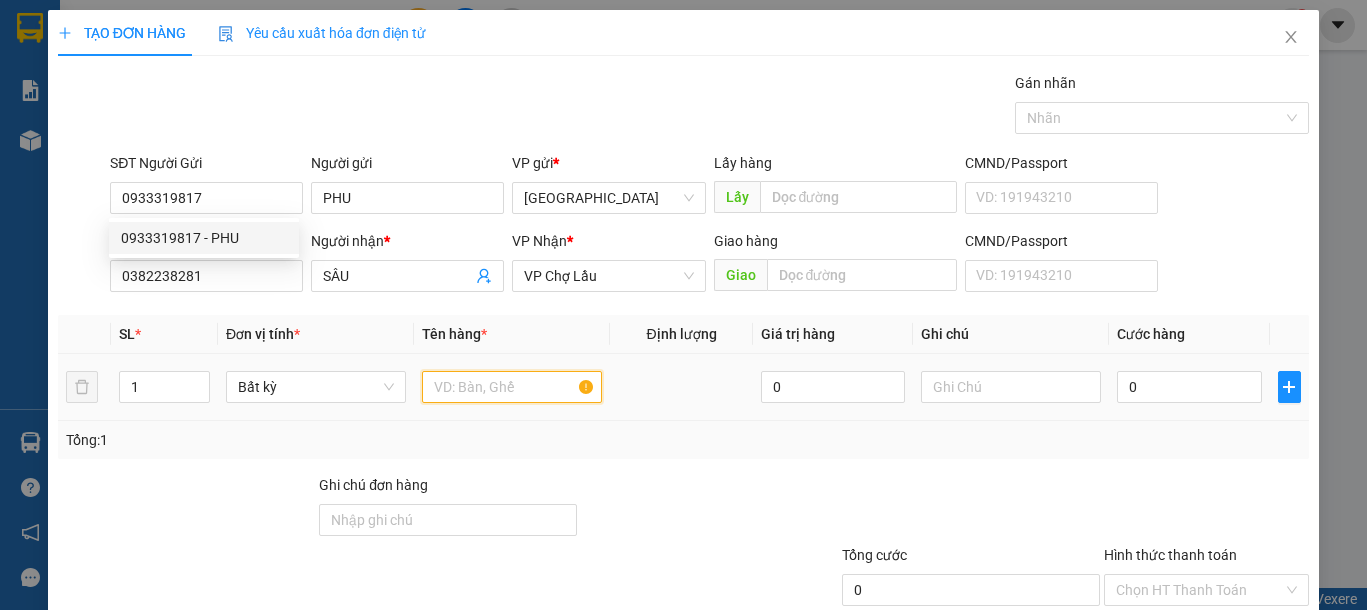 click at bounding box center [512, 387] 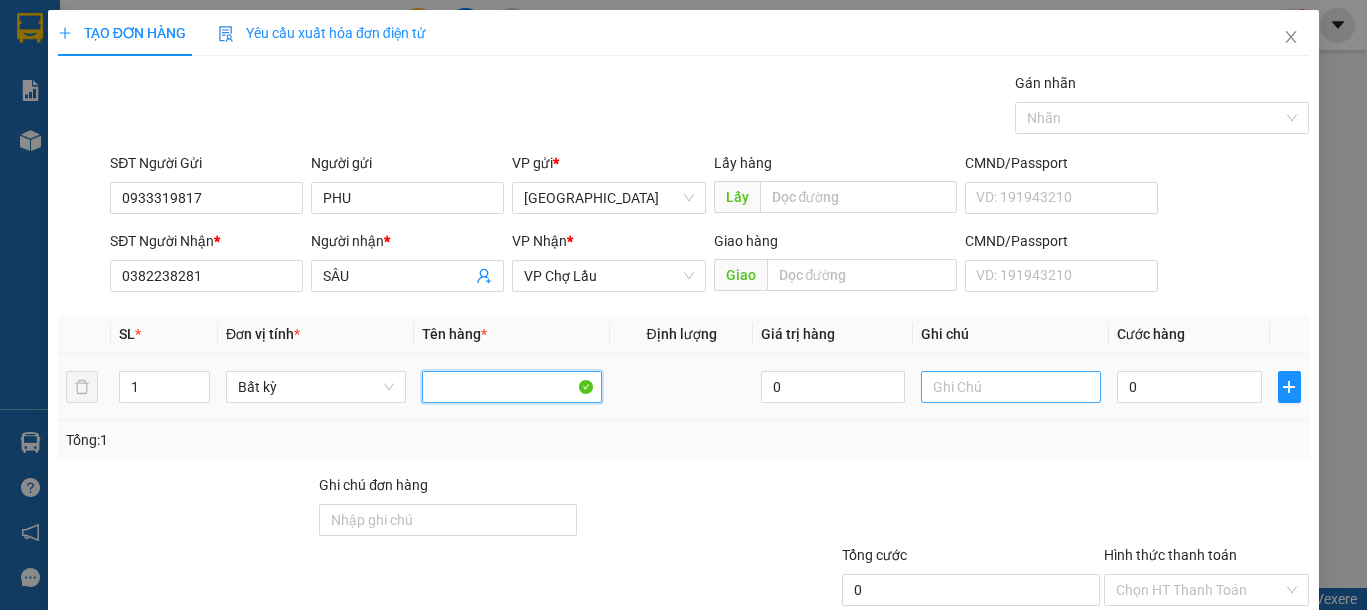 type on "1" 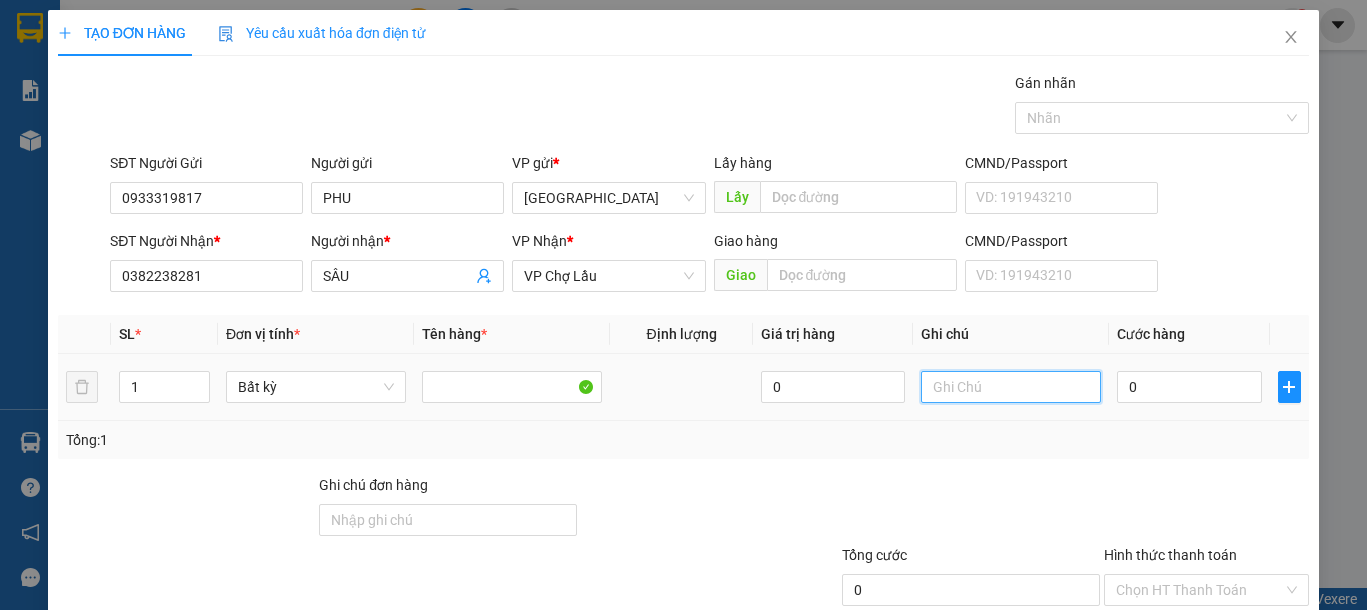 click at bounding box center [1011, 387] 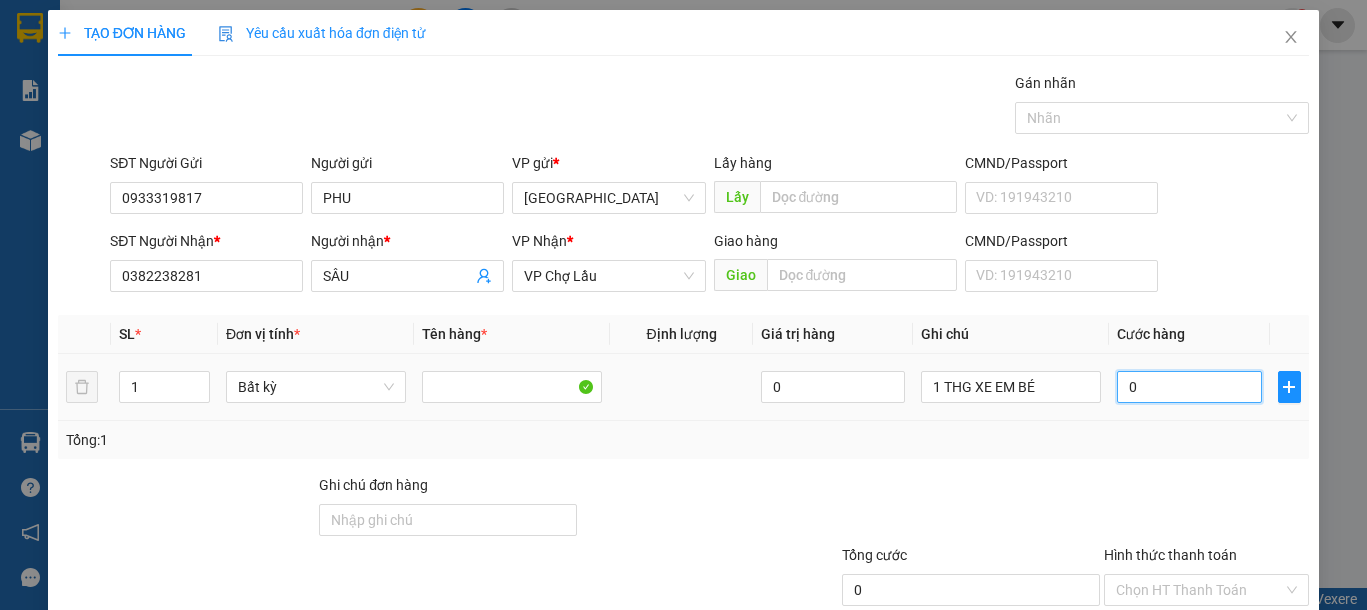 click on "0" at bounding box center [1189, 387] 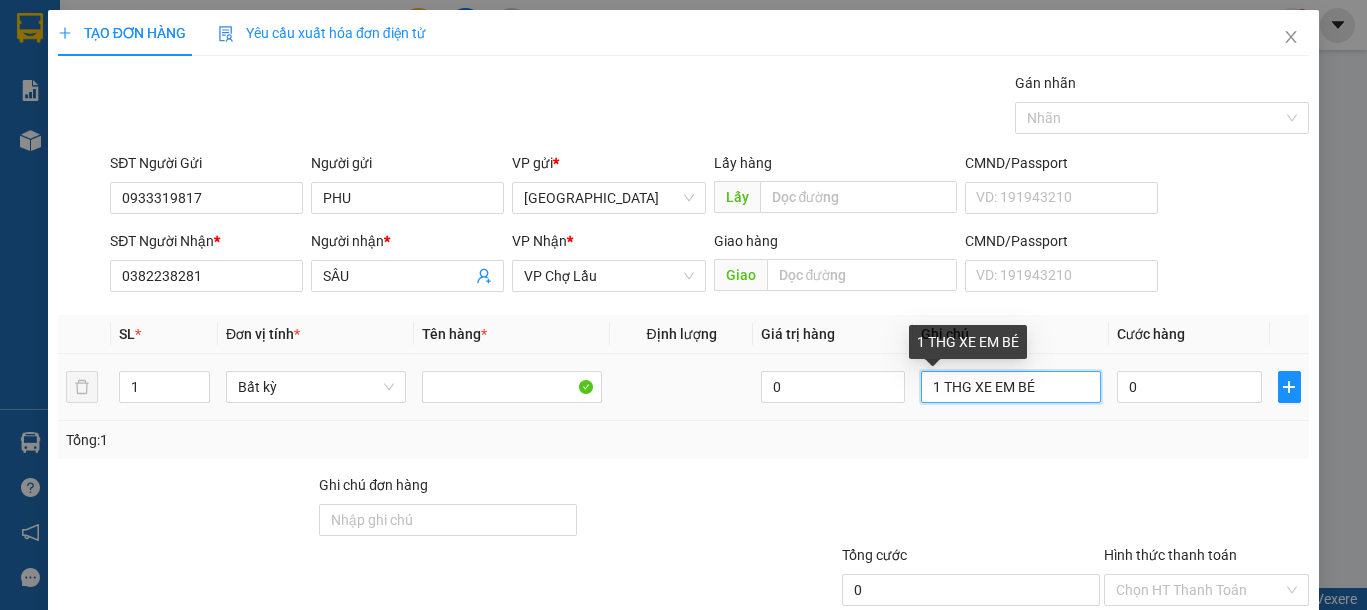 click on "1 THG XE EM BÉ" at bounding box center [1011, 387] 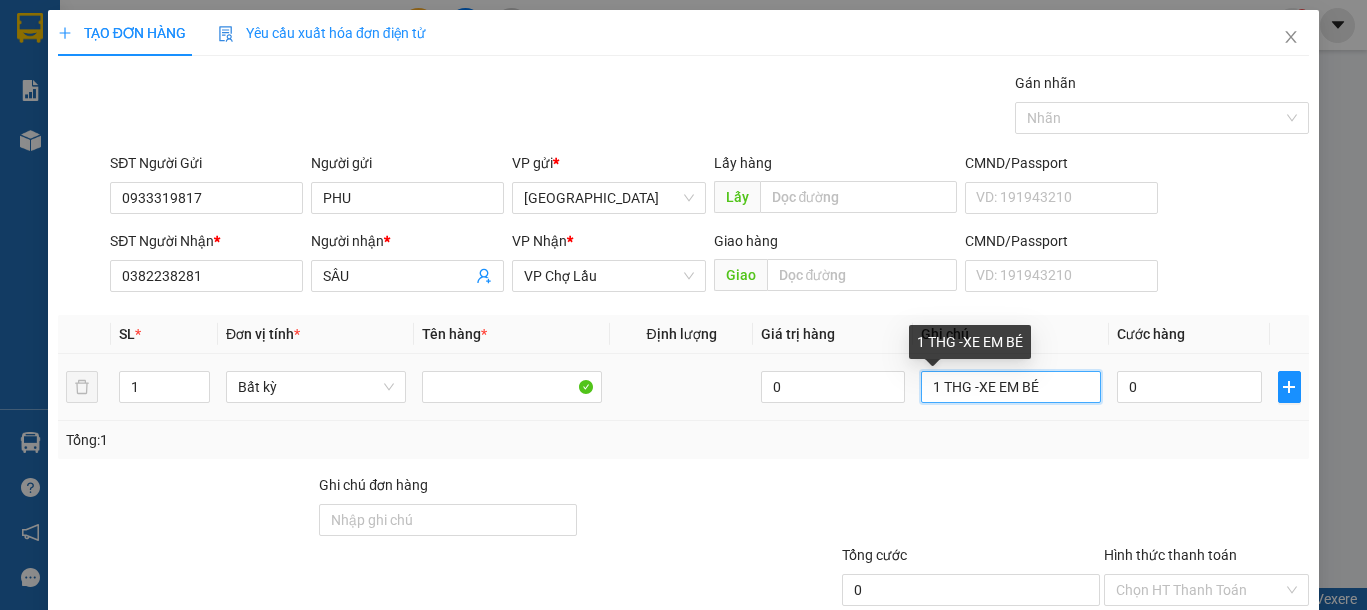 click on "1 THG -XE EM BÉ" at bounding box center (1011, 387) 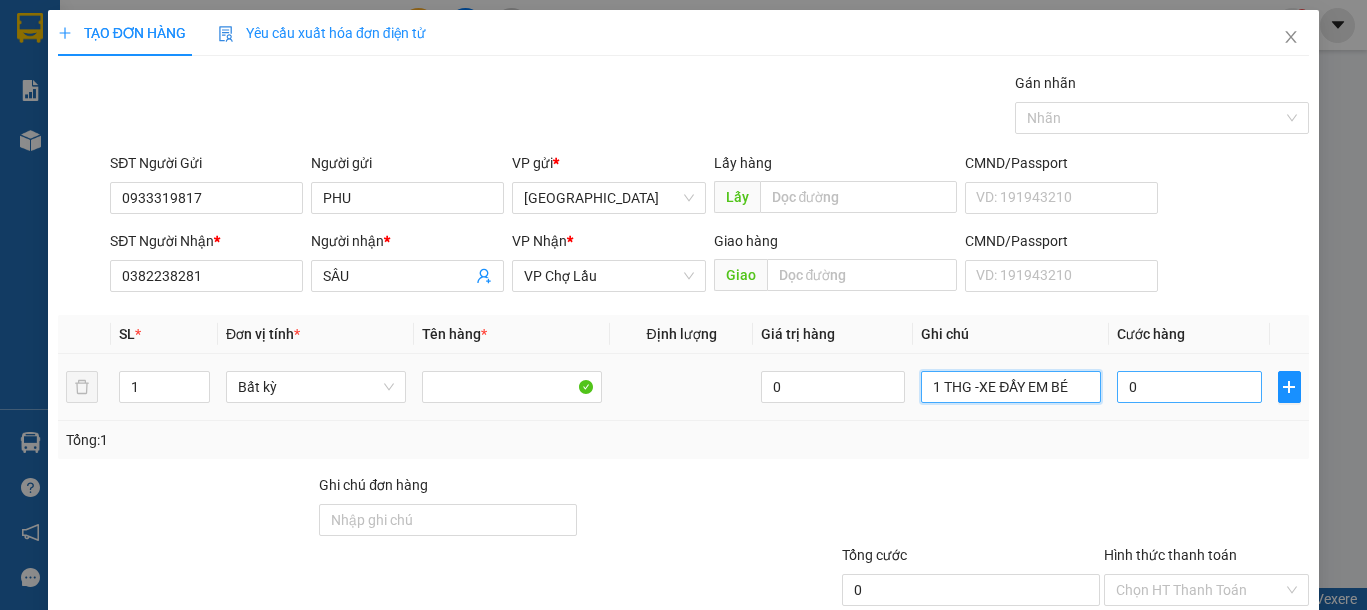 type on "1 THG -XE ĐẨY EM BÉ" 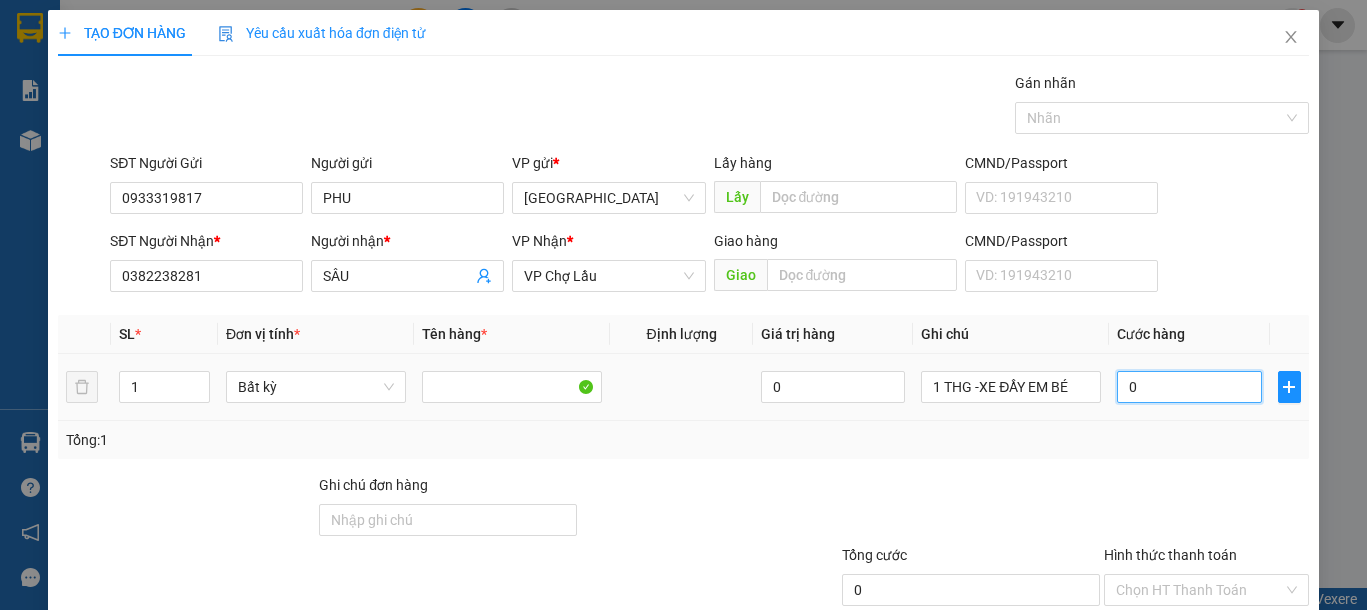click on "0" at bounding box center [1189, 387] 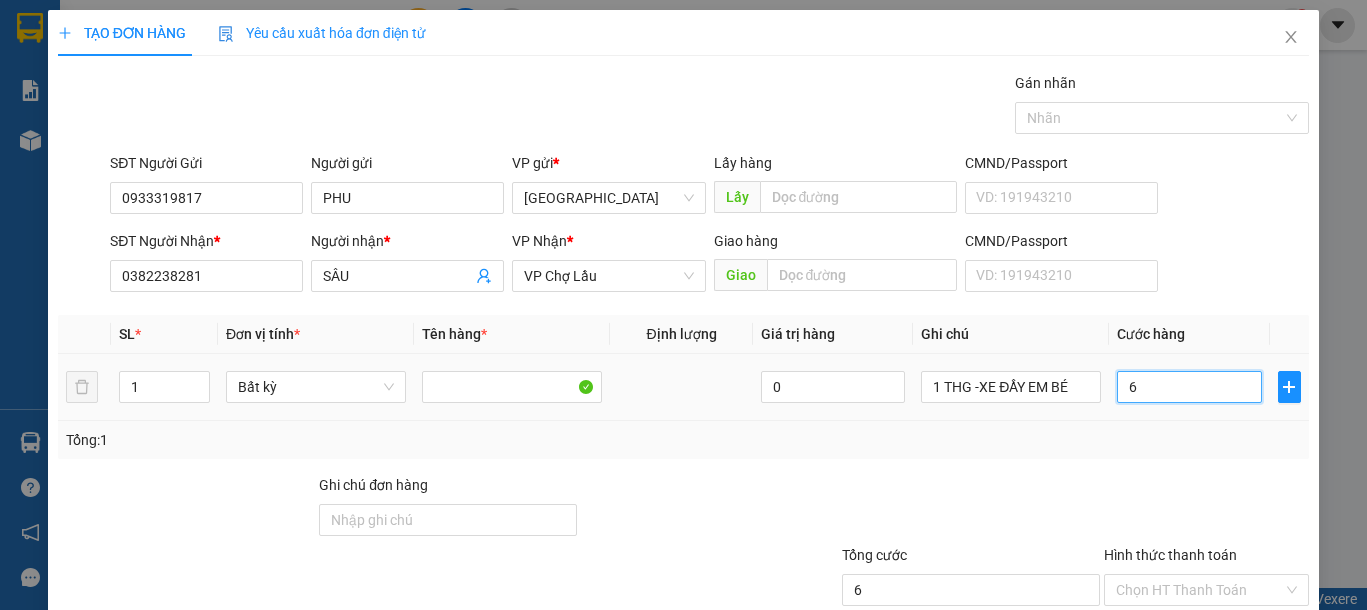 type on "60" 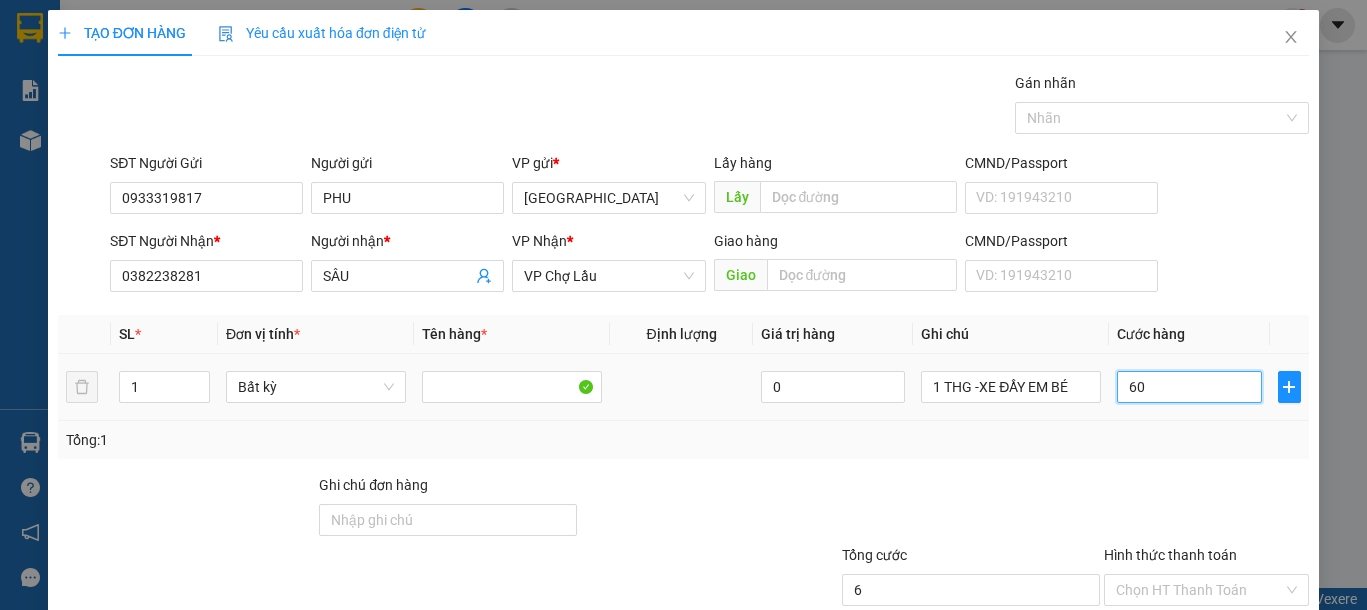 type on "60" 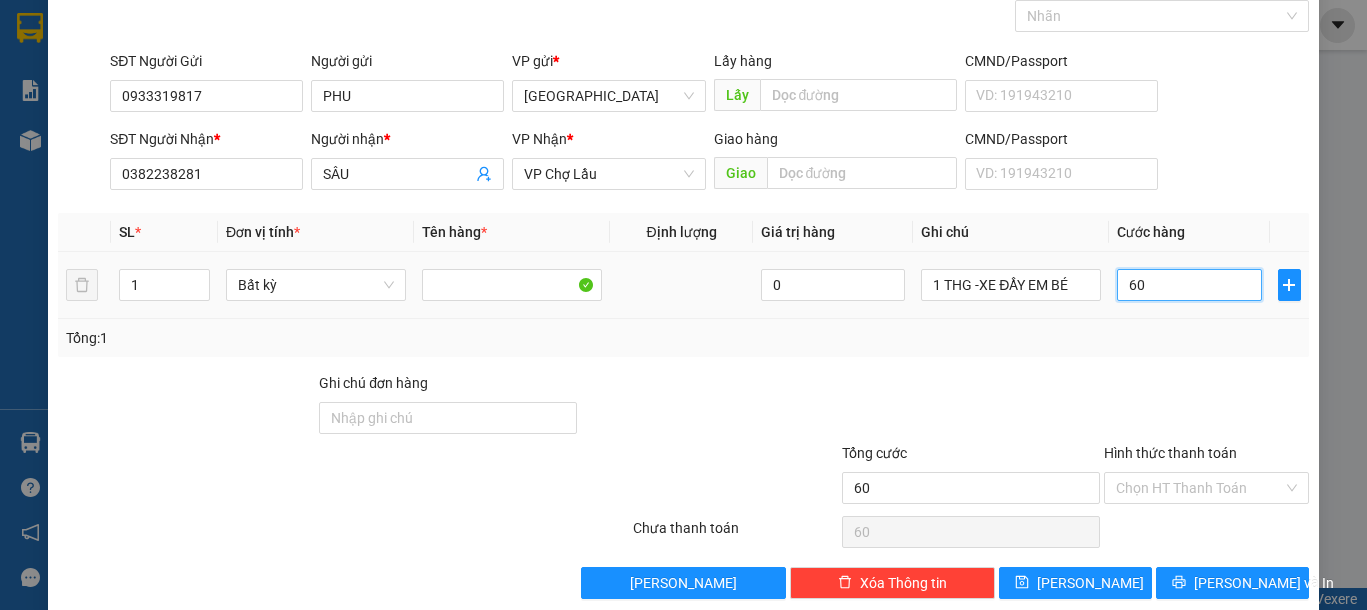 scroll, scrollTop: 130, scrollLeft: 0, axis: vertical 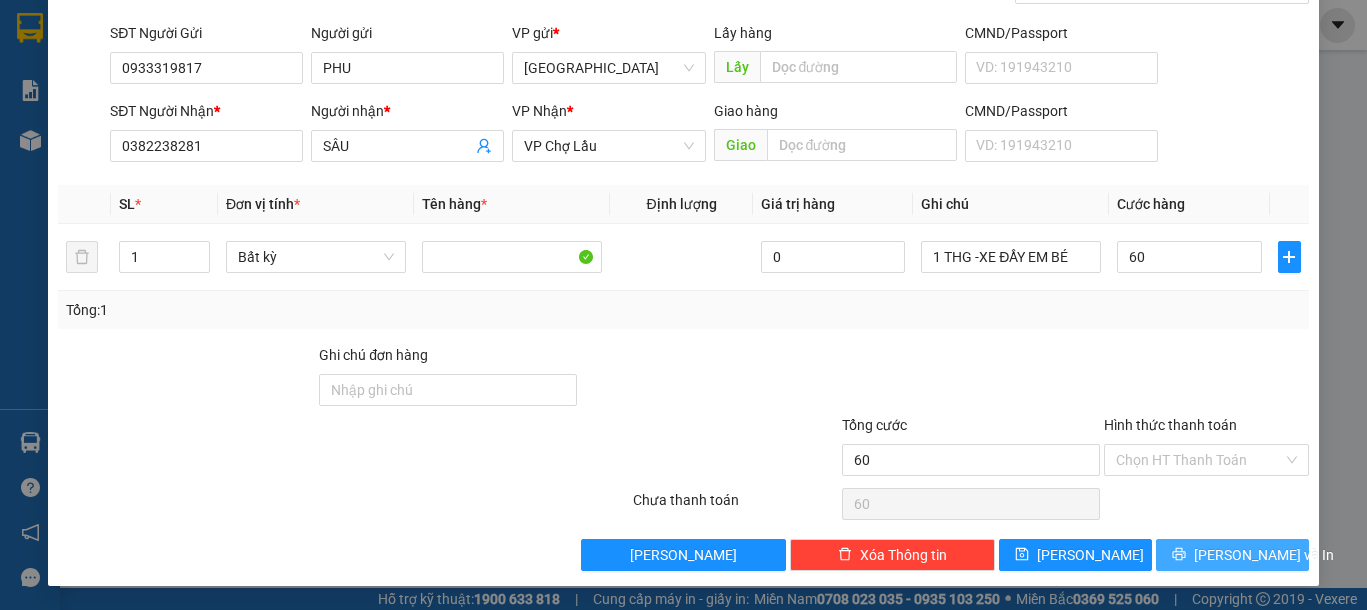 type on "60.000" 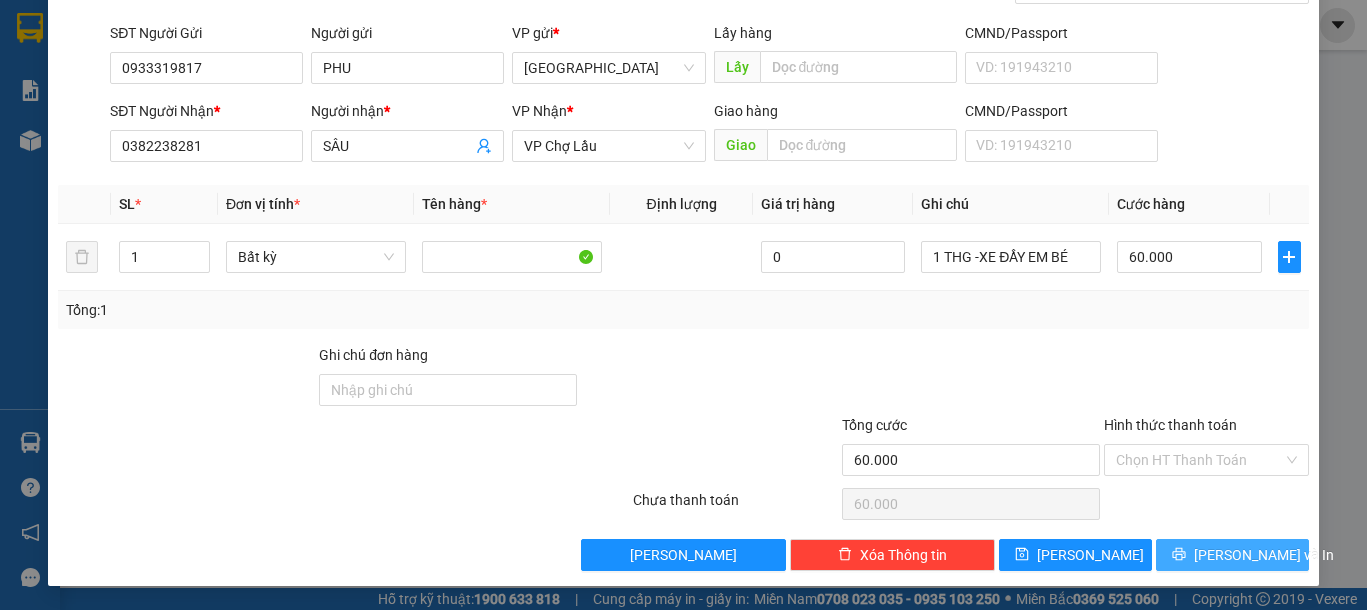 click on "[PERSON_NAME] và In" at bounding box center (1264, 555) 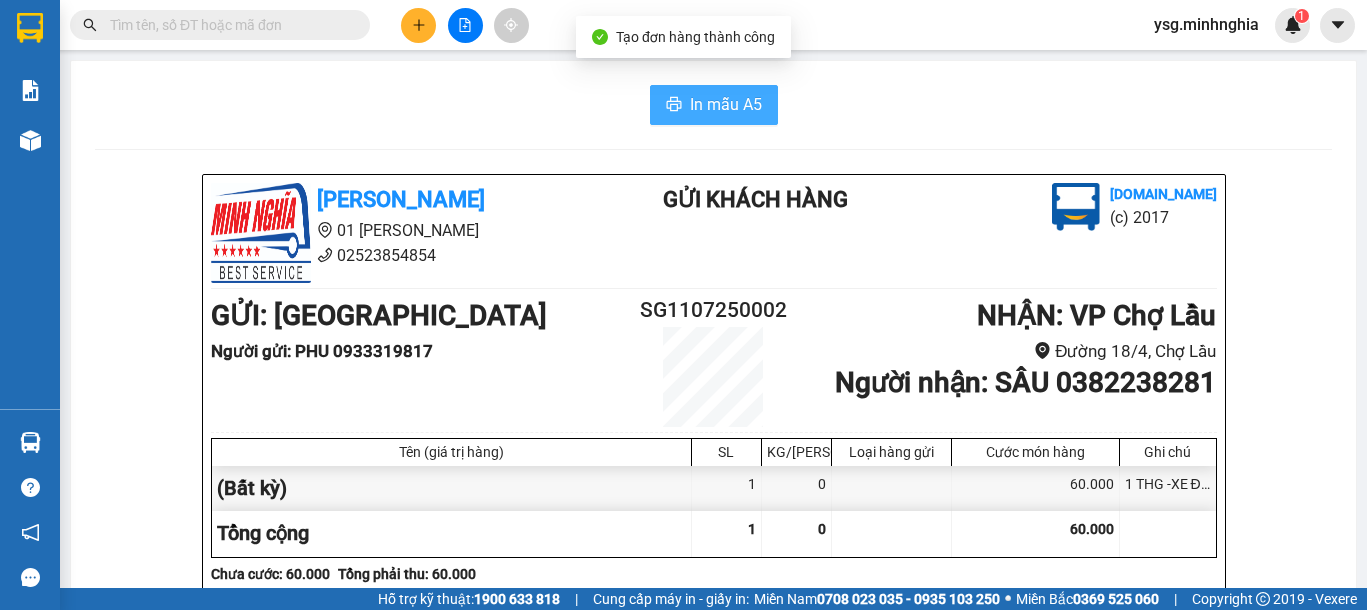 click on "In mẫu A5" at bounding box center [714, 105] 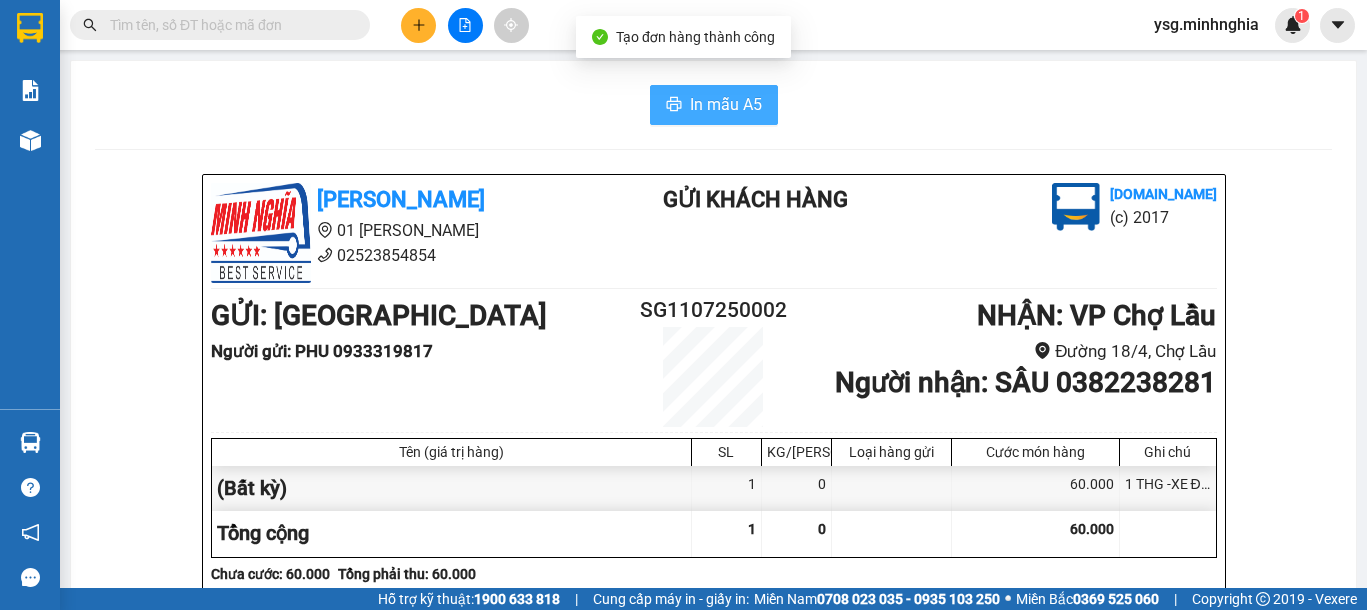 scroll, scrollTop: 0, scrollLeft: 0, axis: both 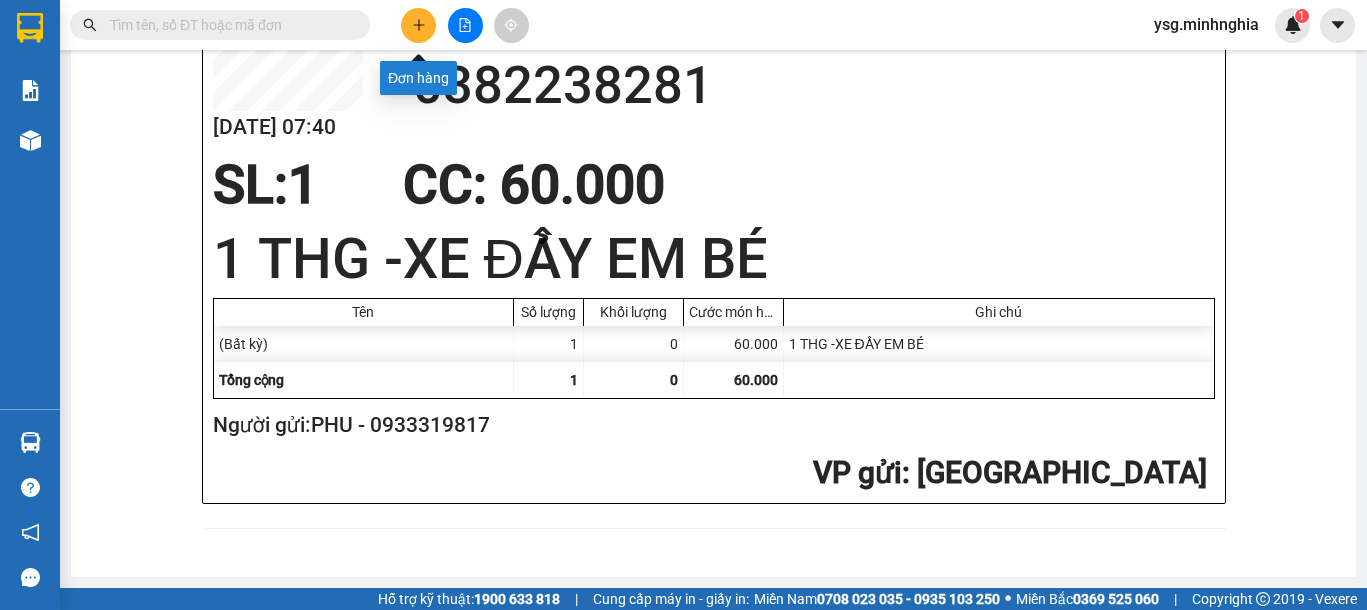 click 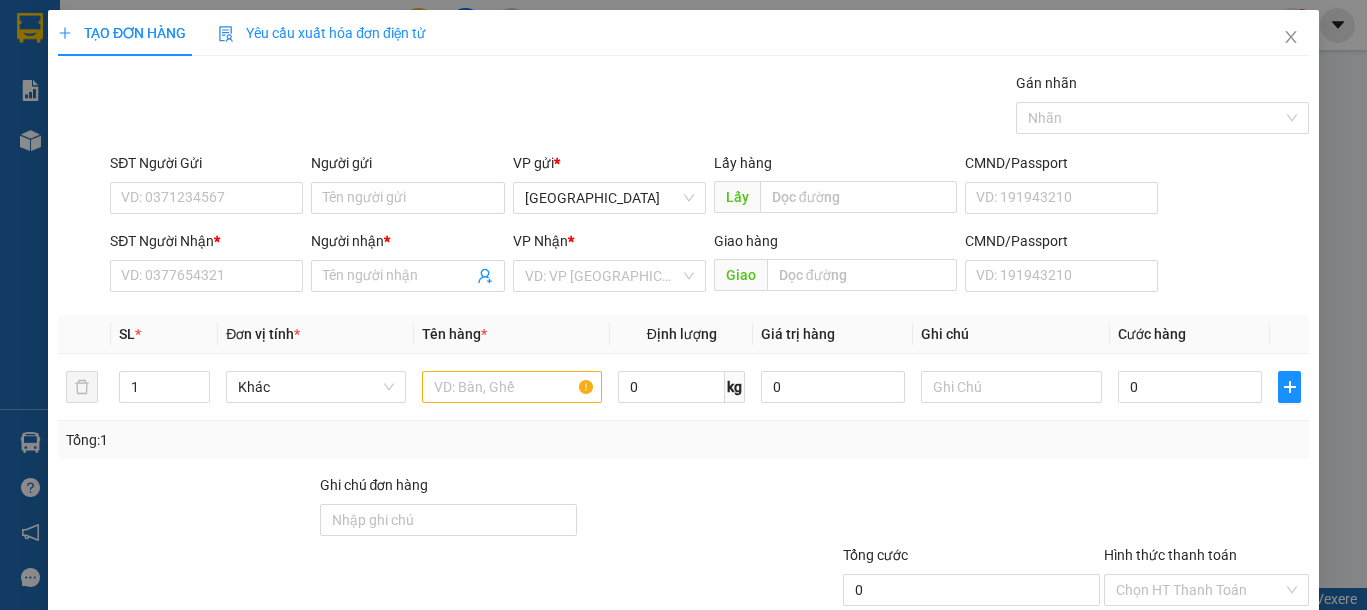 scroll, scrollTop: 0, scrollLeft: 0, axis: both 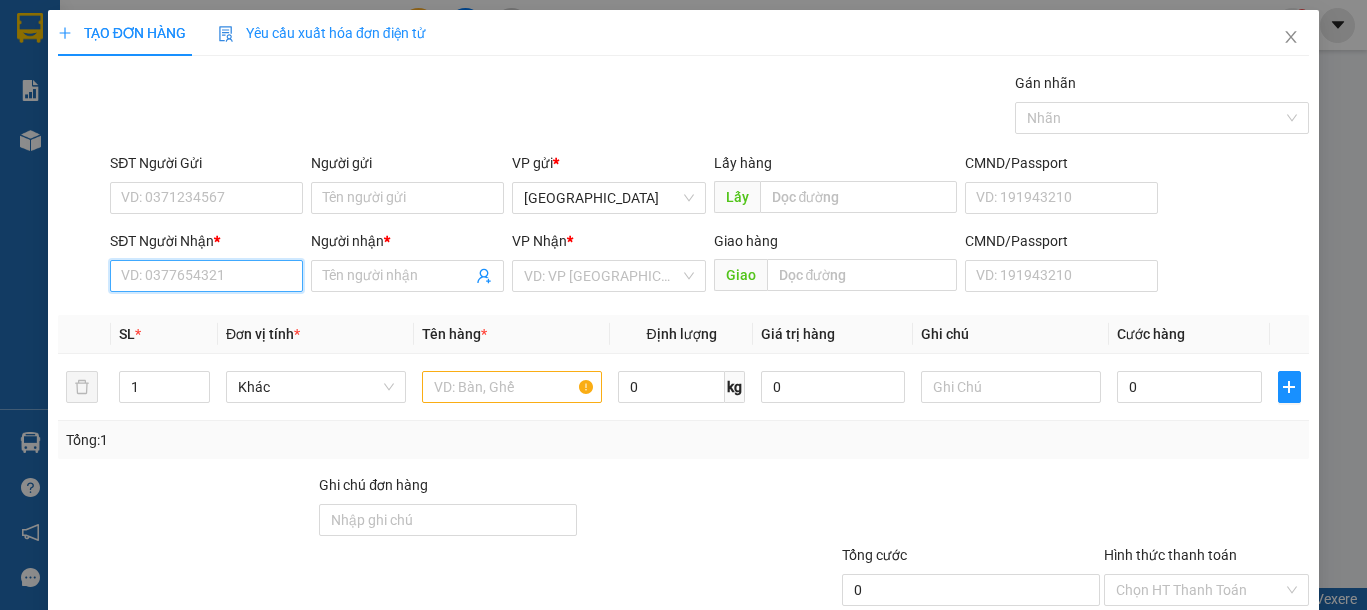 click on "SĐT Người Nhận  *" at bounding box center (206, 276) 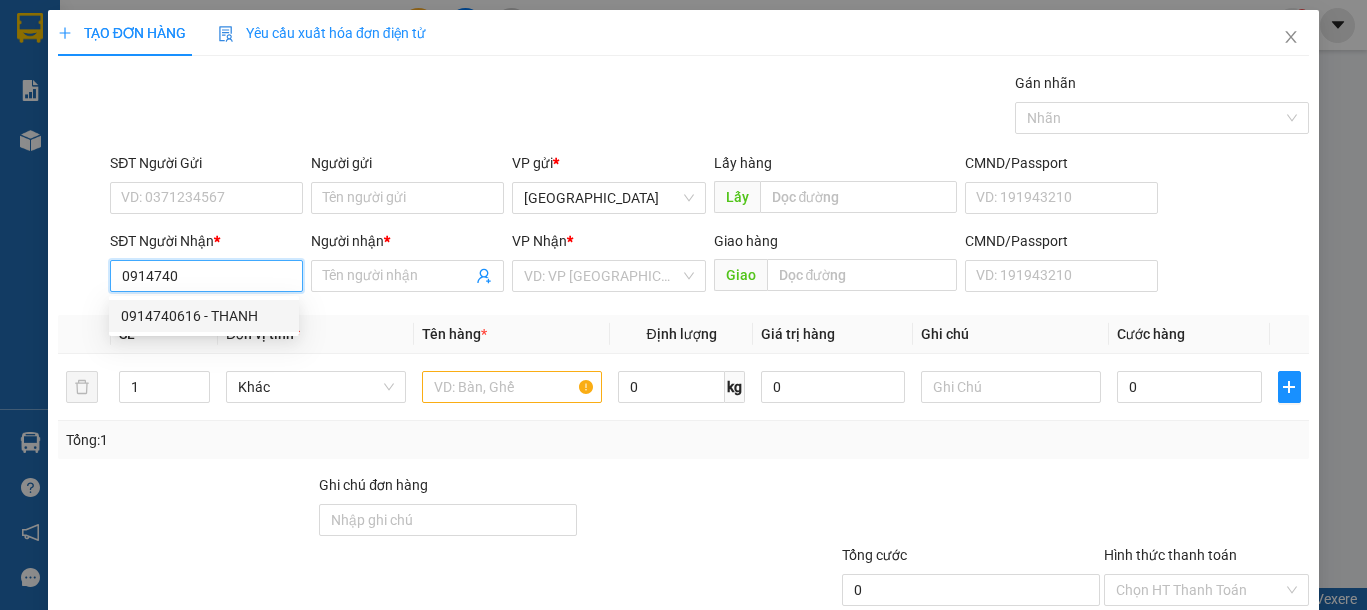 click on "0914740616 - THANH" at bounding box center (204, 316) 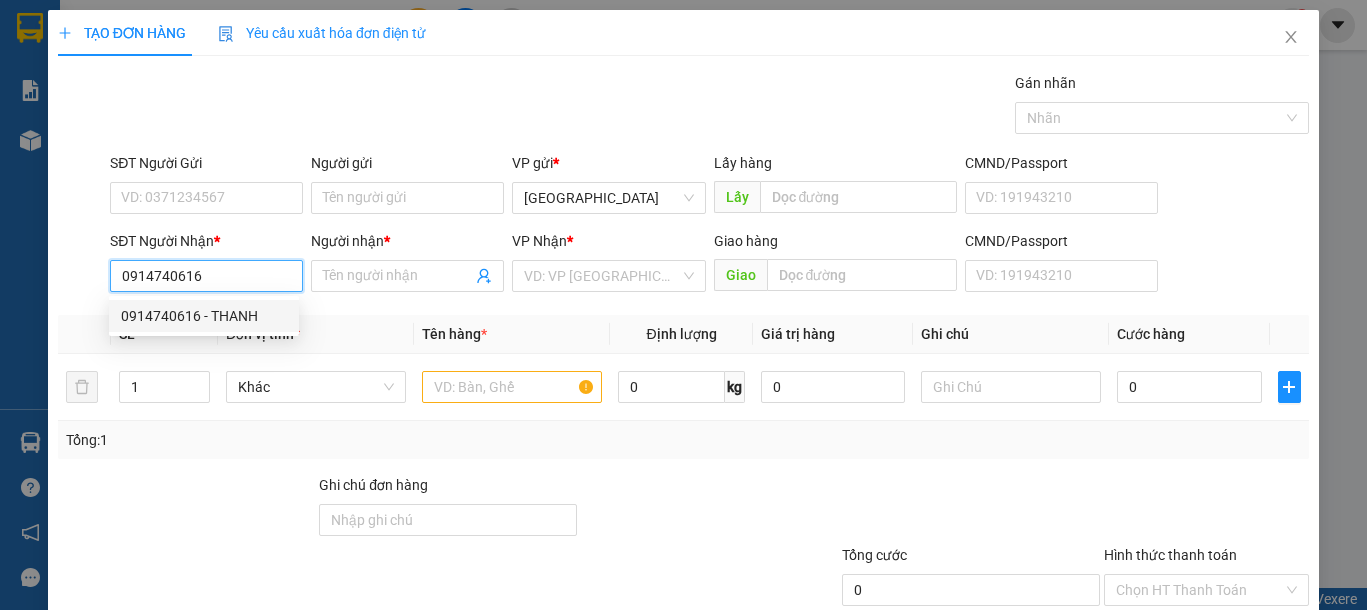type on "THANH" 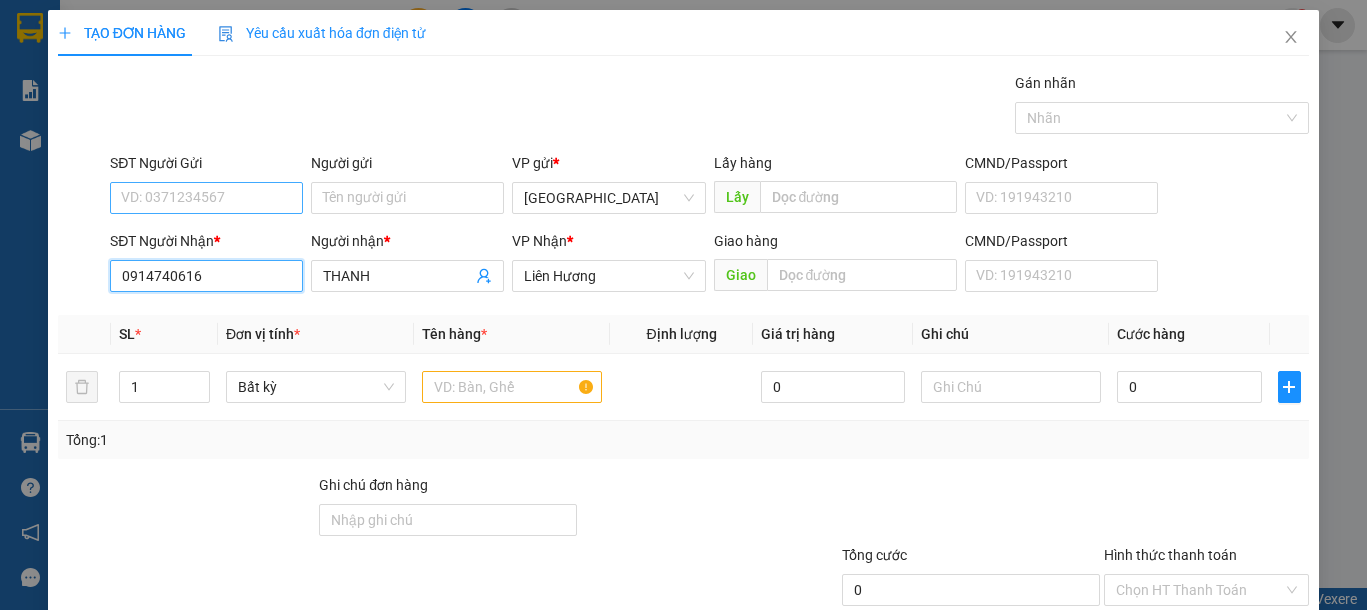 type on "0914740616" 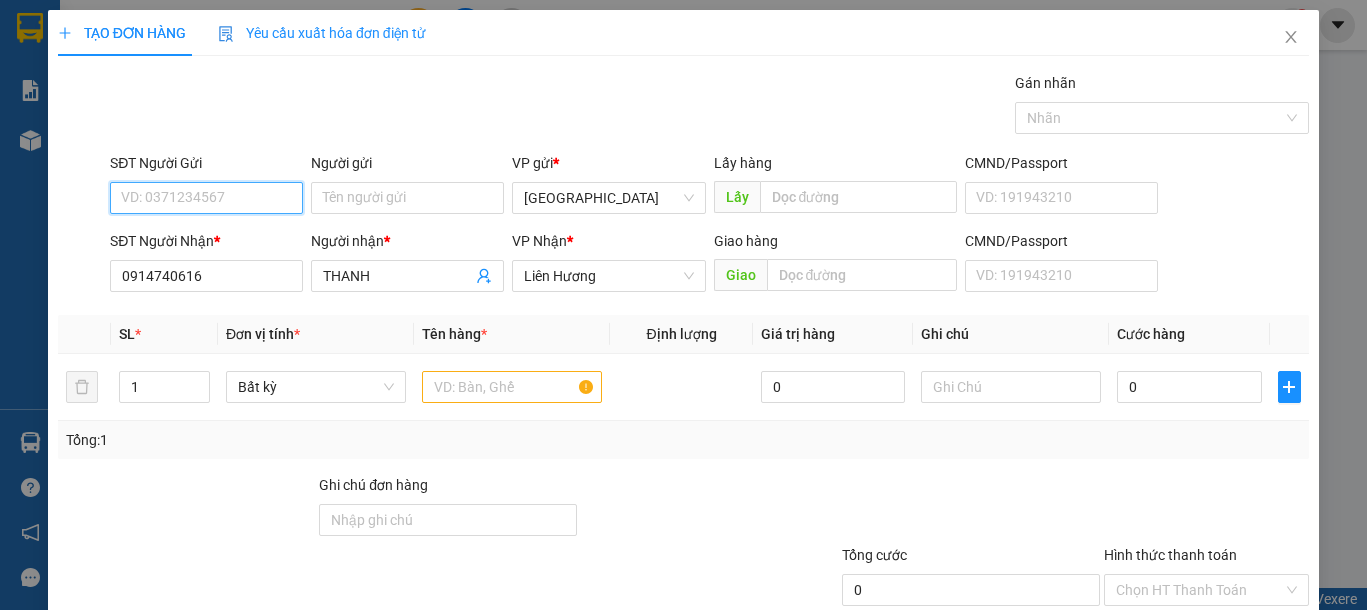 click on "SĐT Người Gửi" at bounding box center [206, 198] 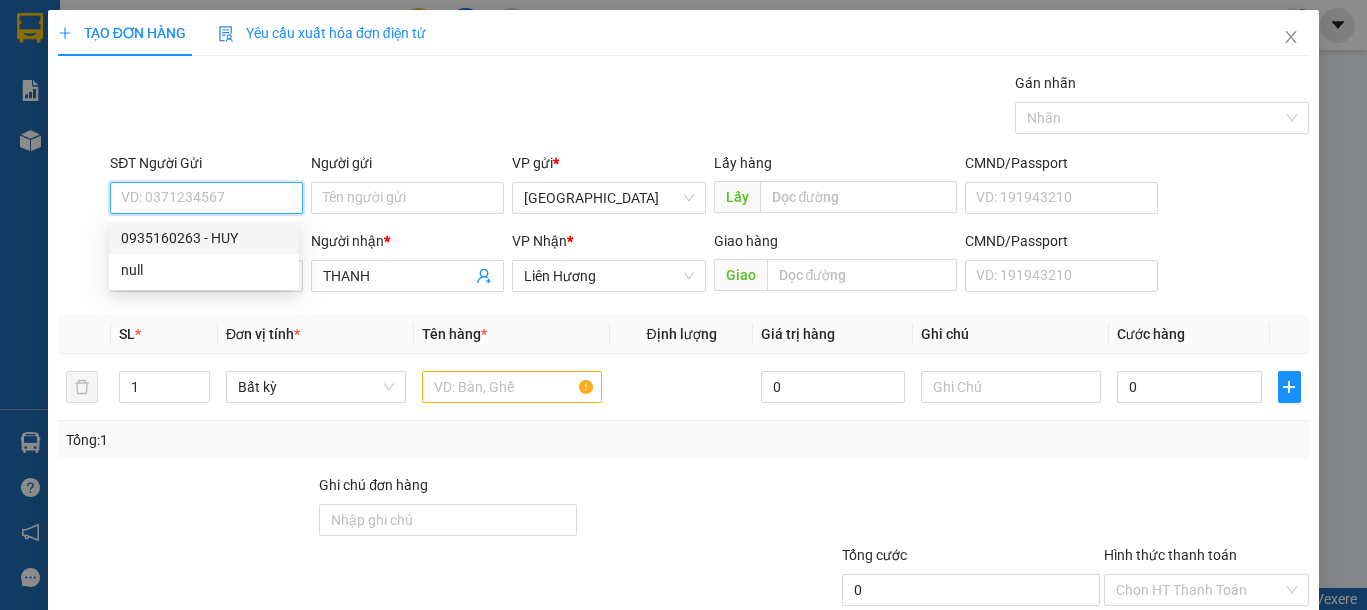 click on "0935160263 - HUY" at bounding box center [204, 238] 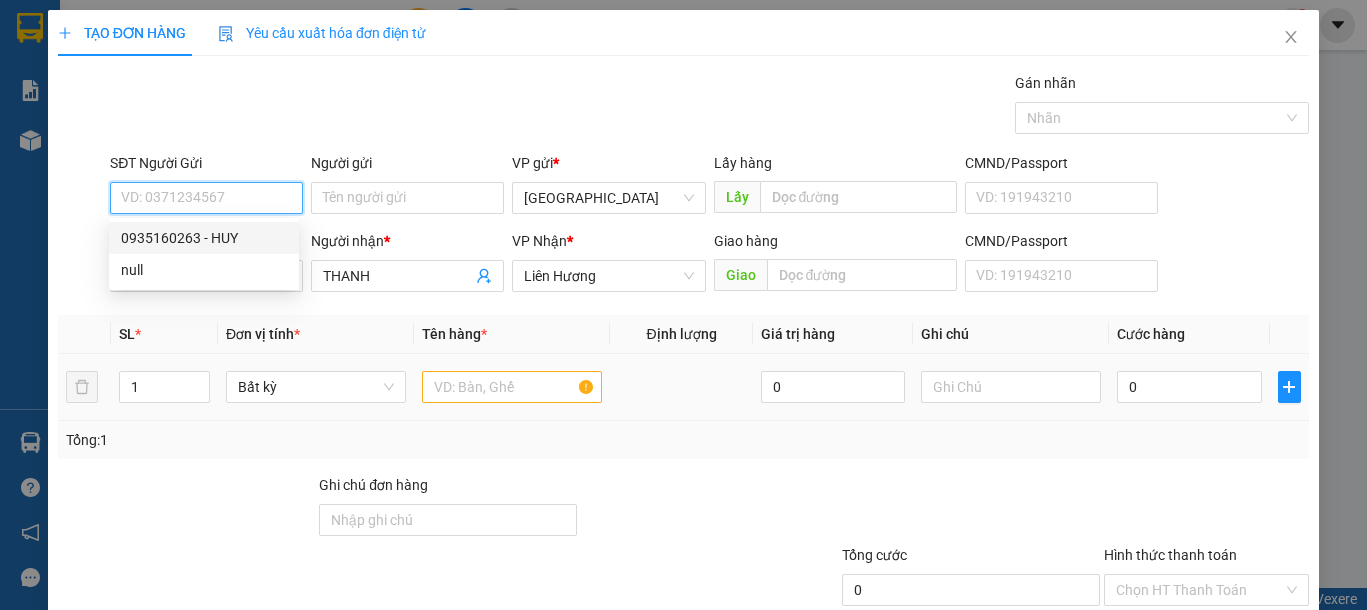 type on "0935160263" 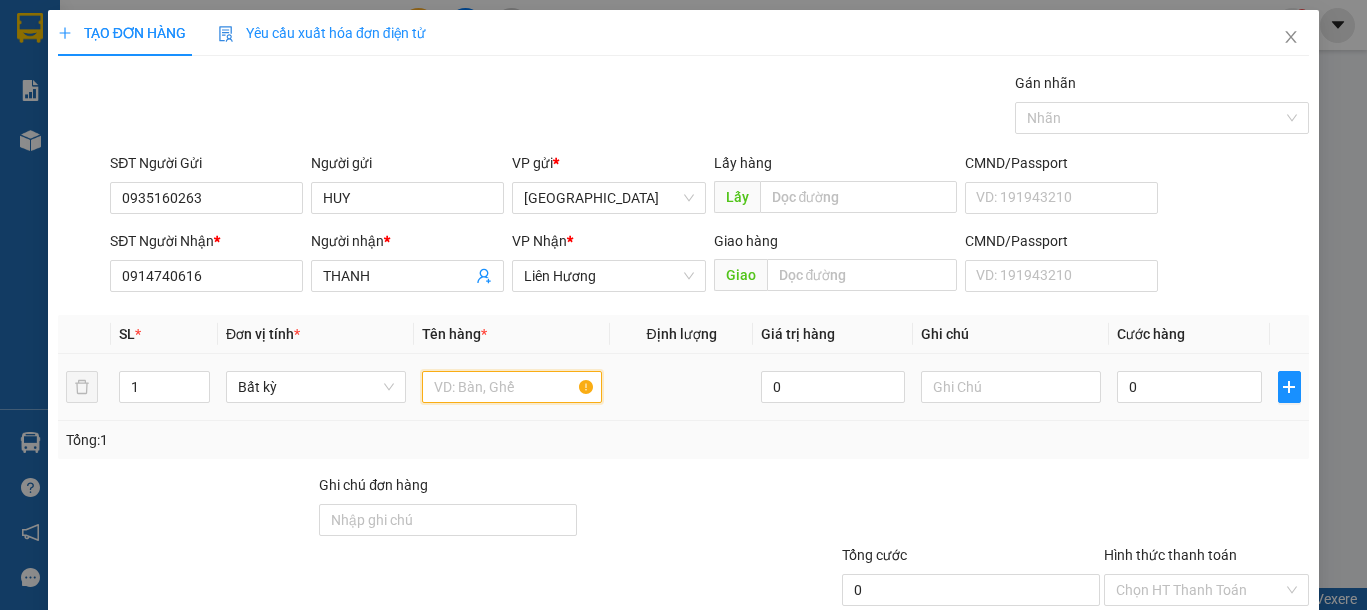 click at bounding box center [512, 387] 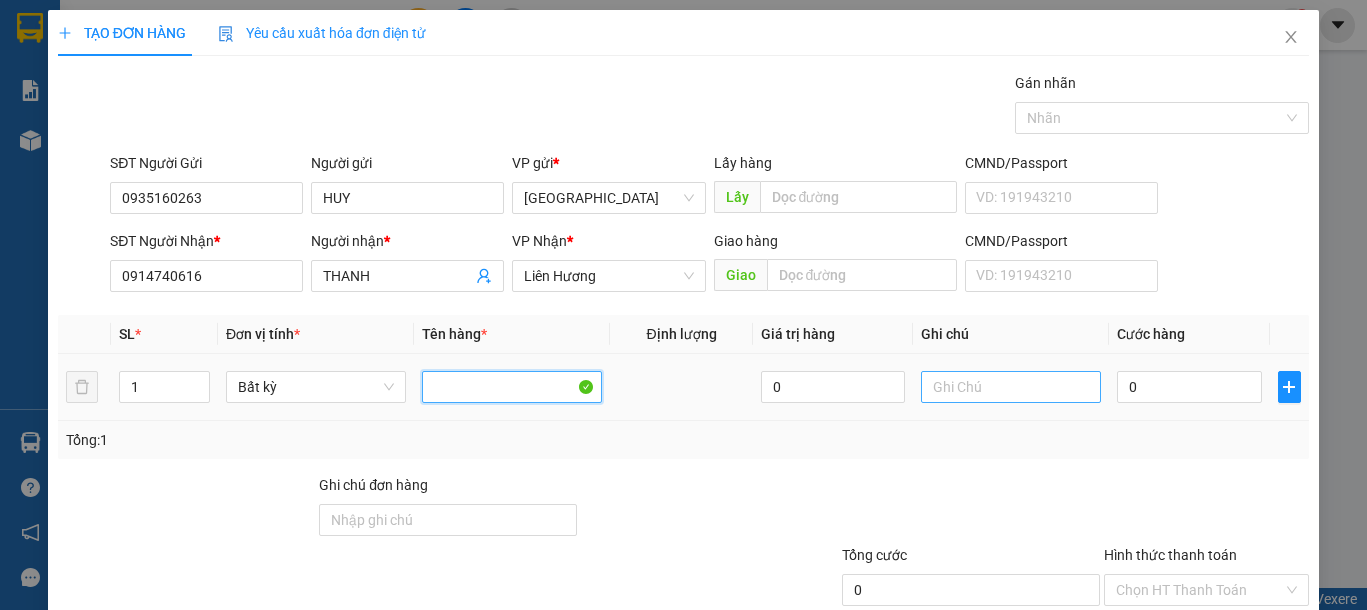 type 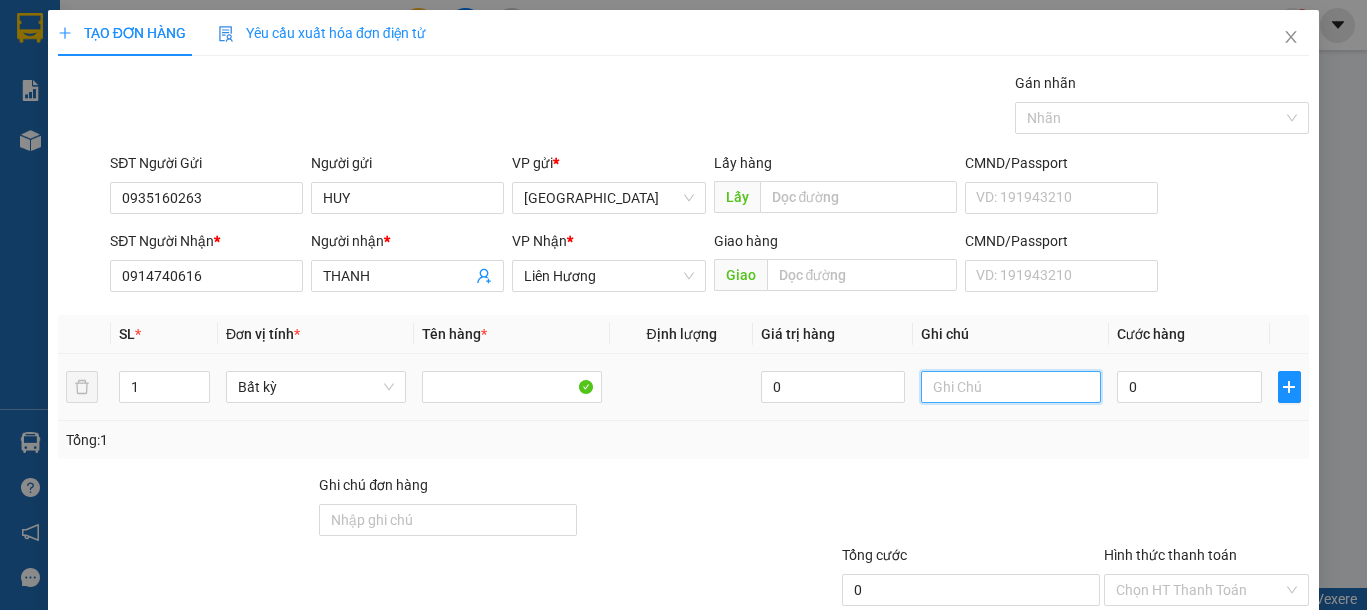click at bounding box center [1011, 387] 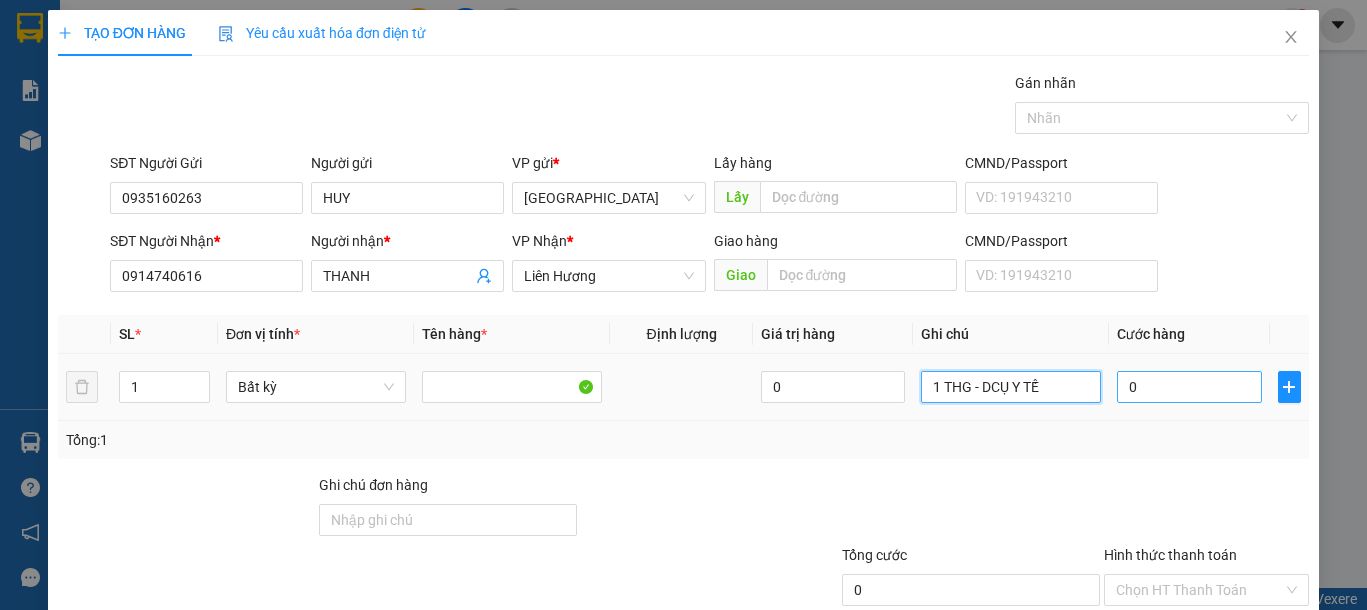 type on "1 THG - DCỤ Y TẾ" 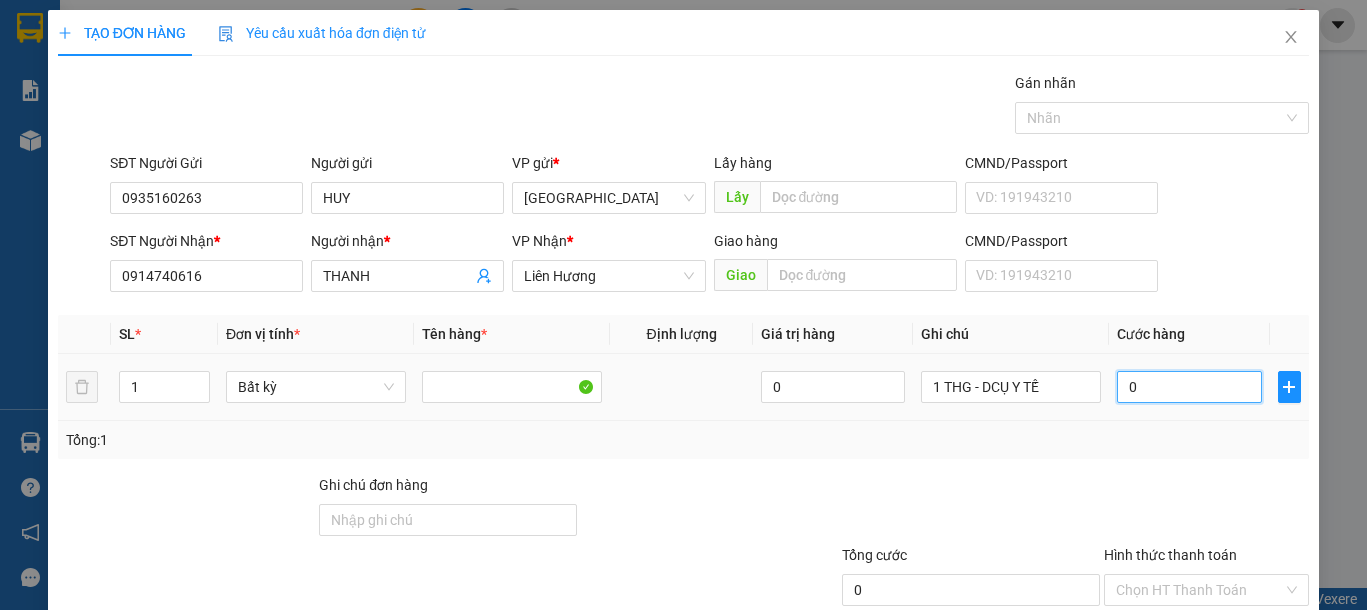 click on "0" at bounding box center [1189, 387] 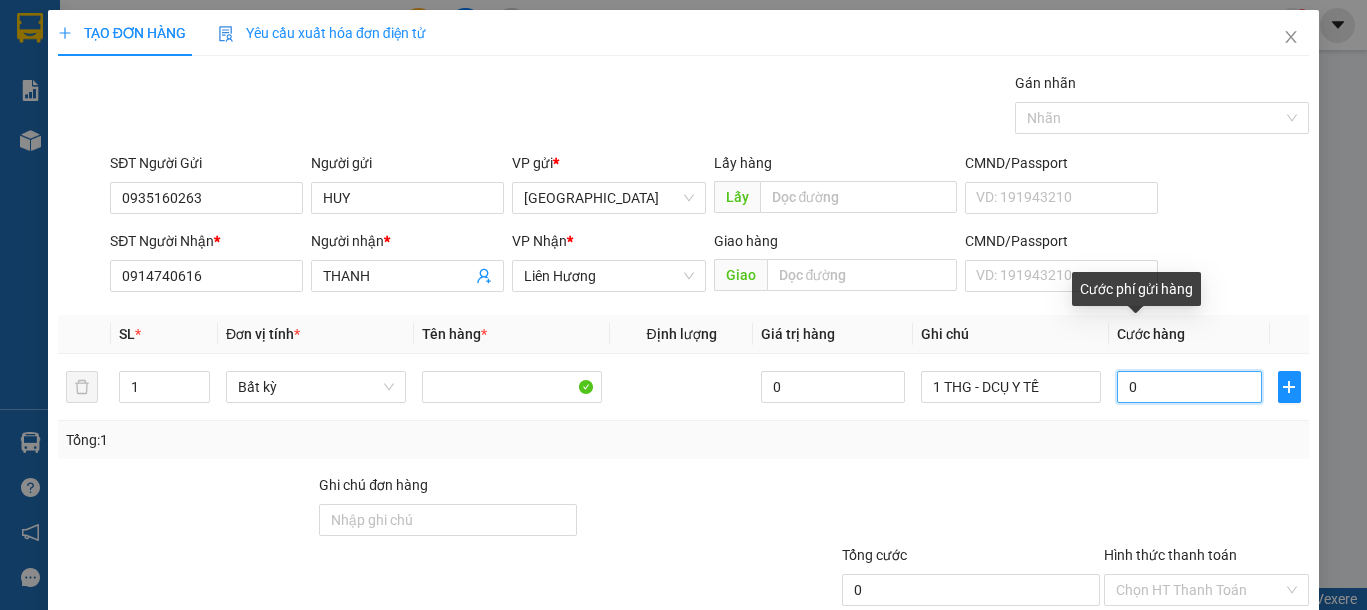 type on "7" 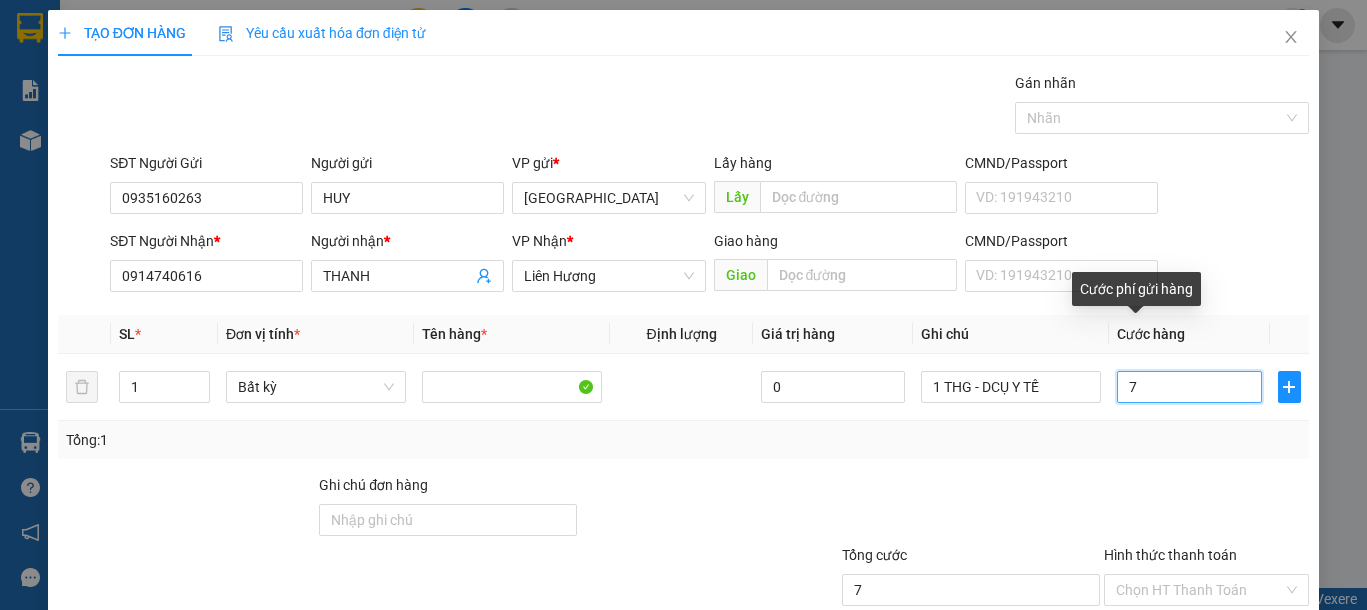 type on "7" 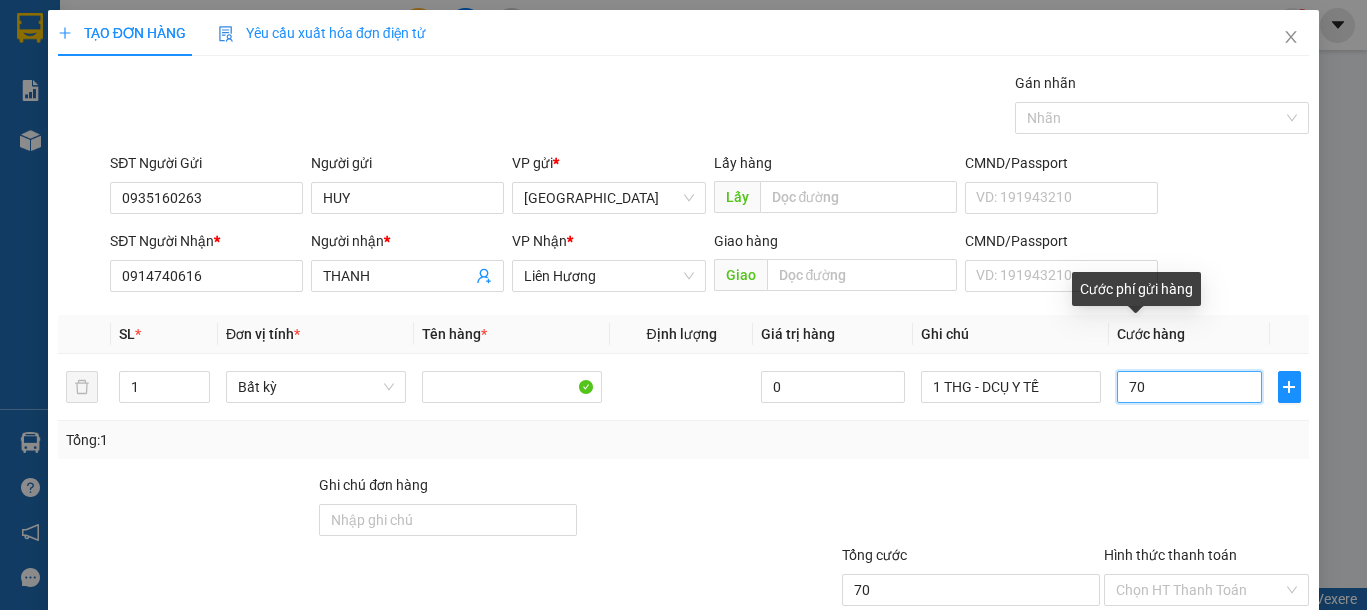 scroll, scrollTop: 130, scrollLeft: 0, axis: vertical 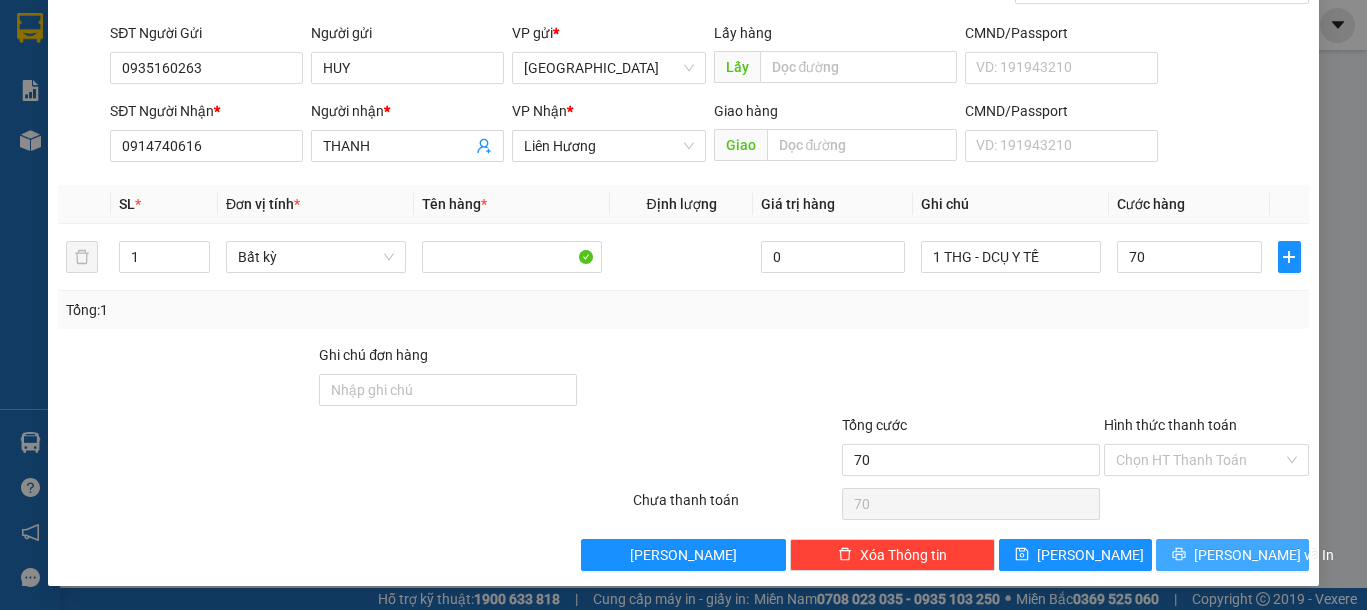 type on "70.000" 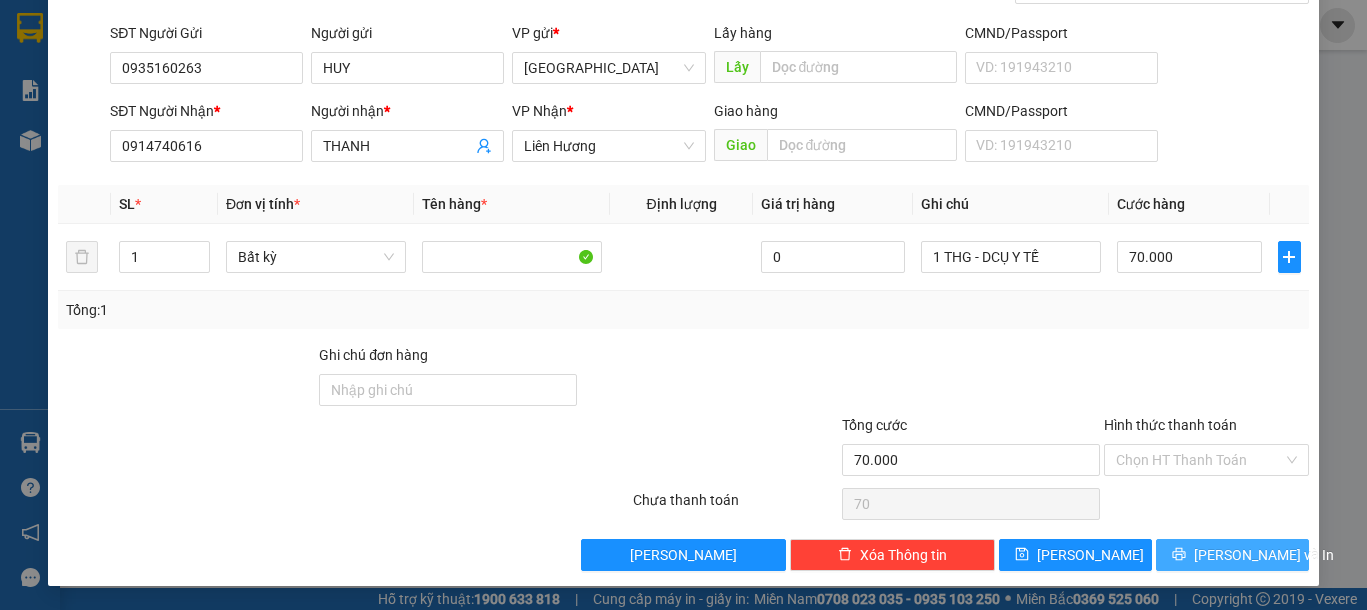 type on "70.000" 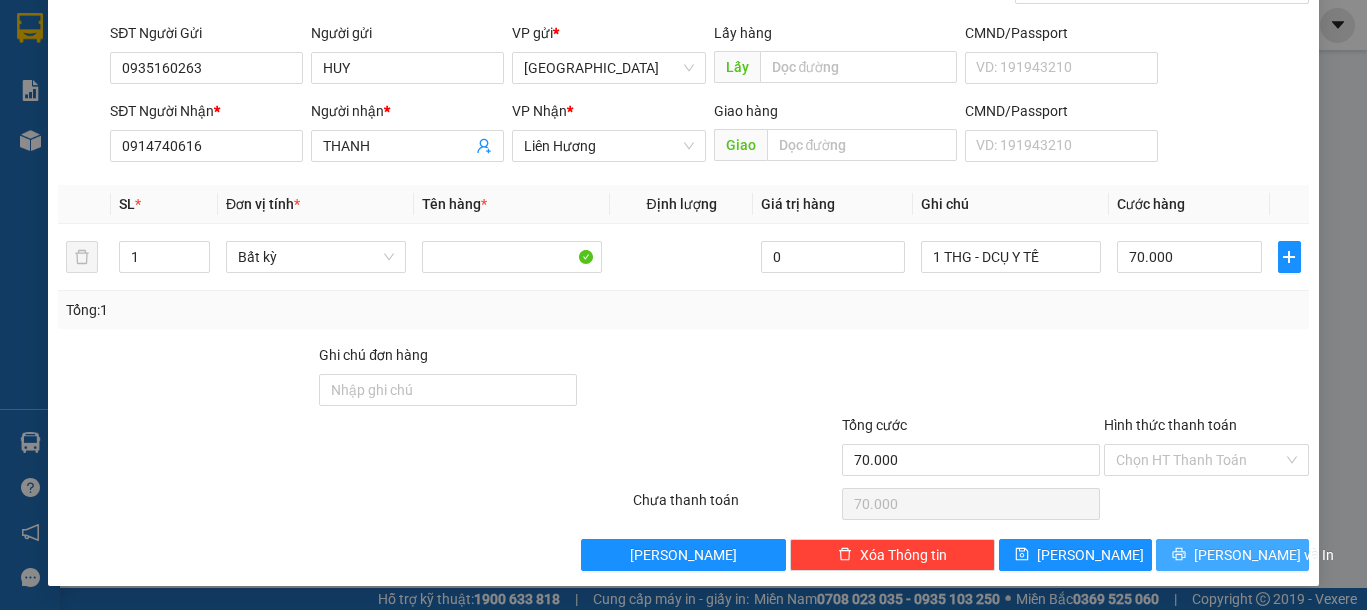 click on "[PERSON_NAME] và In" at bounding box center [1264, 555] 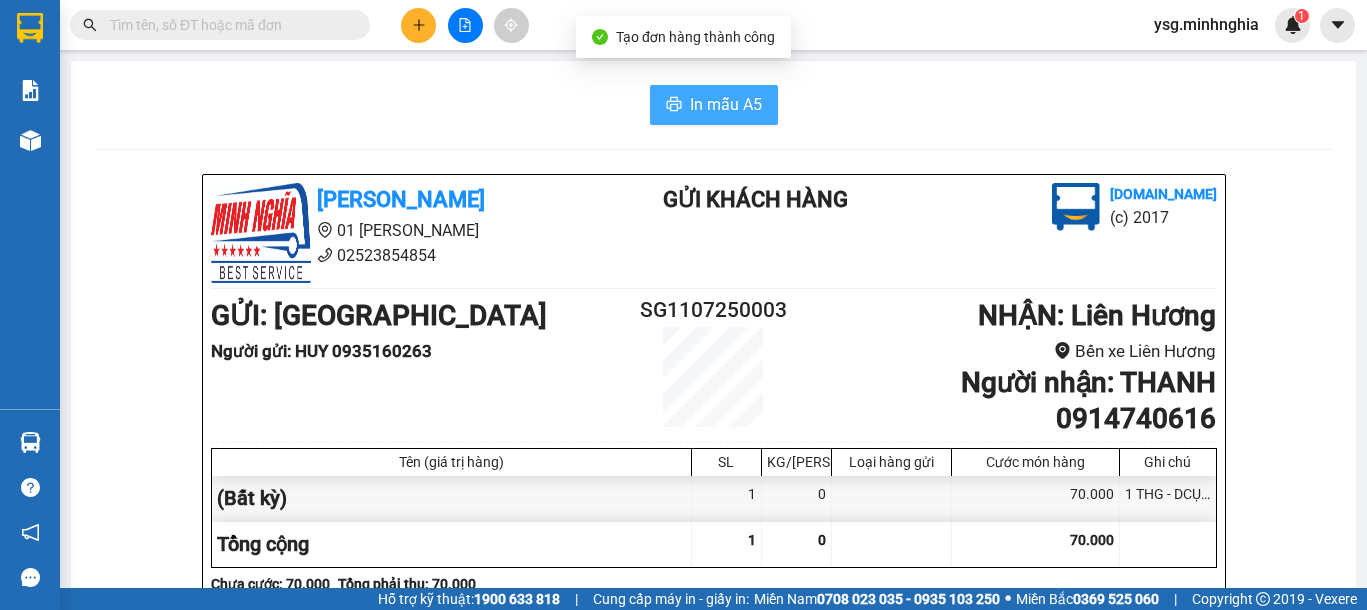 click on "In mẫu A5" at bounding box center (726, 104) 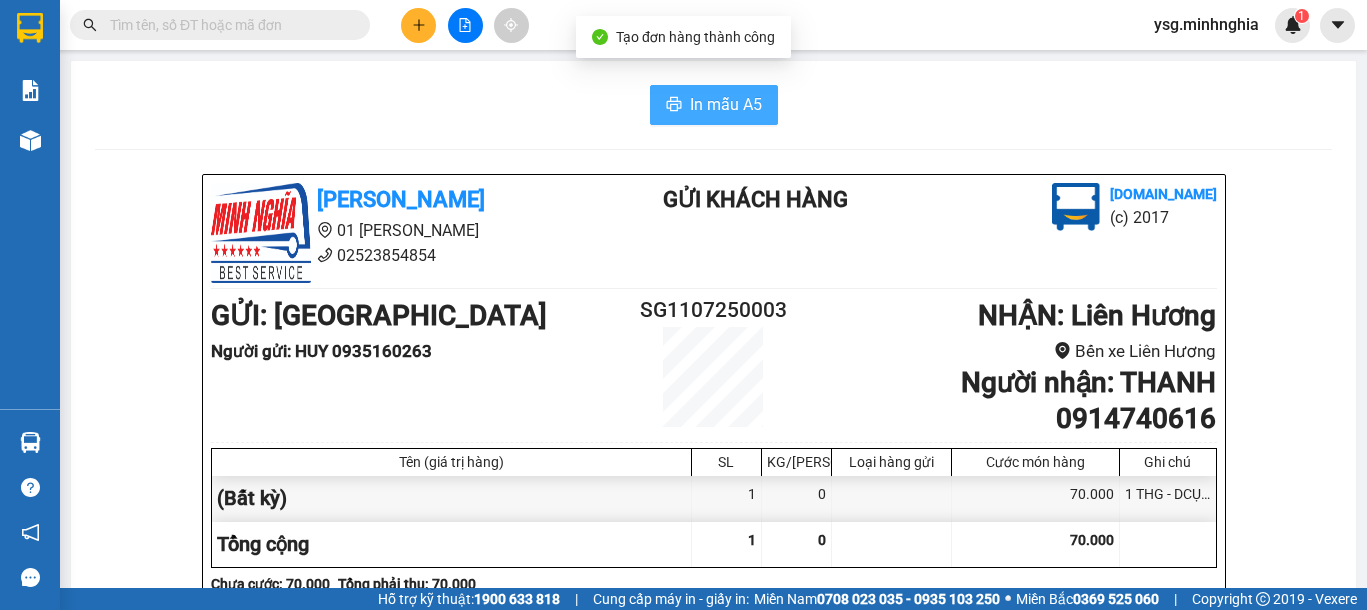 scroll, scrollTop: 0, scrollLeft: 0, axis: both 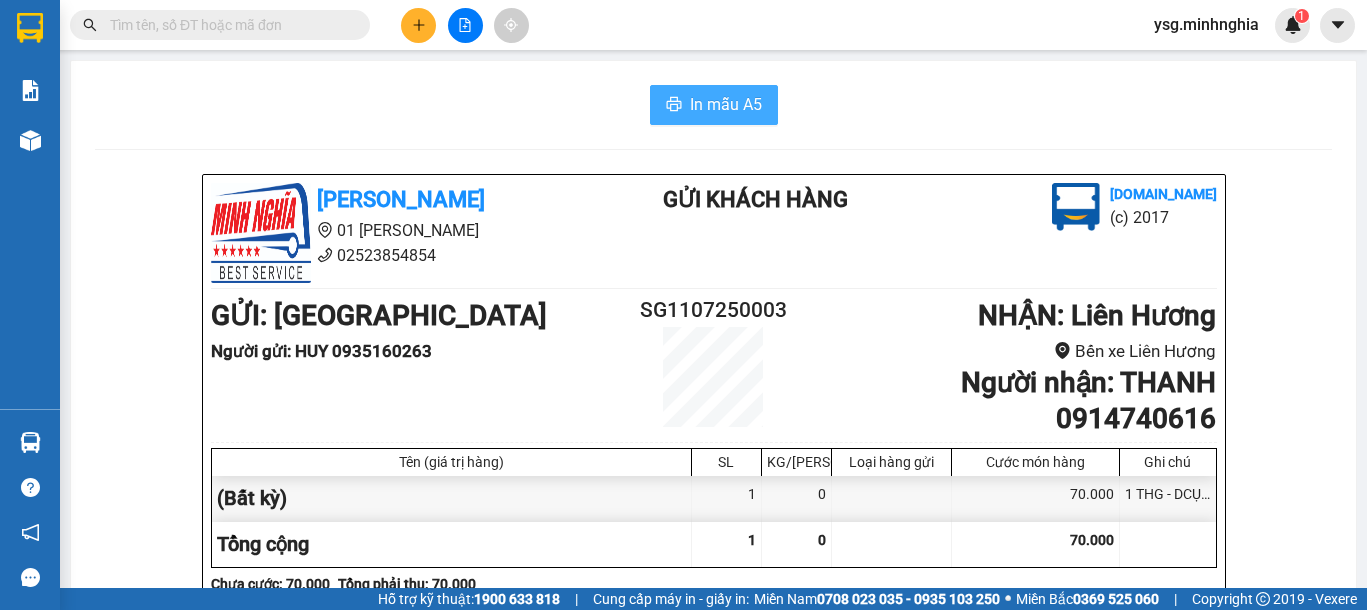 click on "In mẫu A5" at bounding box center [726, 104] 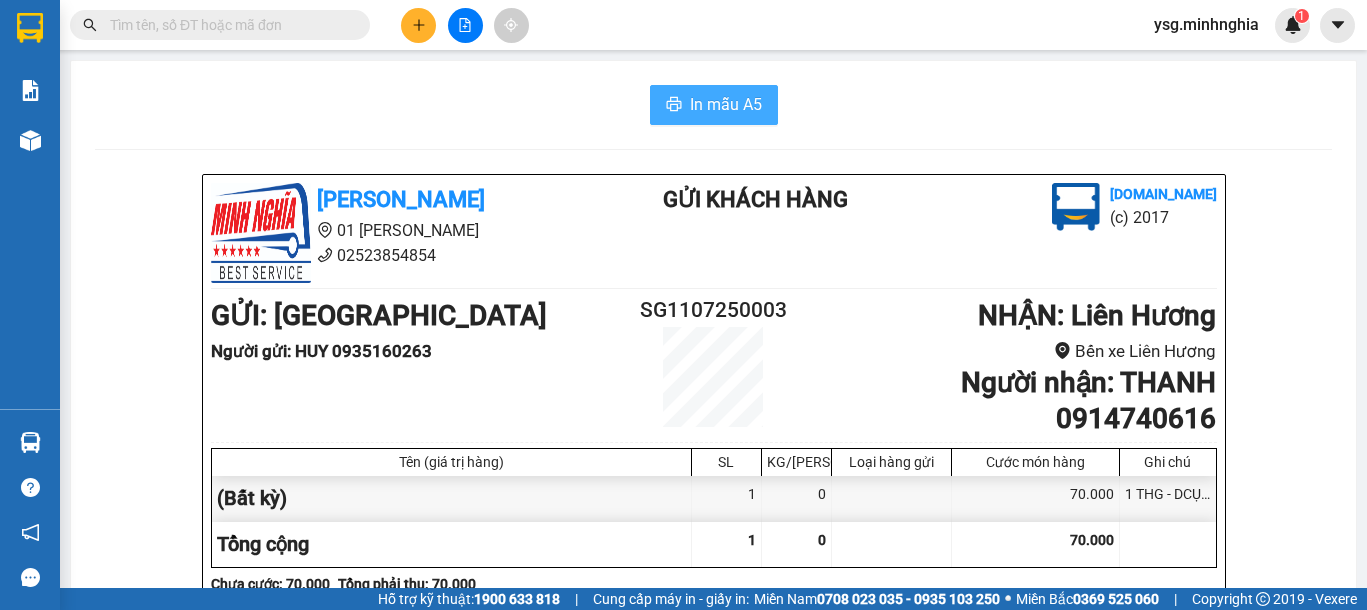 scroll, scrollTop: 0, scrollLeft: 0, axis: both 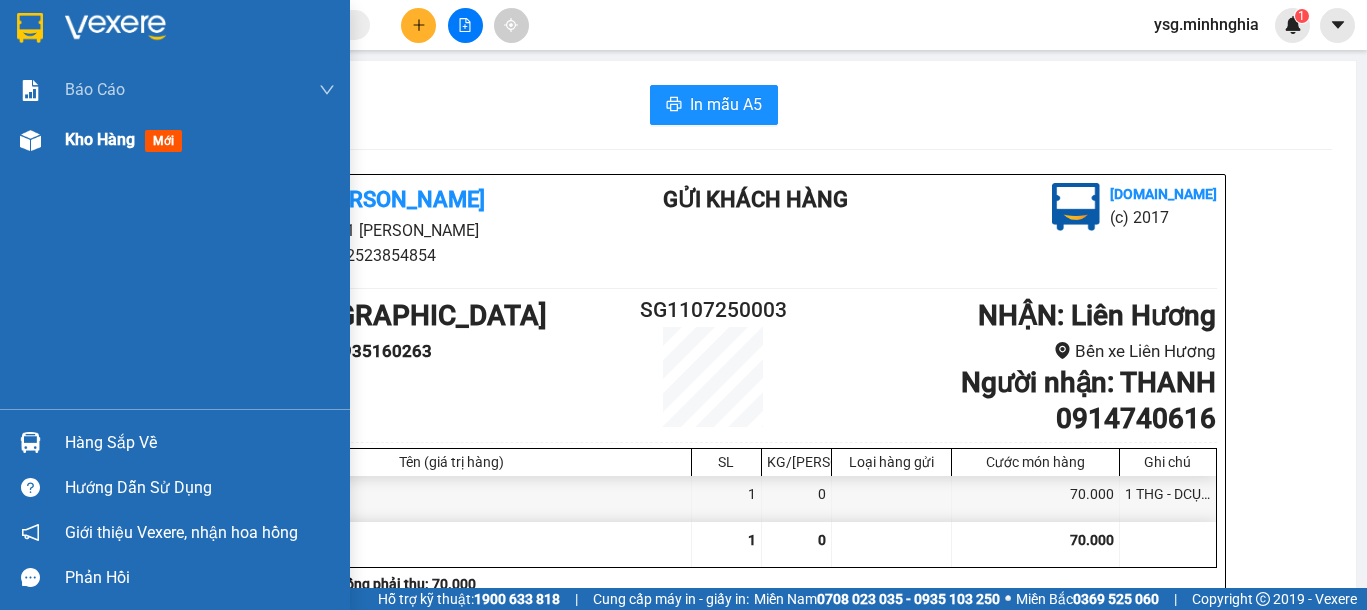 click at bounding box center (30, 140) 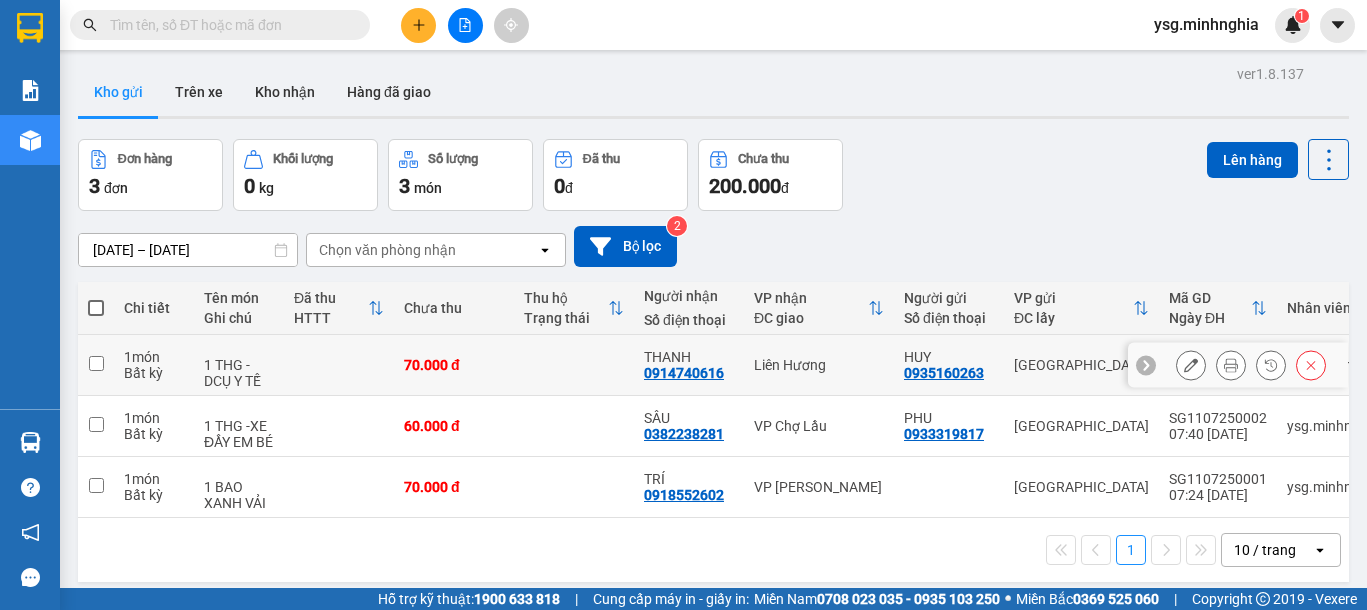 click 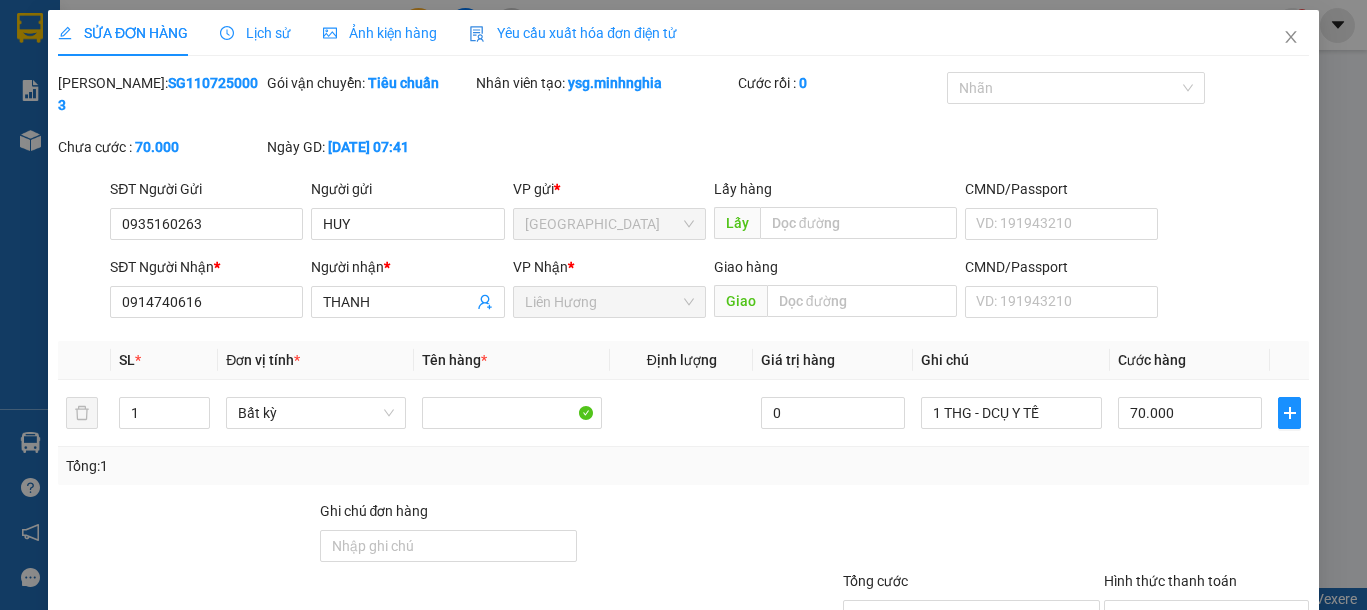 type on "0935160263" 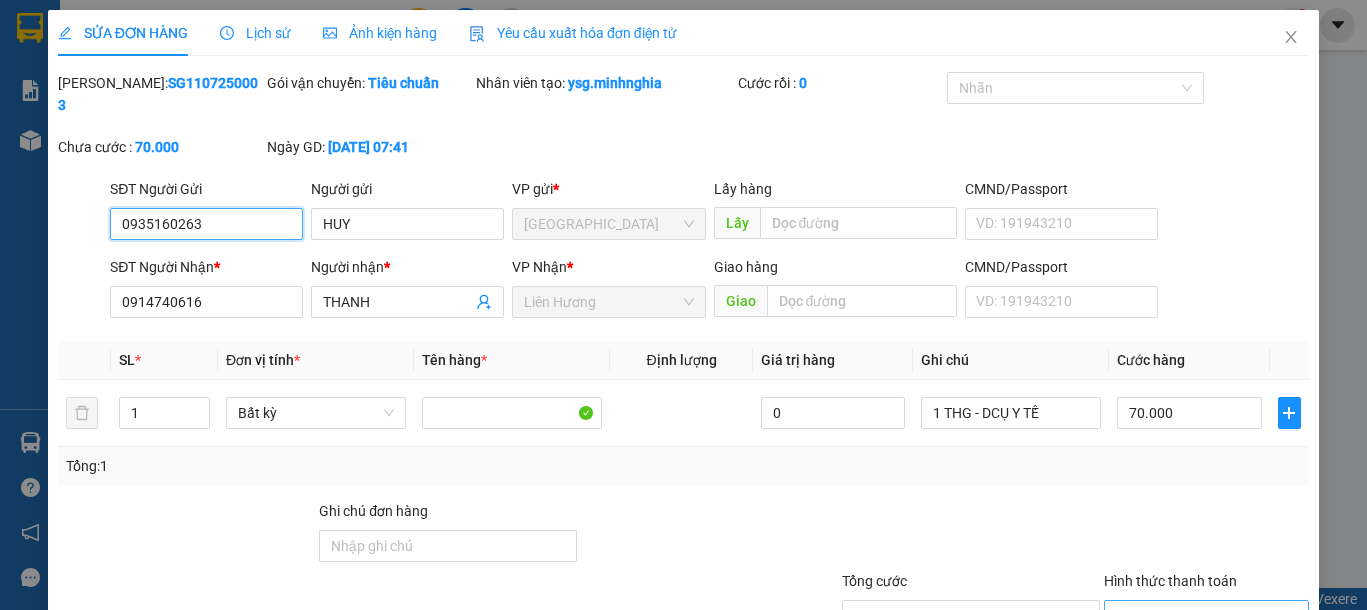 scroll, scrollTop: 134, scrollLeft: 0, axis: vertical 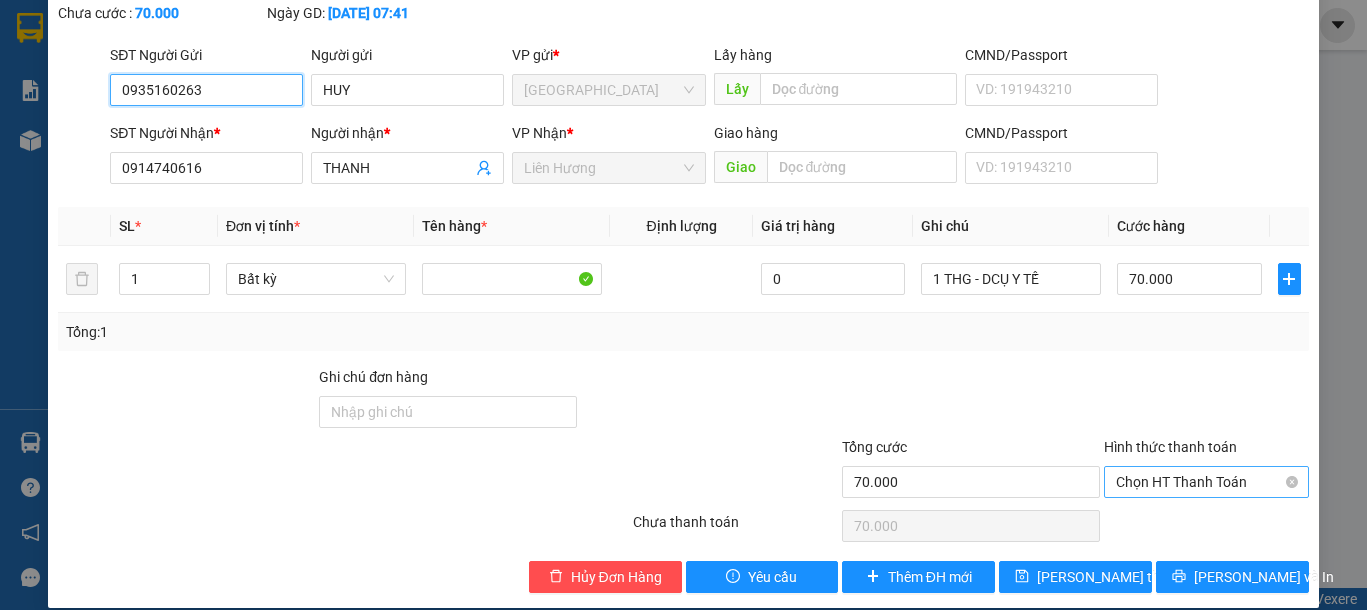 click on "Chọn HT Thanh Toán" at bounding box center (1206, 482) 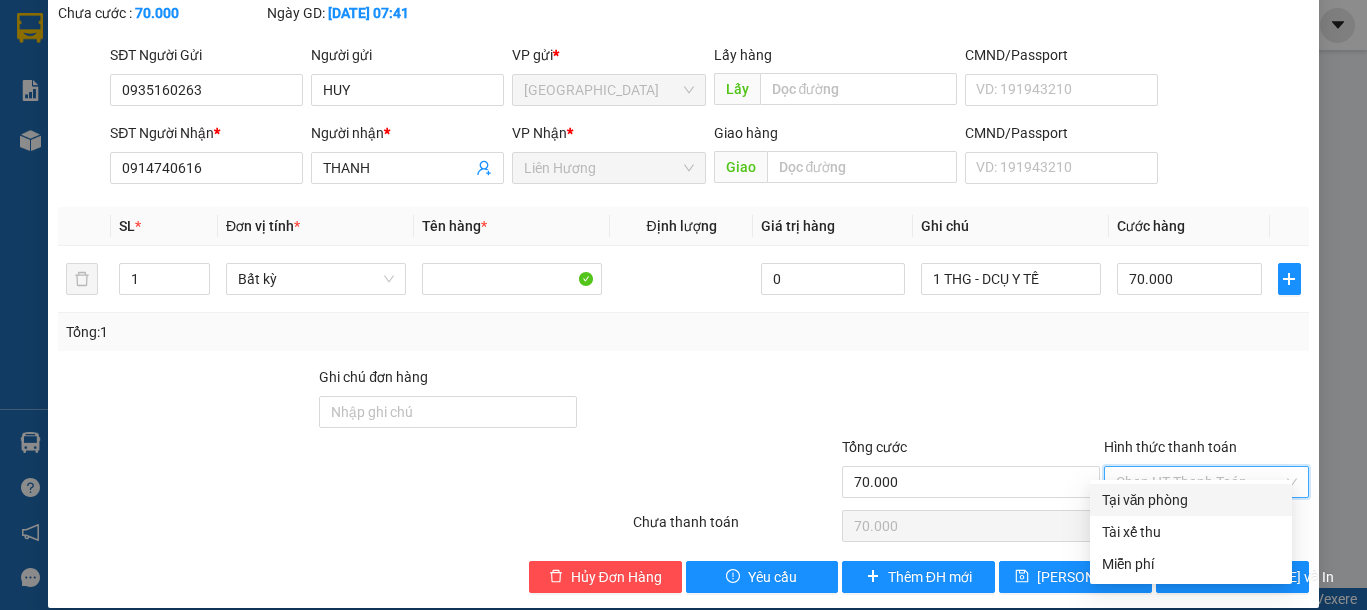 click on "Tại văn phòng" at bounding box center (1191, 500) 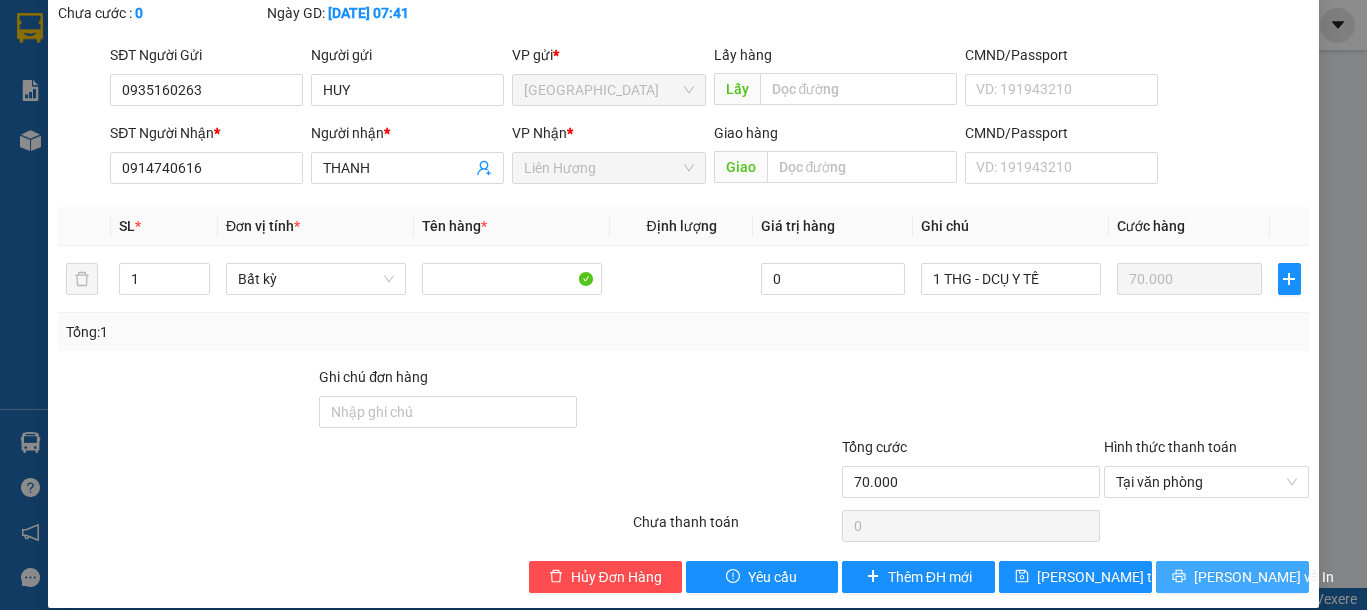 click on "[PERSON_NAME] và In" at bounding box center [1264, 577] 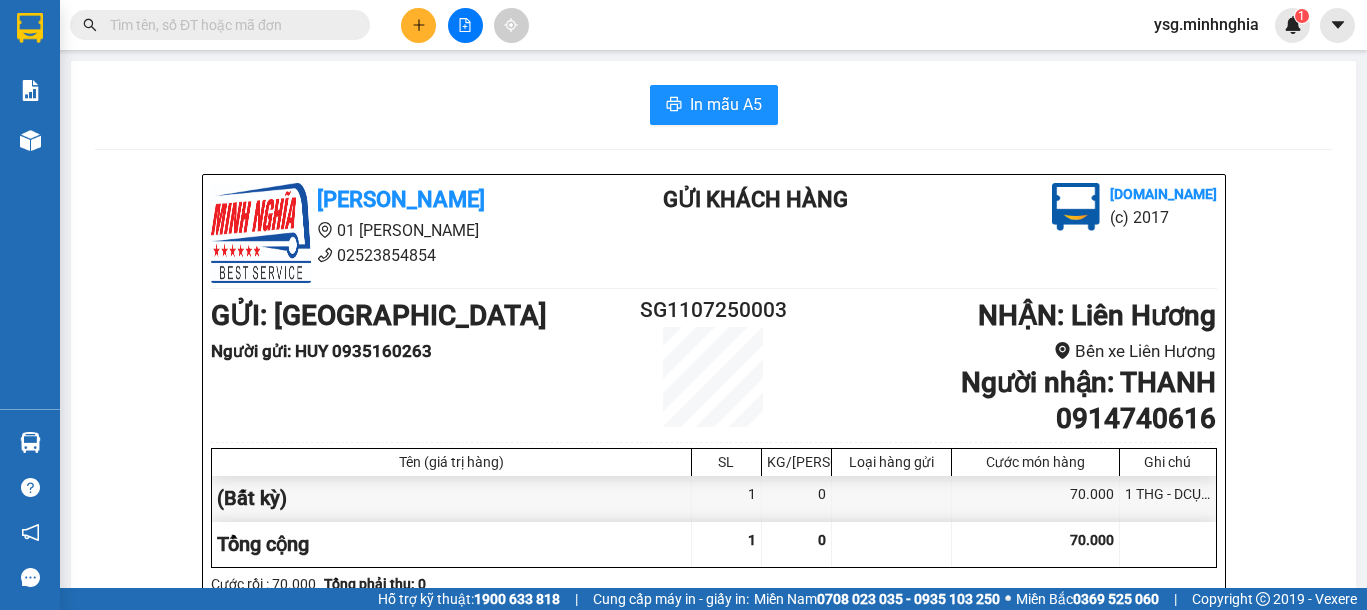click on "In mẫu A5
Minh Nghĩa   01 Đinh Tiên Hoàng   02523854854 Gửi khách hàng Vexere.com (c) 2017 GỬI :   Sài Gòn Người gửi :   HUY 0935160263 SG1107250003 NHẬN :   Liên Hương   Bến xe Liên Hương Người nhận :   THANH 0914740616 Tên (giá trị hàng) SL KG/Món Loại hàng gửi Cước món hàng Ghi chú   (Bất kỳ) 1 0 70.000 1 THG - DCỤ Y TẾ Tổng cộng 1 0 70.000 Loading... Cước rồi   : 70.000 Tổng phải thu: 0 07:42, ngày 11 tháng 07 năm 2025 NV nhận hàng (Kí và ghi rõ họ tên) YSG NV nhận hàng (Kí và ghi rõ họ tên) Quy định nhận/gửi hàng : Hotline hàng hoá: 0913854824 Minh Nghĩa vexere.com SG1107250003 11/07 07:42 VP Nhận:   Liên Hương THANH 0914740616 SL:  1 CR :   70.000 1 THG - DCỤ Y TẾ Tên Số lượng Khối lượng Cước món hàng Ghi chú   (Bất kỳ) 1 0 70.000 1 THG - DCỤ Y TẾ Tổng cộng 1 0 70.000 Loading... Người gửi:  HUY   -   0935160263     VP gửi :   Sài Gòn" at bounding box center (713, 836) 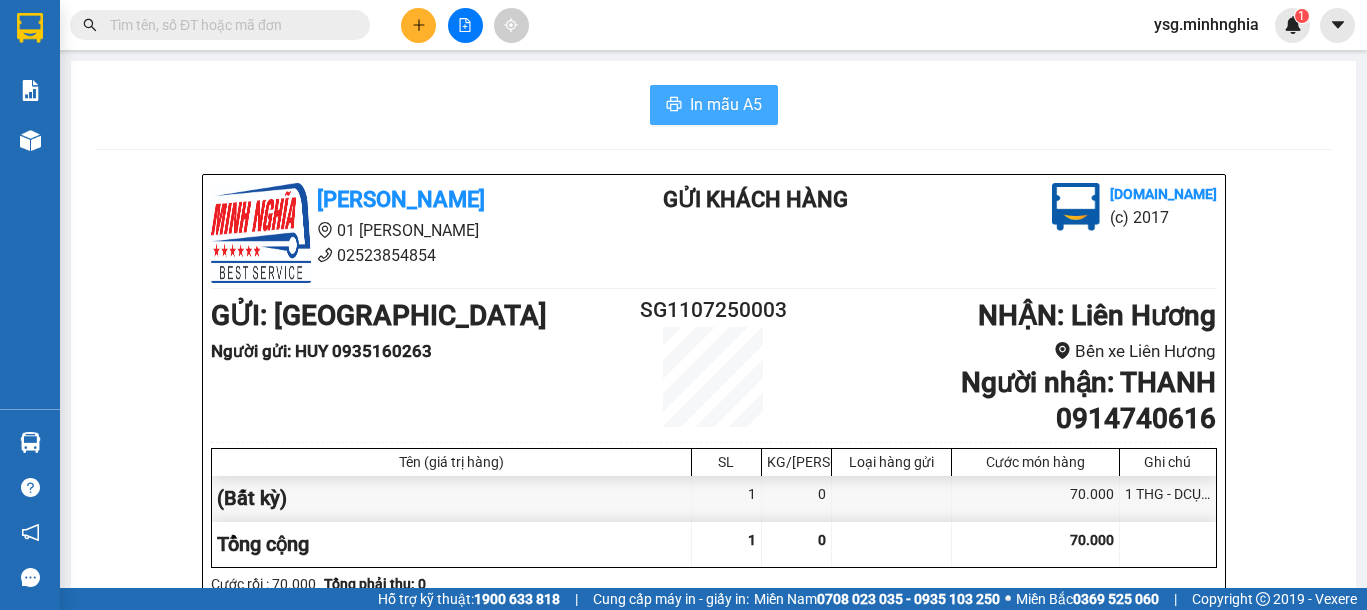 click on "In mẫu A5" at bounding box center [714, 105] 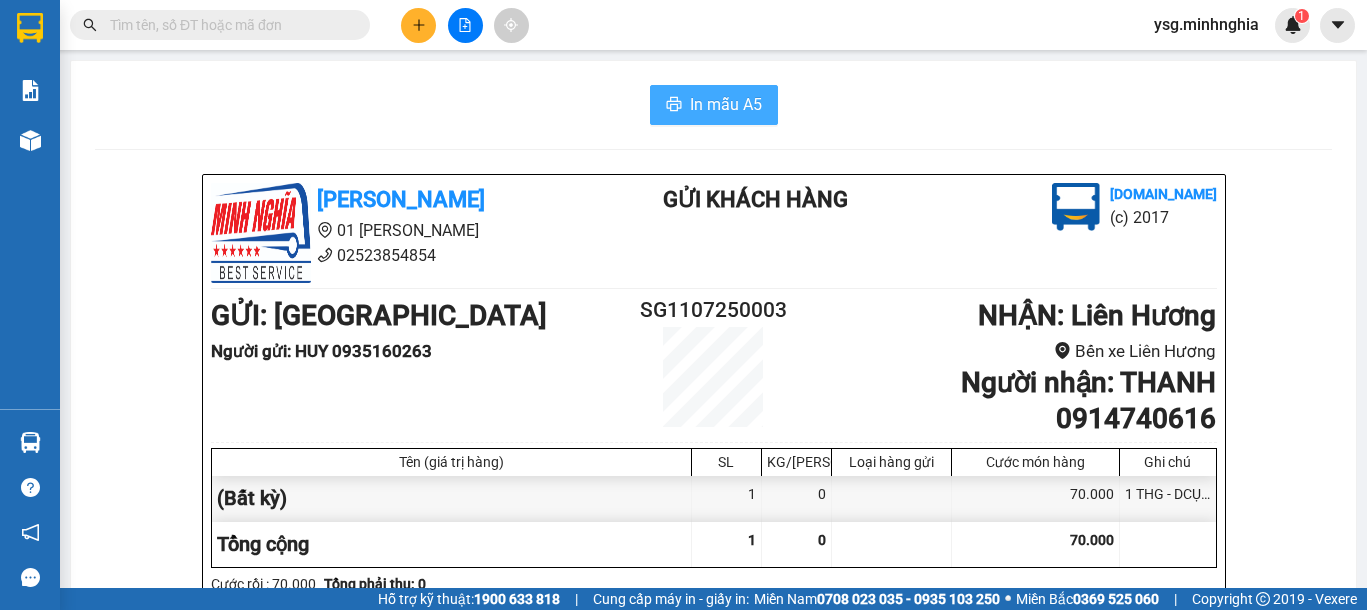 scroll, scrollTop: 0, scrollLeft: 0, axis: both 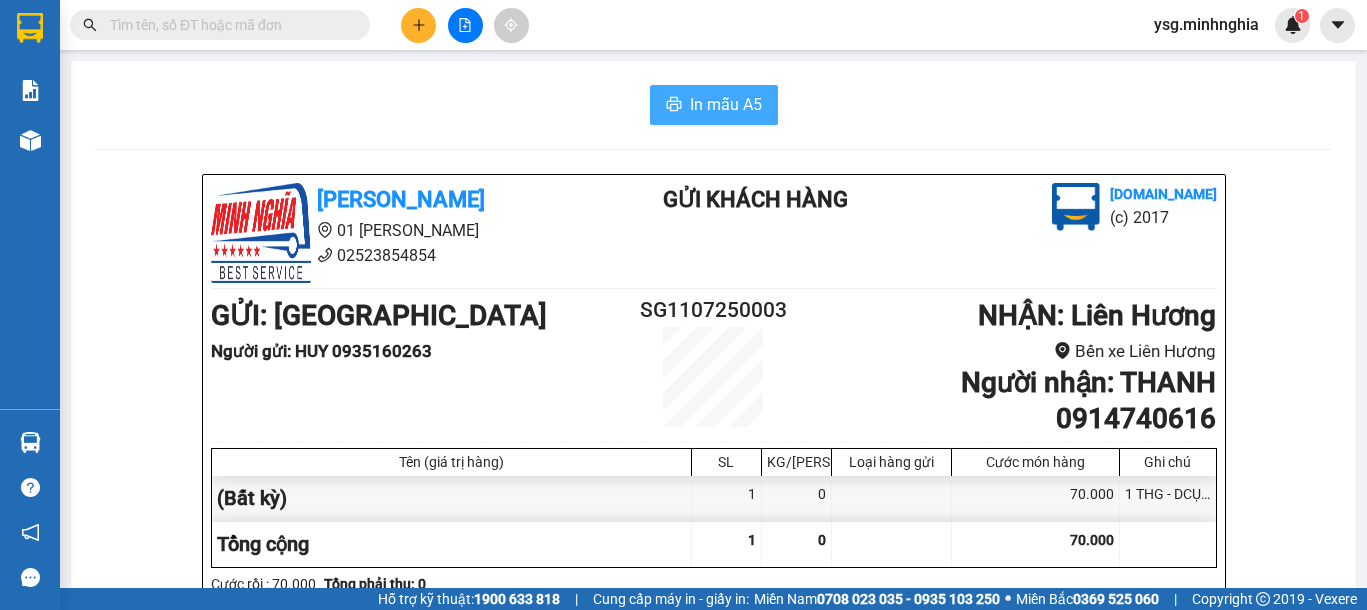 click on "In mẫu A5" at bounding box center [726, 104] 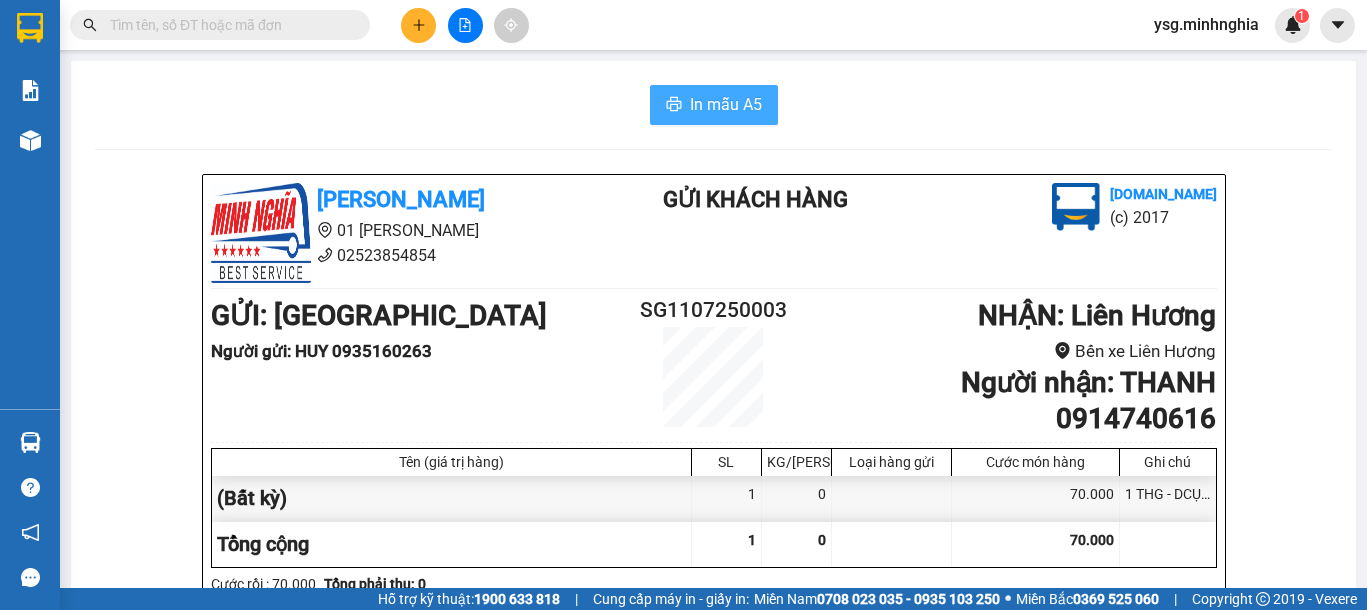 scroll, scrollTop: 0, scrollLeft: 0, axis: both 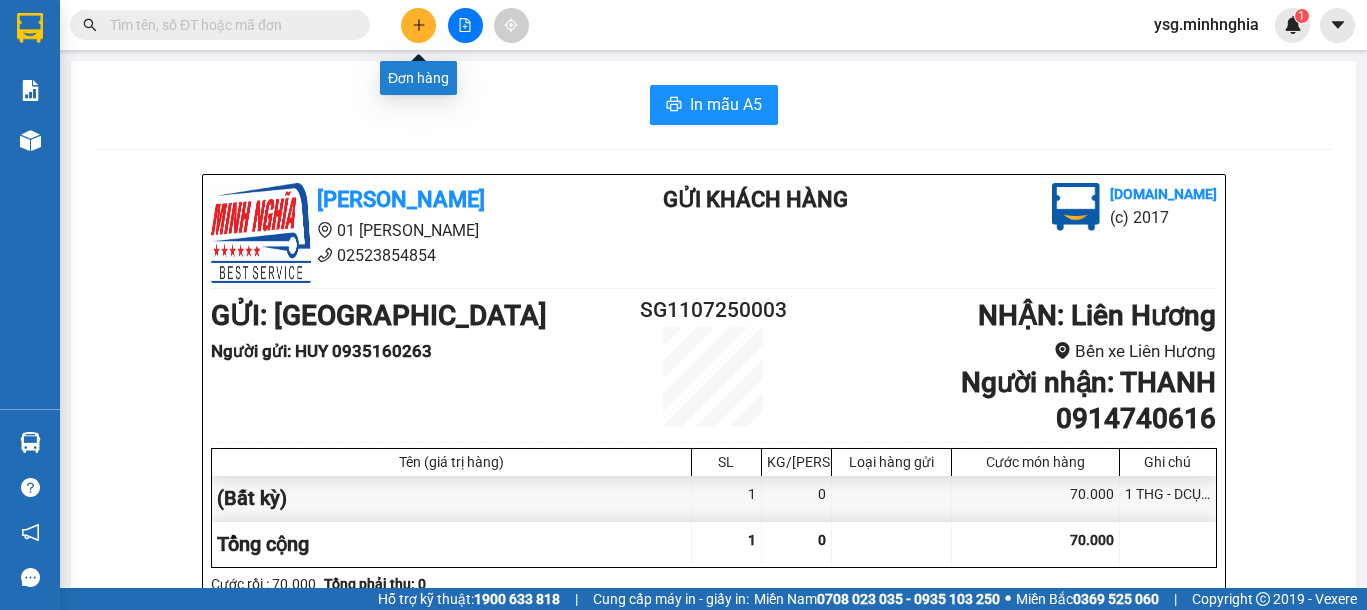click at bounding box center (418, 25) 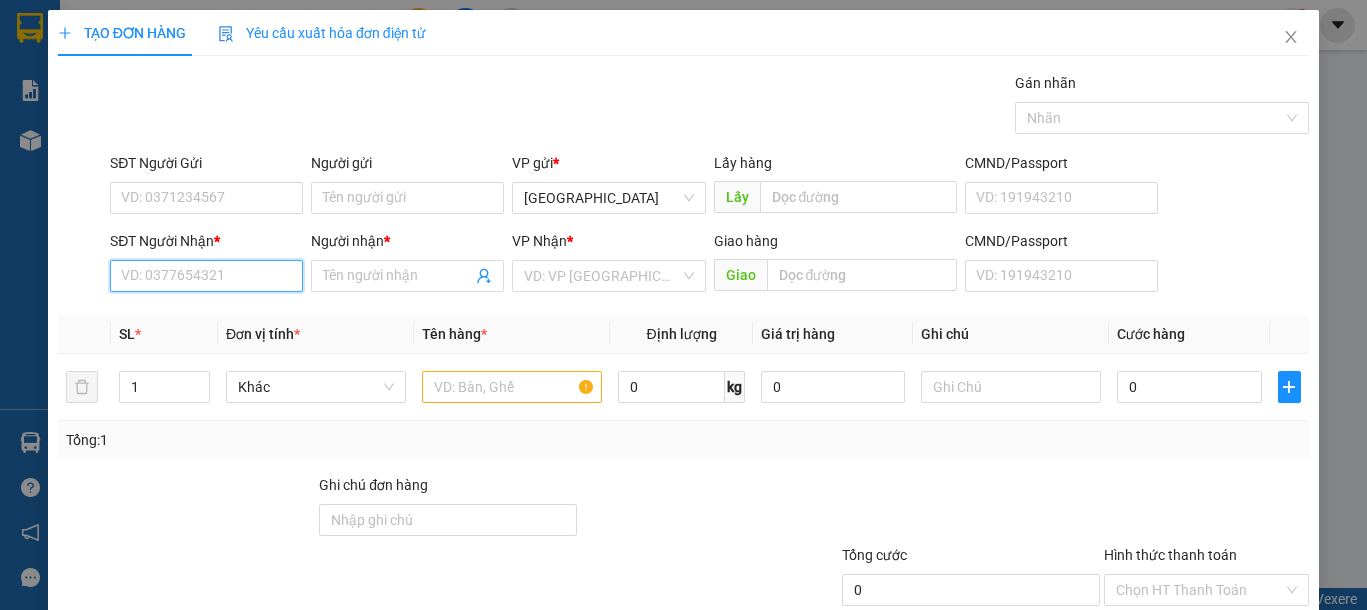 click on "SĐT Người Nhận  *" at bounding box center (206, 276) 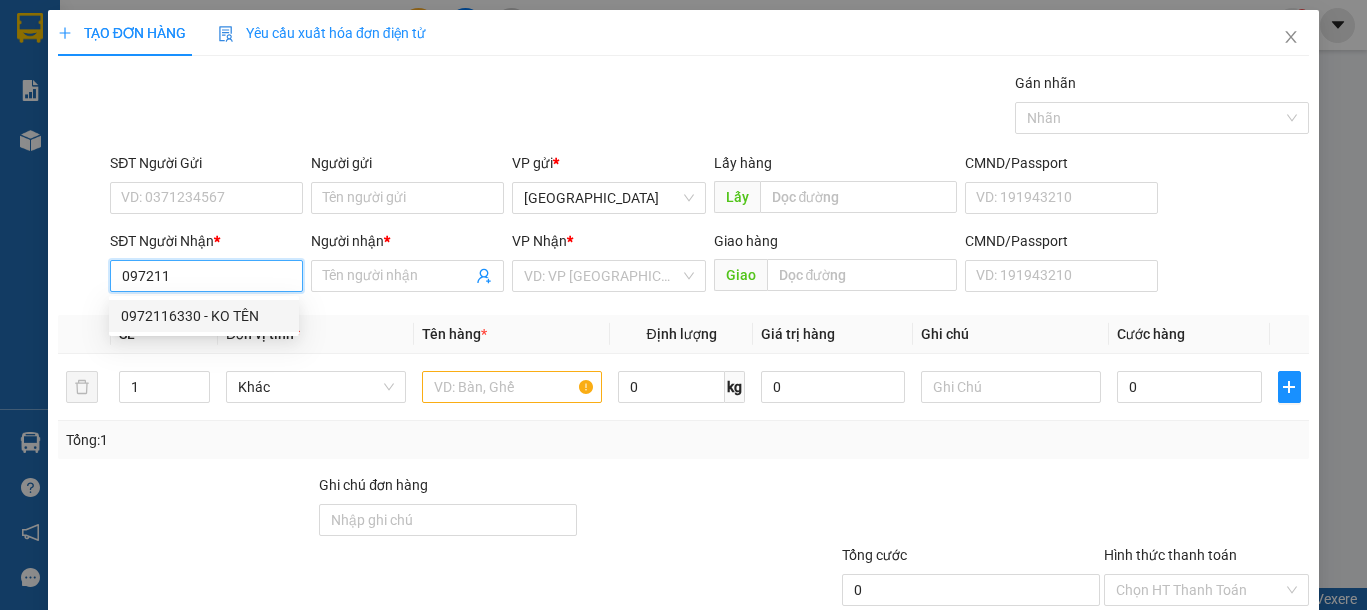 click on "0972116330 - KO TÊN" at bounding box center [204, 316] 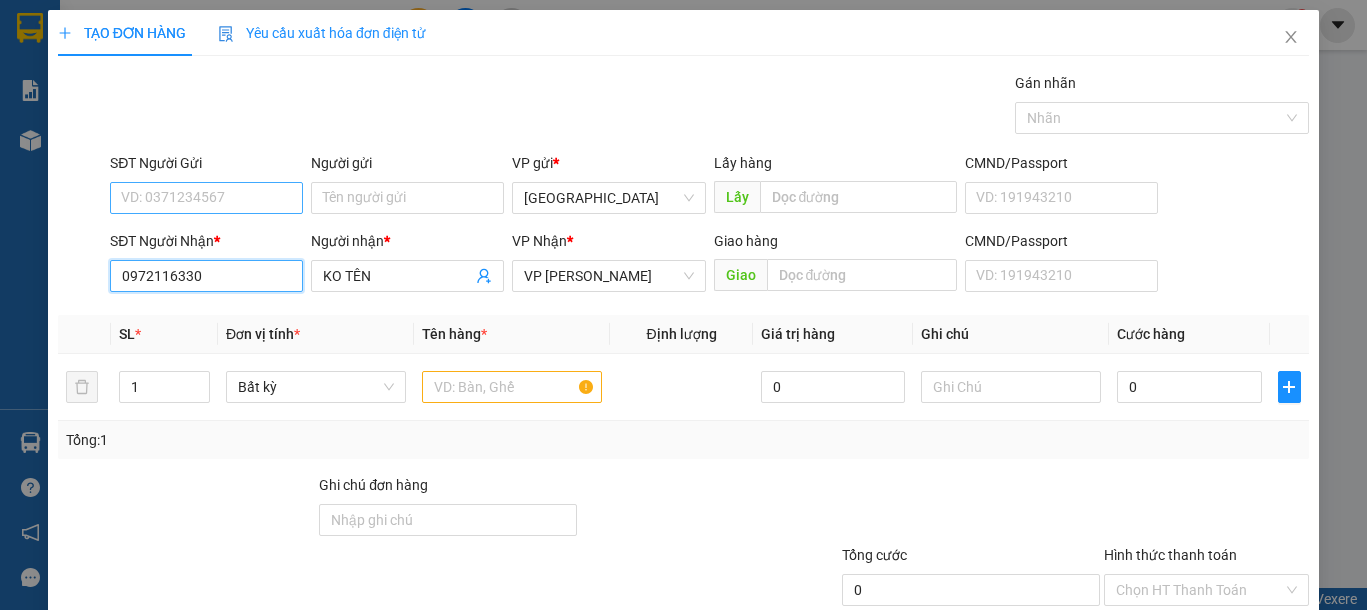 type on "0972116330" 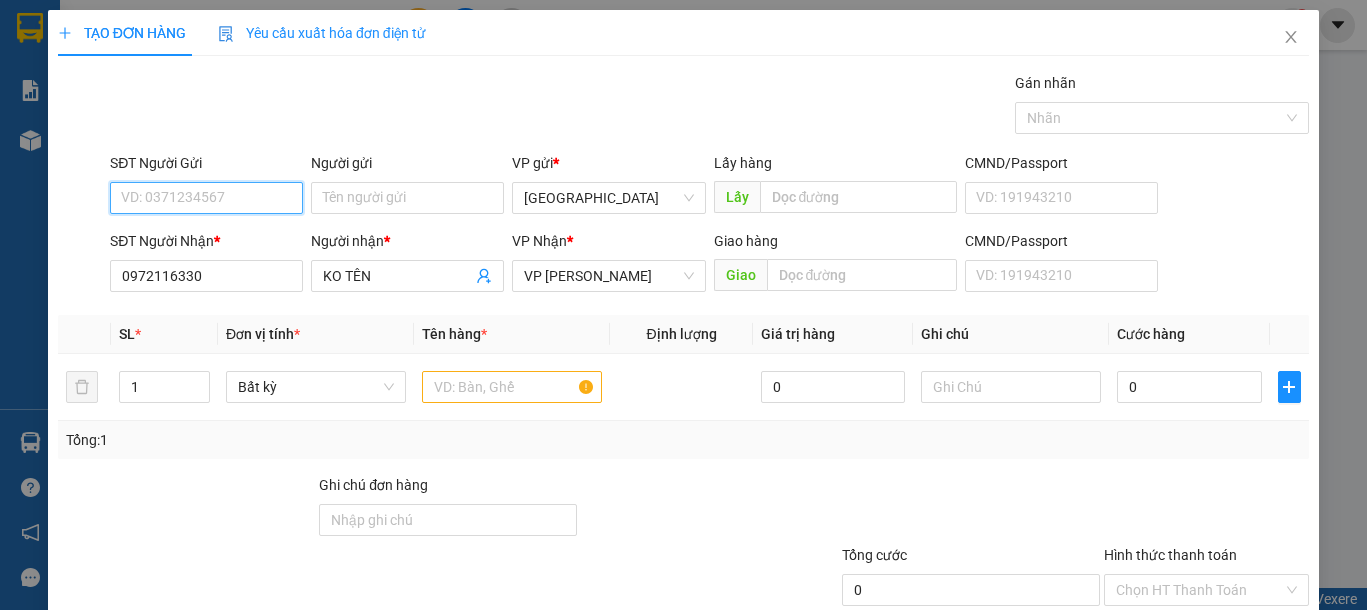 click on "SĐT Người Gửi" at bounding box center (206, 198) 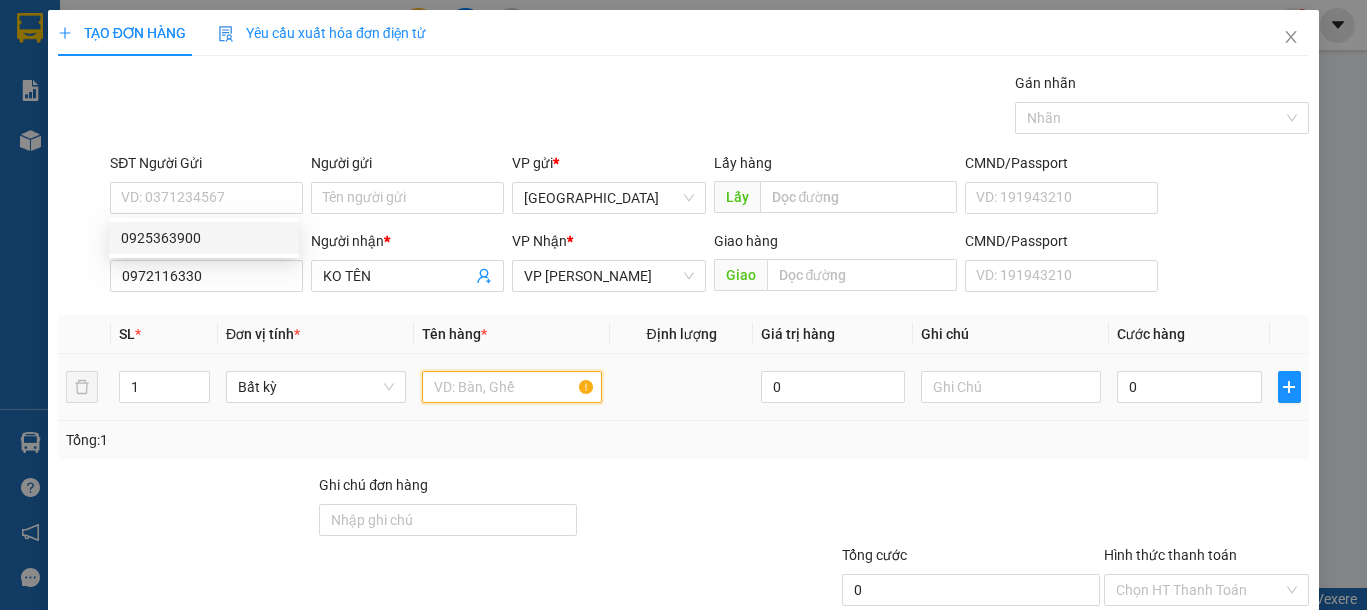 click at bounding box center [512, 387] 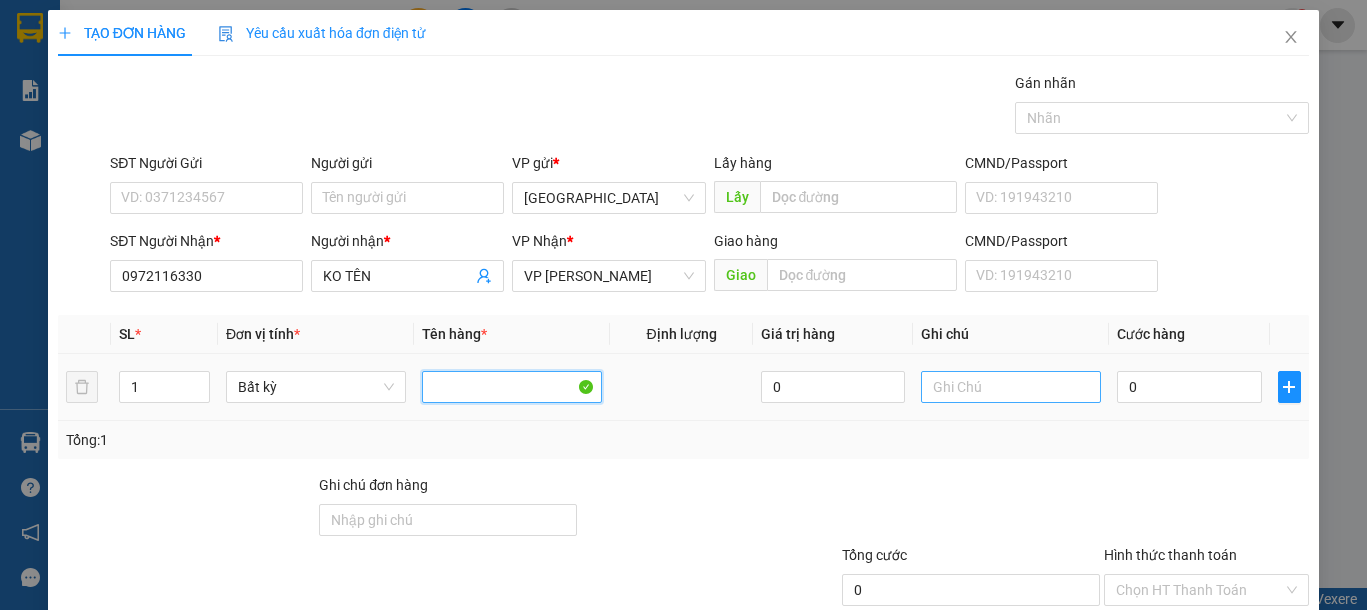 type 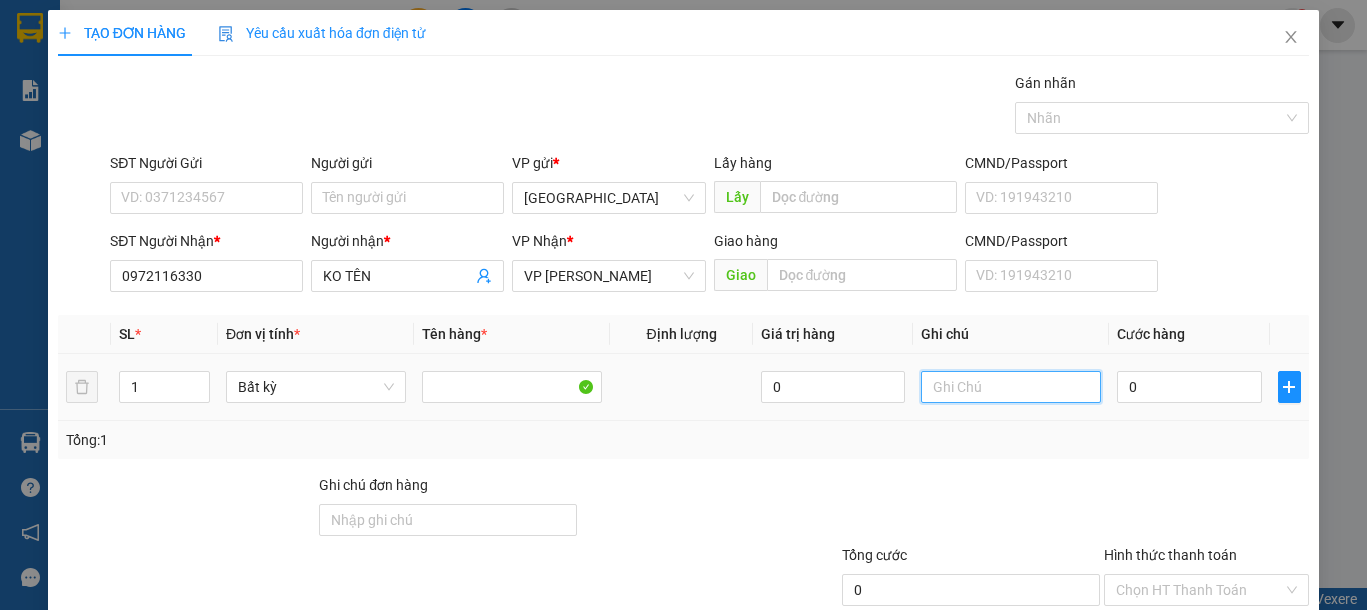 click at bounding box center [1011, 387] 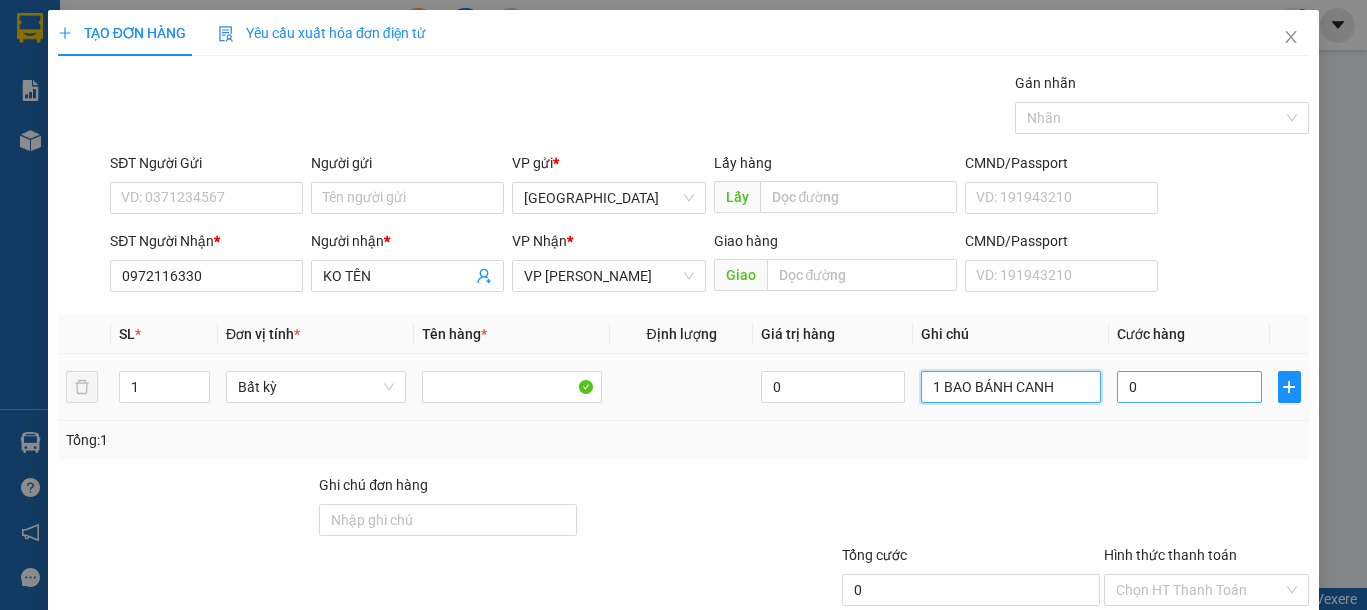 type on "1 BAO BÁNH CANH" 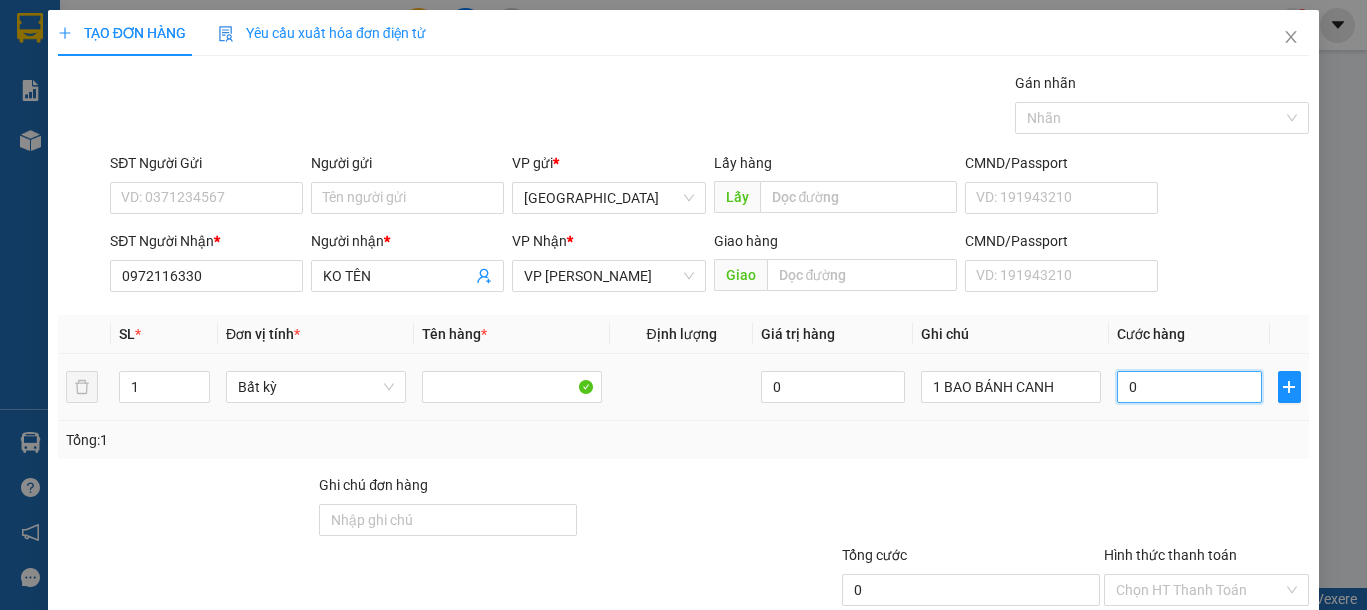 click on "0" at bounding box center [1189, 387] 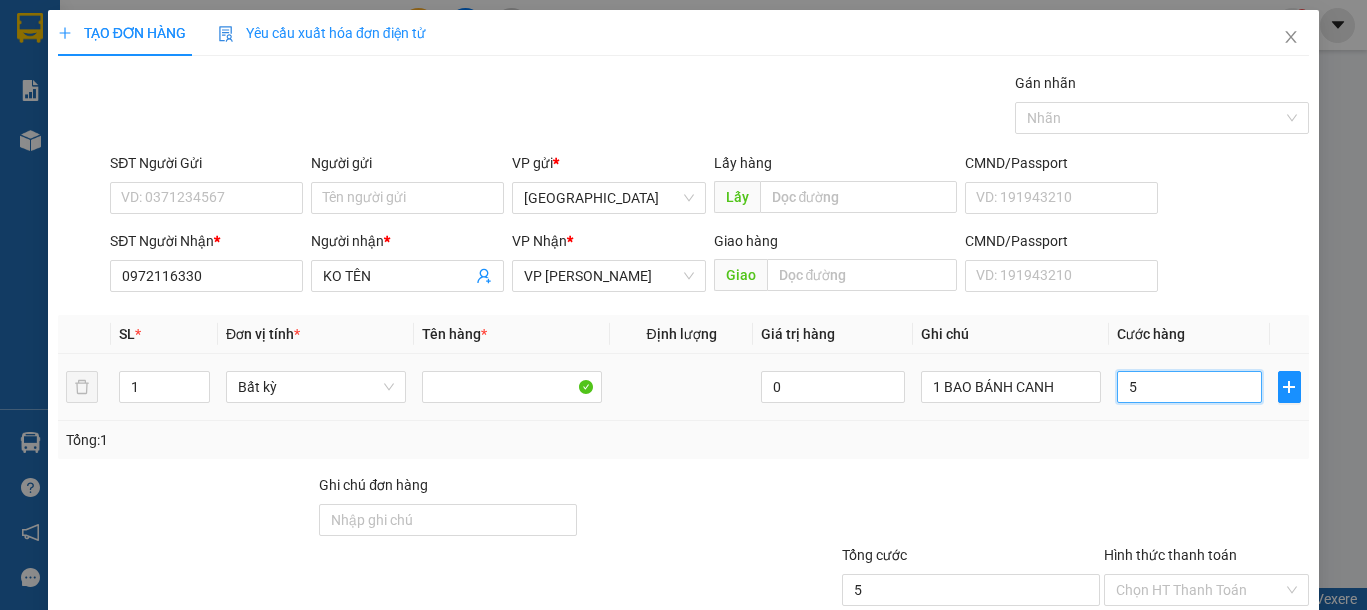 type on "50" 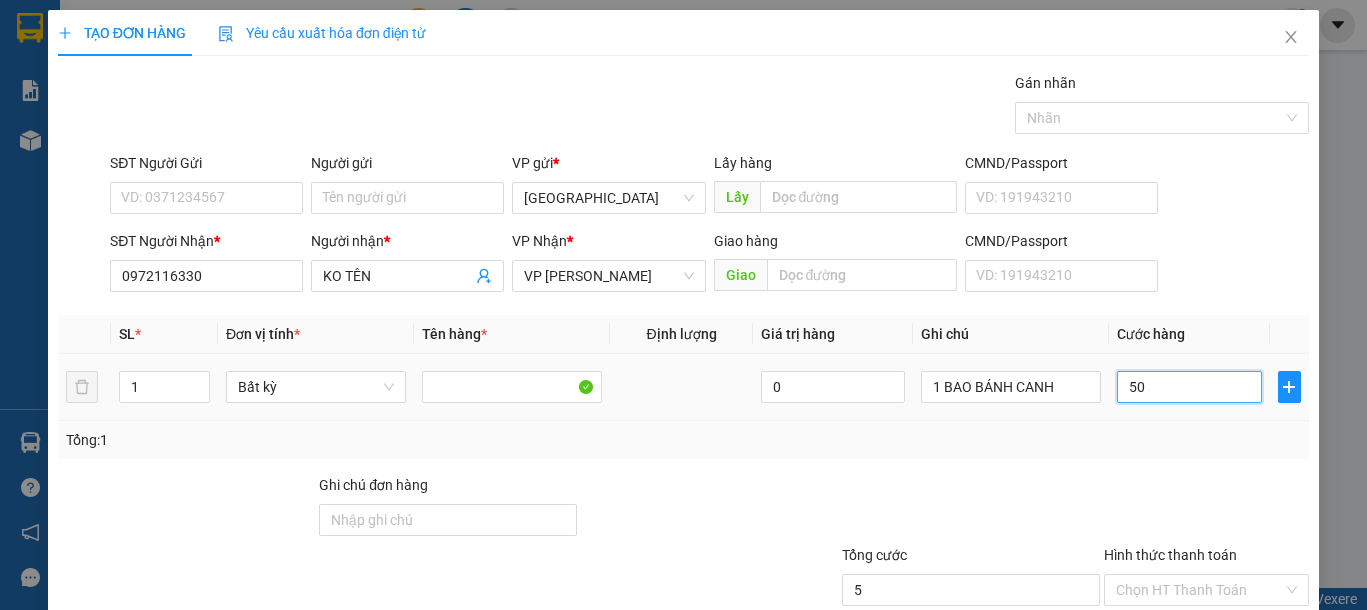 type on "50" 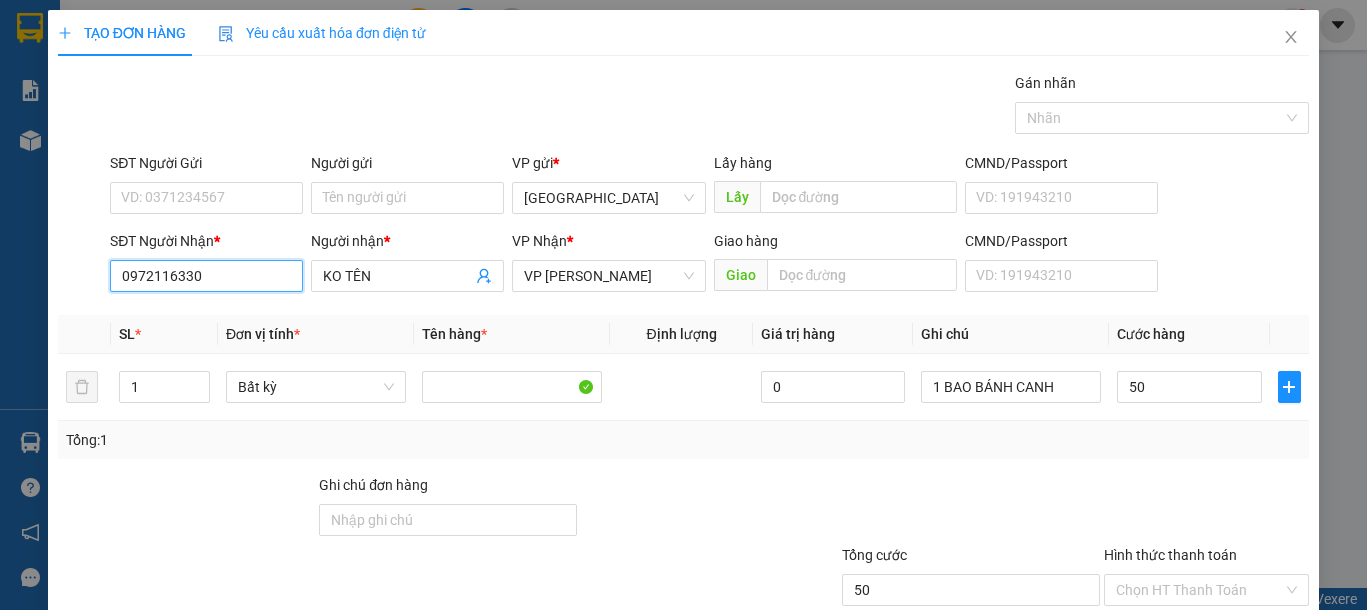 type on "50.000" 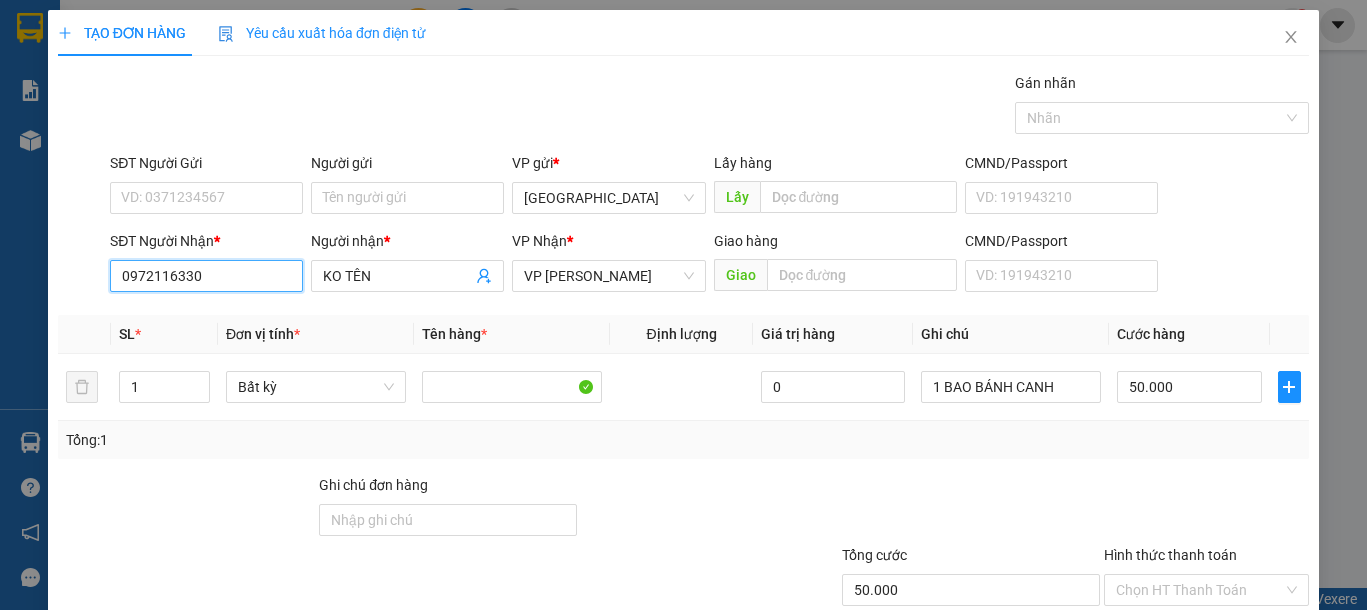 drag, startPoint x: 219, startPoint y: 268, endPoint x: 17, endPoint y: 281, distance: 202.41788 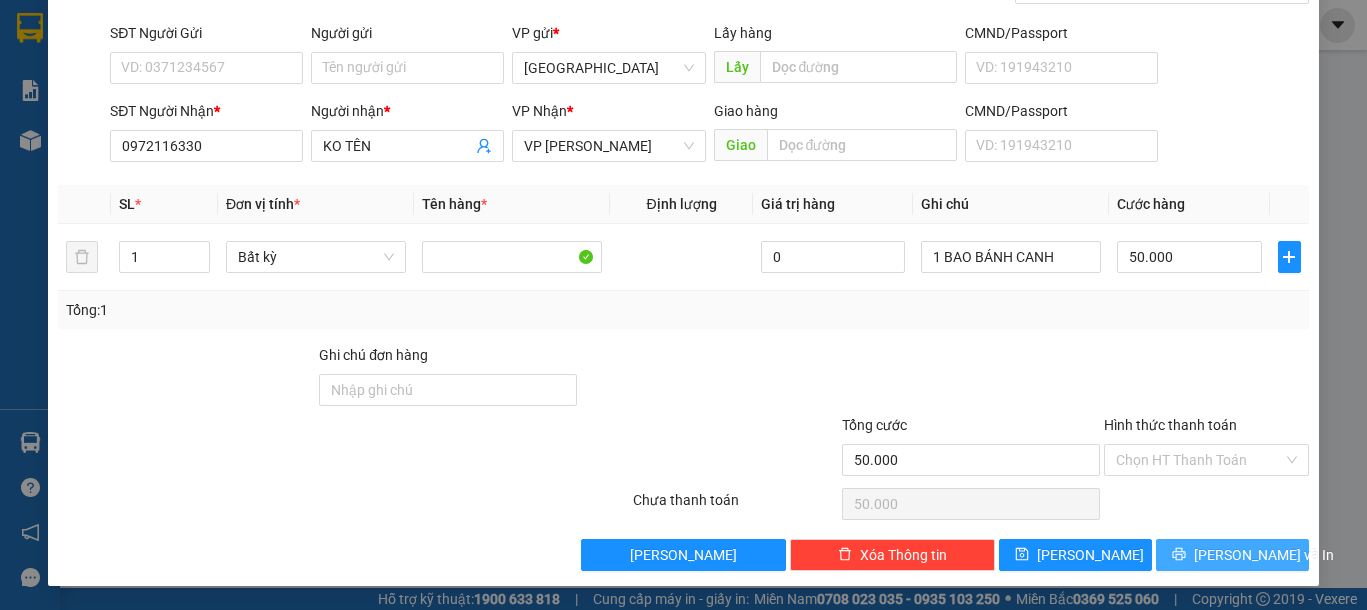 click on "[PERSON_NAME] và In" at bounding box center (1232, 555) 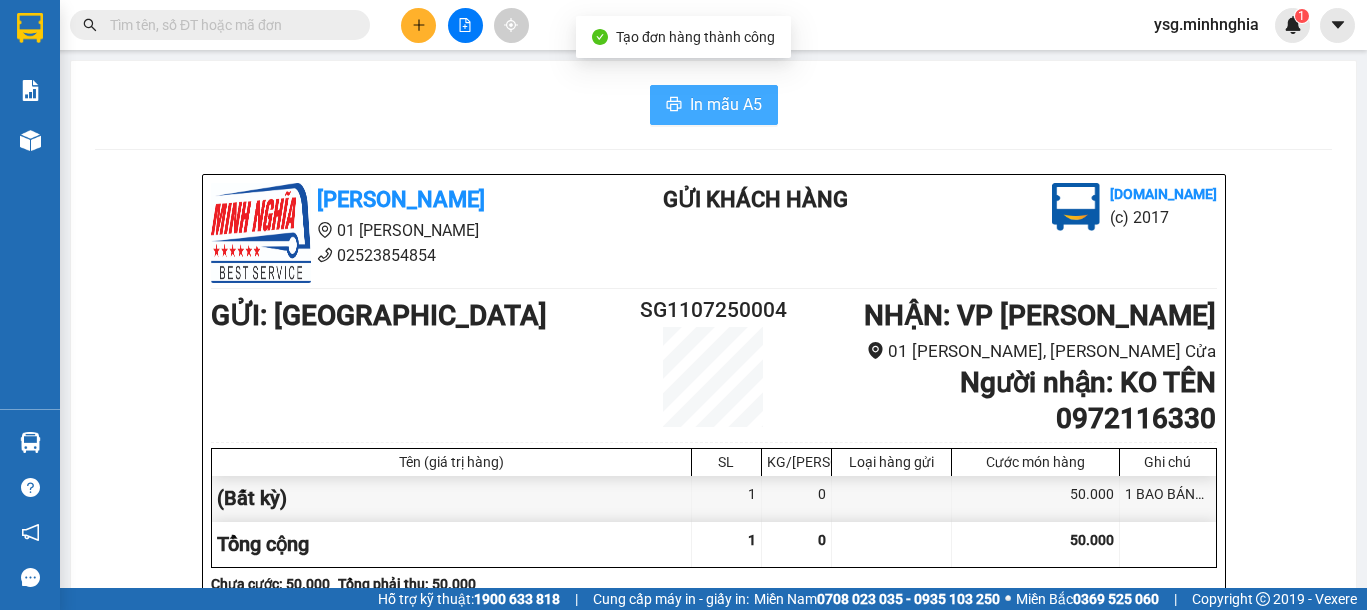 click on "In mẫu A5" at bounding box center [726, 104] 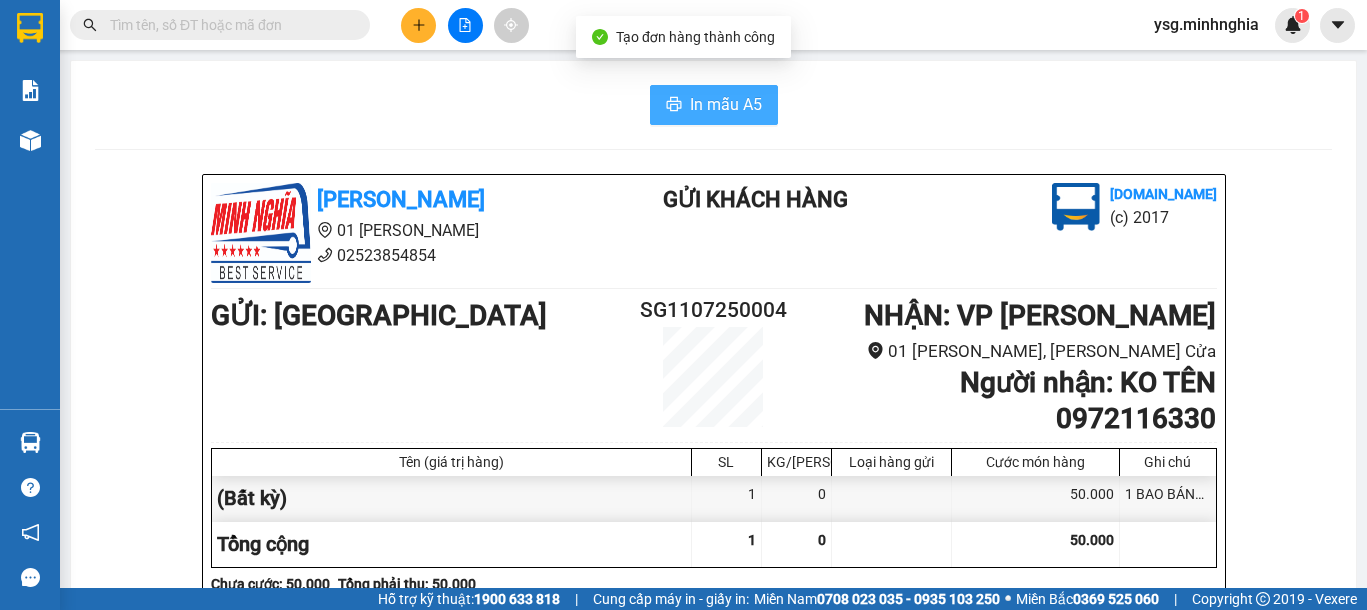 scroll, scrollTop: 0, scrollLeft: 0, axis: both 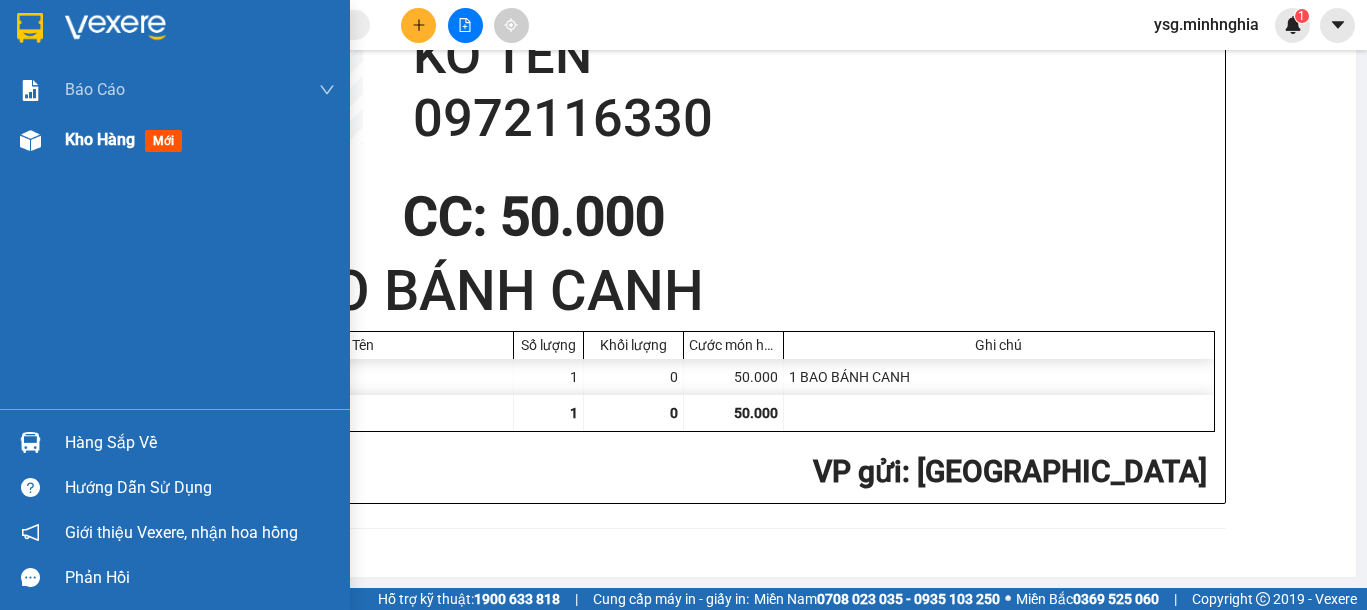 click at bounding box center (30, 140) 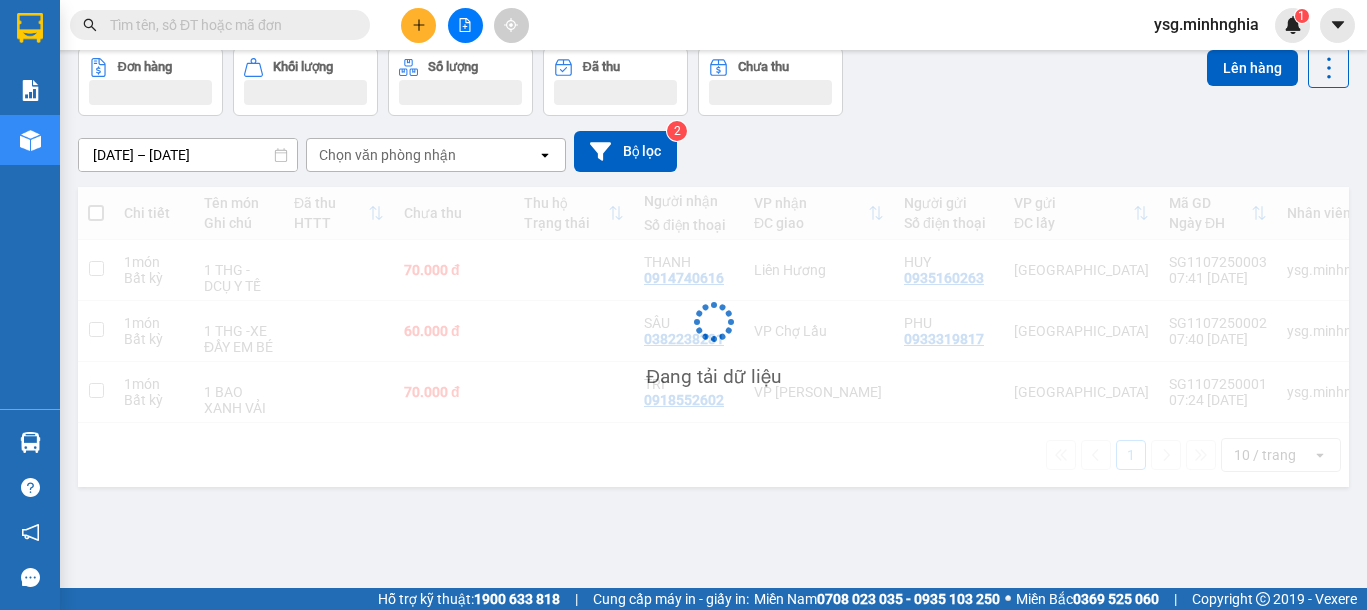 scroll, scrollTop: 92, scrollLeft: 0, axis: vertical 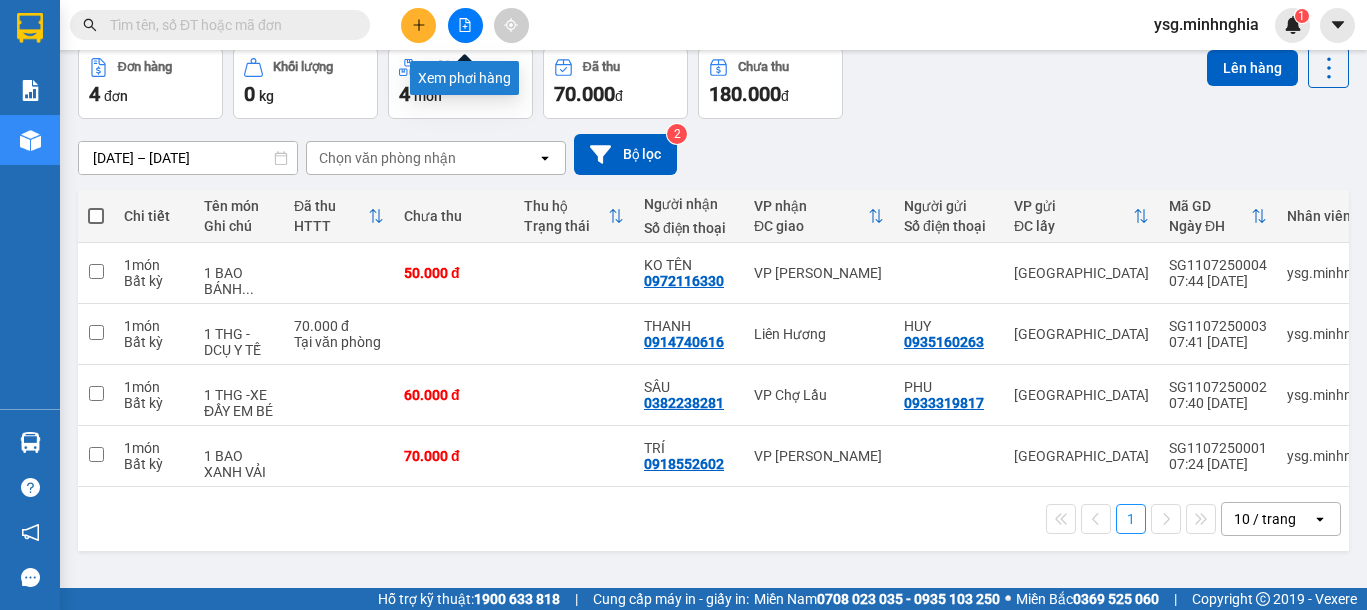 click at bounding box center (465, 25) 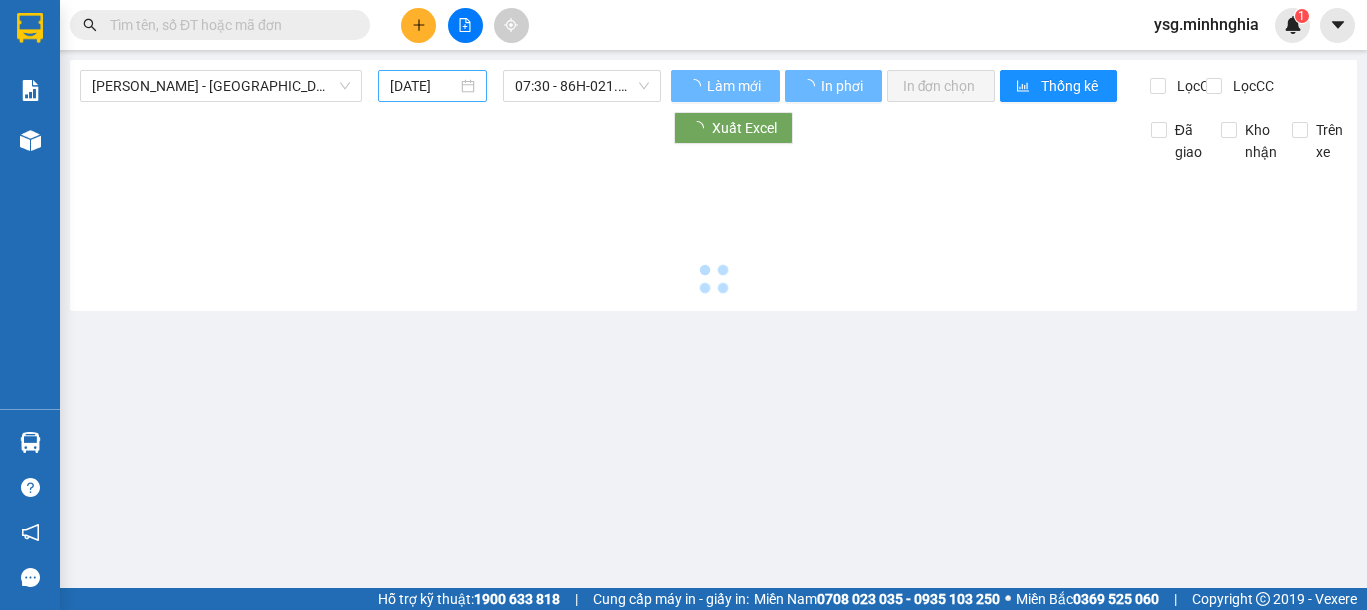 scroll, scrollTop: 0, scrollLeft: 0, axis: both 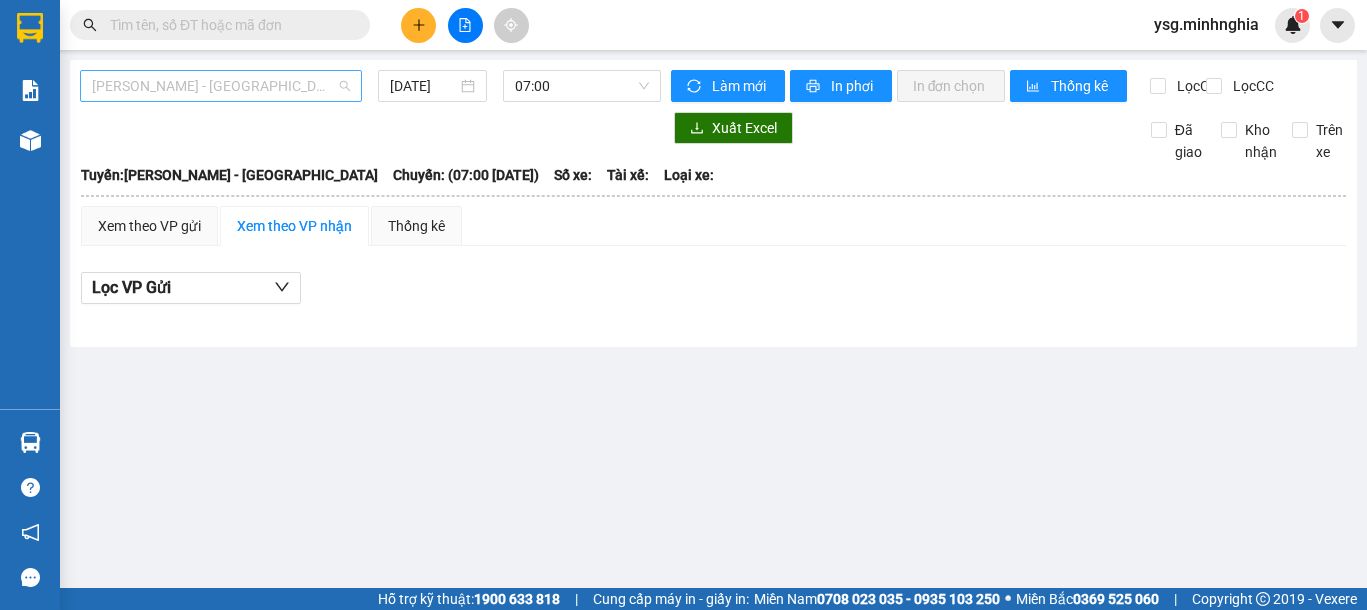 click on "[PERSON_NAME] - [GEOGRAPHIC_DATA]" at bounding box center [221, 86] 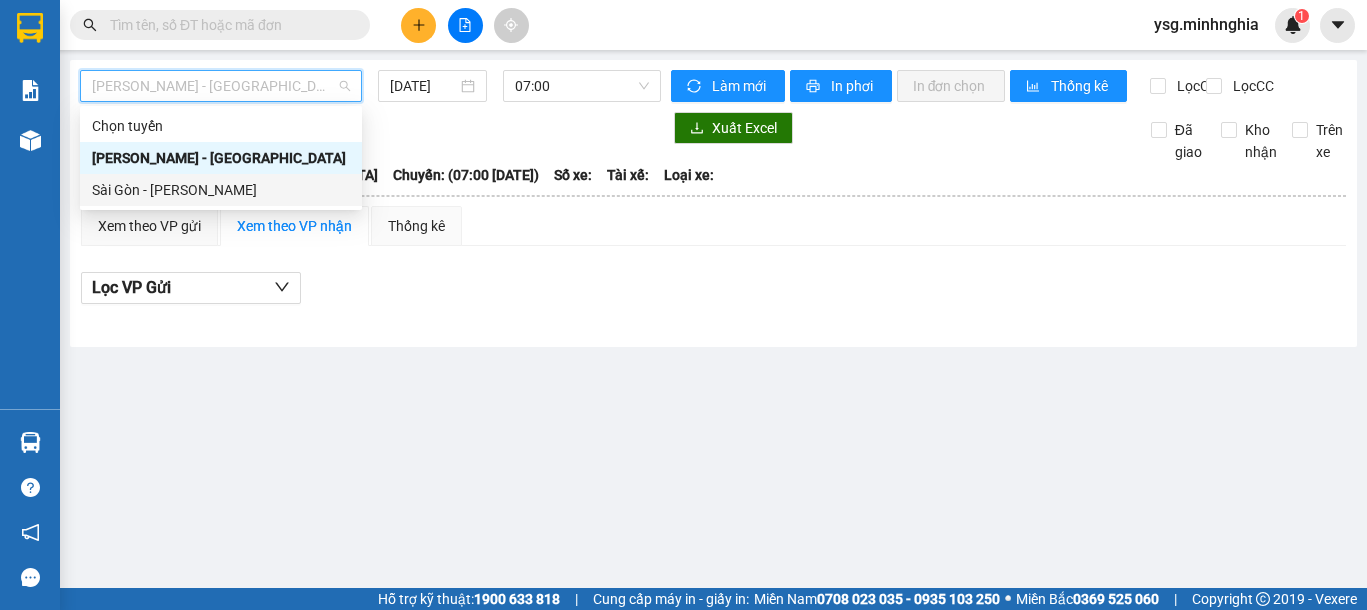 click on "Sài Gòn - [PERSON_NAME]" at bounding box center (221, 190) 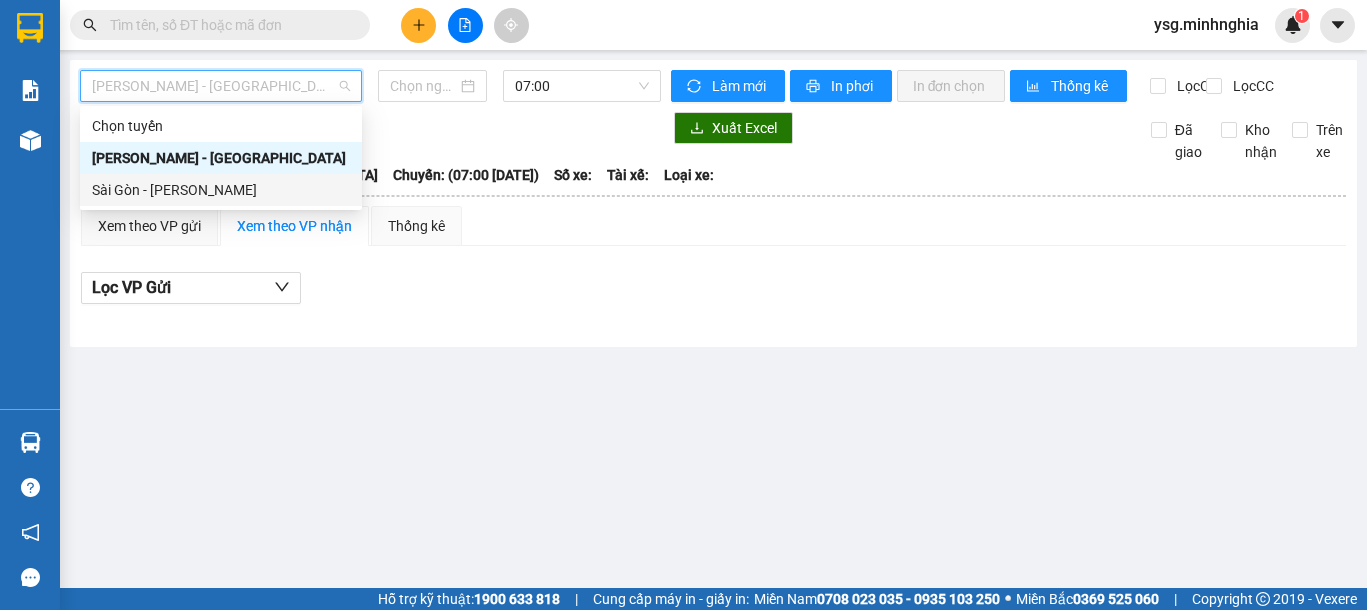 type on "[DATE]" 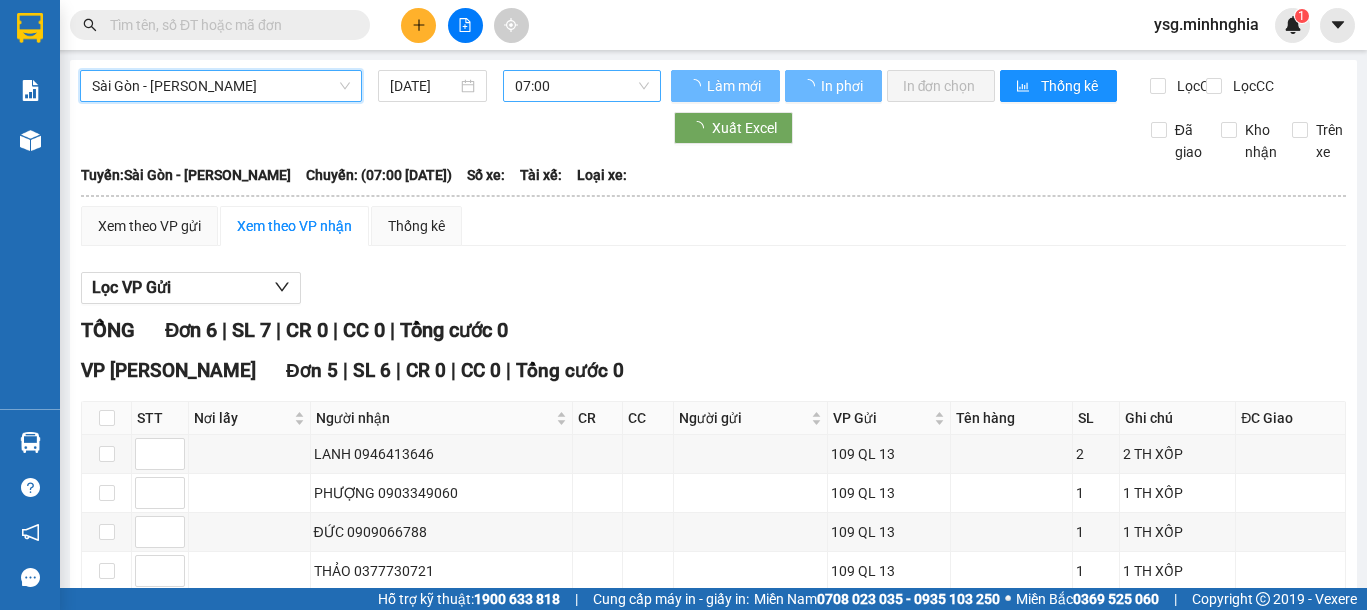 click on "07:00" at bounding box center [582, 86] 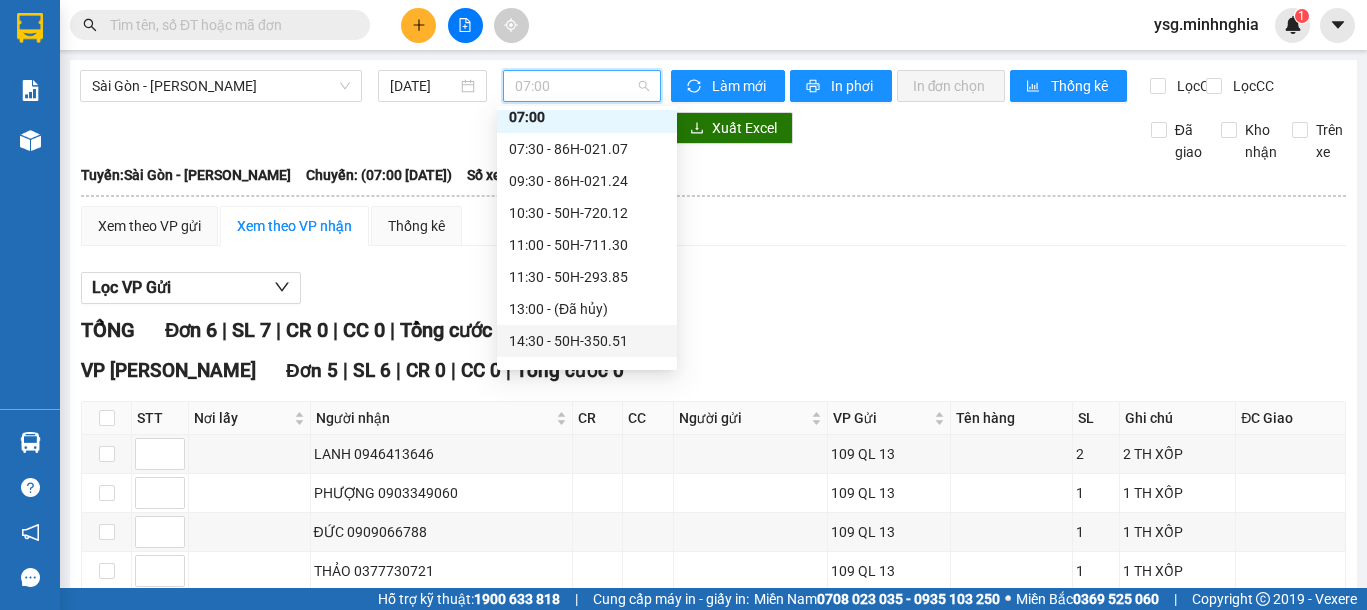 scroll, scrollTop: 0, scrollLeft: 0, axis: both 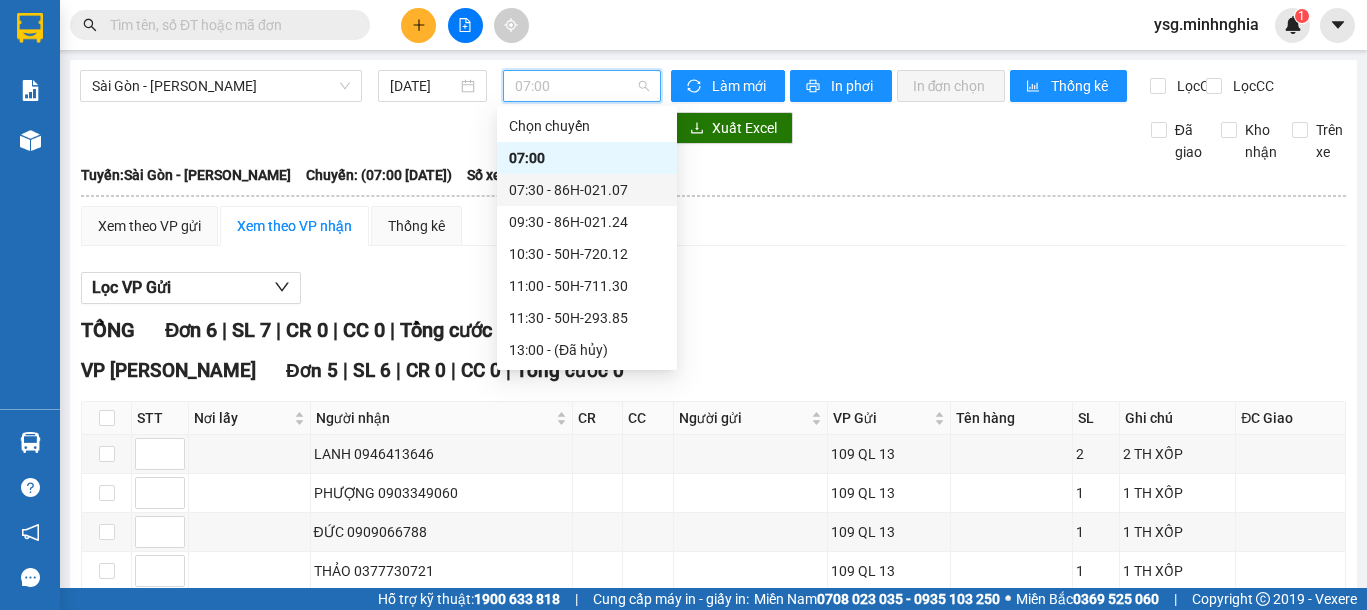 click on "07:30     - 86H-021.07" at bounding box center [587, 190] 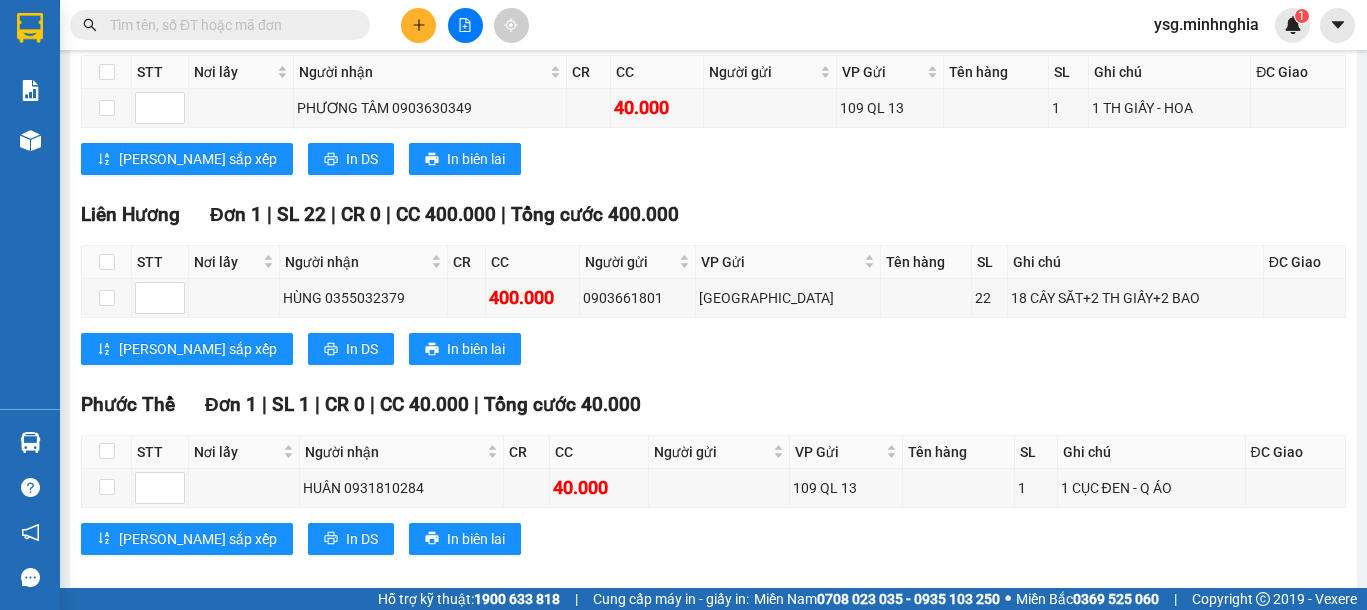 scroll, scrollTop: 844, scrollLeft: 0, axis: vertical 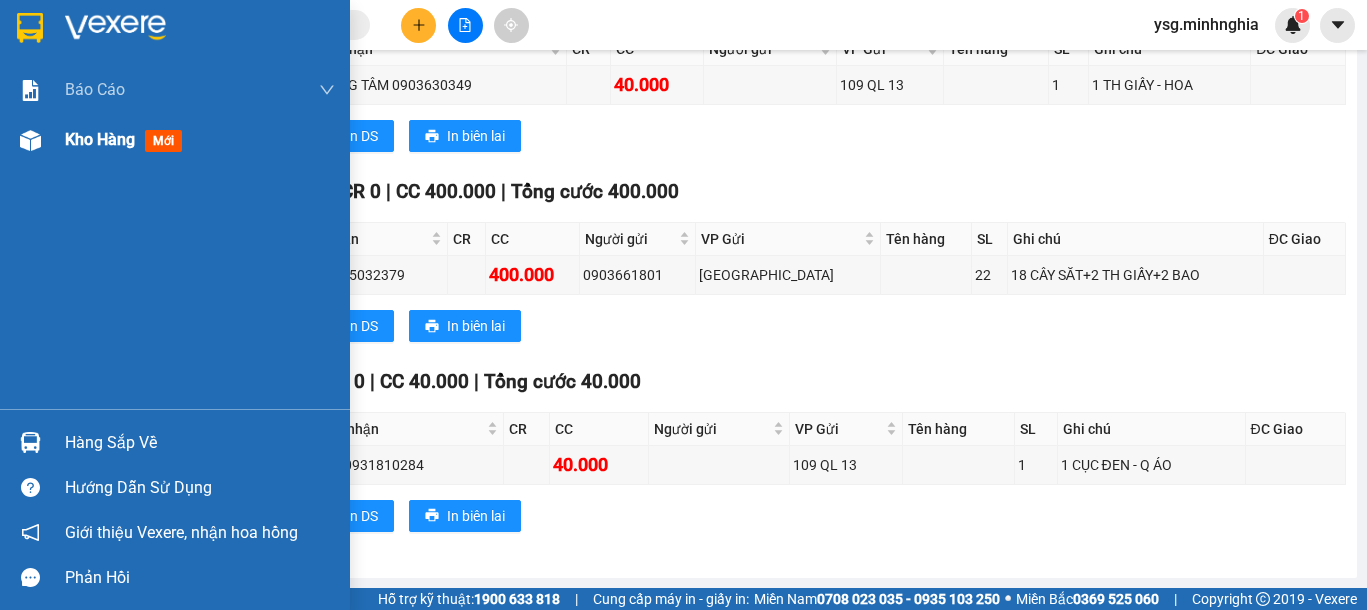 click at bounding box center (30, 140) 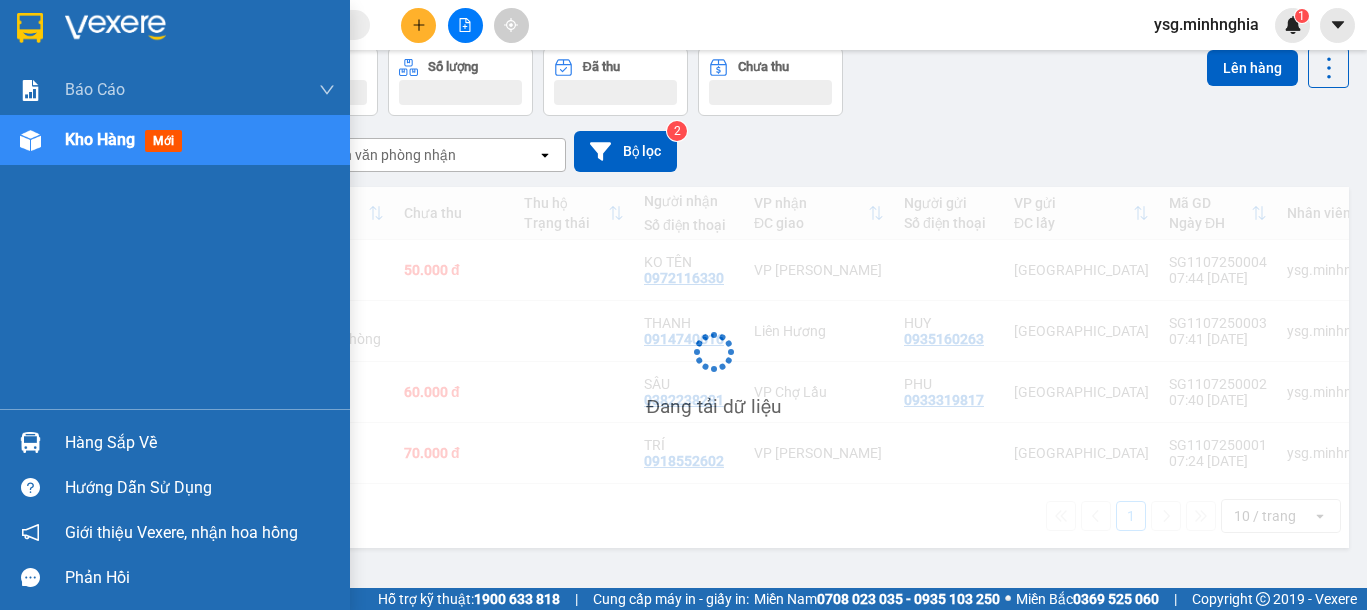 scroll, scrollTop: 92, scrollLeft: 0, axis: vertical 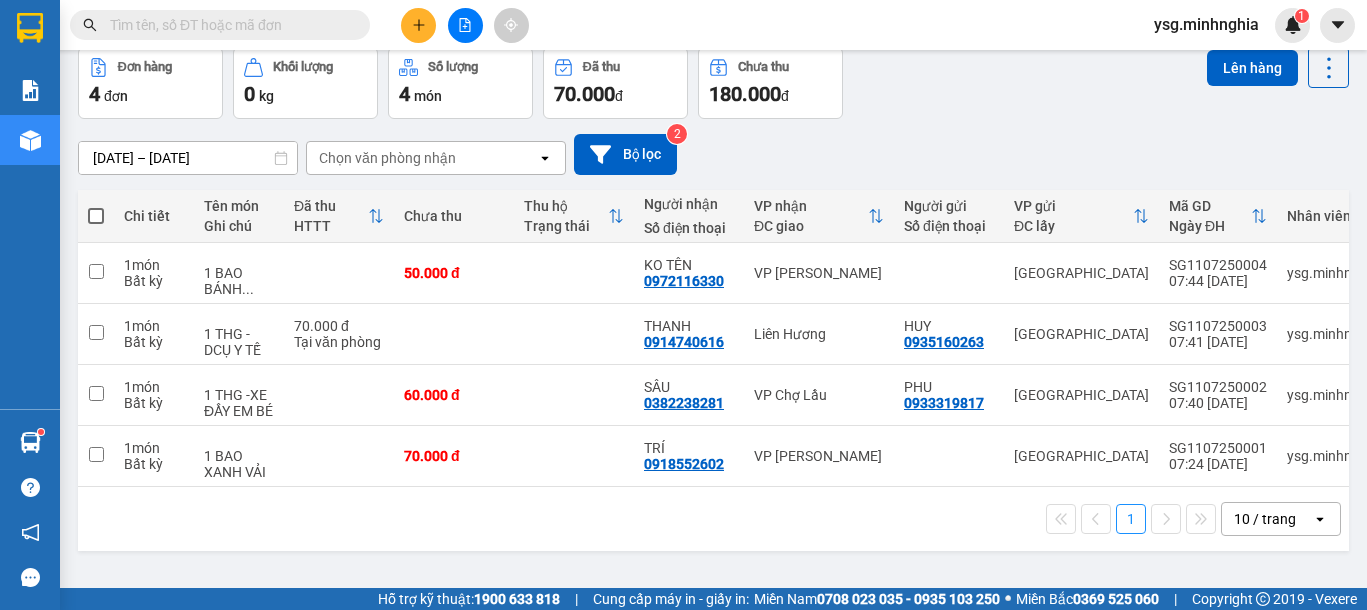 click at bounding box center [96, 216] 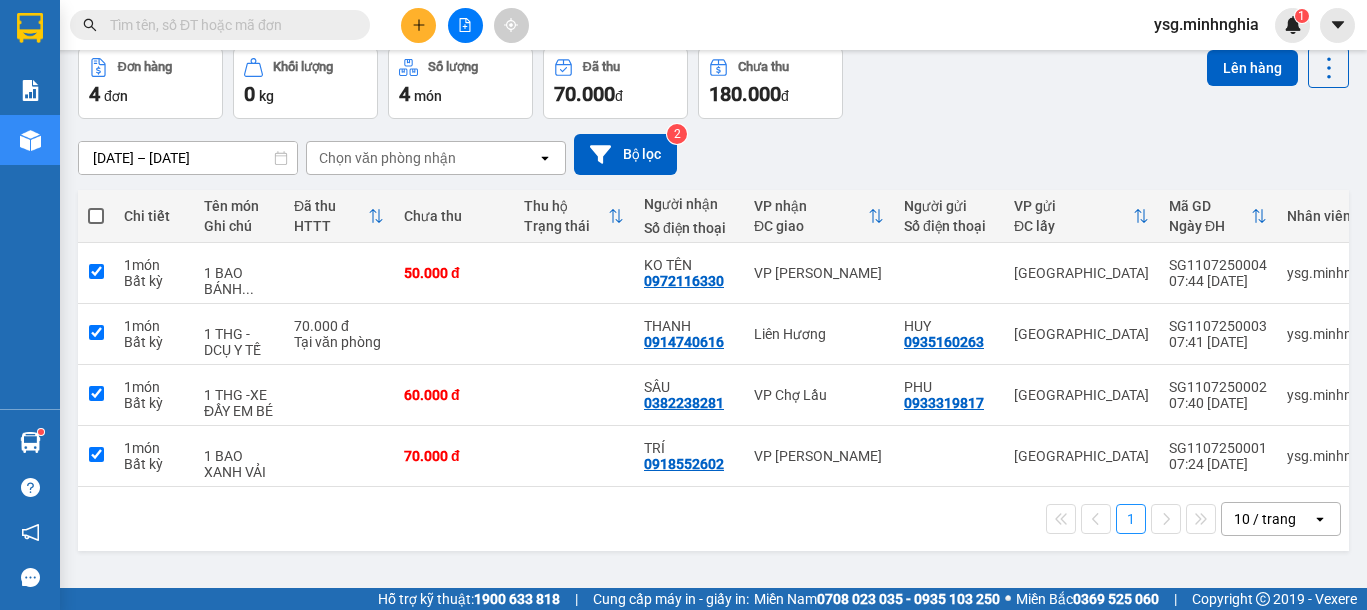 checkbox on "true" 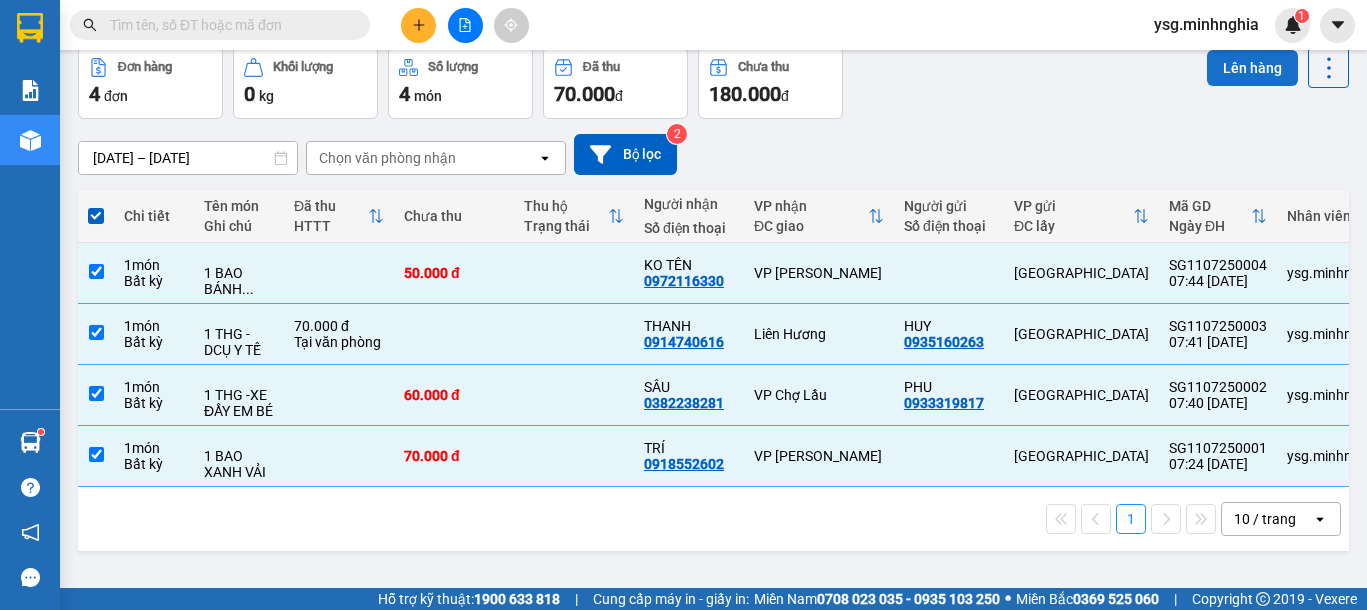 click on "Lên hàng" at bounding box center (1252, 68) 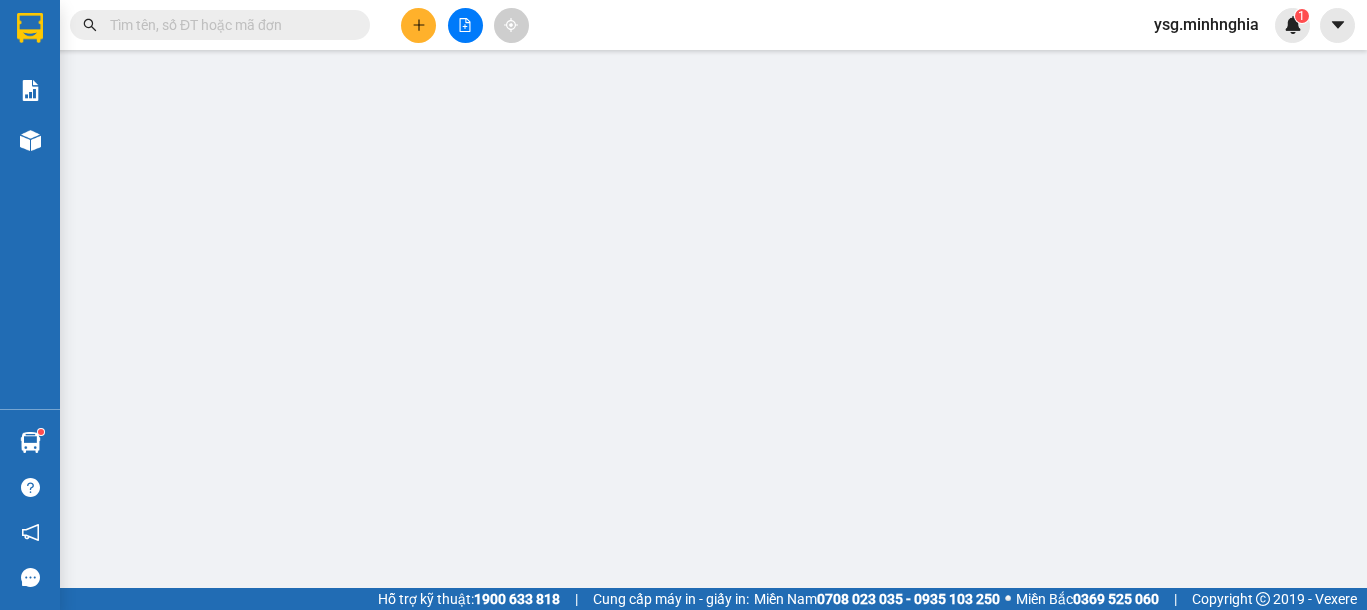 scroll, scrollTop: 0, scrollLeft: 0, axis: both 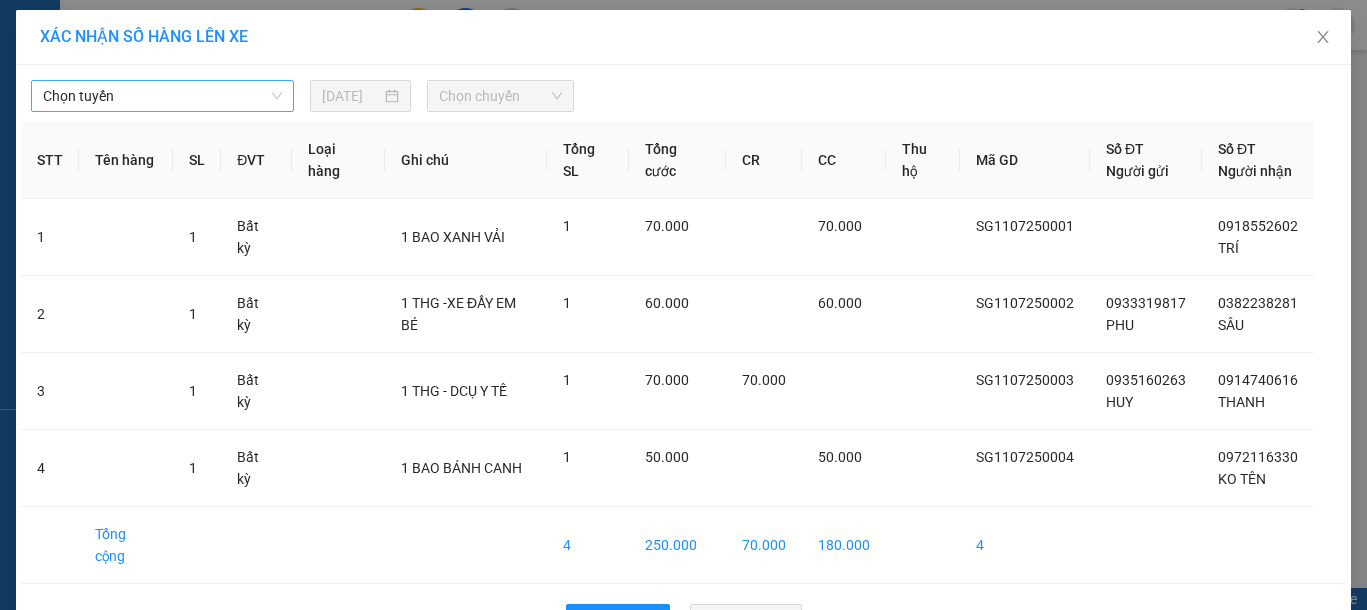 click on "Chọn tuyến" at bounding box center (162, 96) 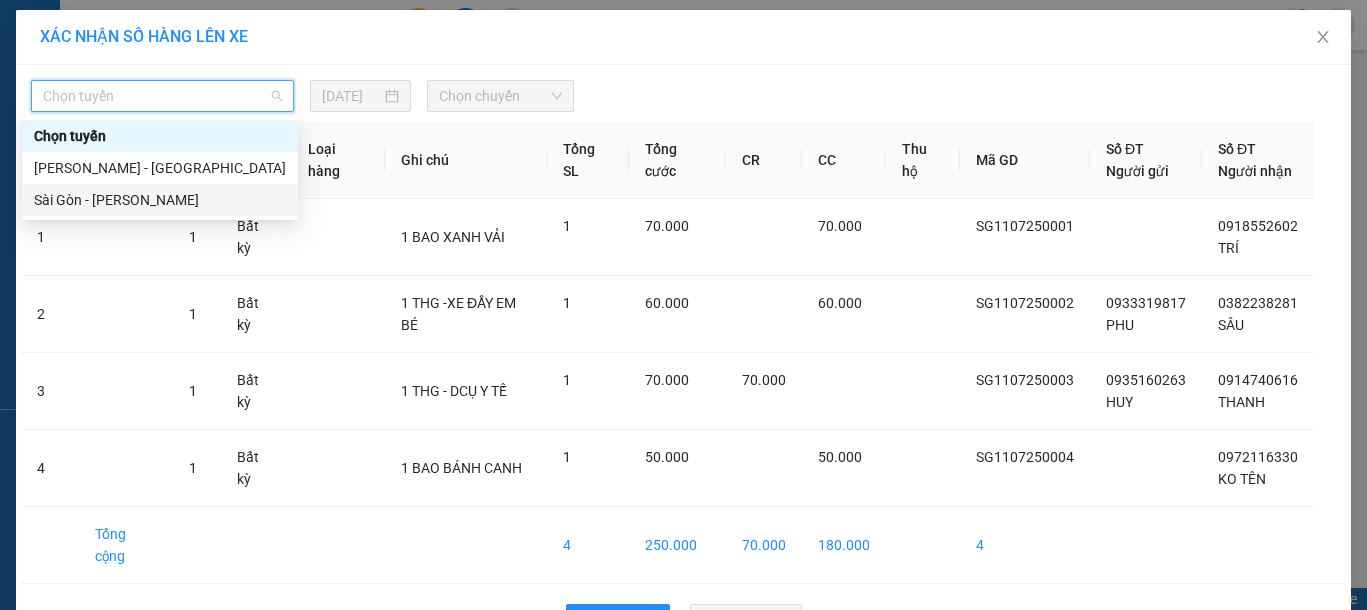 drag, startPoint x: 144, startPoint y: 200, endPoint x: 403, endPoint y: 138, distance: 266.31747 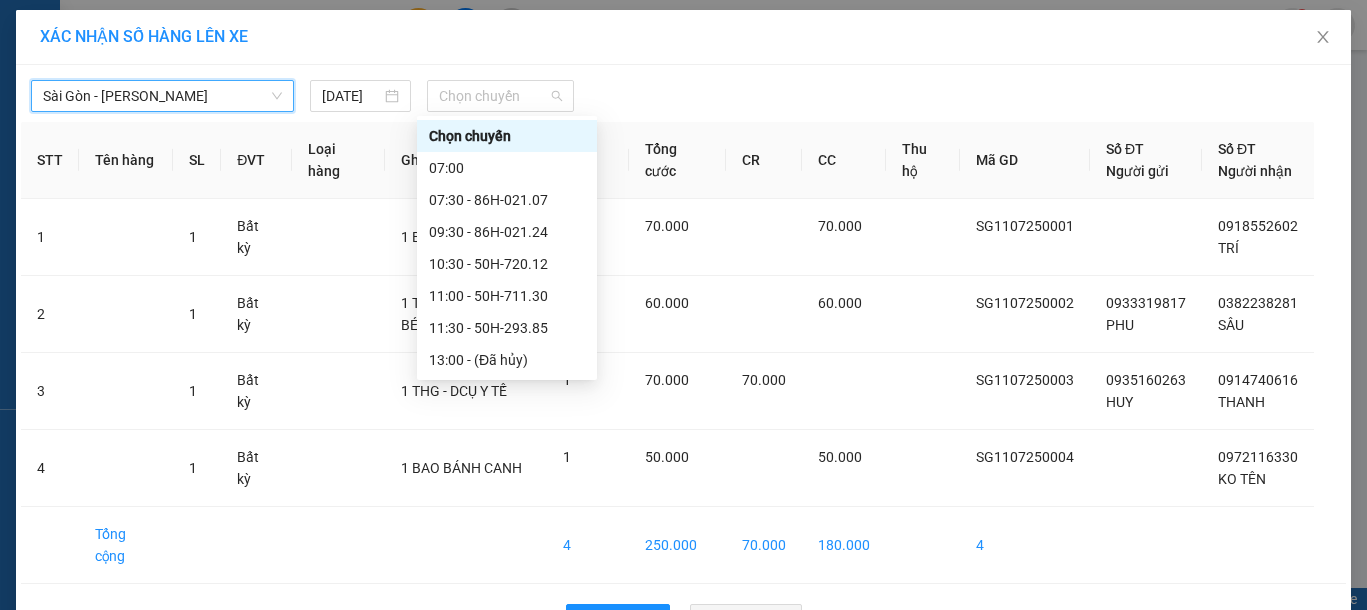 drag, startPoint x: 457, startPoint y: 101, endPoint x: 458, endPoint y: 117, distance: 16.03122 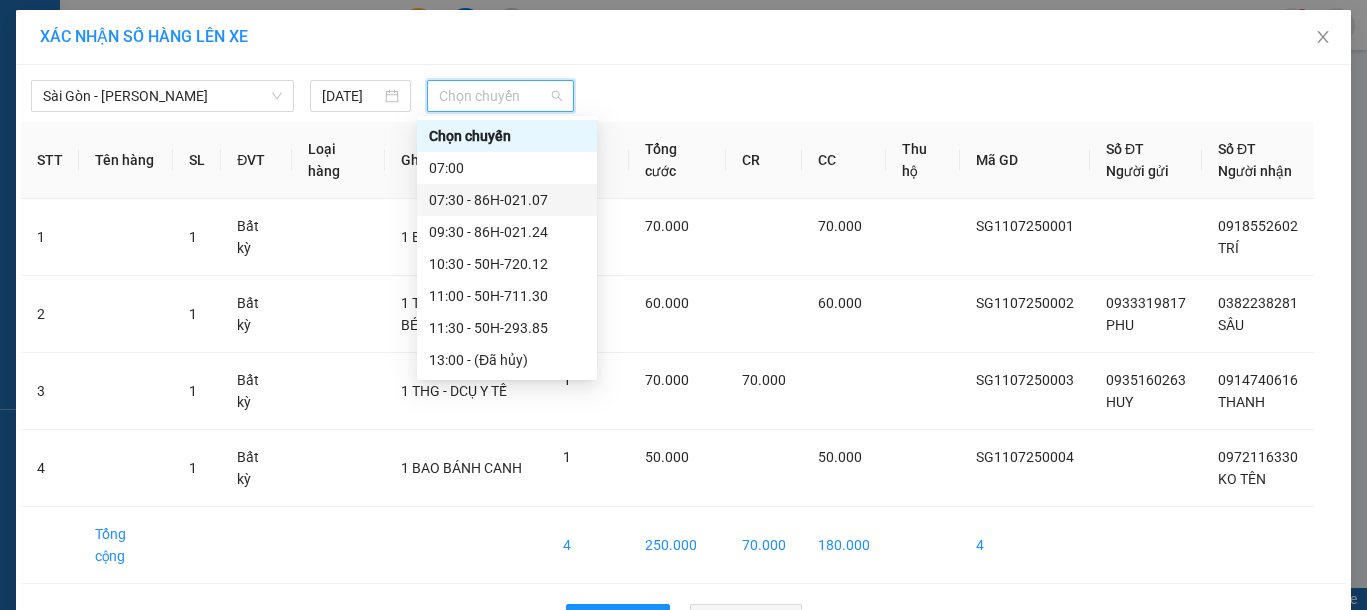 click on "07:30     - 86H-021.07" at bounding box center (507, 200) 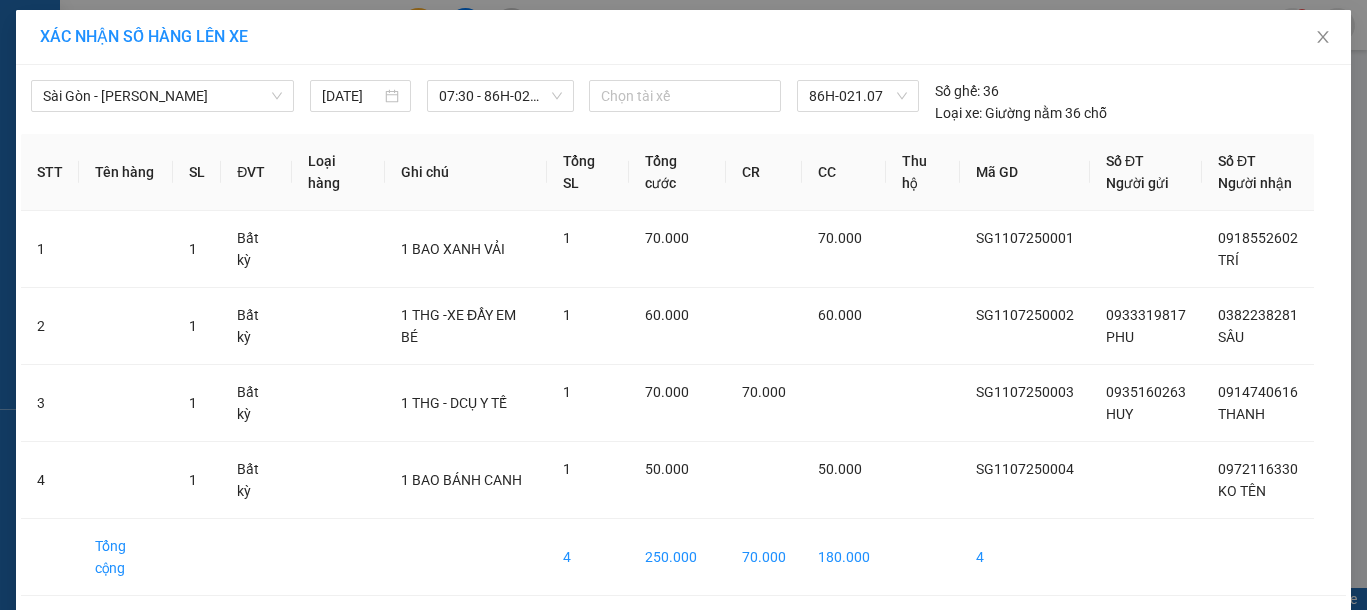 click on "Lên hàng" at bounding box center [757, 632] 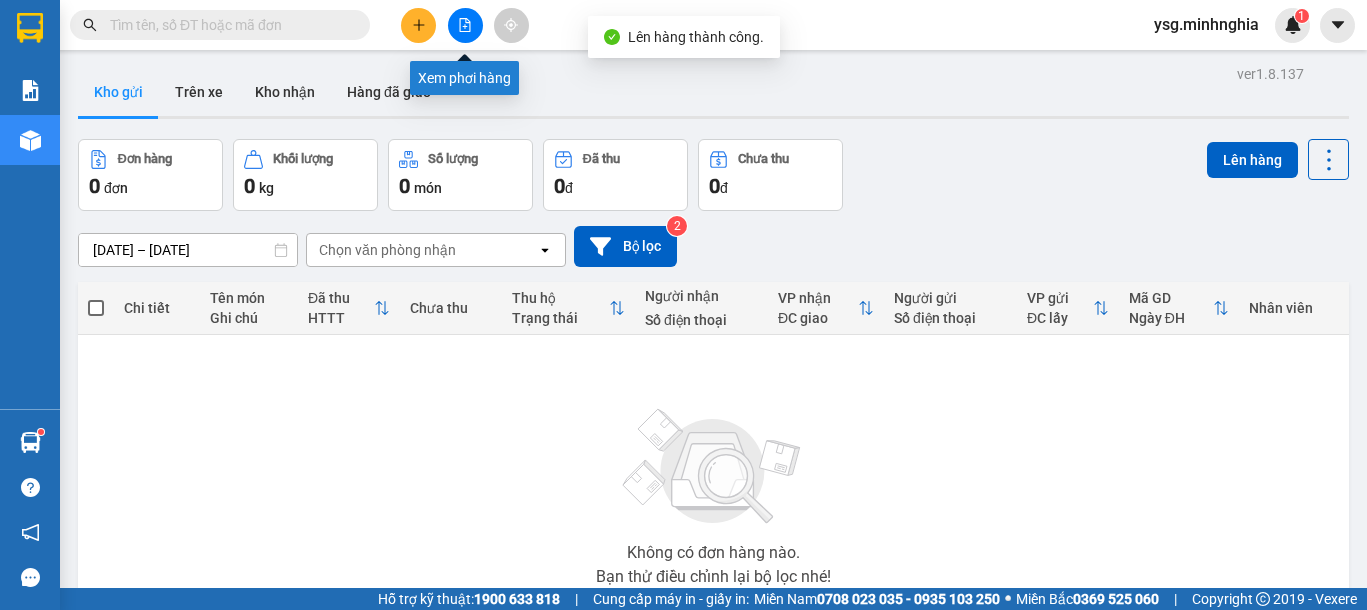 click at bounding box center [465, 25] 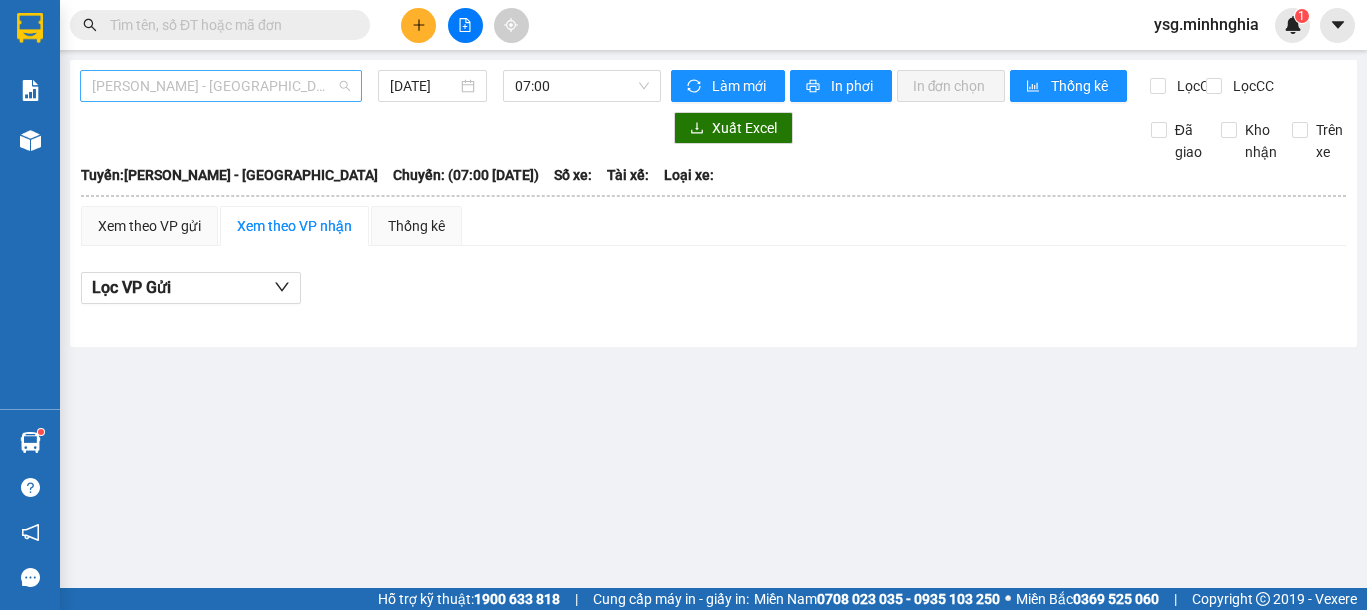click on "Phan Rí - Sài Gòn" at bounding box center [221, 86] 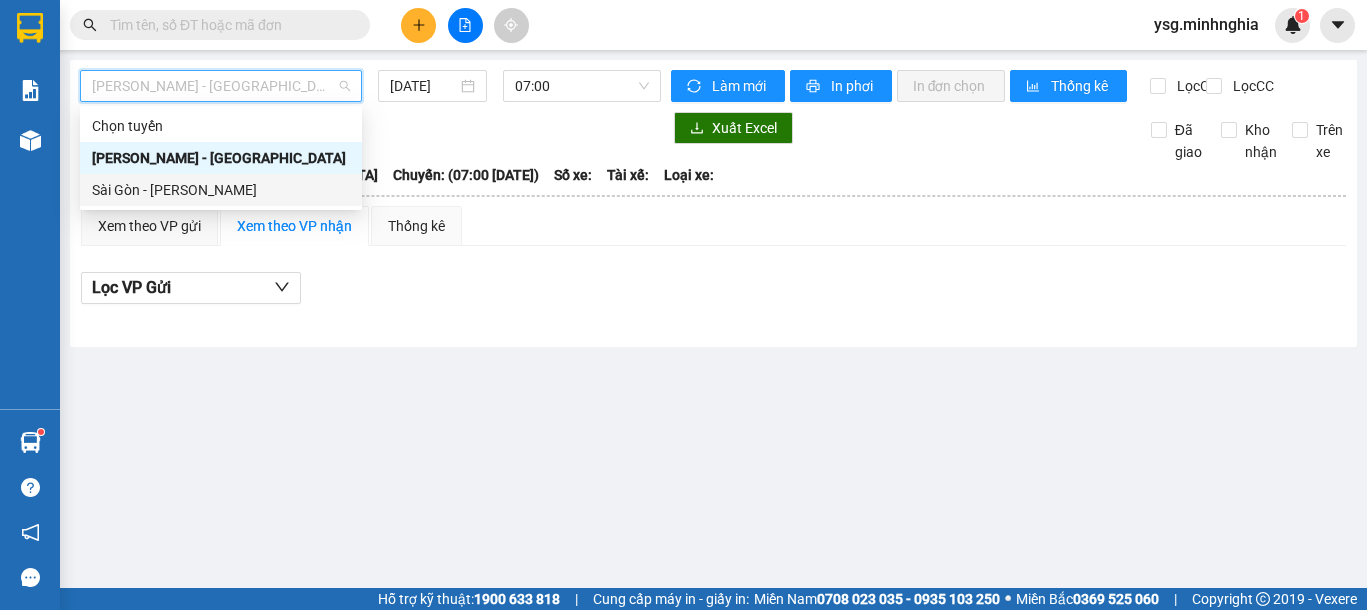 click on "Sài Gòn - [PERSON_NAME]" at bounding box center [221, 190] 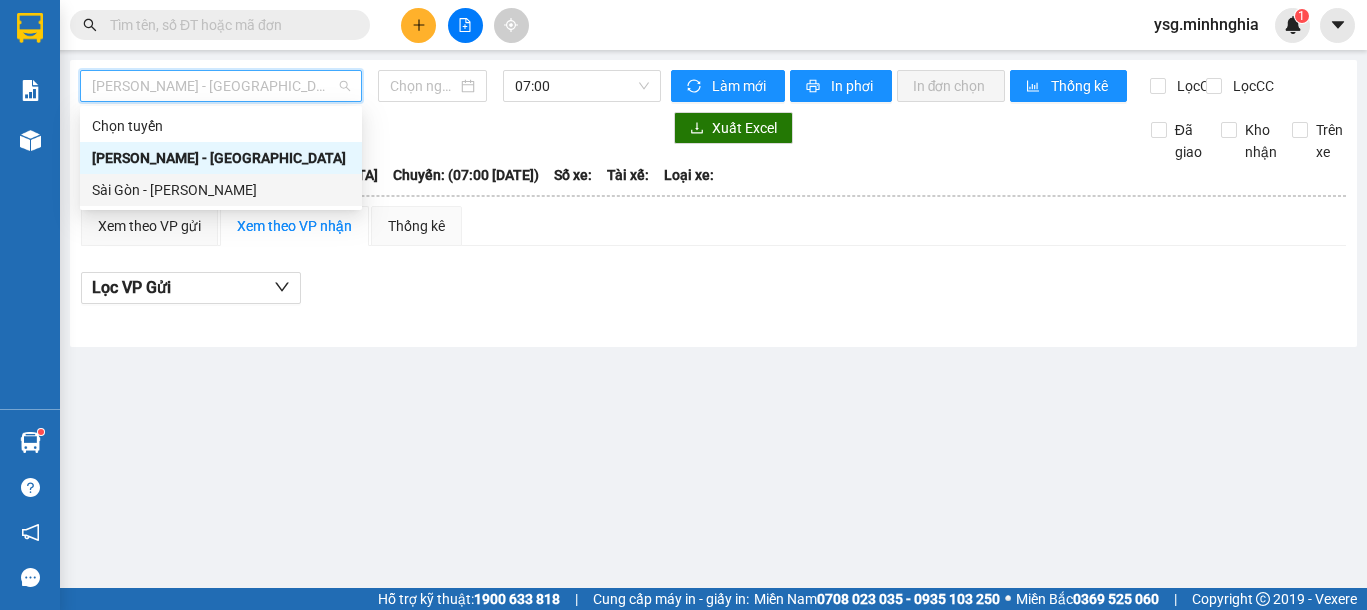 type on "11/07/2025" 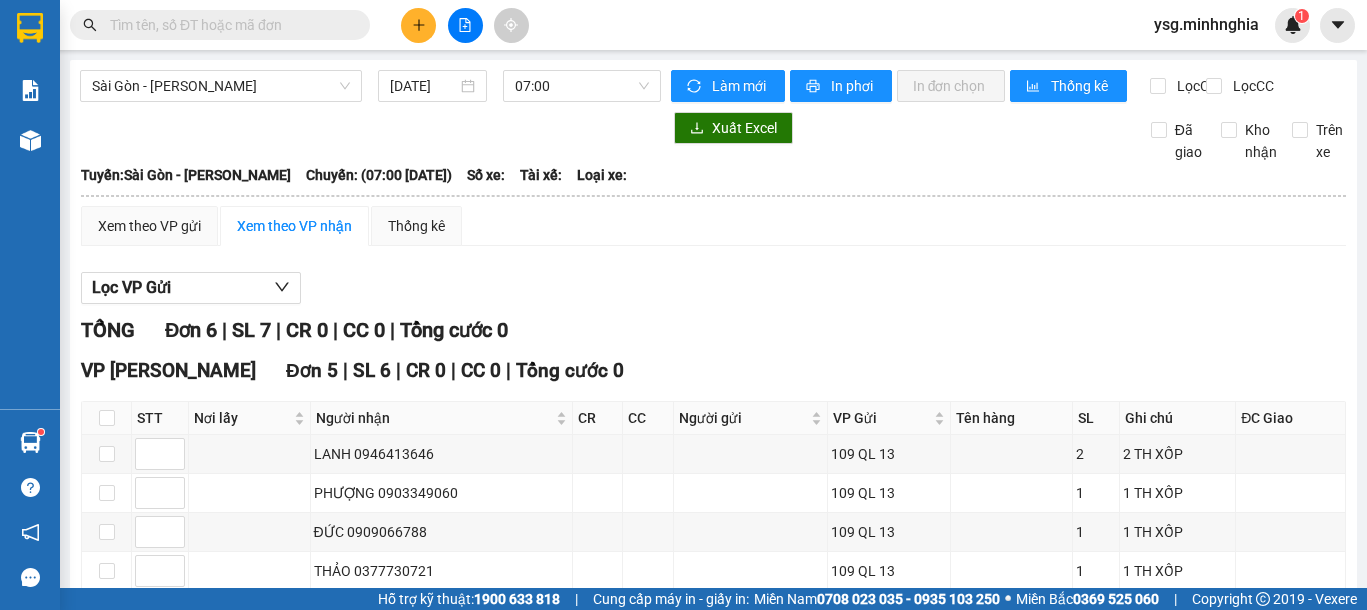 click on "Sài Gòn - Phan Rí 11/07/2025 07:00     Làm mới In phơi In đơn chọn Thống kê Lọc  CR Lọc  CC Xuất Excel Đã giao Kho nhận Trên xe Minh Nghĩa   02523854854   01 Đinh Tiên Hoàng PHƠI HÀNG 07:53 - 11/07/2025 Tuyến:  Sài Gòn - Phan Rí Chuyến:   (07:00 - 11/07/2025) Số xe:  Tài xế:  Loại xe:  Tuyến:  Sài Gòn - Phan Rí Chuyến:   (07:00 - 11/07/2025) Số xe:  Tài xế:  Loại xe:  Xem theo VP gửi Xem theo VP nhận Thống kê Lọc VP Gửi TỔNG Đơn   6 | SL   7 | CR   0 | CC   0 | Tổng cước   0 VP Phan Rí Đơn   5 | SL   6 | CR   0 | CC   0 | Tổng cước   0 STT Nơi lấy Người nhận CR CC Người gửi VP Gửi Tên hàng SL Ghi chú ĐC Giao Ký nhận                           LANH 0946413646   109 QL 13   2 2 TH XỐP  PHƯỢNG 0903349060   109 QL 13   1 1 TH XỐP  ĐỨC 0909066788   109 QL 13   1 1 TH XỐP   THẢO 0377730721   109 QL 13   1 1 TH XỐP  PHÁT 0984155055   109 QL 13   1 1 TH XỐP Lưu sắp xếp" at bounding box center [713, 486] 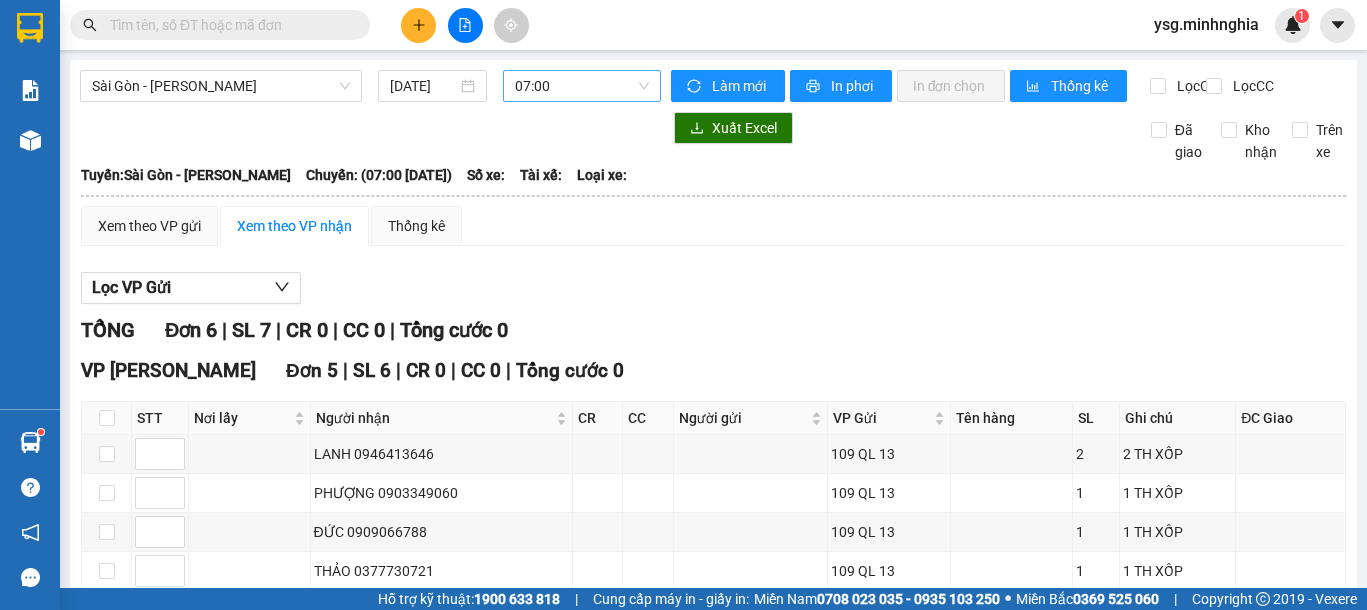 click on "07:00" at bounding box center (582, 86) 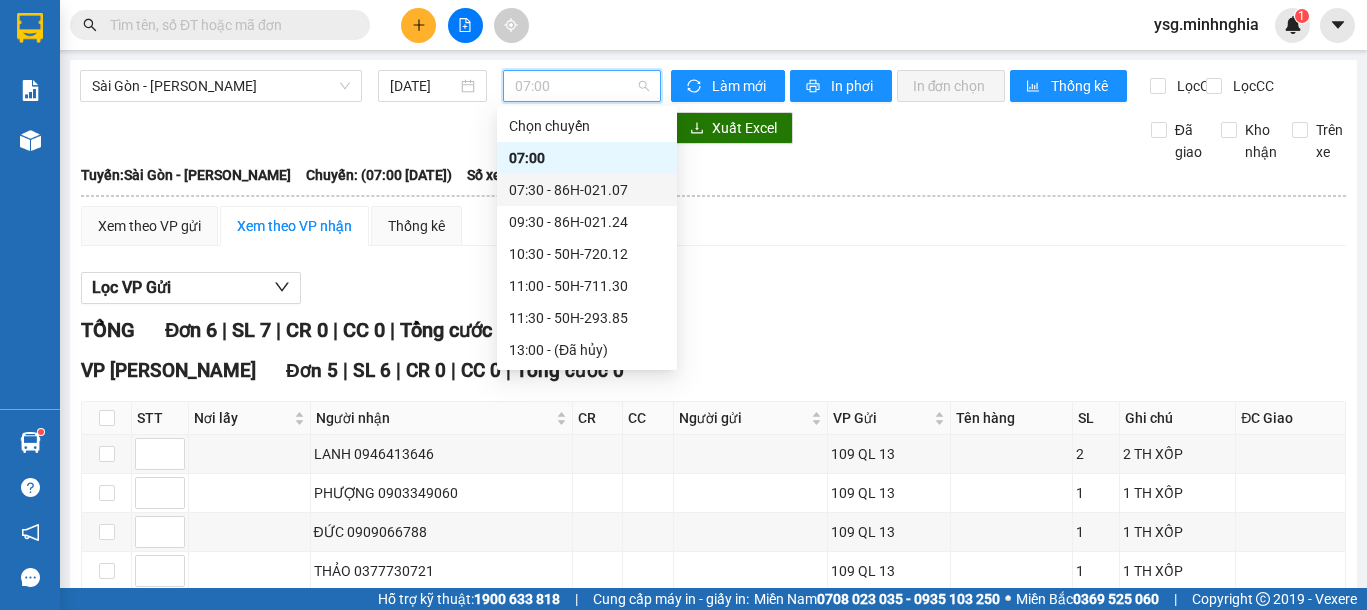 click on "07:30     - 86H-021.07" at bounding box center [587, 190] 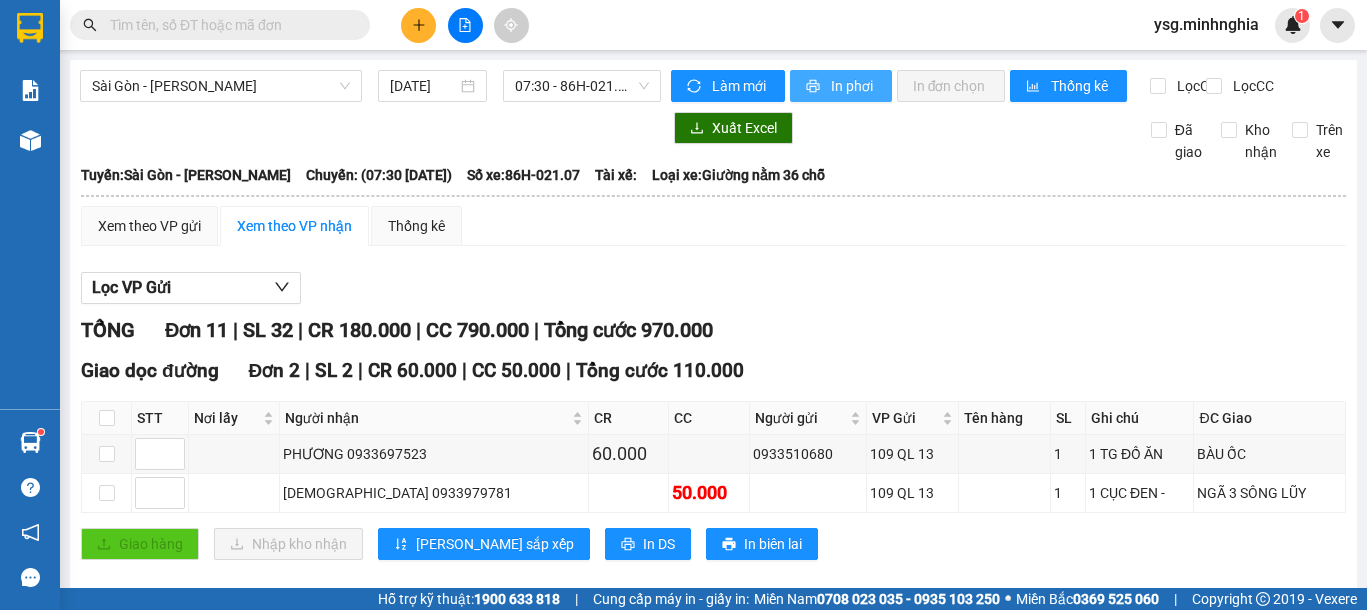 click on "In phơi" at bounding box center [853, 86] 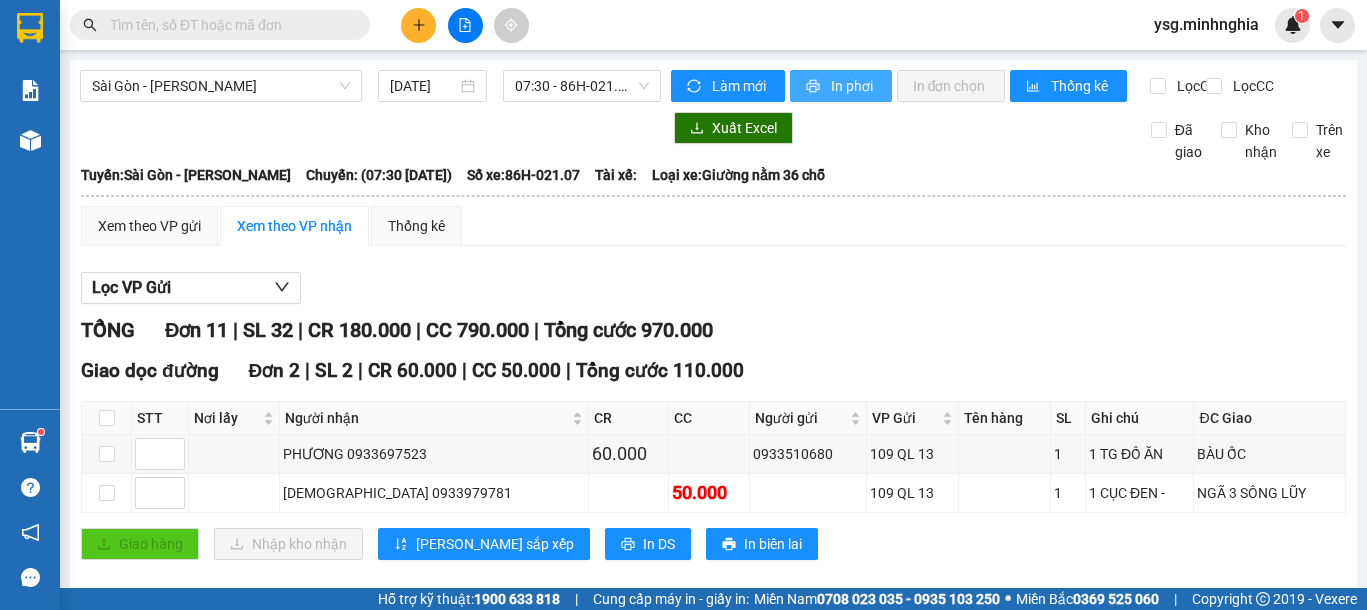 scroll, scrollTop: 0, scrollLeft: 0, axis: both 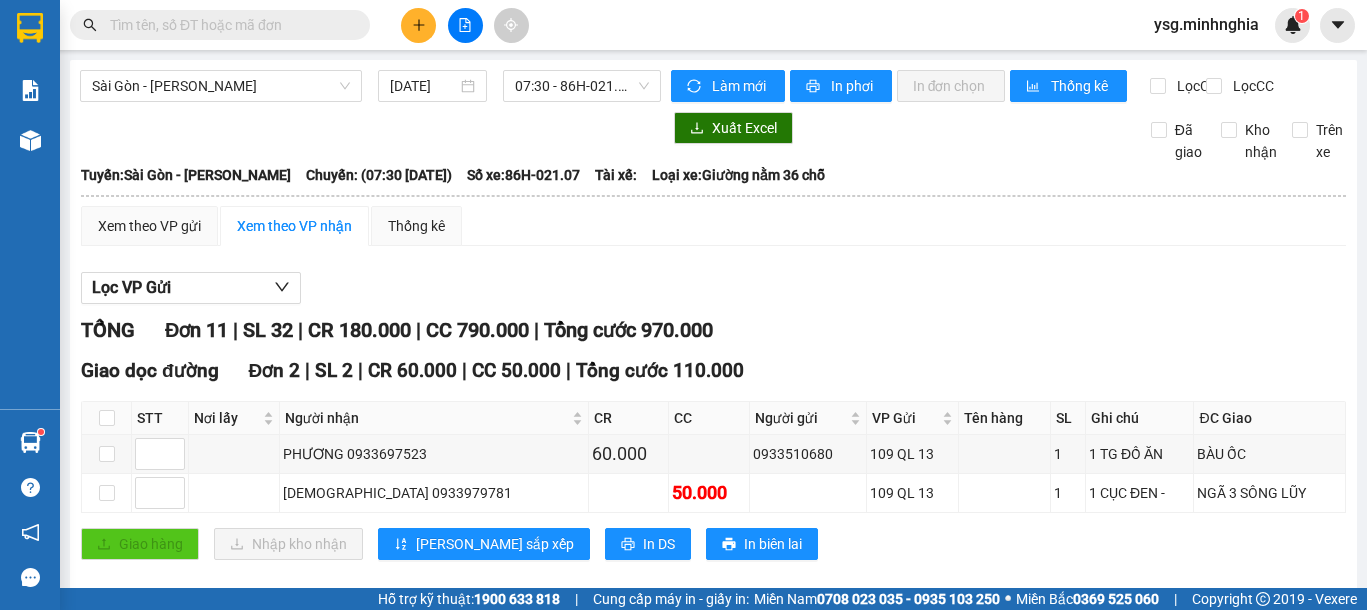 click 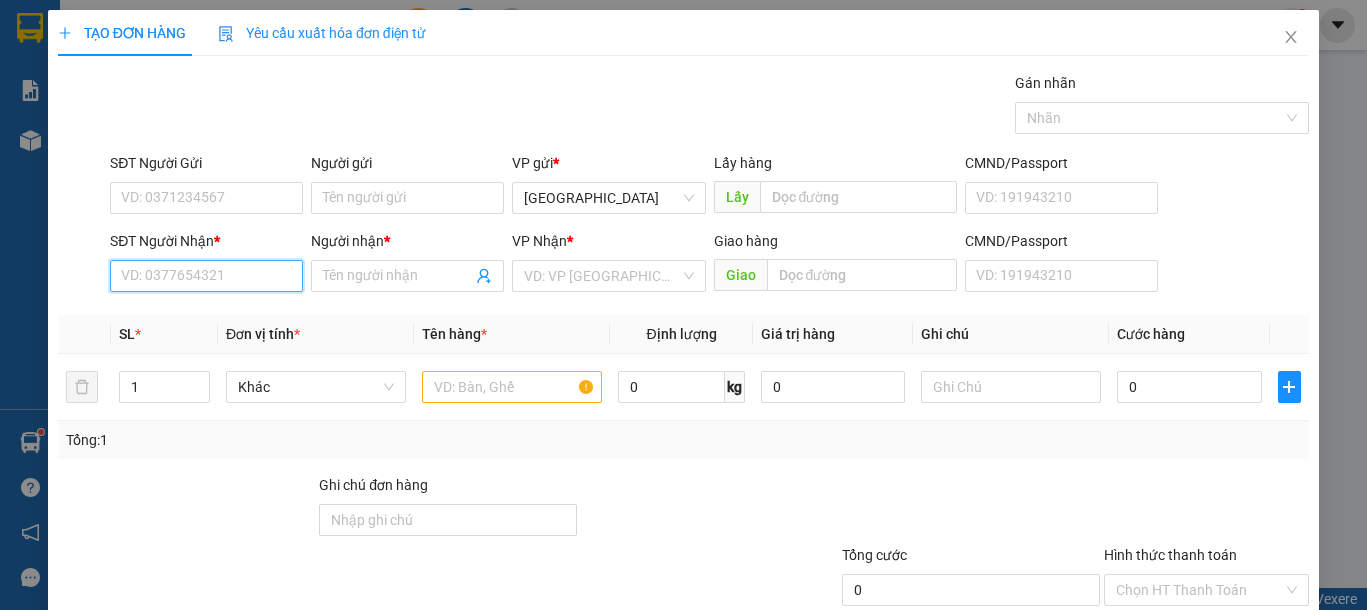 click on "SĐT Người Nhận  *" at bounding box center (206, 276) 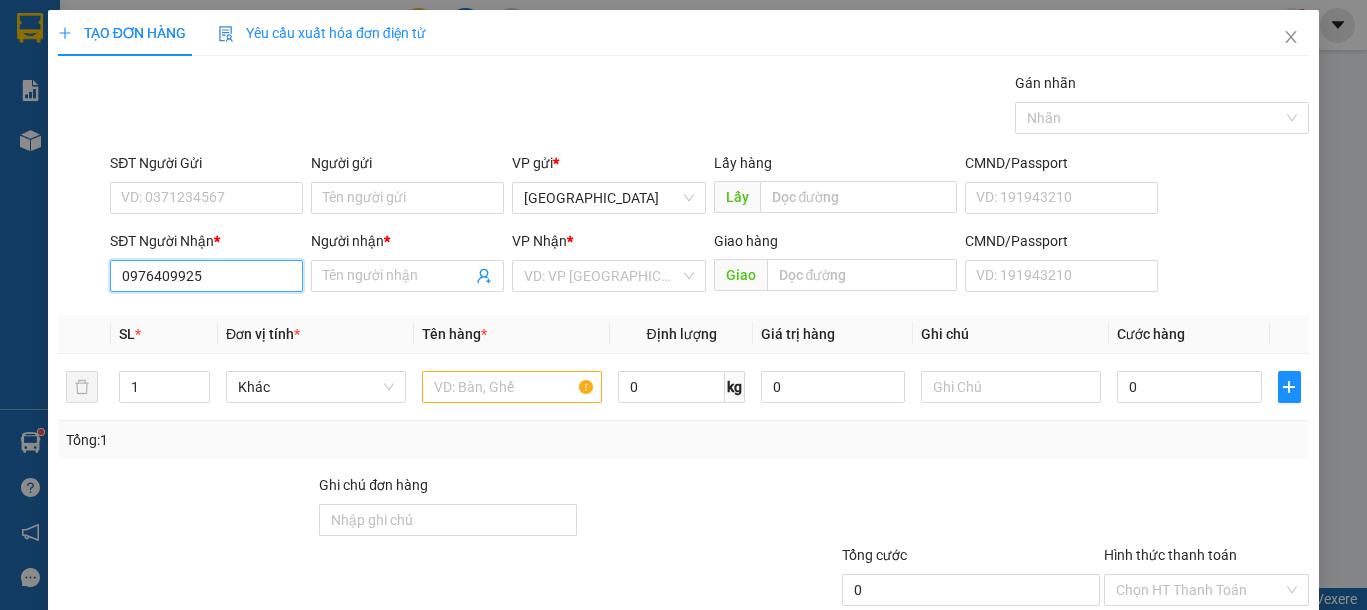 drag, startPoint x: 233, startPoint y: 277, endPoint x: 33, endPoint y: 277, distance: 200 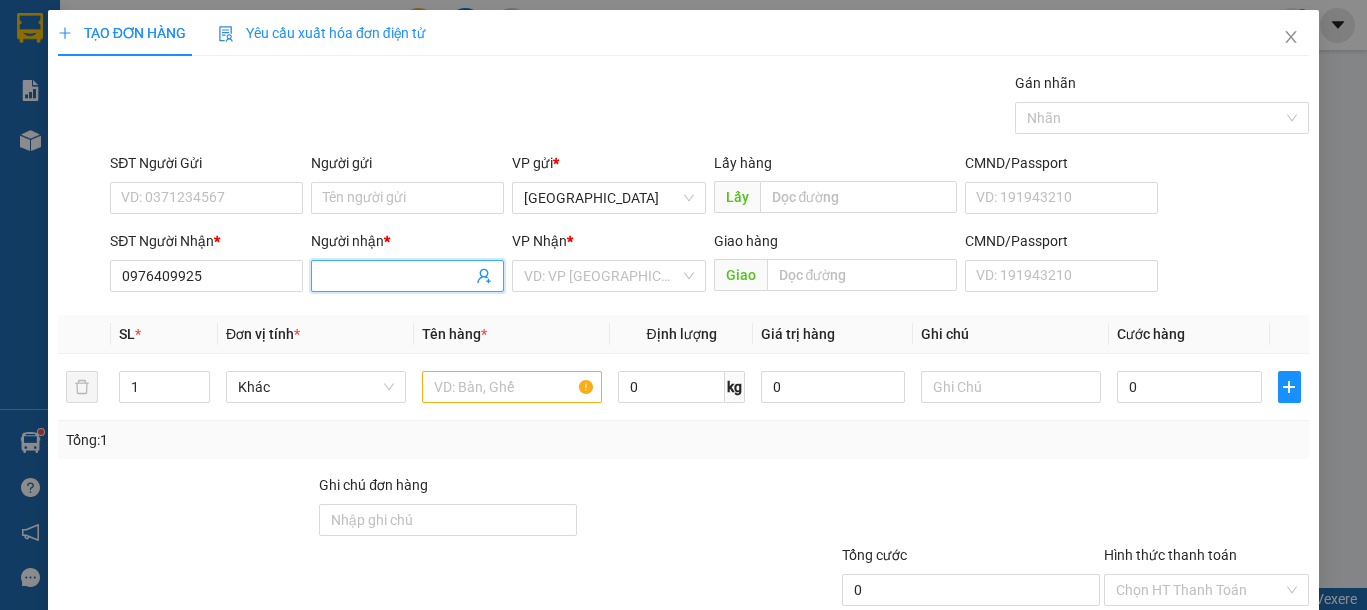 click on "Người nhận  *" at bounding box center (397, 276) 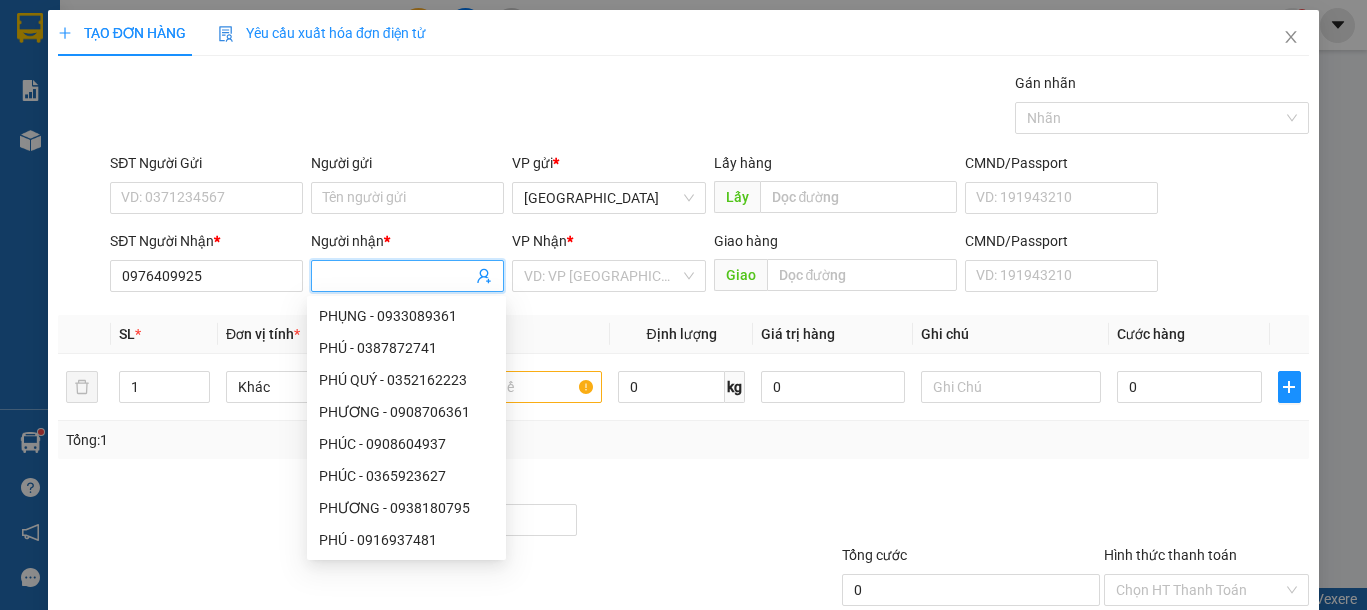 type on "D" 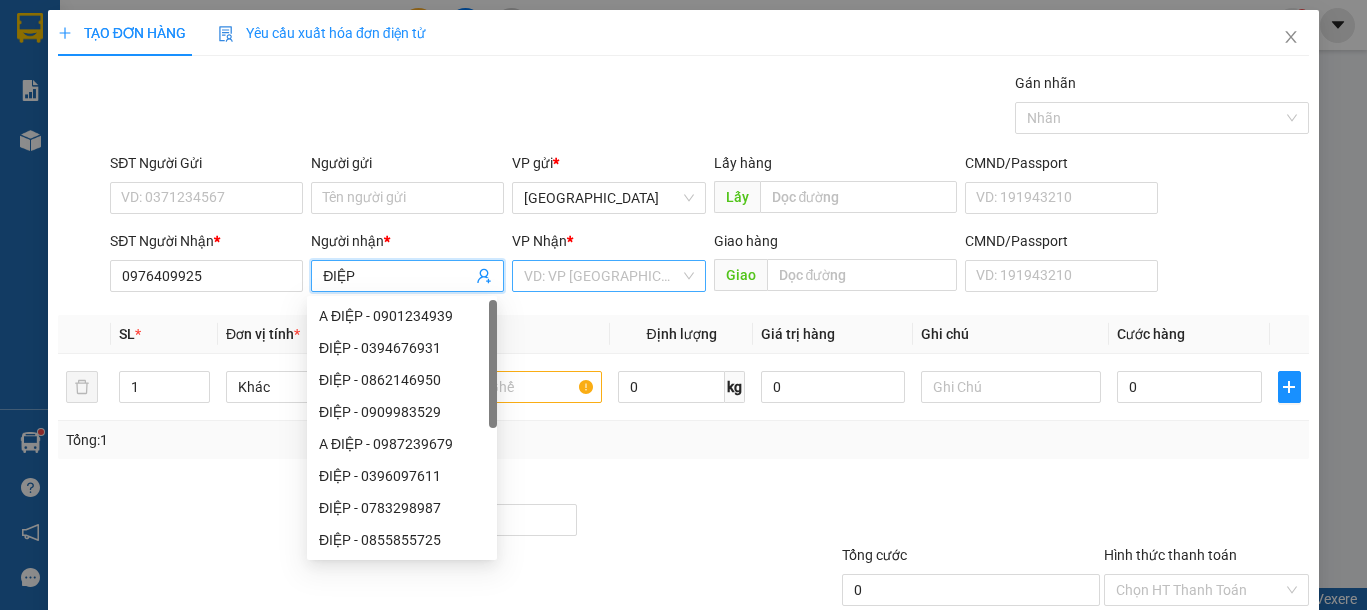 type on "ĐIỆP" 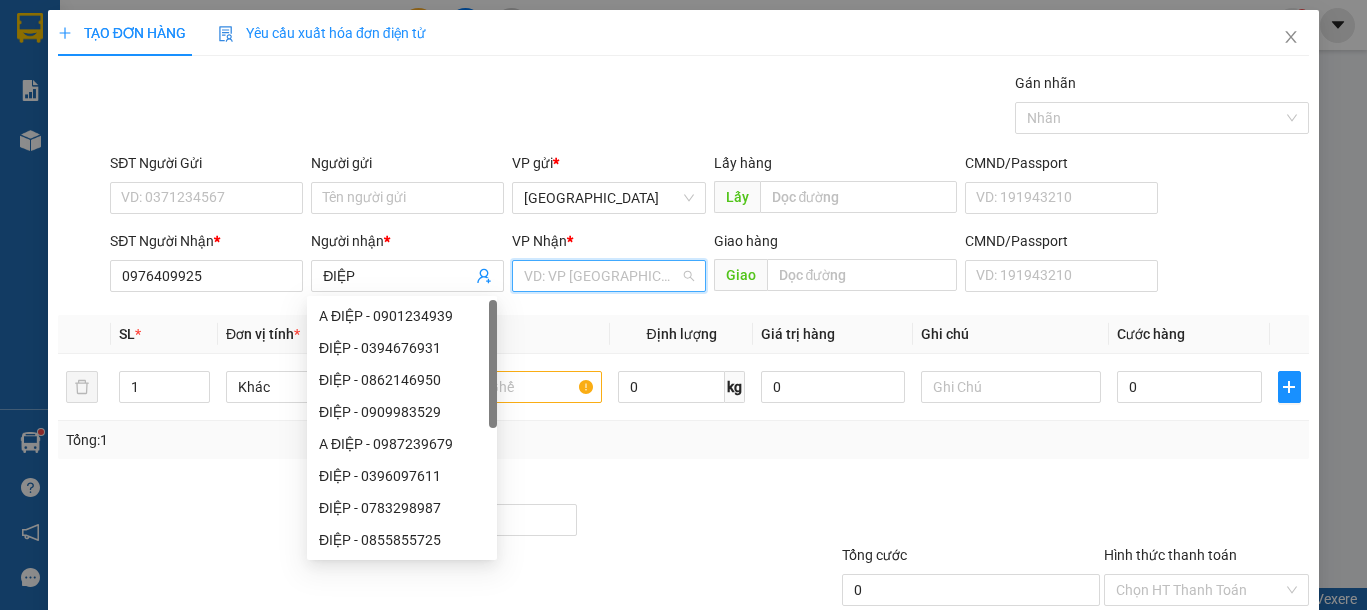 click at bounding box center [601, 276] 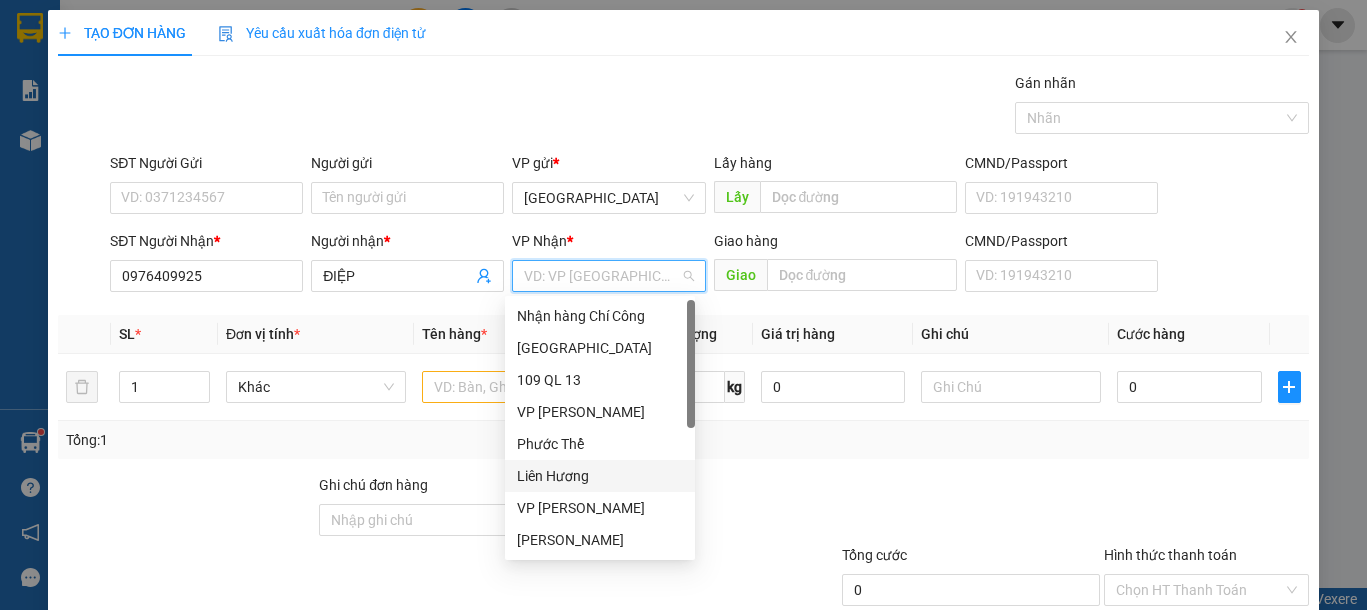 click on "Liên Hương" at bounding box center [600, 476] 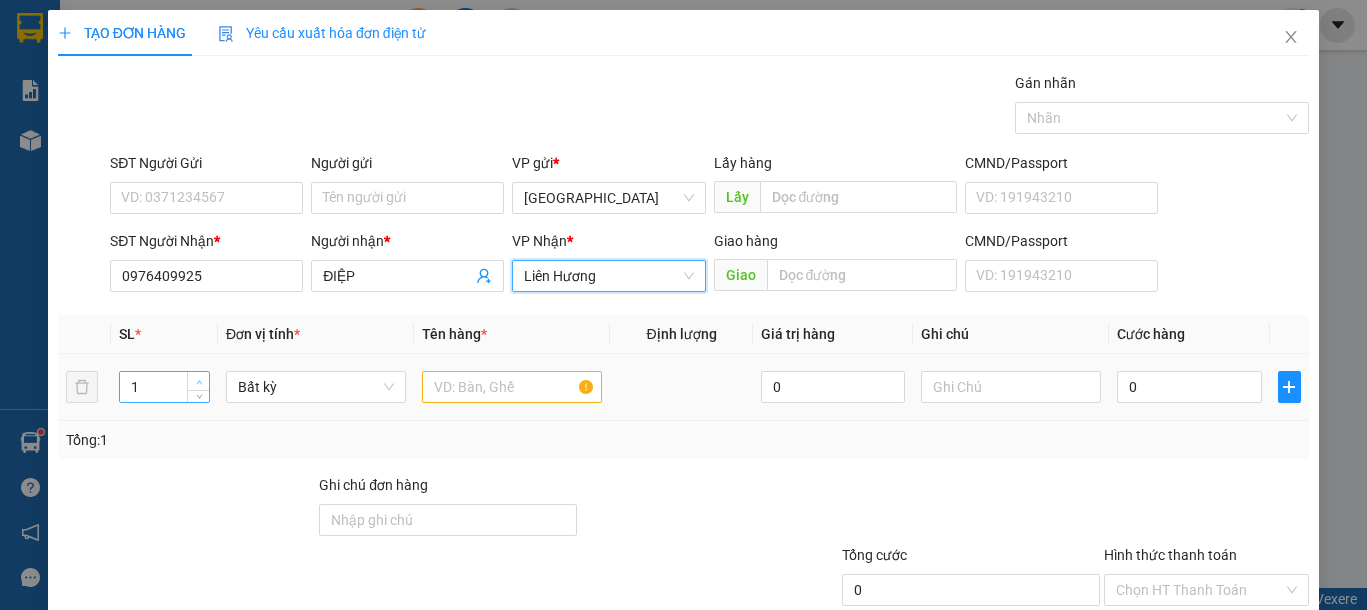 type on "2" 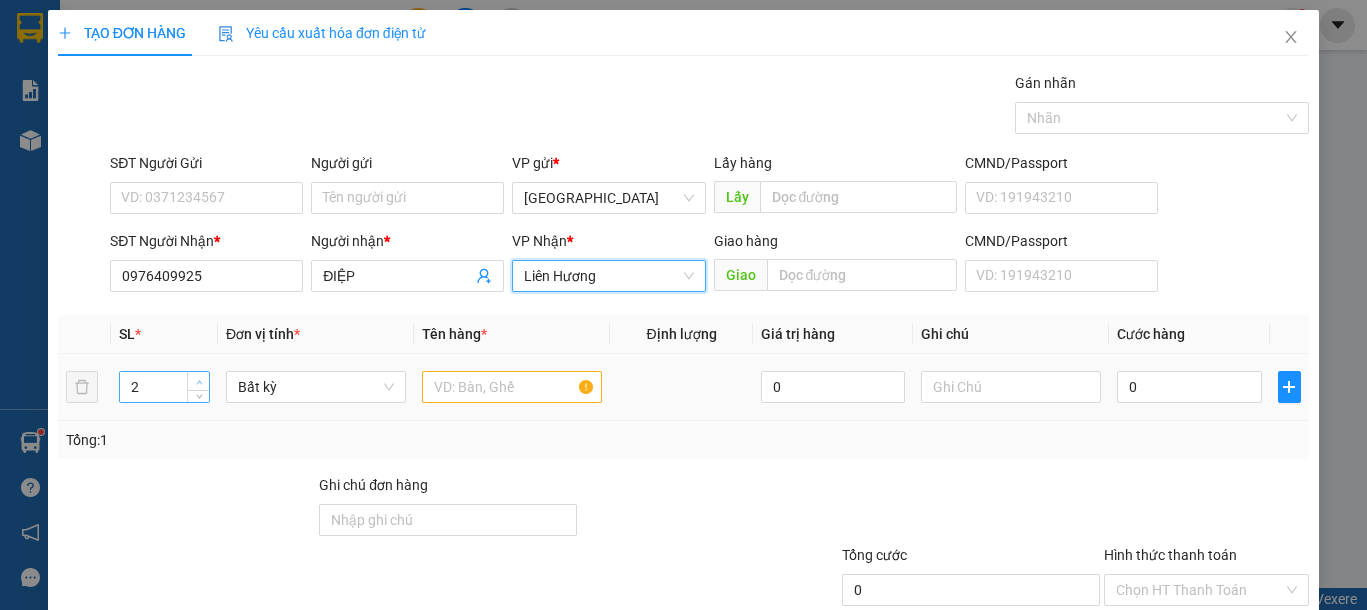 click 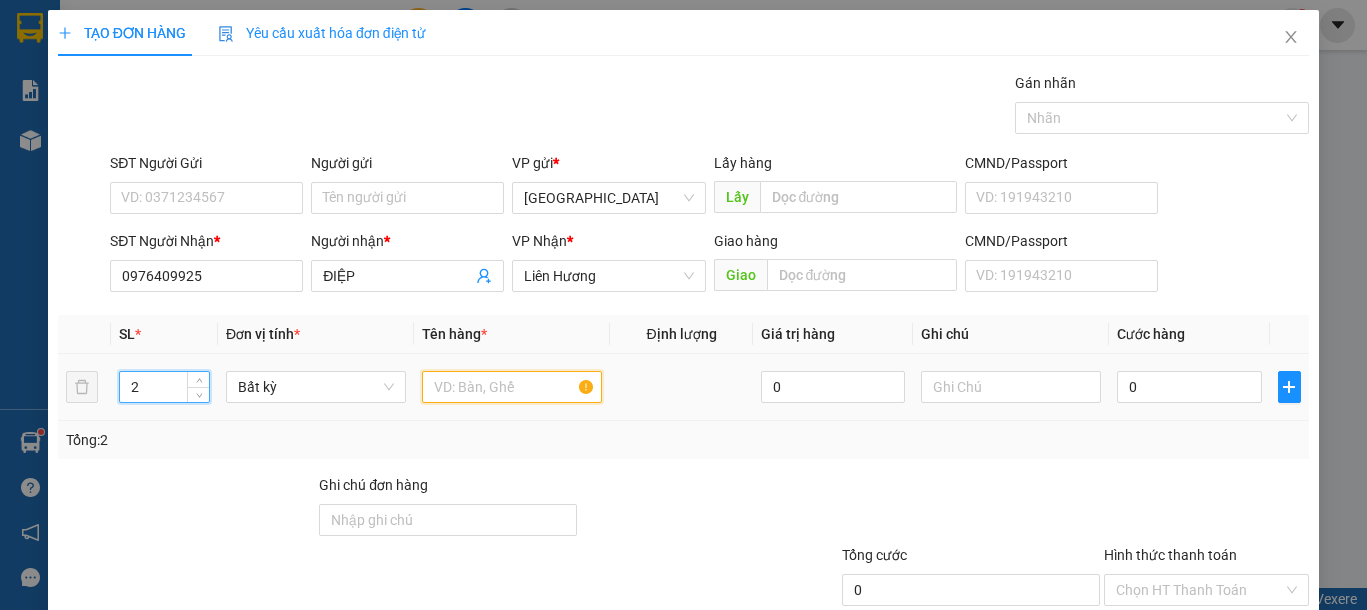 click at bounding box center [512, 387] 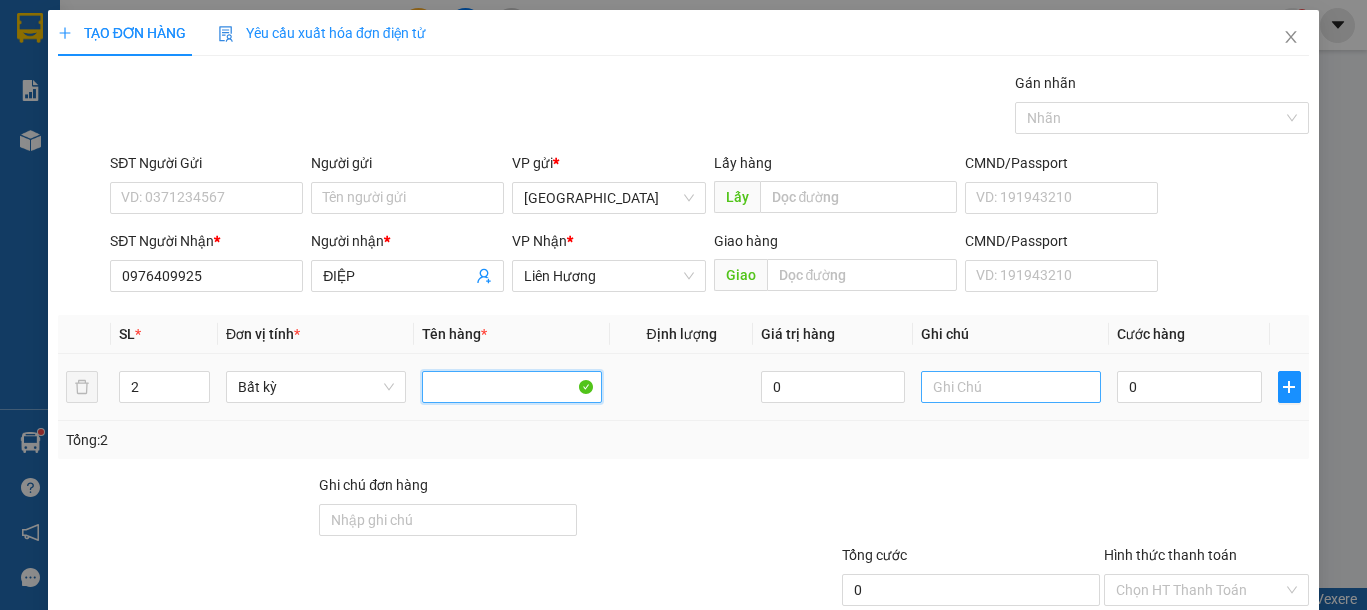 type 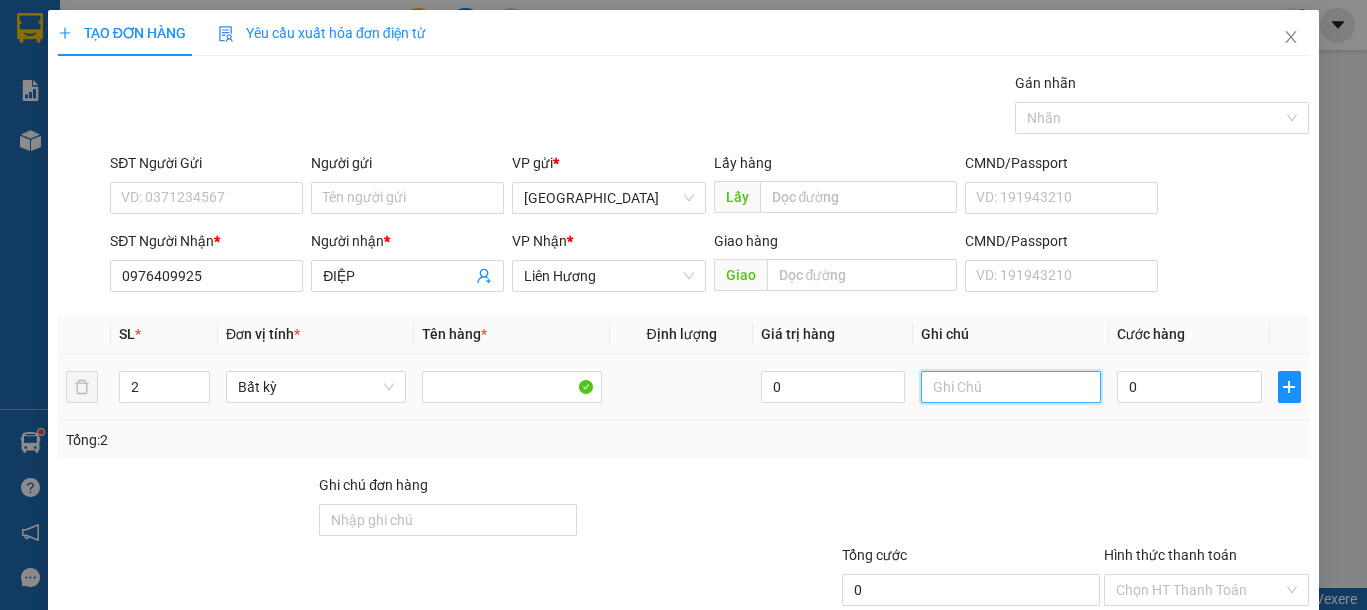 drag, startPoint x: 972, startPoint y: 377, endPoint x: 937, endPoint y: 403, distance: 43.60046 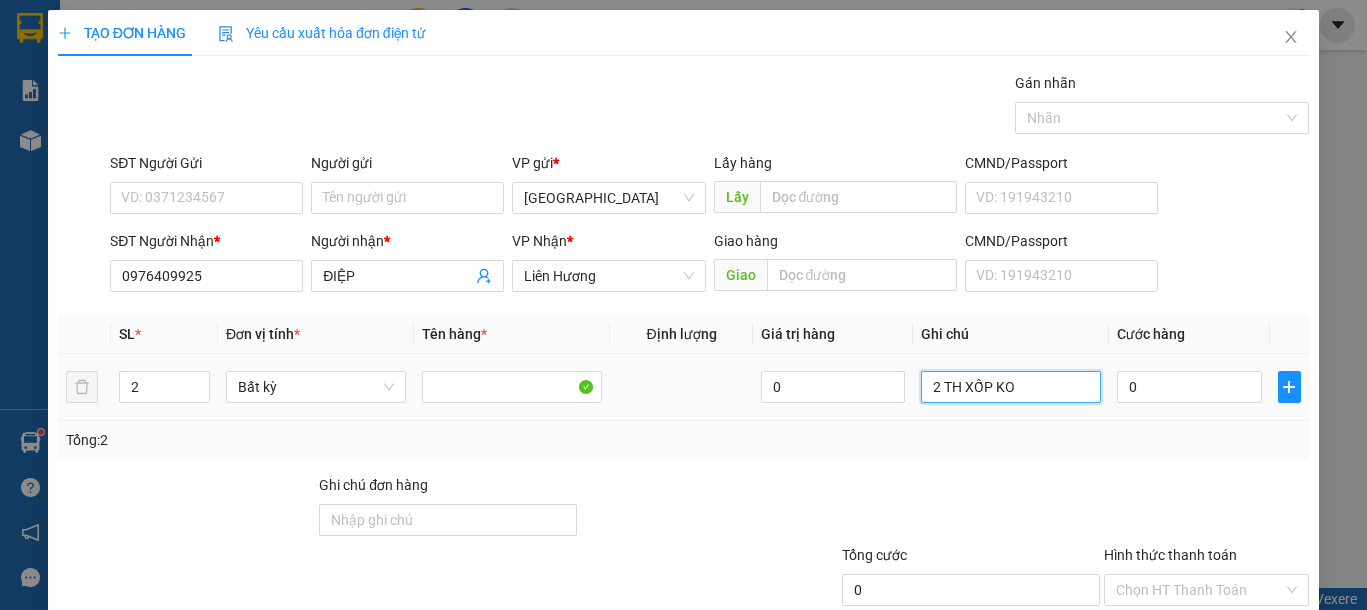 type on "2 TH XỐP KO" 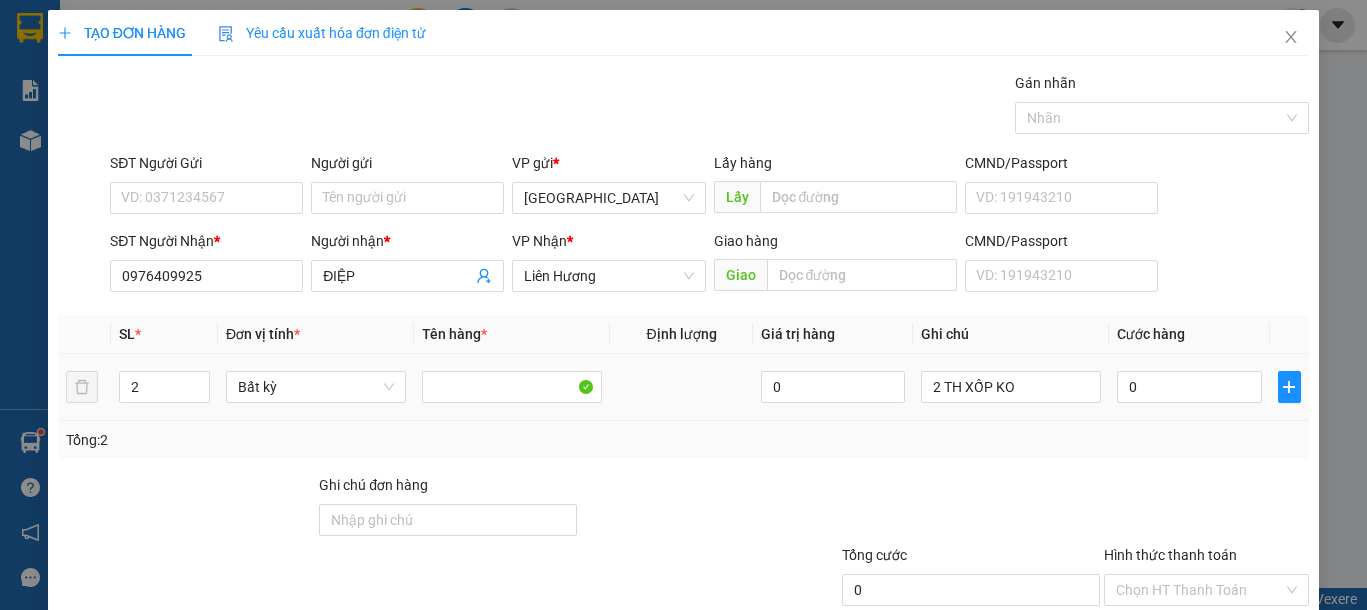 click on "0" at bounding box center [1189, 387] 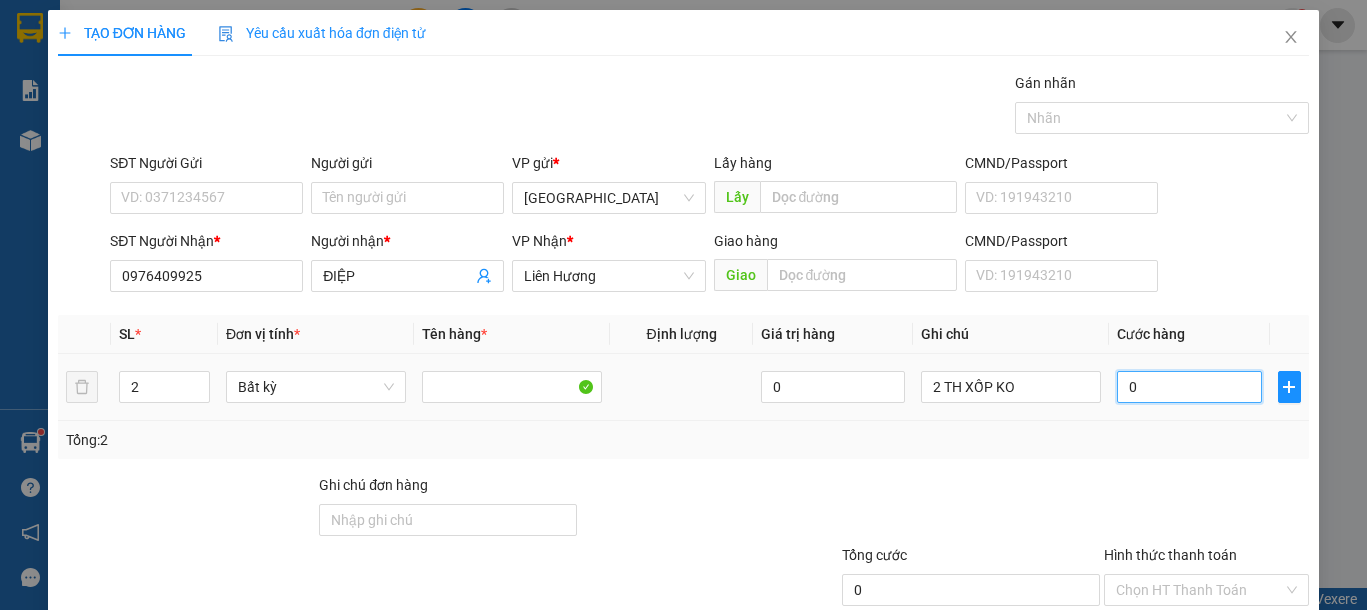 click on "0" at bounding box center [1189, 387] 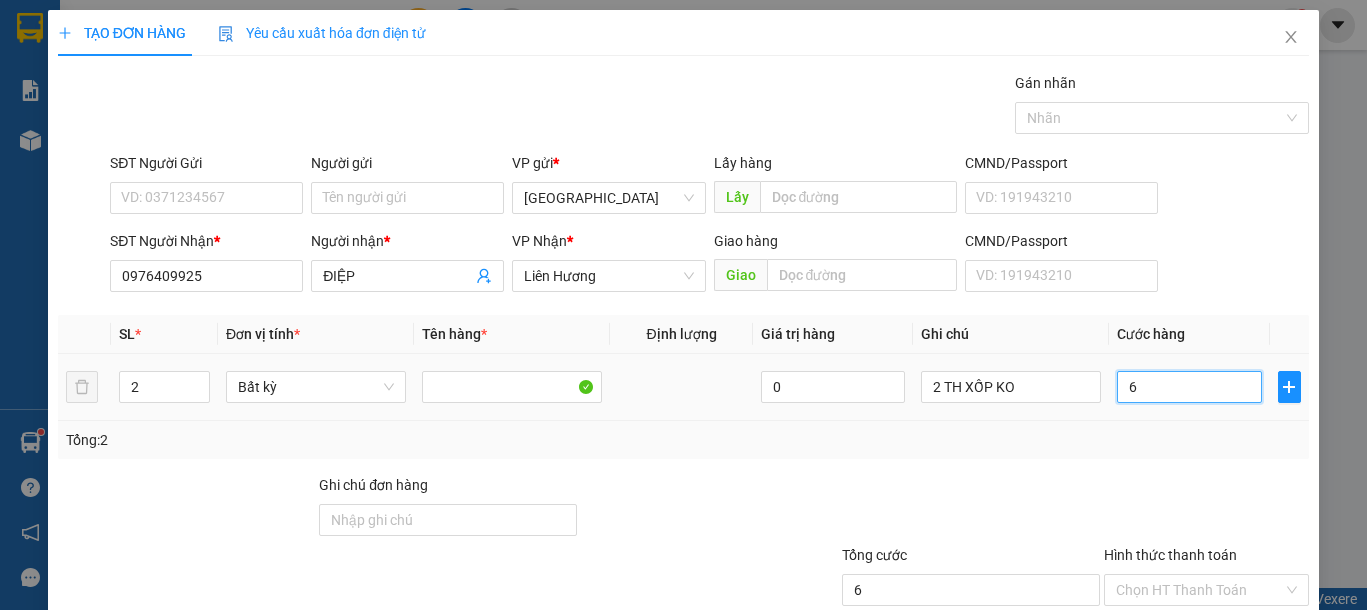 type on "6" 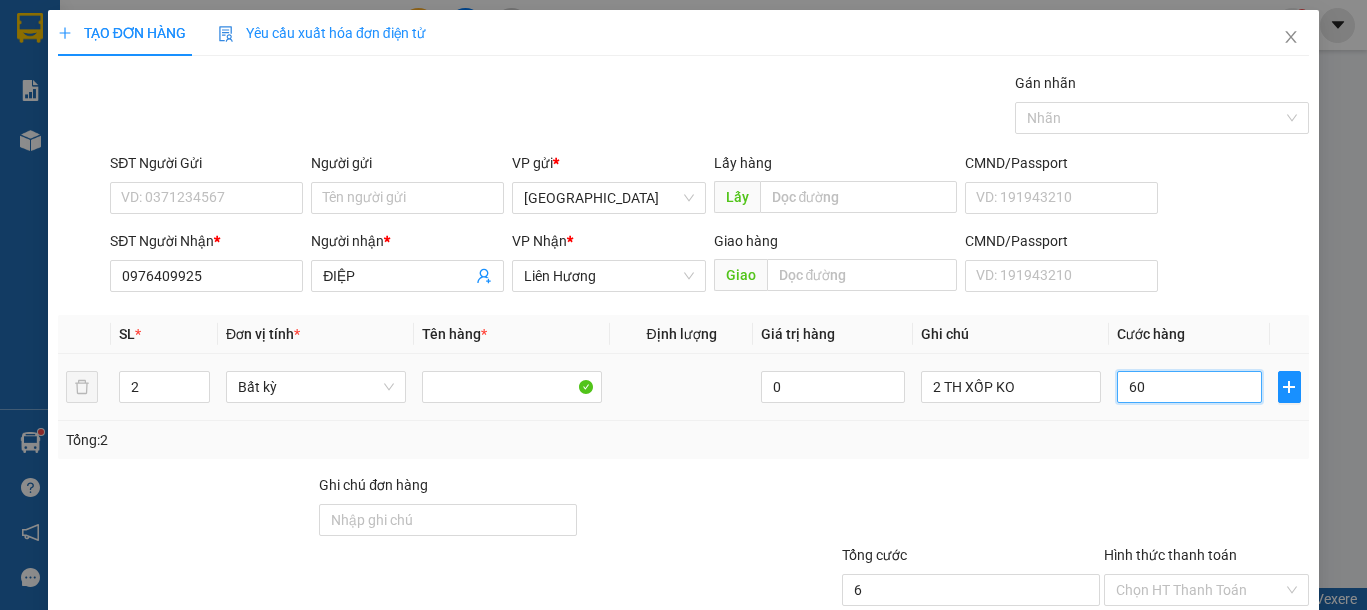 type on "60" 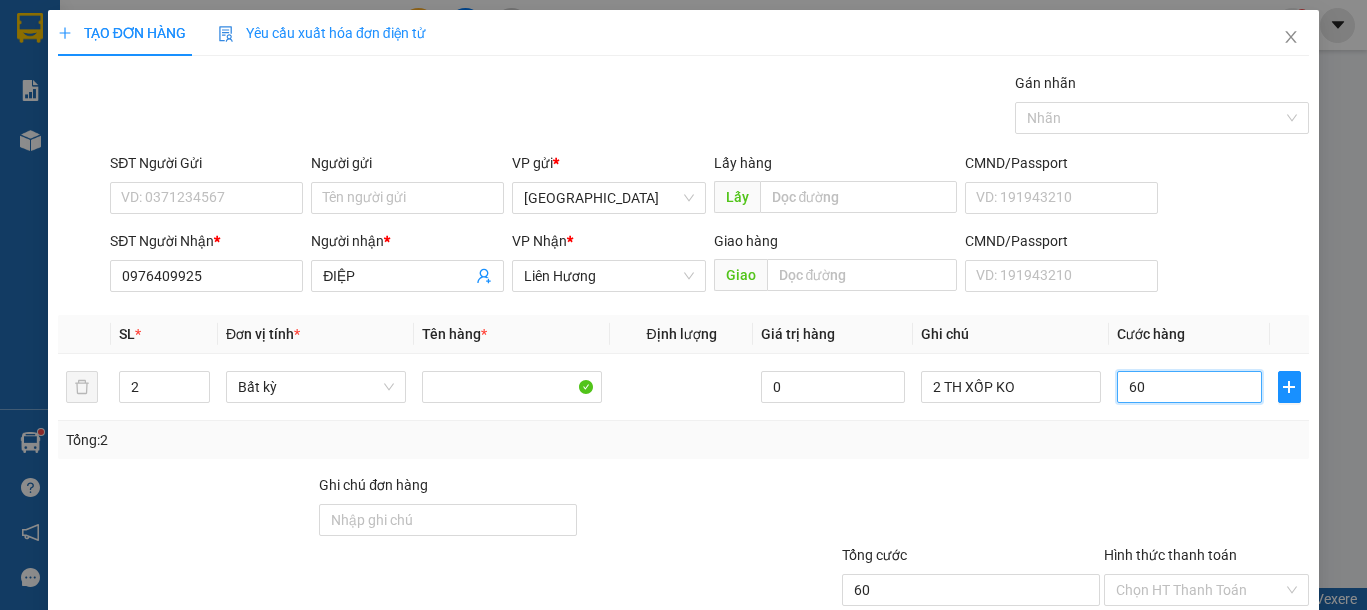 scroll, scrollTop: 130, scrollLeft: 0, axis: vertical 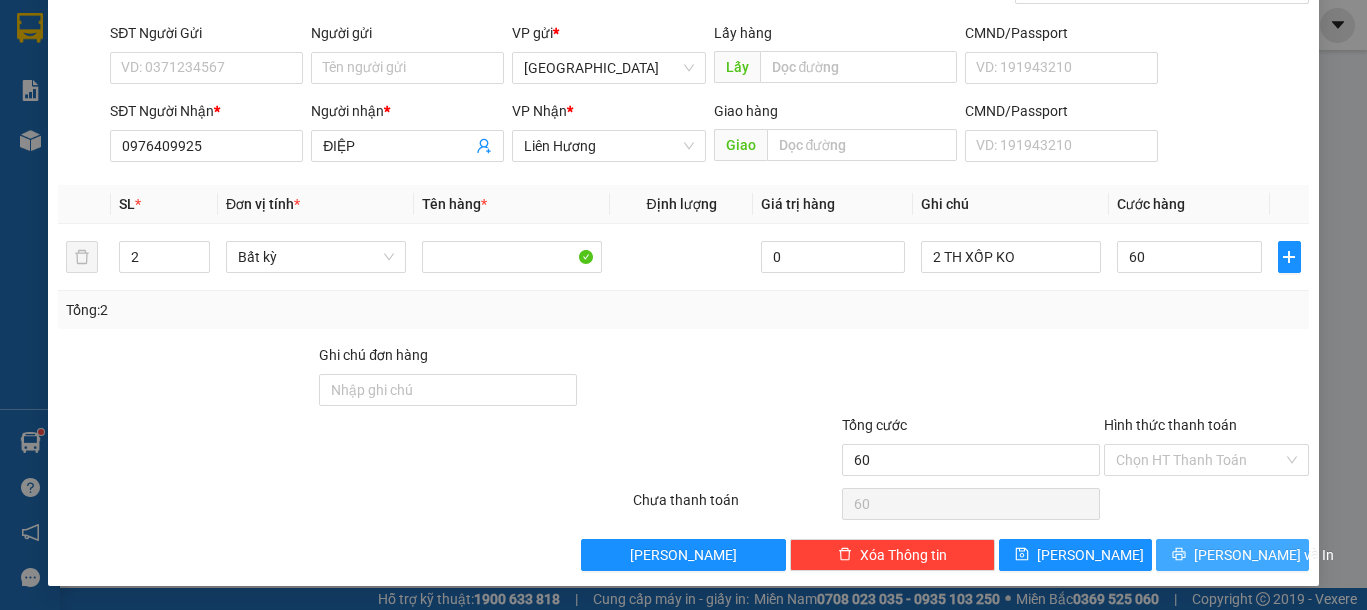type on "60.000" 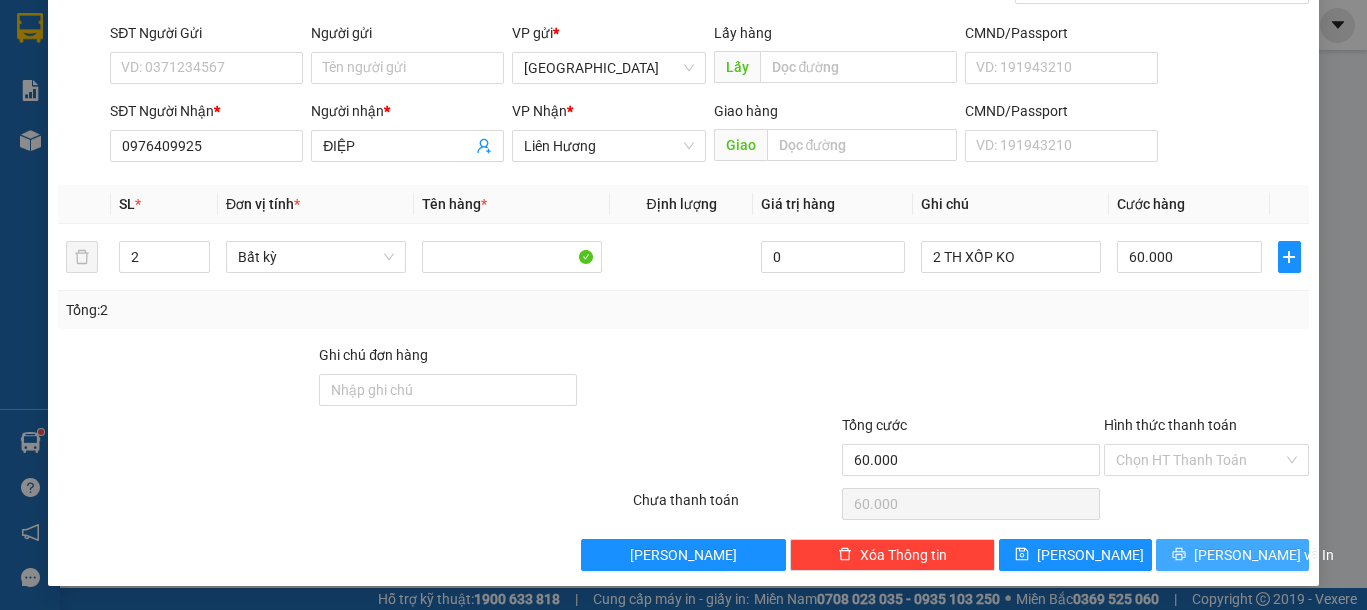 click on "[PERSON_NAME] và In" at bounding box center [1264, 555] 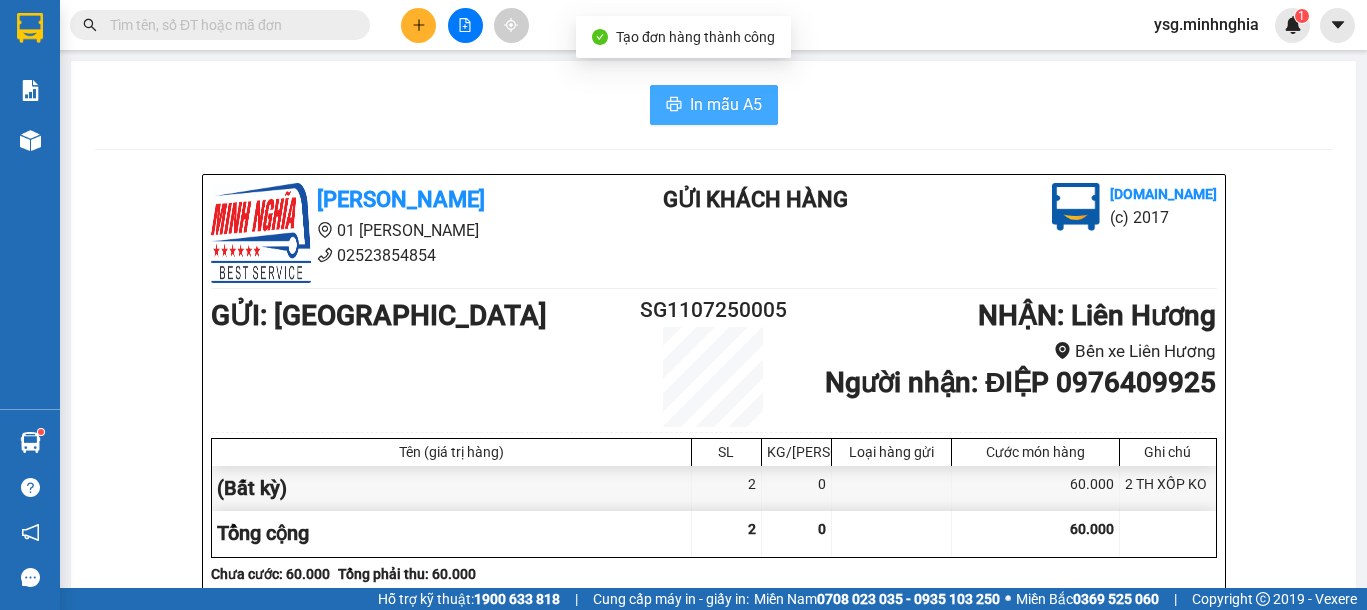 click on "In mẫu A5" at bounding box center [726, 104] 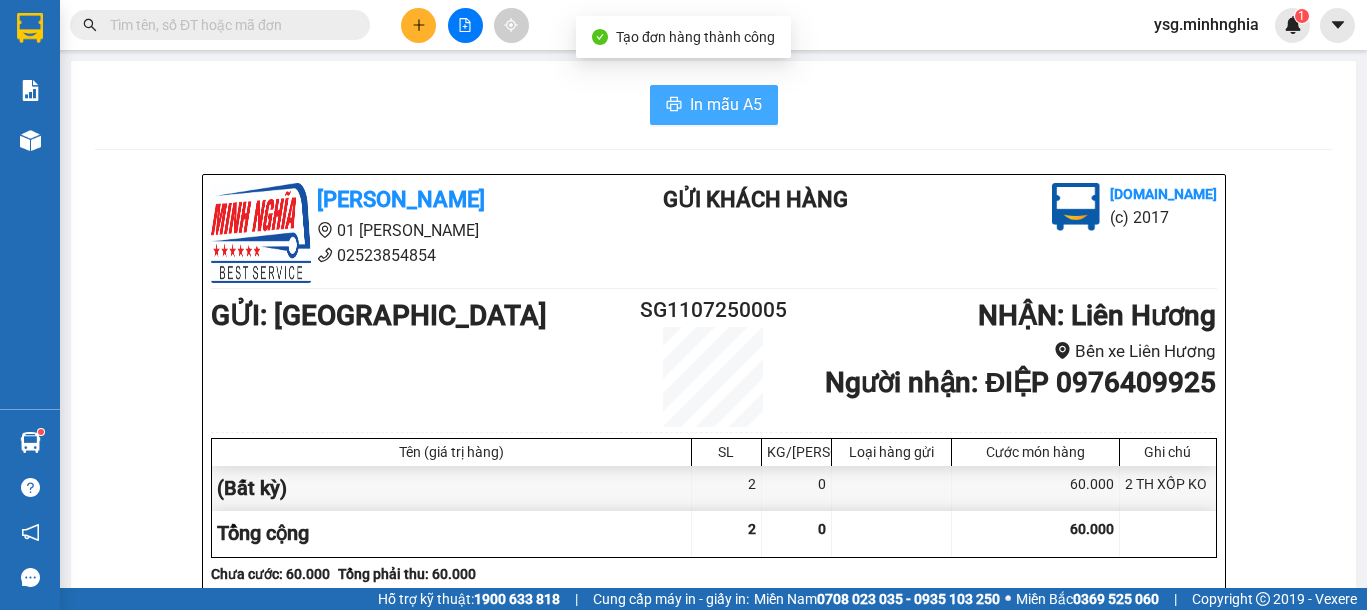 scroll, scrollTop: 0, scrollLeft: 0, axis: both 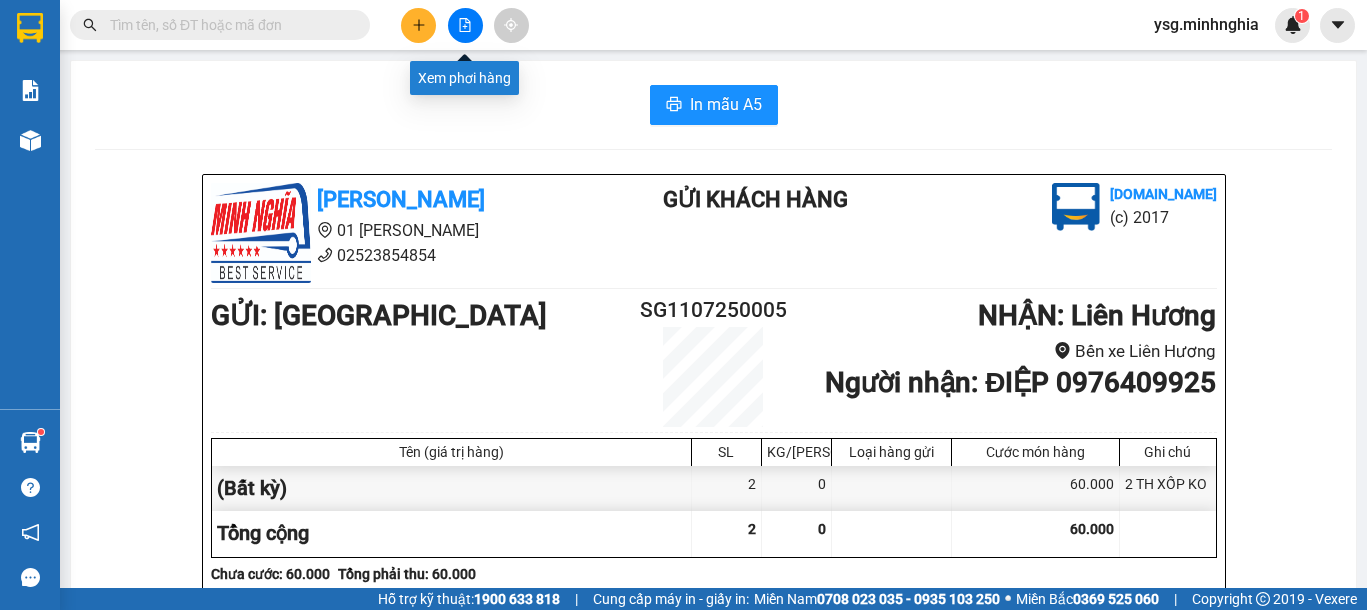 click at bounding box center [465, 25] 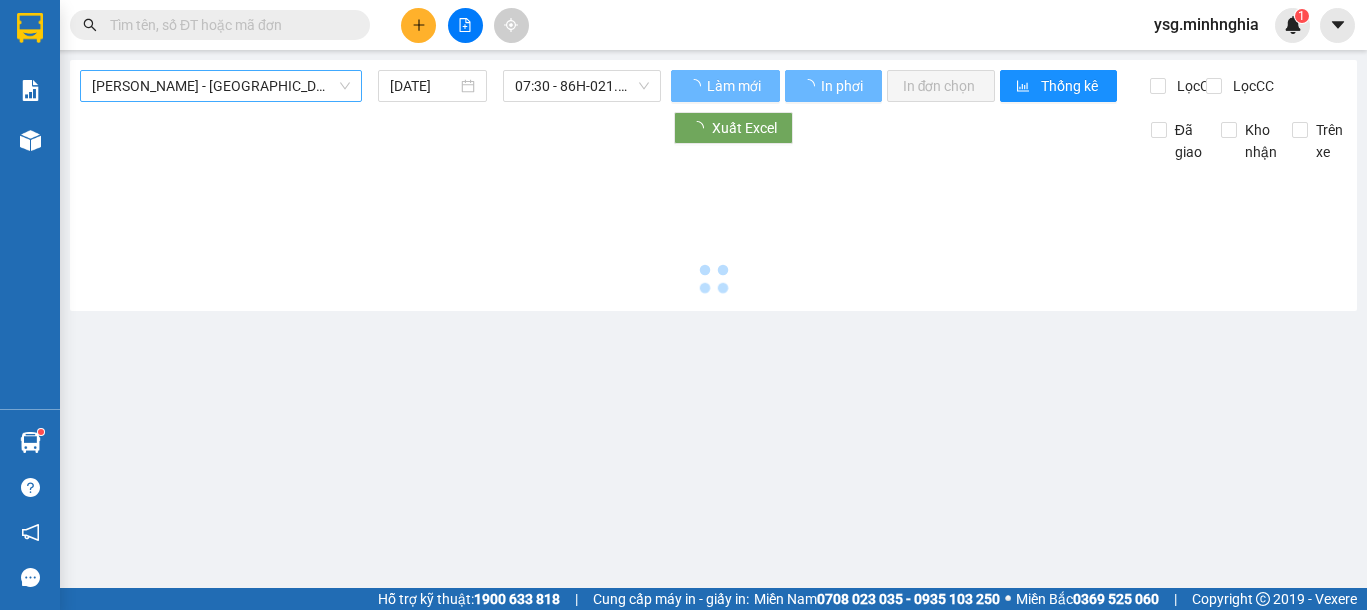click on "Phan Rí - Sài Gòn" at bounding box center [221, 86] 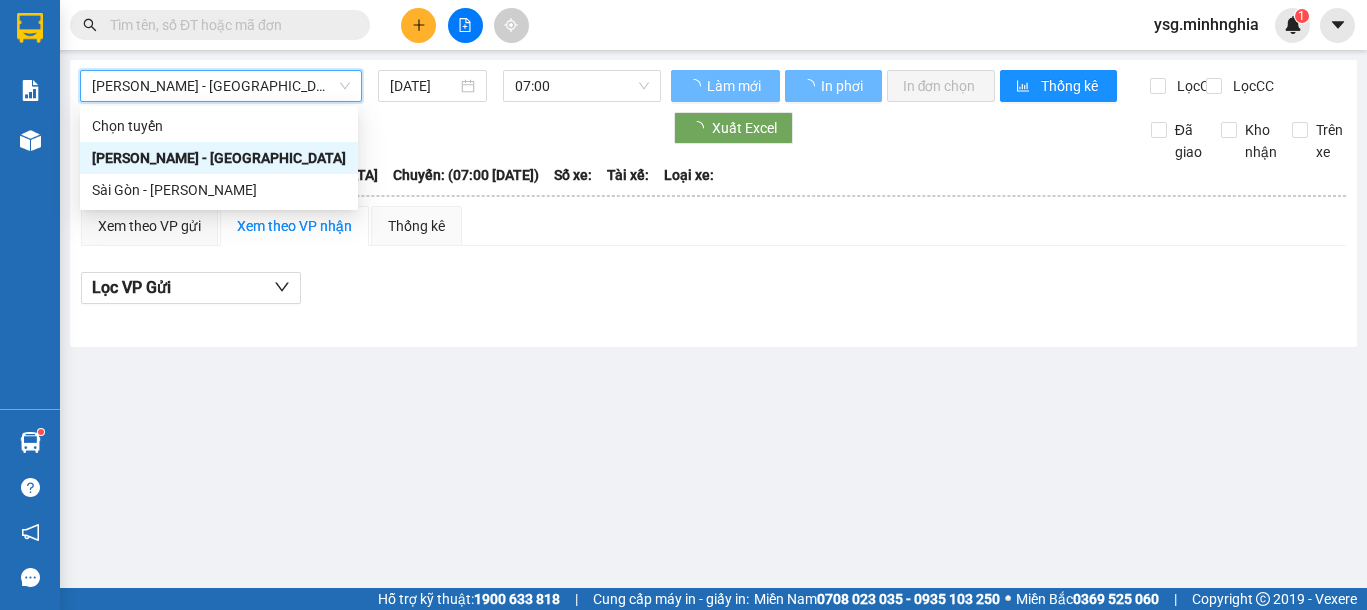 click on "Phan Rí - Sài Gòn" at bounding box center [221, 86] 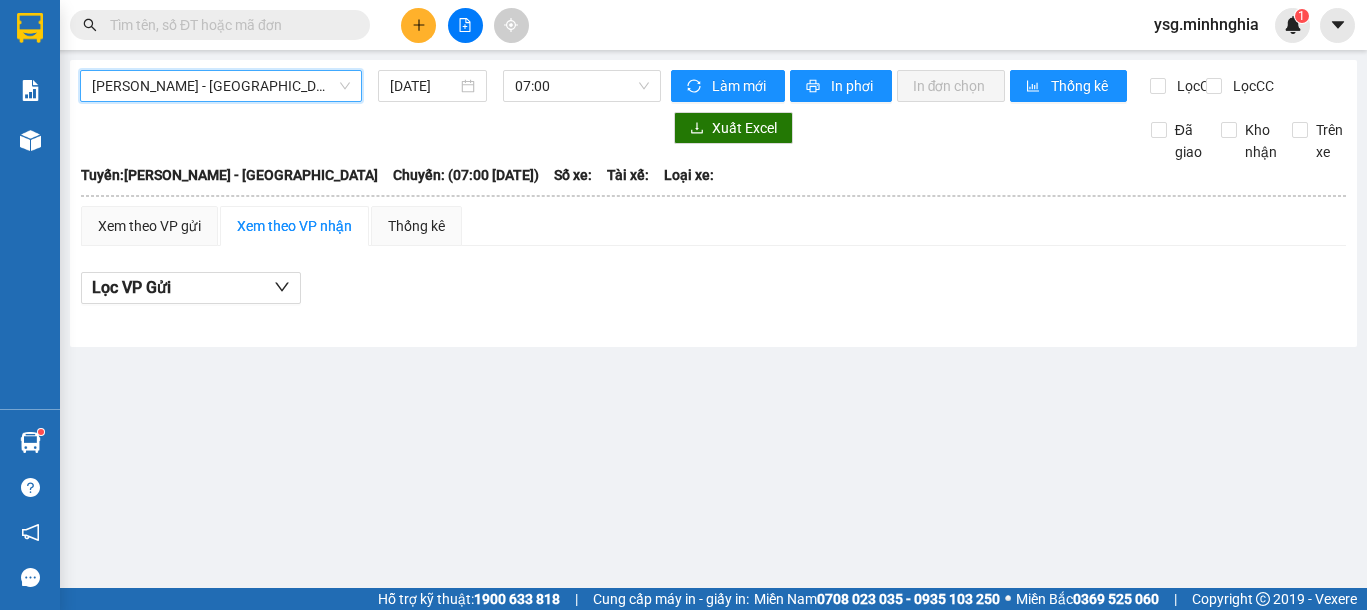 drag, startPoint x: 284, startPoint y: 112, endPoint x: 295, endPoint y: 97, distance: 18.601076 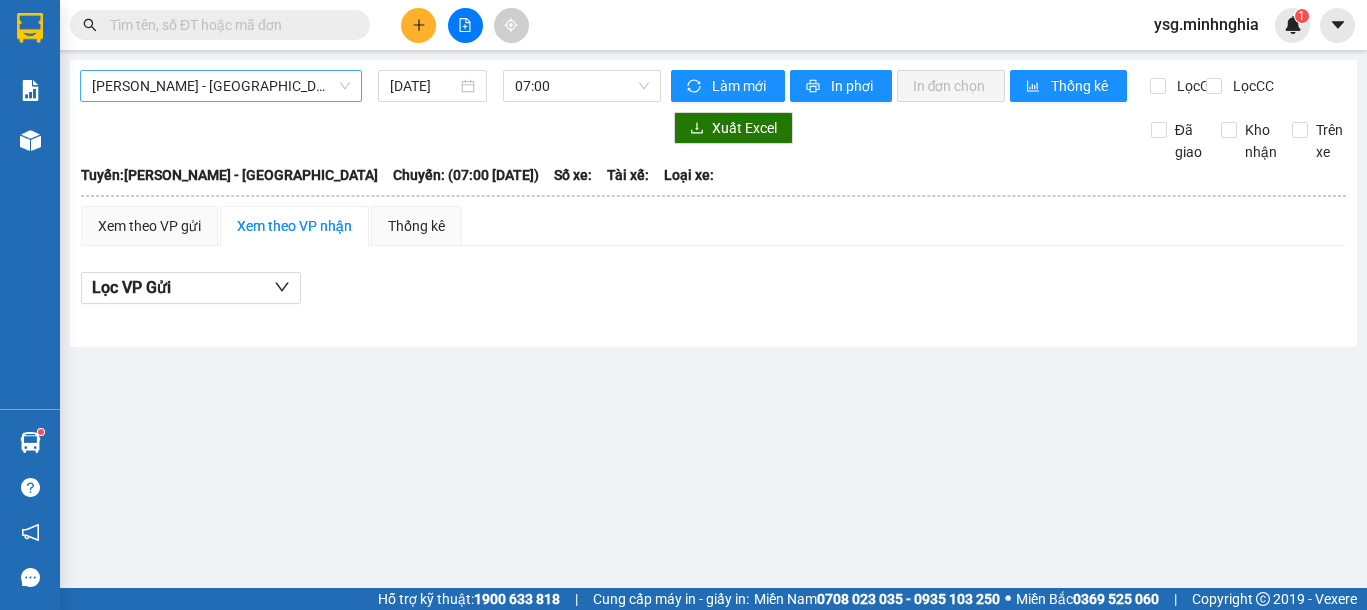 click on "Phan Rí - Sài Gòn" at bounding box center (221, 86) 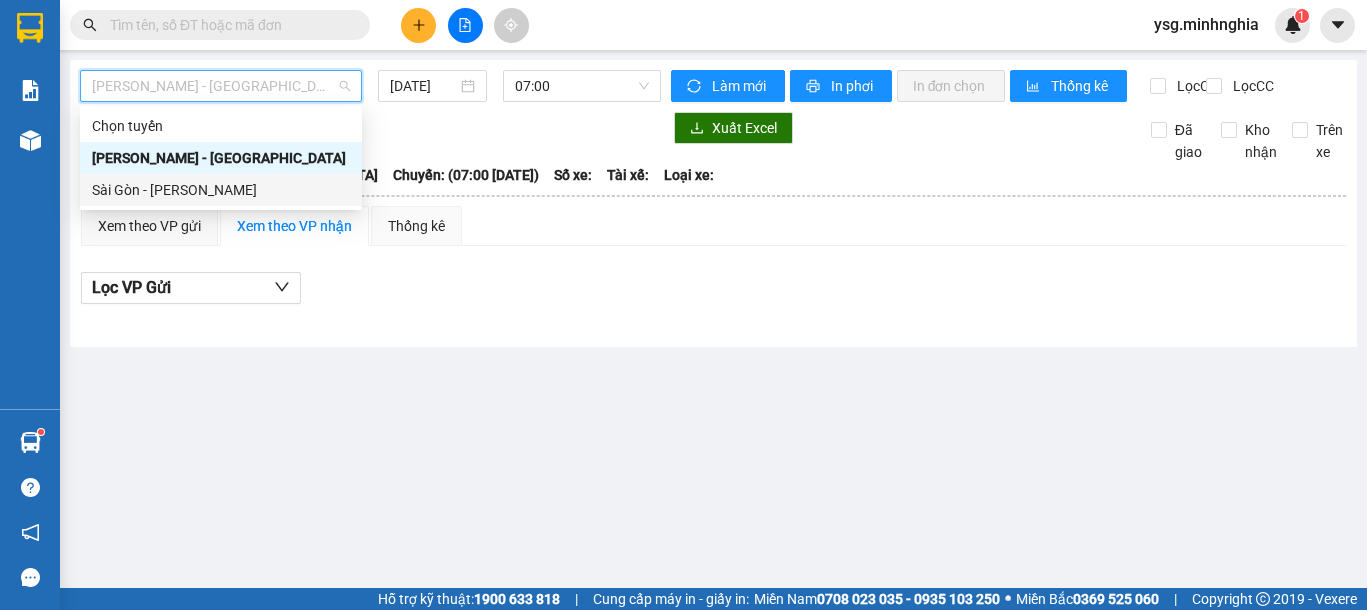 click on "Sài Gòn - [PERSON_NAME]" at bounding box center (221, 190) 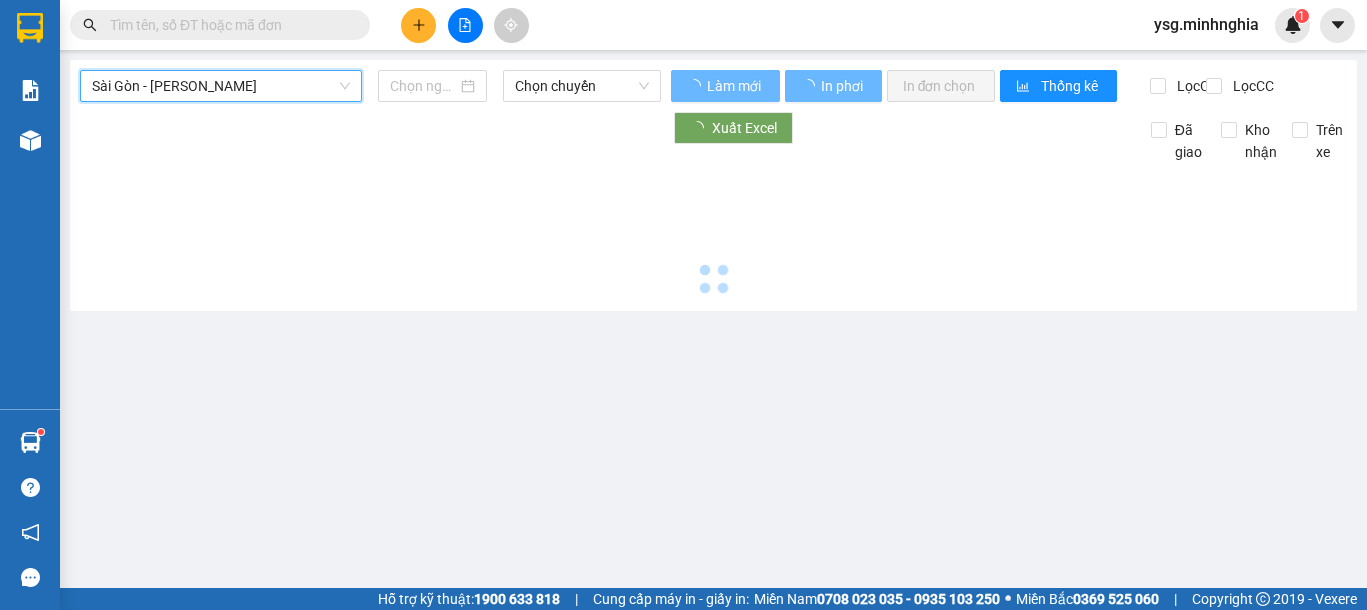 type on "11/07/2025" 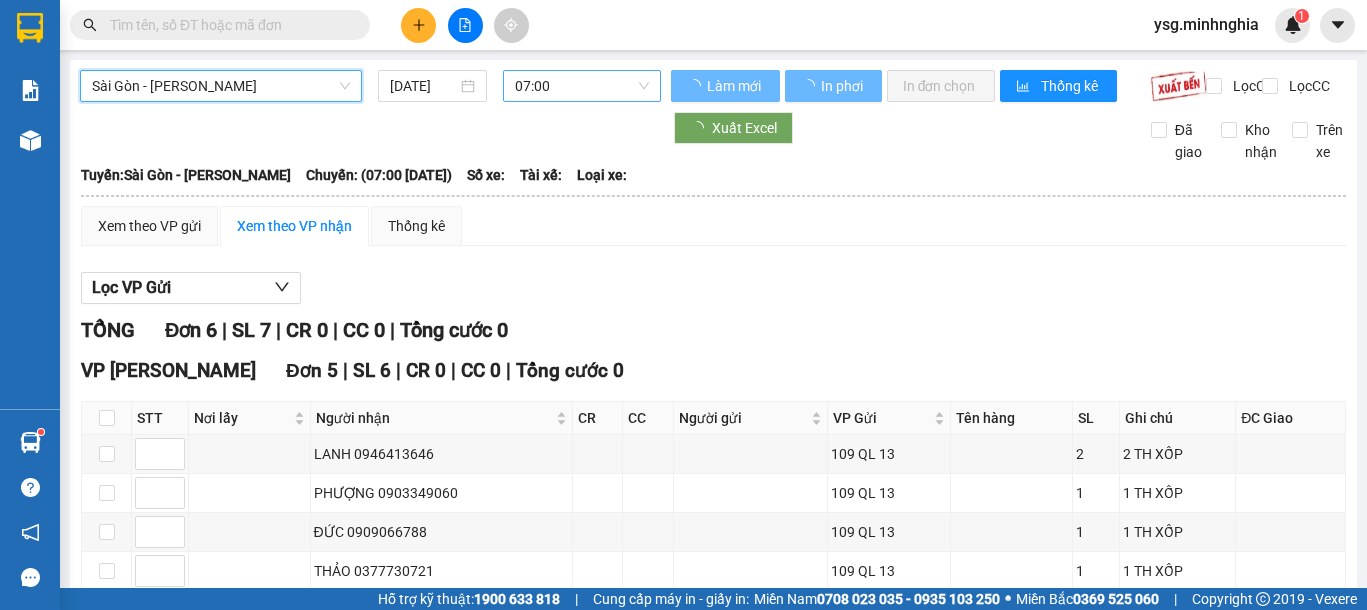 click on "07:00" at bounding box center [582, 86] 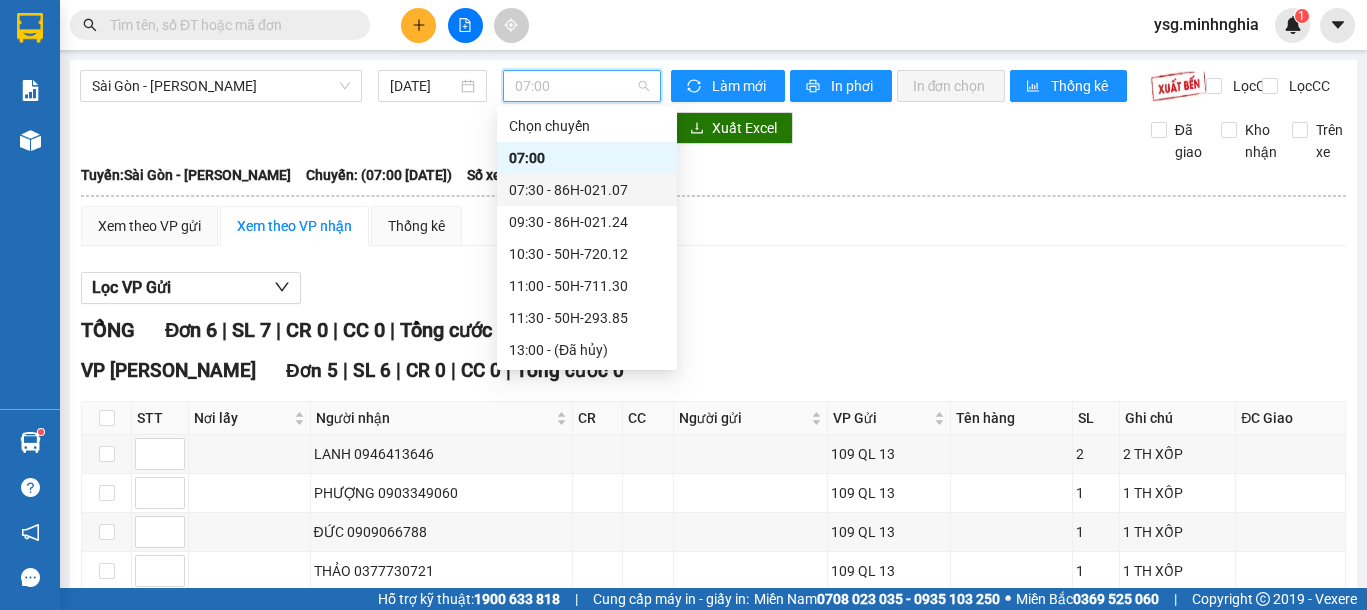 click on "07:30     - 86H-021.07" at bounding box center [587, 190] 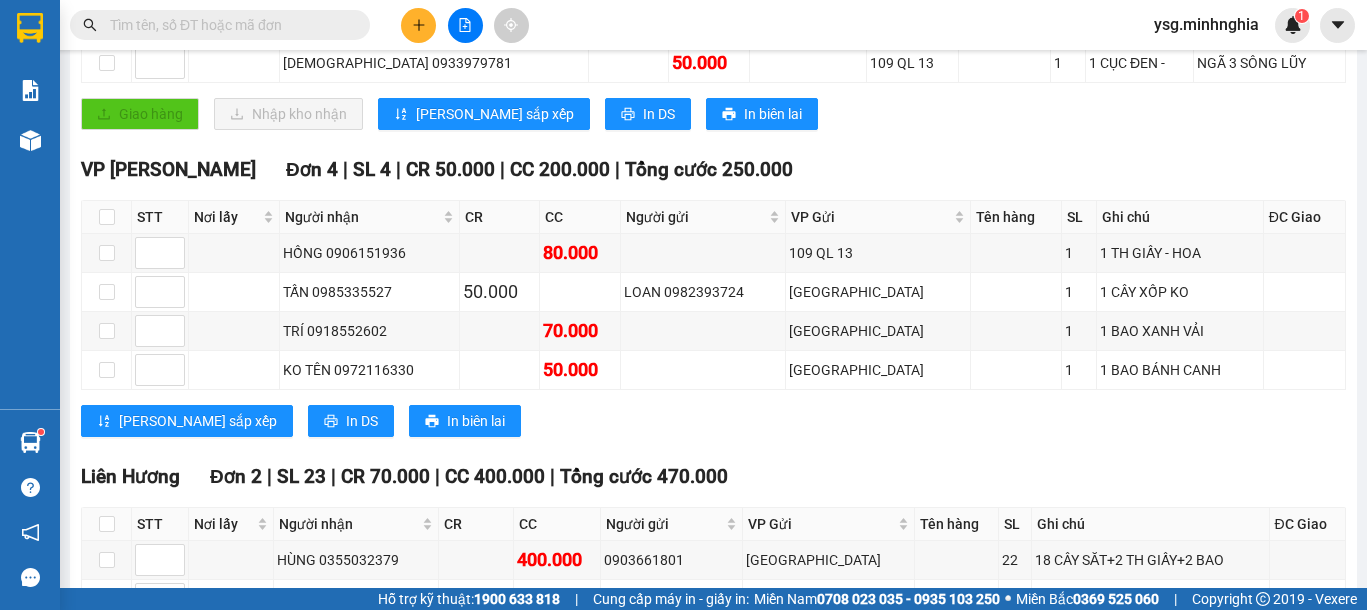 scroll, scrollTop: 0, scrollLeft: 0, axis: both 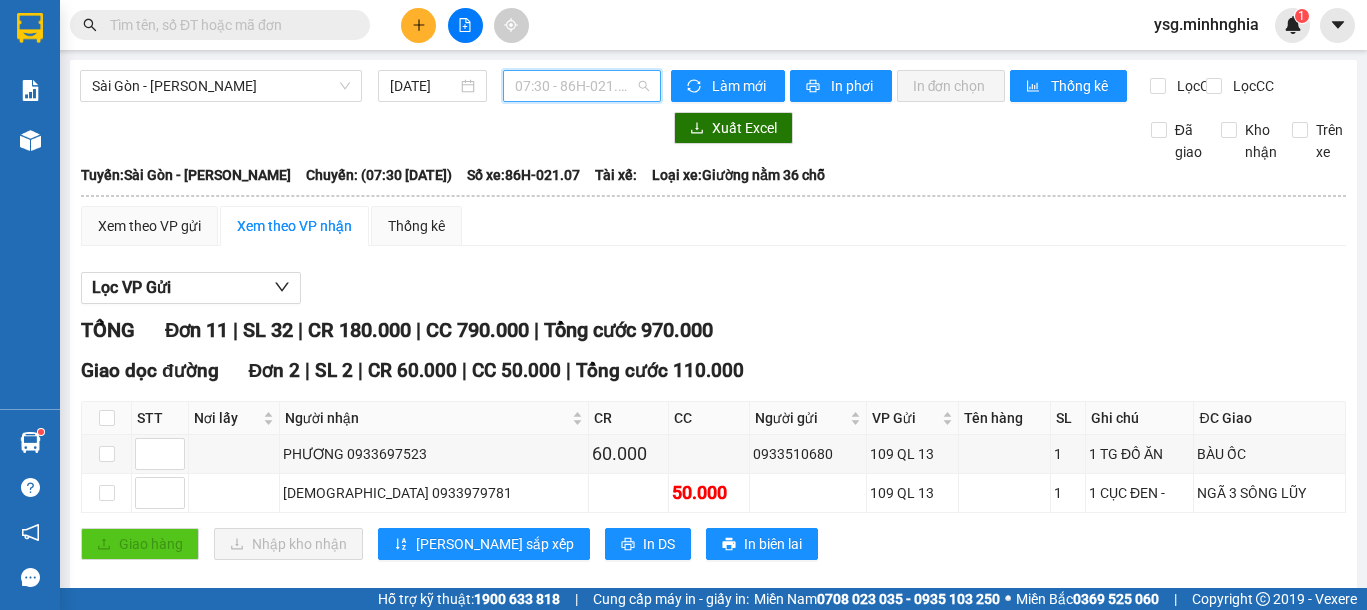 click on "07:30     - 86H-021.07" at bounding box center (582, 86) 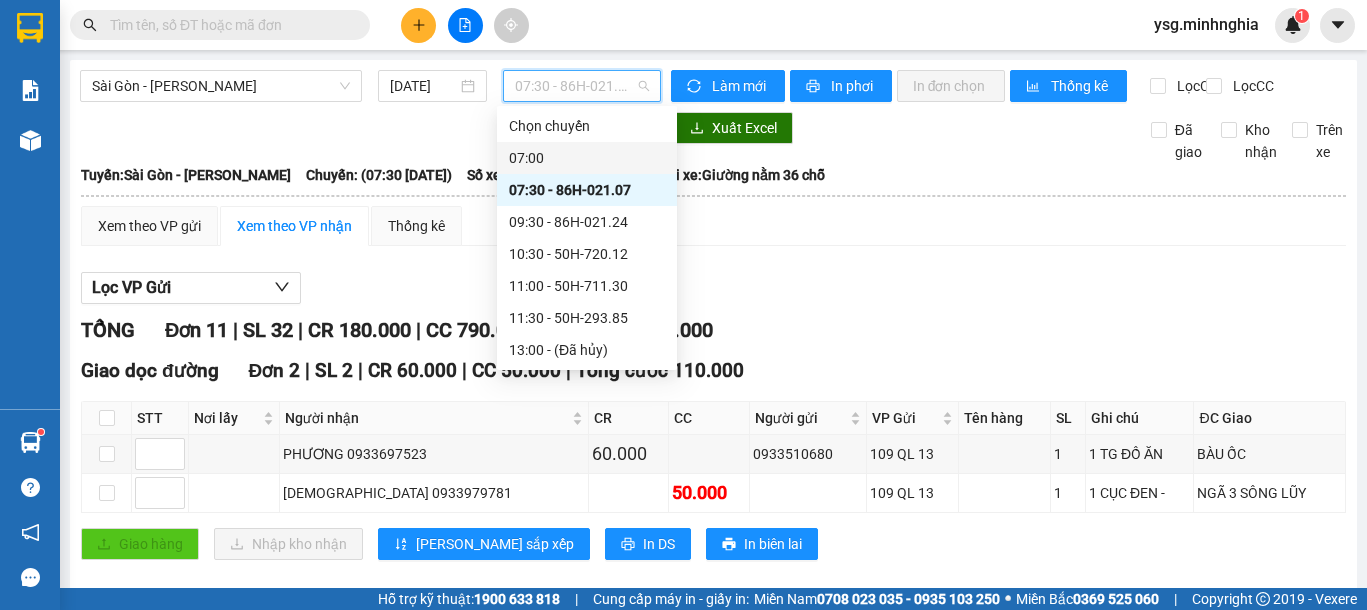 click on "07:00" at bounding box center (587, 158) 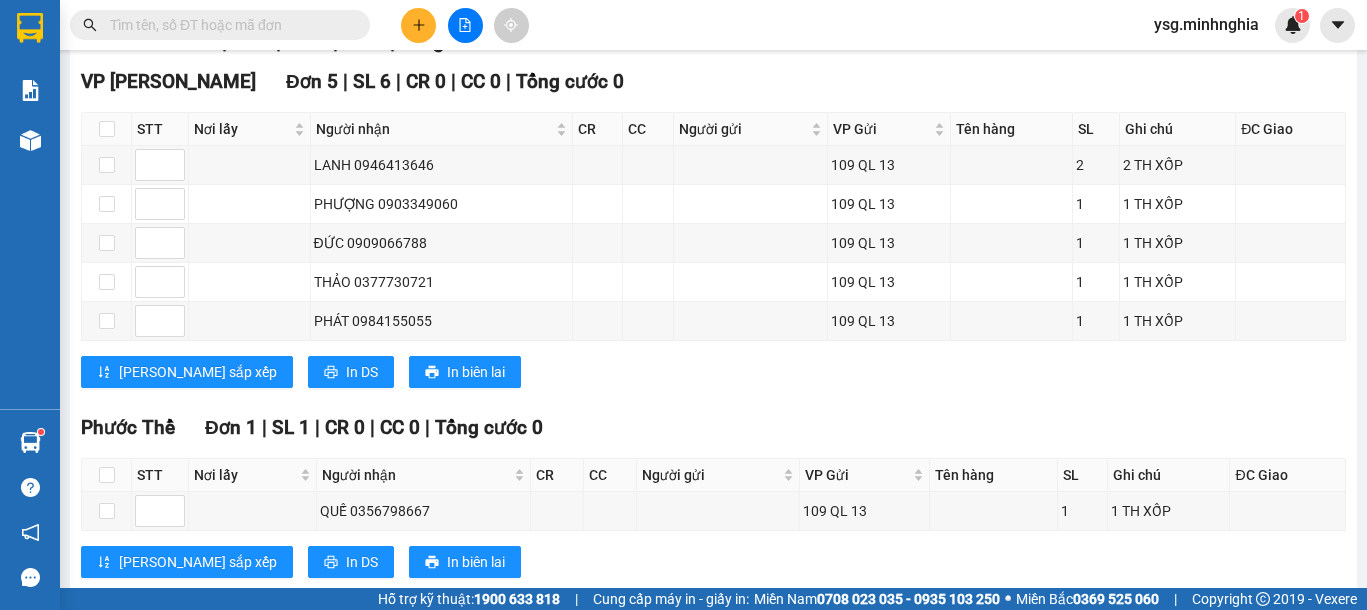 scroll, scrollTop: 352, scrollLeft: 0, axis: vertical 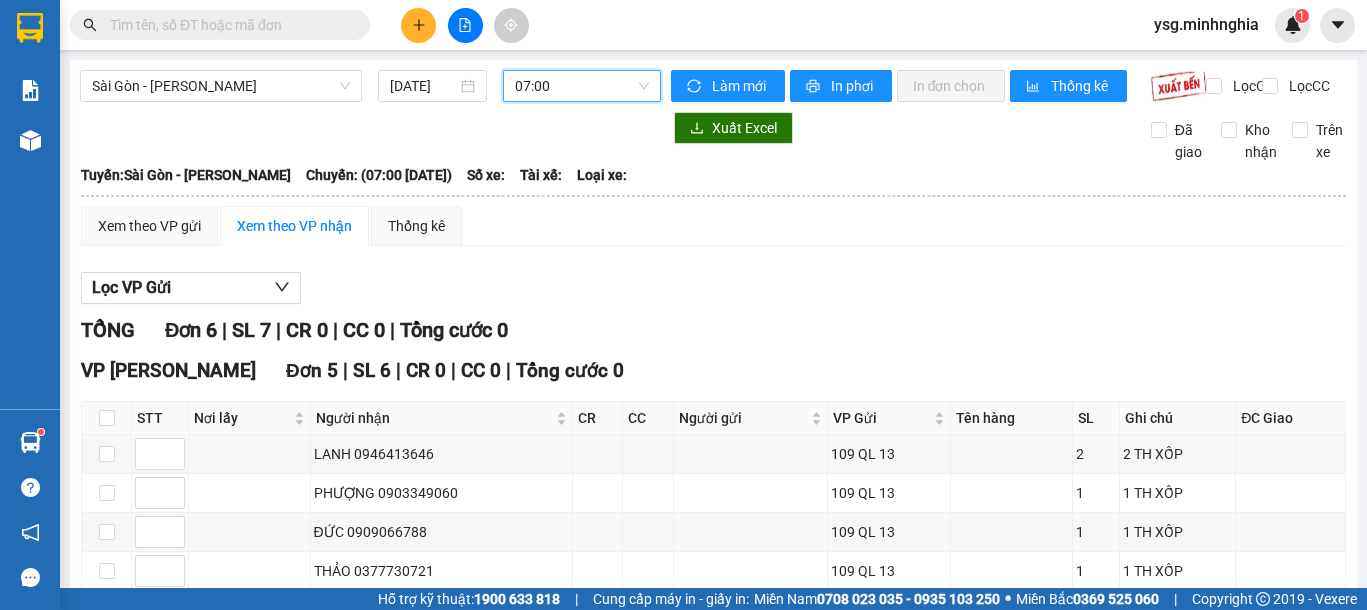 click on "Kết quả tìm kiếm ( 0 )  Bộ lọc  Ngày tạo đơn gần nhất No Data ysg.minhnghia 1" at bounding box center [683, 25] 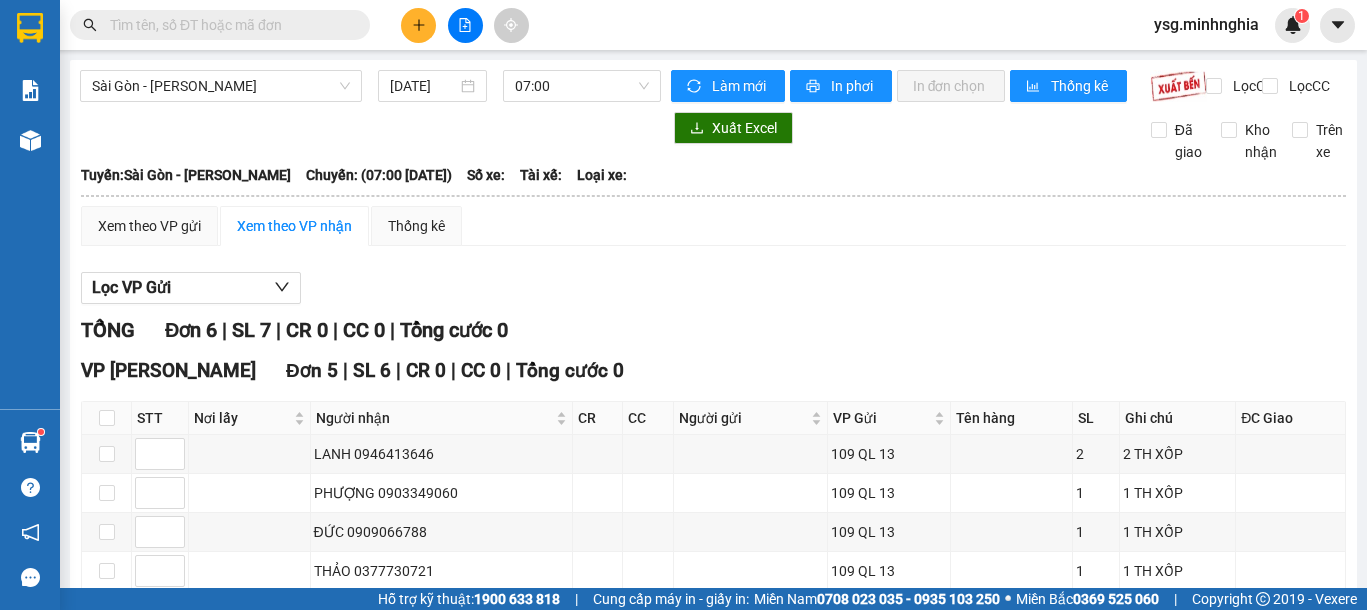 click at bounding box center [220, 25] 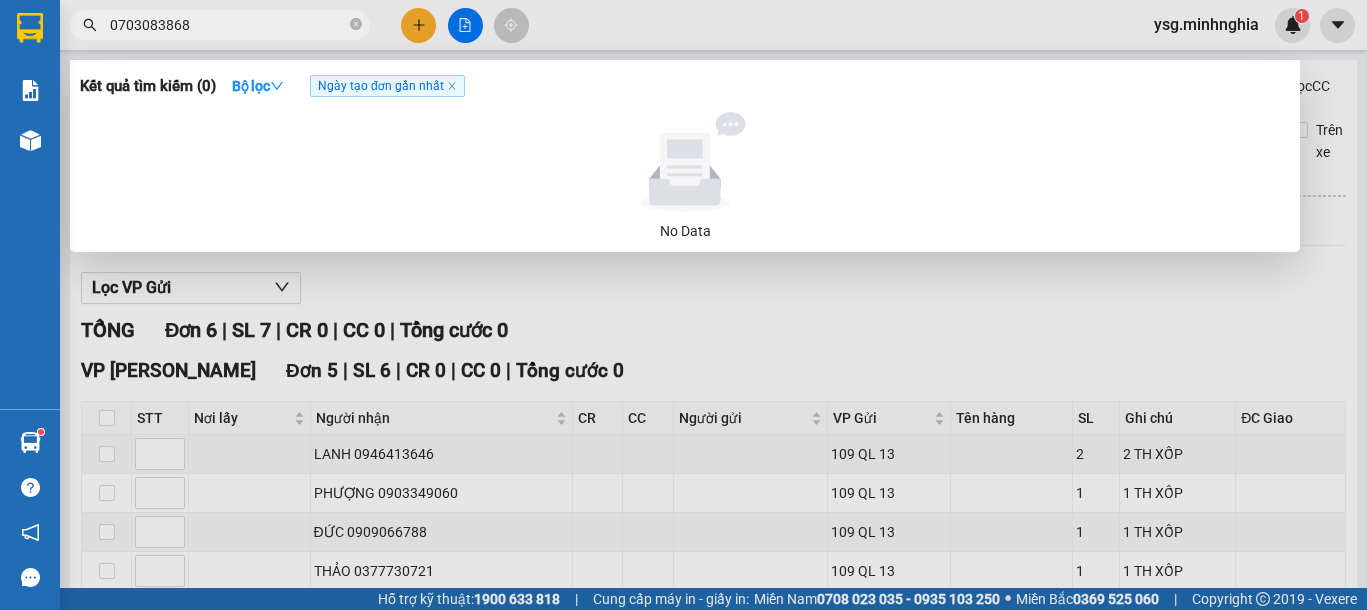 click on "0703083868" at bounding box center [228, 25] 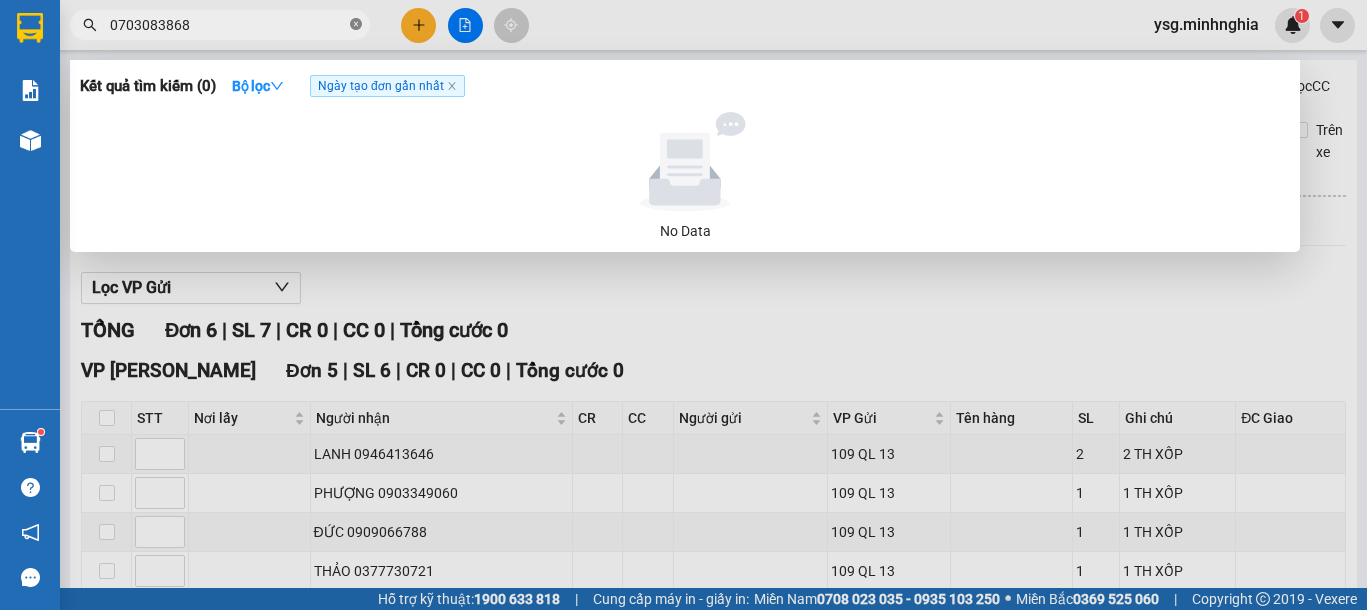 click 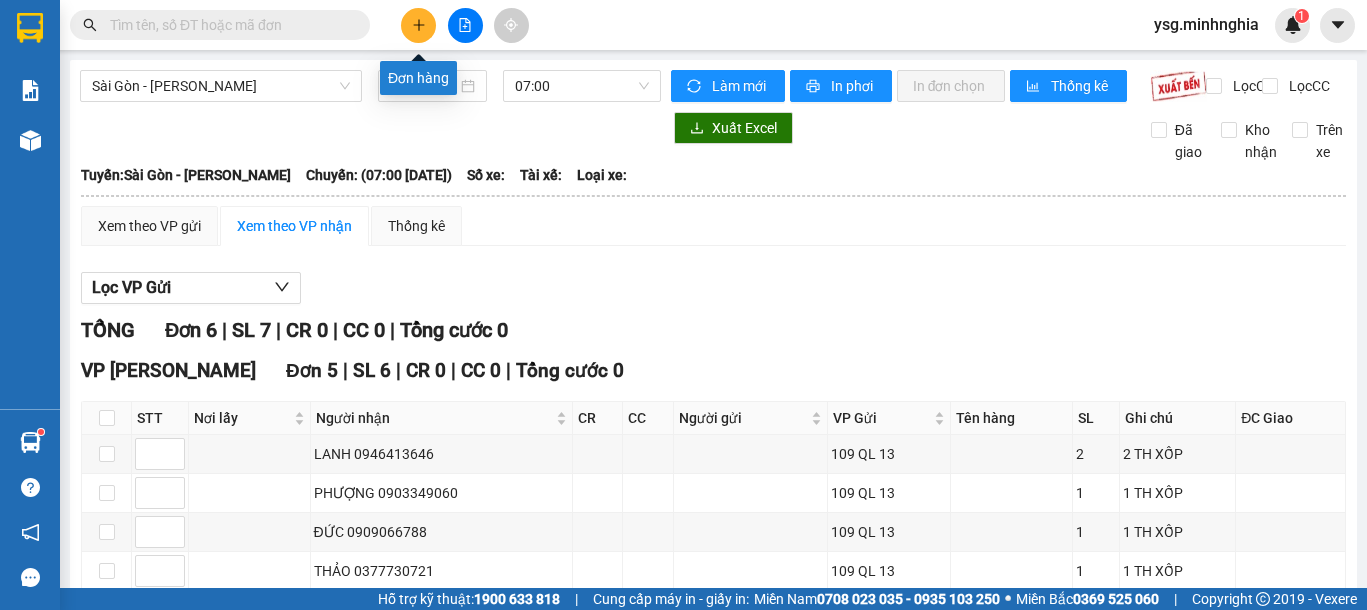 click at bounding box center (418, 25) 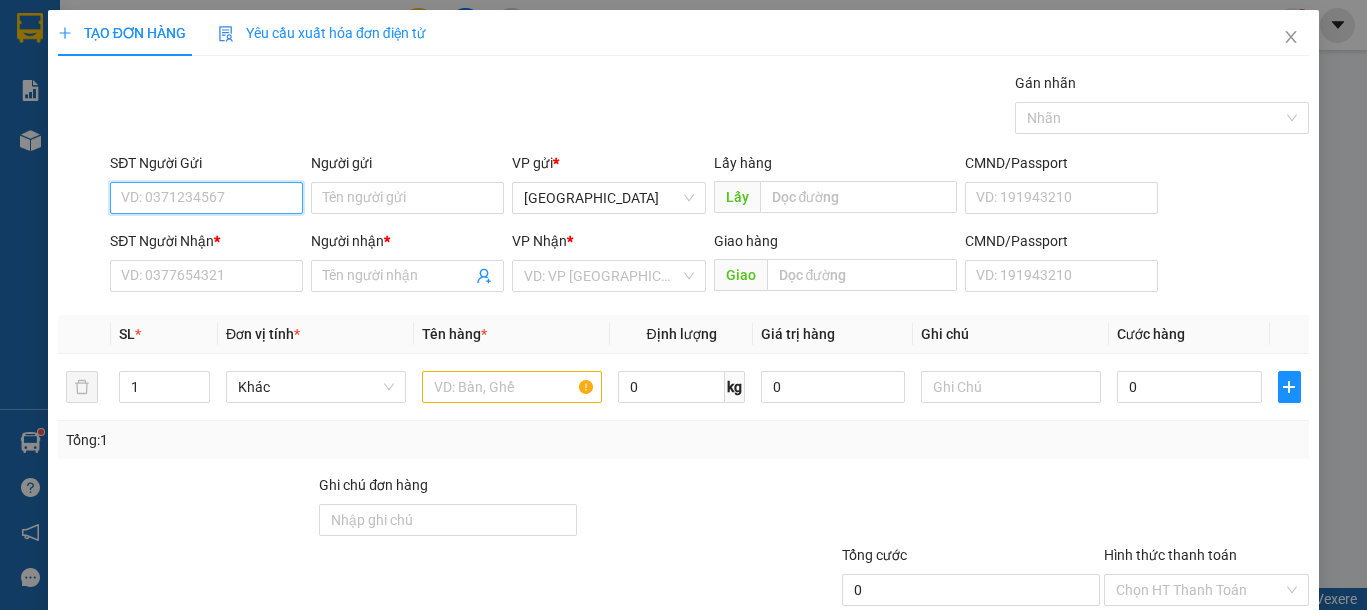 paste on "0933007285" 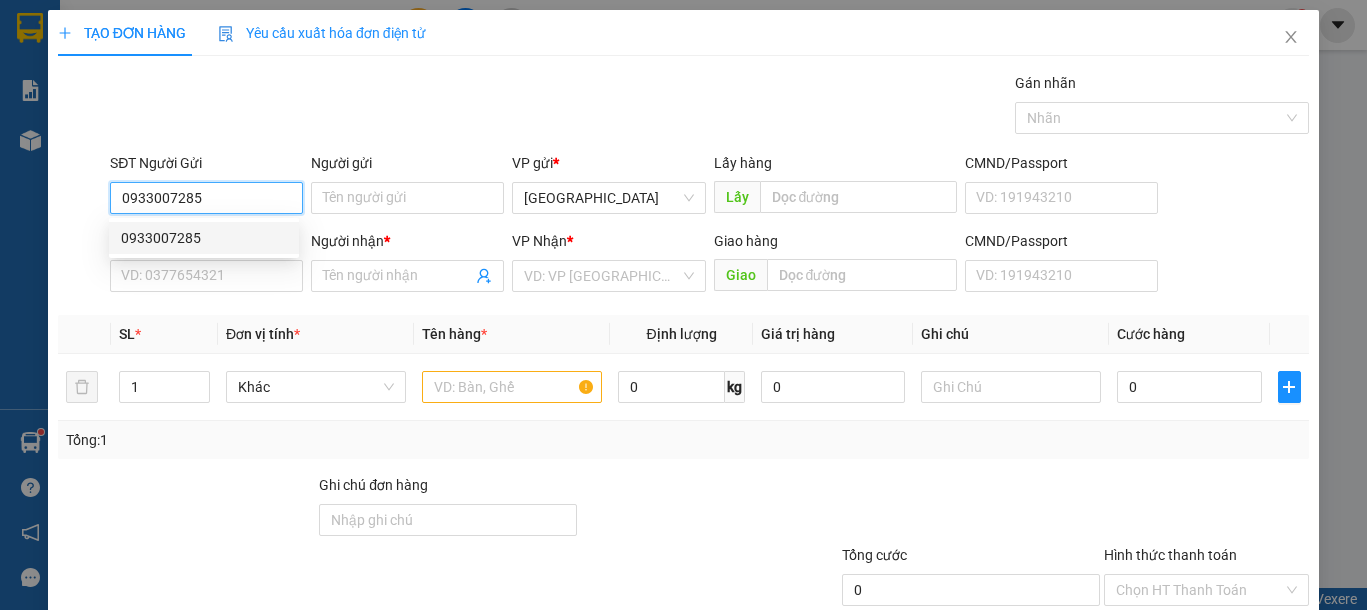 click on "0933007285" at bounding box center (204, 238) 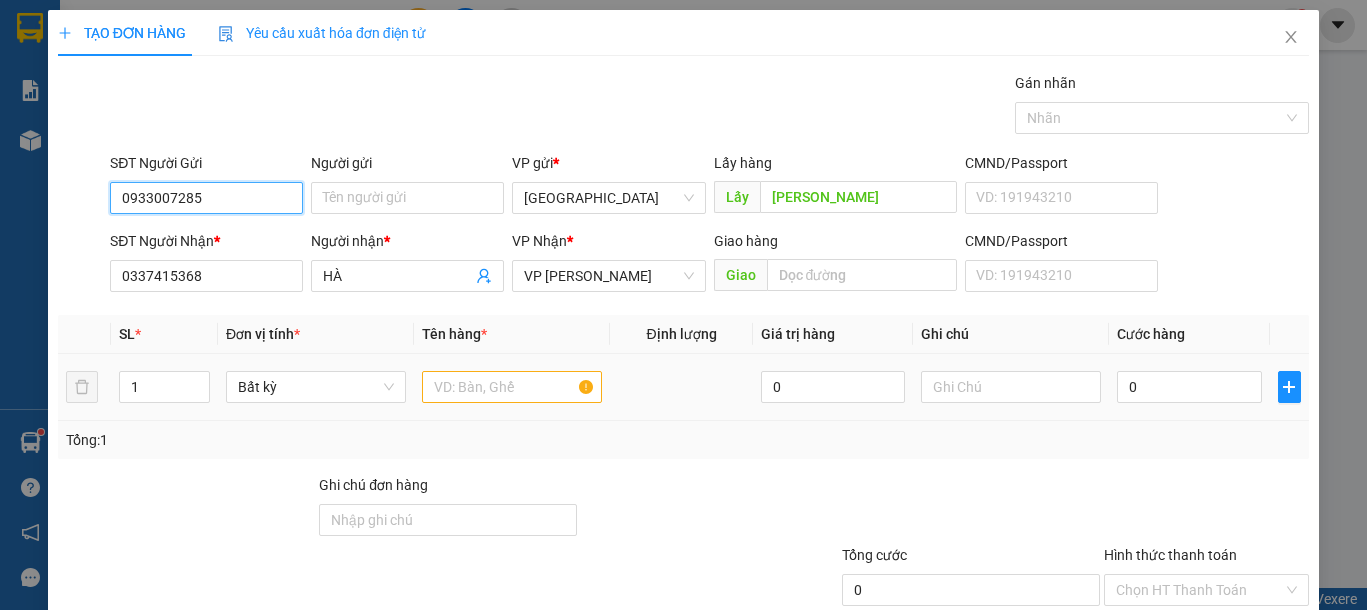 type on "0933007285" 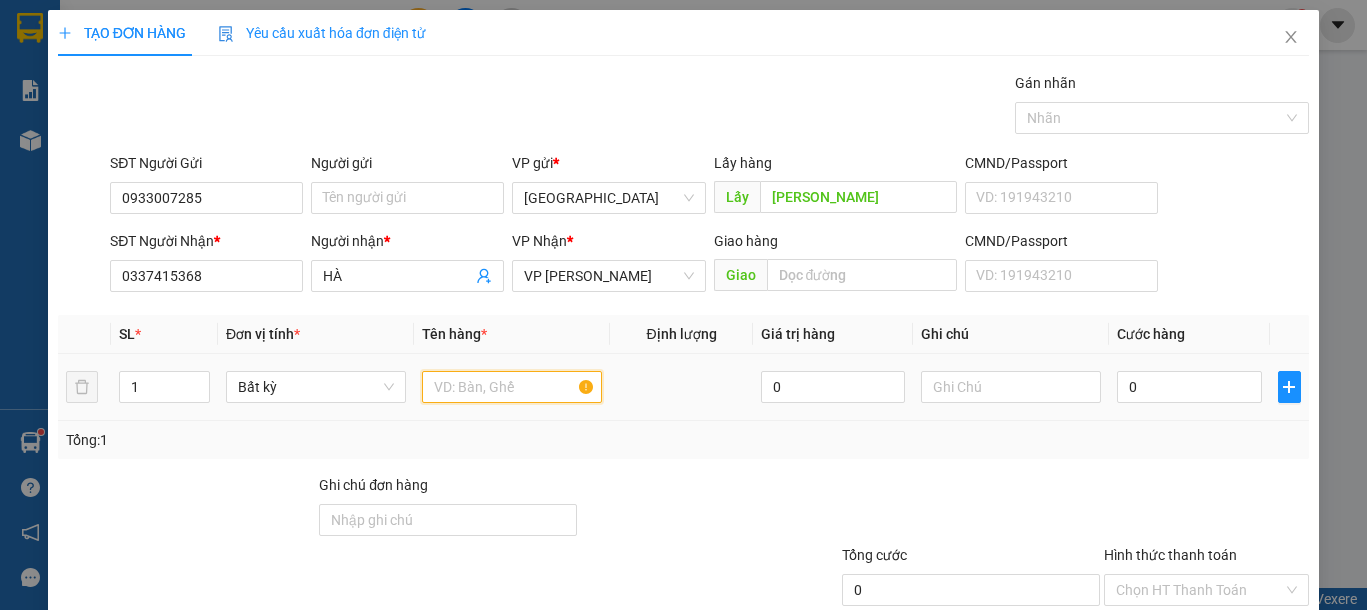 drag, startPoint x: 521, startPoint y: 385, endPoint x: 481, endPoint y: 382, distance: 40.112343 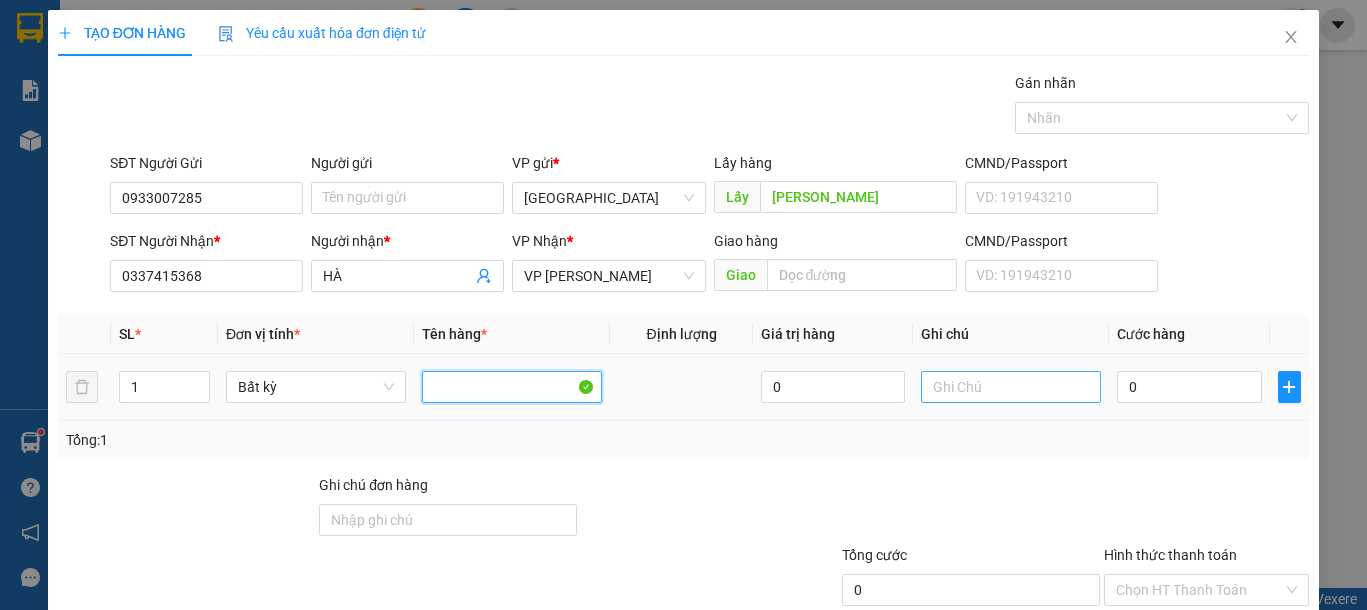 type 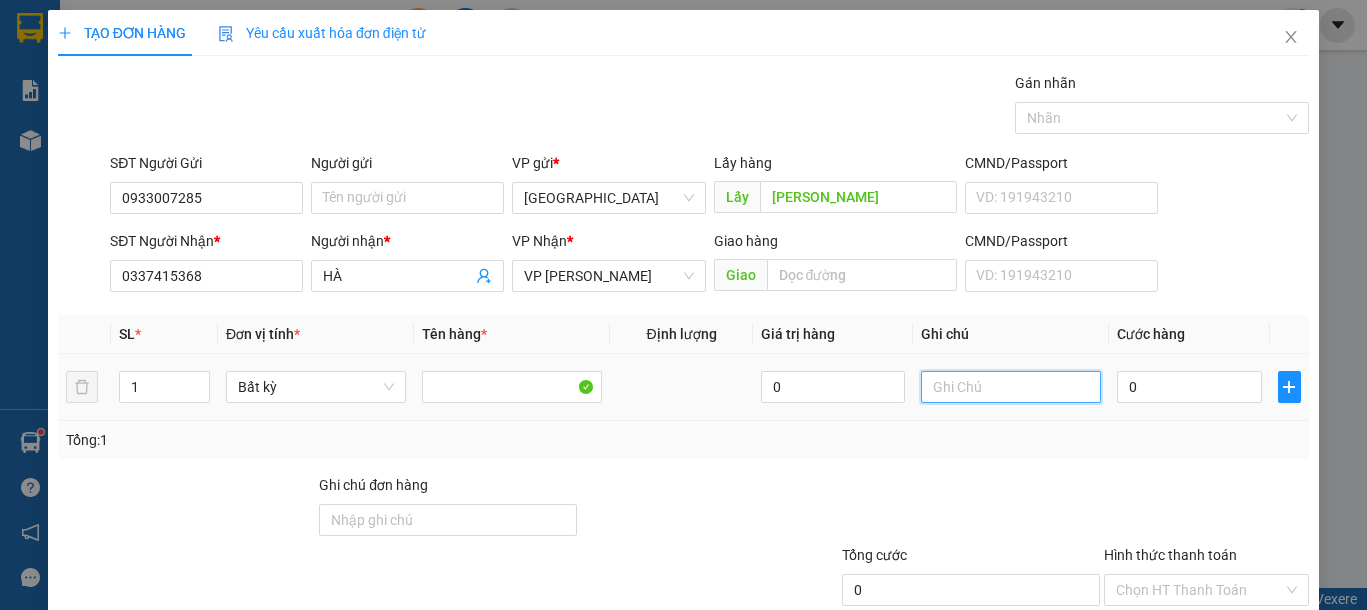 click at bounding box center (1011, 387) 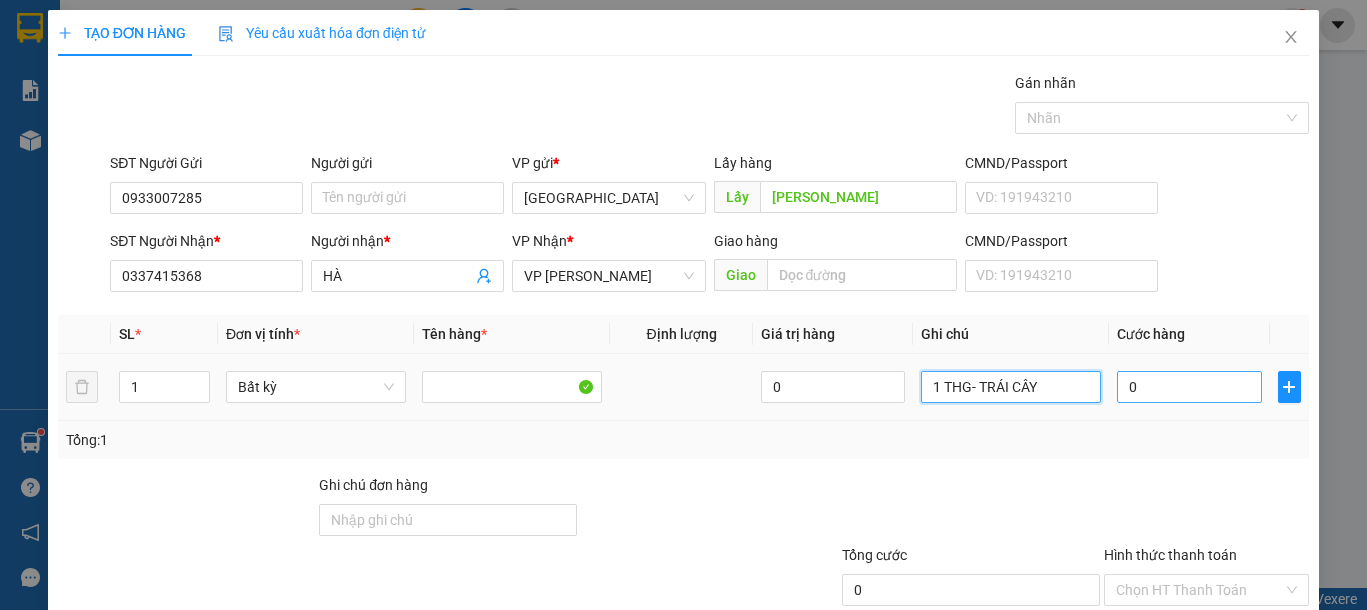 type on "1 THG- TRÁI CÂY" 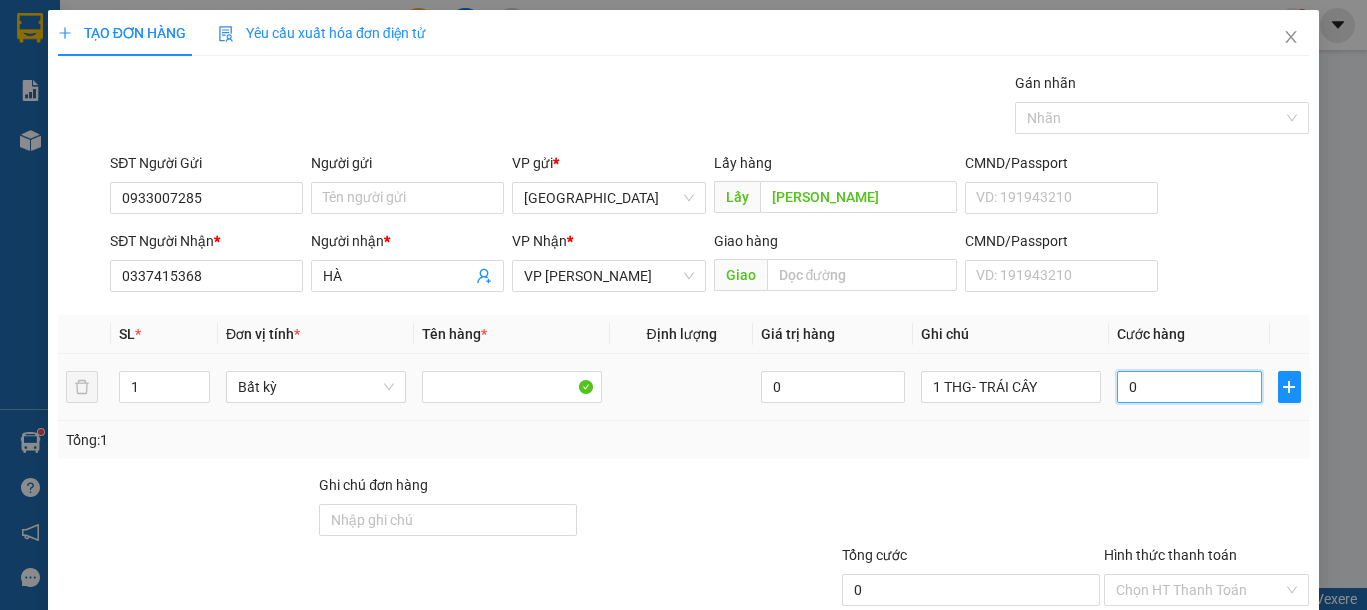 click on "0" at bounding box center (1189, 387) 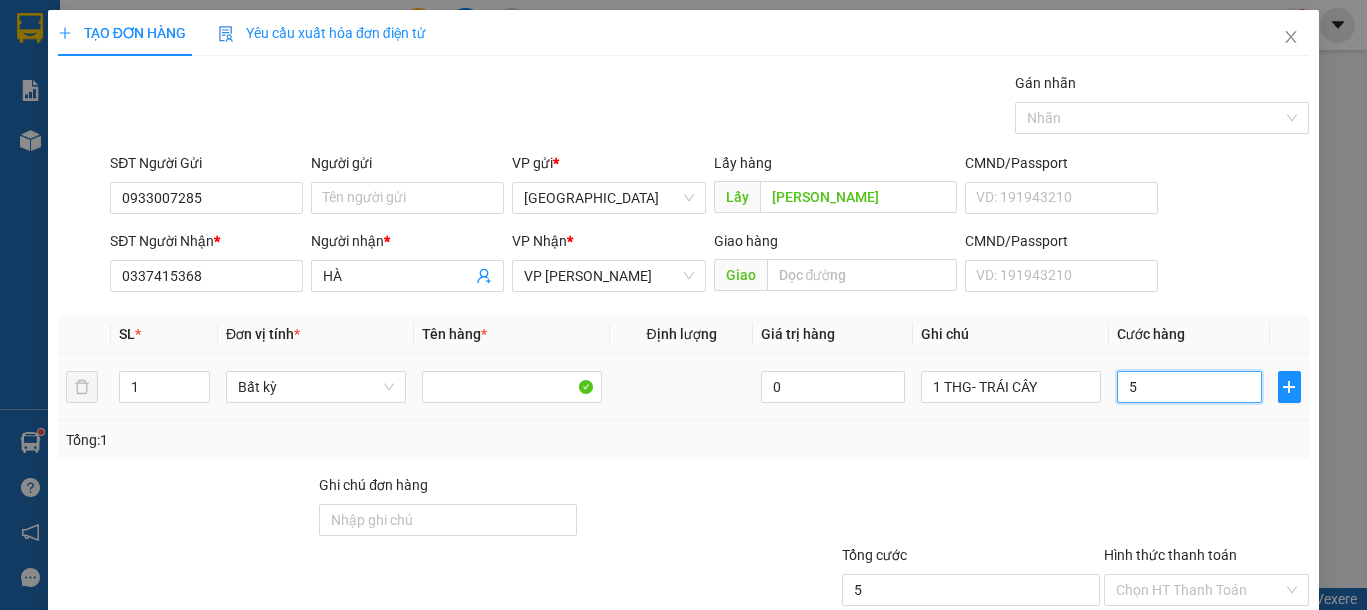 type on "50" 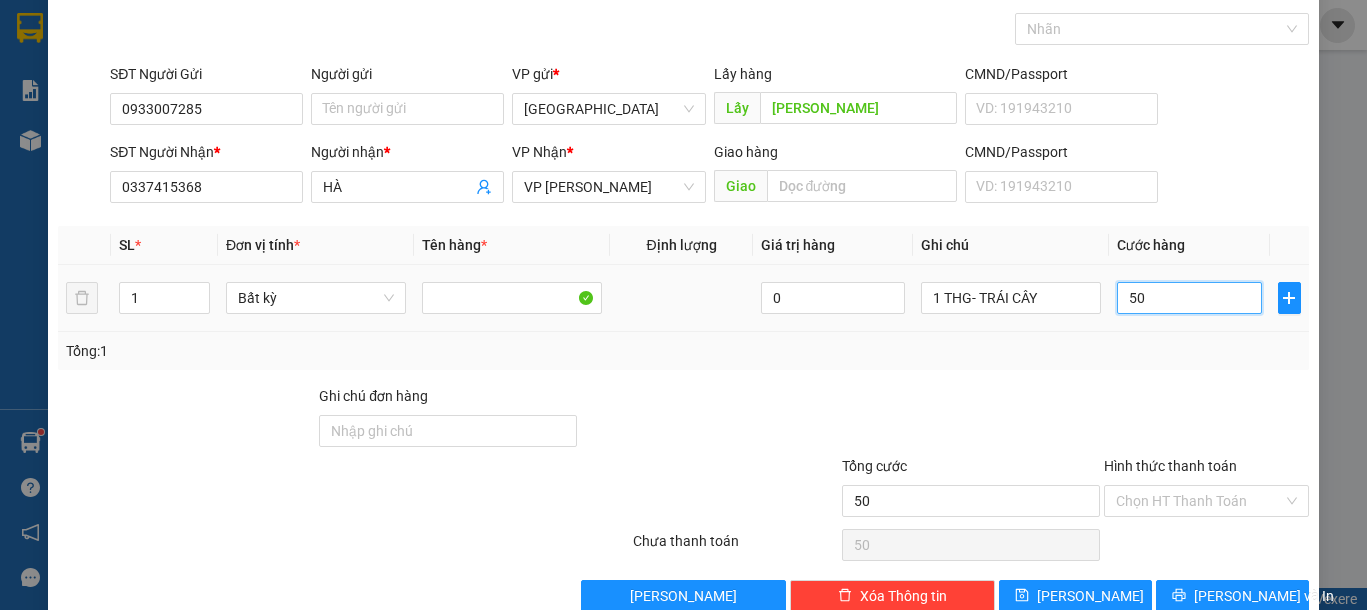 scroll, scrollTop: 130, scrollLeft: 0, axis: vertical 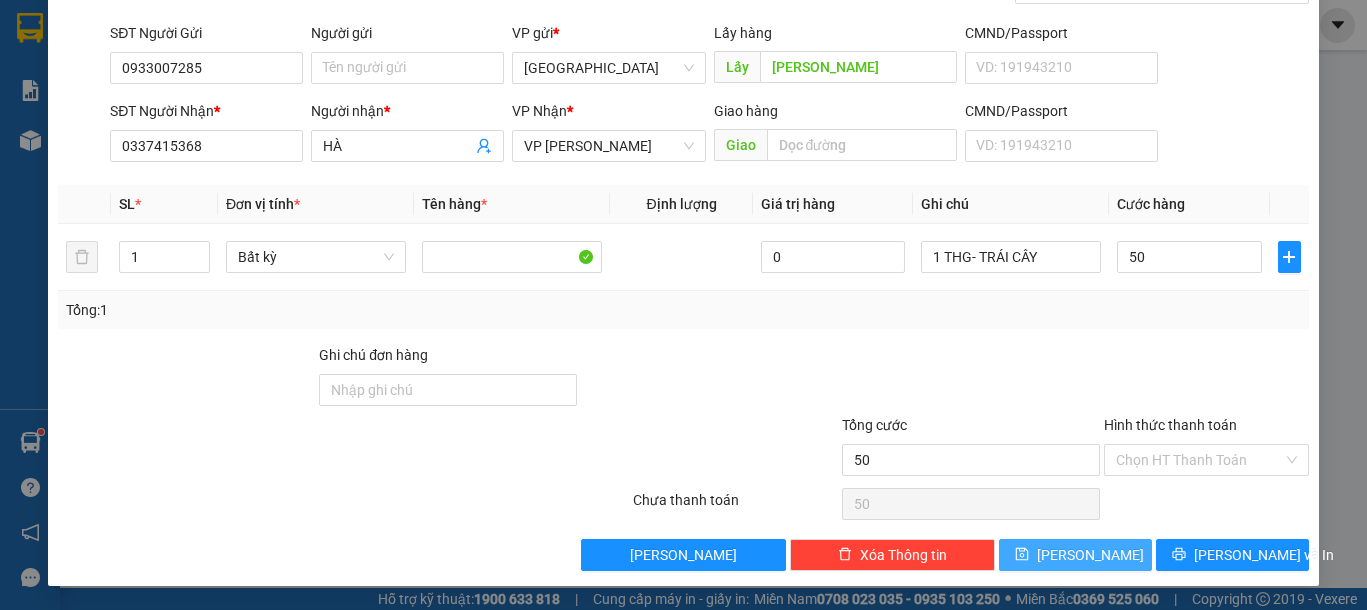 type on "50.000" 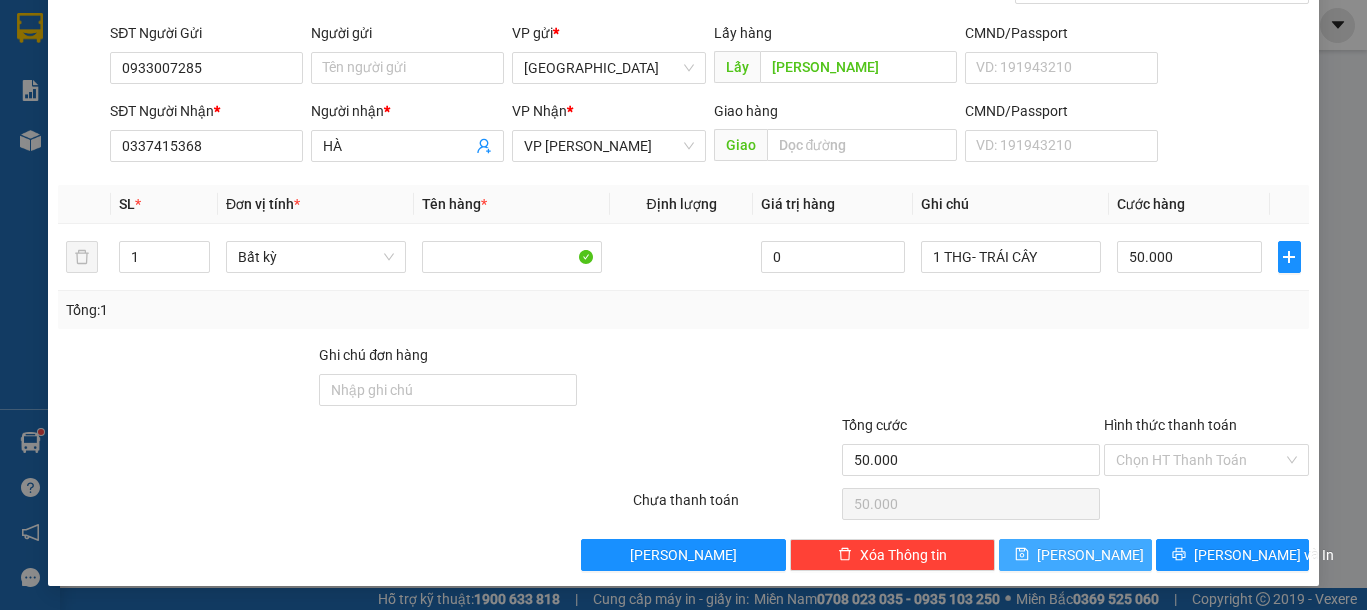 click on "Lưu" at bounding box center (1075, 555) 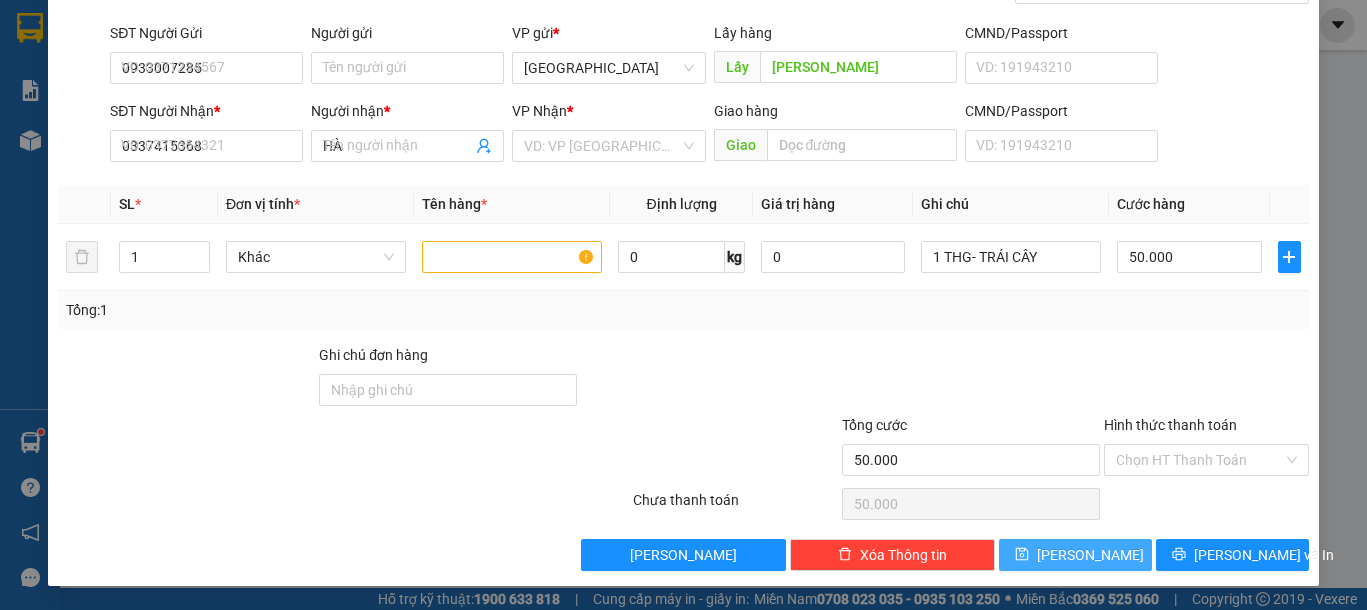 type 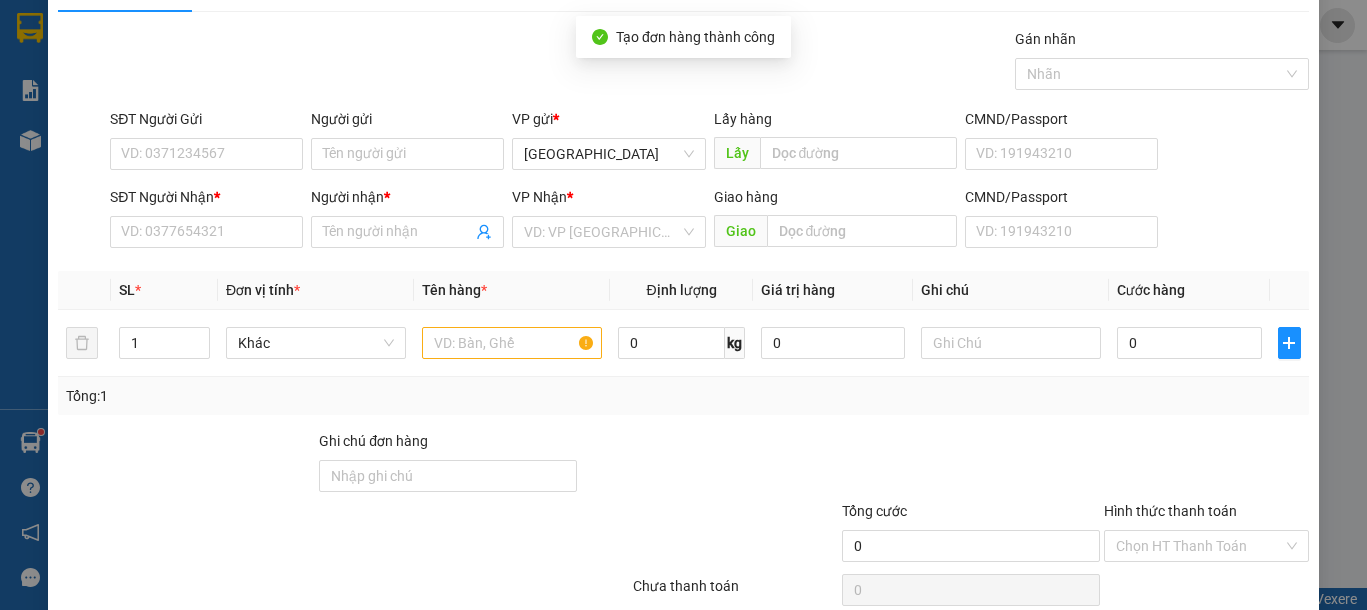 scroll, scrollTop: 0, scrollLeft: 0, axis: both 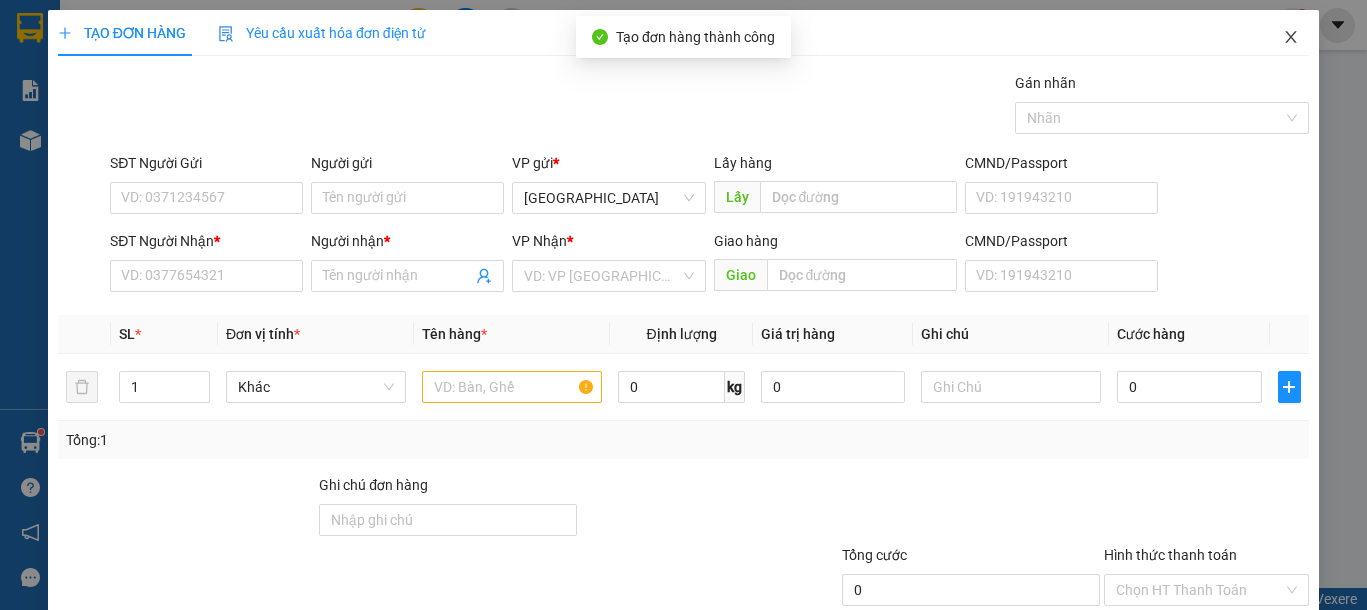 click at bounding box center [1291, 38] 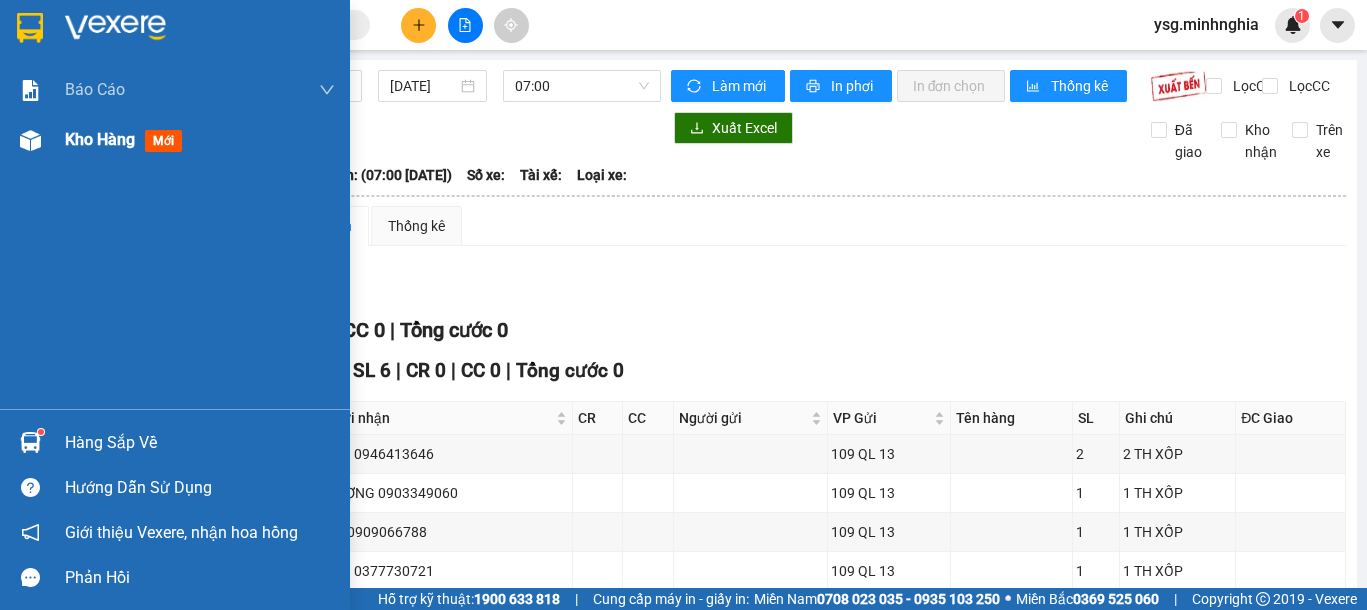 click at bounding box center (30, 140) 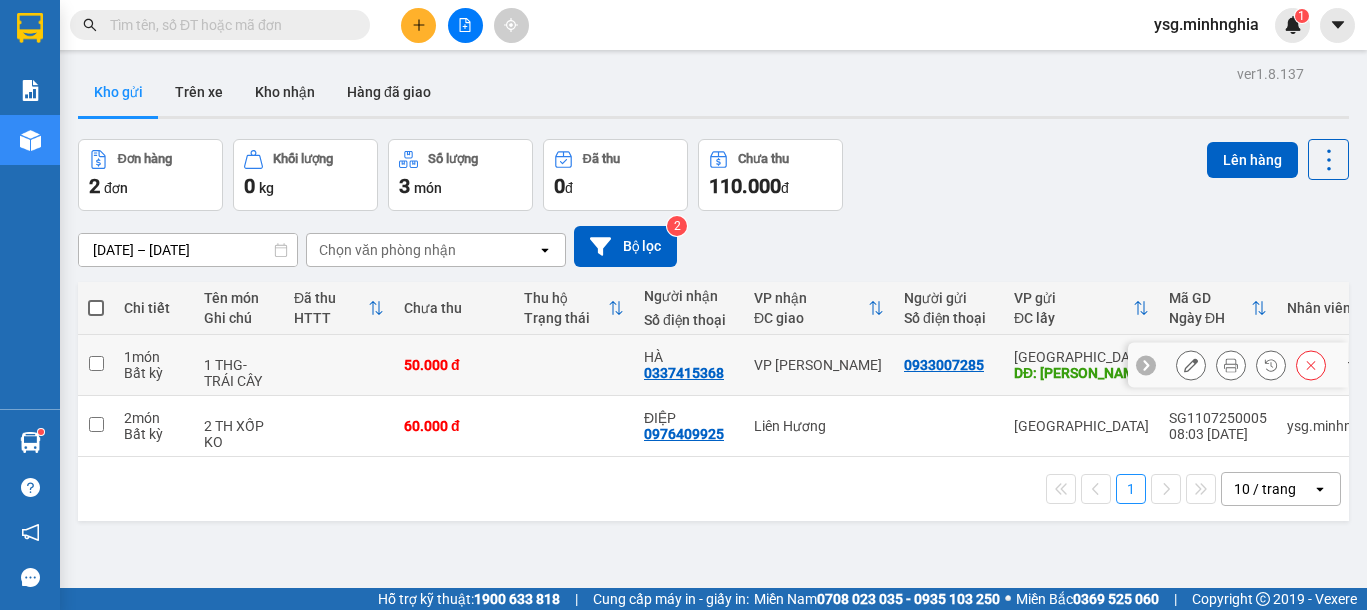 click at bounding box center (1231, 365) 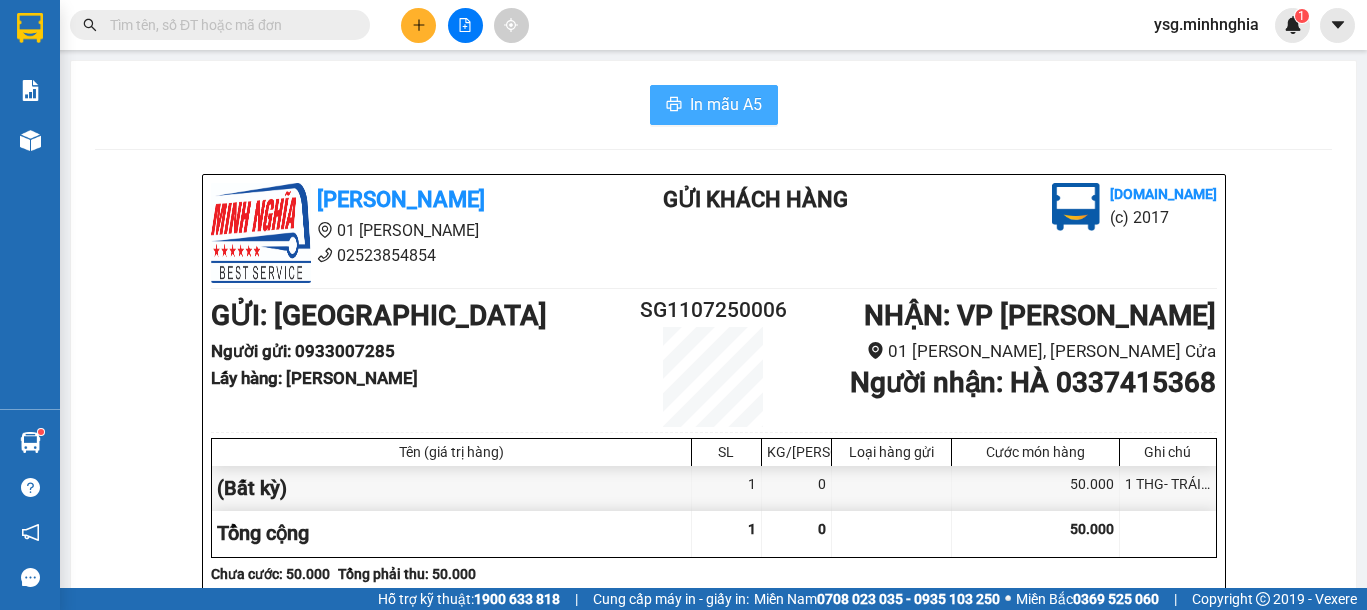 click on "In mẫu A5" at bounding box center (714, 105) 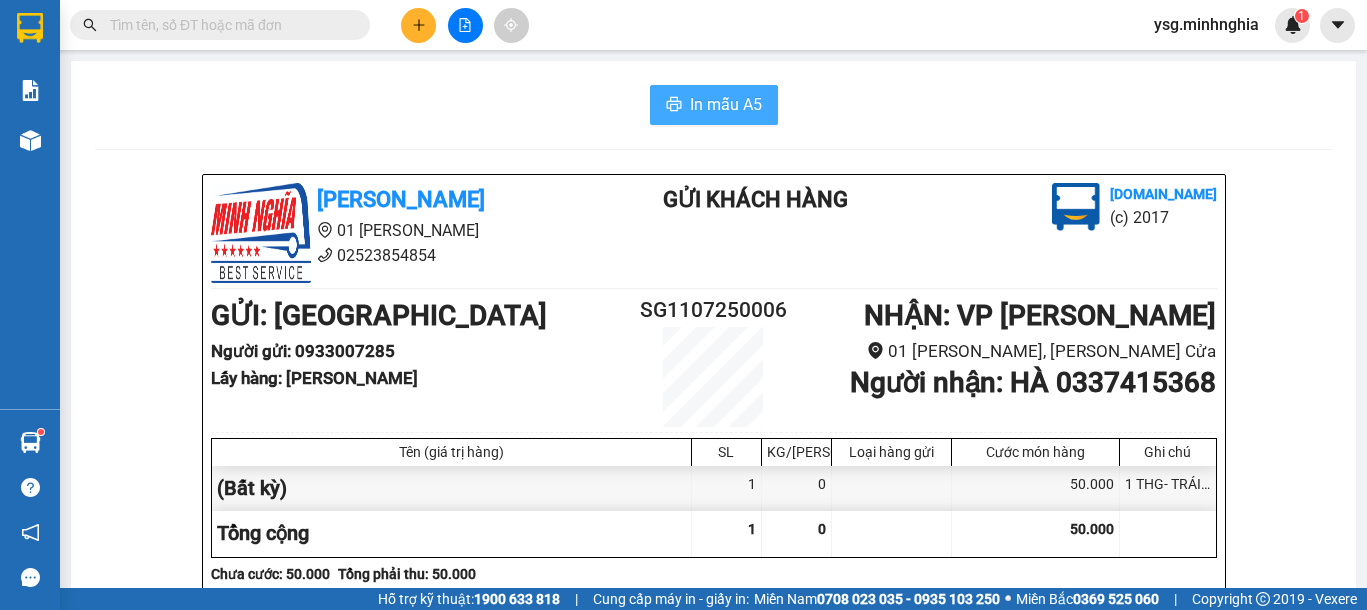 scroll, scrollTop: 0, scrollLeft: 0, axis: both 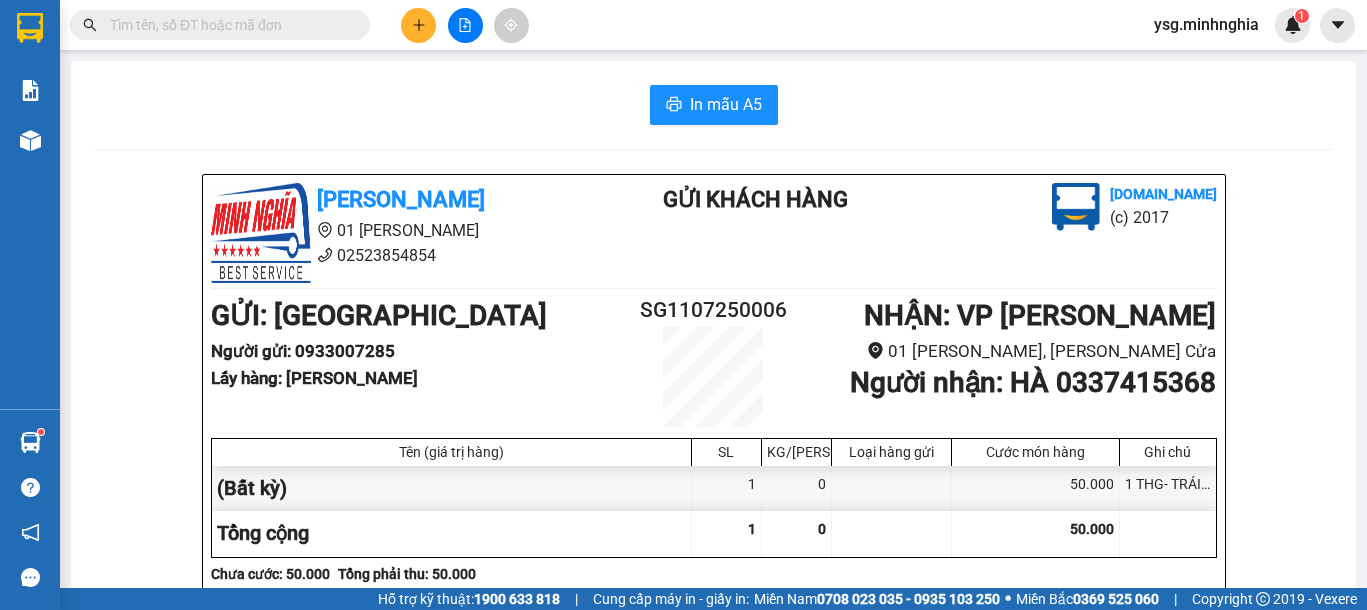 click at bounding box center (418, 25) 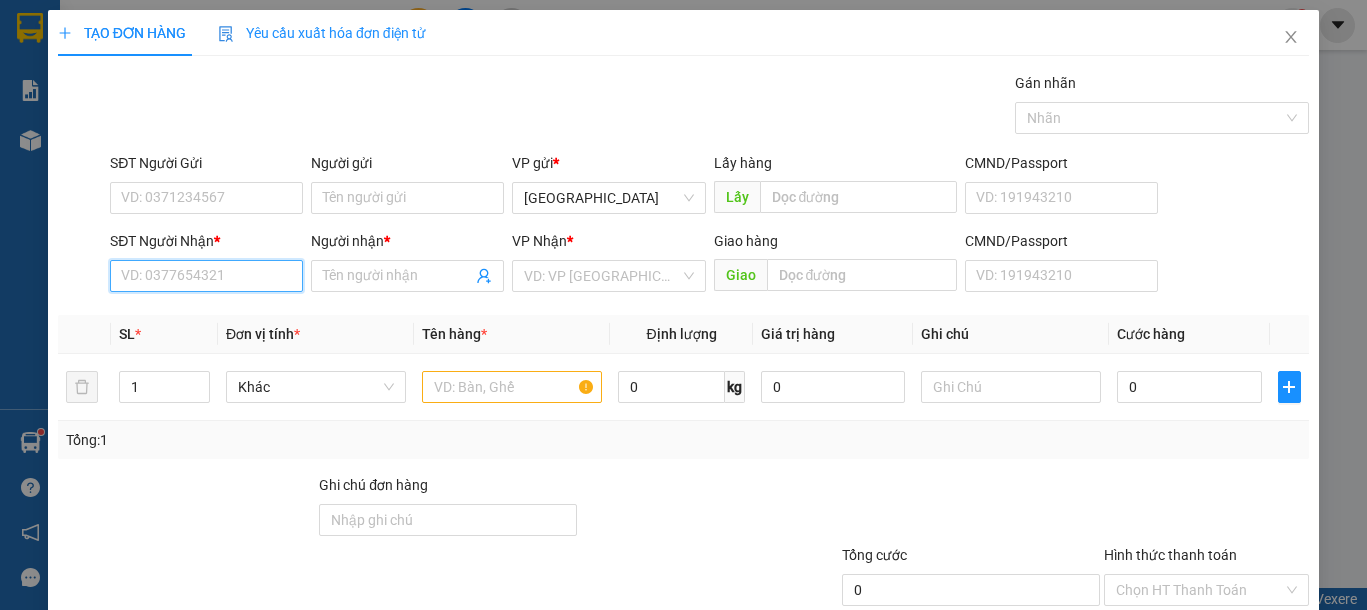 click on "SĐT Người Nhận  *" at bounding box center [206, 276] 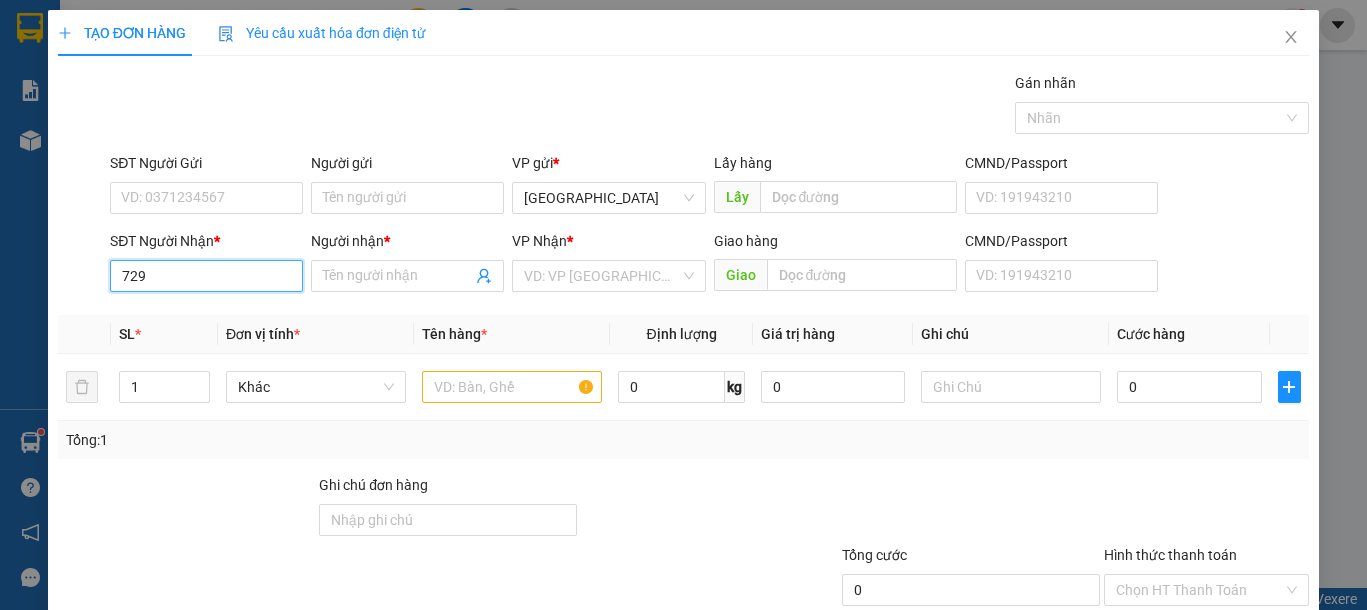 type on "7293" 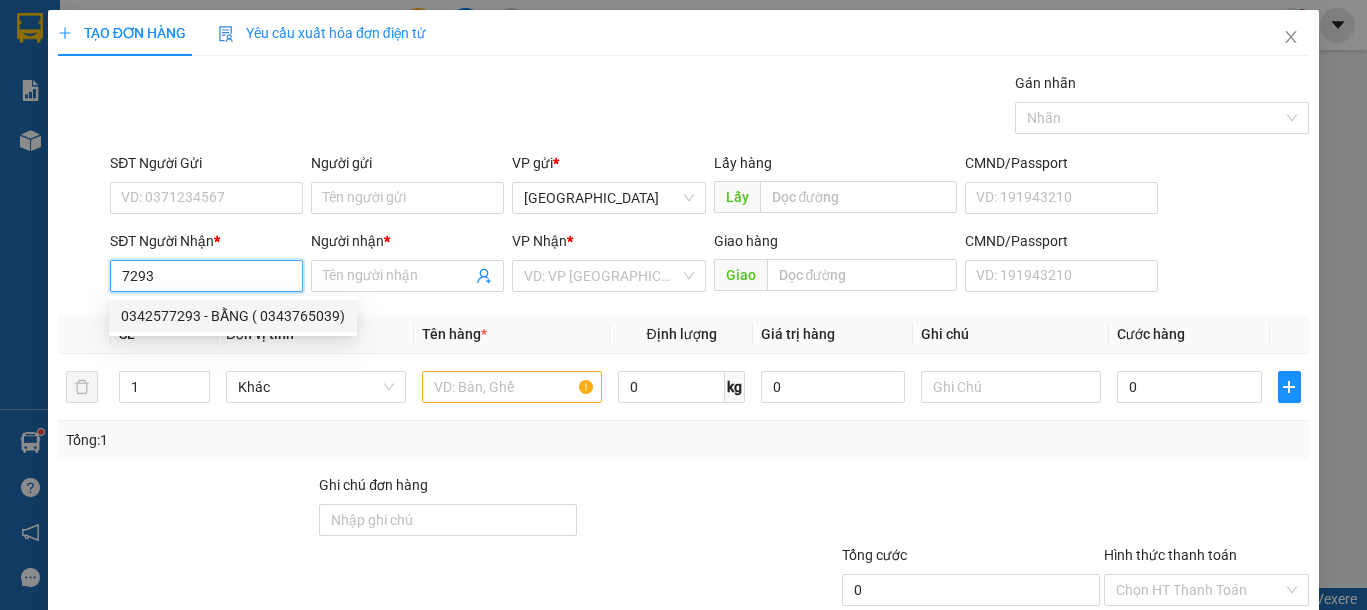 drag, startPoint x: 216, startPoint y: 280, endPoint x: 0, endPoint y: 266, distance: 216.45323 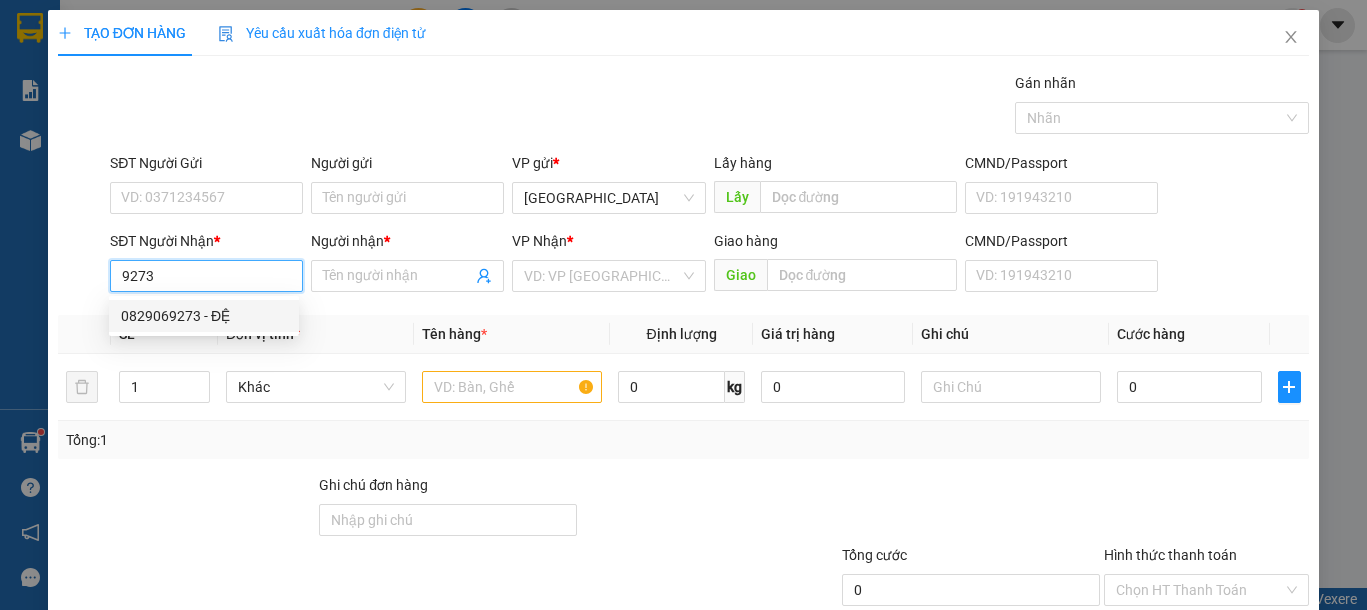 click on "0829069273 - ĐỆ" at bounding box center [204, 316] 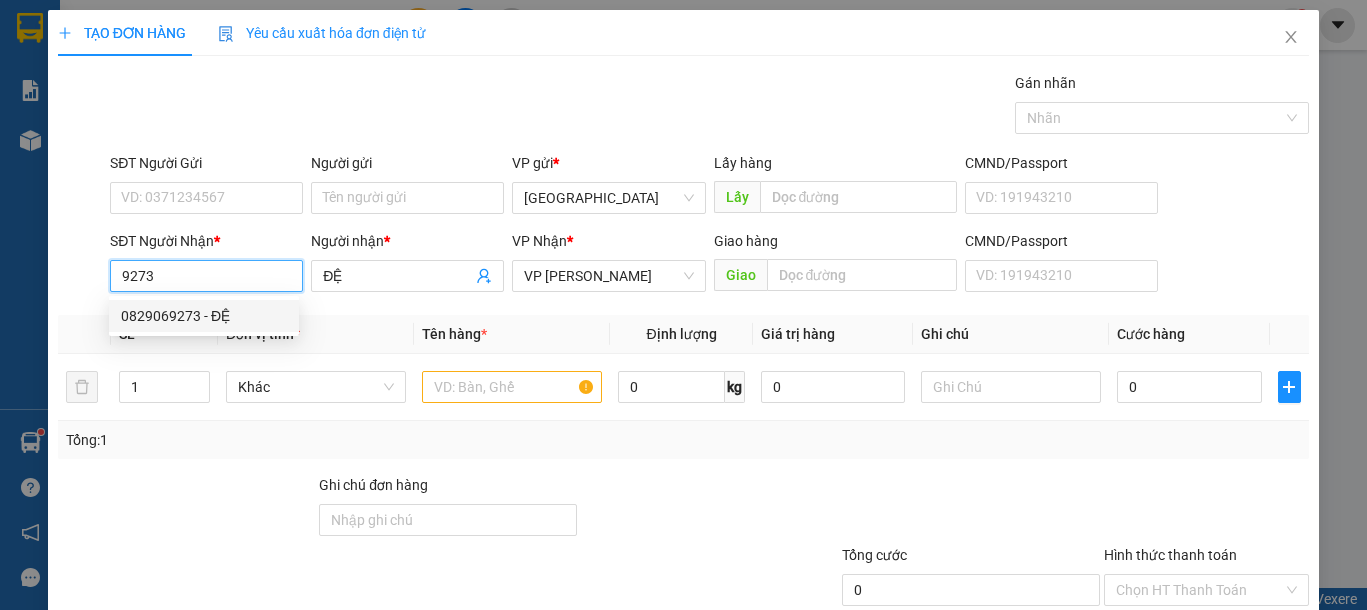 type on "0829069273" 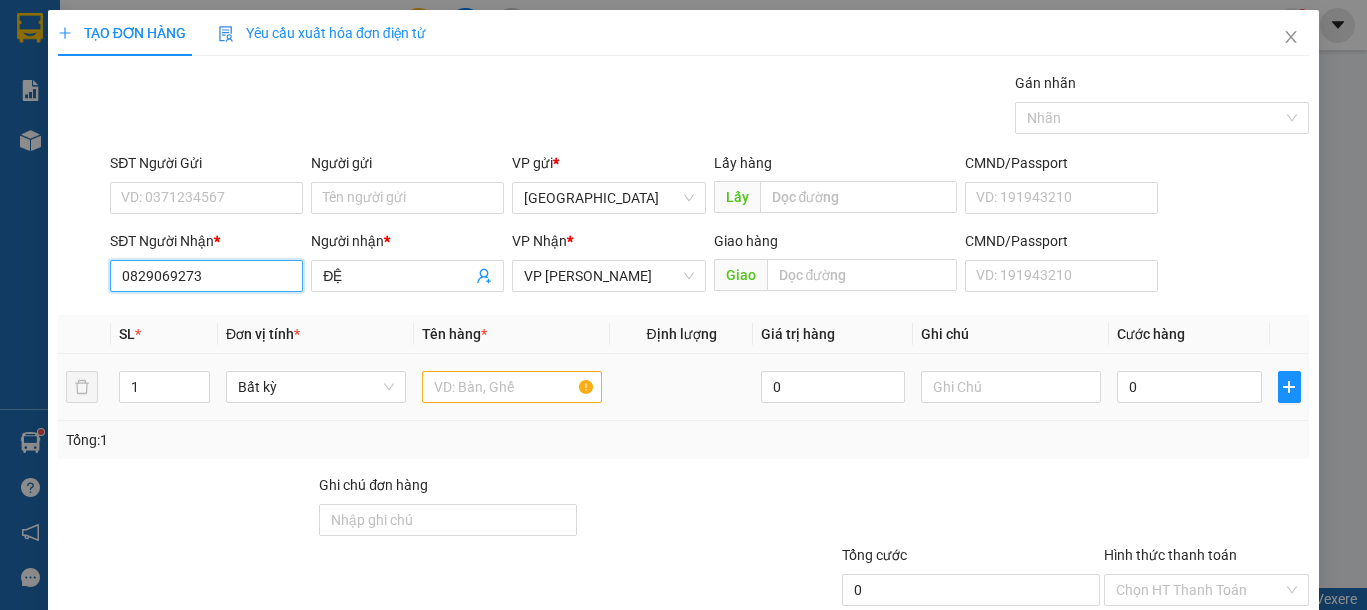 type on "0829069273" 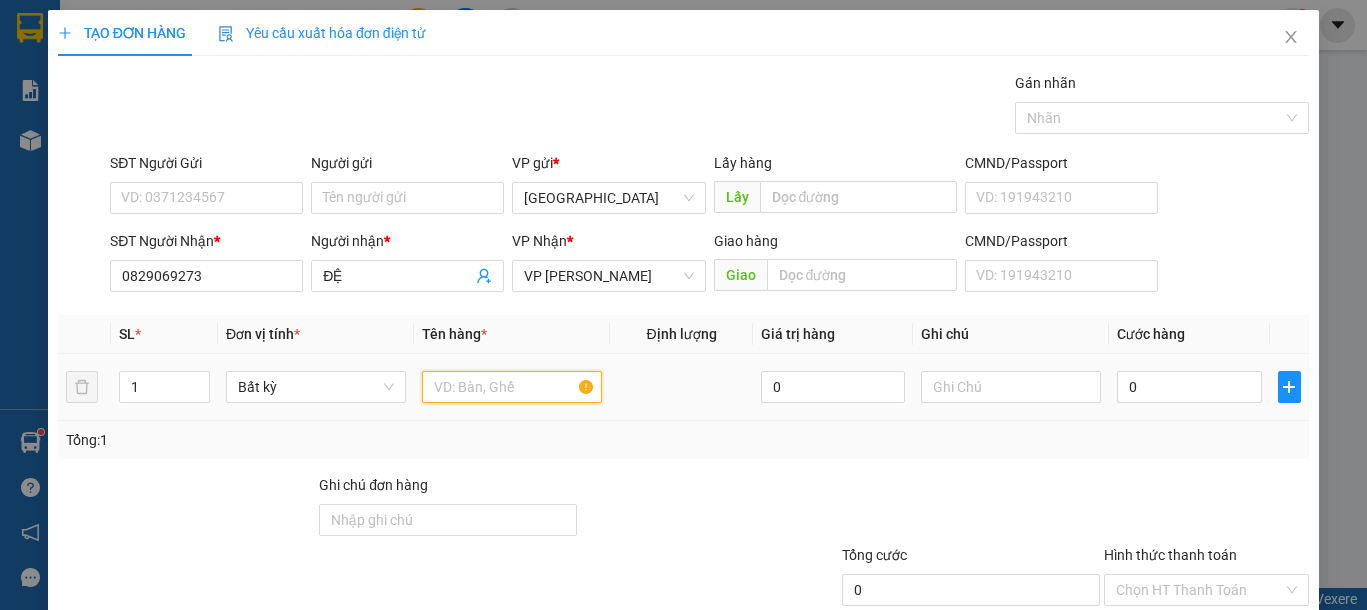 click at bounding box center [512, 387] 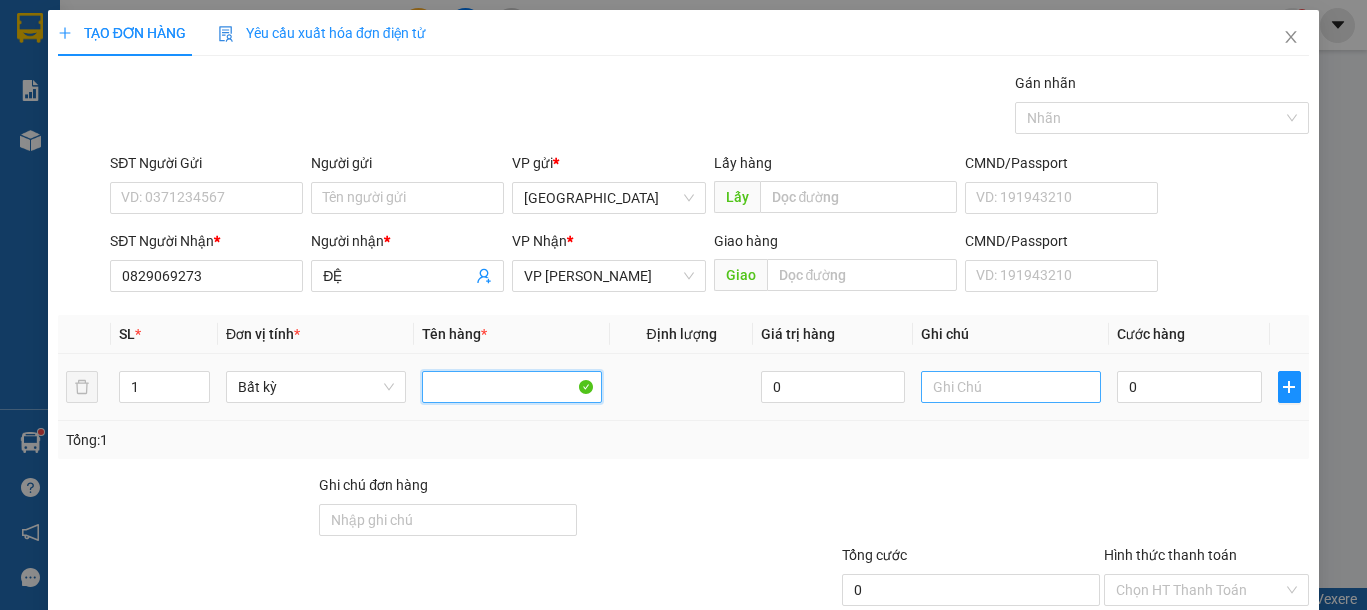 type 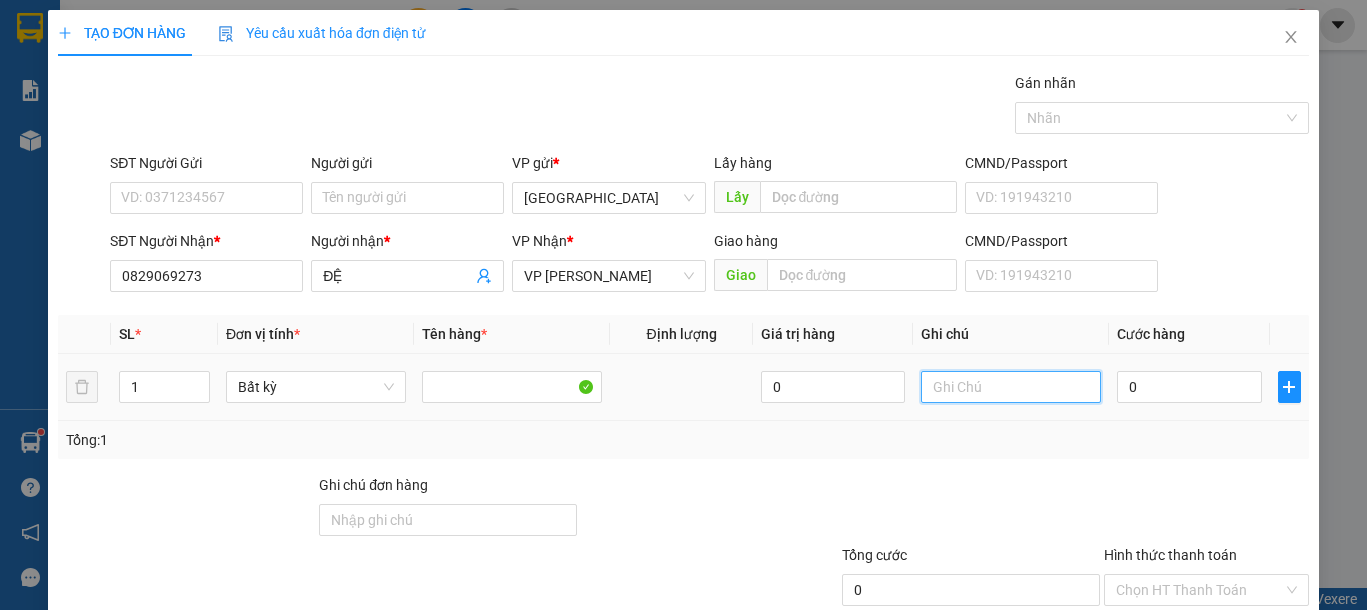 click at bounding box center (1011, 387) 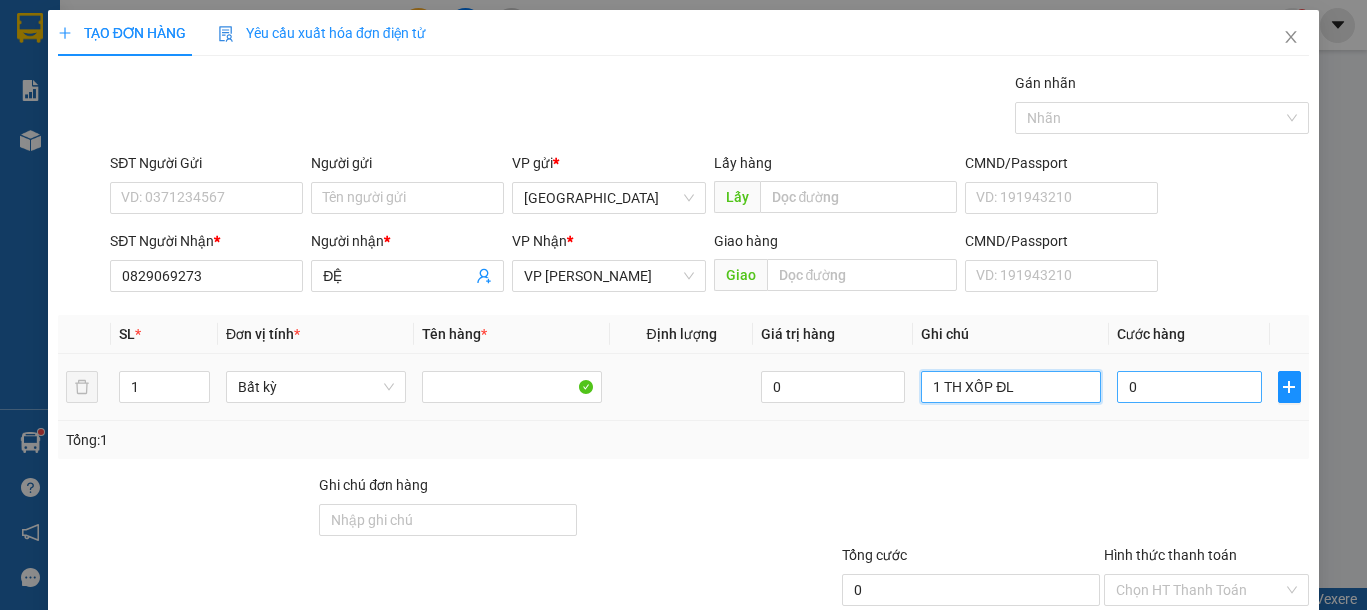 type on "1 TH XỐP ĐL" 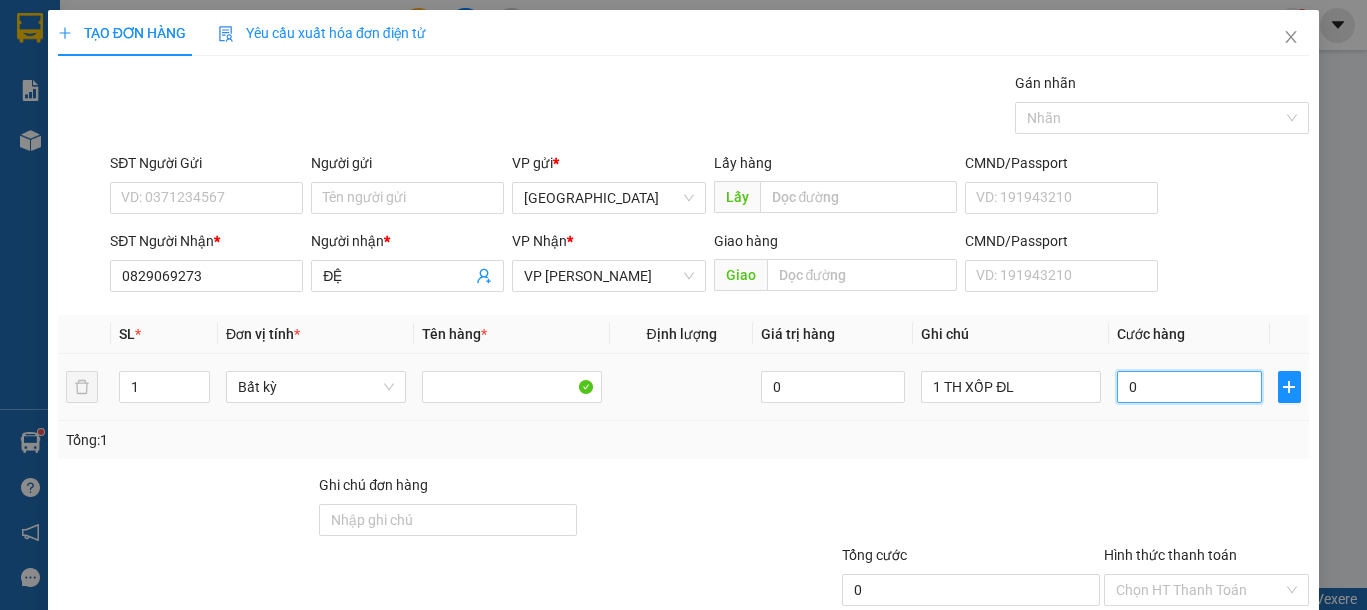 click on "0" at bounding box center [1189, 387] 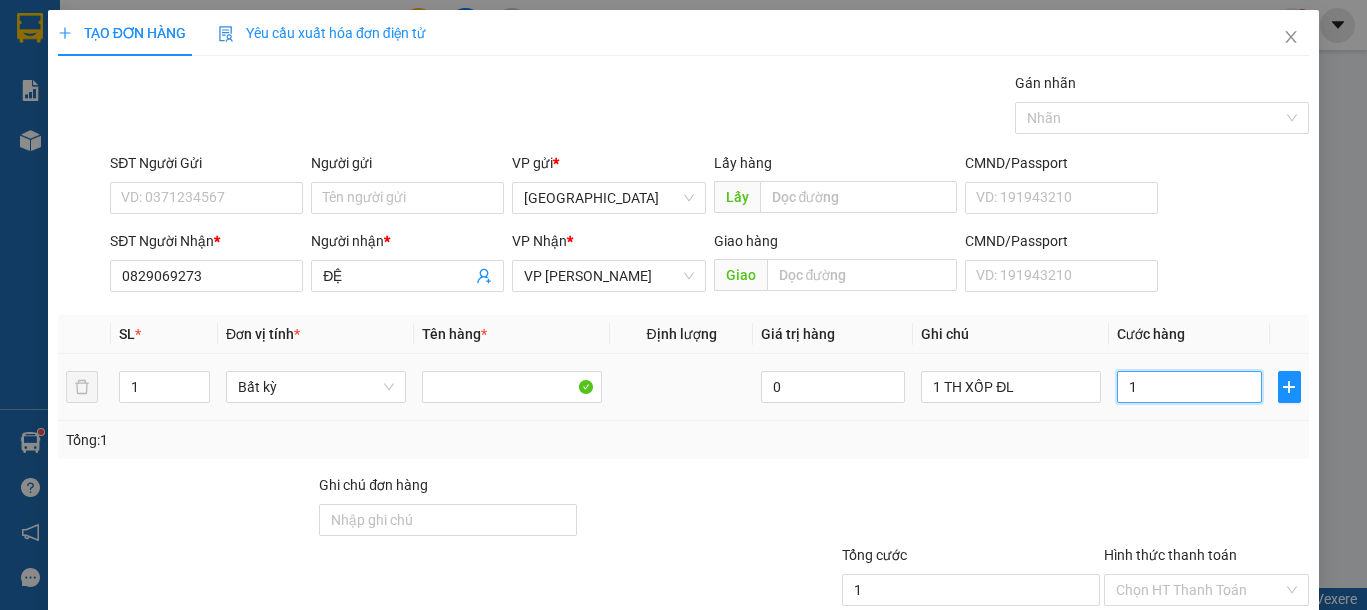 type on "10" 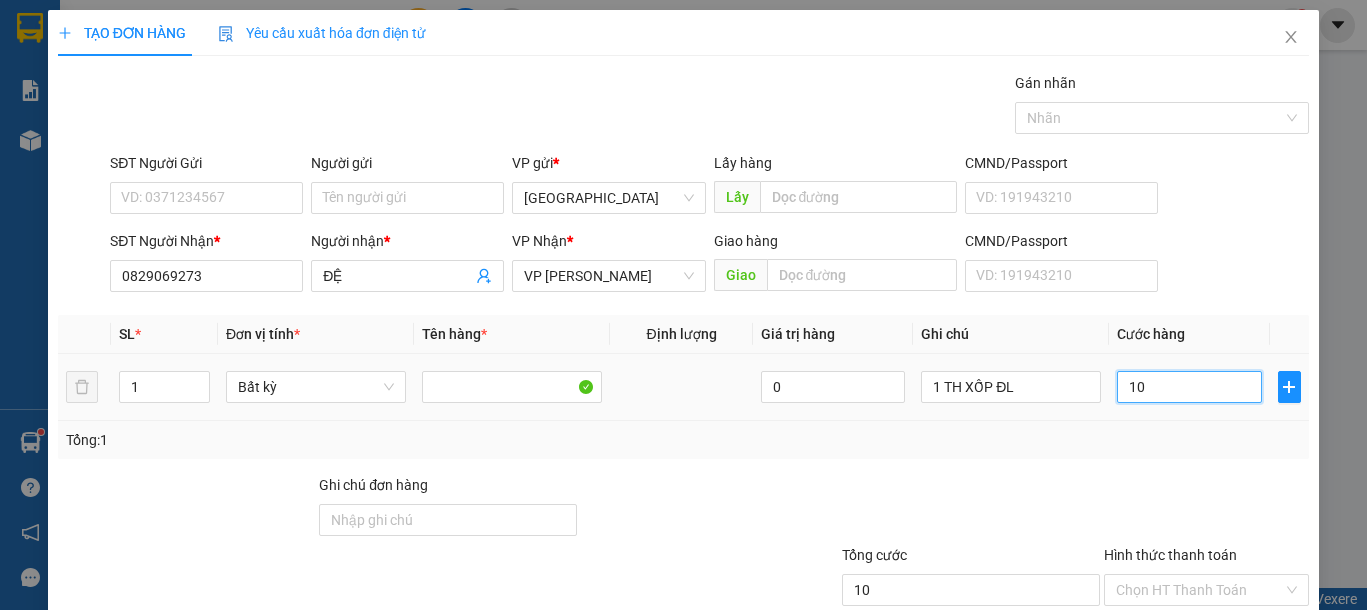type on "100" 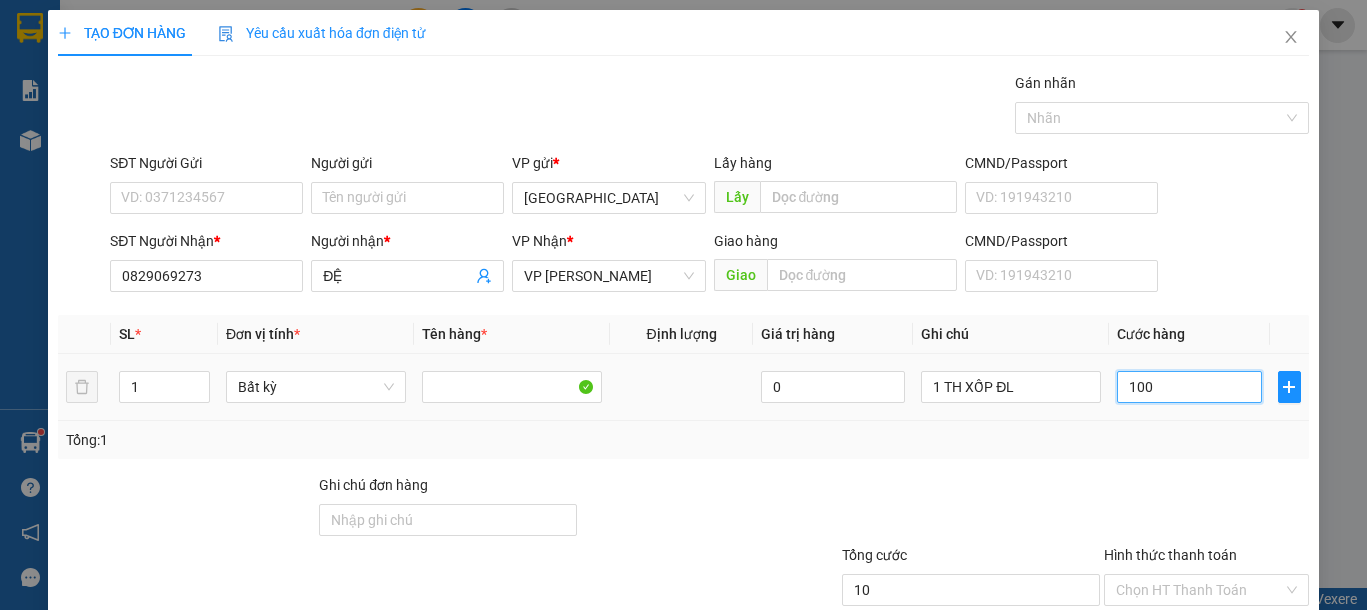 type on "100" 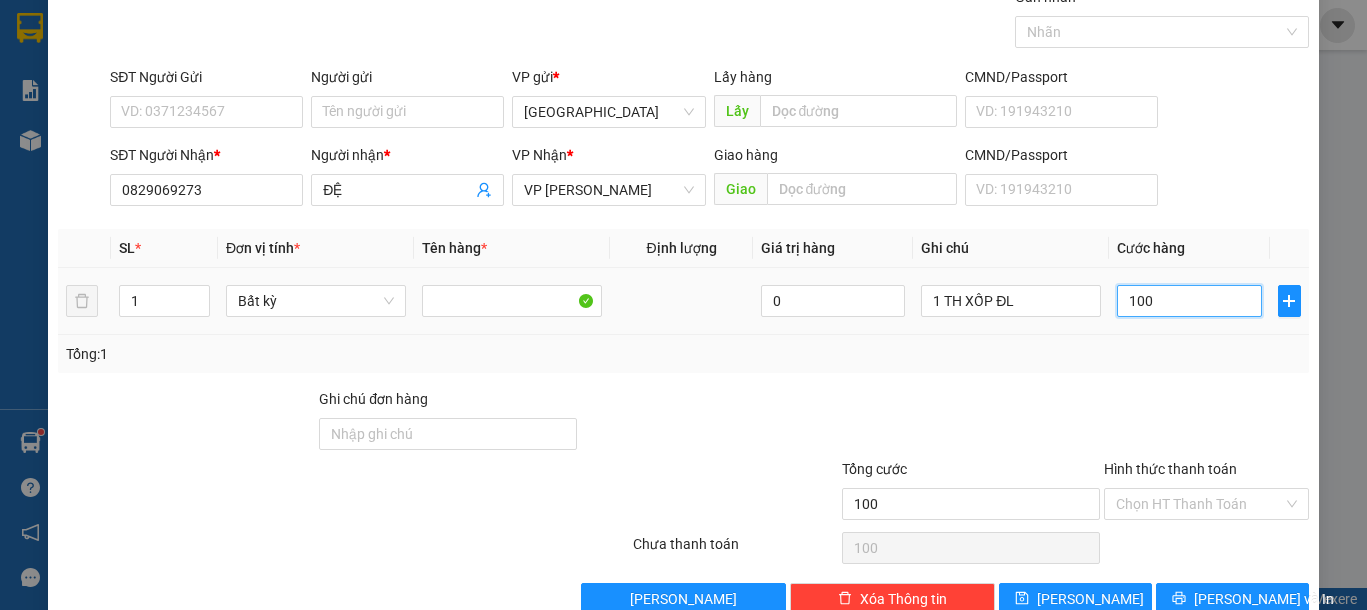 scroll, scrollTop: 130, scrollLeft: 0, axis: vertical 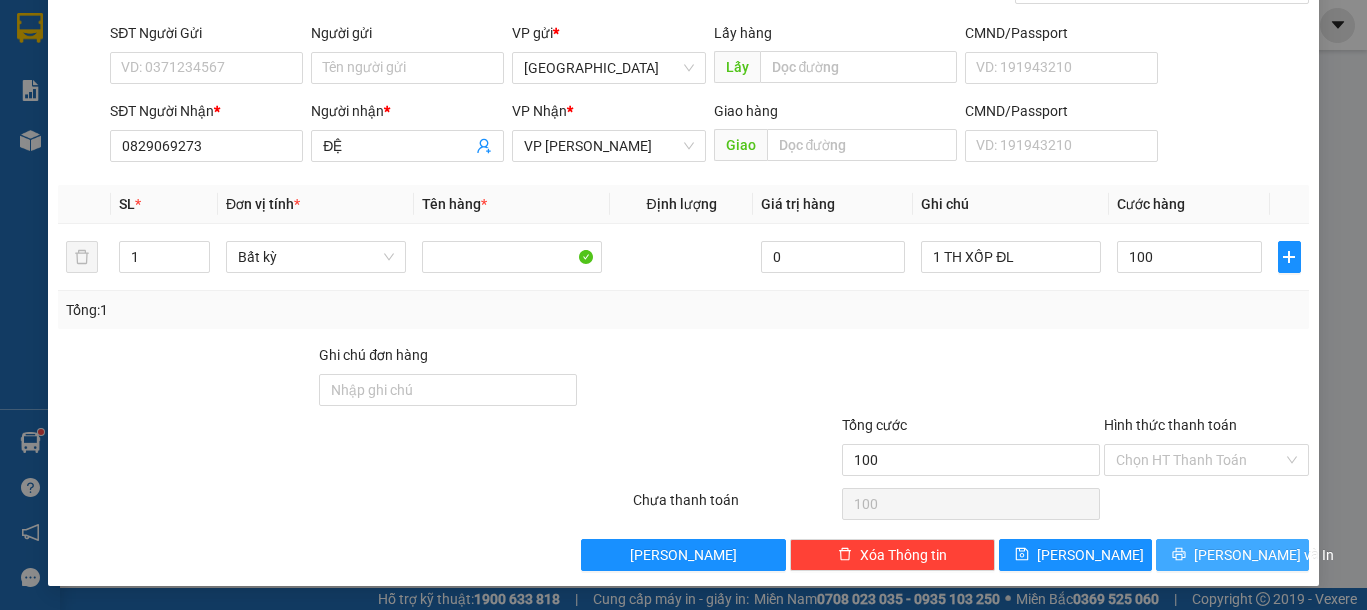 type on "100.000" 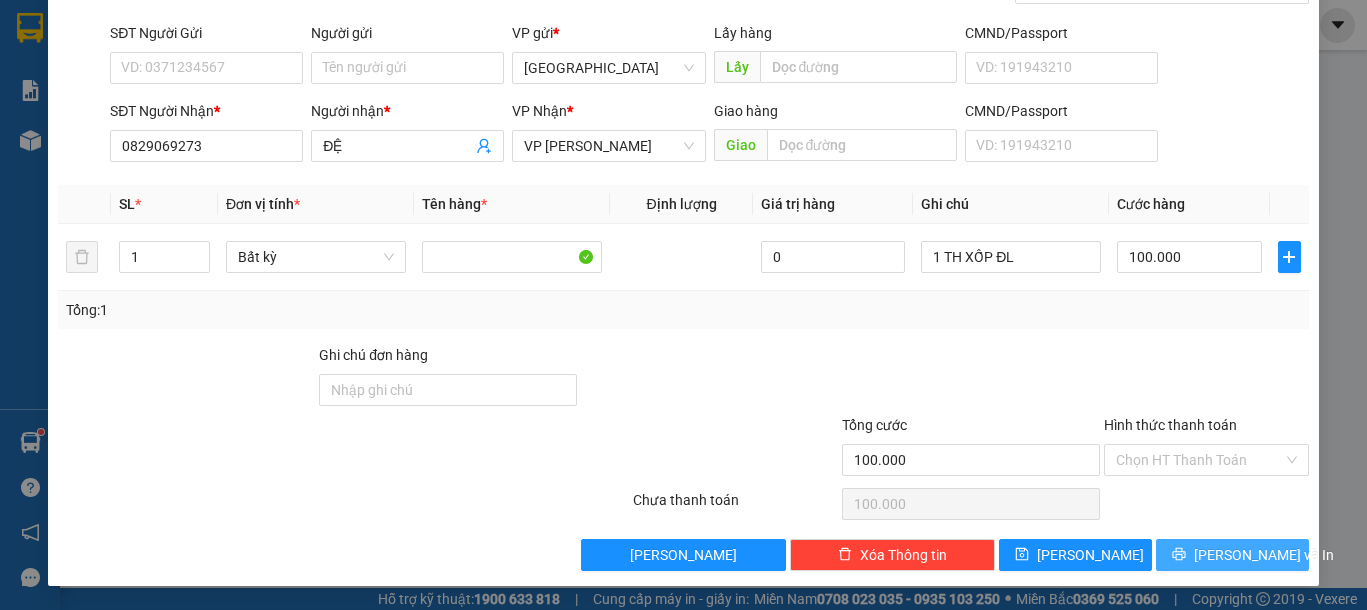click on "[PERSON_NAME] và In" at bounding box center (1264, 555) 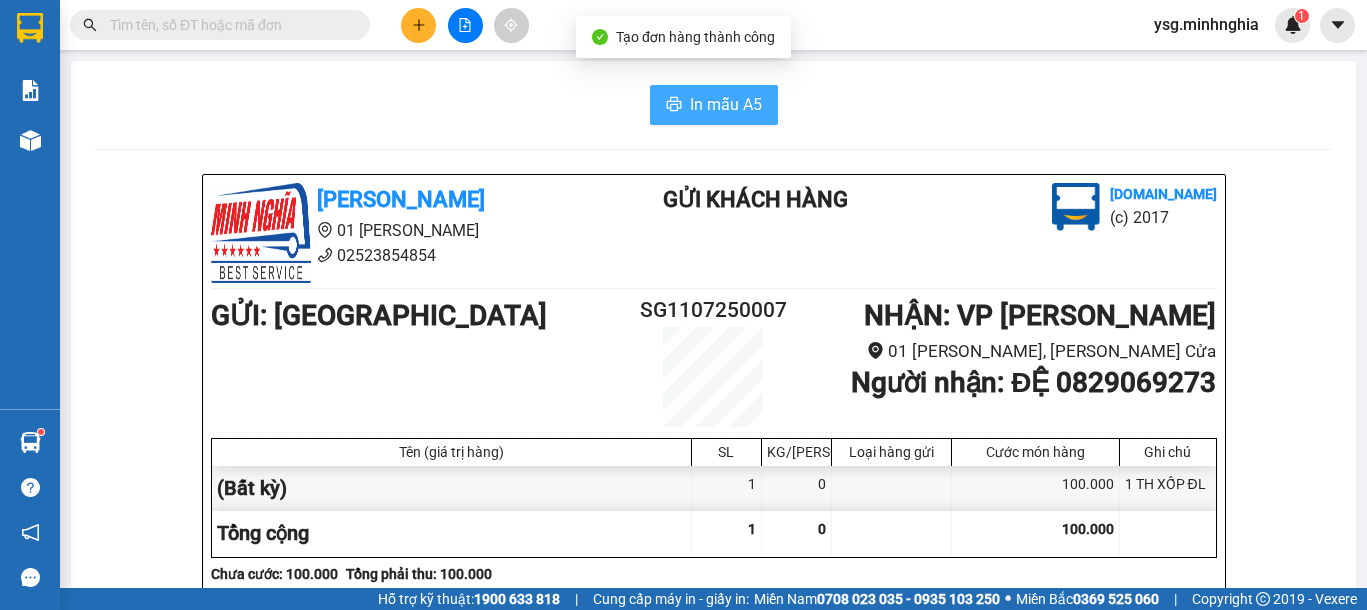 click on "In mẫu A5" at bounding box center (726, 104) 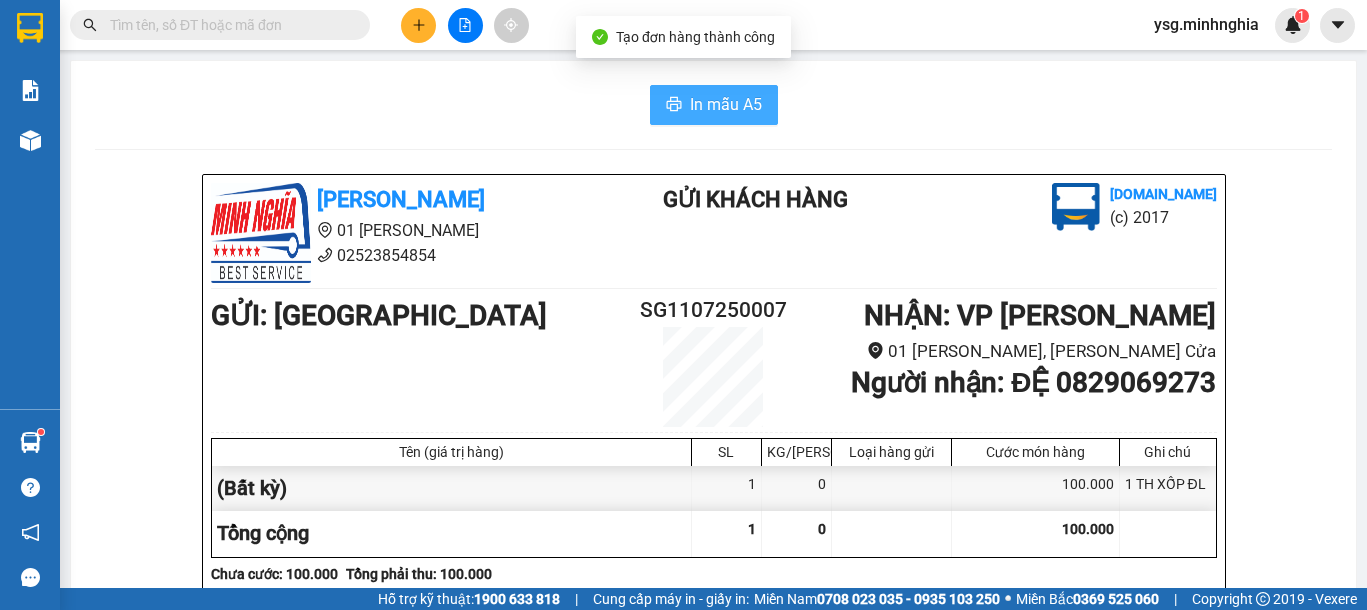 scroll, scrollTop: 0, scrollLeft: 0, axis: both 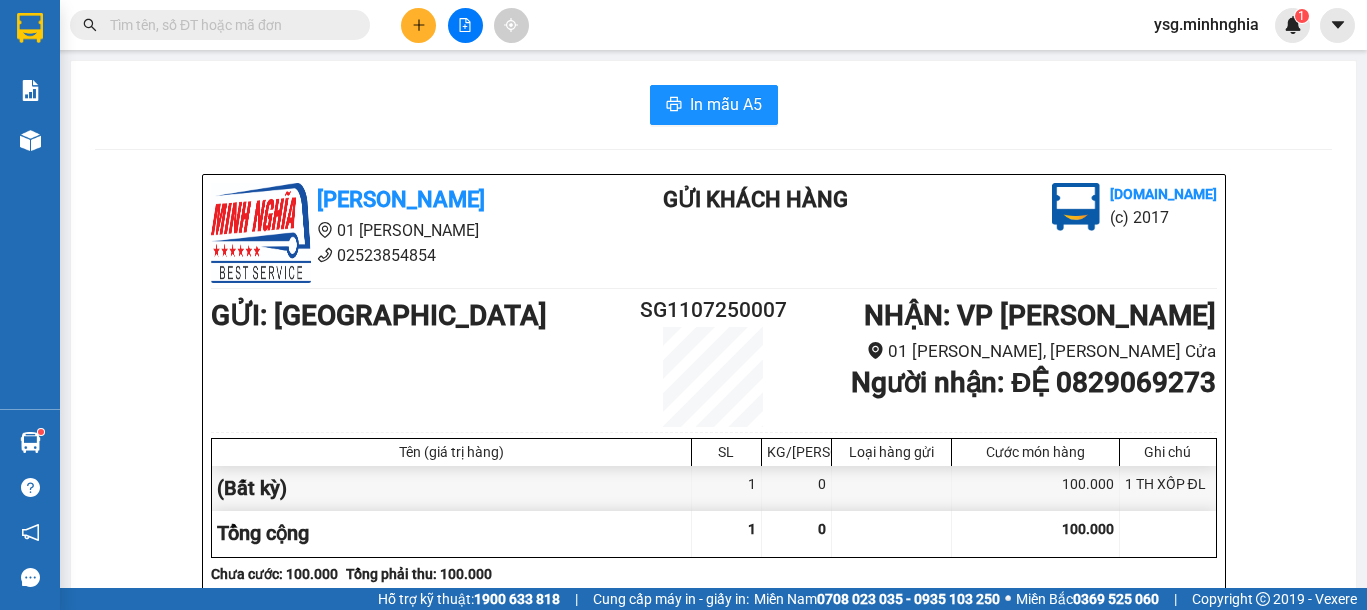 click at bounding box center (228, 25) 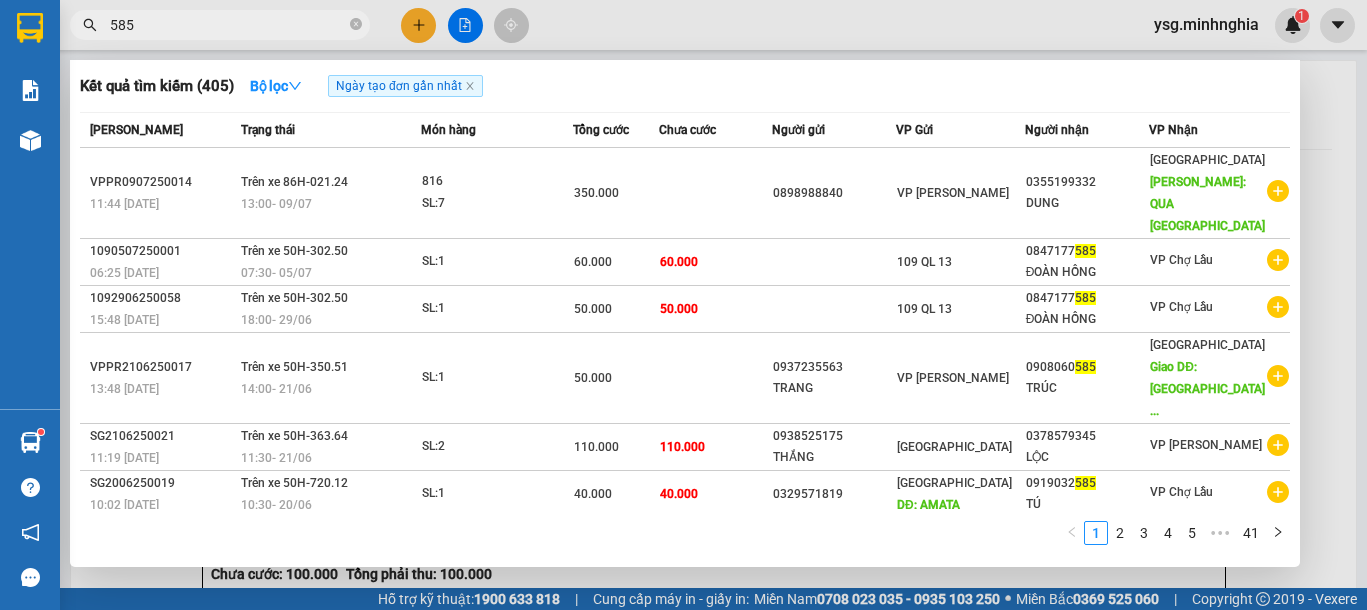 type on "585" 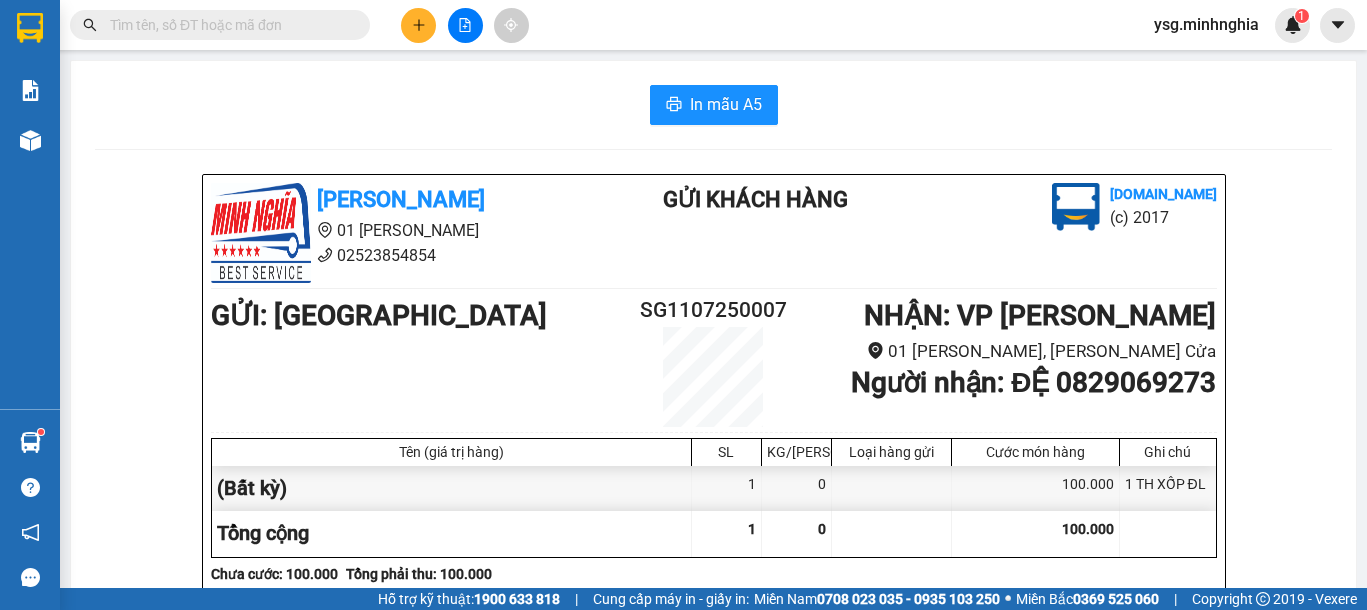 click at bounding box center [418, 25] 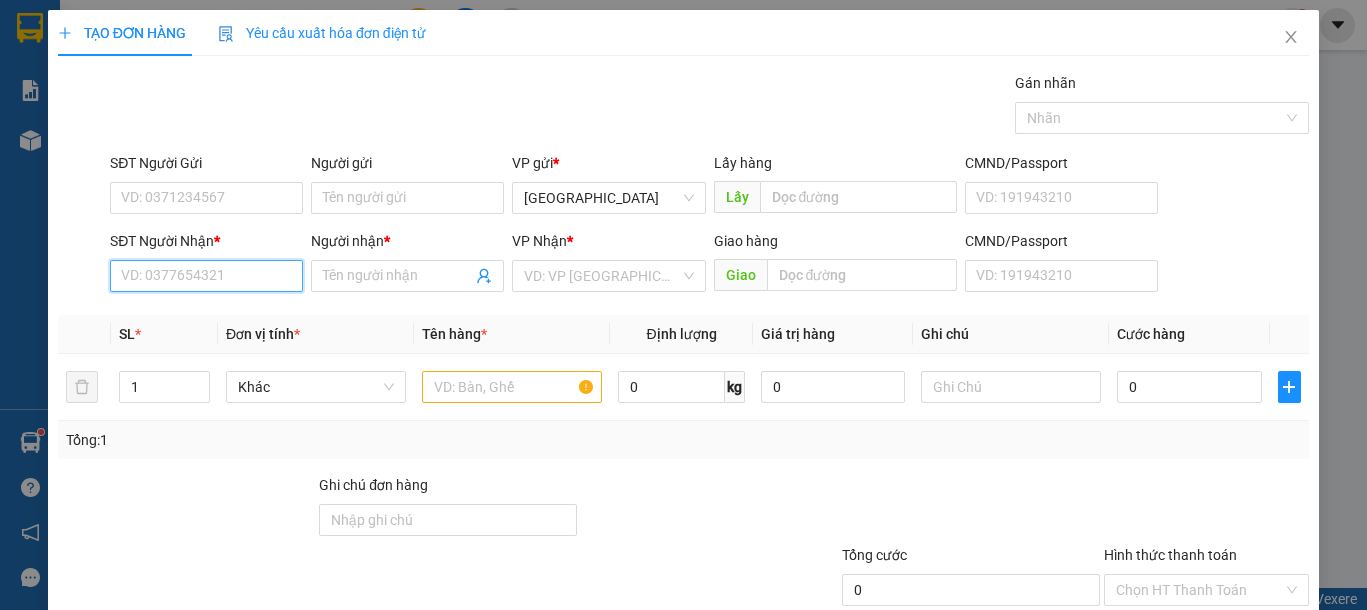 click on "SĐT Người Nhận  *" at bounding box center (206, 276) 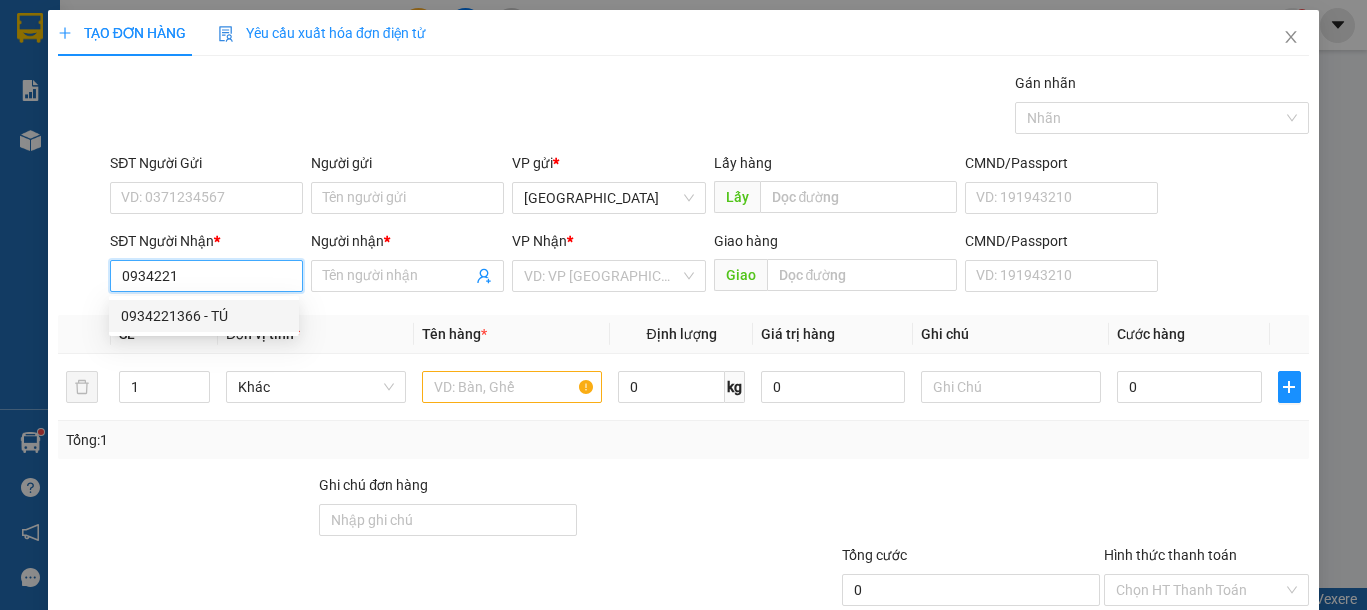 click on "0934221366 - TÚ" at bounding box center (204, 316) 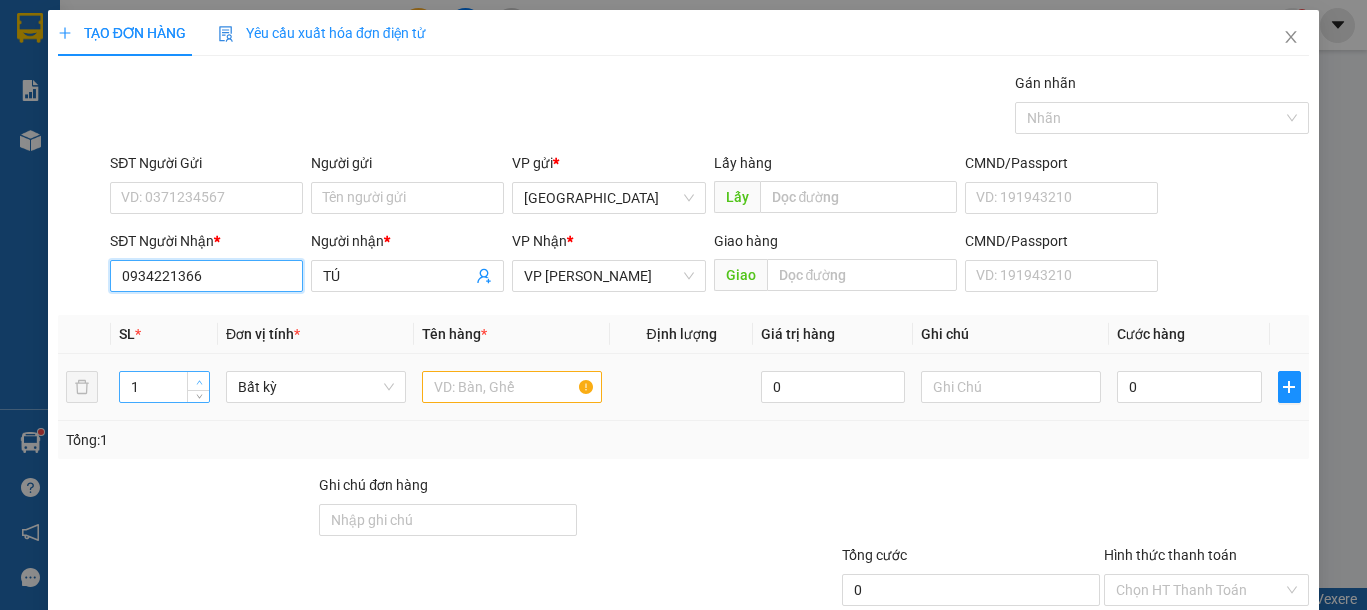 type on "0934221366" 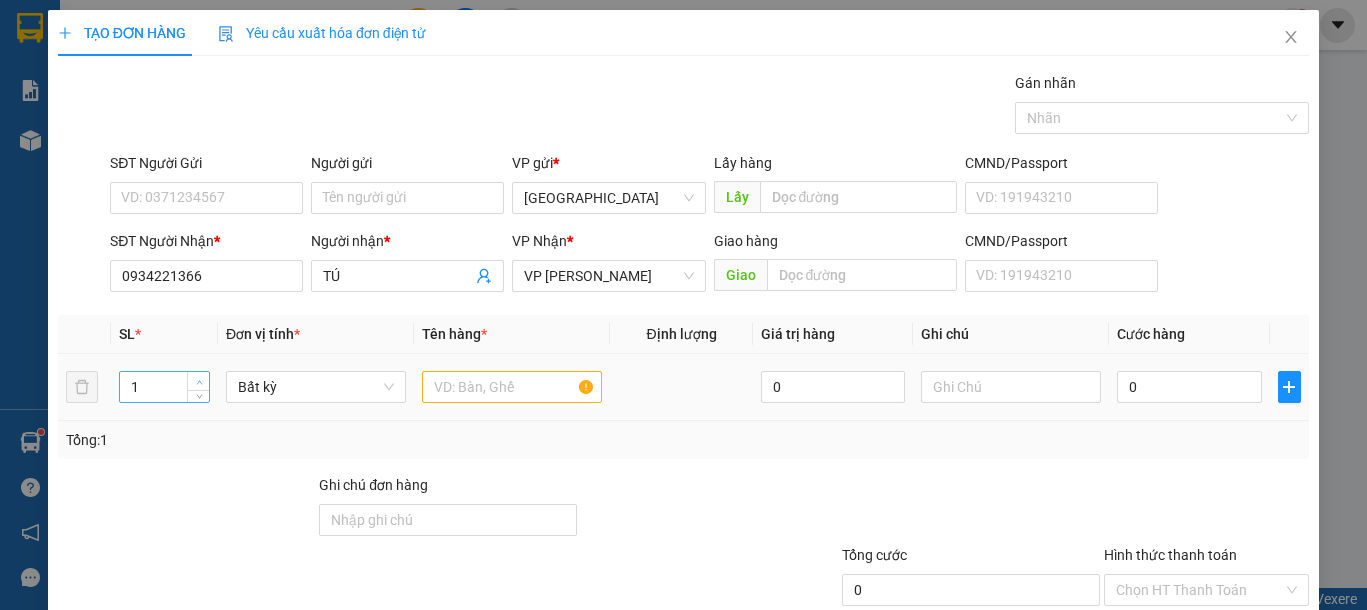 type on "2" 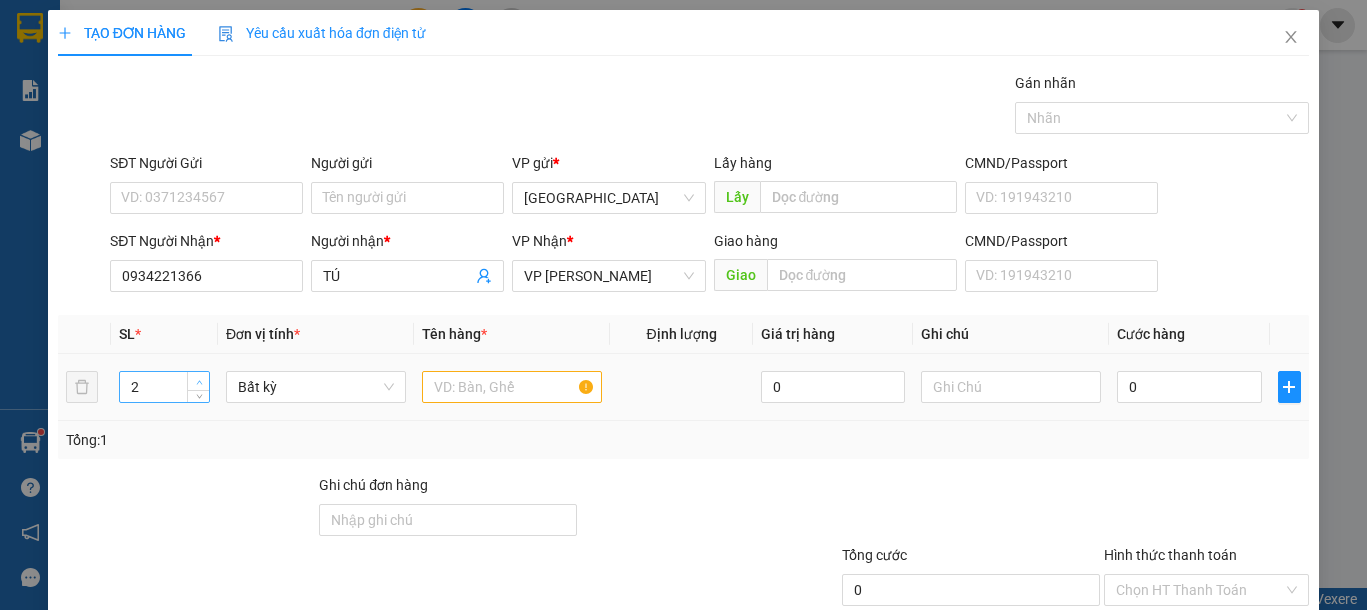 click at bounding box center (198, 381) 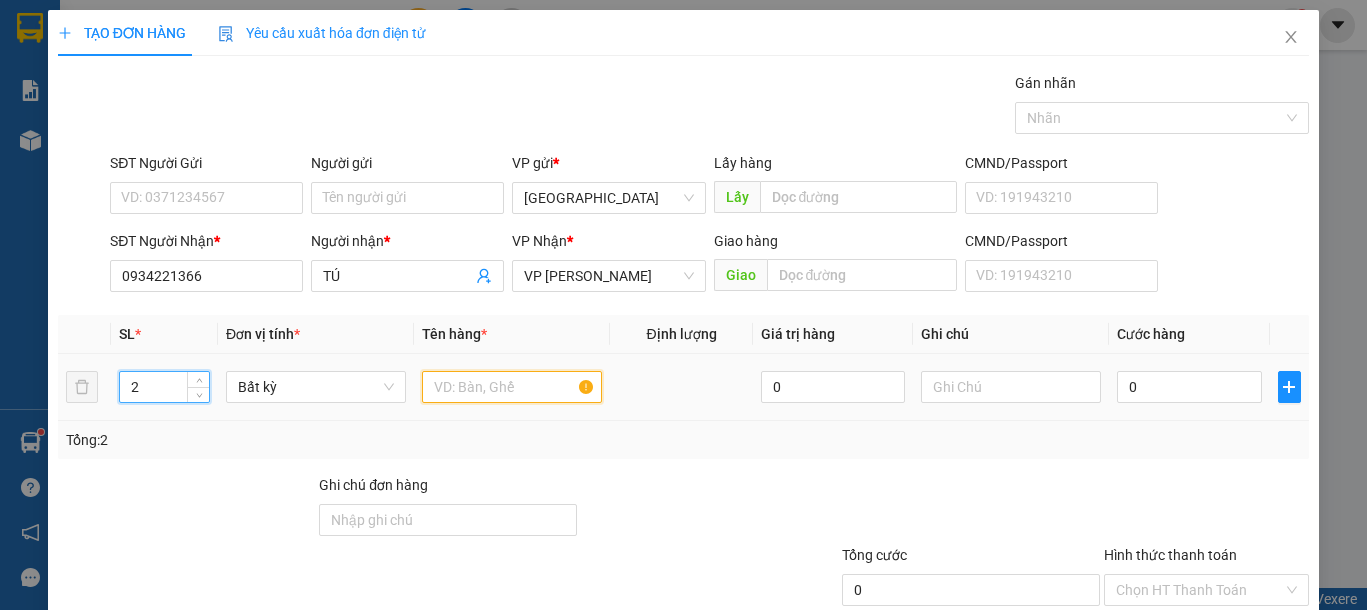 click at bounding box center [512, 387] 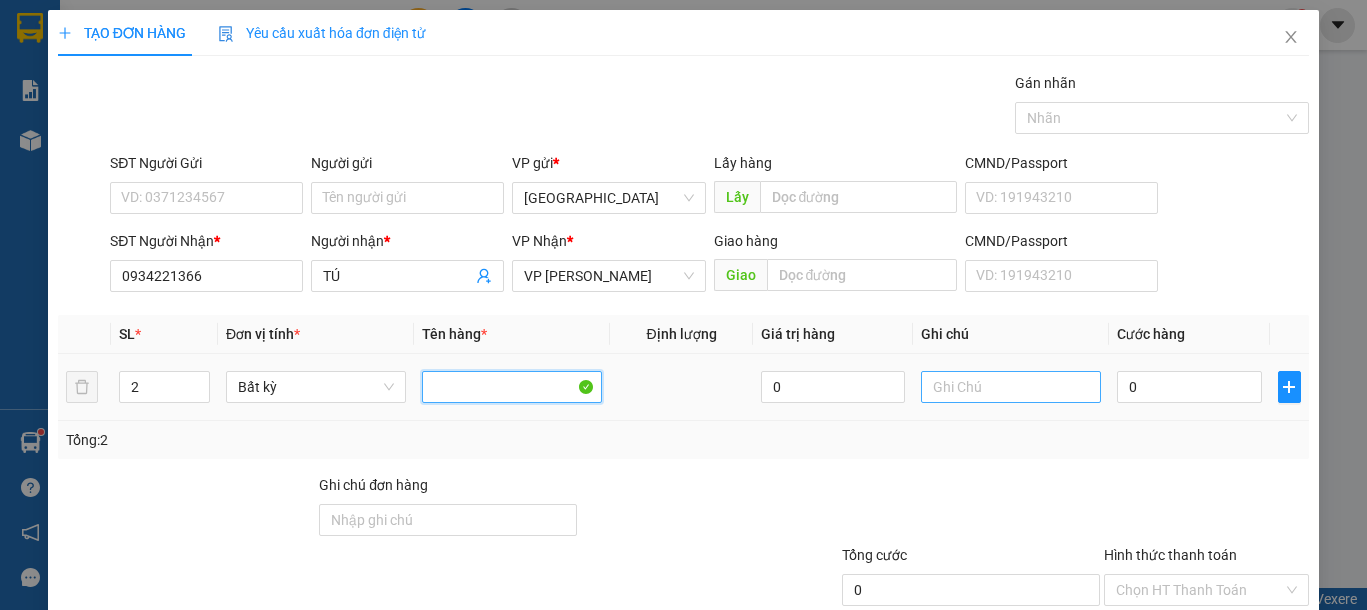type 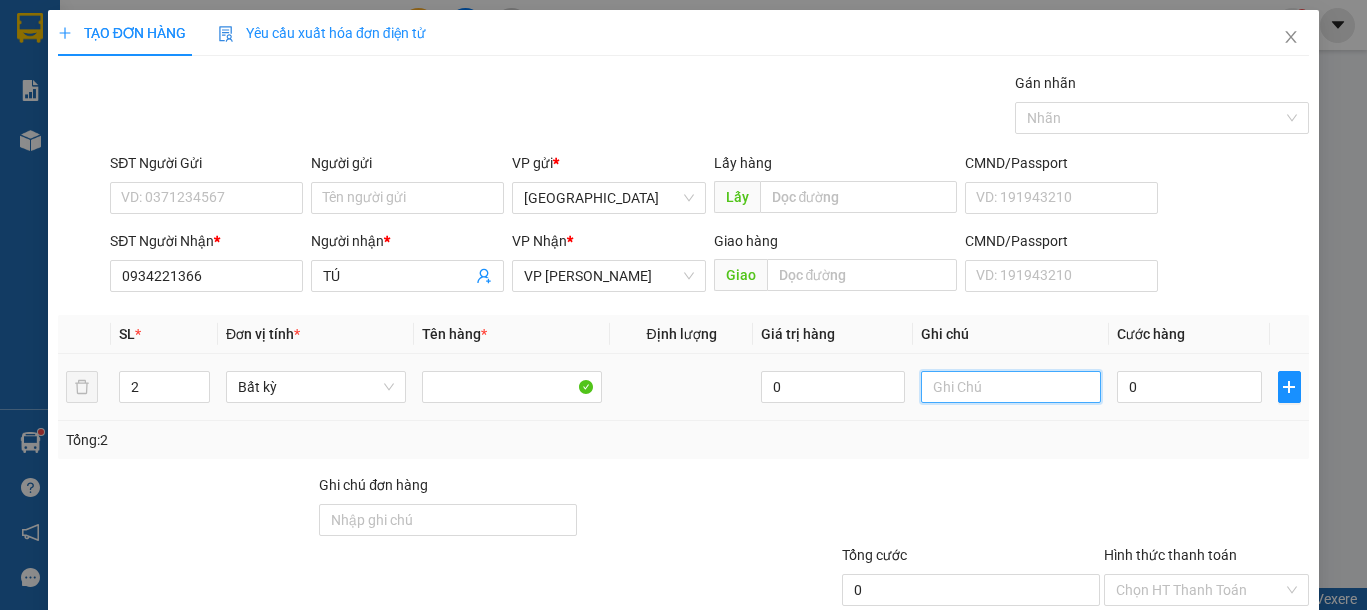 click at bounding box center (1011, 387) 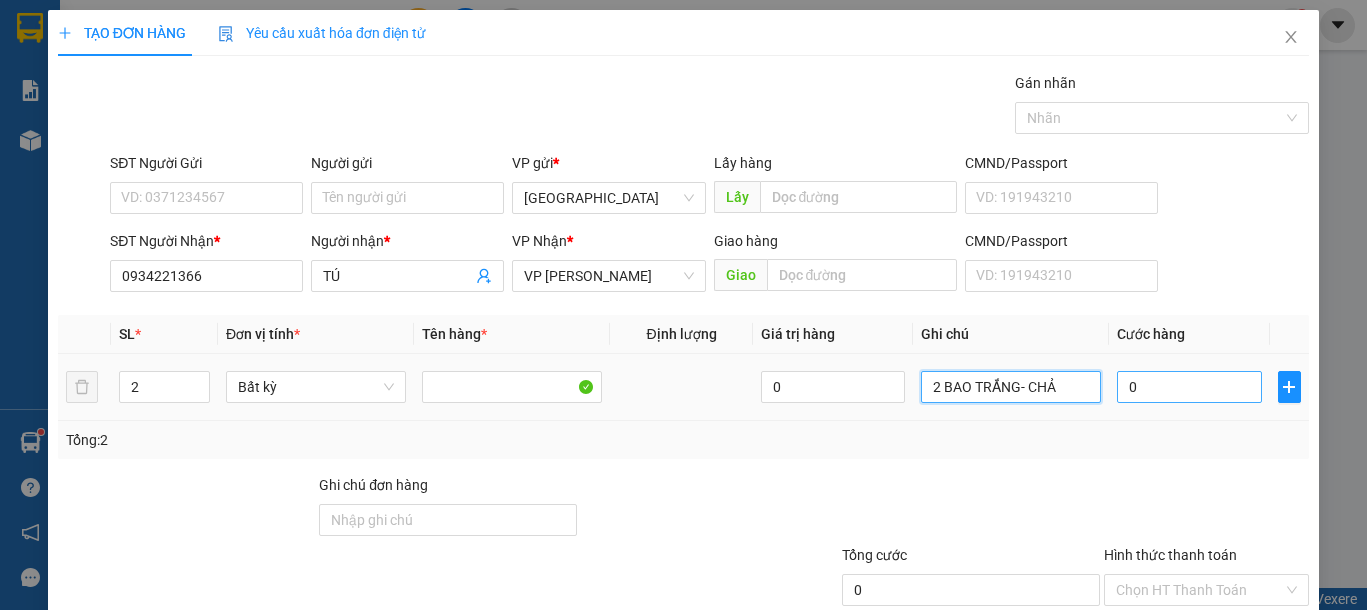 type on "2 BAO TRẮNG- CHẢ" 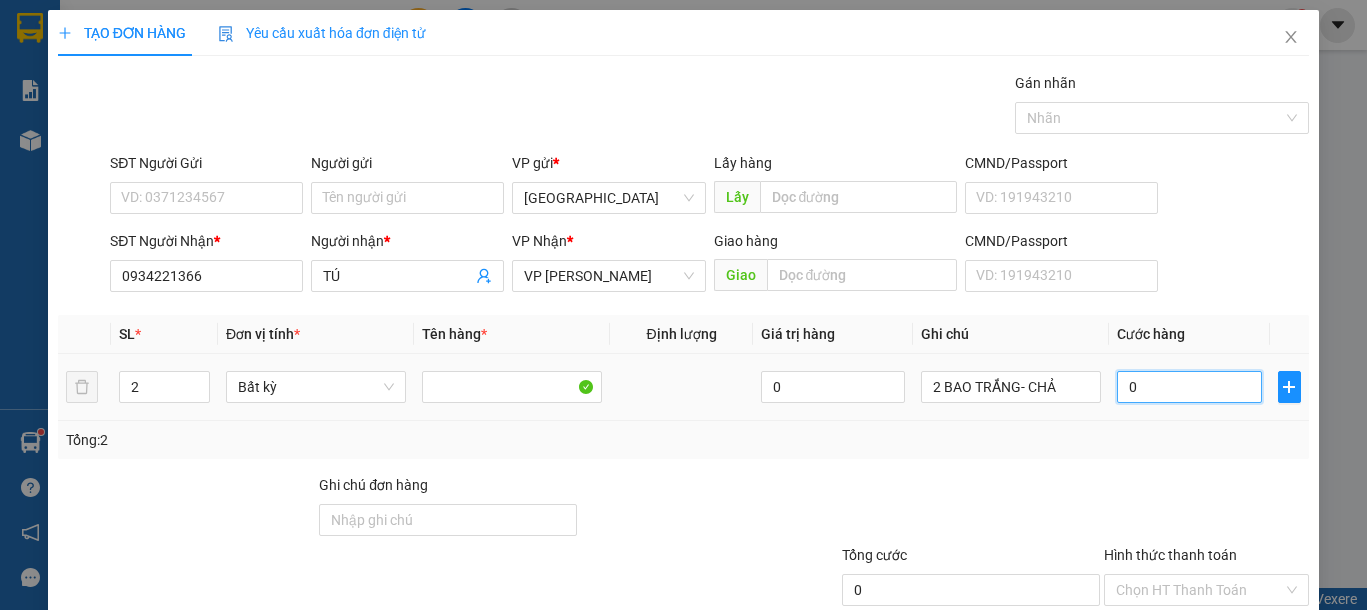 click on "0" at bounding box center [1189, 387] 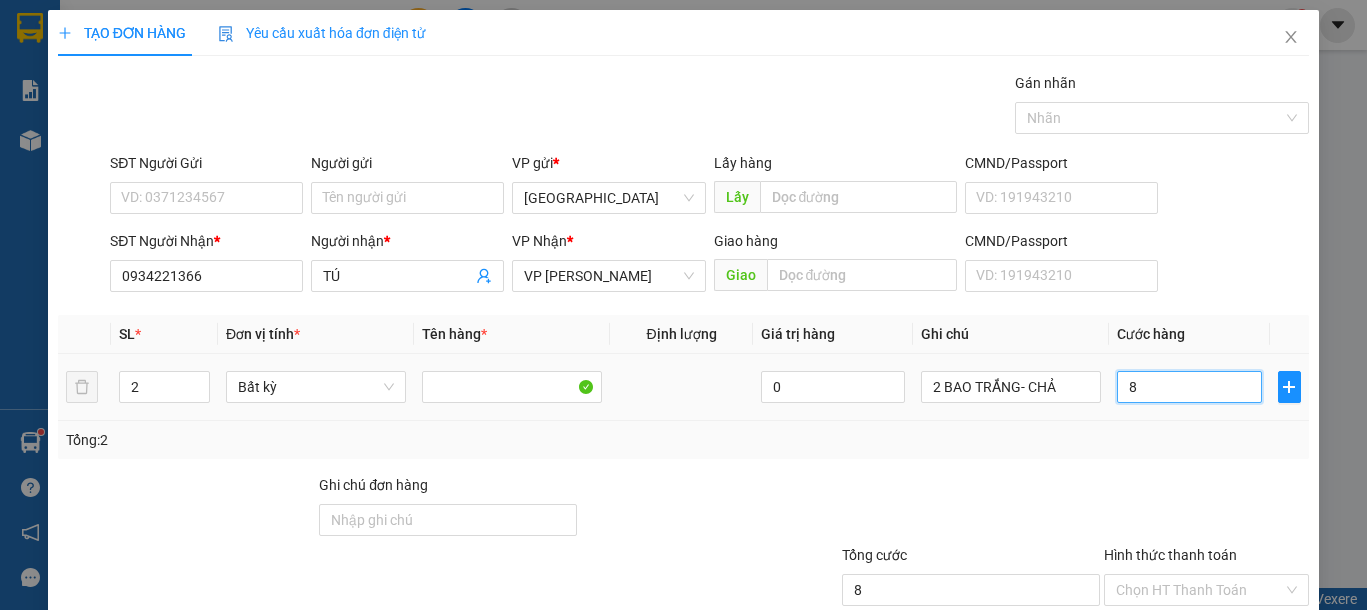 type on "80" 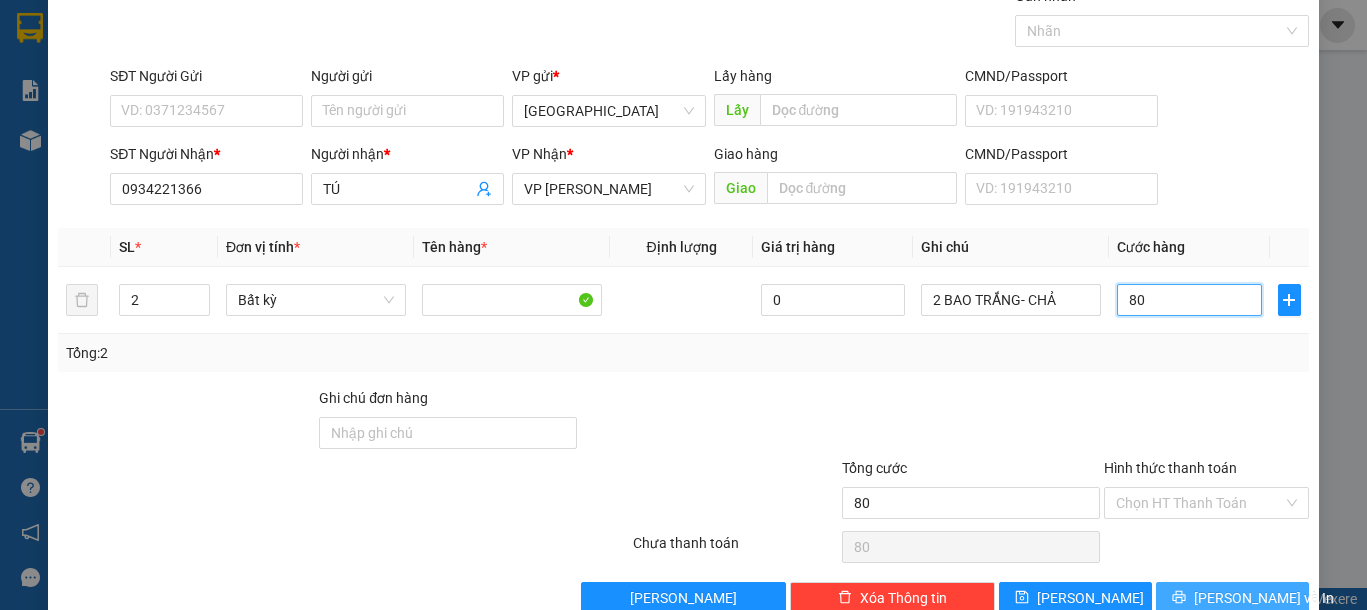 scroll, scrollTop: 130, scrollLeft: 0, axis: vertical 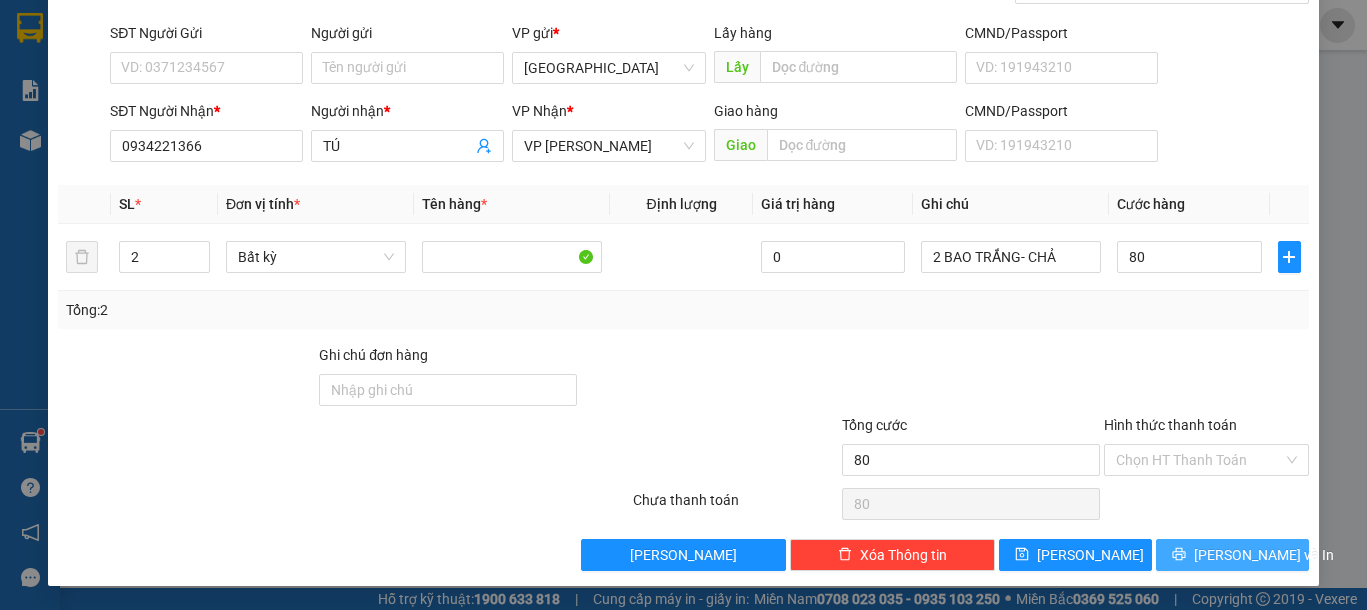 type on "80.000" 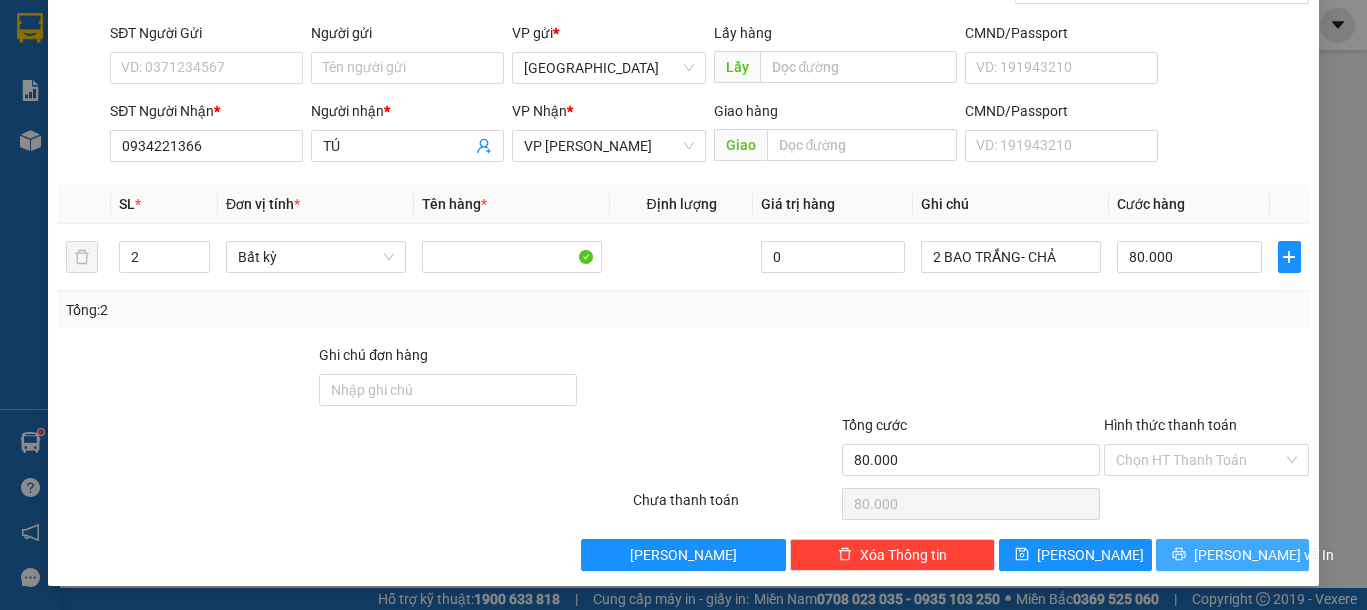 click on "[PERSON_NAME] và In" at bounding box center (1264, 555) 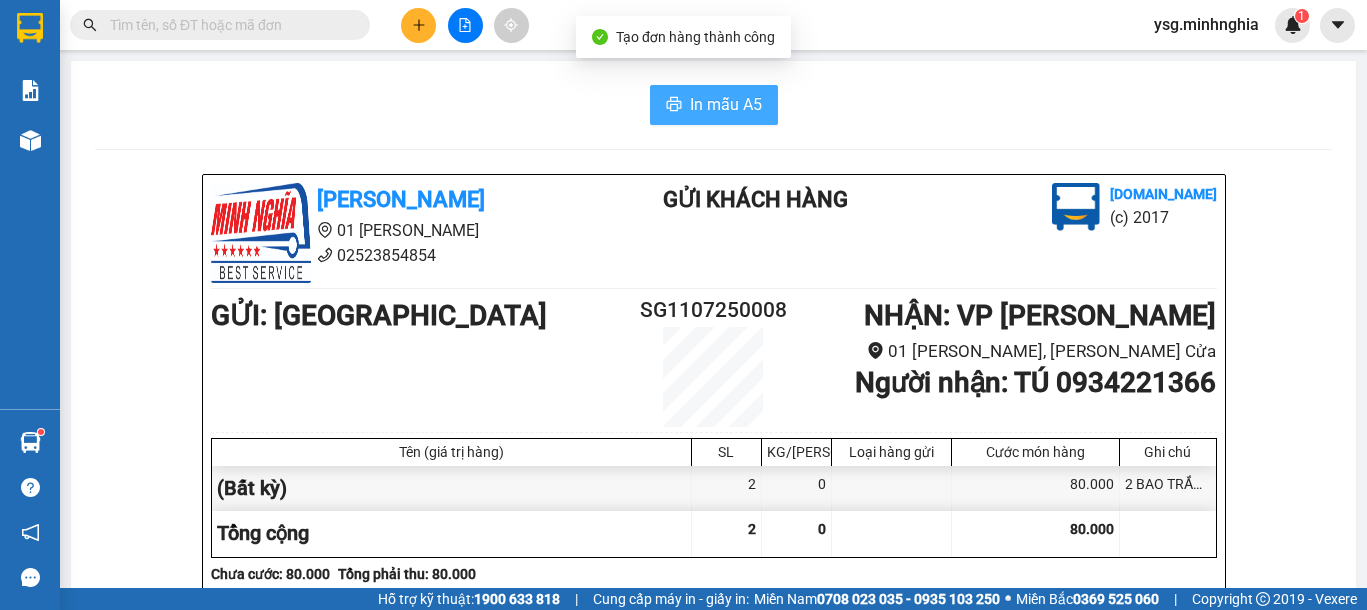 click on "In mẫu A5" at bounding box center [726, 104] 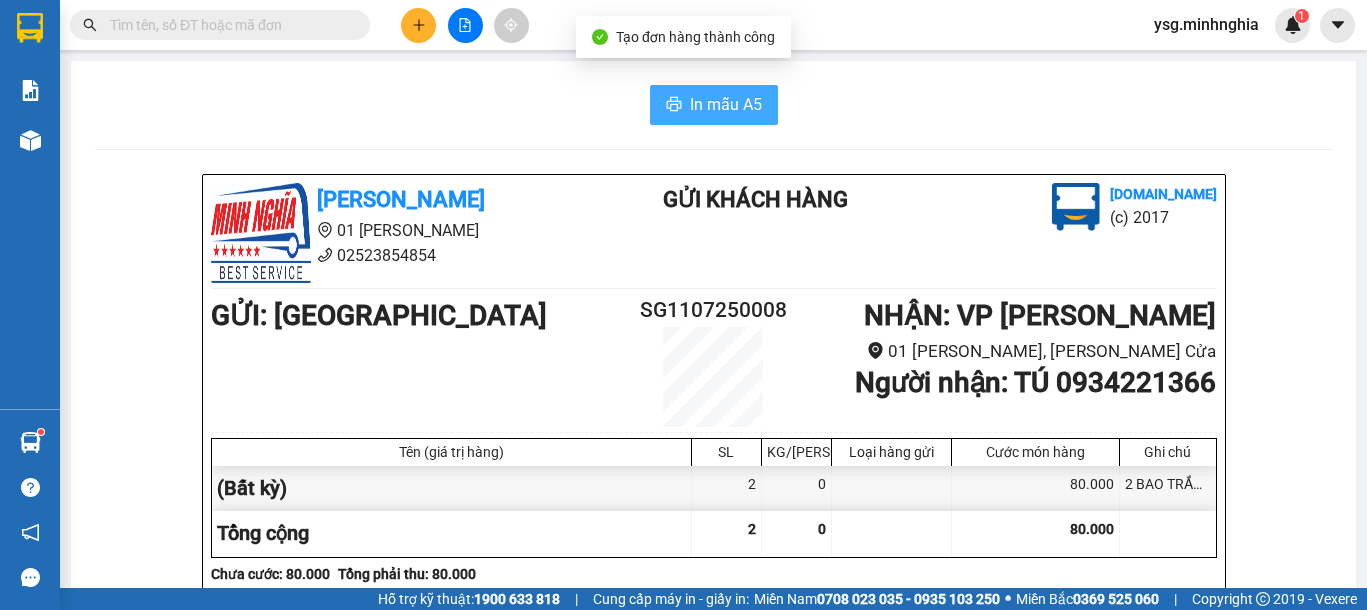 scroll, scrollTop: 0, scrollLeft: 0, axis: both 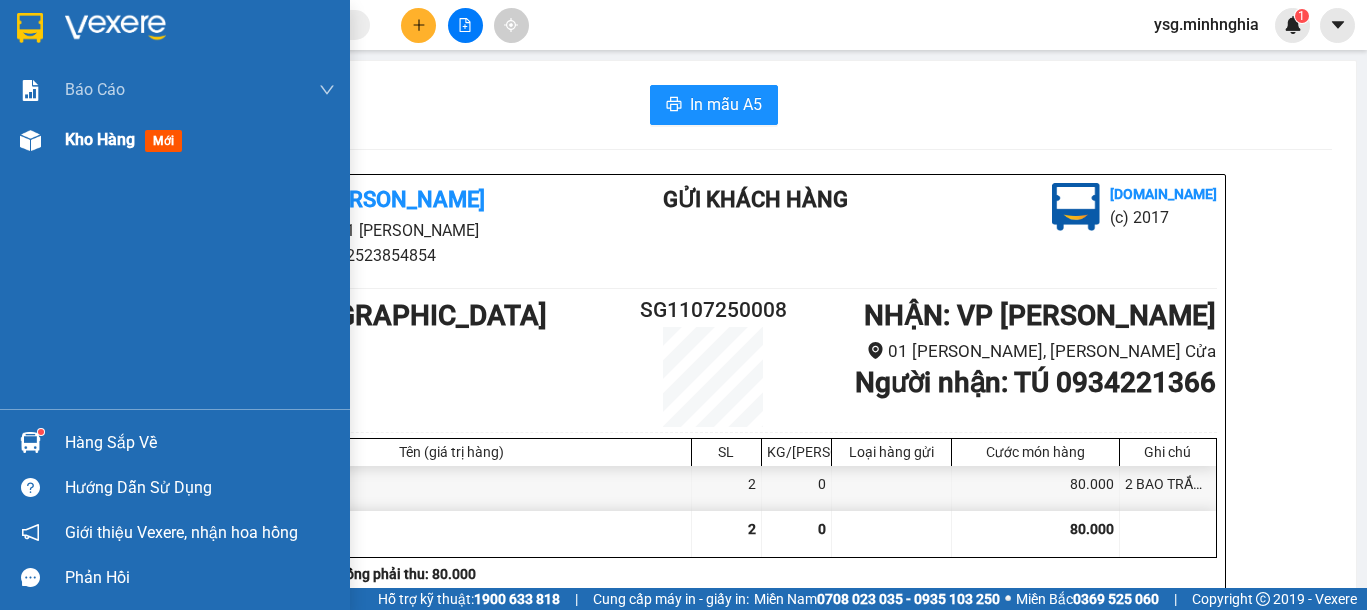 click on "Kho hàng mới" at bounding box center [175, 140] 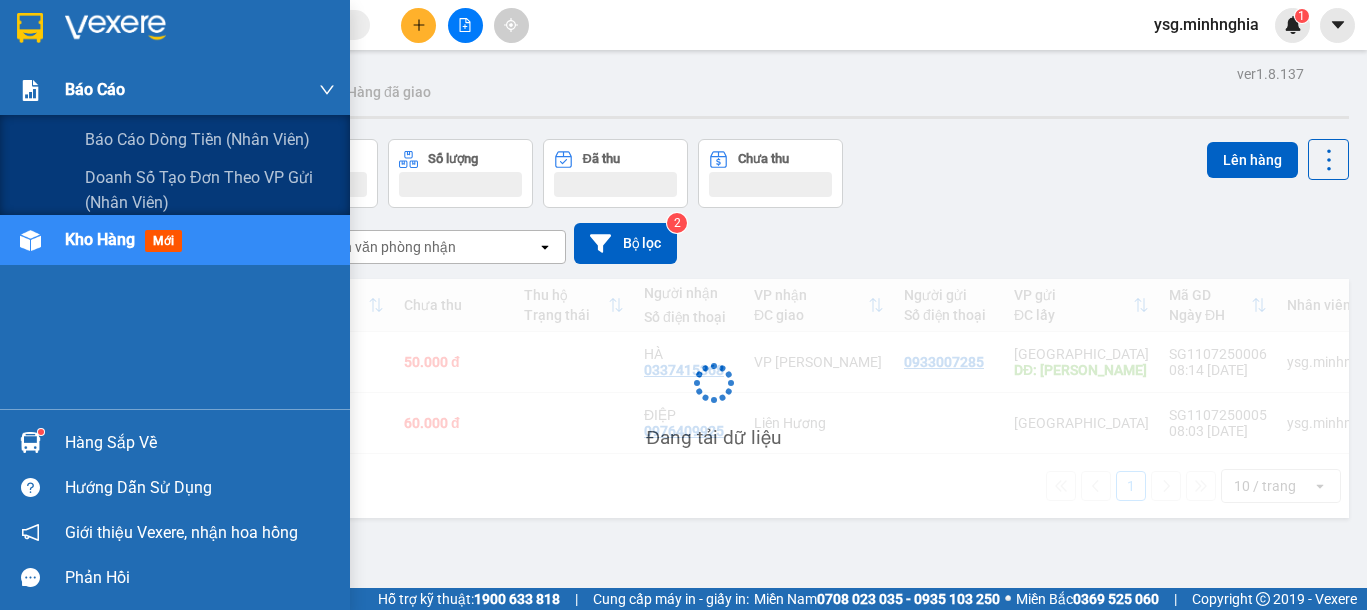 drag, startPoint x: 40, startPoint y: 90, endPoint x: 57, endPoint y: 89, distance: 17.029387 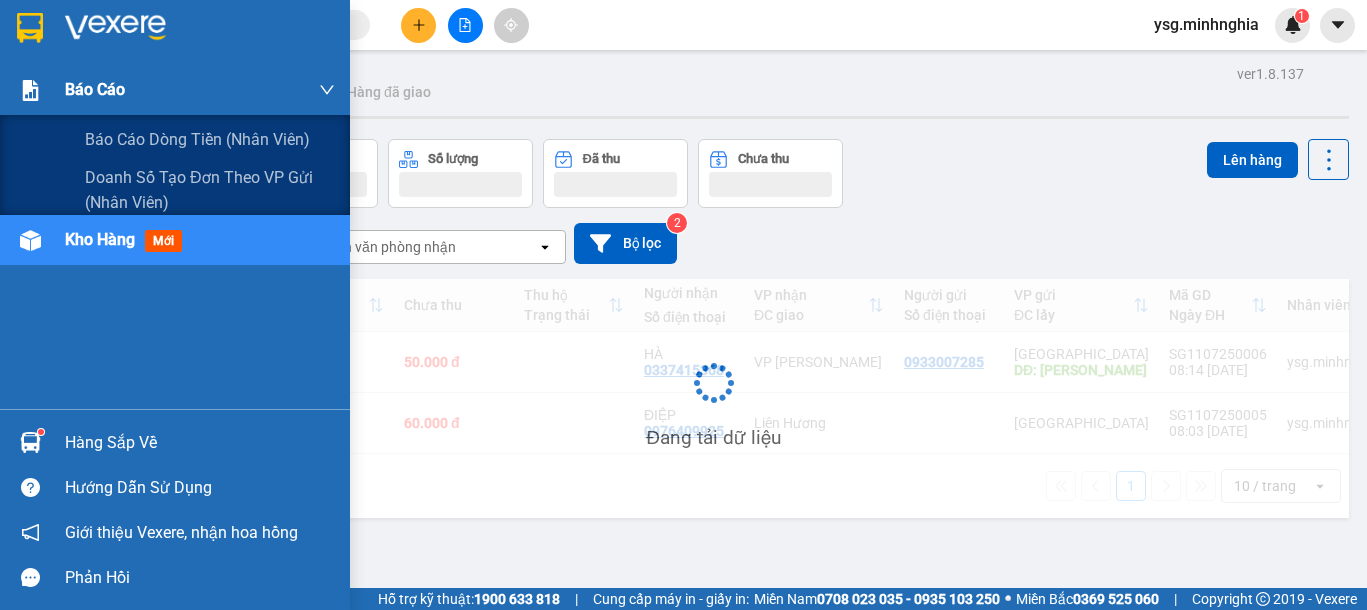 click at bounding box center [30, 90] 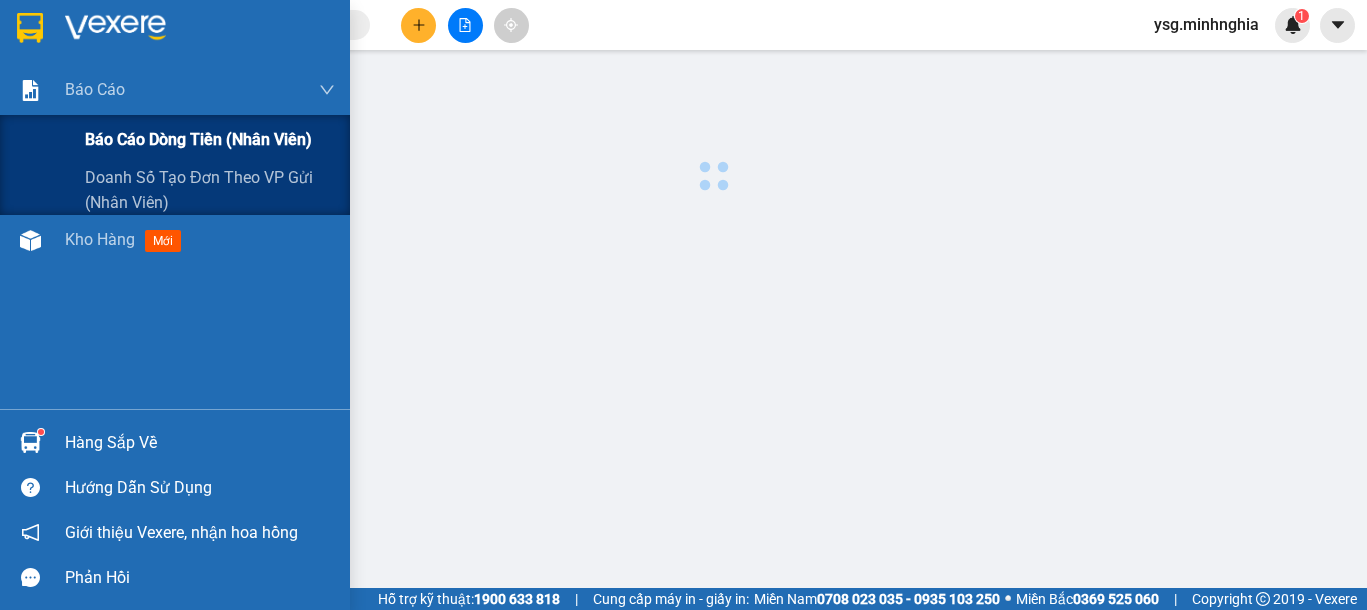 click on "Báo cáo dòng tiền (nhân viên)" at bounding box center (198, 139) 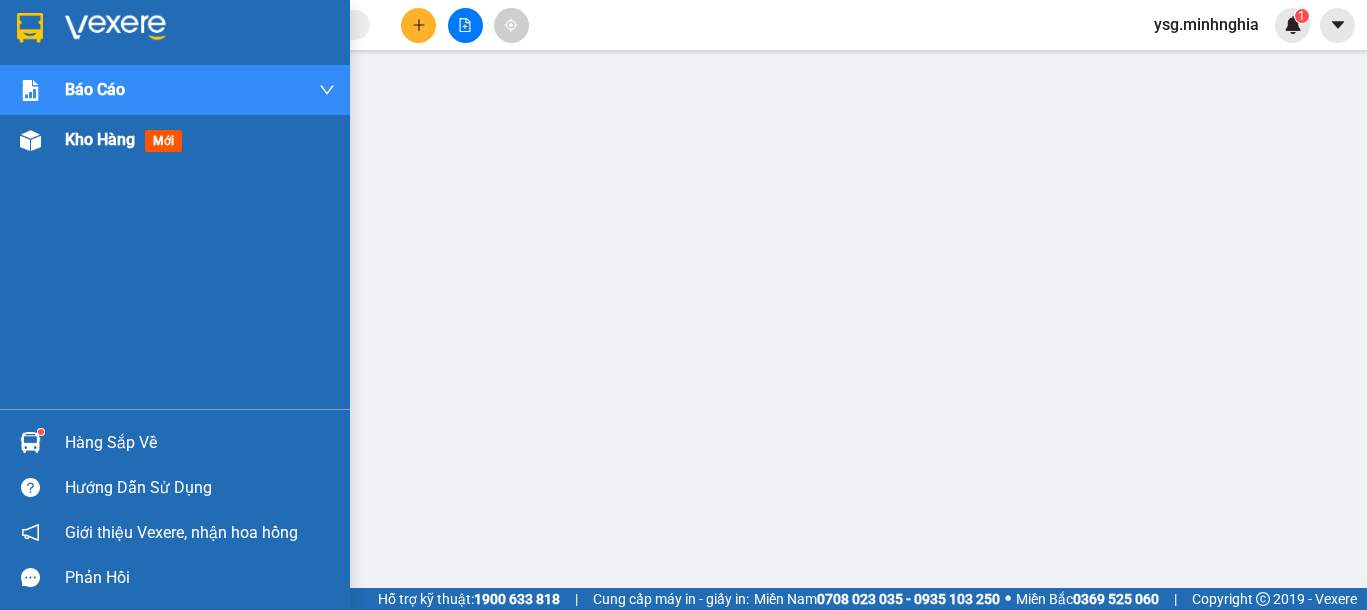 click on "Kho hàng mới" at bounding box center [175, 140] 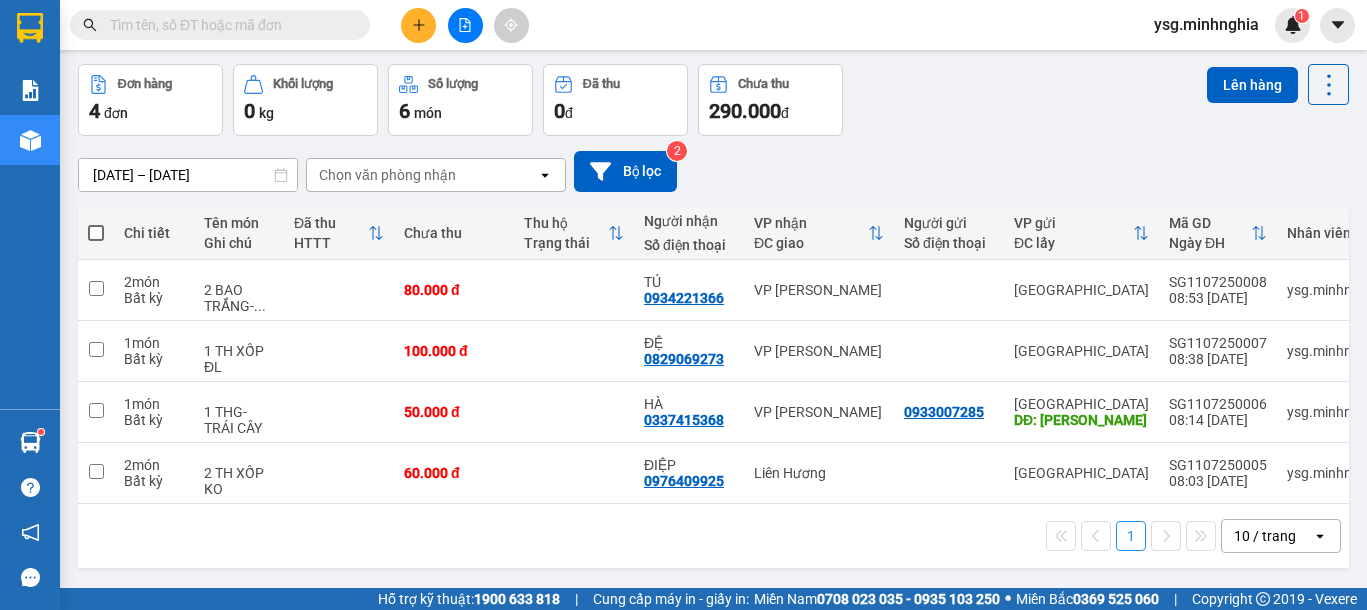 scroll, scrollTop: 92, scrollLeft: 0, axis: vertical 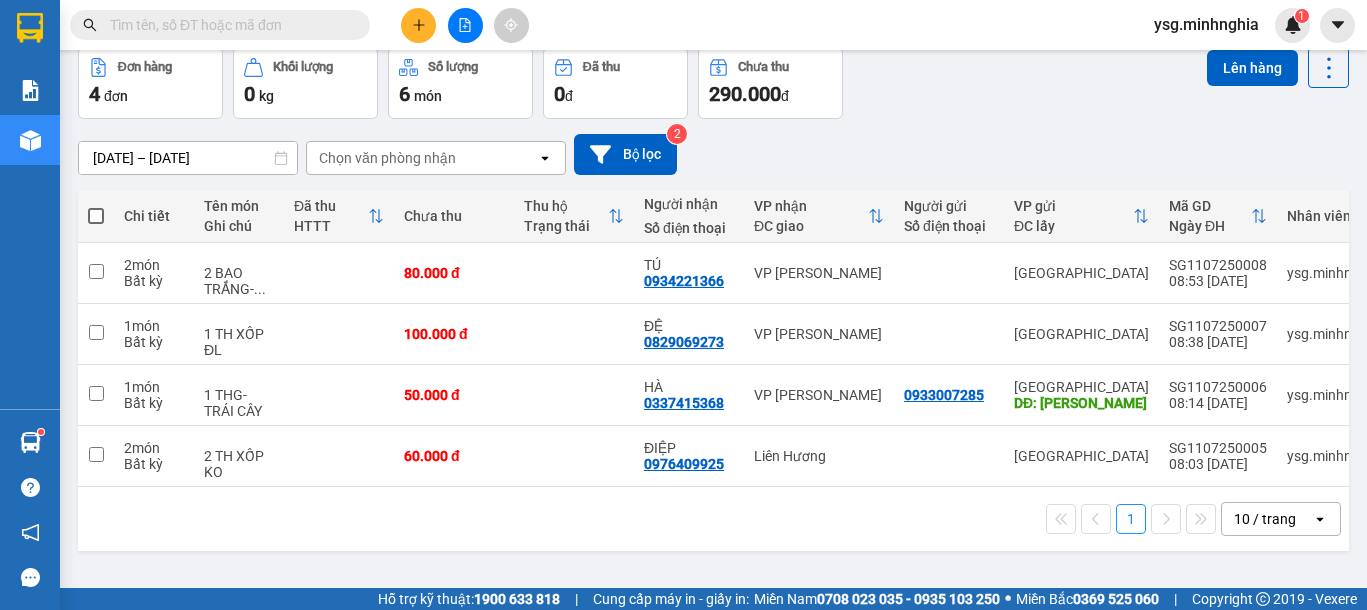 click 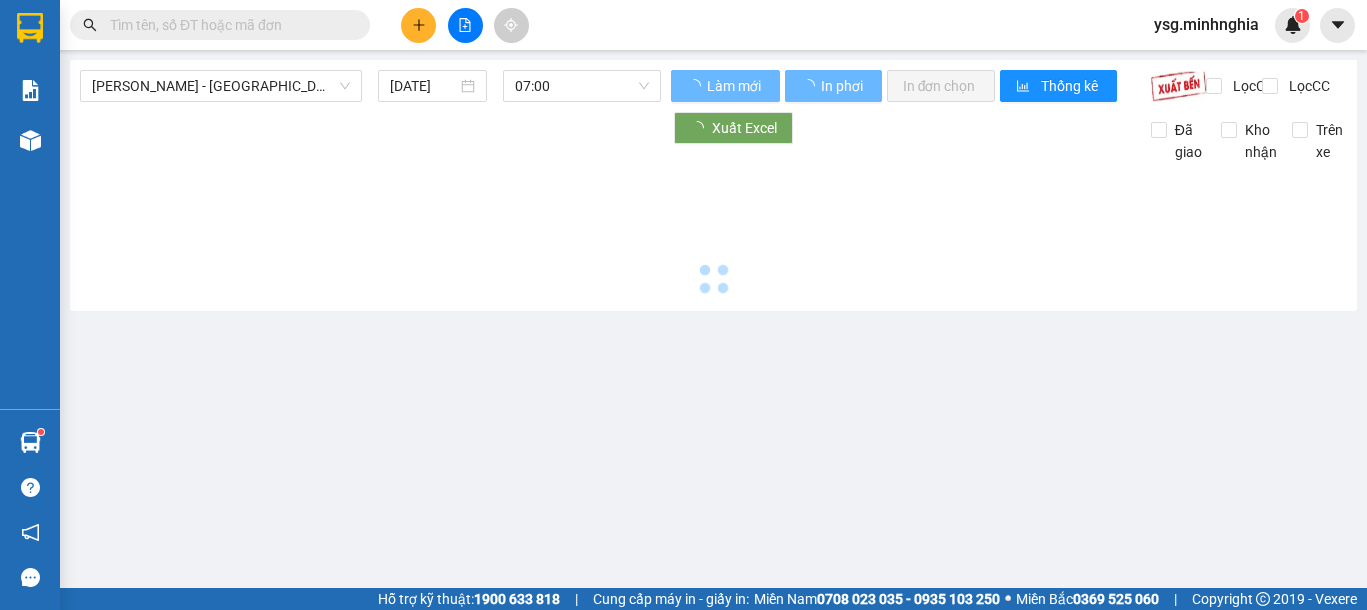 scroll, scrollTop: 0, scrollLeft: 0, axis: both 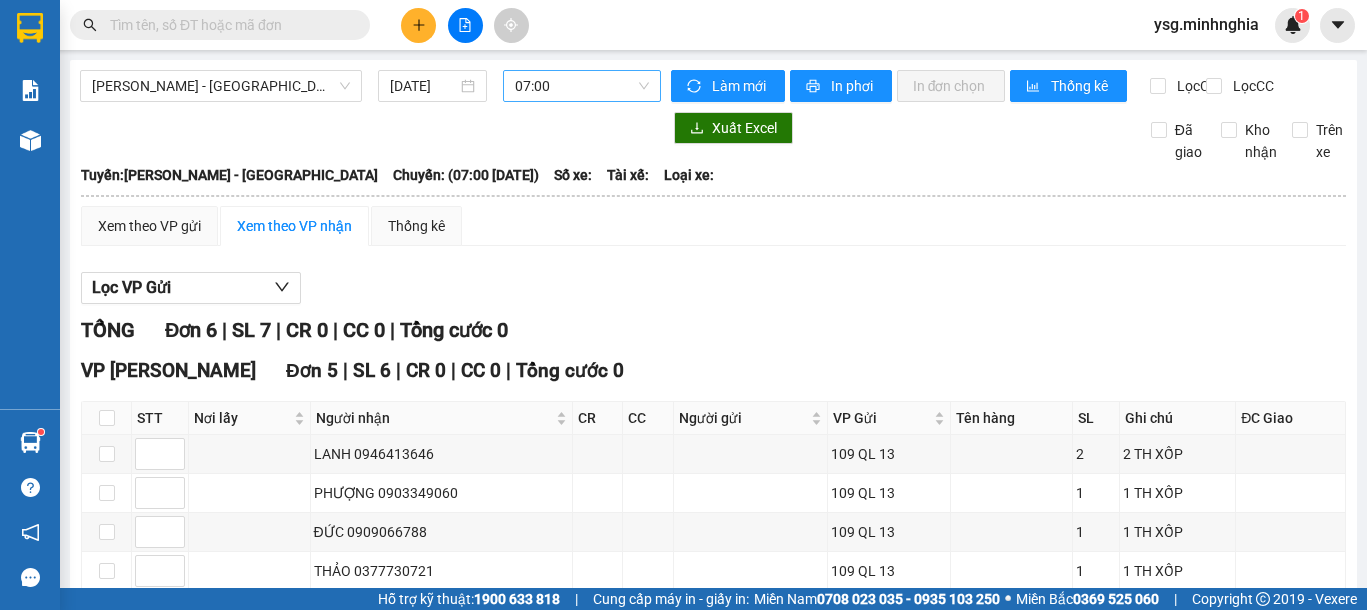 click on "07:00" at bounding box center [582, 86] 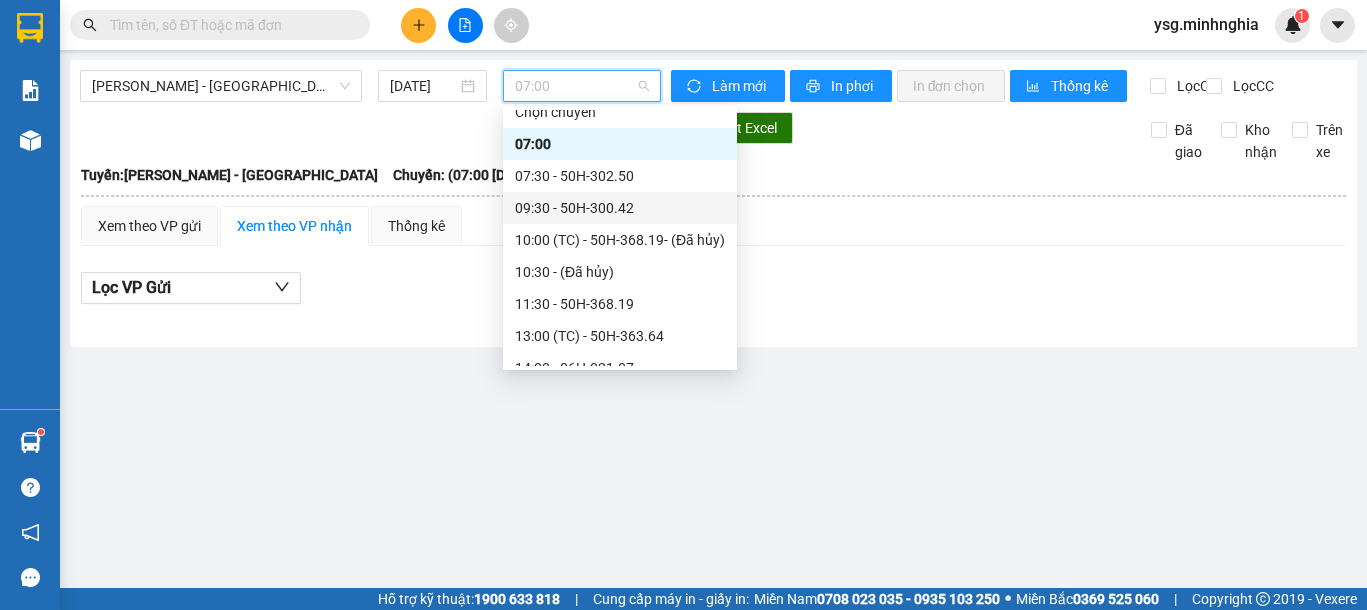 scroll, scrollTop: 0, scrollLeft: 0, axis: both 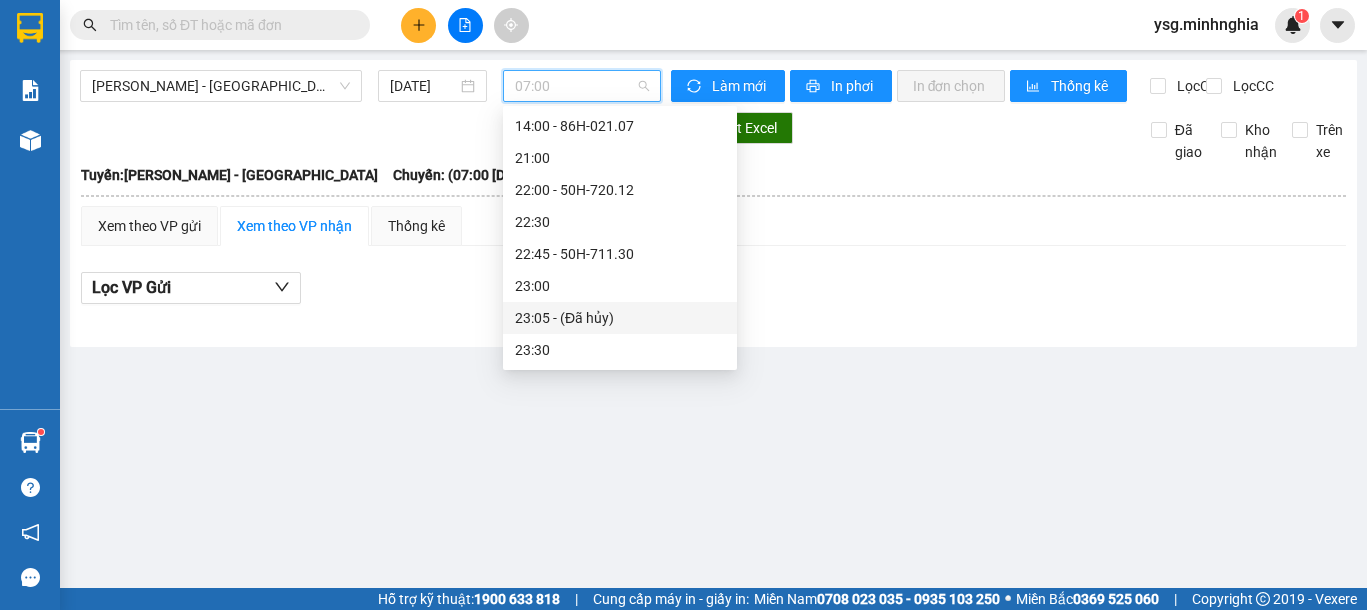 click at bounding box center [418, 25] 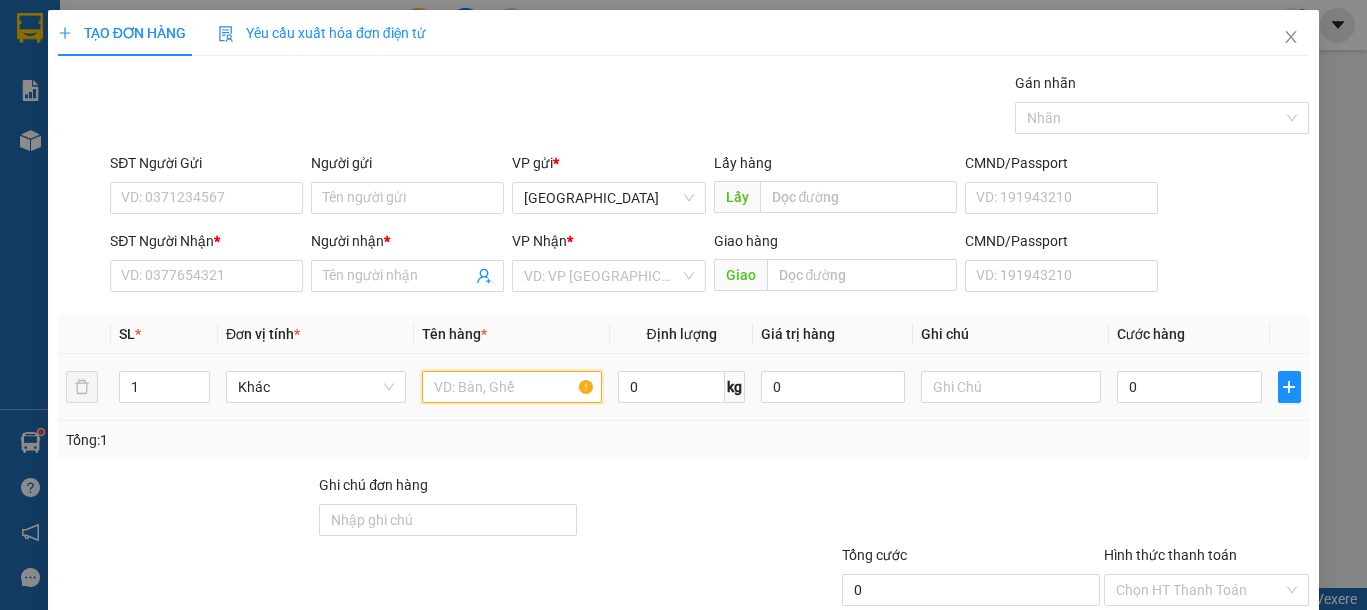 click at bounding box center (512, 387) 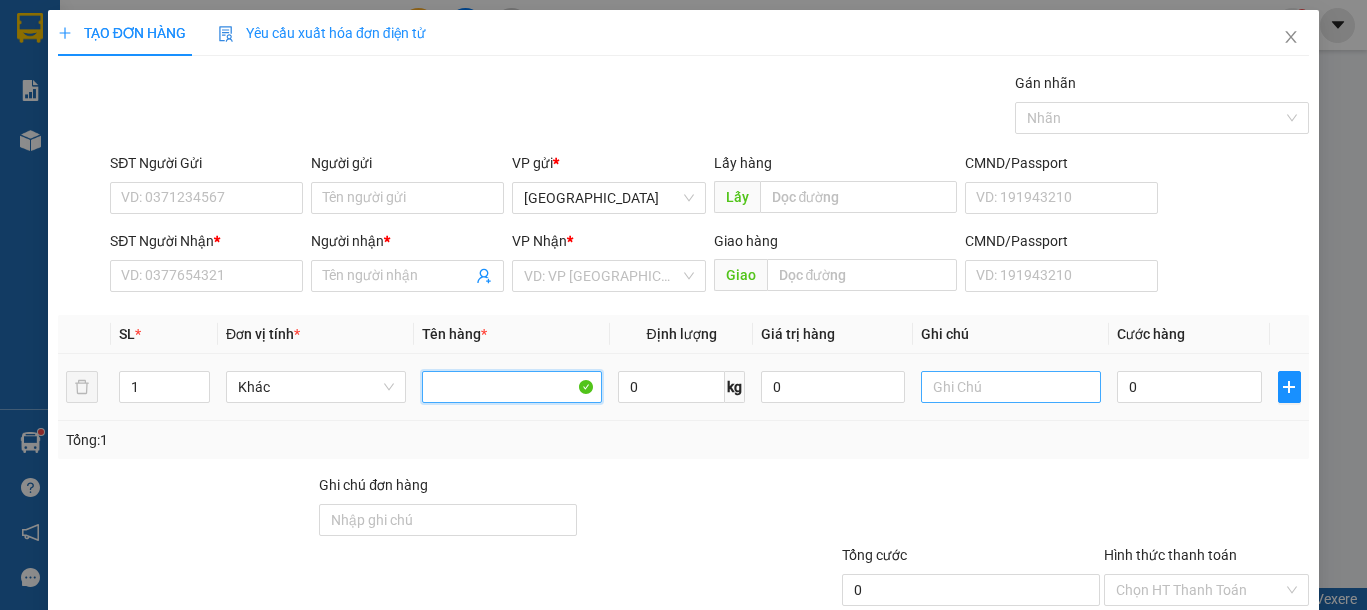 type 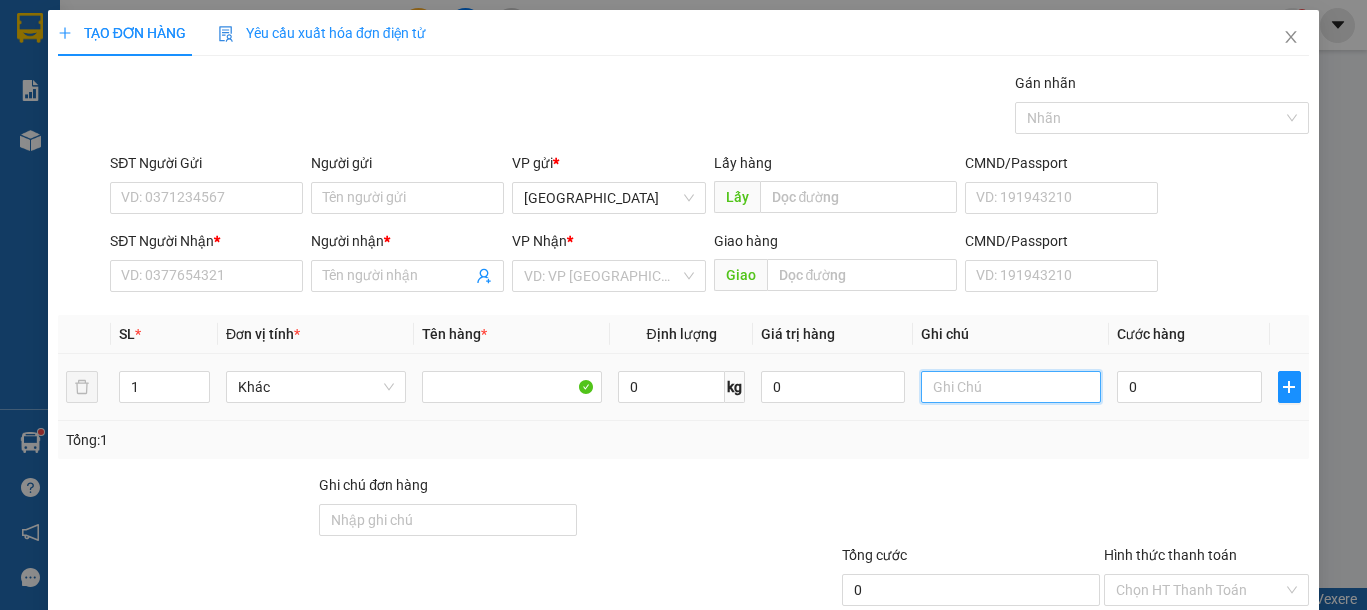 click at bounding box center [1011, 387] 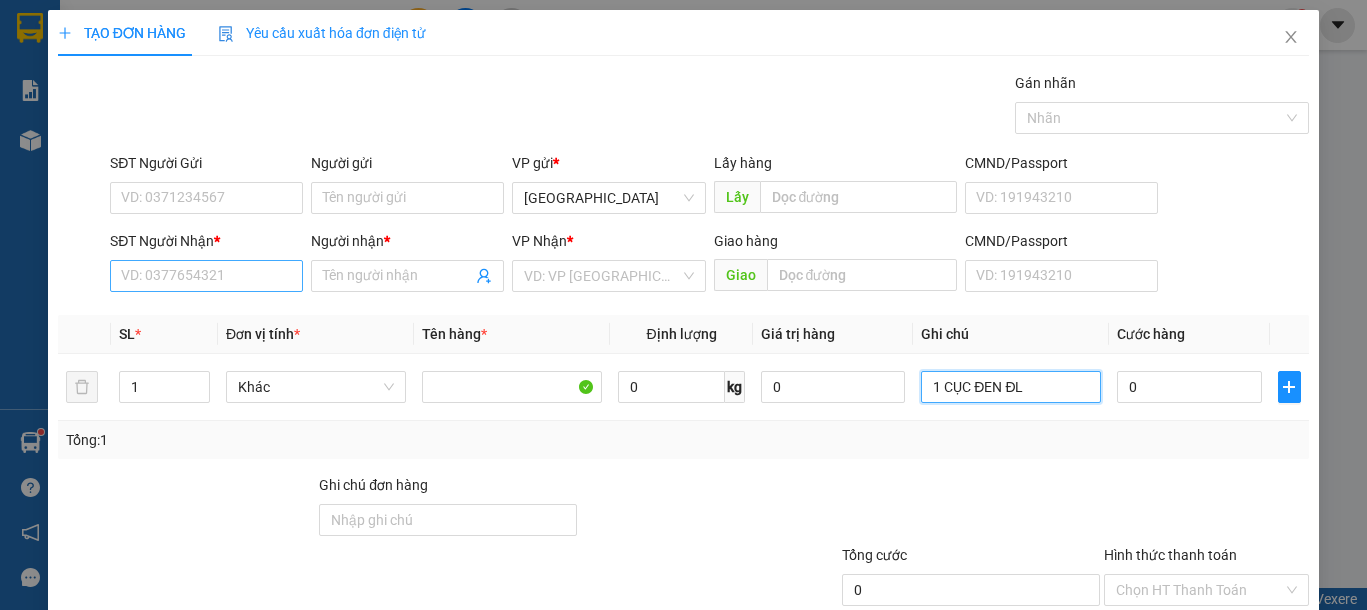 type on "1 CỤC ĐEN ĐL" 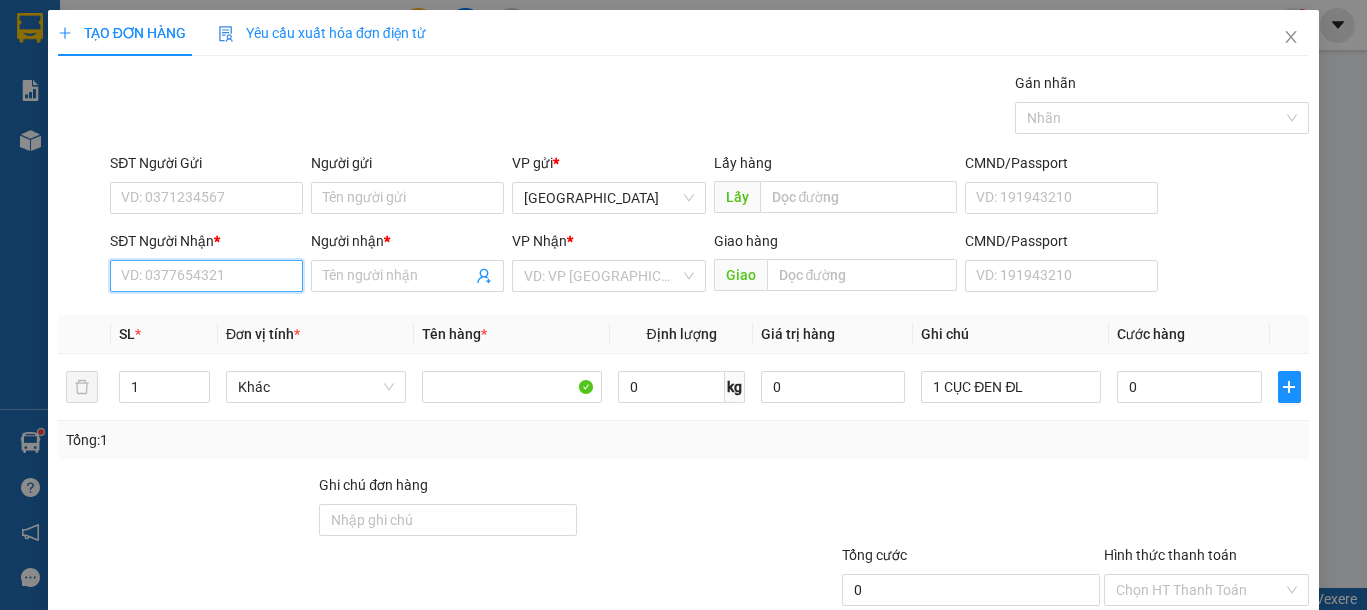 click on "SĐT Người Nhận  *" at bounding box center (206, 276) 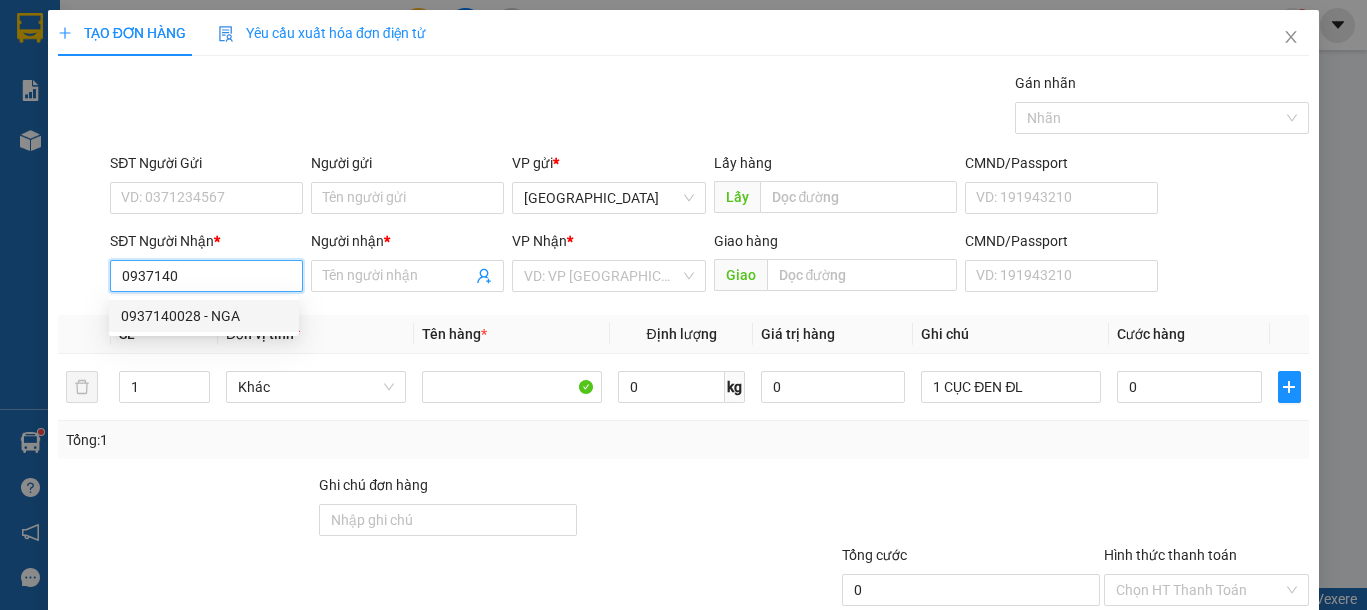 click on "0937140028 - NGA" at bounding box center (204, 316) 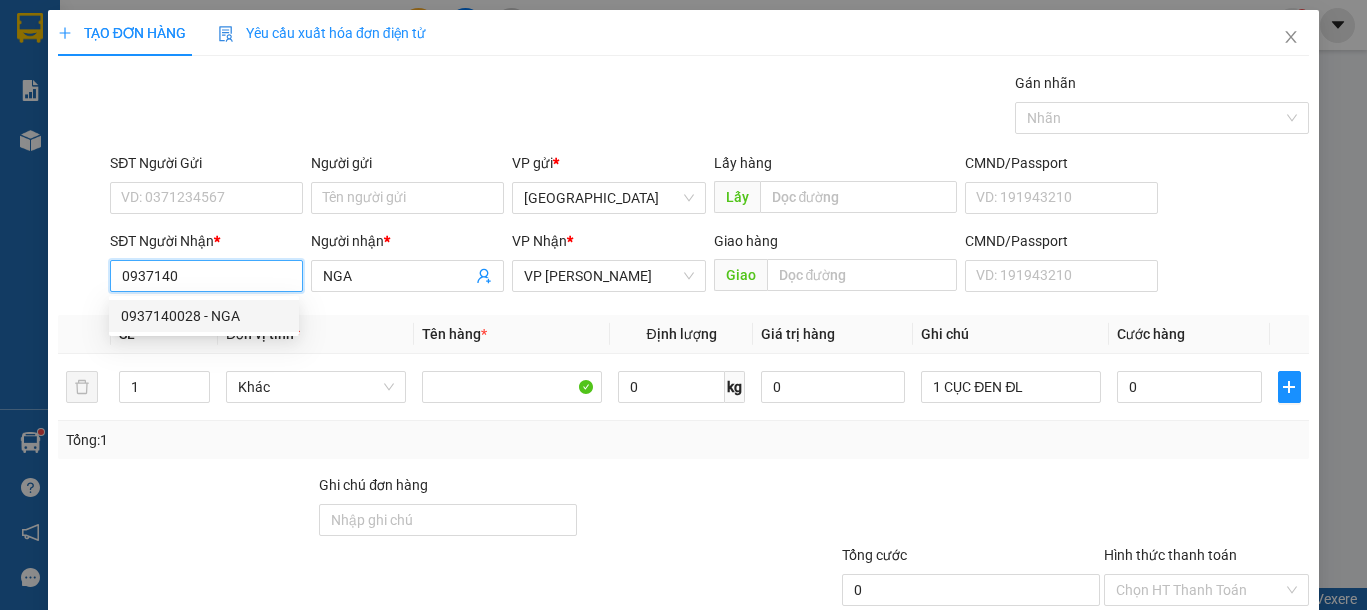 type on "0937140028" 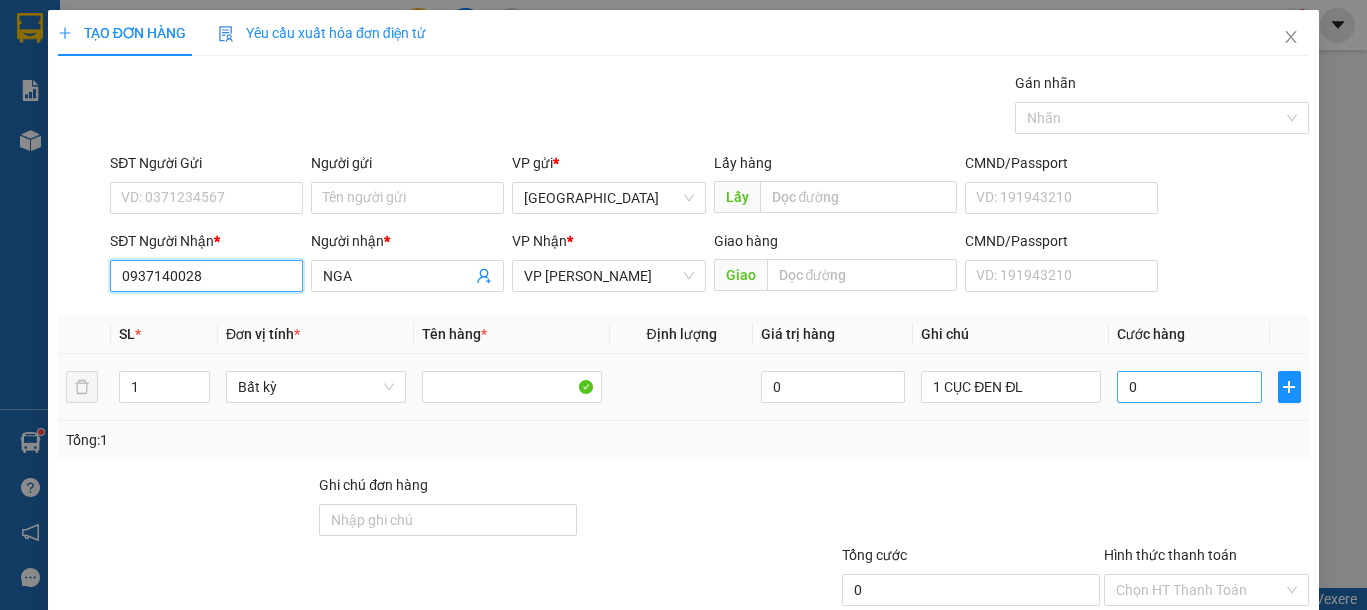 type on "0937140028" 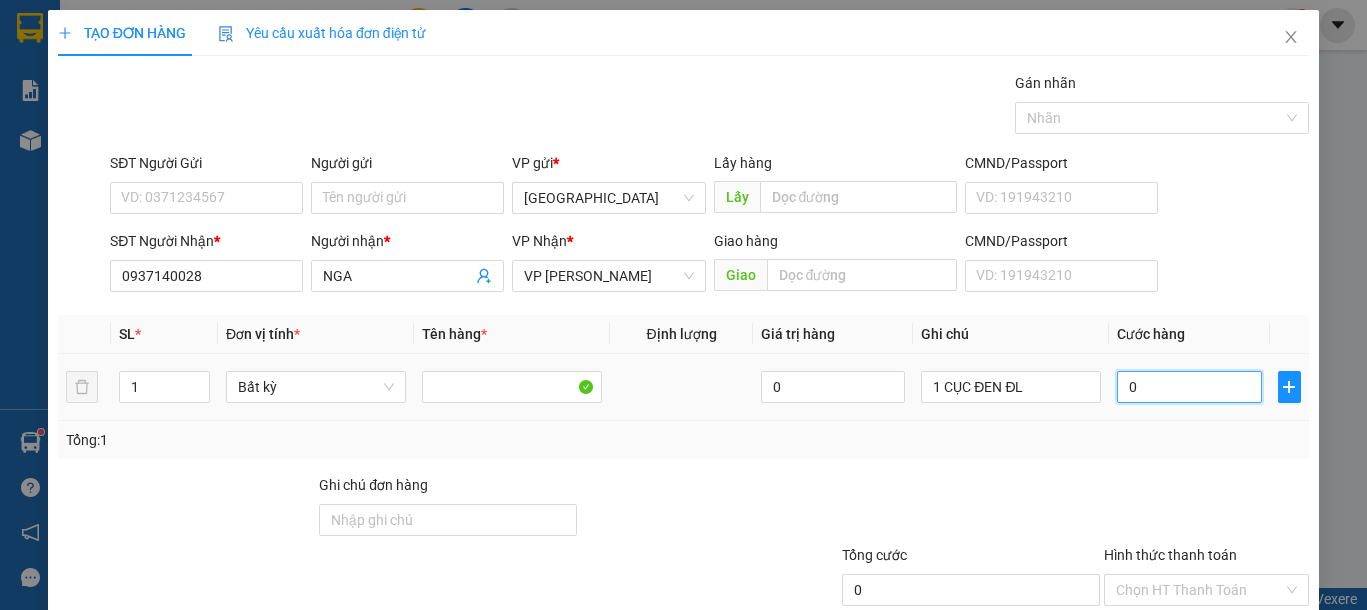 type on "6" 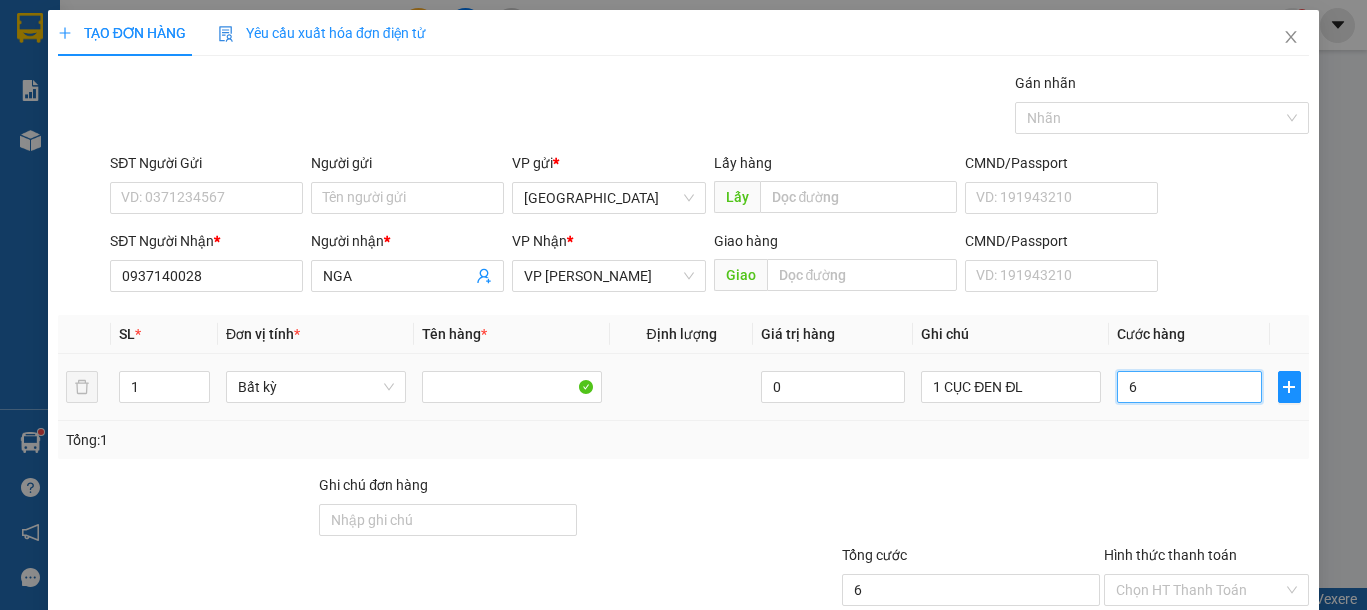 type on "60" 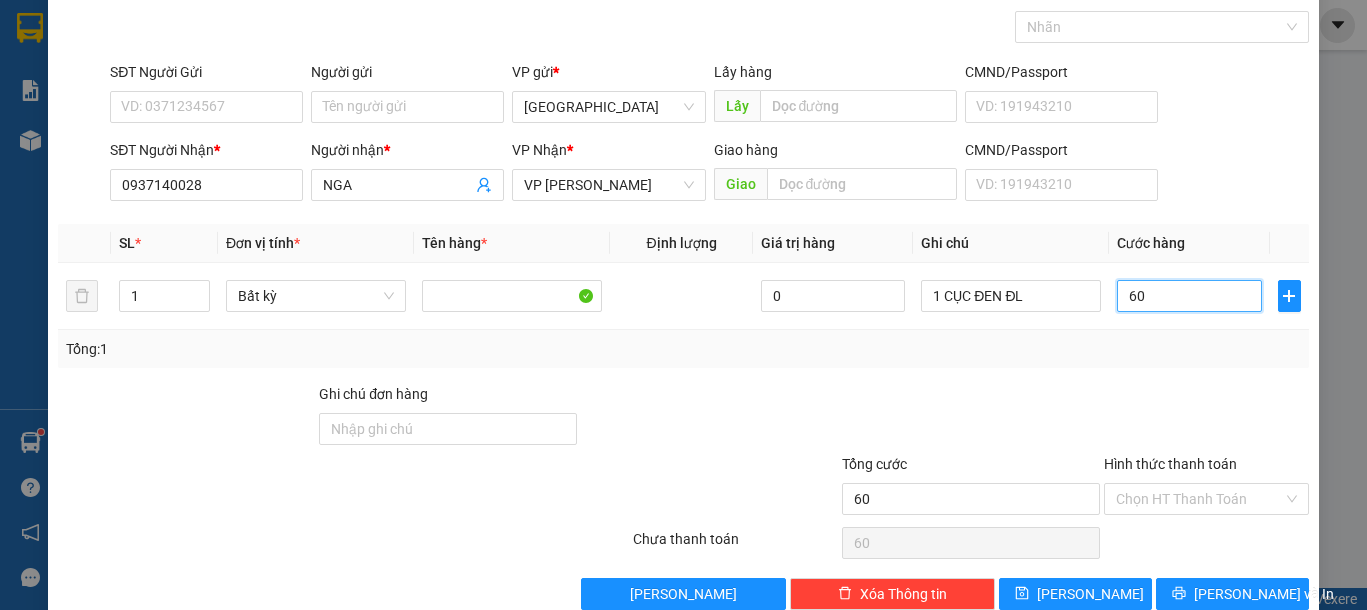 scroll, scrollTop: 130, scrollLeft: 0, axis: vertical 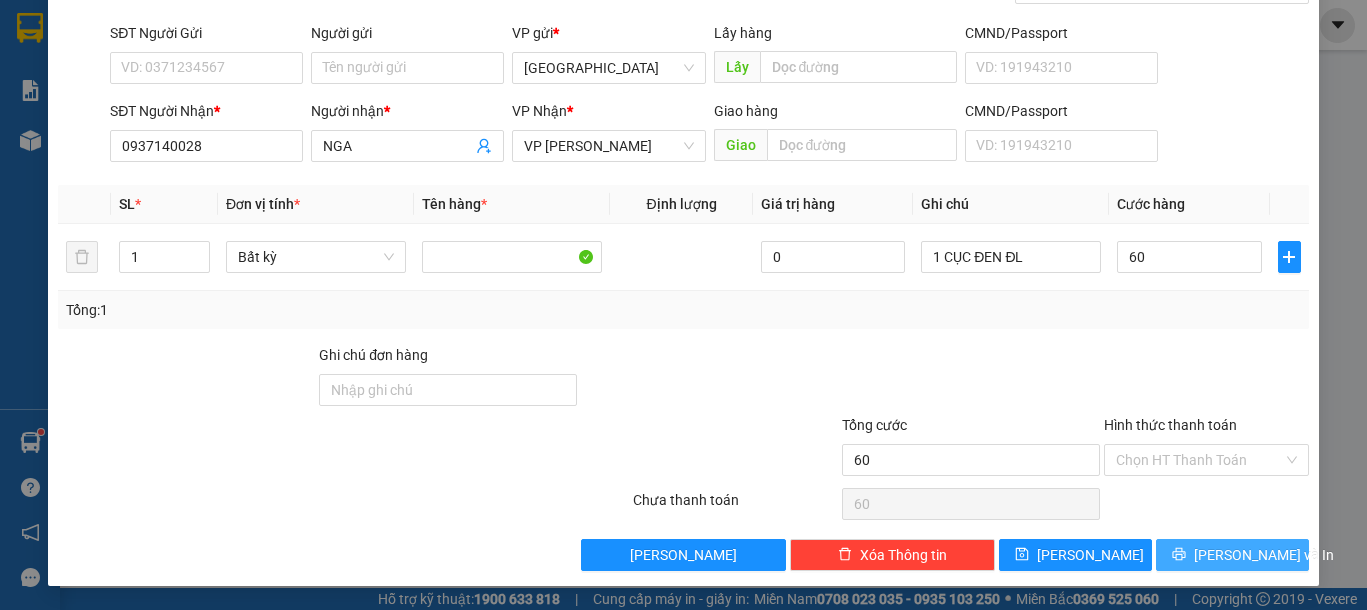 type on "60.000" 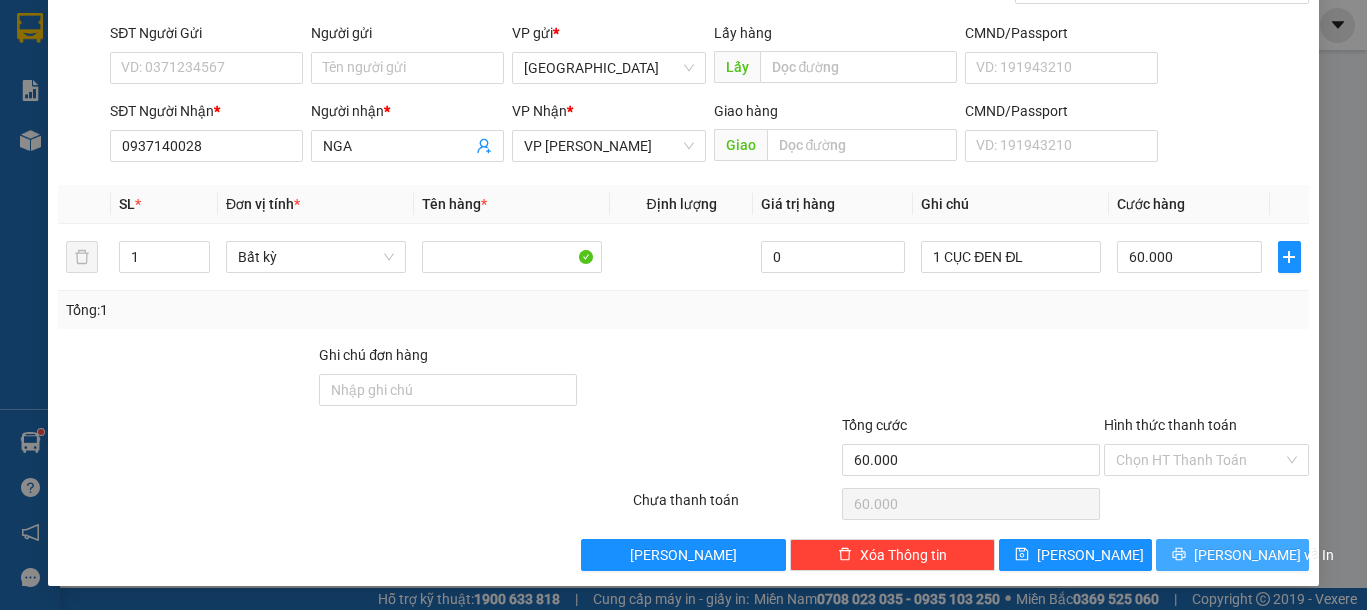 click on "[PERSON_NAME] và In" at bounding box center (1232, 555) 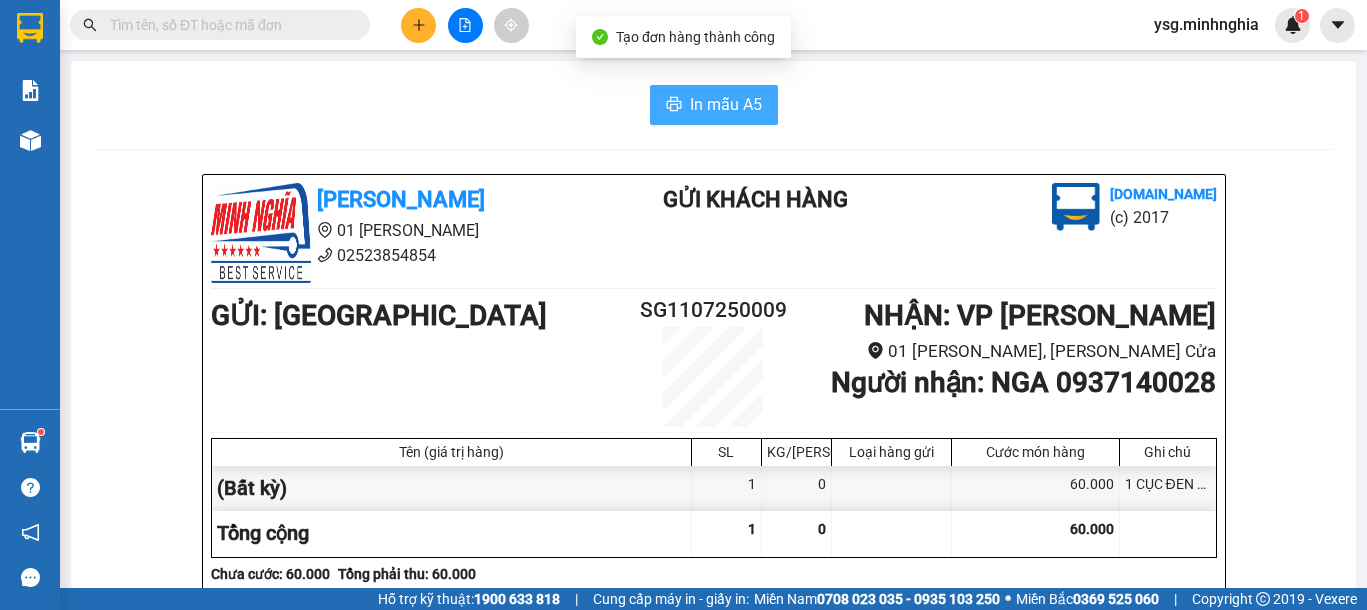 click on "In mẫu A5" at bounding box center (726, 104) 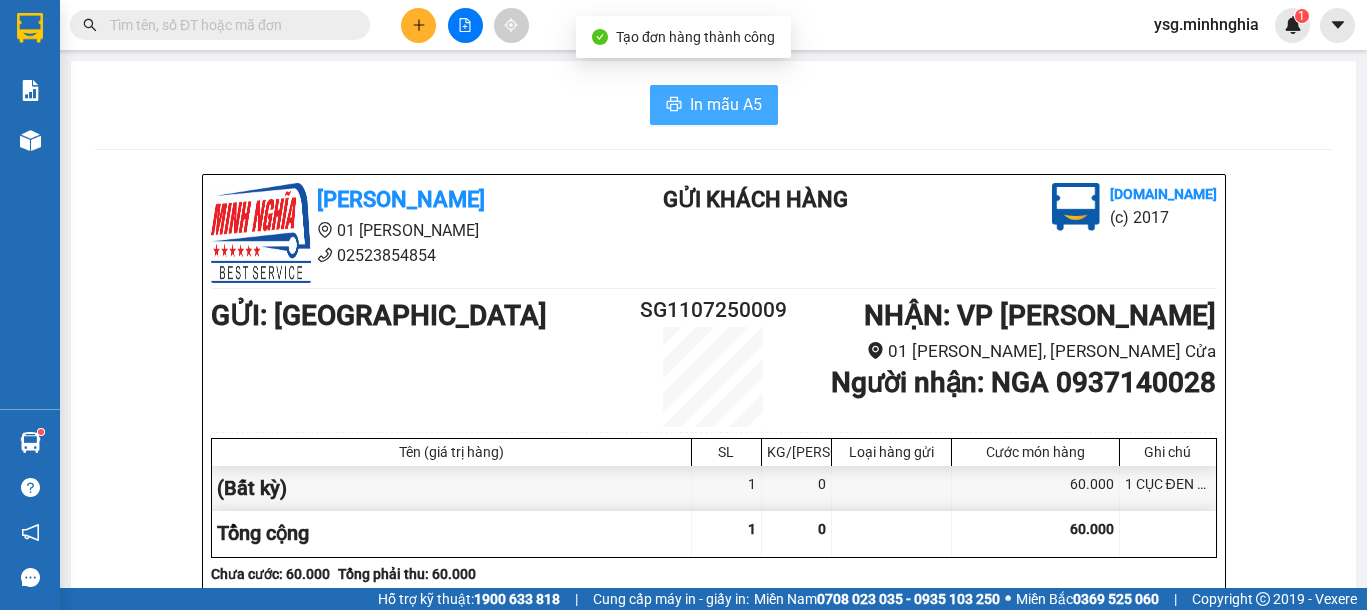 scroll, scrollTop: 0, scrollLeft: 0, axis: both 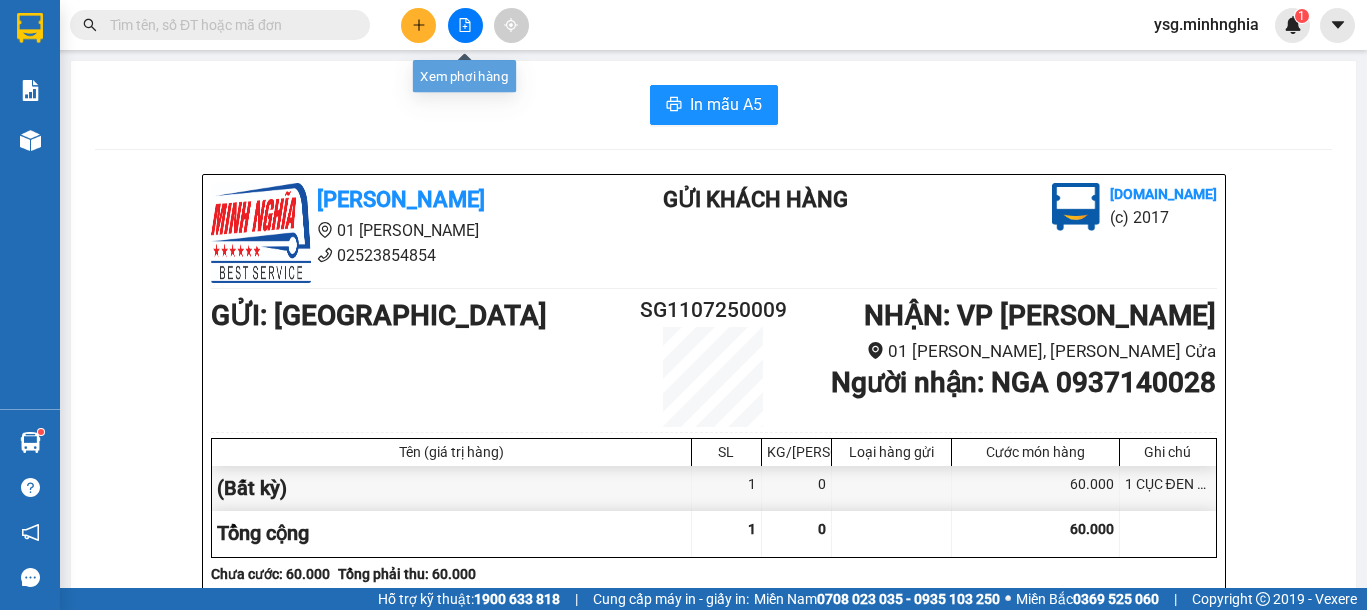 click at bounding box center (465, 25) 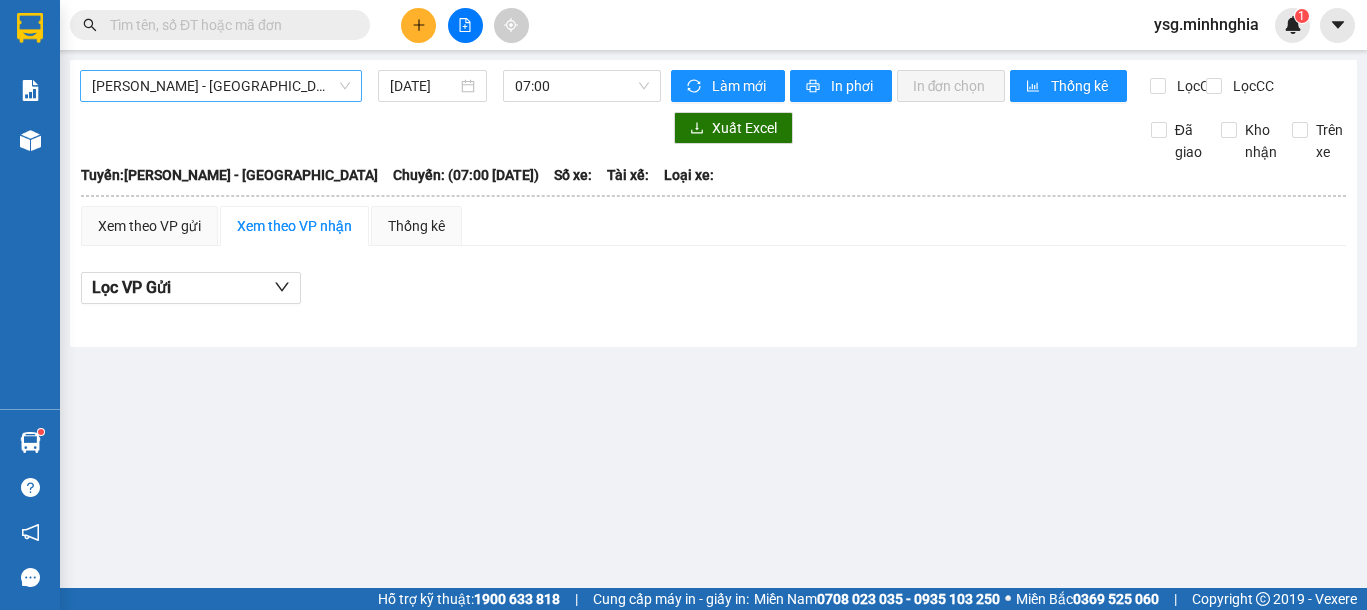 click on "Phan Rí - Sài Gòn" at bounding box center [221, 86] 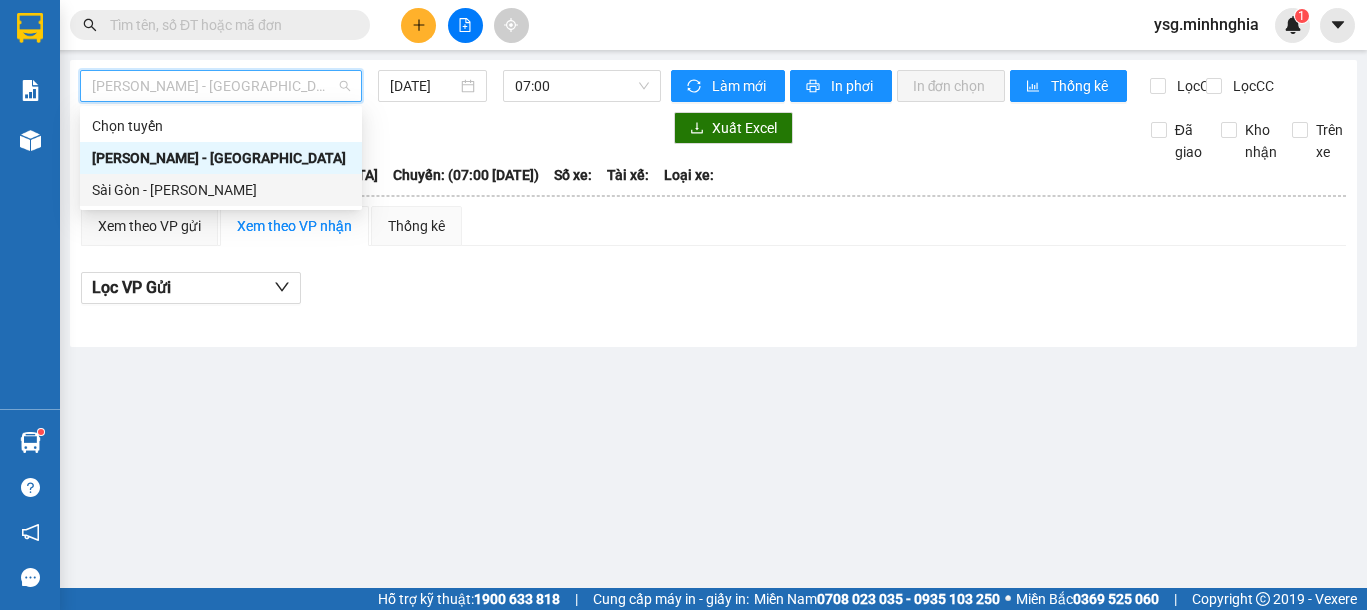 click on "Sài Gòn - [PERSON_NAME]" at bounding box center [221, 190] 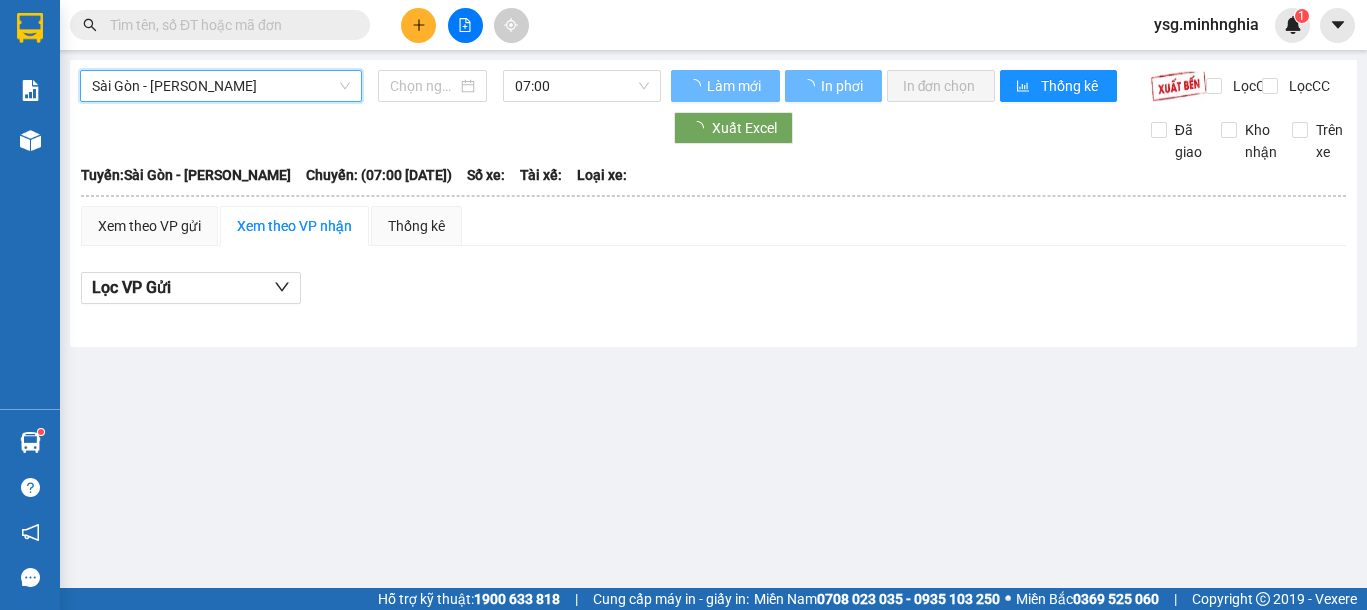 type on "11/07/2025" 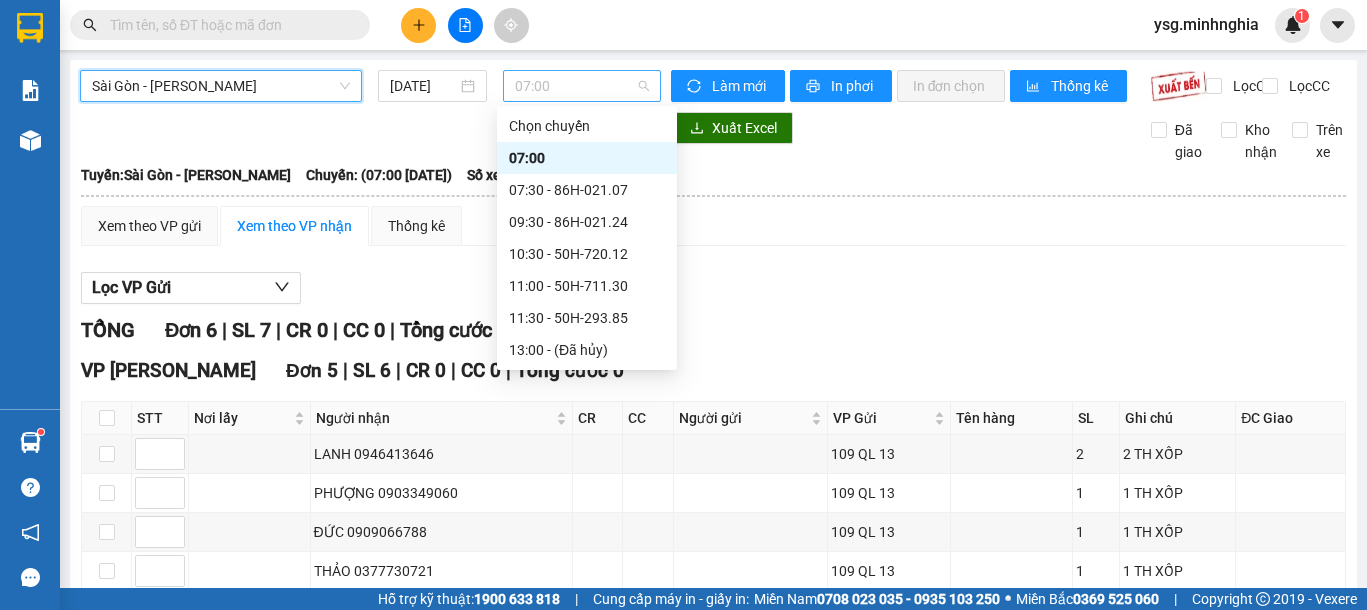 click on "07:00" at bounding box center (582, 86) 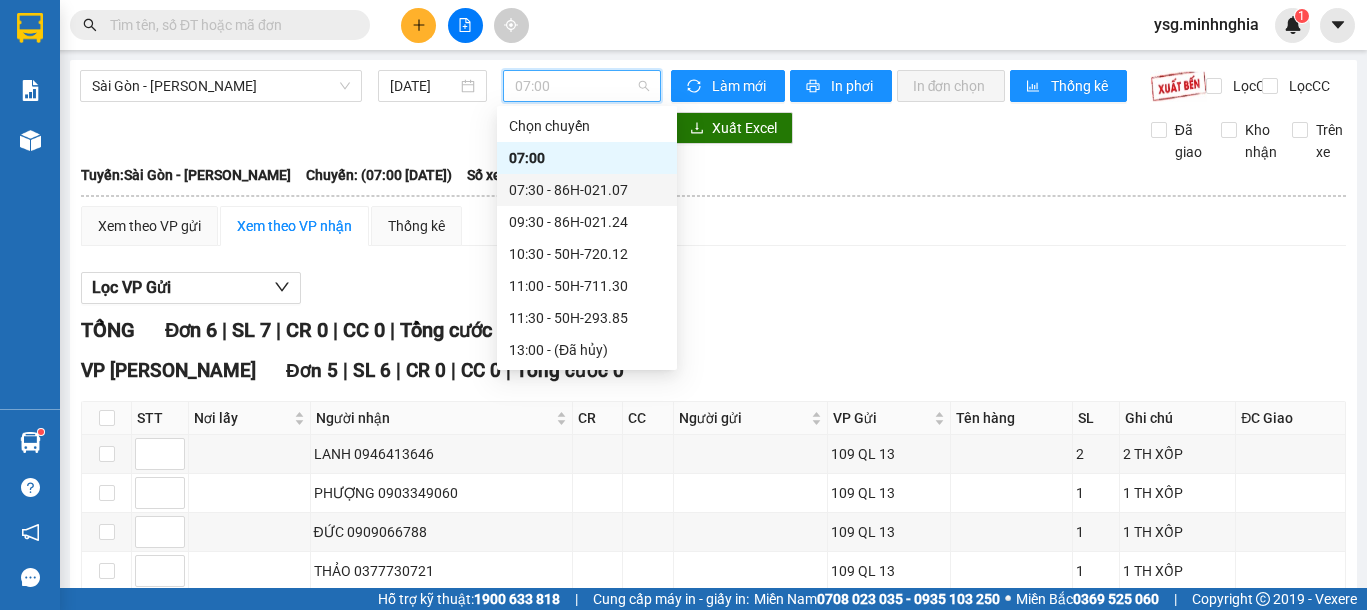 click on "07:30     - 86H-021.07" at bounding box center (587, 190) 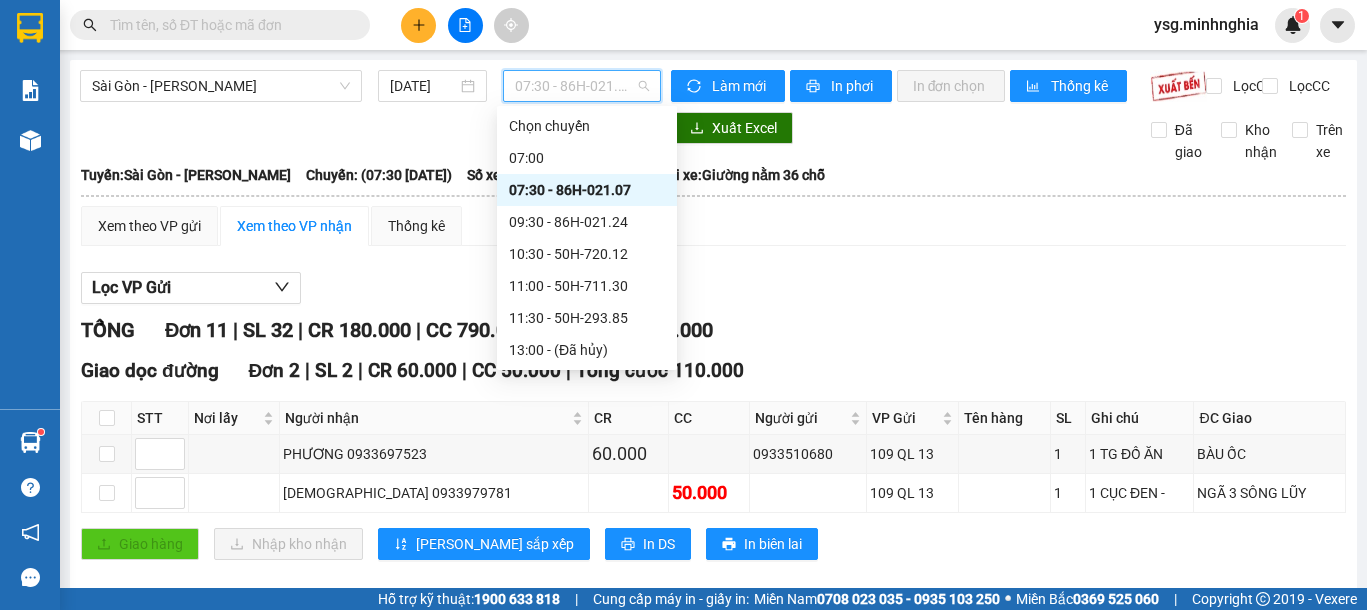 click on "07:30     - 86H-021.07" at bounding box center (582, 86) 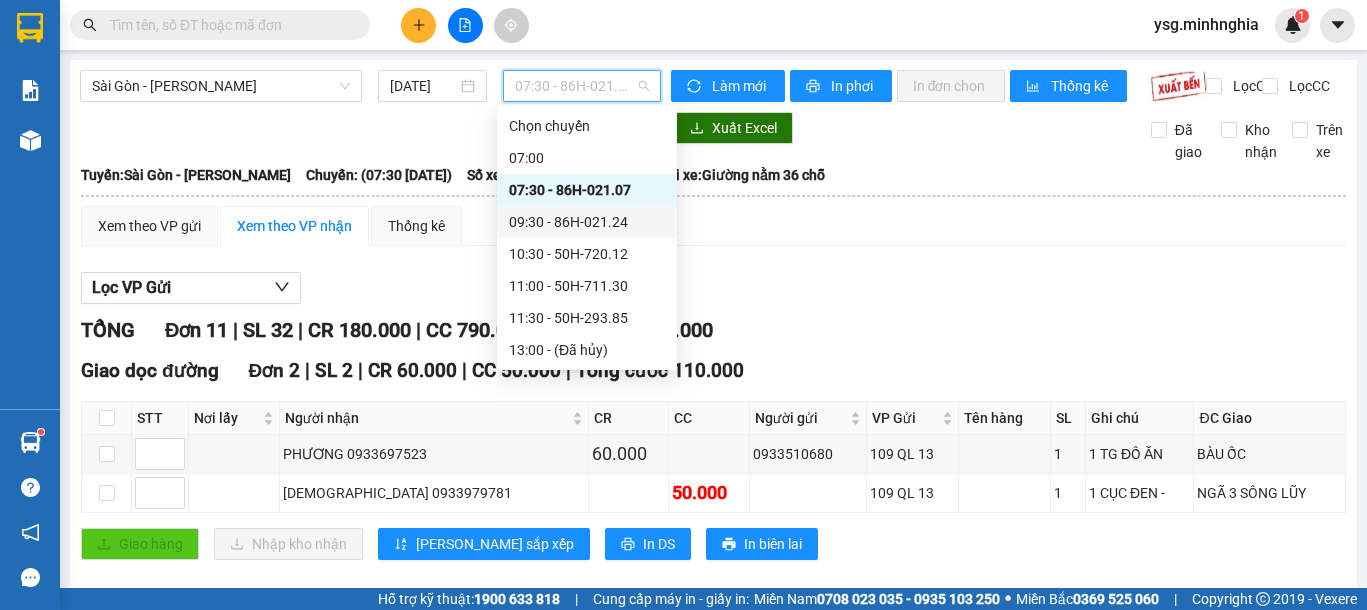 click on "09:30     - 86H-021.24" at bounding box center (587, 222) 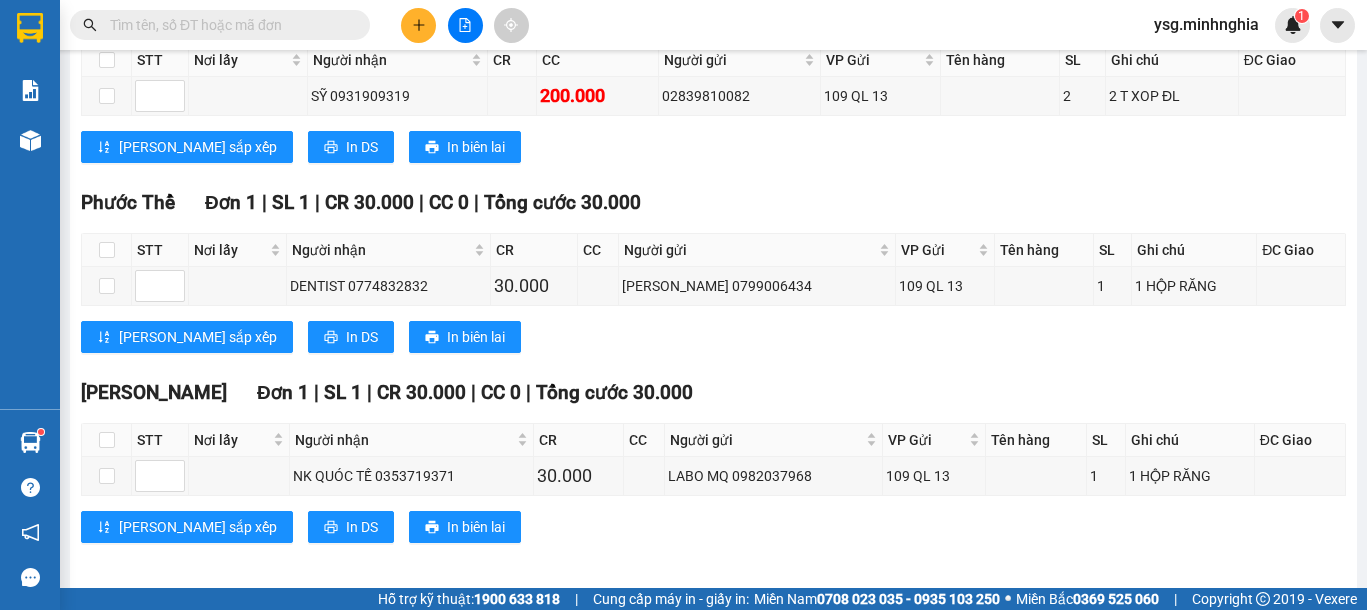 scroll, scrollTop: 771, scrollLeft: 0, axis: vertical 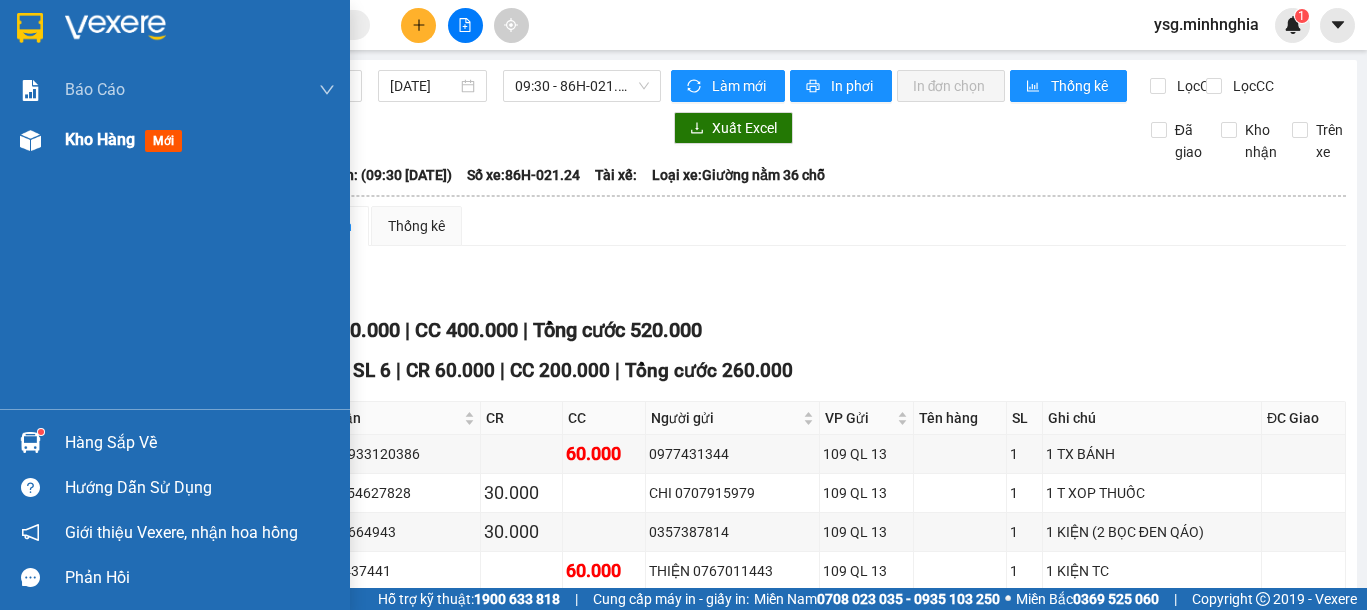 click on "Kho hàng mới" at bounding box center (175, 140) 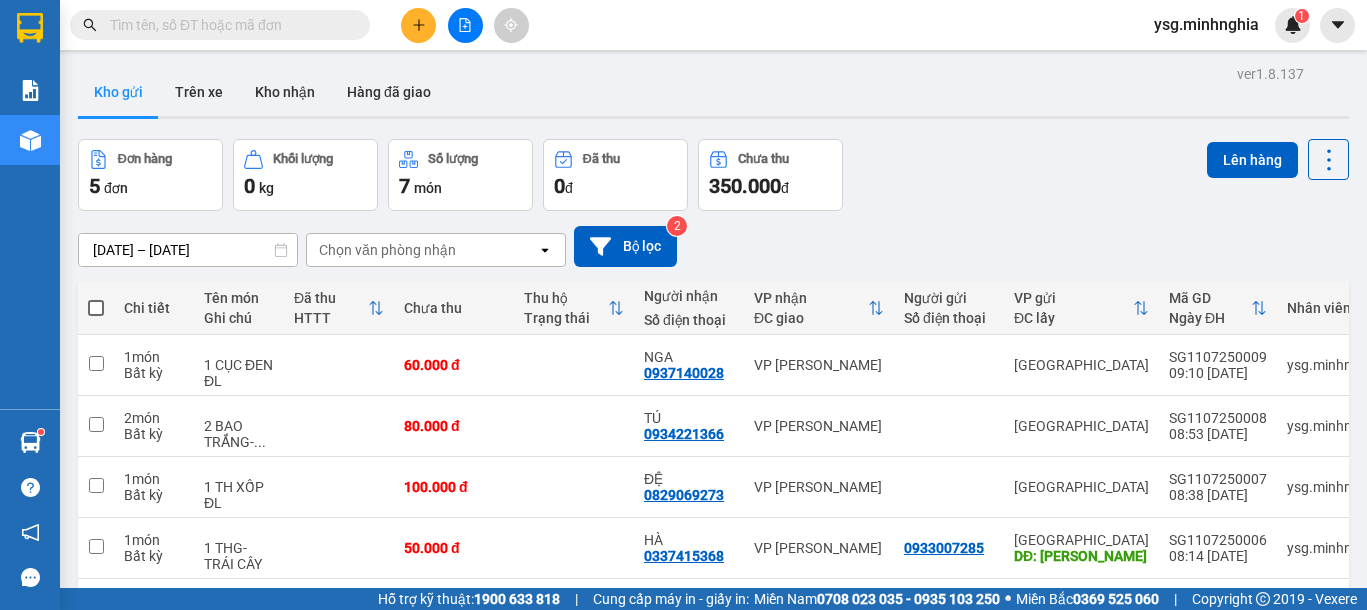 scroll, scrollTop: 142, scrollLeft: 0, axis: vertical 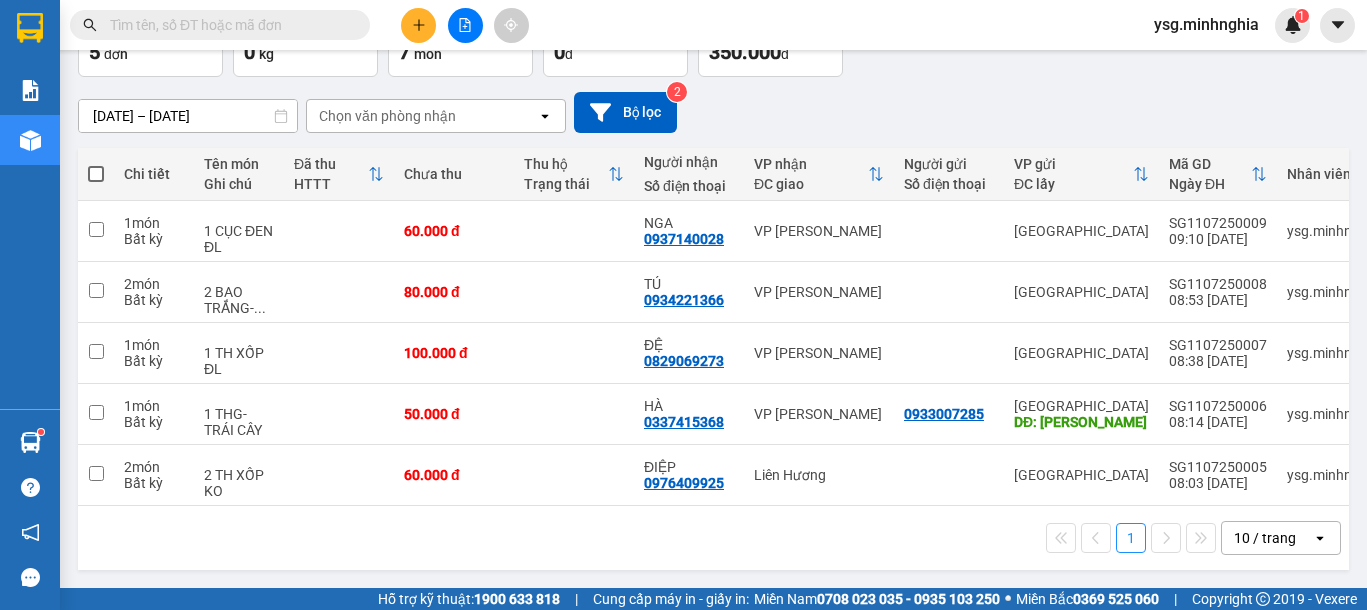 click at bounding box center [96, 174] 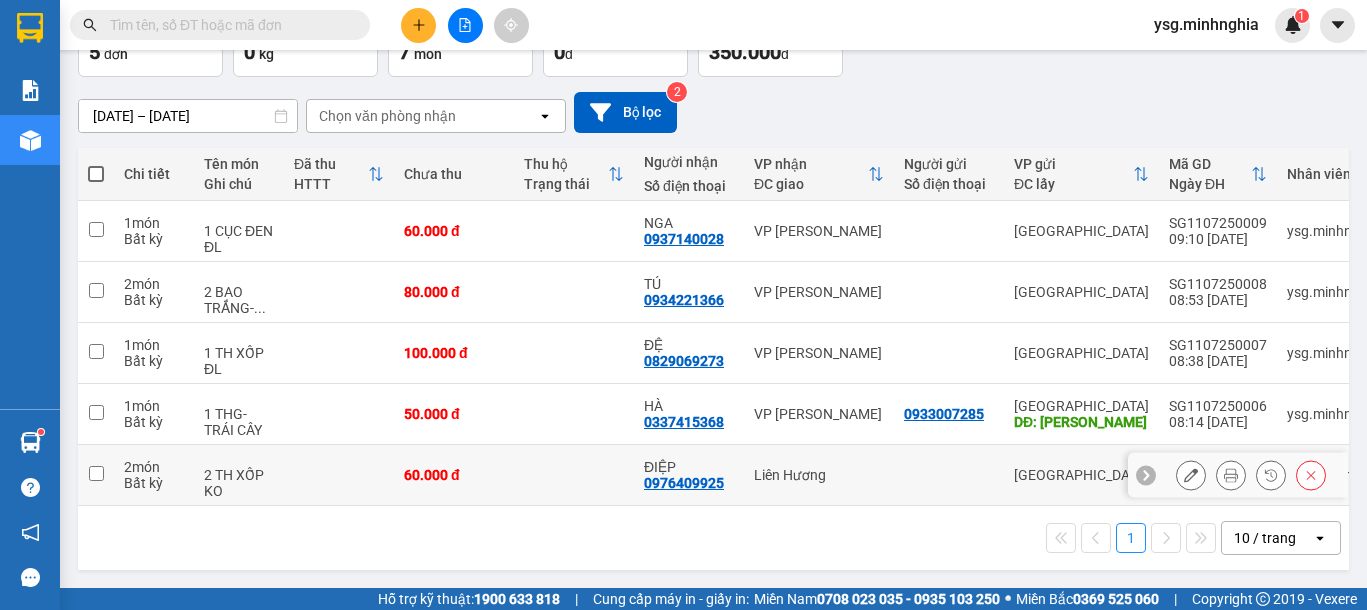 click at bounding box center [339, 475] 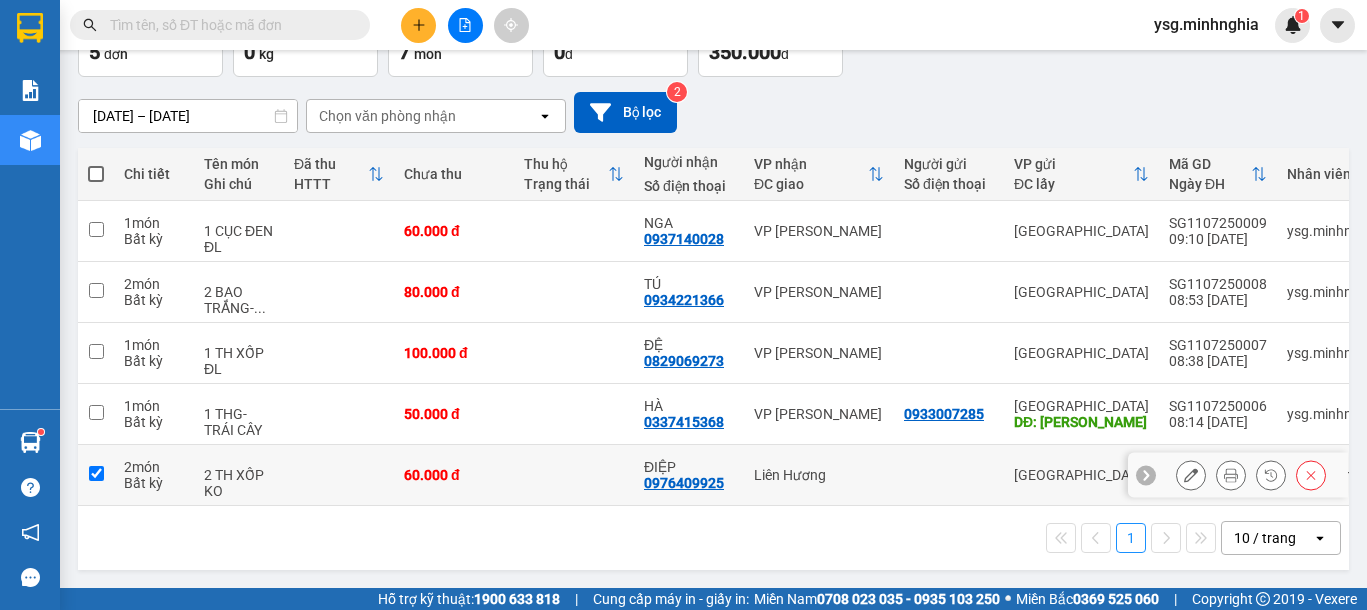 checkbox on "true" 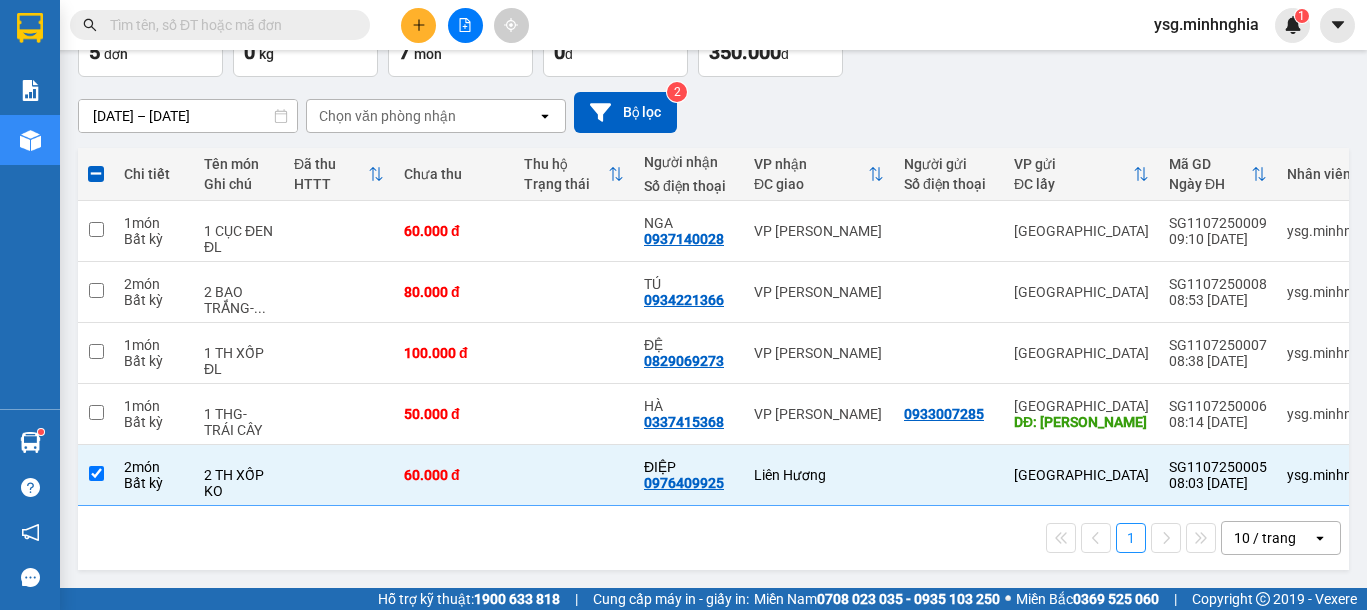 click at bounding box center (96, 174) 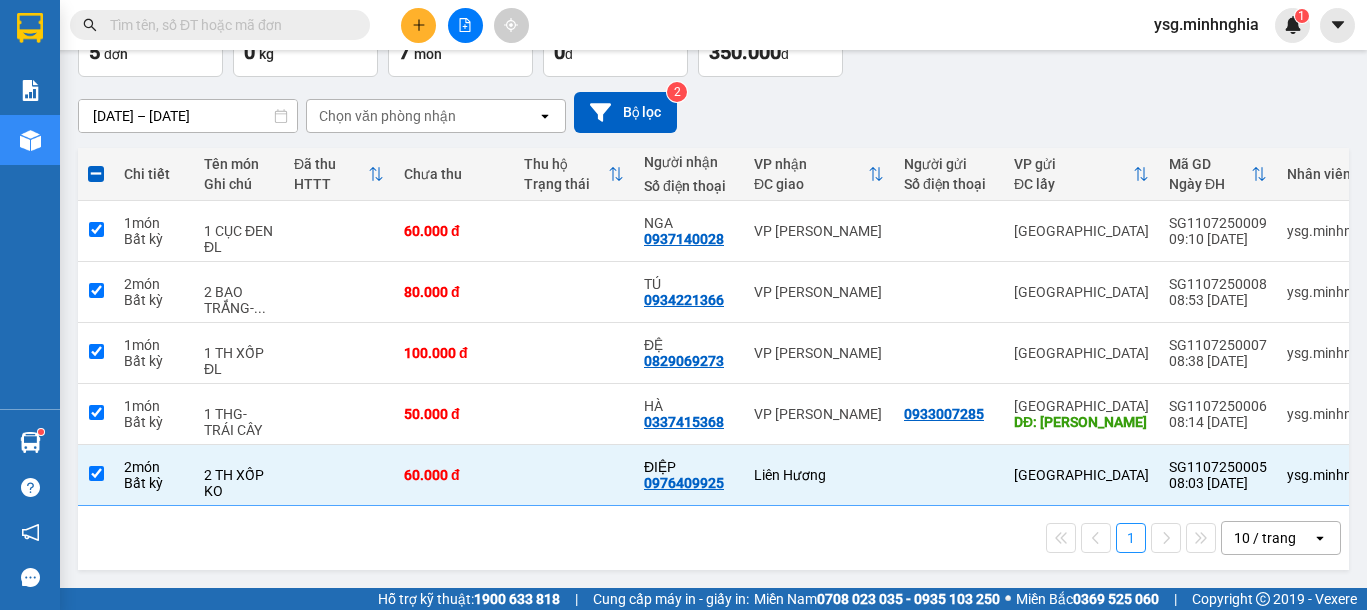 checkbox on "true" 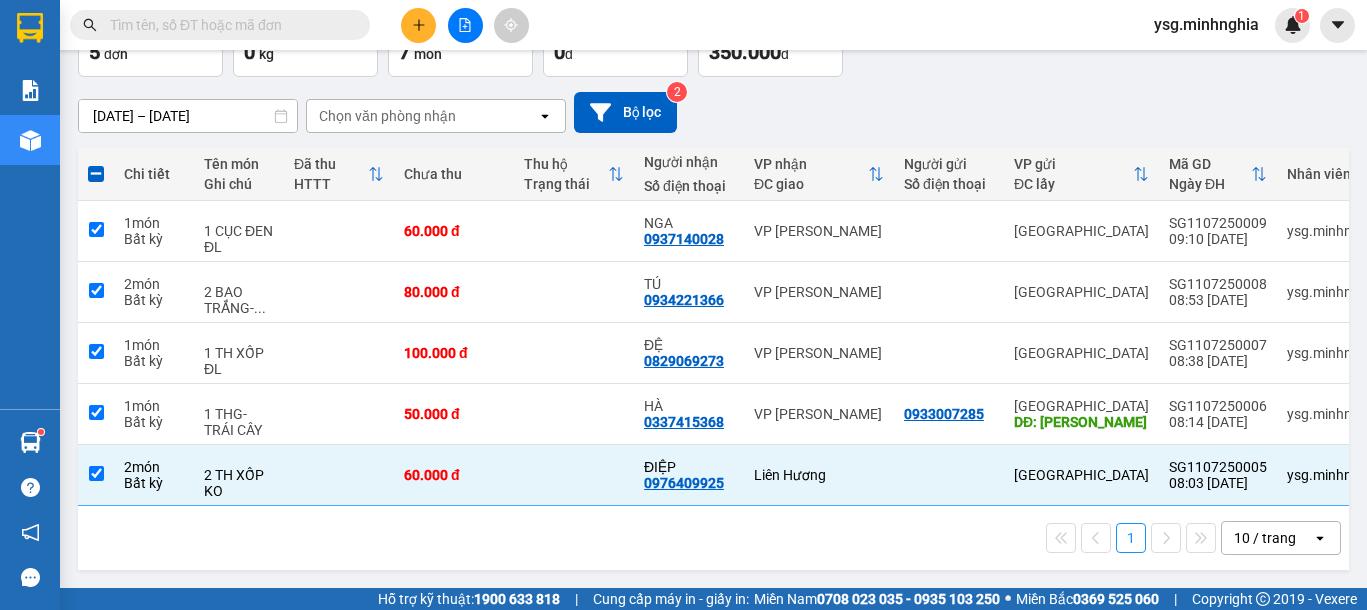 checkbox on "true" 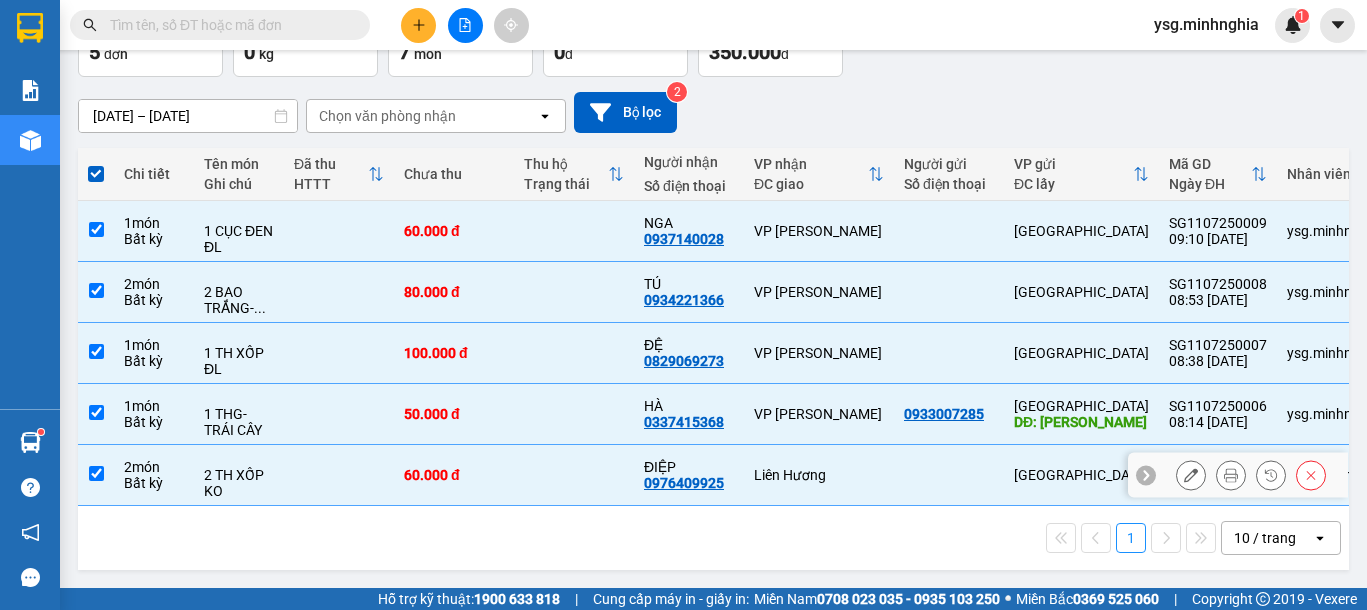 click on "2 TH XỐP KO" at bounding box center [239, 483] 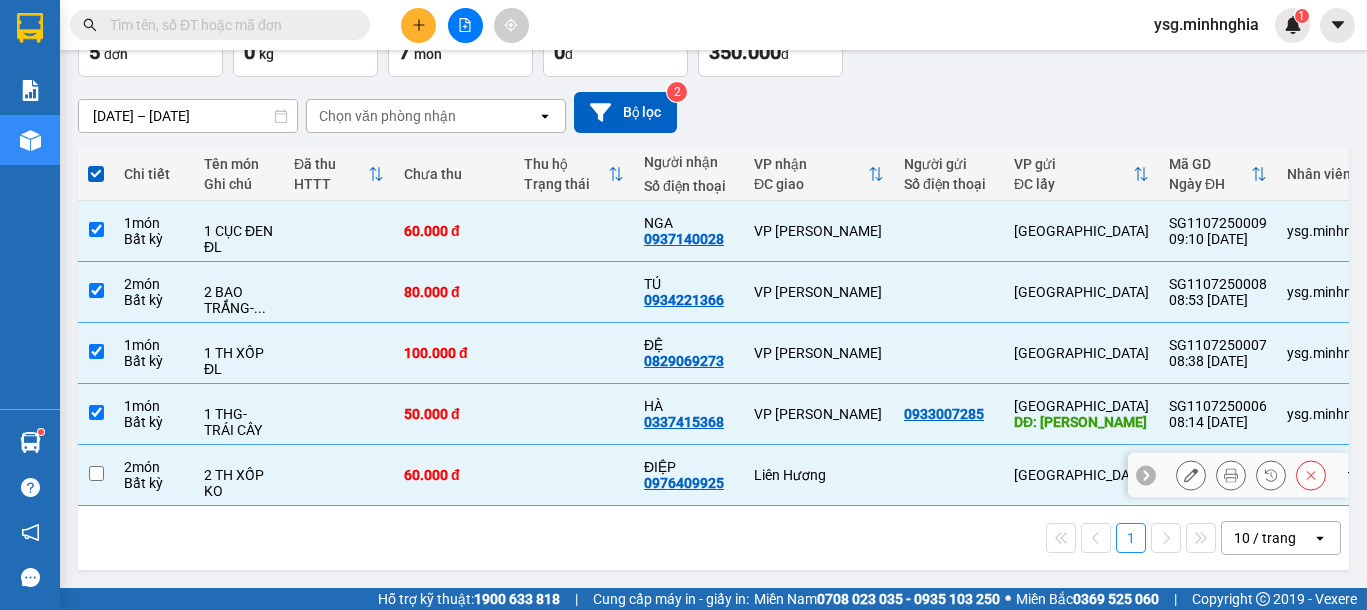 checkbox on "false" 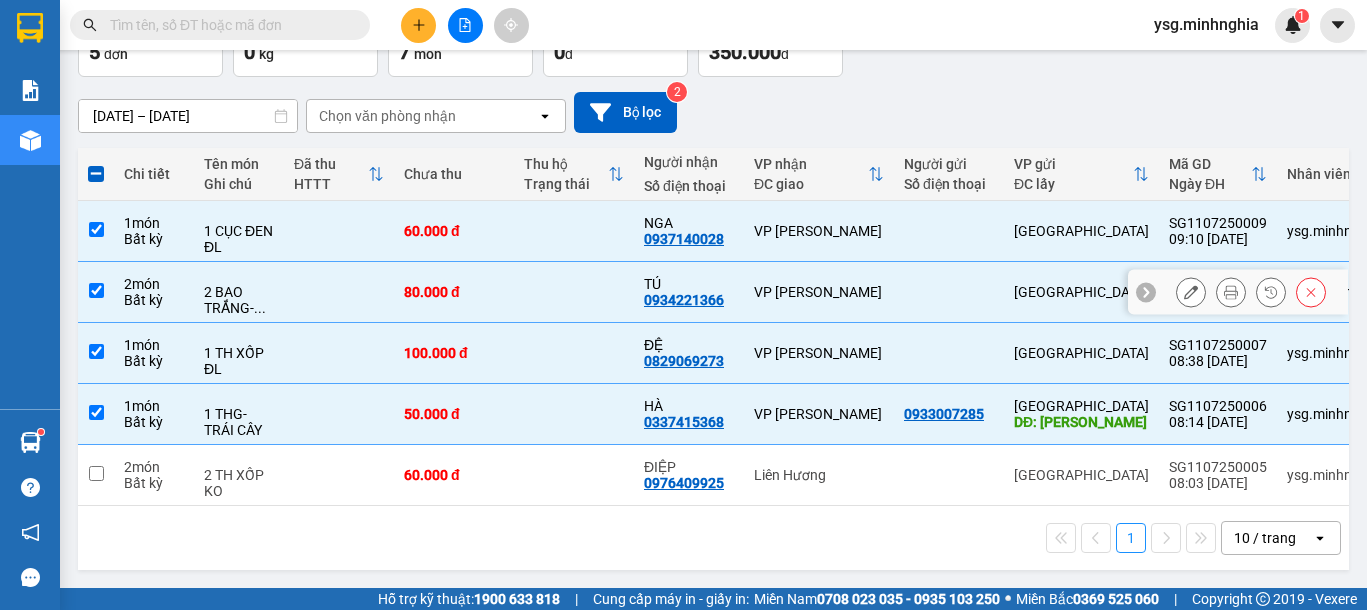scroll, scrollTop: 0, scrollLeft: 0, axis: both 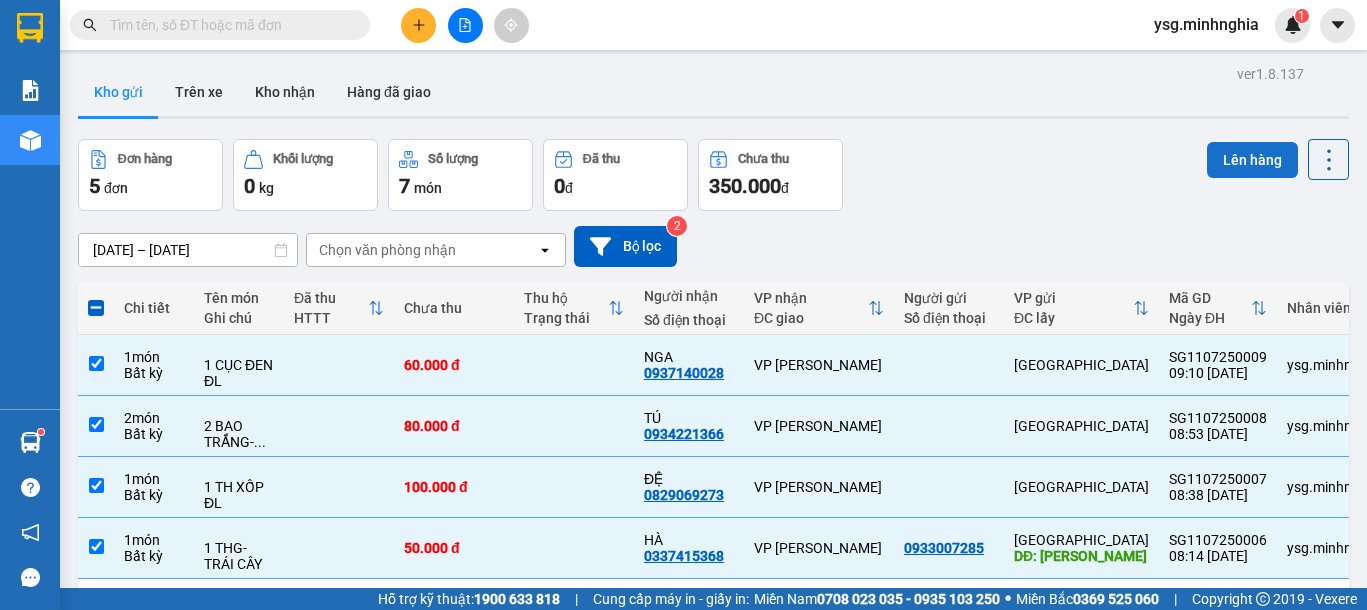 click on "Lên hàng" at bounding box center [1252, 160] 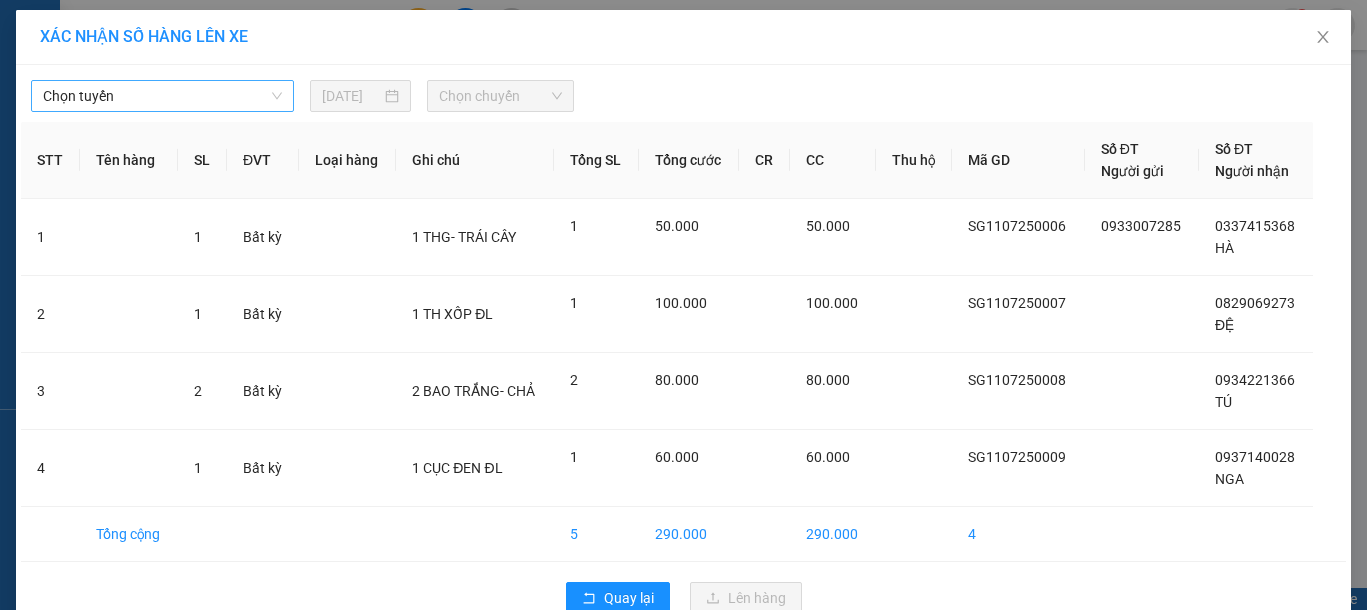 click on "Chọn tuyến" at bounding box center (162, 96) 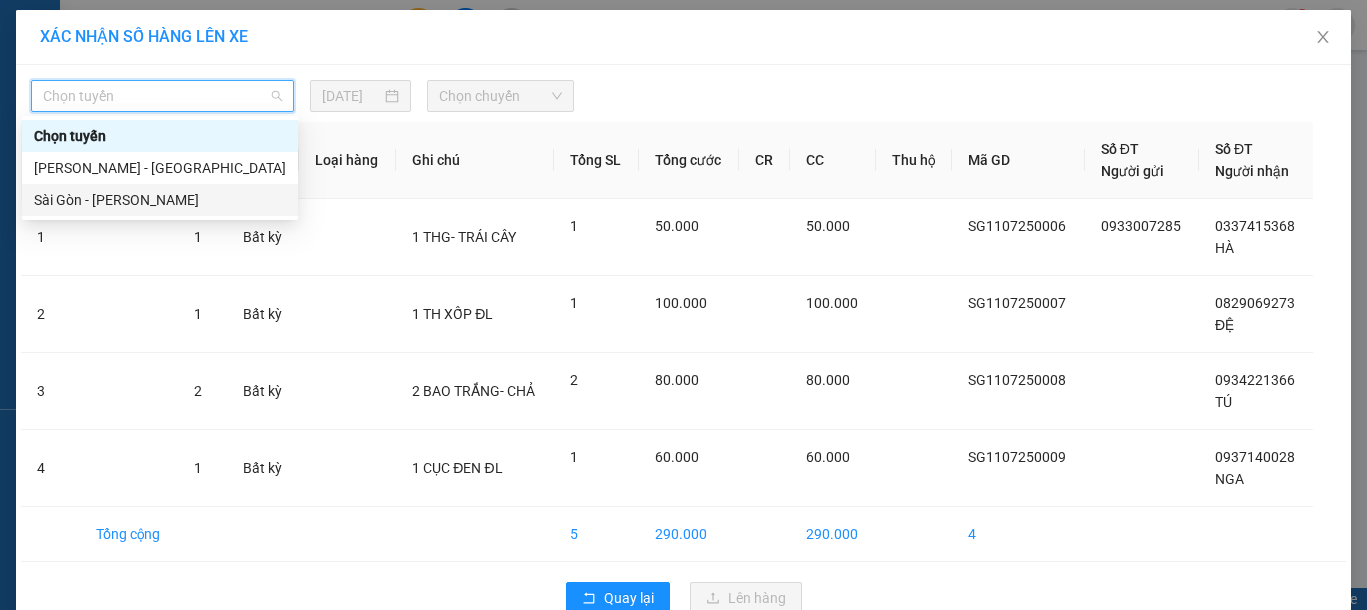 click on "Sài Gòn - [PERSON_NAME]" at bounding box center [160, 200] 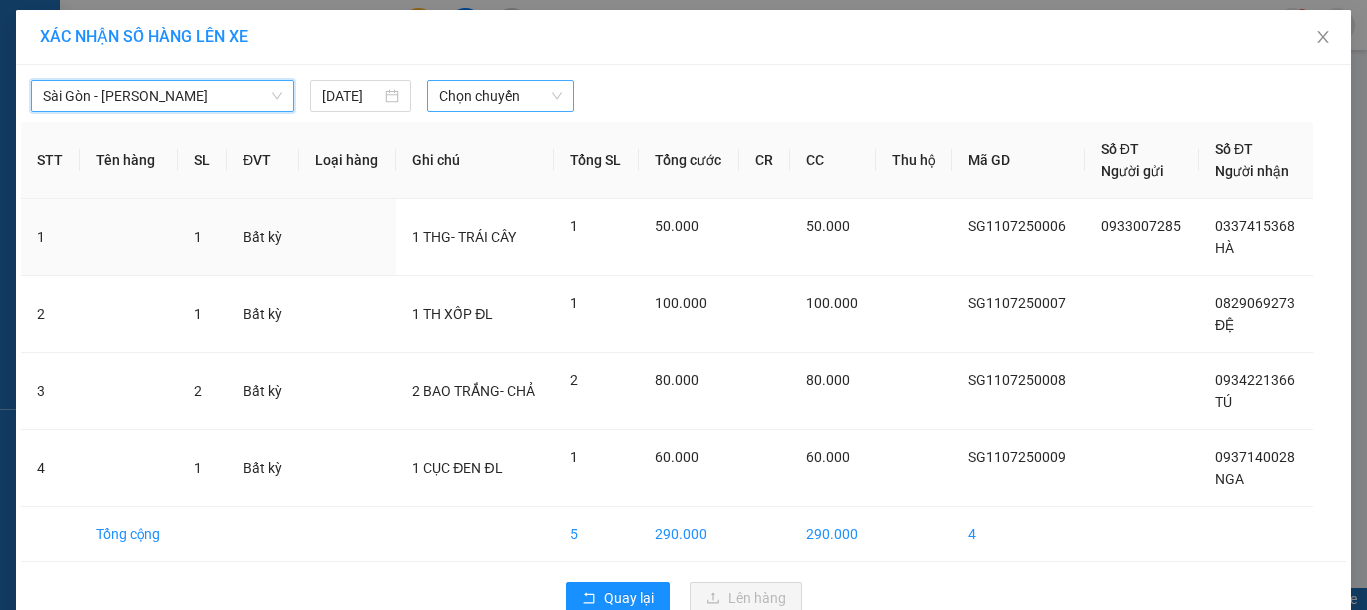 click on "Chọn chuyến" at bounding box center (500, 96) 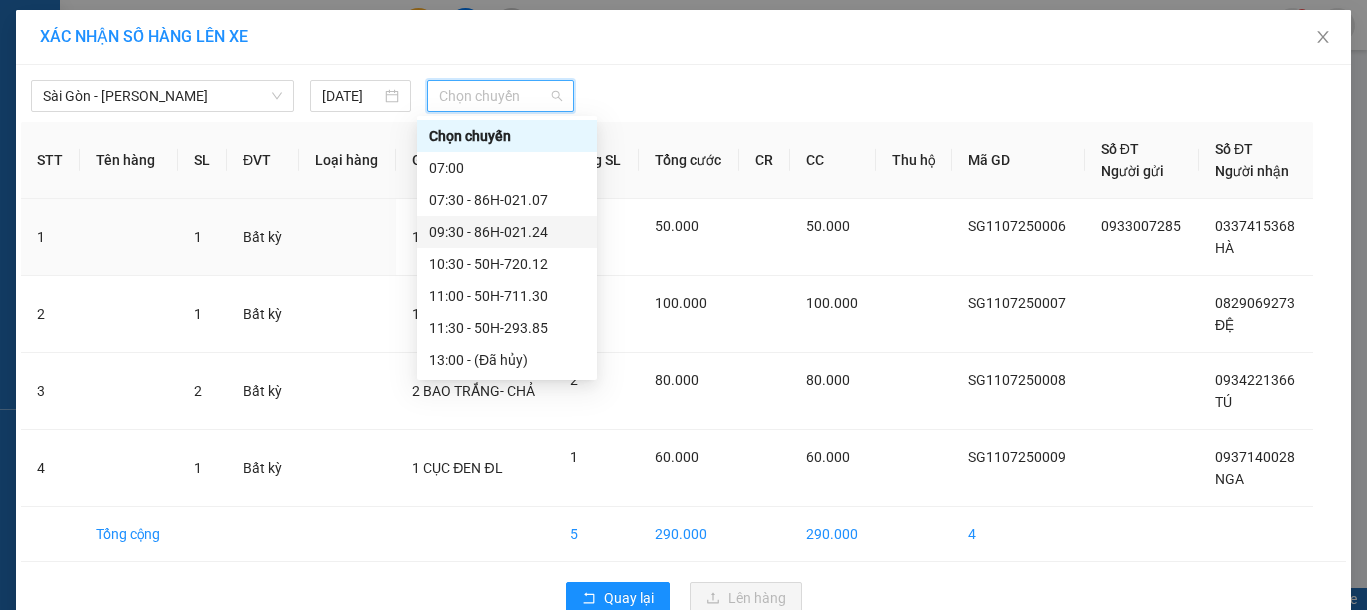 click on "09:30     - 86H-021.24" at bounding box center [507, 232] 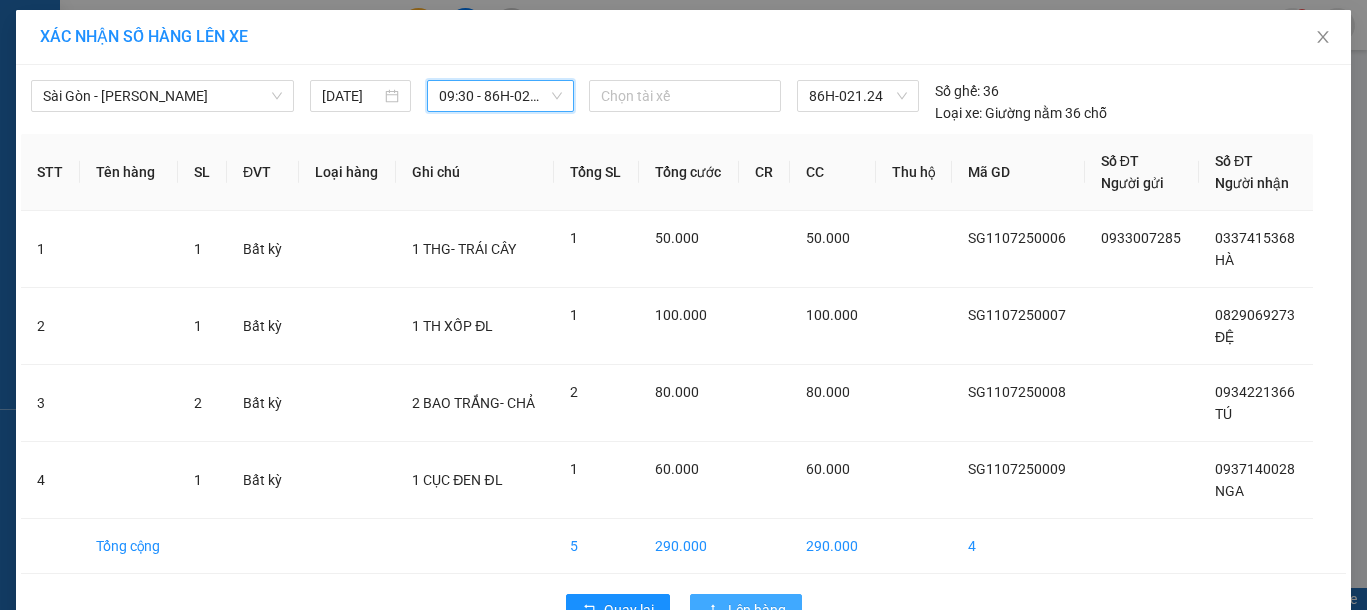 click on "Lên hàng" at bounding box center [757, 610] 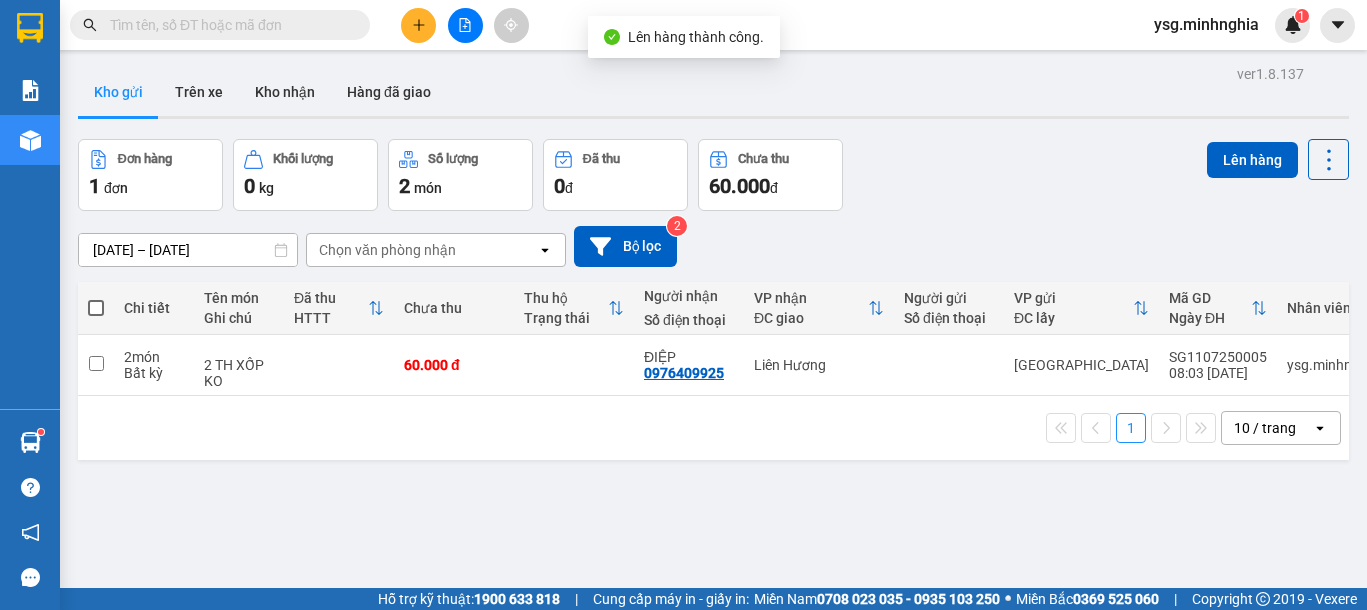 click at bounding box center [465, 25] 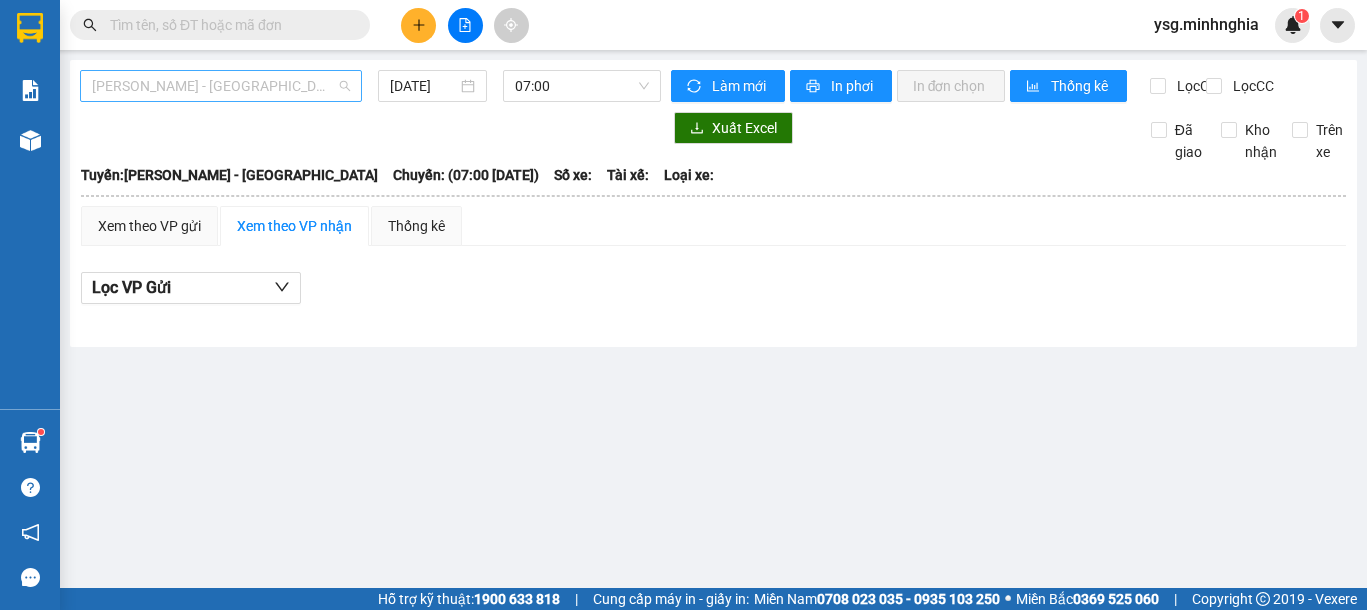 click on "Phan Rí - Sài Gòn" at bounding box center [221, 86] 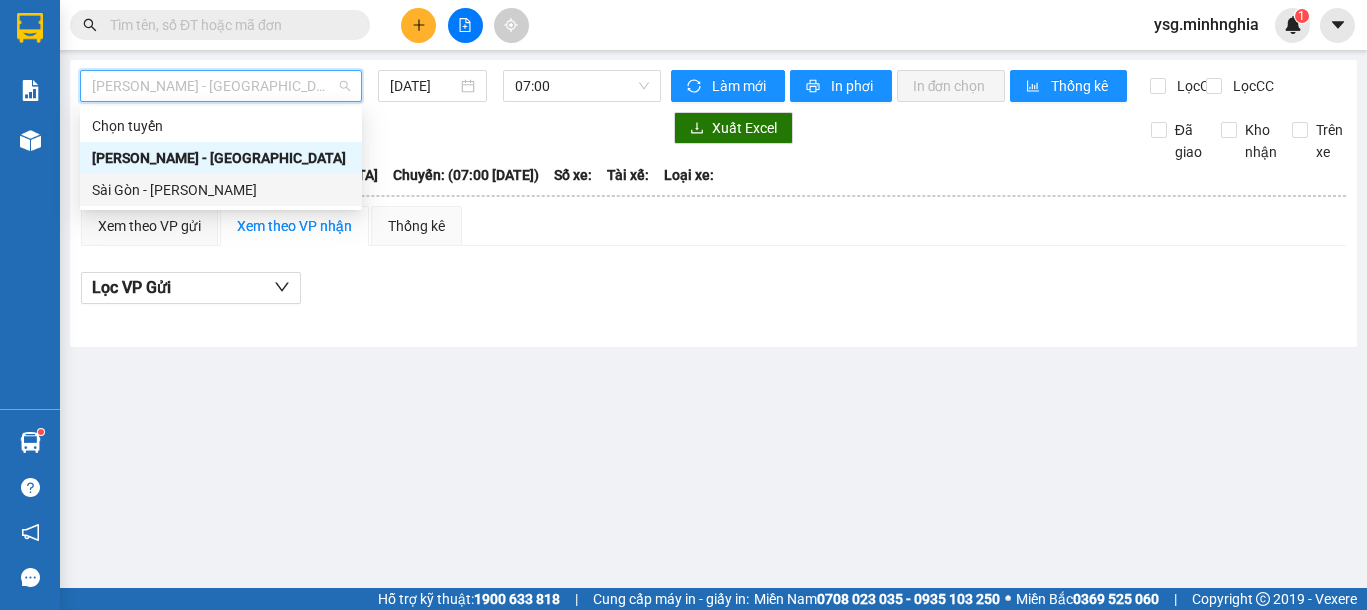click on "Sài Gòn - [PERSON_NAME]" at bounding box center (221, 190) 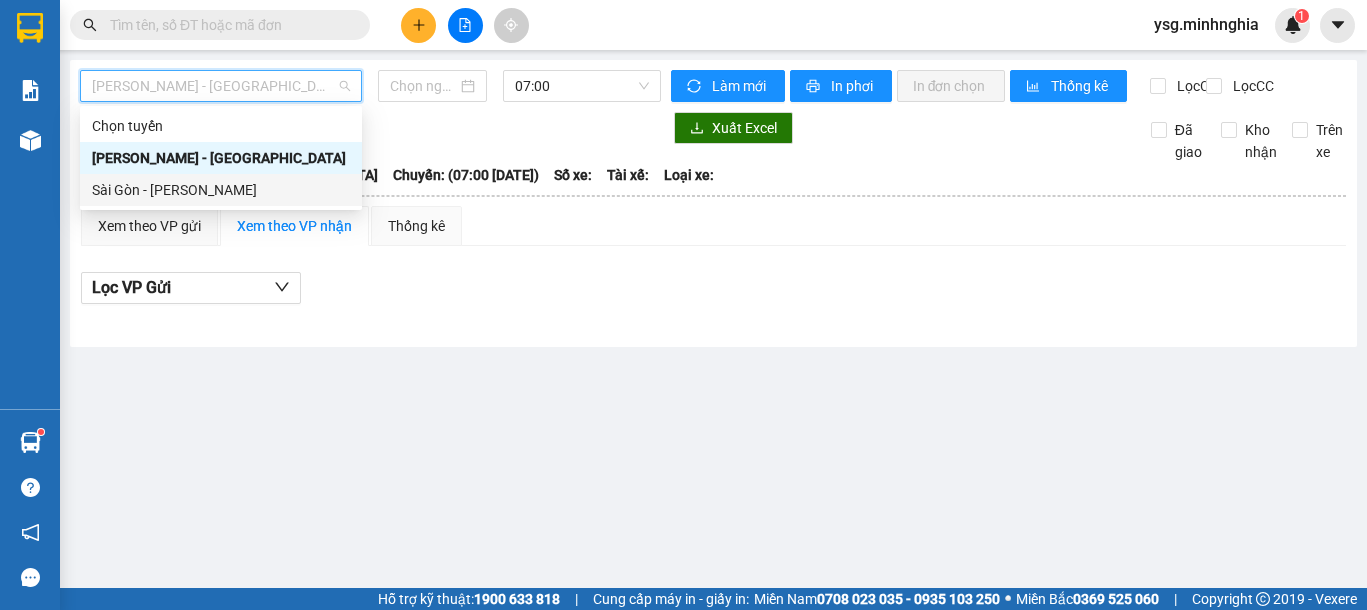 type on "11/07/2025" 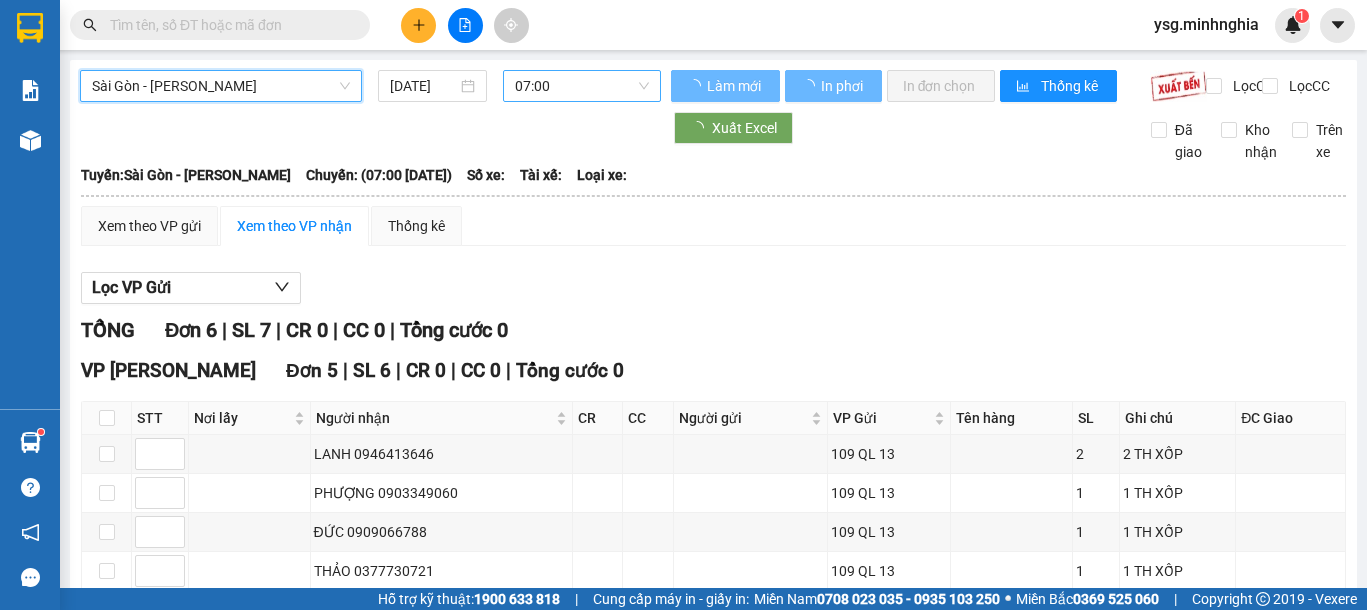 click on "07:00" at bounding box center (582, 86) 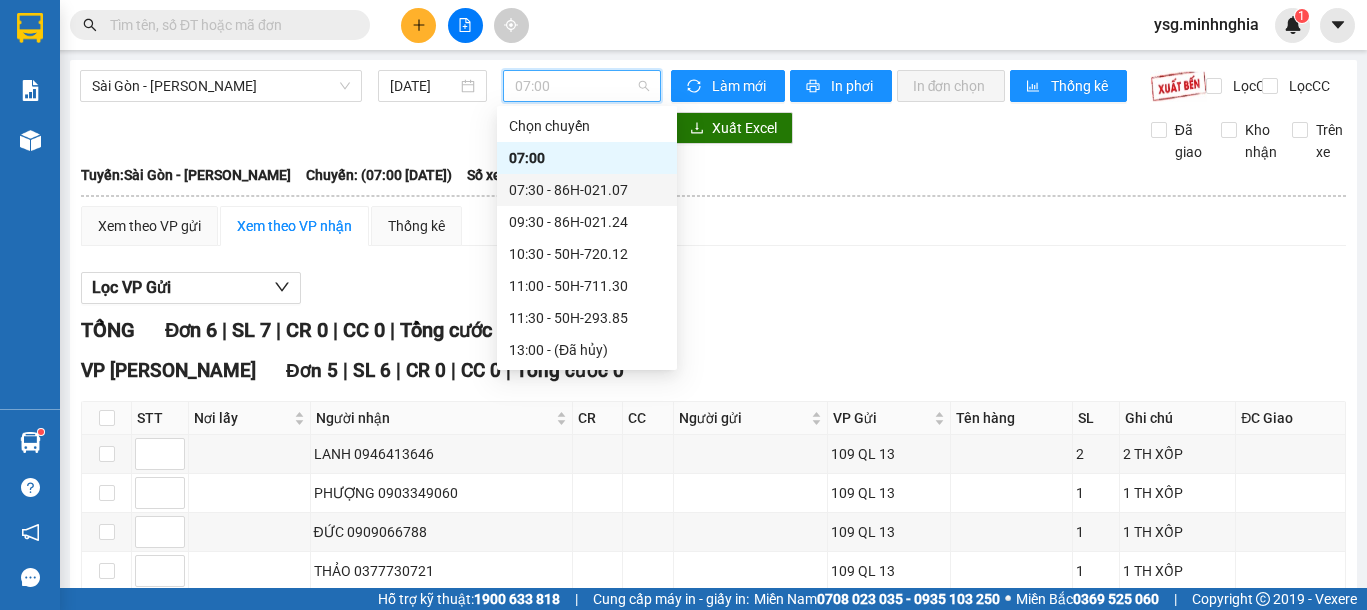 click on "07:30     - 86H-021.07" at bounding box center [587, 190] 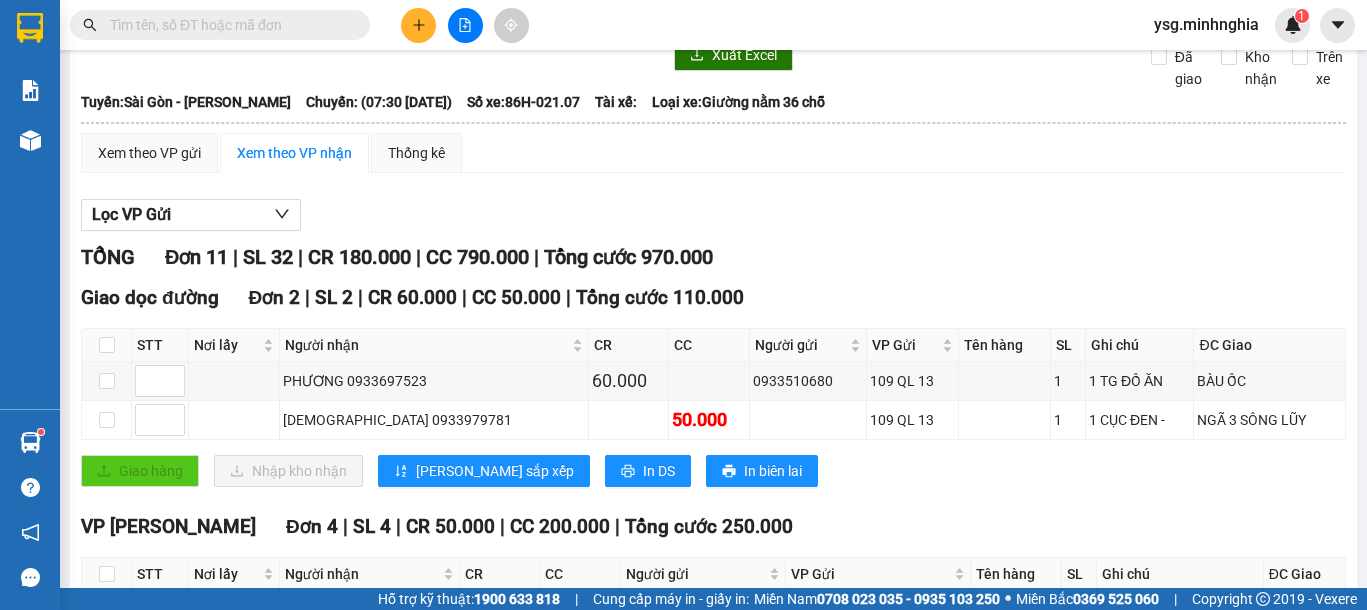 scroll, scrollTop: 0, scrollLeft: 0, axis: both 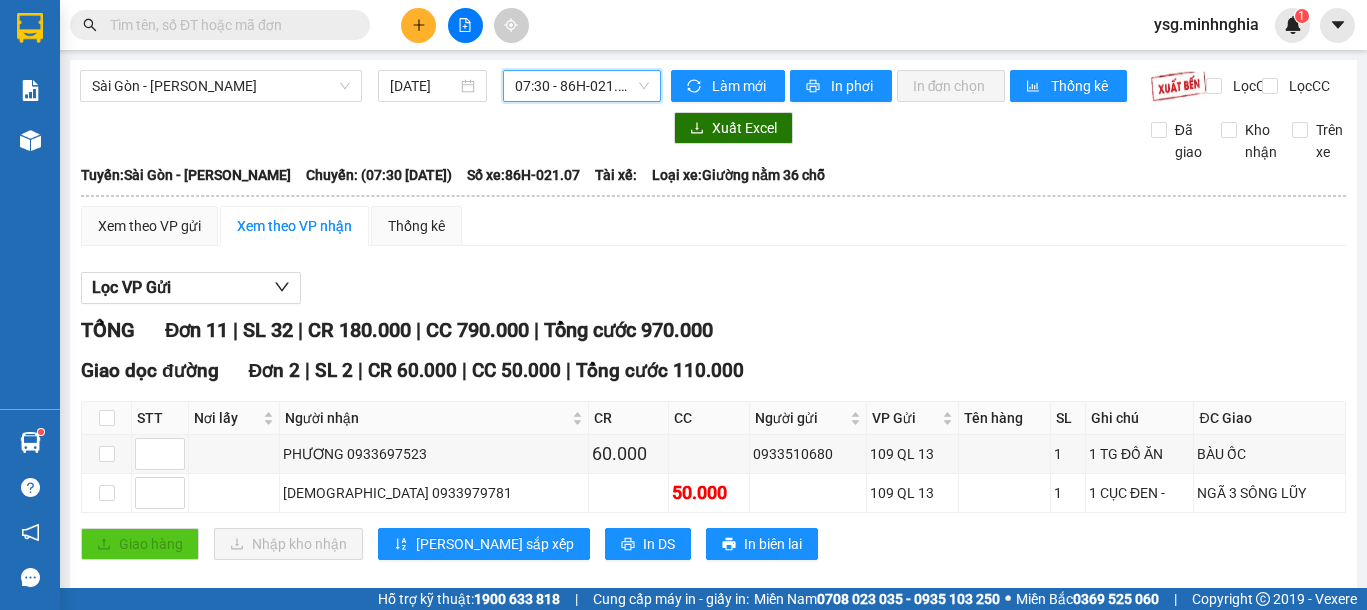click on "07:30     - 86H-021.07" at bounding box center [582, 86] 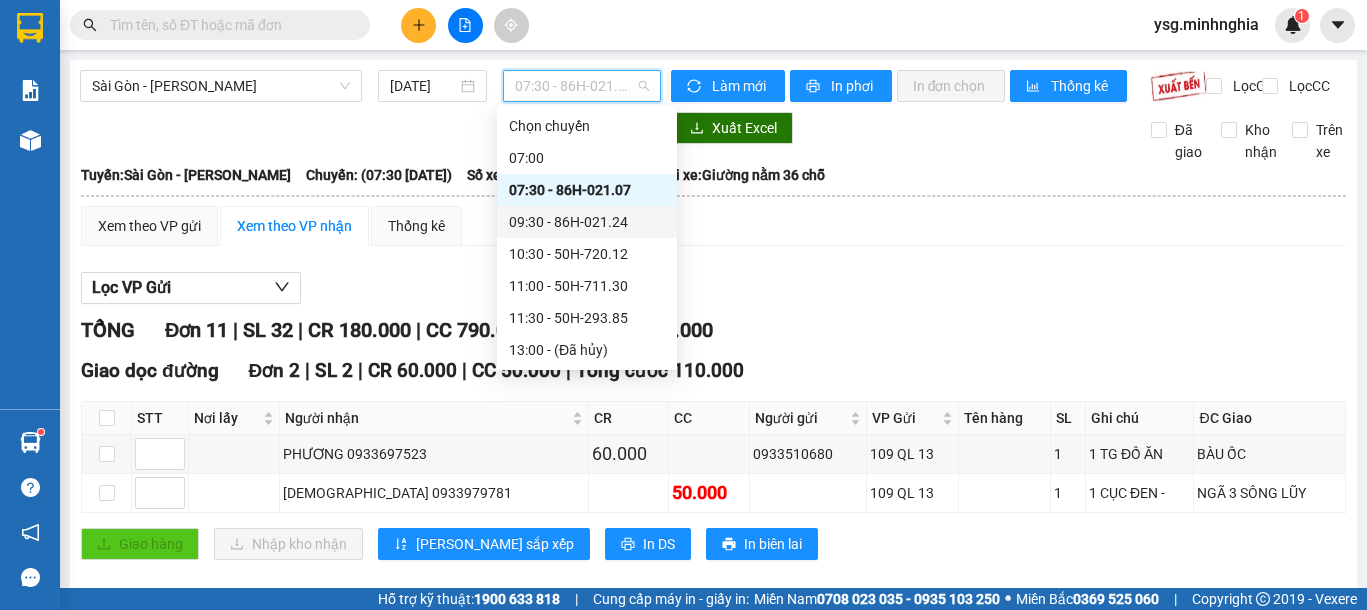 click on "09:30     - 86H-021.24" at bounding box center [587, 222] 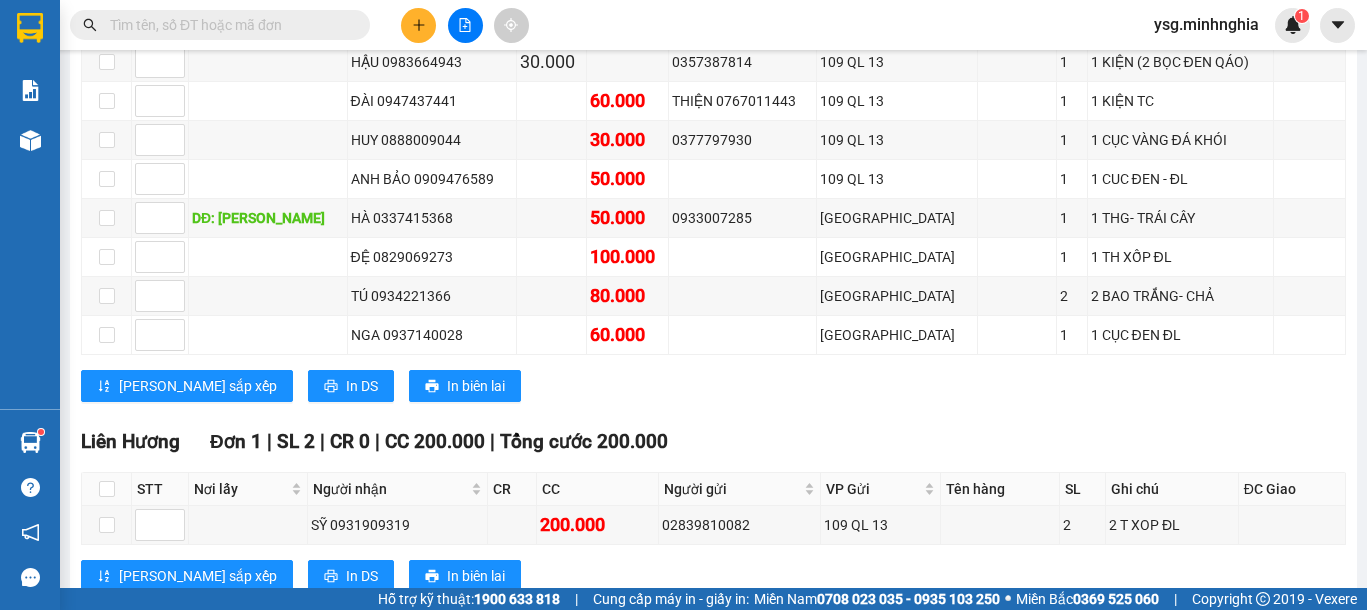 scroll, scrollTop: 454, scrollLeft: 0, axis: vertical 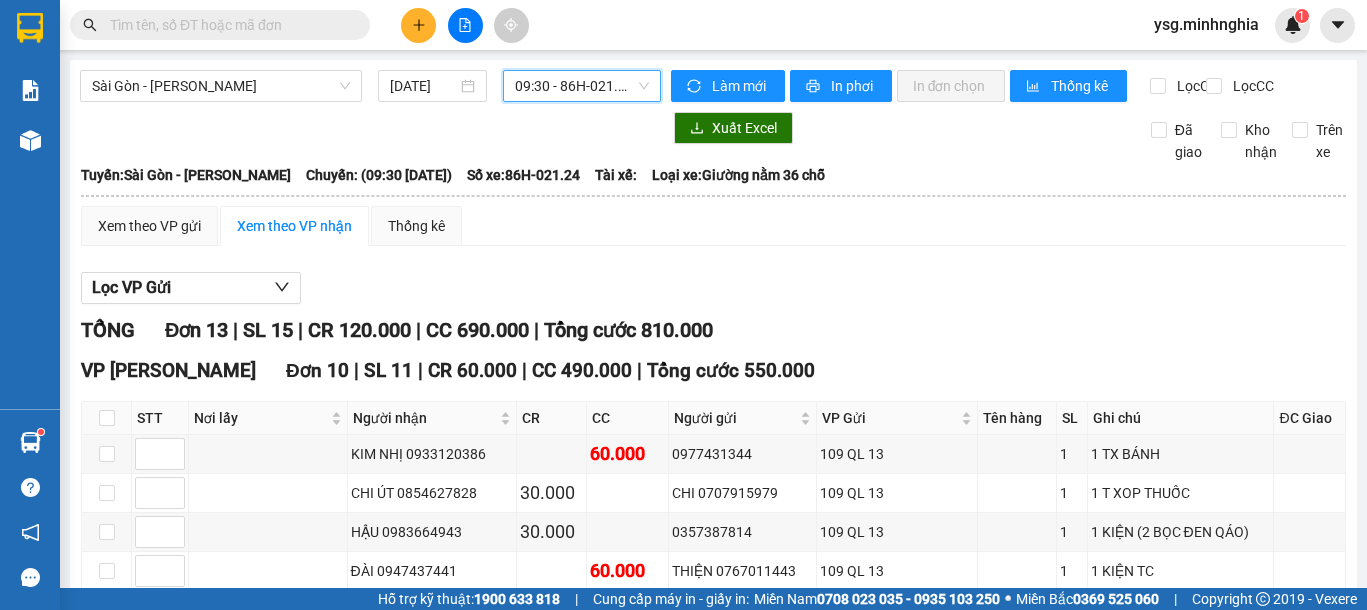 click on "09:30     - 86H-021.24" at bounding box center [582, 86] 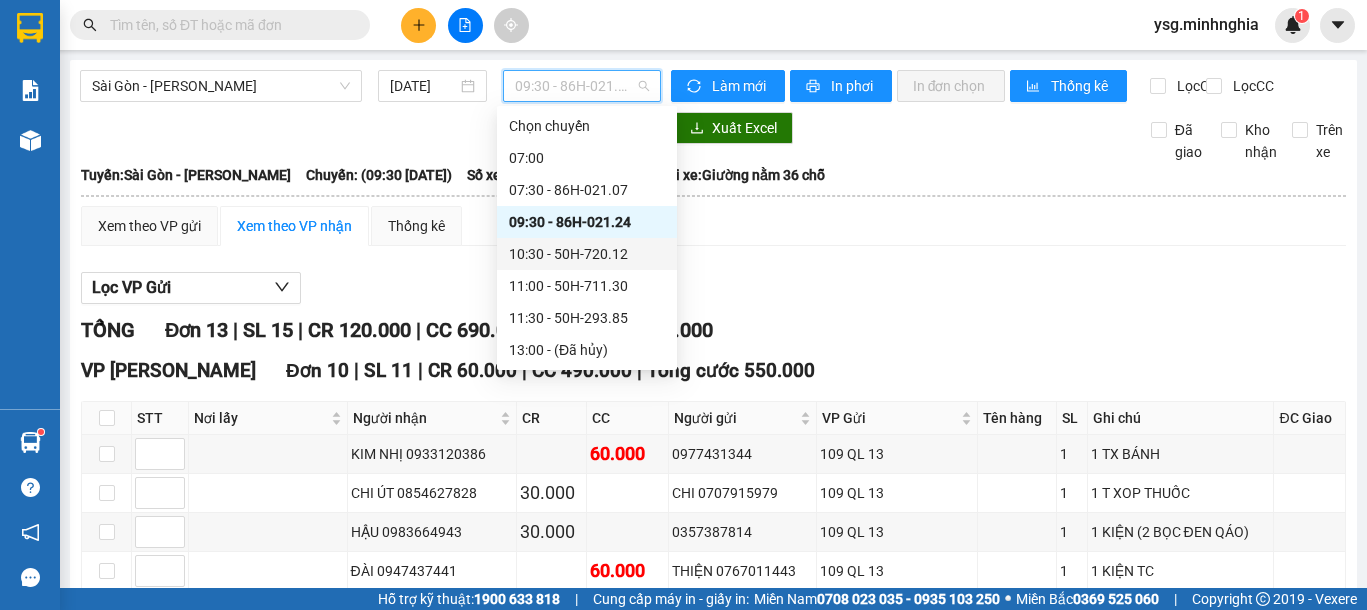 click on "10:30     - 50H-720.12" at bounding box center [587, 254] 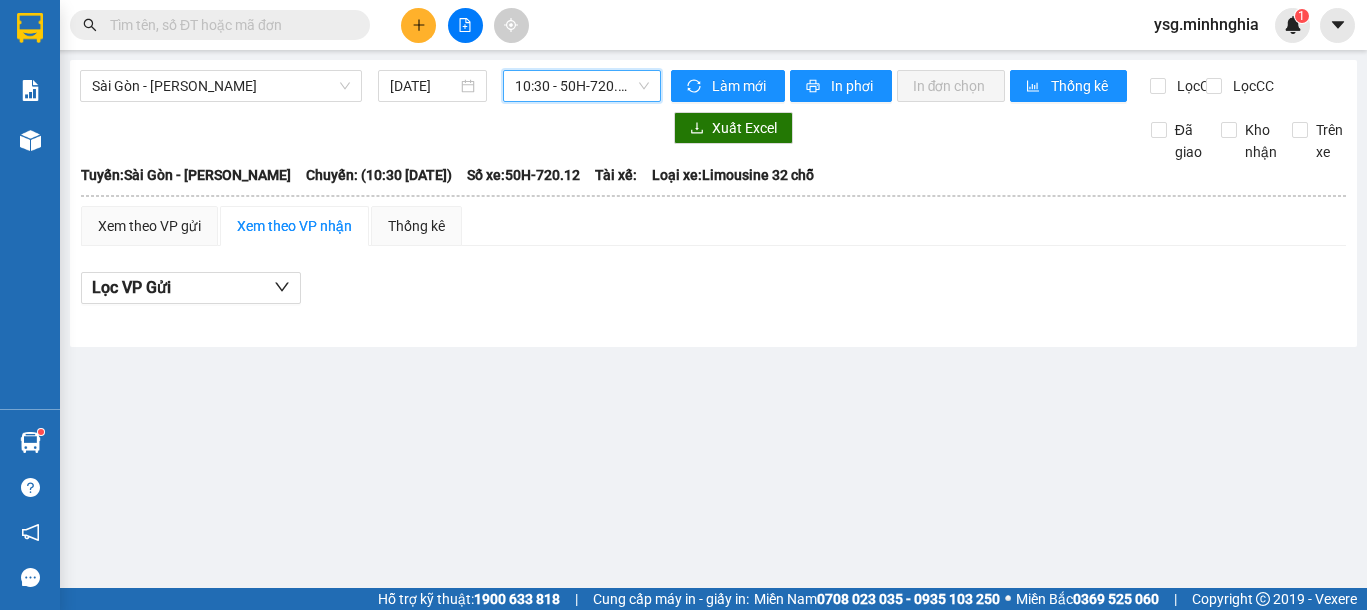 click on "10:30     - 50H-720.12" at bounding box center [582, 86] 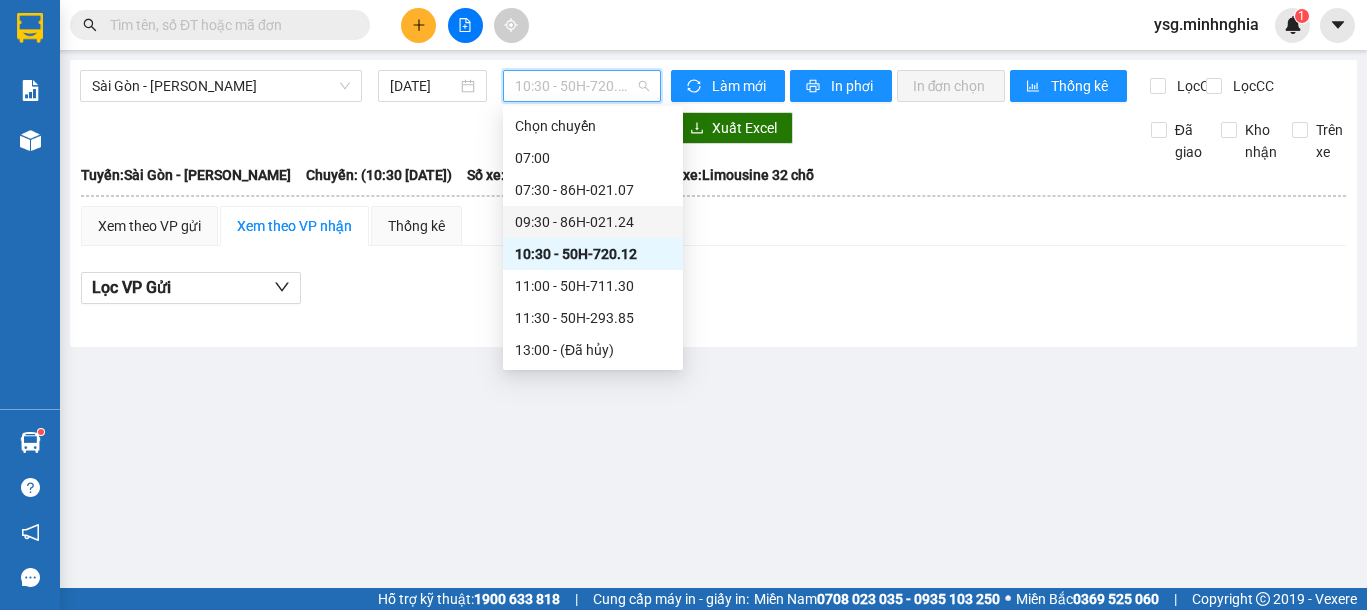 click on "09:30     - 86H-021.24" at bounding box center (593, 222) 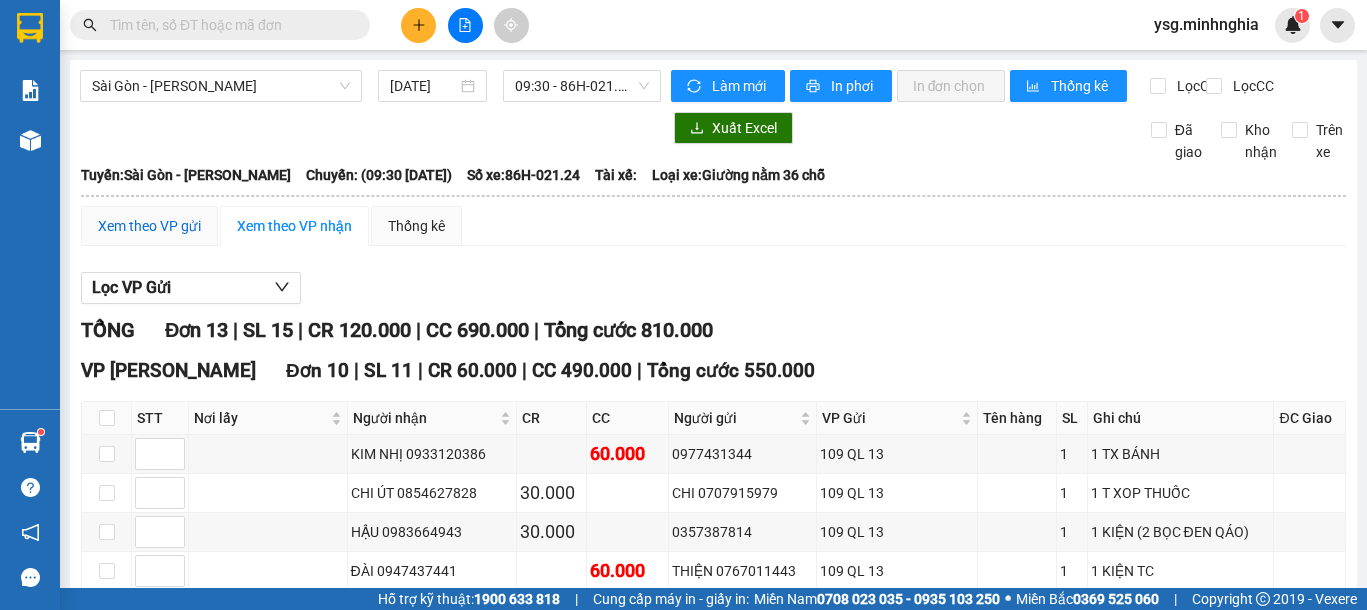 click on "Xem theo VP gửi" at bounding box center [149, 226] 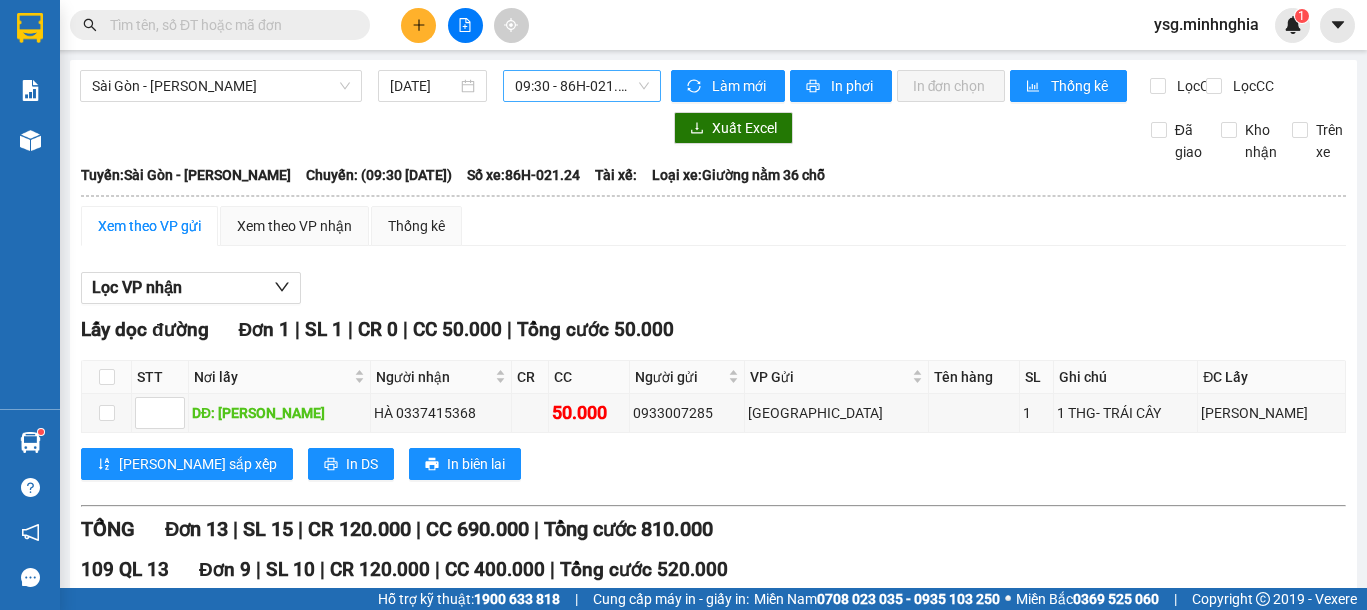 click on "09:30     - 86H-021.24" at bounding box center (582, 86) 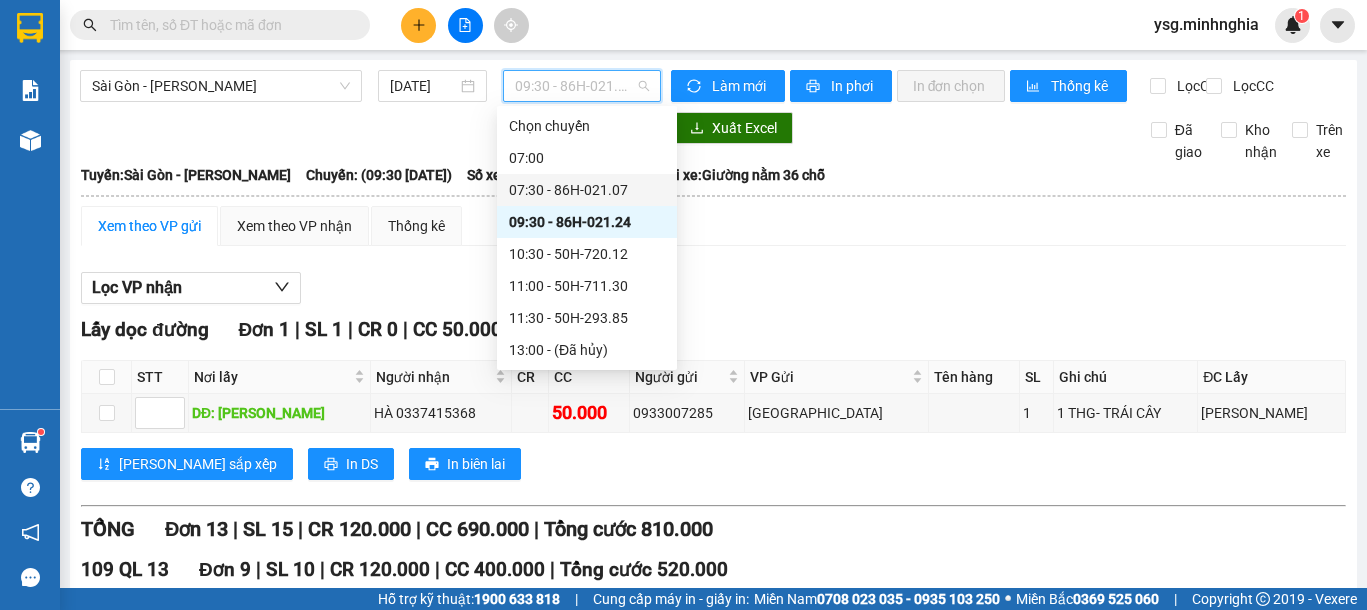 click on "07:30     - 86H-021.07" at bounding box center (587, 190) 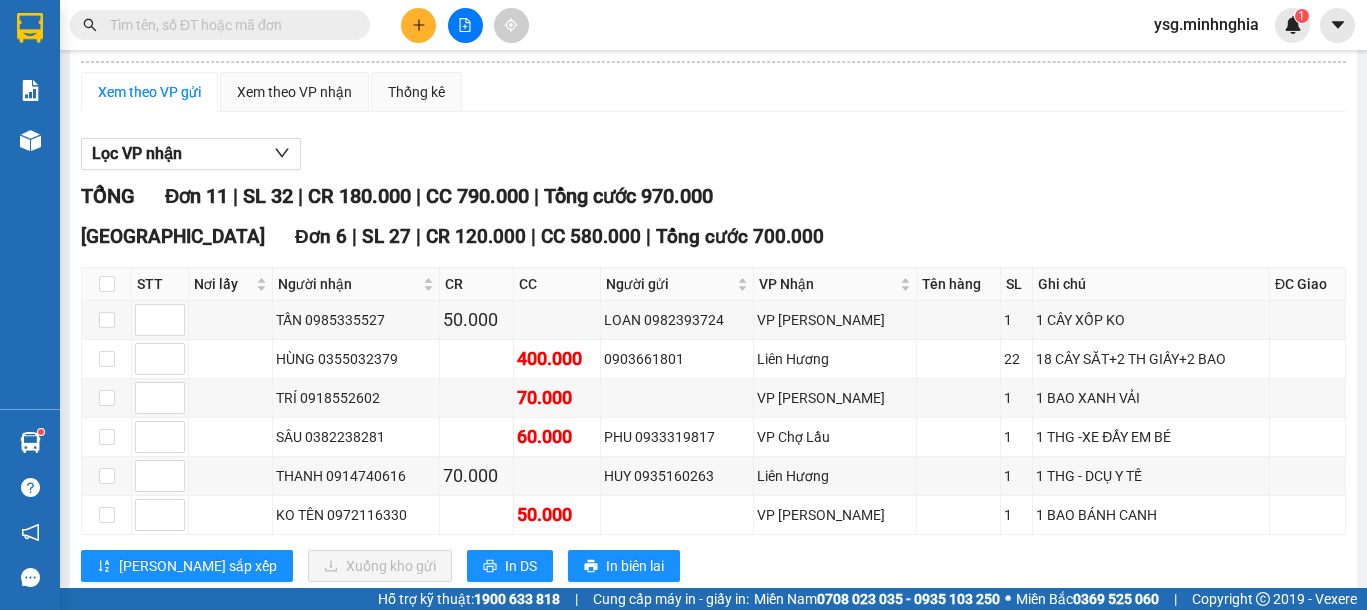 scroll, scrollTop: 140, scrollLeft: 0, axis: vertical 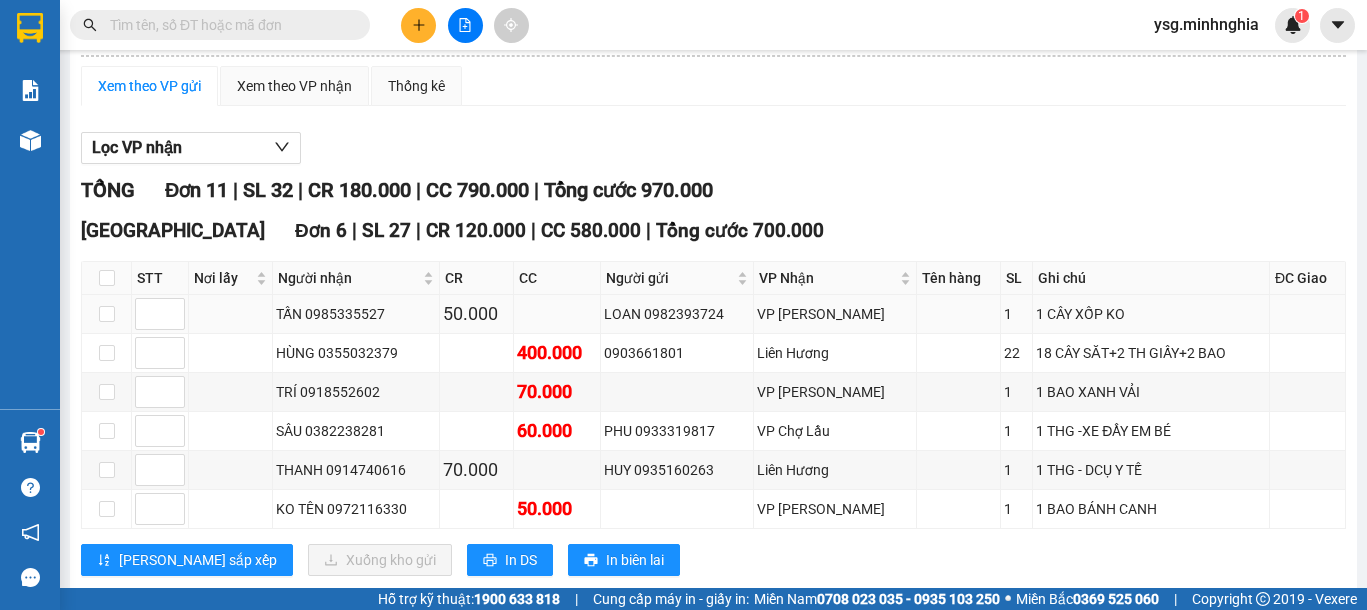 click at bounding box center (107, 314) 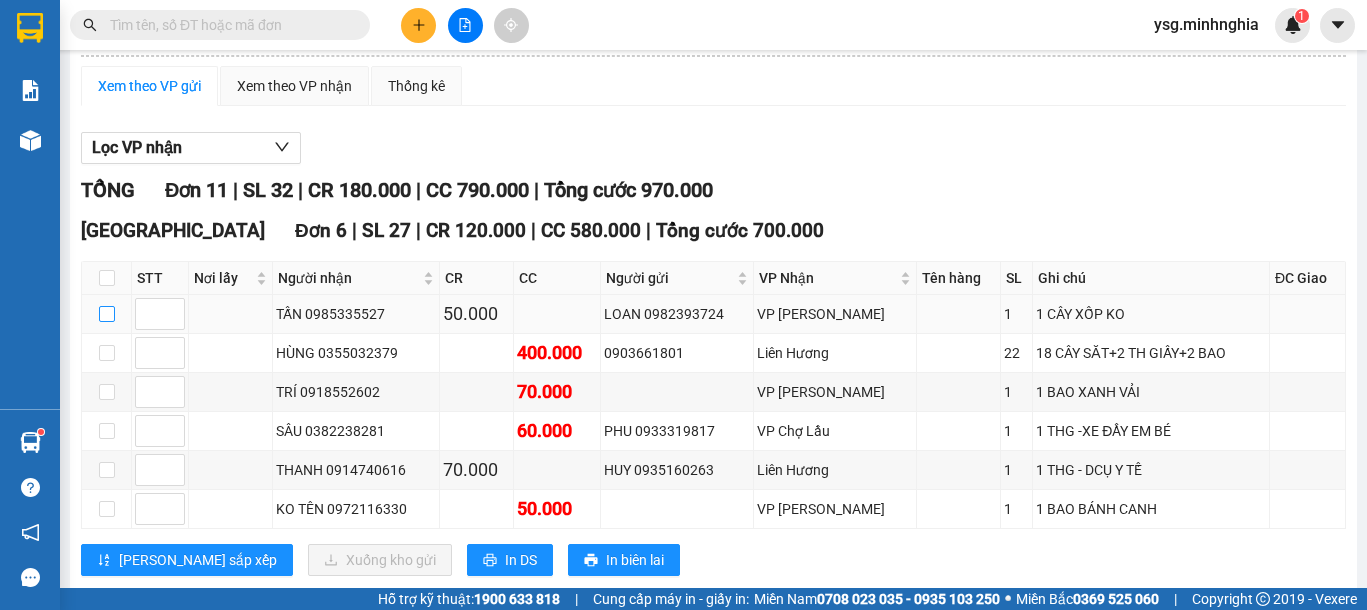 click at bounding box center [107, 314] 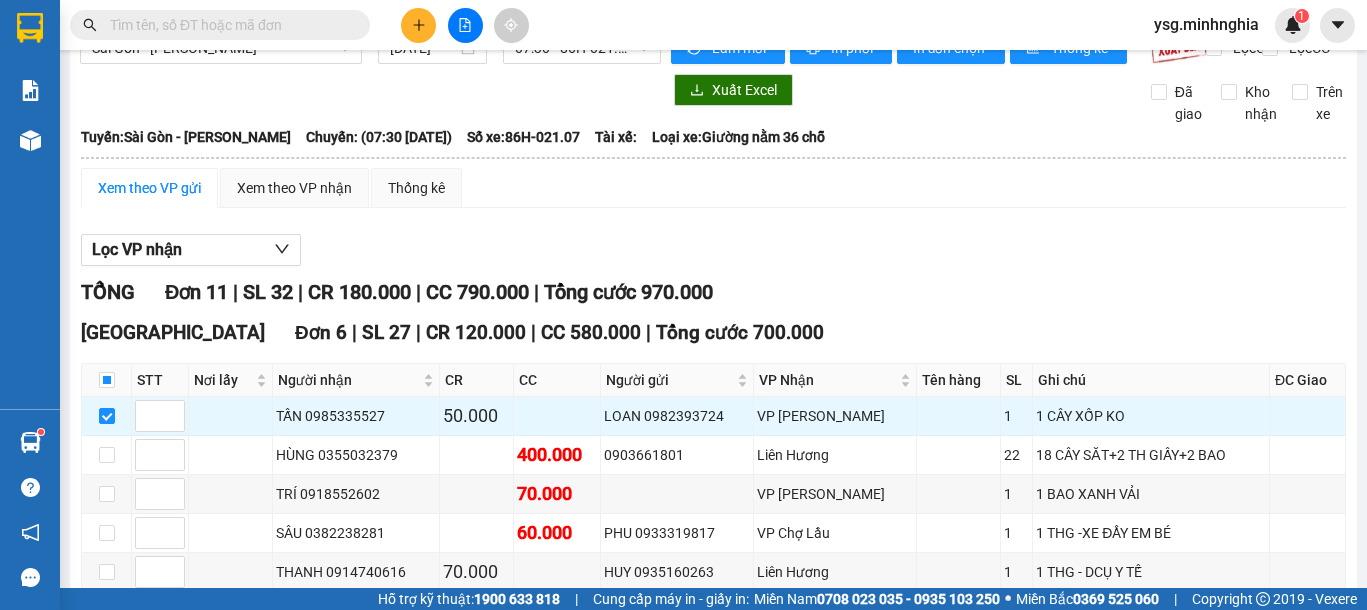 scroll, scrollTop: 0, scrollLeft: 0, axis: both 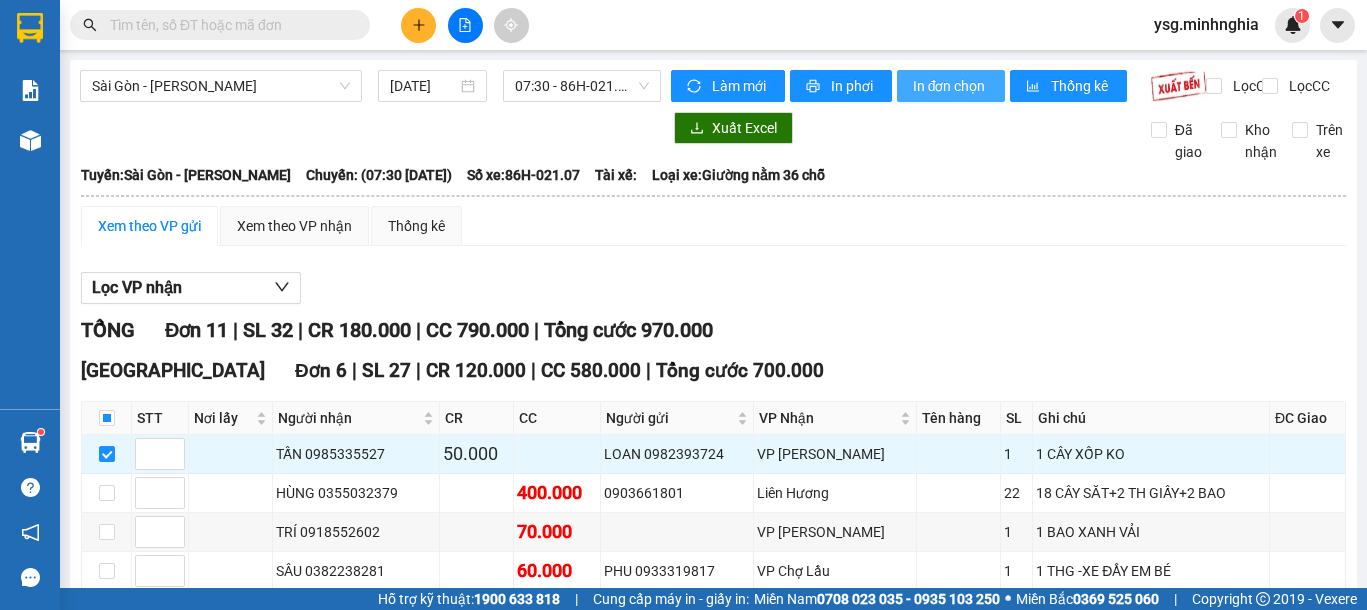 click on "In đơn chọn" at bounding box center (951, 86) 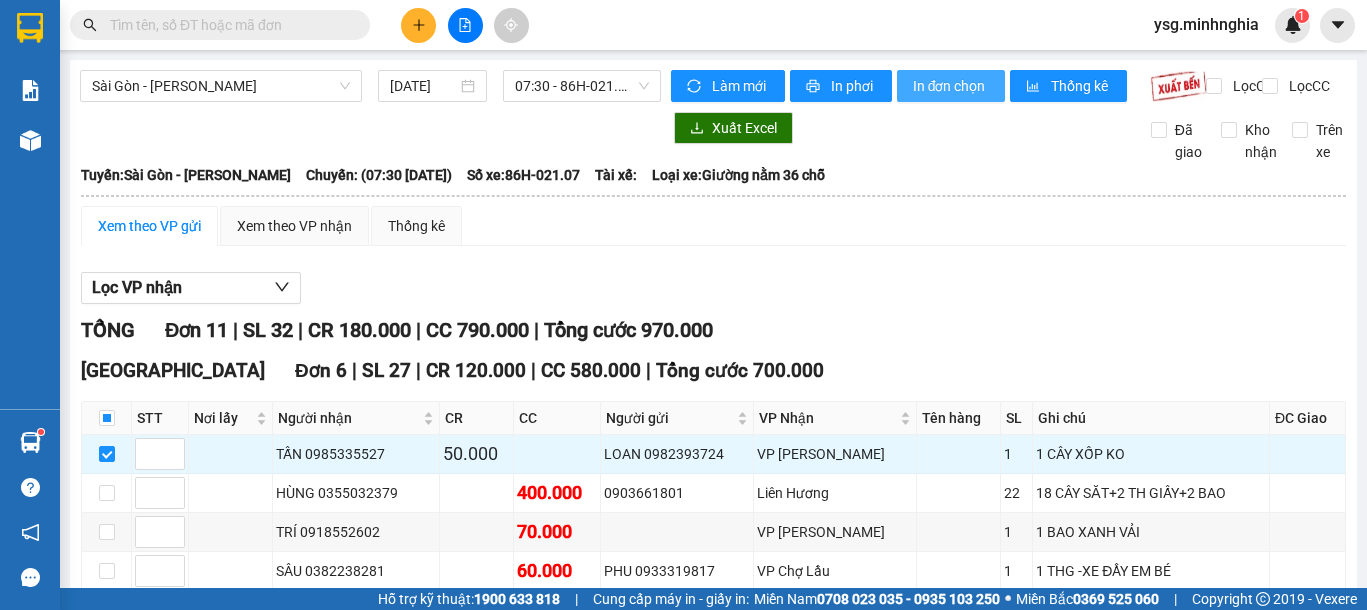 scroll, scrollTop: 0, scrollLeft: 0, axis: both 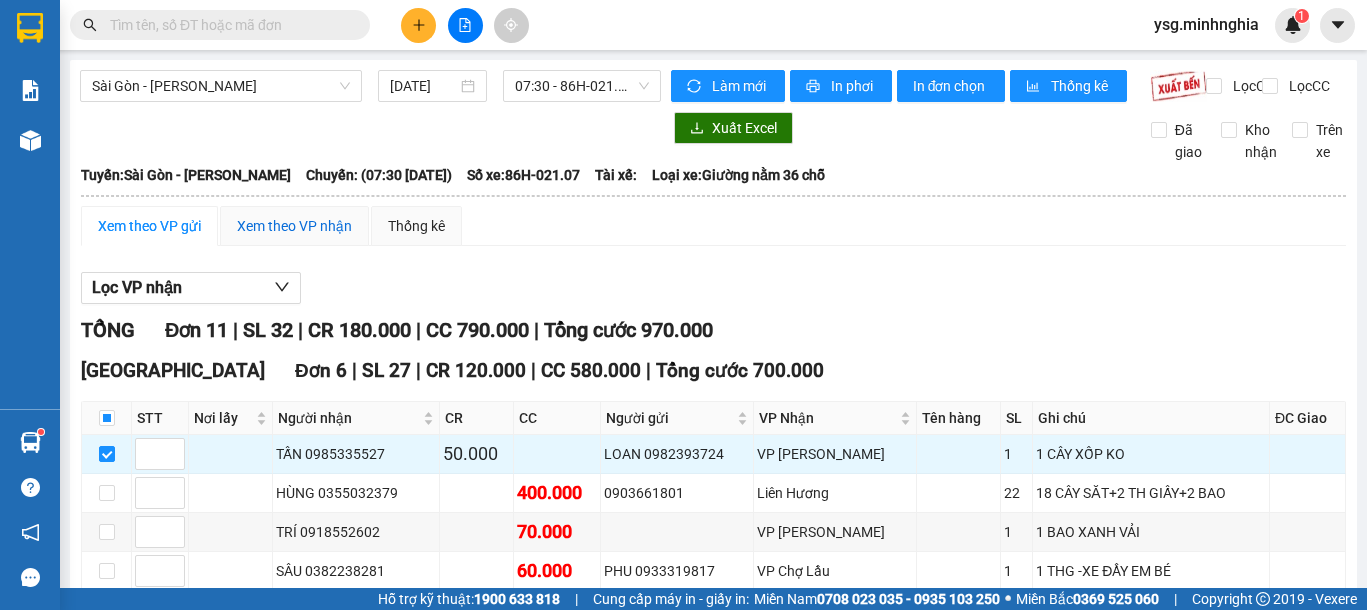 click on "Xem theo VP nhận" at bounding box center (294, 226) 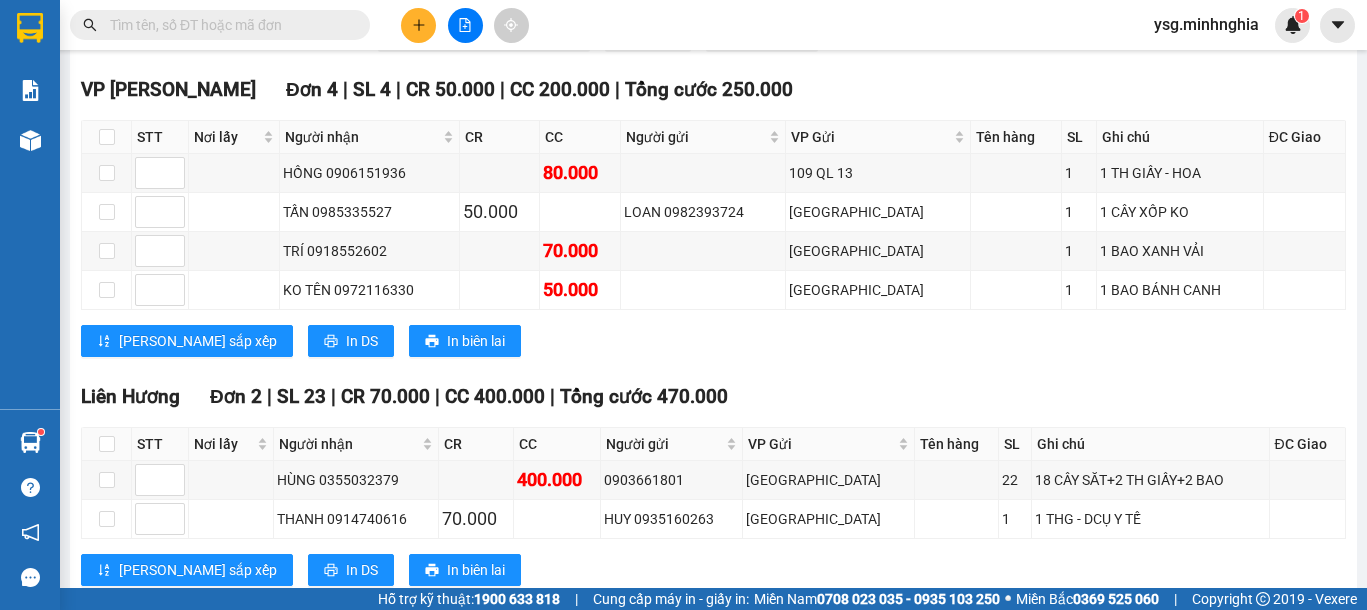 scroll, scrollTop: 512, scrollLeft: 0, axis: vertical 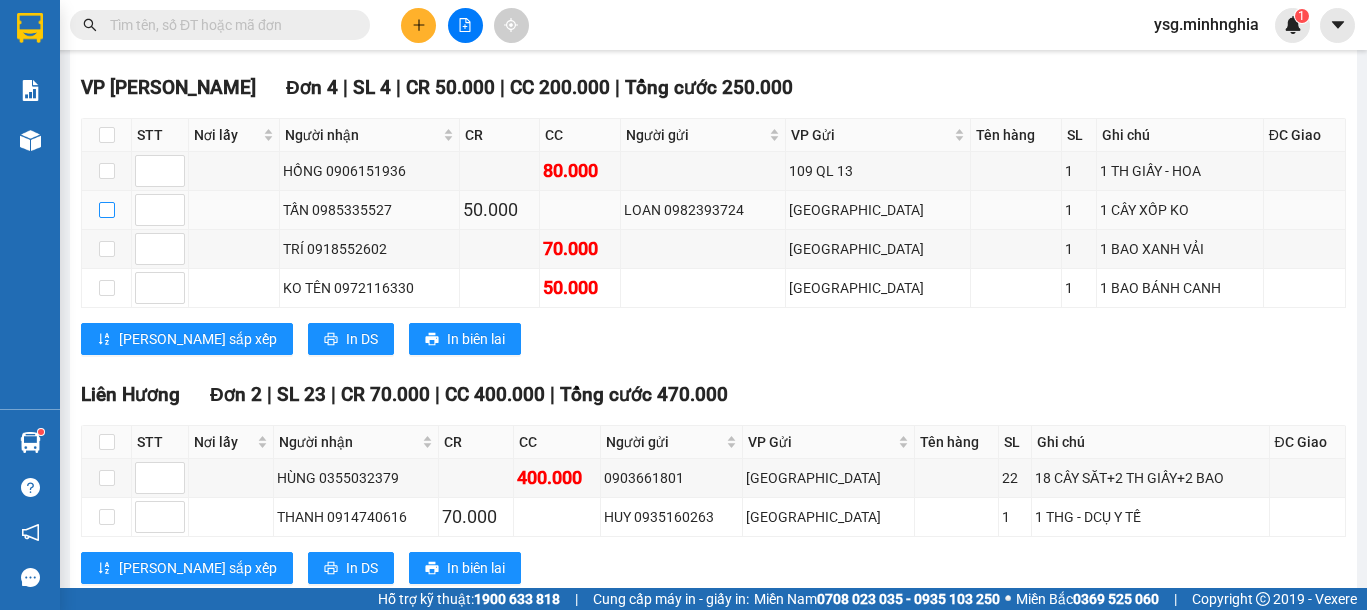 click at bounding box center [107, 210] 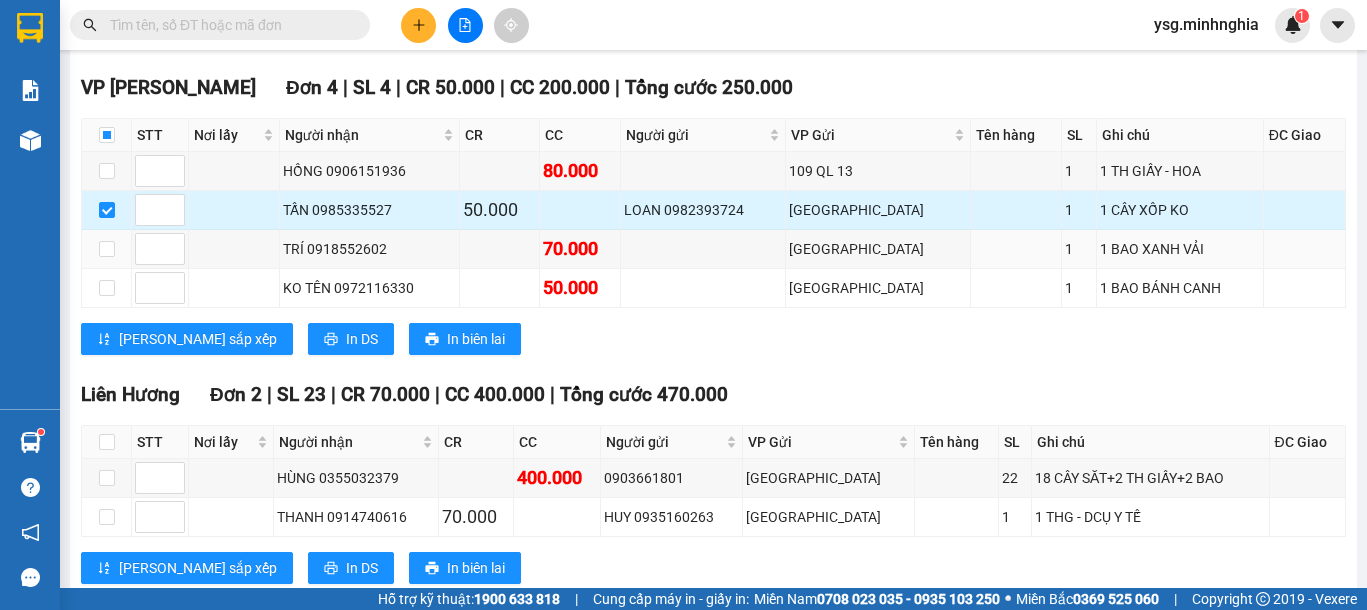 scroll, scrollTop: 0, scrollLeft: 0, axis: both 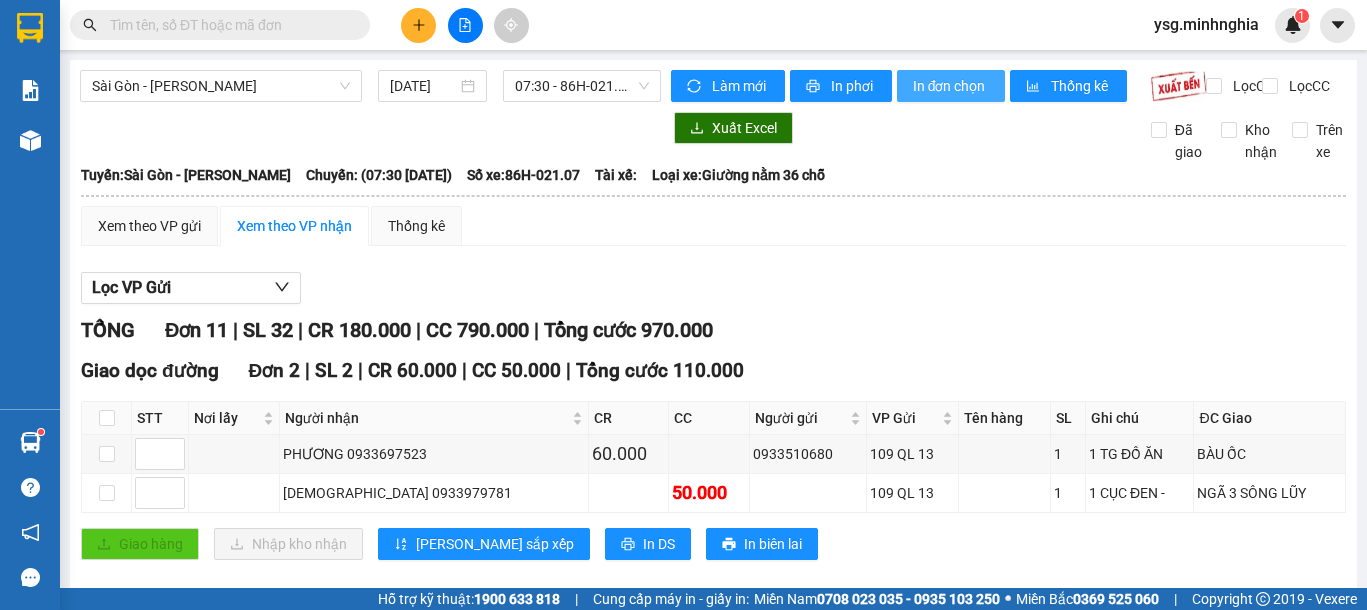 click on "In đơn chọn" at bounding box center [951, 86] 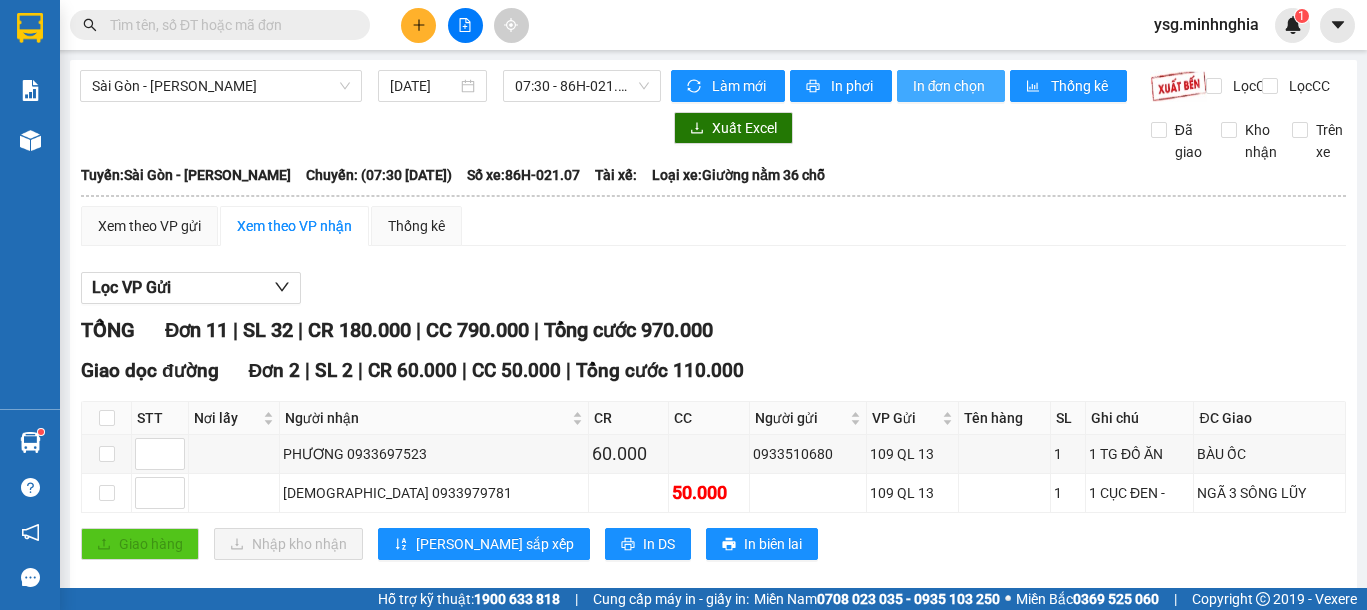 scroll, scrollTop: 0, scrollLeft: 0, axis: both 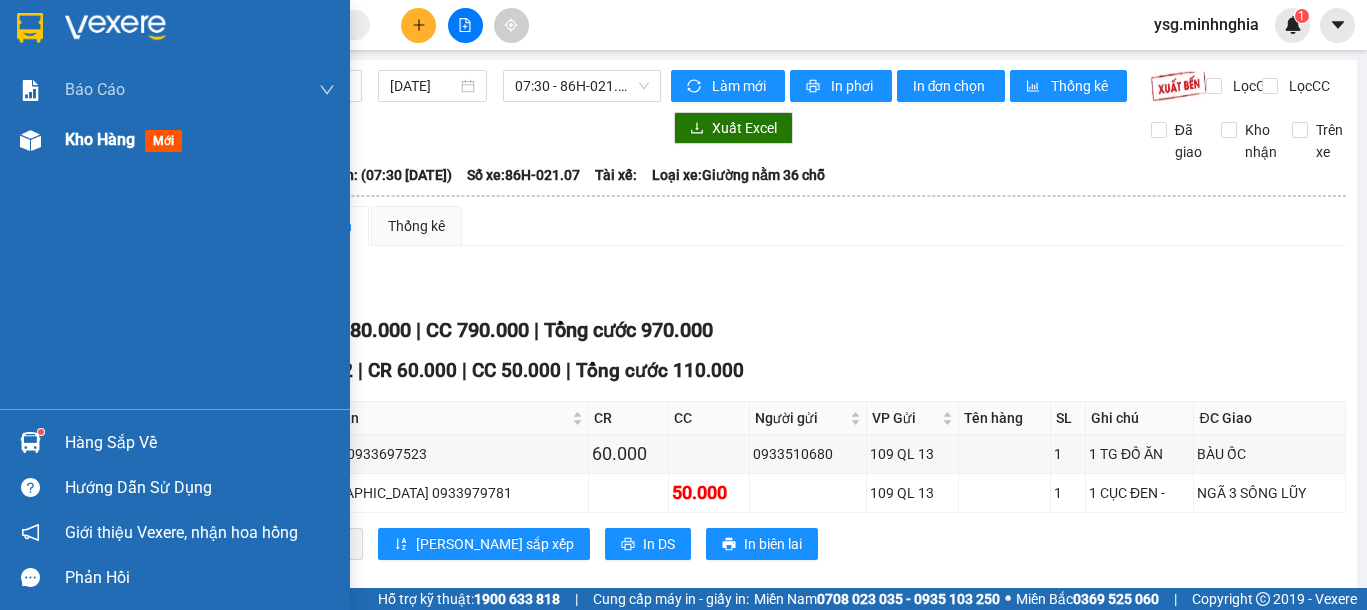 click at bounding box center [30, 140] 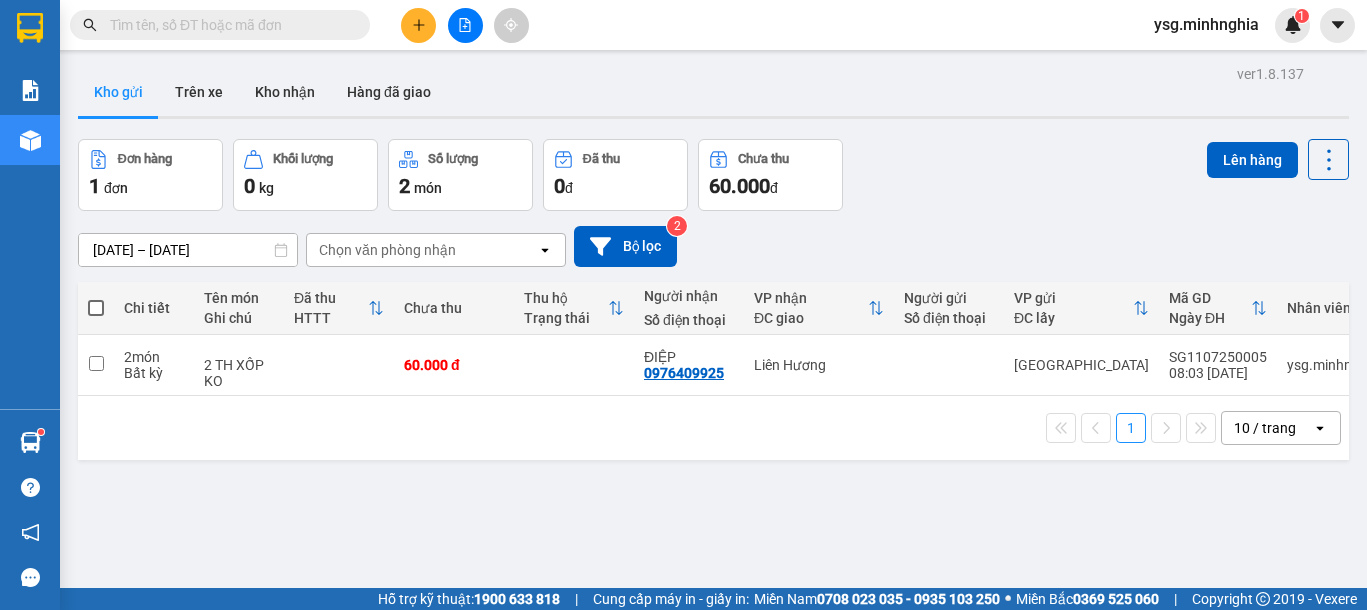 click on "Kết quả tìm kiếm ( 405 )  Bộ lọc  Ngày tạo đơn gần nhất Mã ĐH Trạng thái Món hàng Tổng cước Chưa cước Người gửi VP Gửi Người nhận VP Nhận VPPR0907250014 11:44 - 09/07 Trên xe   86H-021.24 13:00  -   09/07 816 SL:  7 350.000 0898988840 VP Phan Rí 0355199332 DUNG Sài Gòn Giao DĐ: QUA CẦU TÂN VẠN 1090507250001 06:25 - 05/07 Trên xe   50H-302.50 07:30  -   05/07 SL:  1 60.000 60.000 109 QL 13 0847177585 ĐOÀN HỒNG VP Chợ Lầu 1092906250058 15:48 - 29/06 Trên xe   50H-302.50 18:00  -   29/06 SL:  1 50.000 50.000 109 QL 13 0847177585 ĐOÀN HỒNG VP Chợ Lầu VPPR2106250017 13:48 - 21/06 Trên xe   50H-350.51 14:00  -   21/06 SL:  1 50.000 0937235563 TRANG VP Phan Rí 0908060585 TRÚC Sài Gòn Giao DĐ: CHỢ BẢO HOÀ XUÂN LỘC ... SG2106250021 11:19 - 21/06 Trên xe   50H-363.64 11:30  -   21/06 SL:  2 110.000 110.000 0938525175 THẮNG Sài Gòn 0378579345 LỘC VP Phan Rí SG2006250019 10:02 - 20/06 Trên xe   50H-720.12 10:30  -   20/06" at bounding box center [683, 25] 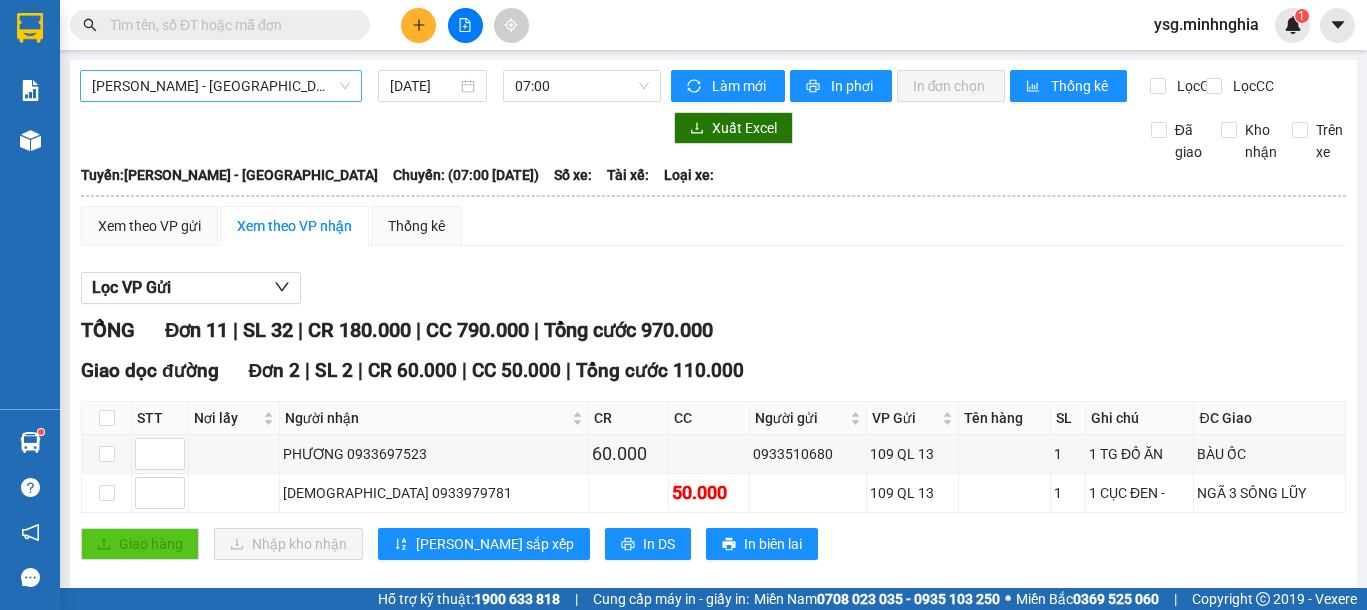 click on "Phan Rí - Sài Gòn" at bounding box center (221, 86) 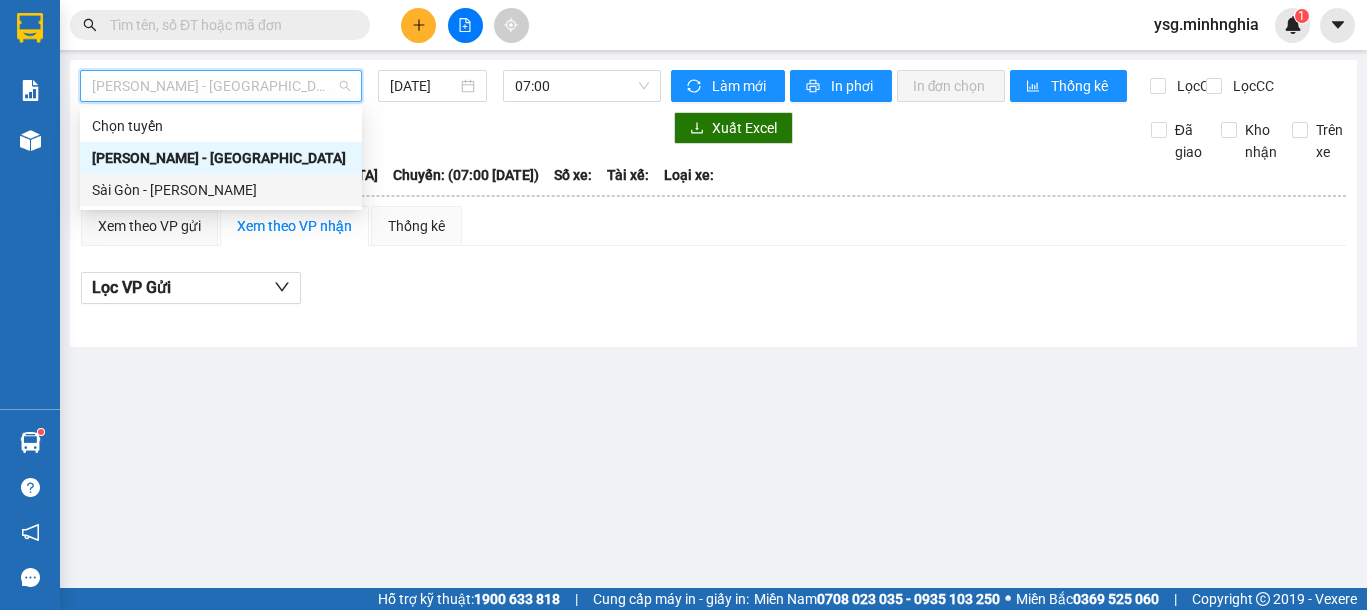 click on "Sài Gòn - [PERSON_NAME]" at bounding box center (221, 190) 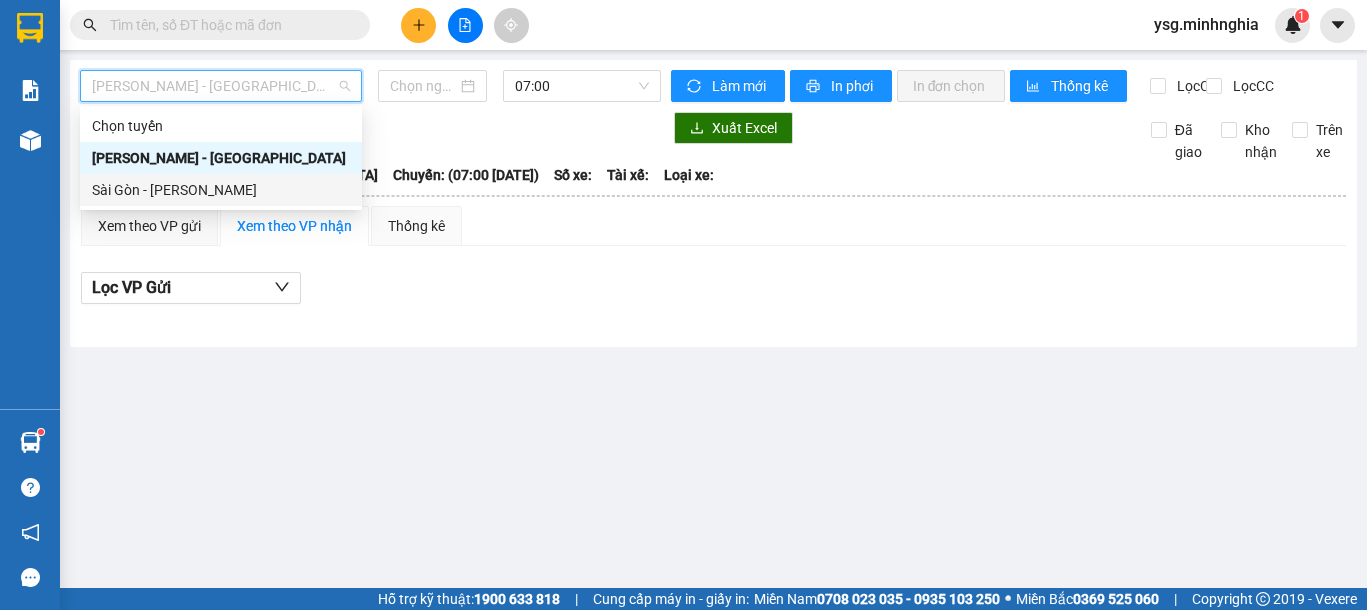 type on "11/07/2025" 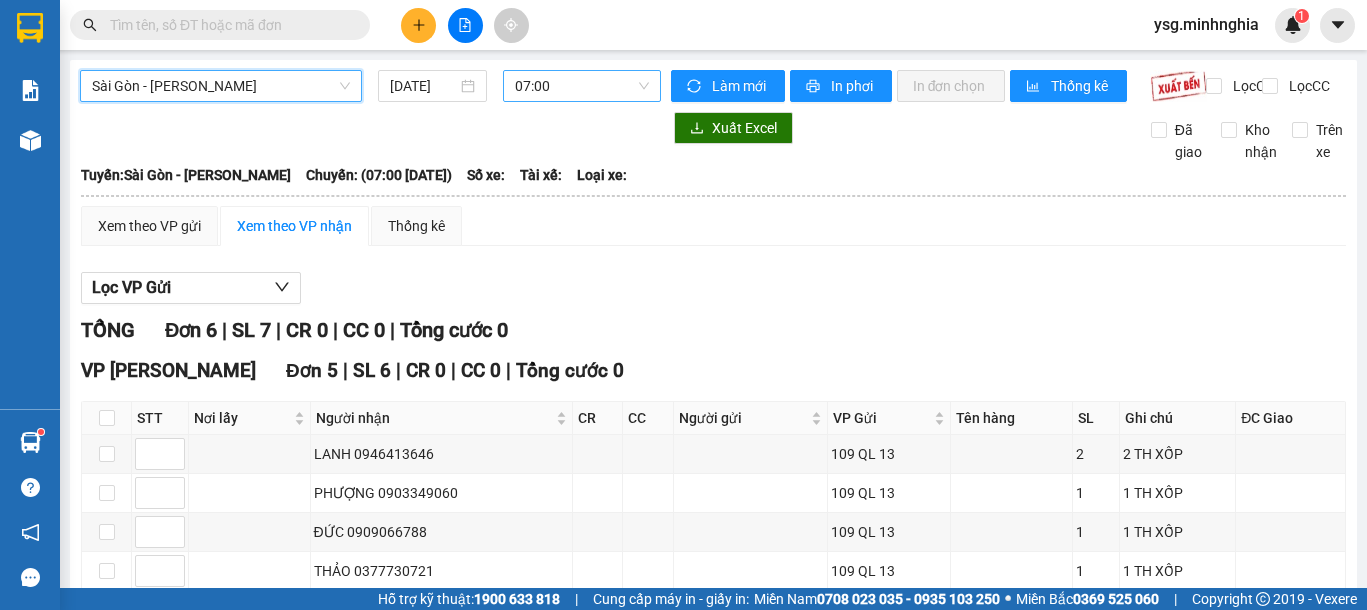 click on "07:00" at bounding box center [582, 86] 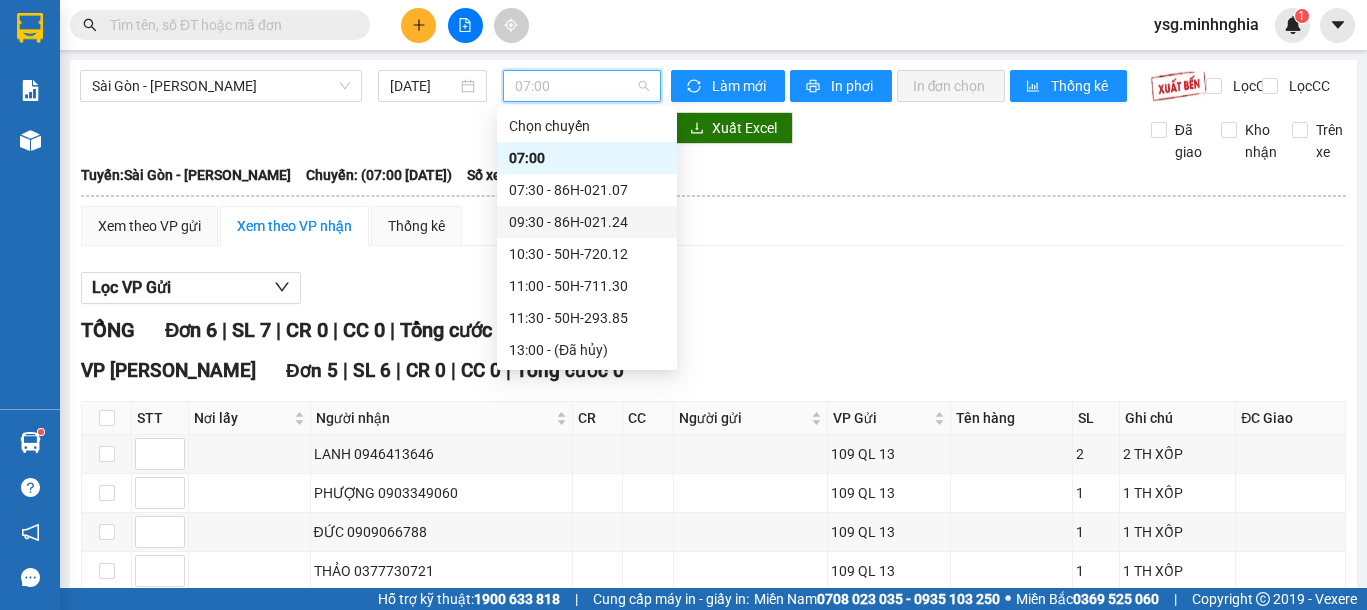 click on "09:30     - 86H-021.24" at bounding box center (587, 222) 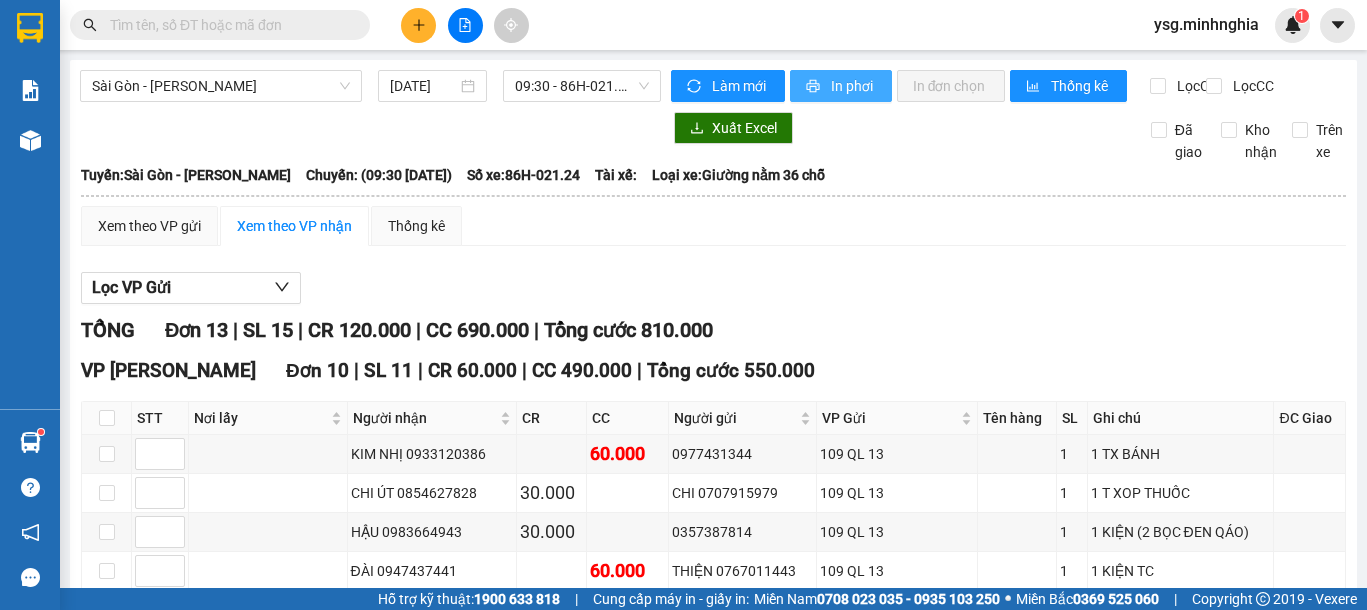 click on "In phơi" at bounding box center [853, 86] 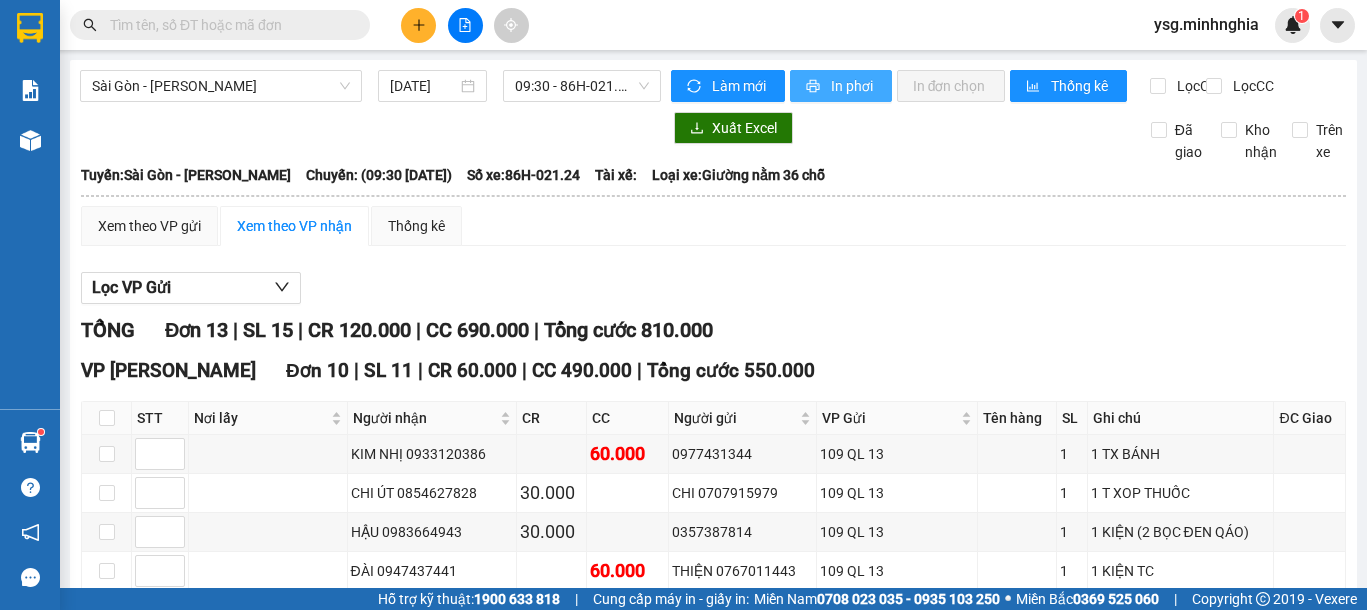scroll, scrollTop: 0, scrollLeft: 0, axis: both 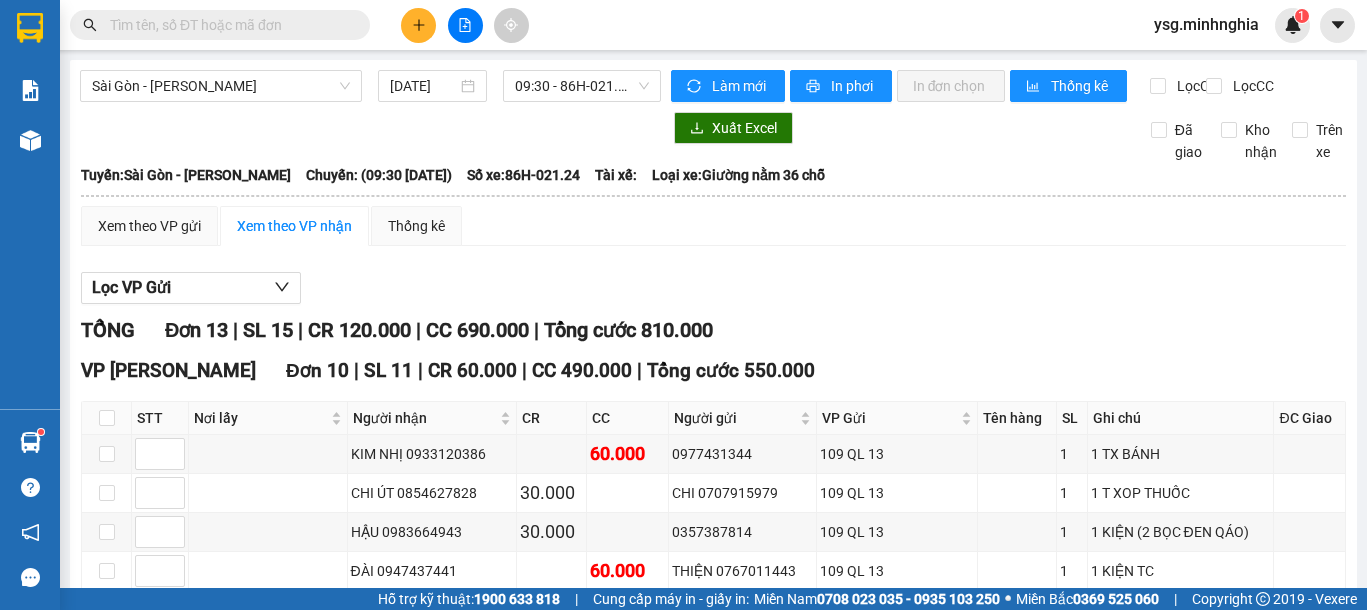 click at bounding box center (418, 25) 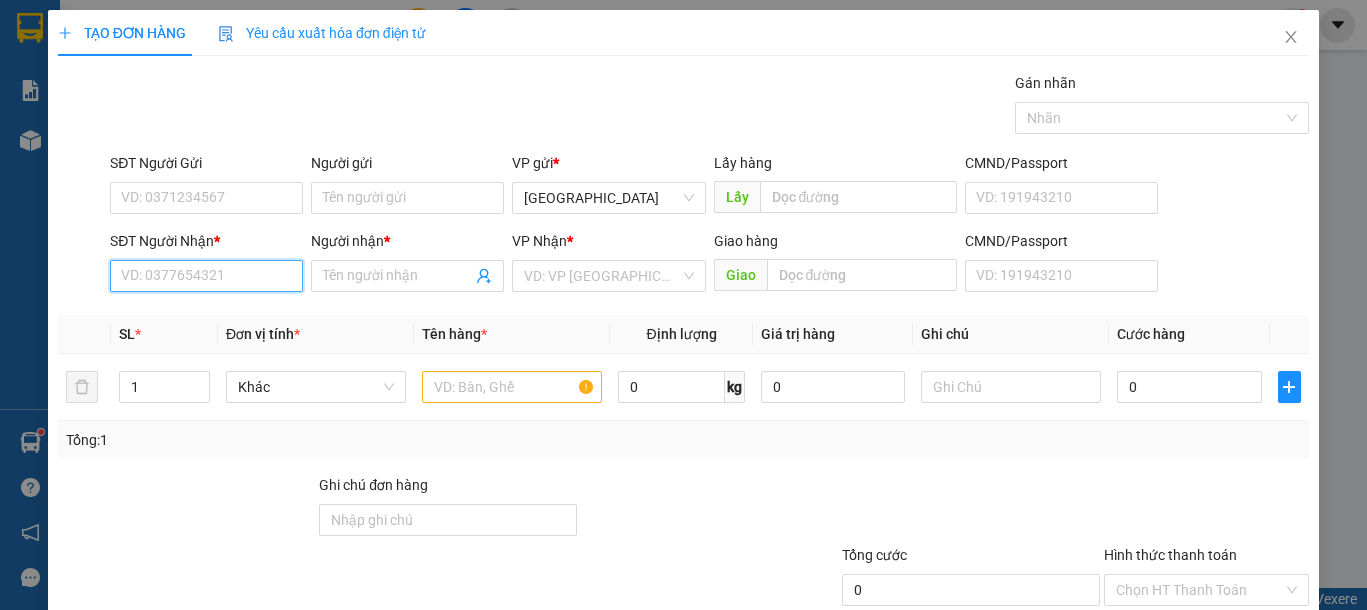 click on "SĐT Người Nhận  *" at bounding box center (206, 276) 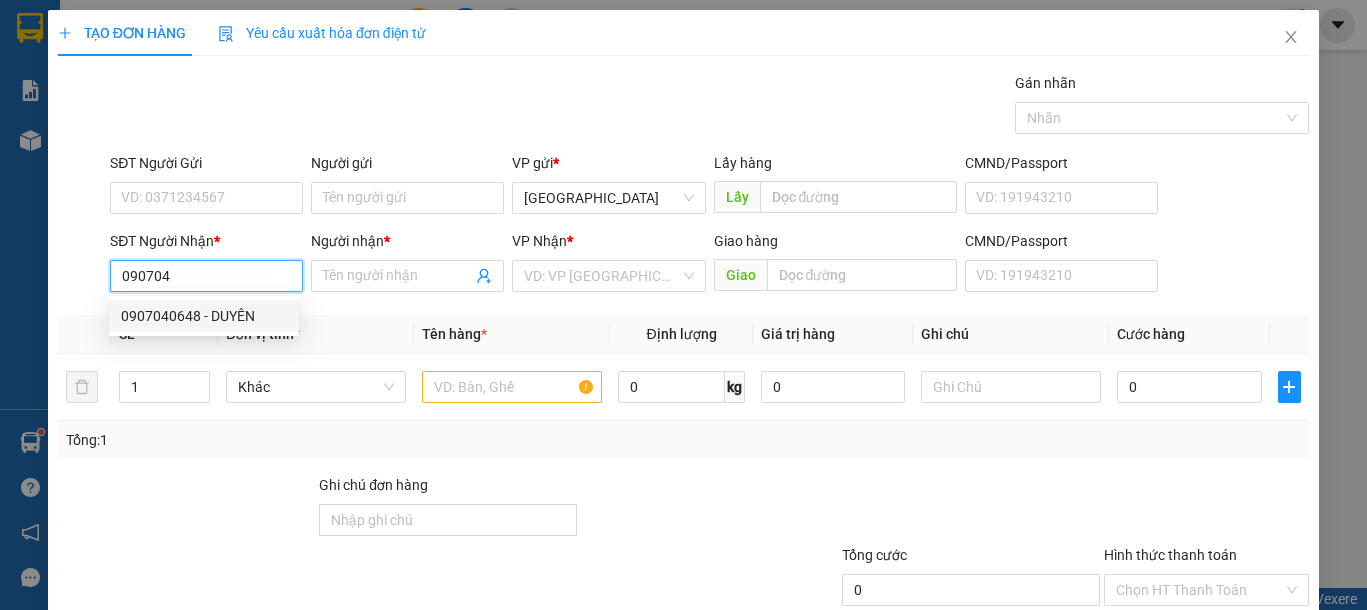 click on "0907040648 - DUYÊN" at bounding box center (204, 316) 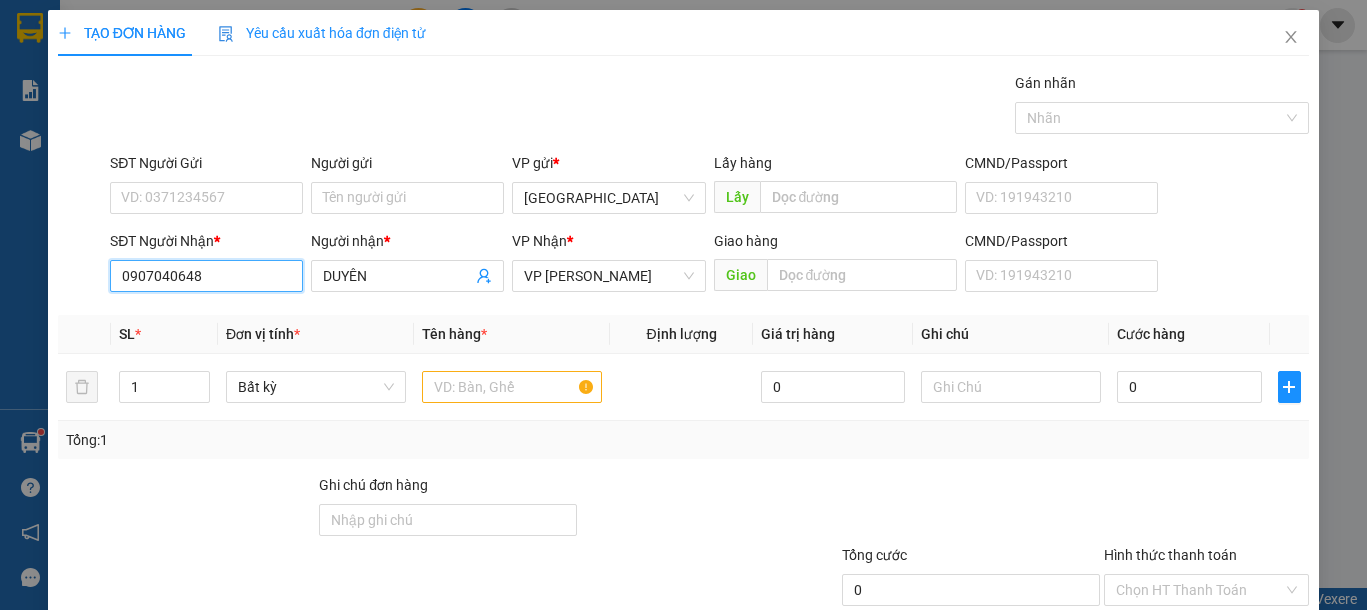 drag, startPoint x: 221, startPoint y: 275, endPoint x: 0, endPoint y: 275, distance: 221 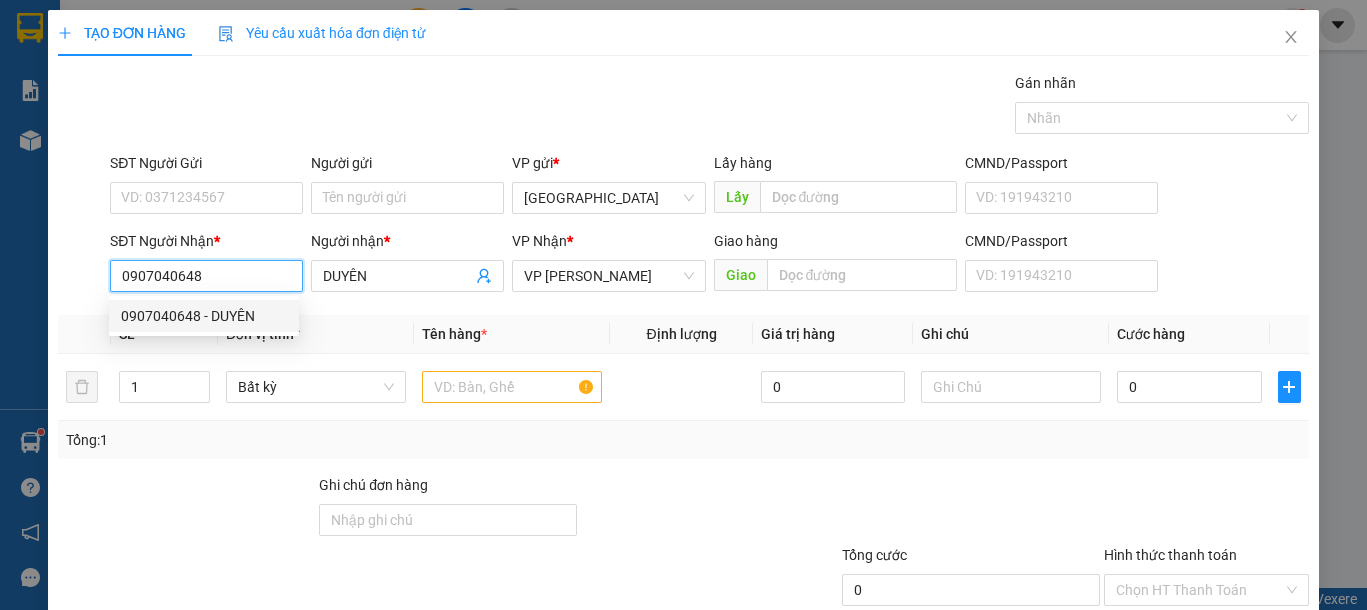 type on "0907040648" 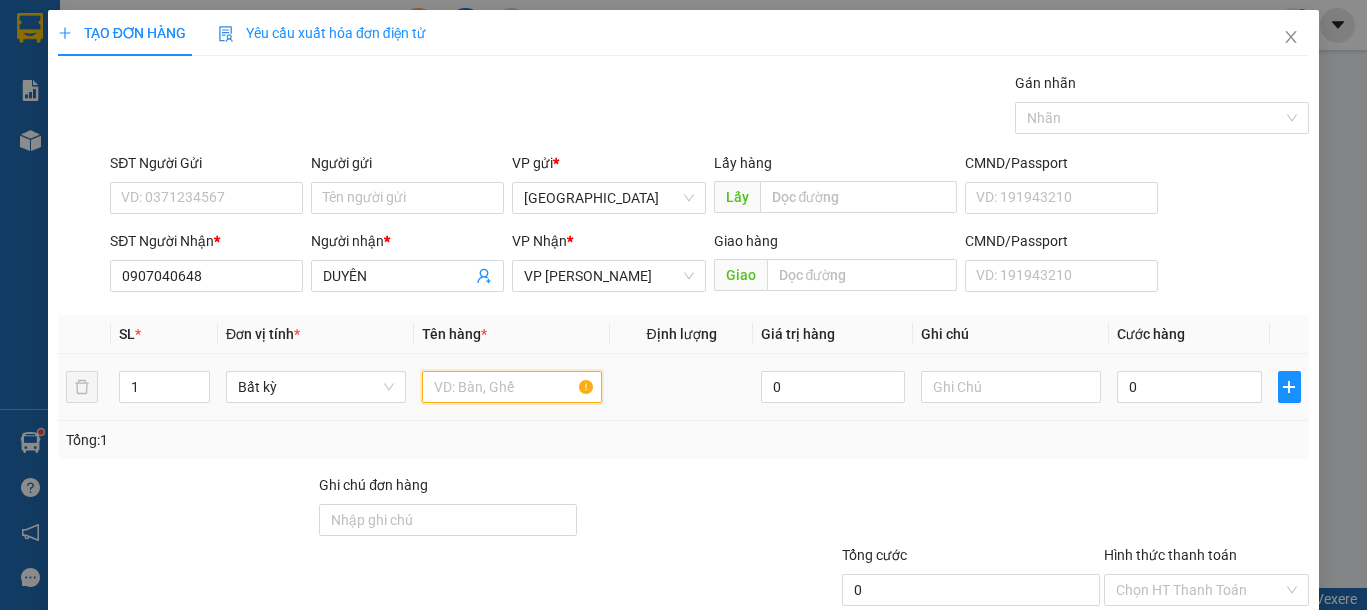 click at bounding box center [512, 387] 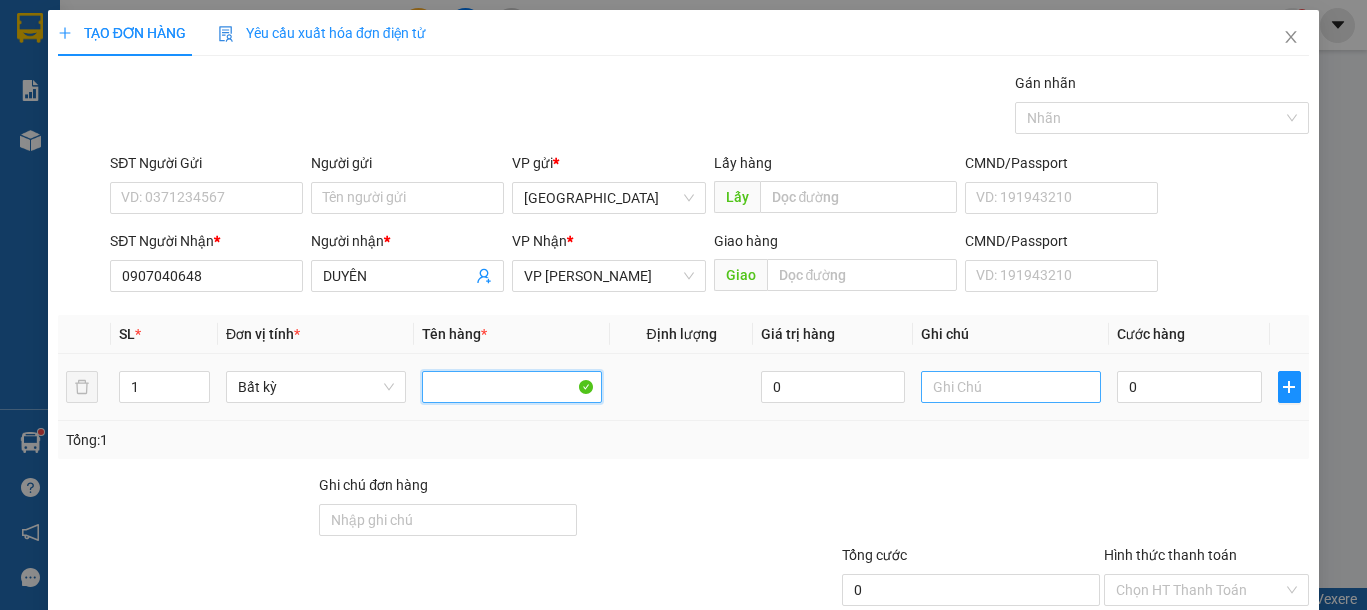 type 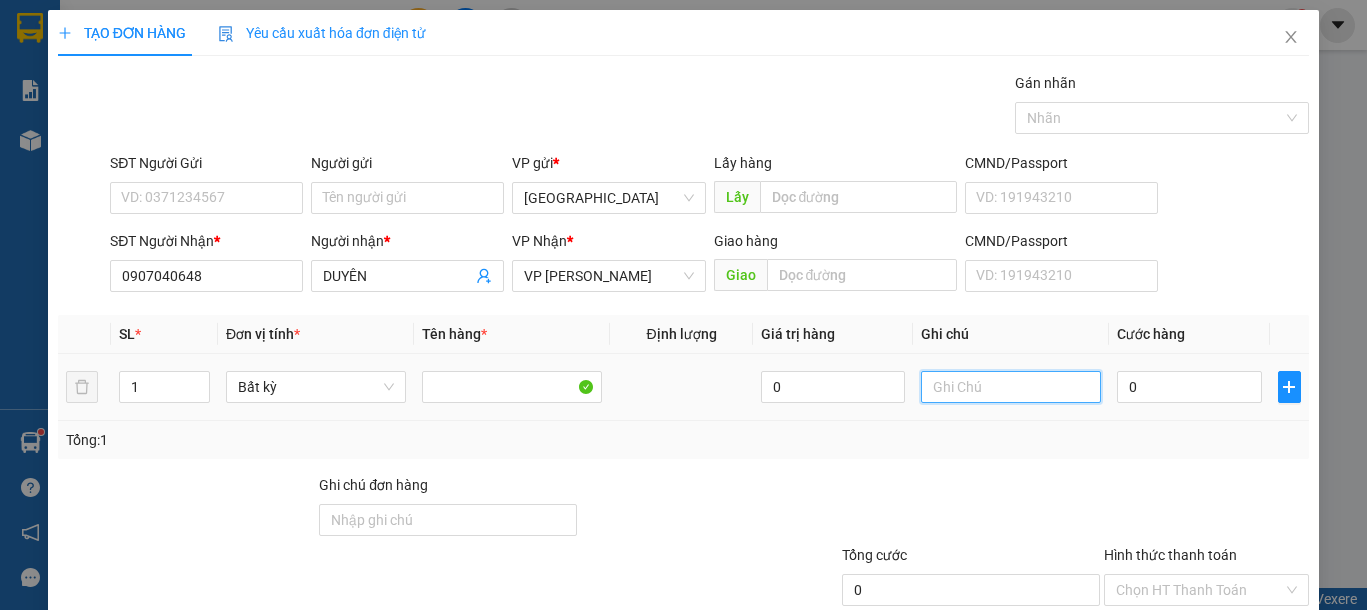 click at bounding box center [1011, 387] 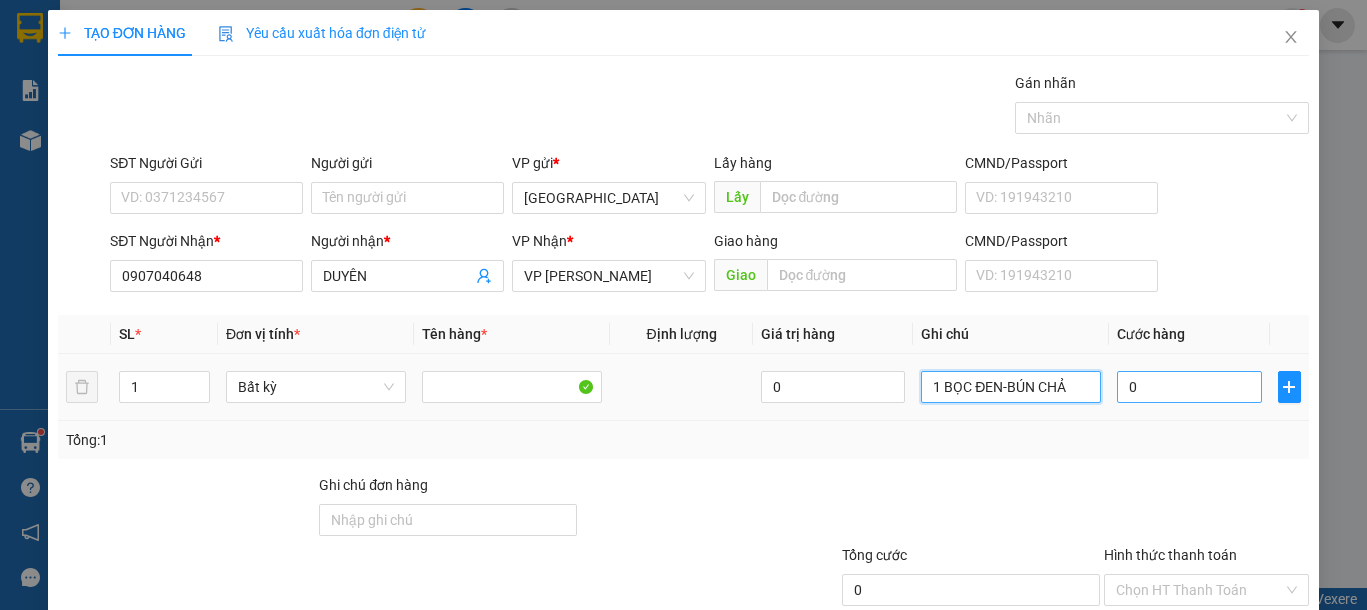 type on "1 BỌC ĐEN-BÚN CHẢ" 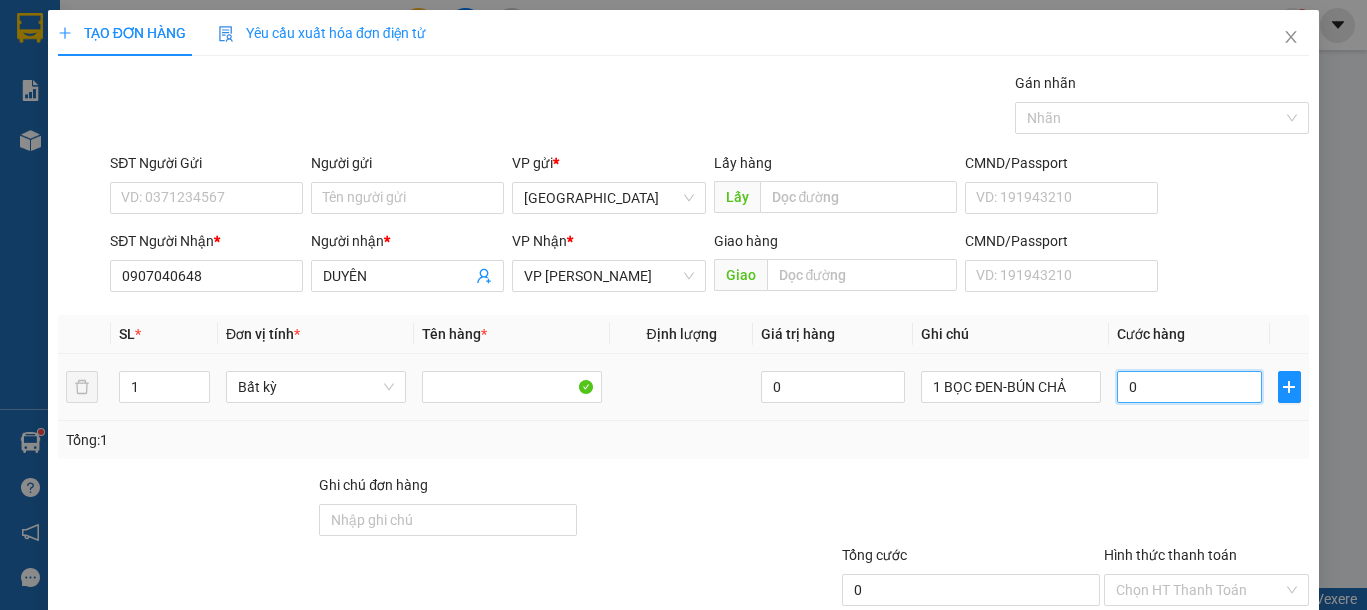 click on "0" at bounding box center [1189, 387] 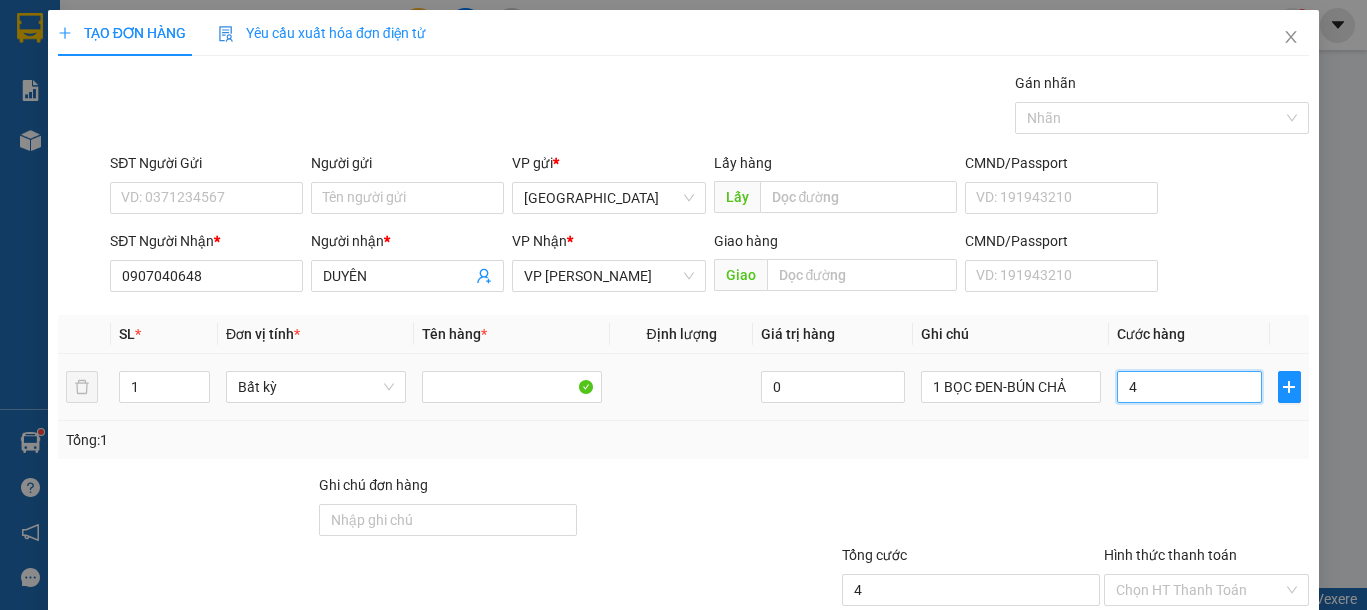 type on "40" 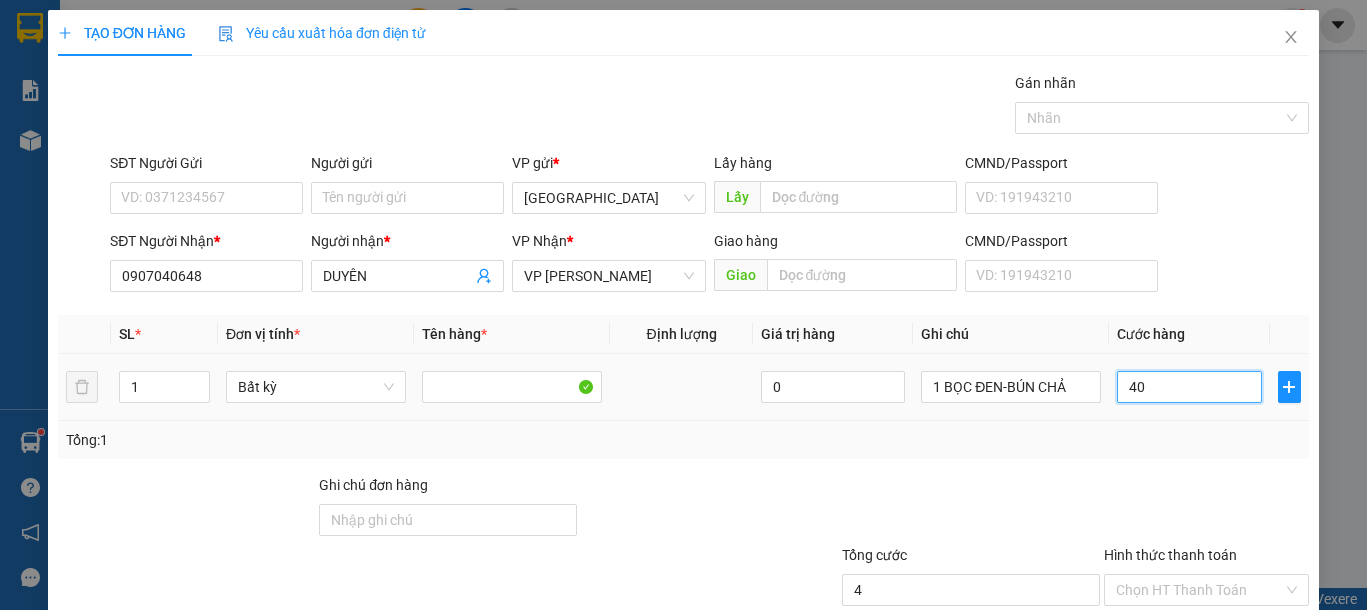type on "40" 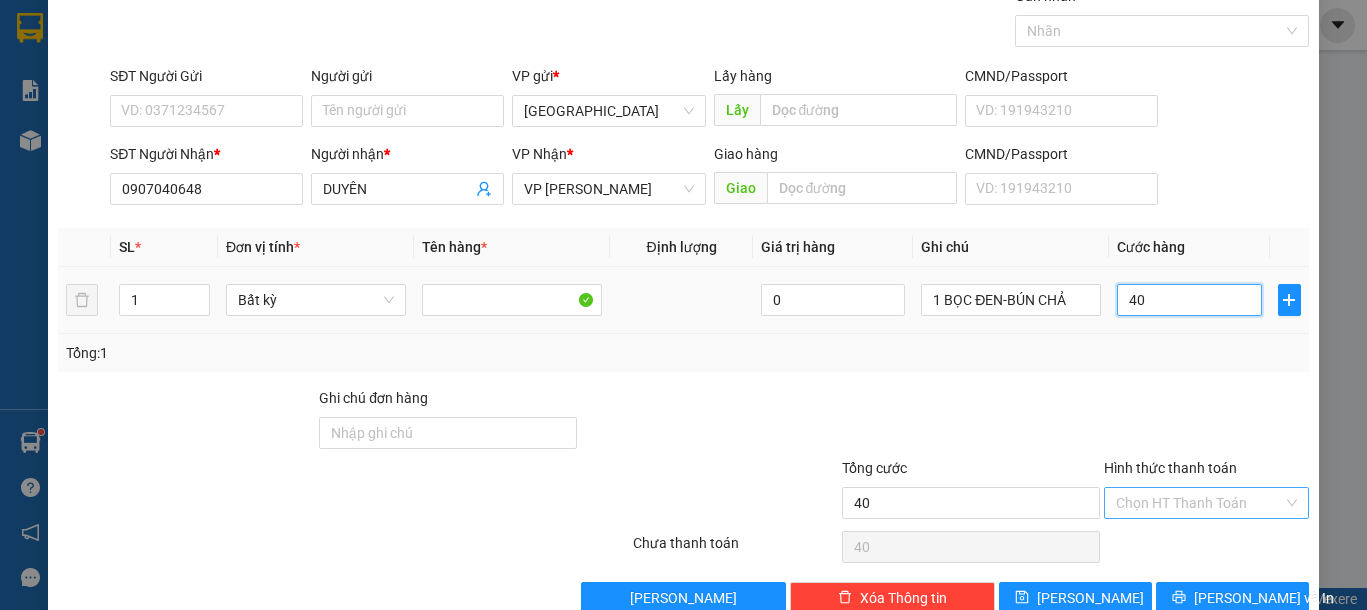 scroll, scrollTop: 130, scrollLeft: 0, axis: vertical 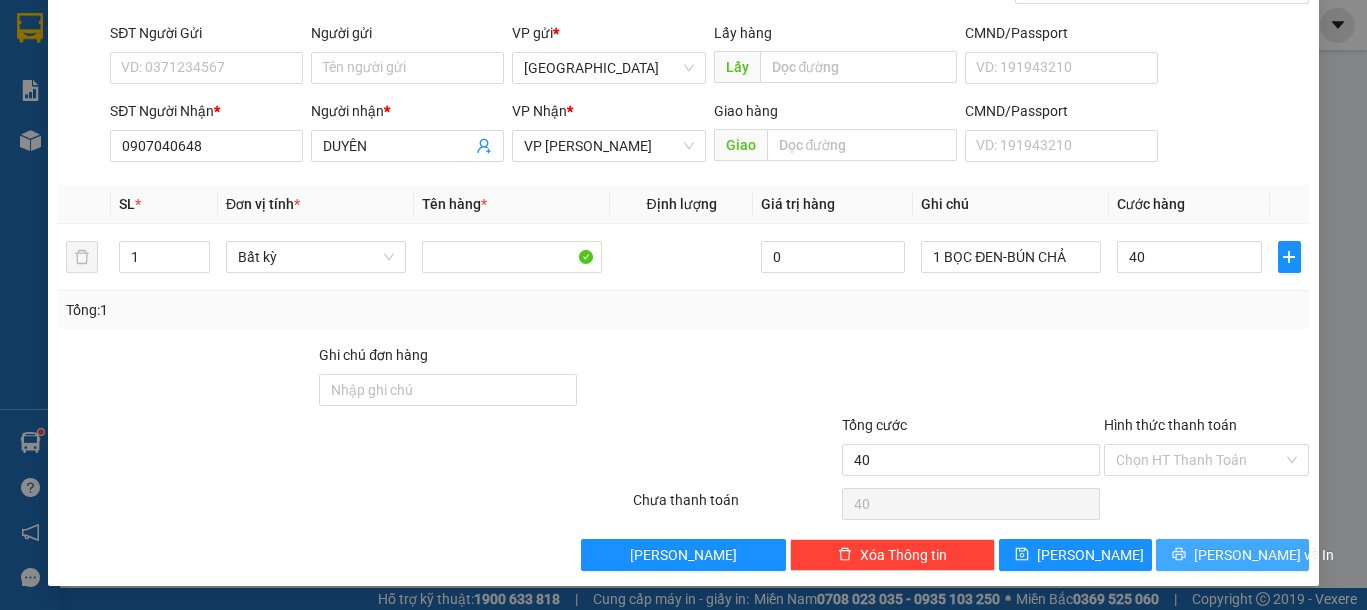type on "40.000" 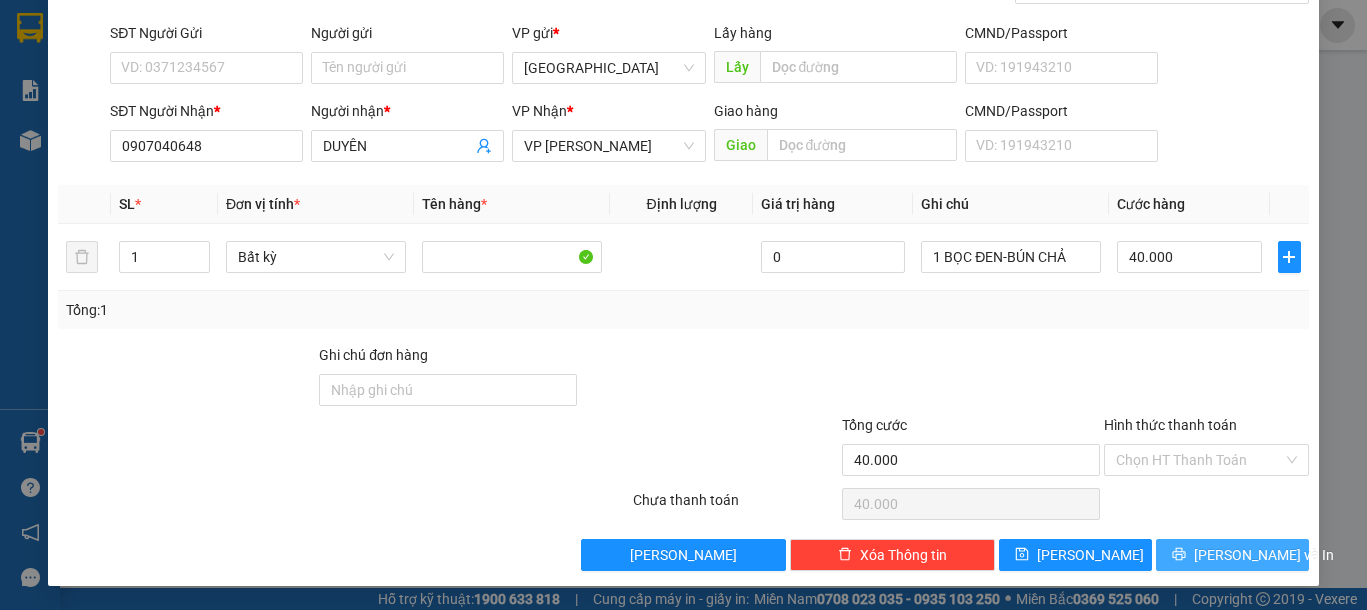 click on "[PERSON_NAME] và In" at bounding box center [1232, 555] 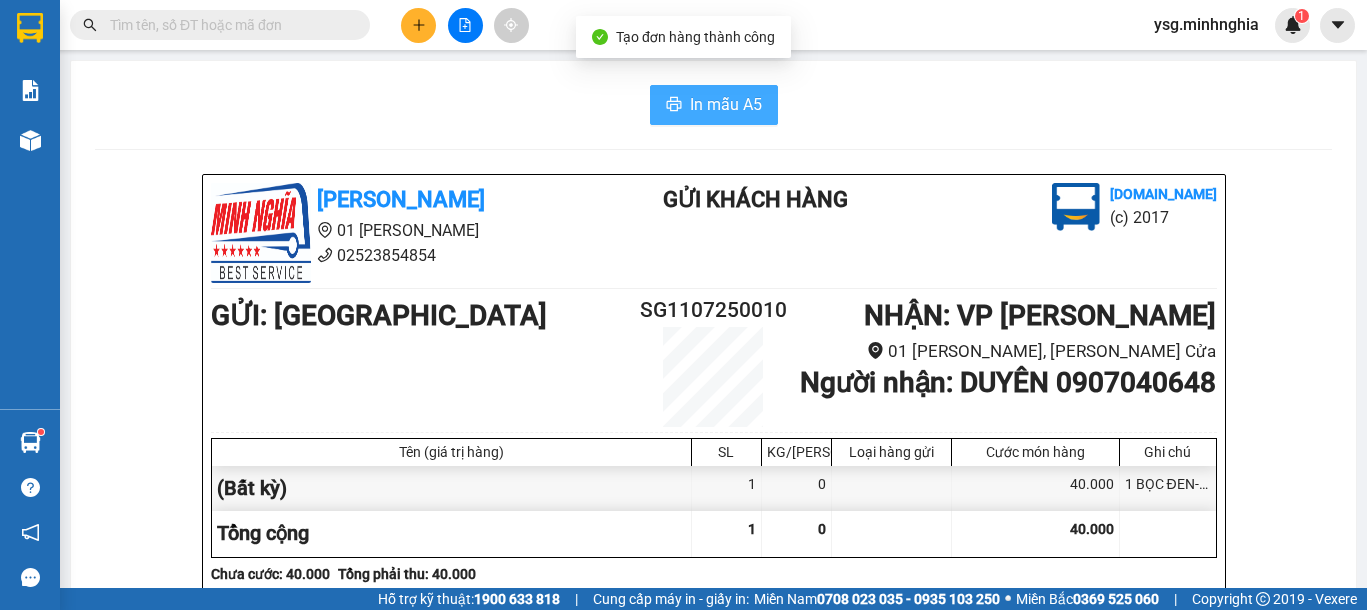 click on "In mẫu A5" at bounding box center (726, 104) 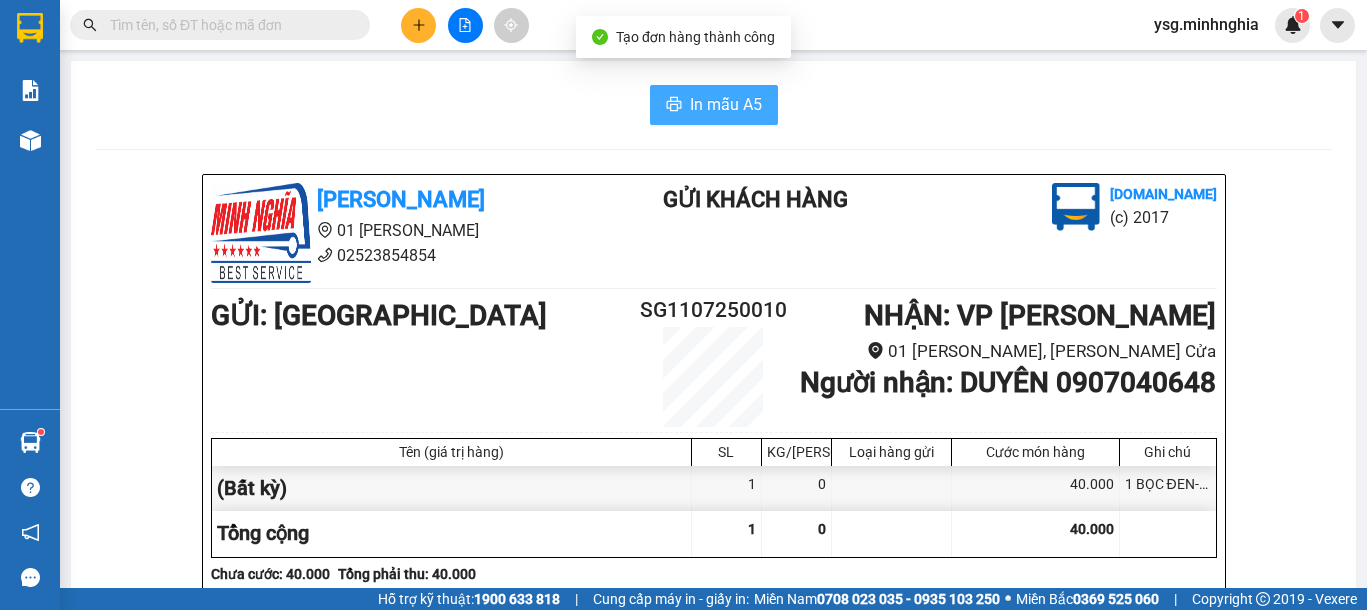 scroll, scrollTop: 0, scrollLeft: 0, axis: both 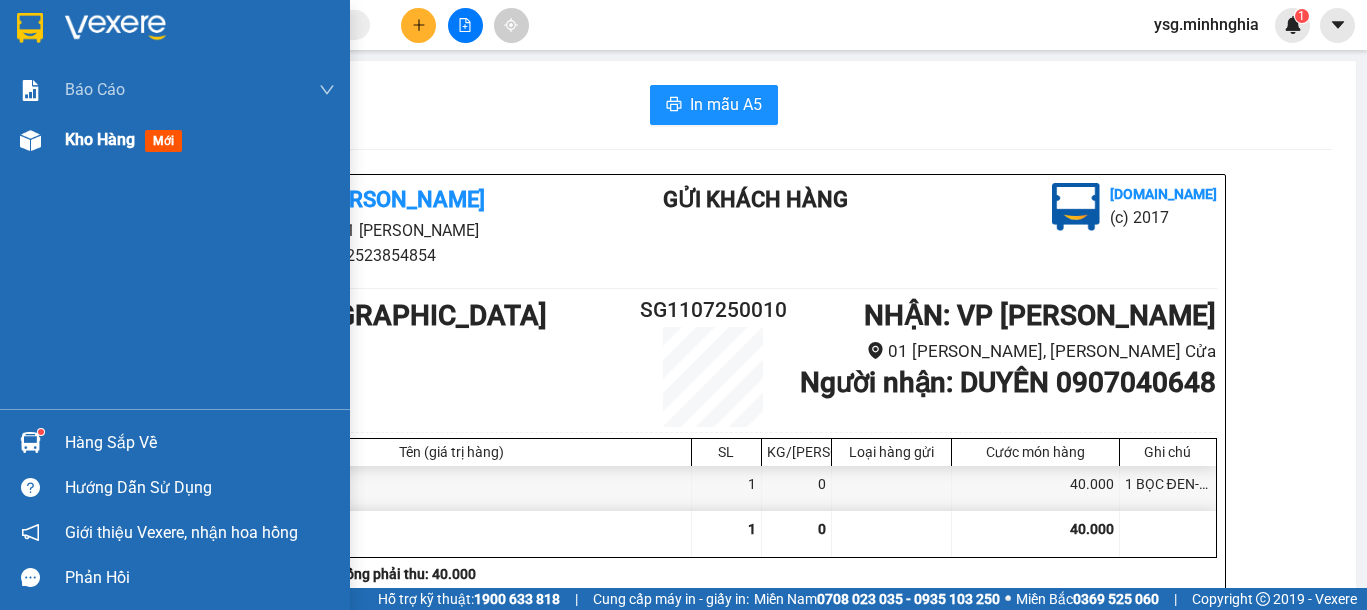 click at bounding box center [30, 140] 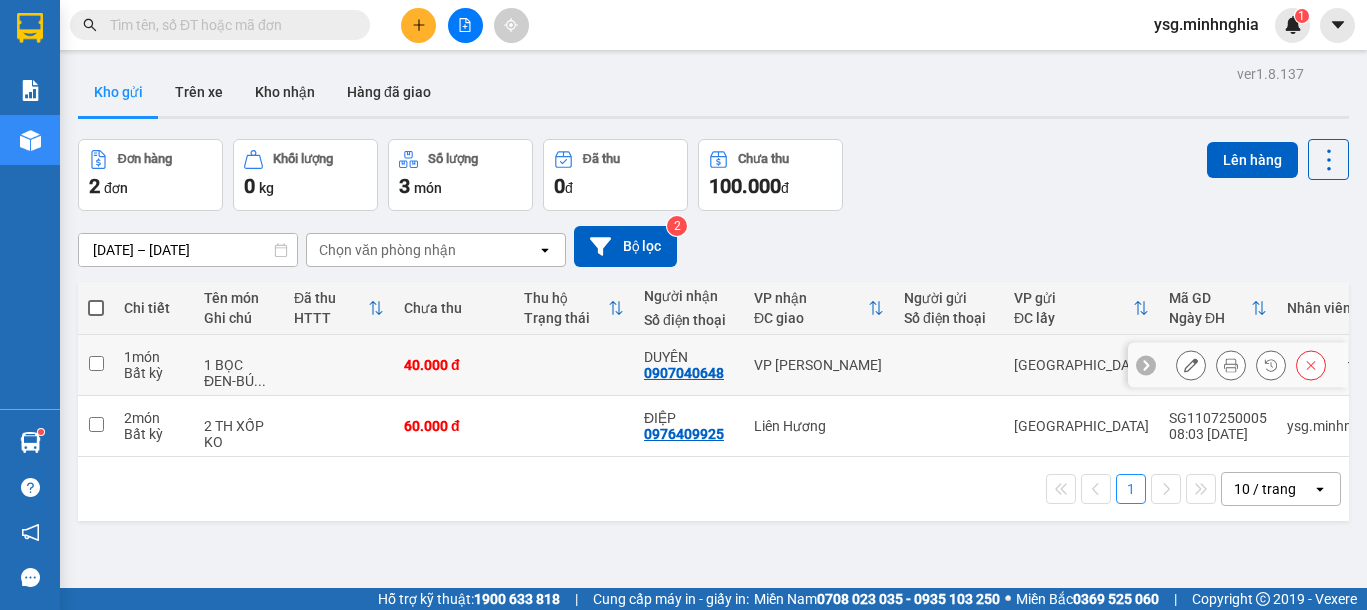 click on "40.000 đ" at bounding box center (454, 365) 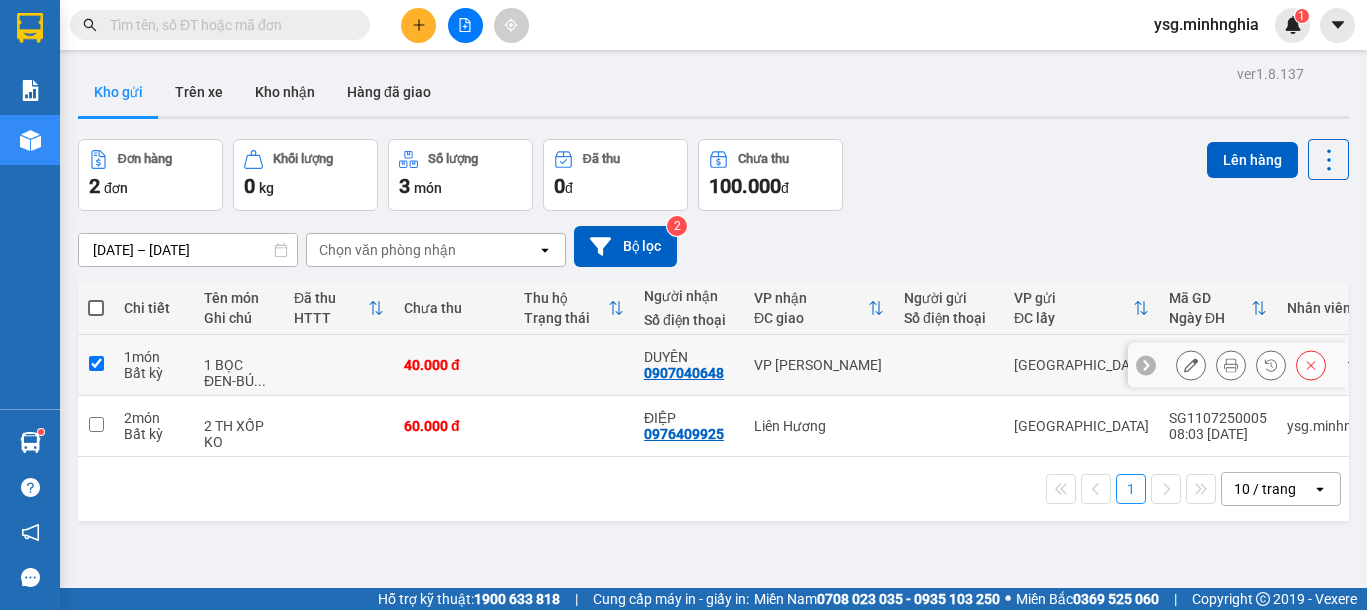 checkbox on "true" 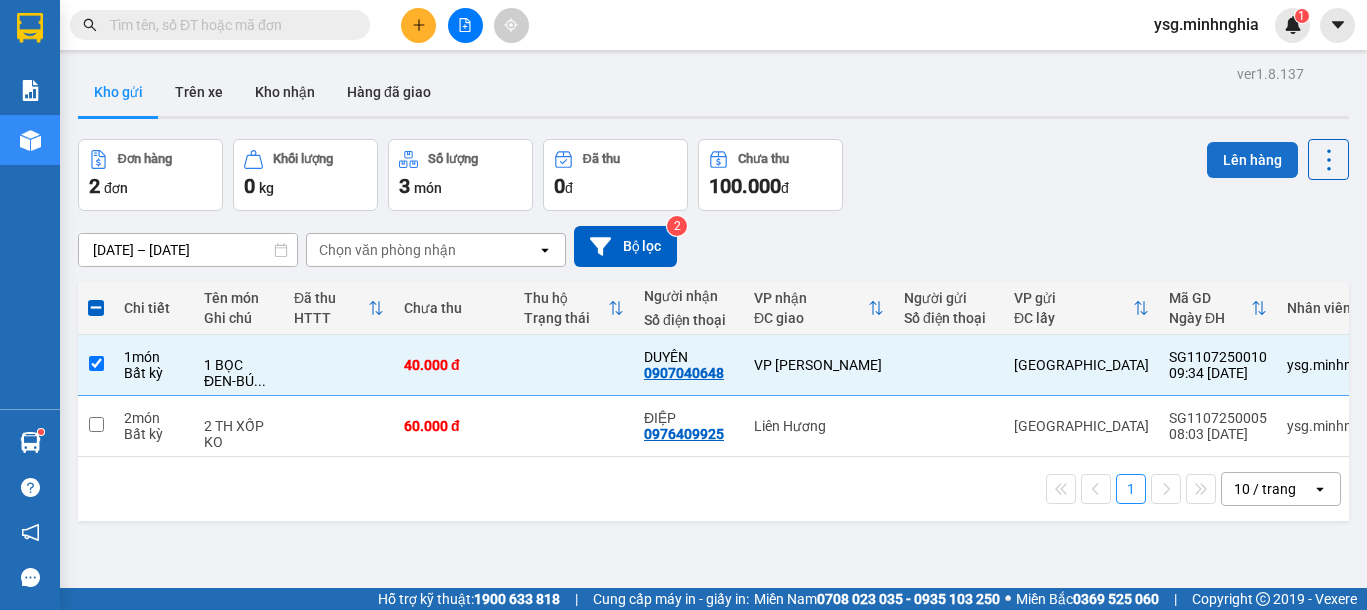 click on "Lên hàng" at bounding box center (1252, 160) 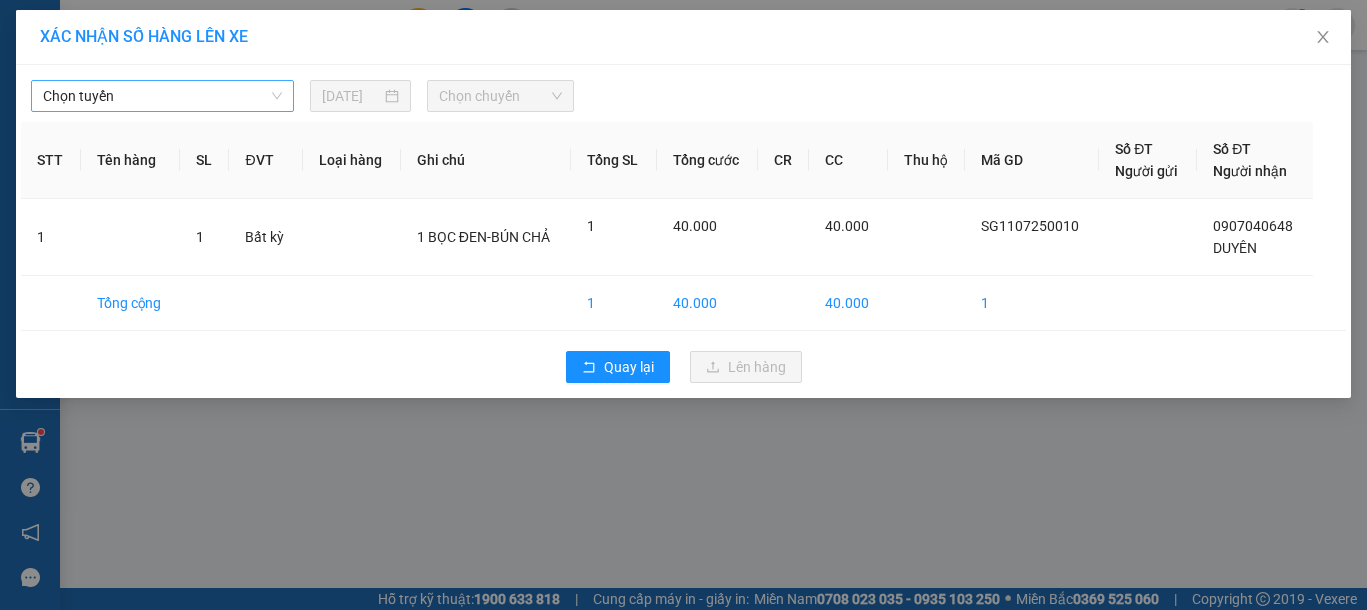 click on "Chọn tuyến" at bounding box center [162, 96] 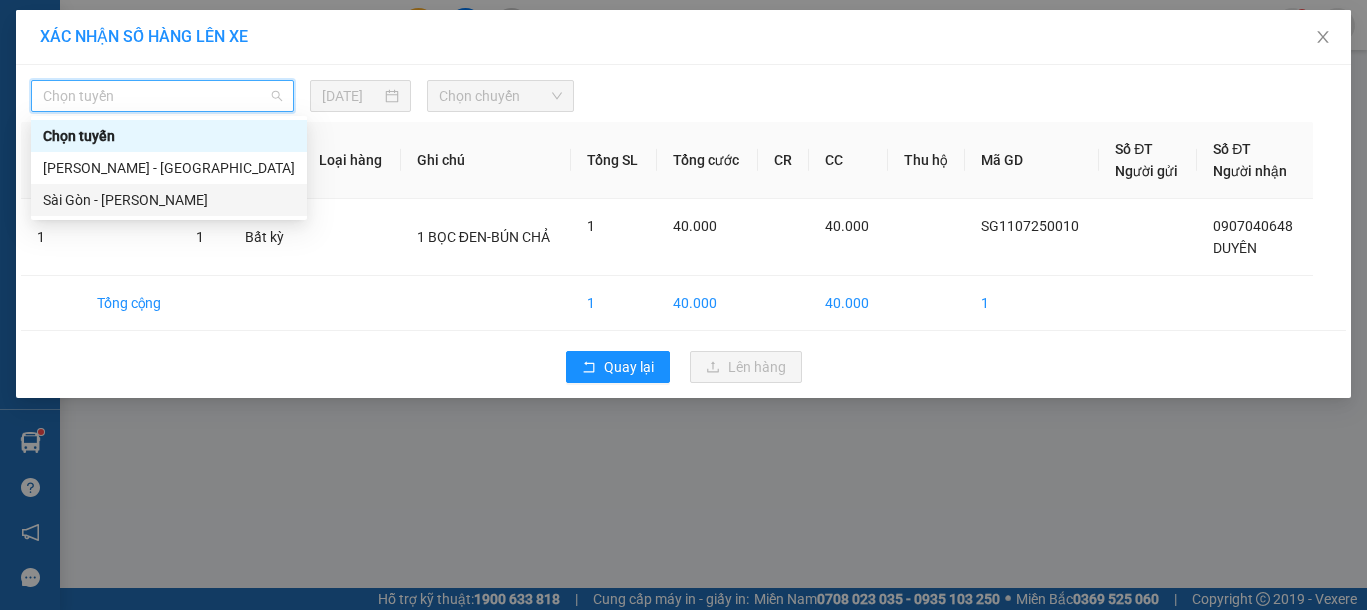 click on "Sài Gòn - [PERSON_NAME]" at bounding box center (169, 200) 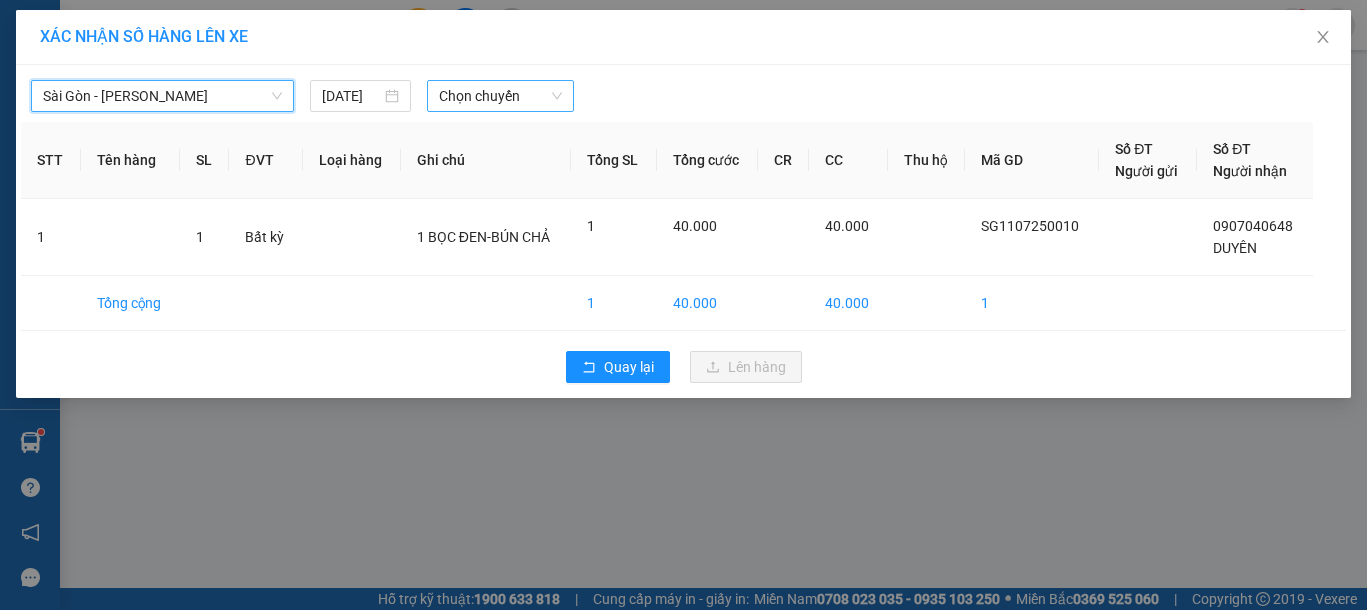click on "Chọn chuyến" at bounding box center [500, 96] 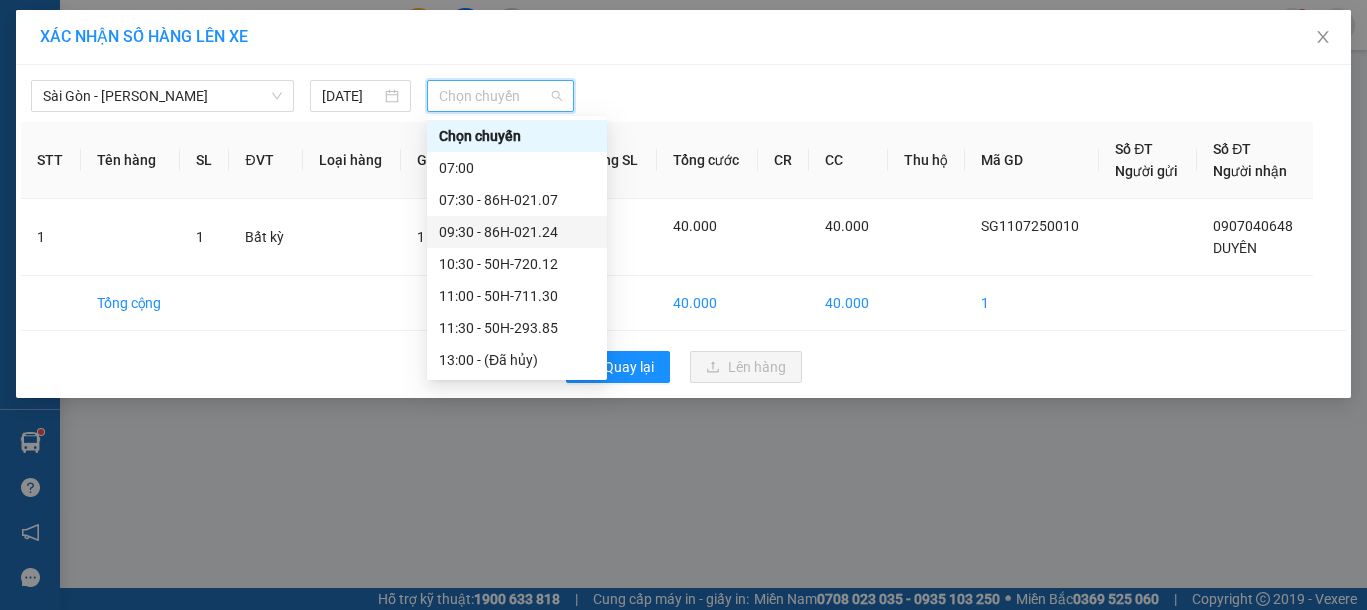 click on "09:30     - 86H-021.24" at bounding box center (517, 232) 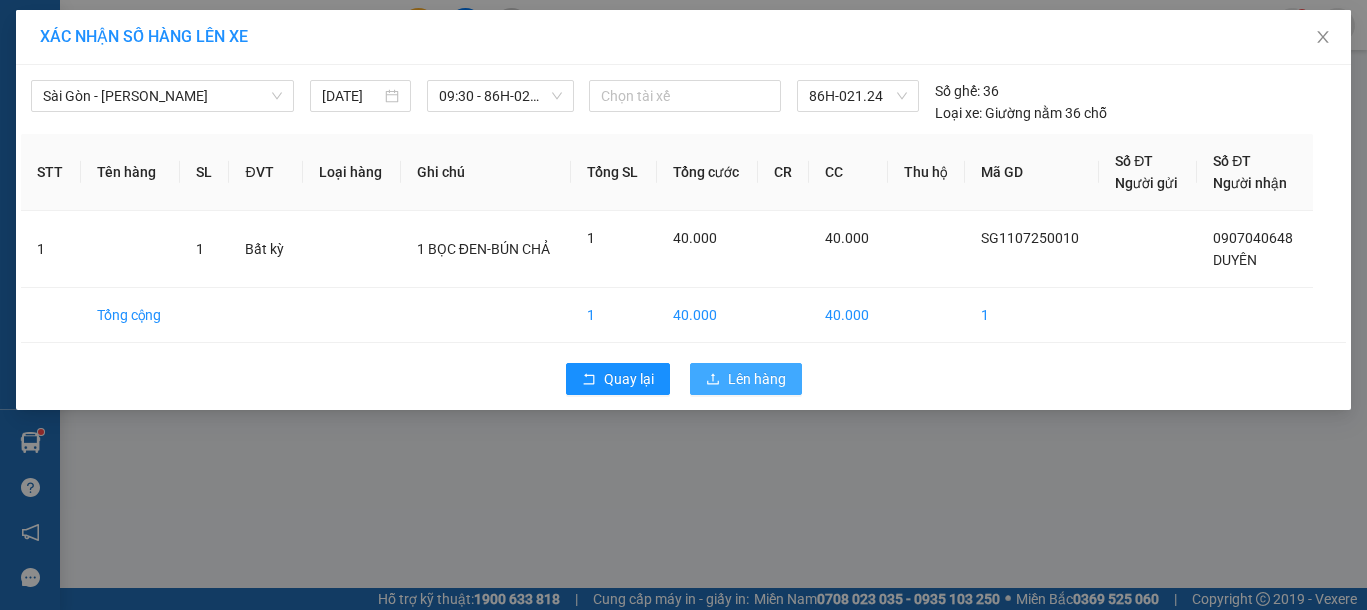 click on "Lên hàng" at bounding box center (757, 379) 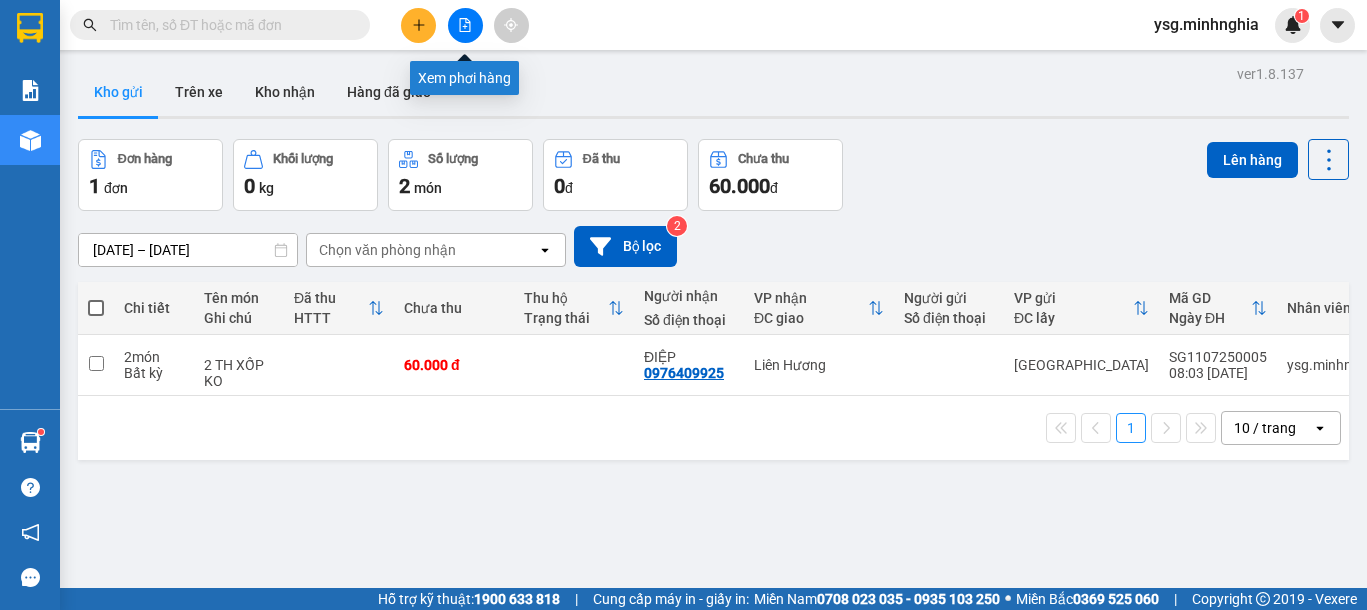 click at bounding box center (465, 25) 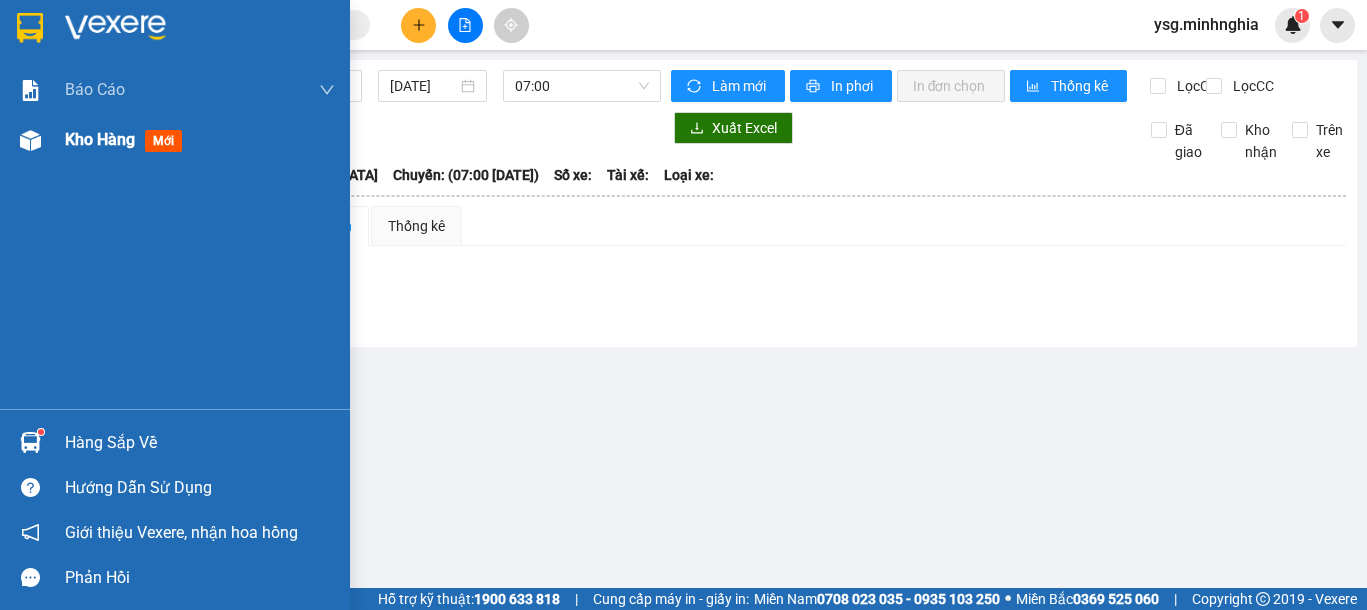 click at bounding box center (30, 140) 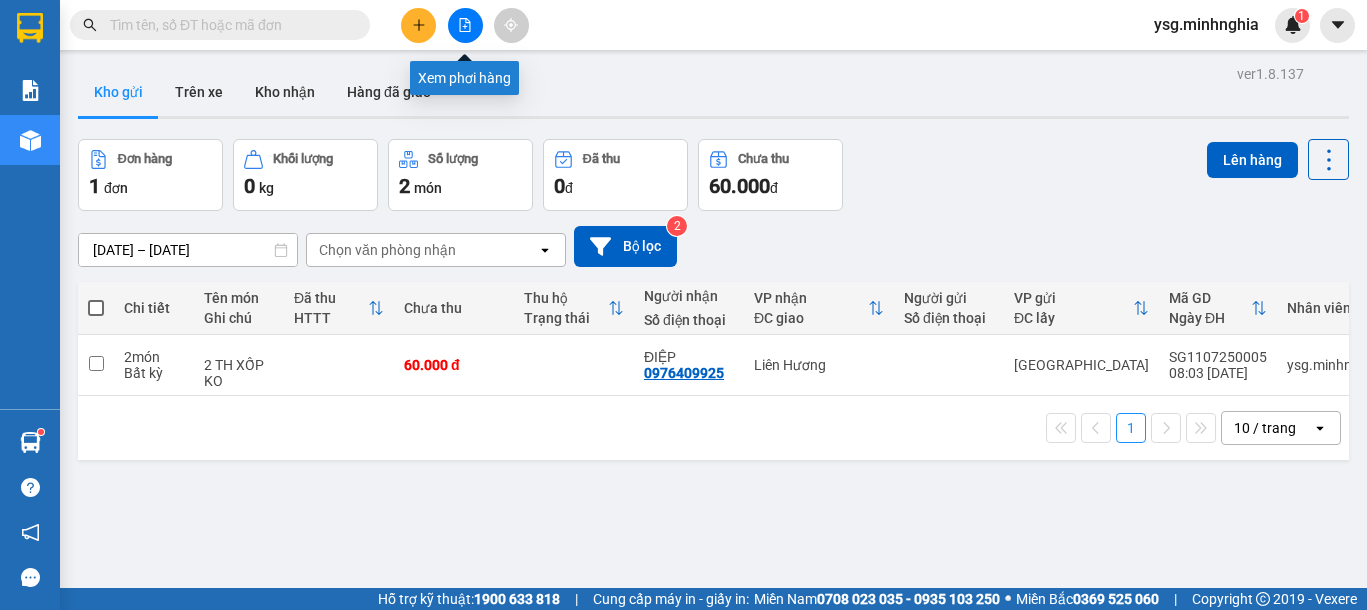 click at bounding box center [465, 25] 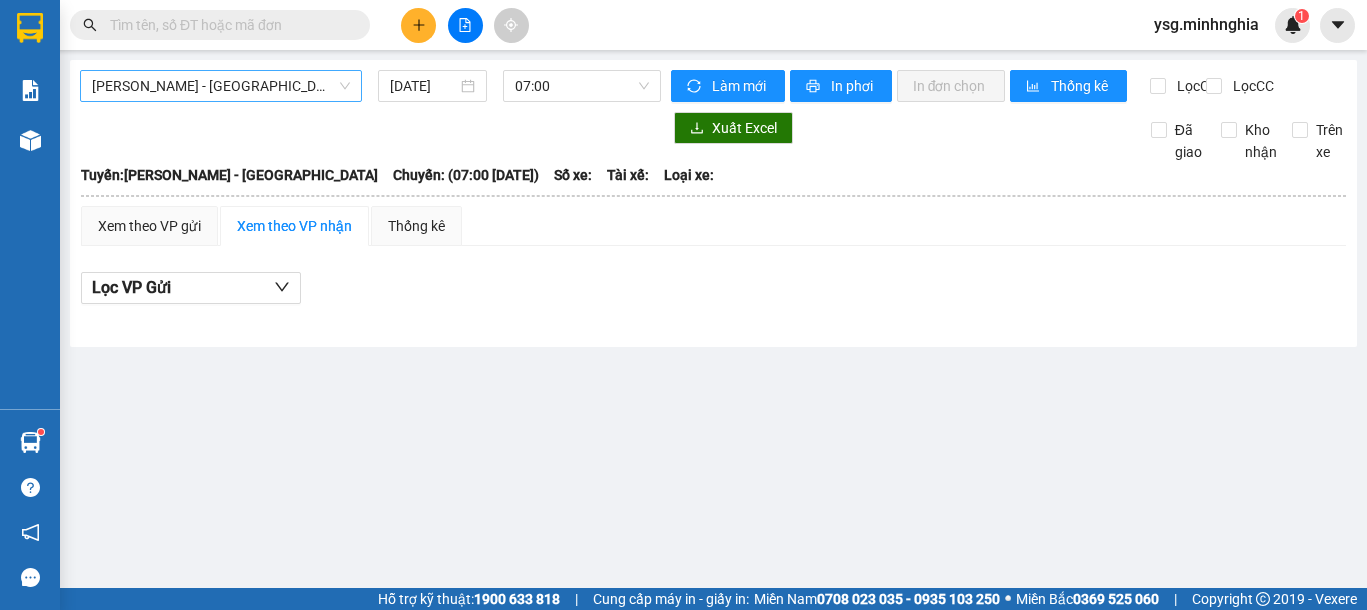 click on "Phan Rí - Sài Gòn" at bounding box center [221, 86] 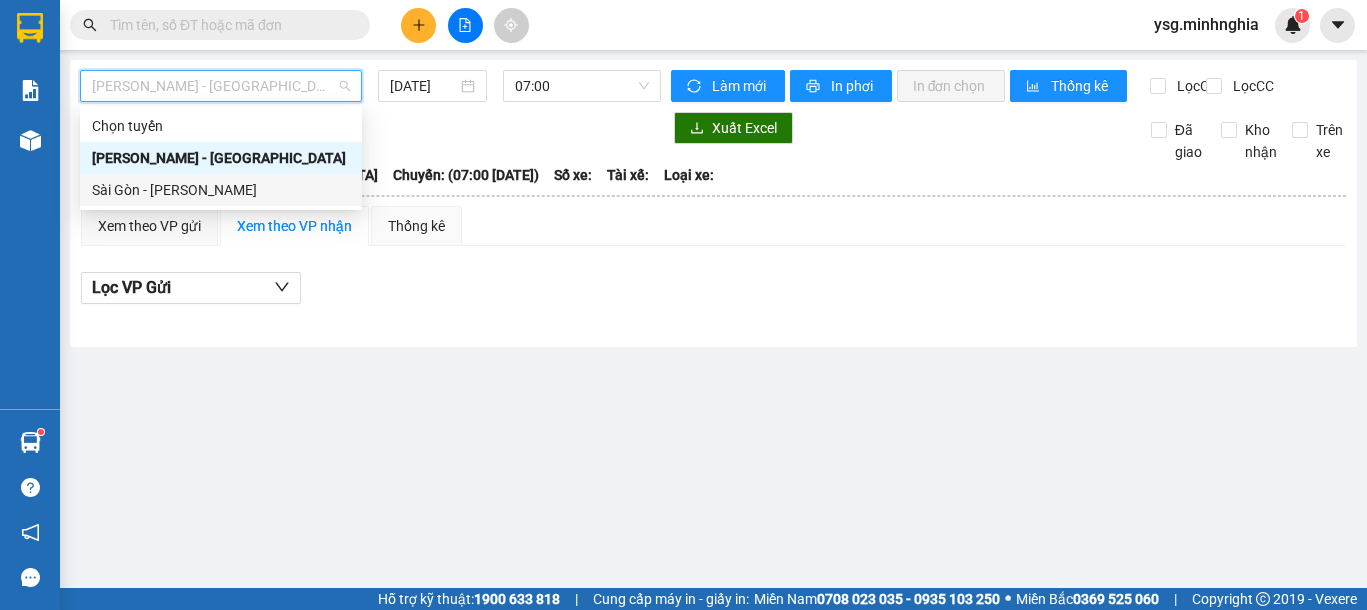 click on "Sài Gòn - [PERSON_NAME]" at bounding box center (221, 190) 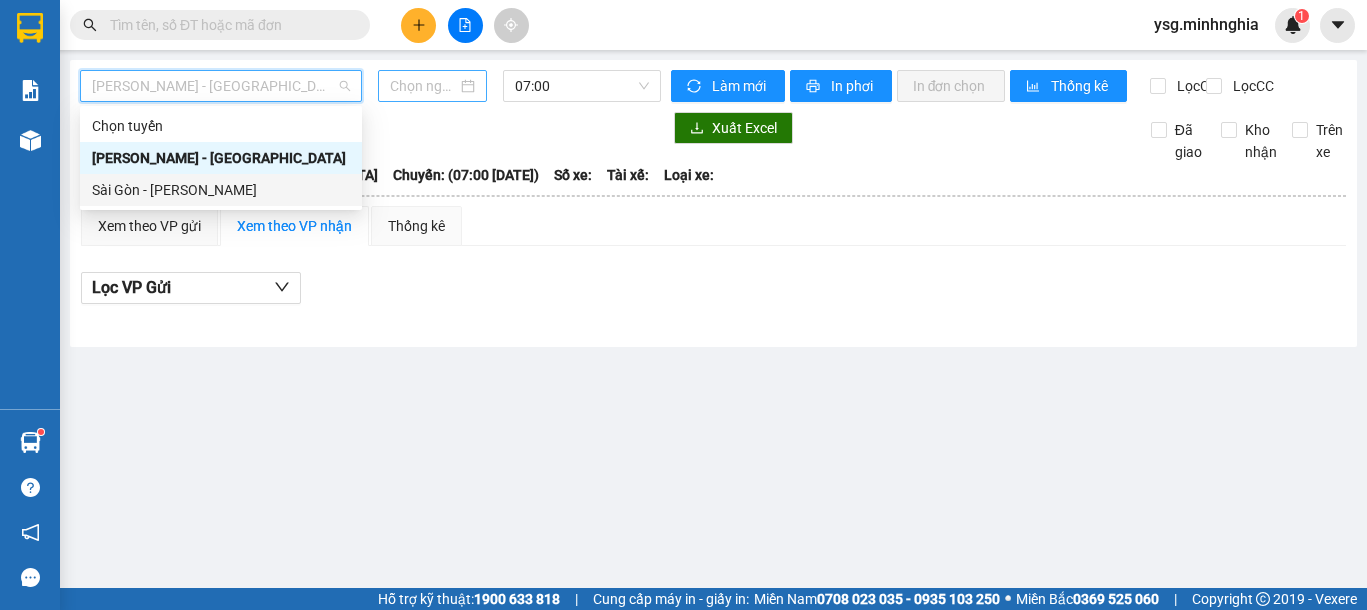 type on "11/07/2025" 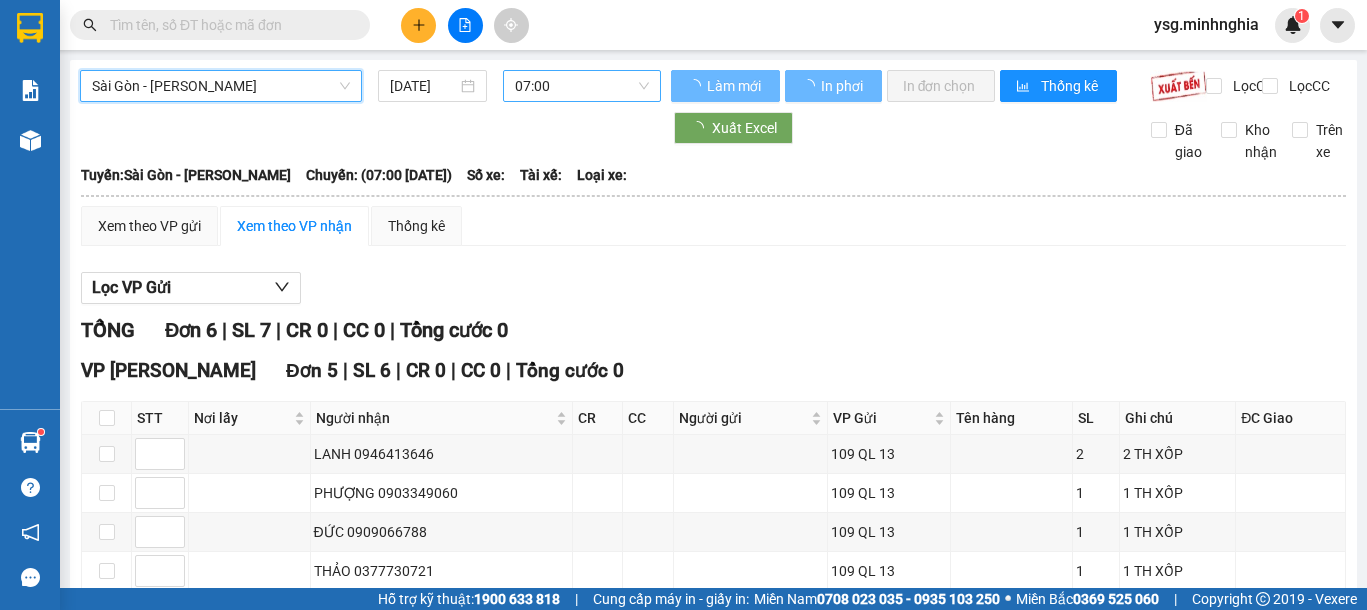 click on "07:00" at bounding box center [582, 86] 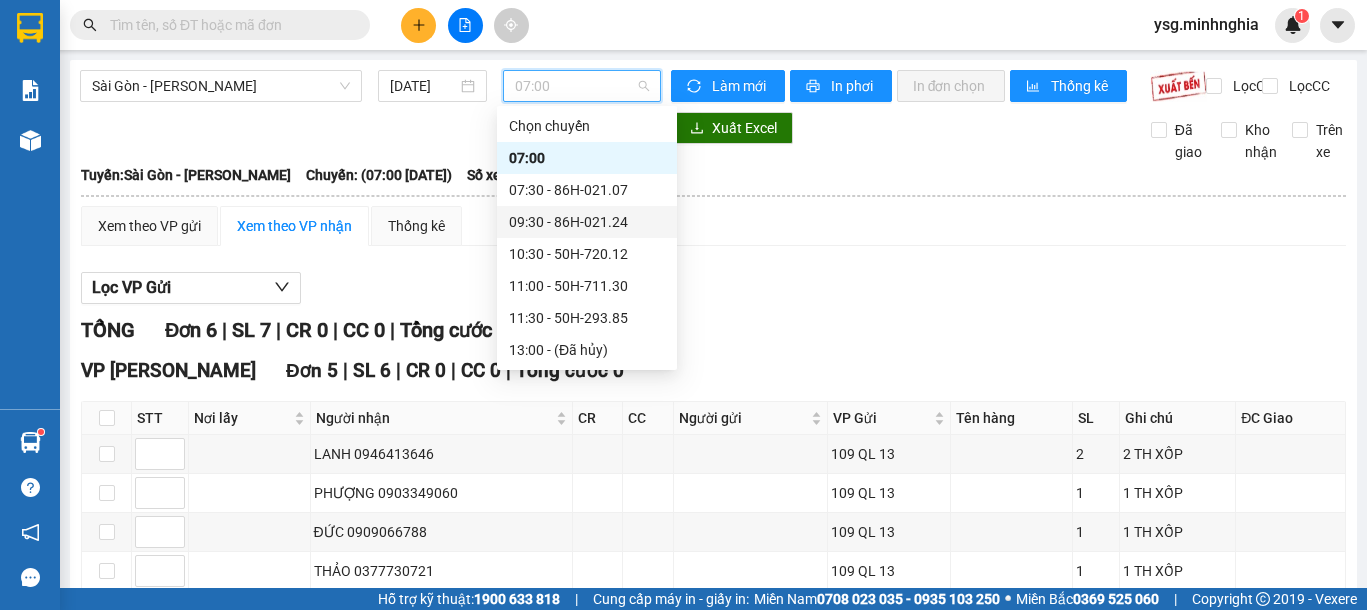 click on "09:30     - 86H-021.24" at bounding box center (587, 222) 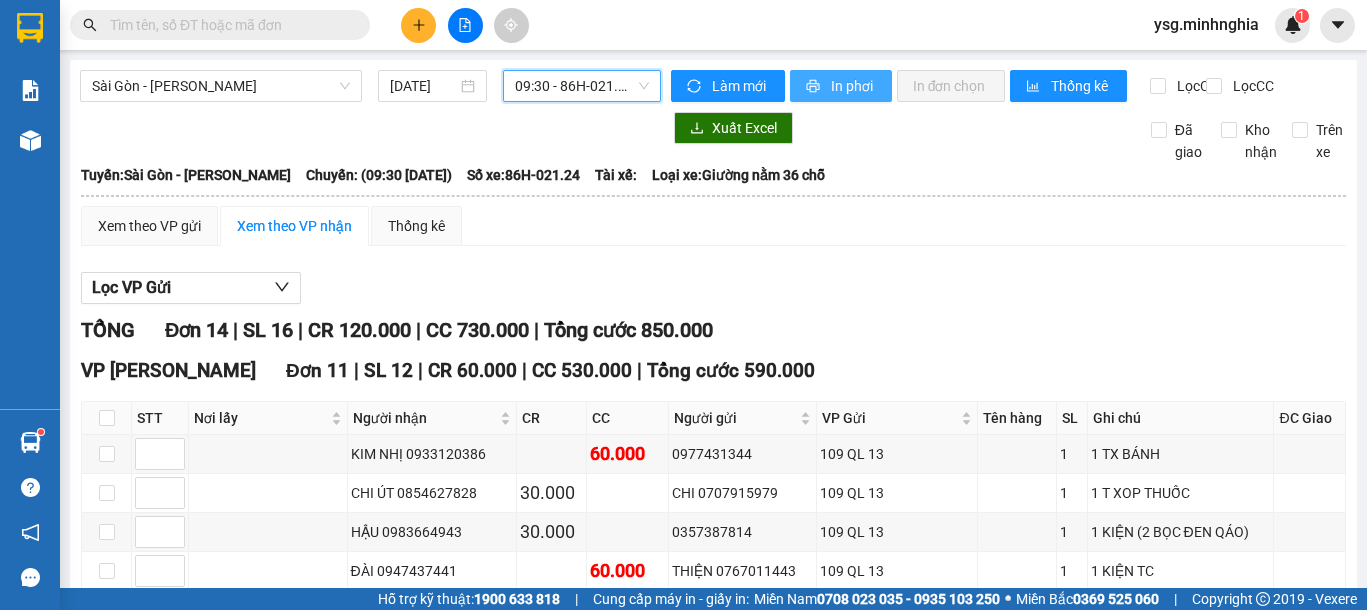 click on "In phơi" at bounding box center [853, 86] 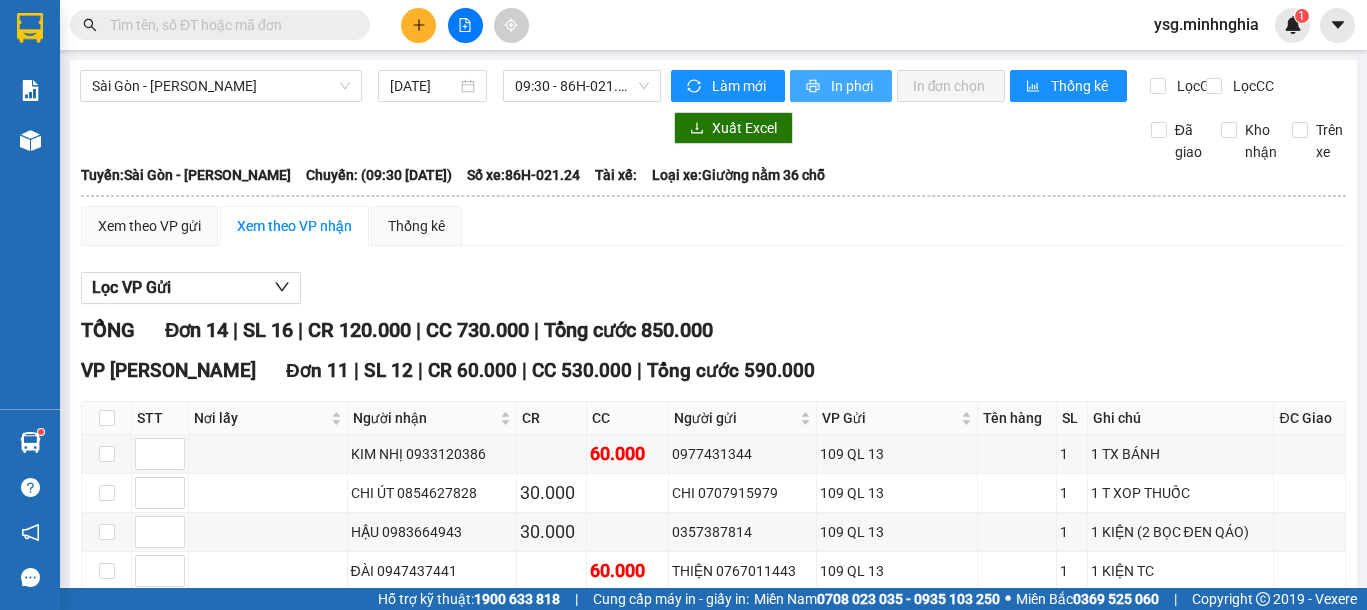 scroll, scrollTop: 0, scrollLeft: 0, axis: both 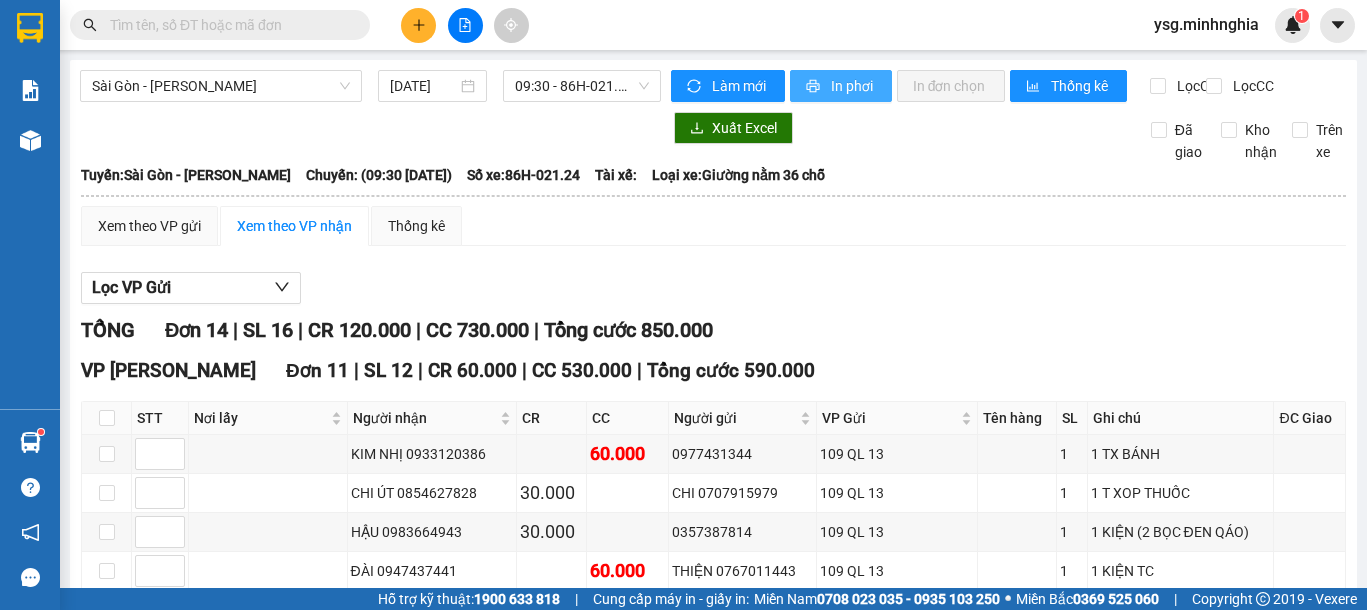 click on "In phơi" at bounding box center (853, 86) 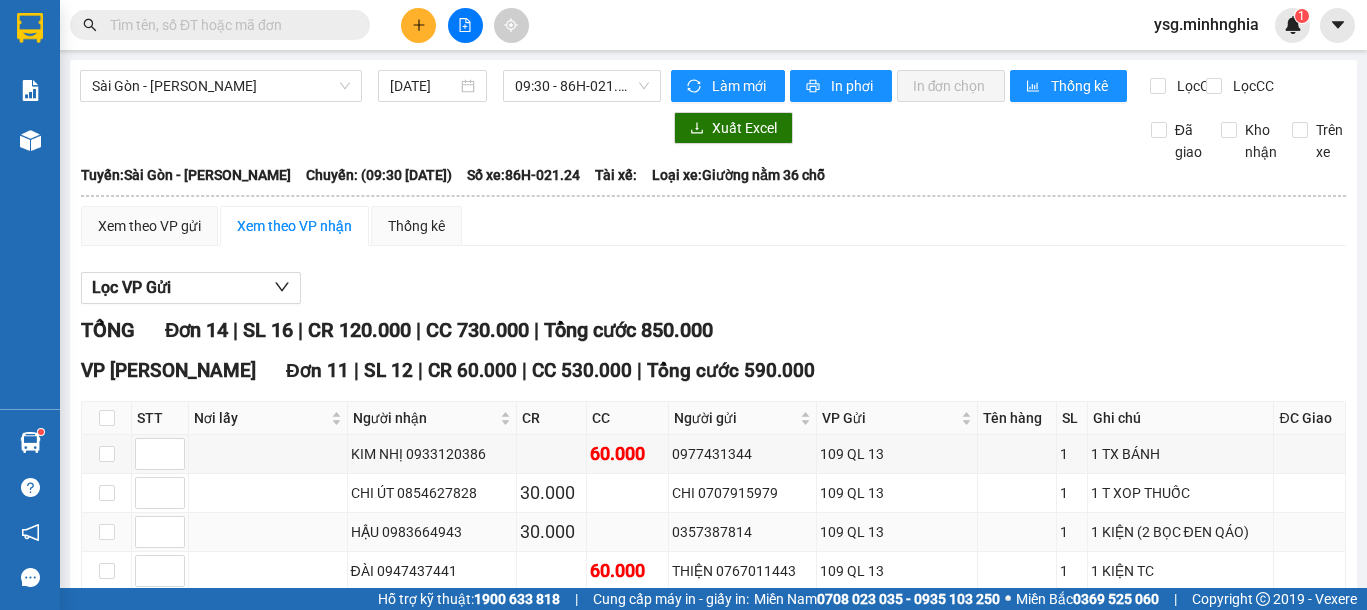 scroll, scrollTop: 0, scrollLeft: 0, axis: both 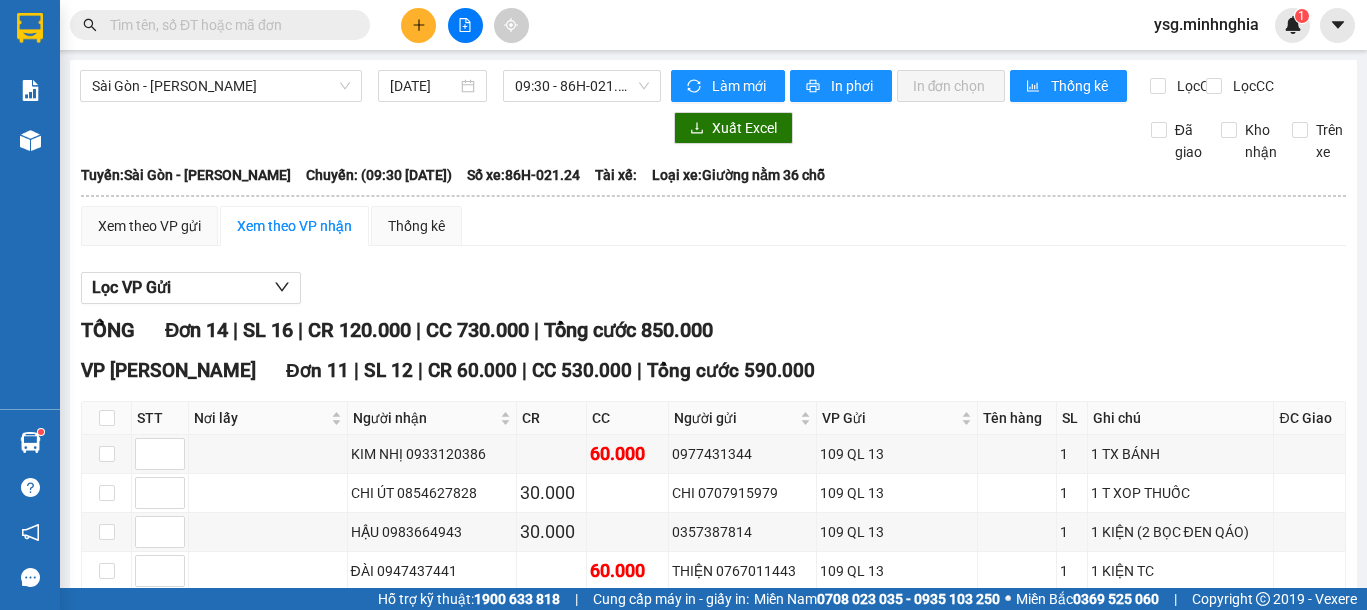 click at bounding box center [465, 25] 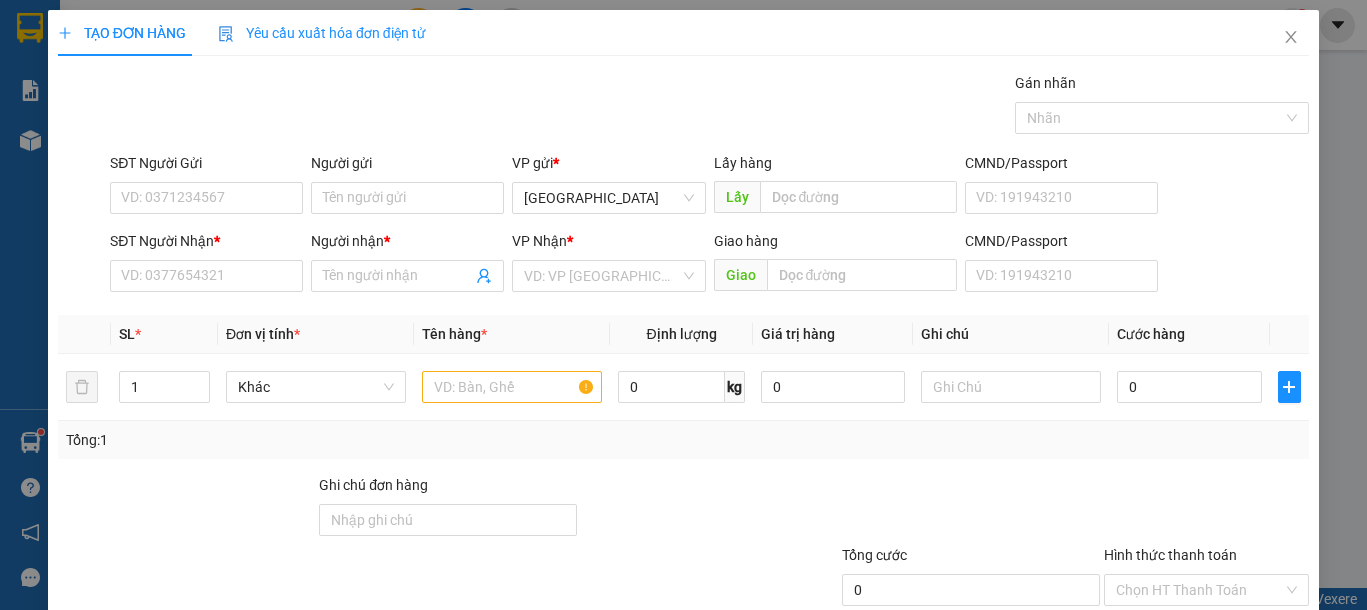 click on "SĐT Người Nhận  * VD: 0377654321" at bounding box center [206, 265] 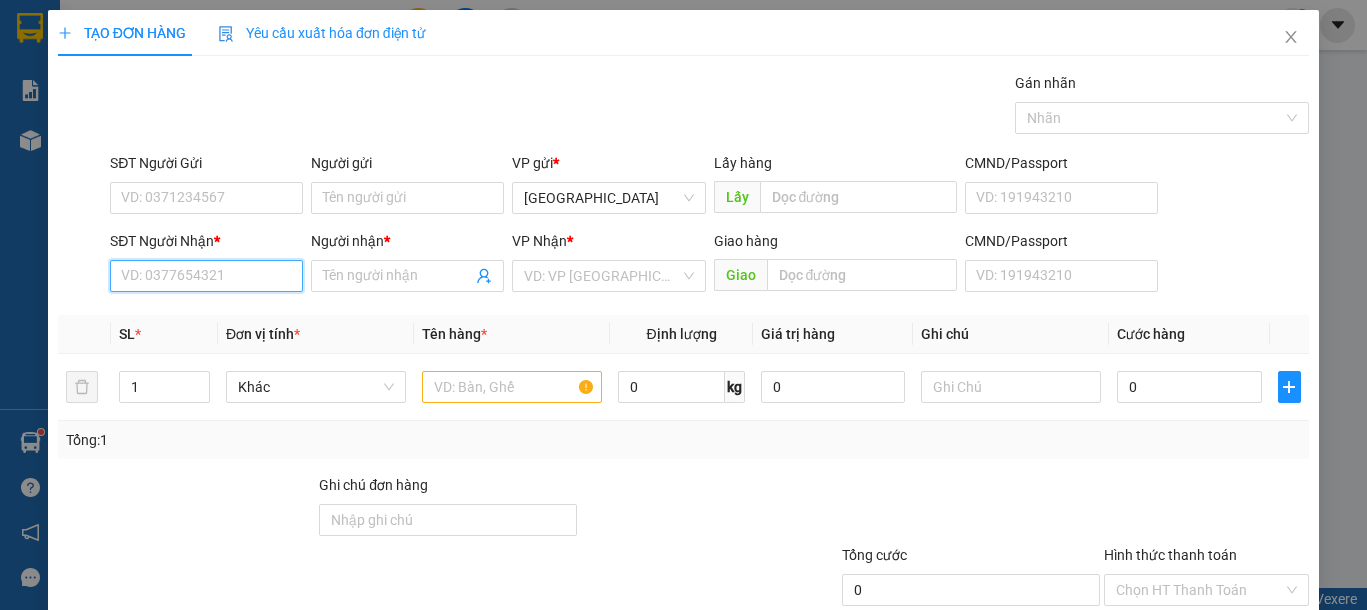 click on "SĐT Người Nhận  *" at bounding box center [206, 276] 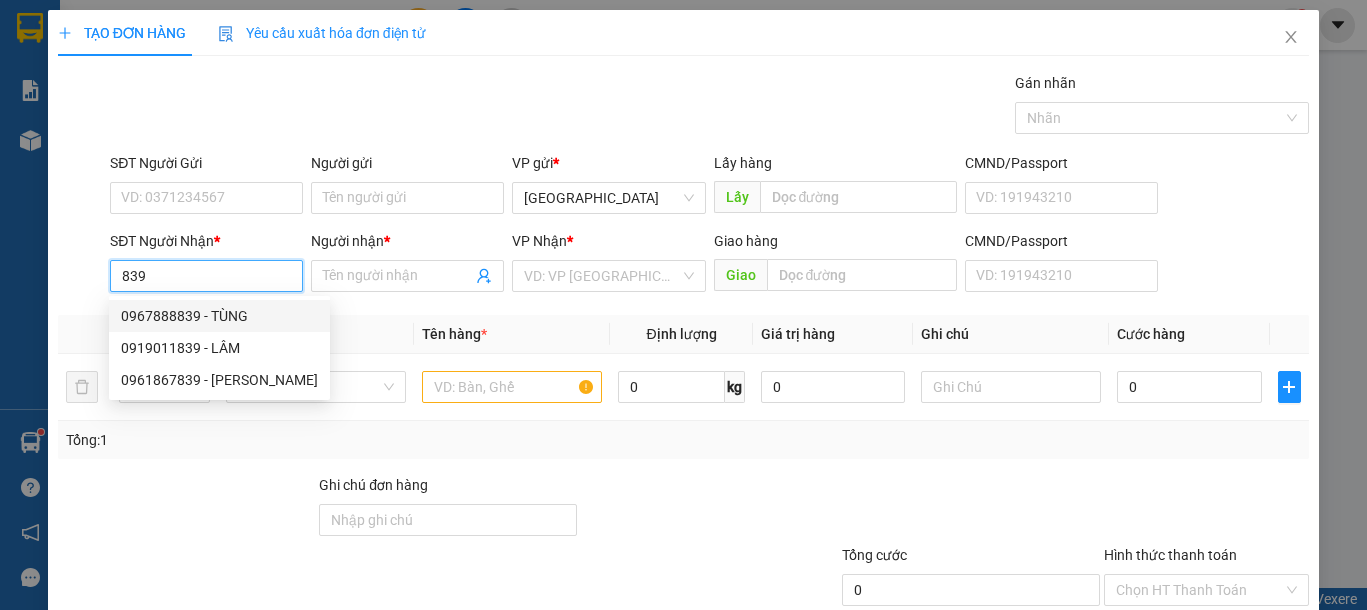 click on "0967888839 - TÙNG" at bounding box center (219, 316) 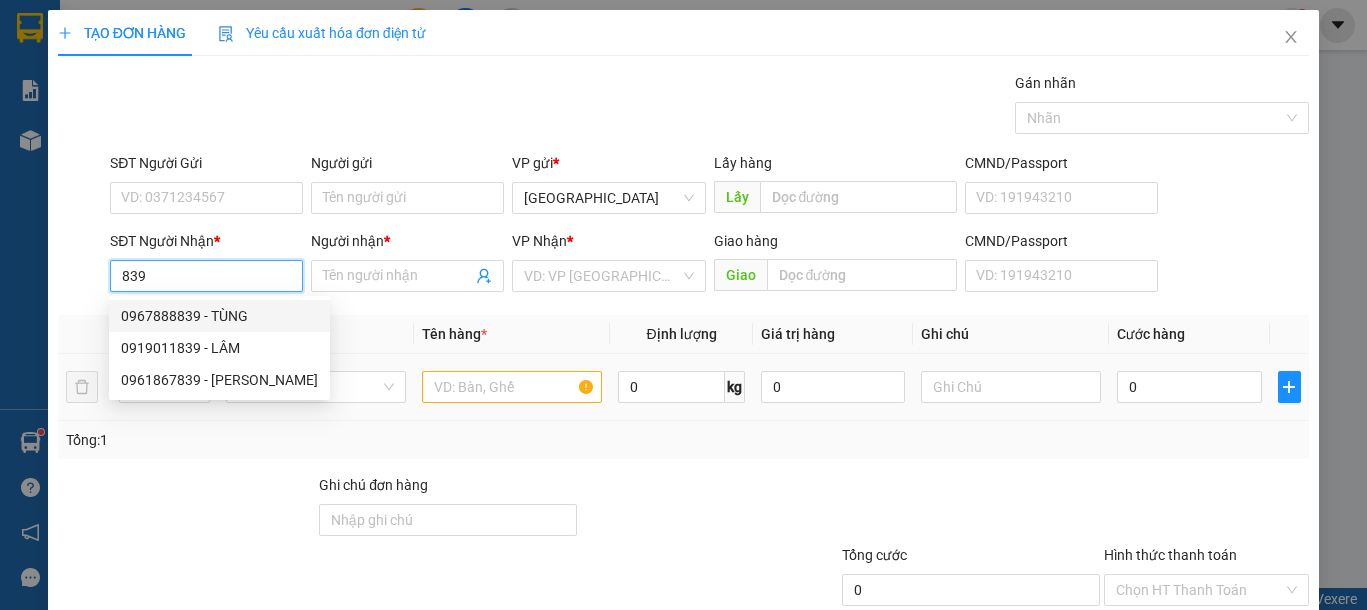 type on "0967888839" 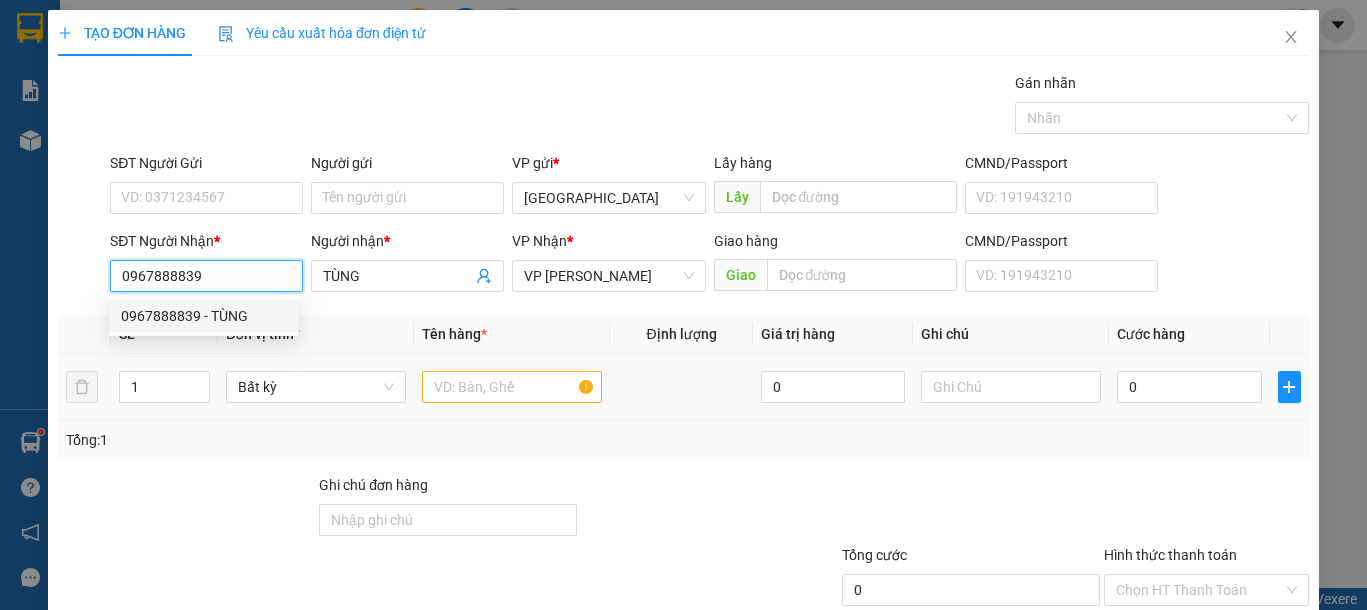 type on "0967888839" 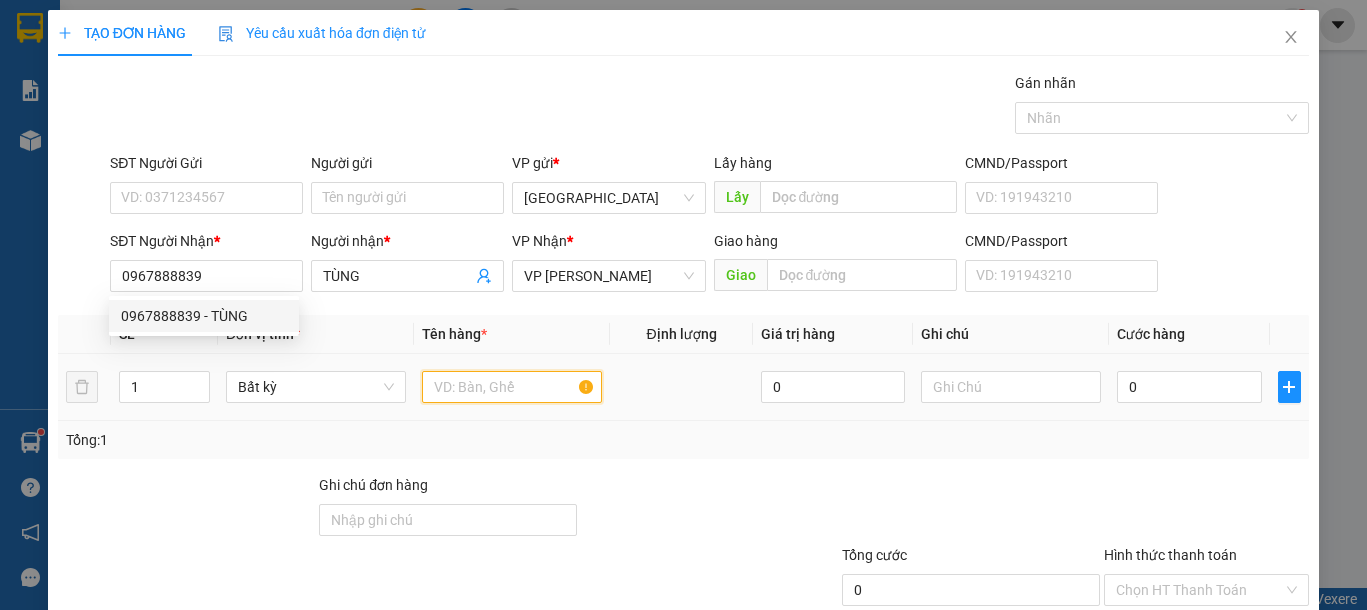 click at bounding box center [512, 387] 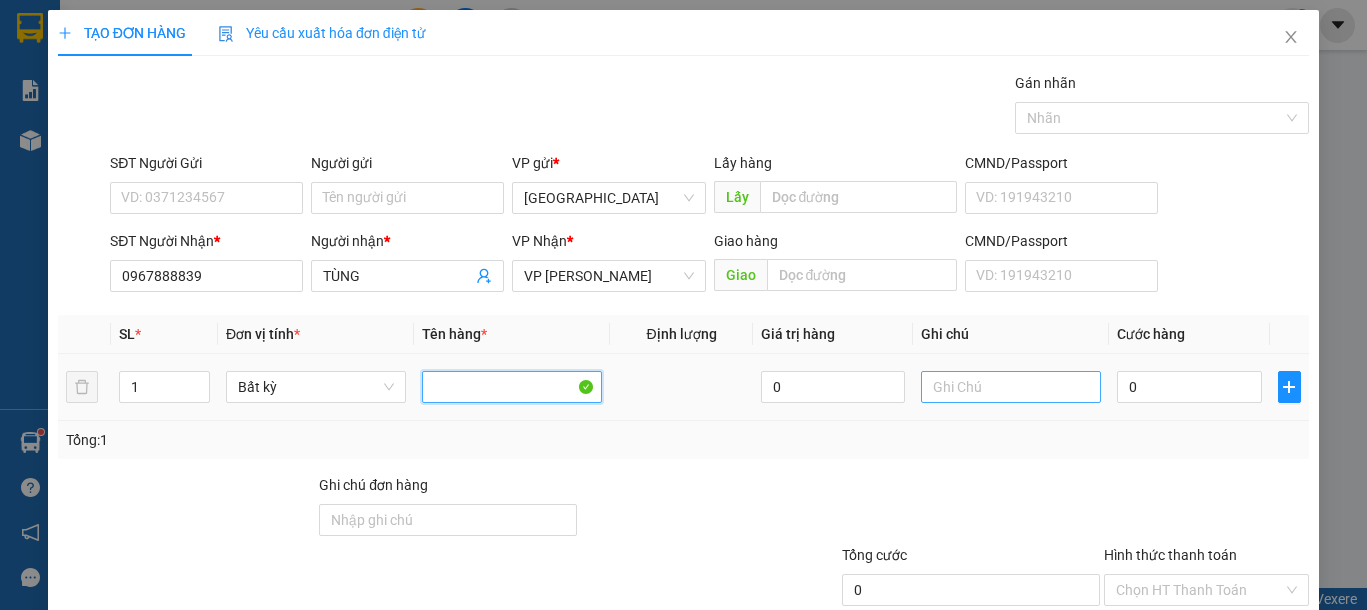 type 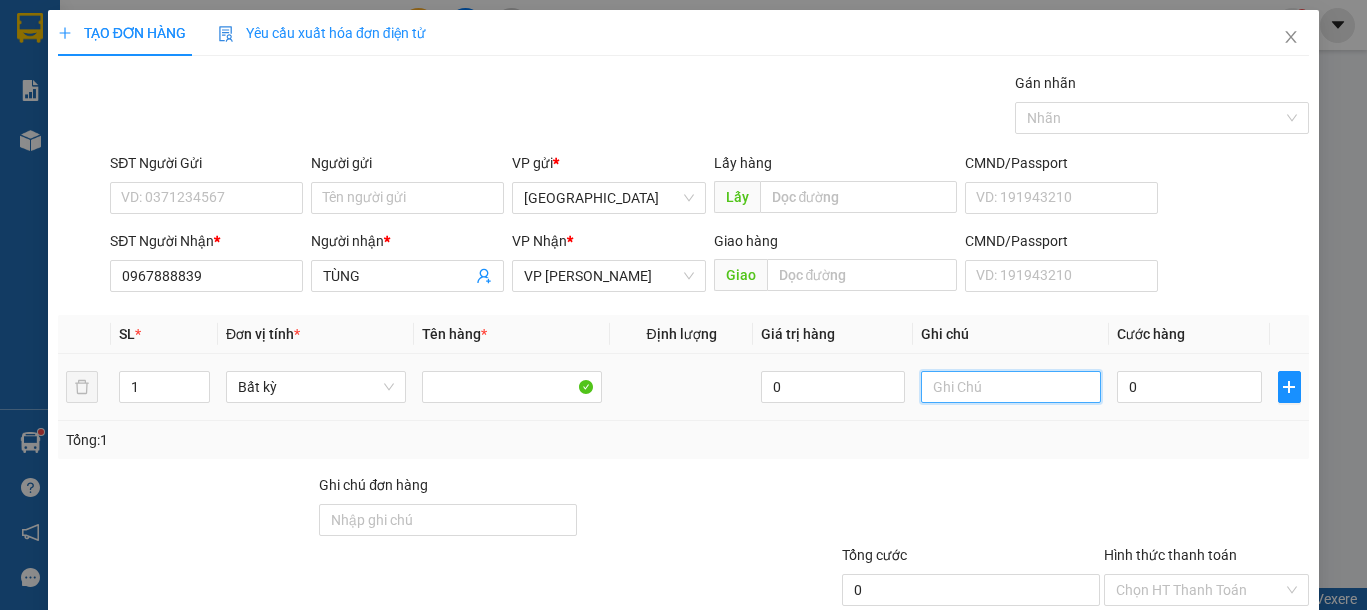 click at bounding box center [1011, 387] 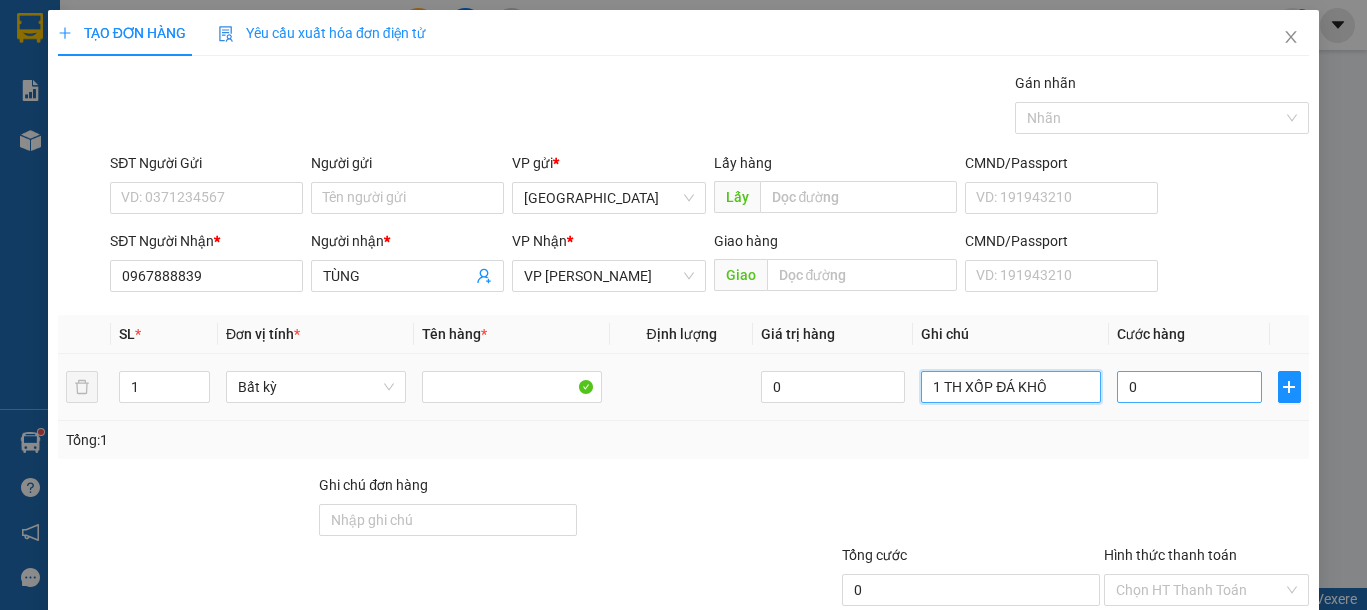 type on "1 TH XỐP ĐÁ KHÔ" 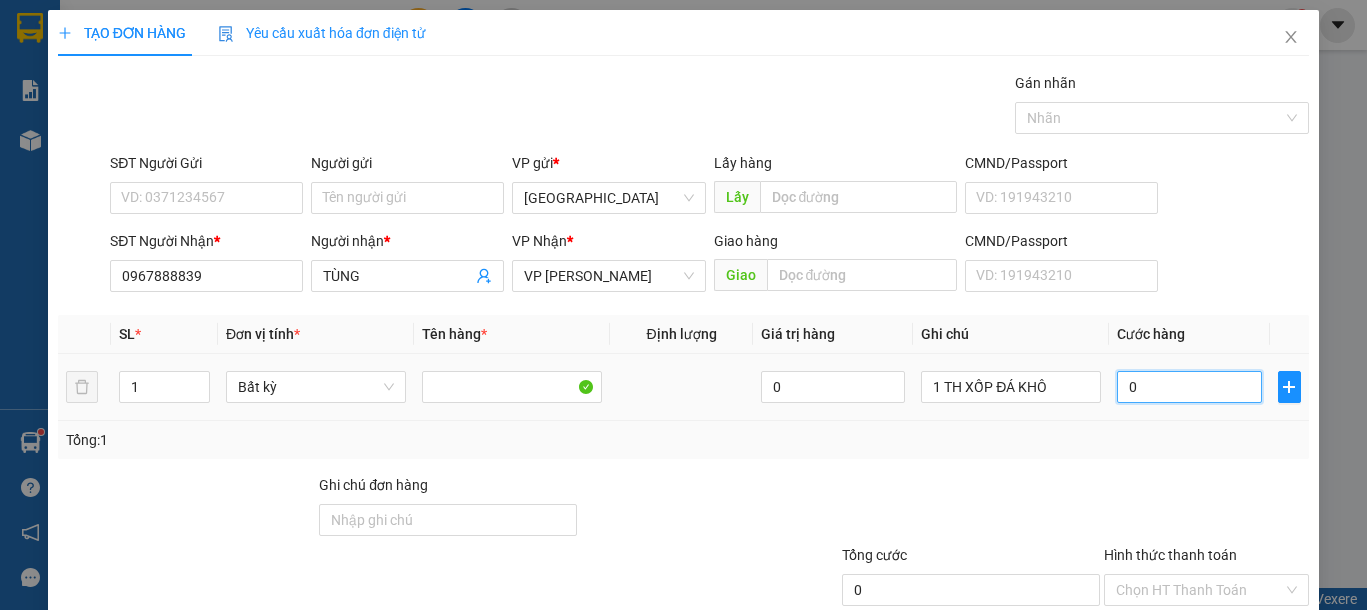 click on "0" at bounding box center (1189, 387) 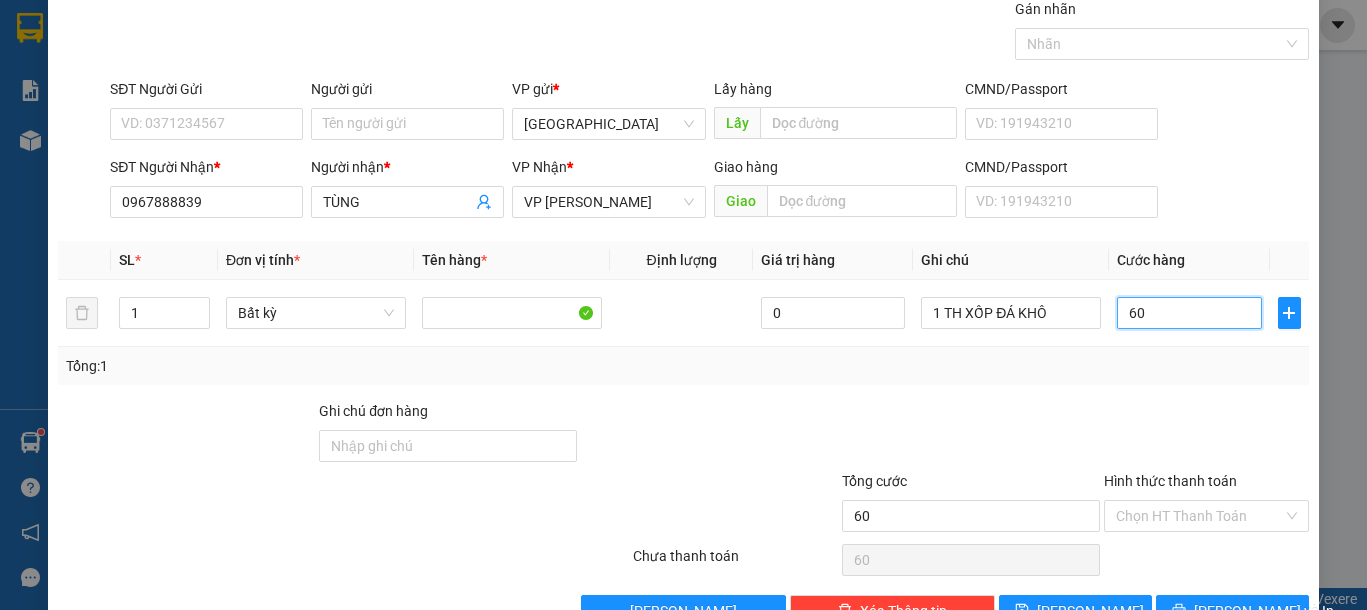 scroll, scrollTop: 130, scrollLeft: 0, axis: vertical 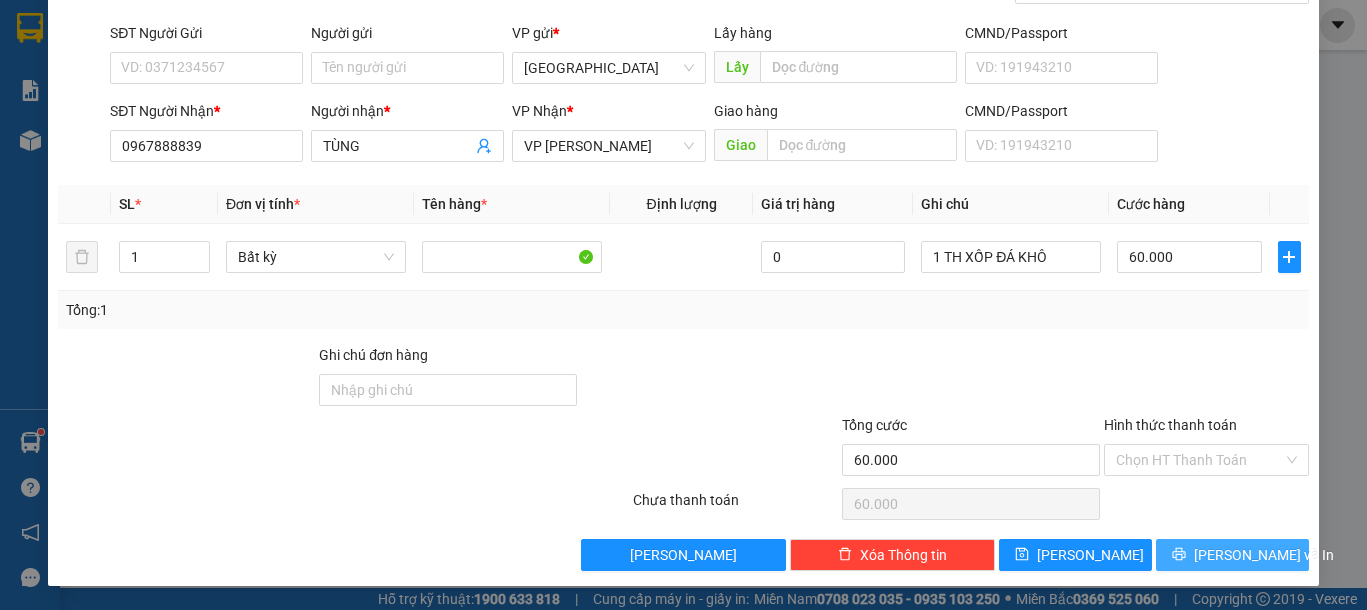 click on "[PERSON_NAME] và In" at bounding box center [1264, 555] 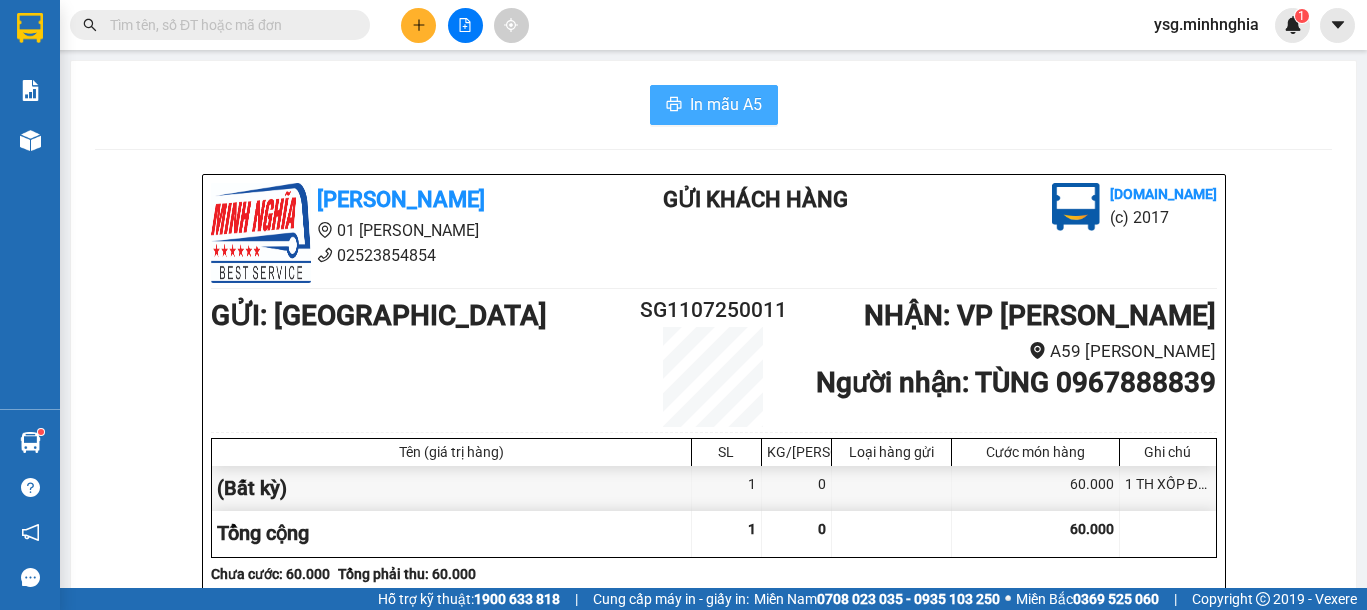 click on "In mẫu A5" at bounding box center (714, 105) 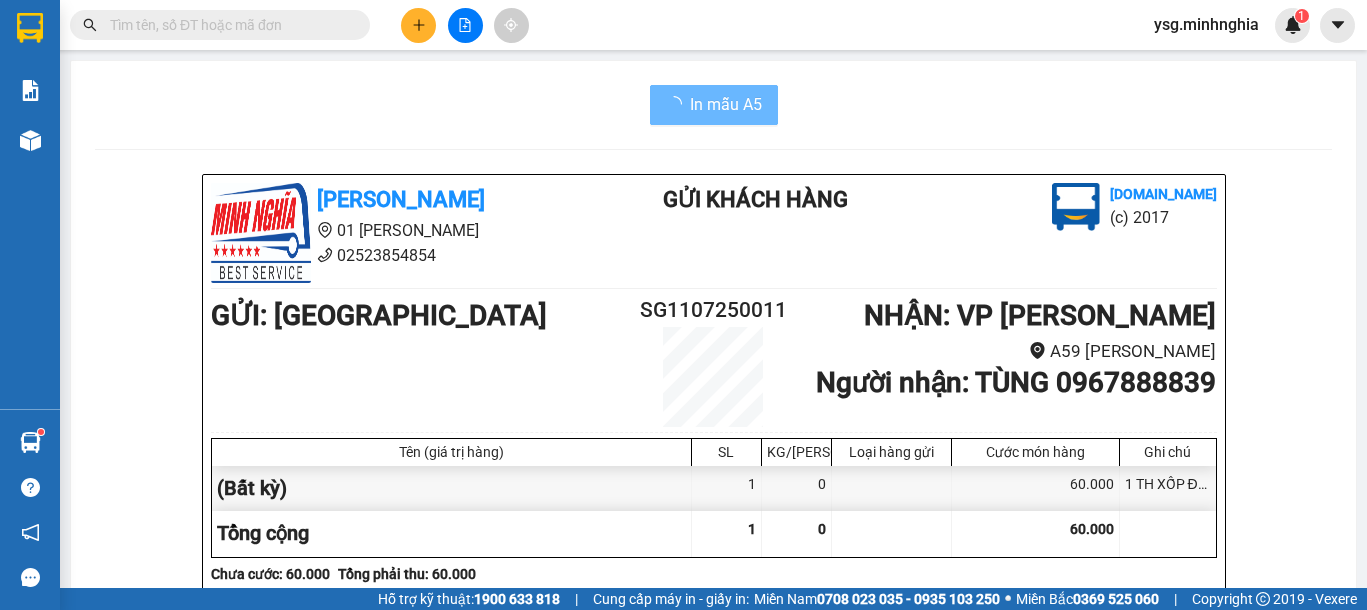 scroll, scrollTop: 0, scrollLeft: 0, axis: both 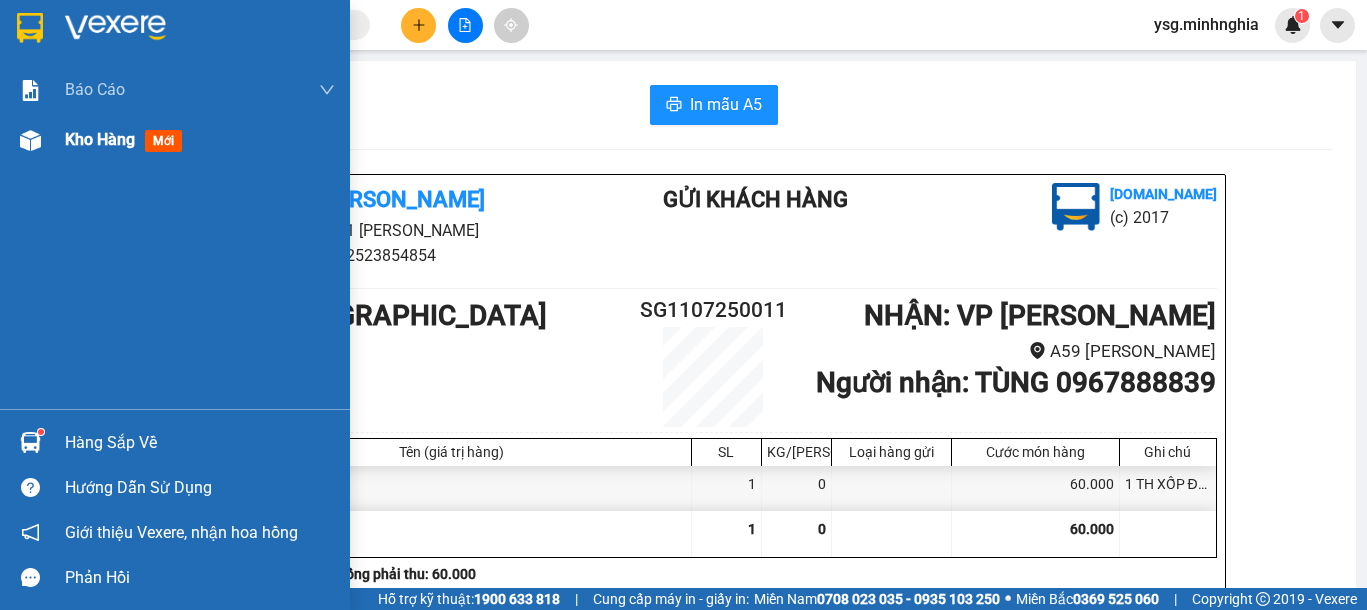 click on "Kho hàng mới" at bounding box center (175, 140) 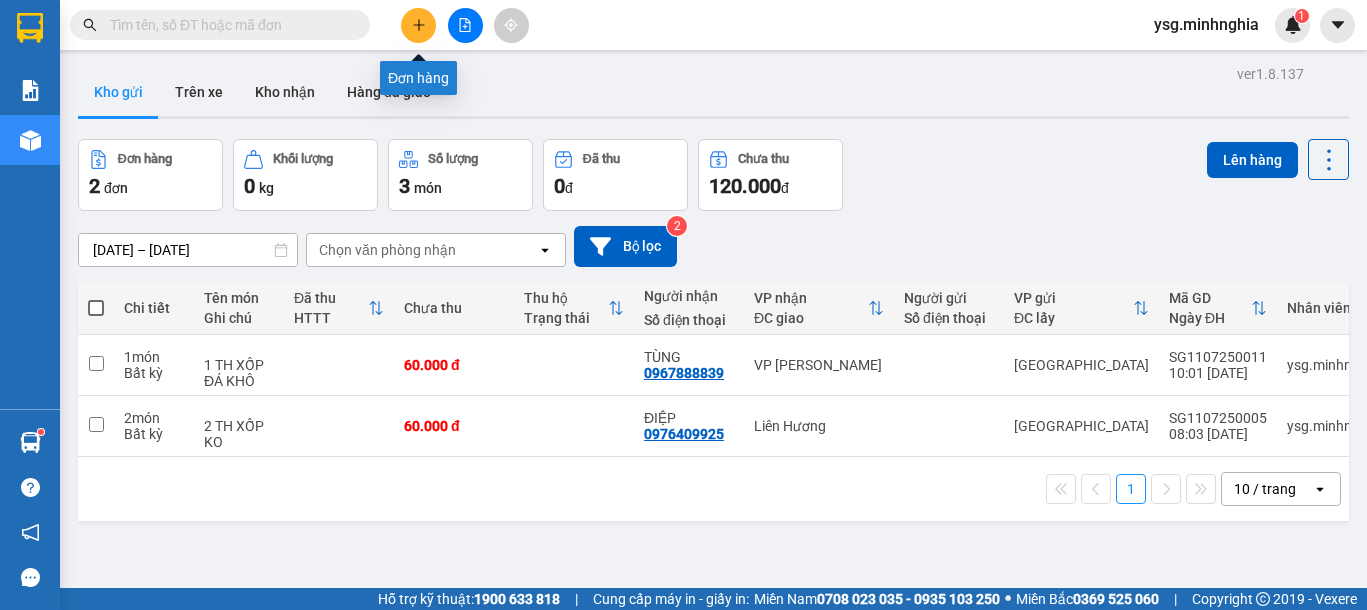 click at bounding box center [418, 25] 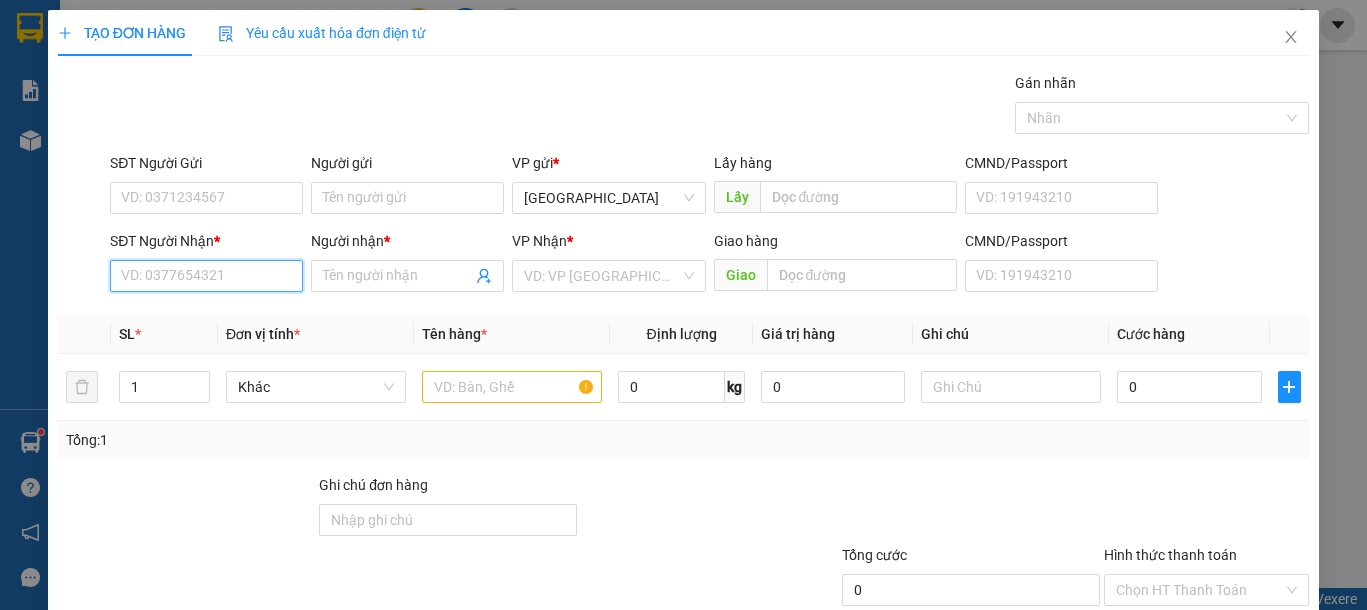 click on "SĐT Người Nhận  *" at bounding box center [206, 276] 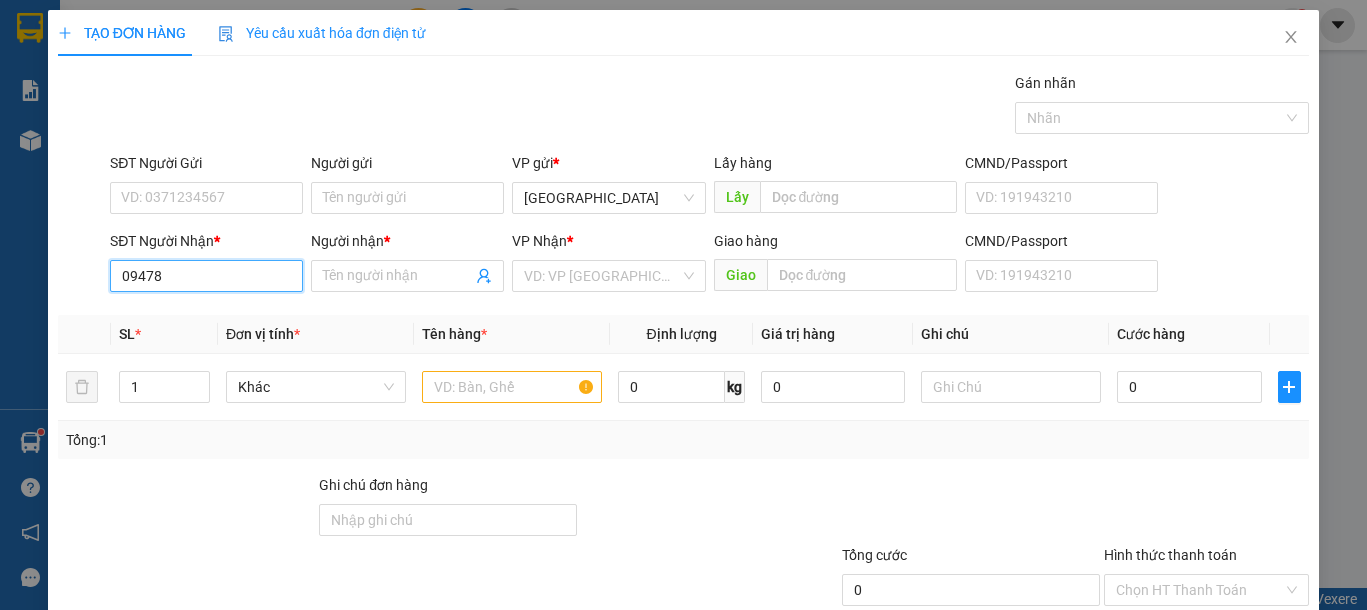 click on "09478" at bounding box center (206, 276) 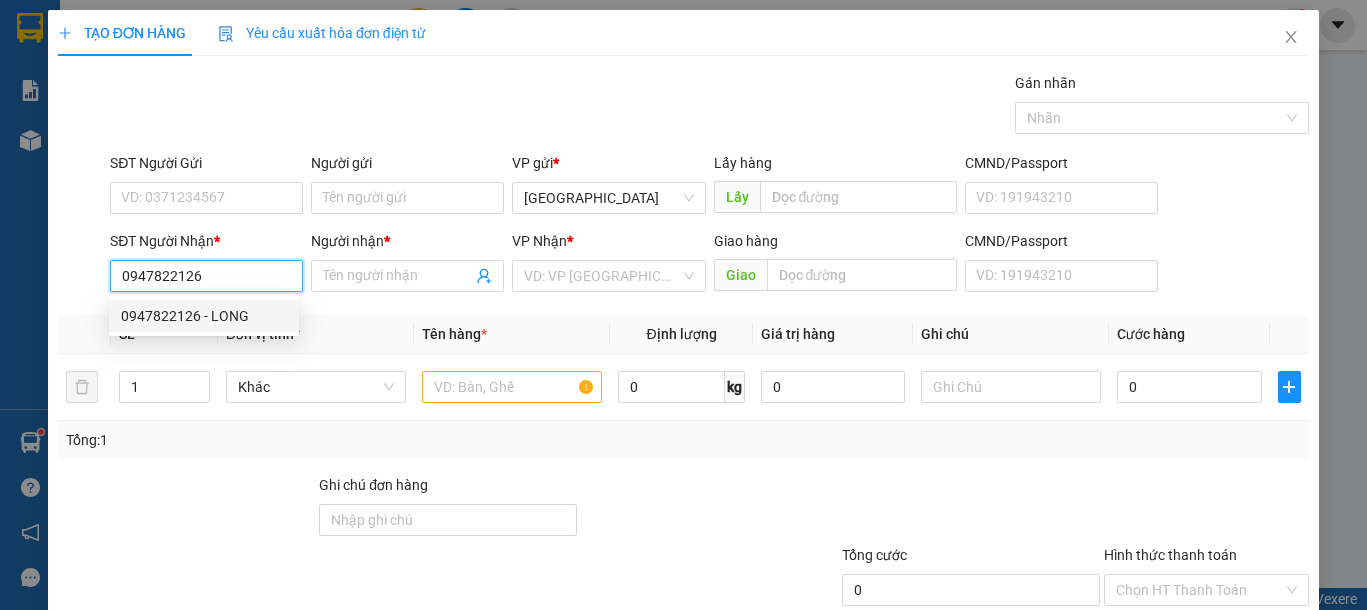 click on "0947822126 - LONG" at bounding box center [204, 316] 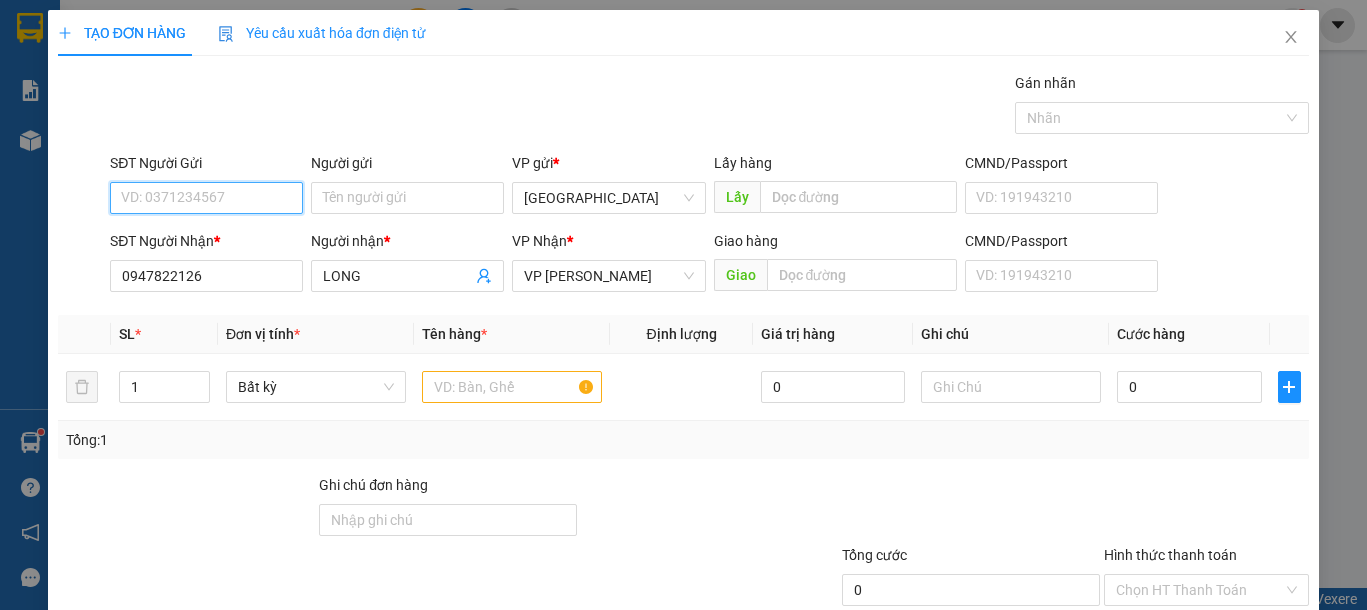 click on "SĐT Người Gửi" at bounding box center (206, 198) 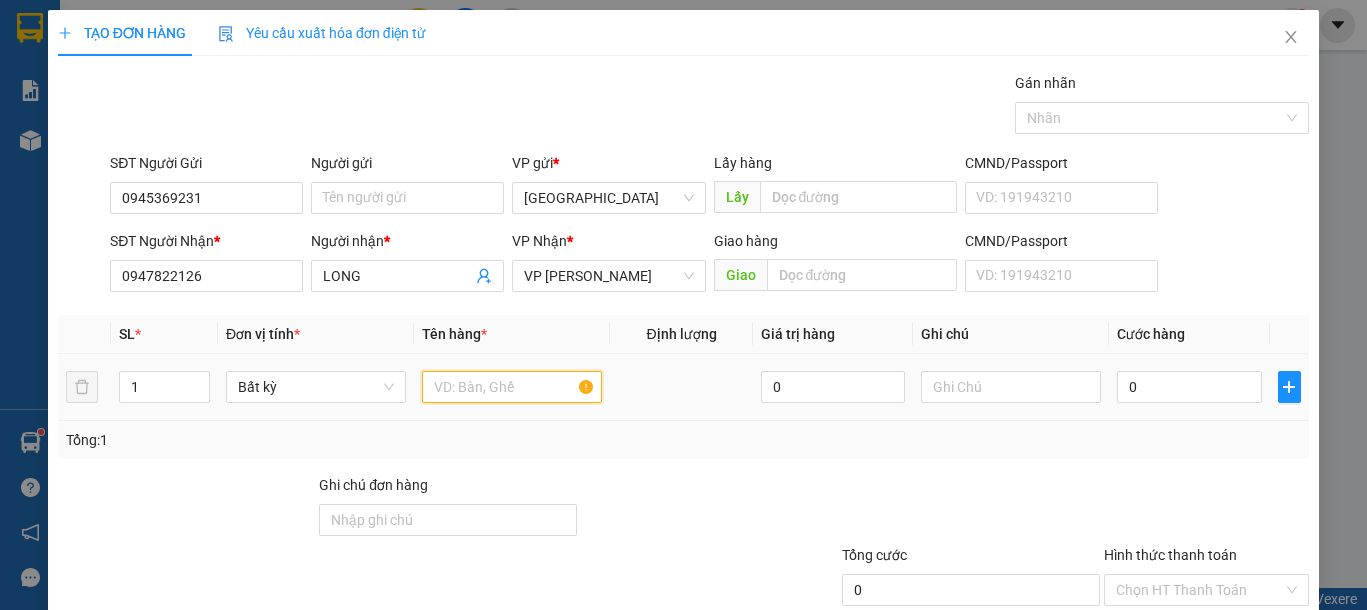 click at bounding box center (512, 387) 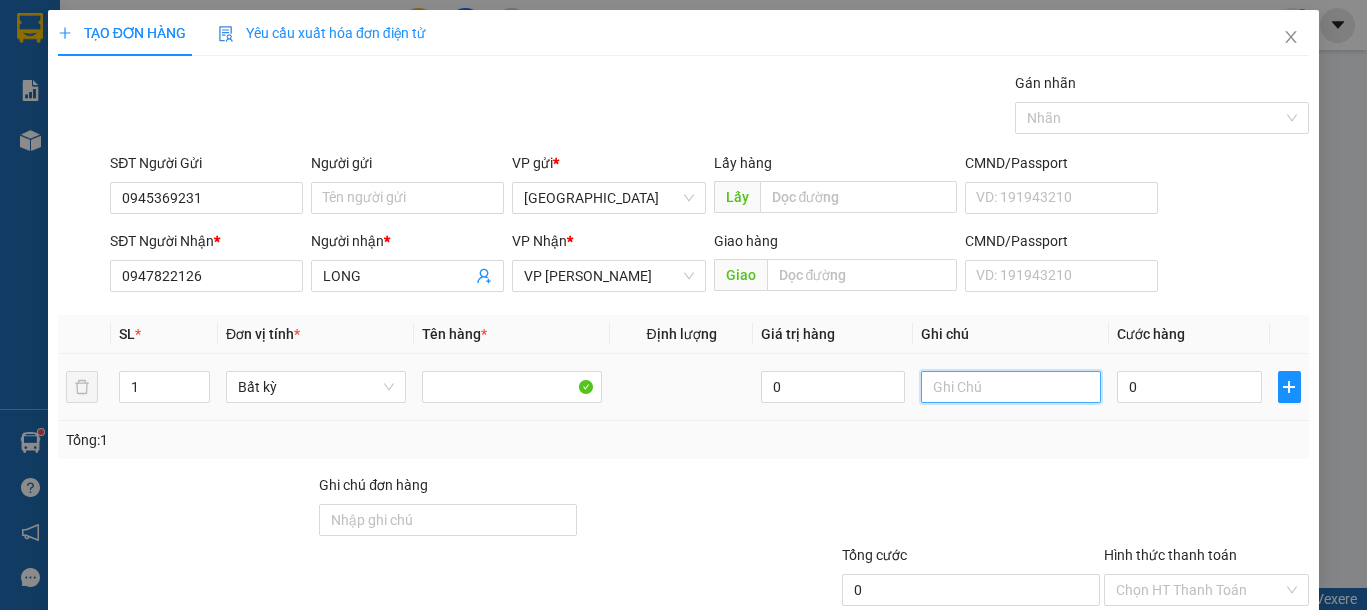 click at bounding box center [1011, 387] 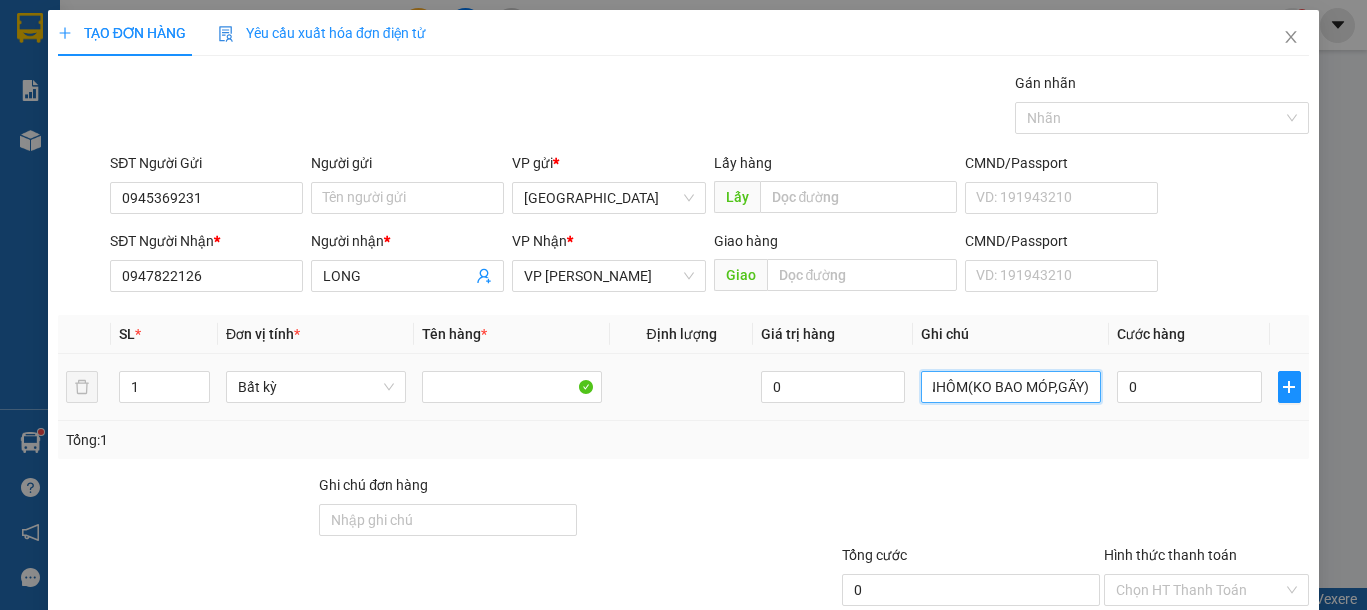 scroll, scrollTop: 0, scrollLeft: 50, axis: horizontal 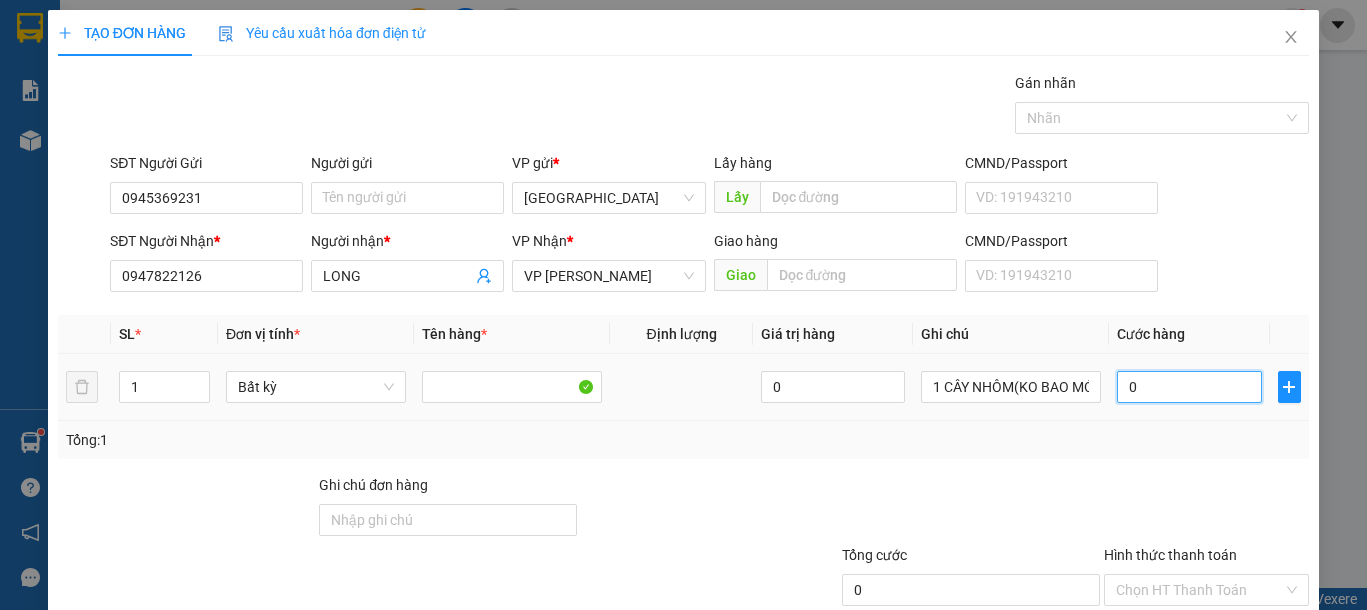 click on "0" at bounding box center (1189, 387) 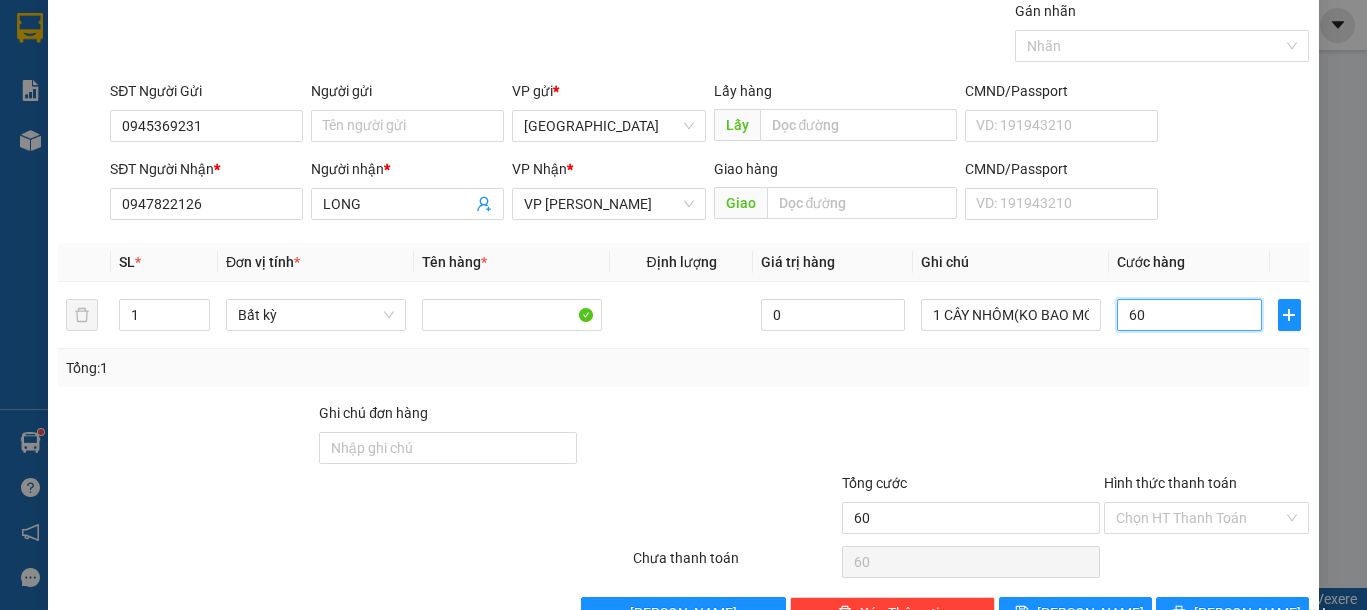 scroll, scrollTop: 130, scrollLeft: 0, axis: vertical 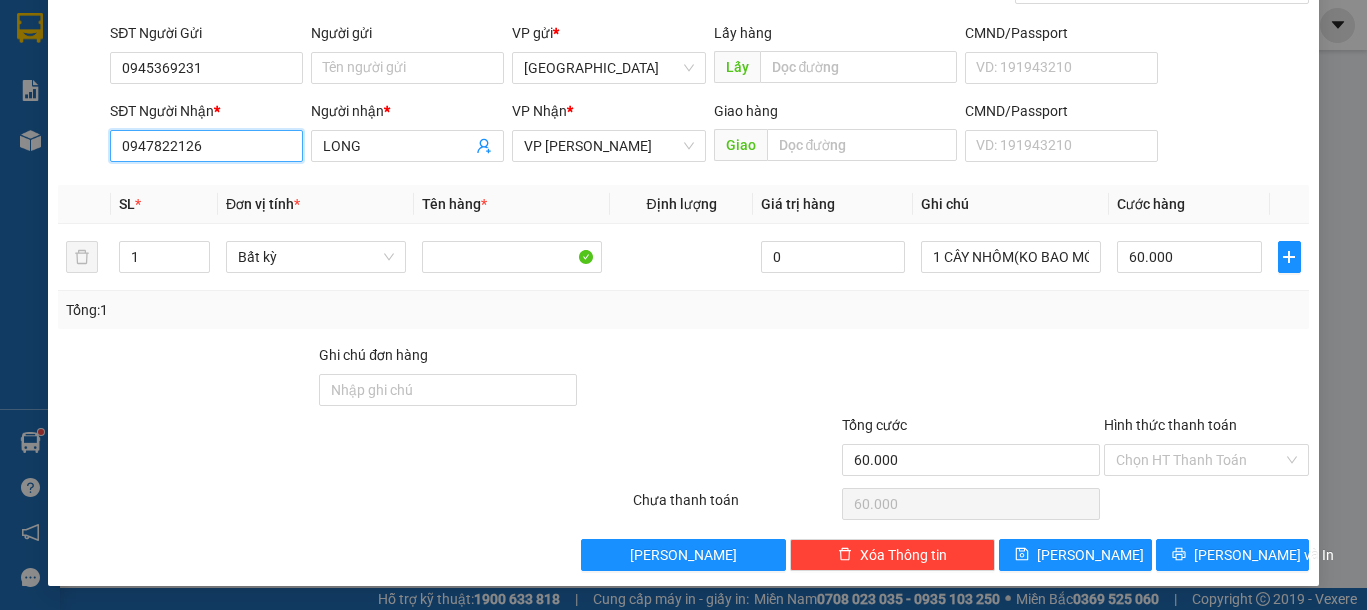 drag, startPoint x: 197, startPoint y: 155, endPoint x: 0, endPoint y: 155, distance: 197 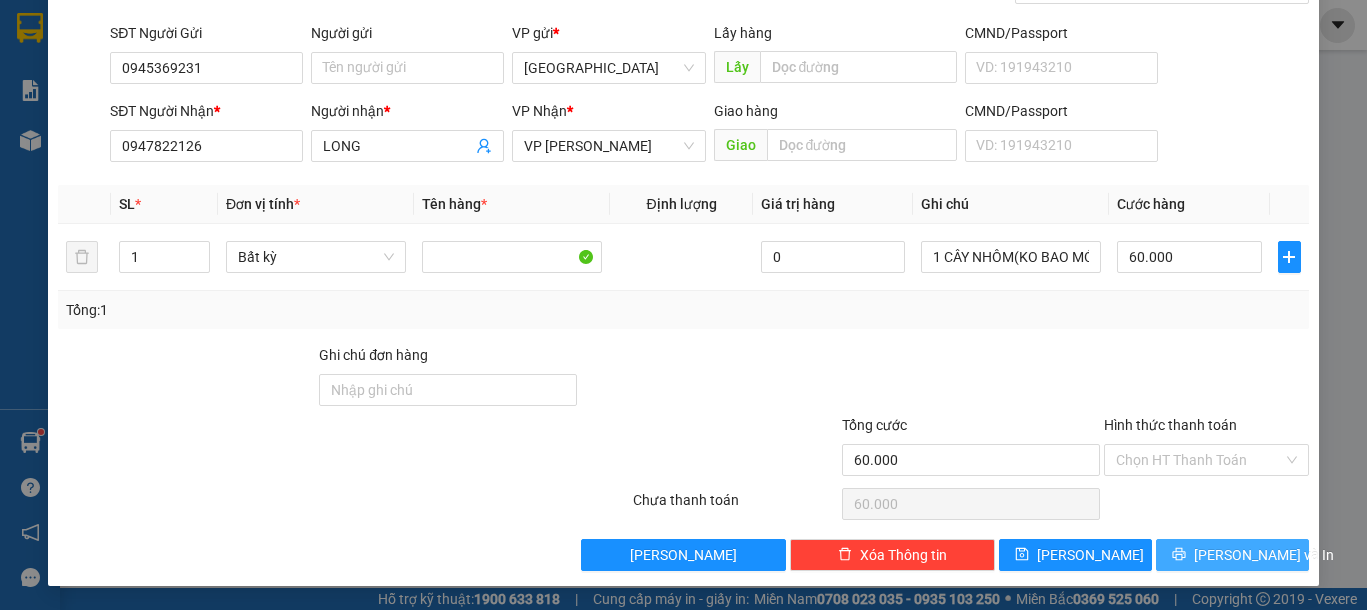 click on "[PERSON_NAME] và In" at bounding box center (1264, 555) 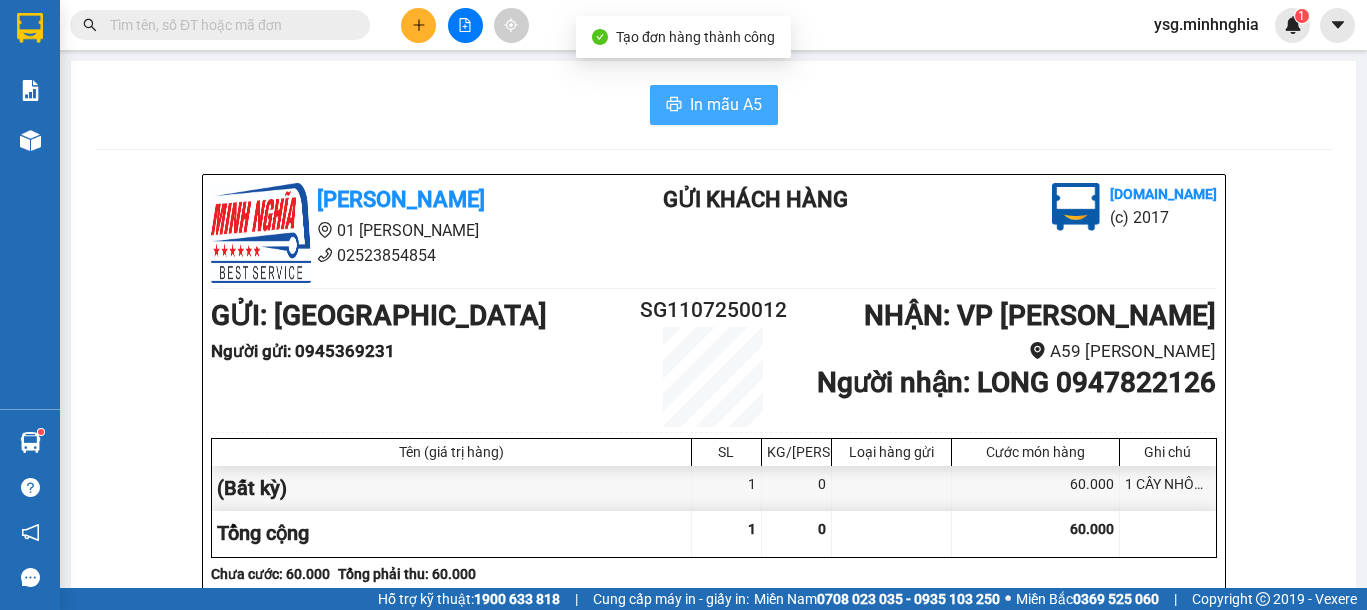 click on "In mẫu A5" at bounding box center (726, 104) 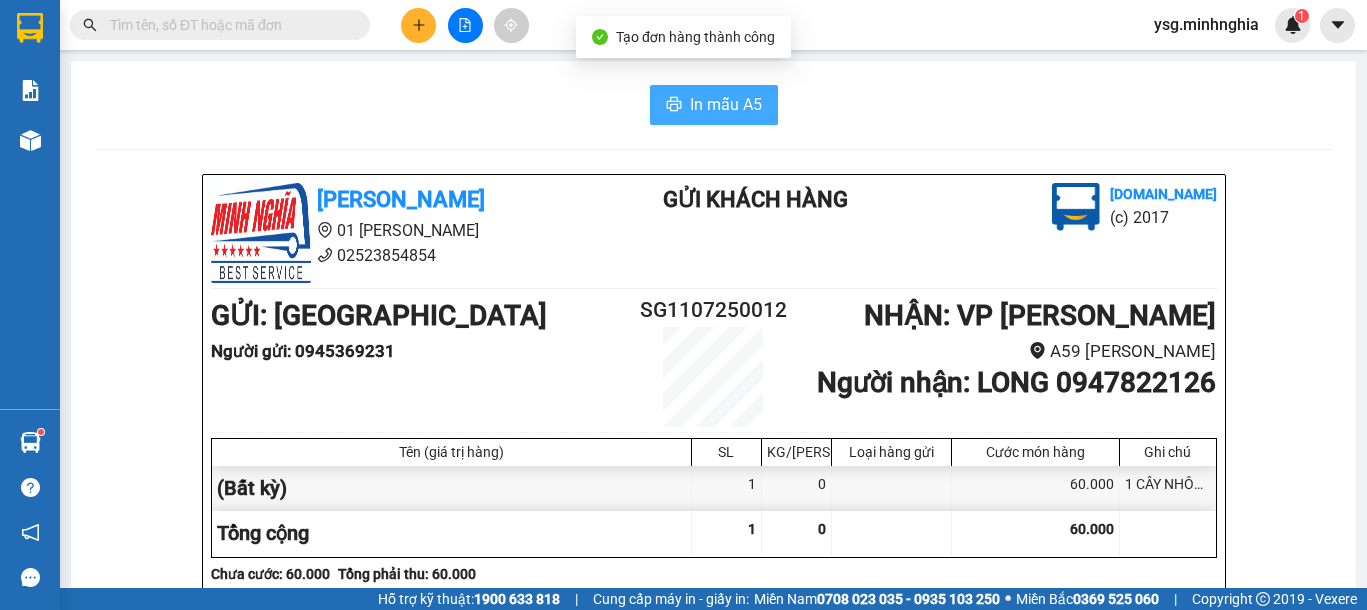 scroll, scrollTop: 0, scrollLeft: 0, axis: both 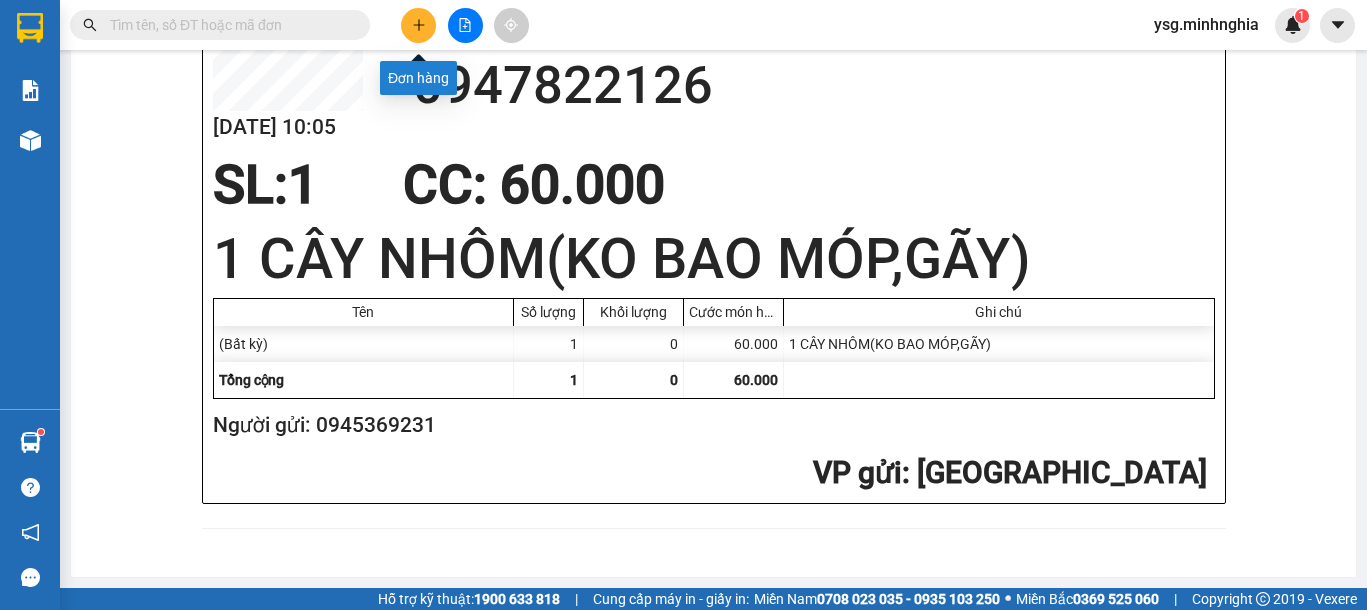 click at bounding box center (418, 25) 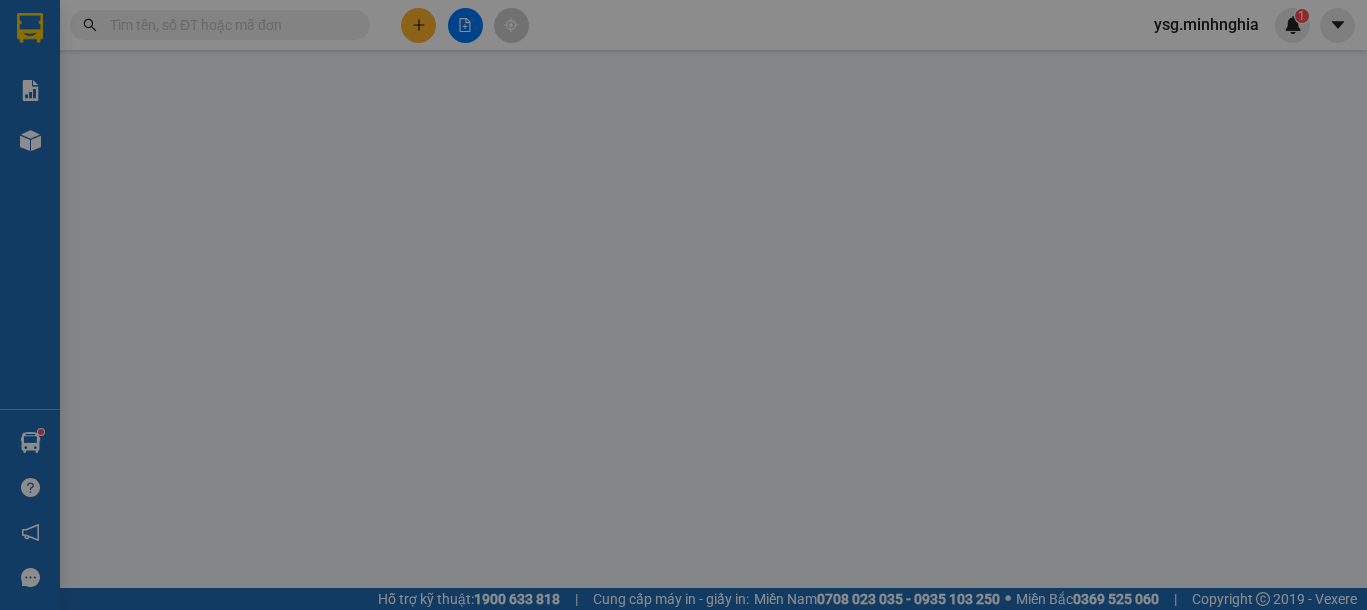 scroll, scrollTop: 0, scrollLeft: 0, axis: both 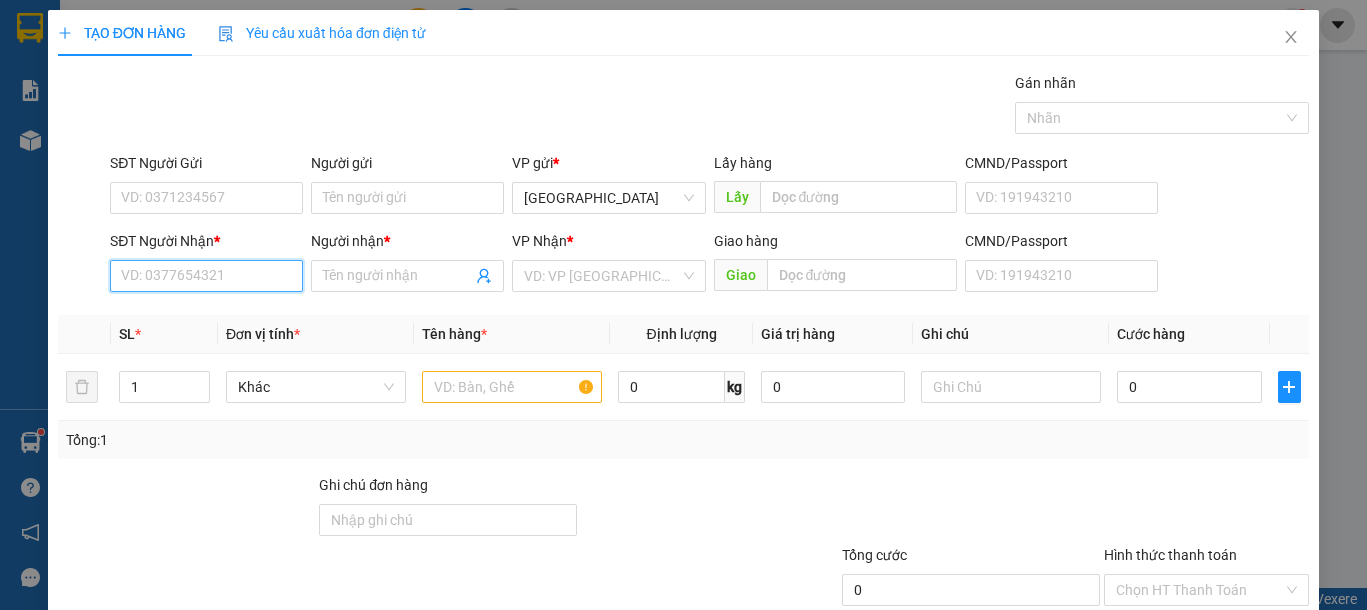 click on "SĐT Người Nhận  *" at bounding box center [206, 276] 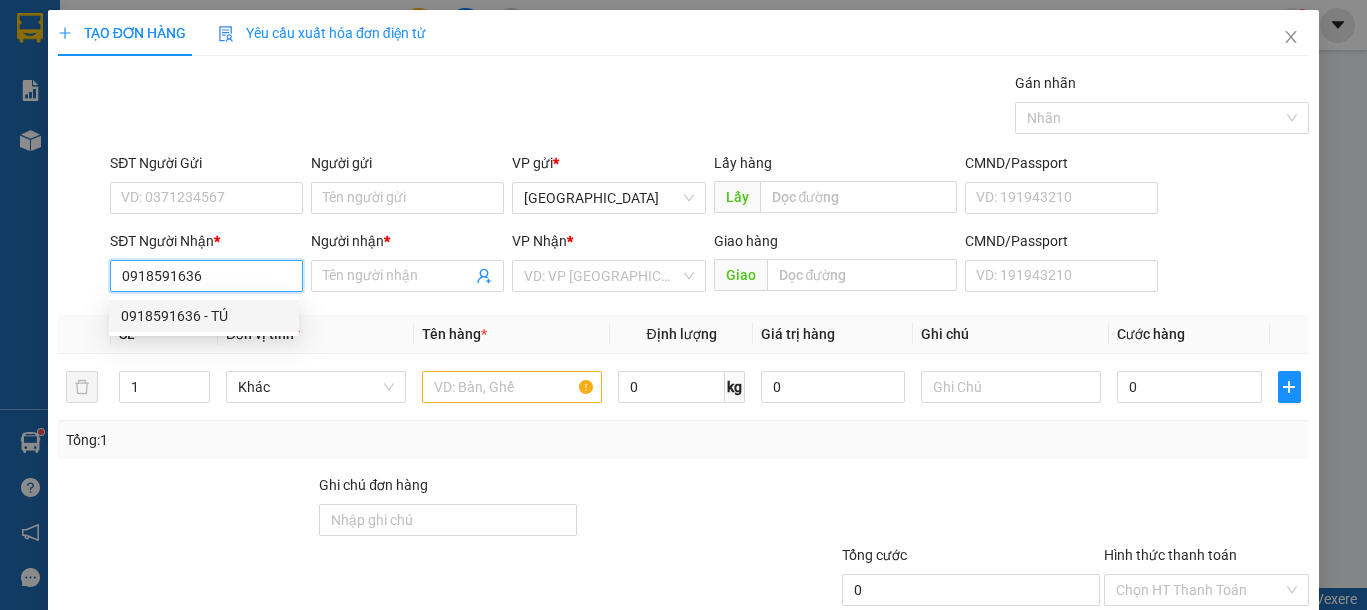 click on "0918591636 - TÚ" at bounding box center (204, 316) 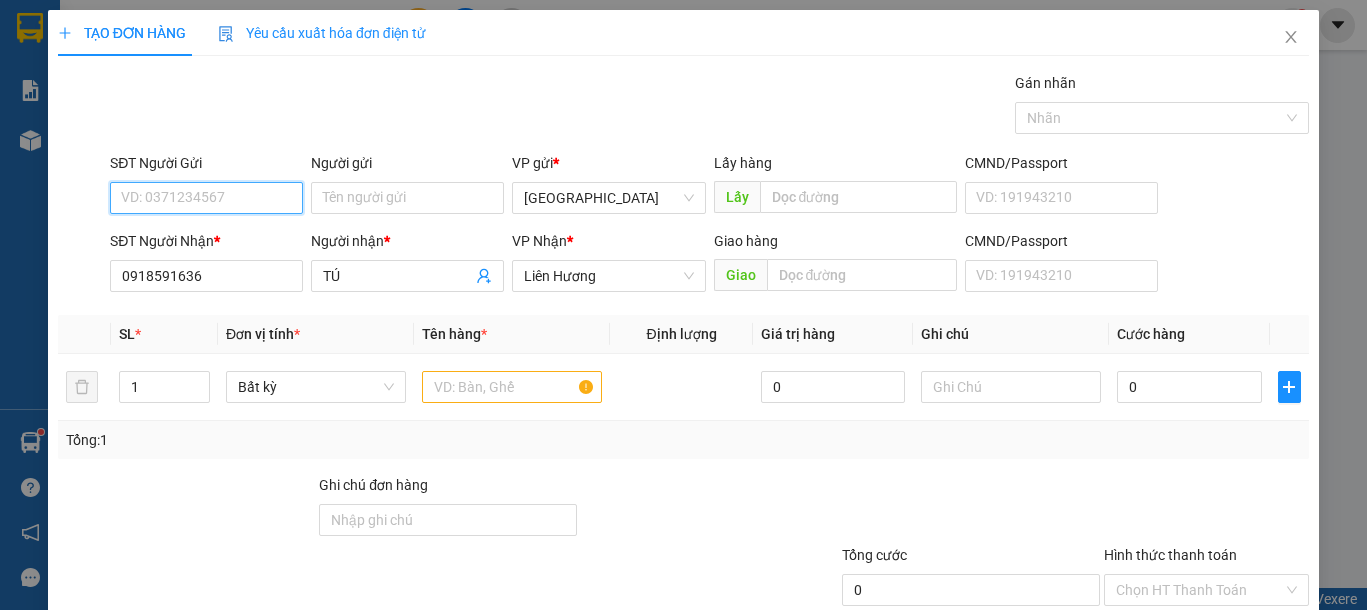 click on "SĐT Người Gửi" at bounding box center (206, 198) 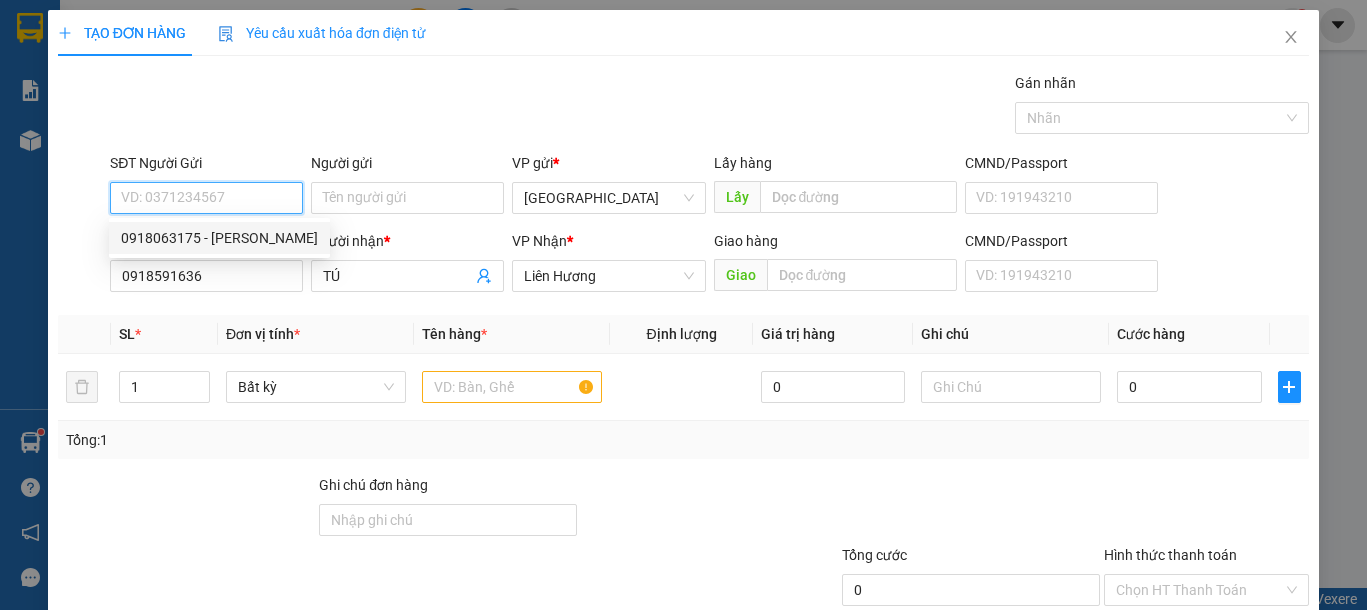 click on "0918063175 - MINH TIẾN" at bounding box center (219, 238) 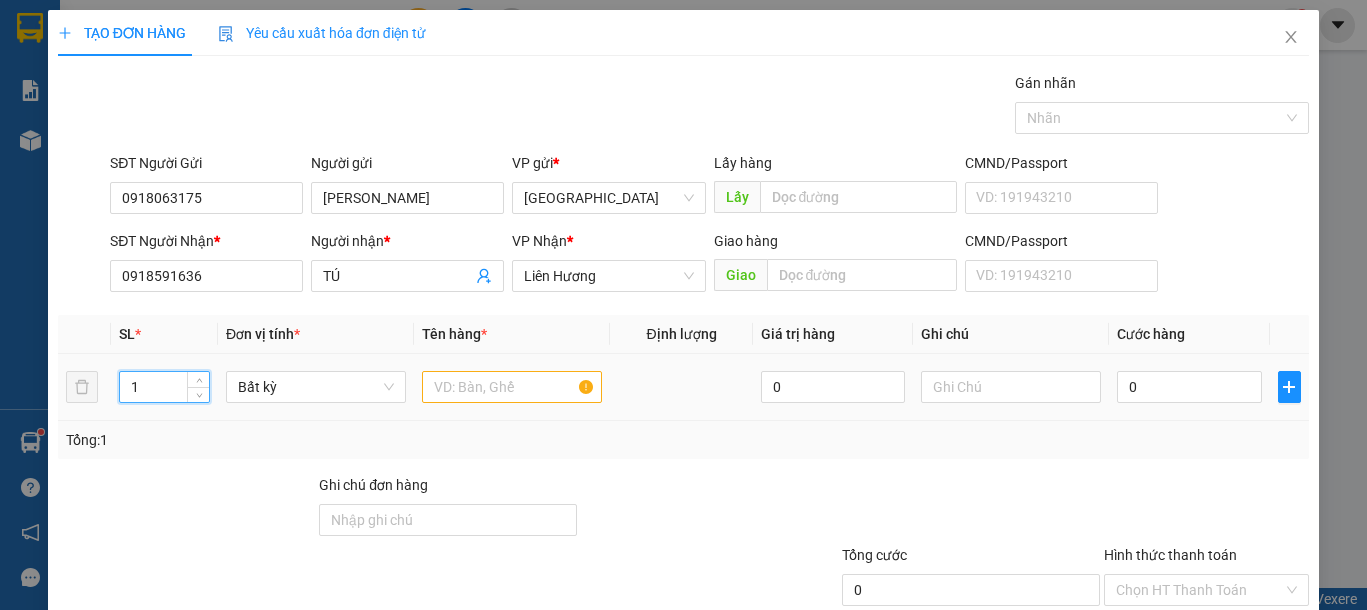 click on "1 Bất kỳ 0 0" at bounding box center (683, 387) 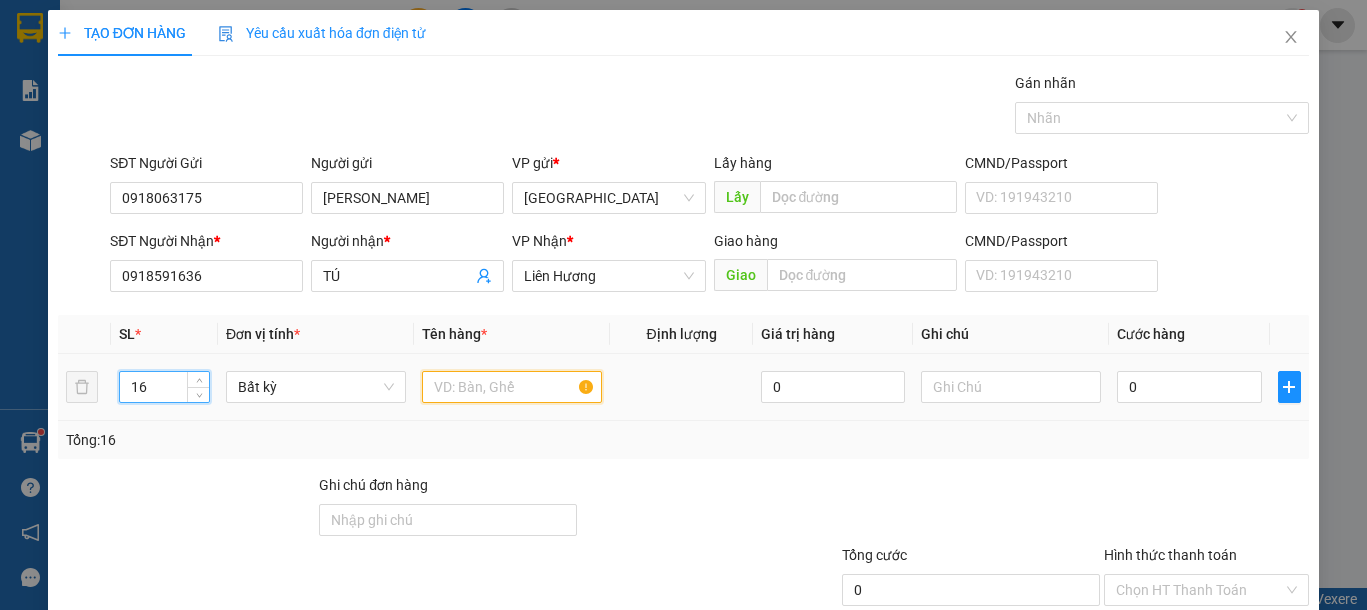 click at bounding box center [512, 387] 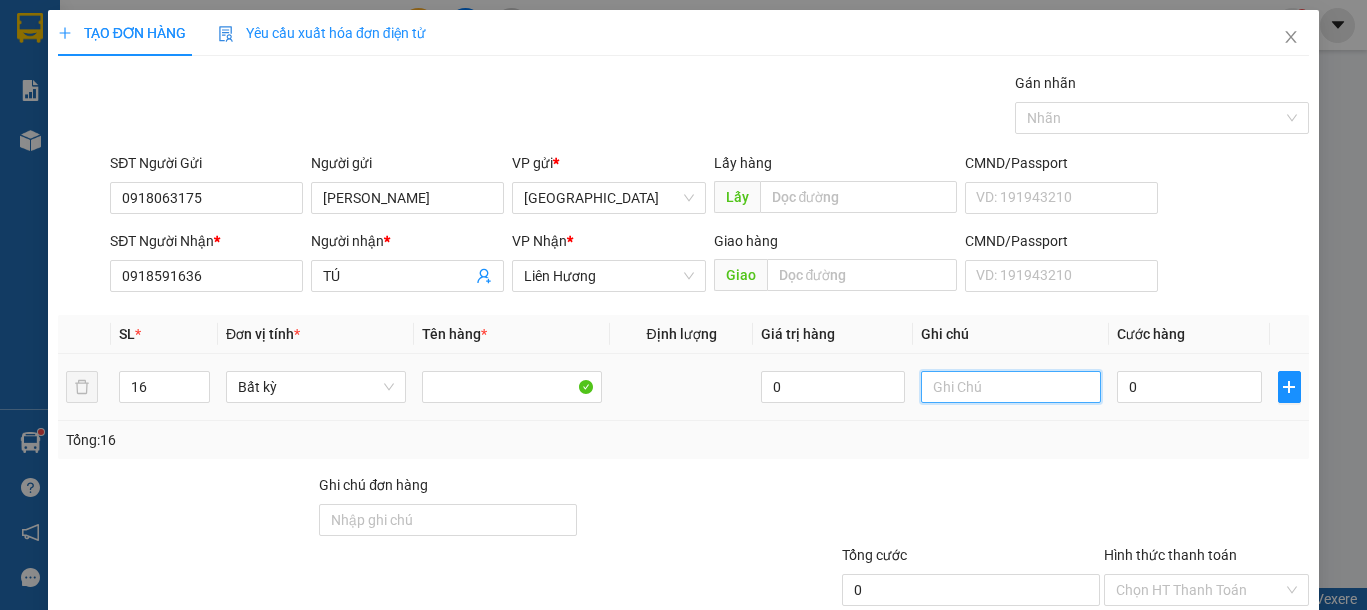 click at bounding box center (1011, 387) 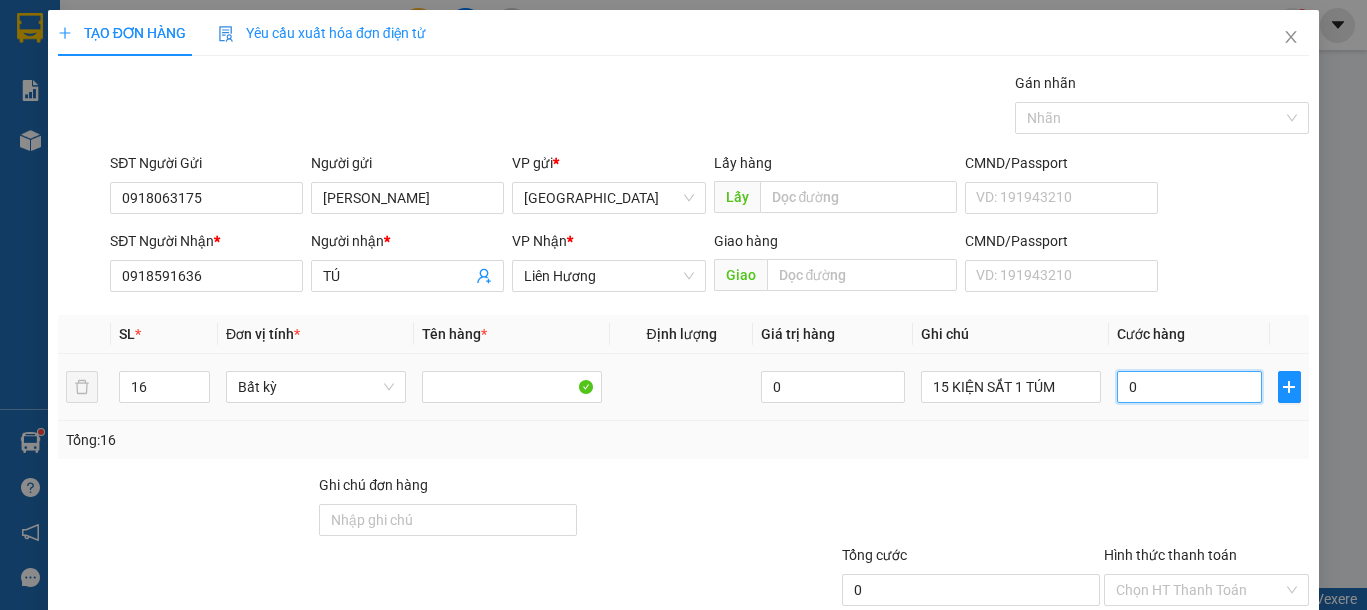 click on "0" at bounding box center (1189, 387) 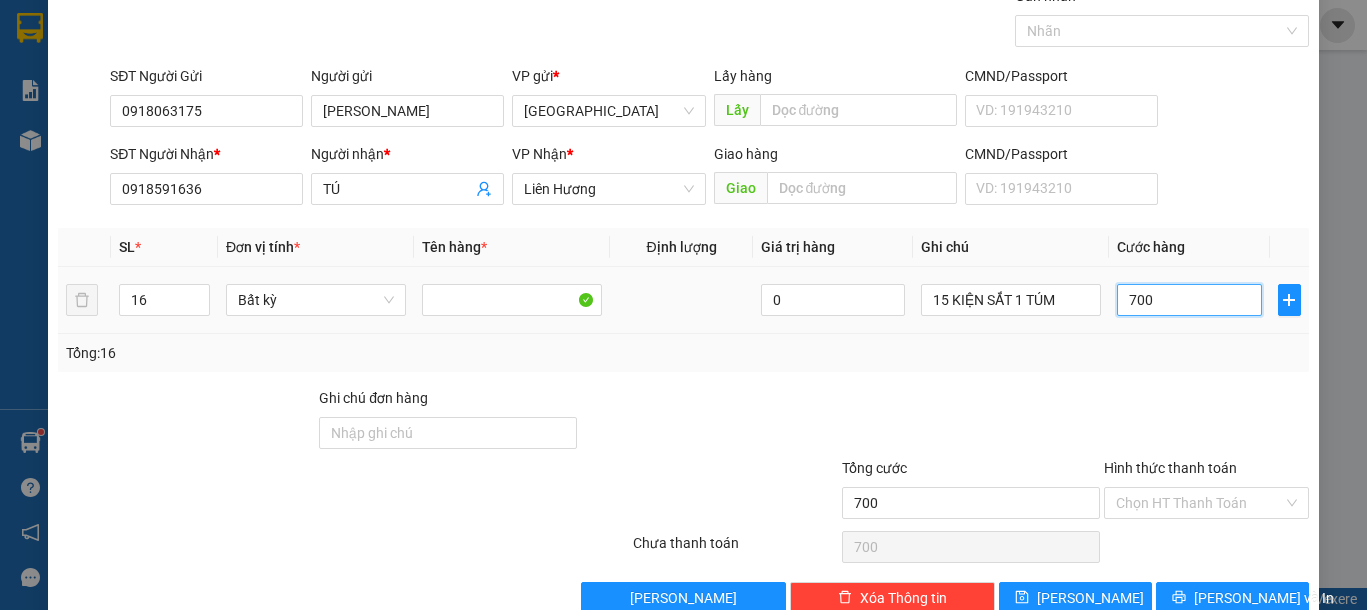 scroll, scrollTop: 130, scrollLeft: 0, axis: vertical 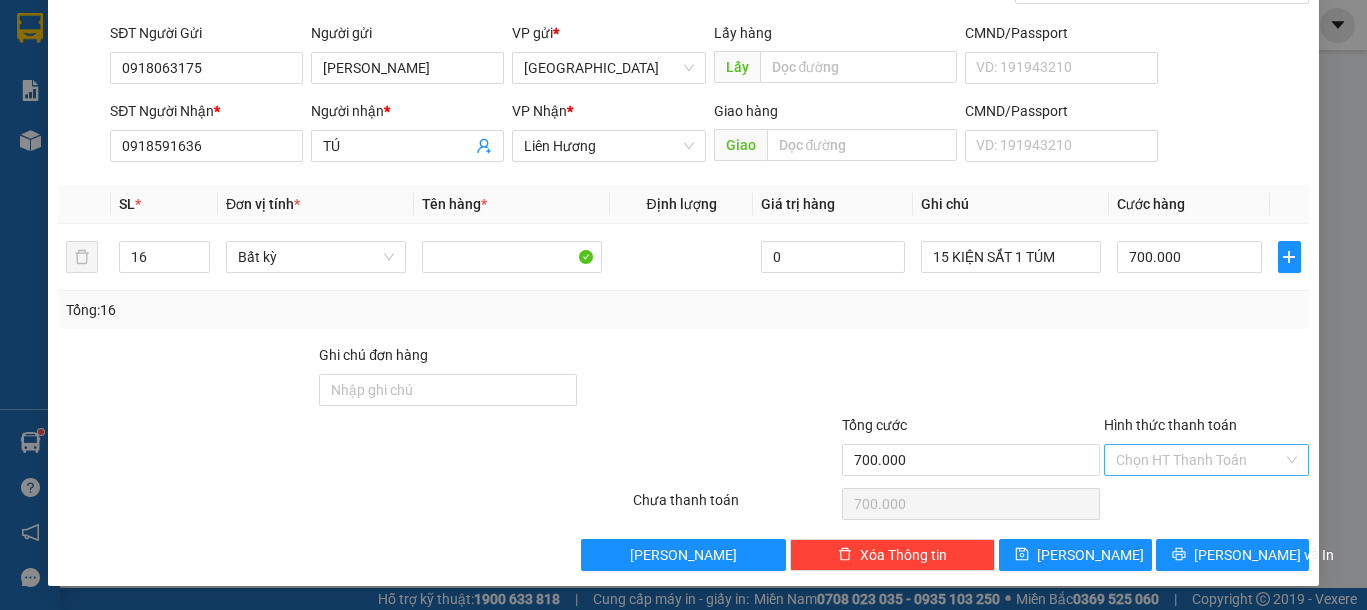 click on "Hình thức thanh toán" at bounding box center [1199, 460] 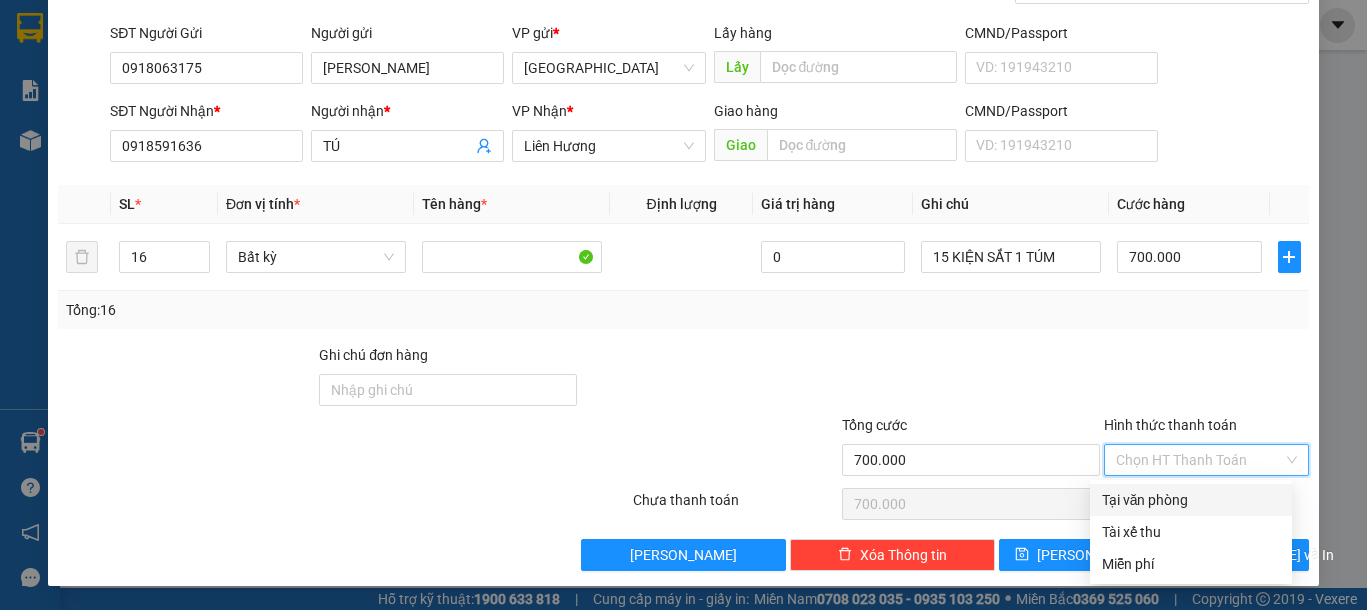 click on "Tại văn phòng" at bounding box center (1191, 500) 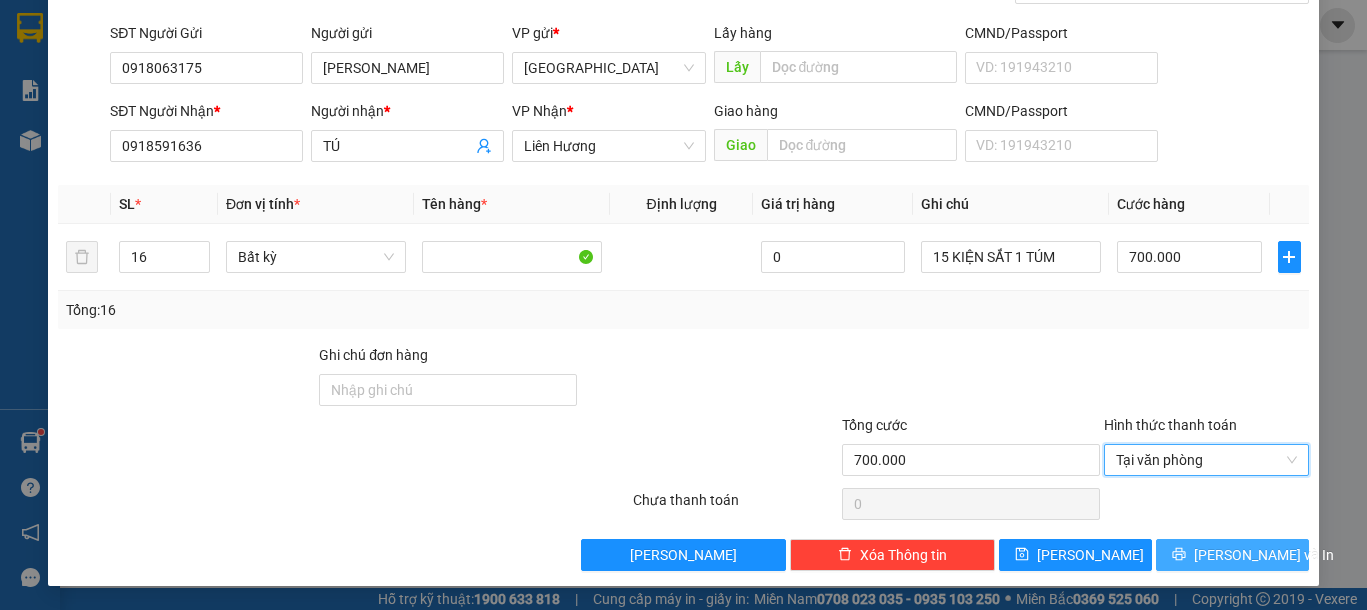 click on "[PERSON_NAME] và In" at bounding box center (1264, 555) 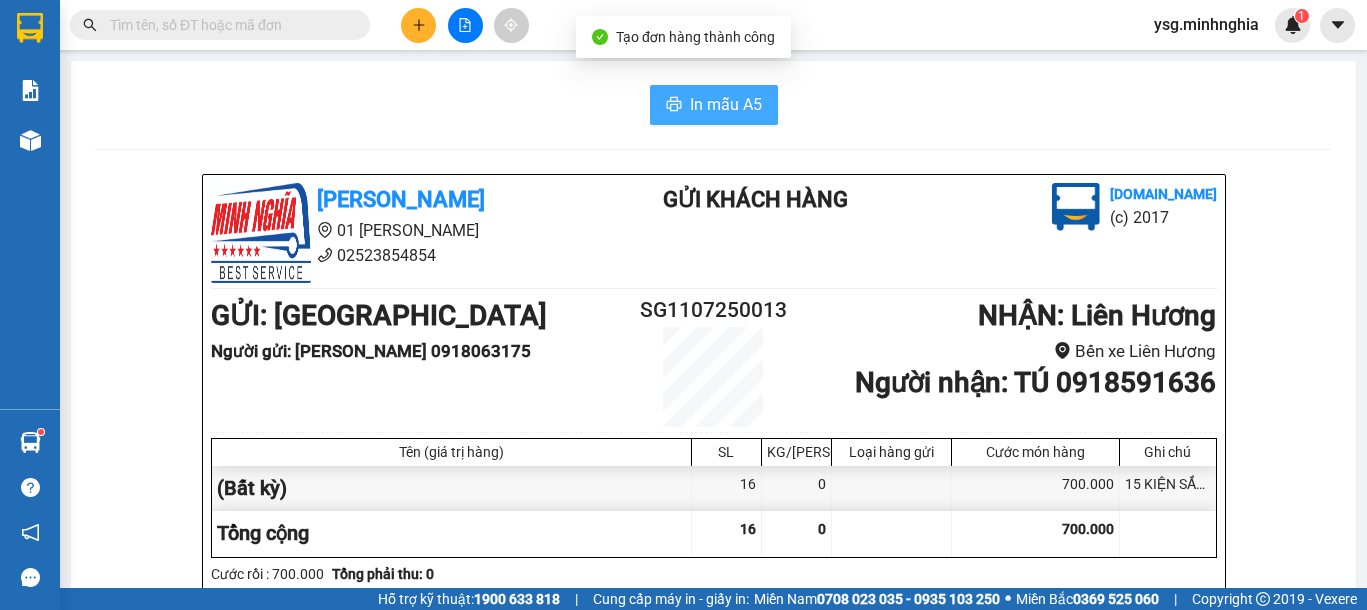 click on "In mẫu A5" at bounding box center (726, 104) 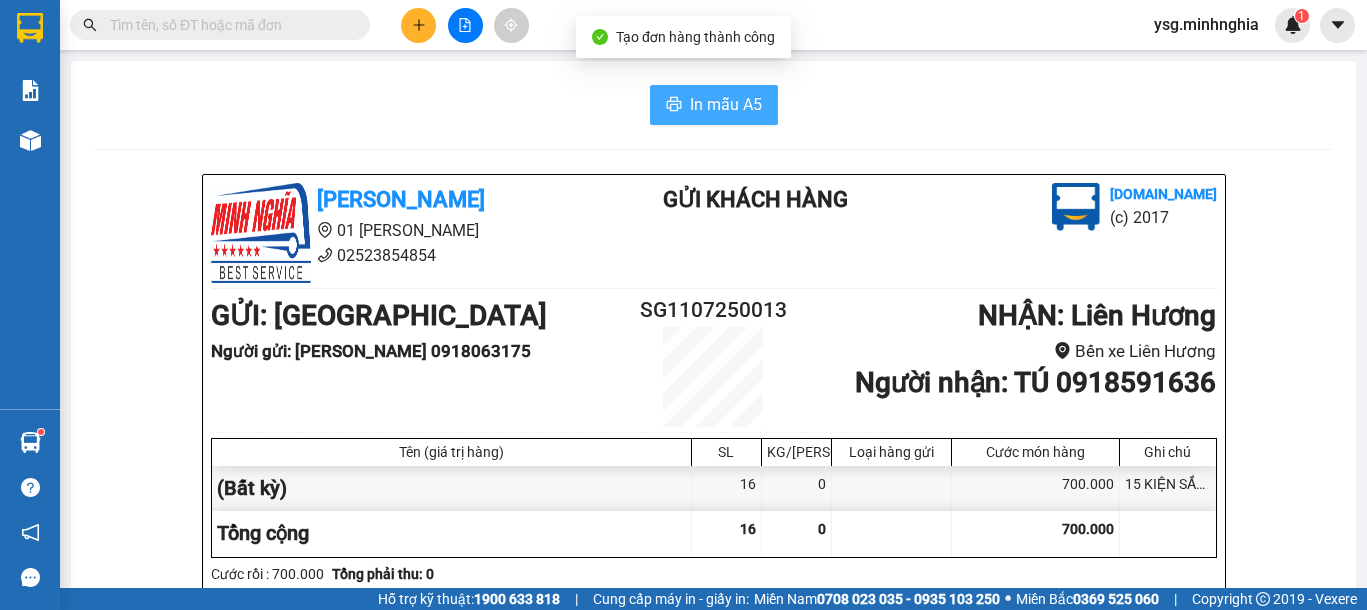 scroll, scrollTop: 0, scrollLeft: 0, axis: both 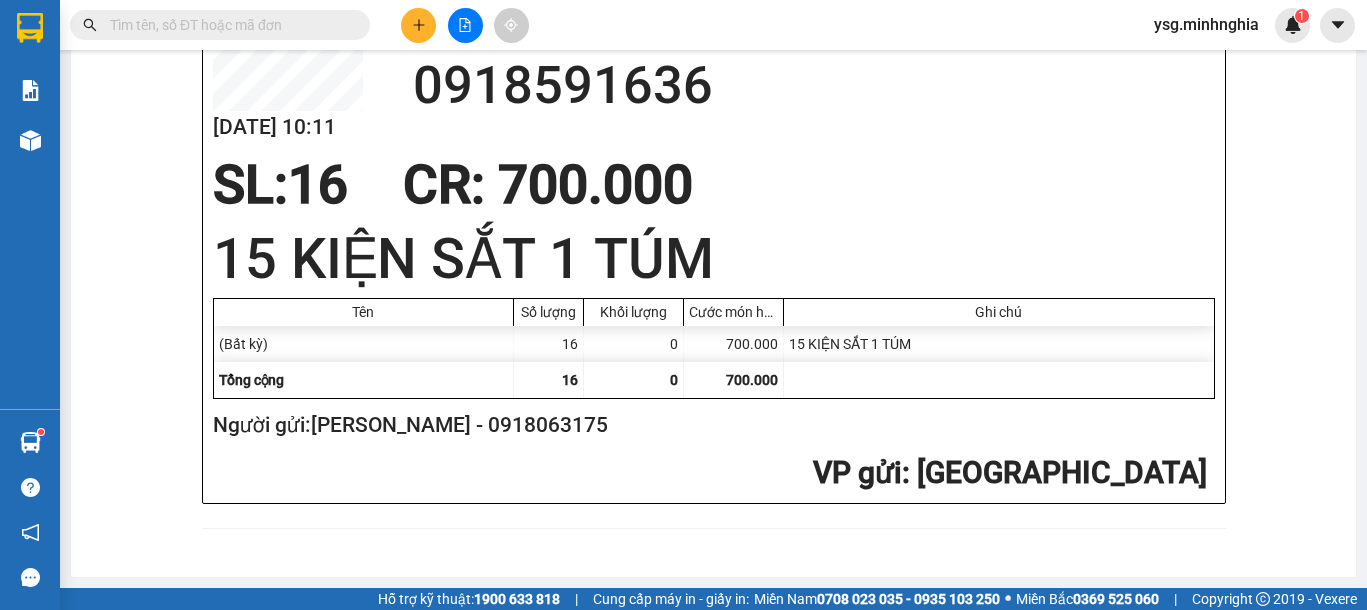 click at bounding box center (418, 25) 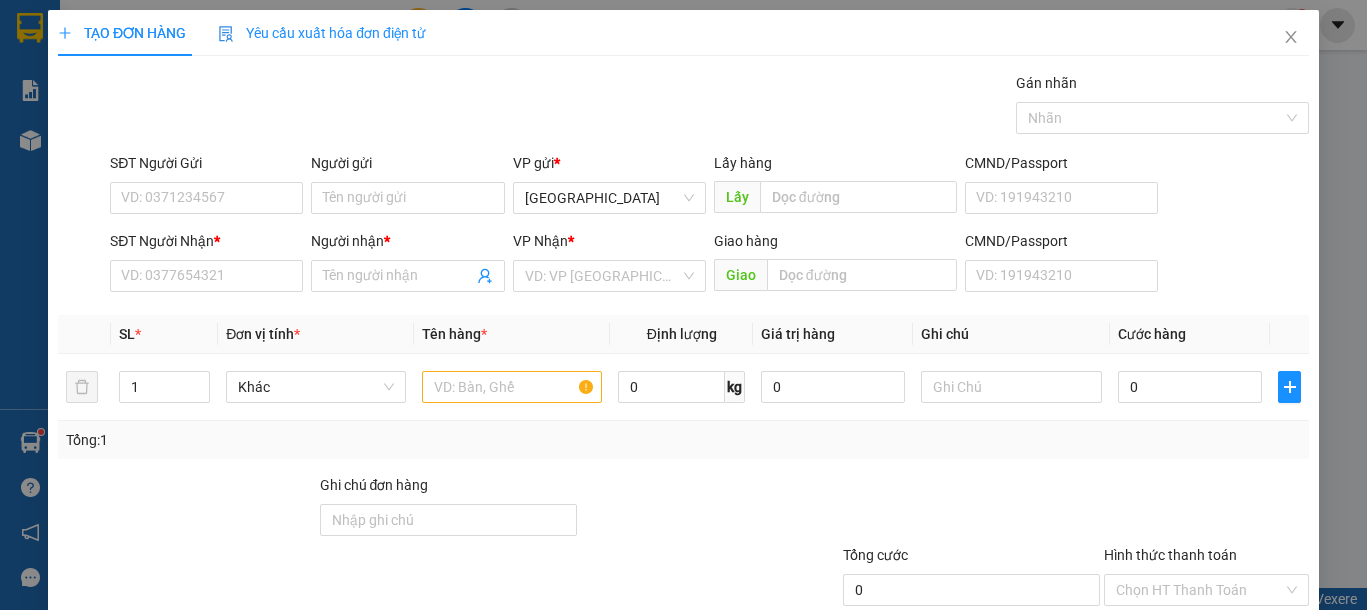 scroll, scrollTop: 0, scrollLeft: 0, axis: both 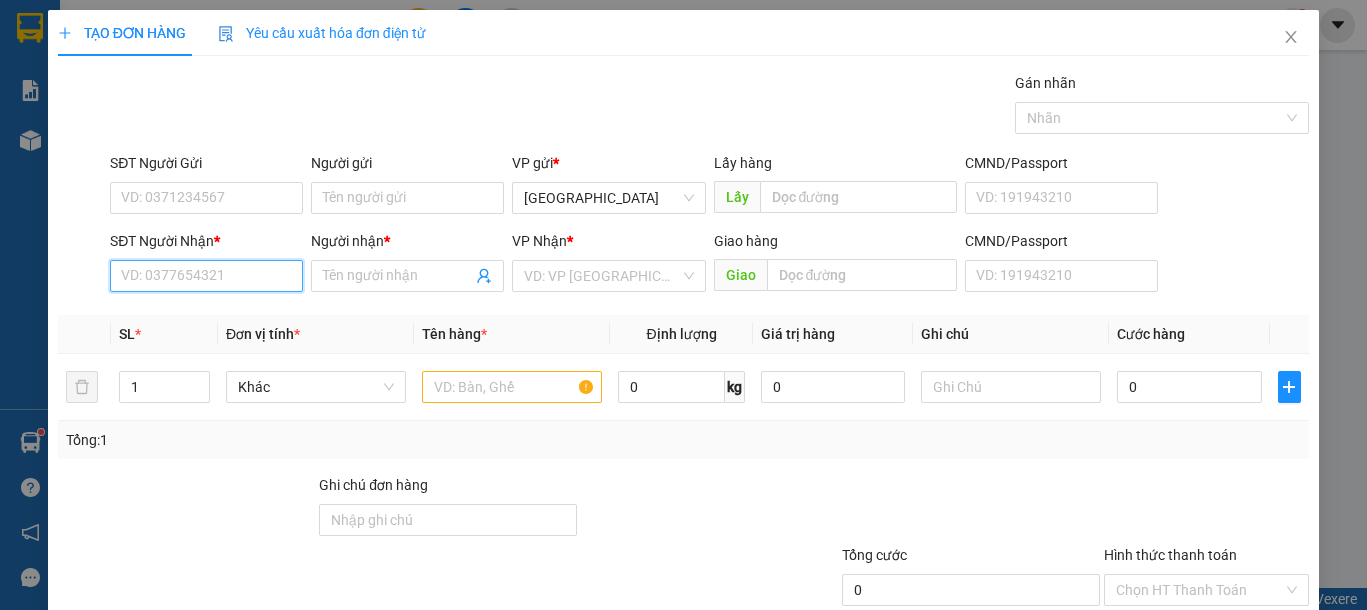 click on "SĐT Người Nhận  *" at bounding box center [206, 276] 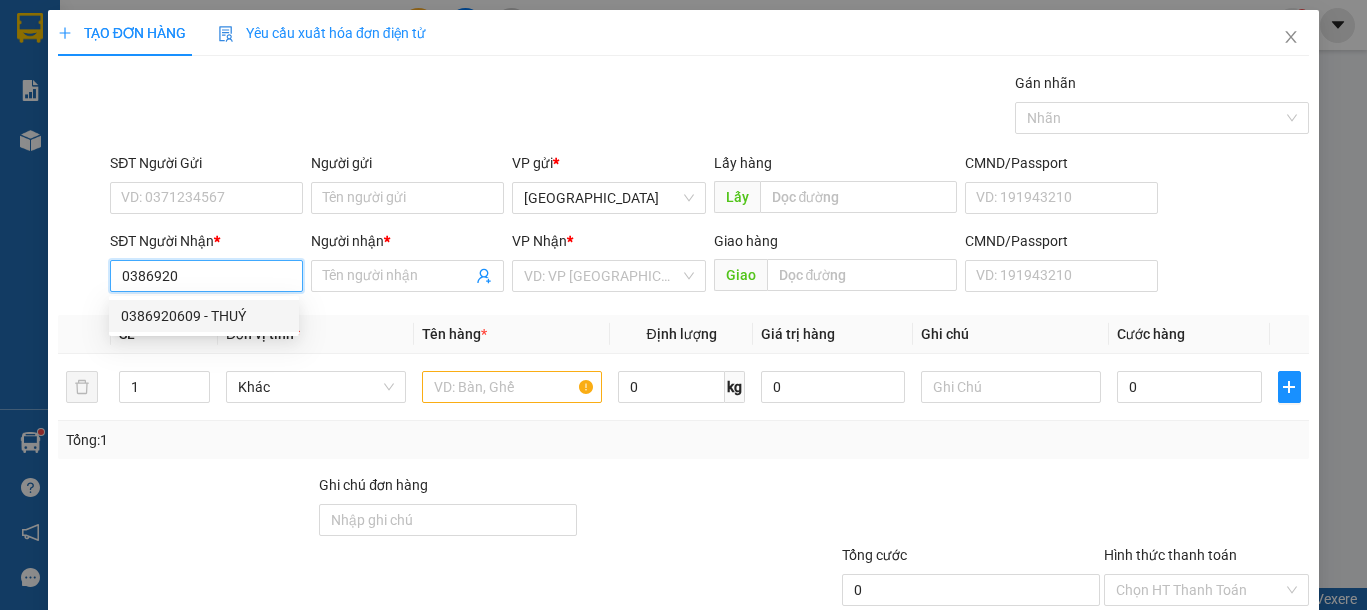 click on "0386920609 - THUÝ" at bounding box center [204, 316] 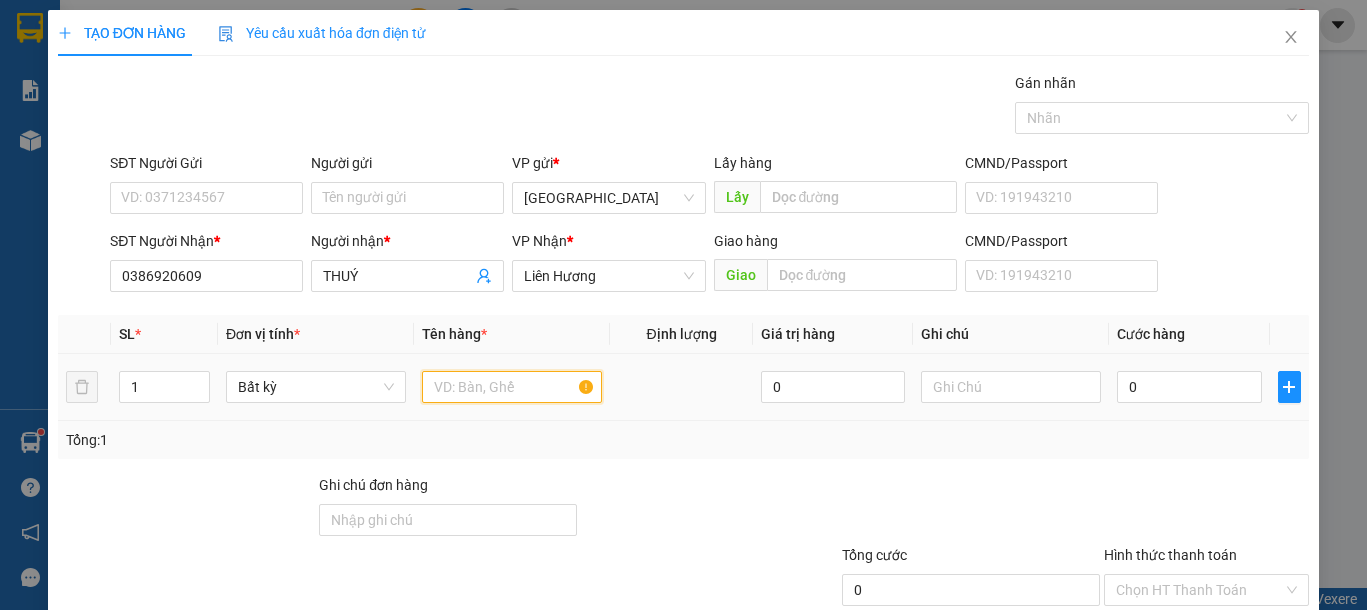 click at bounding box center (512, 387) 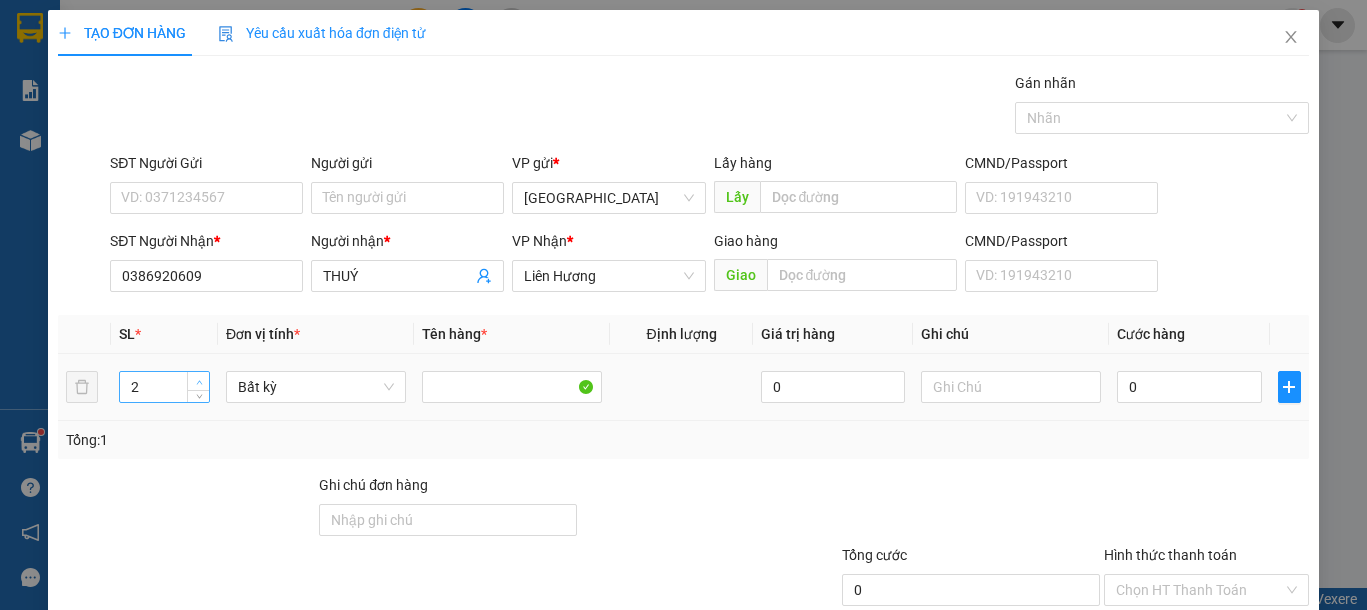 click at bounding box center (198, 381) 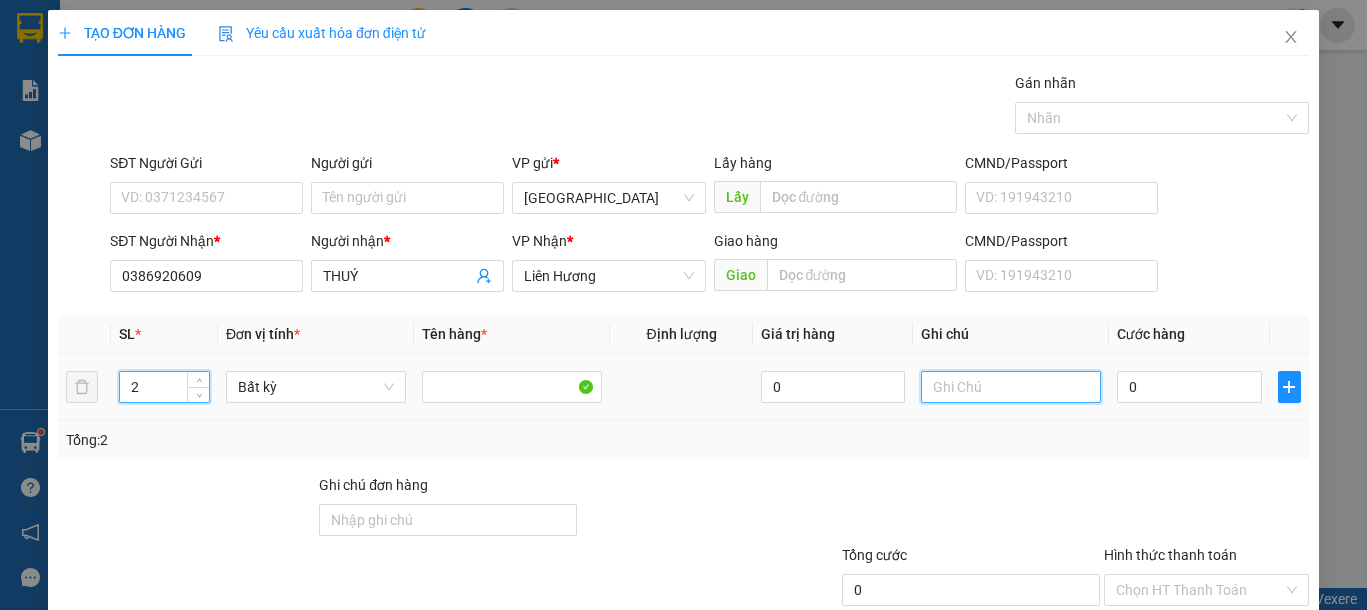 click at bounding box center (1011, 387) 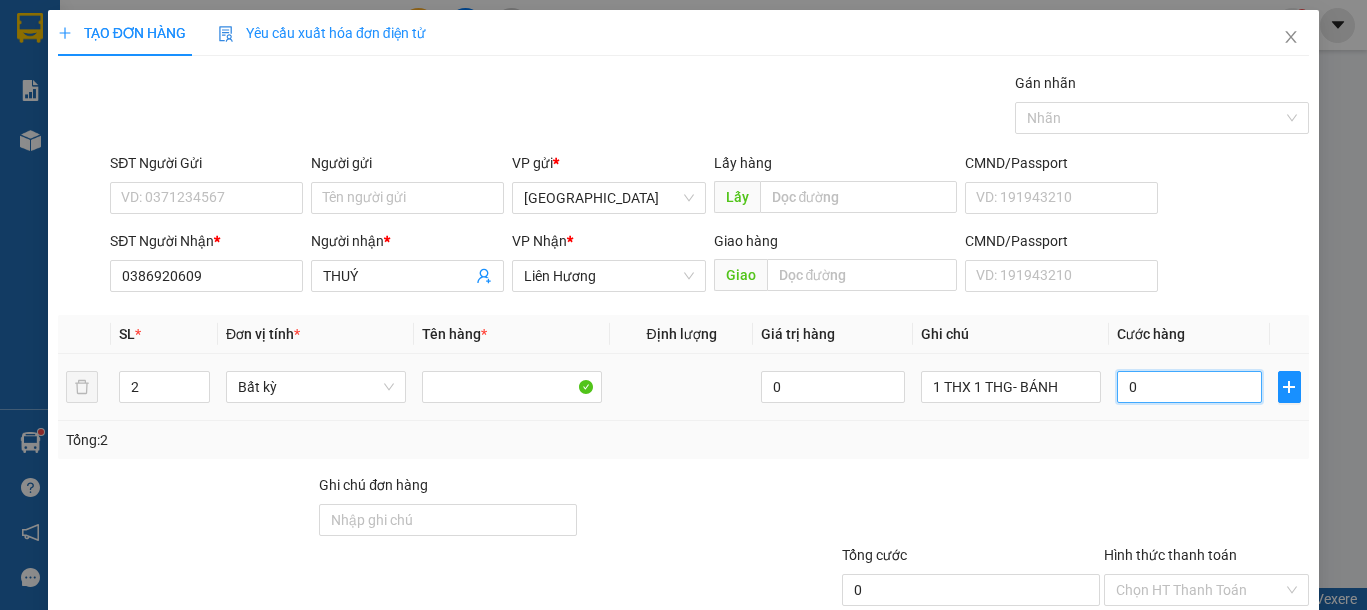 click on "0" at bounding box center [1189, 387] 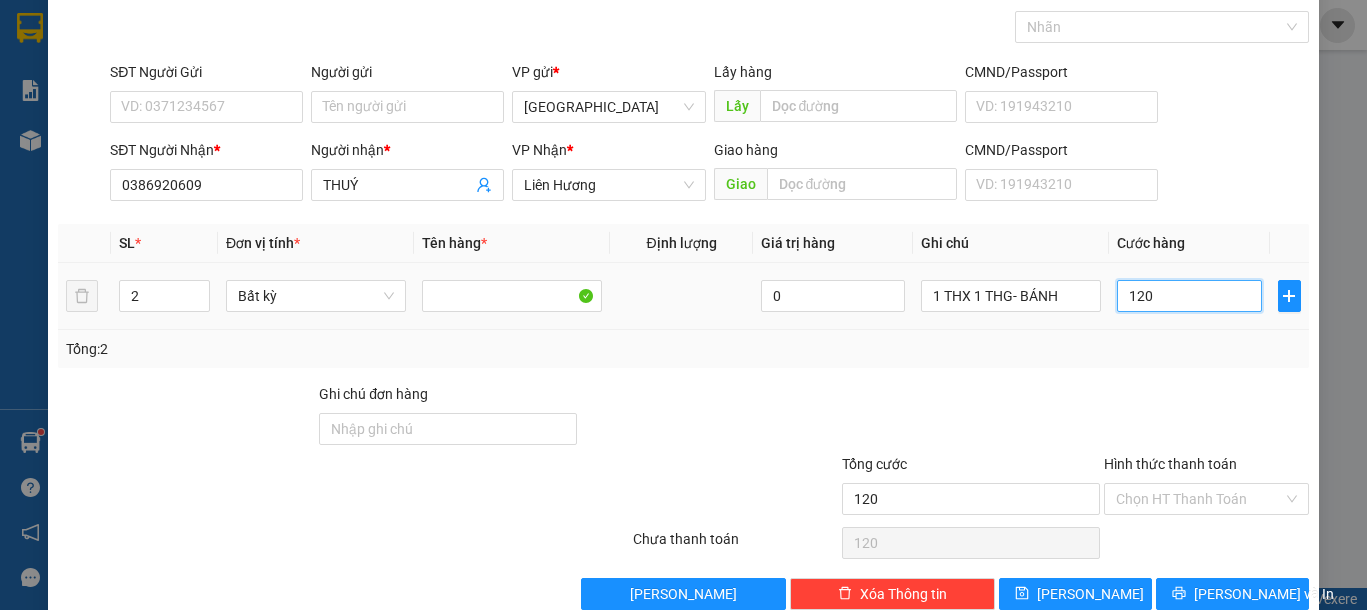 scroll, scrollTop: 130, scrollLeft: 0, axis: vertical 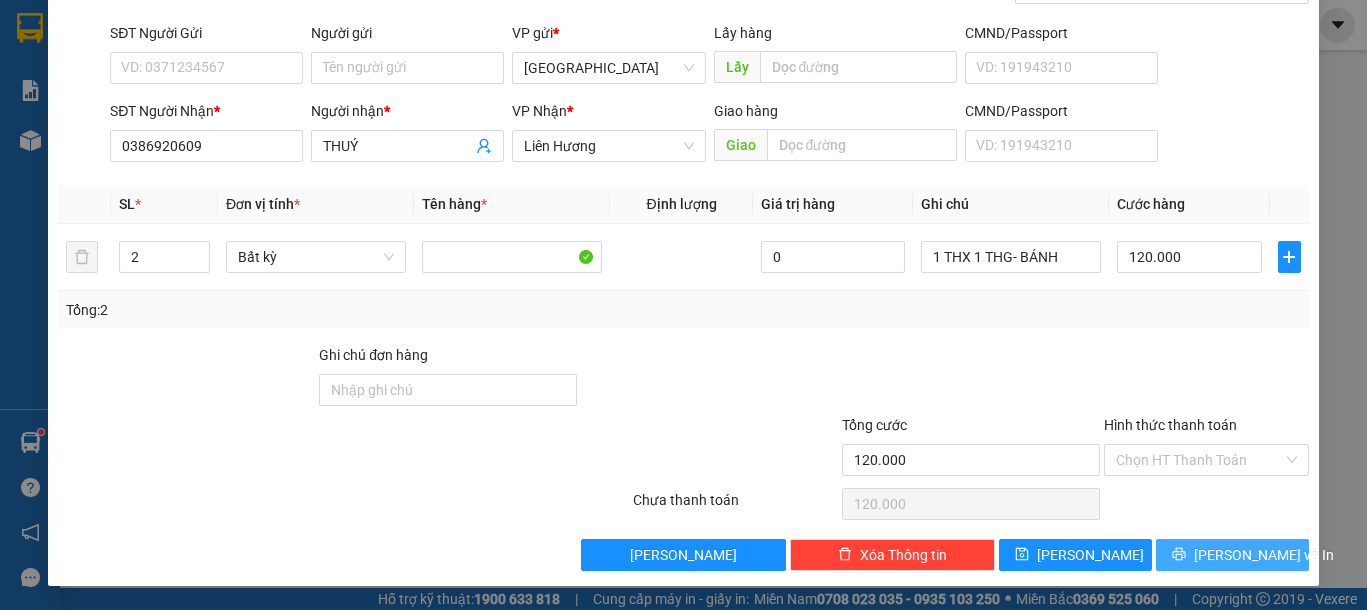 click on "[PERSON_NAME] và In" at bounding box center [1264, 555] 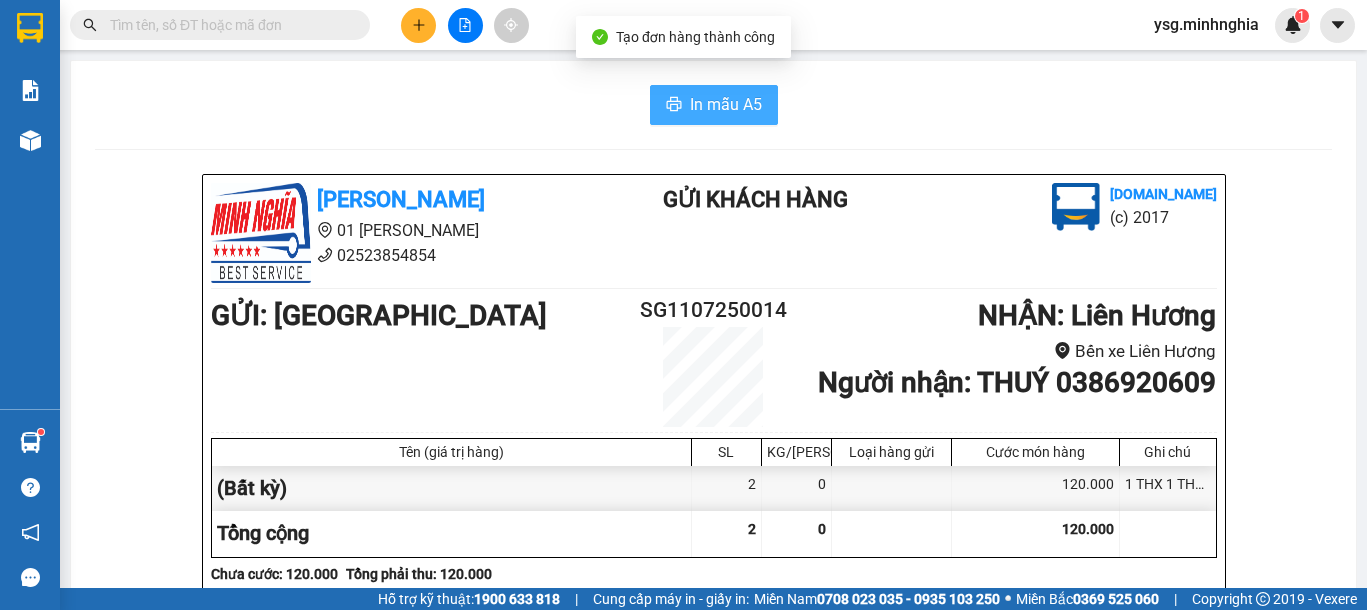 click on "In mẫu A5" at bounding box center [726, 104] 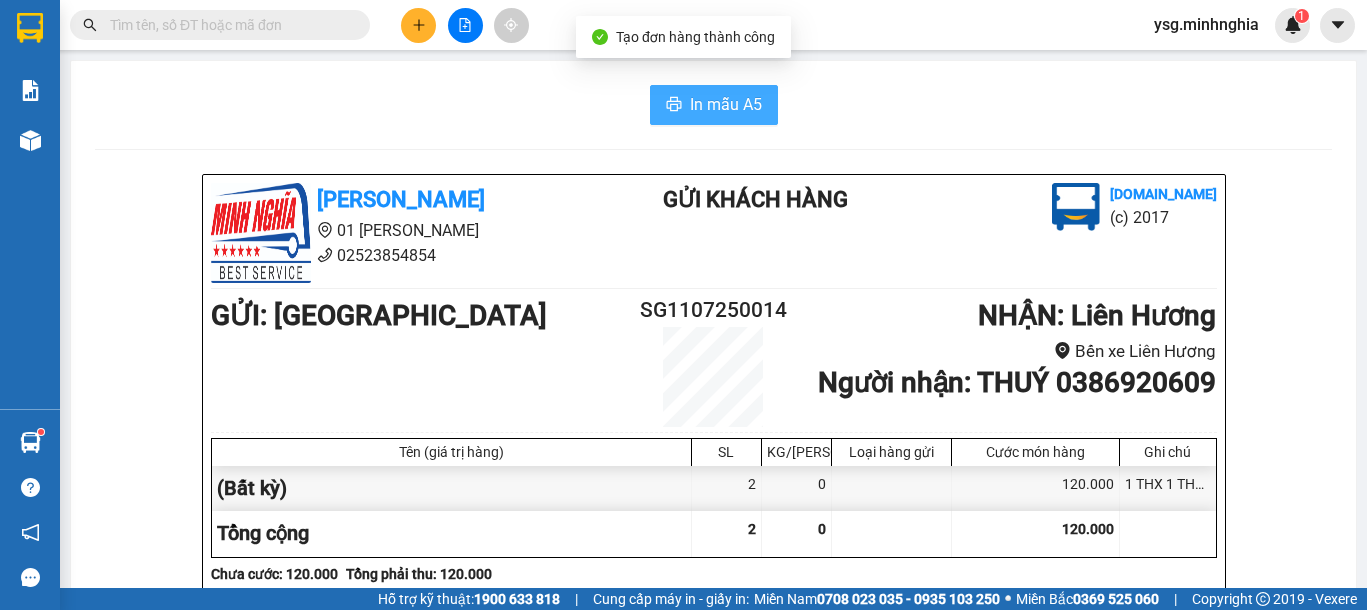 scroll, scrollTop: 0, scrollLeft: 0, axis: both 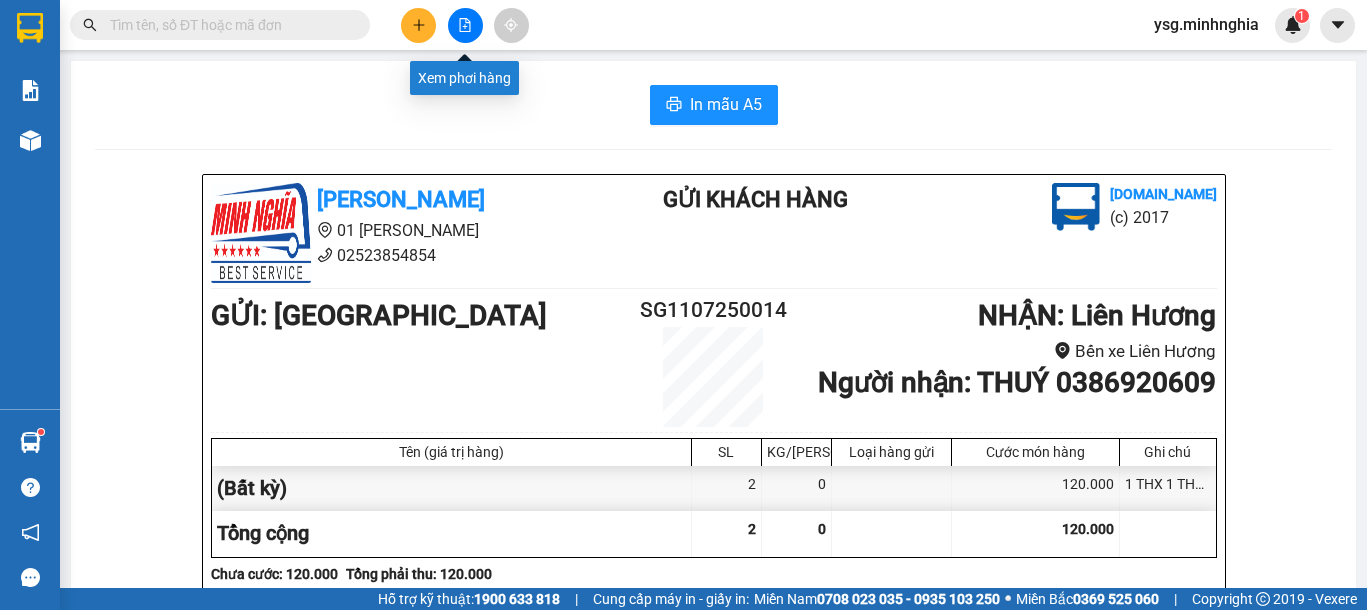 click 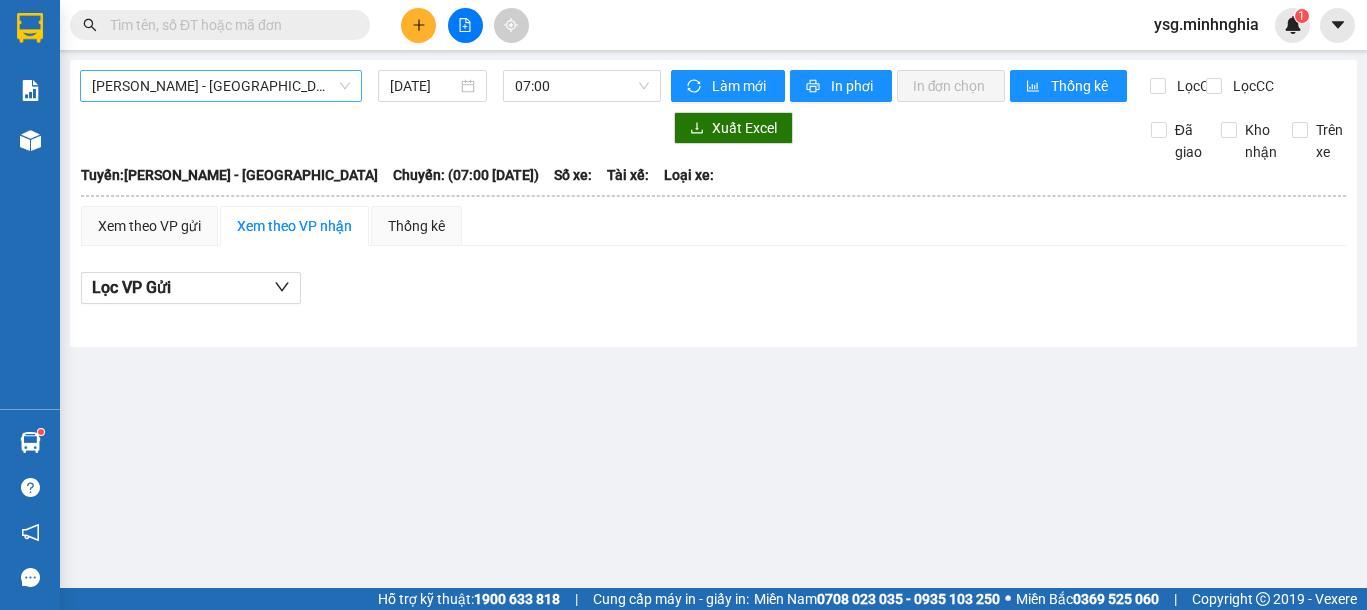 click on "Phan Rí - Sài Gòn" at bounding box center (221, 86) 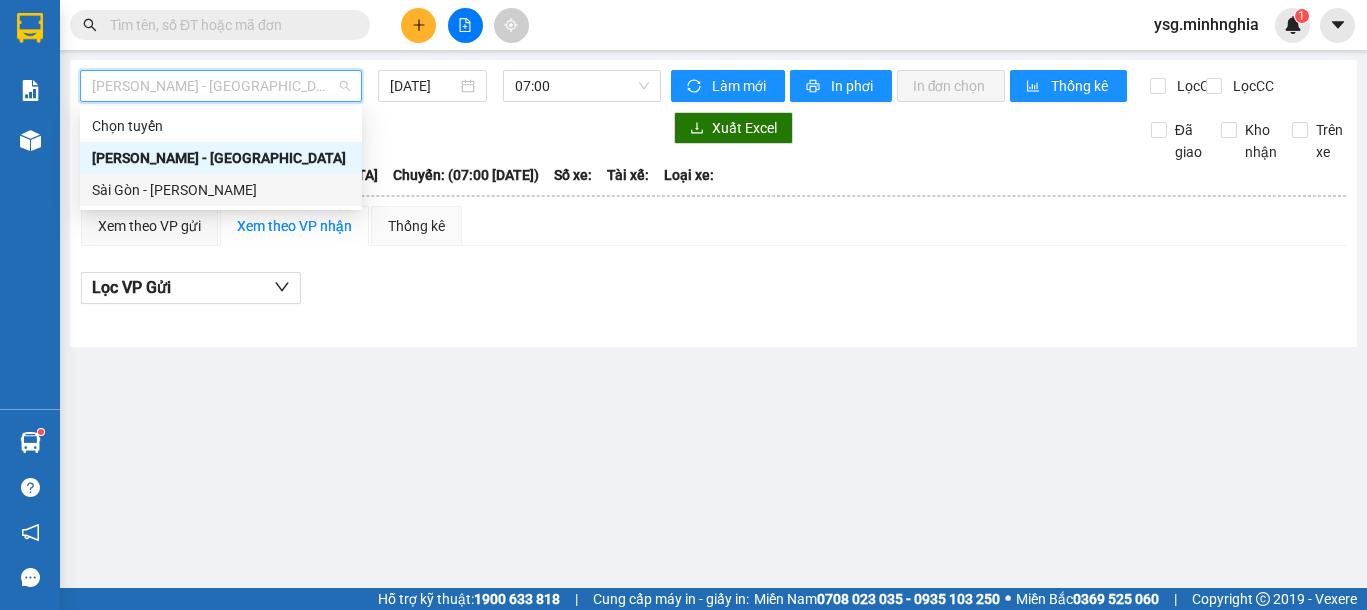 click on "Sài Gòn - [PERSON_NAME]" at bounding box center [221, 190] 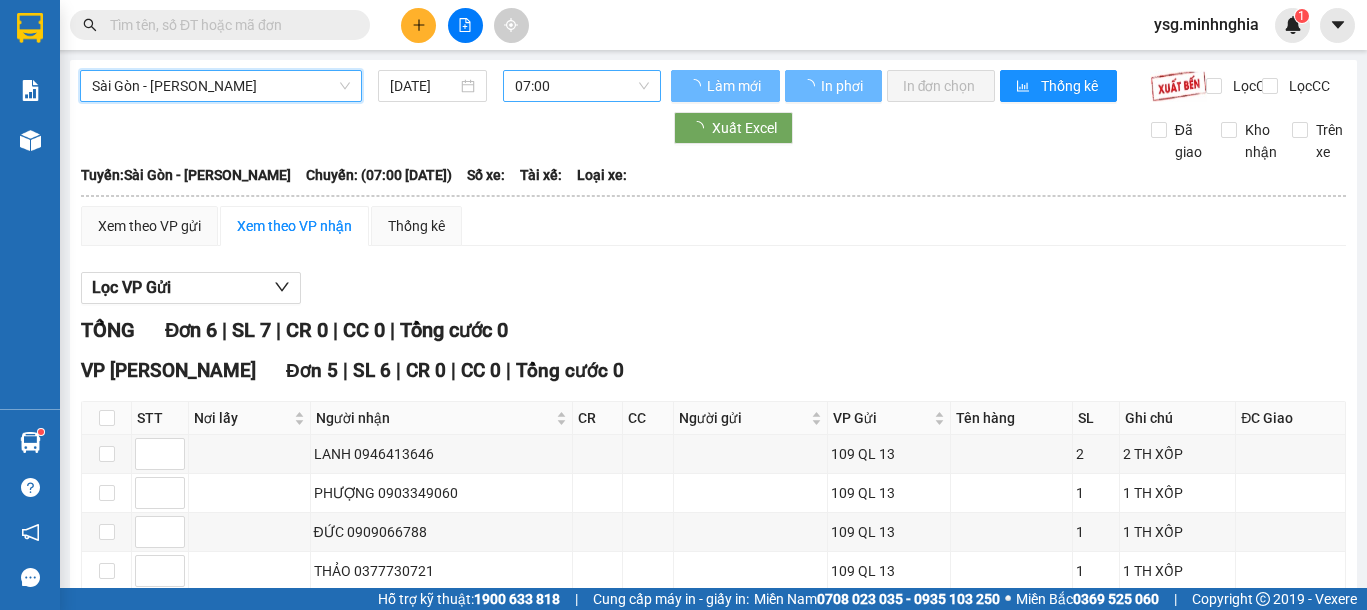 click on "07:00" at bounding box center [582, 86] 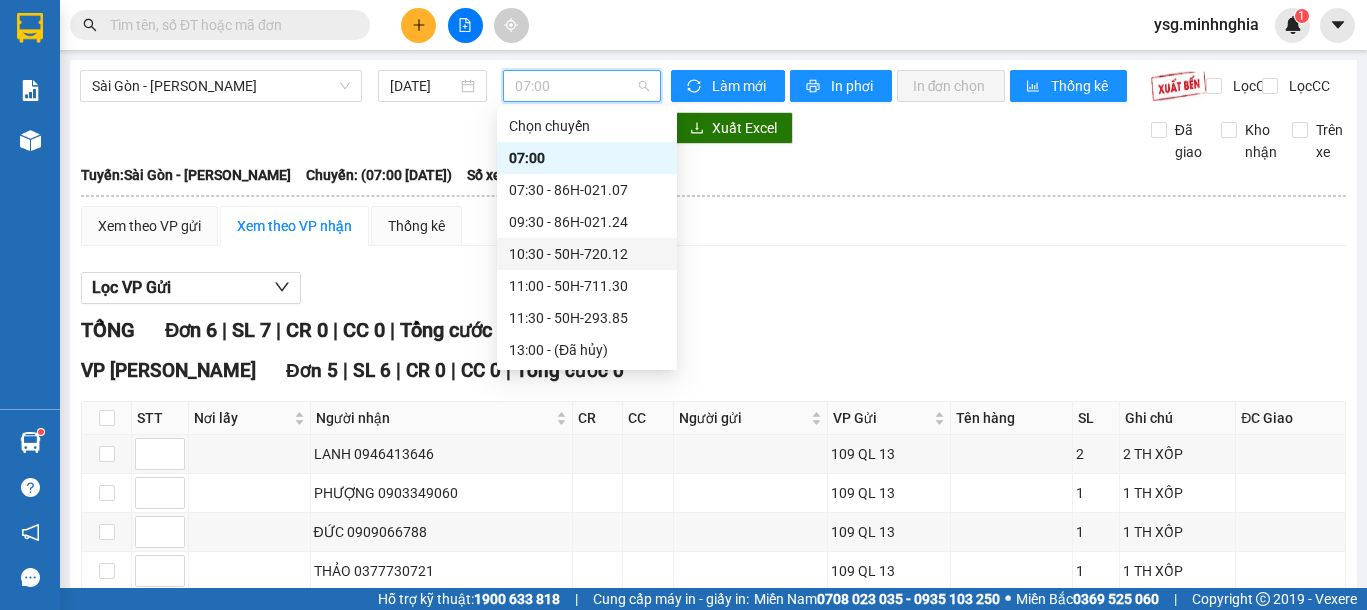 click on "10:30     - 50H-720.12" at bounding box center [587, 254] 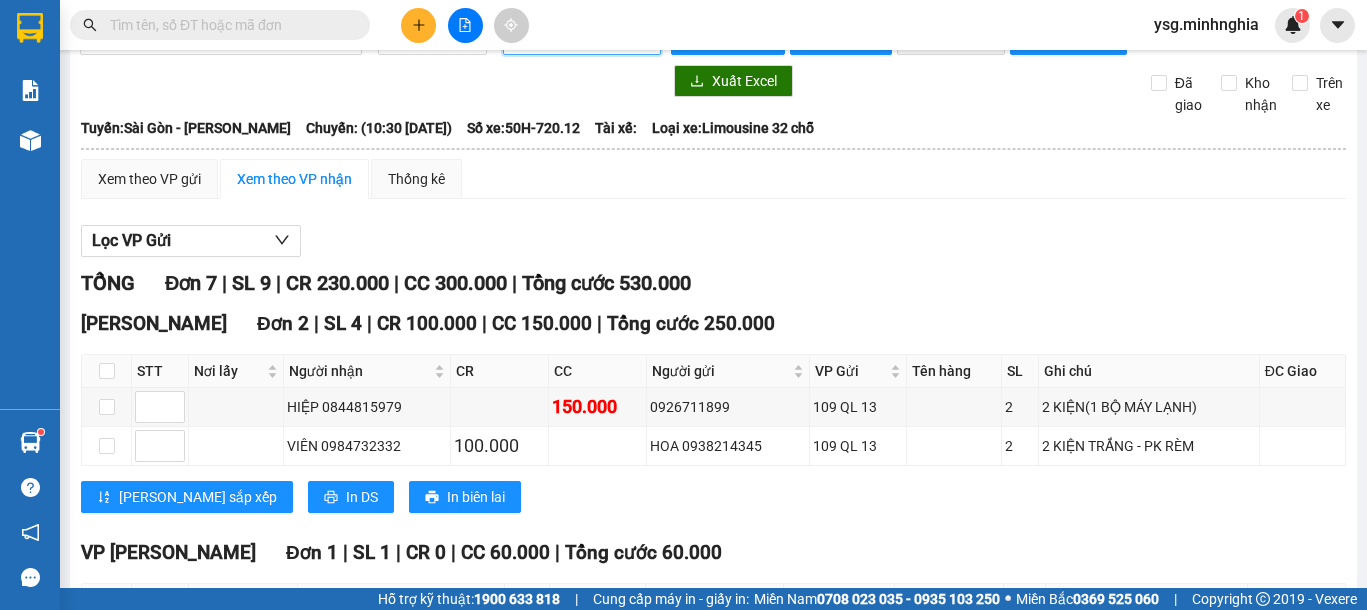 scroll, scrollTop: 65, scrollLeft: 0, axis: vertical 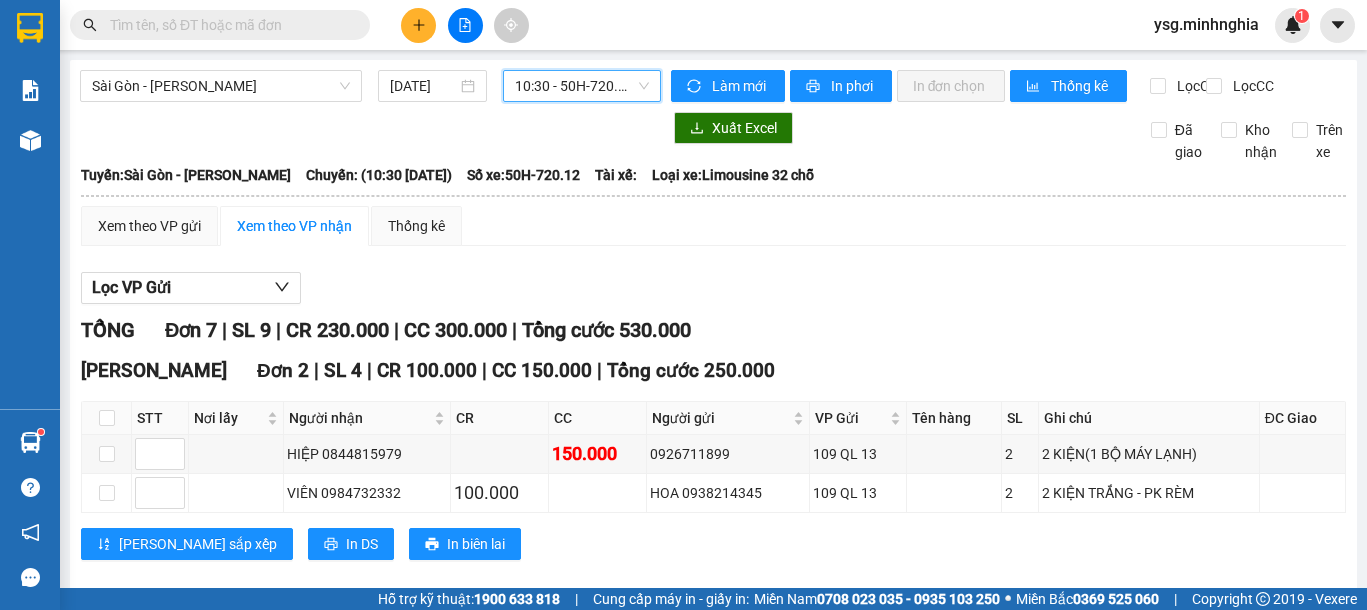 click on "10:30     - 50H-720.12" at bounding box center (582, 86) 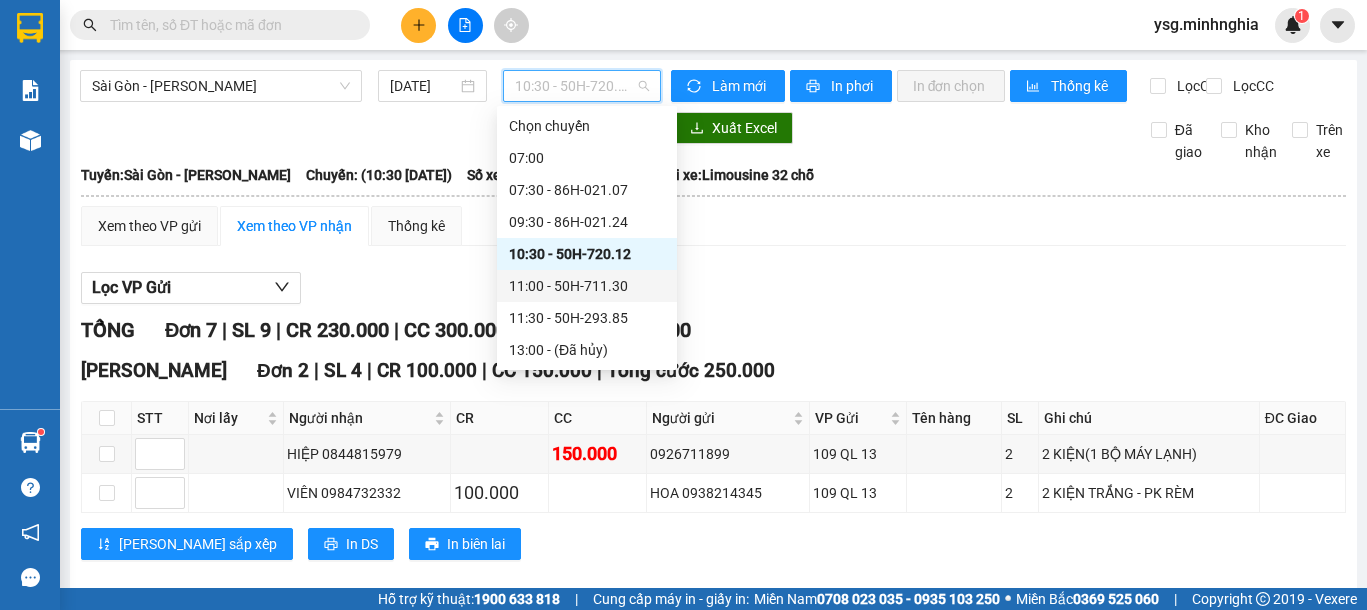click on "11:00     - 50H-711.30" at bounding box center (587, 286) 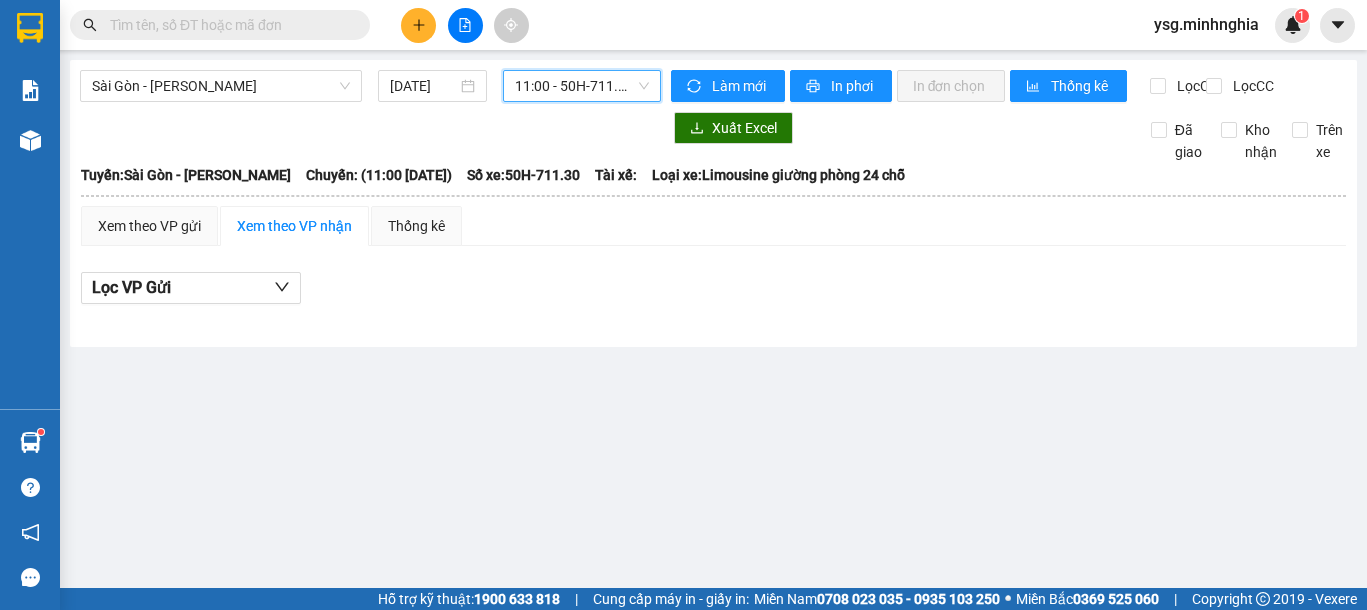 click on "11:00     - 50H-711.30" at bounding box center (582, 86) 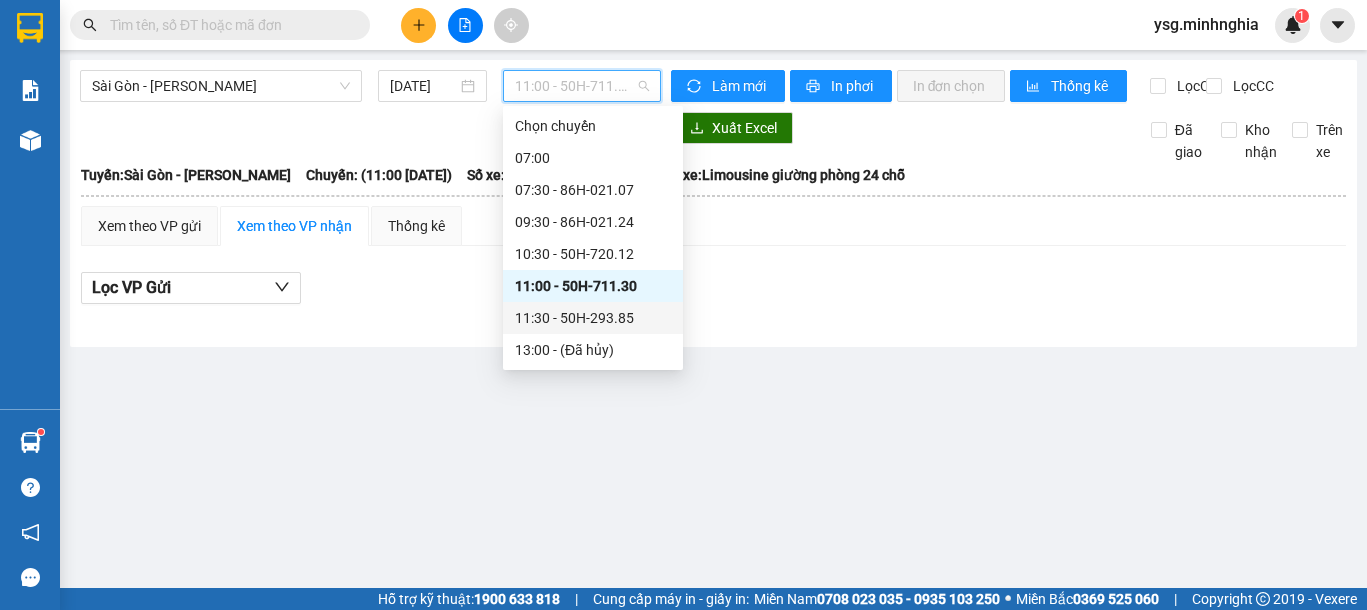 click on "11:30     - 50H-293.85" at bounding box center [593, 318] 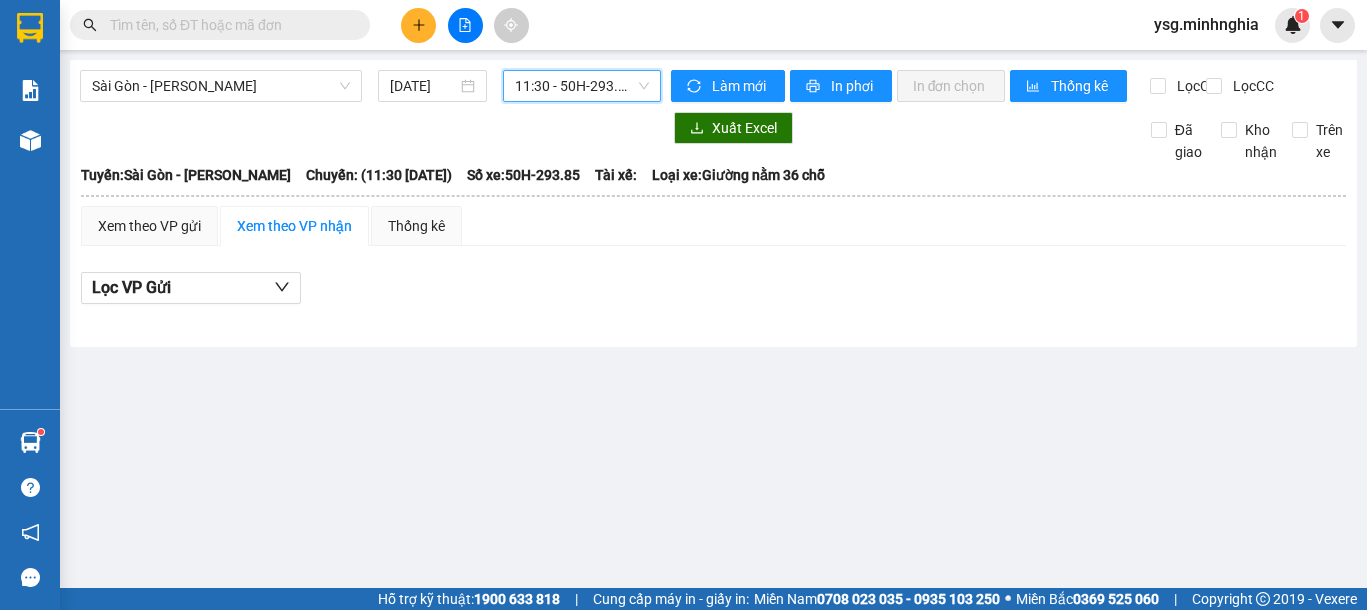 click on "11:30     - 50H-293.85" at bounding box center (582, 86) 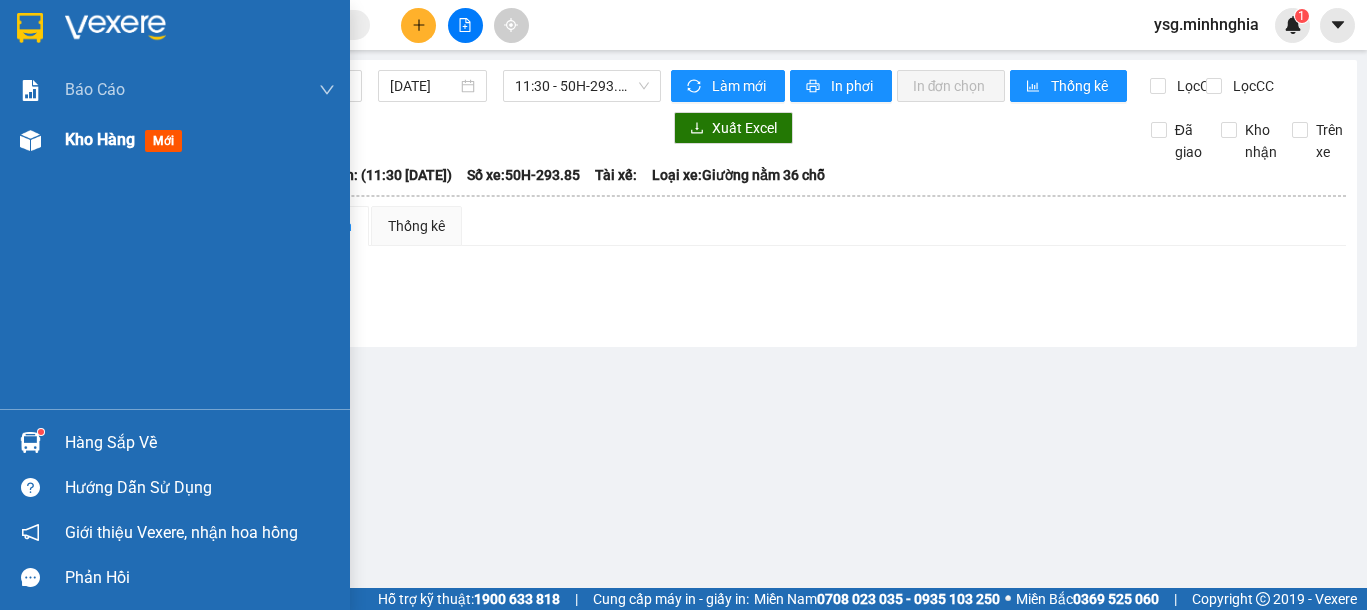 click at bounding box center (30, 140) 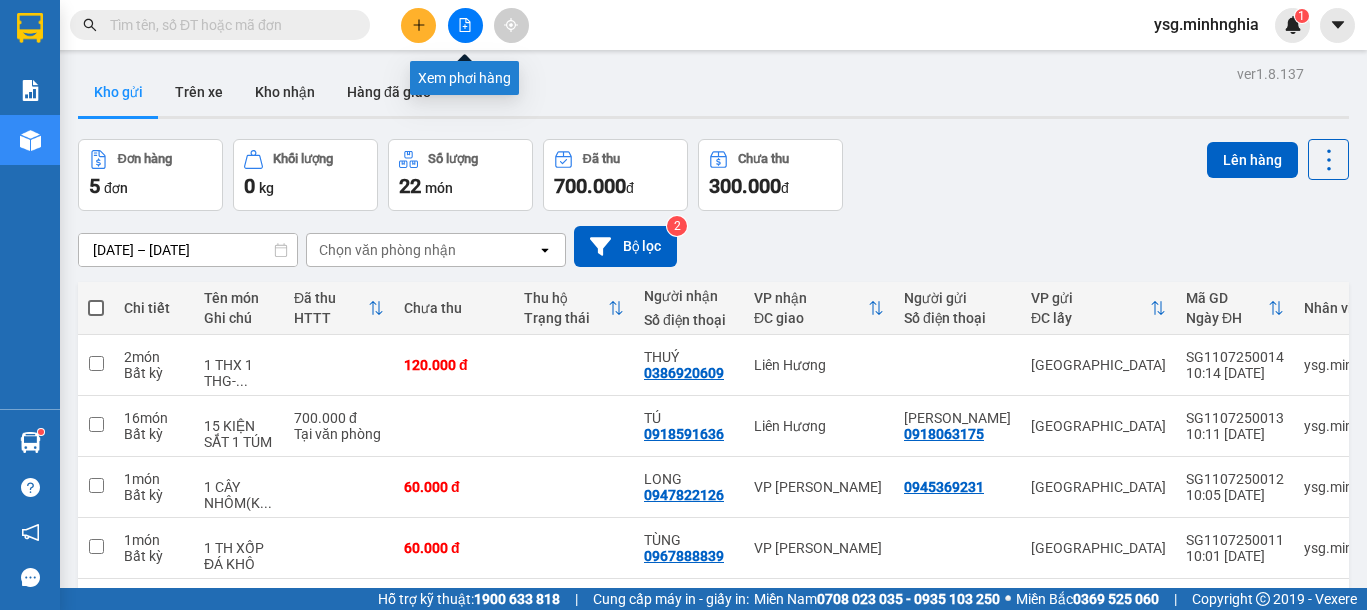 click 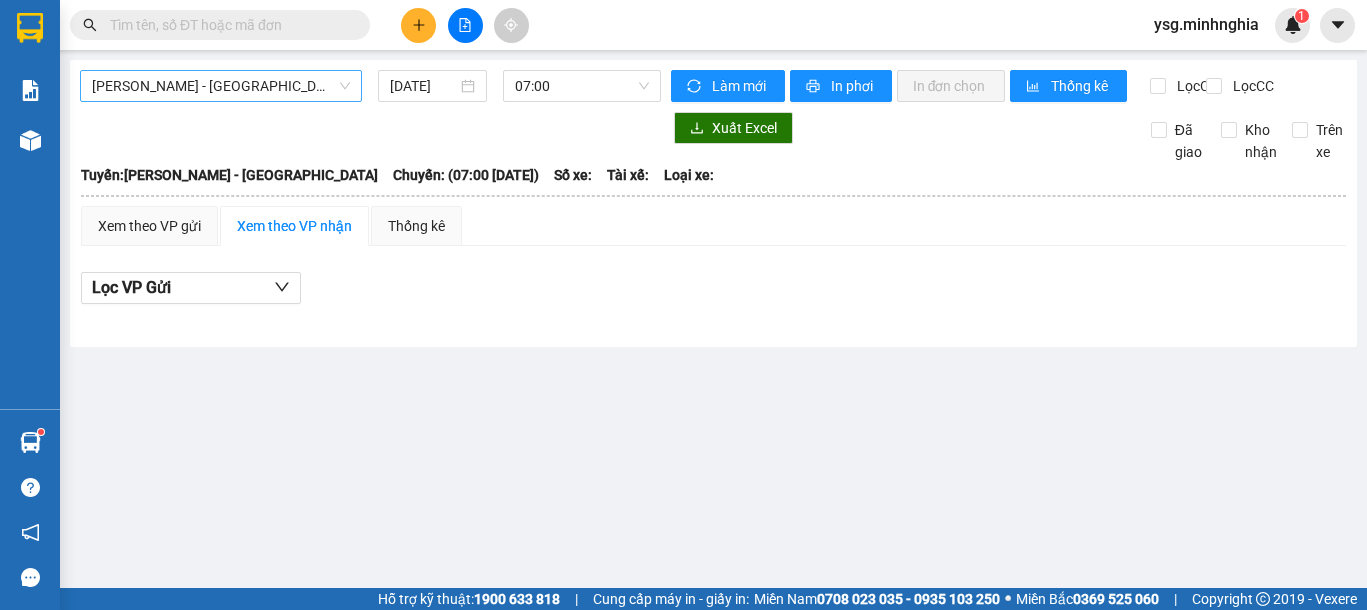 click on "Phan Rí - Sài Gòn" at bounding box center (221, 86) 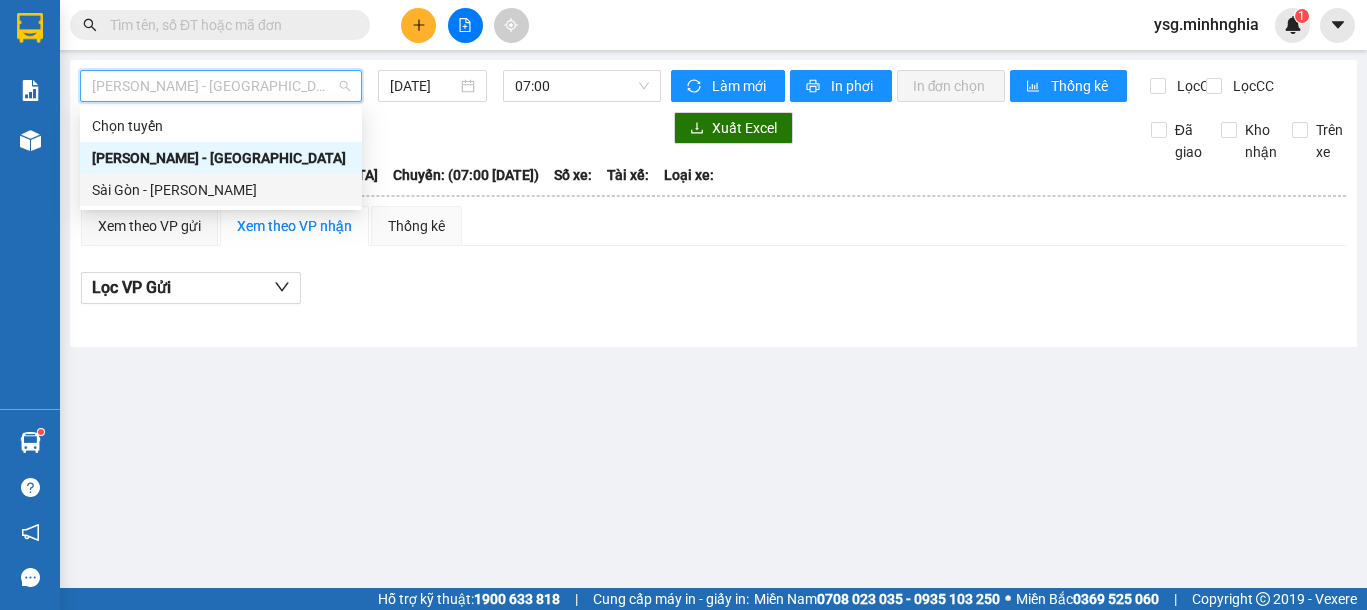 click on "Sài Gòn - [PERSON_NAME]" at bounding box center (221, 190) 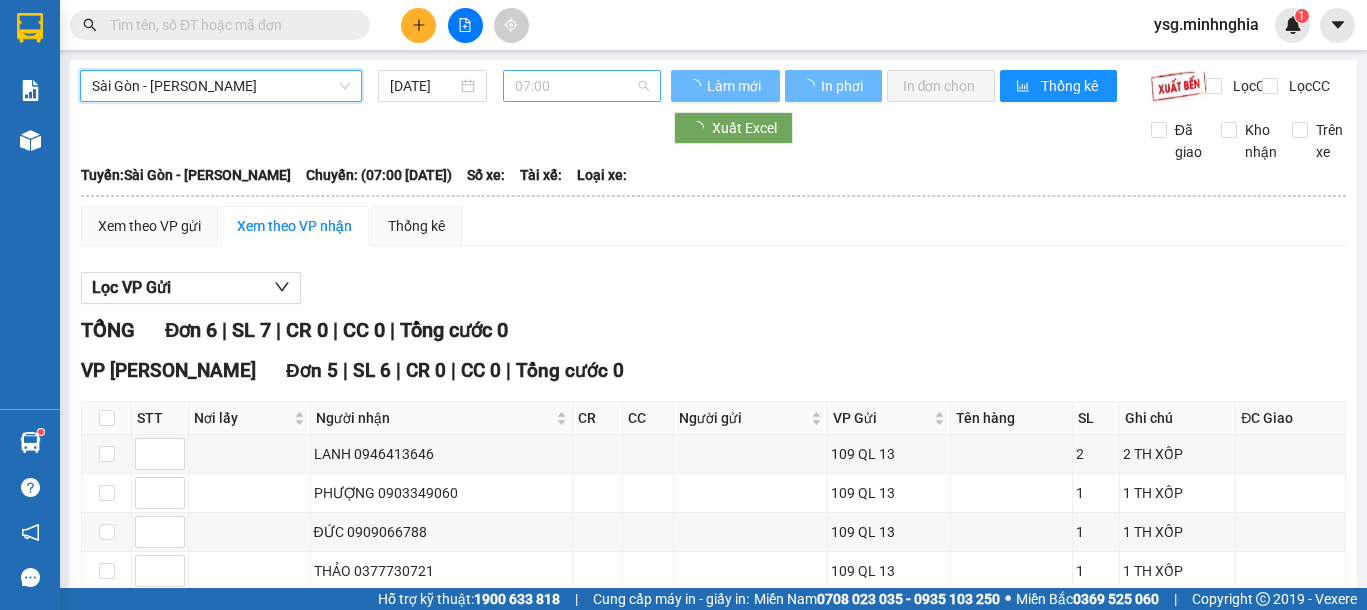 click on "07:00" at bounding box center (582, 86) 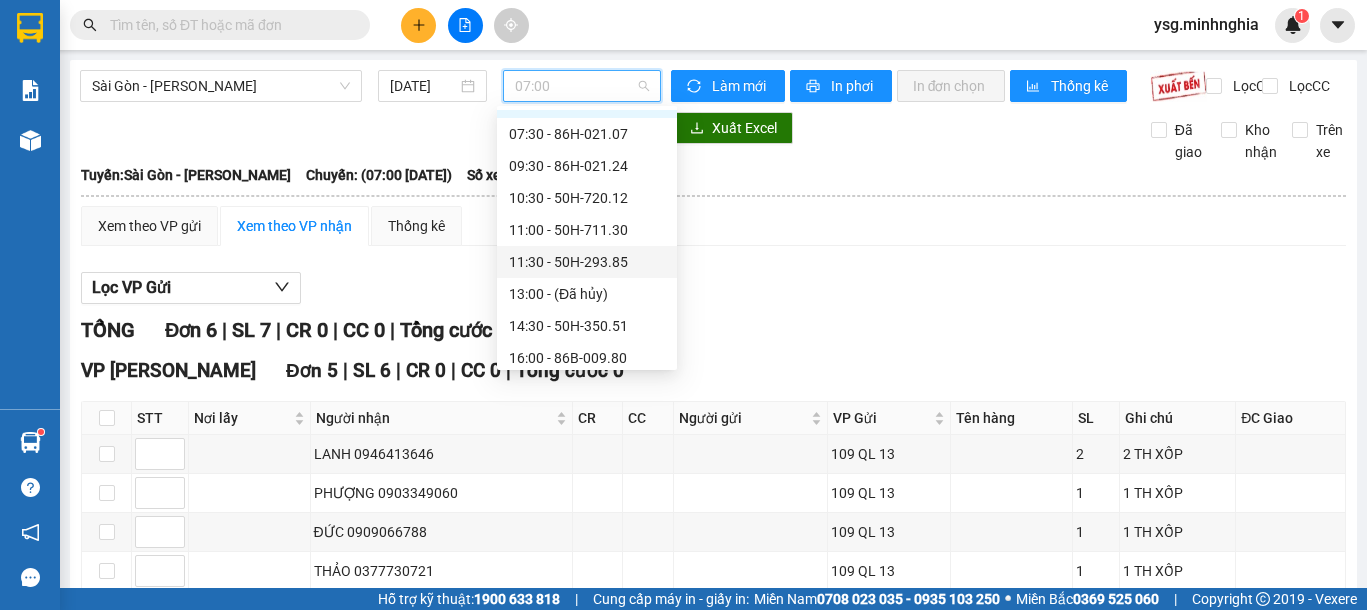 scroll, scrollTop: 0, scrollLeft: 0, axis: both 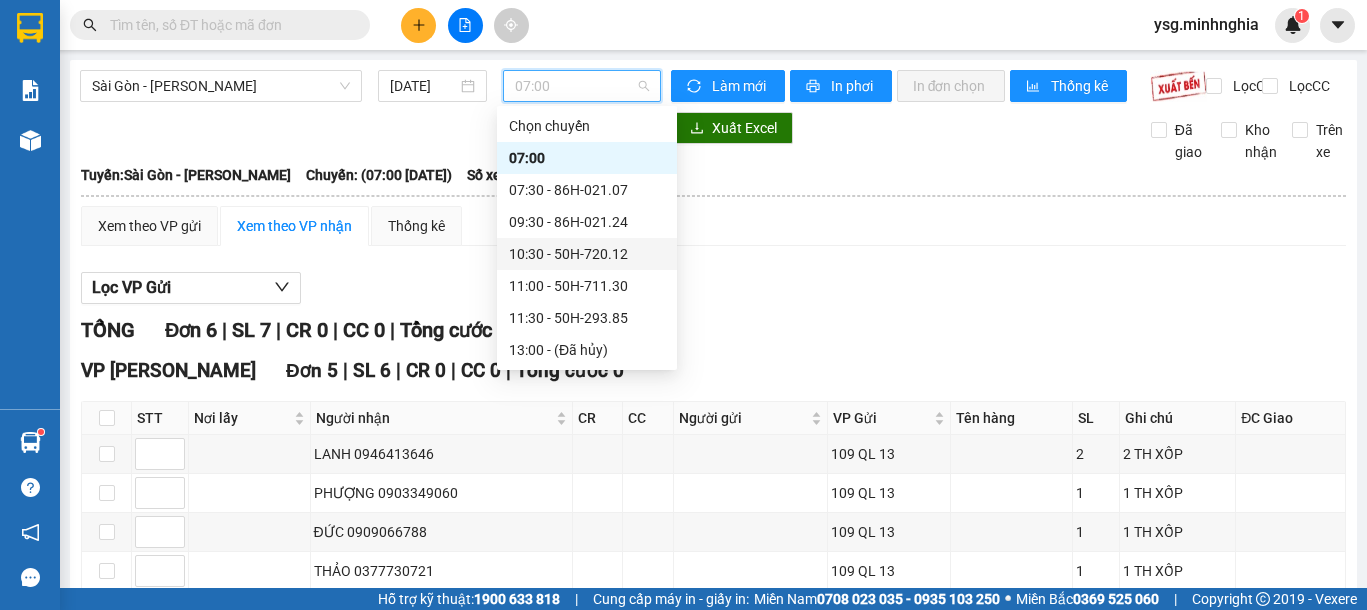 click on "10:30     - 50H-720.12" at bounding box center (587, 254) 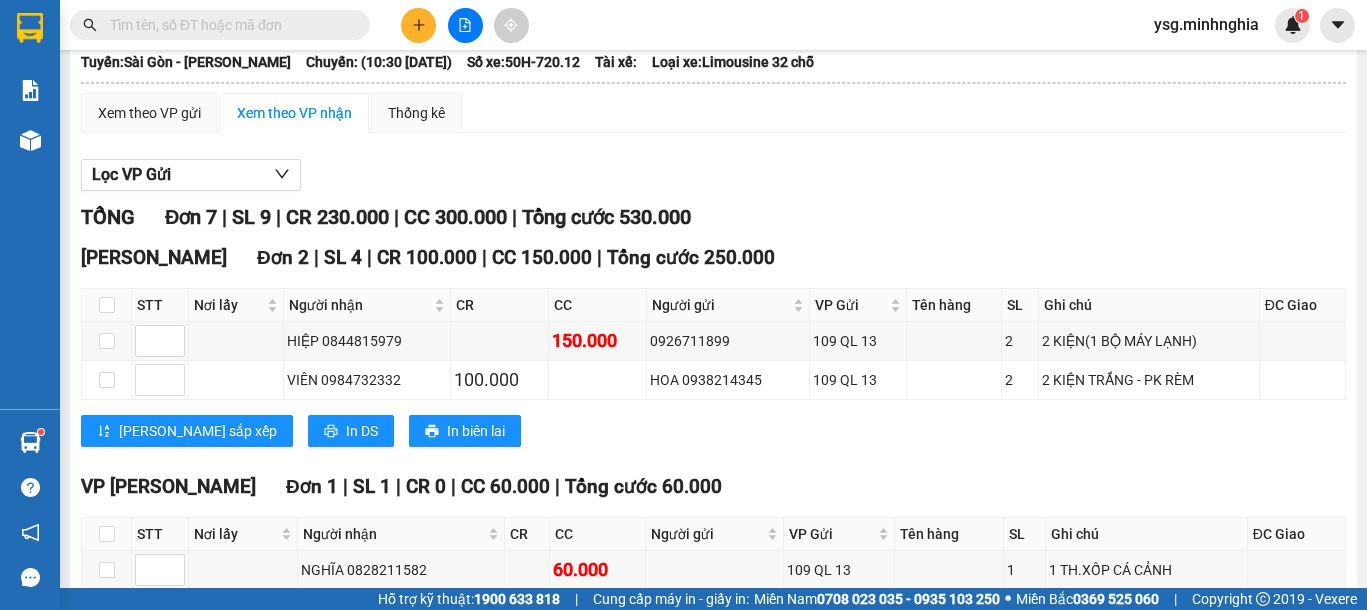scroll, scrollTop: 118, scrollLeft: 0, axis: vertical 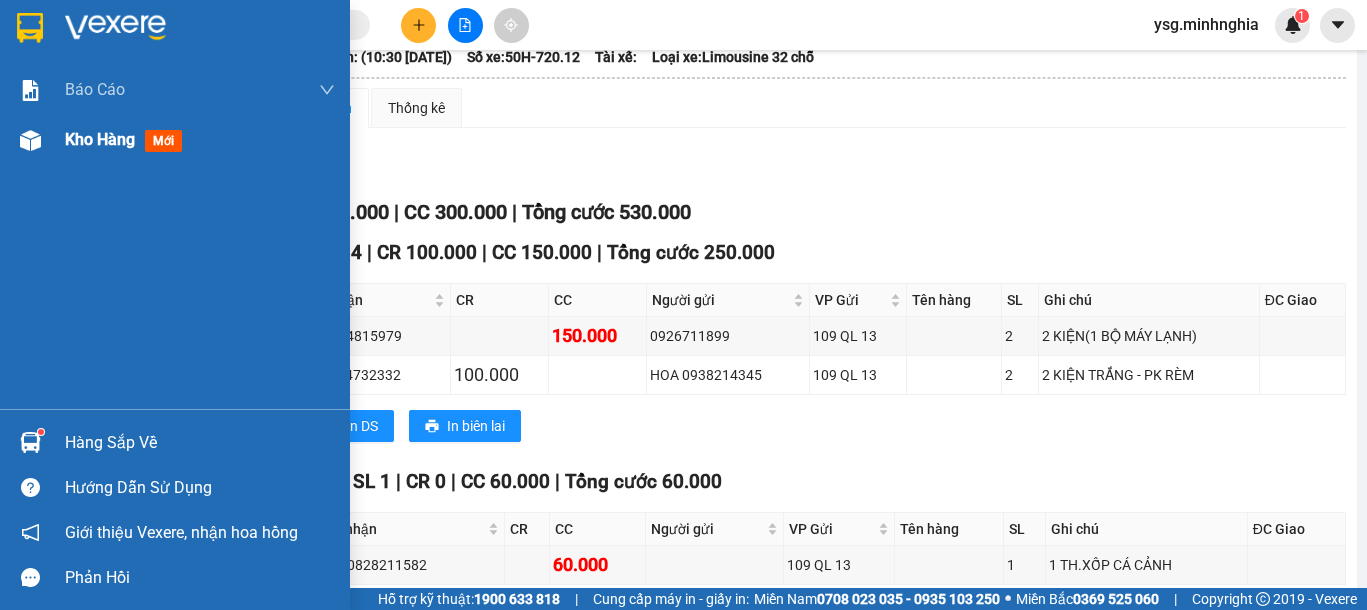 click at bounding box center (30, 140) 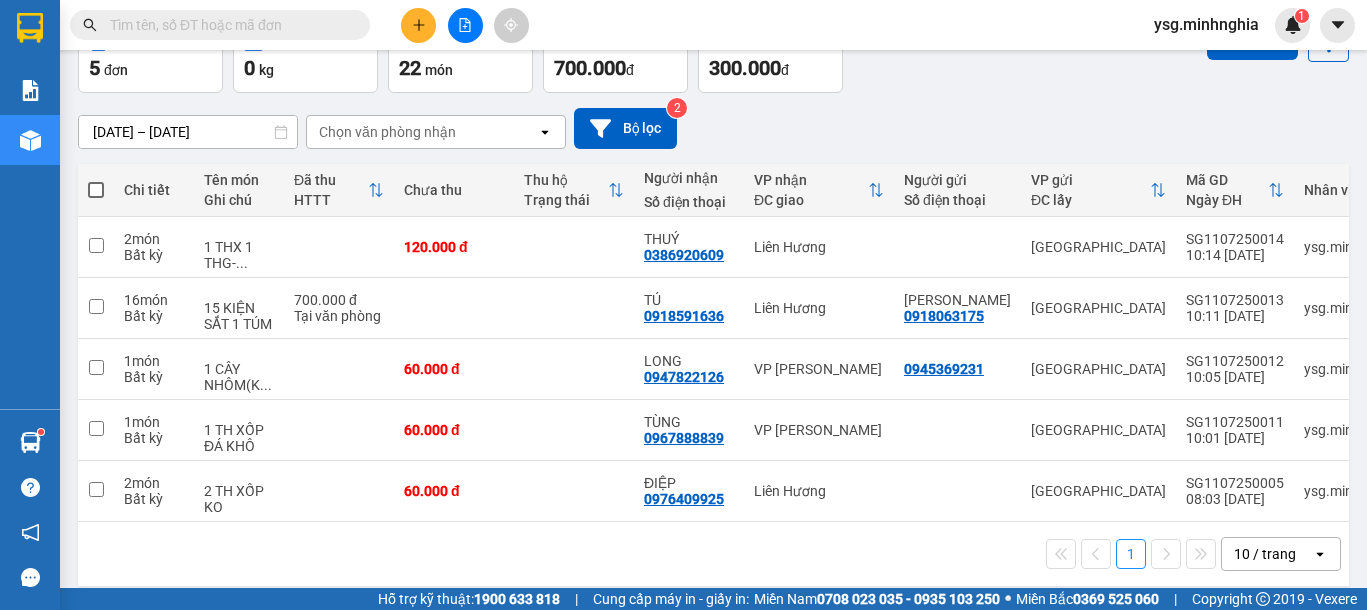 scroll, scrollTop: 142, scrollLeft: 0, axis: vertical 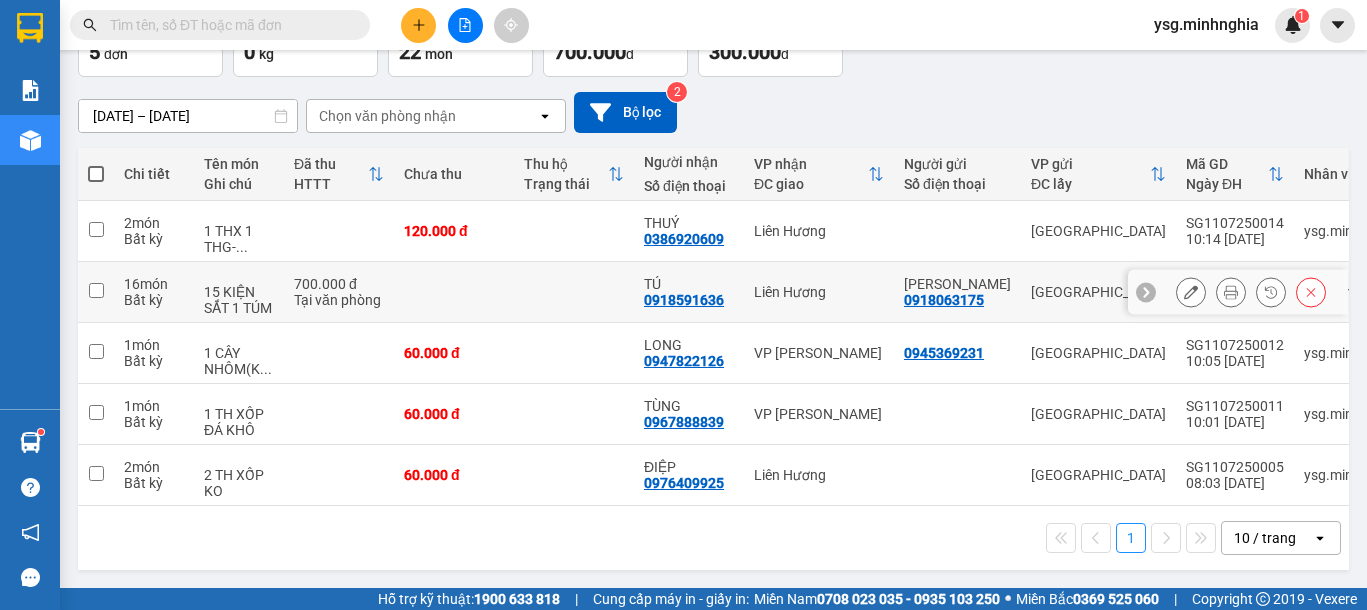 click on "Tại văn phòng" at bounding box center [339, 300] 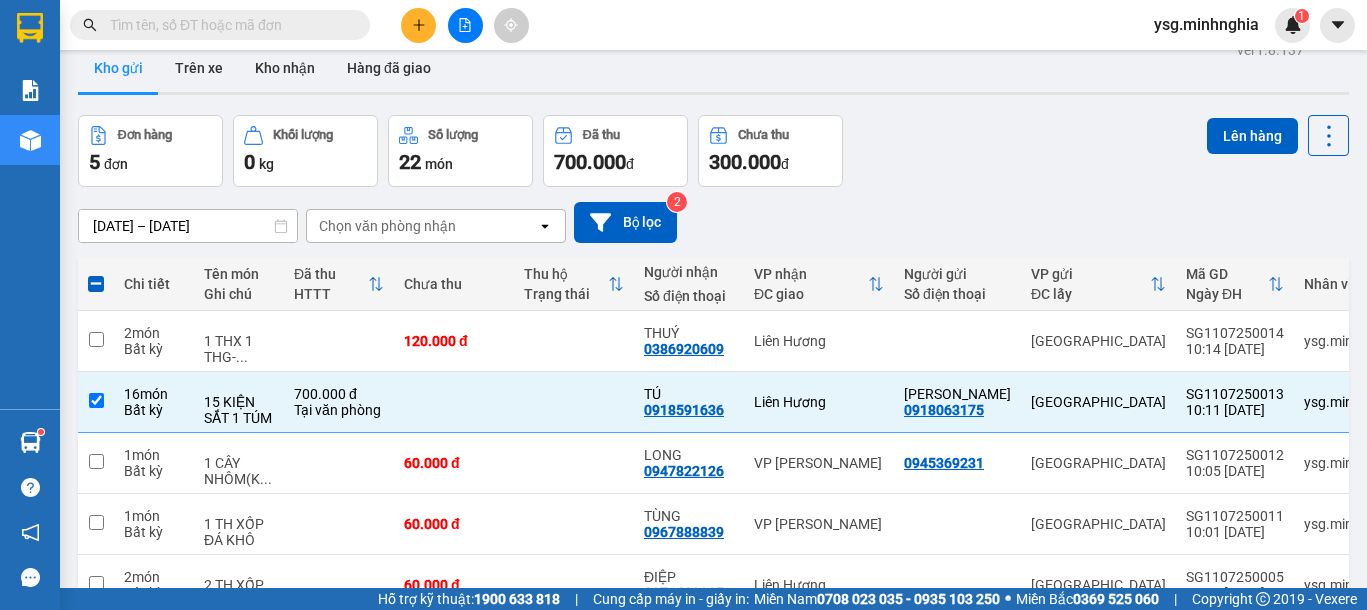 scroll, scrollTop: 0, scrollLeft: 0, axis: both 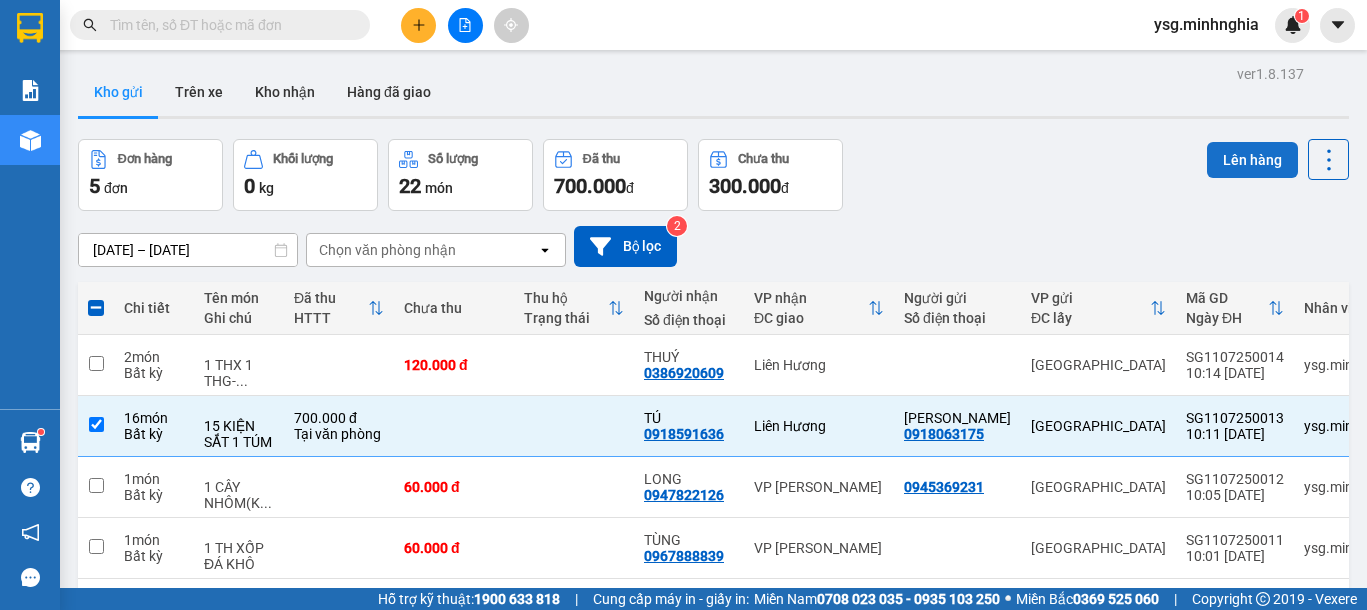 click on "Lên hàng" at bounding box center [1252, 160] 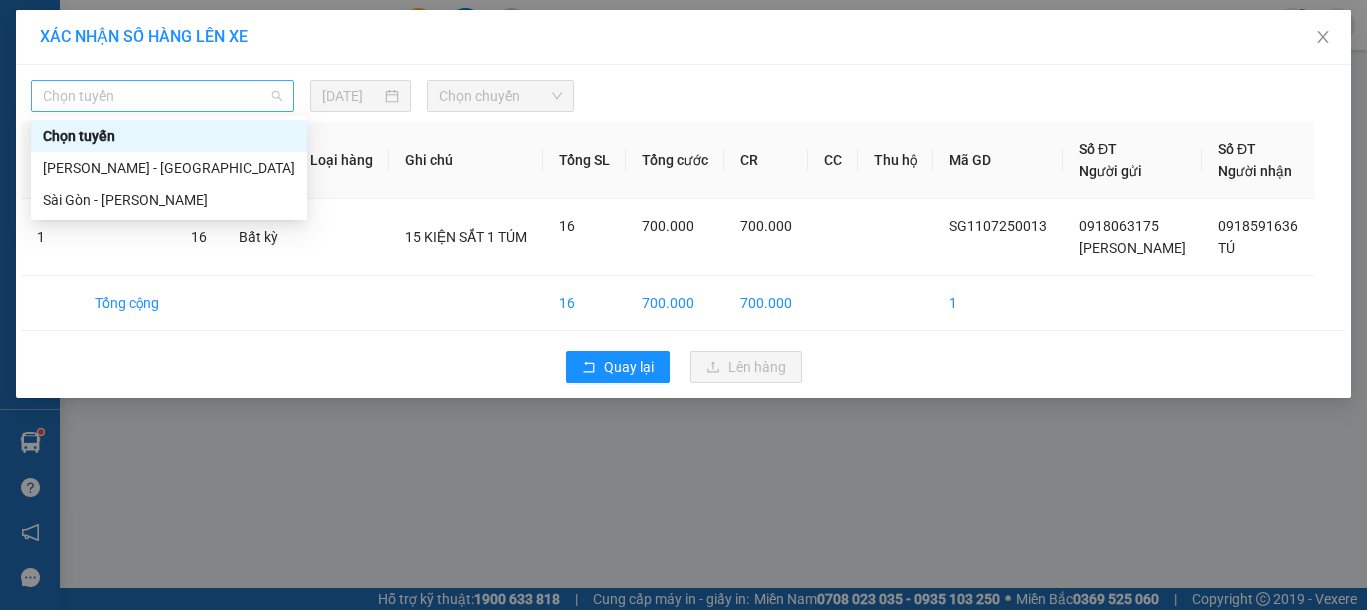 click on "Chọn tuyến" at bounding box center (162, 96) 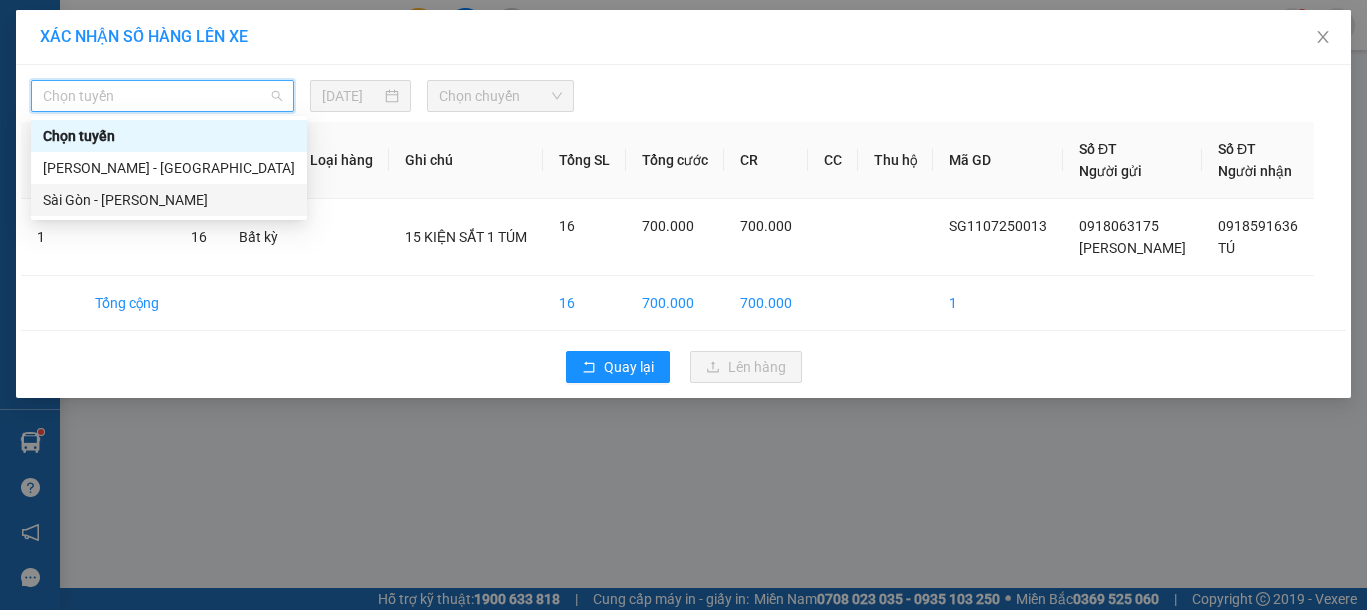click on "Sài Gòn - [PERSON_NAME]" at bounding box center [169, 200] 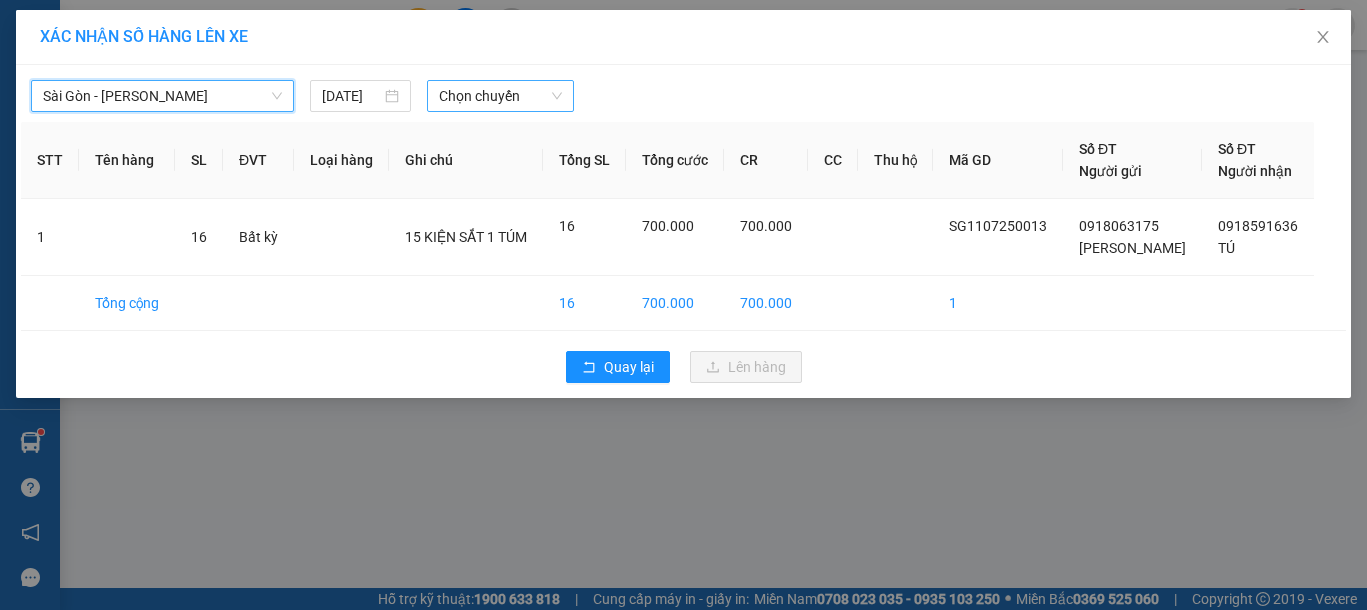 click on "Chọn chuyến" at bounding box center [500, 96] 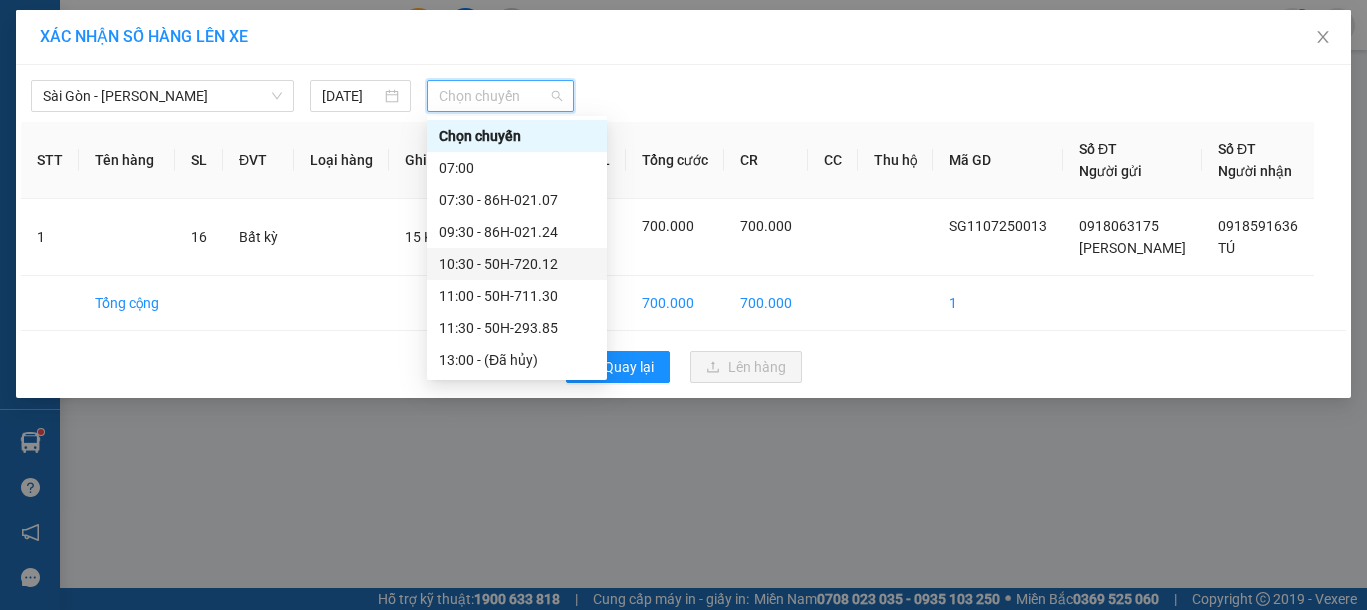 click on "10:30     - 50H-720.12" at bounding box center [517, 264] 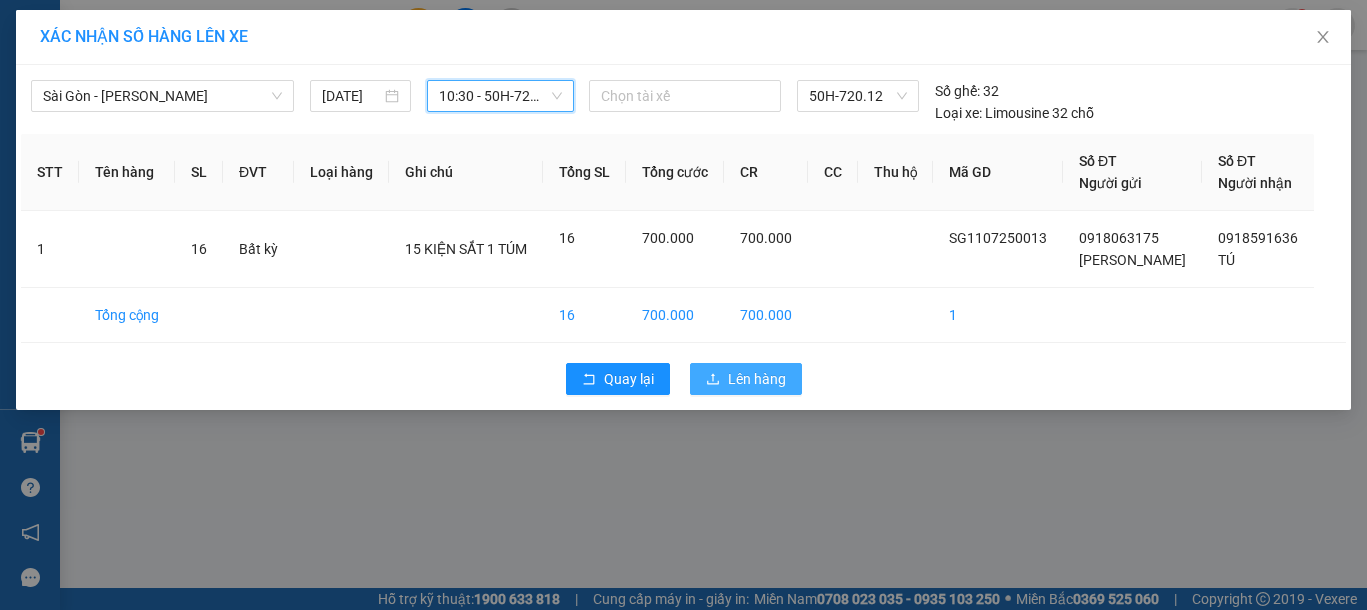 click on "Lên hàng" at bounding box center (757, 379) 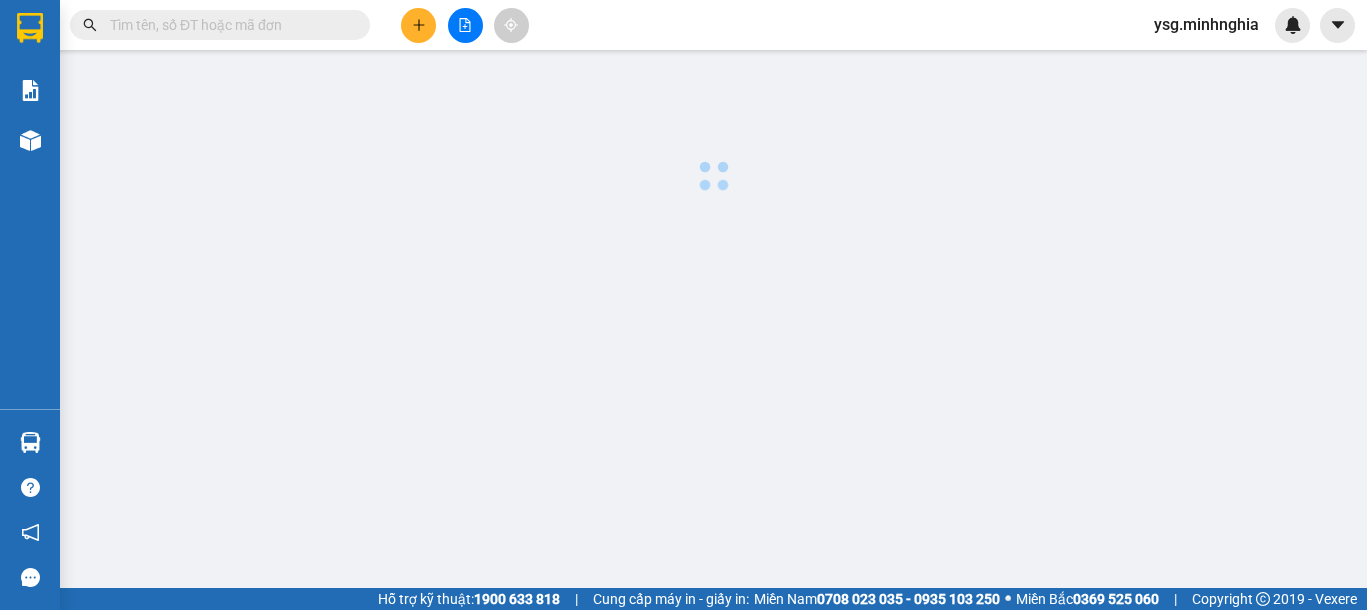 scroll, scrollTop: 0, scrollLeft: 0, axis: both 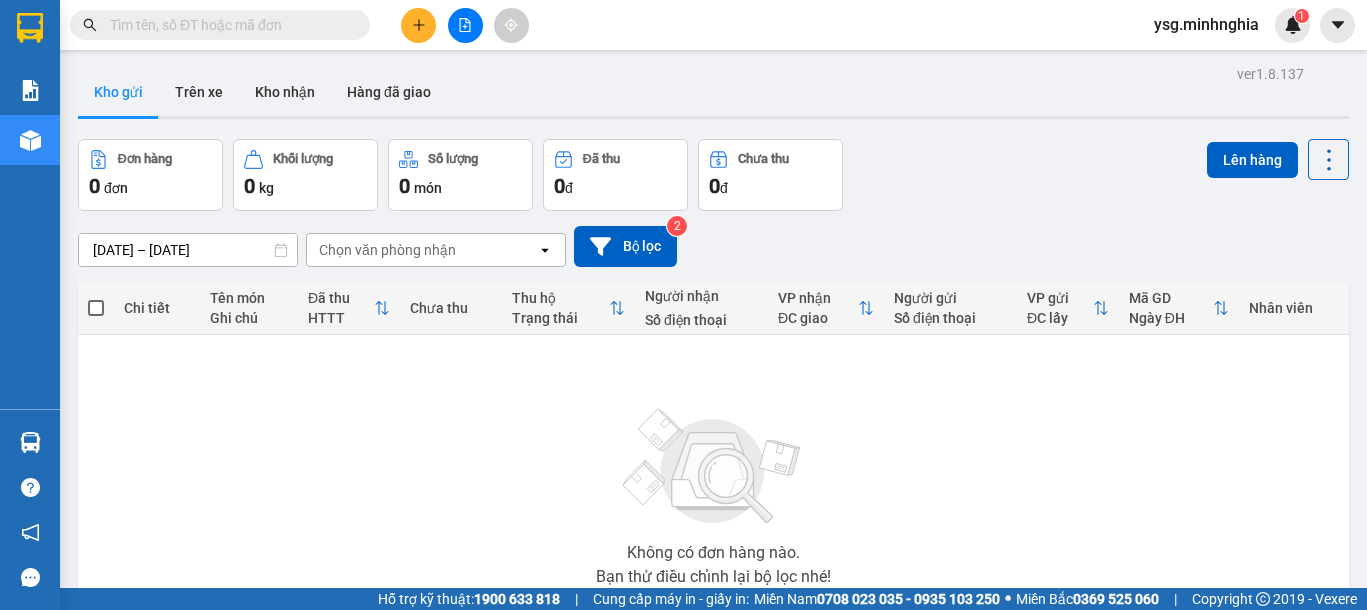click at bounding box center (220, 25) 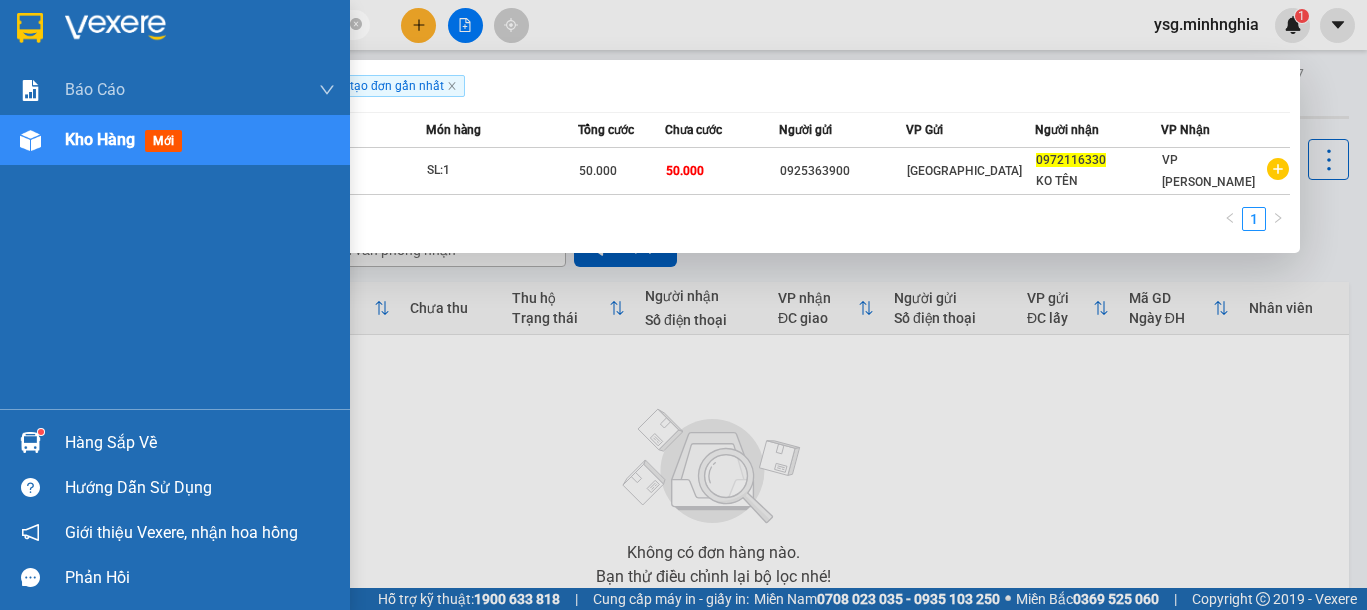 drag, startPoint x: 239, startPoint y: 20, endPoint x: 0, endPoint y: 34, distance: 239.40968 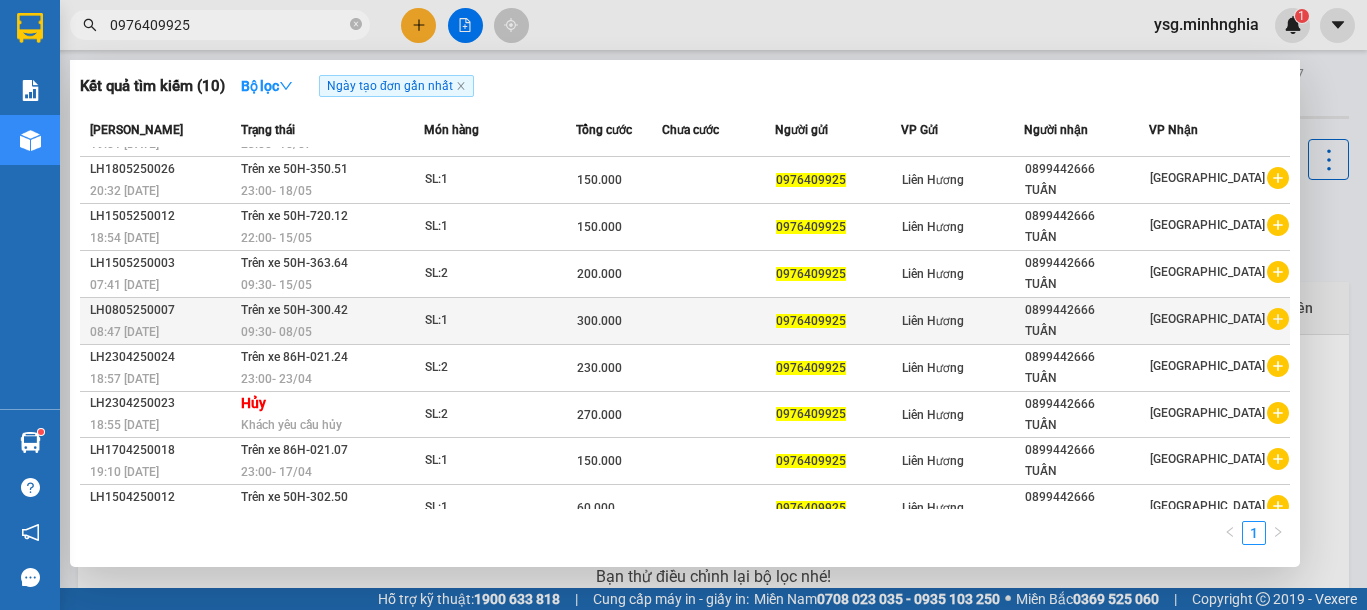 scroll, scrollTop: 0, scrollLeft: 0, axis: both 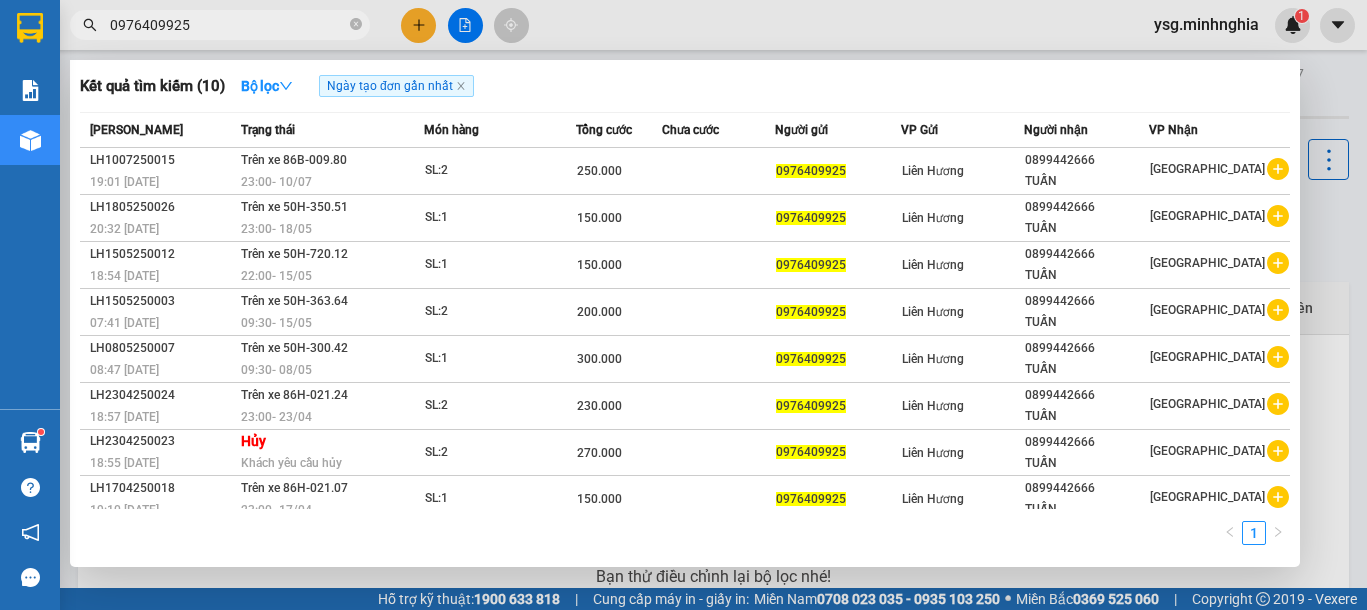 type on "0976409925" 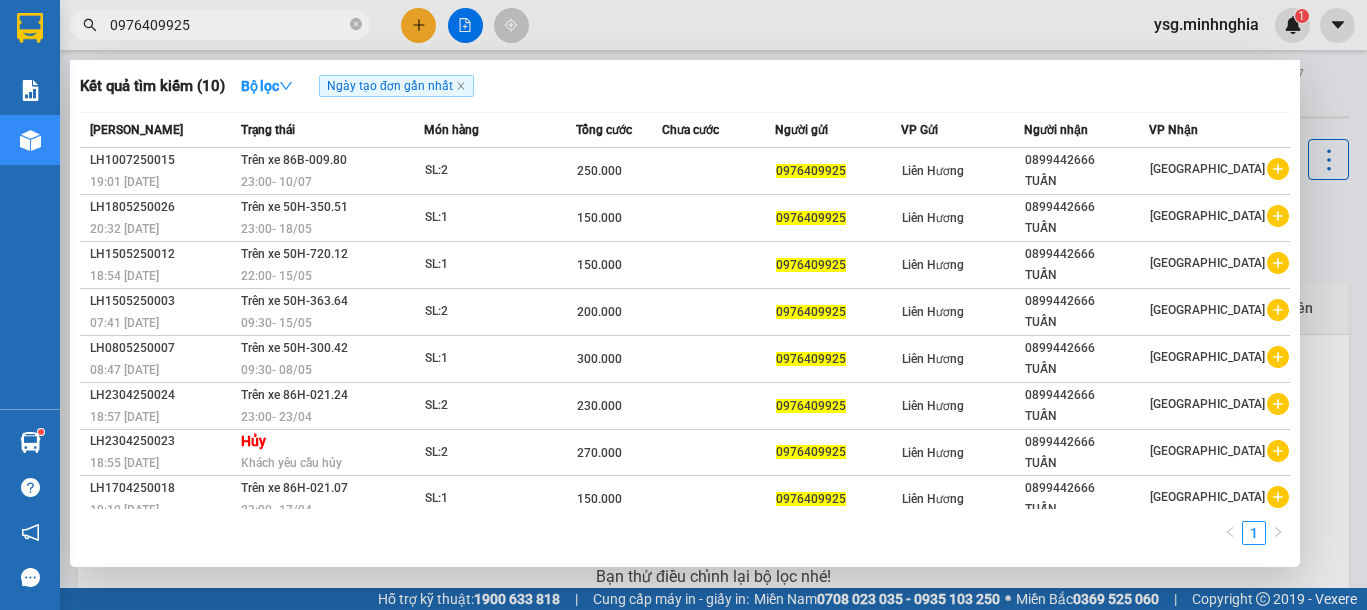 click at bounding box center [718, 312] 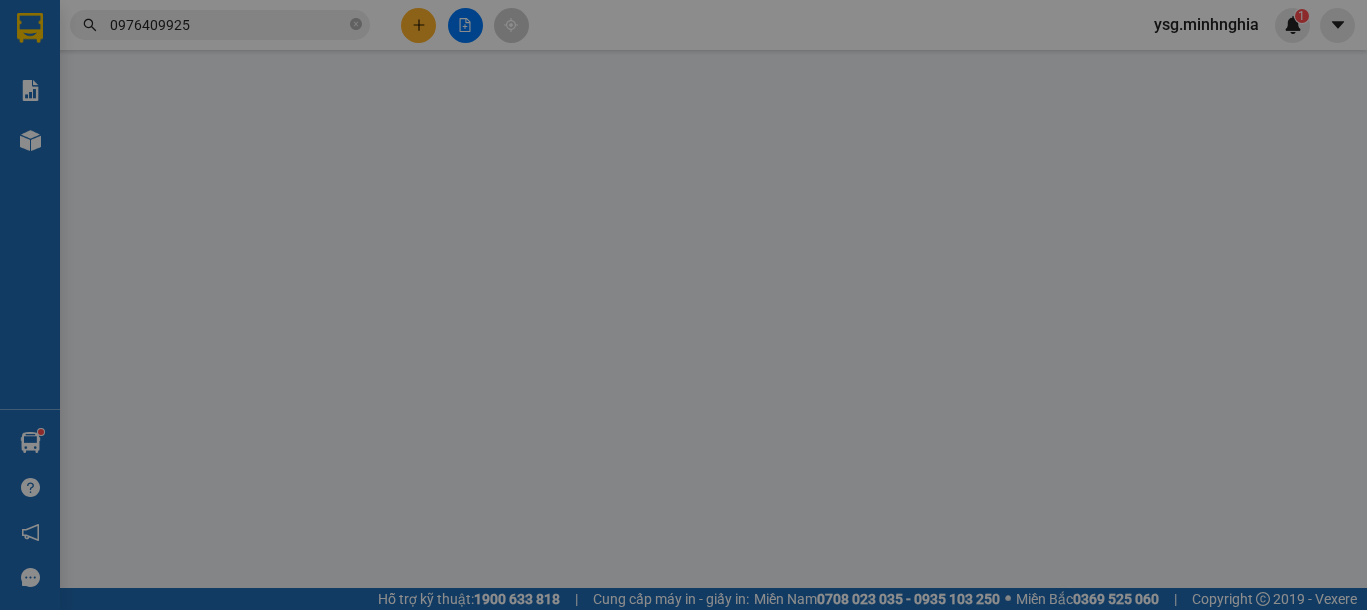 type on "0976409925" 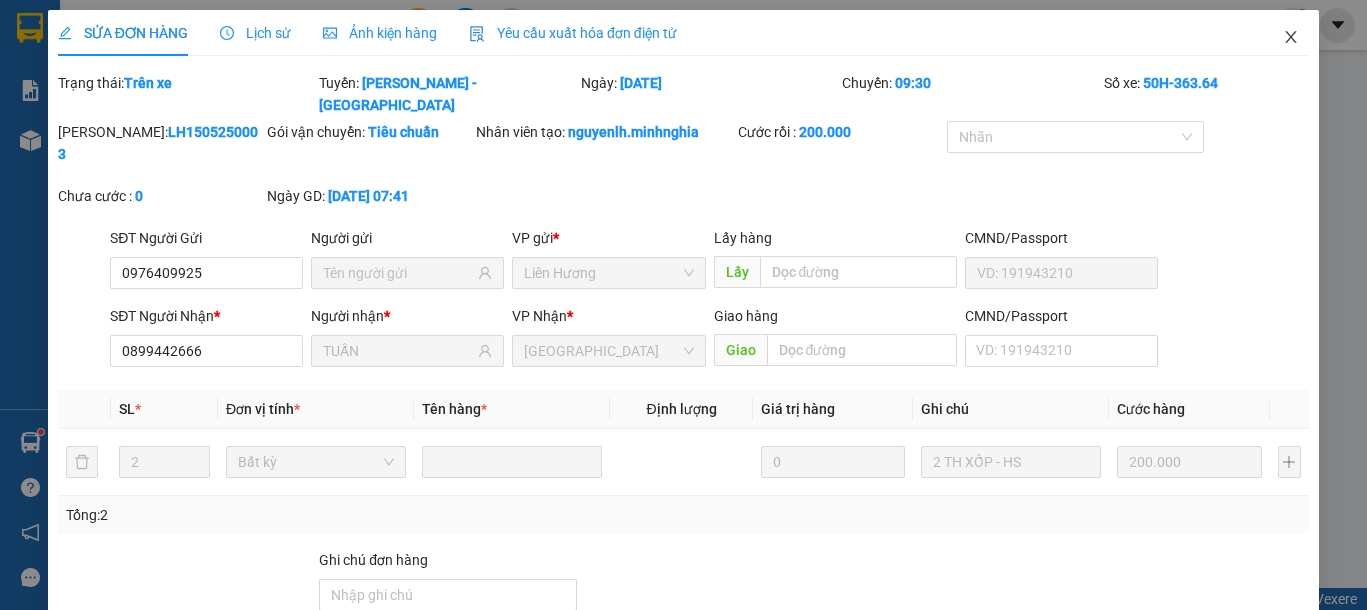click 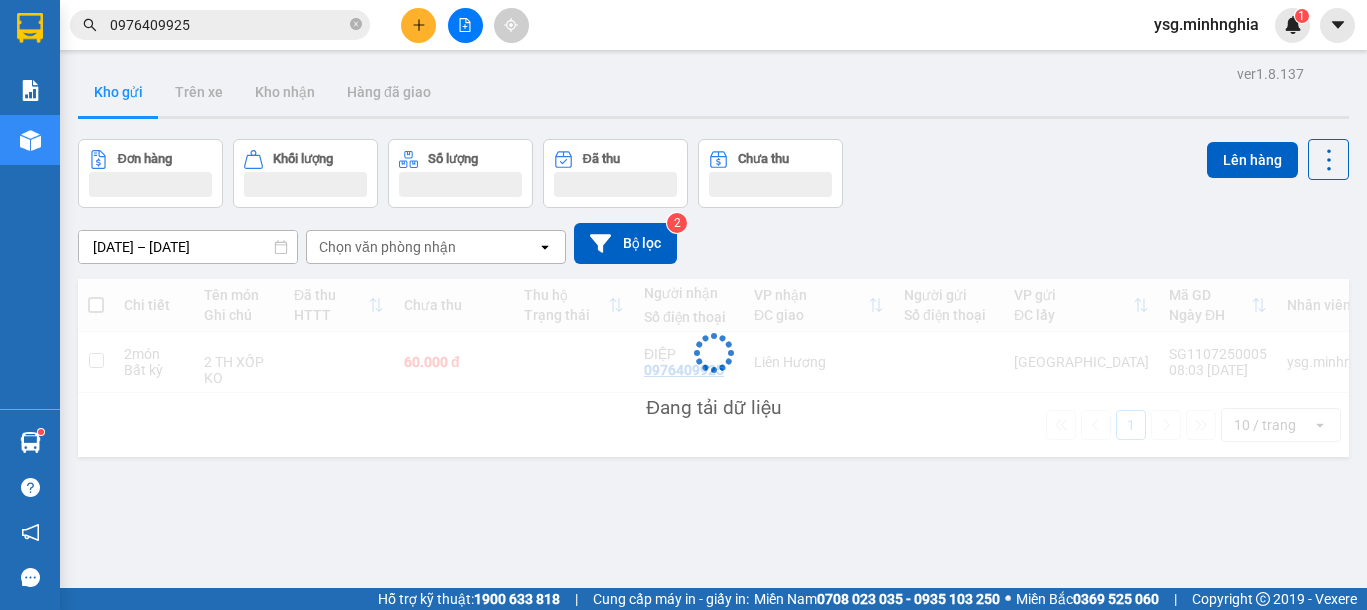 click on "0976409925" at bounding box center (228, 25) 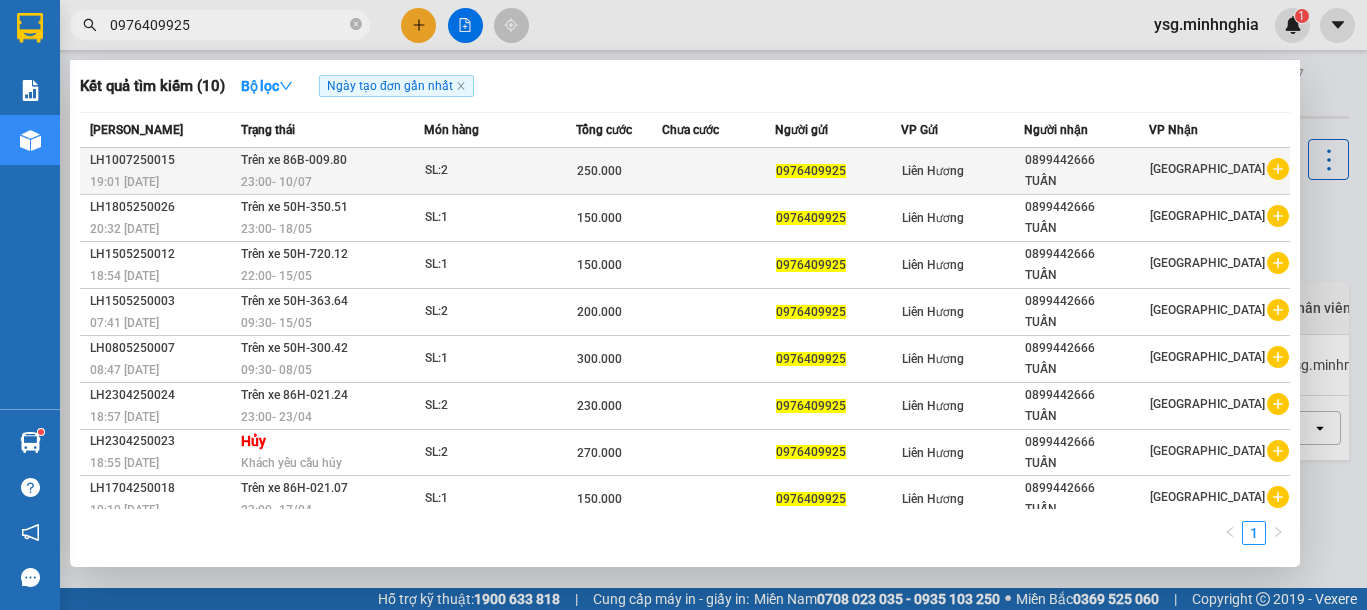 click on "SL:  2" at bounding box center [500, 171] 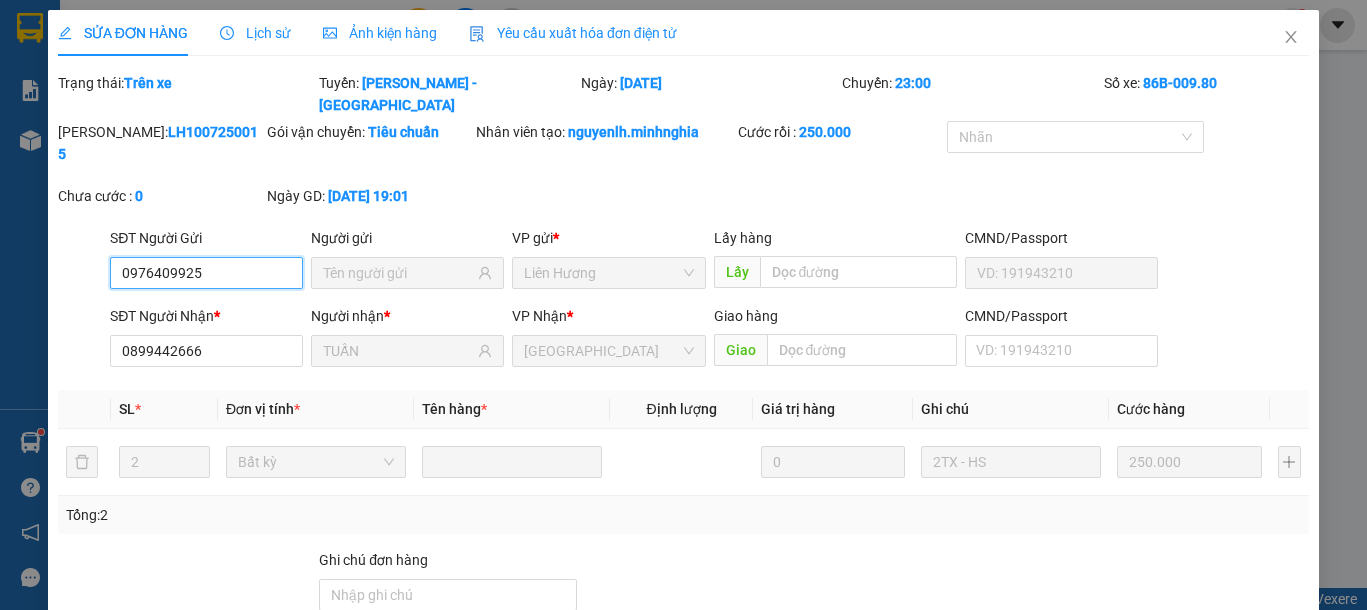 type on "0976409925" 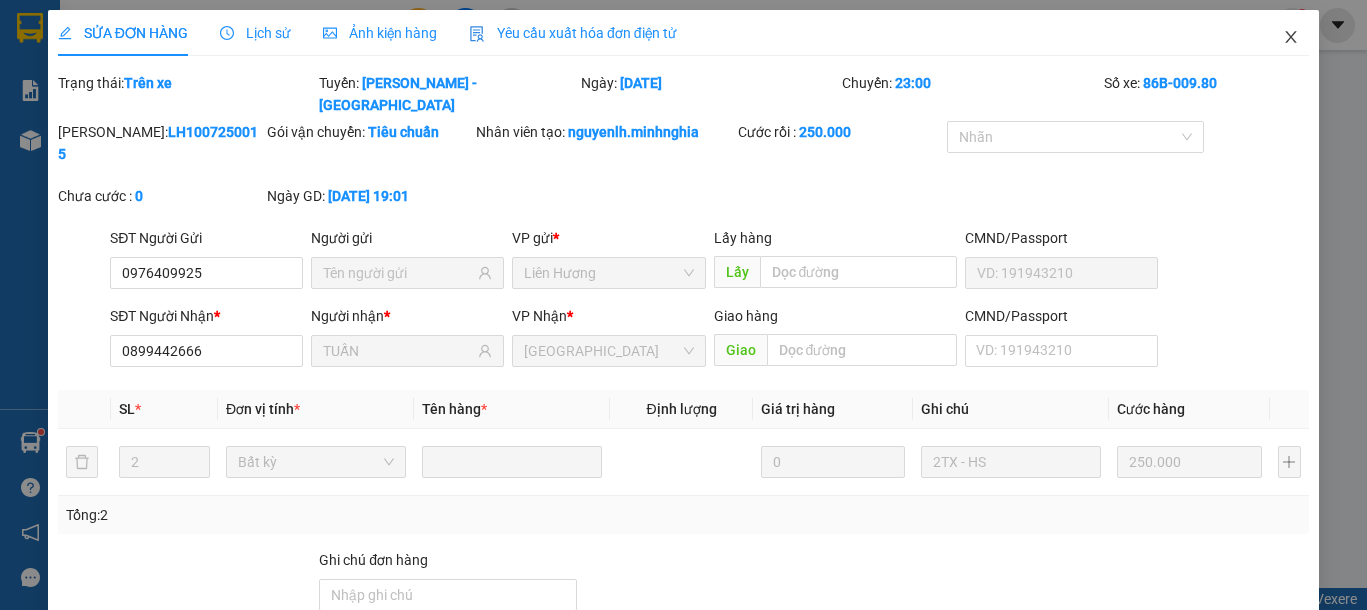 click 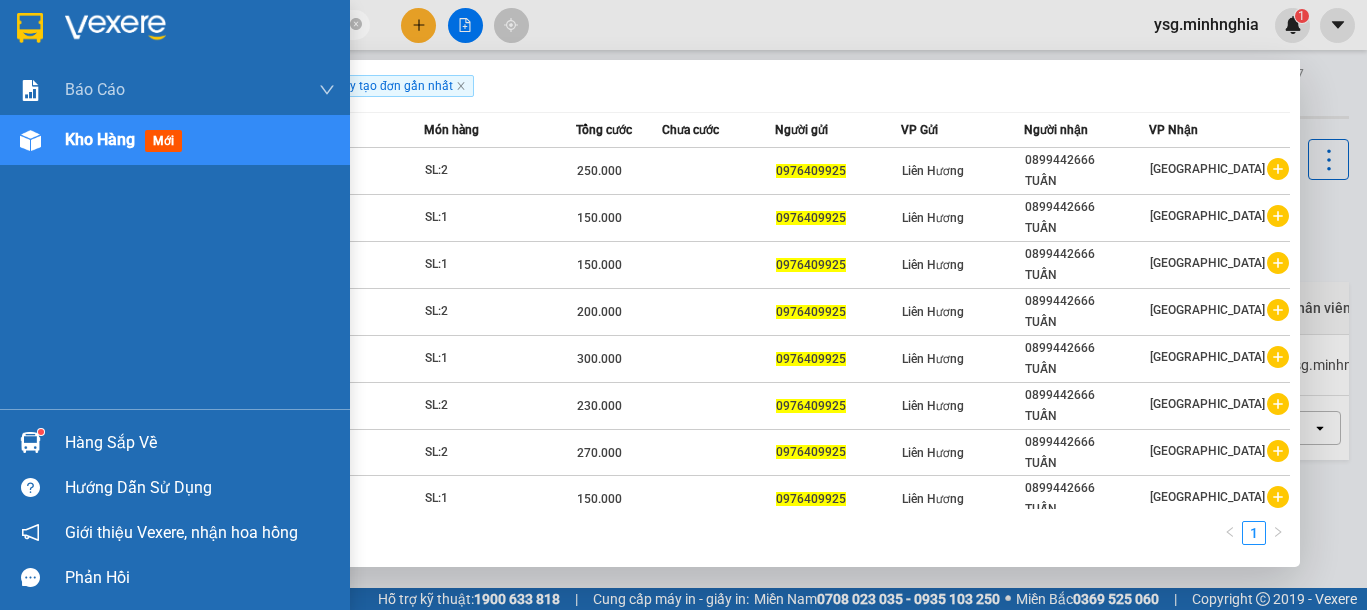 drag, startPoint x: 221, startPoint y: 26, endPoint x: 0, endPoint y: 46, distance: 221.90314 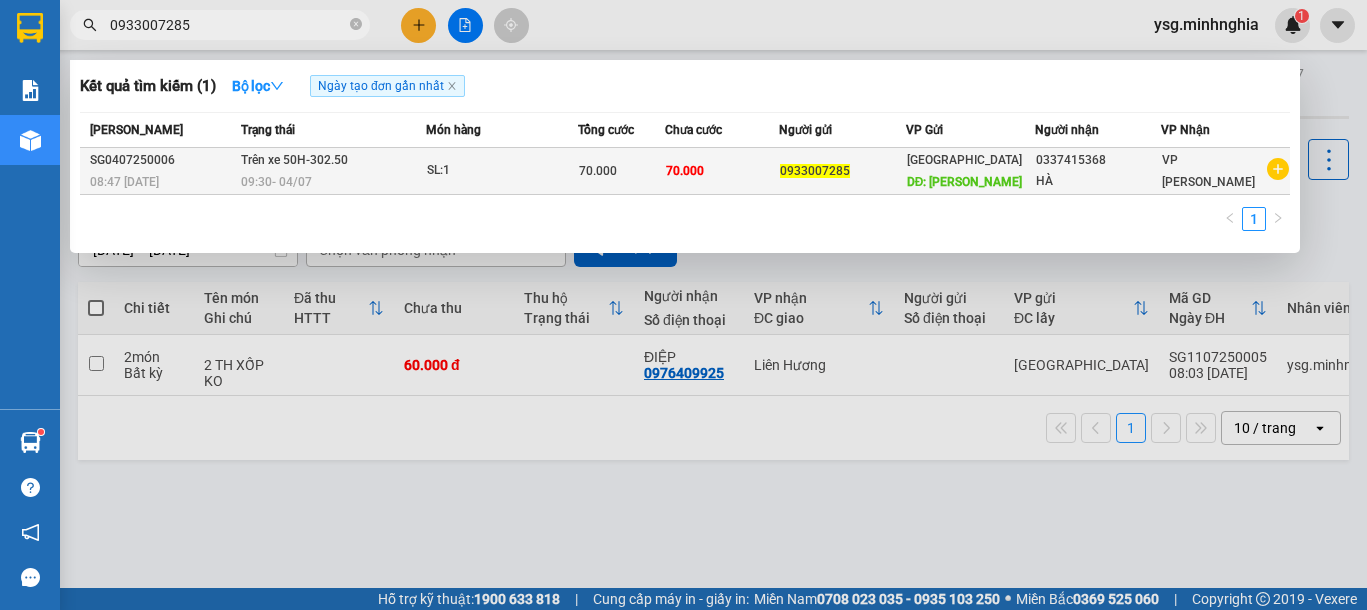 type on "0933007285" 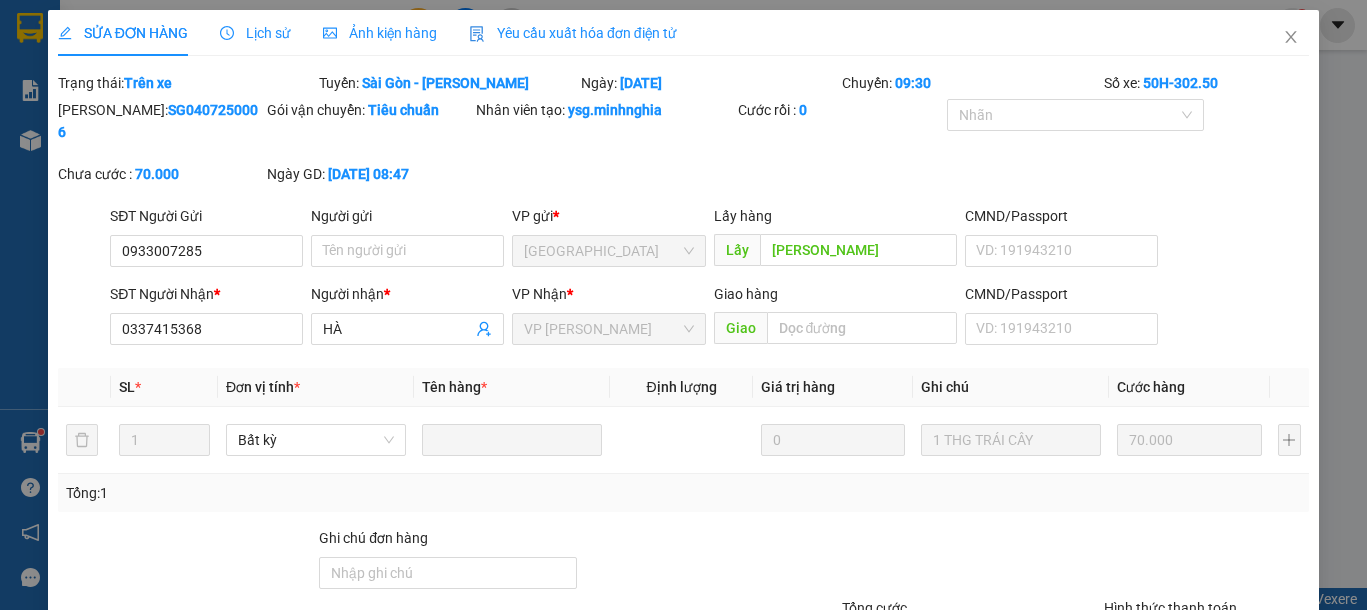 type on "0933007285" 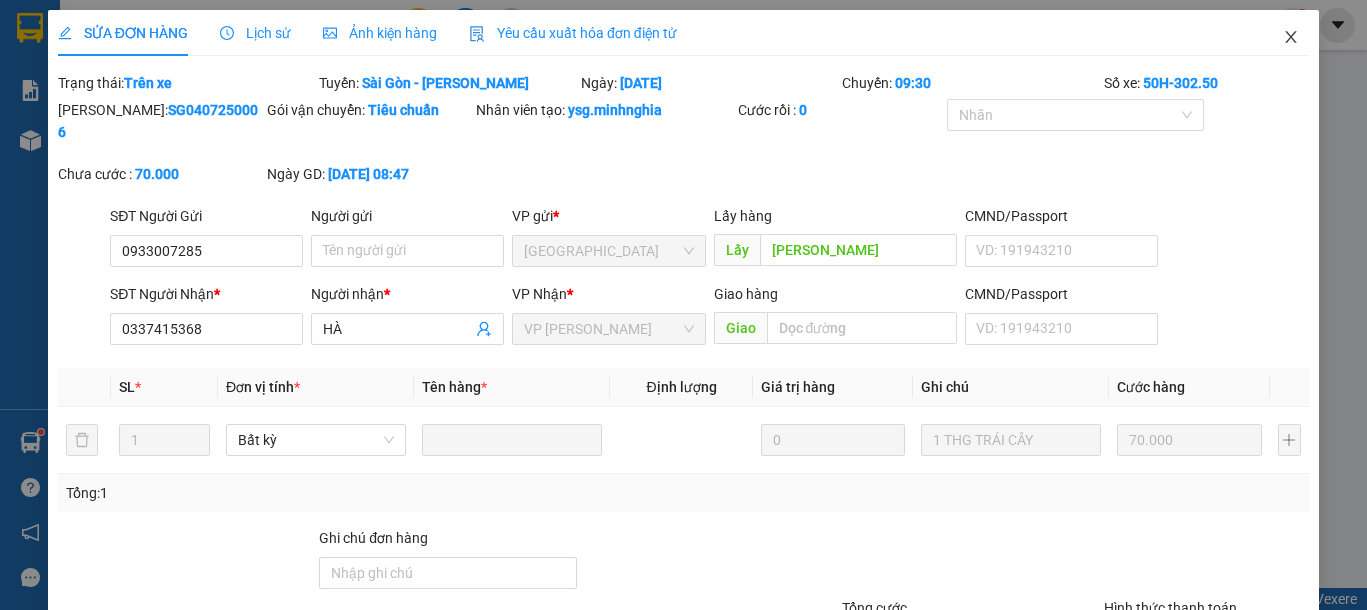 click 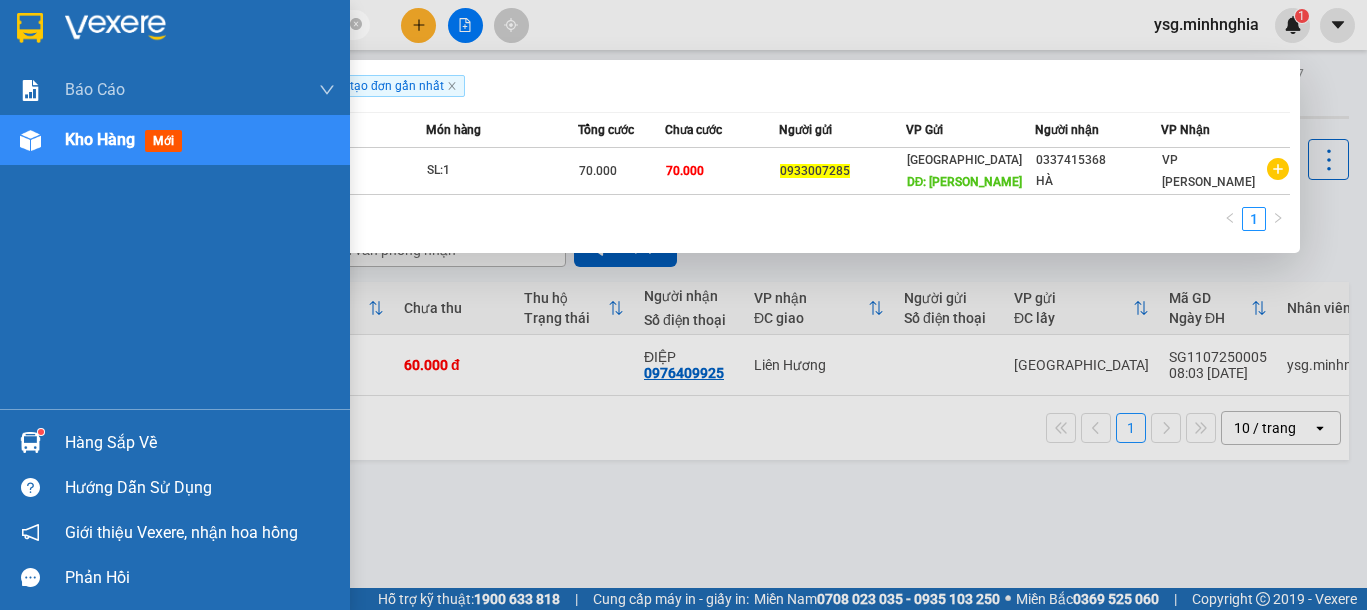 drag, startPoint x: 189, startPoint y: 20, endPoint x: 0, endPoint y: 20, distance: 189 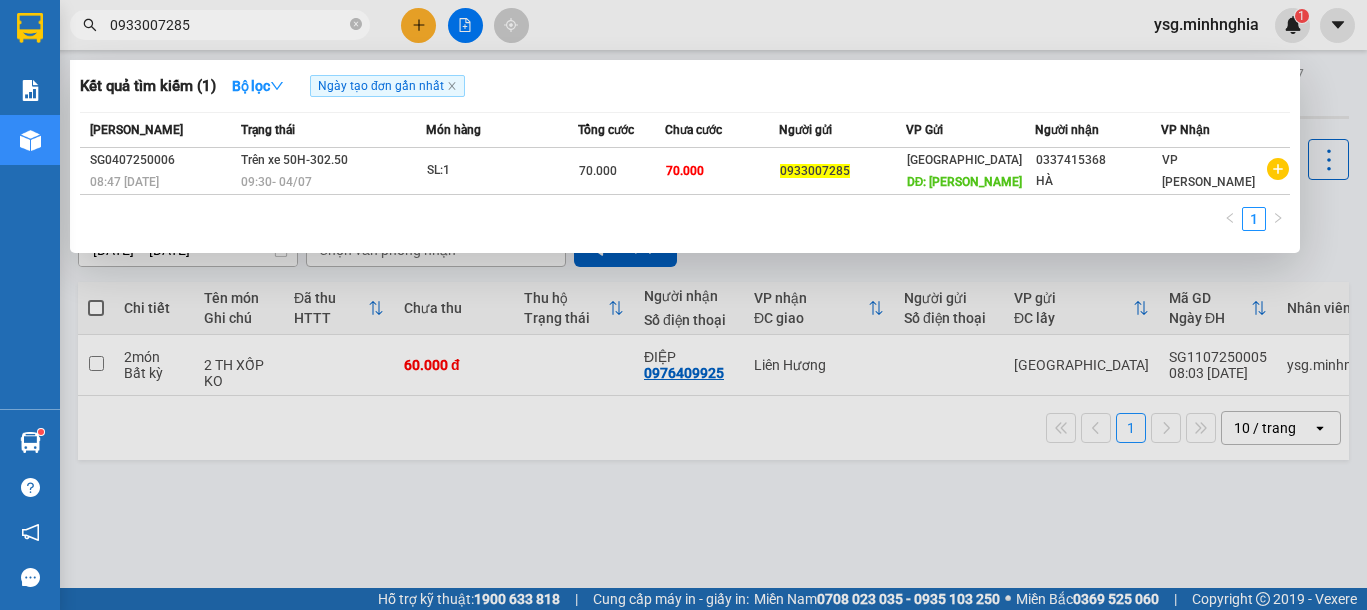 type on "D" 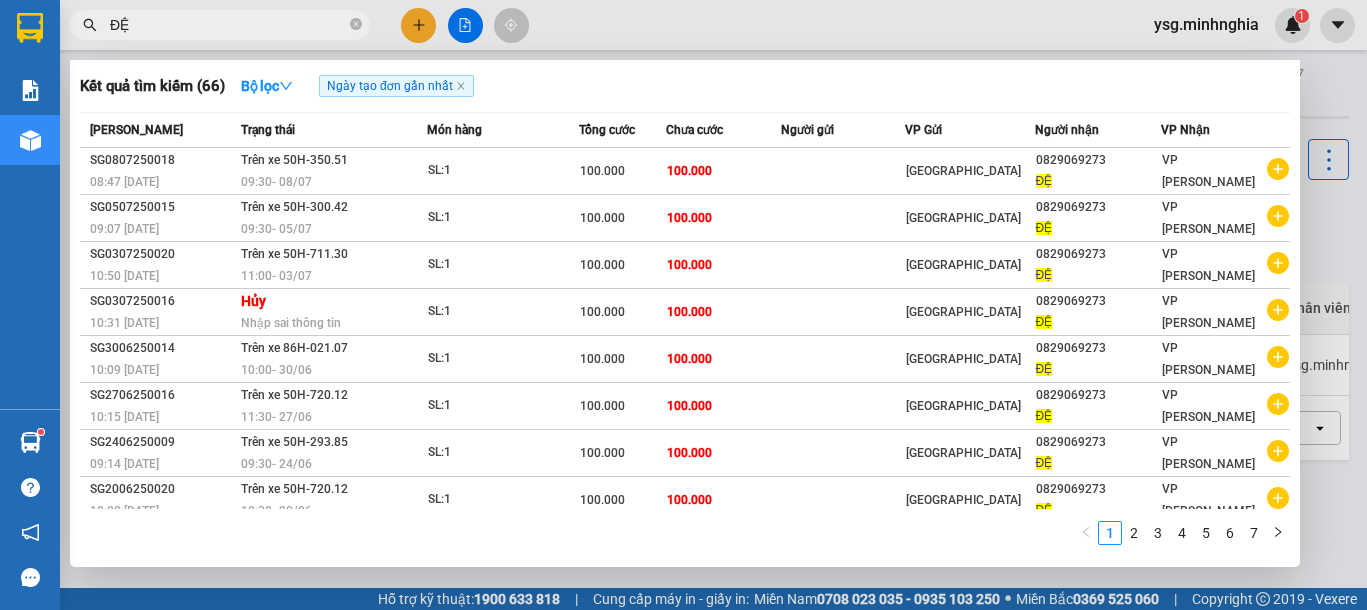 type on "ĐỆ" 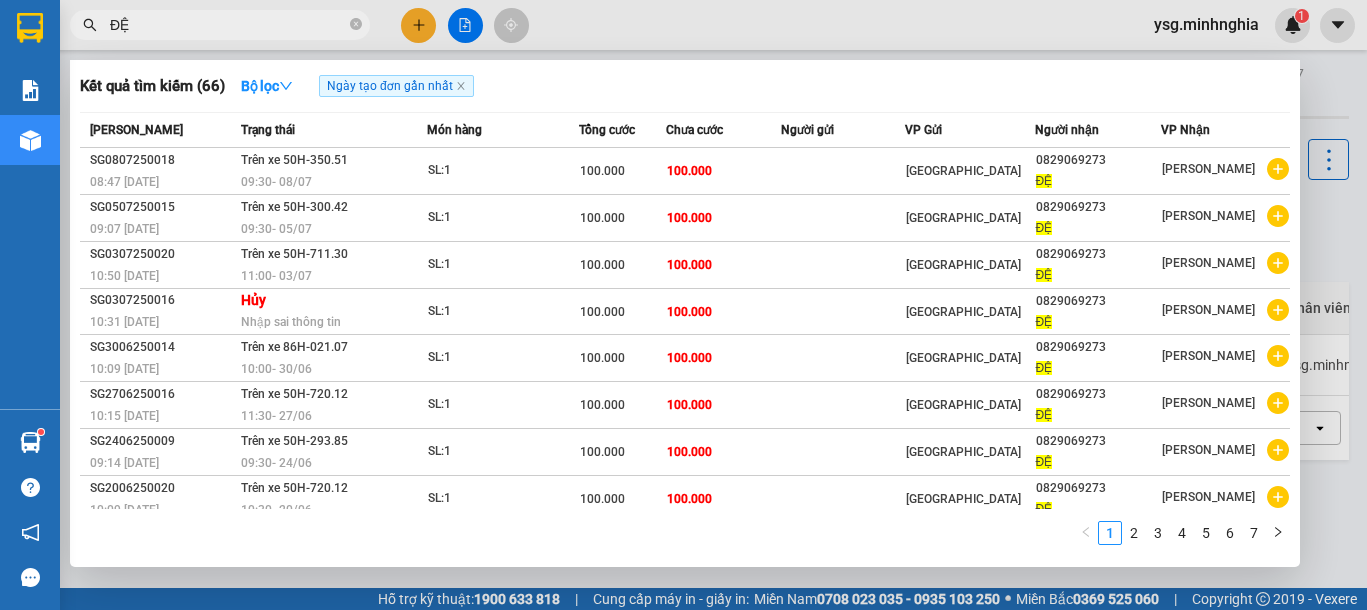 scroll, scrollTop: 0, scrollLeft: 0, axis: both 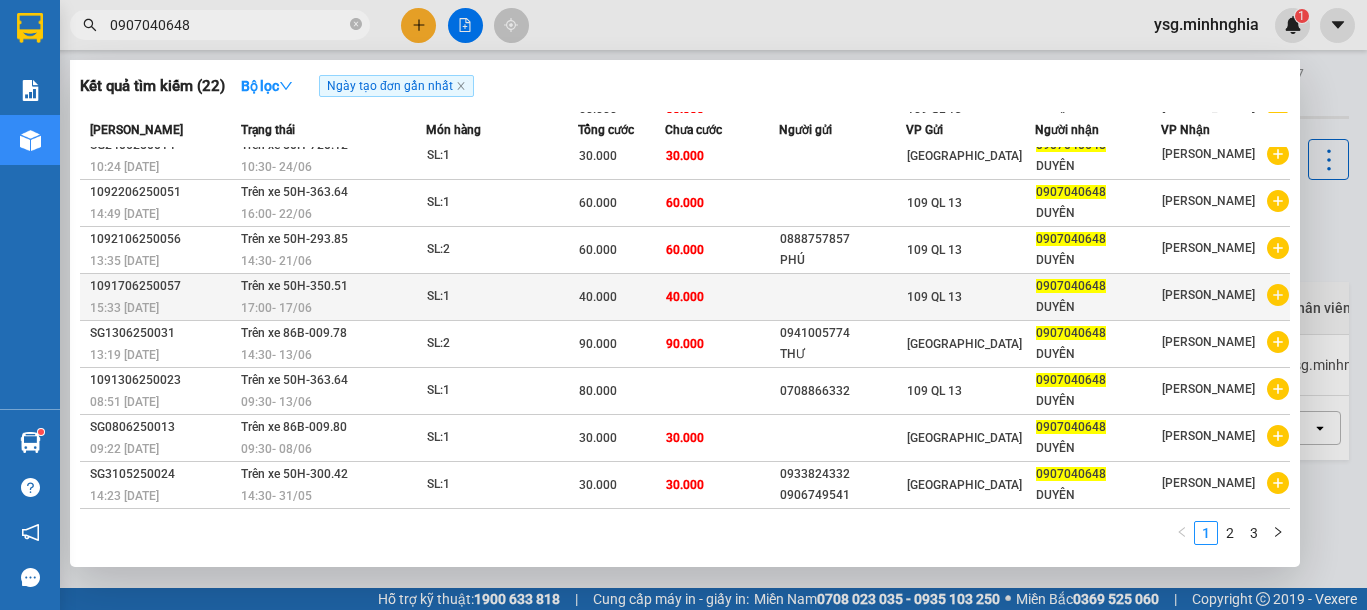 type on "0907040648" 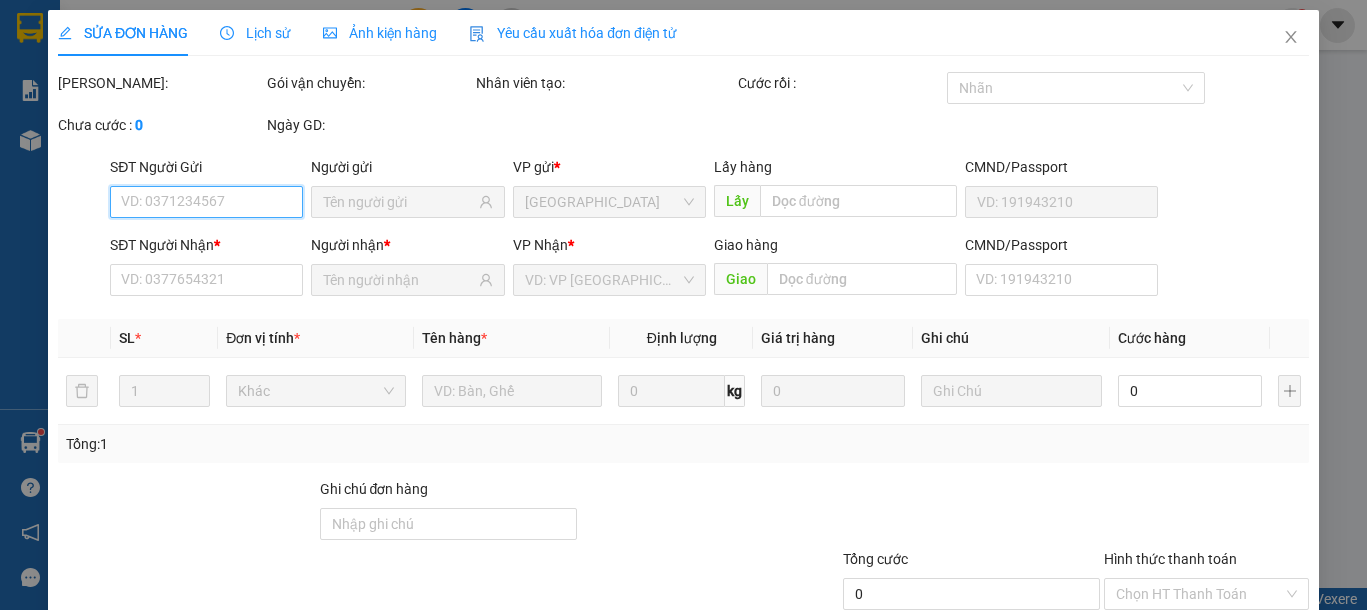 type on "0907040648" 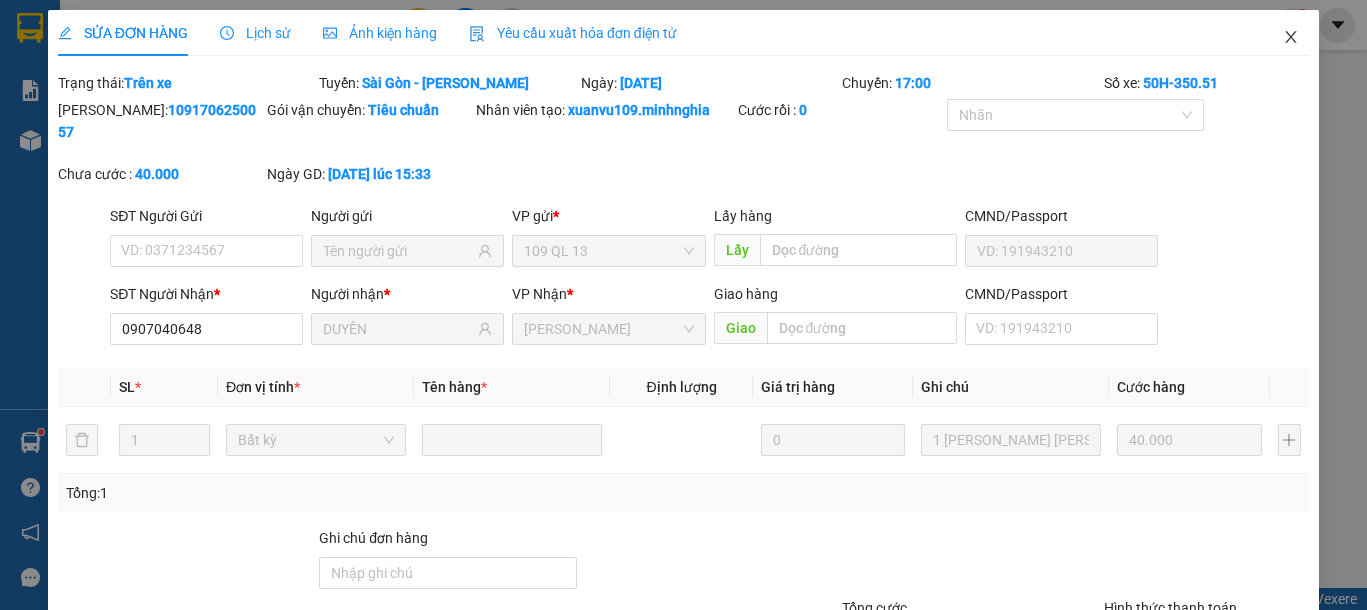 click 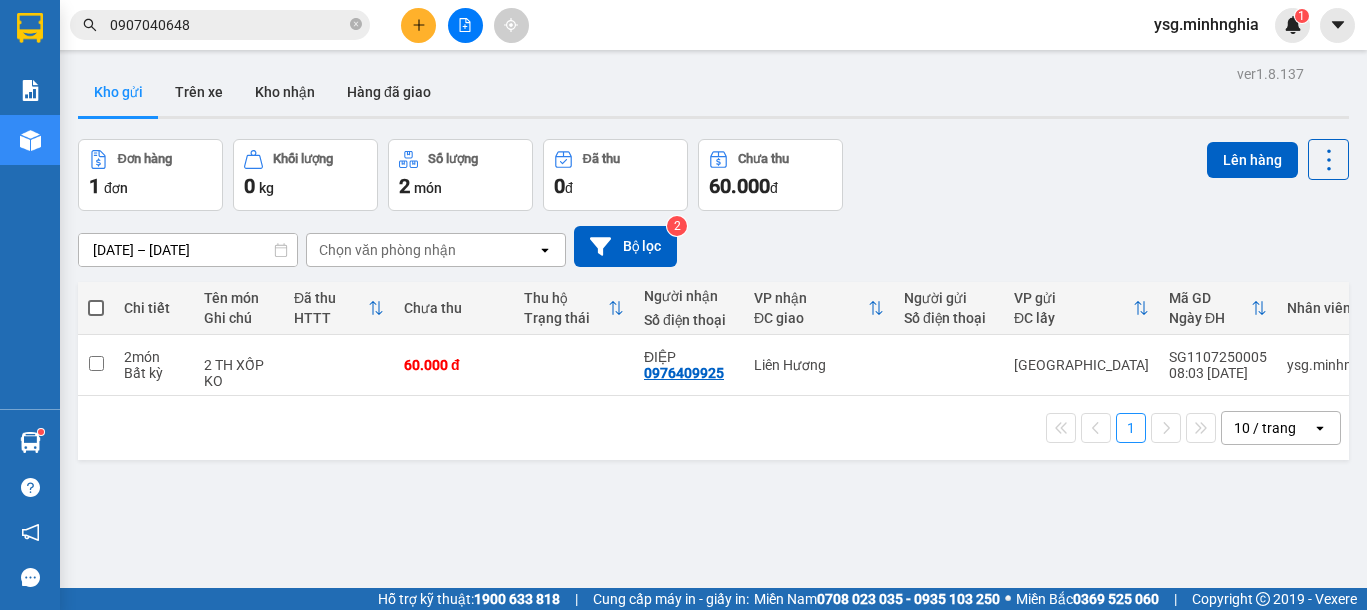 click on "0907040648" at bounding box center (228, 25) 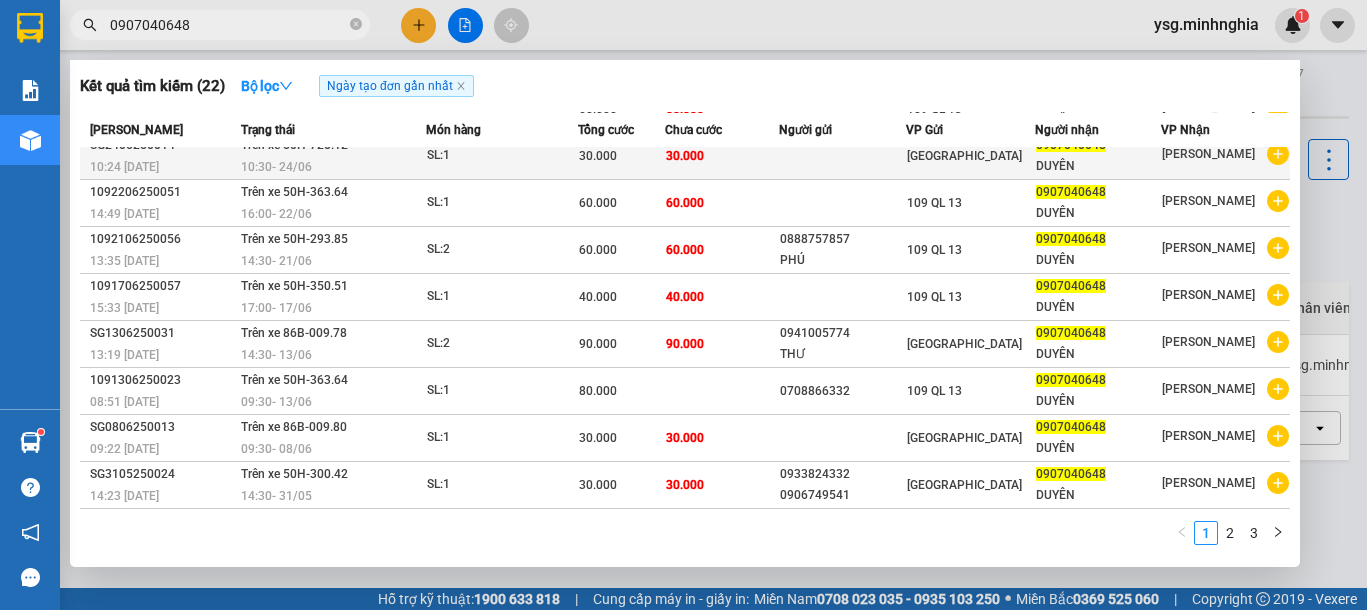 click on "SL:  1" at bounding box center (502, 156) 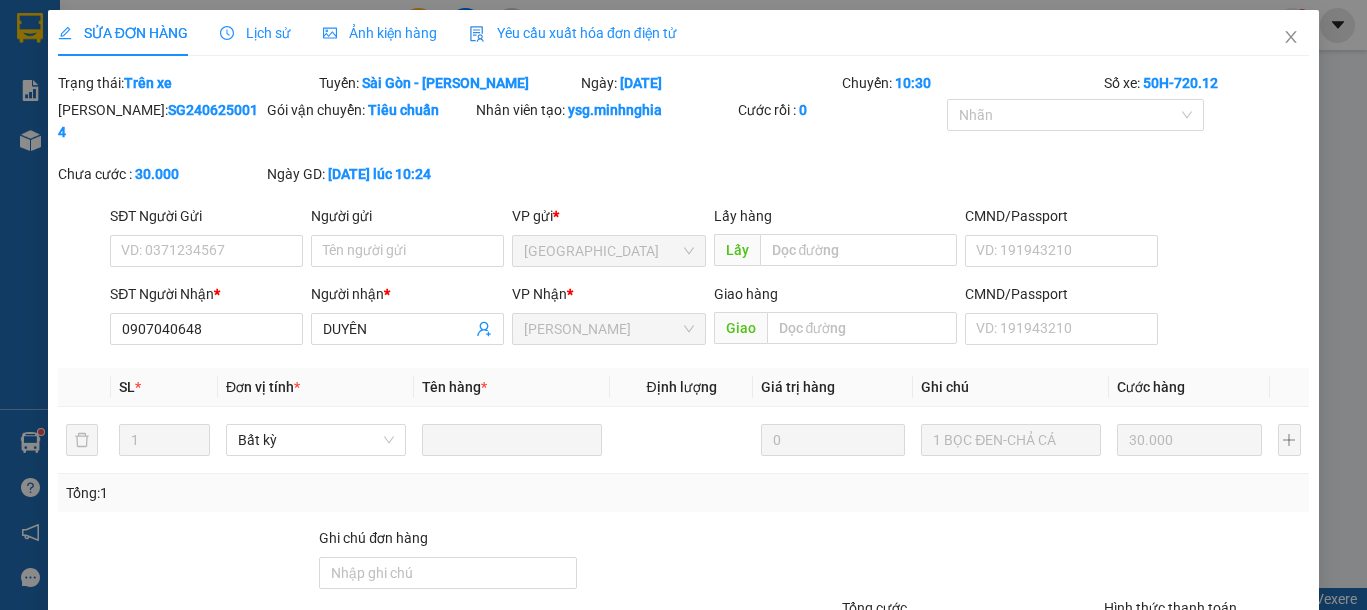type on "0907040648" 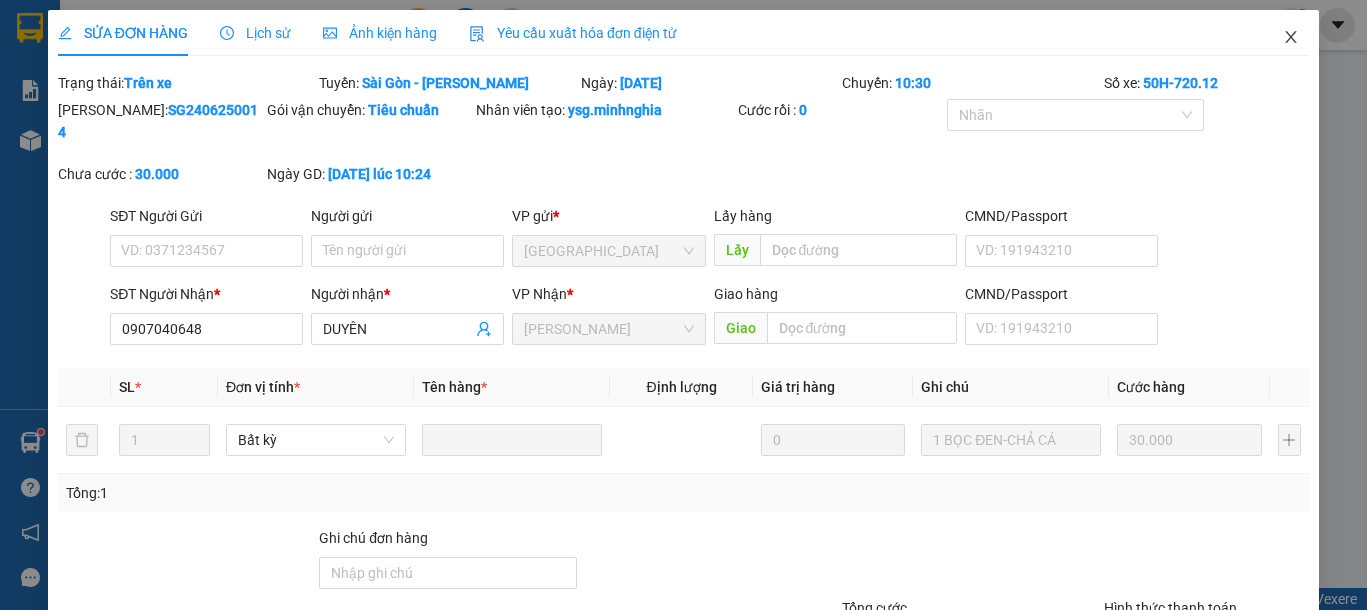 click 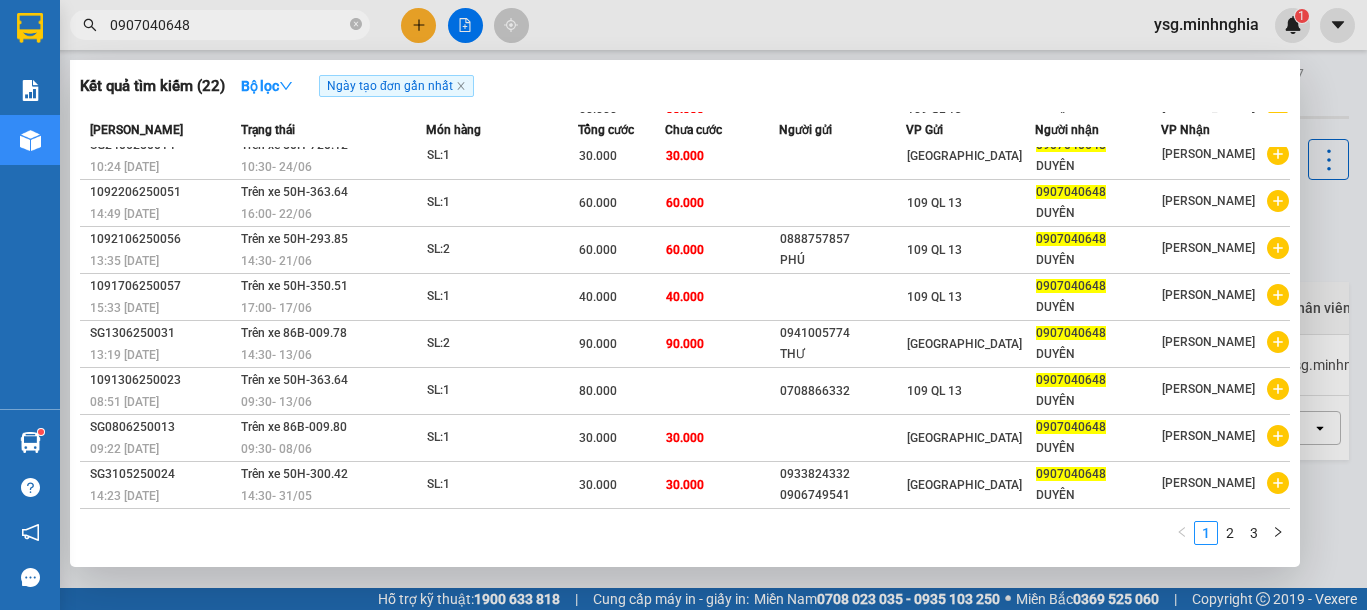 click on "0907040648" at bounding box center [220, 25] 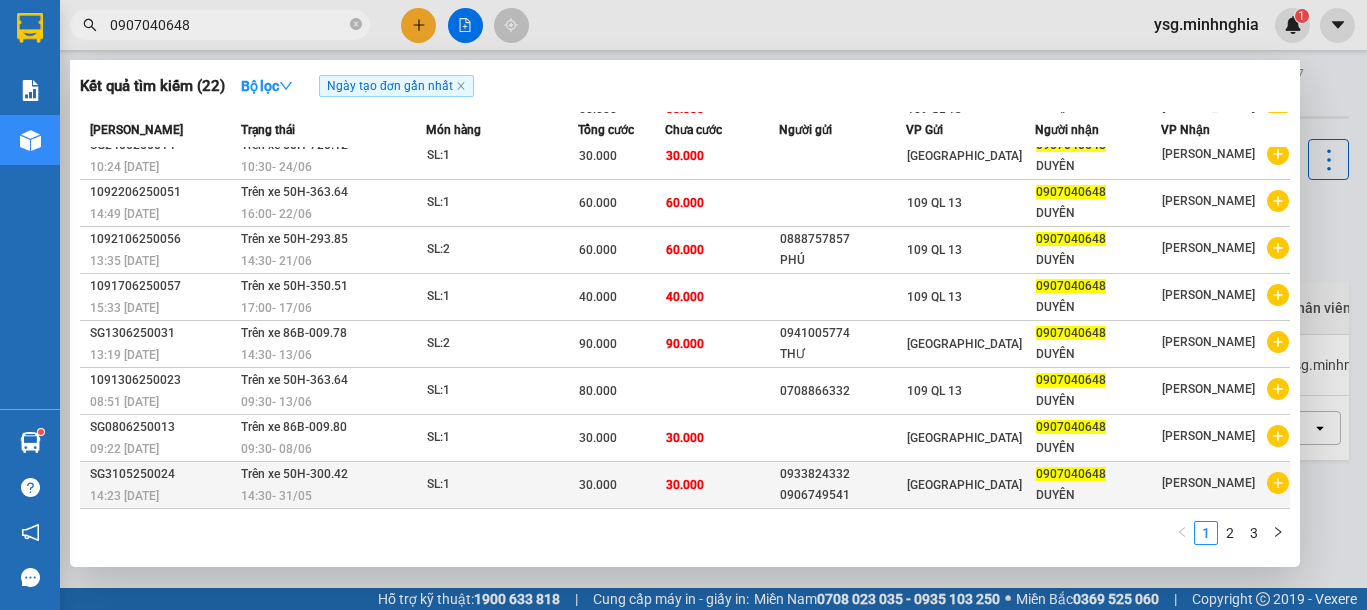 click on "30.000" at bounding box center [621, 485] 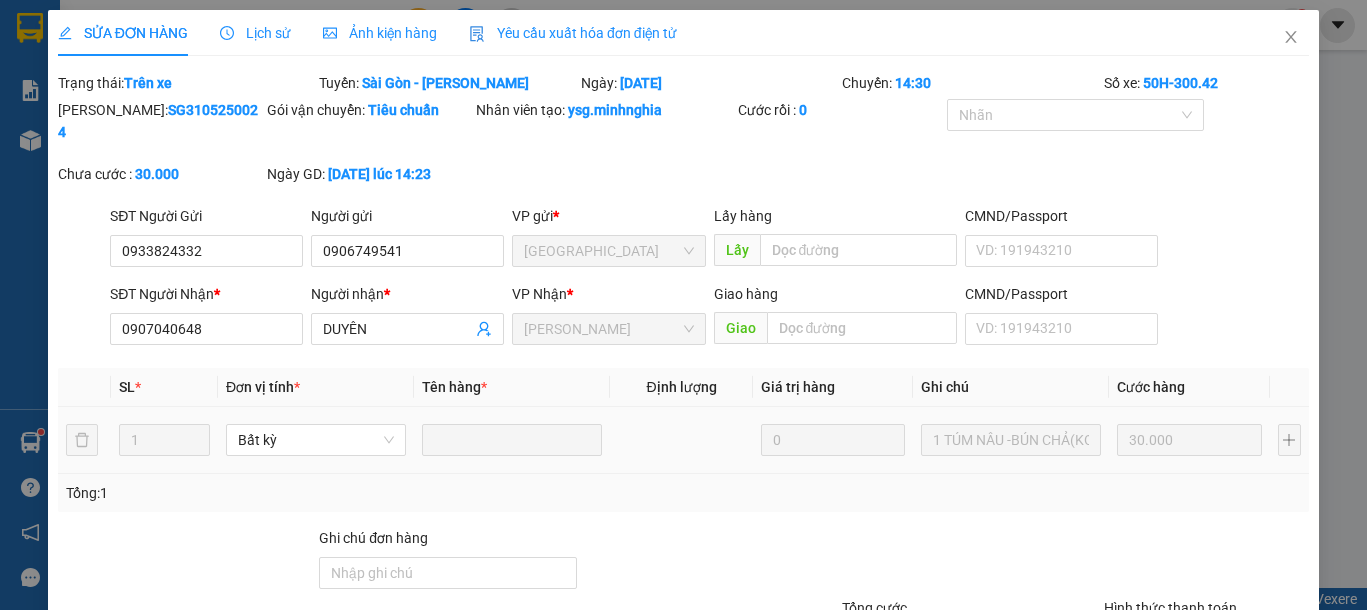 type on "0933824332" 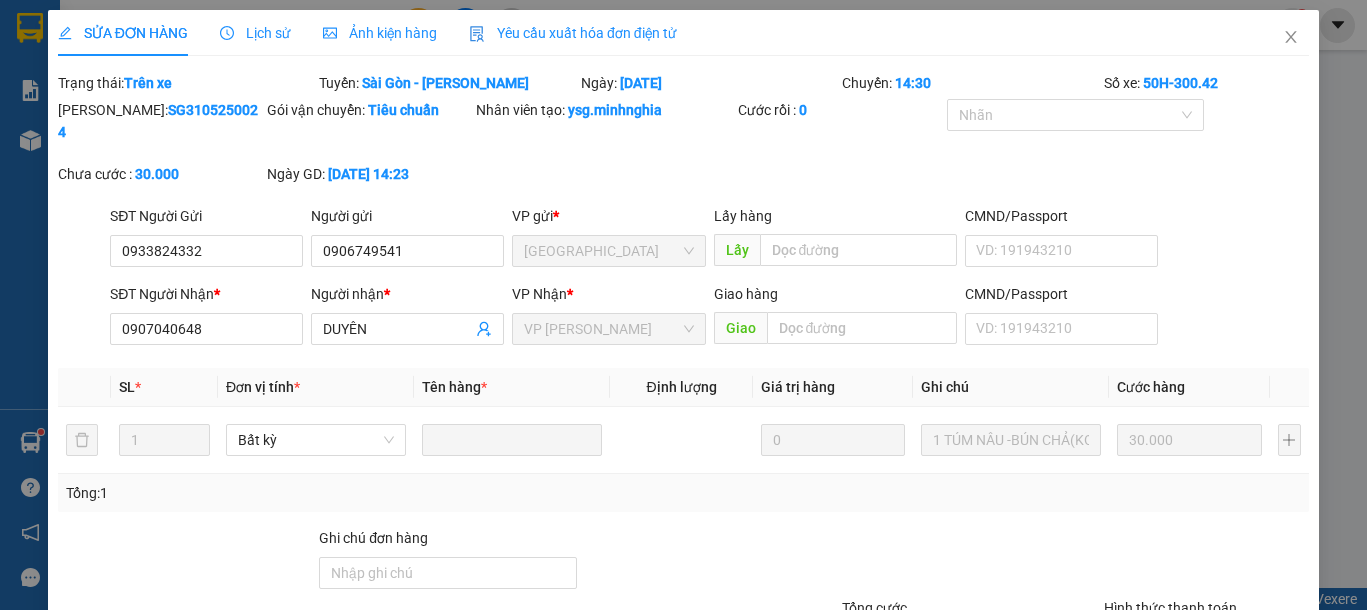 scroll, scrollTop: 0, scrollLeft: 0, axis: both 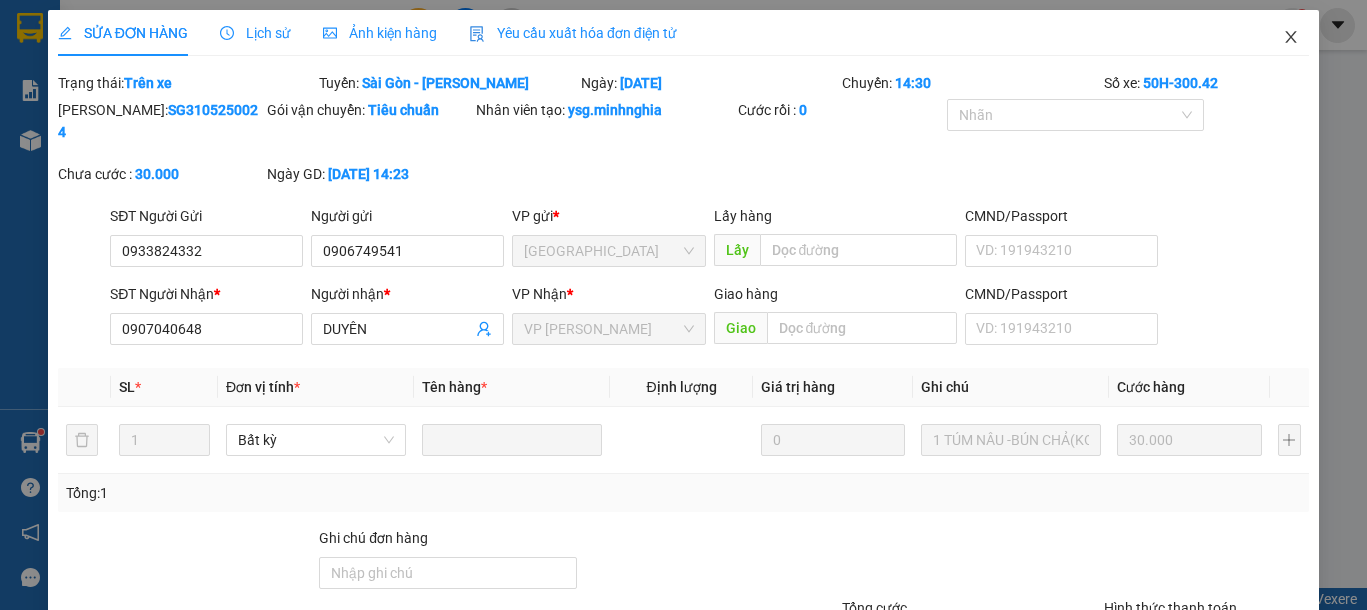 click 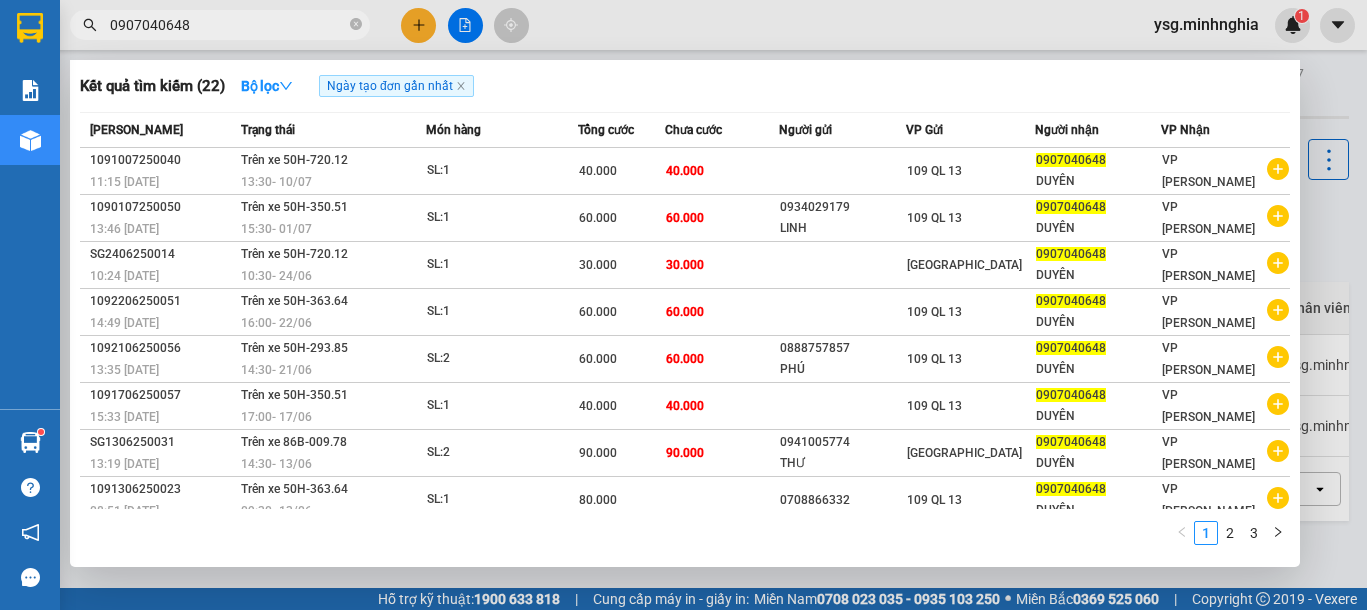 click on "0907040648" at bounding box center (228, 25) 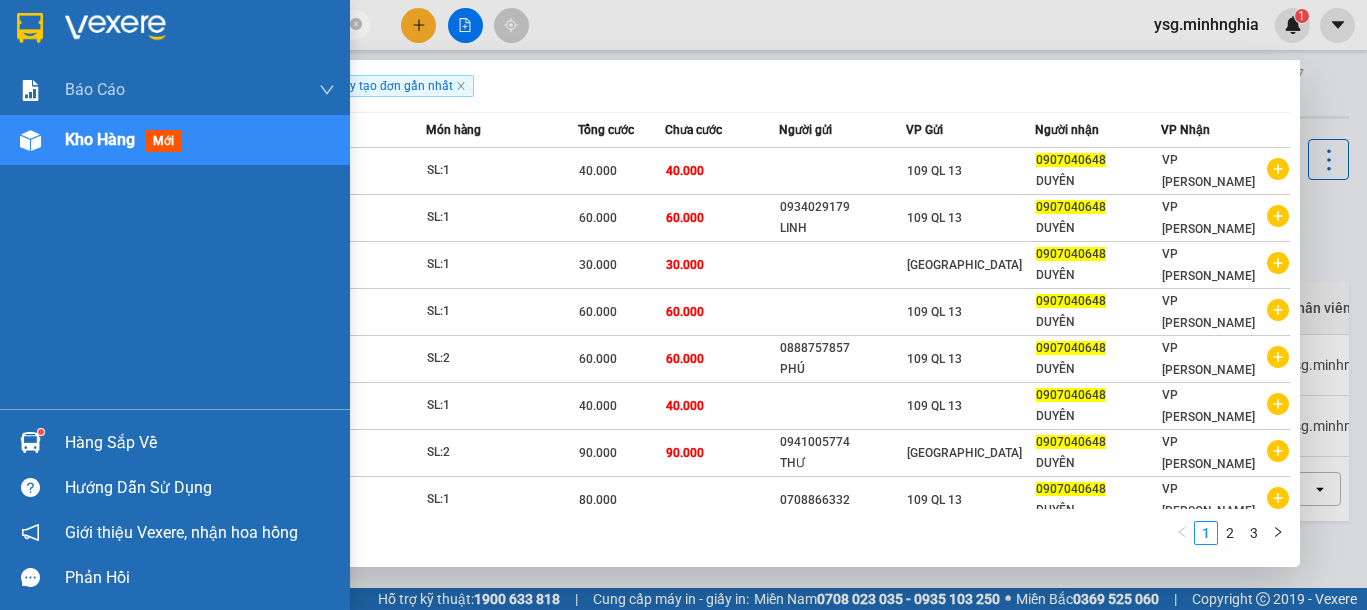 paste on "47822126" 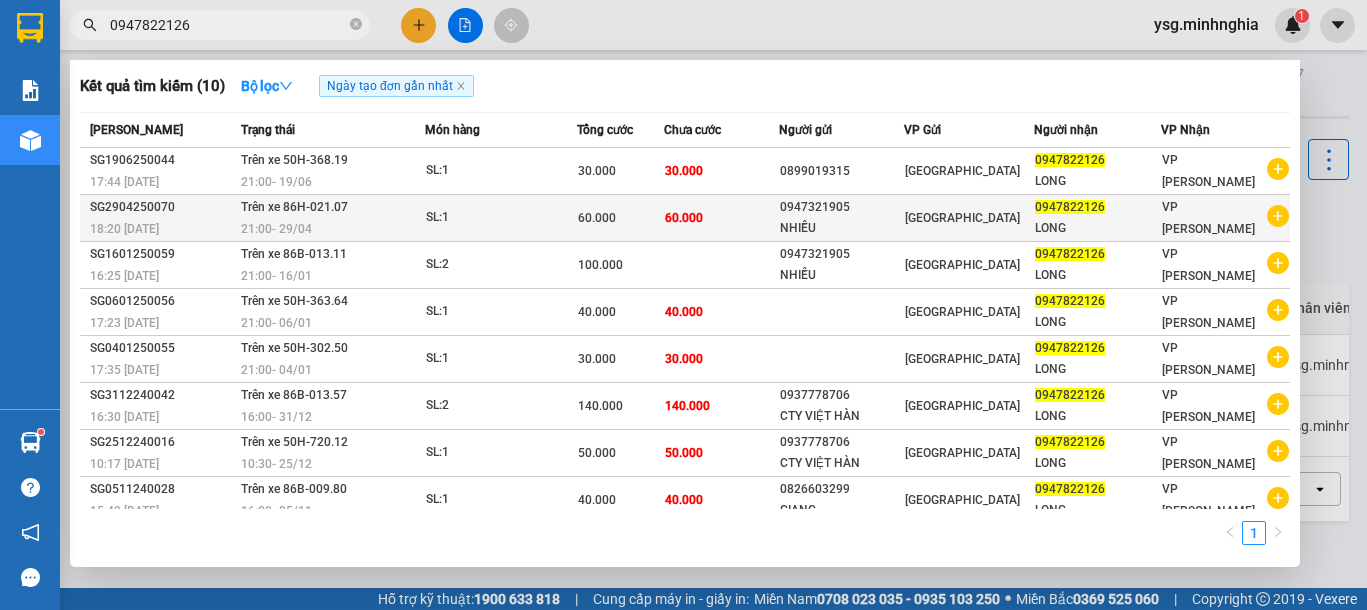 type on "0947822126" 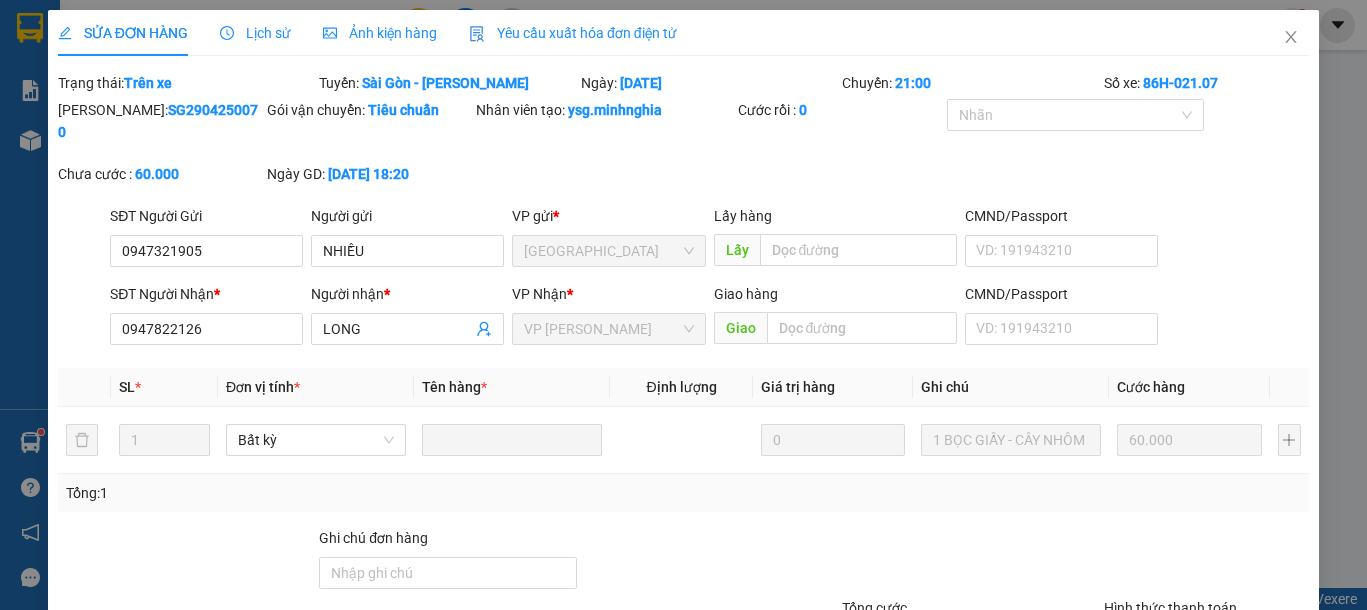 type on "0947321905" 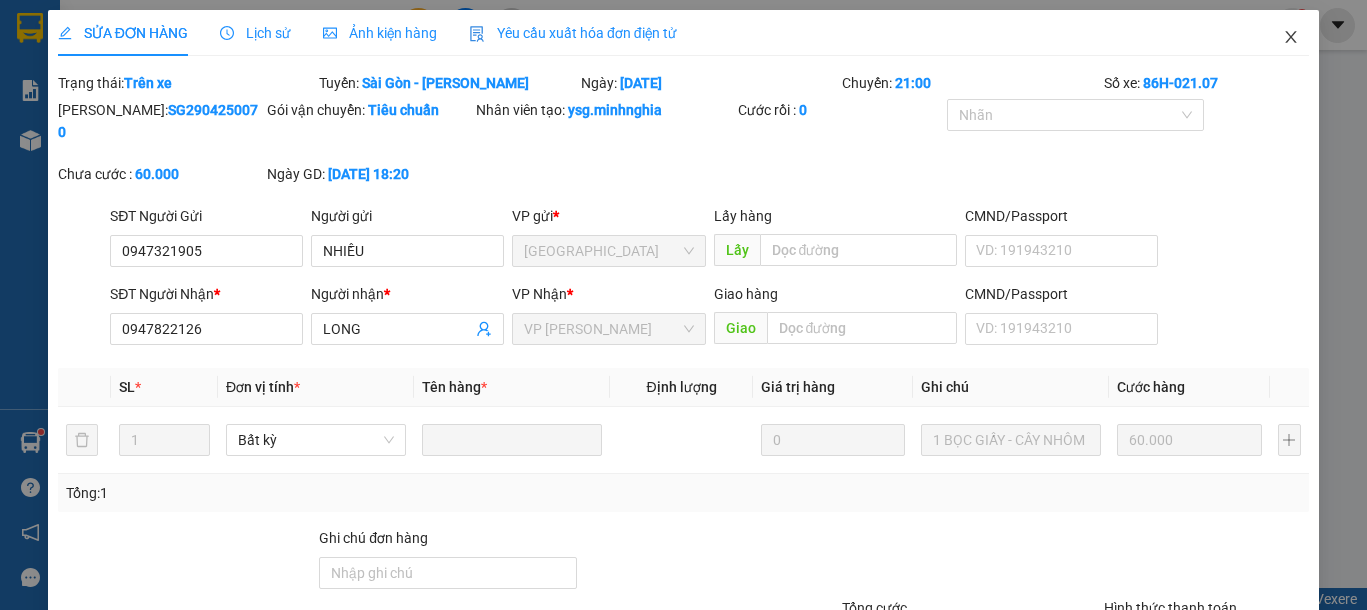 click at bounding box center [1291, 38] 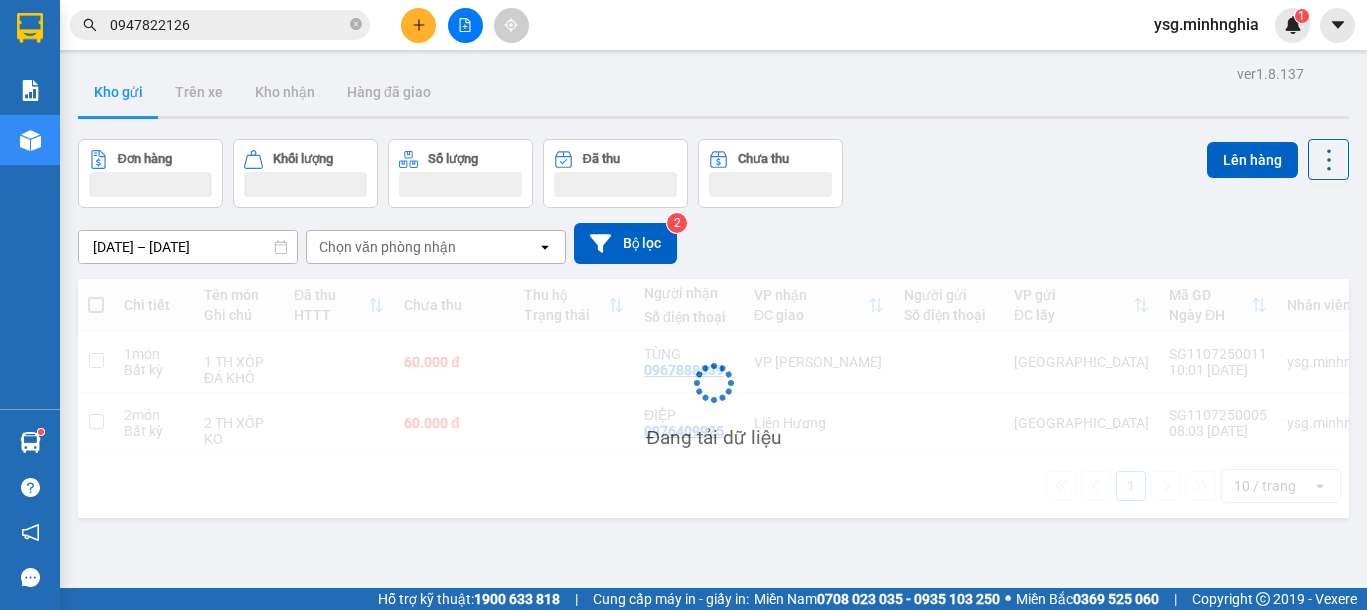 click on "0947822126" at bounding box center [228, 25] 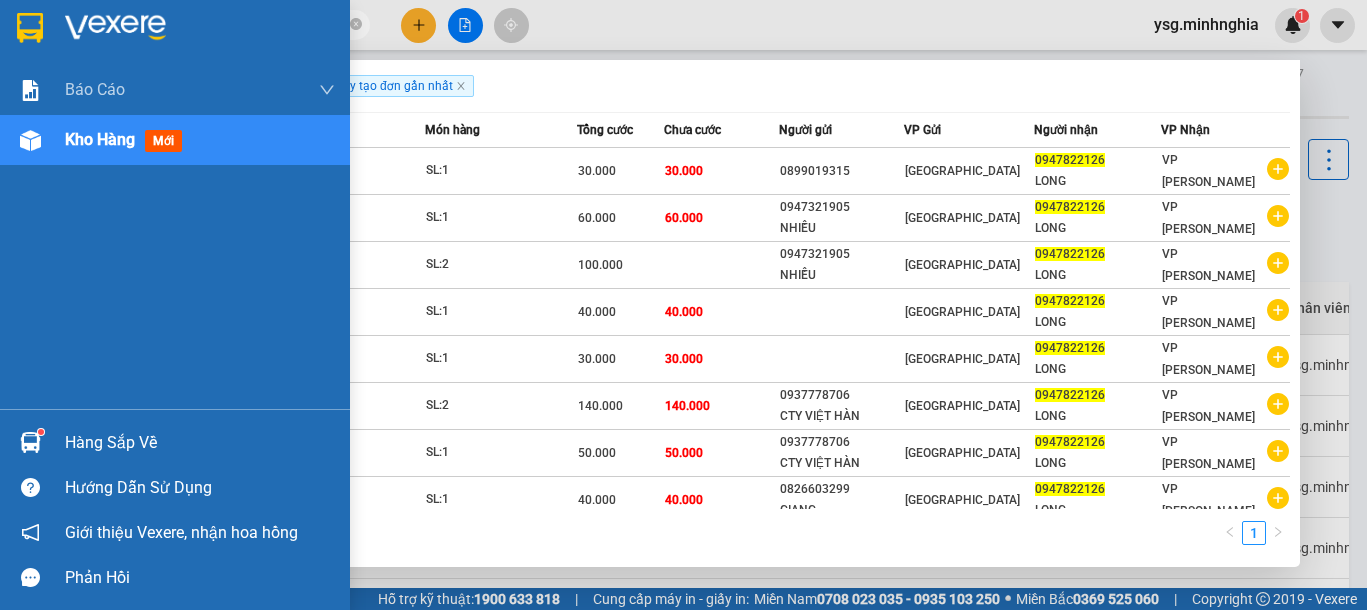 drag, startPoint x: 50, startPoint y: 26, endPoint x: 0, endPoint y: 26, distance: 50 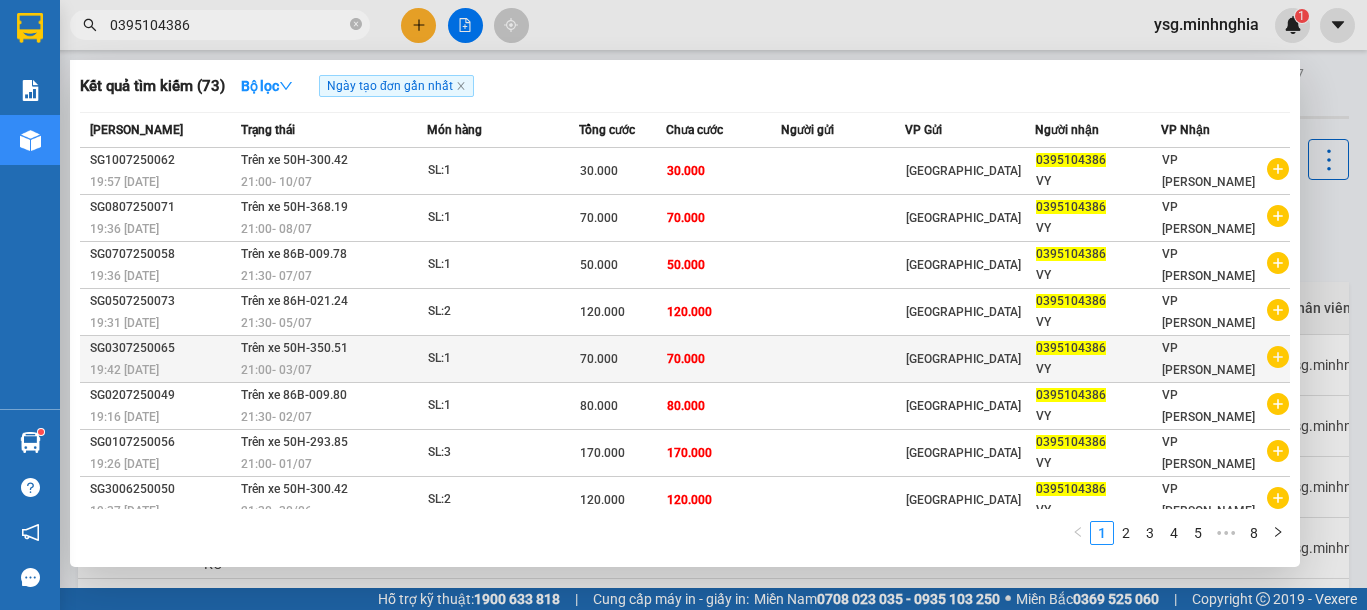 type on "0395104386" 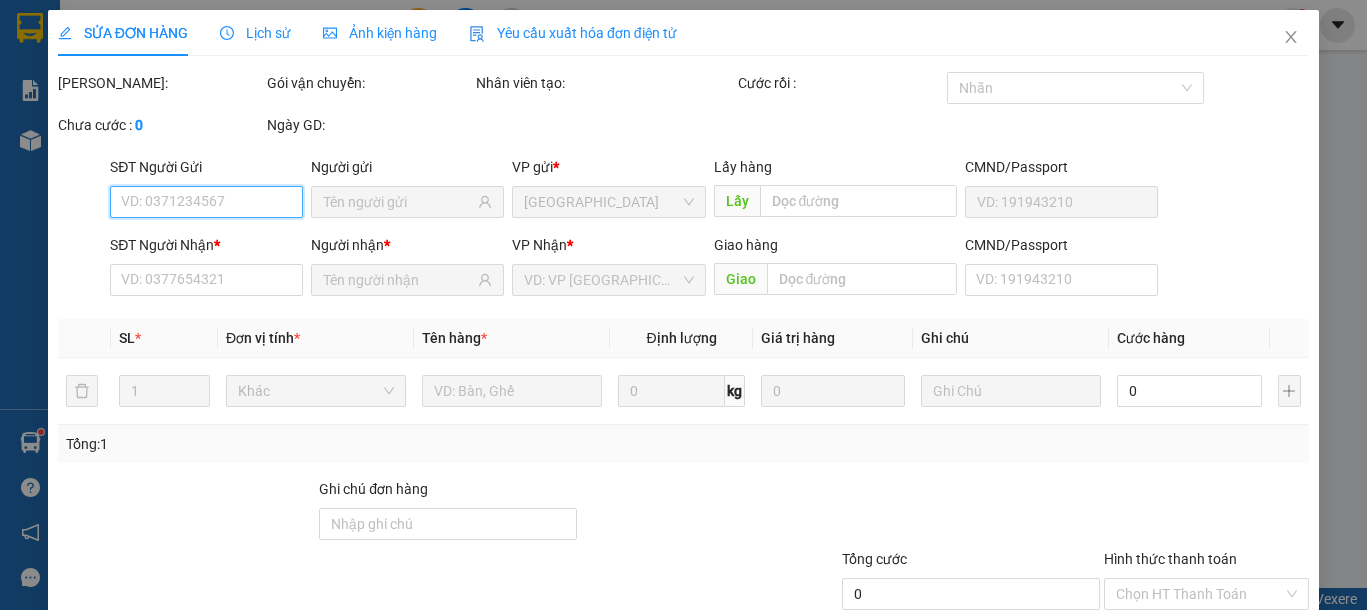 type on "0395104386" 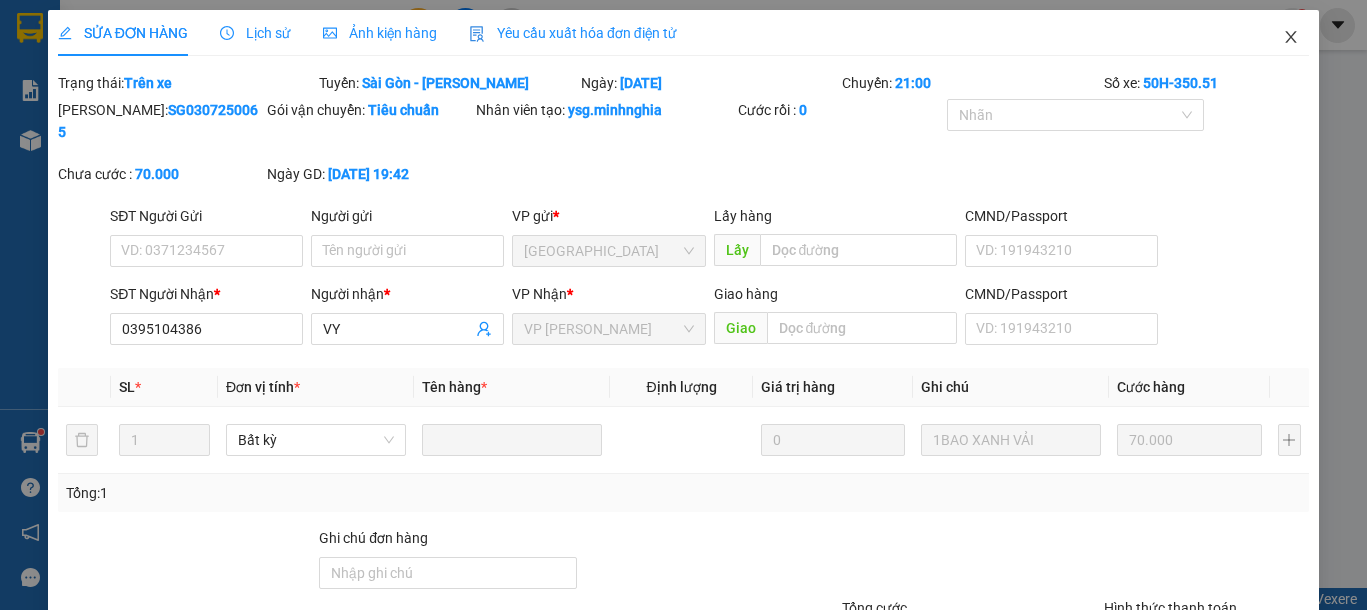 drag, startPoint x: 1275, startPoint y: 36, endPoint x: 966, endPoint y: 6, distance: 310.45288 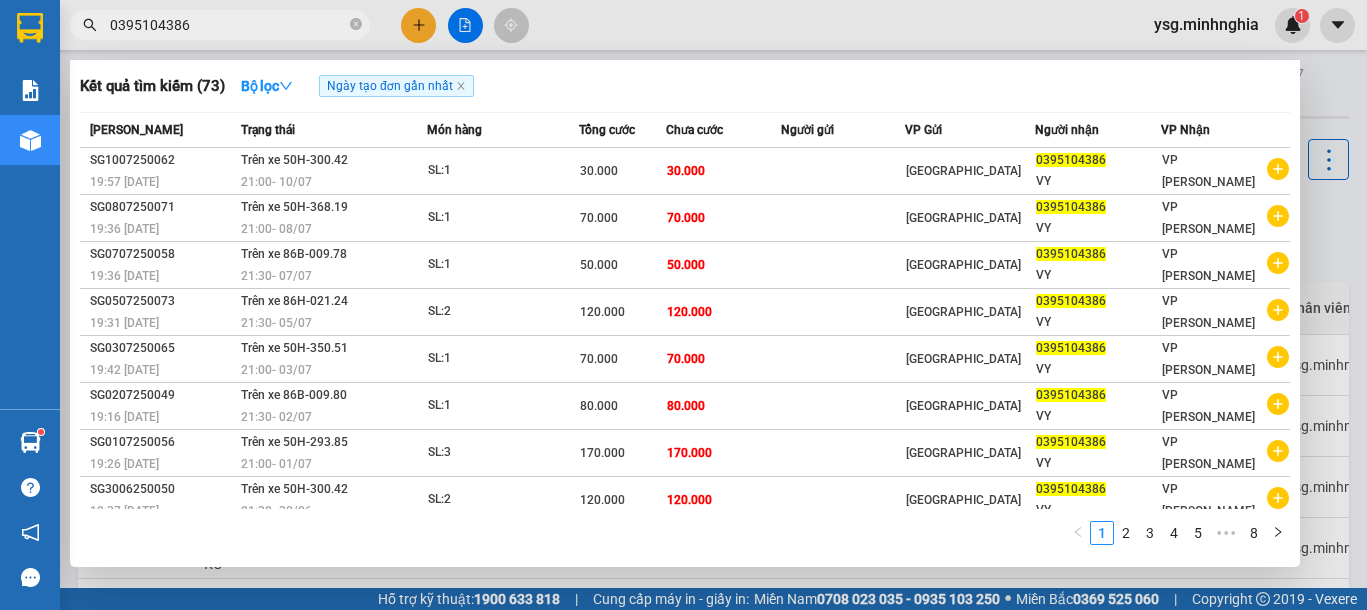 click on "0395104386" at bounding box center (228, 25) 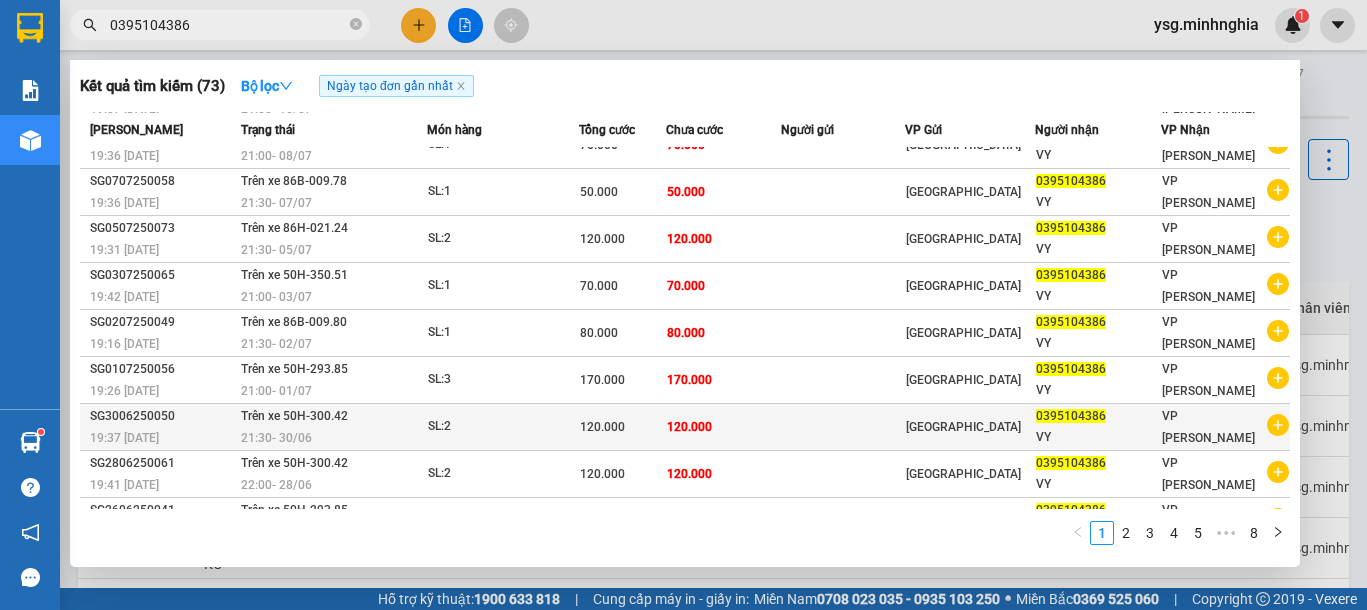 scroll, scrollTop: 109, scrollLeft: 0, axis: vertical 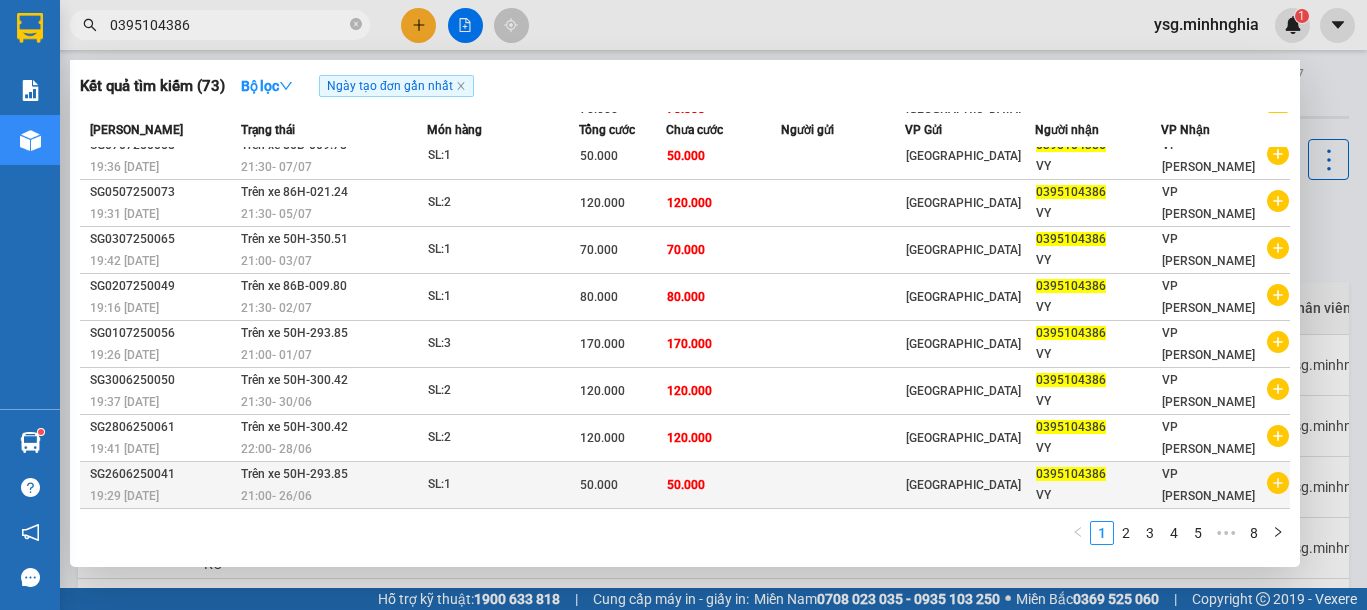 click on "50.000" at bounding box center (599, 485) 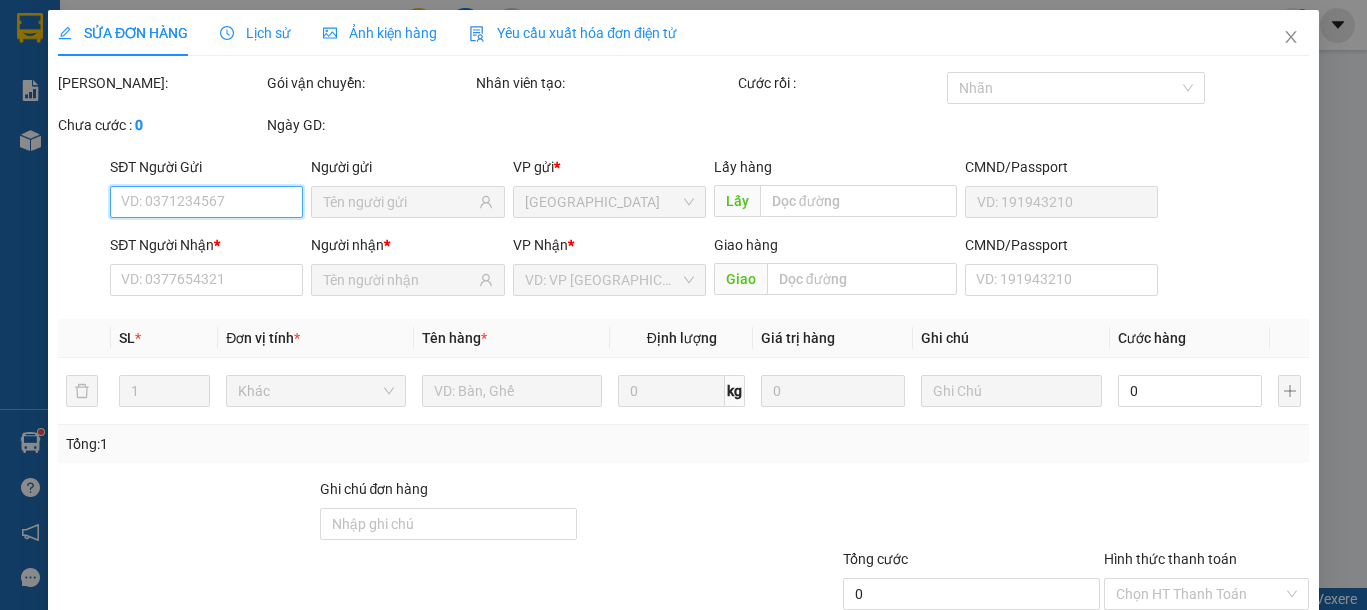 type on "0395104386" 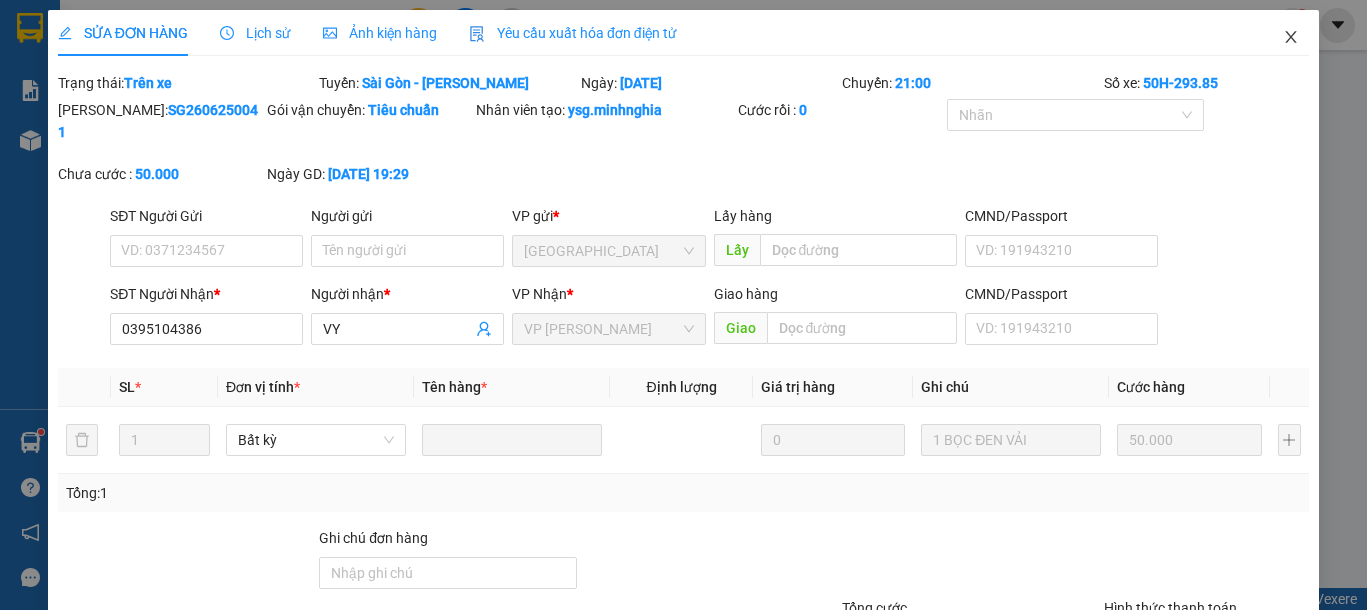 click at bounding box center (1291, 38) 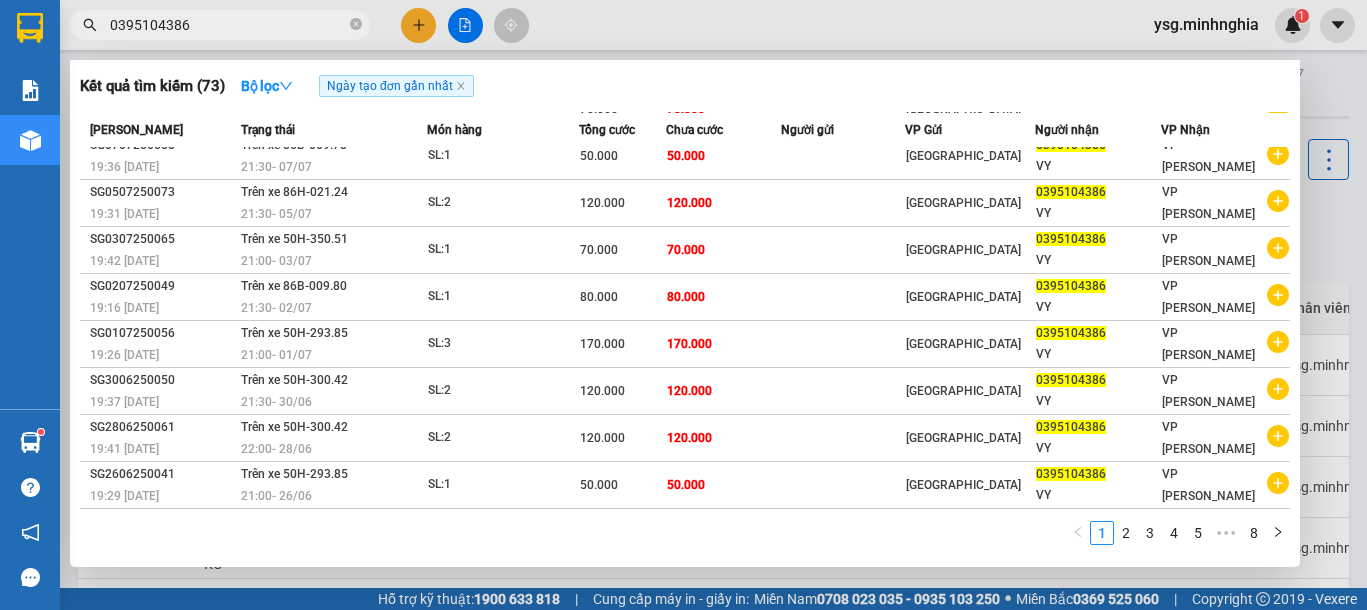 click on "0395104386" at bounding box center (228, 25) 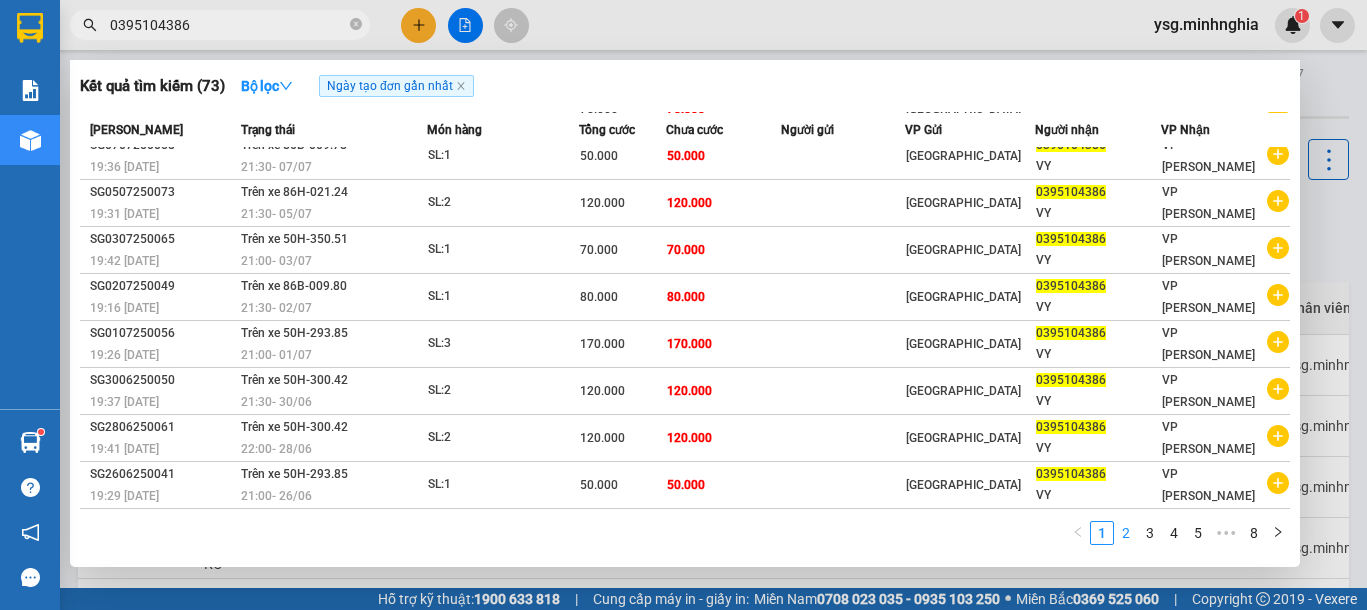 click on "2" at bounding box center (1126, 533) 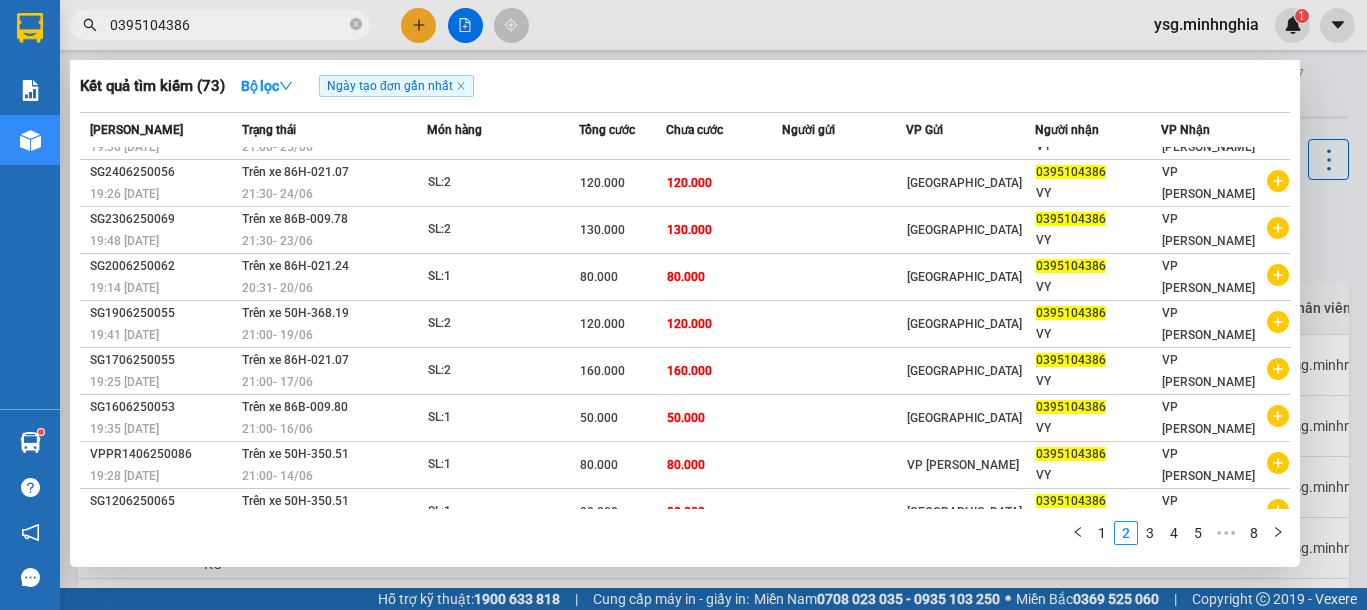 scroll, scrollTop: 0, scrollLeft: 0, axis: both 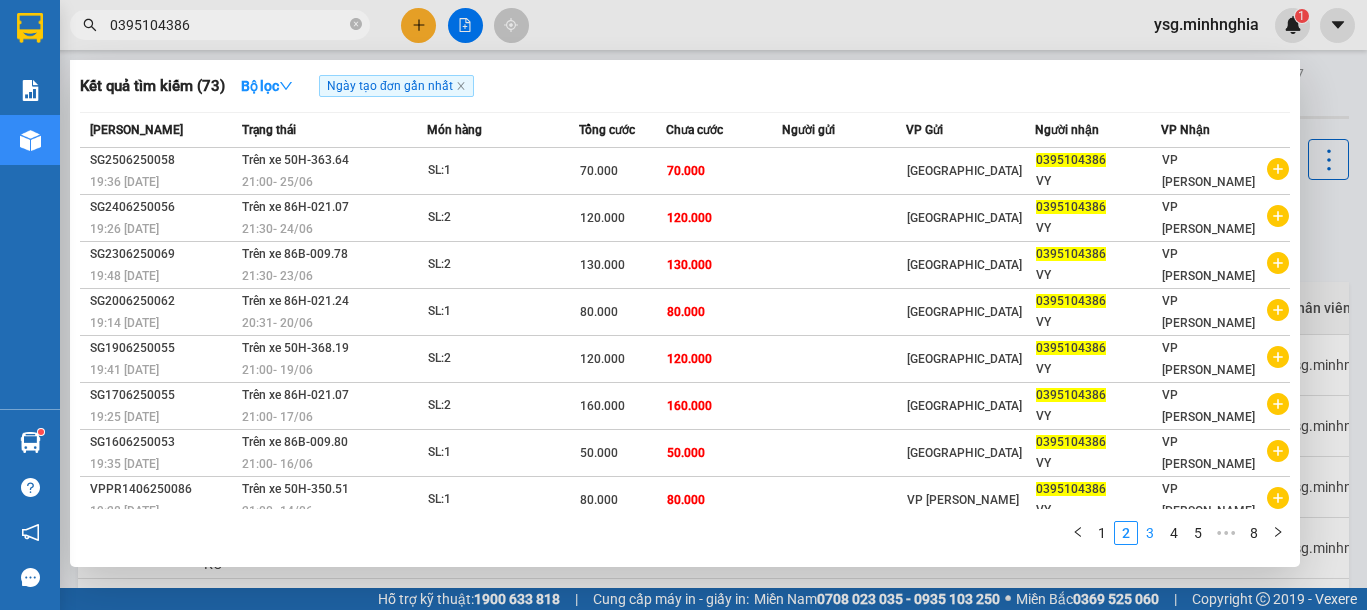 click on "3" at bounding box center (1150, 533) 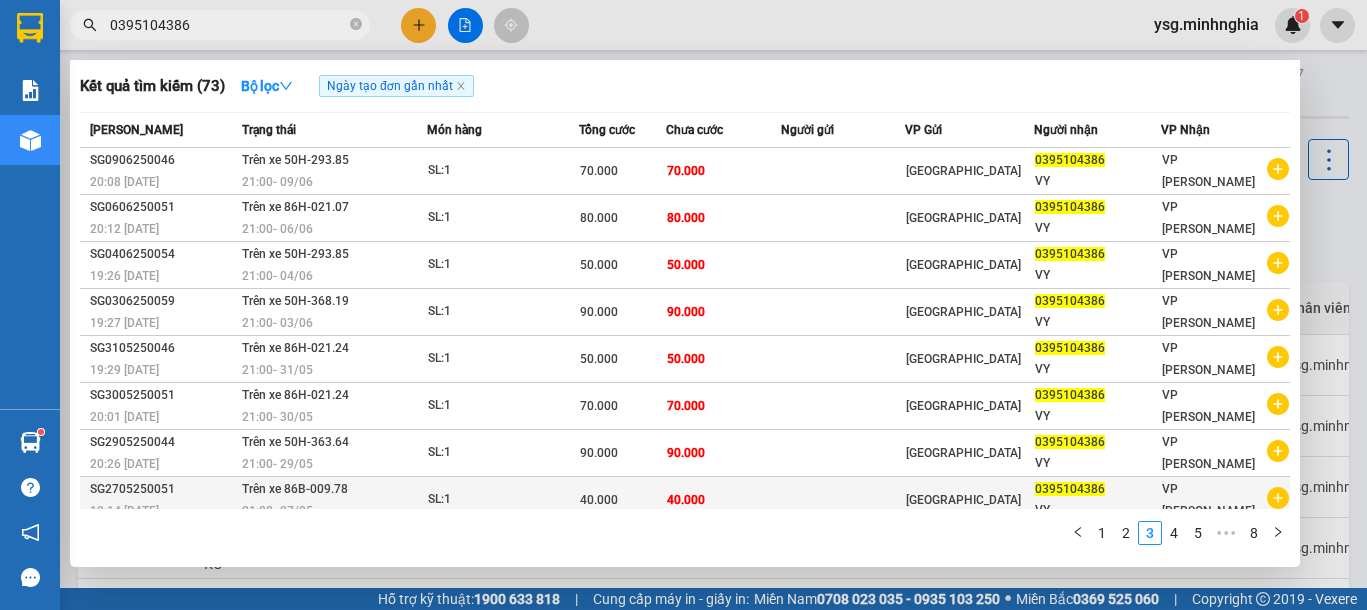 click on "40.000" at bounding box center [723, 500] 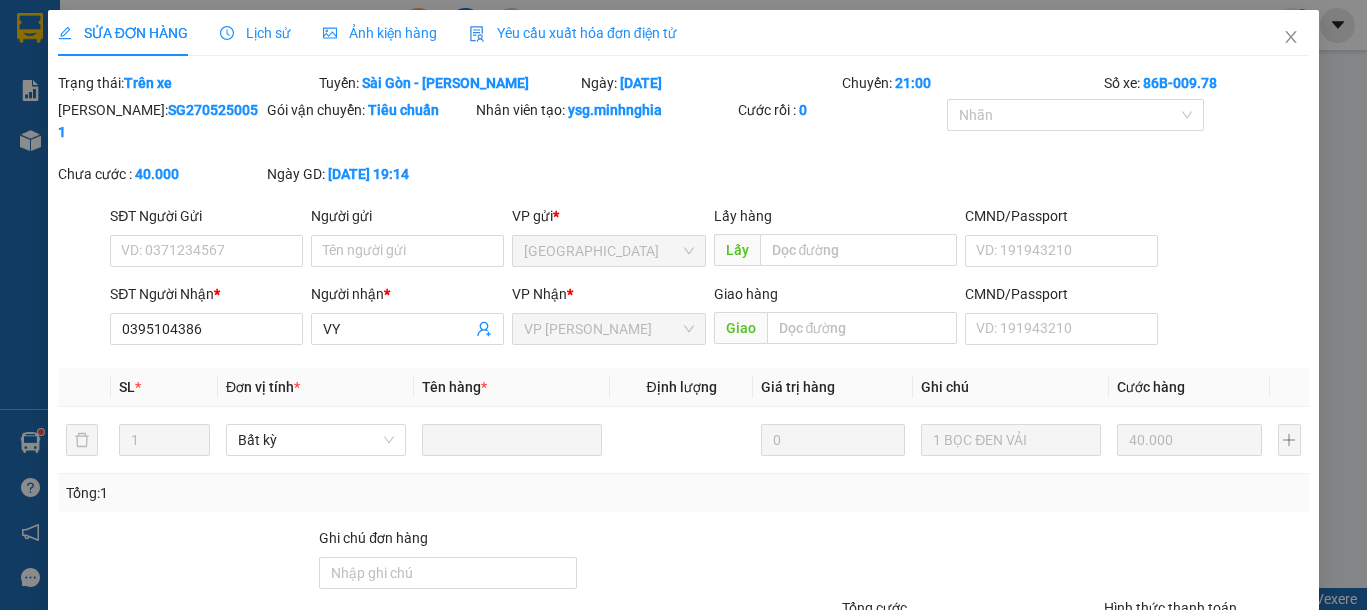 type on "0395104386" 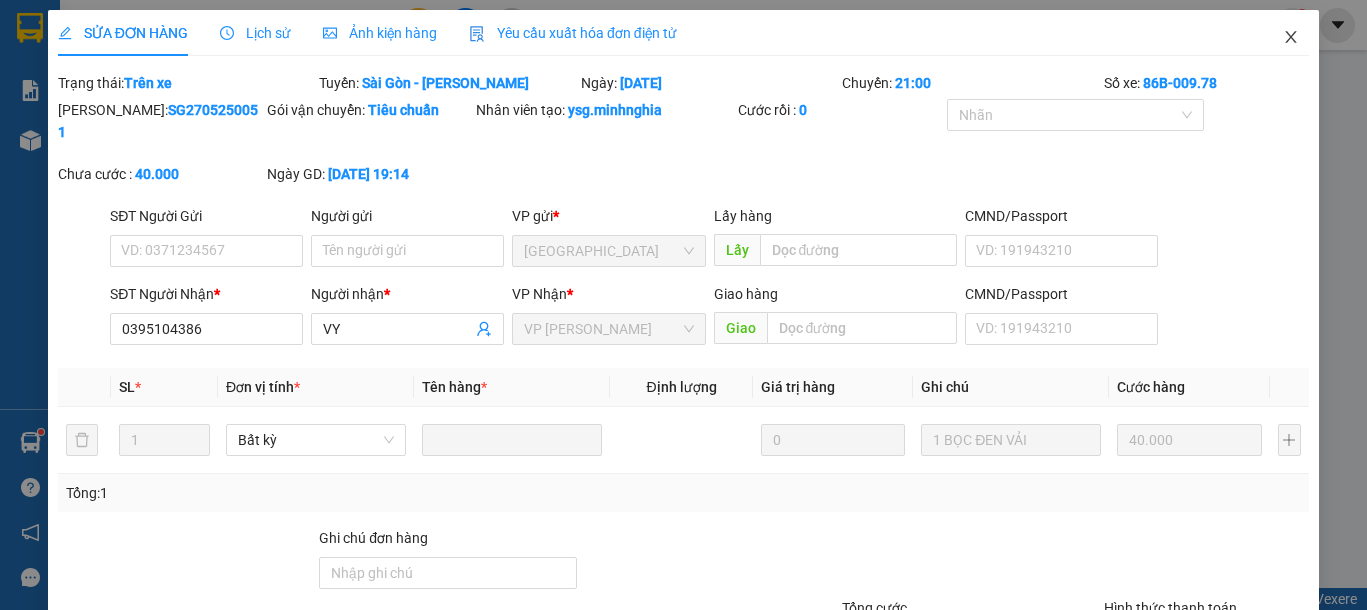 click 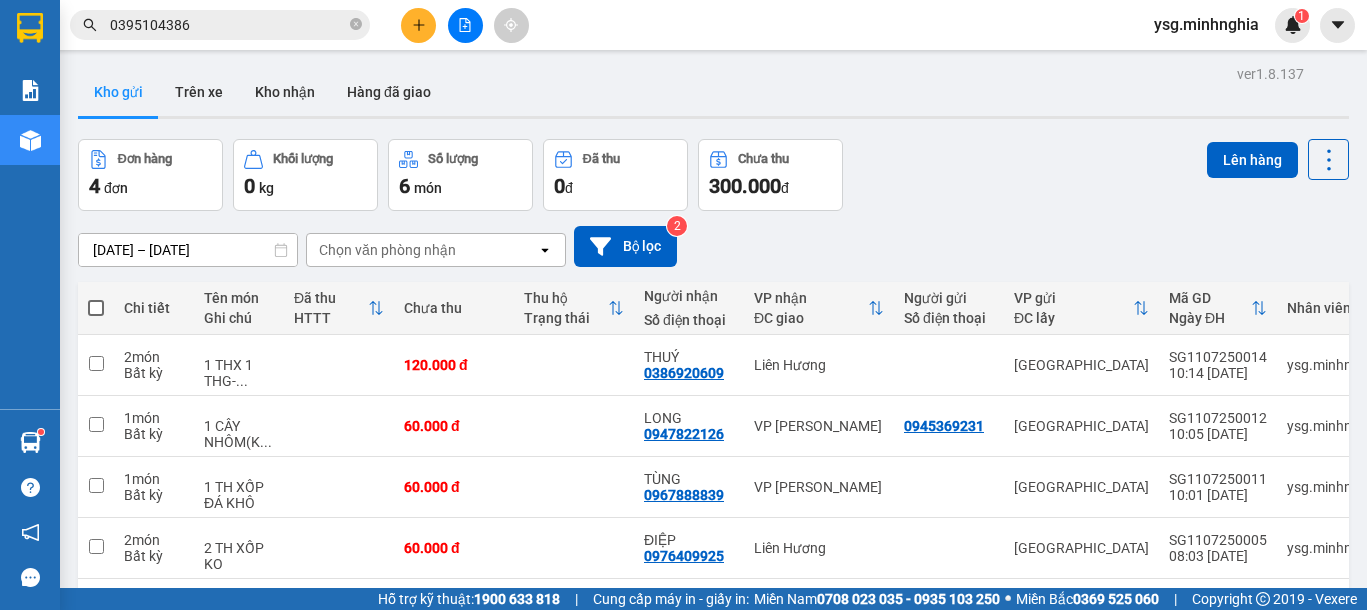 click on "0395104386" at bounding box center [220, 25] 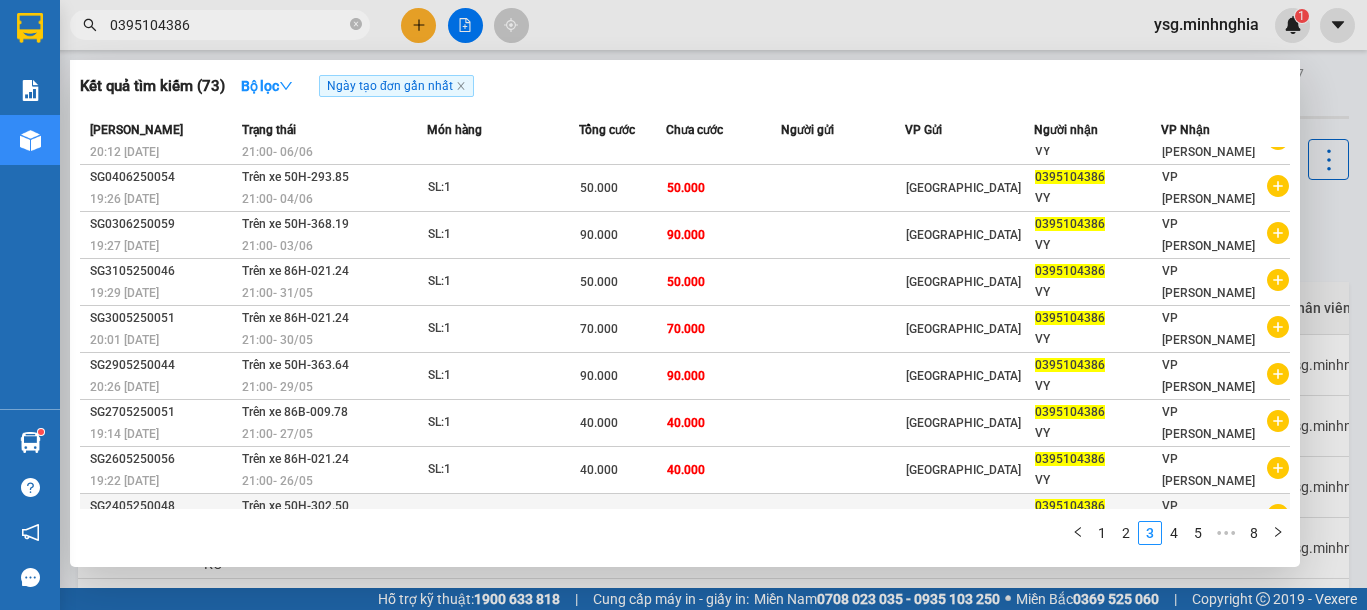 scroll, scrollTop: 109, scrollLeft: 0, axis: vertical 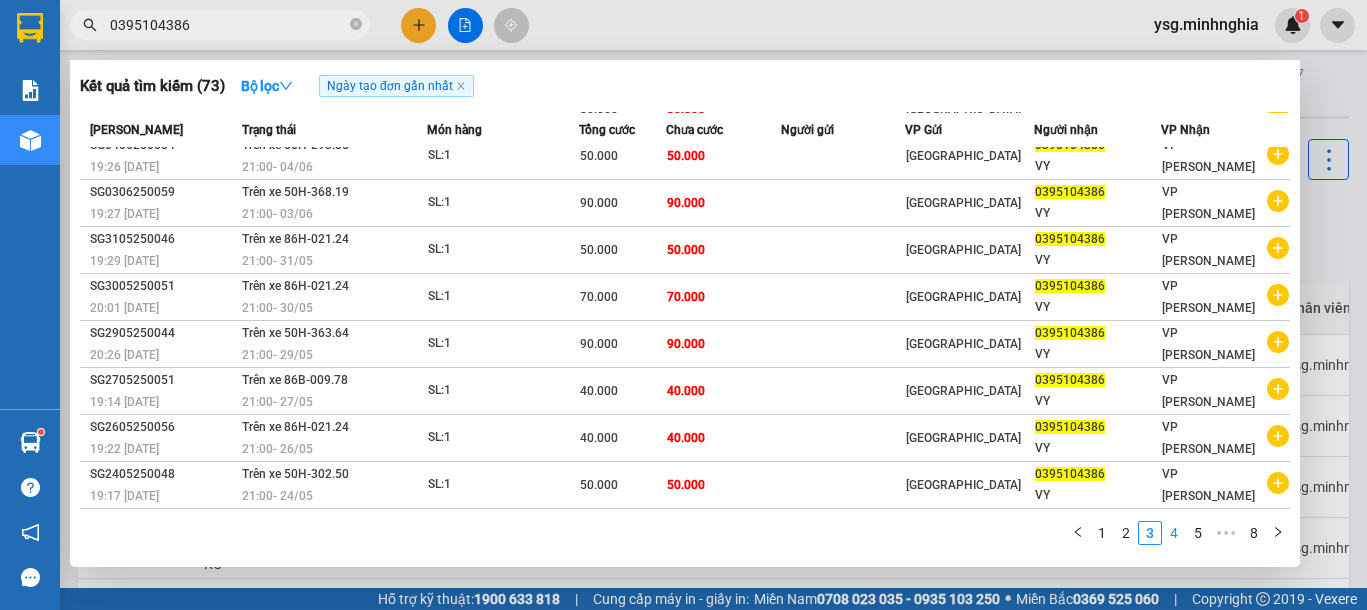 click on "4" at bounding box center (1174, 533) 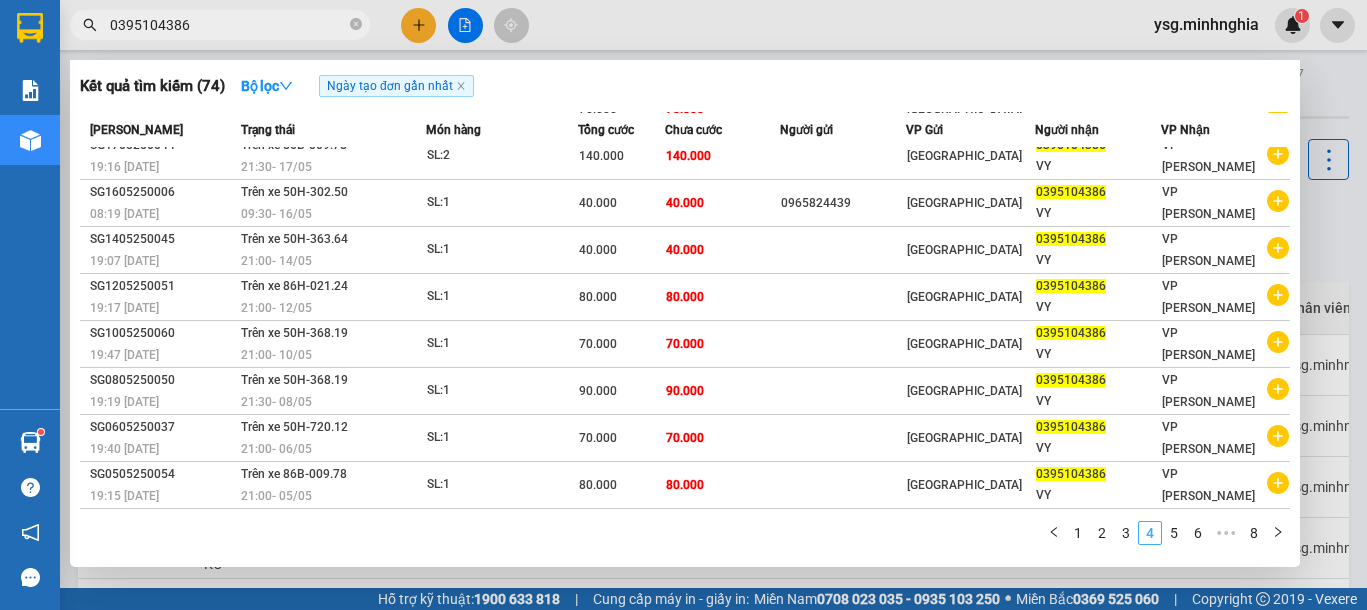 scroll, scrollTop: 0, scrollLeft: 0, axis: both 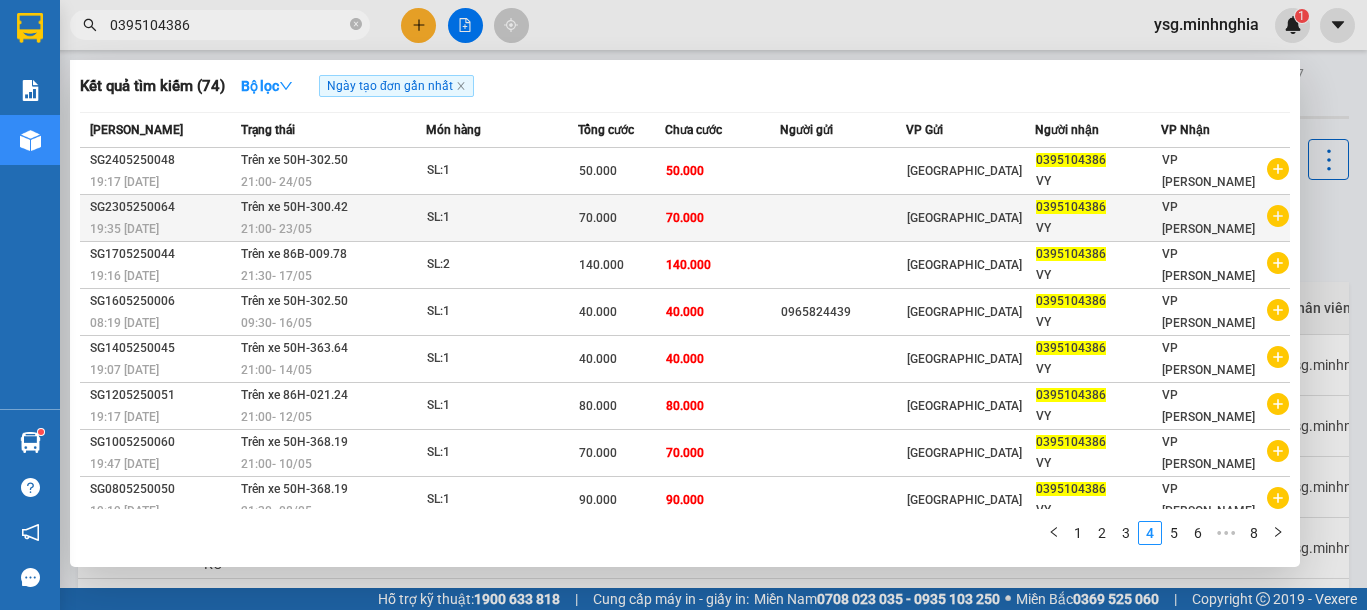 click on "70.000" at bounding box center (685, 218) 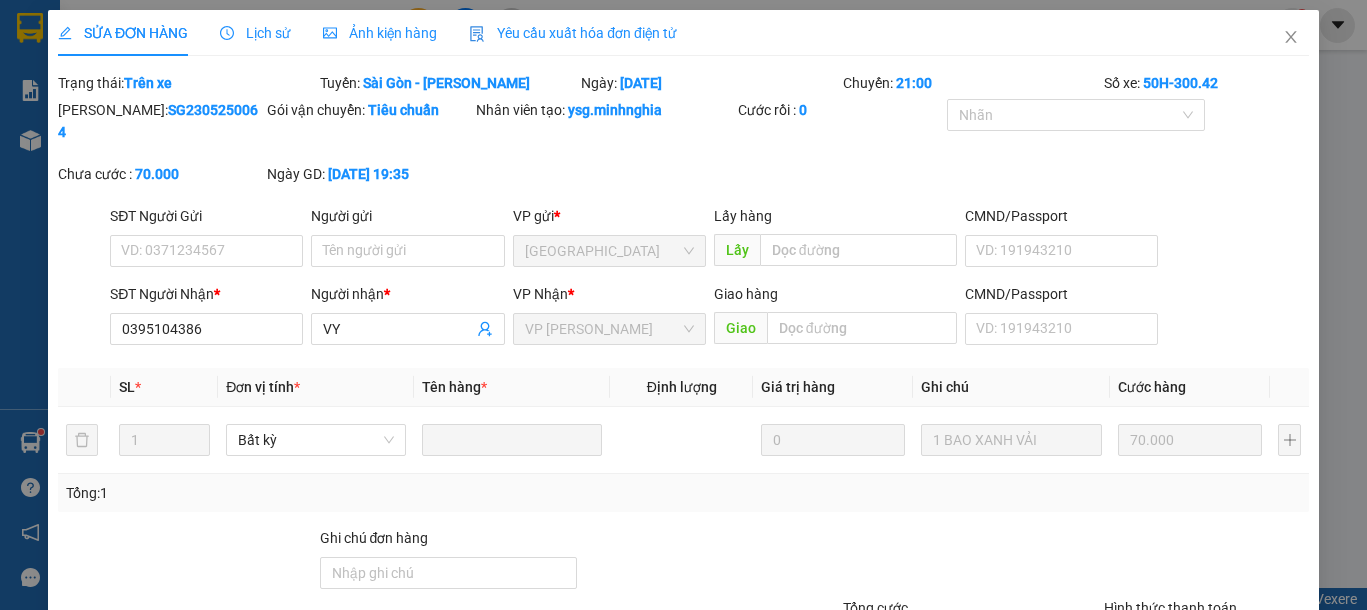 type on "0395104386" 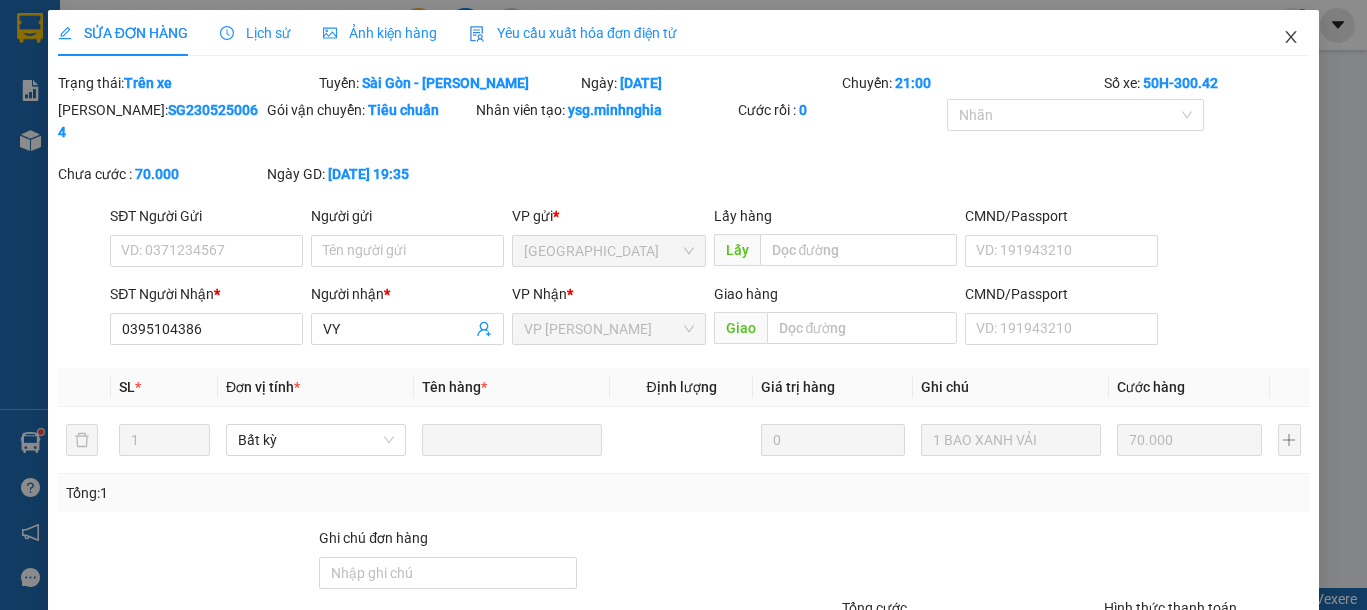 click 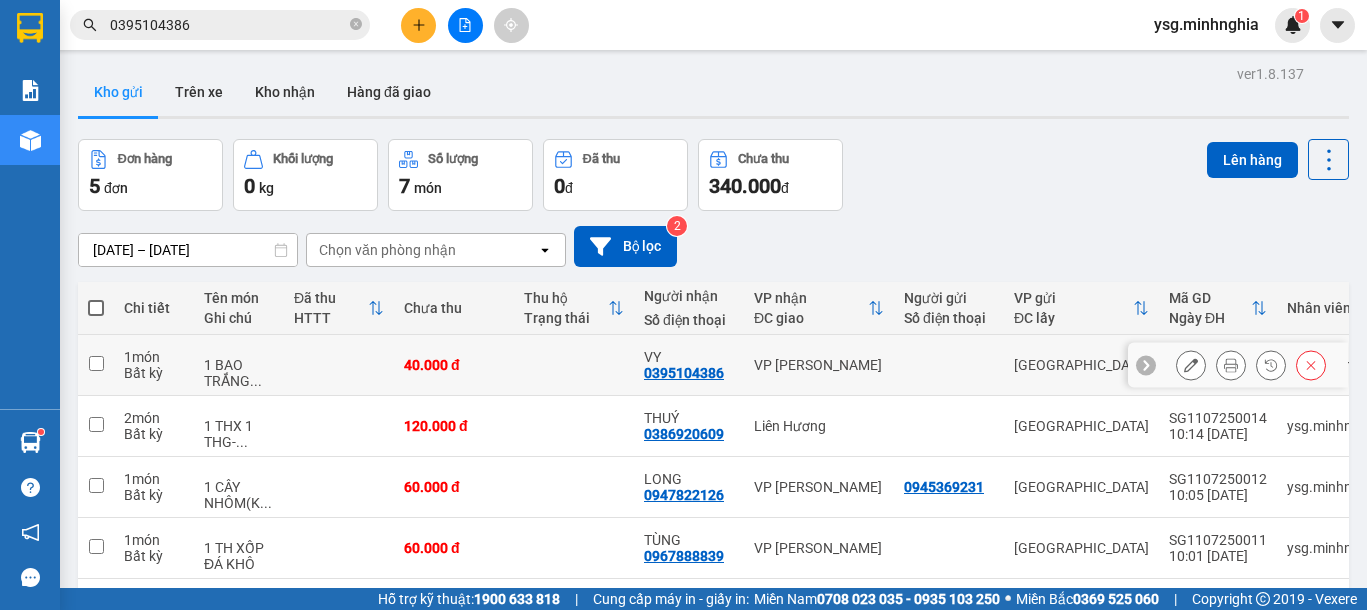 scroll, scrollTop: 142, scrollLeft: 0, axis: vertical 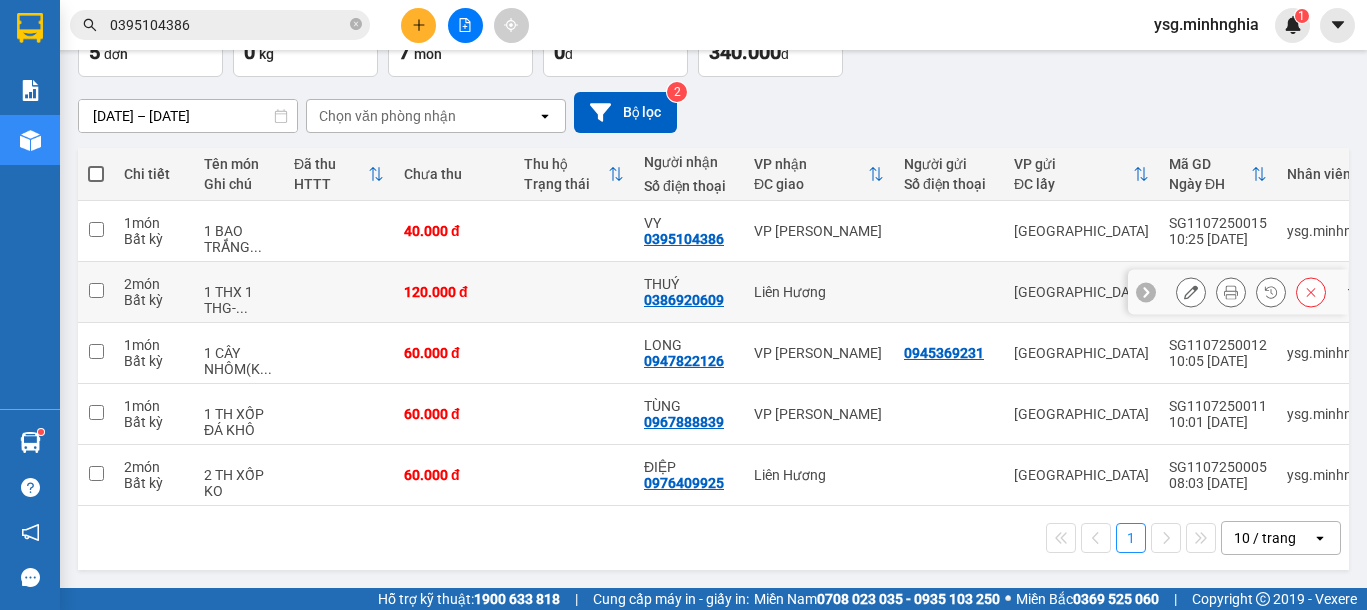 click on "1 THX 1 THG- ..." at bounding box center [239, 300] 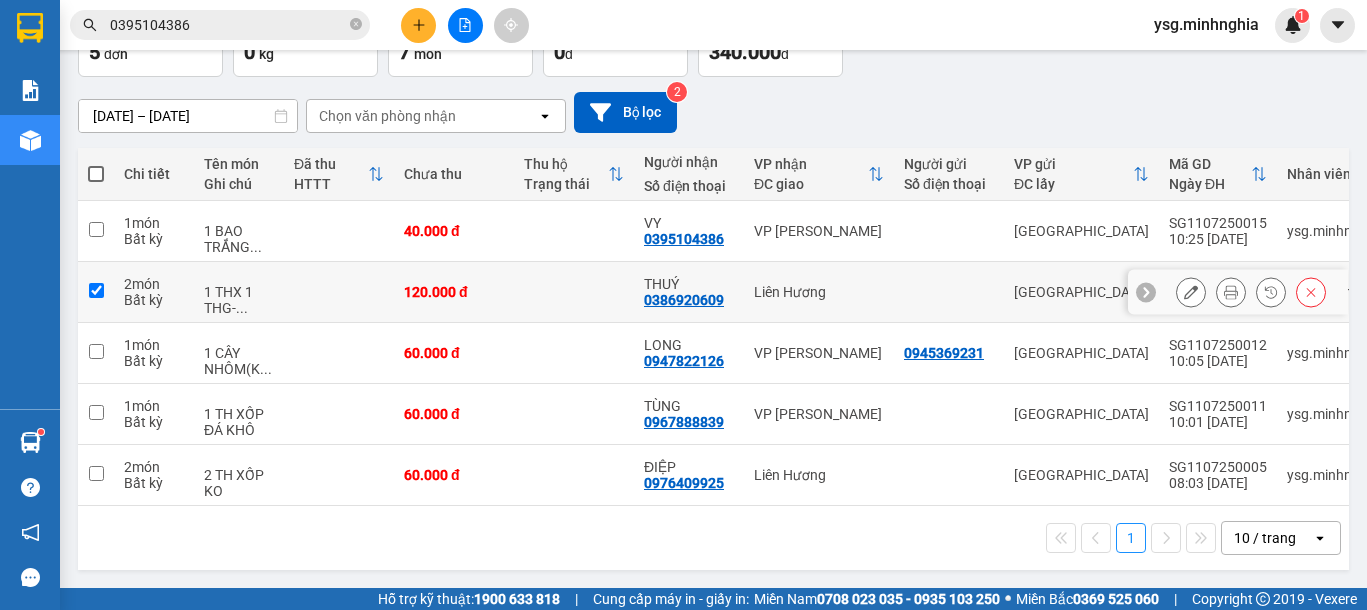 checkbox on "true" 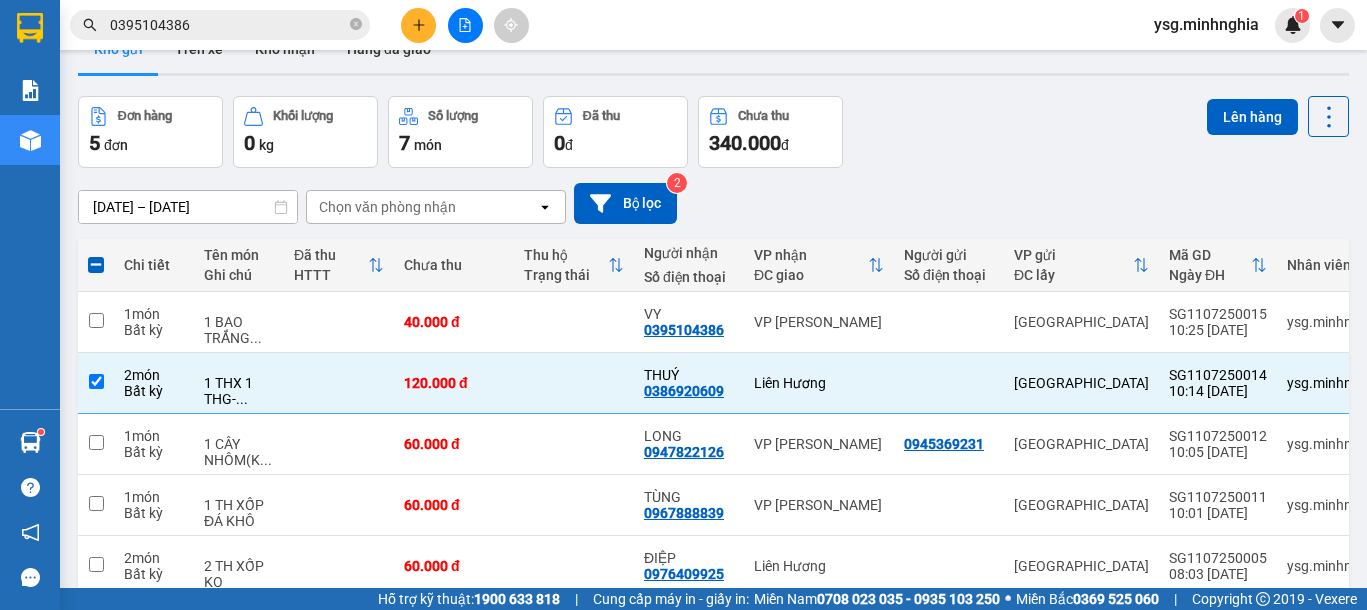 scroll, scrollTop: 0, scrollLeft: 0, axis: both 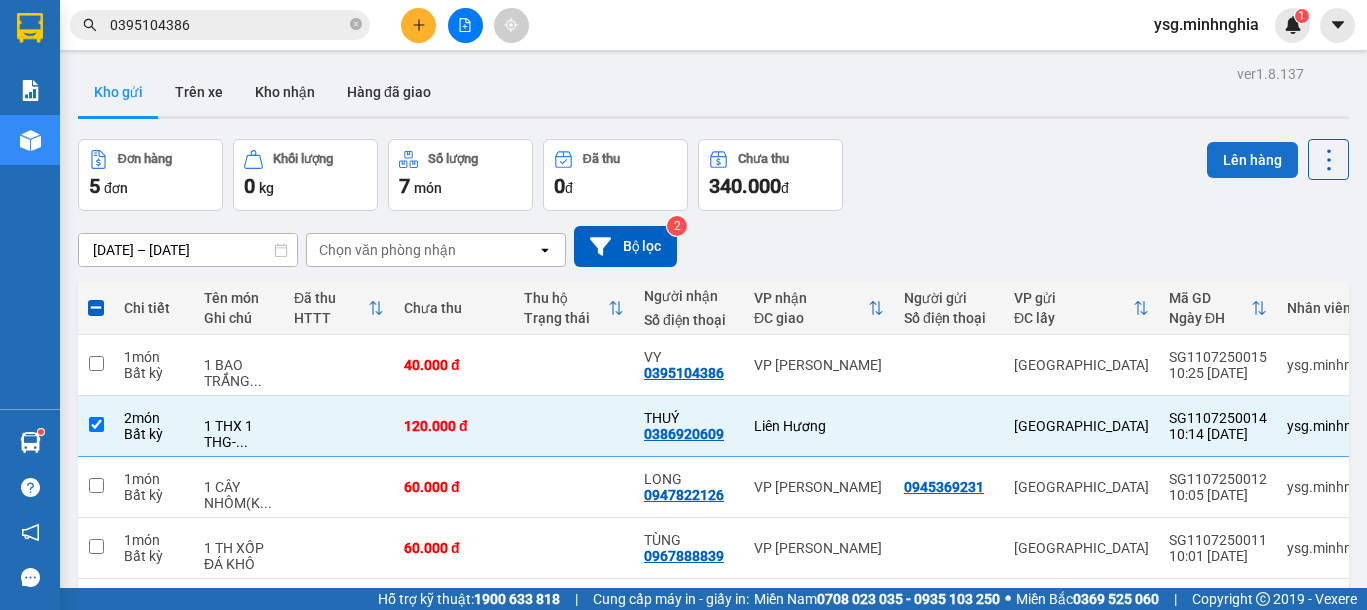 click on "Lên hàng" at bounding box center (1252, 160) 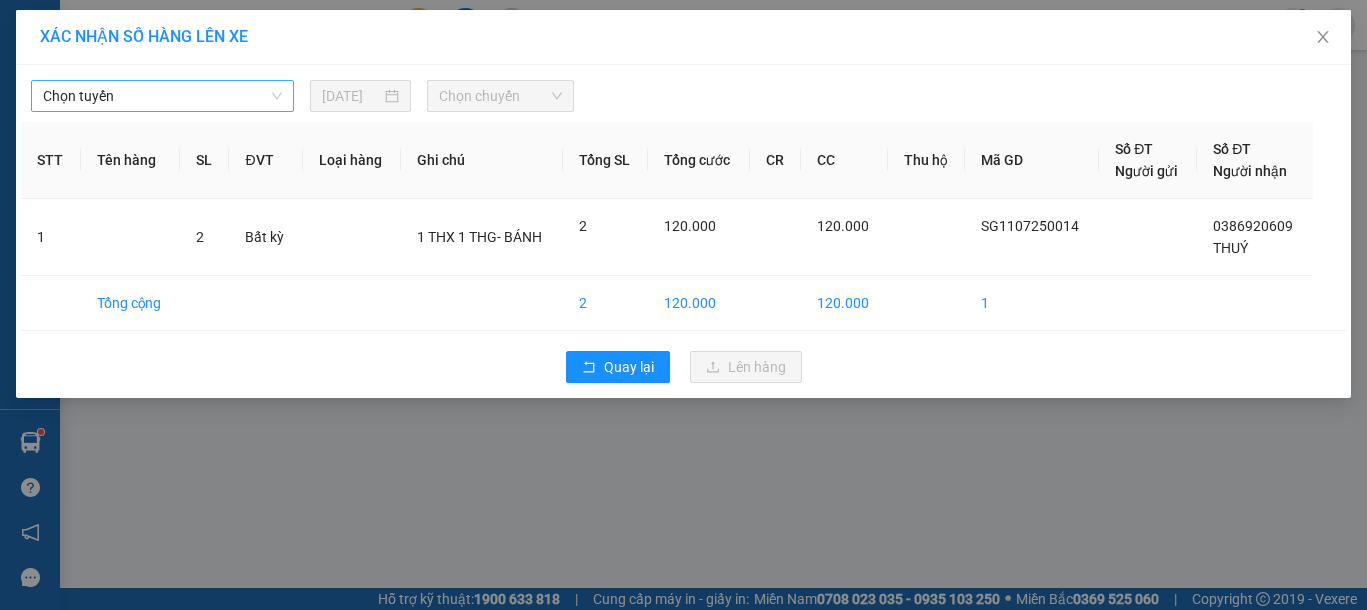 click on "Chọn tuyến" at bounding box center [162, 96] 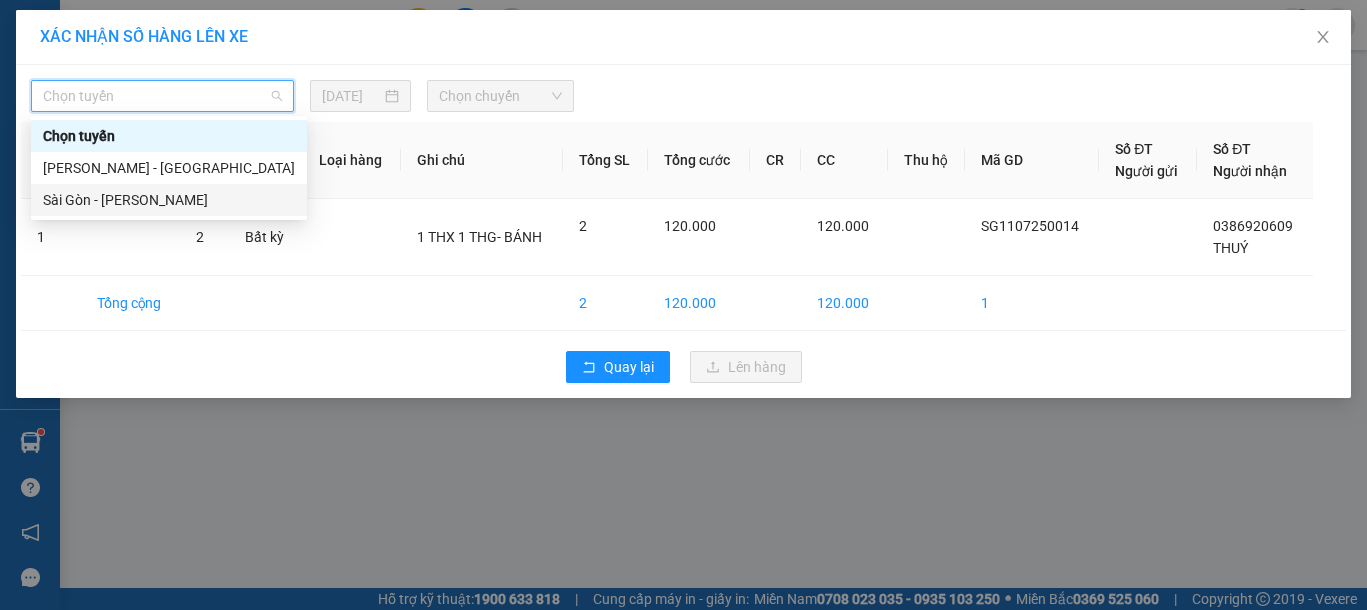 click on "Sài Gòn - [PERSON_NAME]" at bounding box center (169, 200) 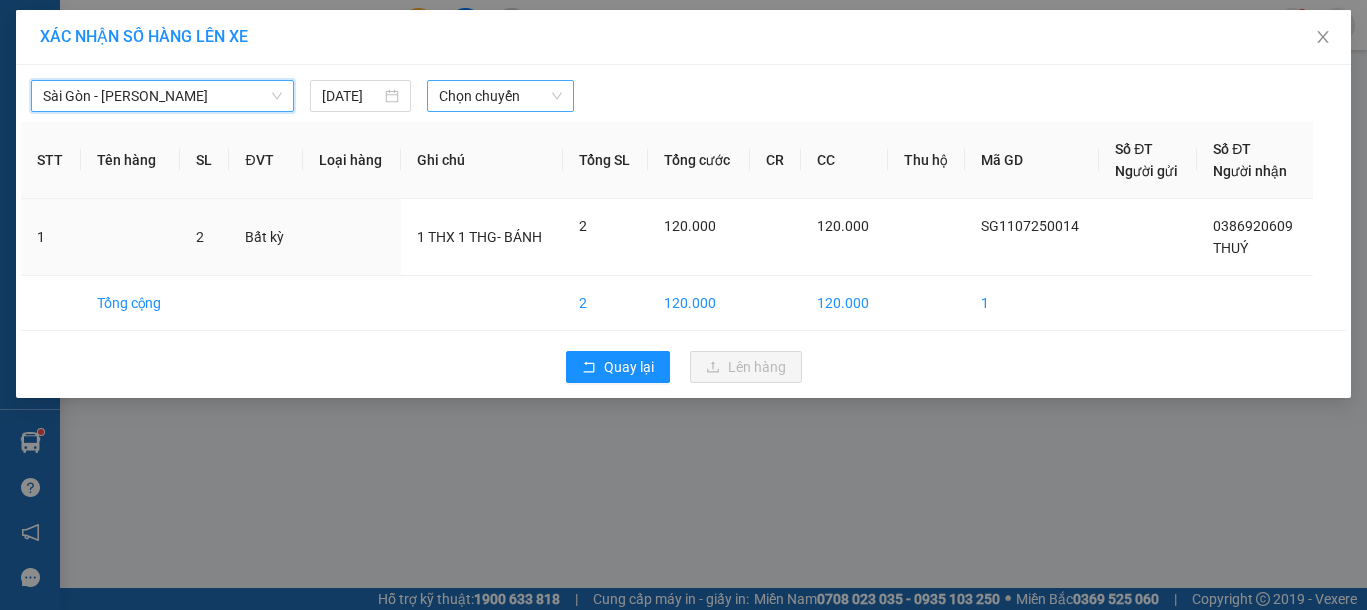 click on "Chọn chuyến" at bounding box center [500, 96] 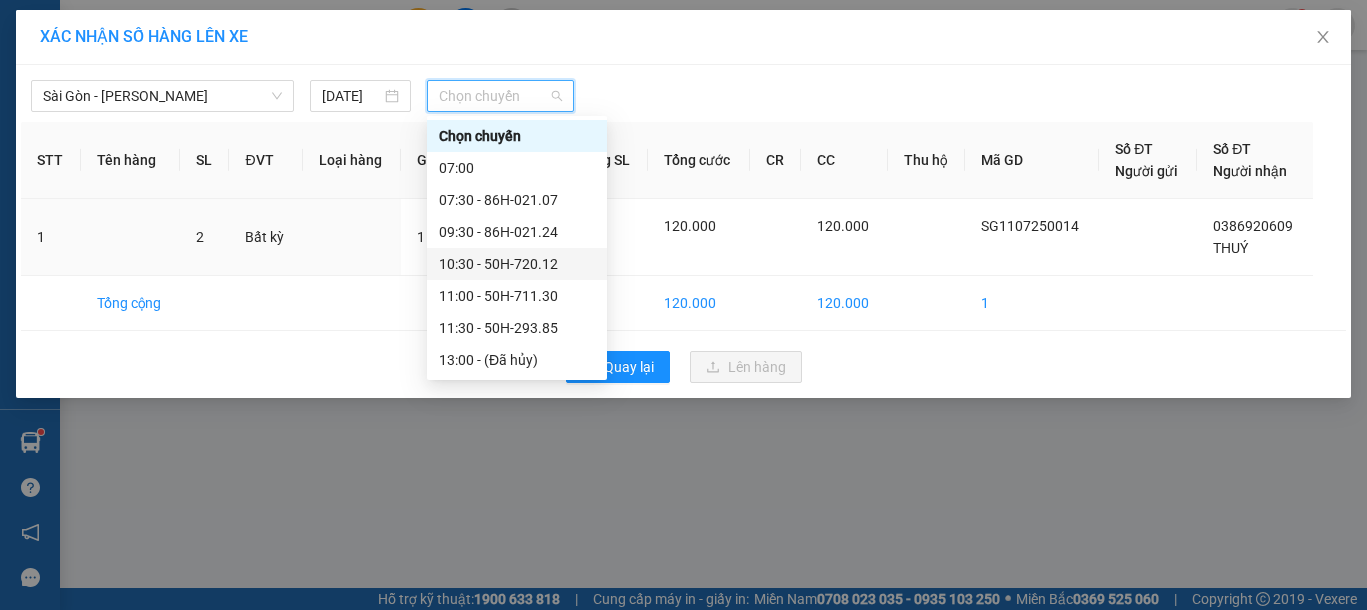 click on "10:30     - 50H-720.12" at bounding box center [517, 264] 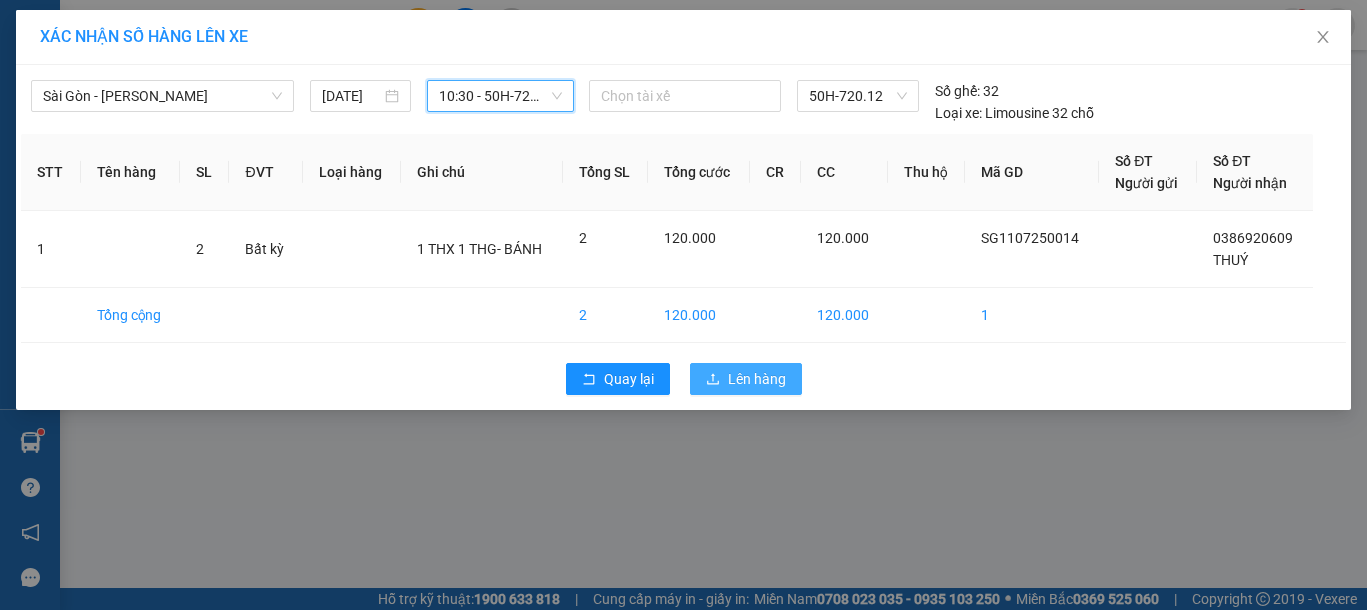 click on "Lên hàng" at bounding box center (757, 379) 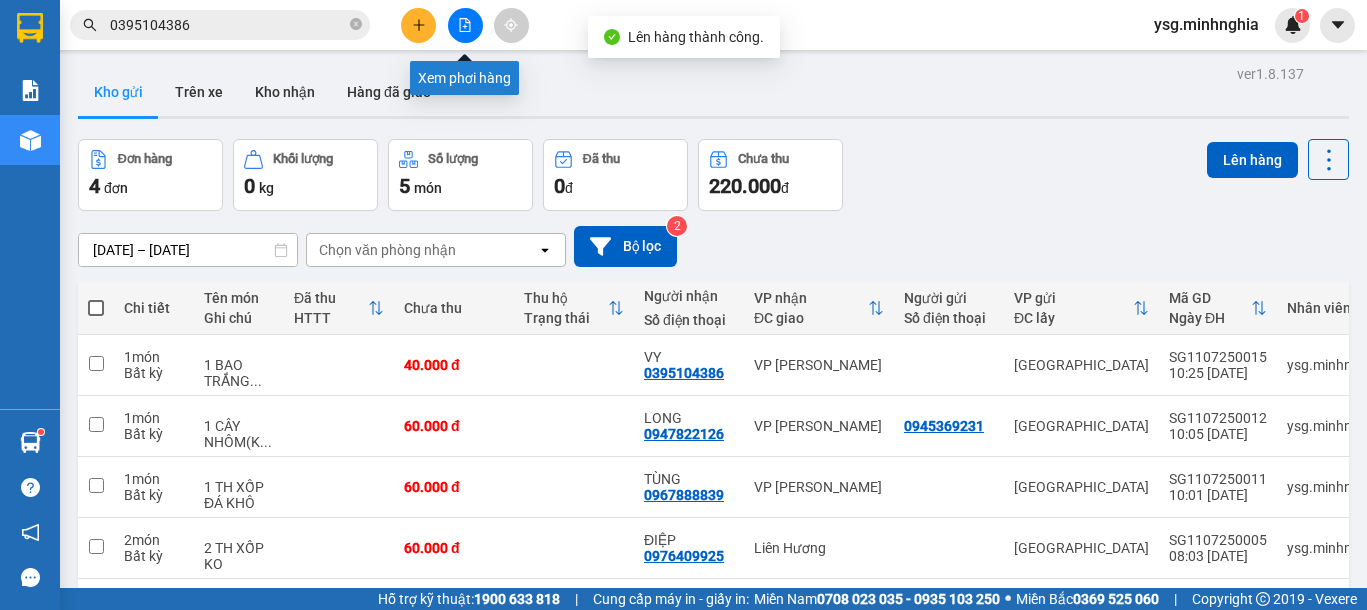 click 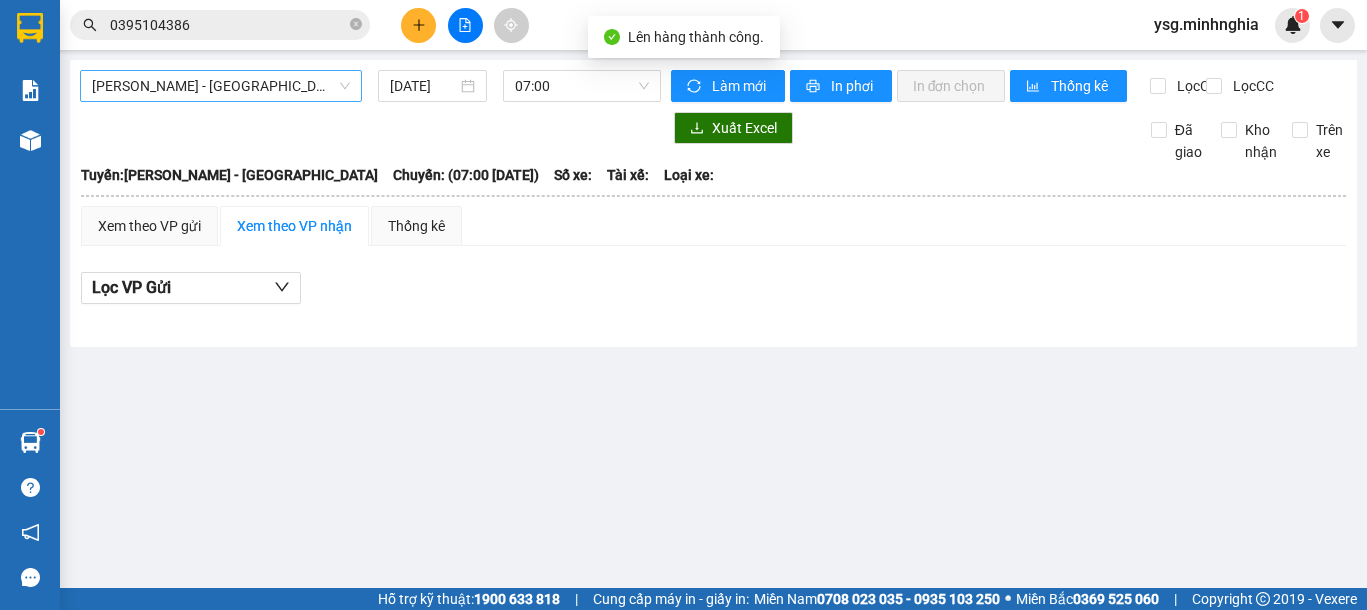 click on "[PERSON_NAME] - [GEOGRAPHIC_DATA]" at bounding box center (221, 86) 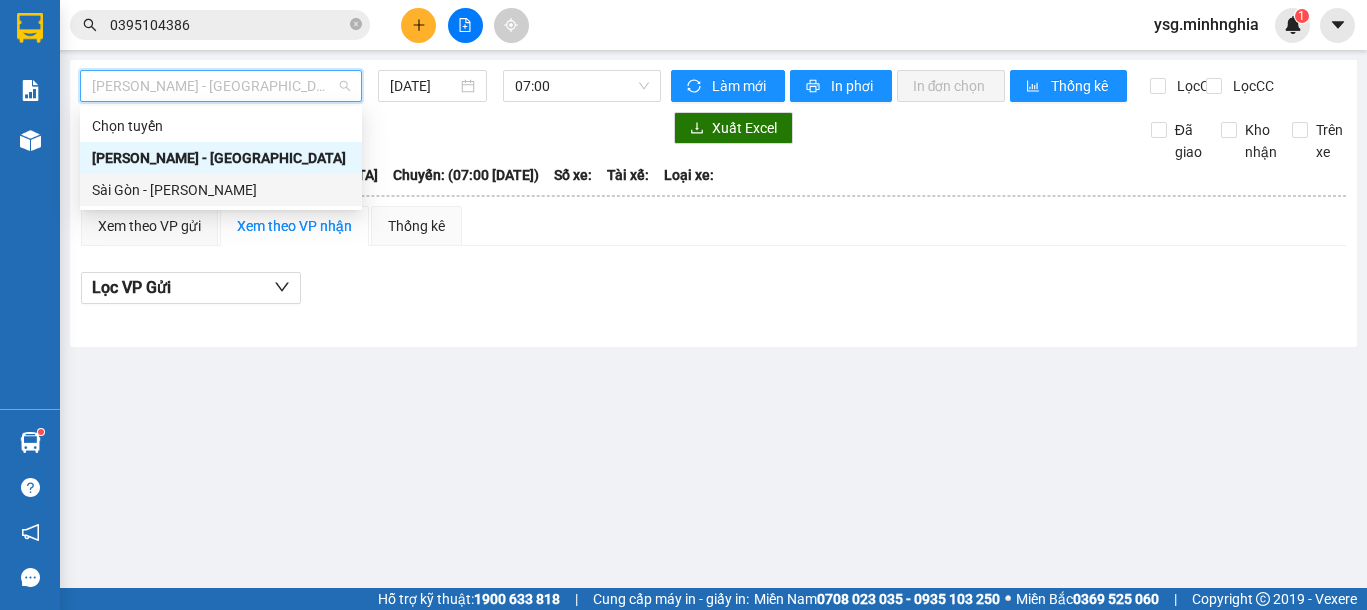 click on "Sài Gòn - [PERSON_NAME]" at bounding box center (221, 190) 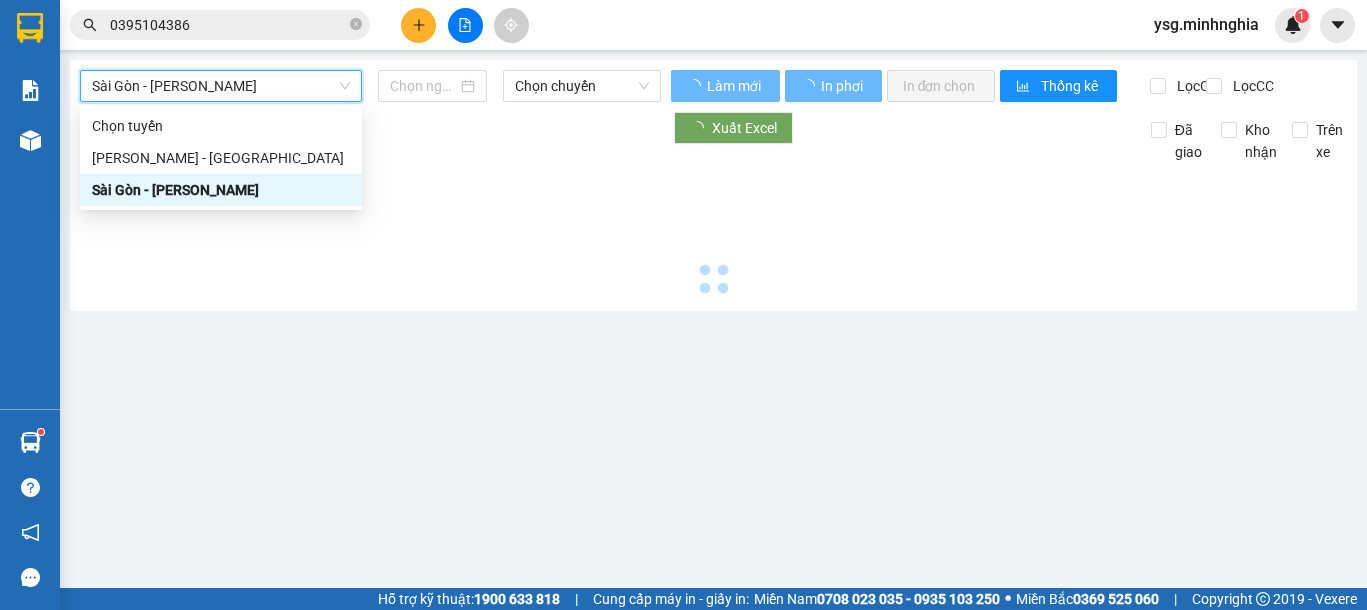 type on "[DATE]" 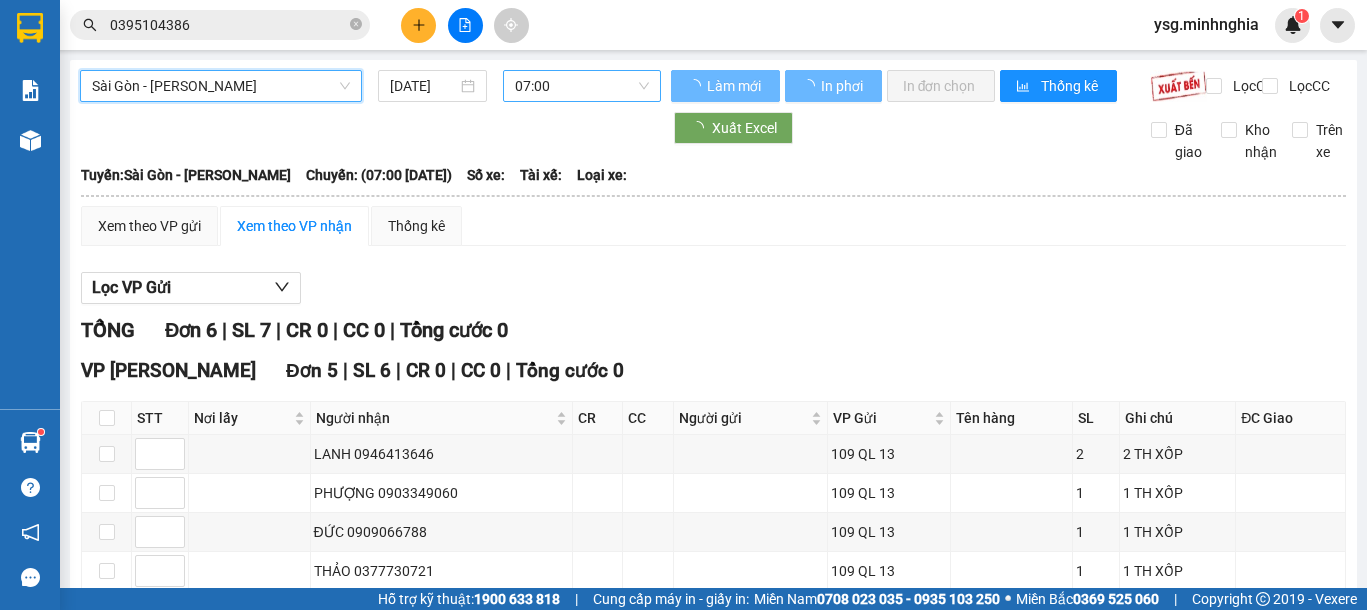 click on "07:00" at bounding box center [582, 86] 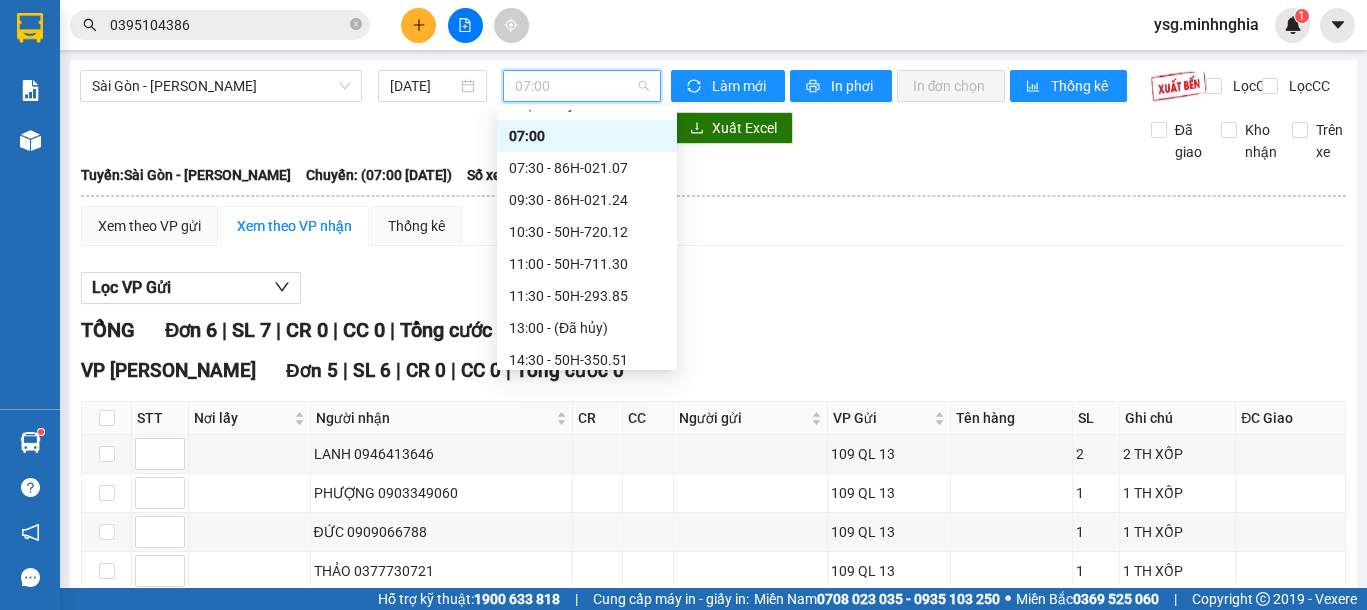 scroll, scrollTop: 0, scrollLeft: 0, axis: both 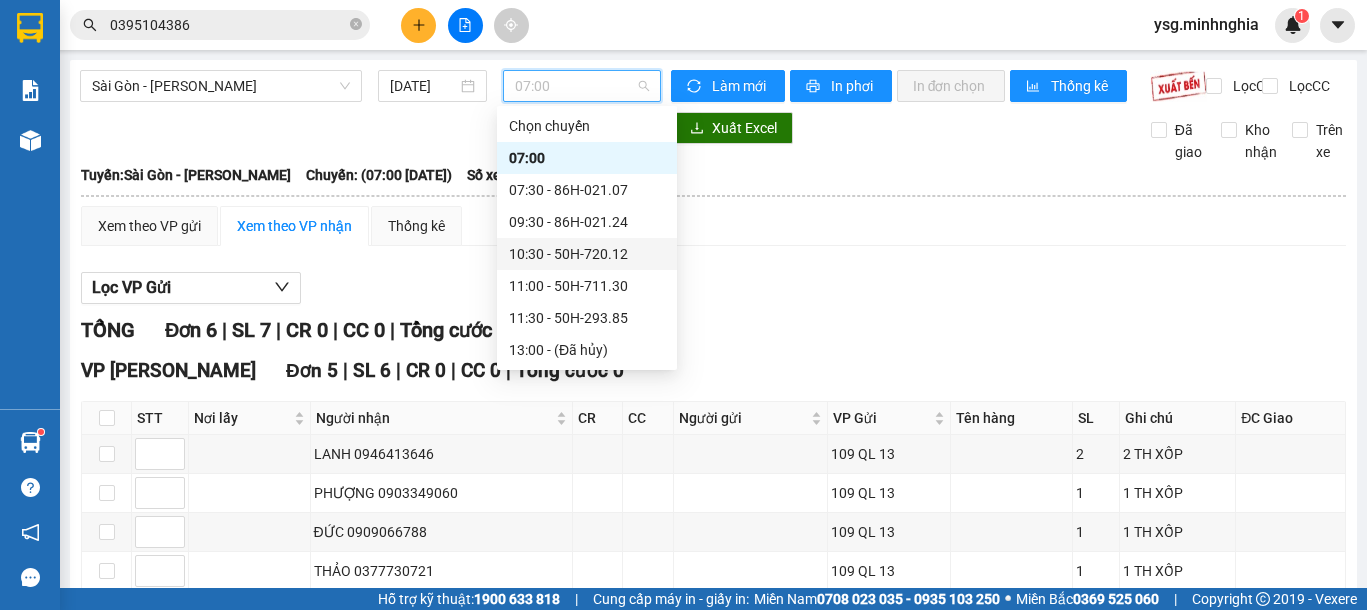 click on "10:30     - 50H-720.12" at bounding box center [587, 254] 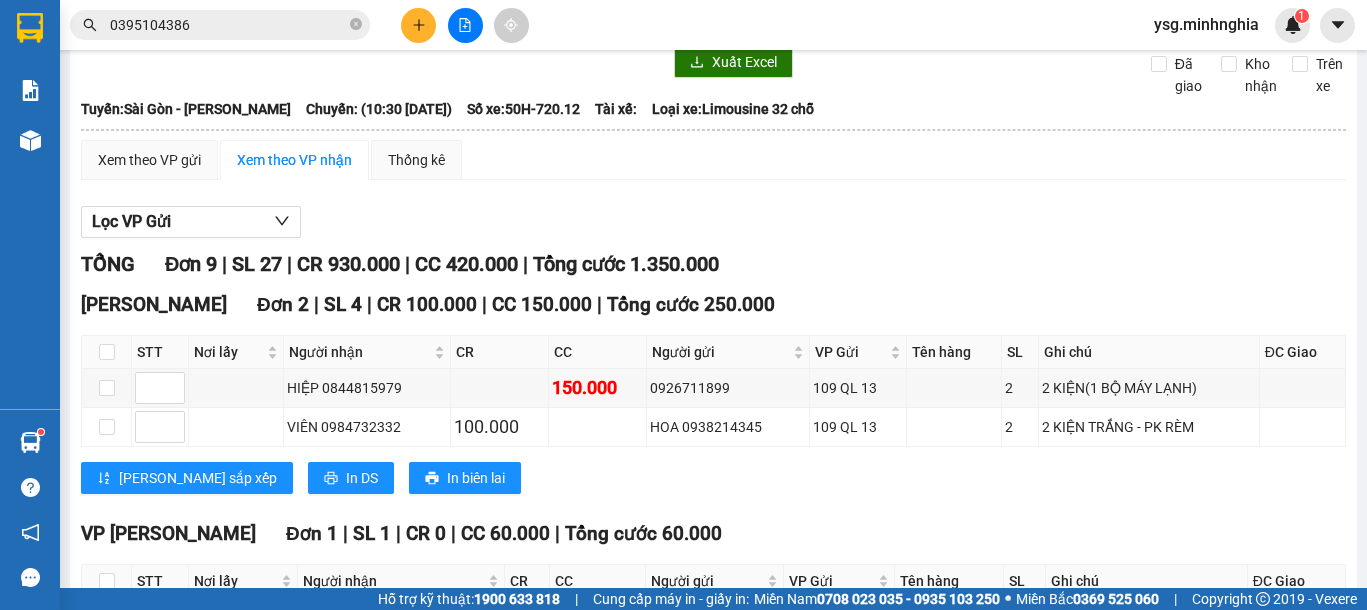 scroll, scrollTop: 125, scrollLeft: 0, axis: vertical 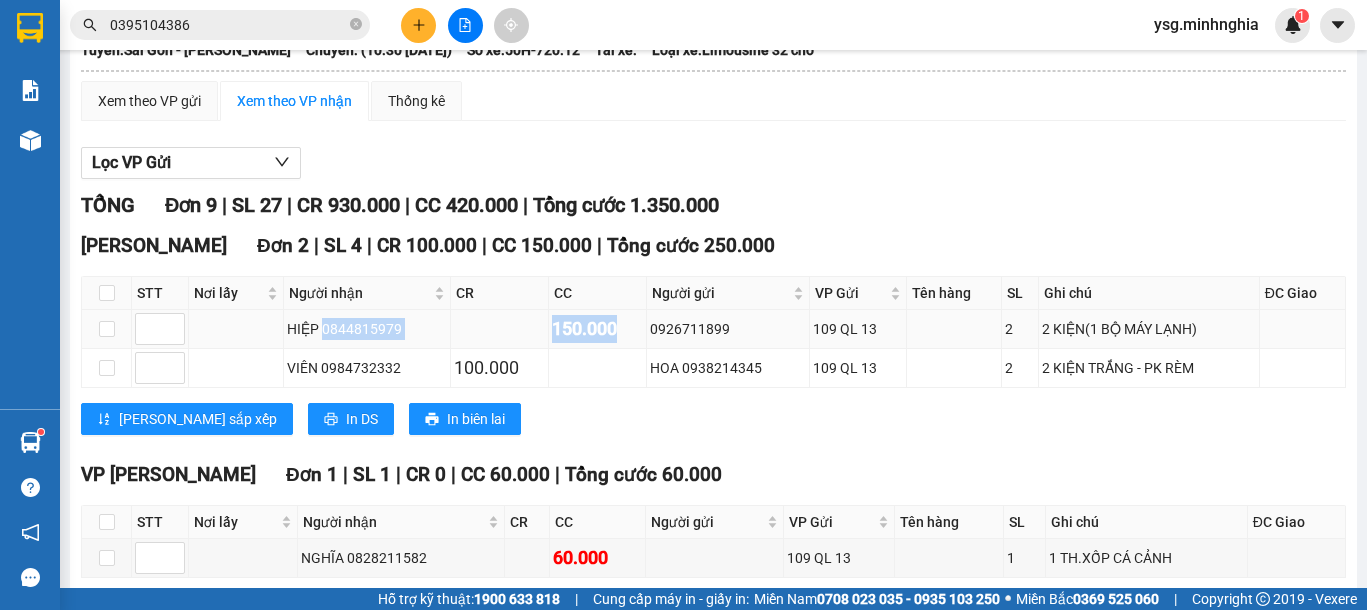 drag, startPoint x: 322, startPoint y: 348, endPoint x: 631, endPoint y: 349, distance: 309.00162 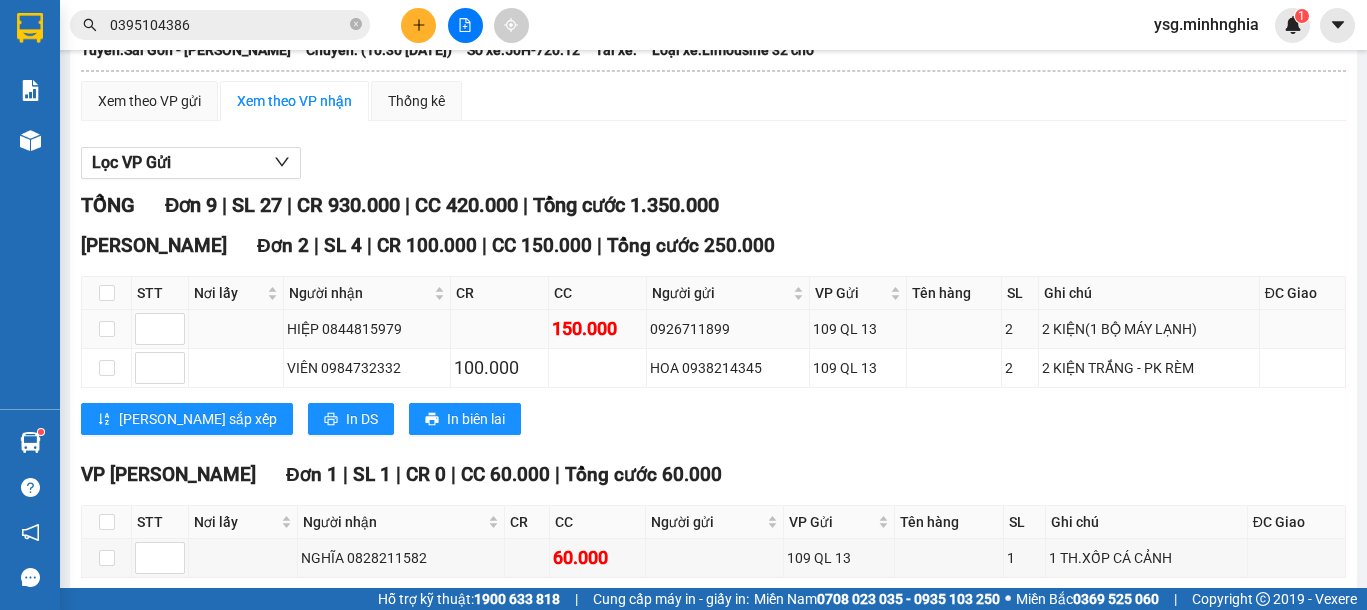 click on "HIỆP 0844815979" at bounding box center [366, 329] 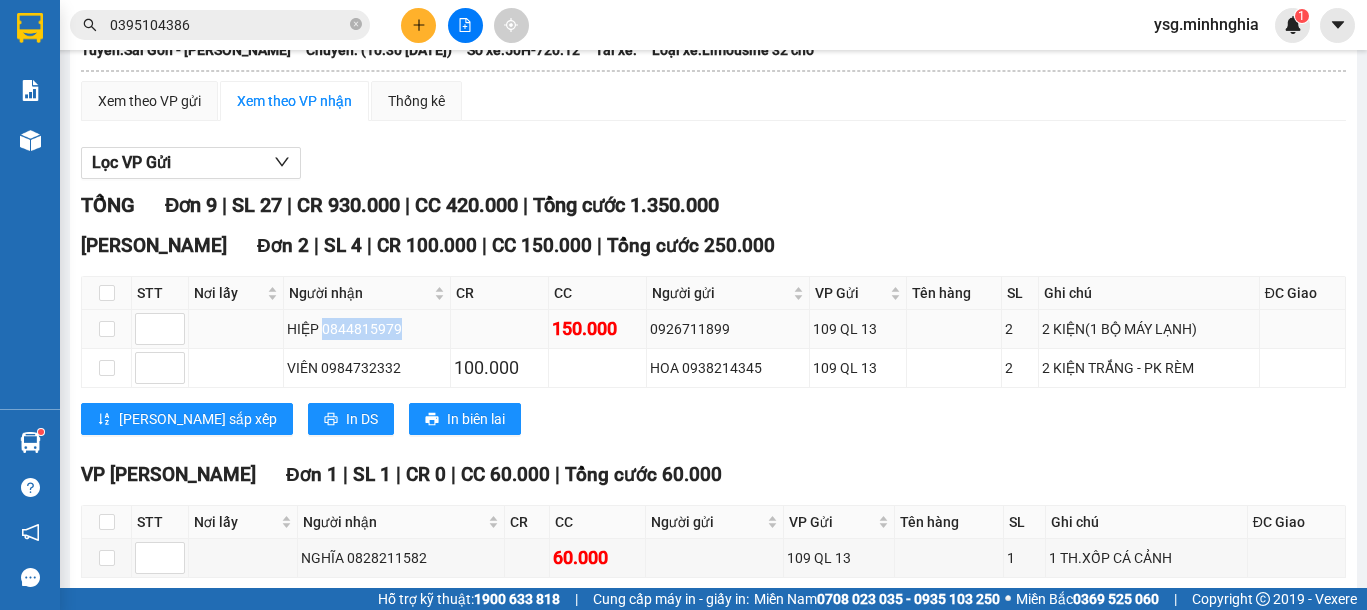 drag, startPoint x: 322, startPoint y: 344, endPoint x: 400, endPoint y: 356, distance: 78.91768 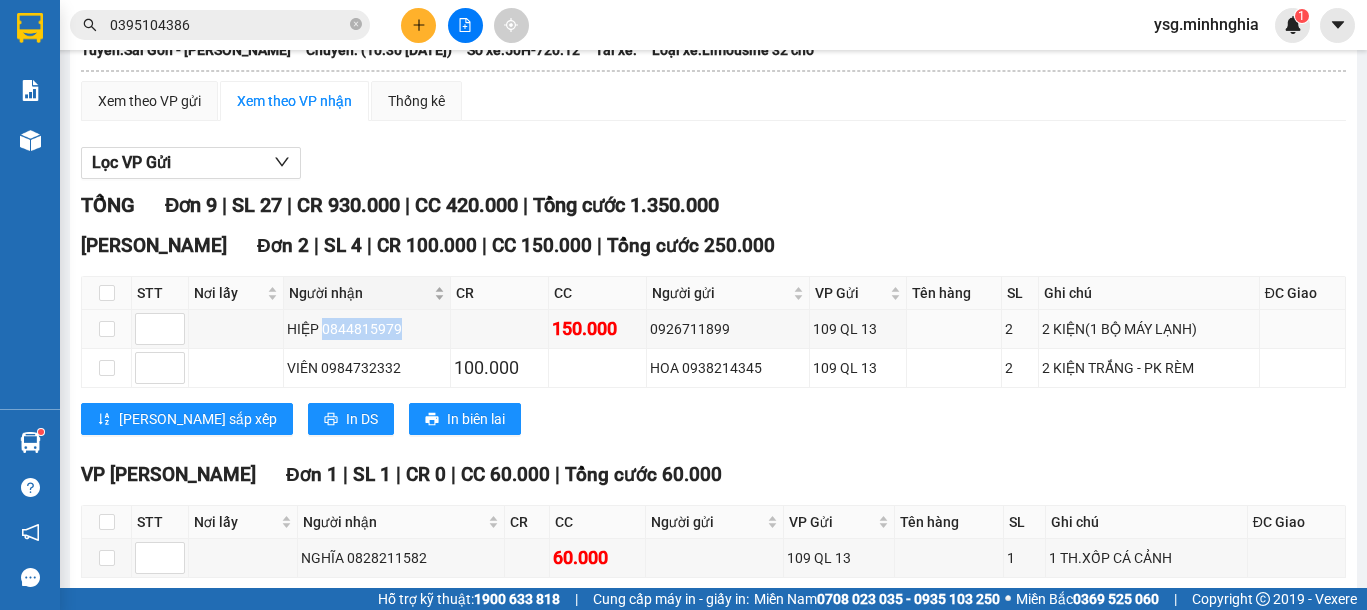 copy on "0844815979" 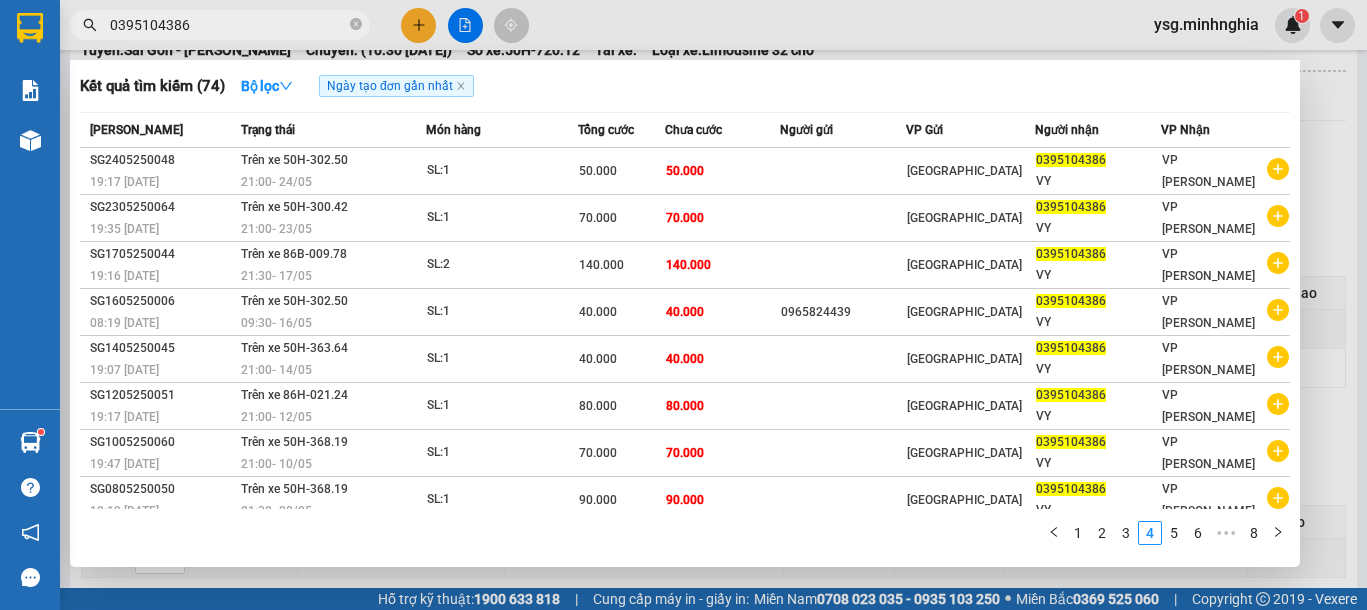drag, startPoint x: 243, startPoint y: 25, endPoint x: 0, endPoint y: 32, distance: 243.1008 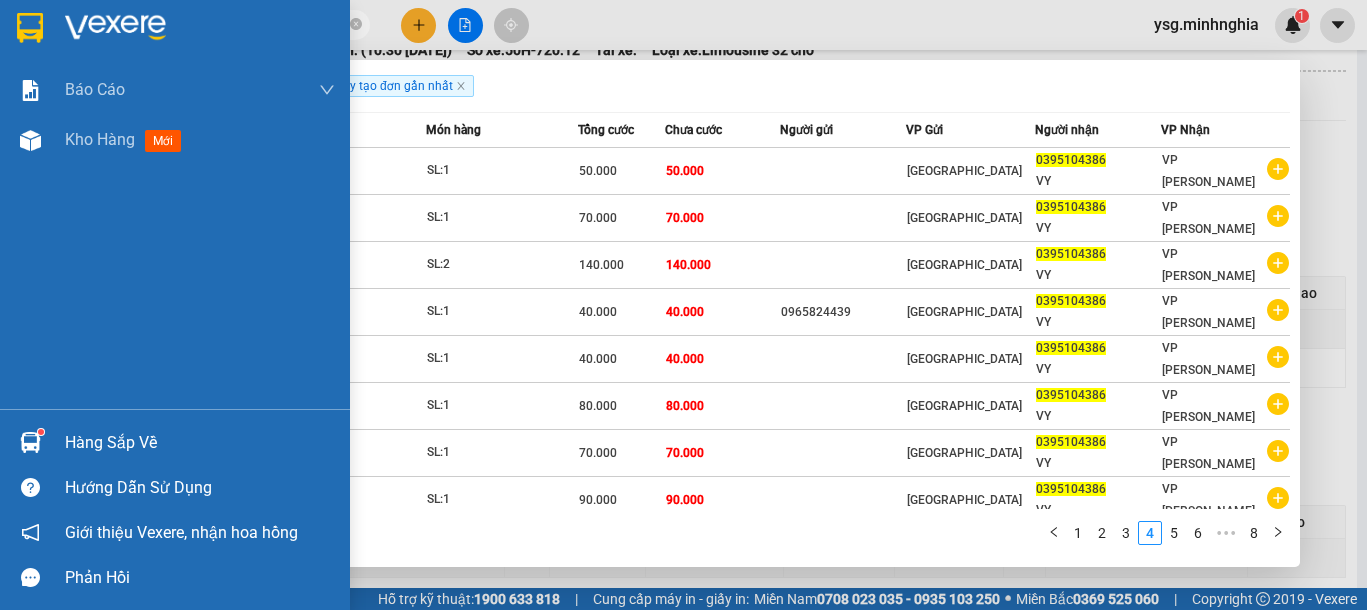 paste on "844815979" 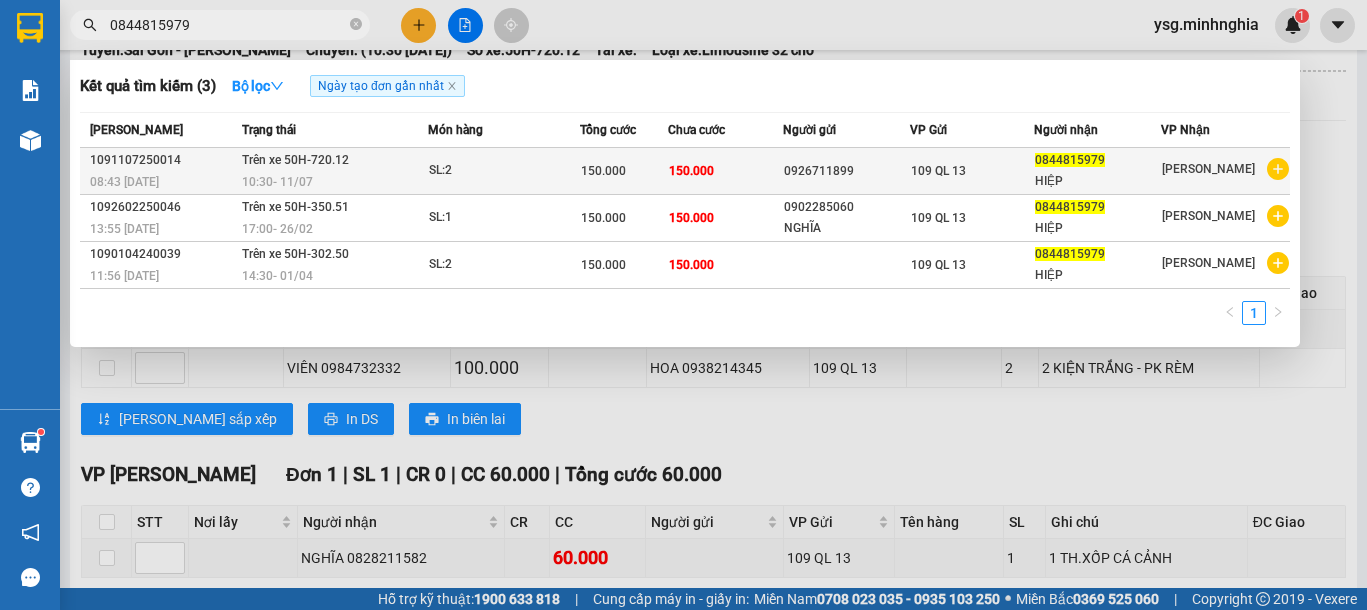 type on "0844815979" 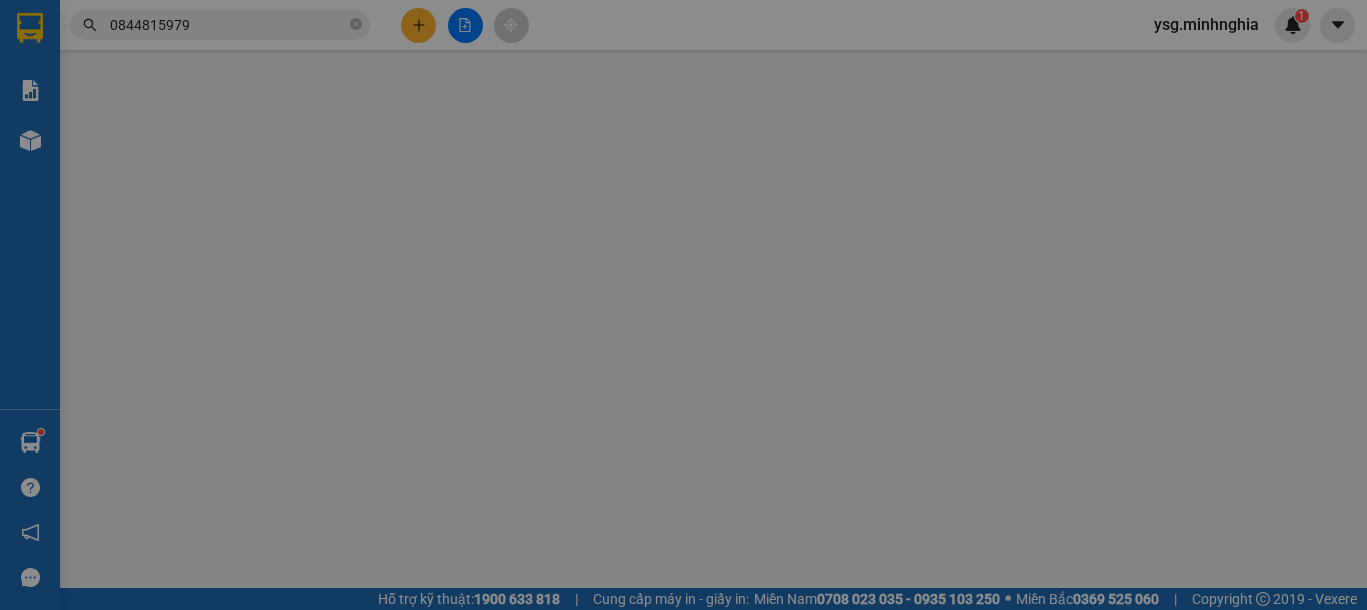 scroll, scrollTop: 0, scrollLeft: 0, axis: both 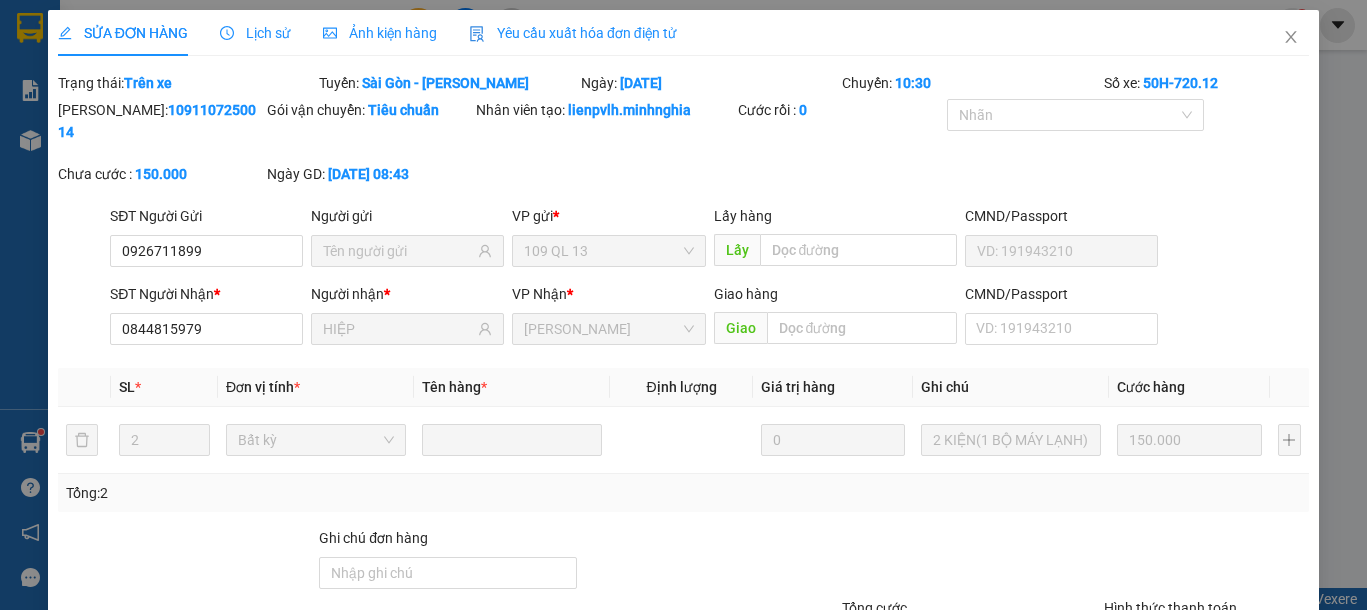 type on "0926711899" 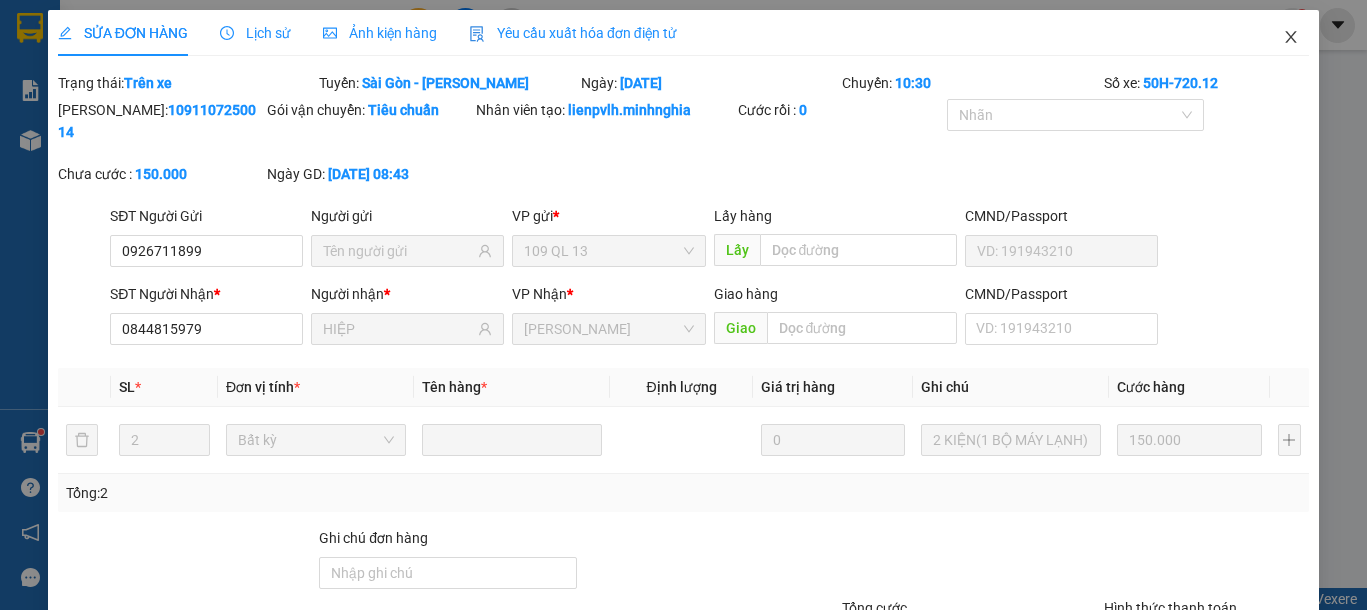 click 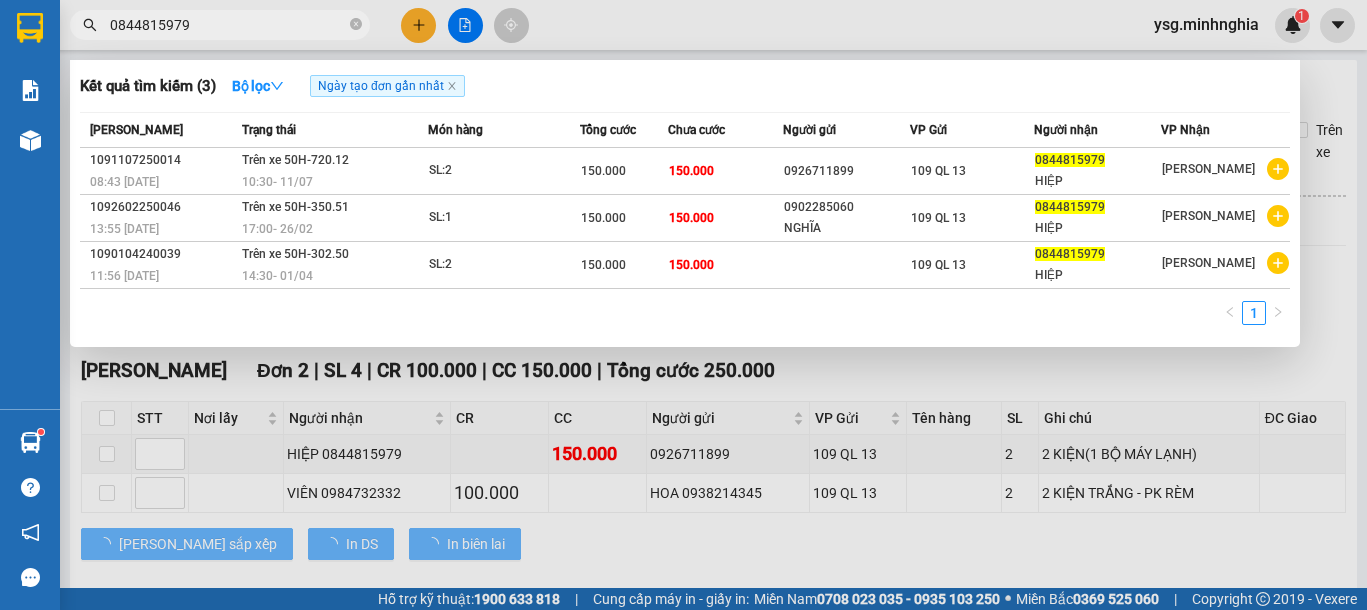 click on "0844815979" at bounding box center [228, 25] 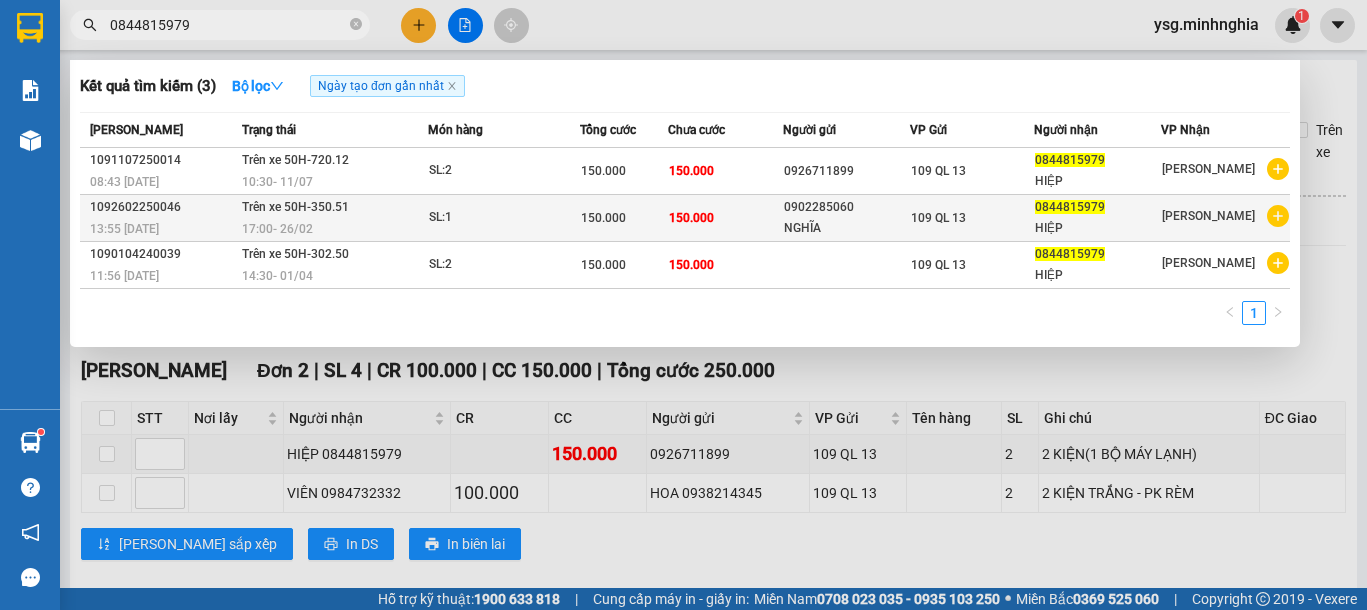 click on "SL:  1" at bounding box center [504, 218] 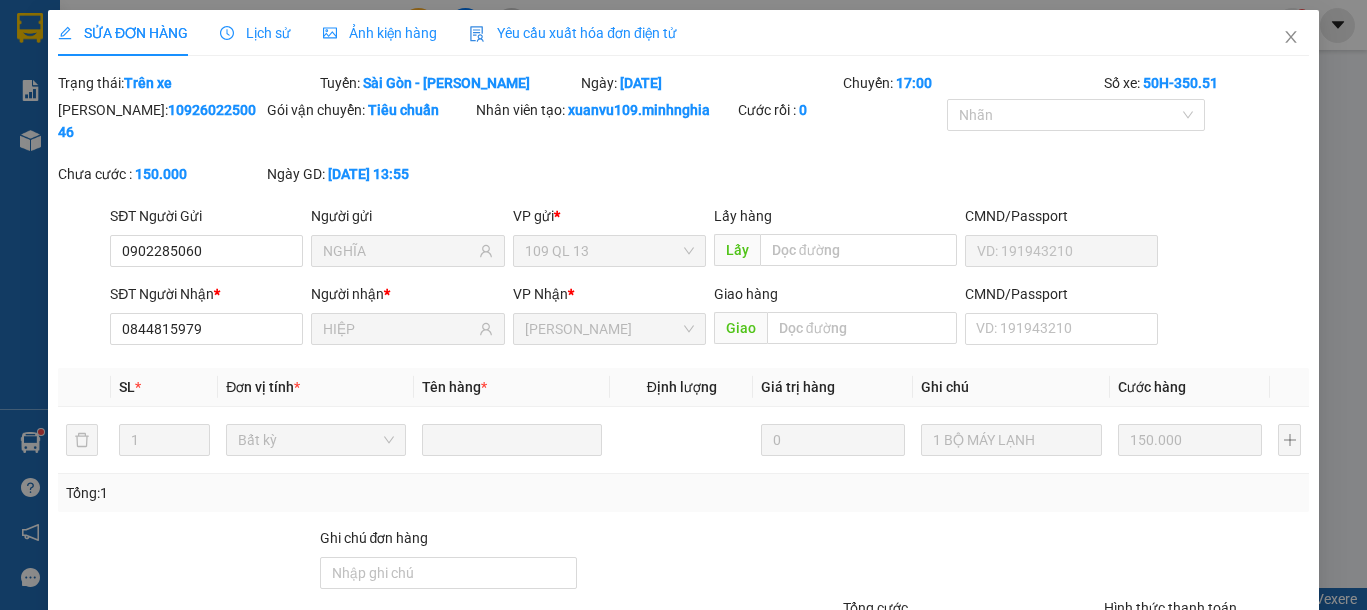 type on "0902285060" 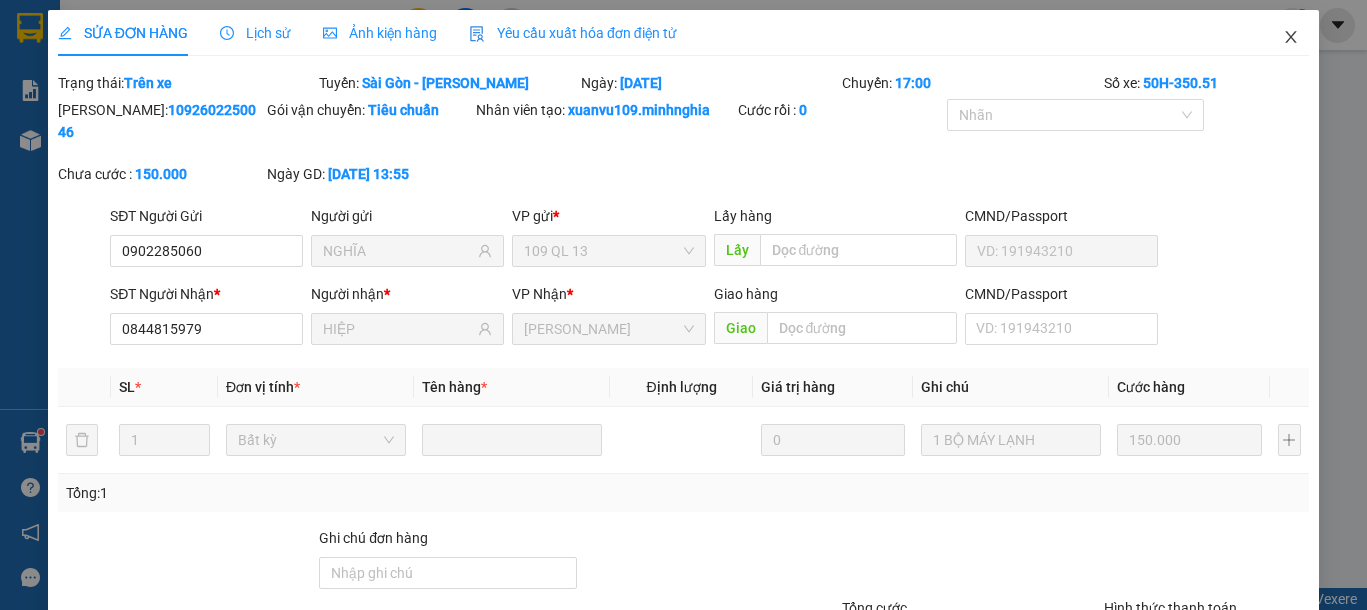click at bounding box center [1291, 38] 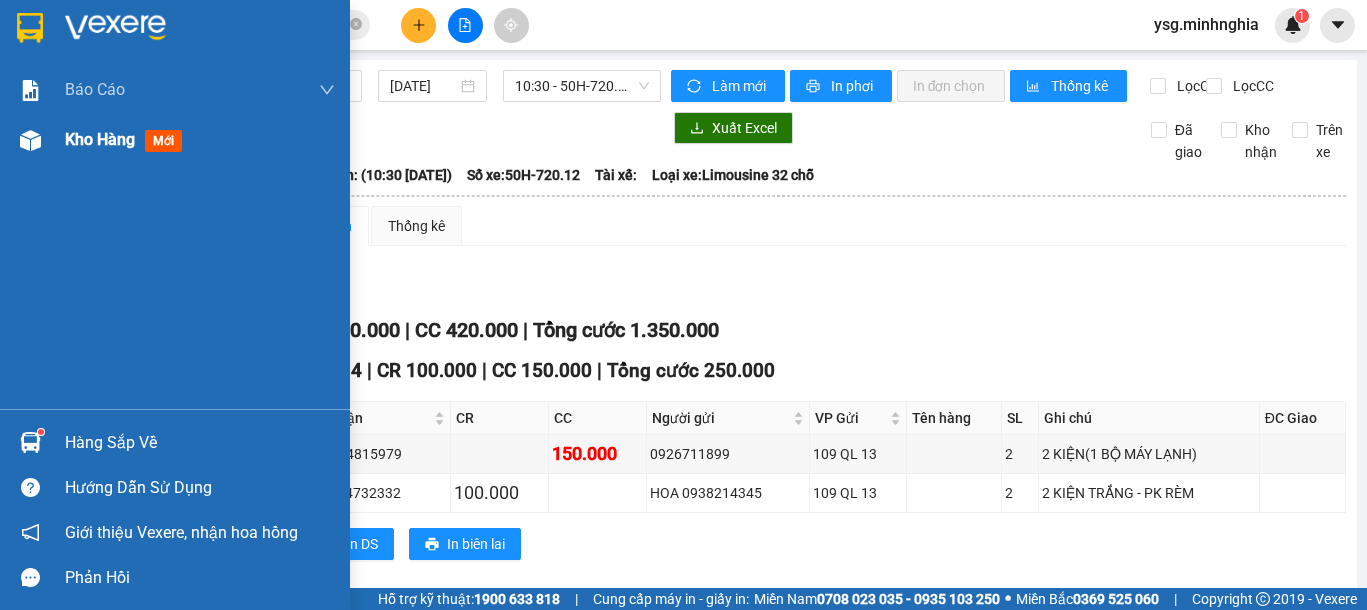 click at bounding box center (30, 140) 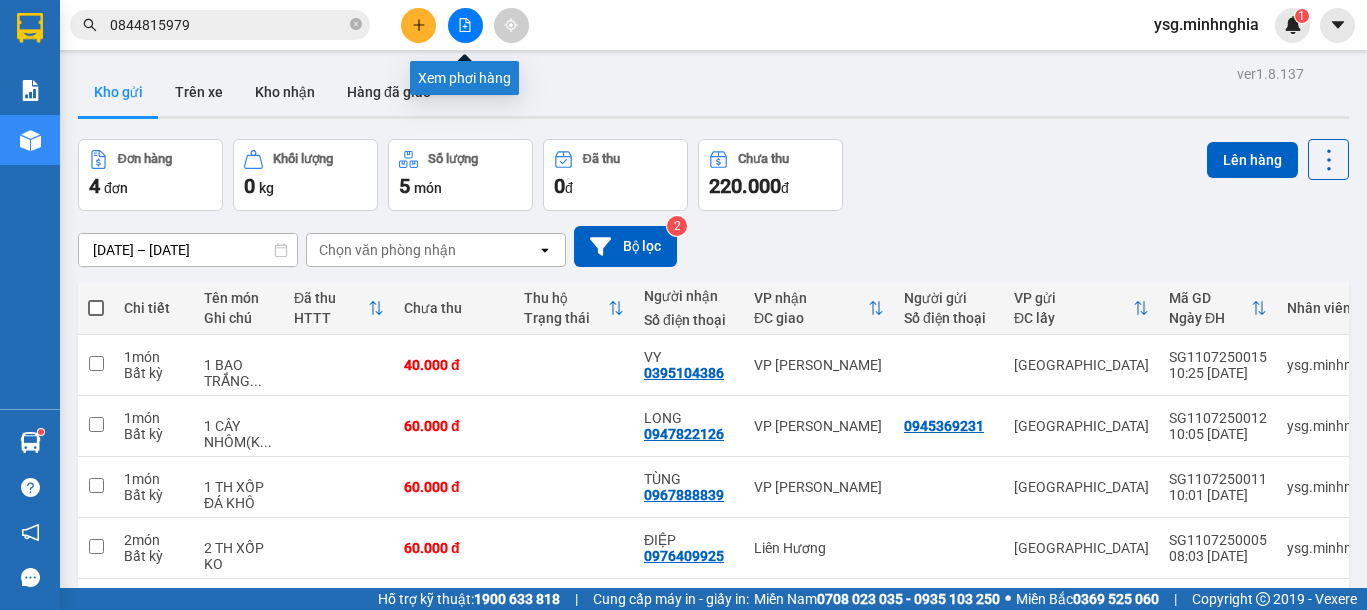 click at bounding box center [465, 25] 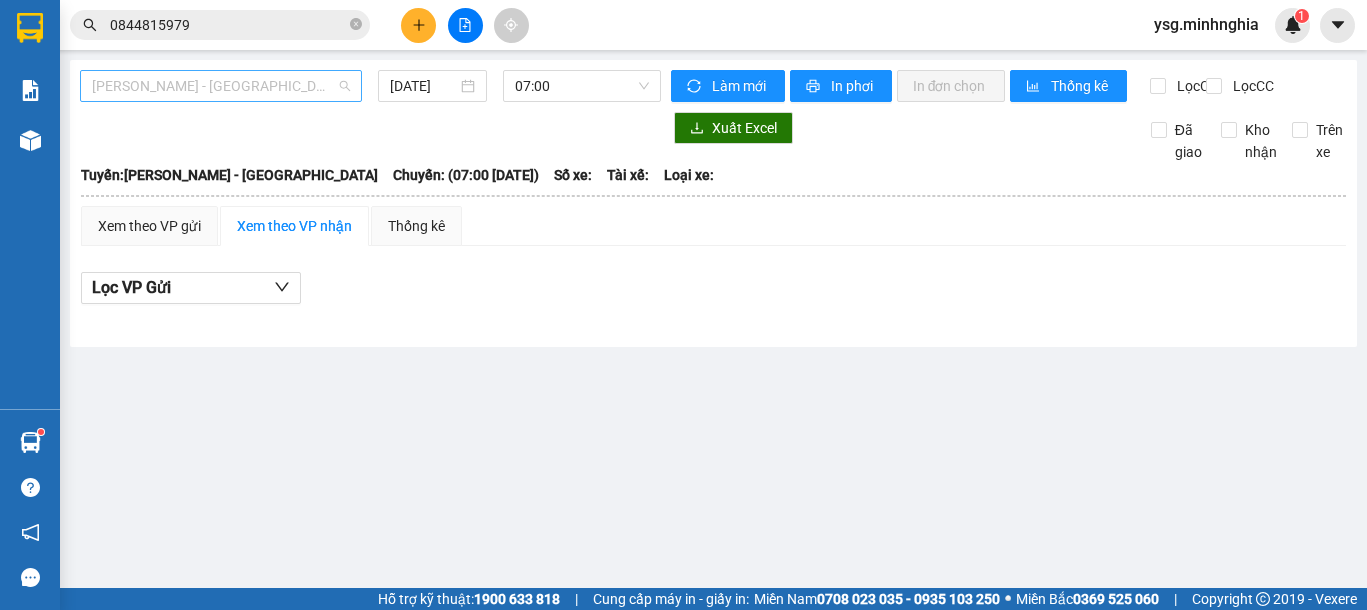 click on "[PERSON_NAME] - [GEOGRAPHIC_DATA]" at bounding box center (221, 86) 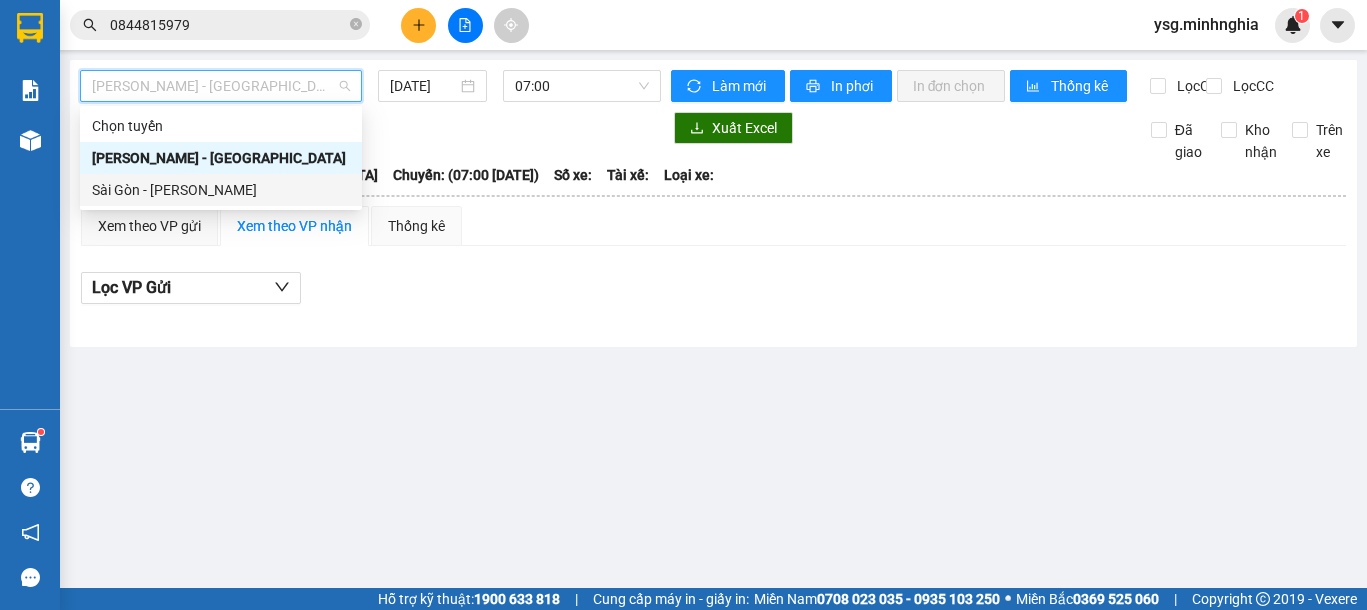click on "749297 749301 Chọn tuyến Phan Rí - Sài Gòn Sài Gòn - Phan Rí" at bounding box center (221, 158) 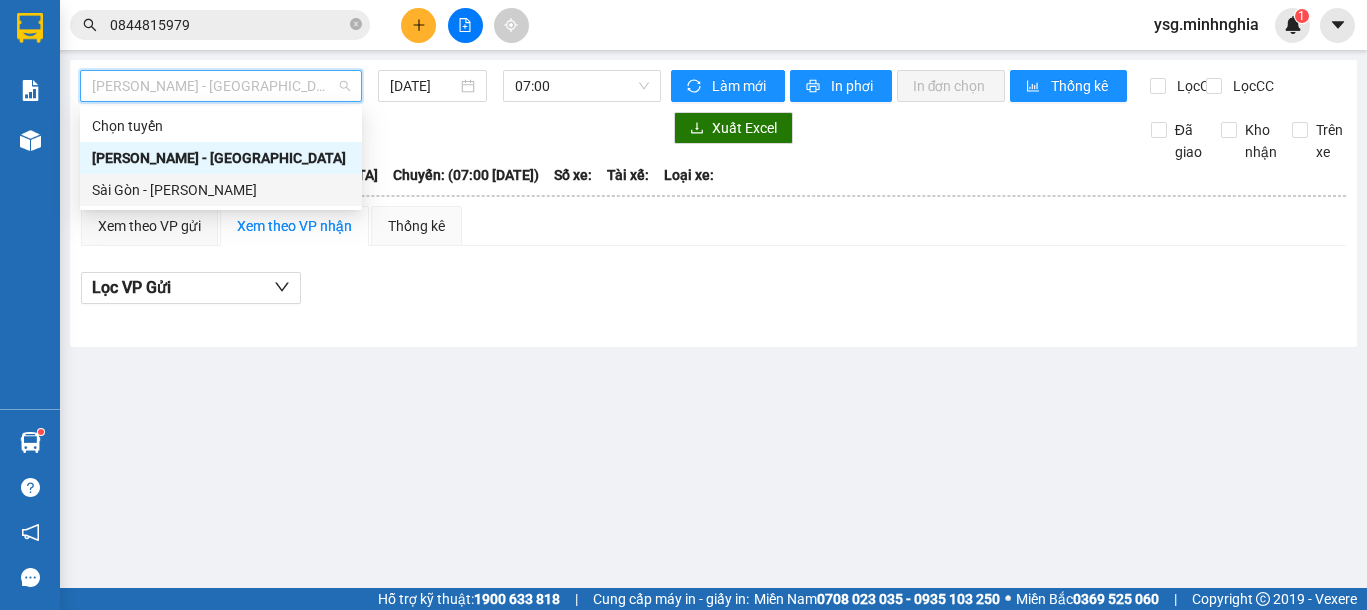 click on "Sài Gòn - [PERSON_NAME]" at bounding box center (221, 190) 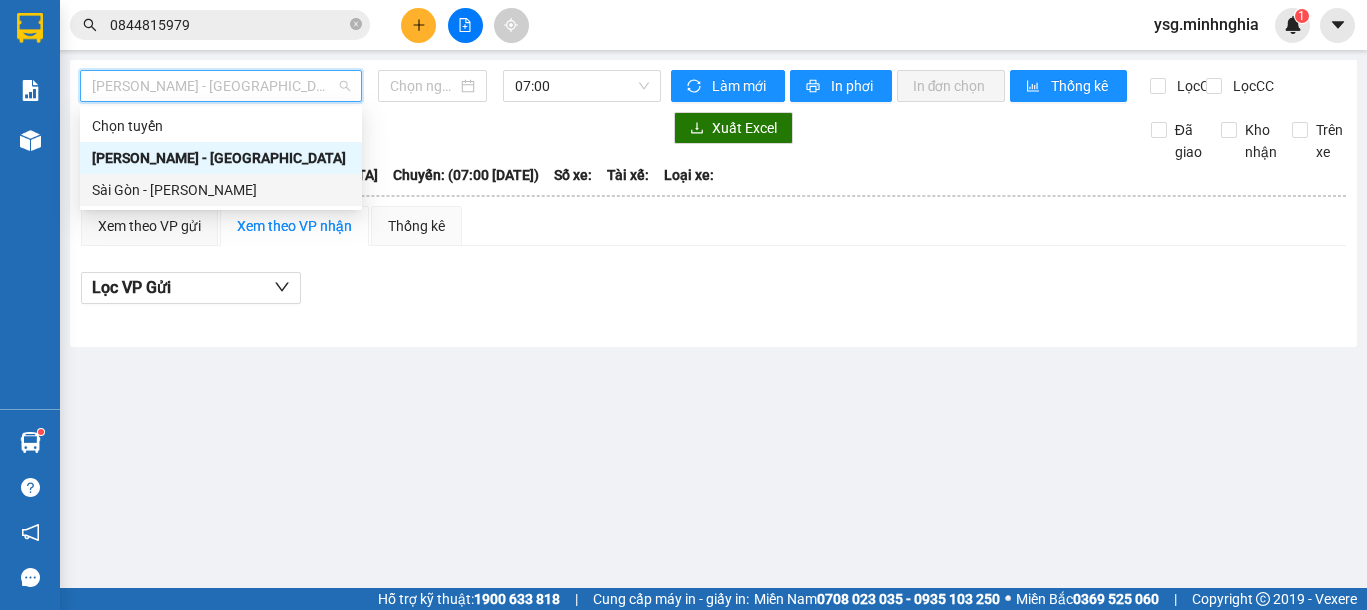 type on "[DATE]" 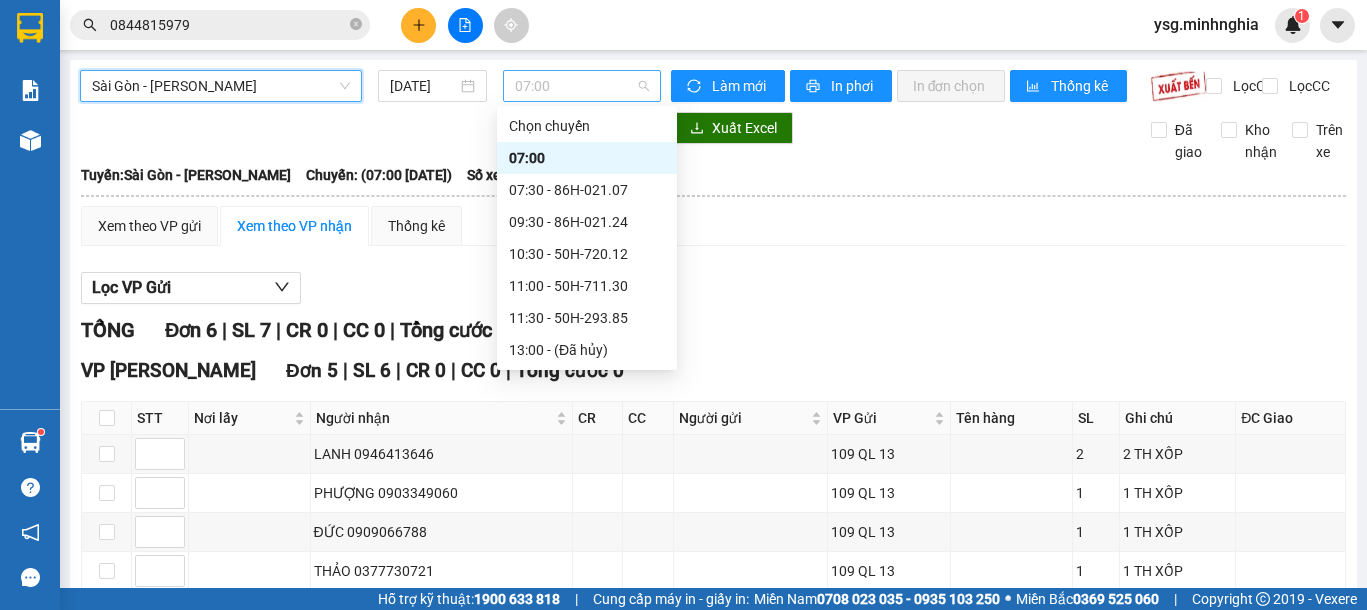click on "07:00" at bounding box center [582, 86] 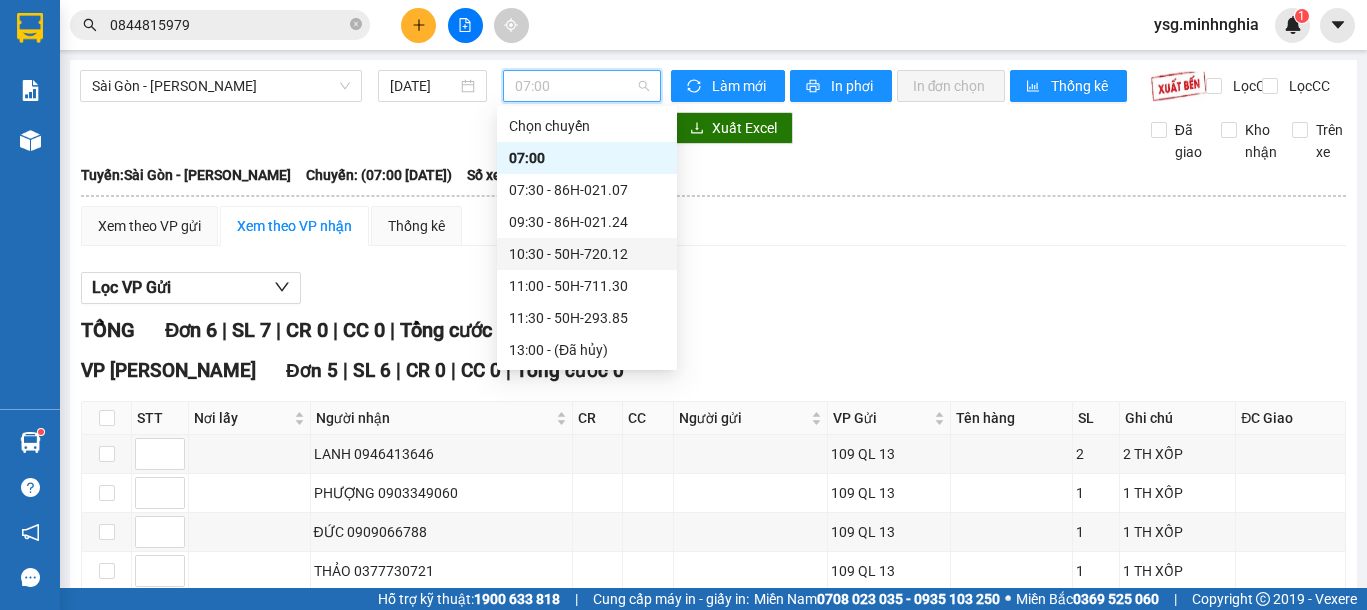 click on "10:30     - 50H-720.12" at bounding box center (587, 254) 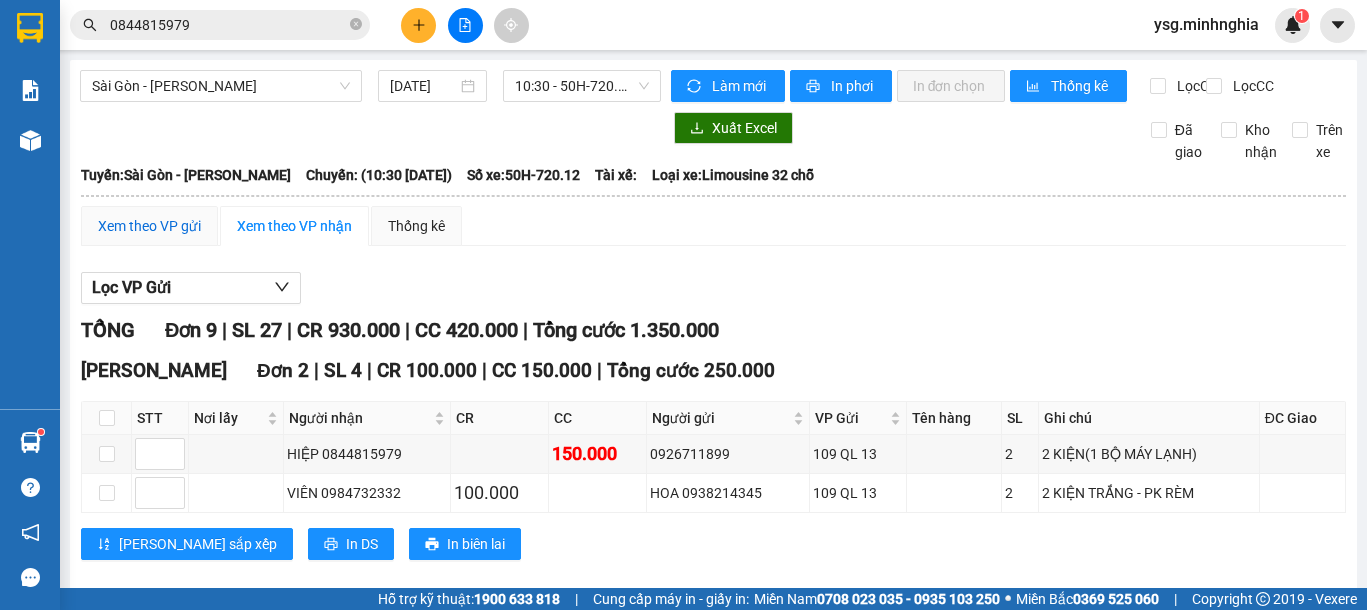 click on "Xem theo VP gửi" at bounding box center [149, 226] 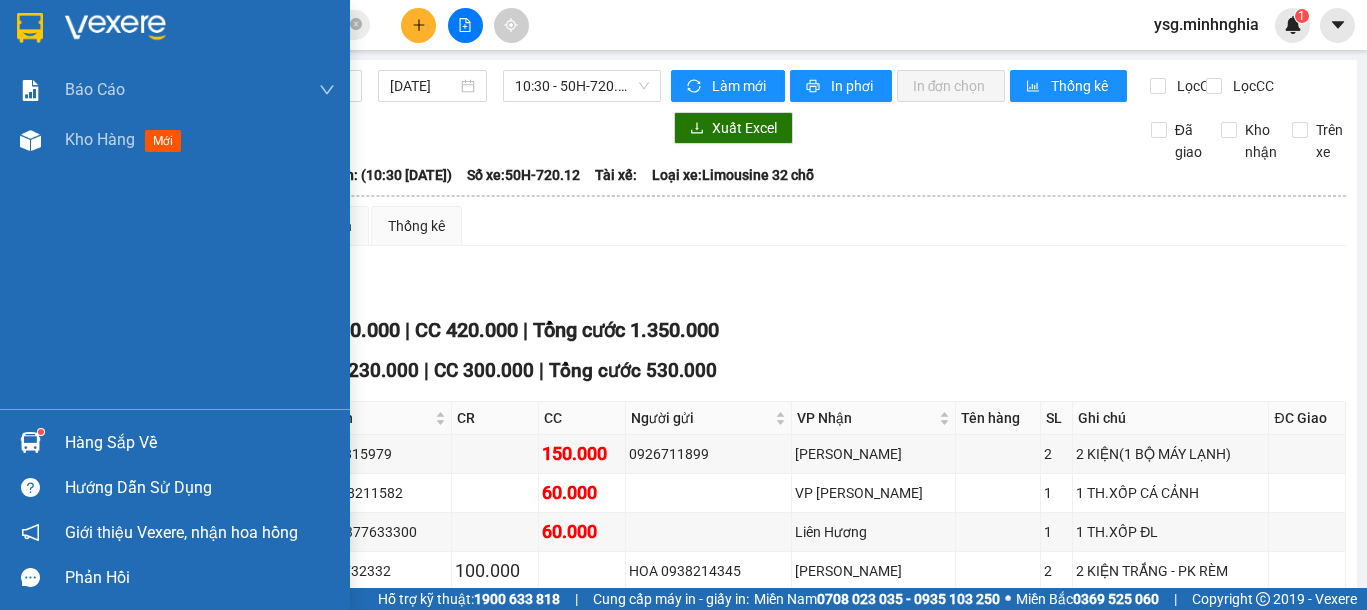 click on "Báo cáo Báo cáo dòng tiền (nhân viên) Doanh số tạo đơn theo VP gửi (nhân viên)     Kho hàng mới" at bounding box center [175, 237] 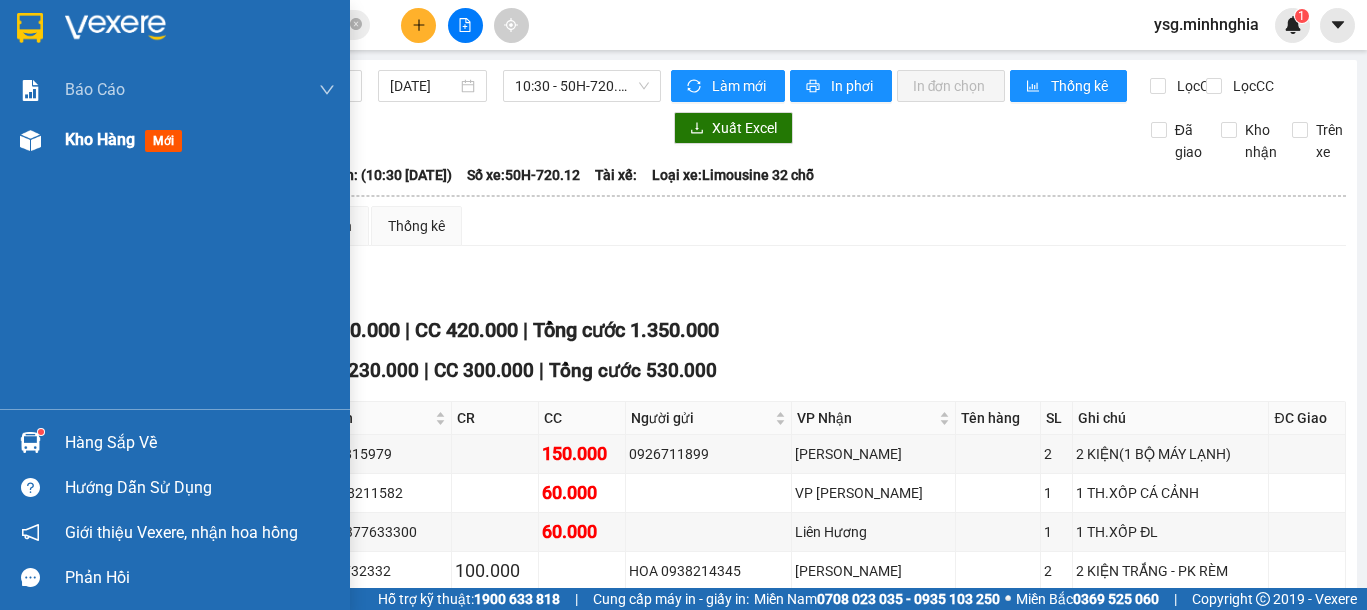 click on "Kho hàng mới" at bounding box center (175, 140) 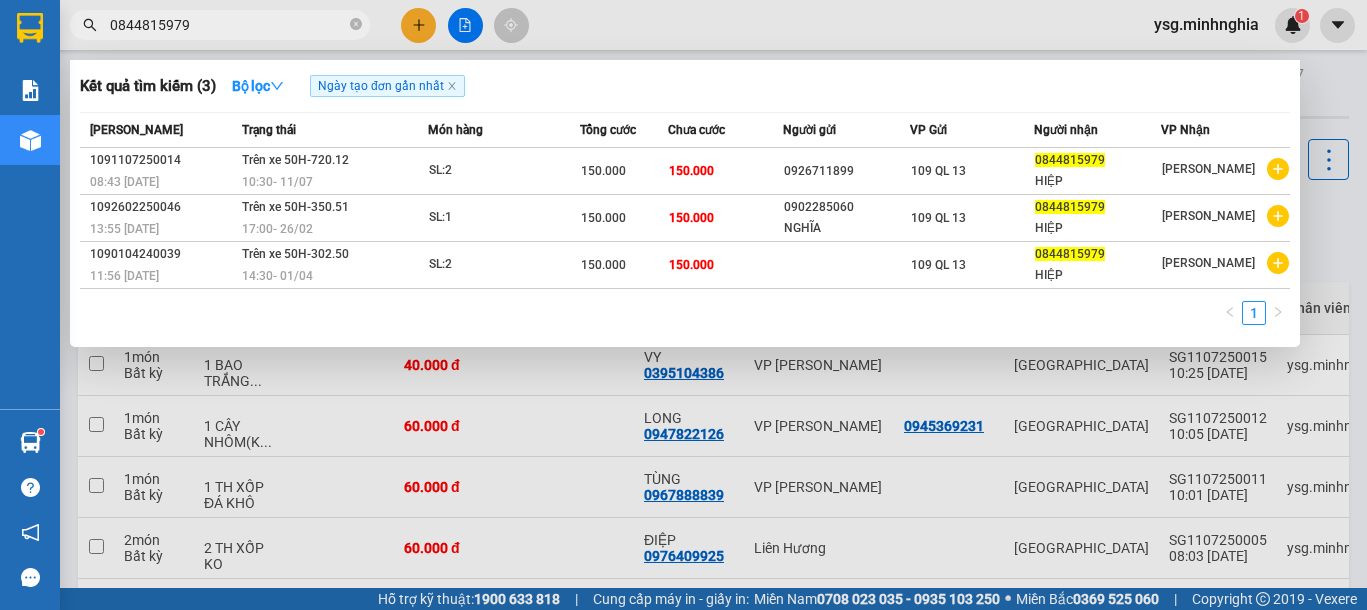 drag, startPoint x: 216, startPoint y: 36, endPoint x: 201, endPoint y: 31, distance: 15.811388 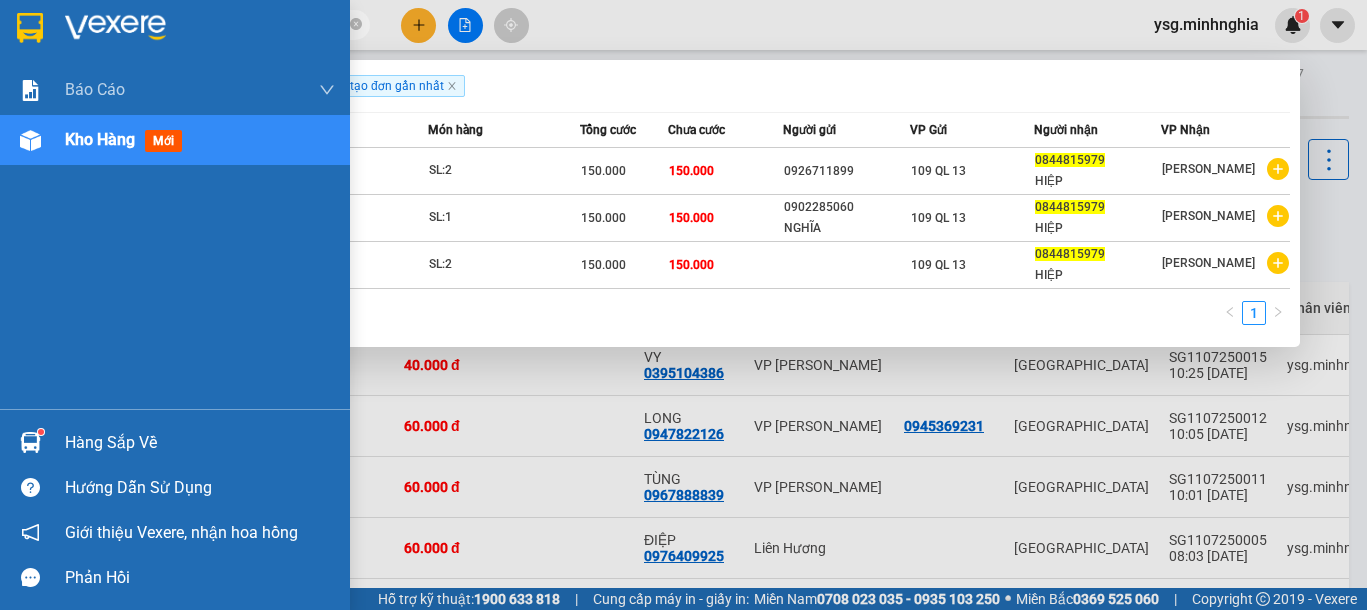 paste on "971158283" 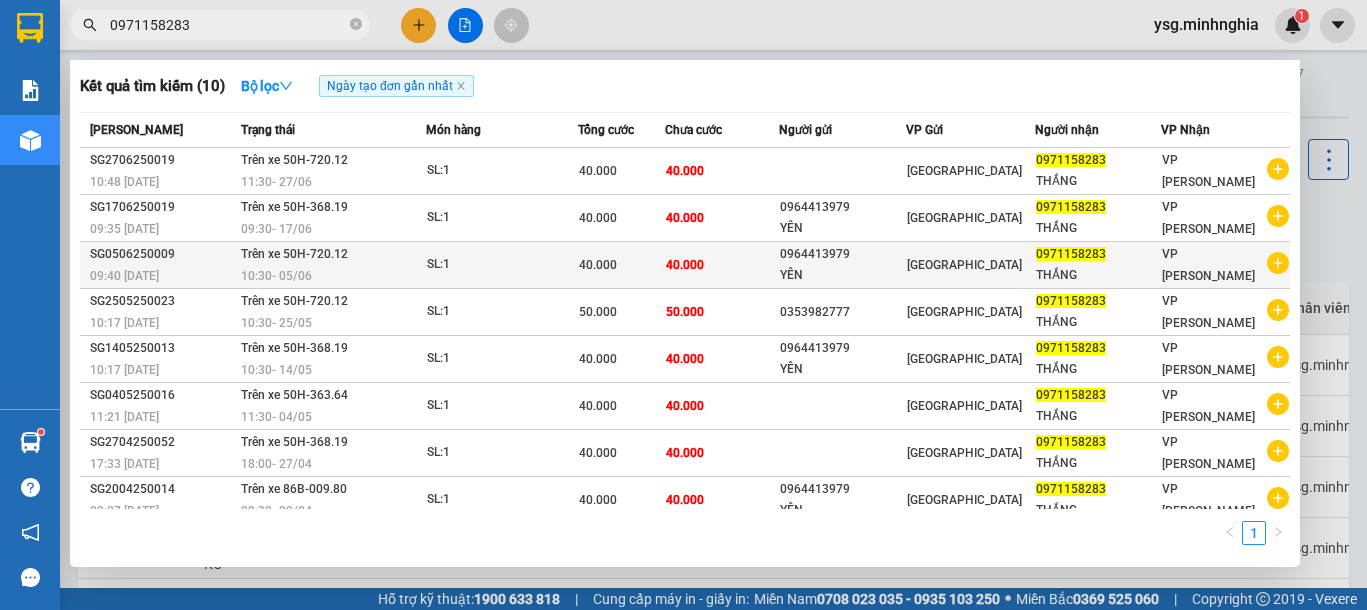 type on "0971158283" 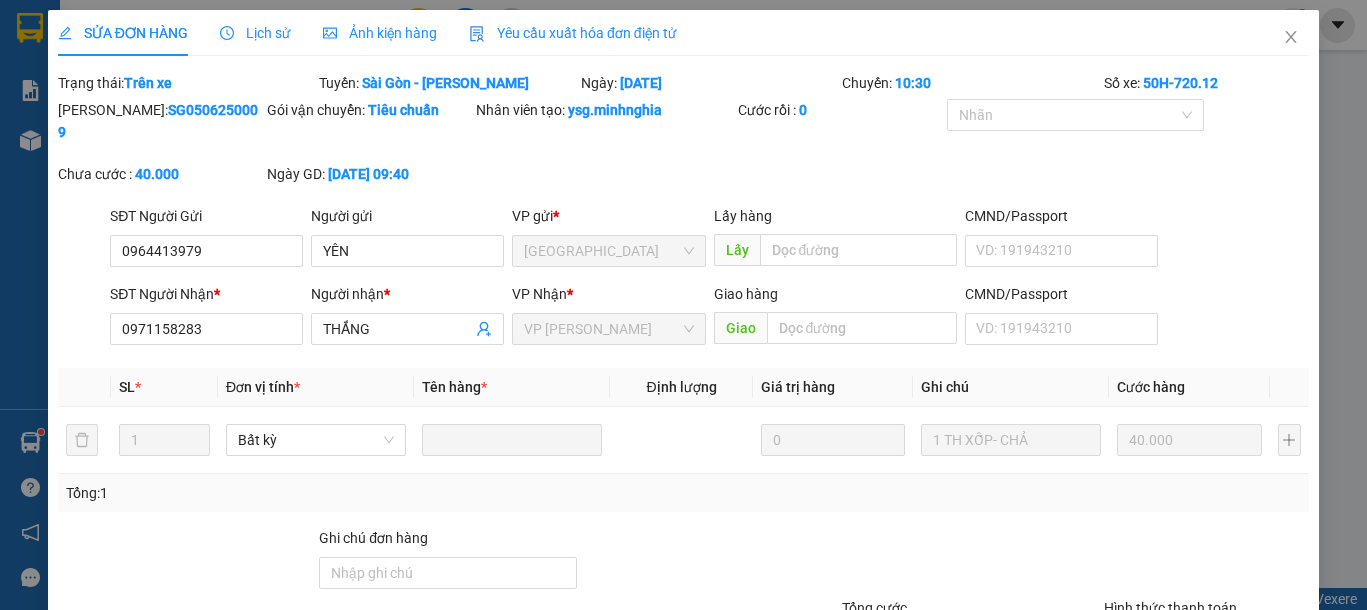 type on "0964413979" 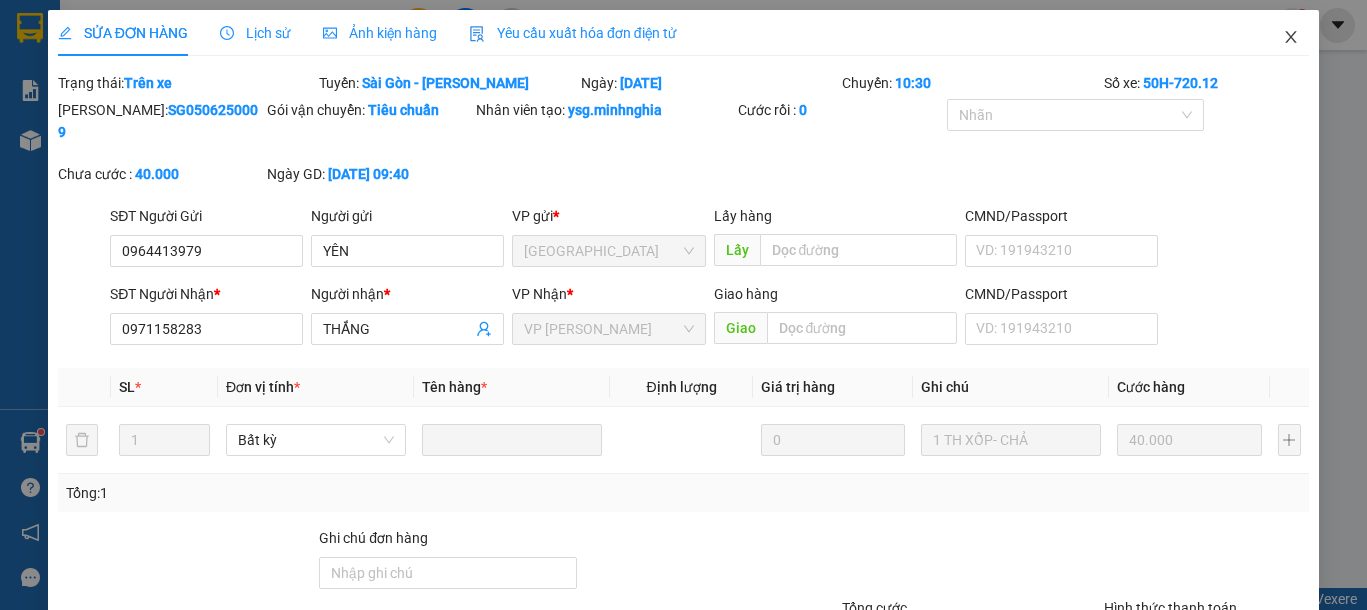 click at bounding box center [1291, 38] 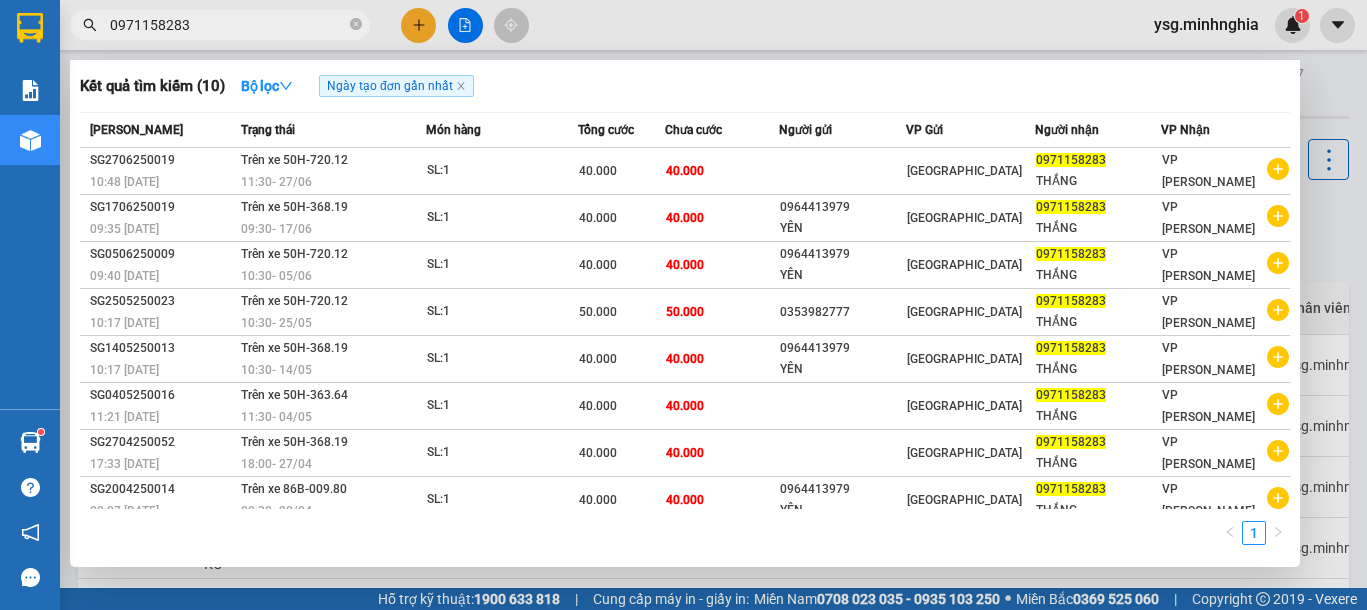 drag, startPoint x: 183, startPoint y: 19, endPoint x: 0, endPoint y: 38, distance: 183.98369 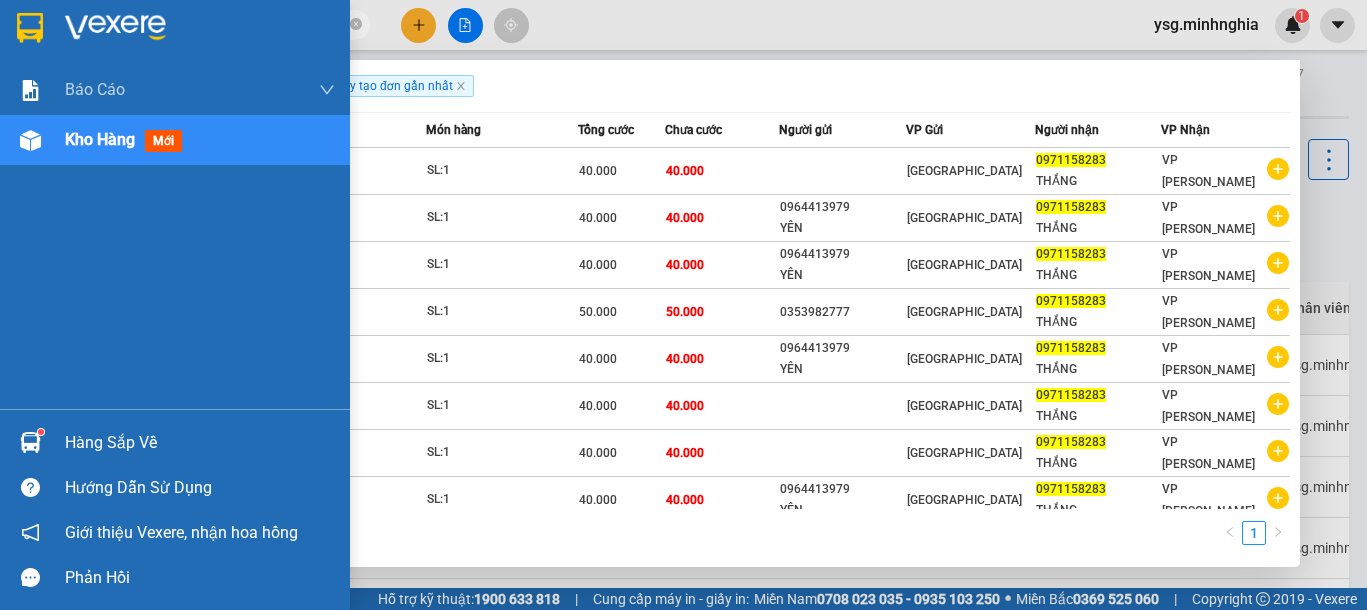 paste on "333271189" 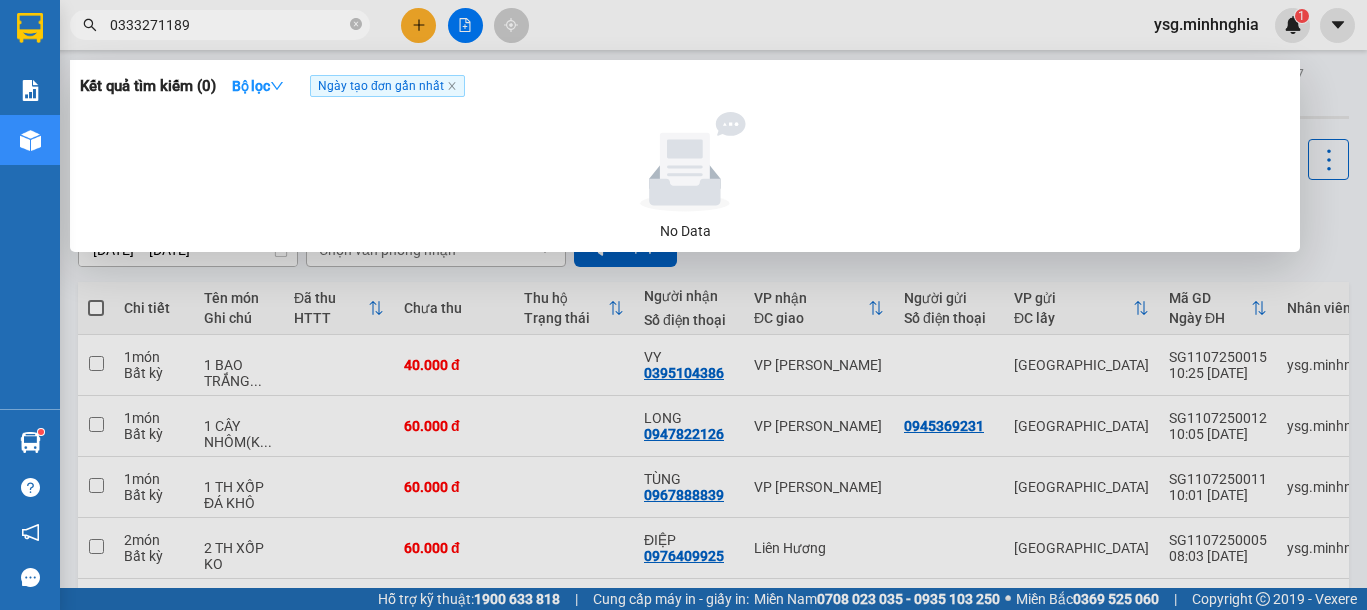 type on "0333271189" 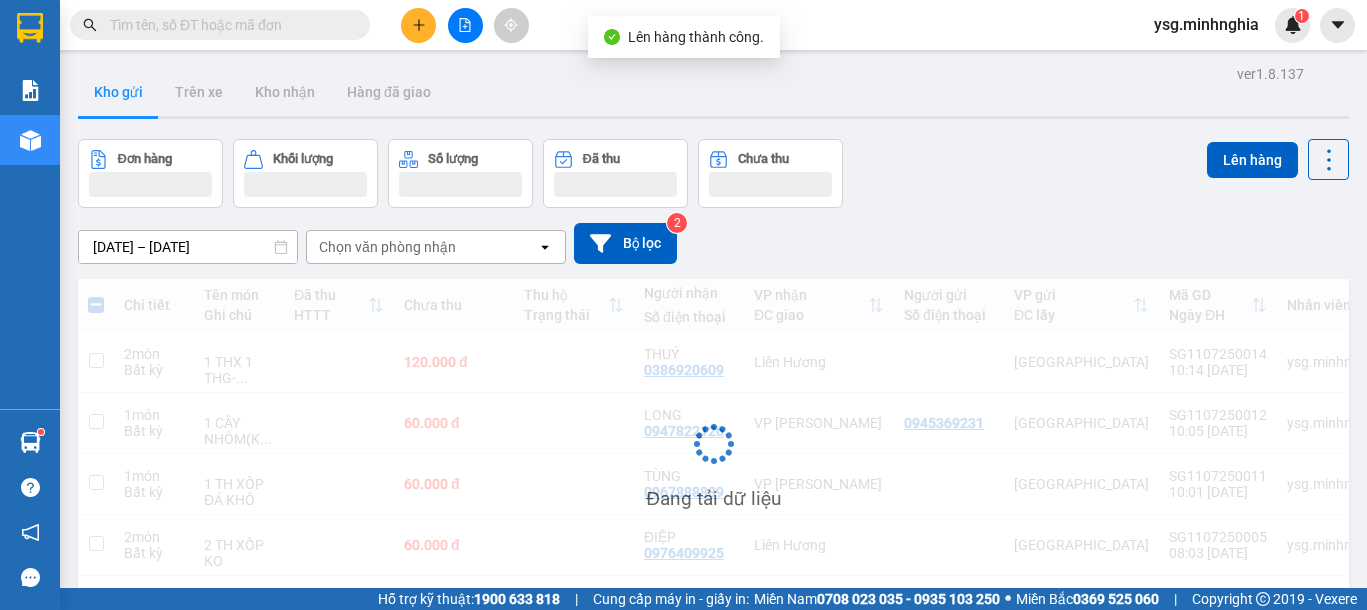 scroll, scrollTop: 0, scrollLeft: 0, axis: both 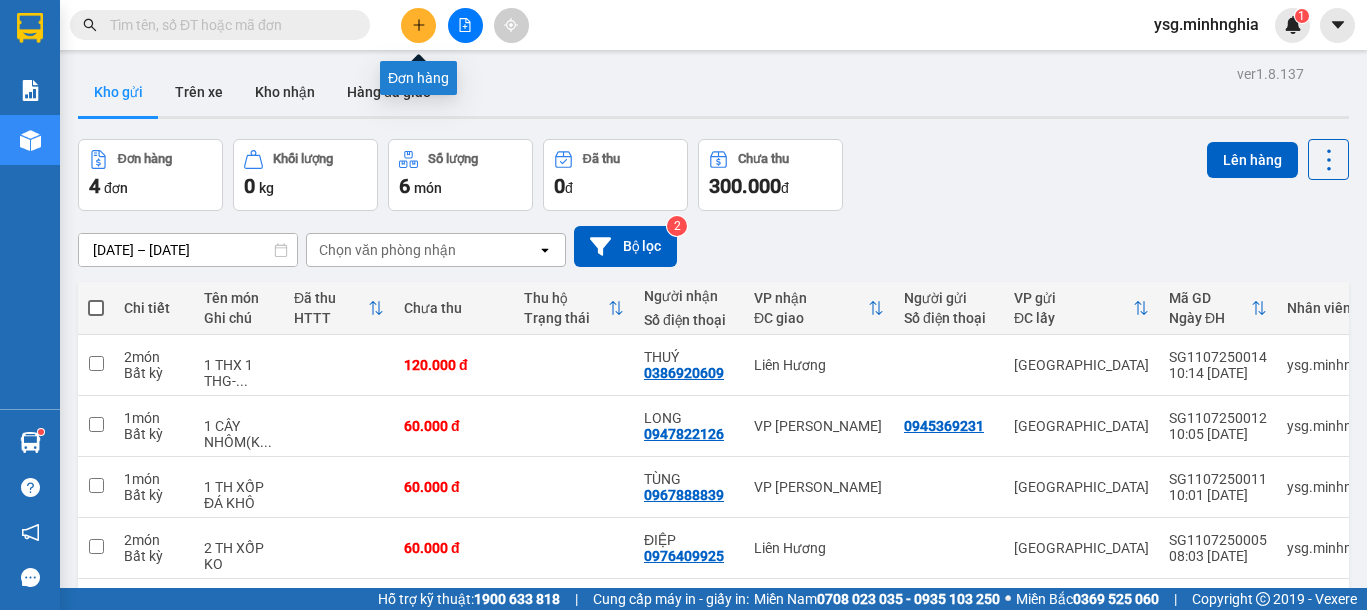 click 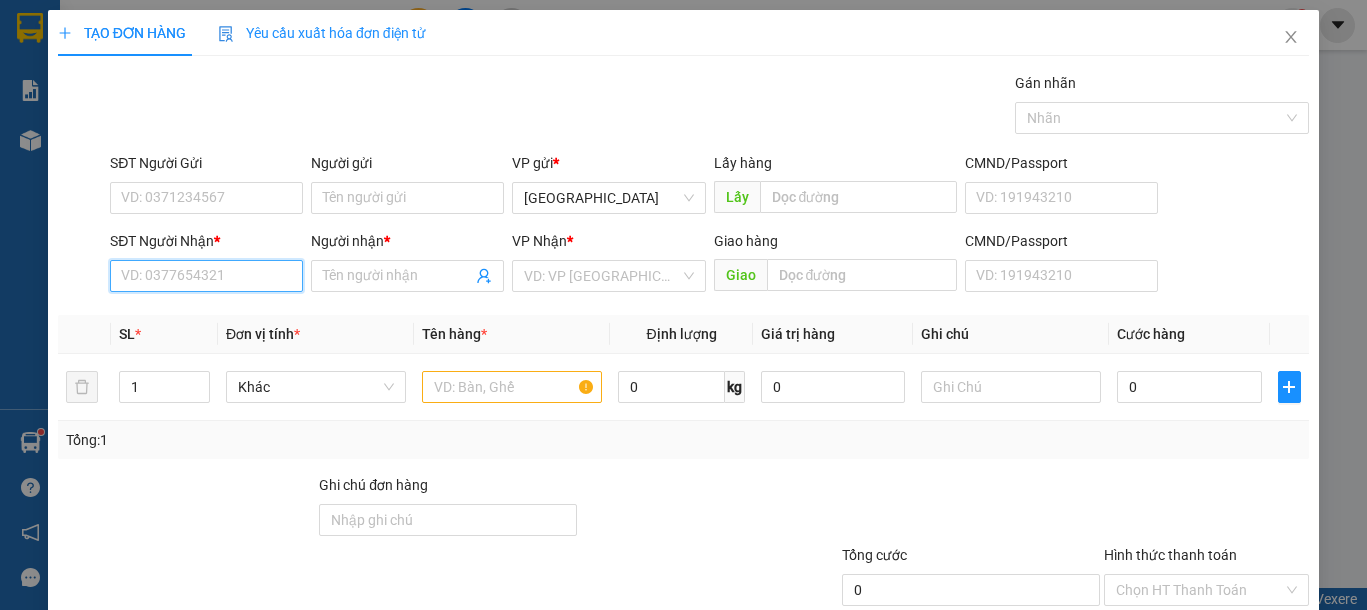 click on "SĐT Người Nhận  *" at bounding box center (206, 276) 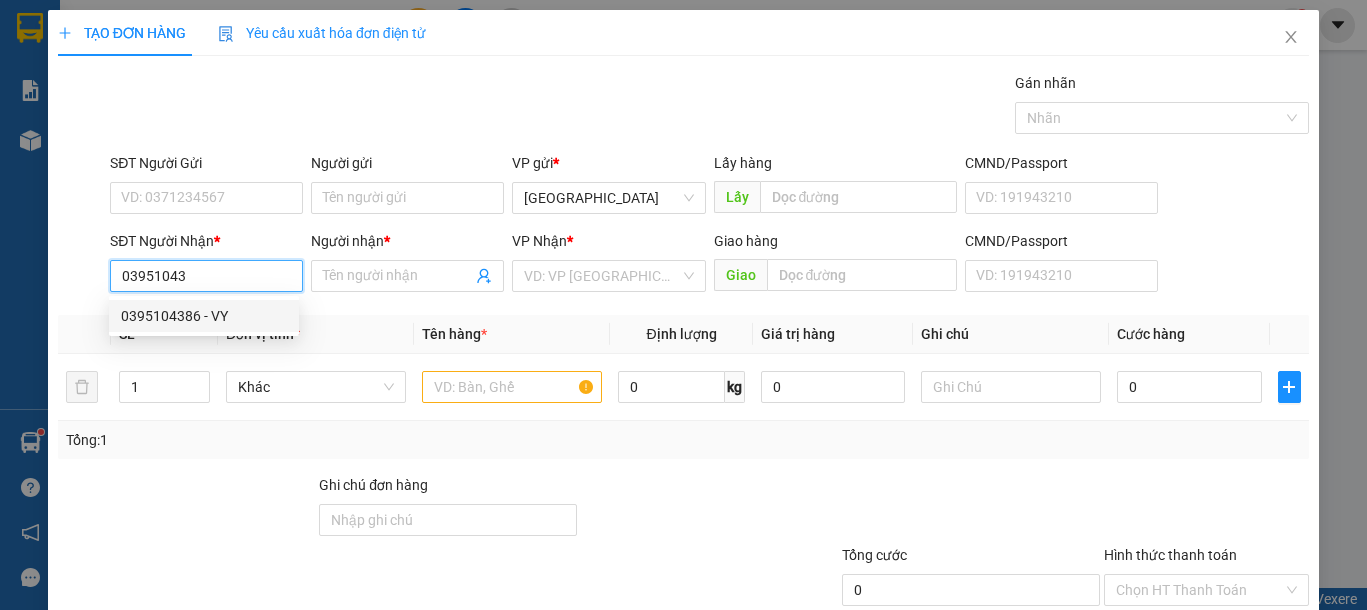 click on "0395104386 - VY" at bounding box center (204, 316) 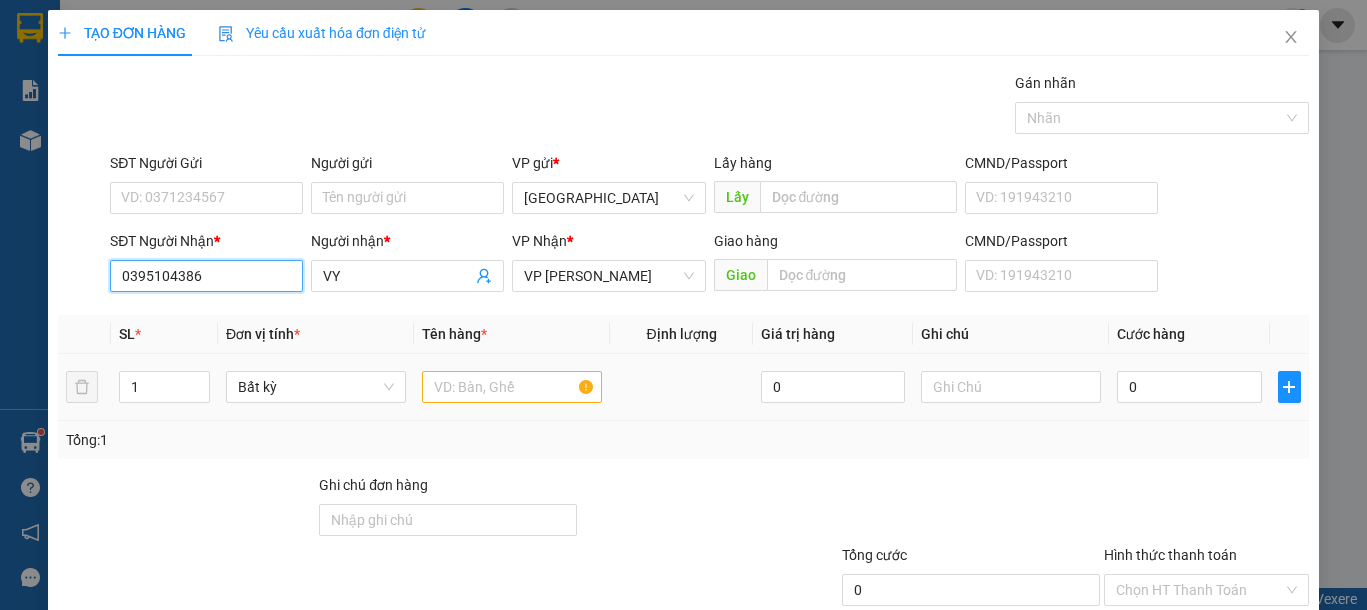 type on "0395104386" 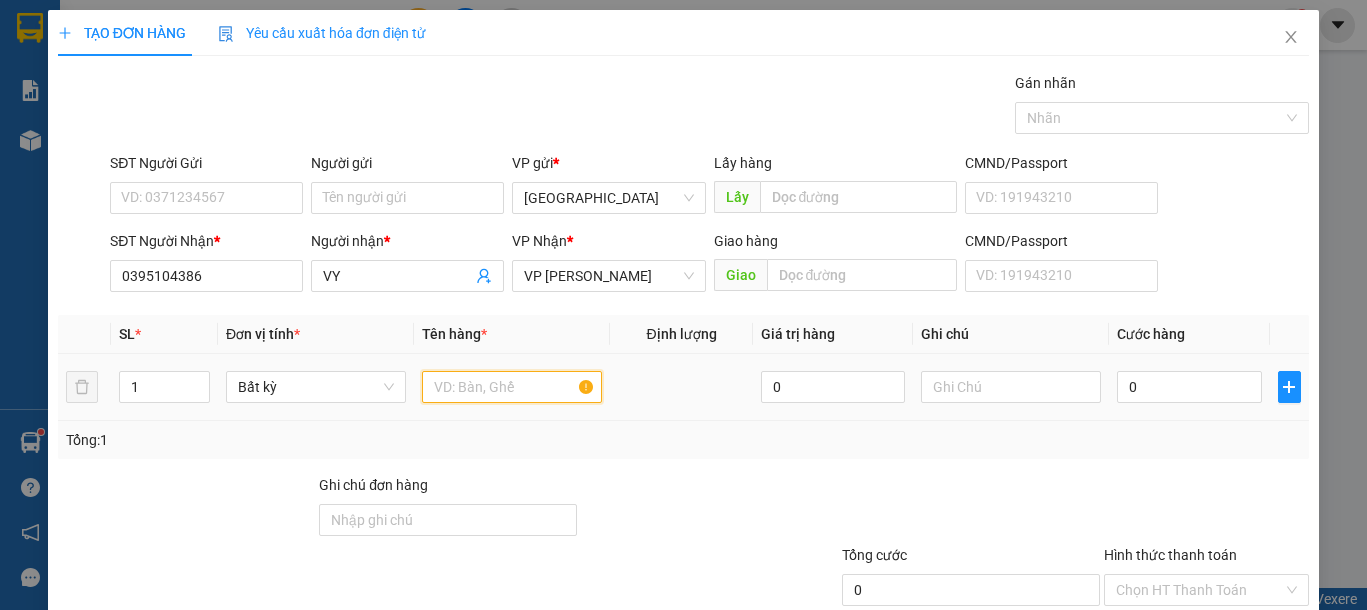 click at bounding box center (512, 387) 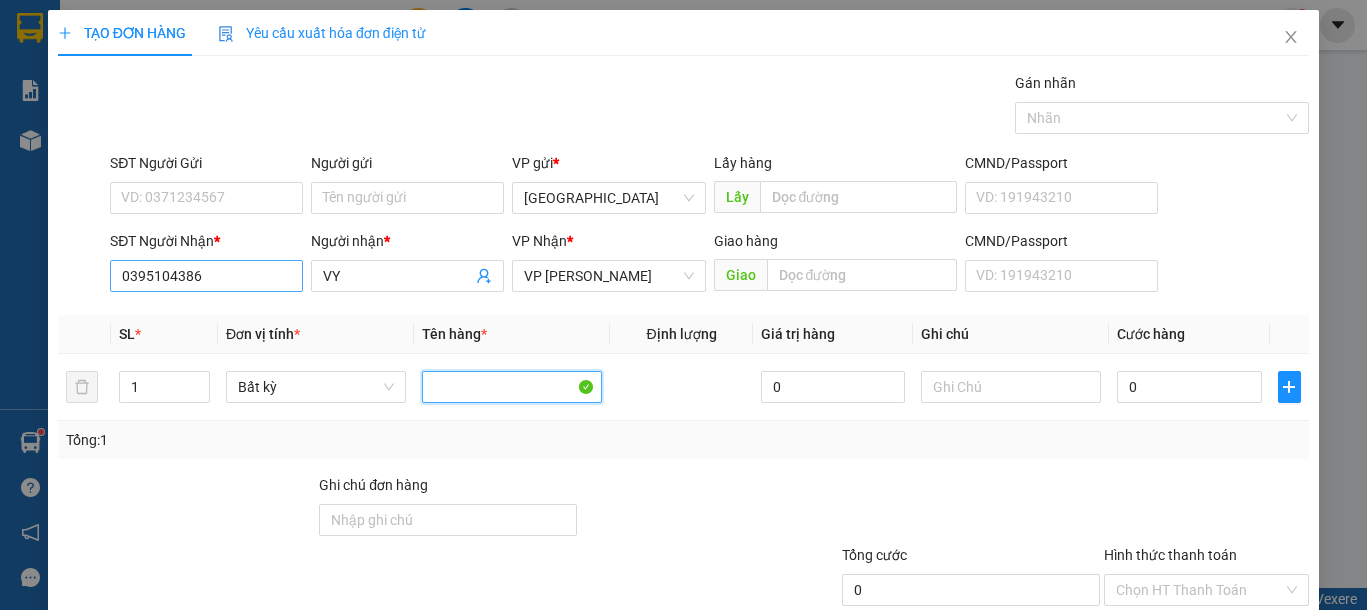 type 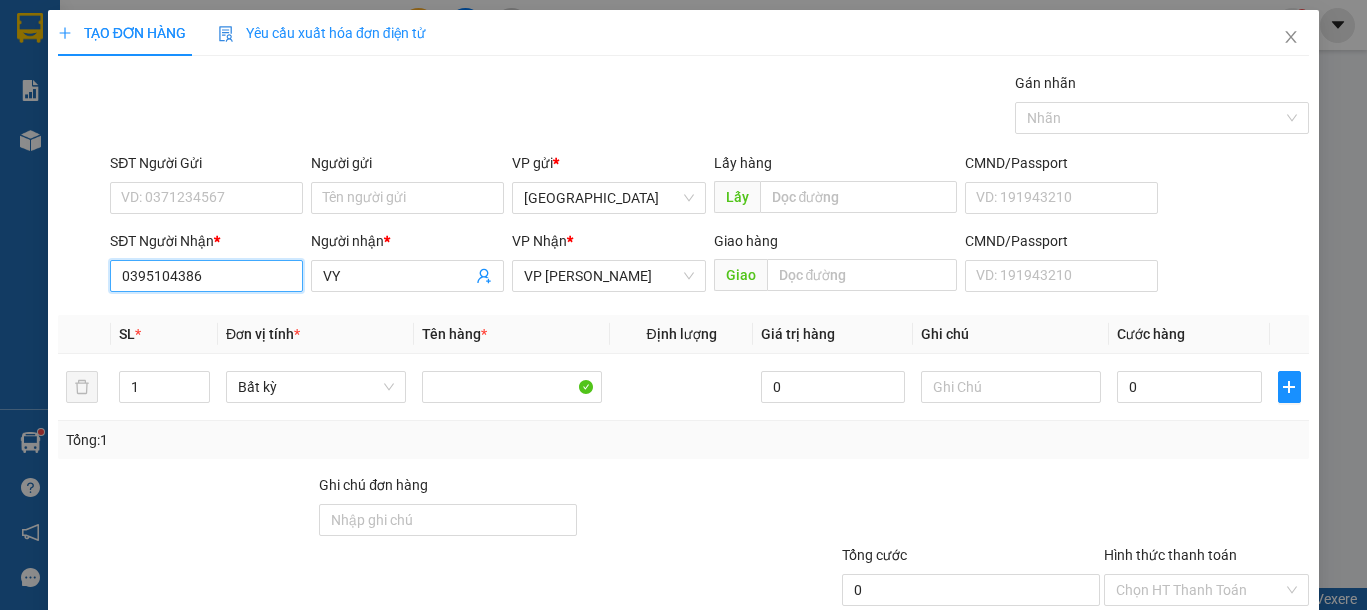 drag, startPoint x: 243, startPoint y: 274, endPoint x: 0, endPoint y: 255, distance: 243.74167 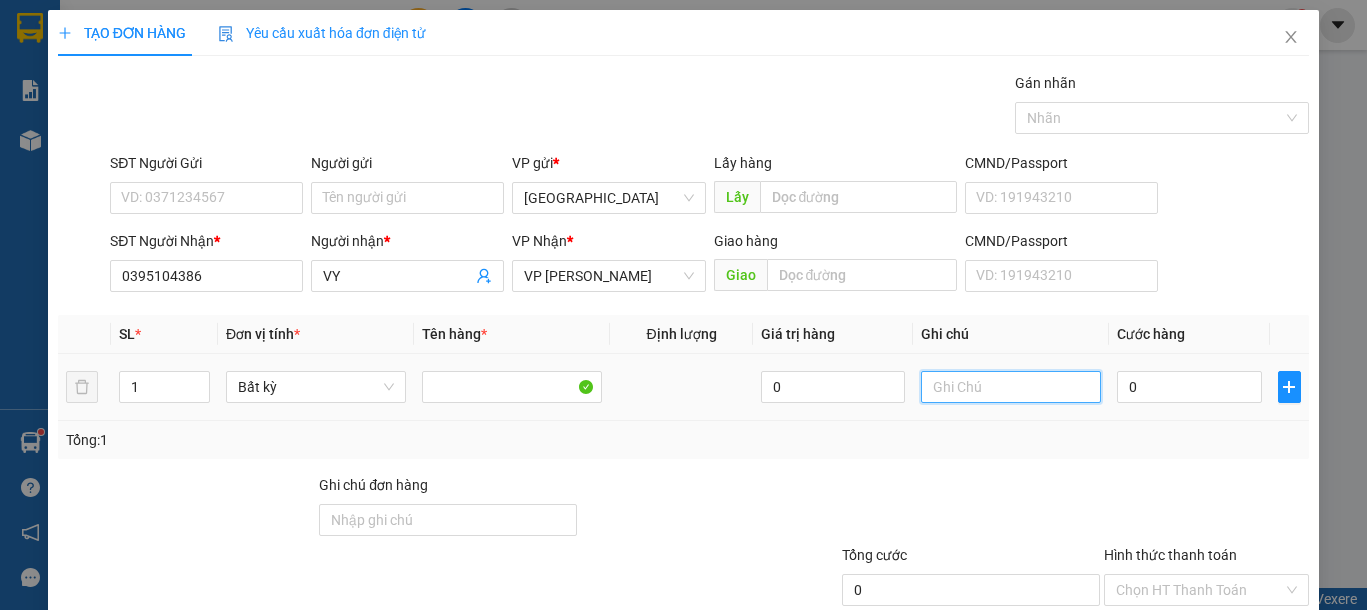 click at bounding box center [1011, 387] 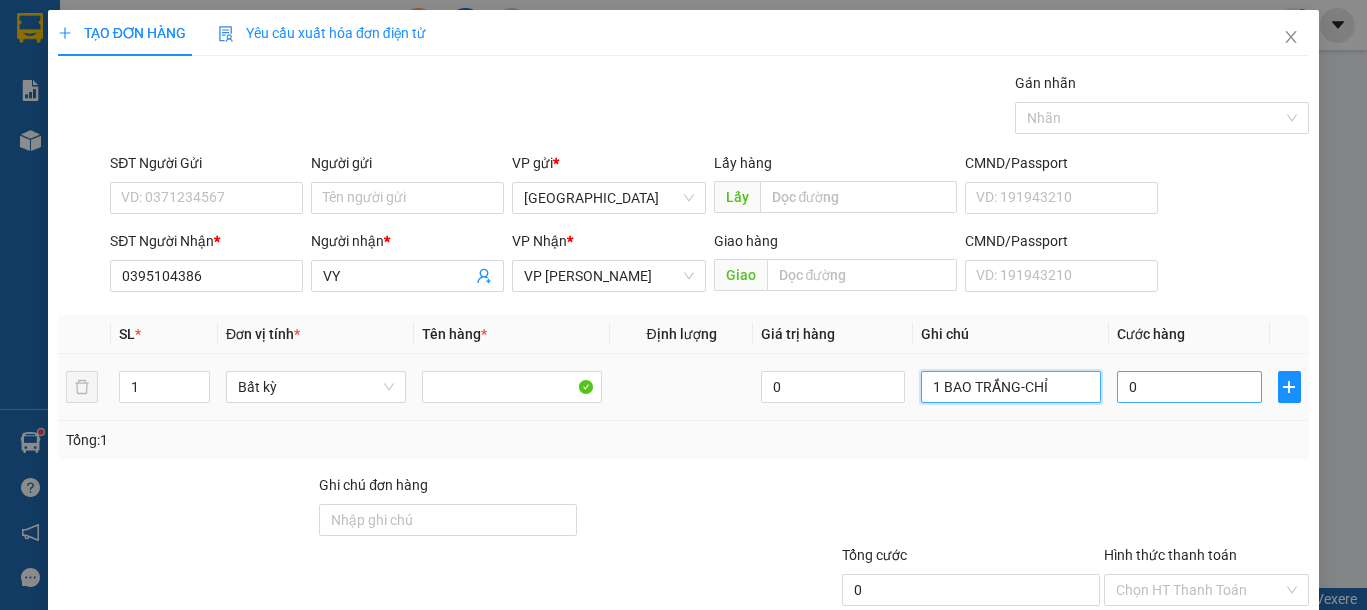 type on "1 BAO TRẮNG-CHỈ" 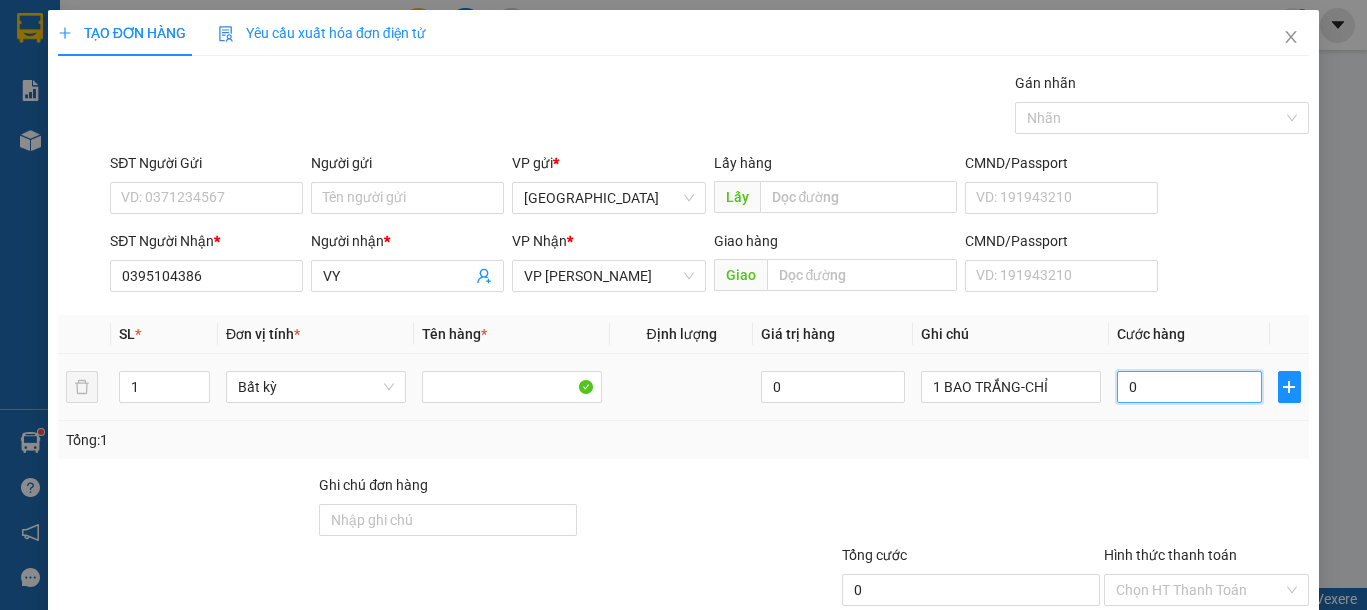 click on "0" at bounding box center (1189, 387) 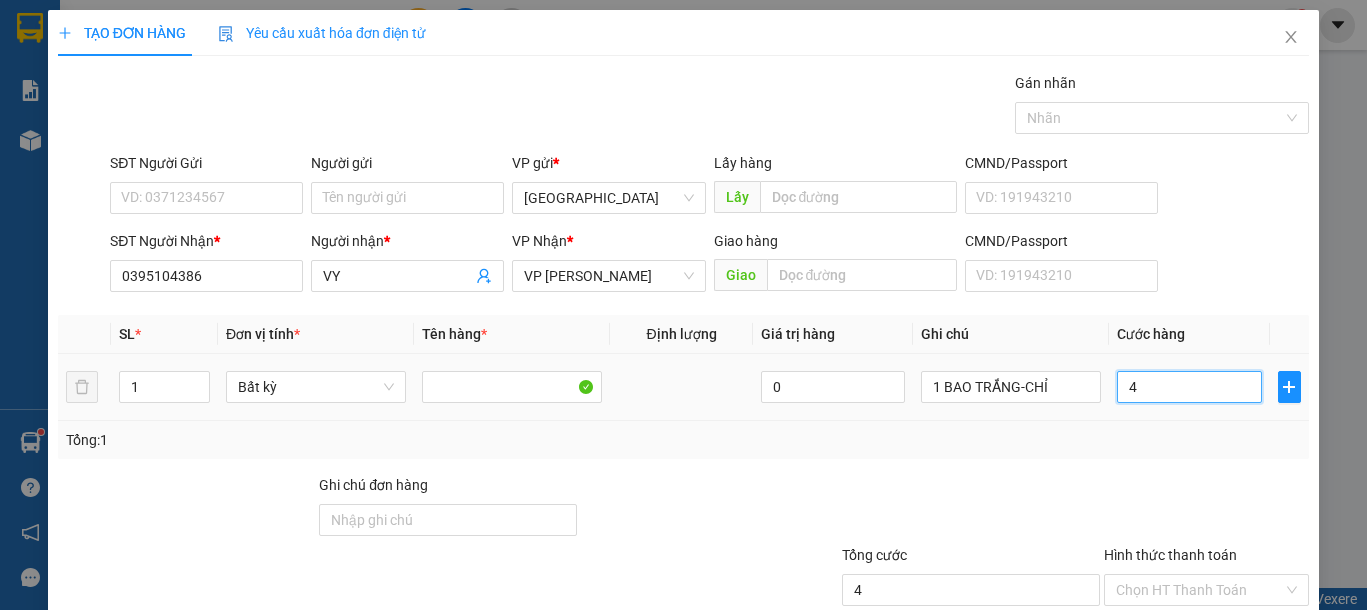 type on "40" 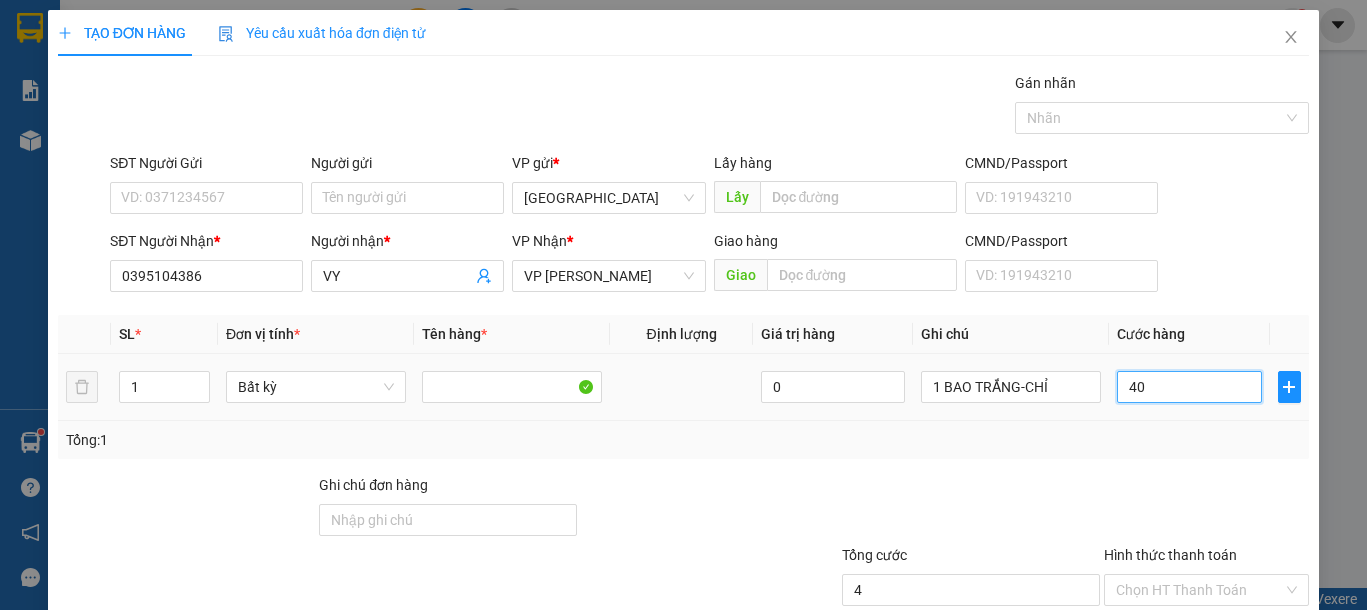 type on "40" 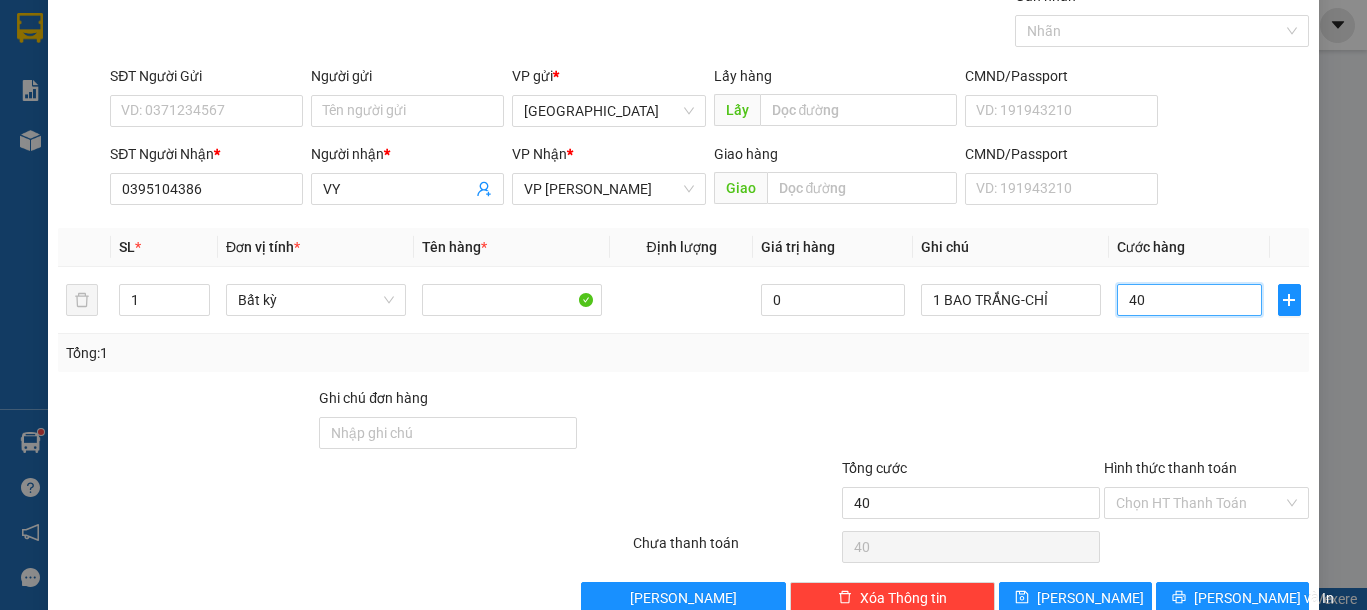 scroll, scrollTop: 130, scrollLeft: 0, axis: vertical 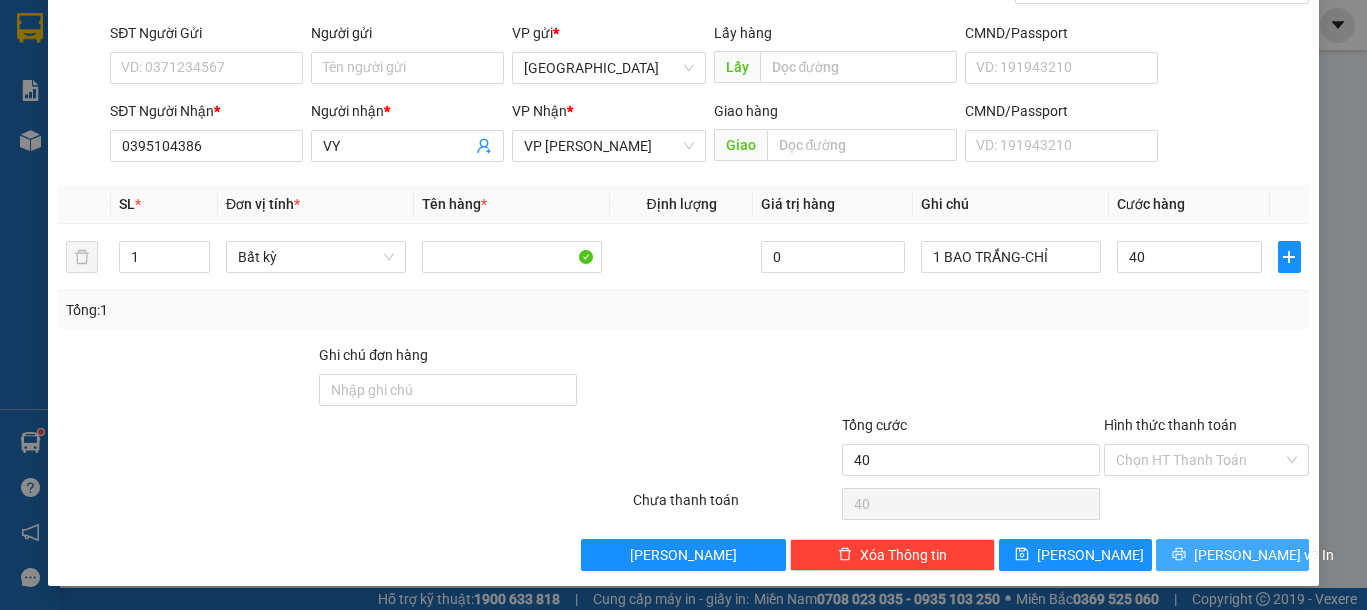 type on "40.000" 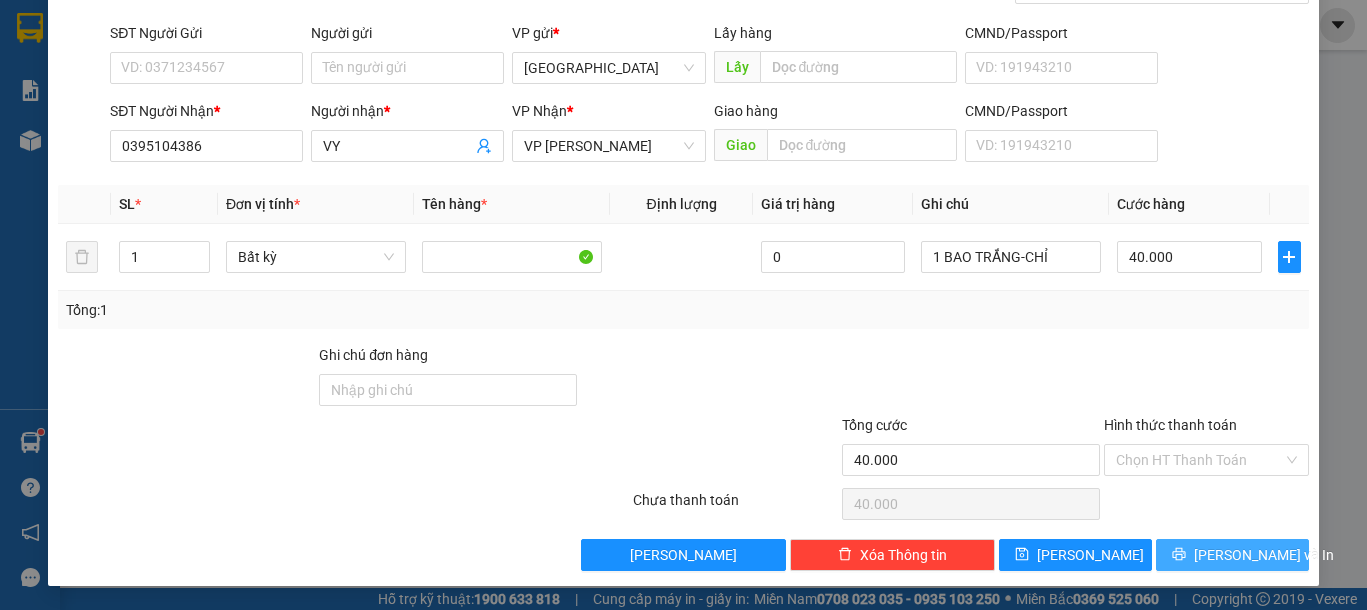 click on "[PERSON_NAME] và In" at bounding box center (1264, 555) 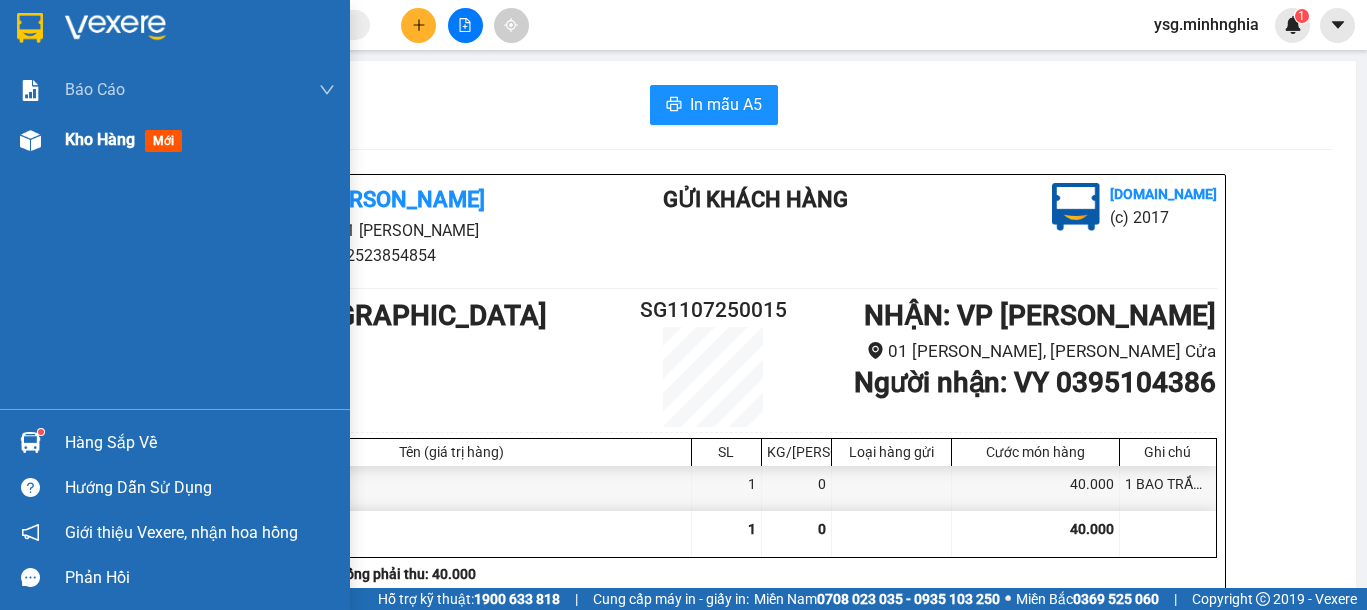 click on "Kho hàng mới" at bounding box center [175, 140] 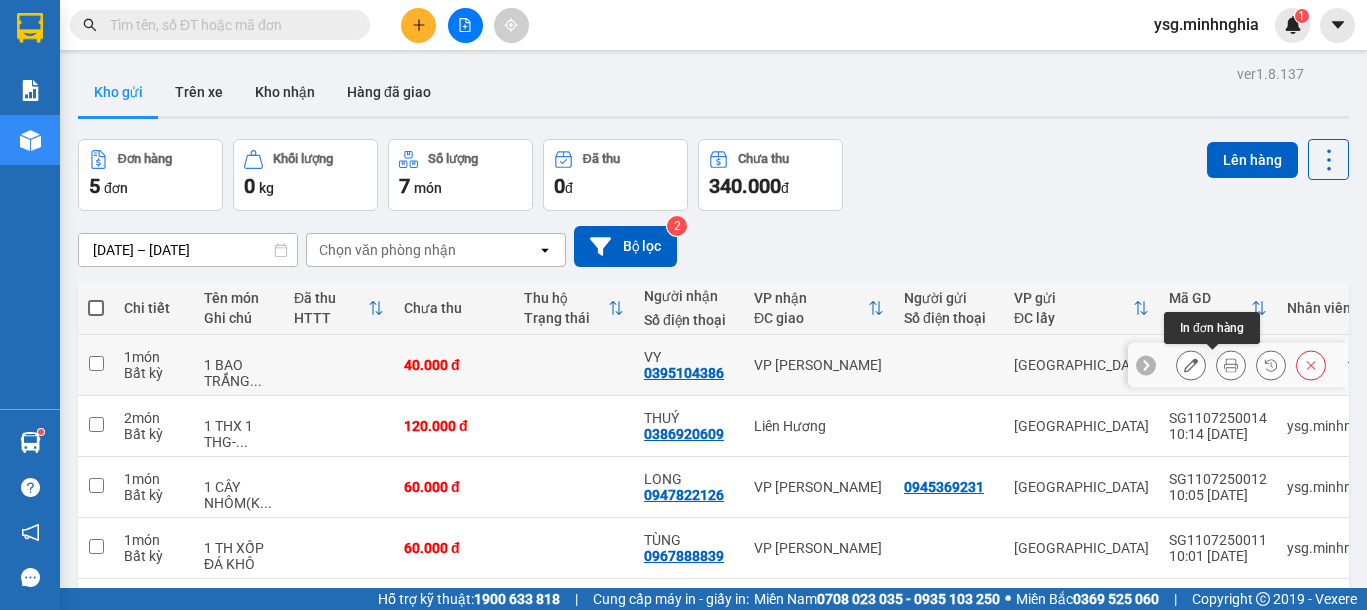 click 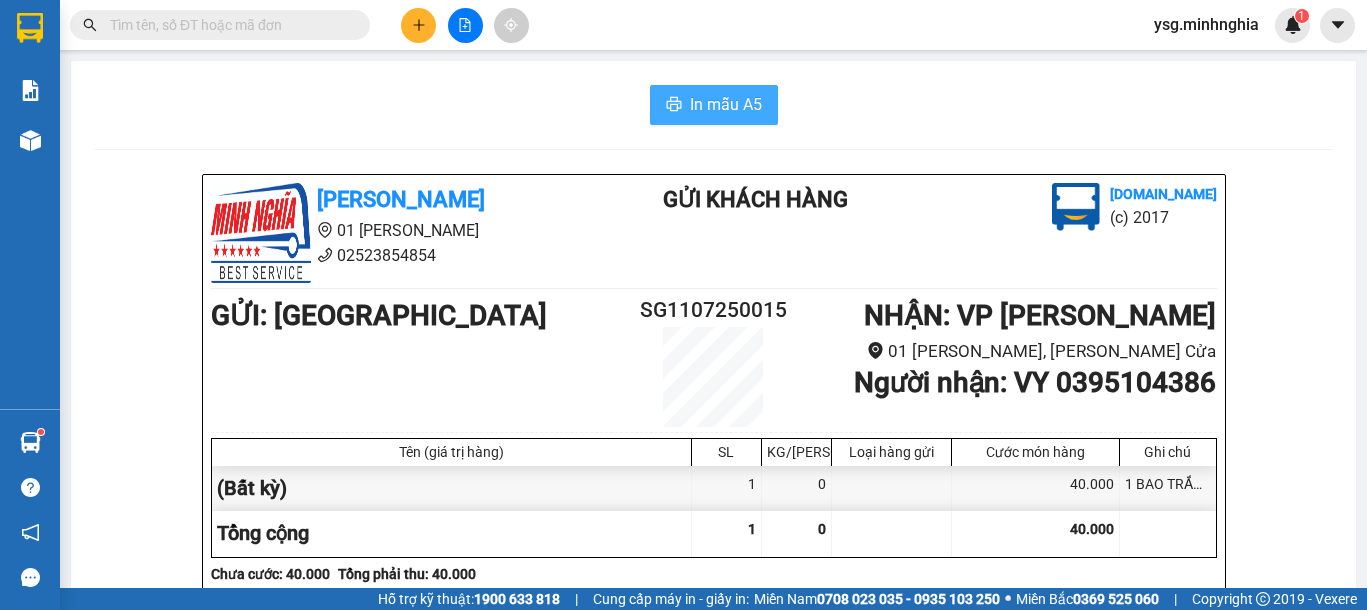 click on "In mẫu A5" at bounding box center (726, 104) 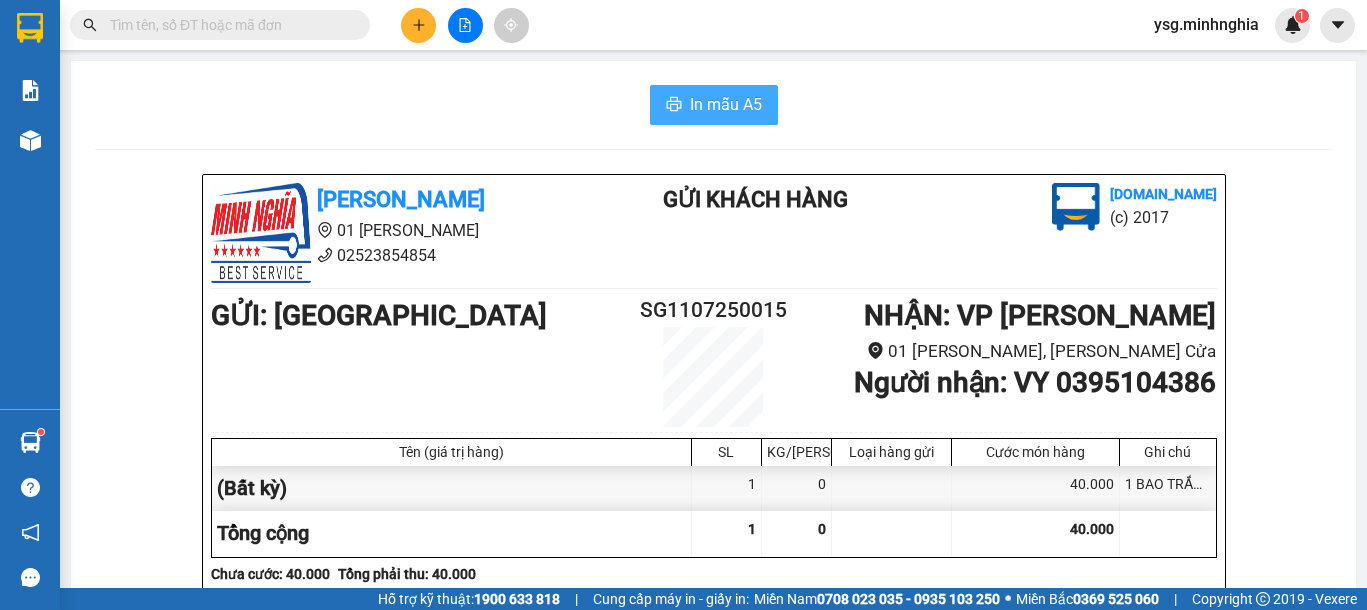 scroll, scrollTop: 0, scrollLeft: 0, axis: both 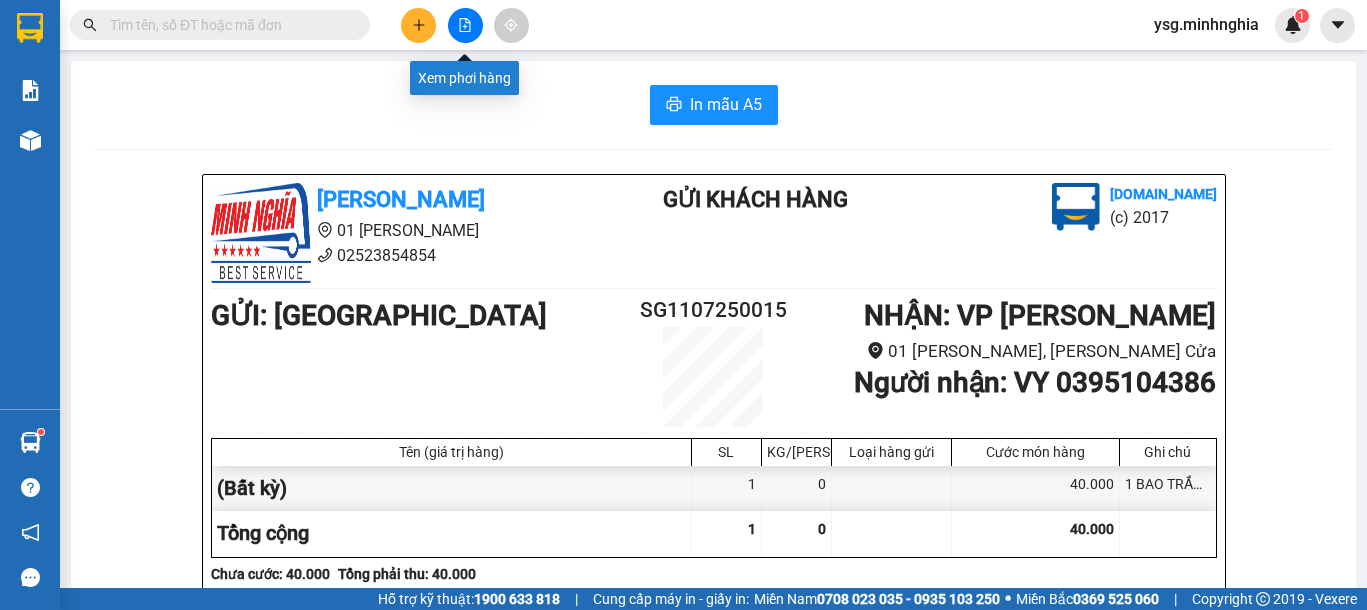 click at bounding box center (465, 25) 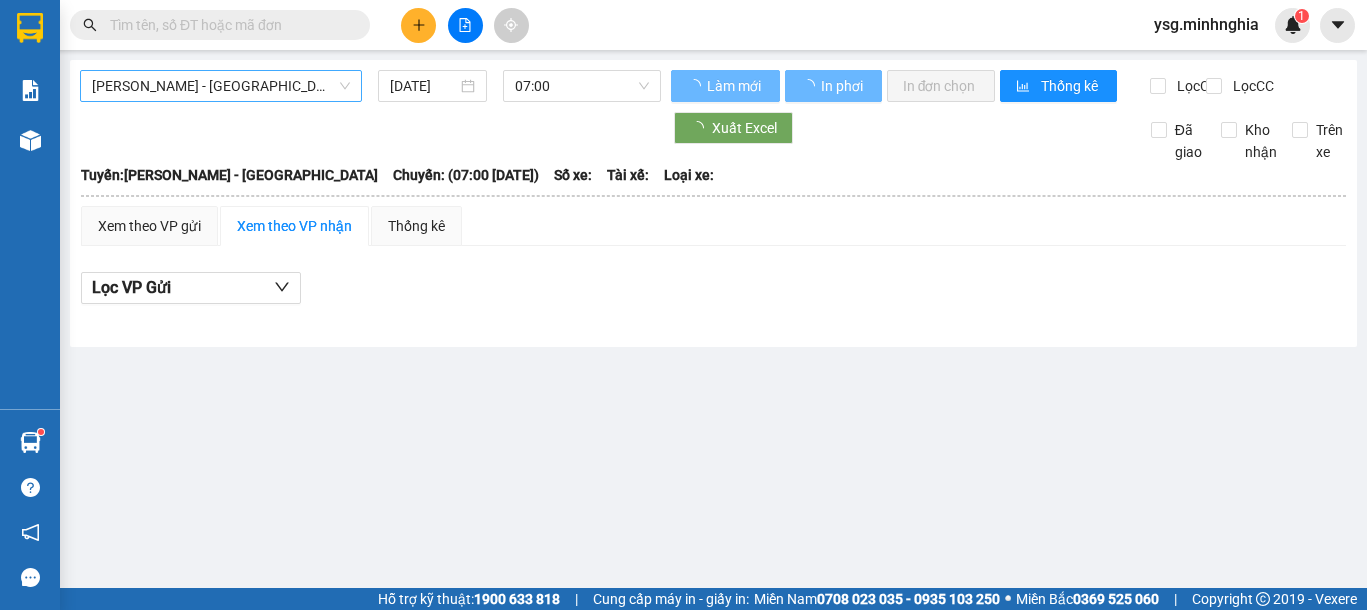 click on "[PERSON_NAME] - [GEOGRAPHIC_DATA]" at bounding box center (221, 86) 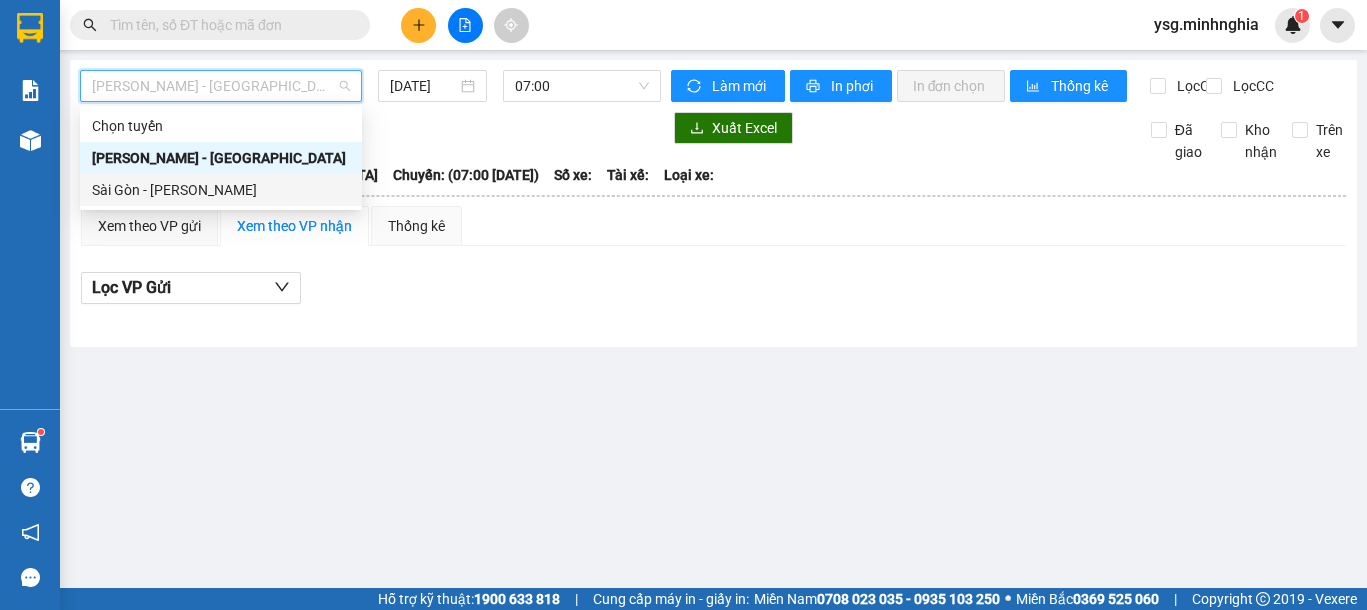 click on "Sài Gòn - [PERSON_NAME]" at bounding box center (221, 190) 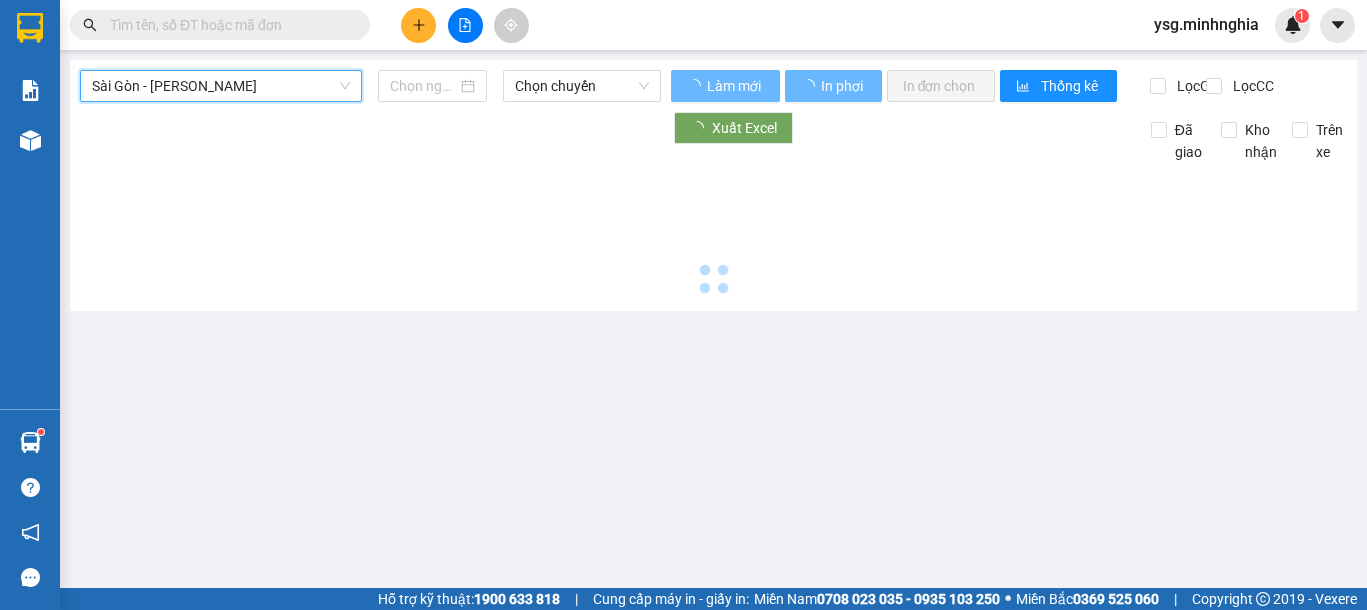 type on "[DATE]" 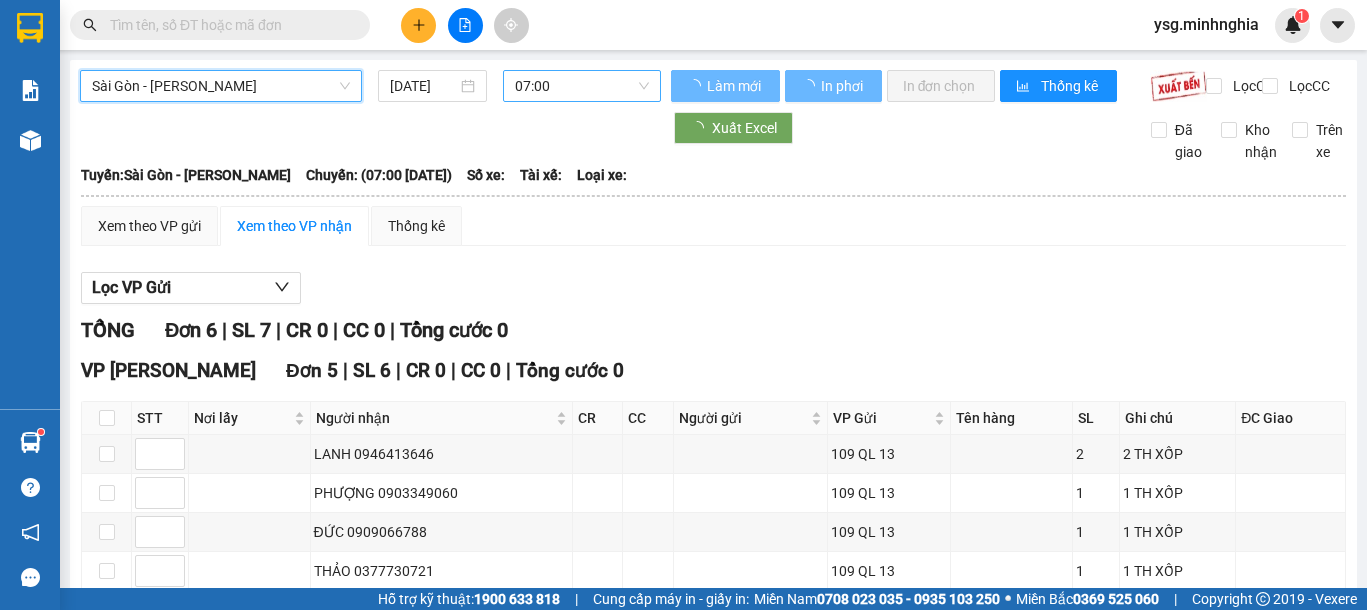 click on "07:00" at bounding box center (582, 86) 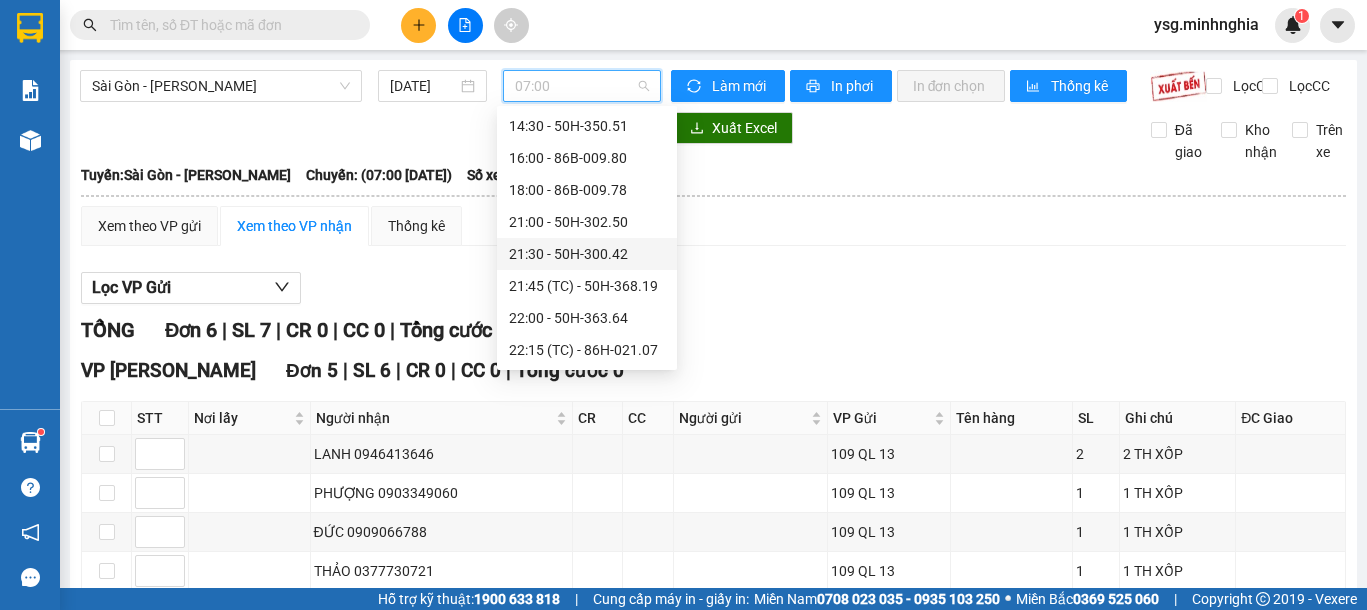 scroll, scrollTop: 0, scrollLeft: 0, axis: both 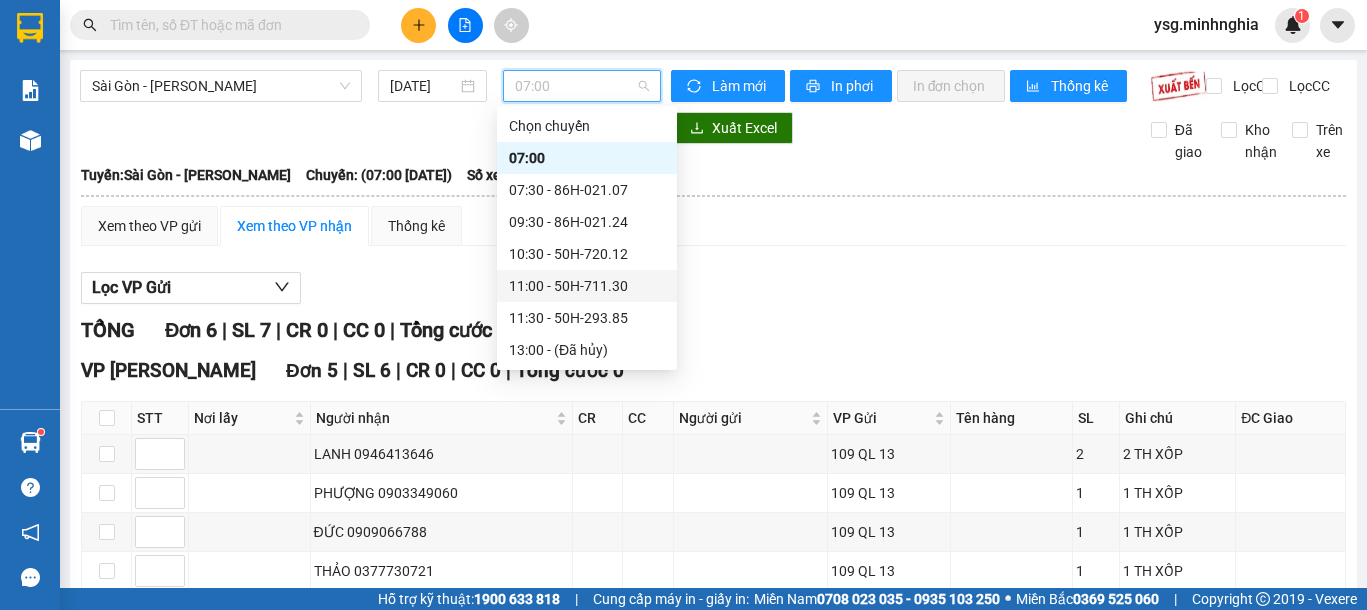 click on "11:00     - 50H-711.30" at bounding box center (587, 286) 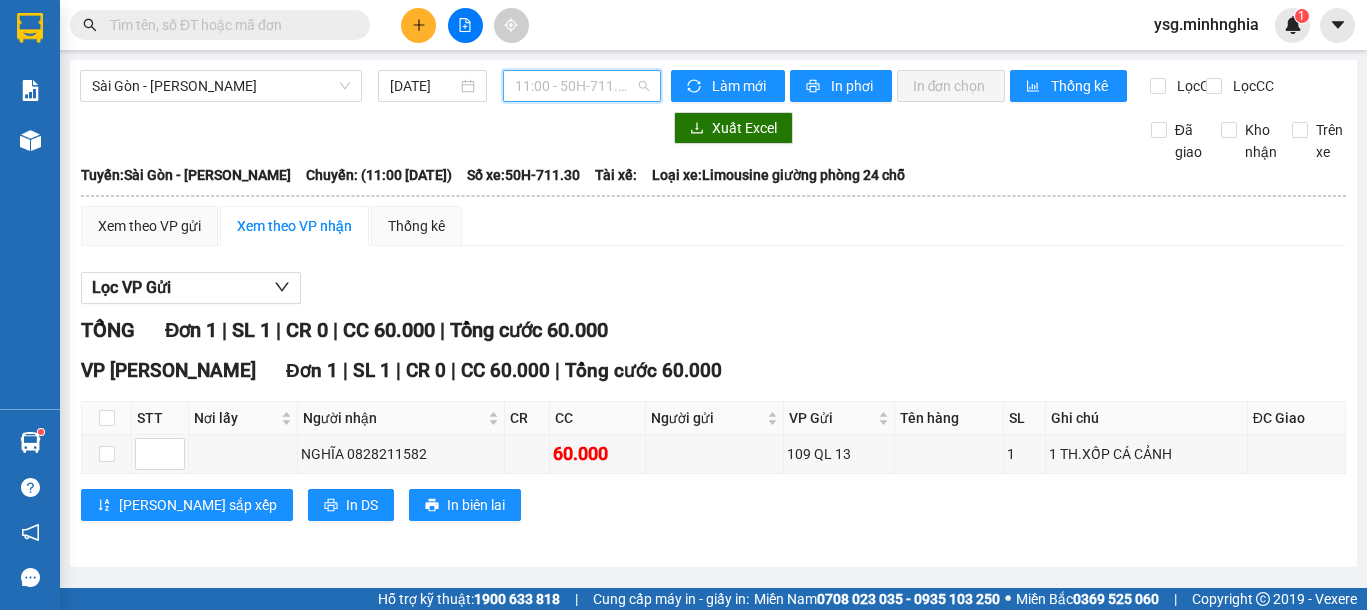 click on "11:00     - 50H-711.30" at bounding box center [582, 86] 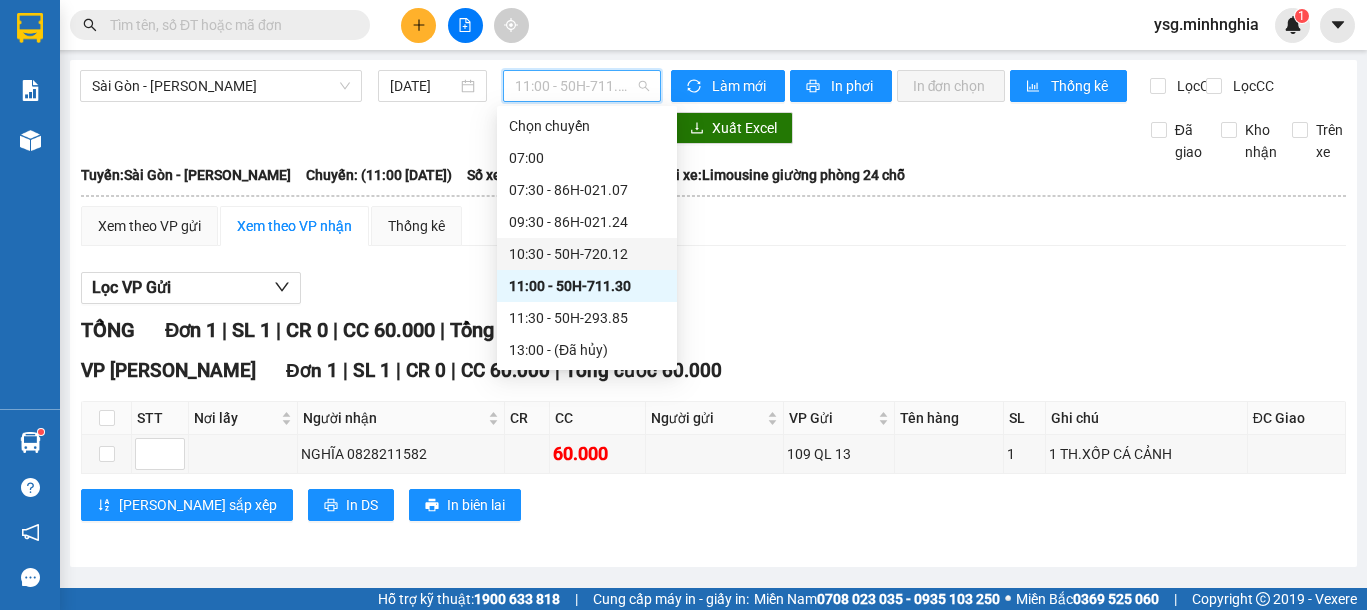 click on "10:30     - 50H-720.12" at bounding box center [587, 254] 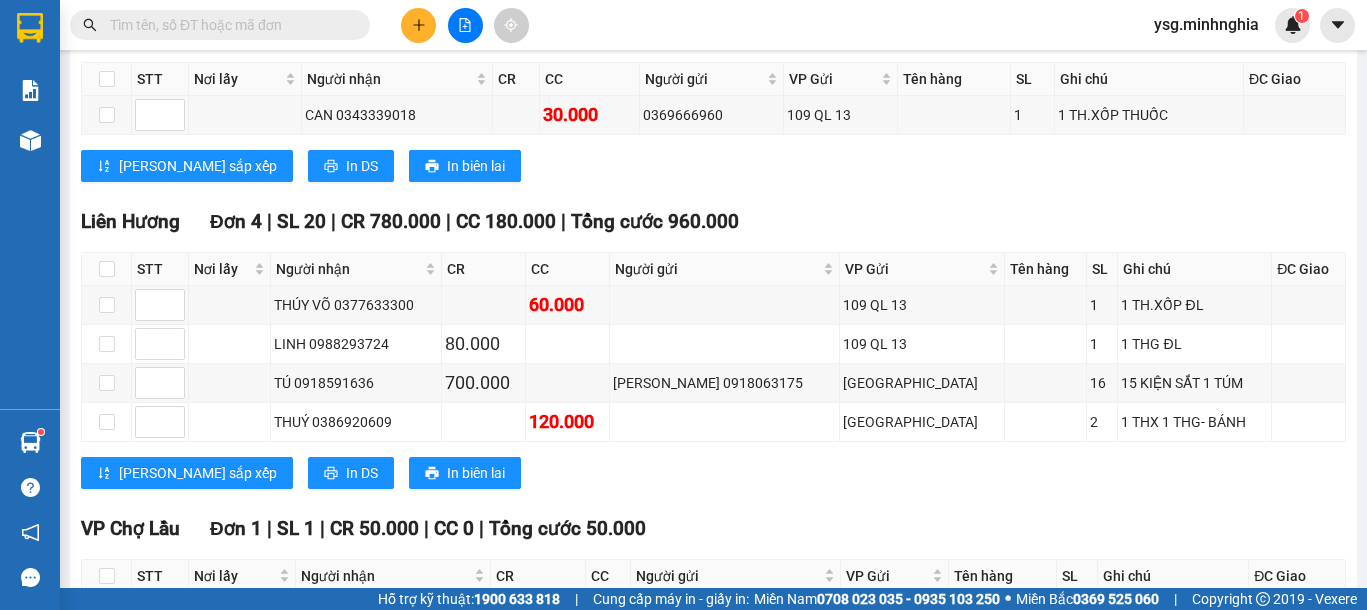 scroll, scrollTop: 573, scrollLeft: 0, axis: vertical 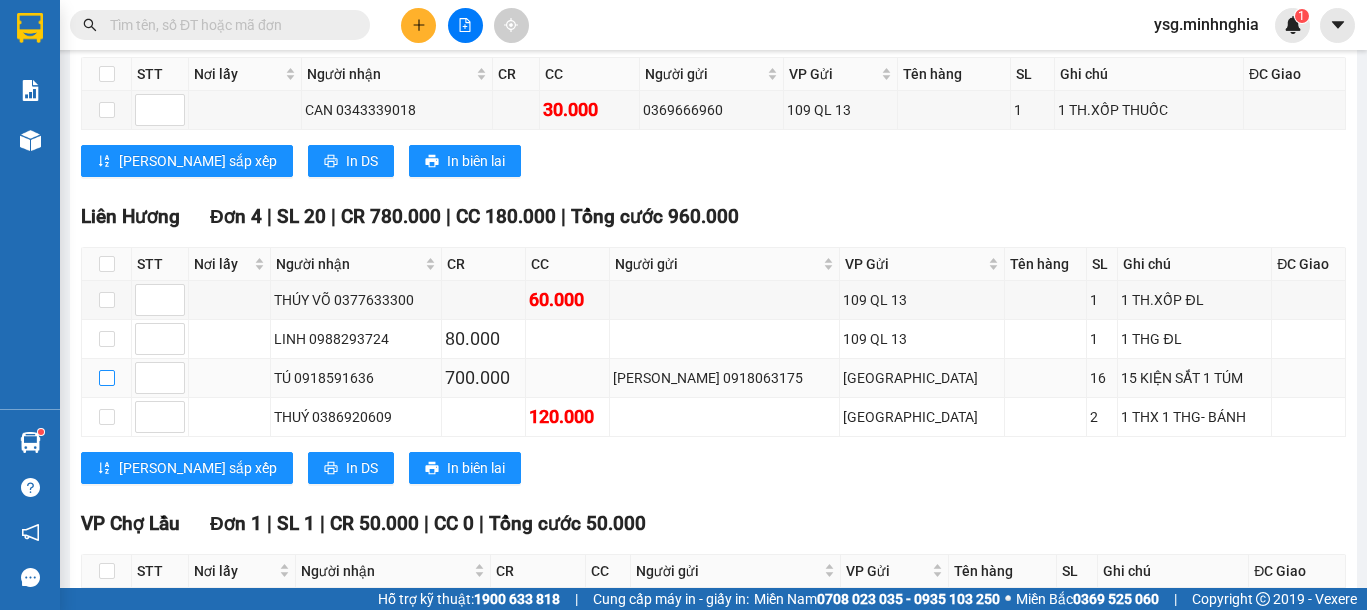 click at bounding box center [107, 378] 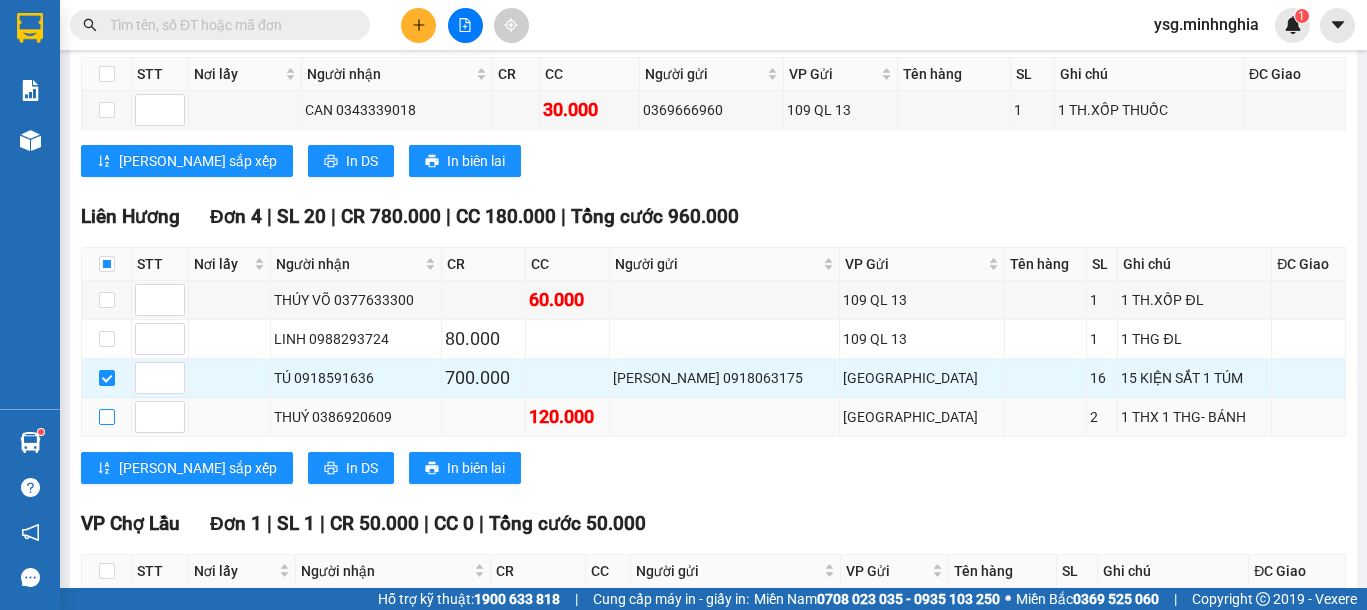 click at bounding box center (107, 417) 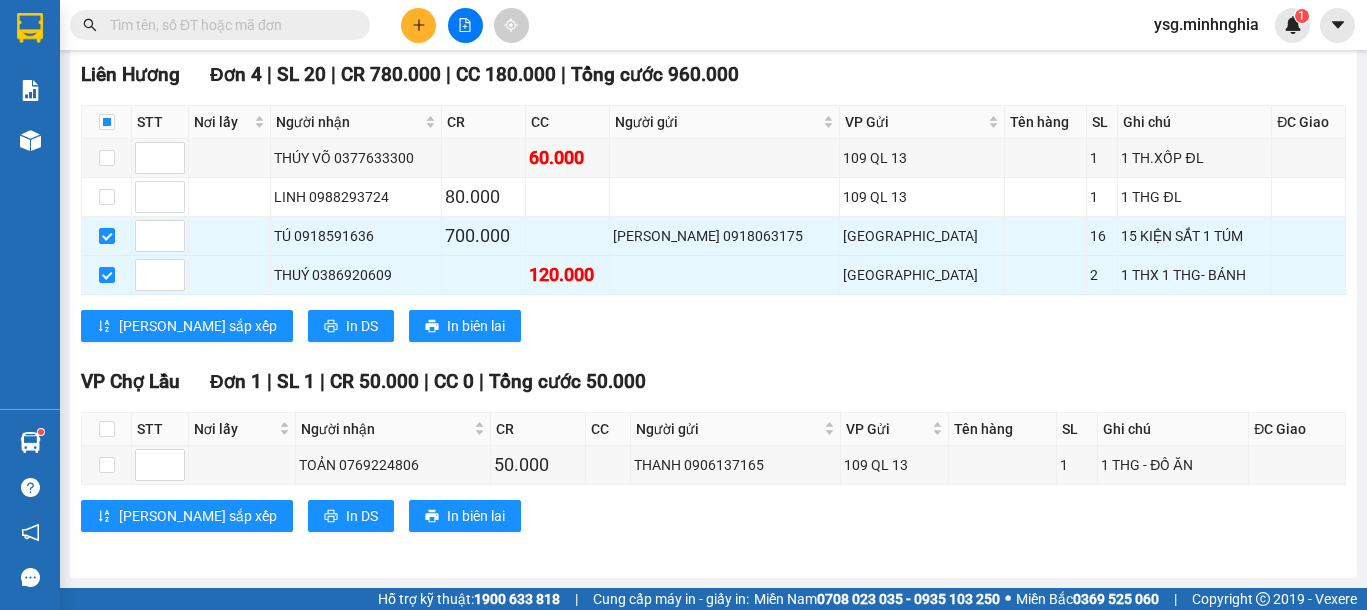 scroll, scrollTop: 332, scrollLeft: 0, axis: vertical 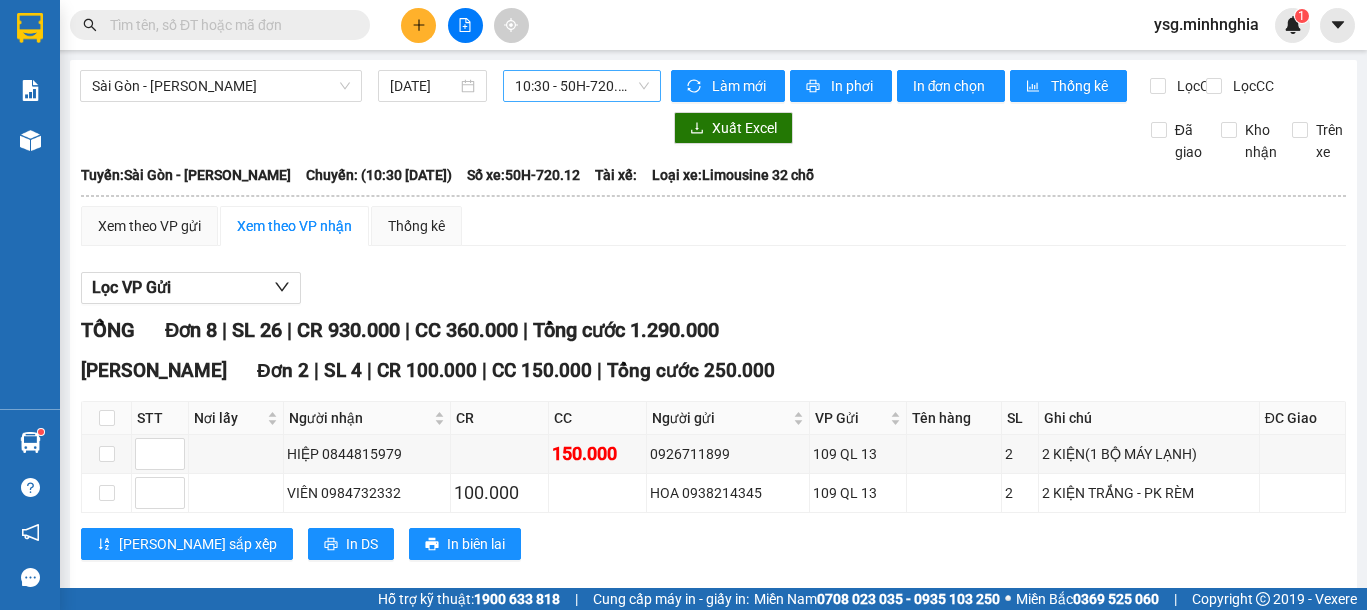 click on "10:30     - 50H-720.12" at bounding box center (582, 86) 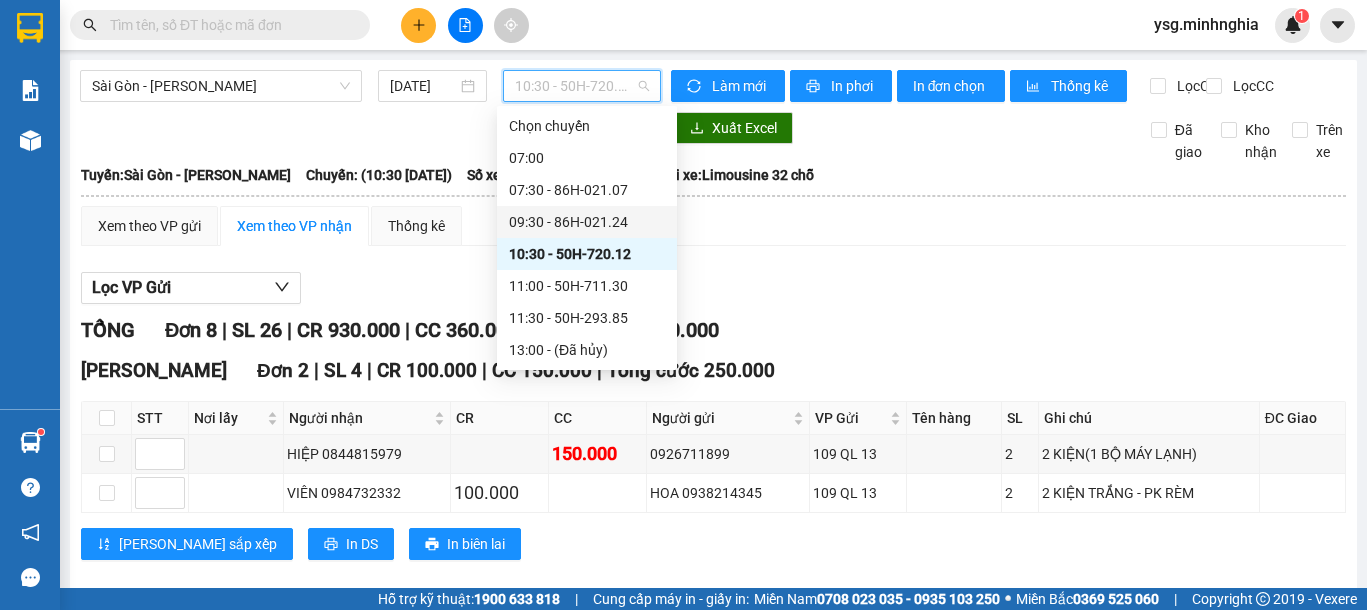 click on "10:30     - 50H-720.12" at bounding box center [587, 254] 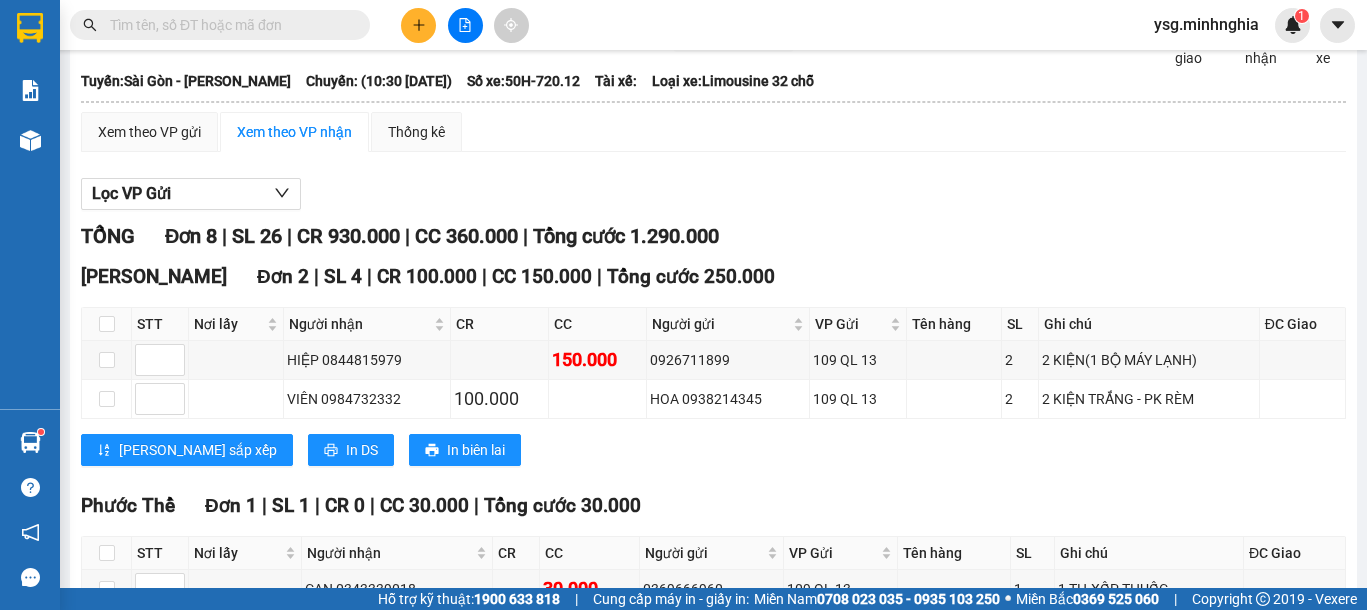 scroll, scrollTop: 0, scrollLeft: 0, axis: both 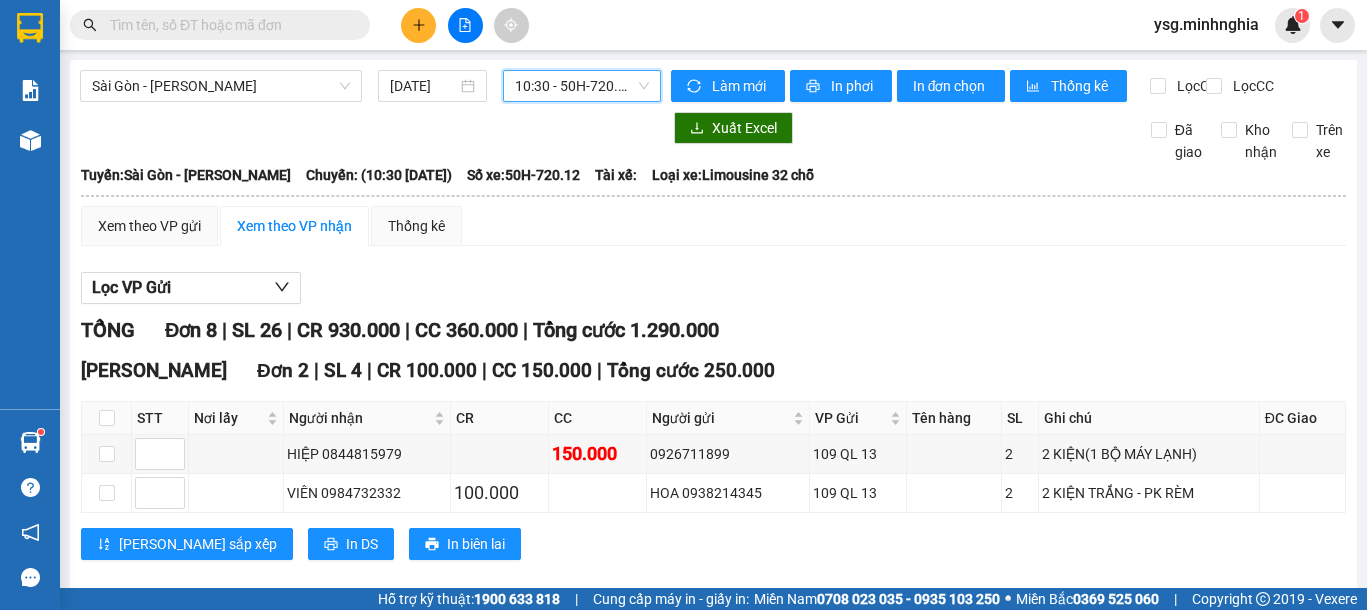 click on "10:30     - 50H-720.12" at bounding box center (582, 86) 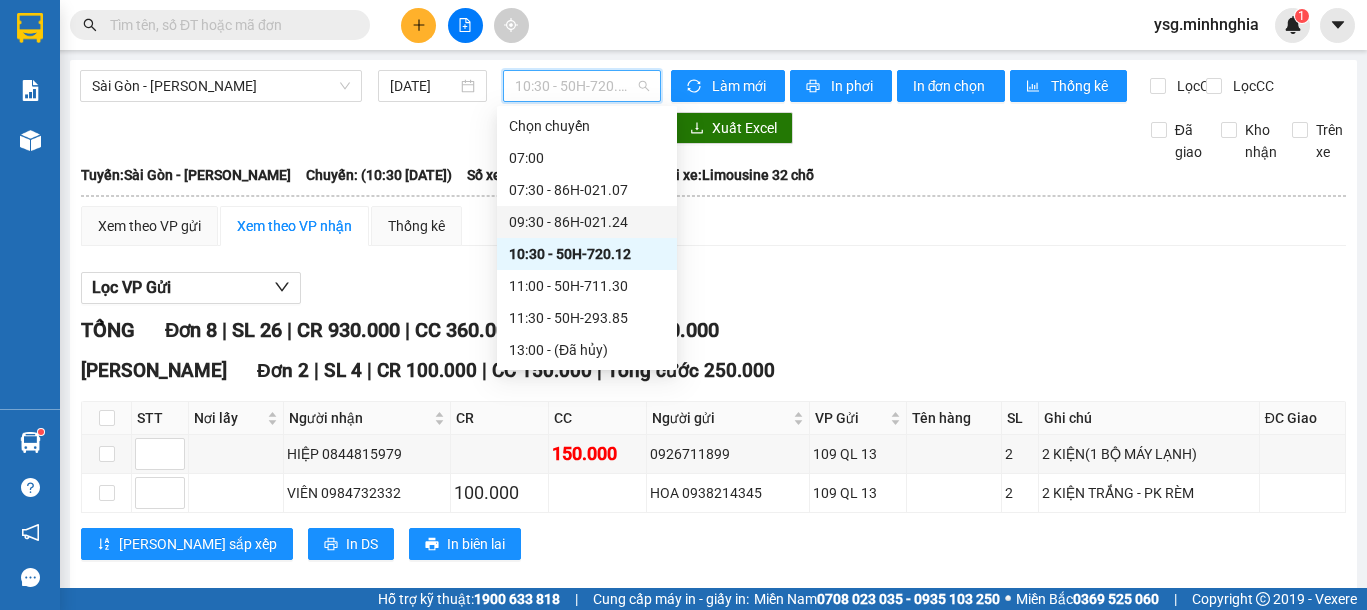 drag, startPoint x: 544, startPoint y: 218, endPoint x: 626, endPoint y: 17, distance: 217.08293 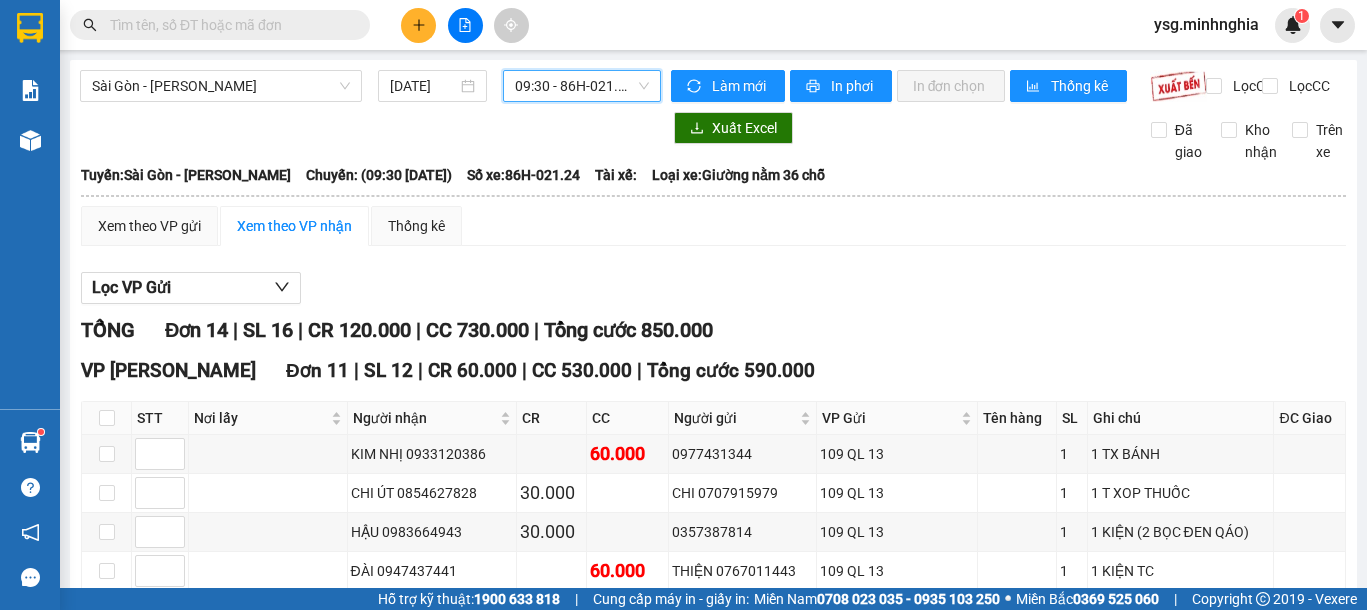 click on "09:30     - 86H-021.24" at bounding box center [582, 86] 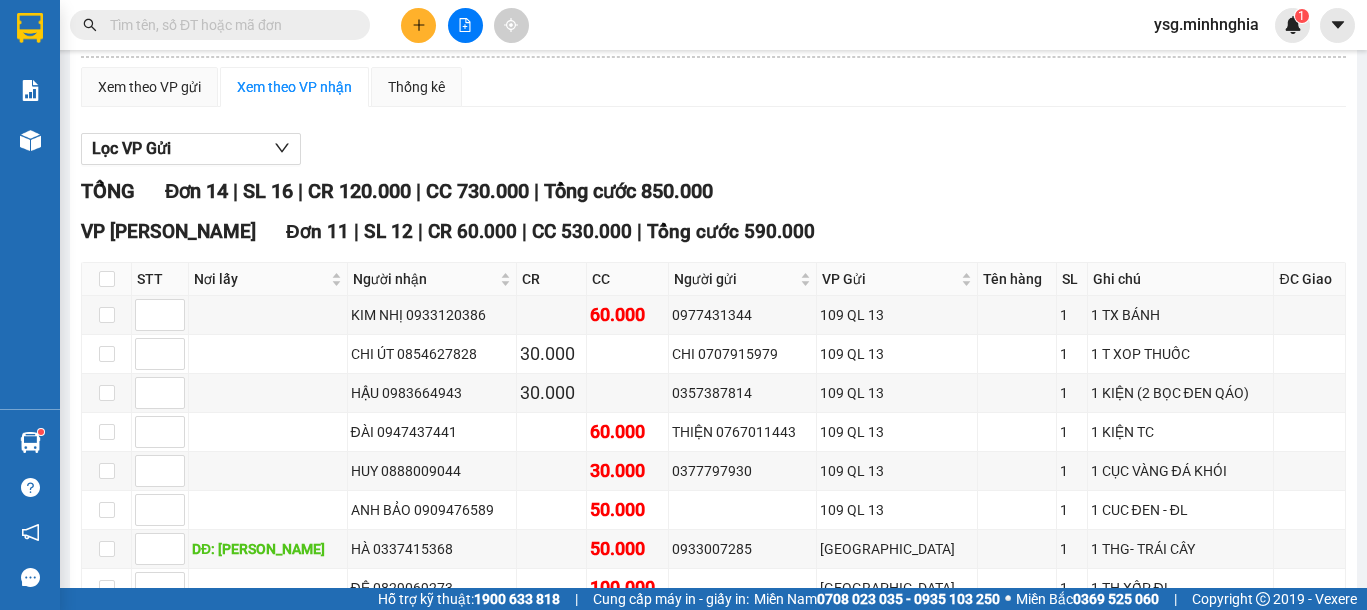scroll, scrollTop: 0, scrollLeft: 0, axis: both 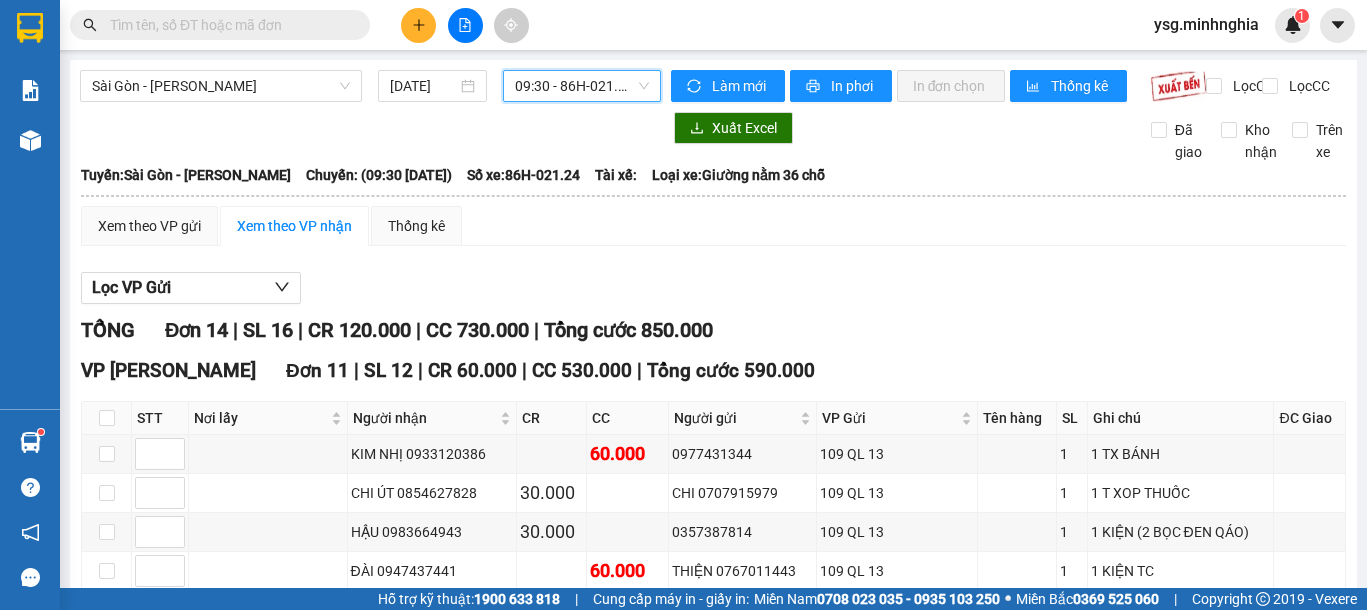click on "09:30     - 86H-021.24" at bounding box center [582, 86] 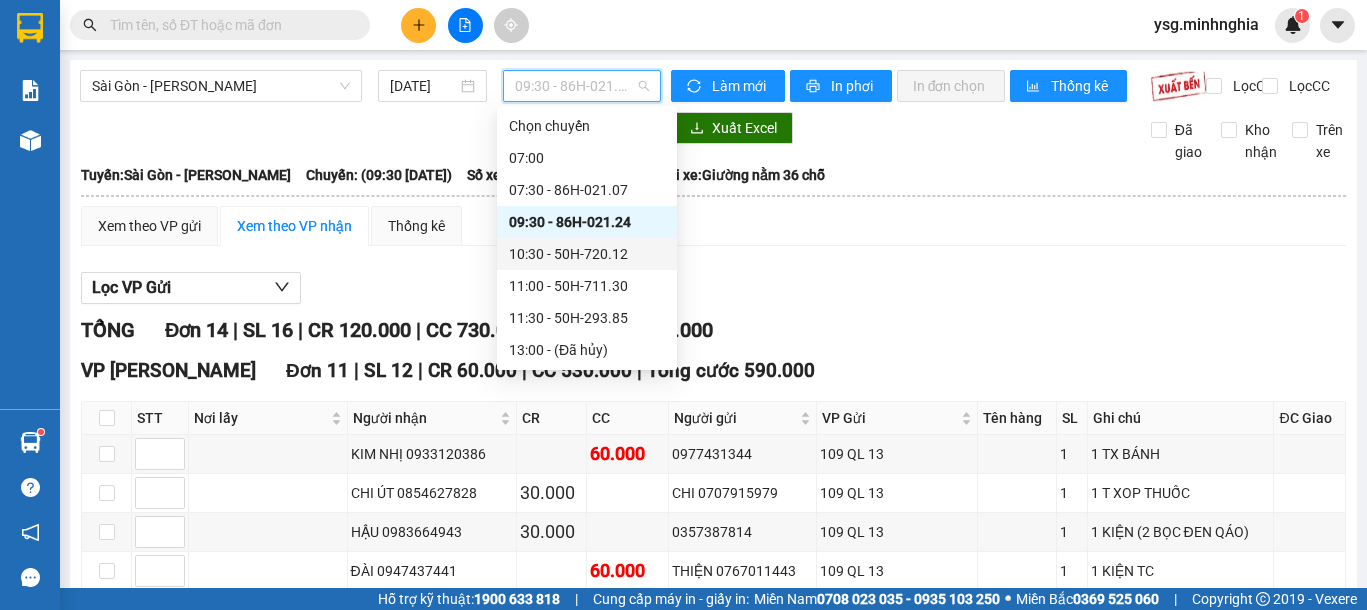 click on "10:30     - 50H-720.12" at bounding box center (587, 254) 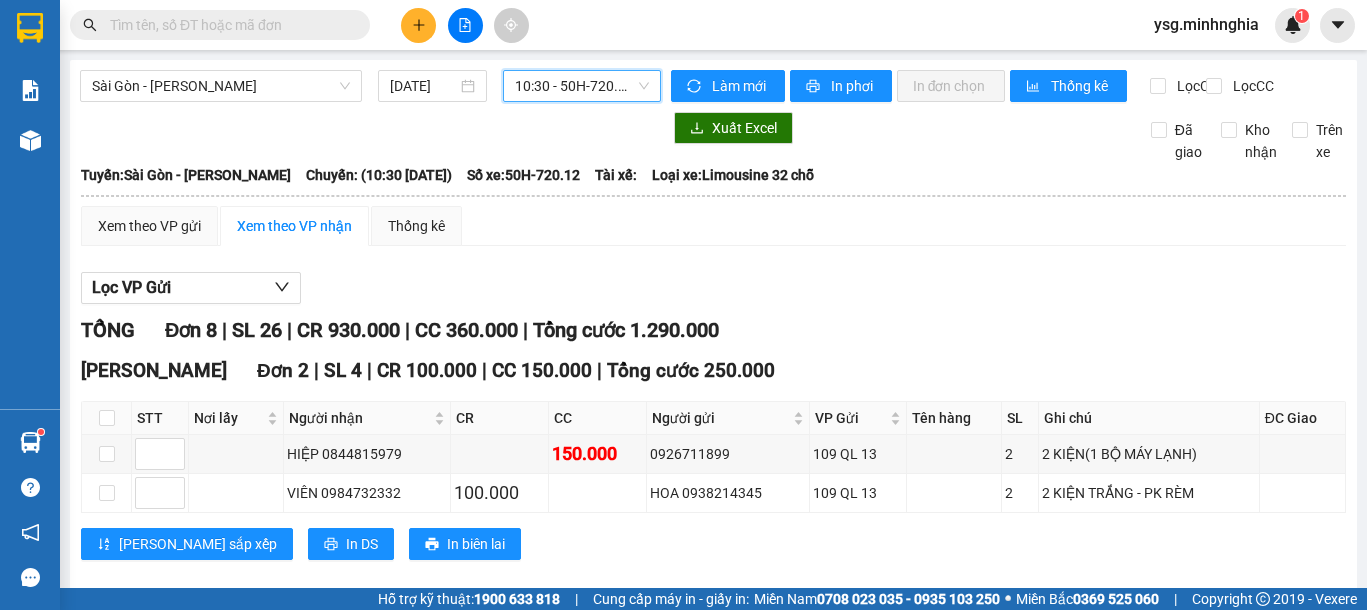 scroll, scrollTop: 65, scrollLeft: 0, axis: vertical 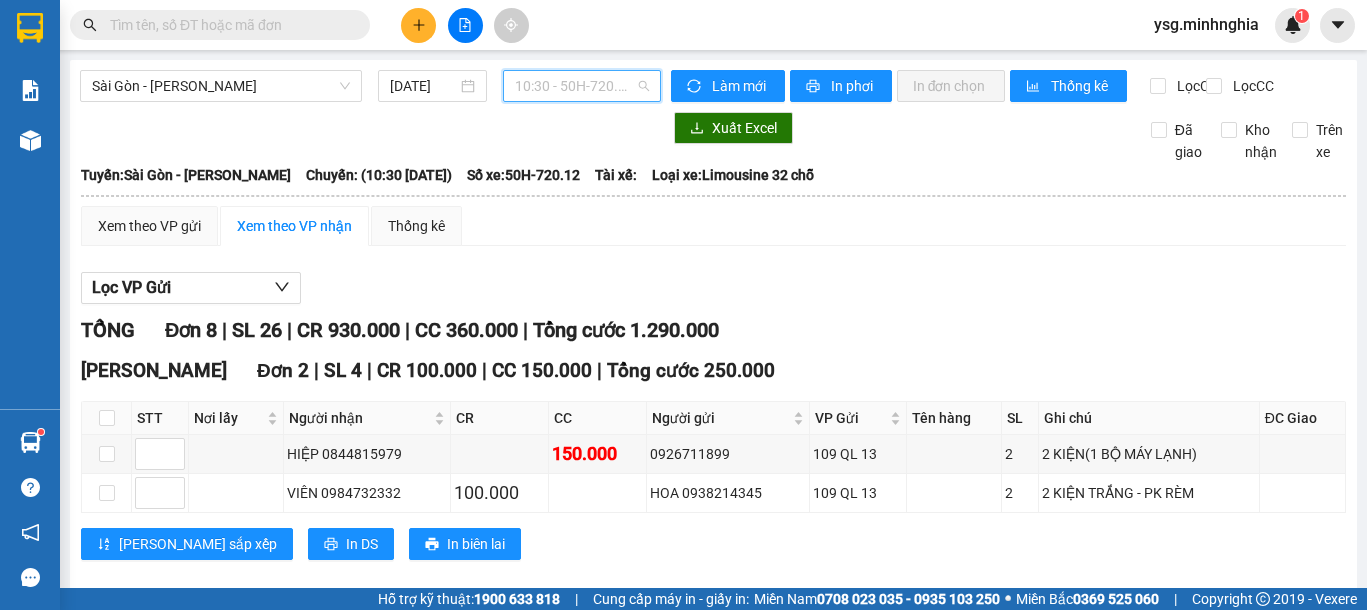 drag, startPoint x: 554, startPoint y: 98, endPoint x: 552, endPoint y: 124, distance: 26.076809 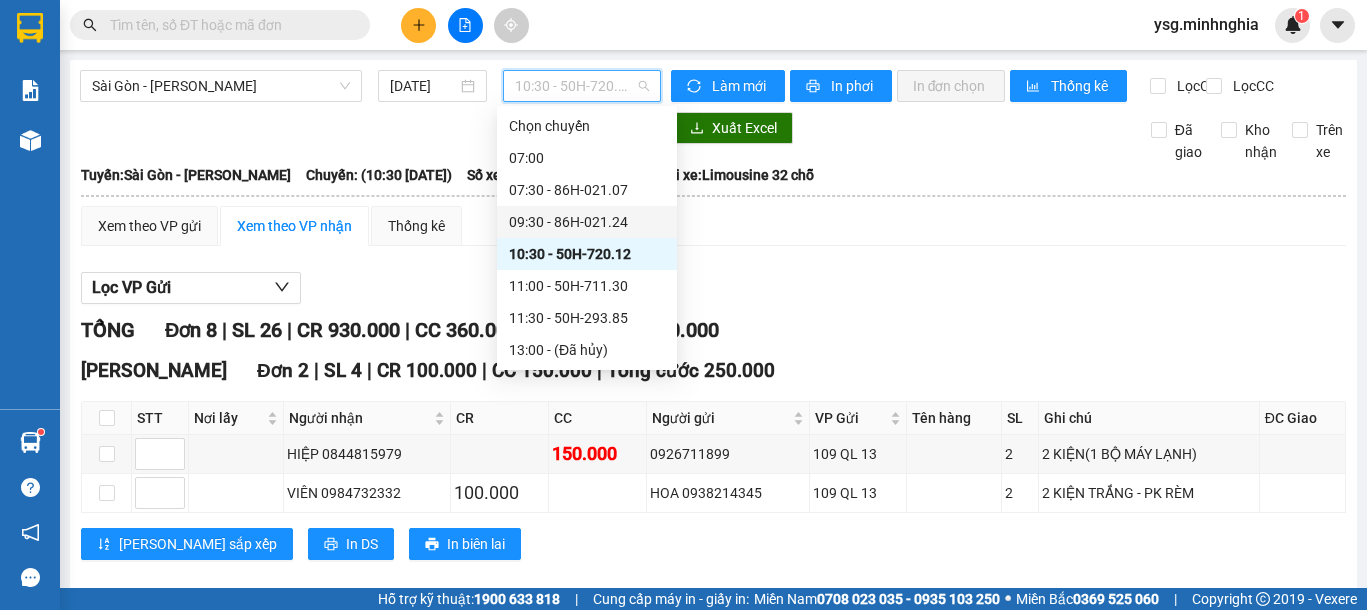 click on "09:30     - 86H-021.24" at bounding box center [587, 222] 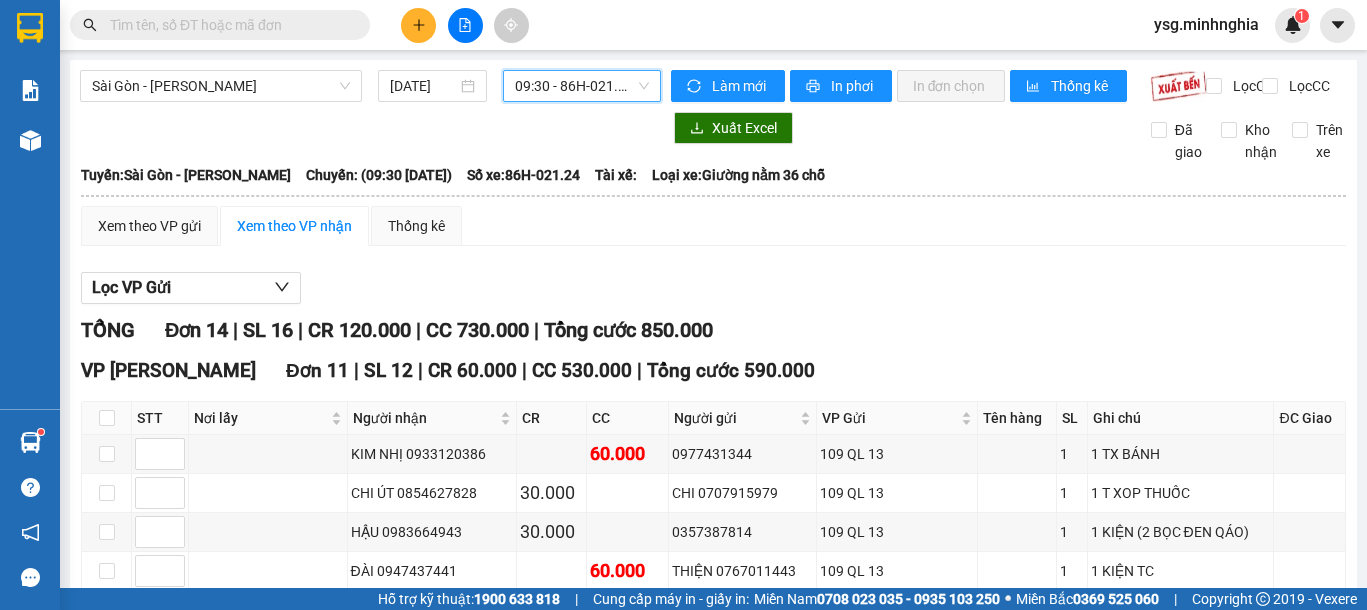 click on "09:30     - 86H-021.24" at bounding box center [582, 86] 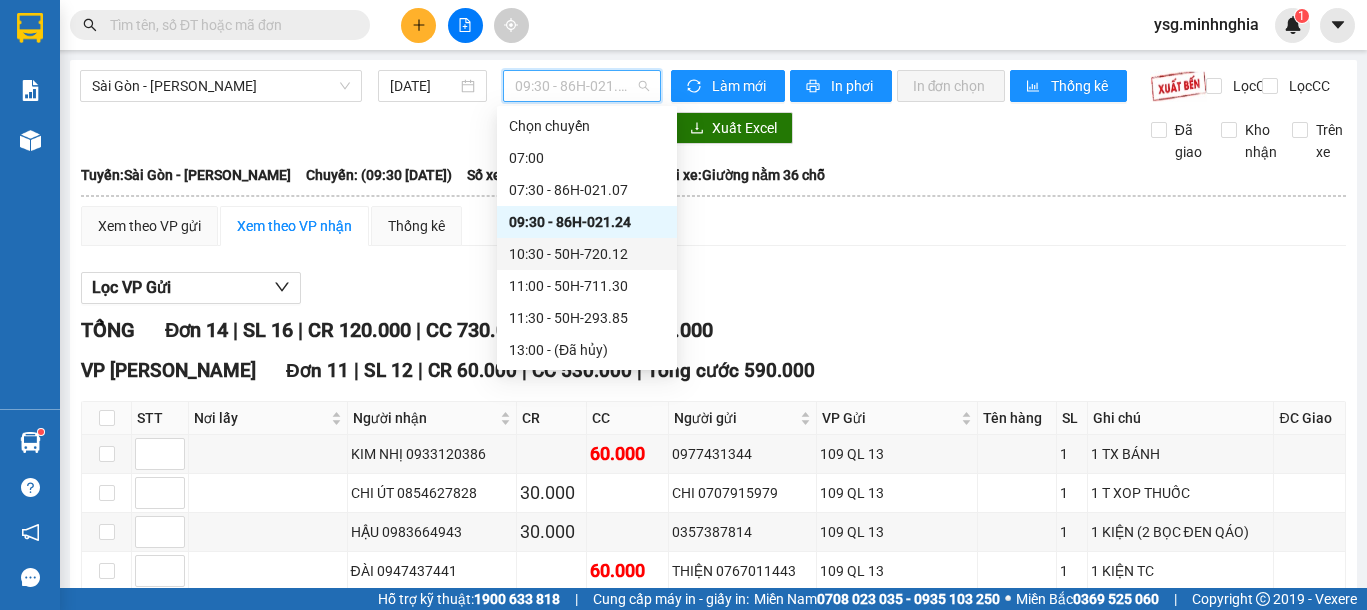 click on "10:30     - 50H-720.12" at bounding box center (587, 254) 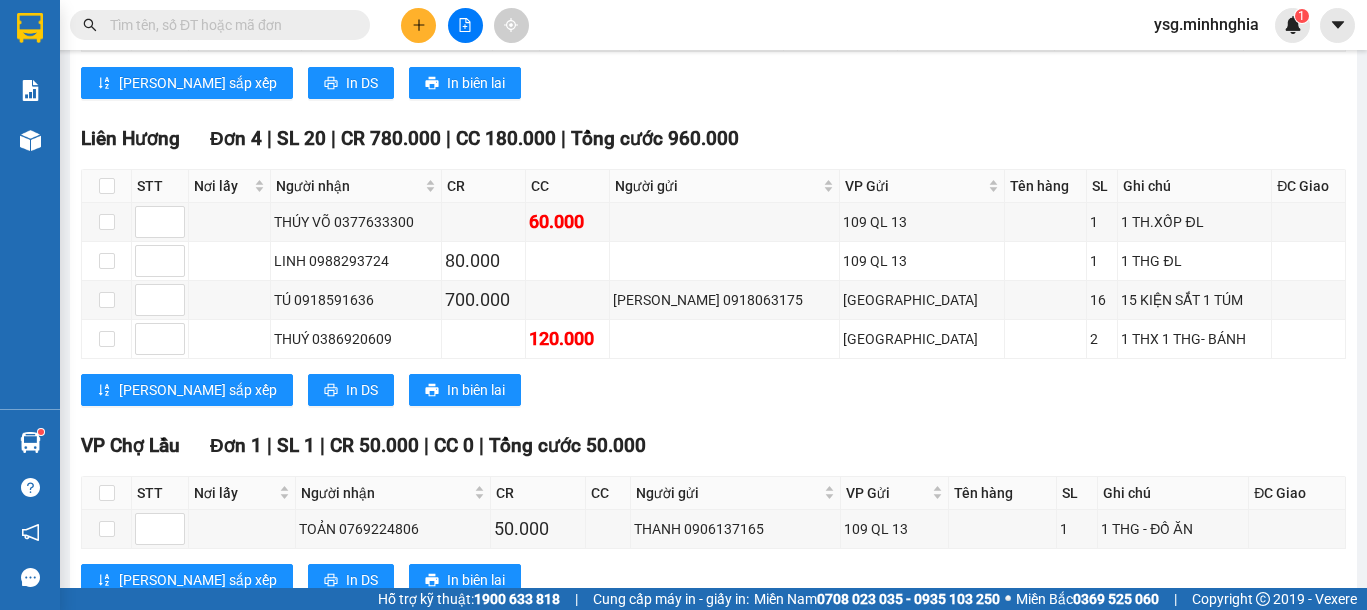 scroll, scrollTop: 671, scrollLeft: 0, axis: vertical 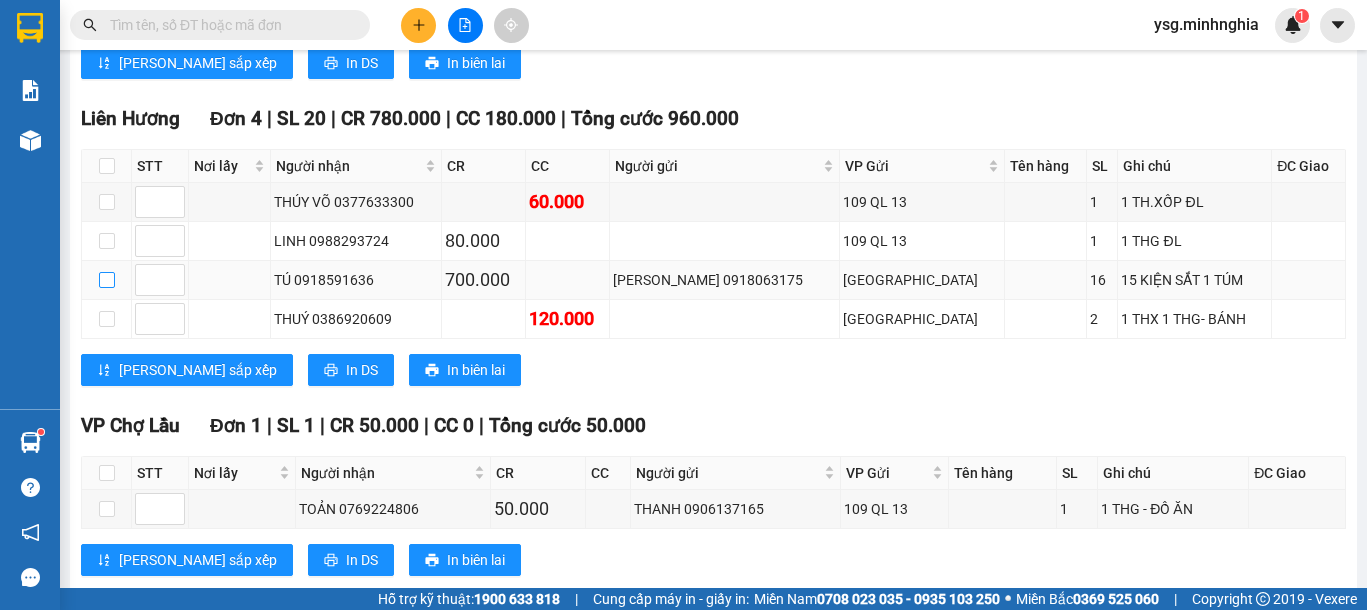 drag, startPoint x: 111, startPoint y: 299, endPoint x: 97, endPoint y: 325, distance: 29.529646 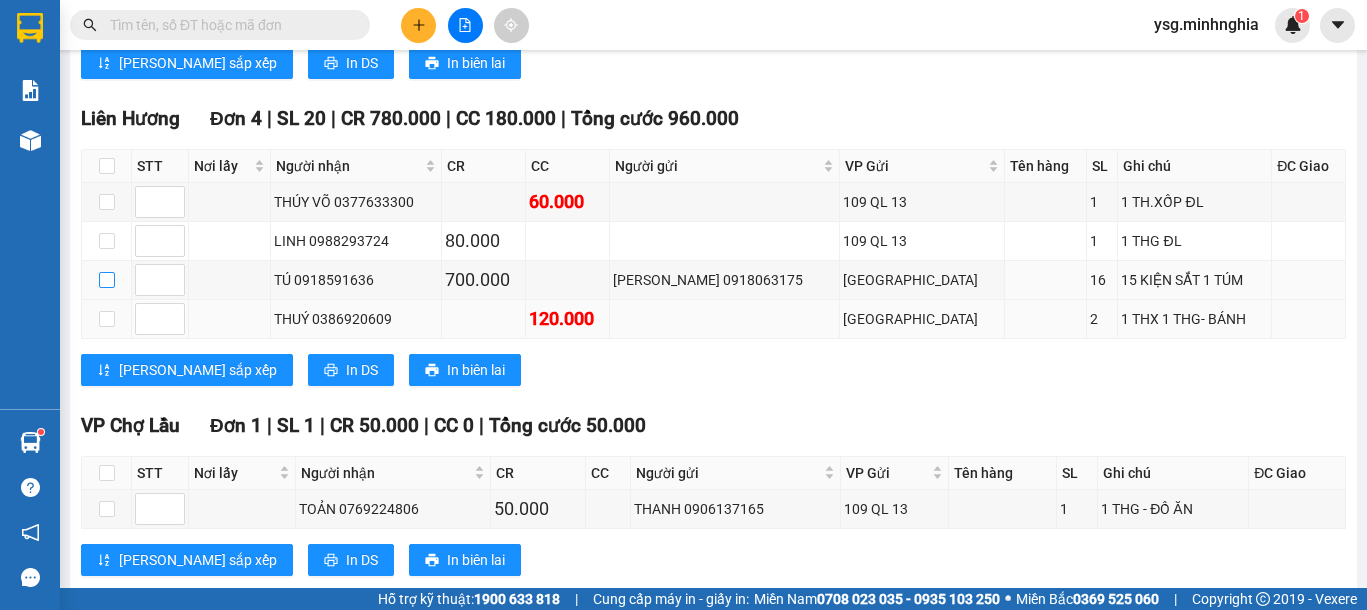 click at bounding box center (107, 280) 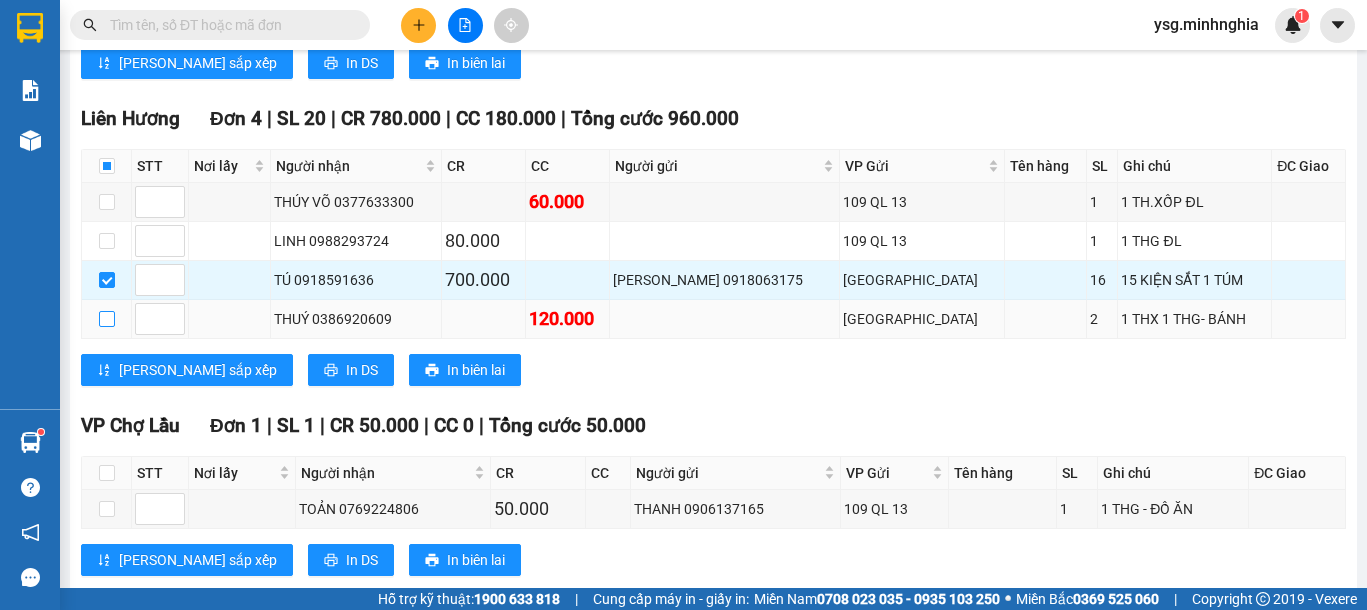 click at bounding box center [107, 319] 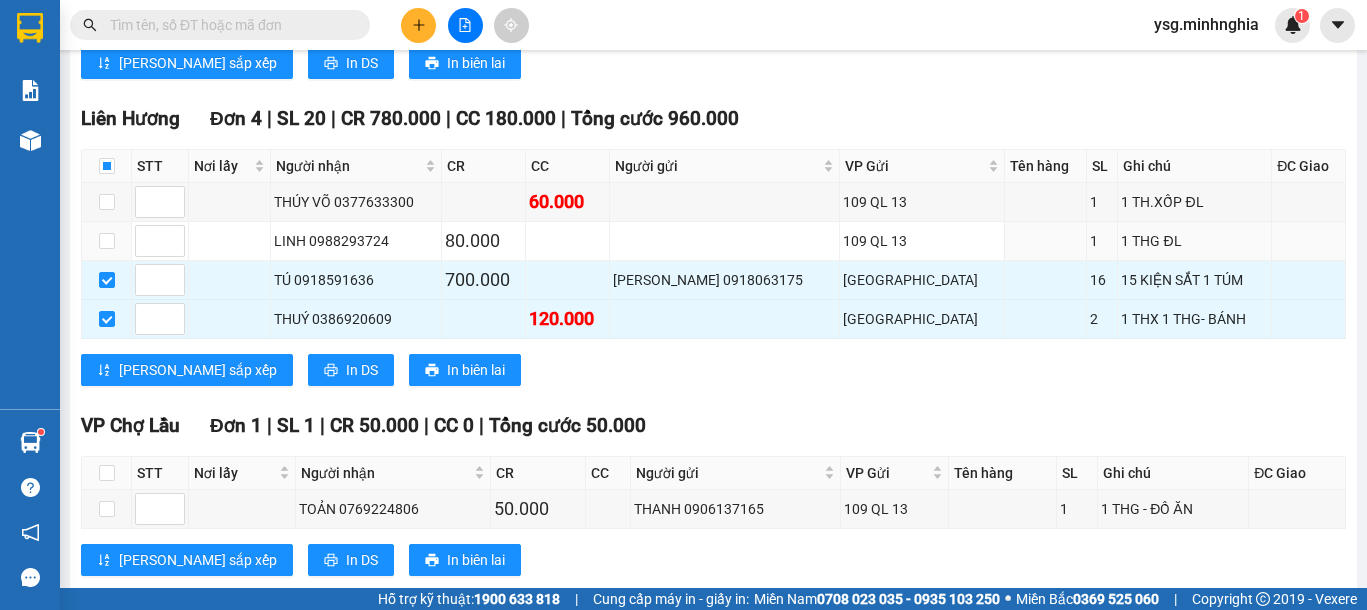 scroll, scrollTop: 0, scrollLeft: 0, axis: both 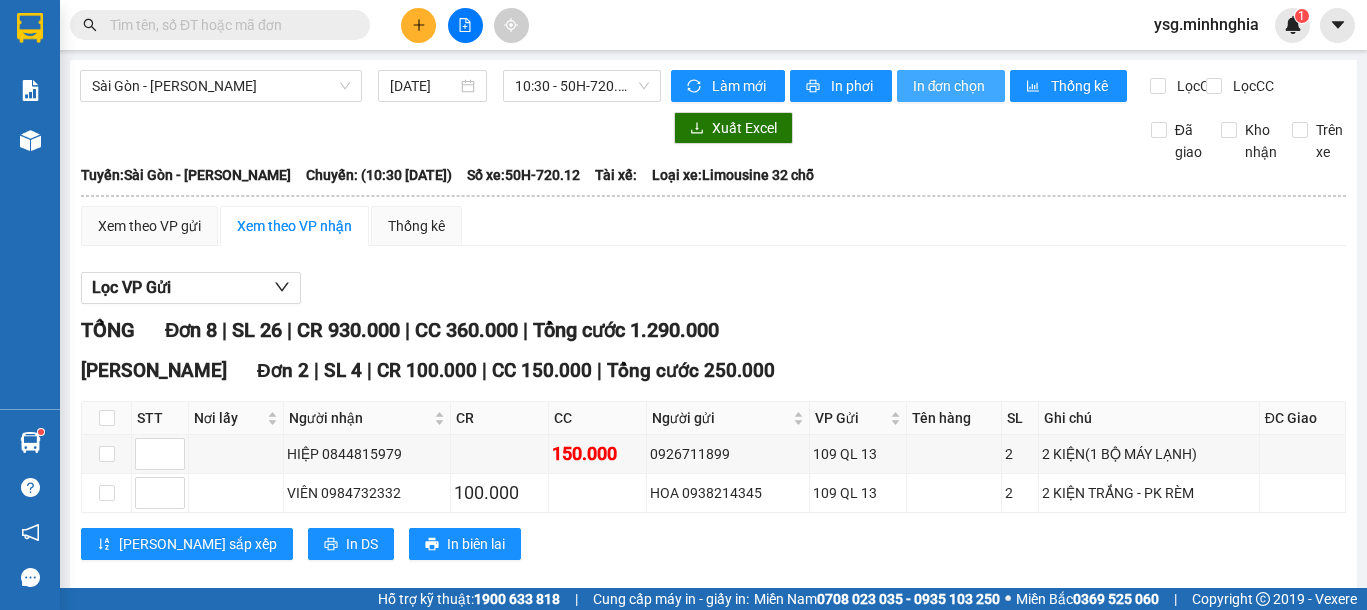 click on "In đơn chọn" at bounding box center (951, 86) 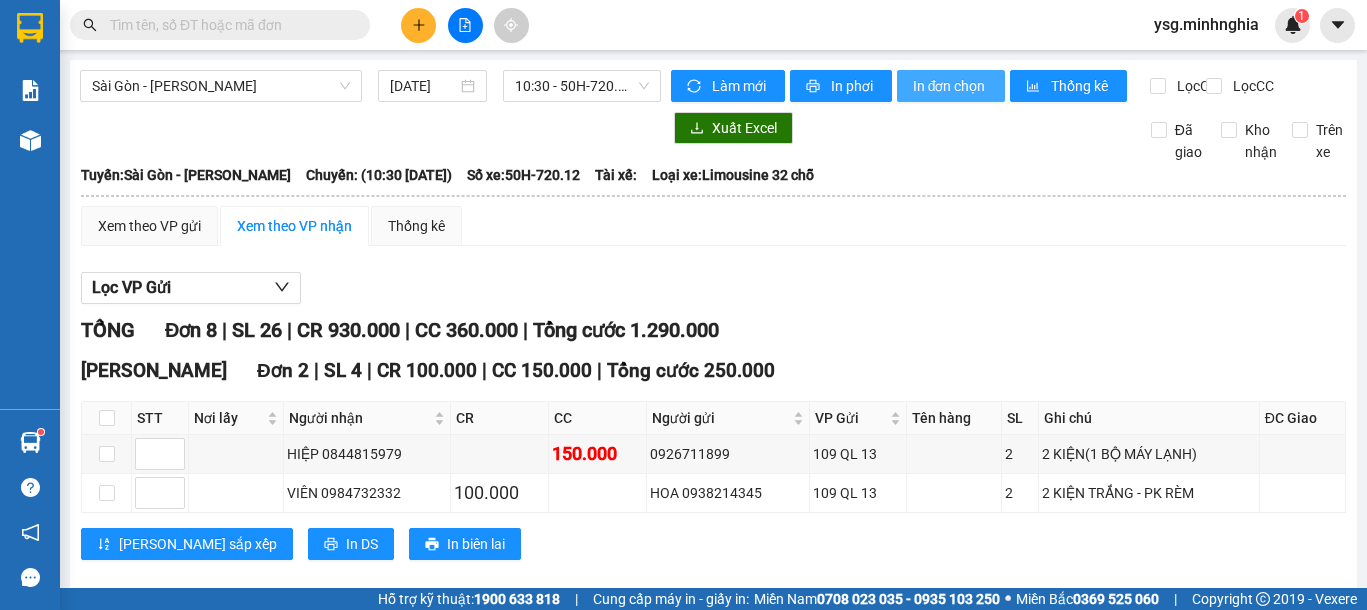 scroll, scrollTop: 0, scrollLeft: 0, axis: both 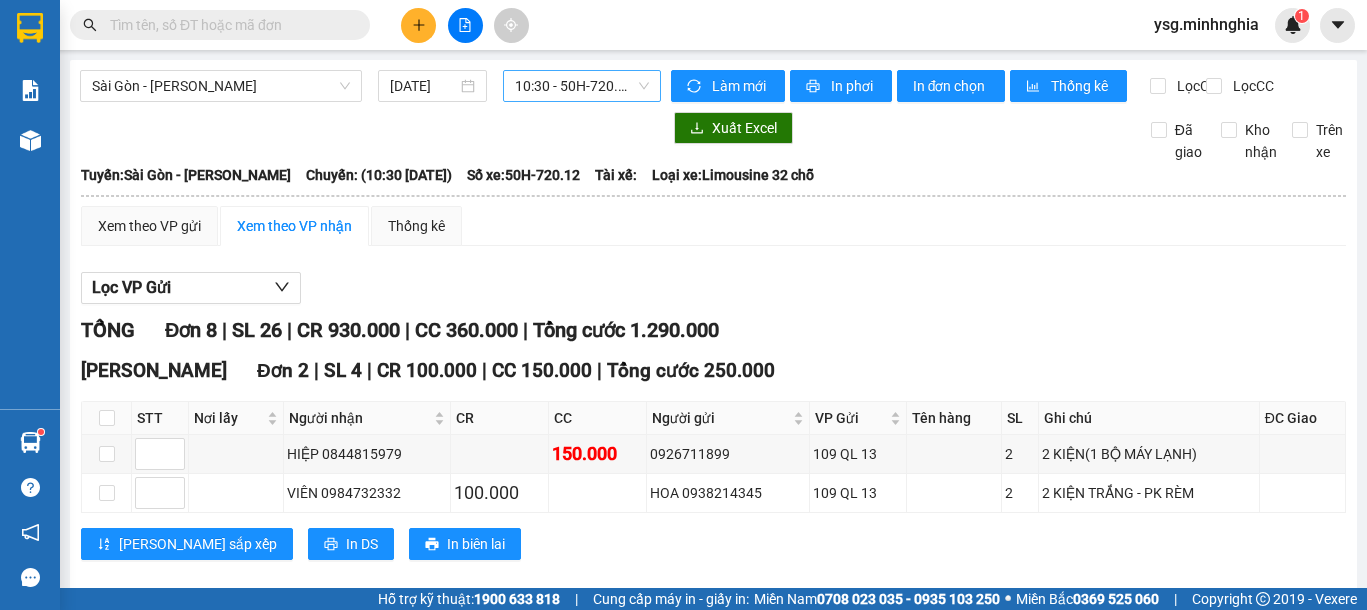 click on "10:30     - 50H-720.12" at bounding box center [582, 86] 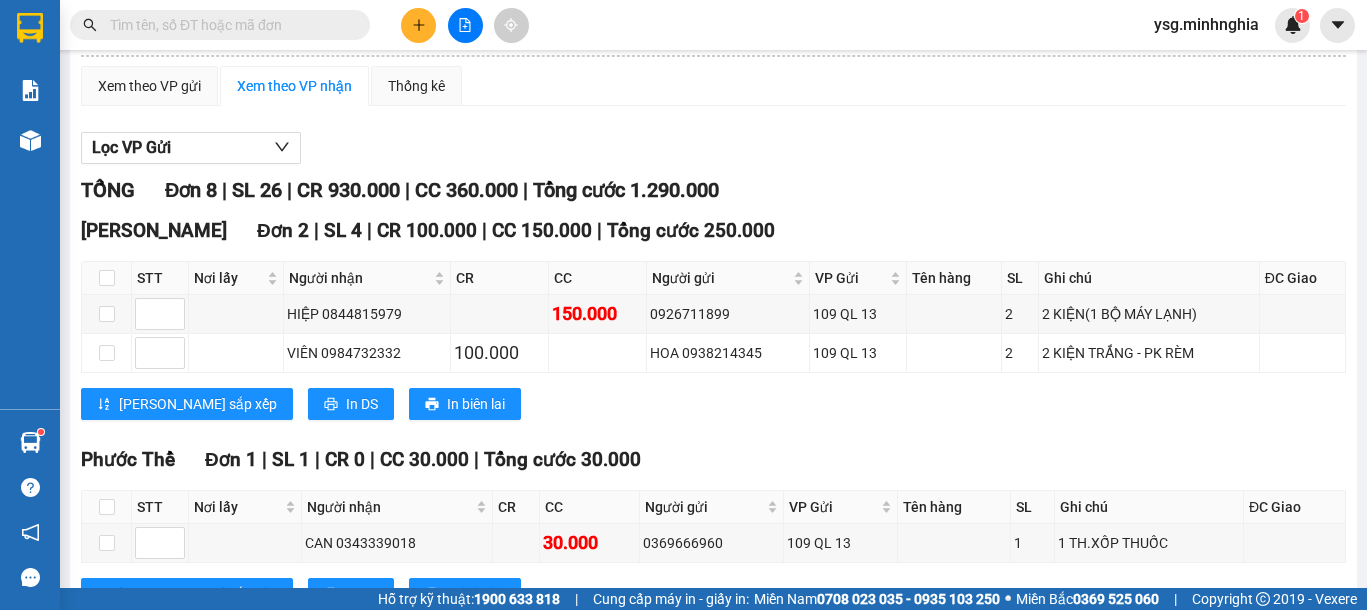 scroll, scrollTop: 143, scrollLeft: 0, axis: vertical 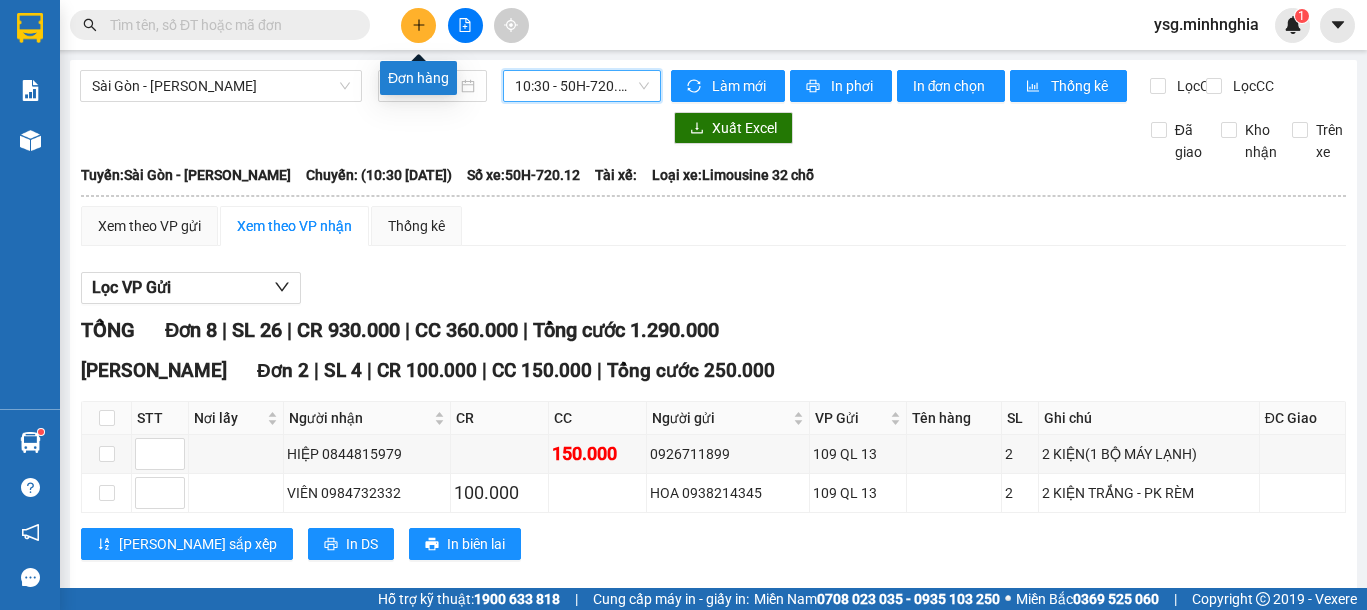 click at bounding box center [418, 25] 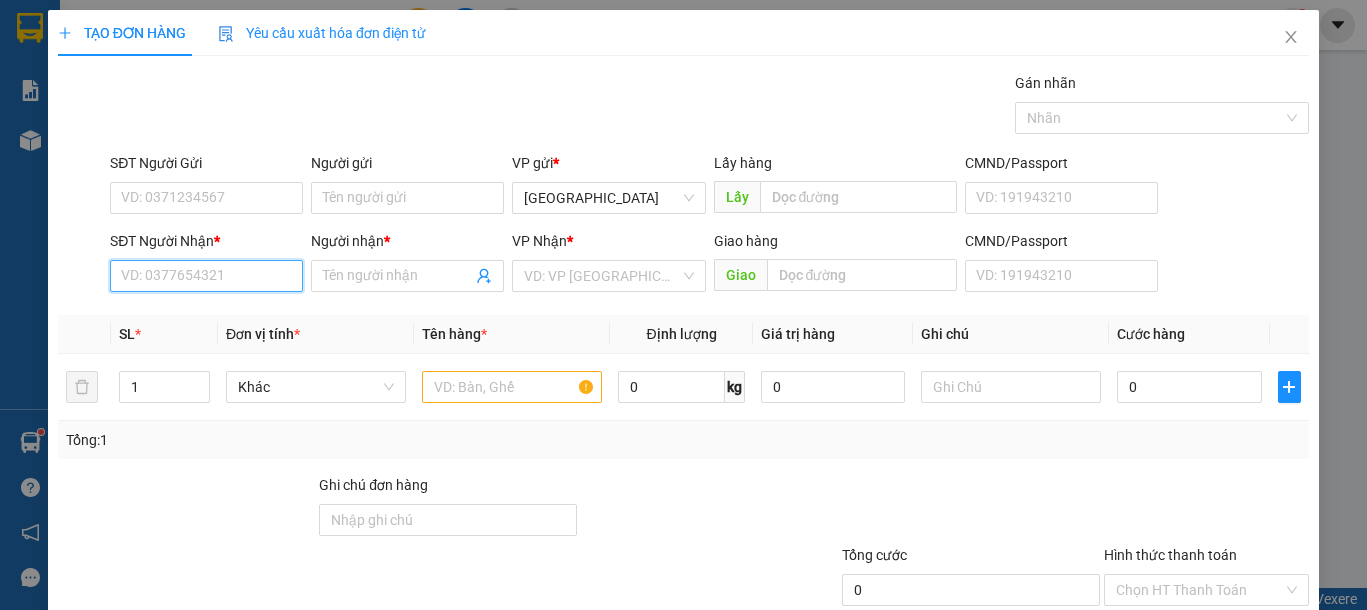 click on "SĐT Người Nhận  *" at bounding box center (206, 276) 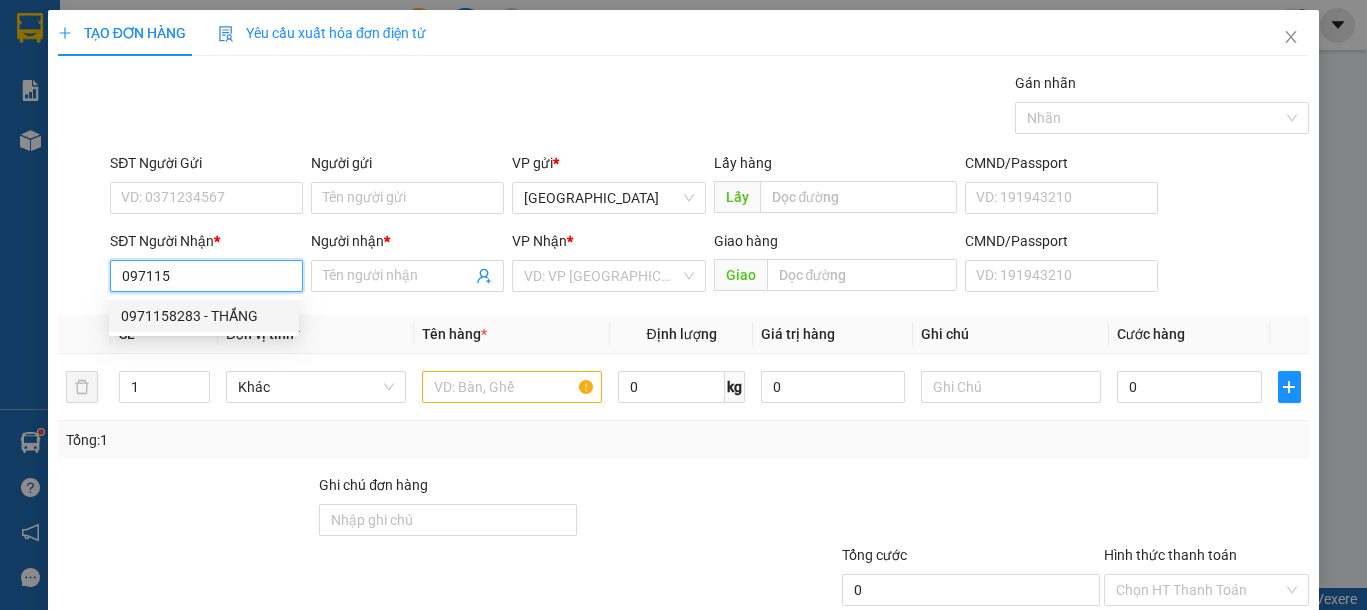 click on "0971158283 - THẮNG" at bounding box center [204, 316] 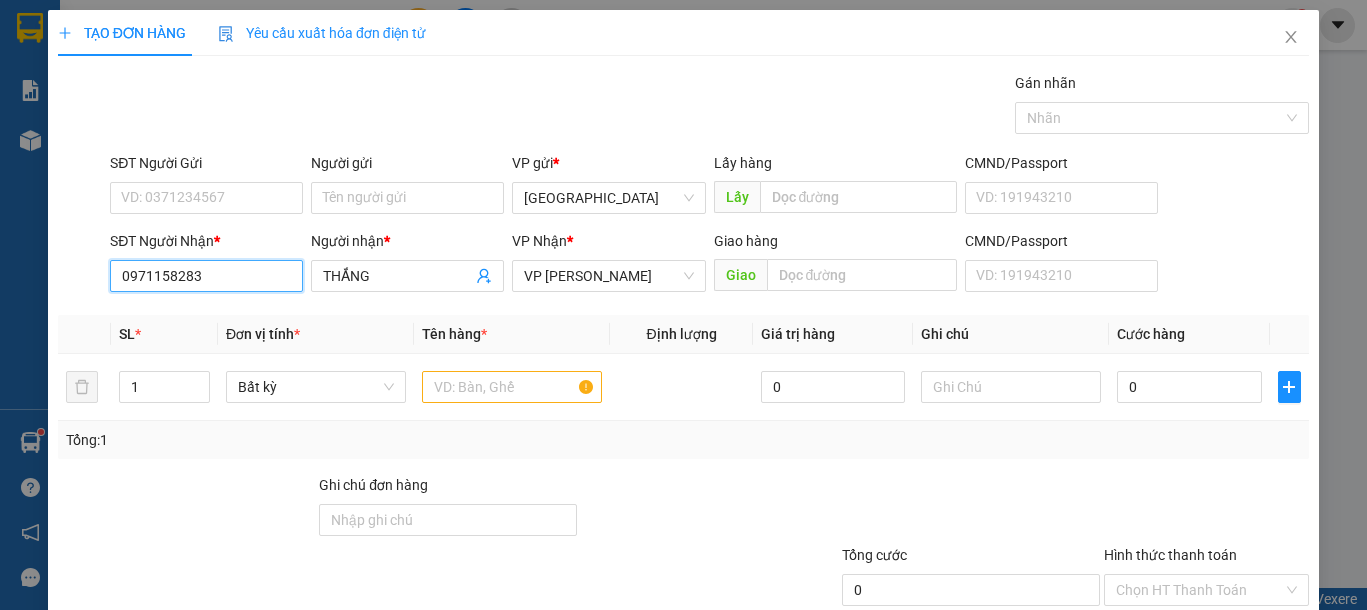 drag, startPoint x: 251, startPoint y: 272, endPoint x: 0, endPoint y: 275, distance: 251.01793 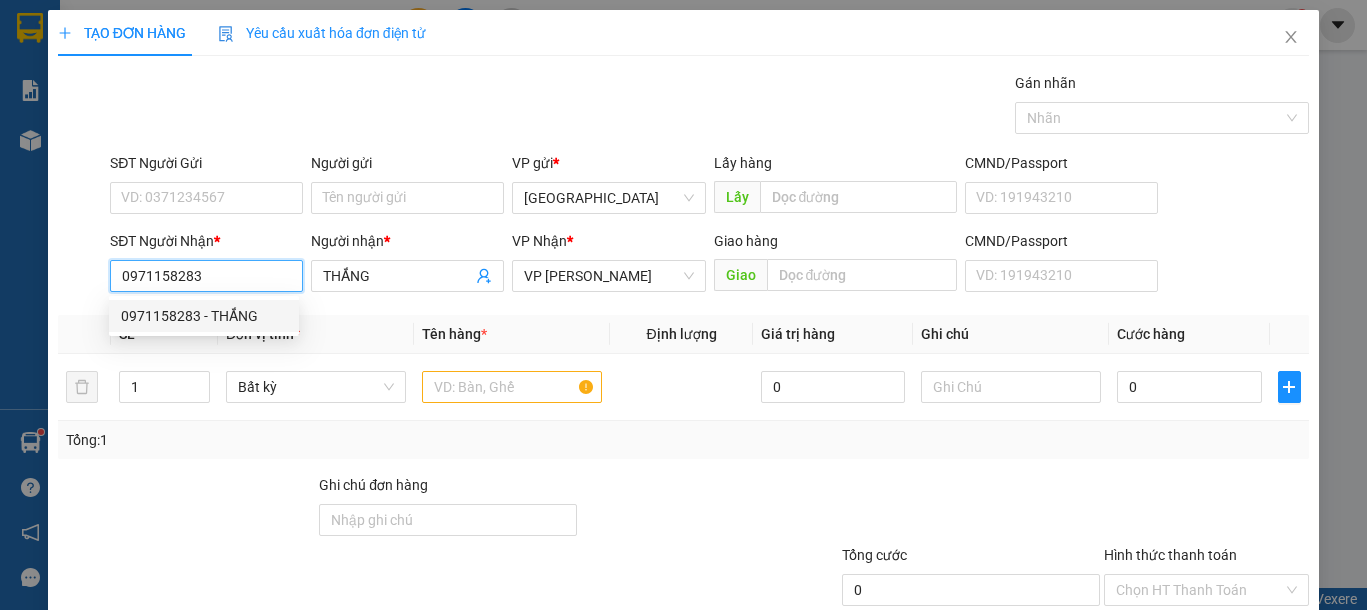 type on "0971158283" 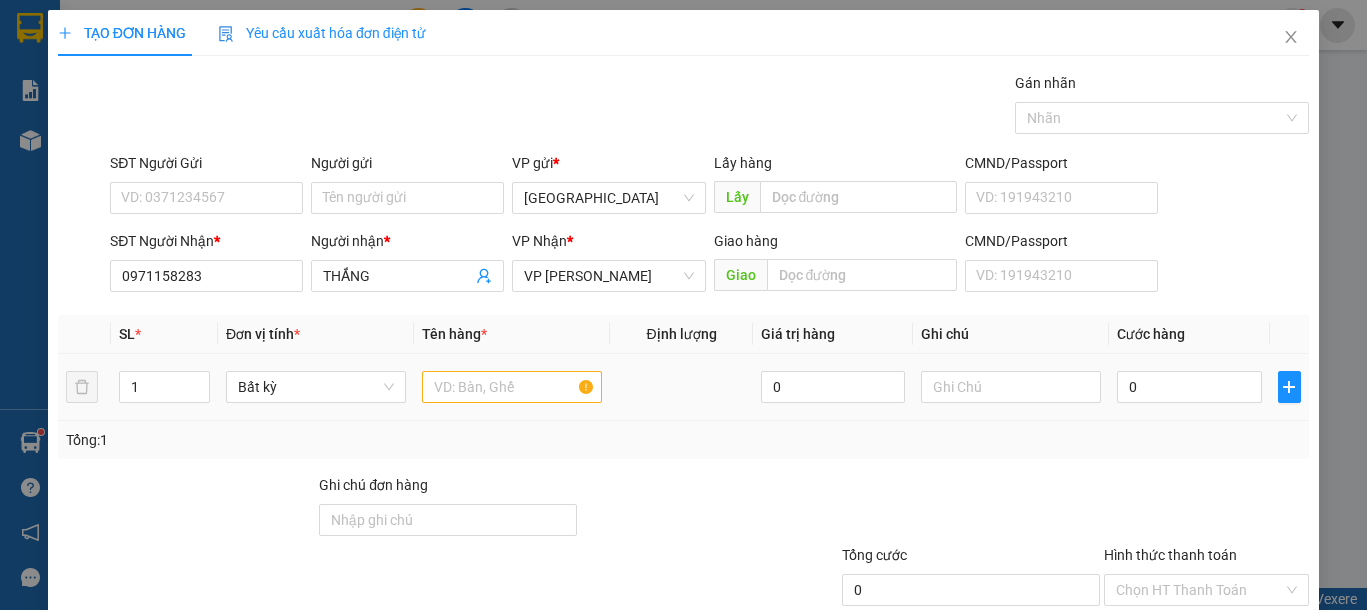 click at bounding box center (512, 387) 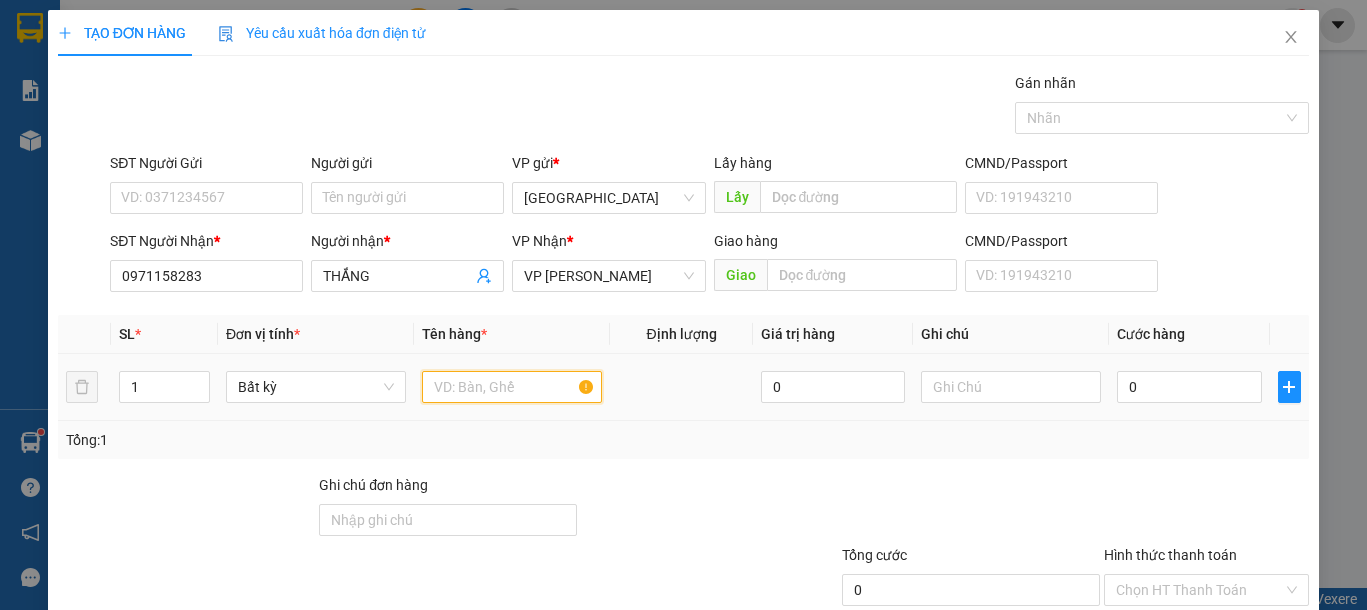 click at bounding box center [512, 387] 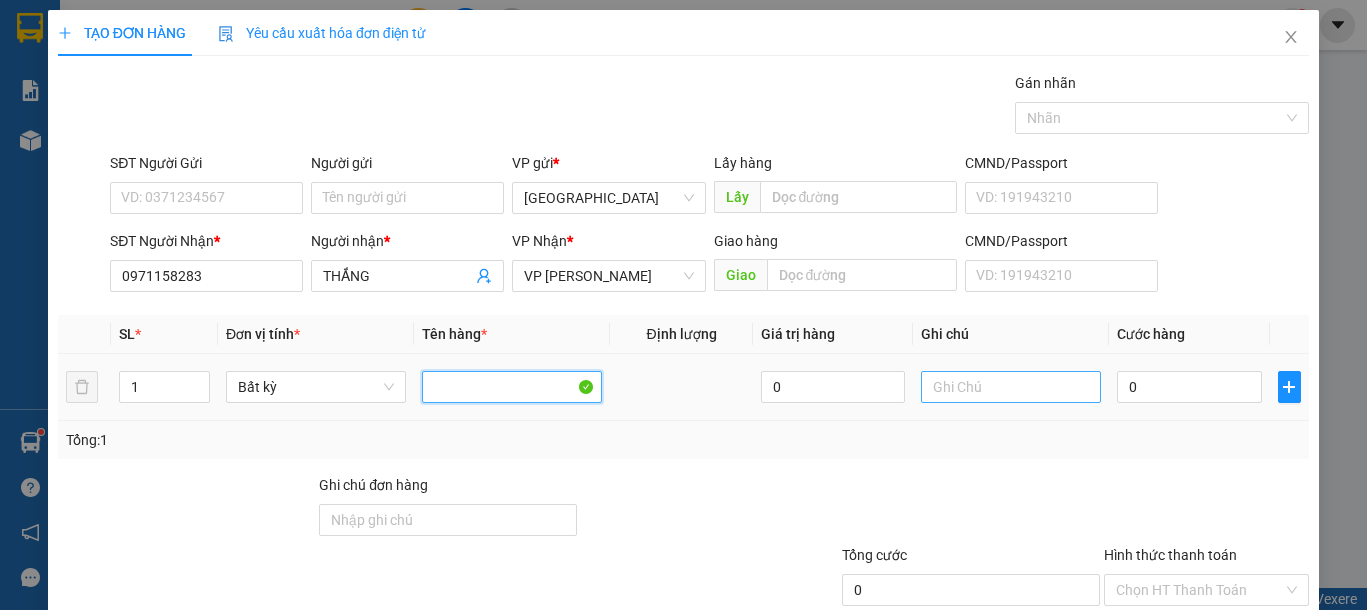 type 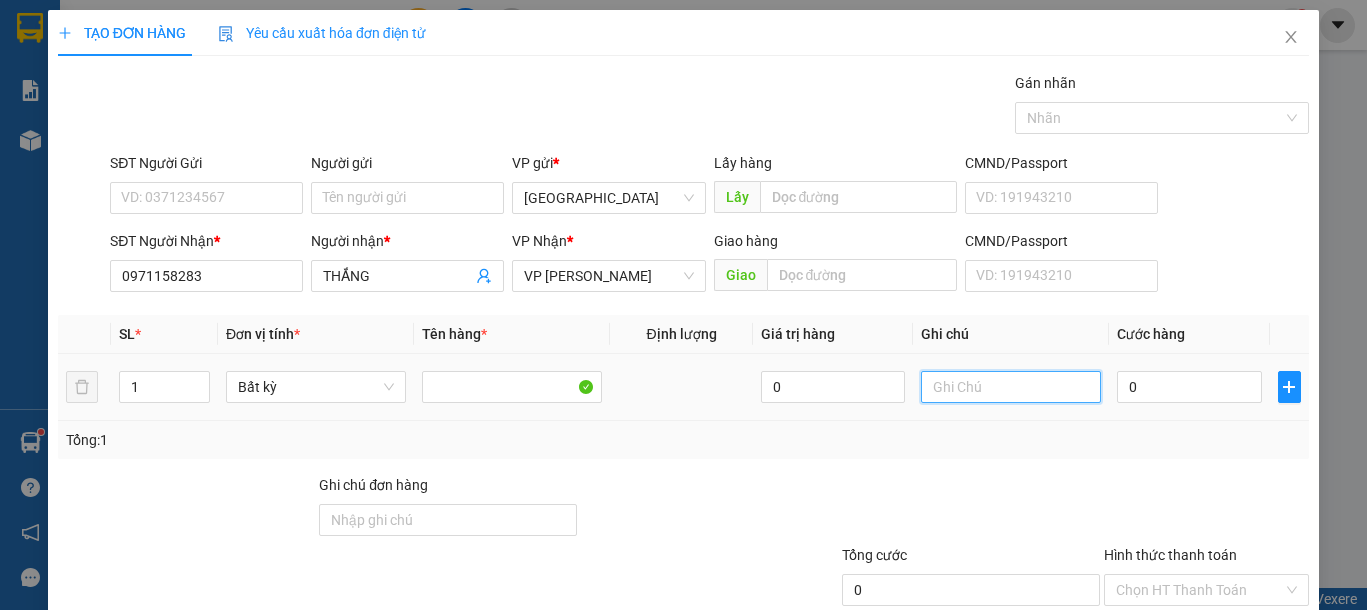 click at bounding box center (1011, 387) 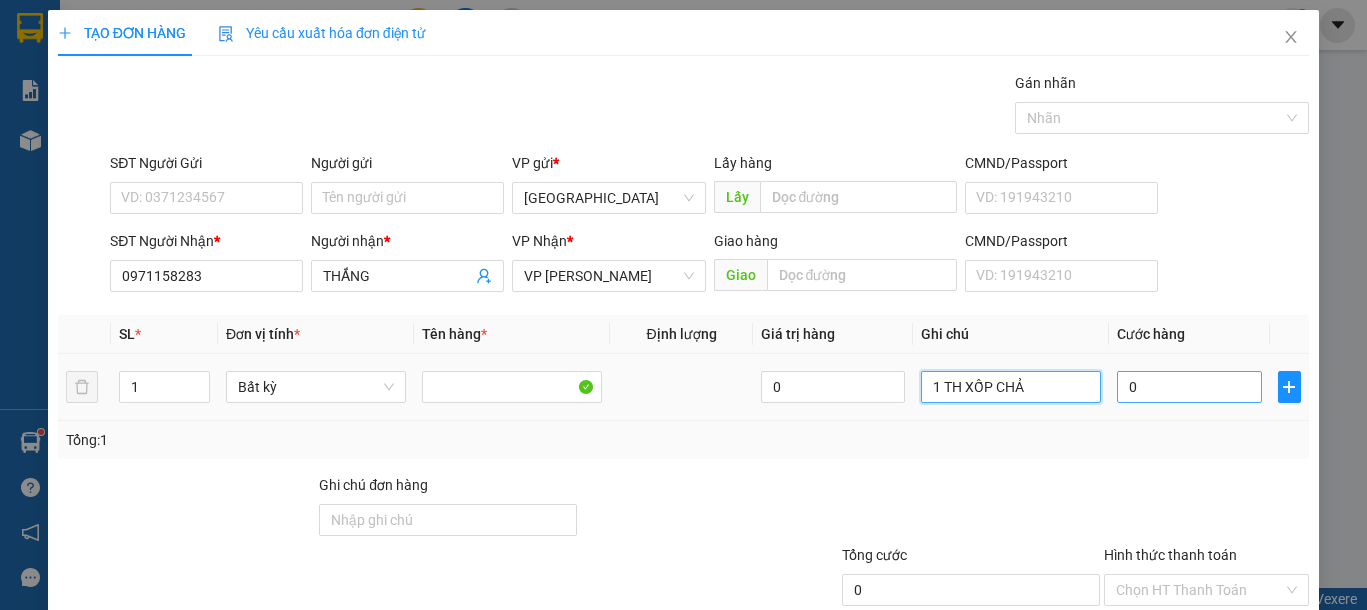 type on "1 TH XỐP CHẢ" 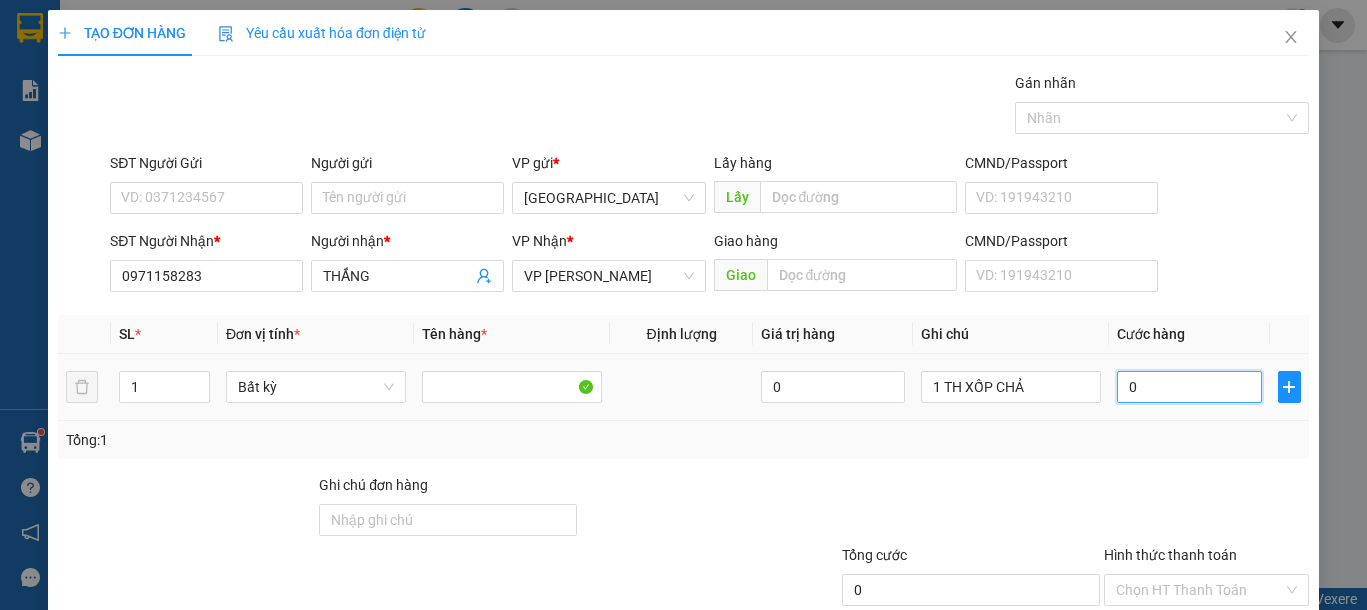 click on "0" at bounding box center (1189, 387) 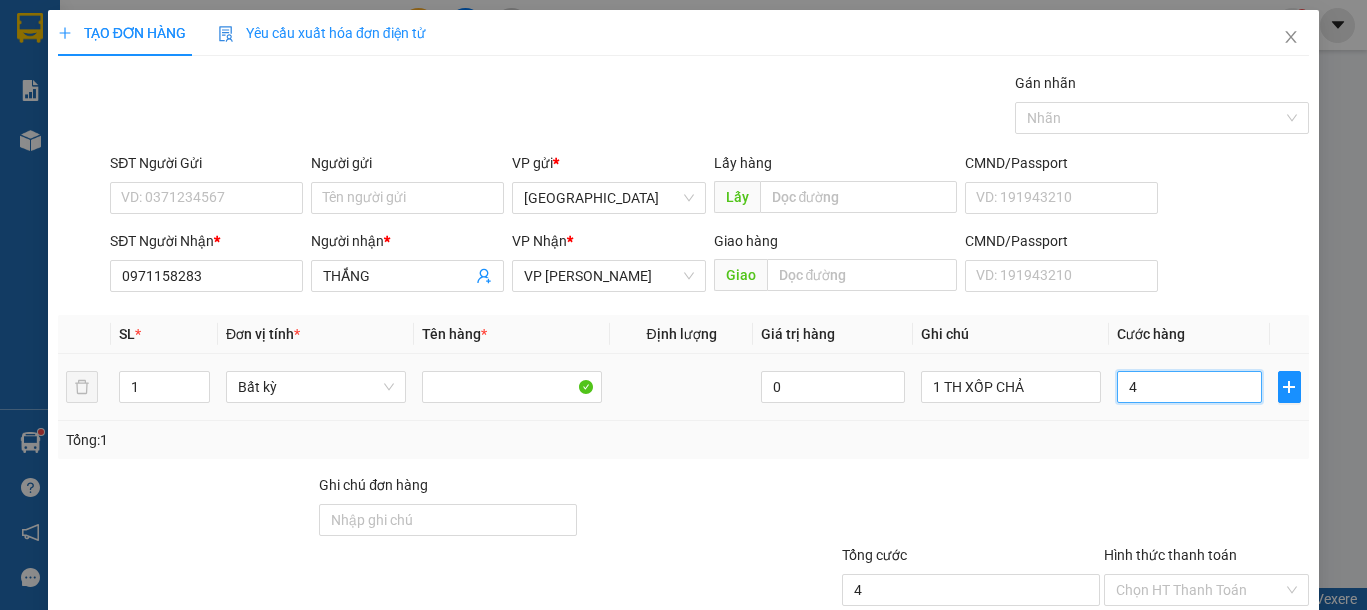 type on "40" 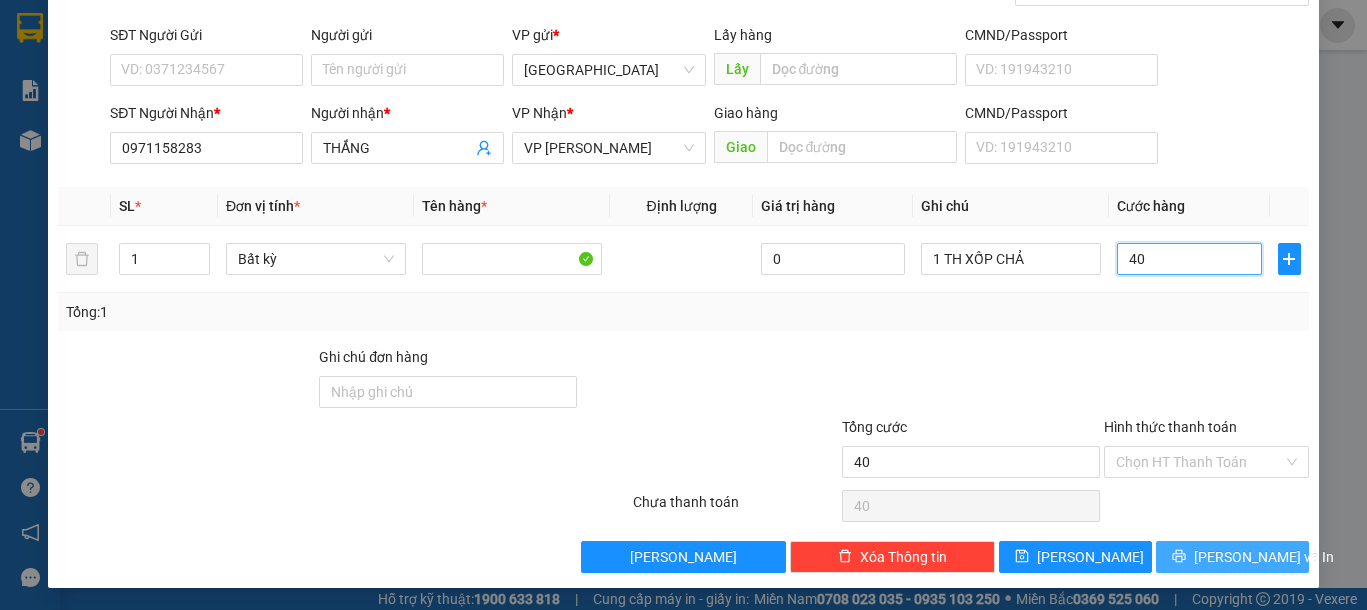 scroll, scrollTop: 130, scrollLeft: 0, axis: vertical 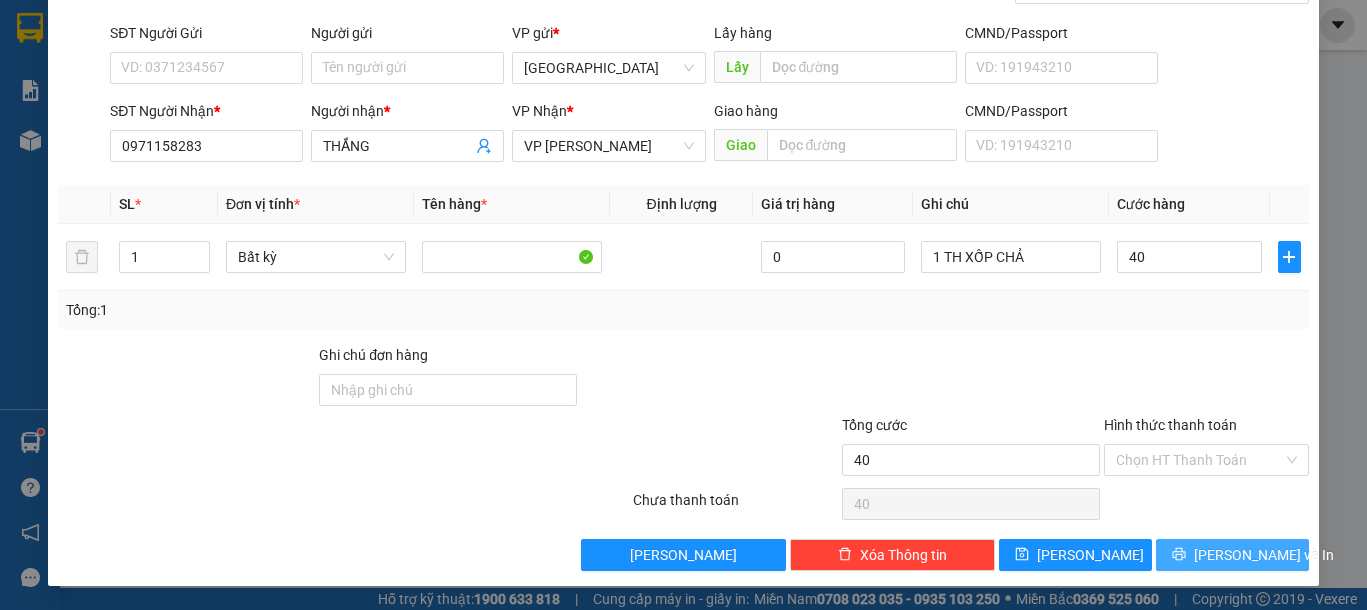 type on "40.000" 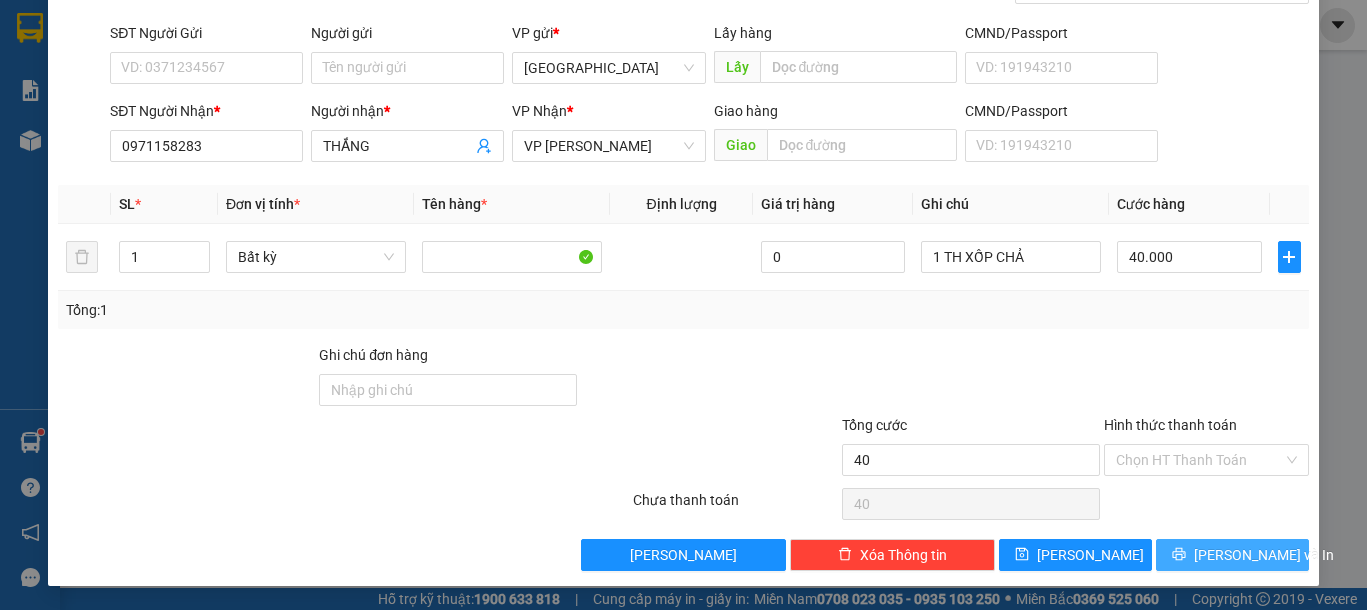 type on "40.000" 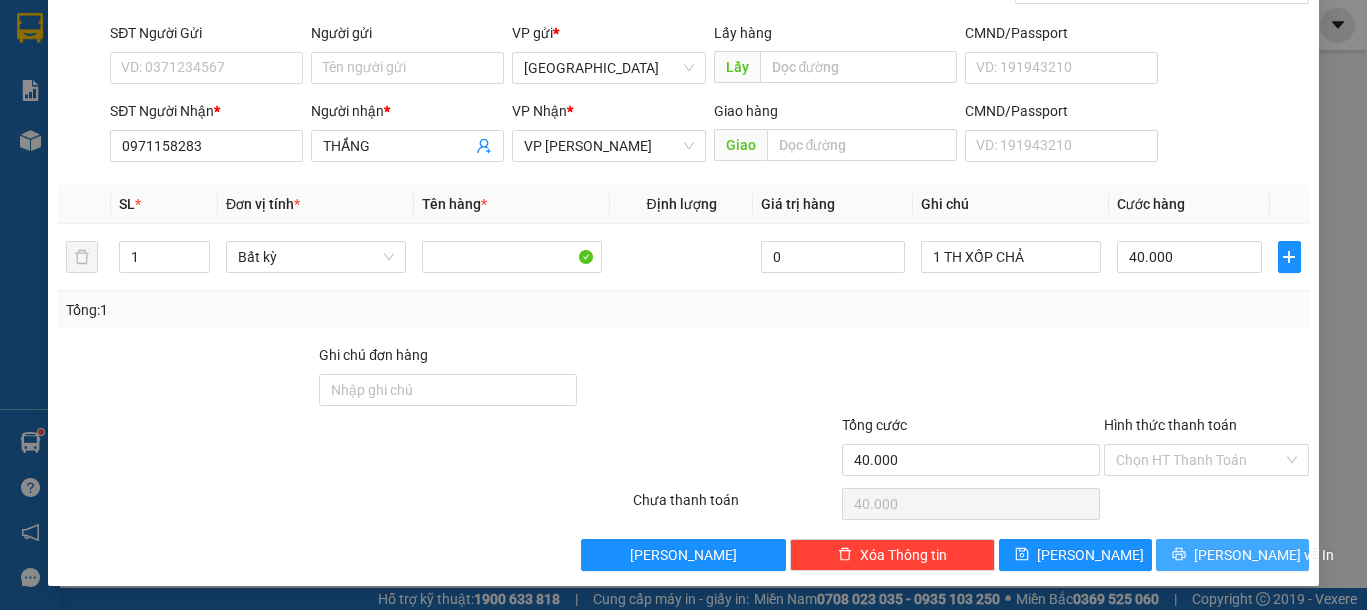 click 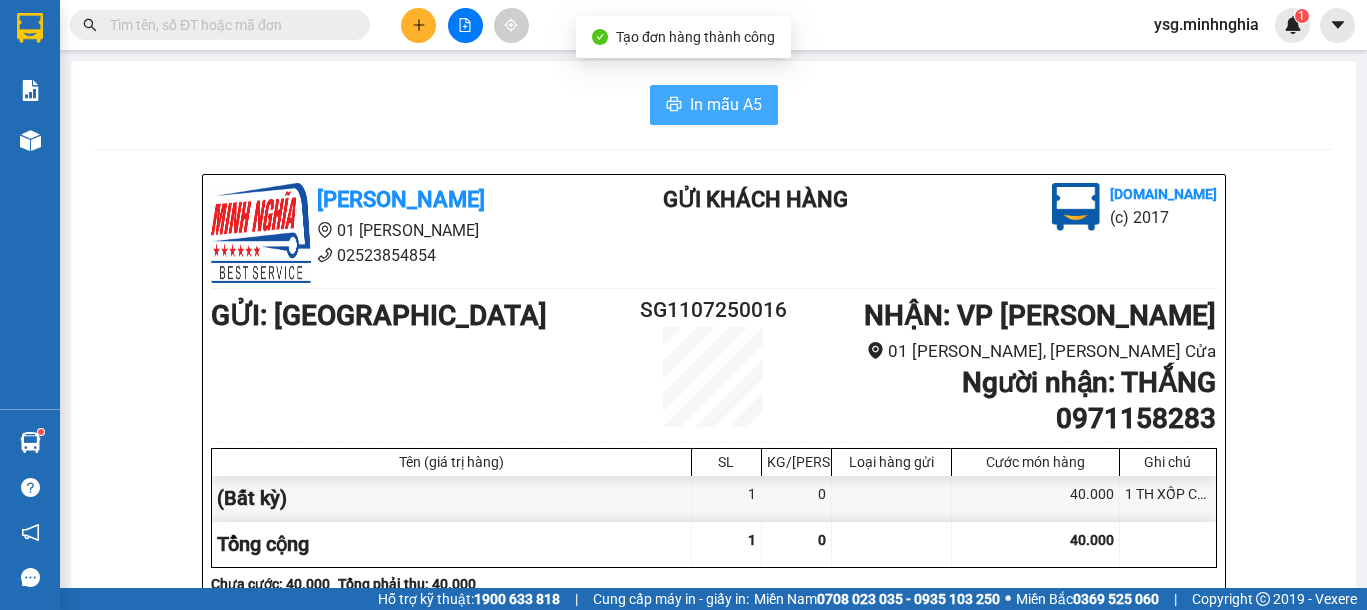 click on "In mẫu A5" at bounding box center (726, 104) 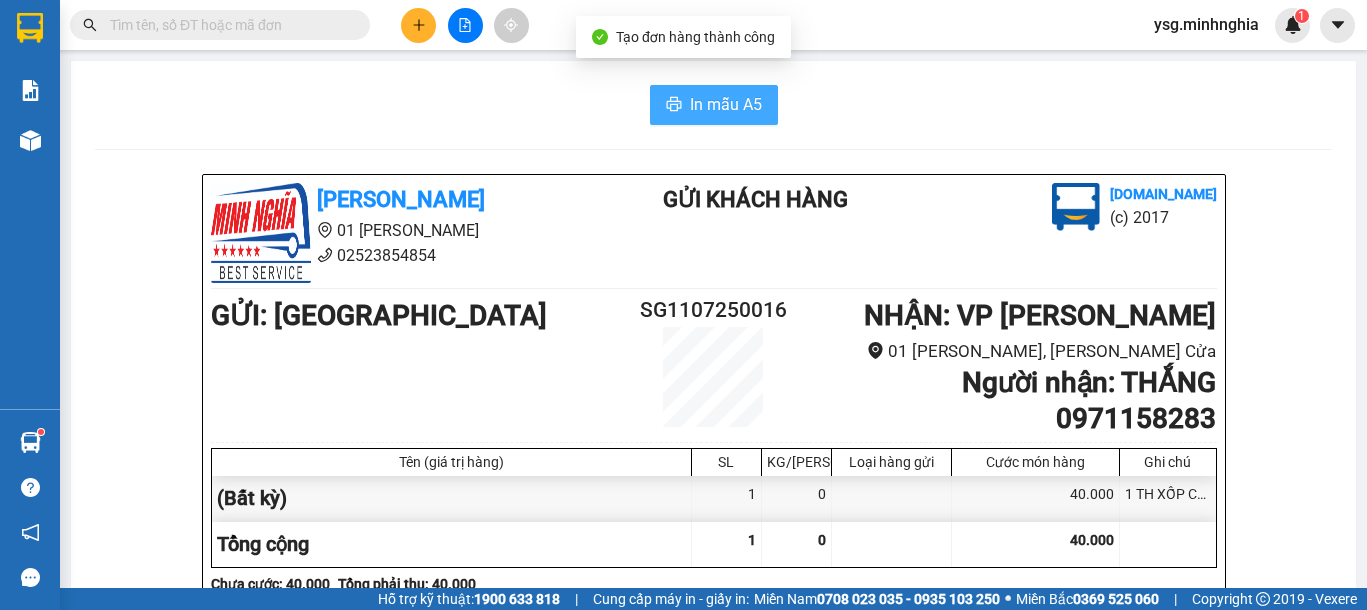 scroll, scrollTop: 0, scrollLeft: 0, axis: both 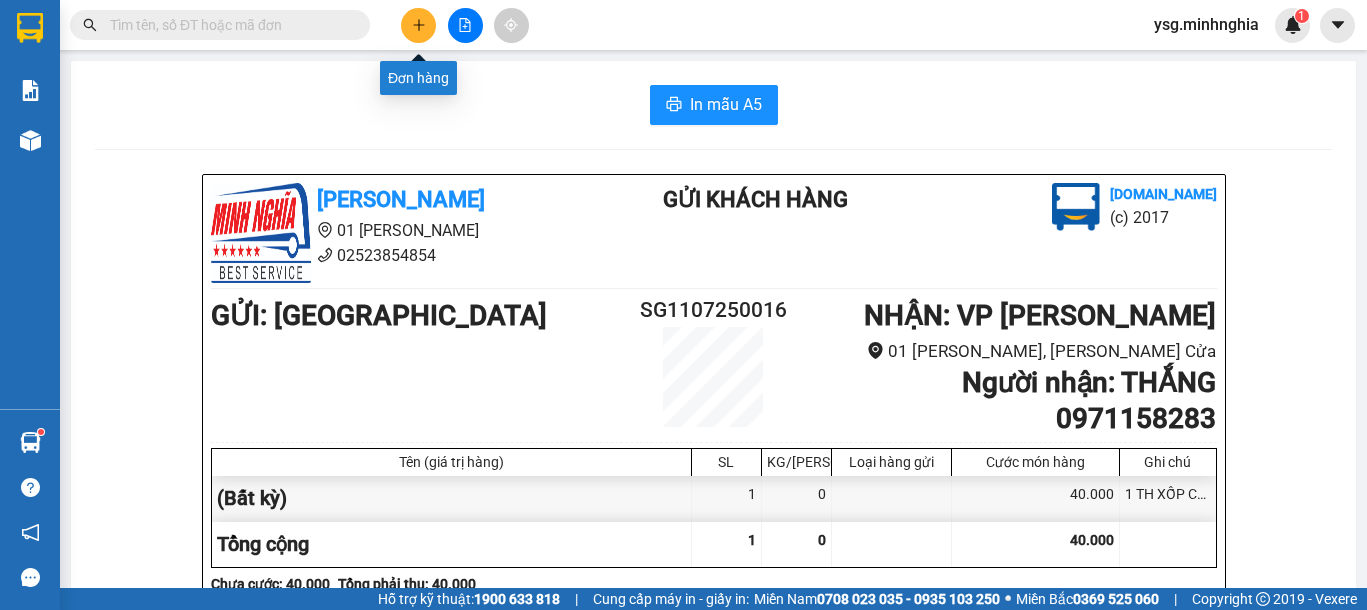 click 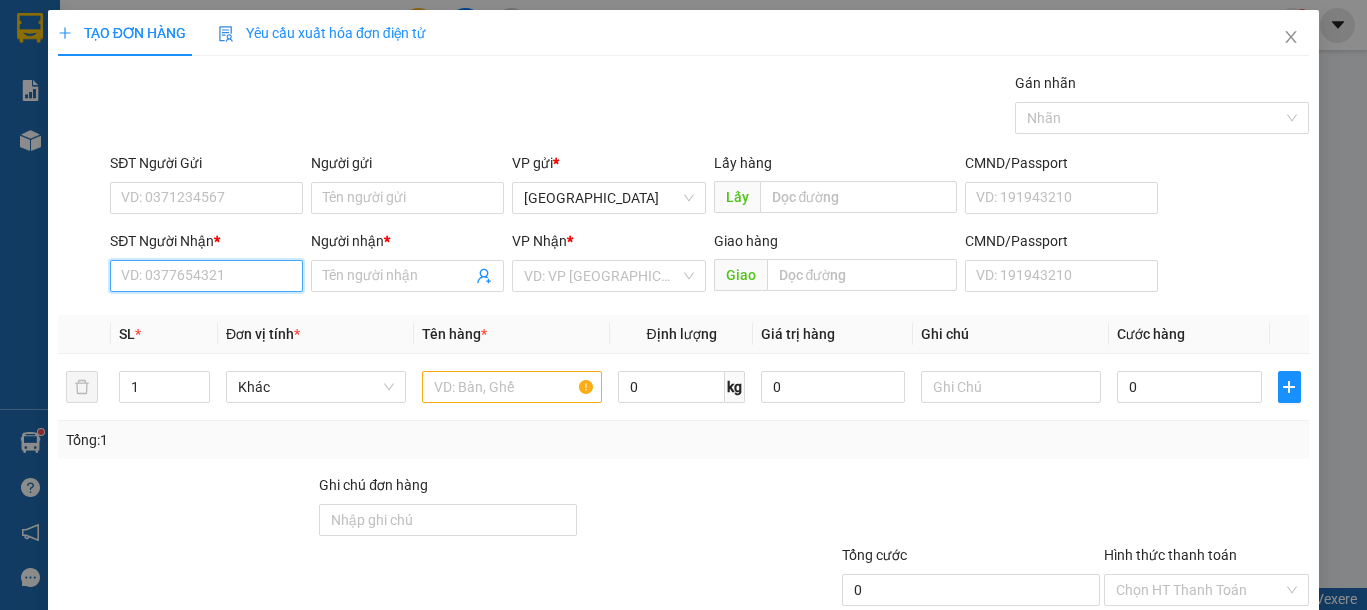 click on "SĐT Người Nhận  *" at bounding box center (206, 276) 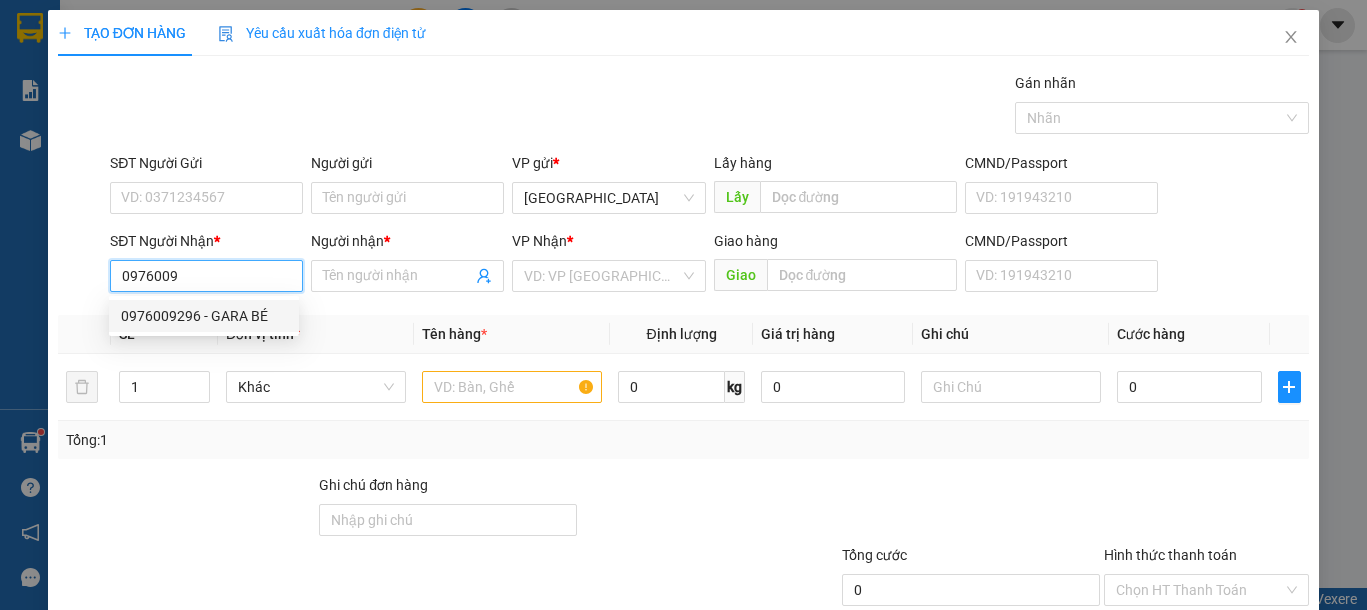 click on "0976009296 - GARA BÉ" at bounding box center [204, 316] 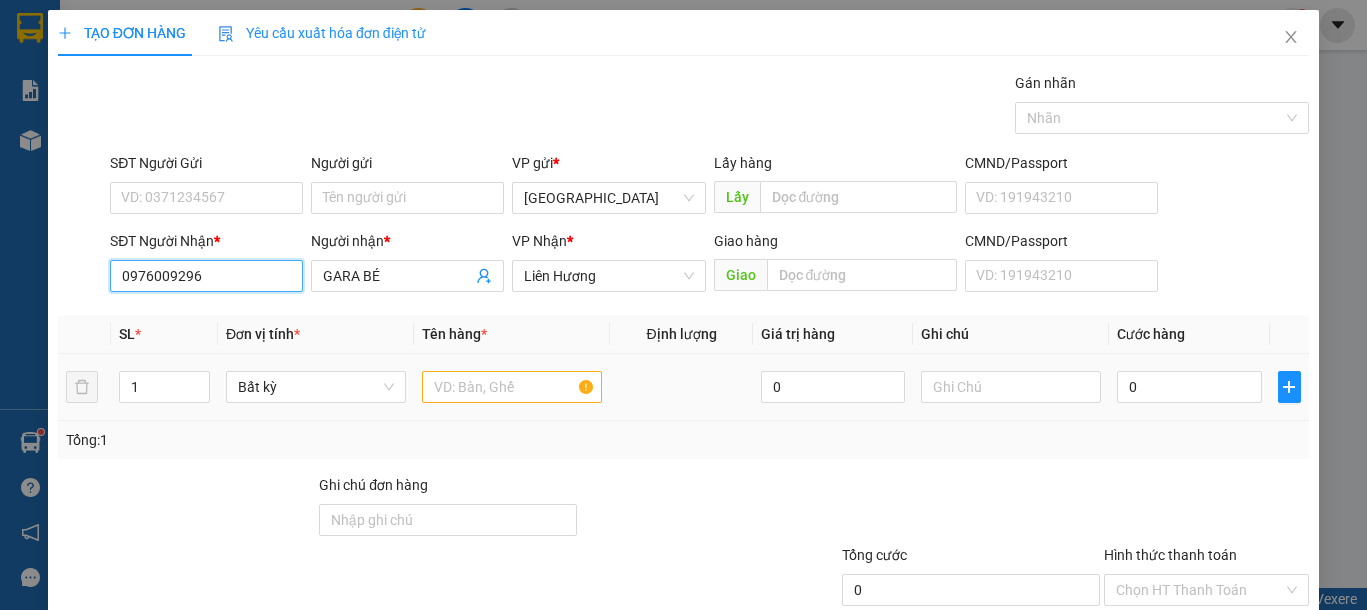 type on "0976009296" 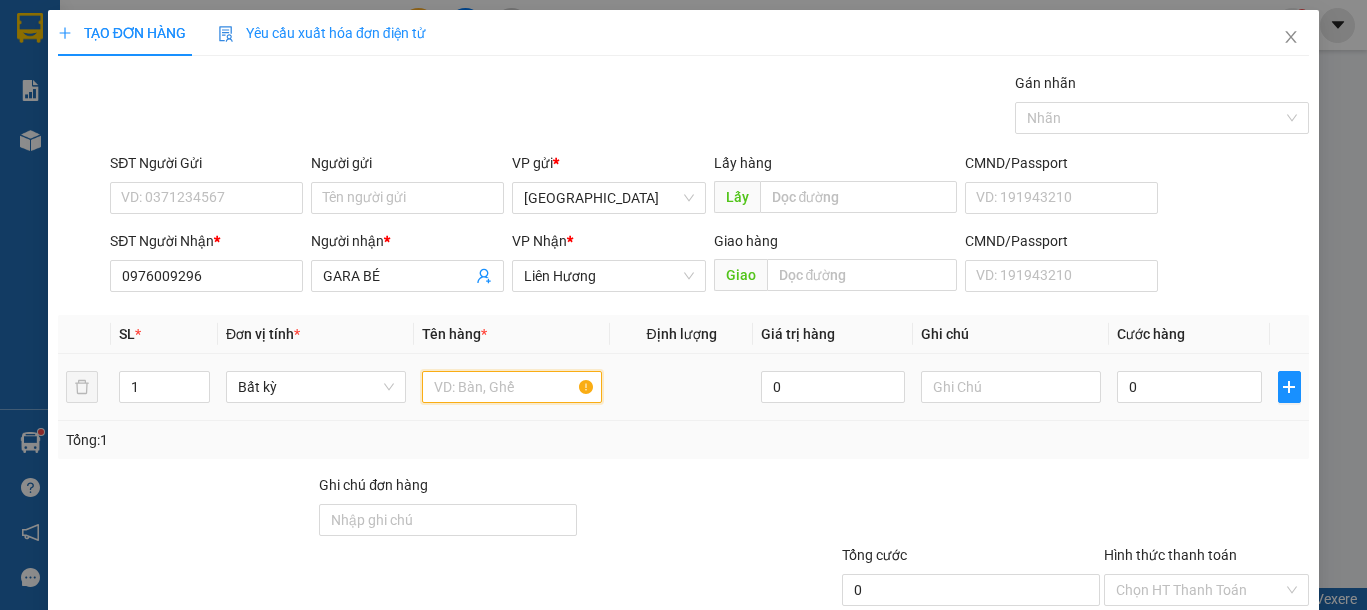 drag, startPoint x: 497, startPoint y: 373, endPoint x: 476, endPoint y: 401, distance: 35 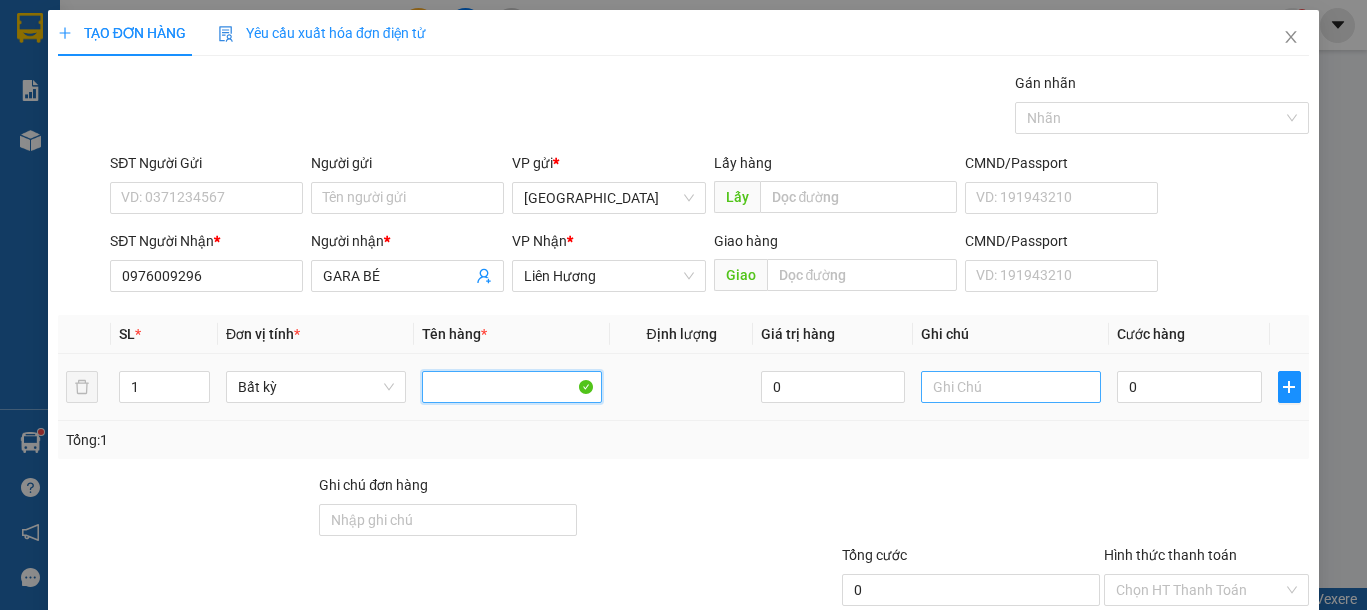 type on "1" 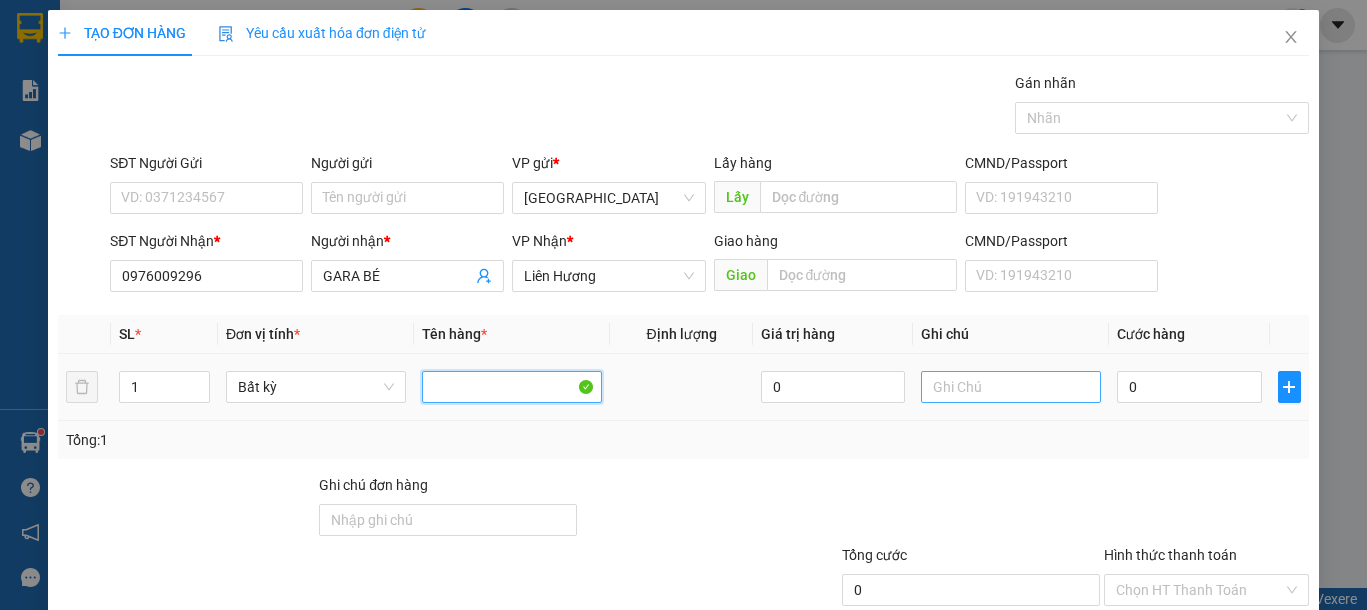 type 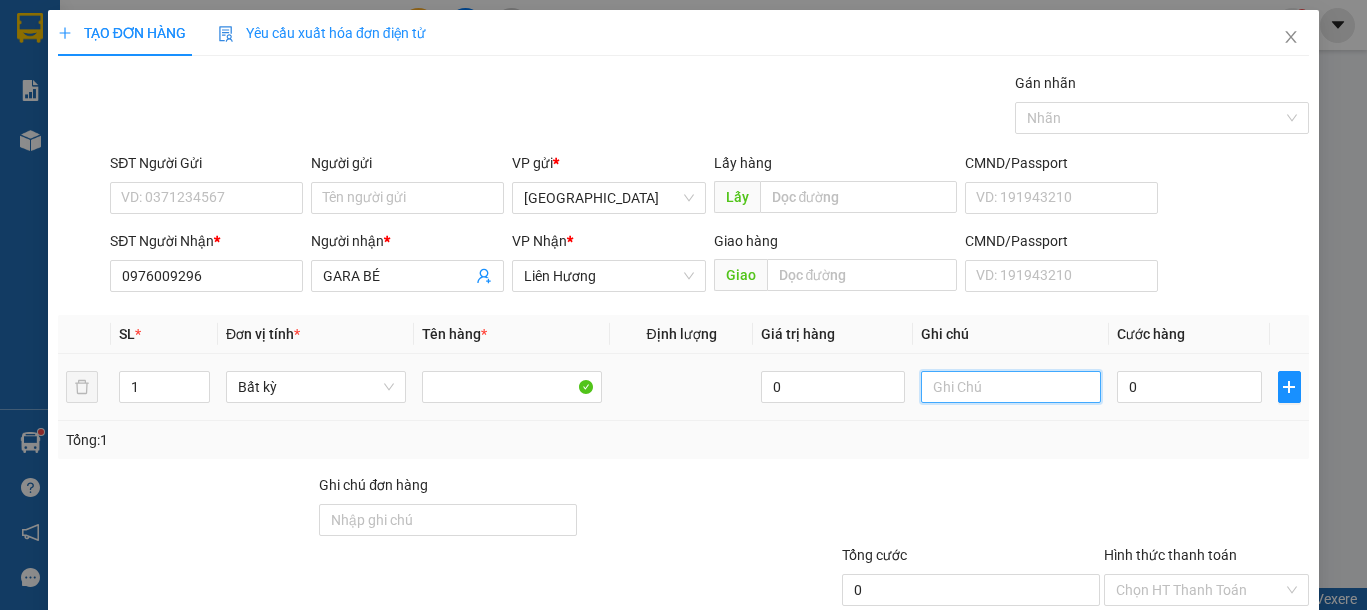 click at bounding box center [1011, 387] 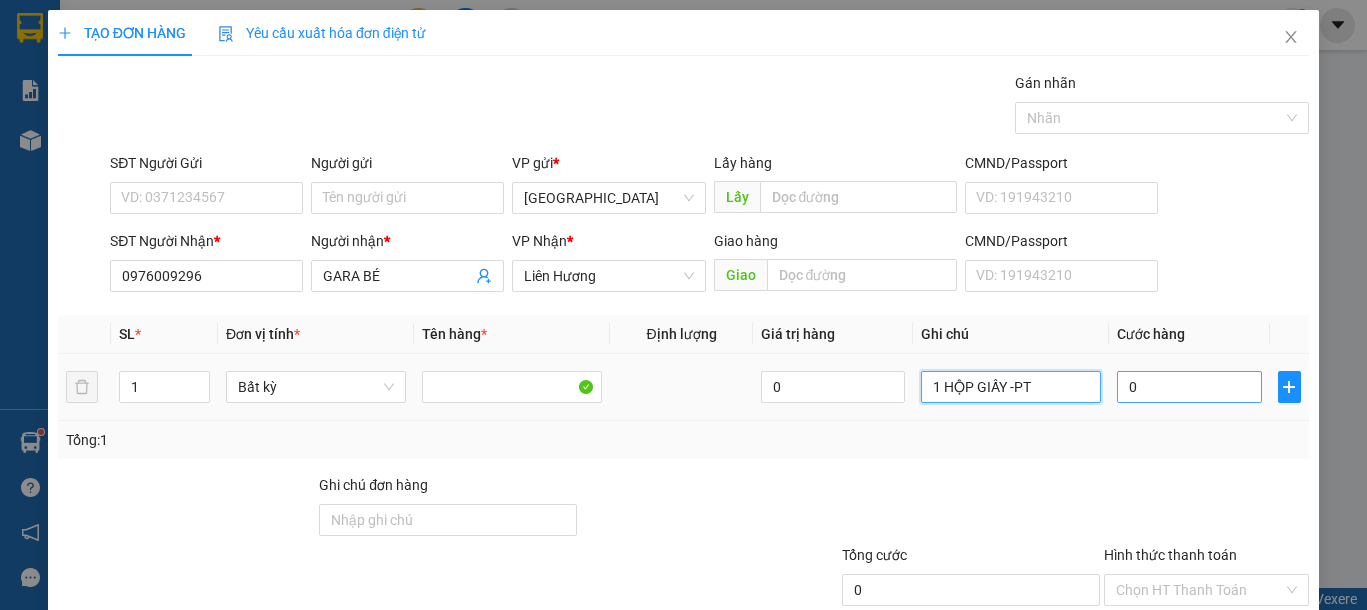 type on "1 HỘP GIẤY -PT" 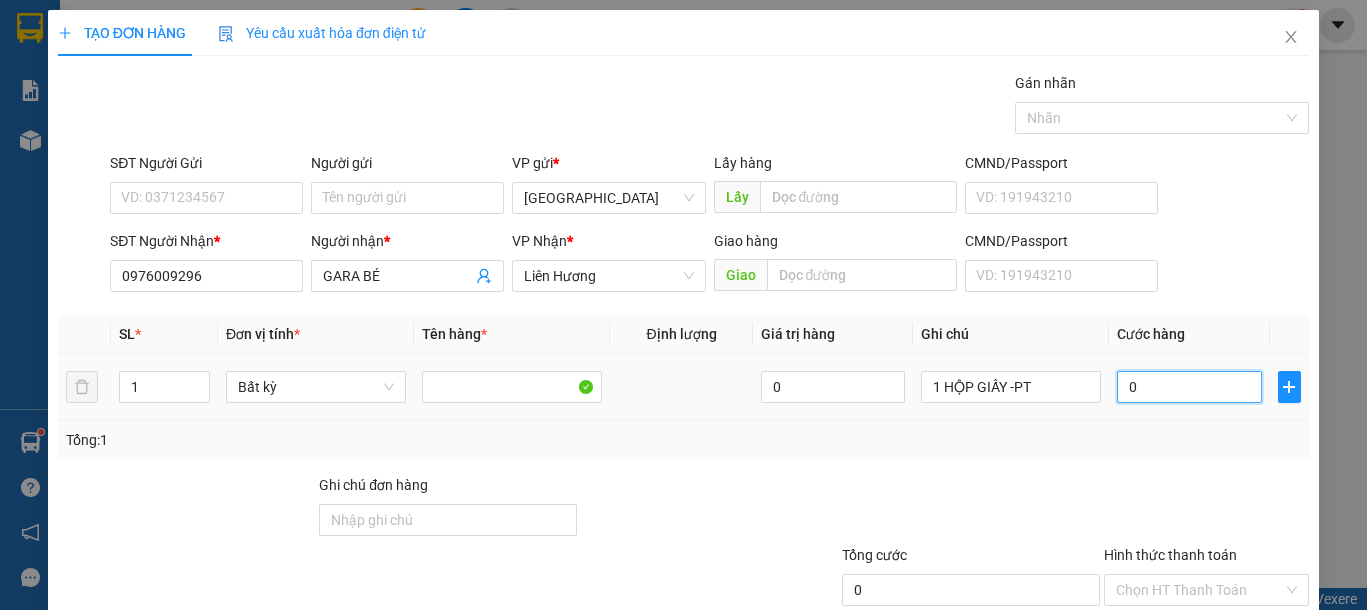 click on "0" at bounding box center (1189, 387) 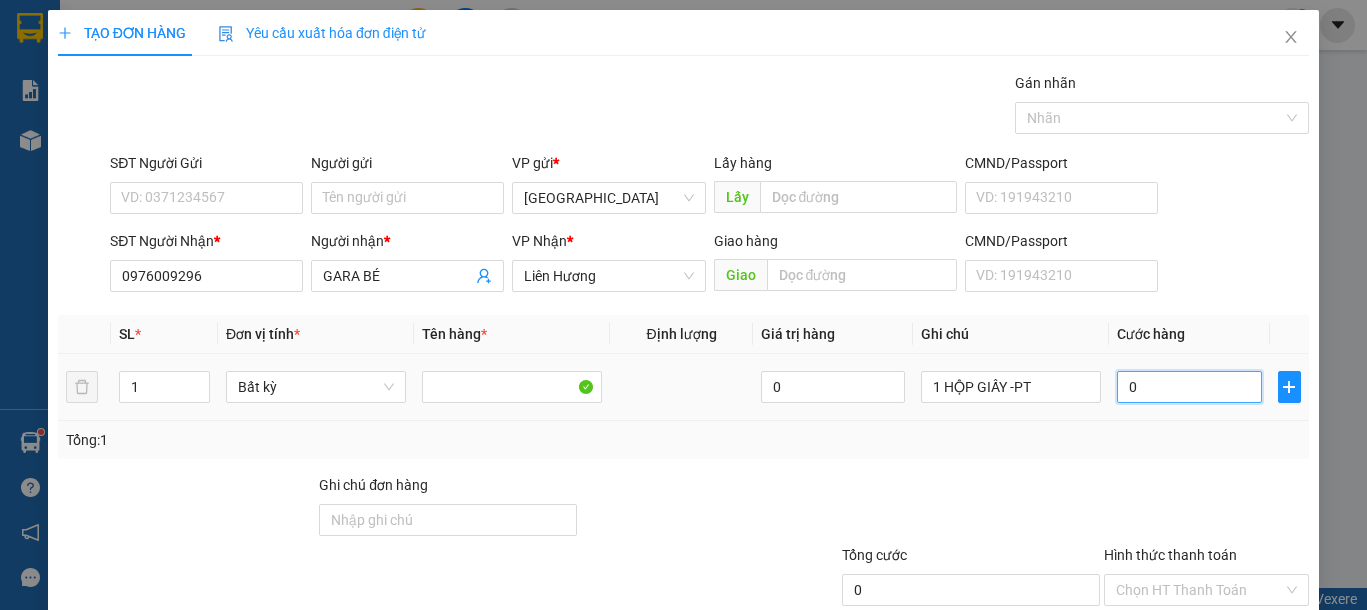 type on "4" 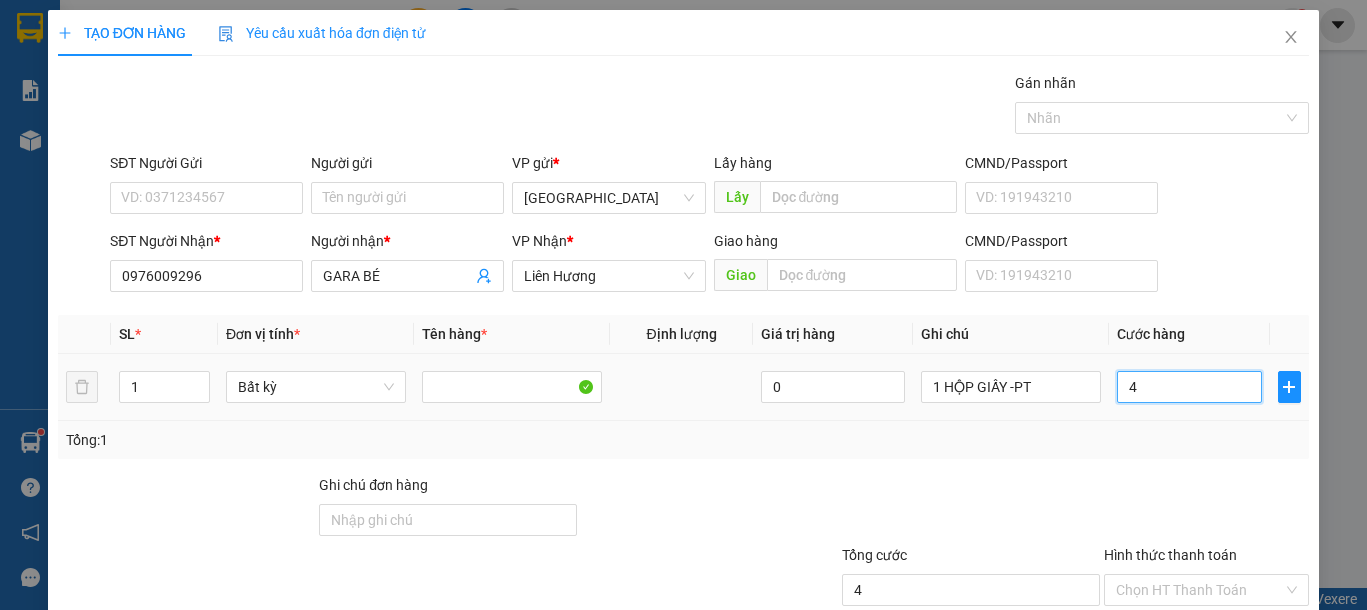 type on "40" 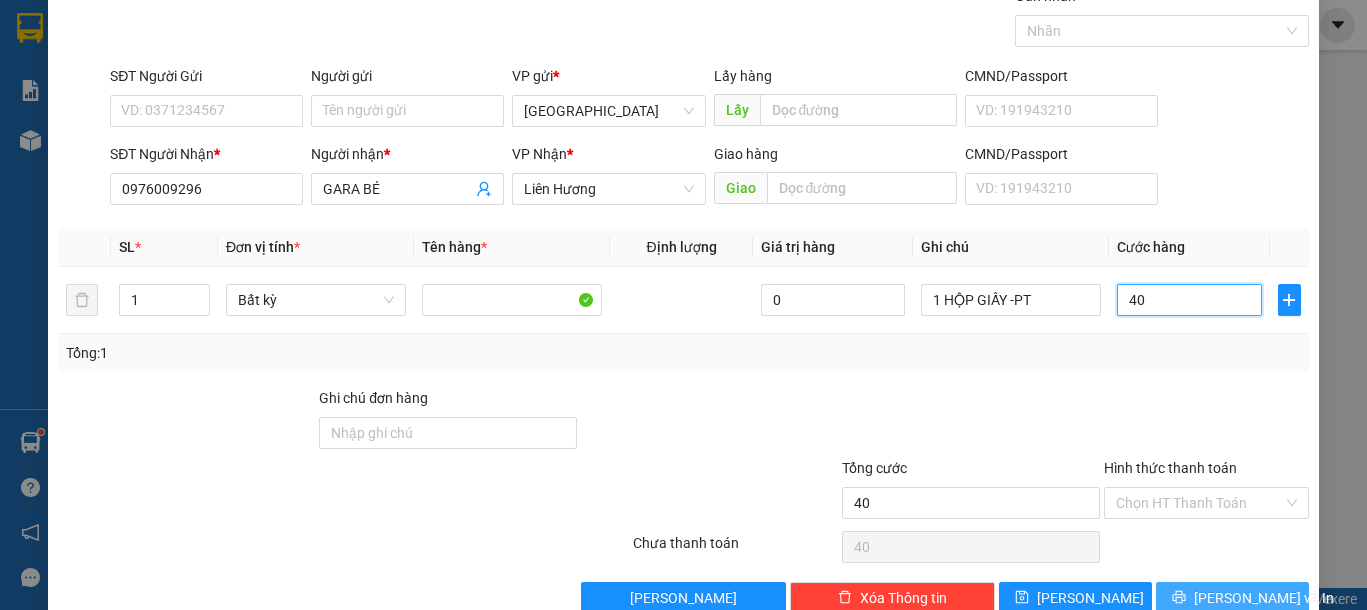 scroll, scrollTop: 130, scrollLeft: 0, axis: vertical 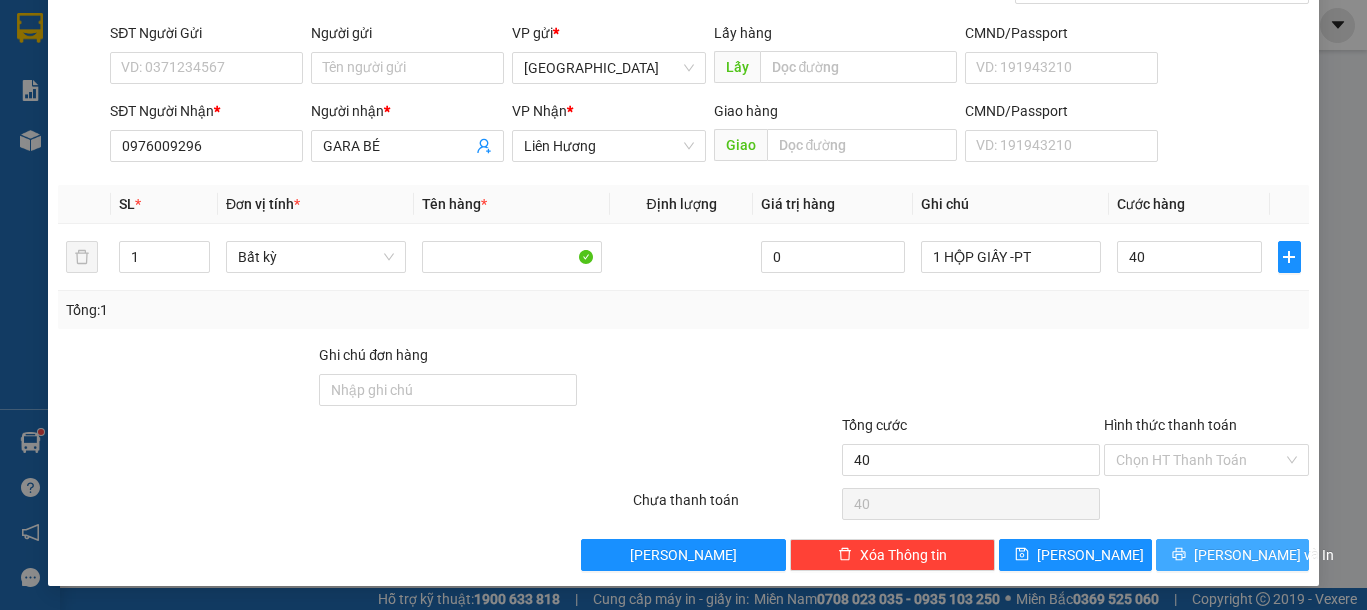 type on "40.000" 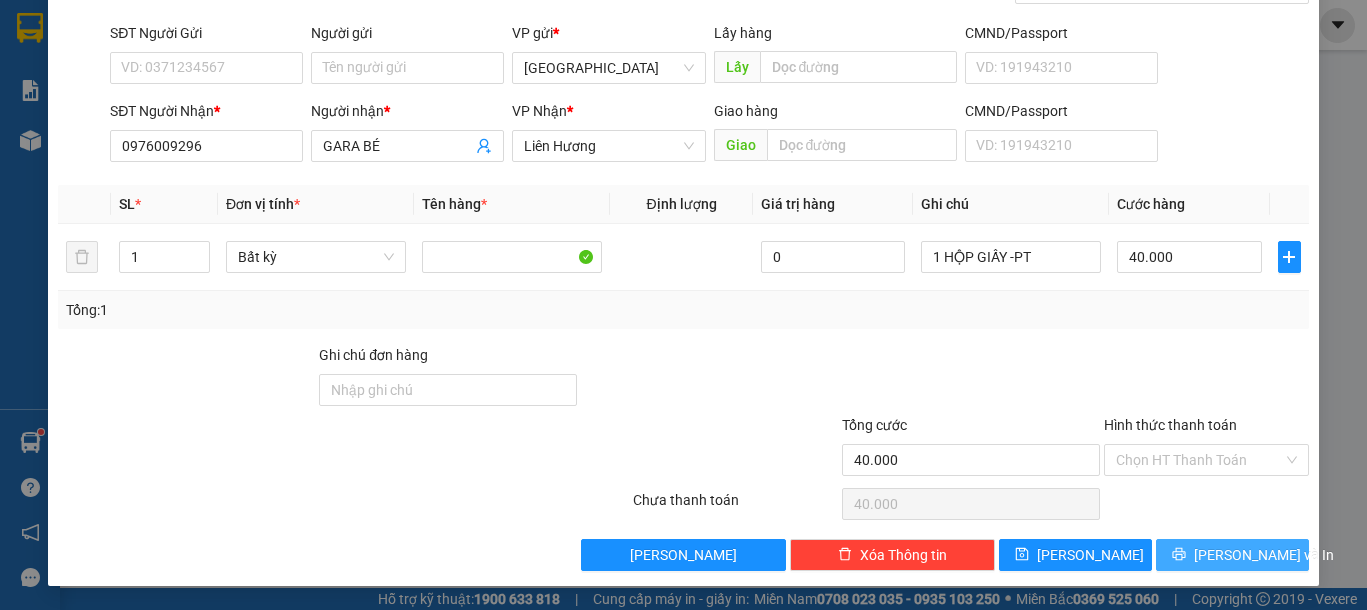 click on "[PERSON_NAME] và In" at bounding box center (1232, 555) 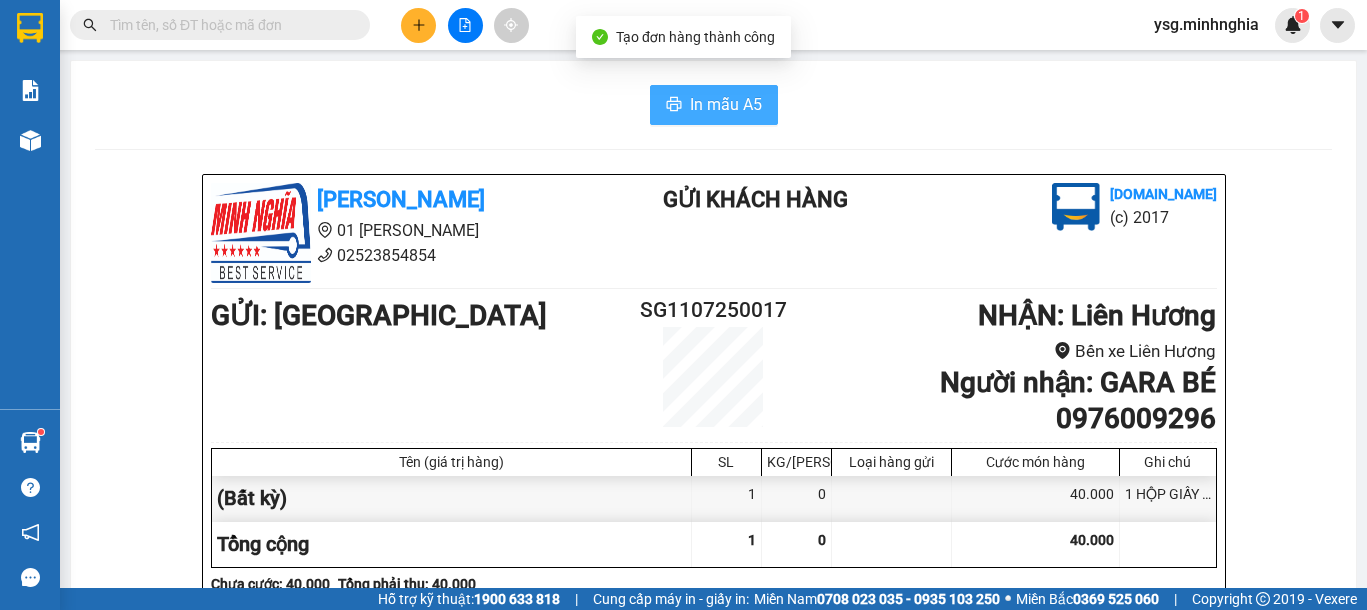 click on "In mẫu A5" at bounding box center (726, 104) 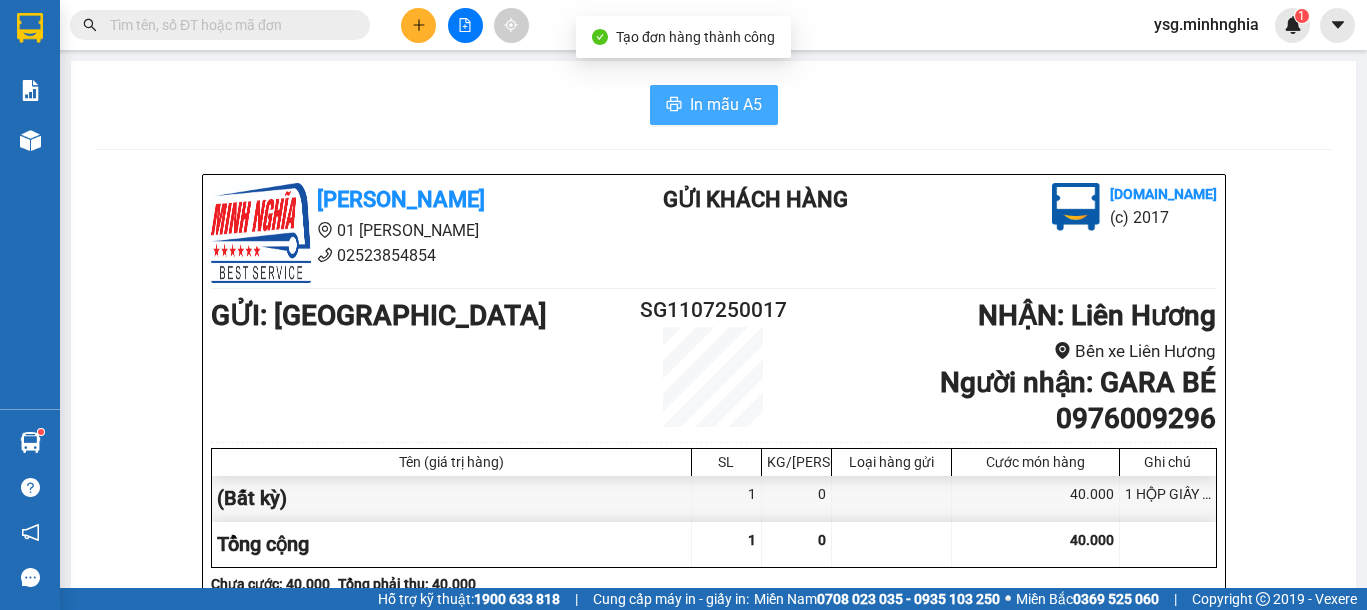 scroll, scrollTop: 0, scrollLeft: 0, axis: both 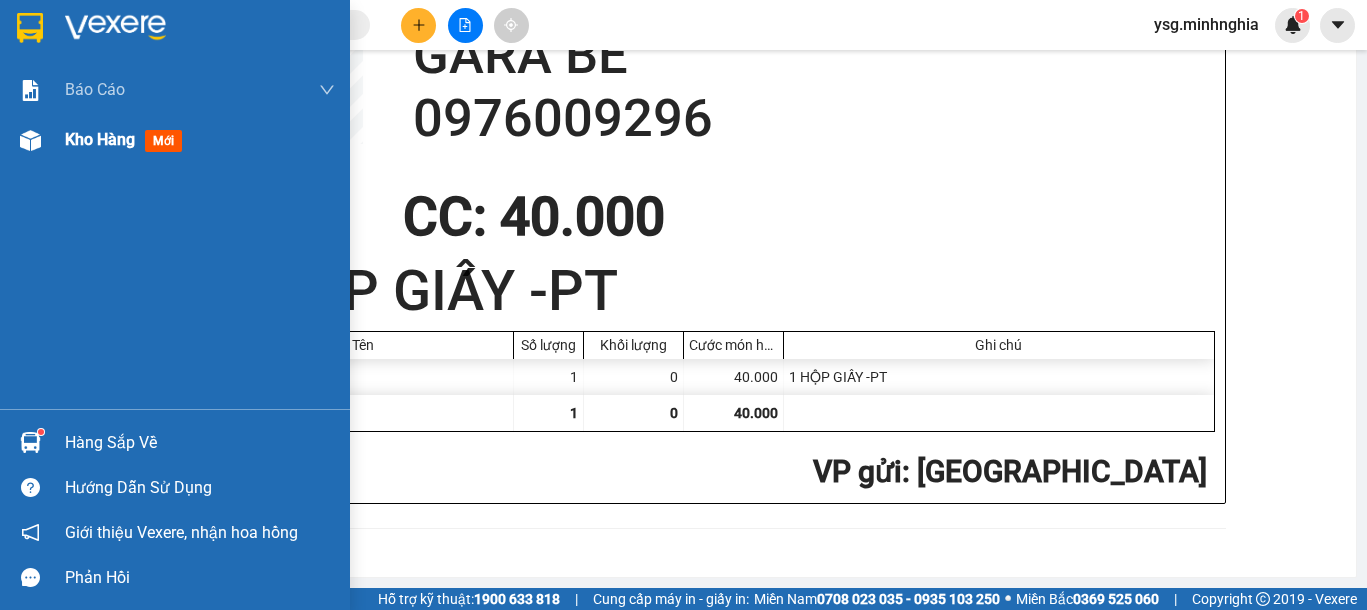 click at bounding box center [30, 140] 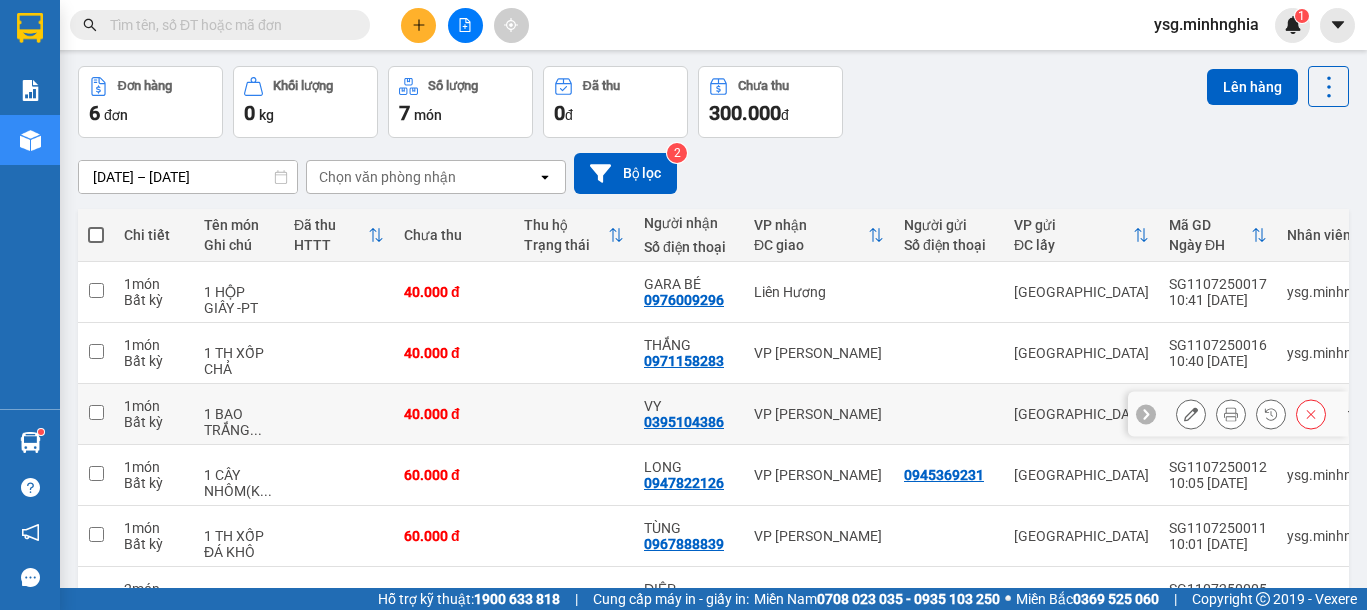 scroll, scrollTop: 0, scrollLeft: 0, axis: both 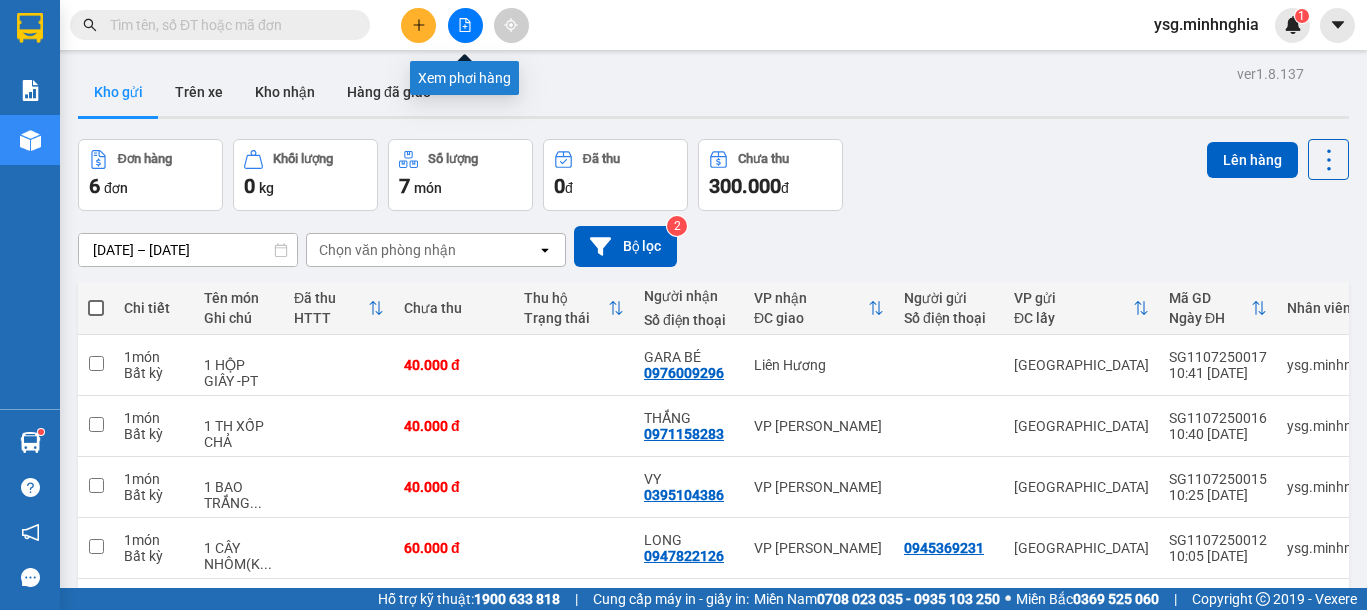 click at bounding box center [465, 25] 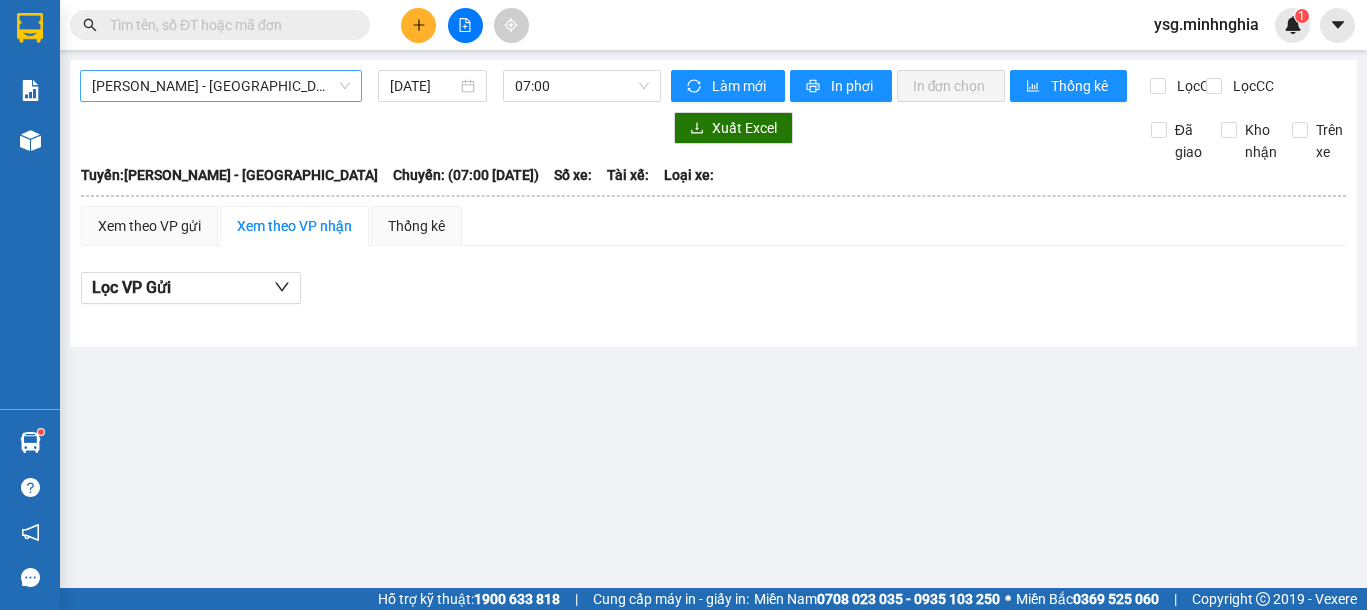 click on "Phan Rí - Sài Gòn" at bounding box center [221, 86] 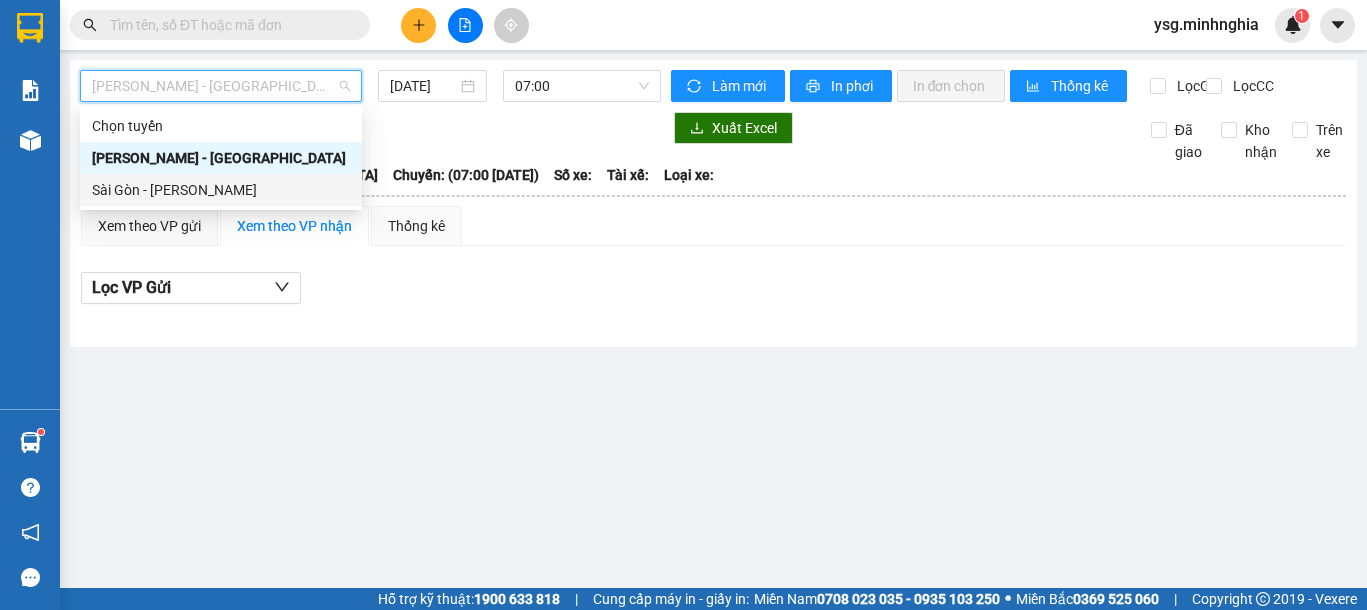 click on "Sài Gòn - [PERSON_NAME]" at bounding box center (221, 190) 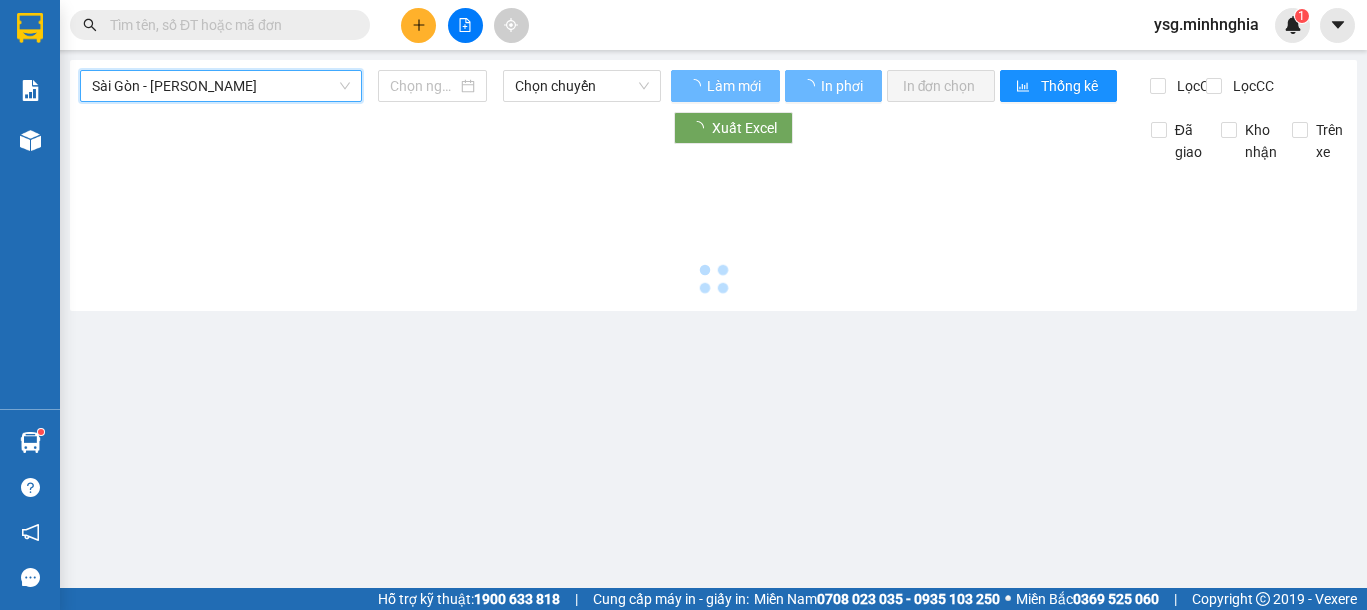 type on "11/07/2025" 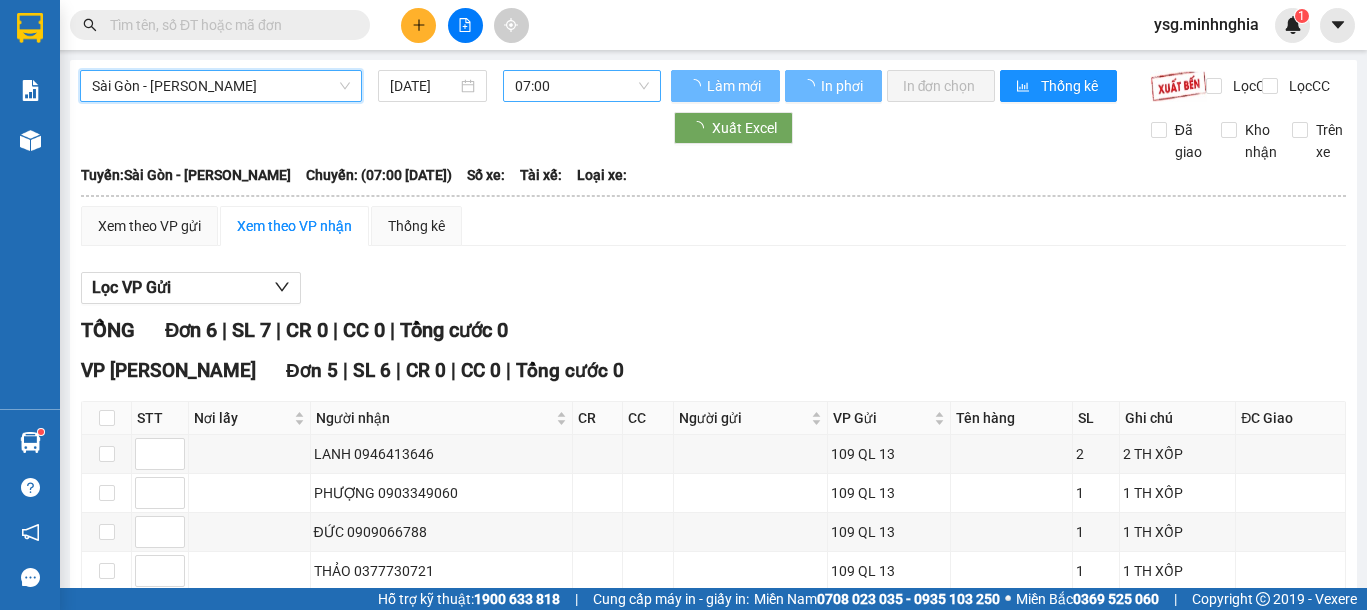 click on "07:00" at bounding box center (582, 86) 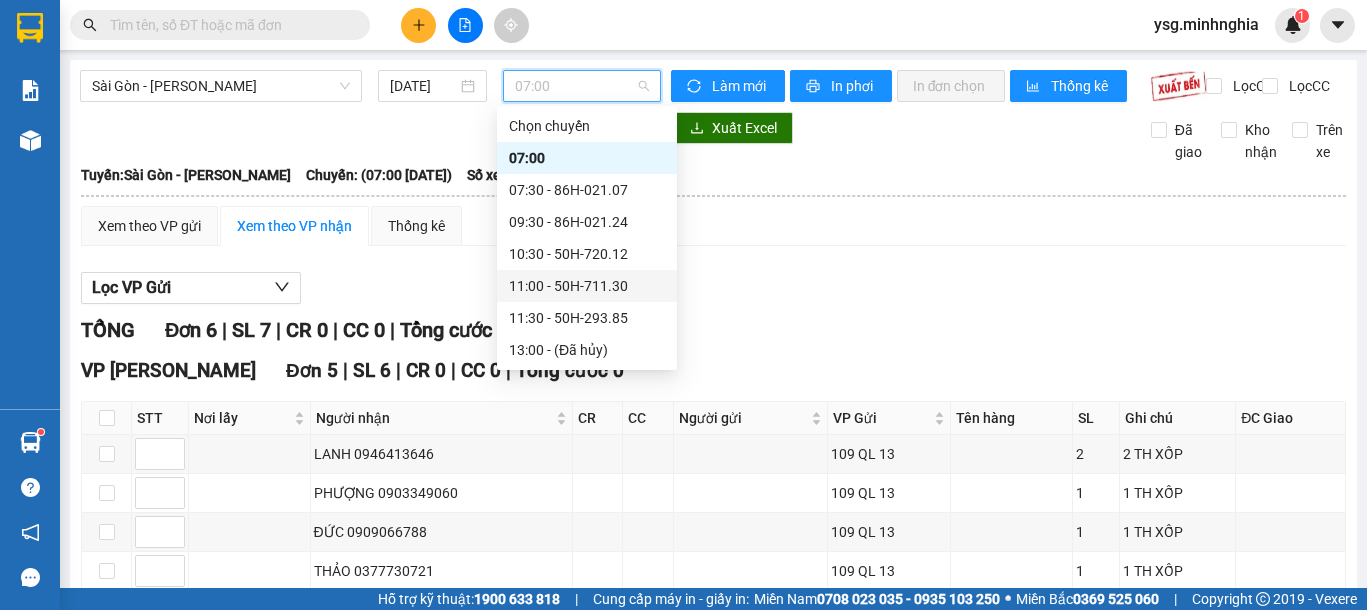 click on "11:00     - 50H-711.30" at bounding box center [587, 286] 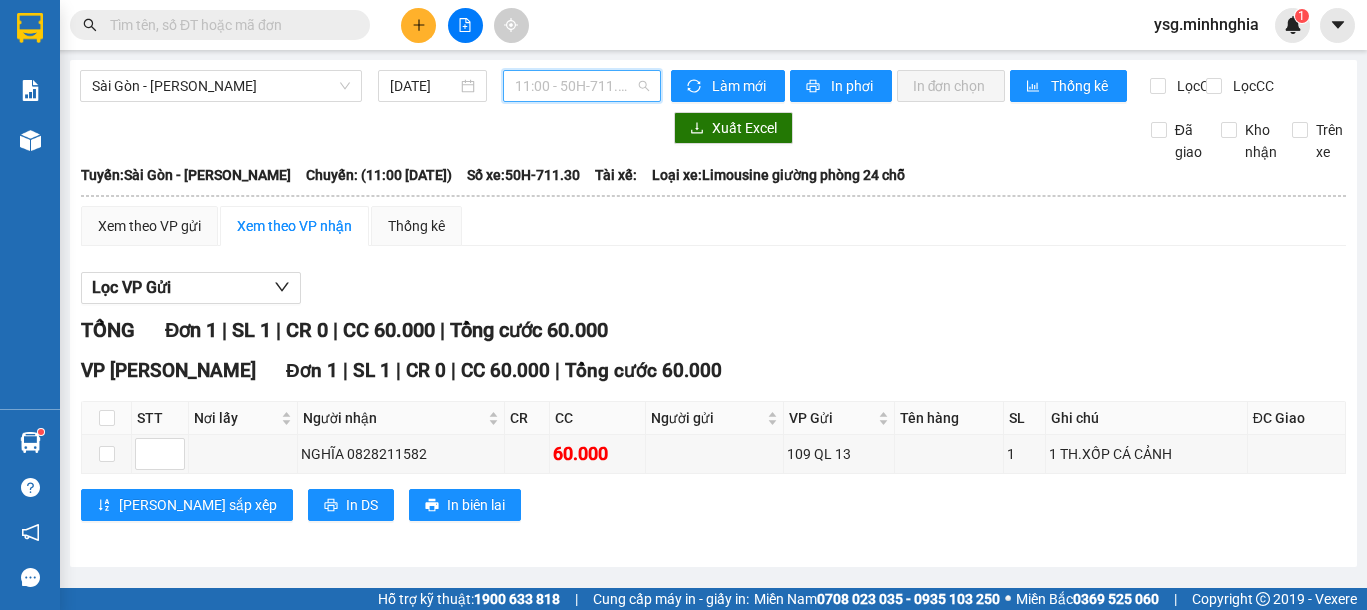 click on "11:00     - 50H-711.30" at bounding box center [582, 86] 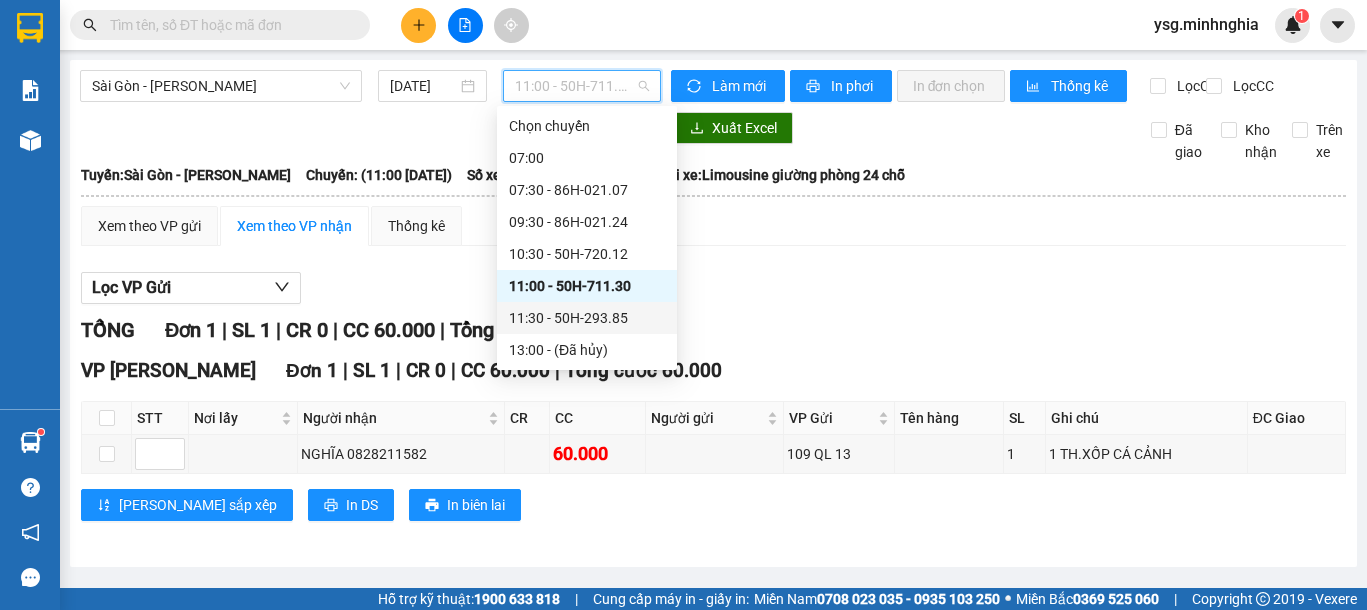 click on "11:30     - 50H-293.85" at bounding box center [587, 318] 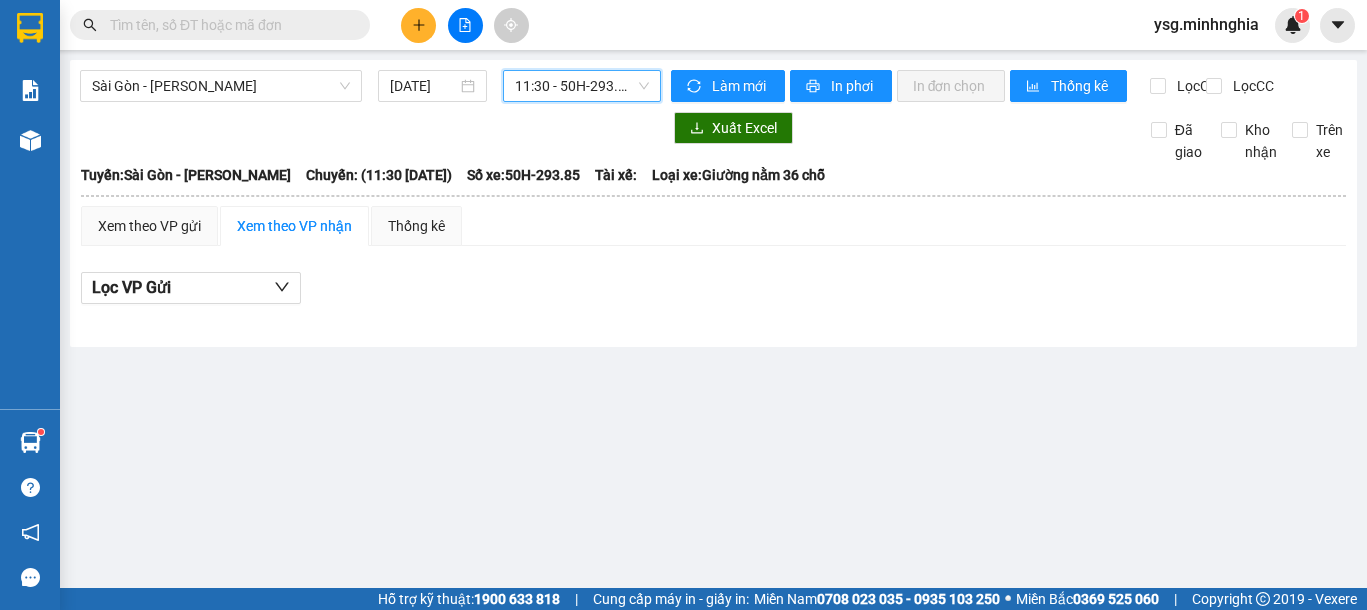 click on "11:30     - 50H-293.85" at bounding box center [582, 86] 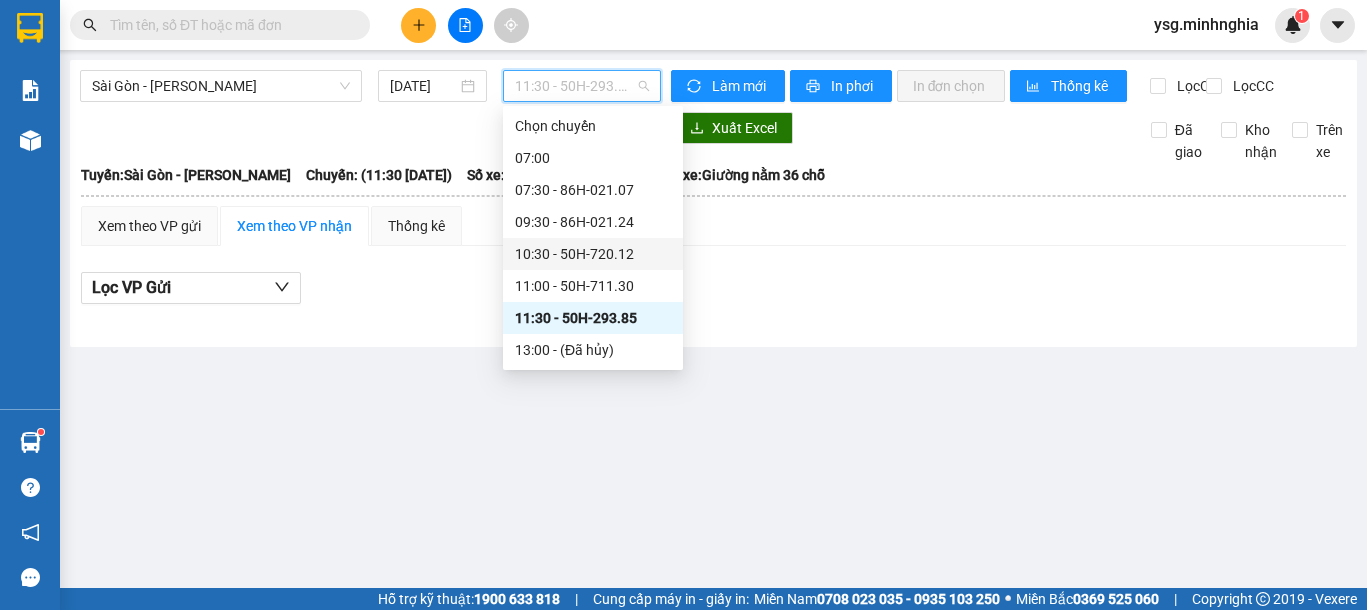 click on "10:30     - 50H-720.12" at bounding box center (593, 254) 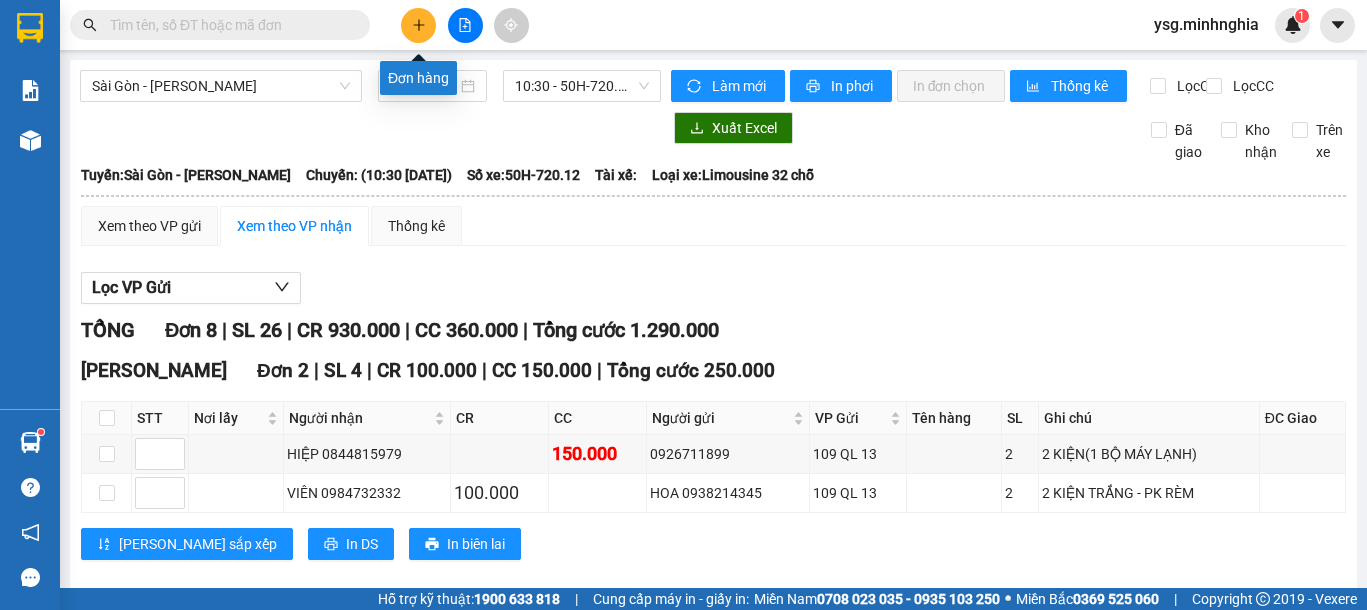 click 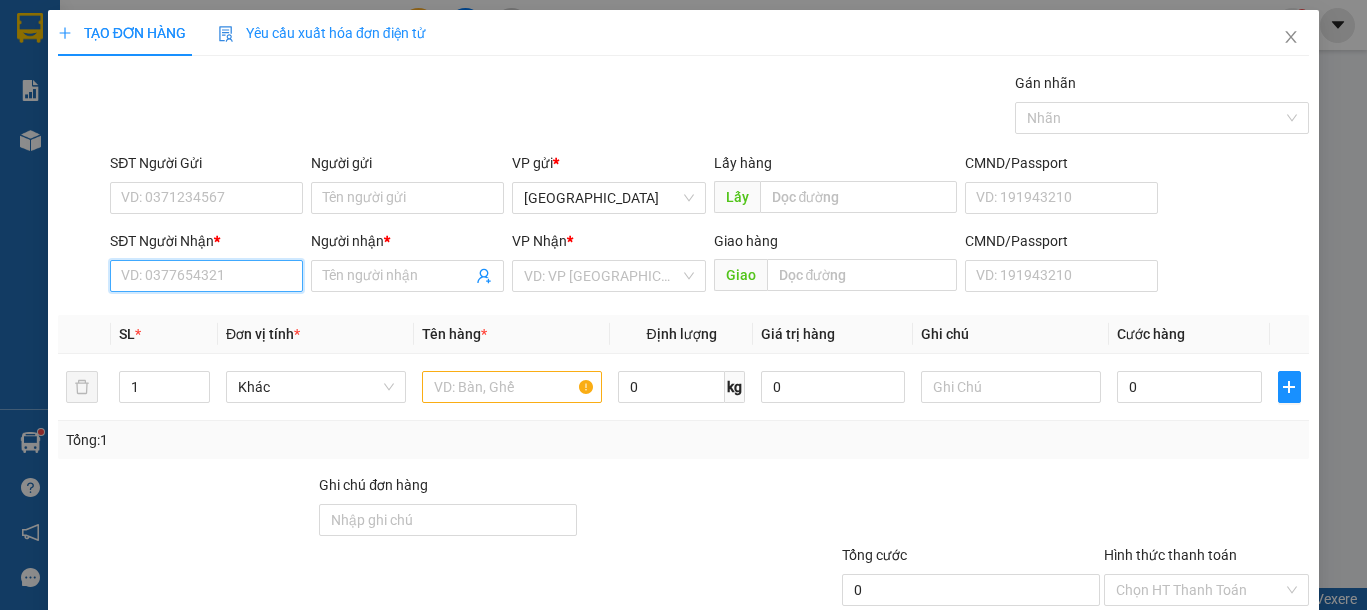 click on "SĐT Người Nhận  *" at bounding box center (206, 276) 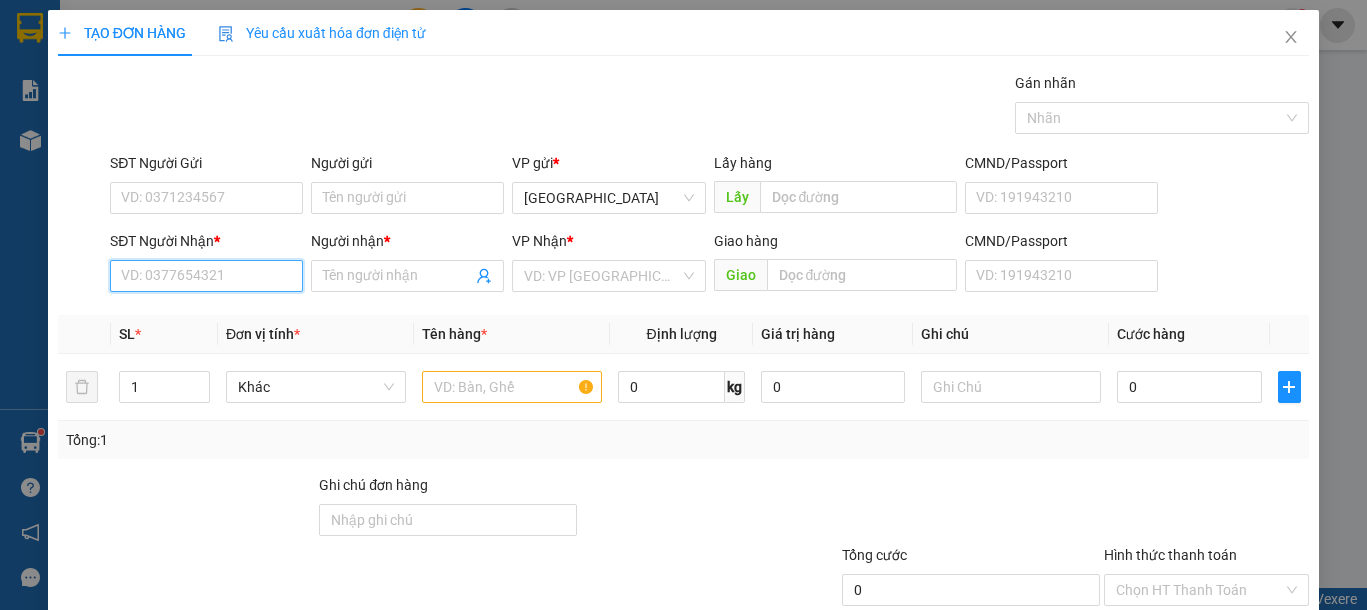 click on "SĐT Người Nhận  *" at bounding box center [206, 276] 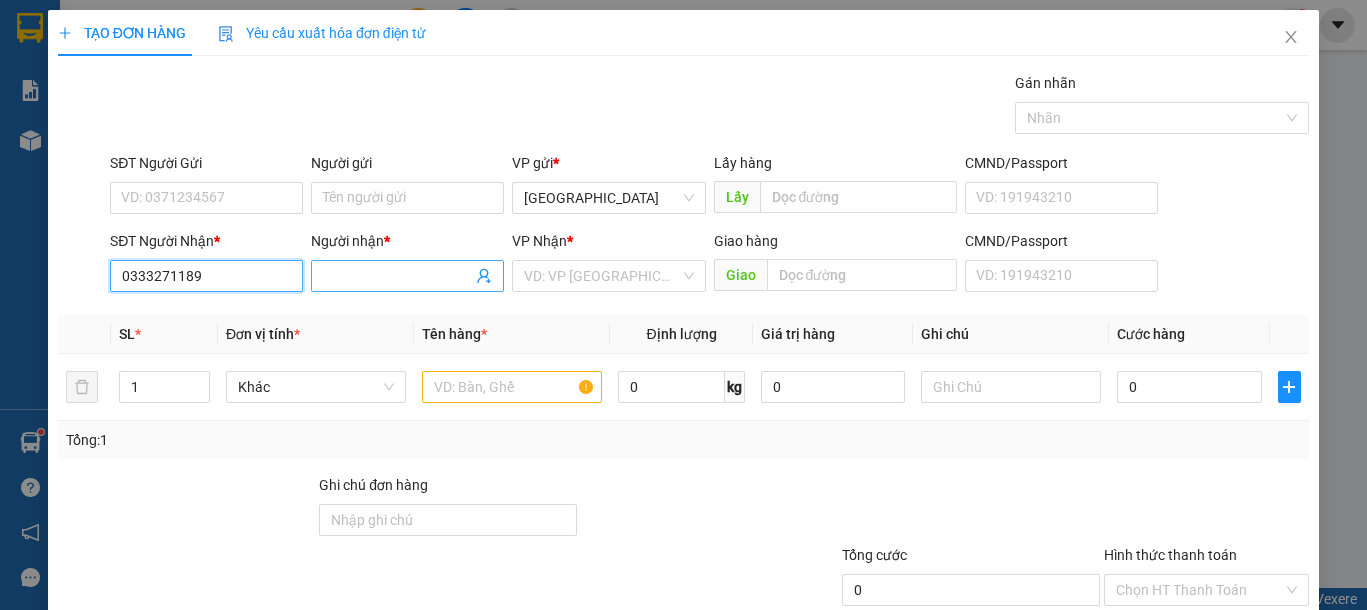 type on "0333271189" 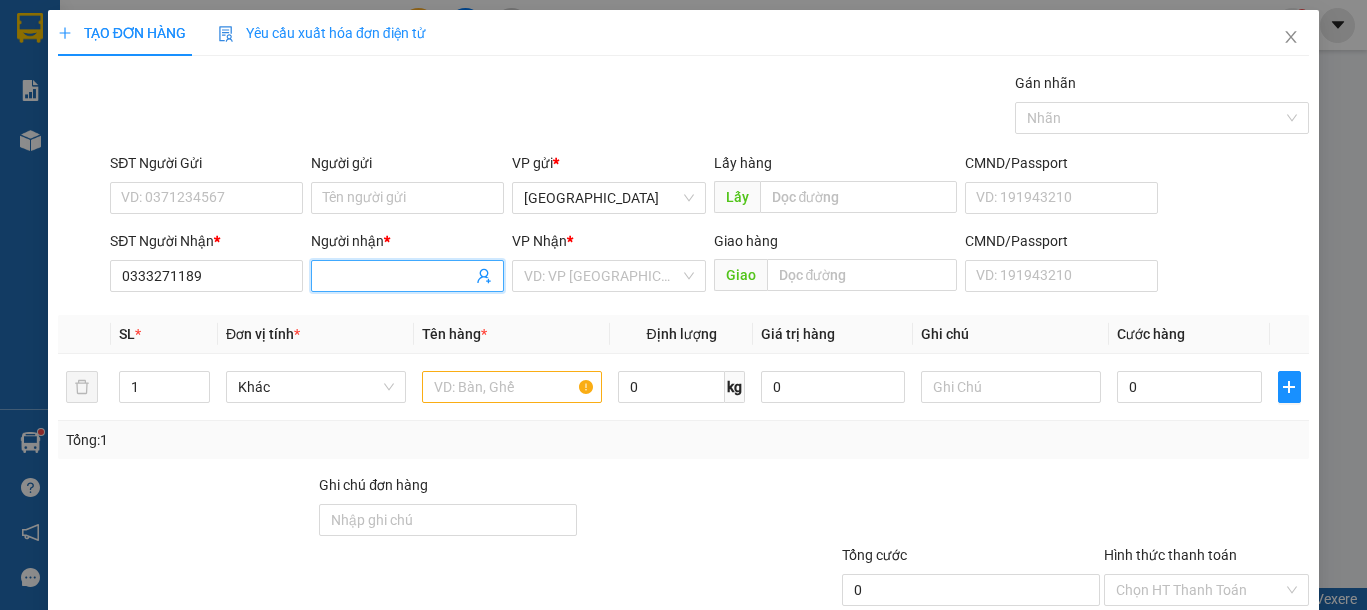 click on "Người nhận  *" at bounding box center [397, 276] 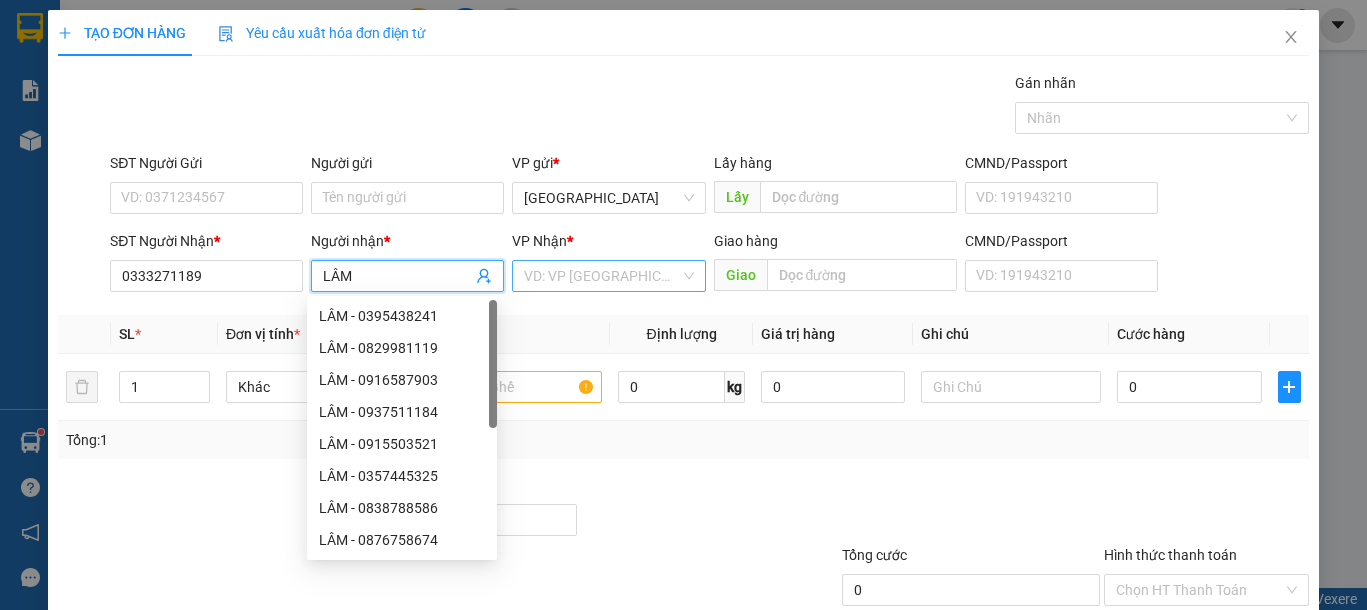 type on "LÂM" 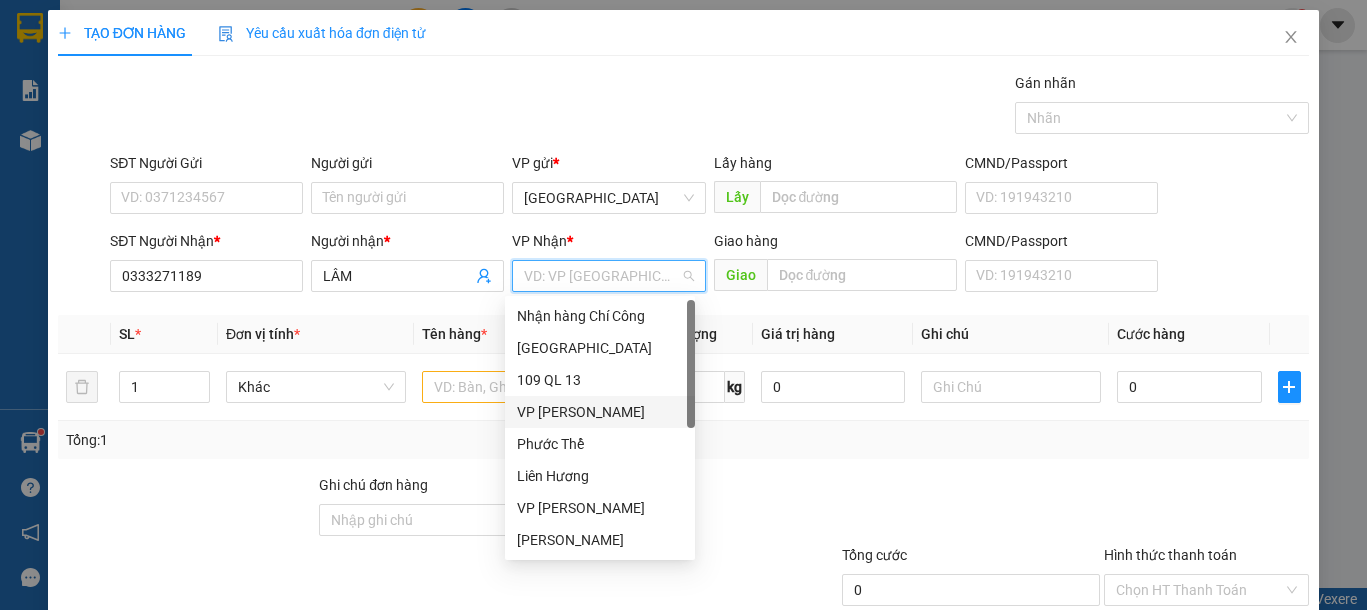 click on "VP Phan Rí" at bounding box center [600, 412] 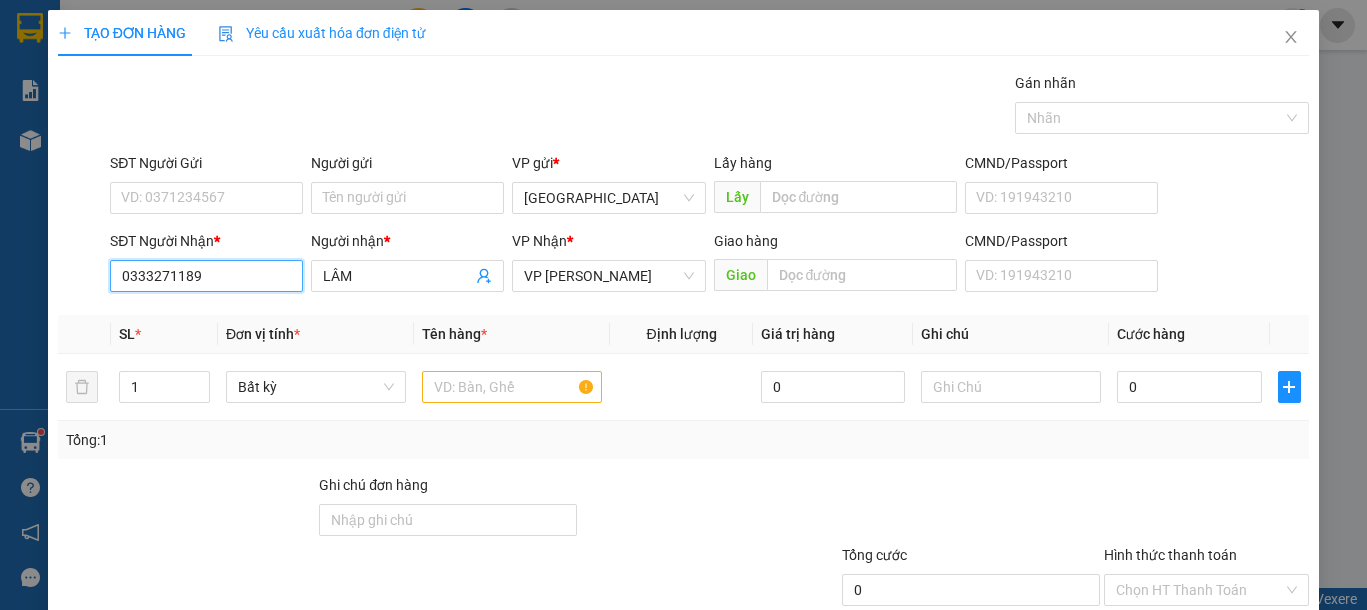 drag, startPoint x: 239, startPoint y: 268, endPoint x: 14, endPoint y: 268, distance: 225 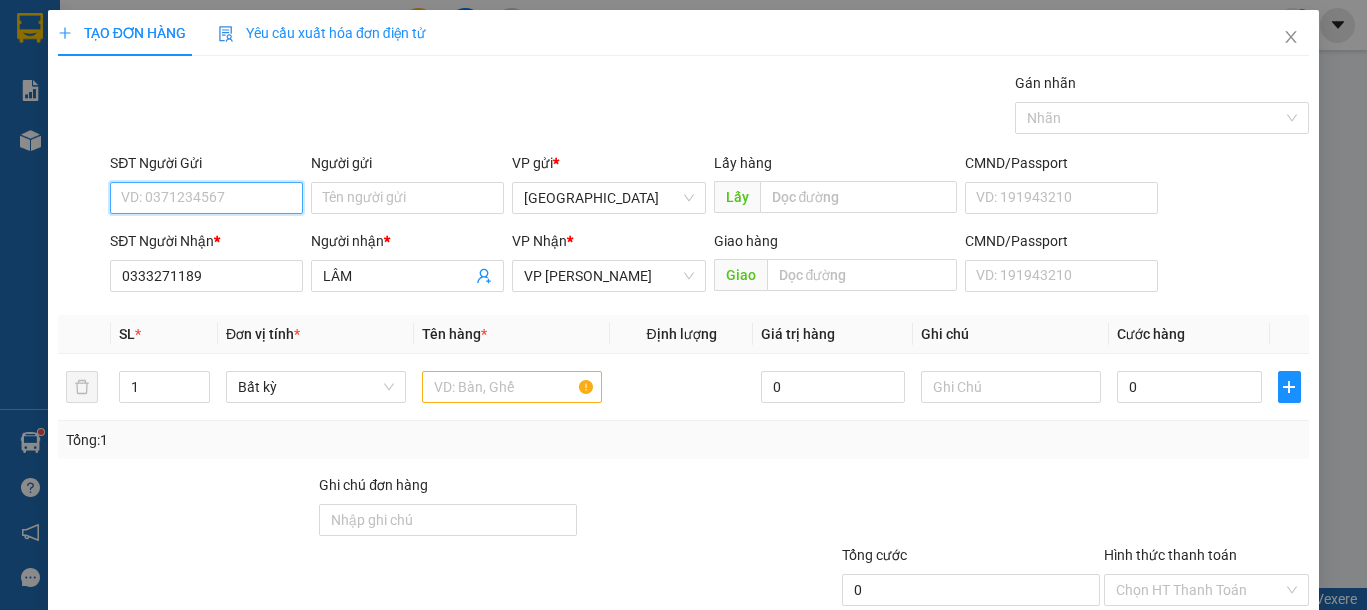 click on "SĐT Người Gửi" at bounding box center [206, 198] 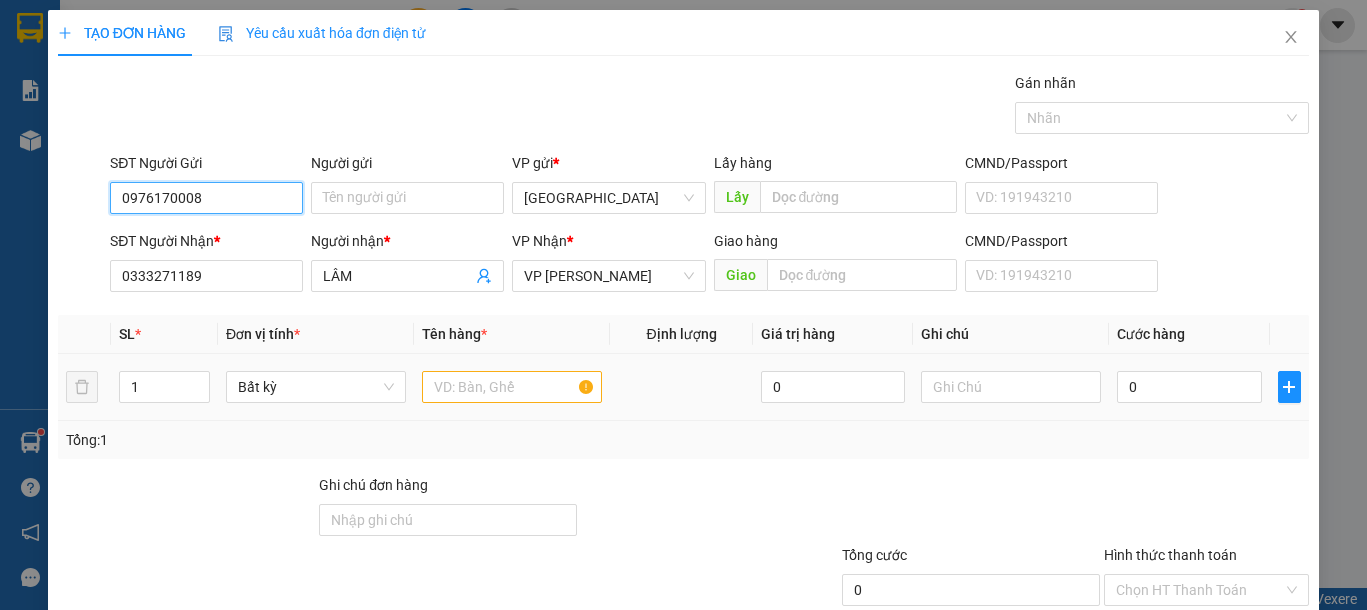 type on "0976170008" 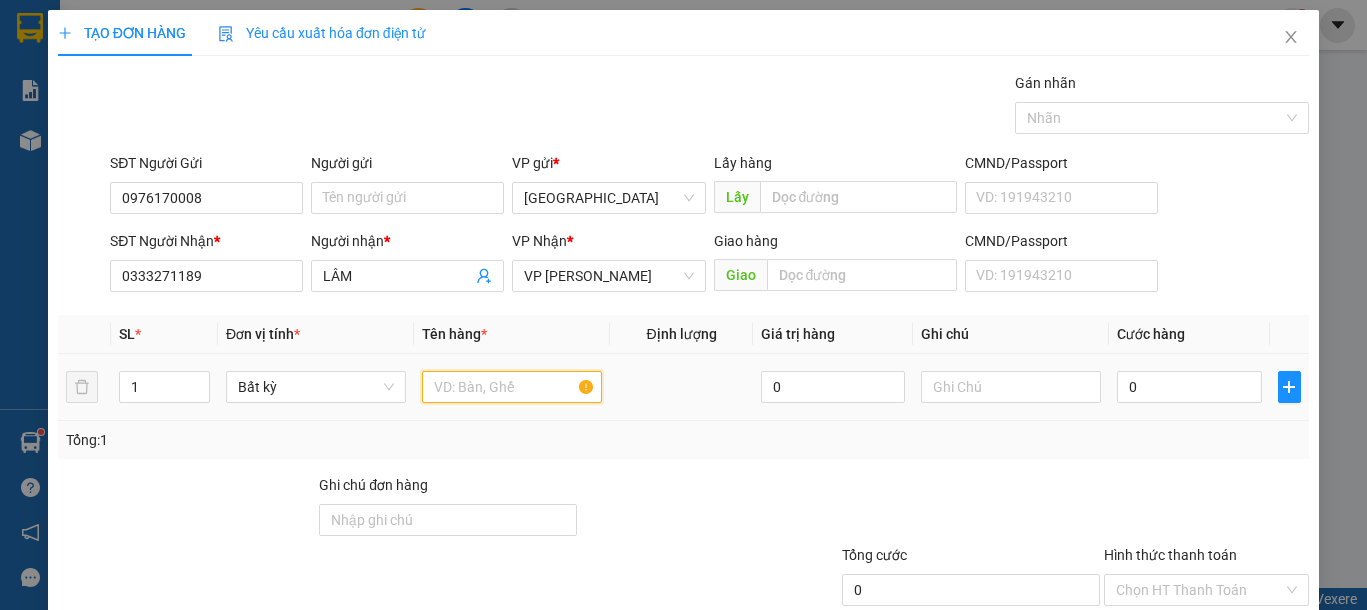click at bounding box center (512, 387) 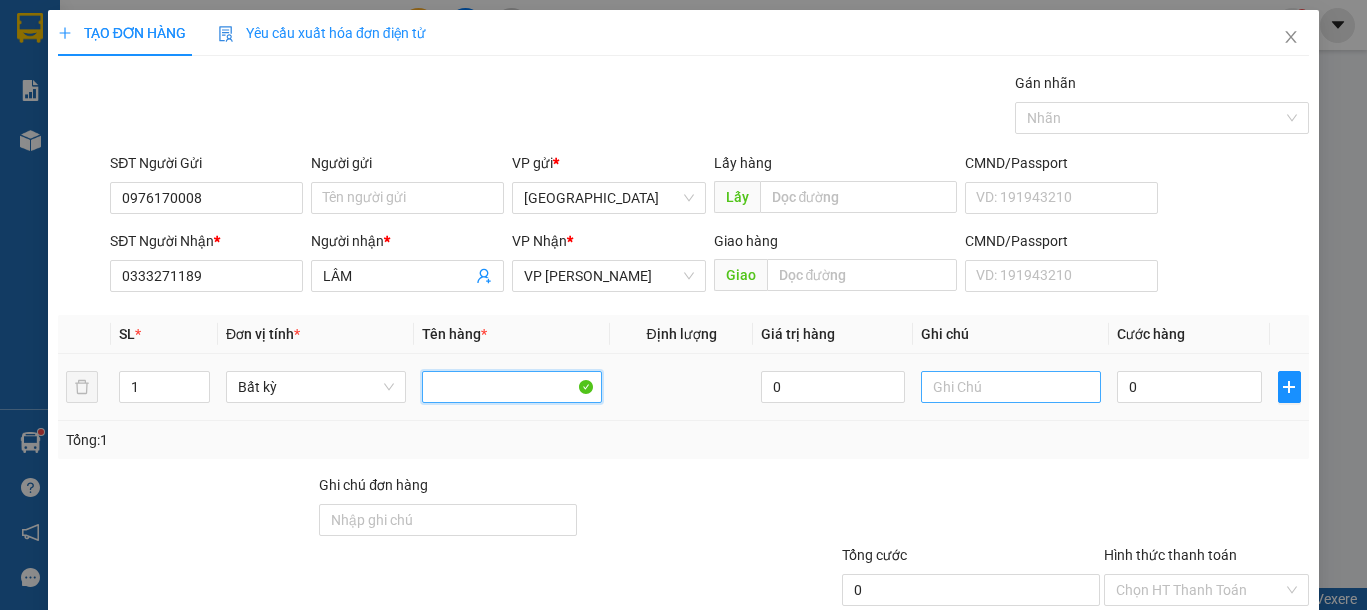 type 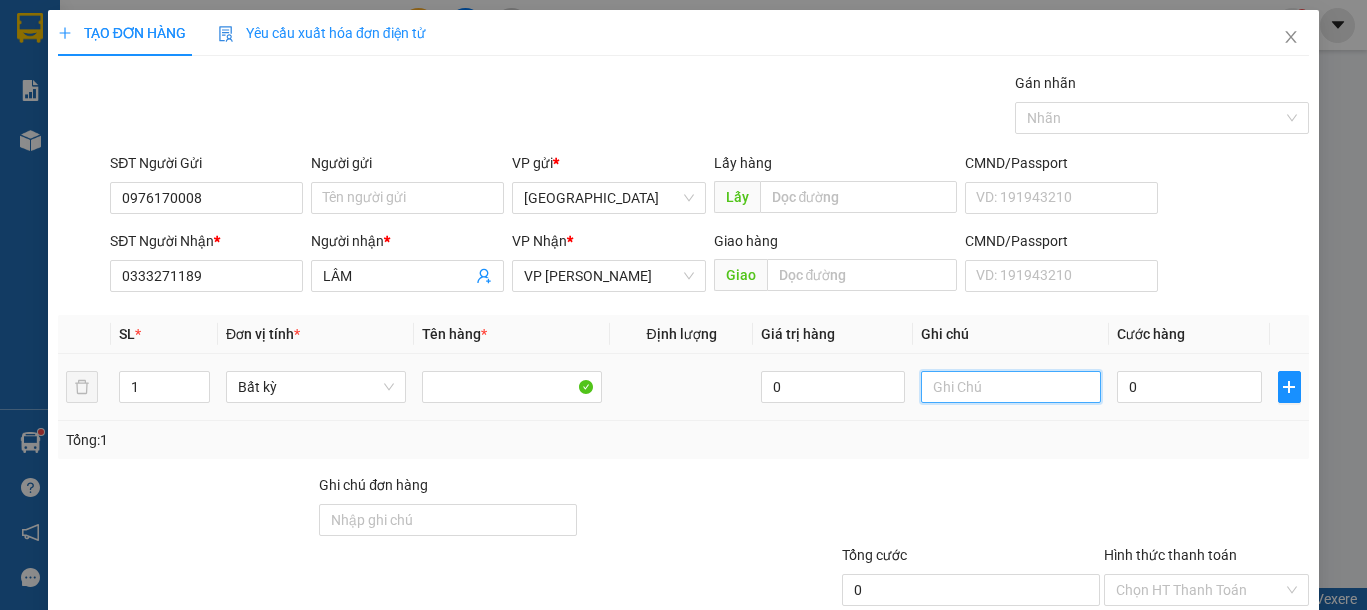 click at bounding box center (1011, 387) 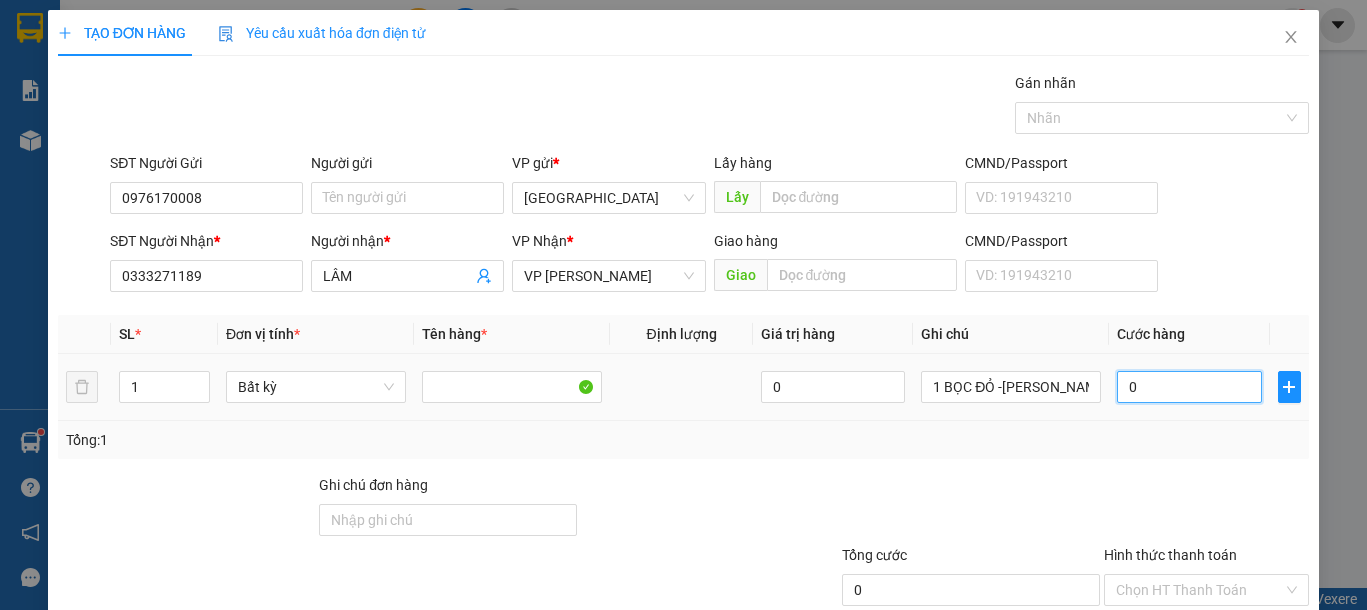 click on "0" at bounding box center [1189, 387] 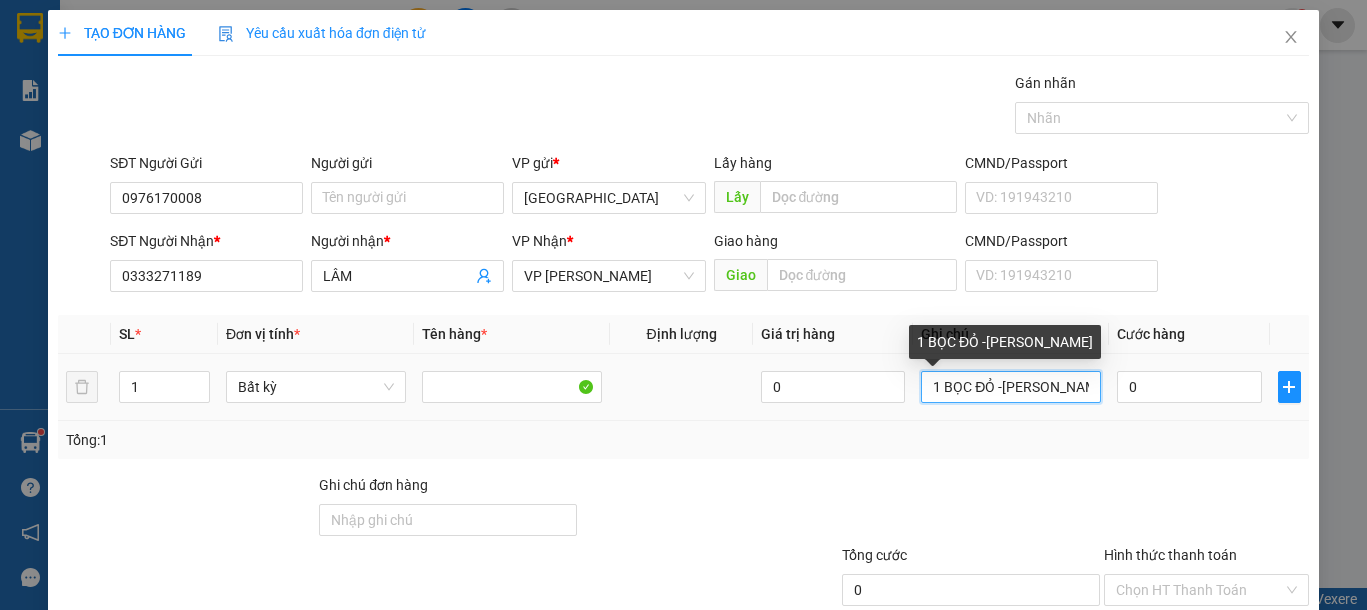click on "1 BỌC ĐỎ -ĐÙI HEO" at bounding box center (1011, 387) 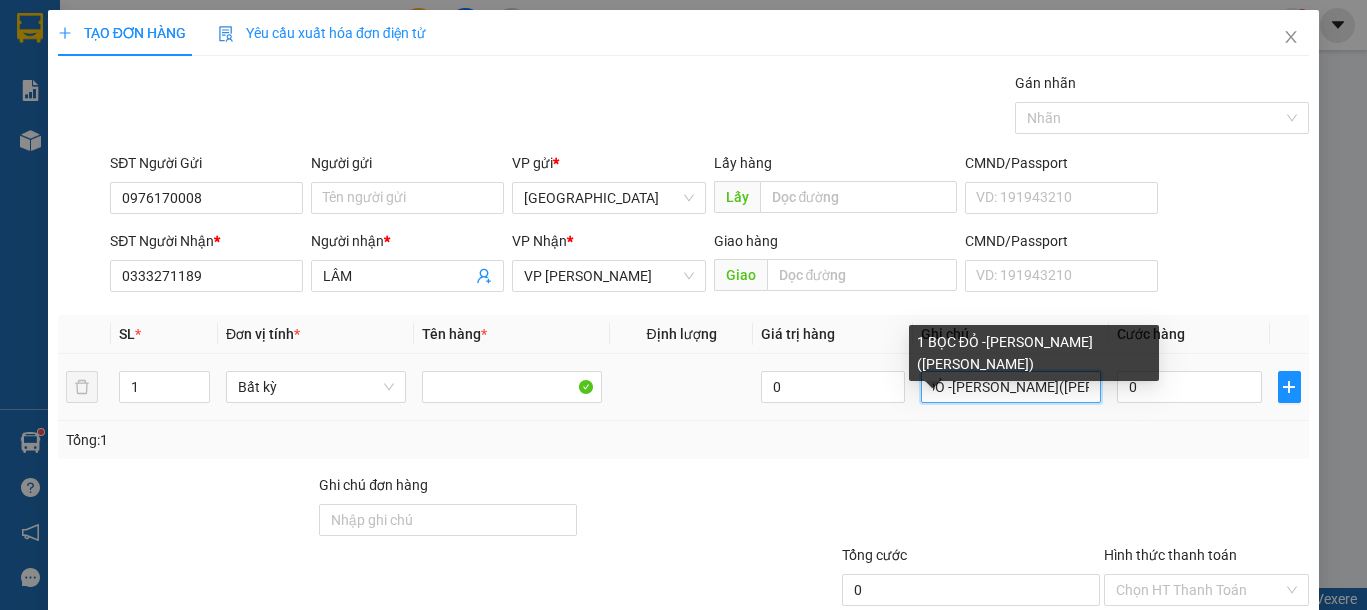 scroll, scrollTop: 0, scrollLeft: 54, axis: horizontal 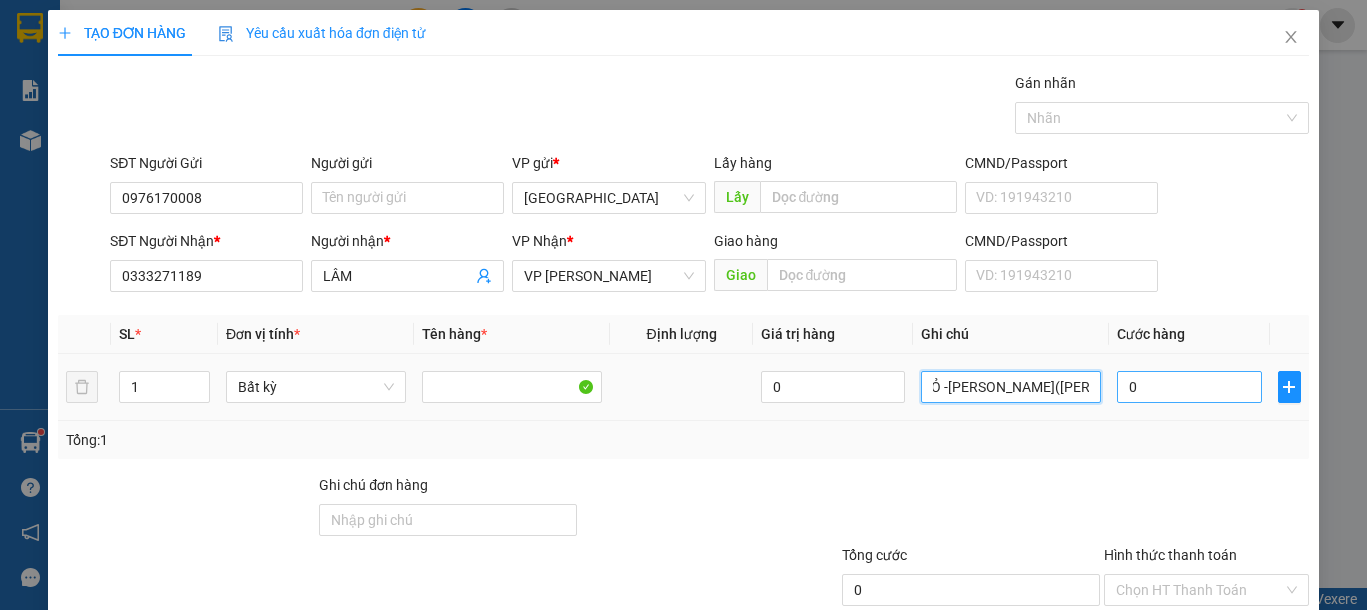 type on "1 BỌC ĐỎ -ĐÙI HEO(KO BAO HƯ)" 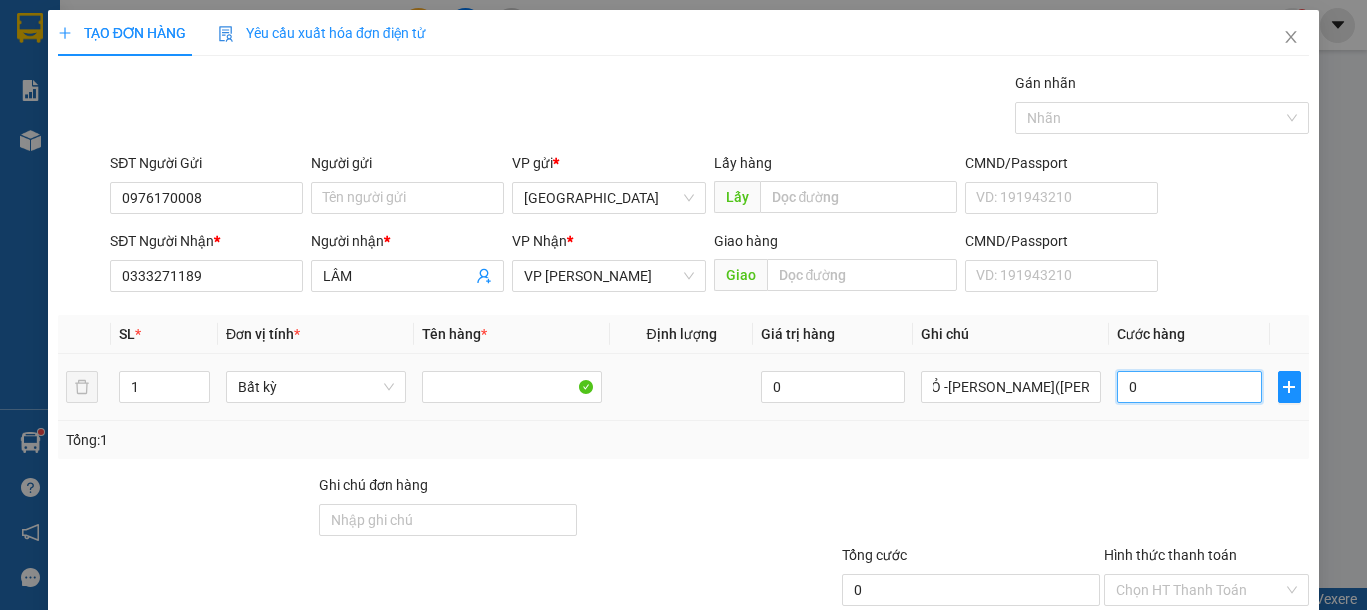 scroll, scrollTop: 0, scrollLeft: 0, axis: both 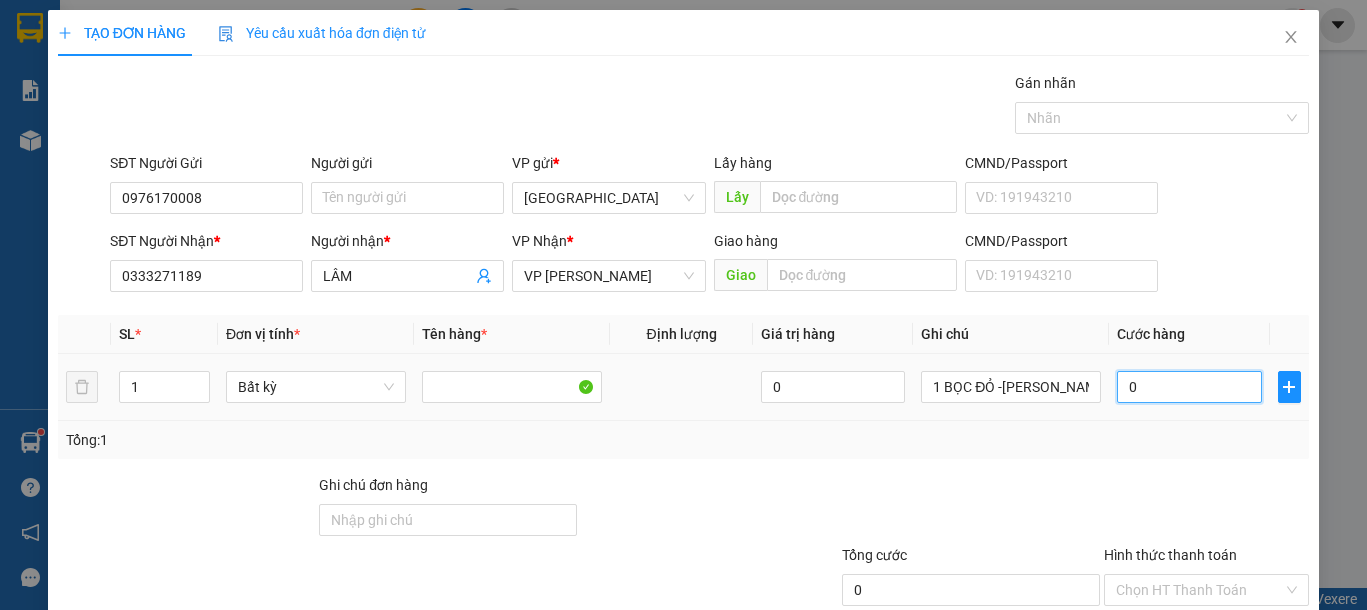 click on "0" at bounding box center [1189, 387] 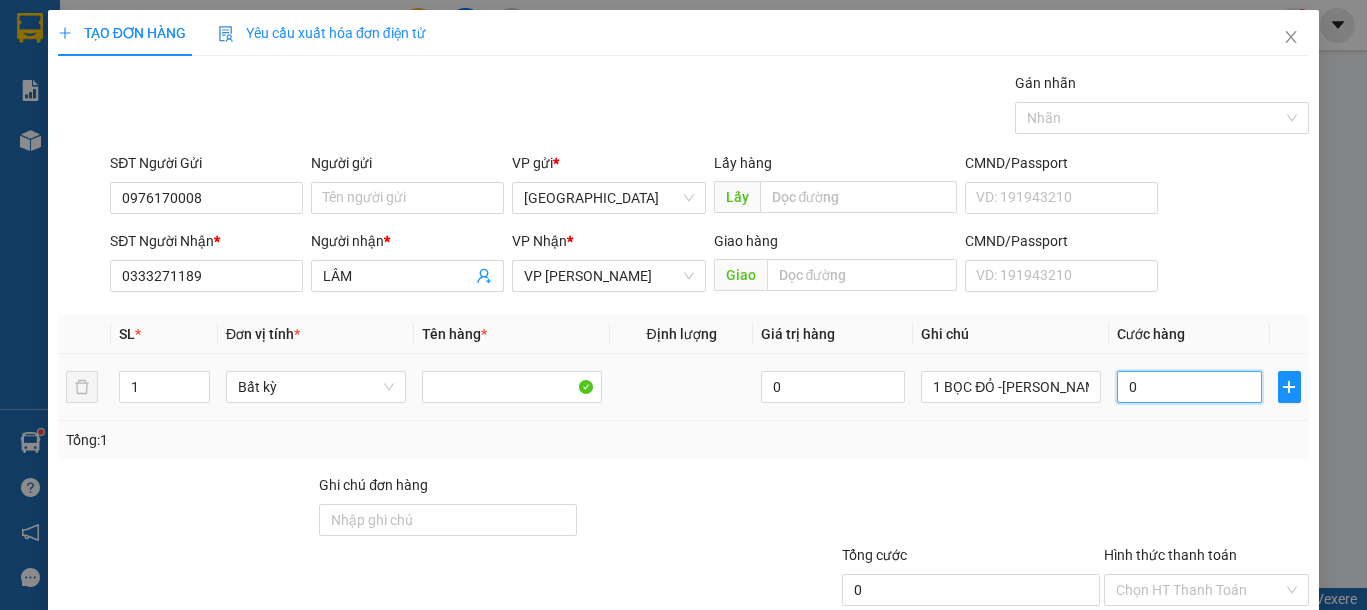 type on "3" 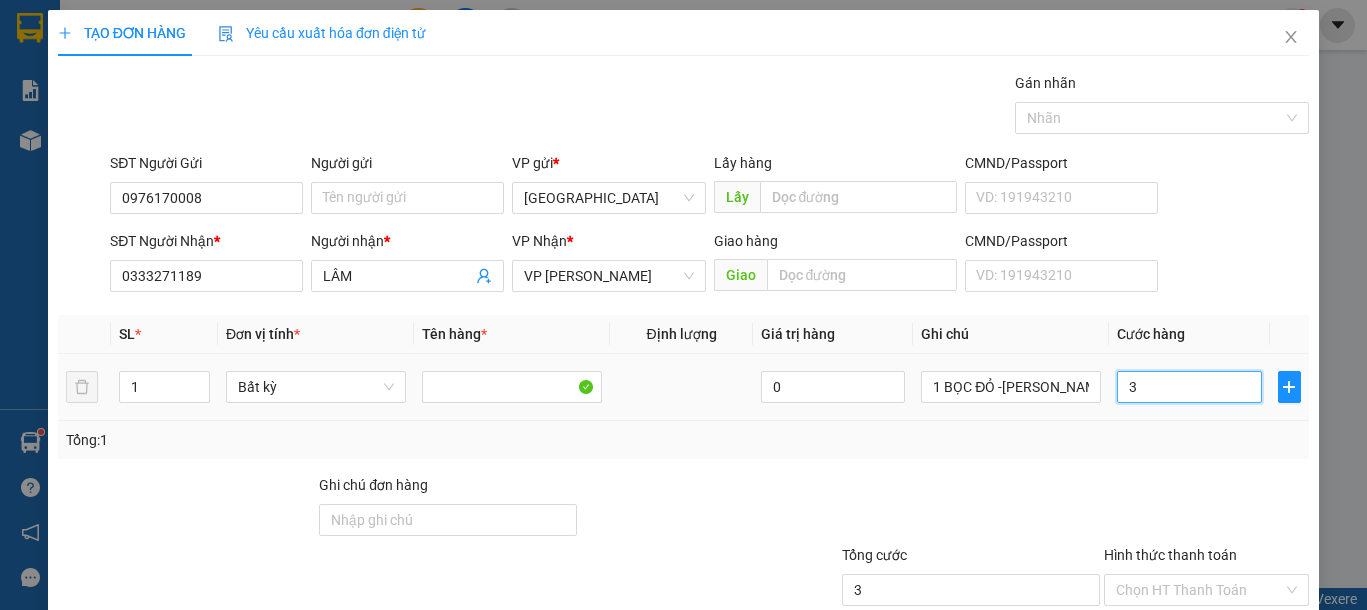 type on "30" 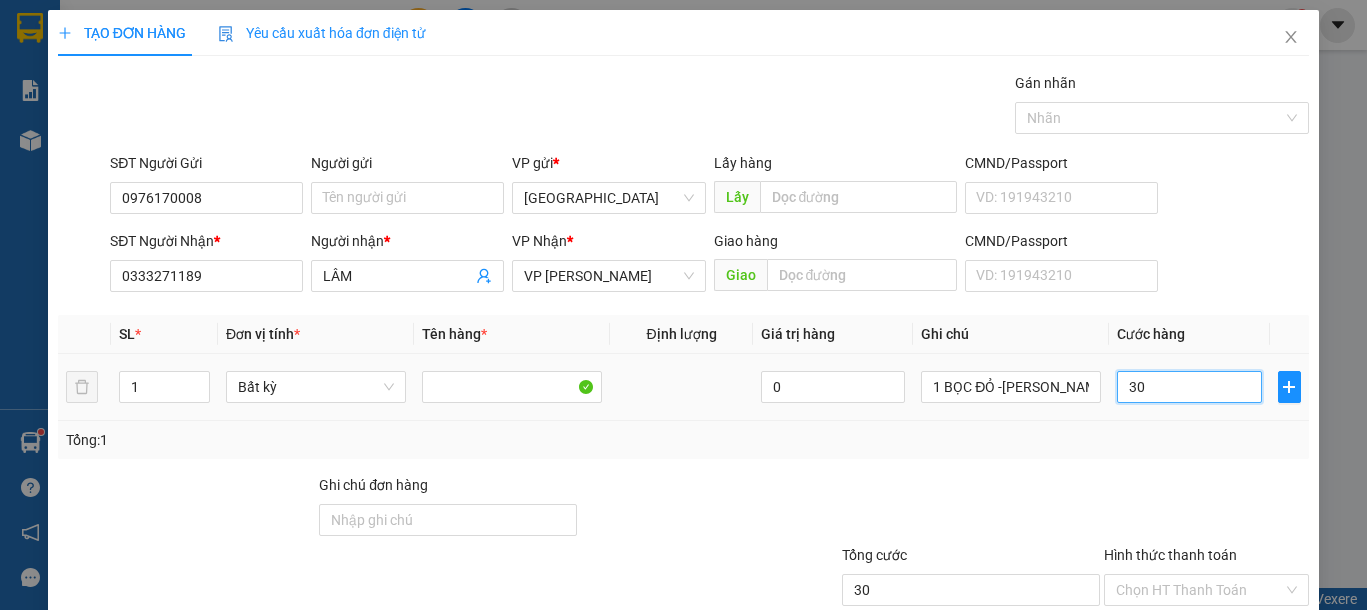 scroll, scrollTop: 130, scrollLeft: 0, axis: vertical 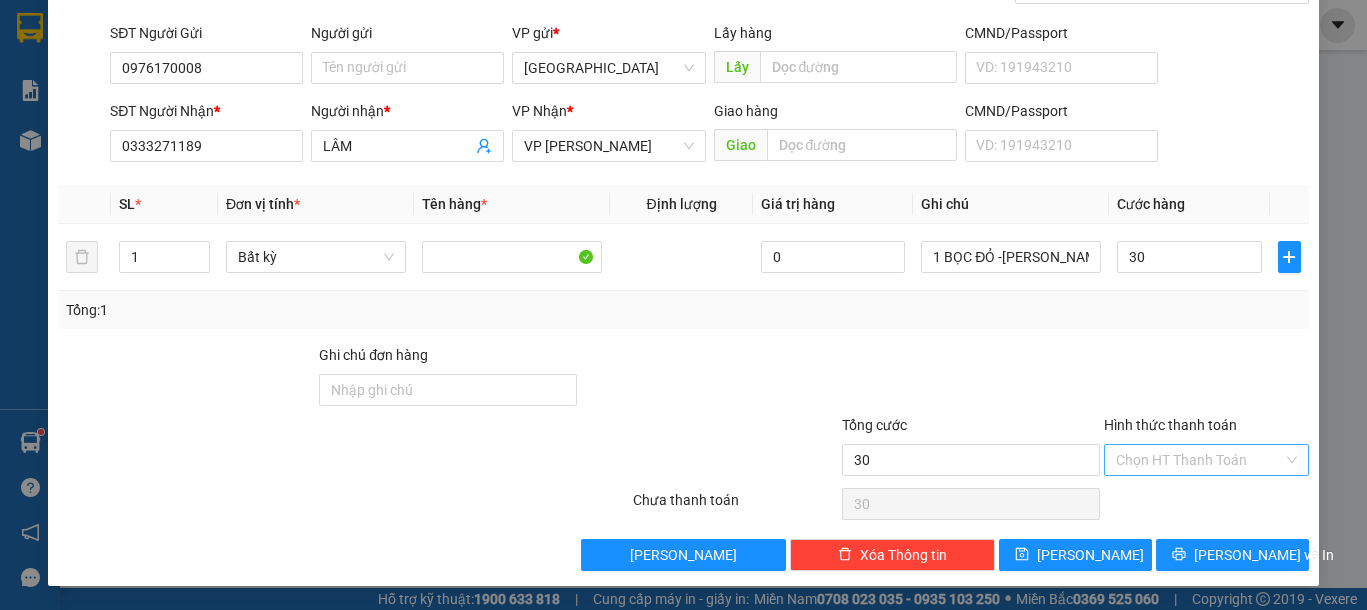 type on "30.000" 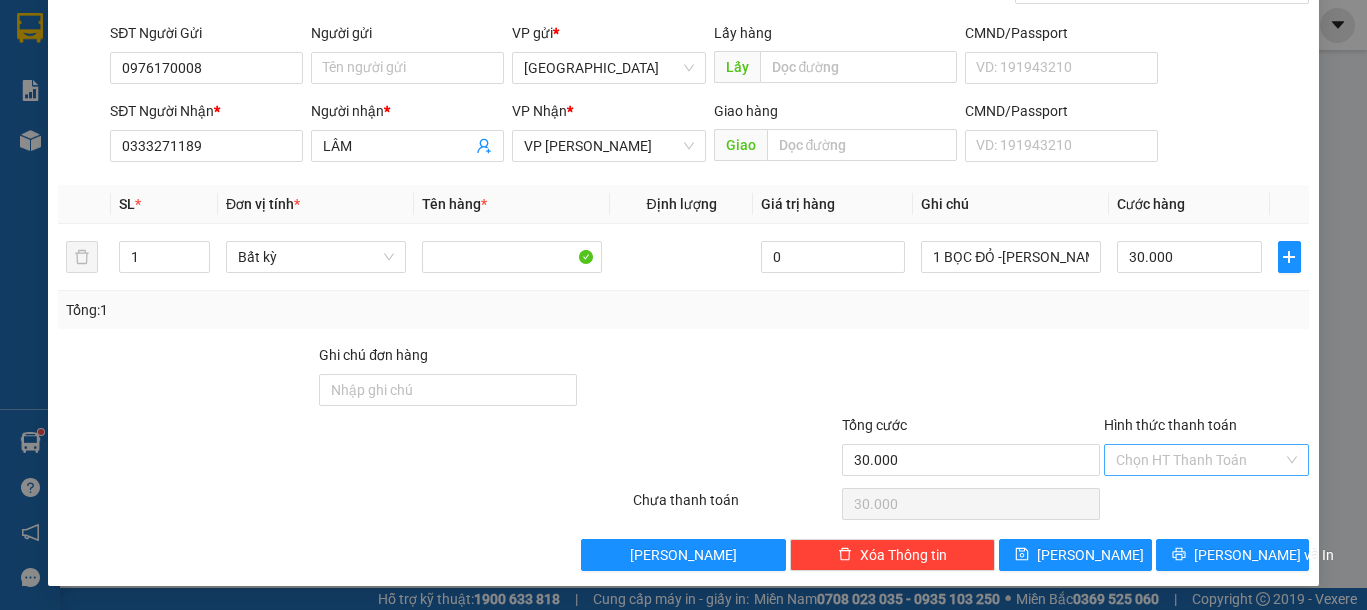 click on "Hình thức thanh toán" at bounding box center (1199, 460) 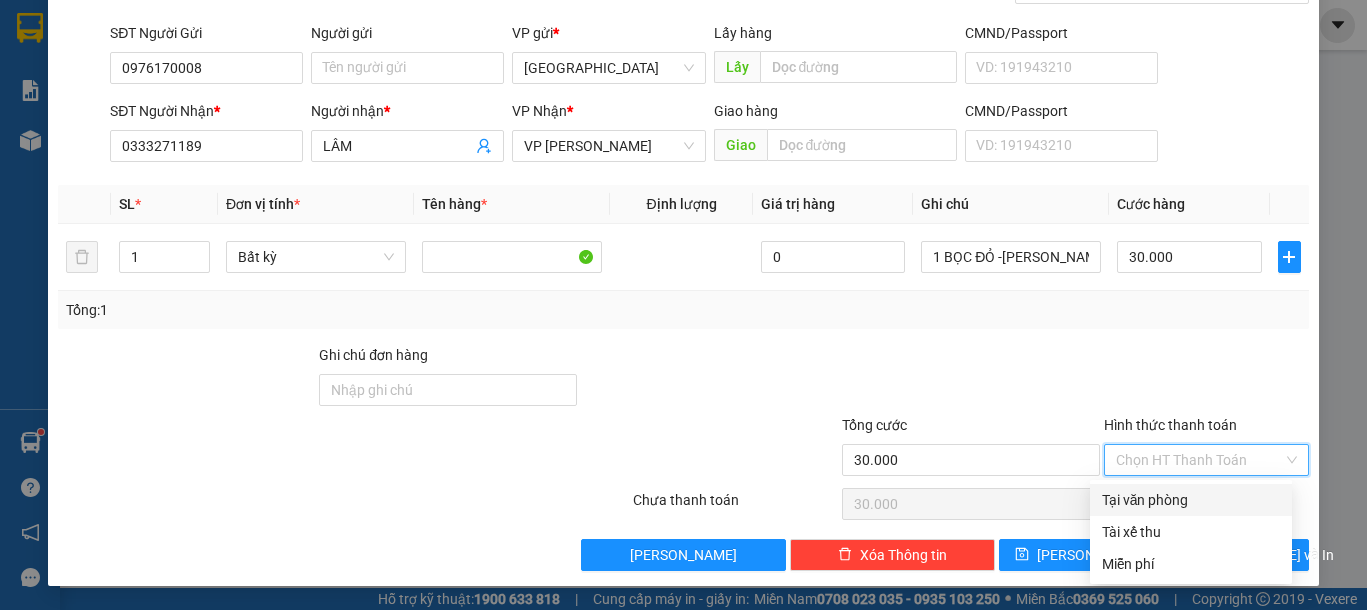 click on "Tại văn phòng" at bounding box center (1191, 500) 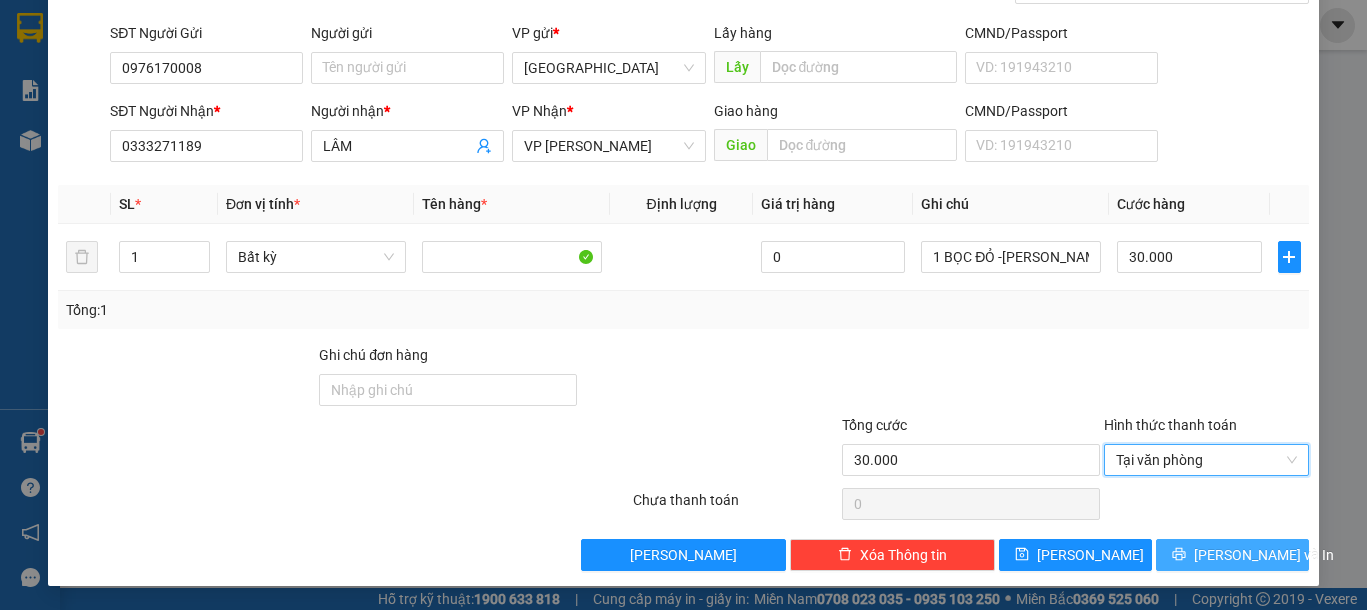 click on "[PERSON_NAME] và In" at bounding box center (1264, 555) 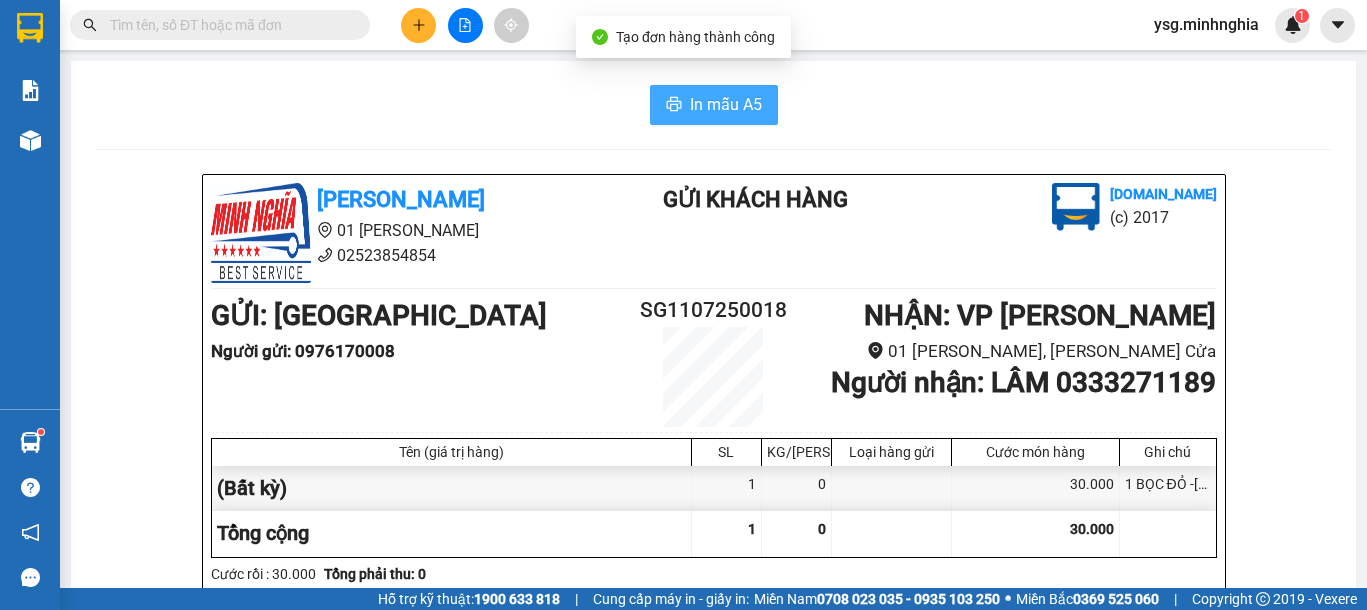 click on "In mẫu A5" at bounding box center [714, 105] 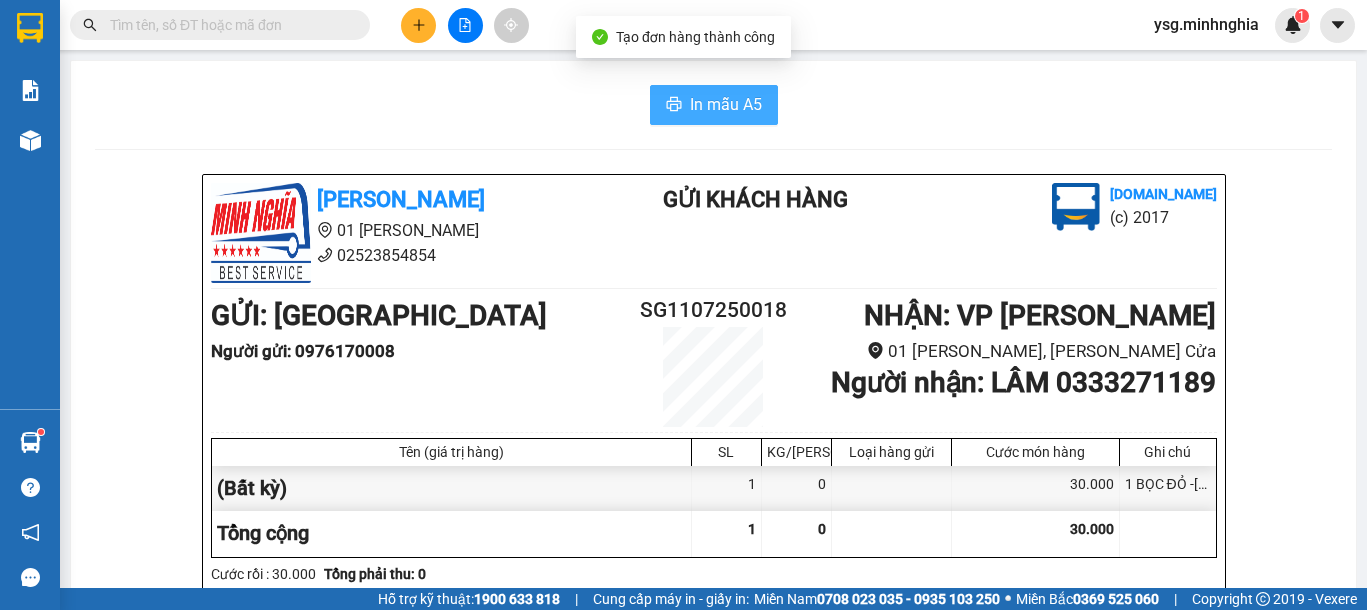 scroll, scrollTop: 0, scrollLeft: 0, axis: both 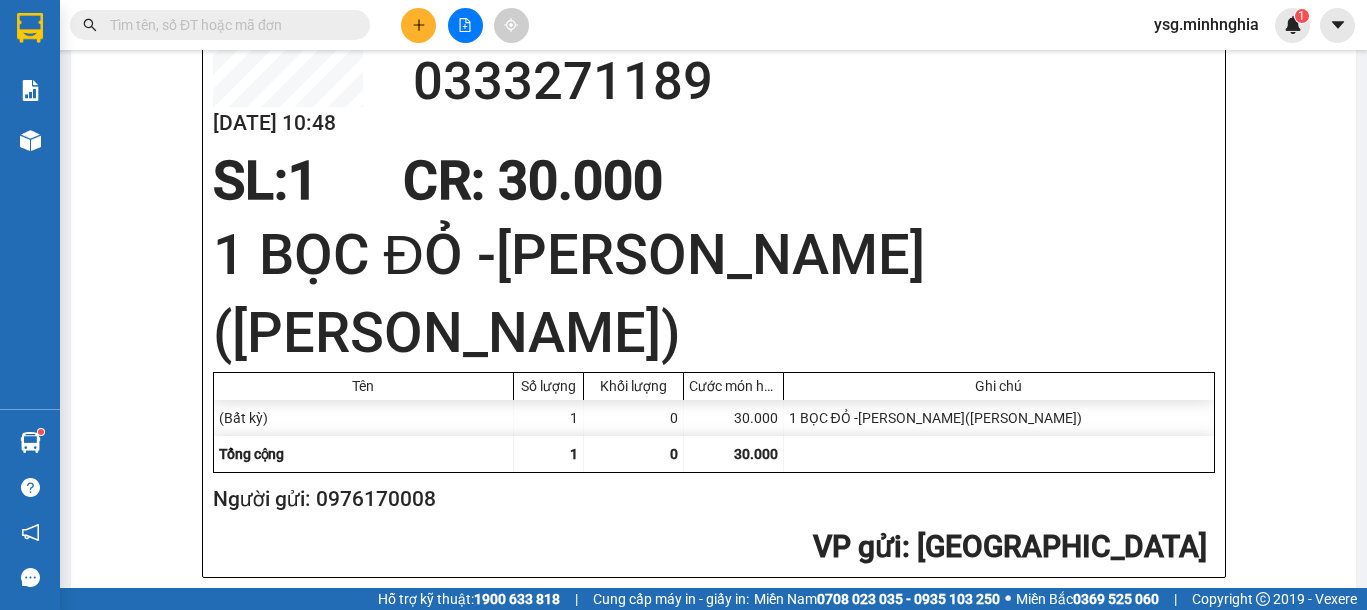 click at bounding box center [418, 25] 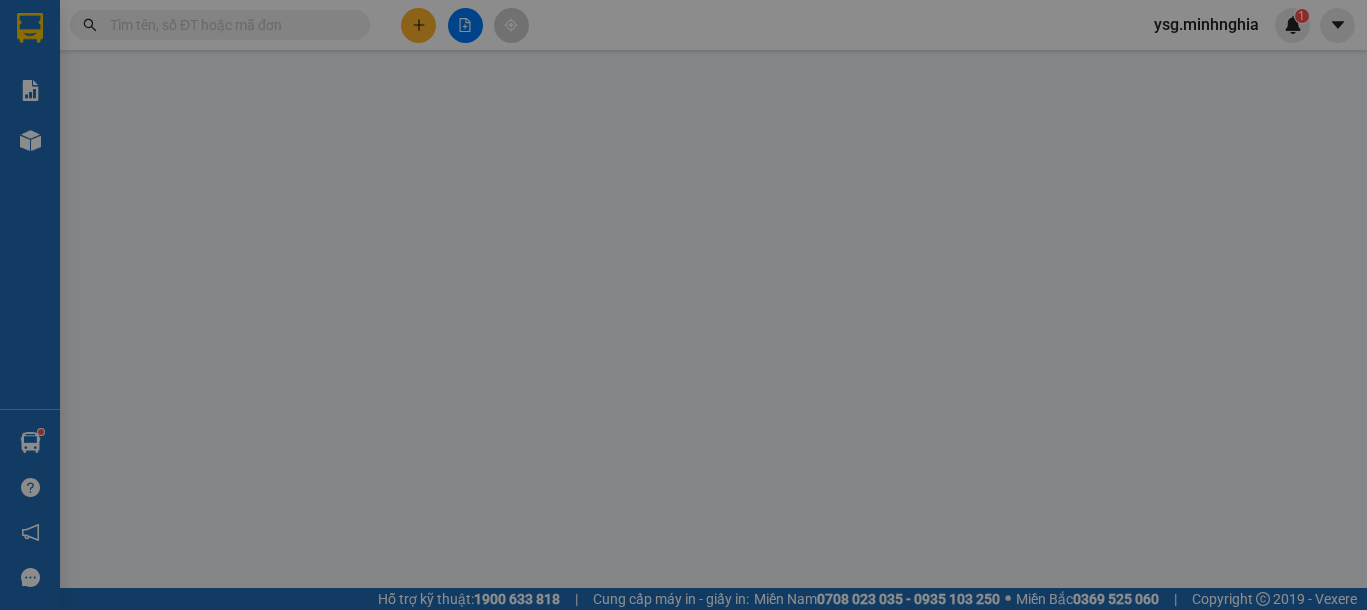 scroll, scrollTop: 0, scrollLeft: 0, axis: both 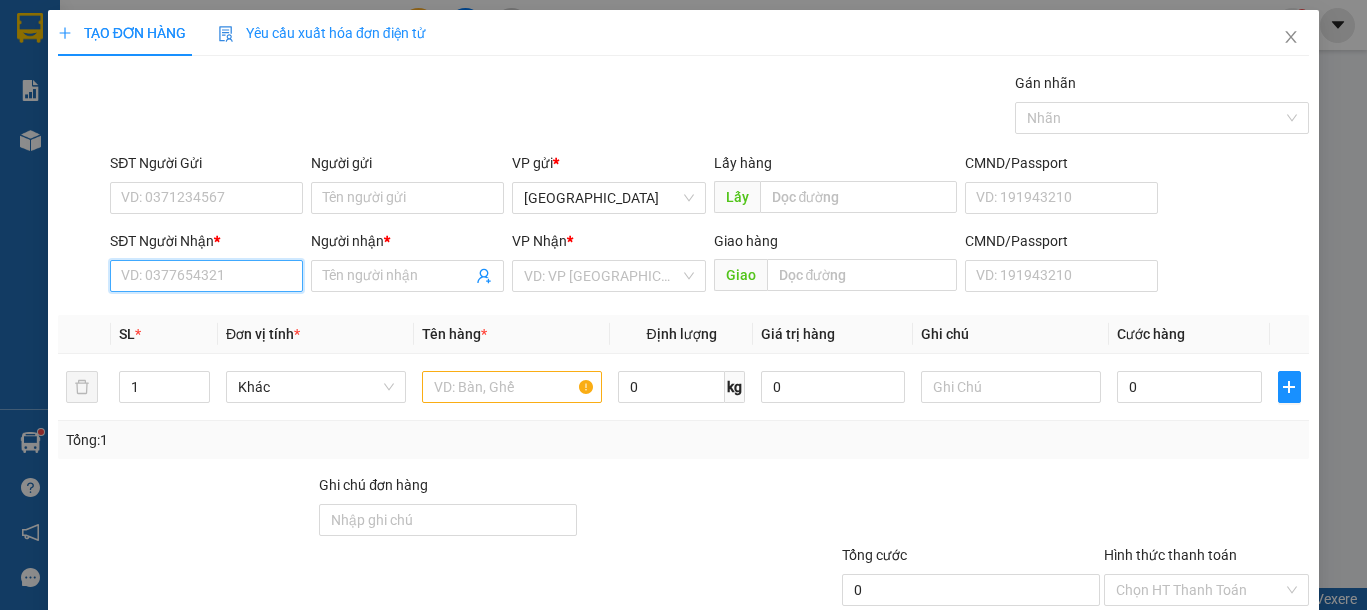 click on "SĐT Người Nhận  *" at bounding box center [206, 276] 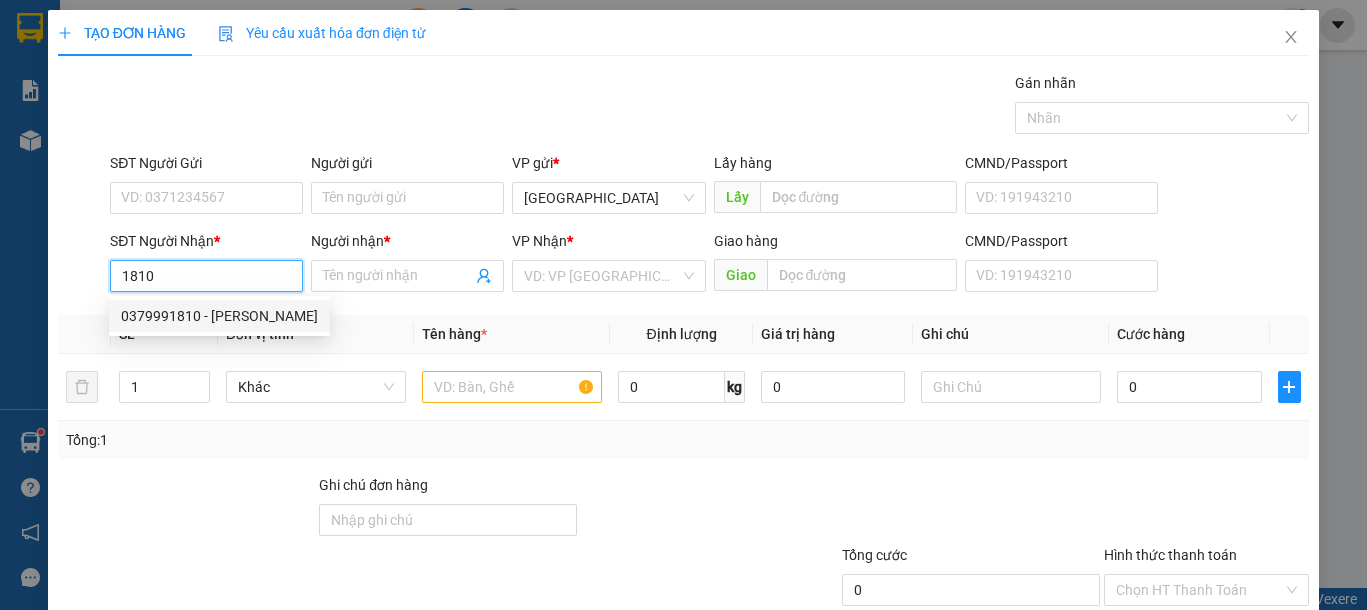 click on "0379991810 - TRINH" at bounding box center [219, 316] 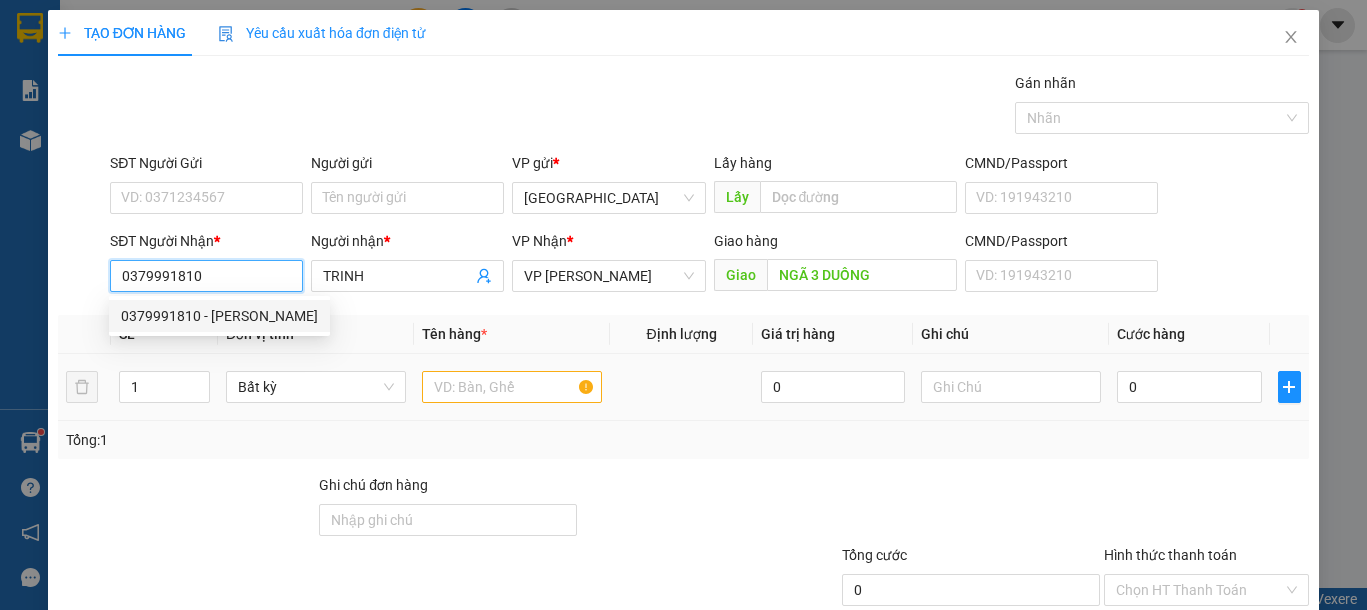 type on "0379991810" 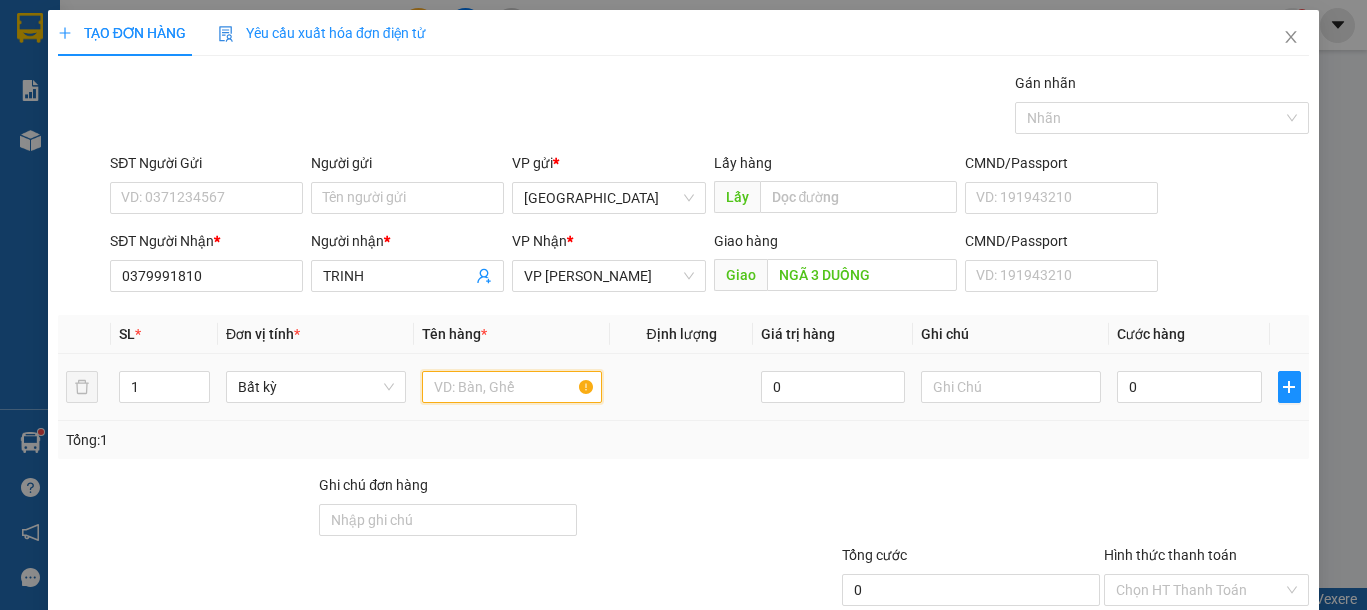 click at bounding box center (512, 387) 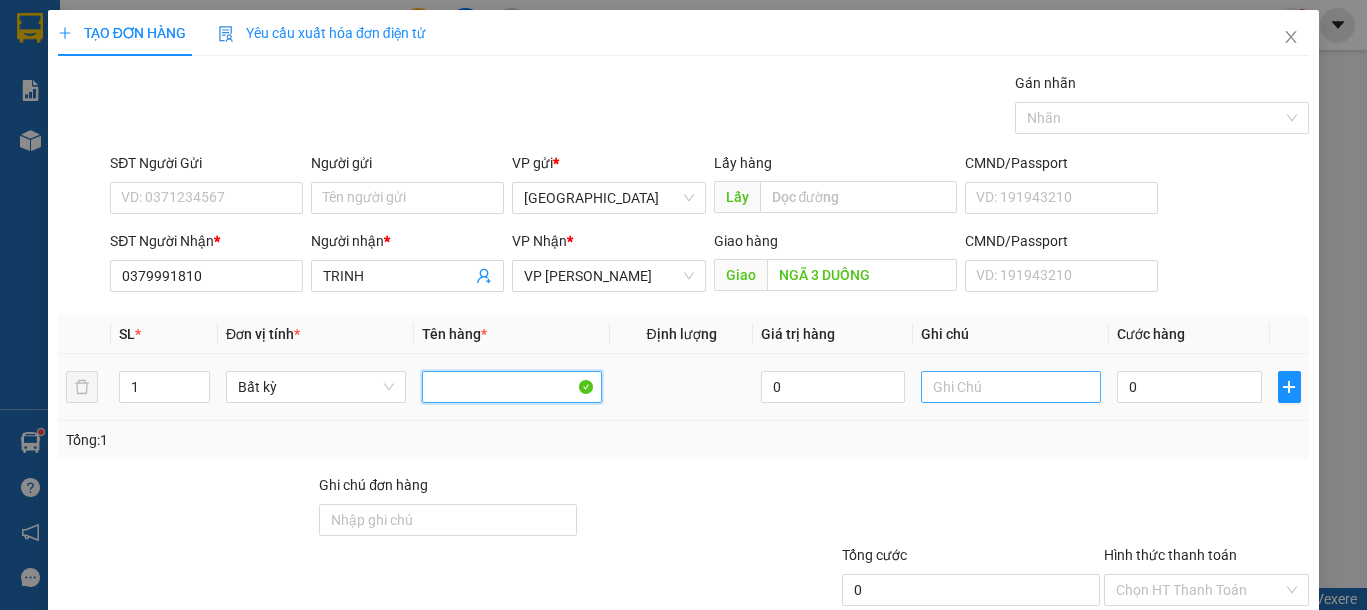 type 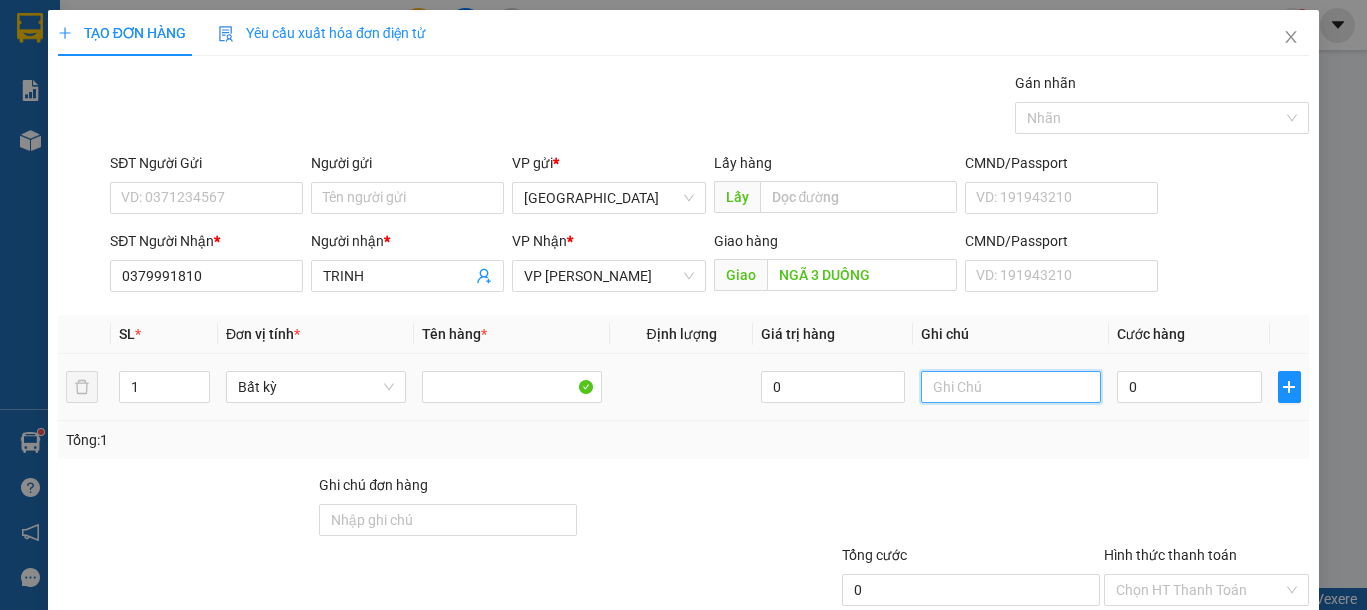 click at bounding box center (1011, 387) 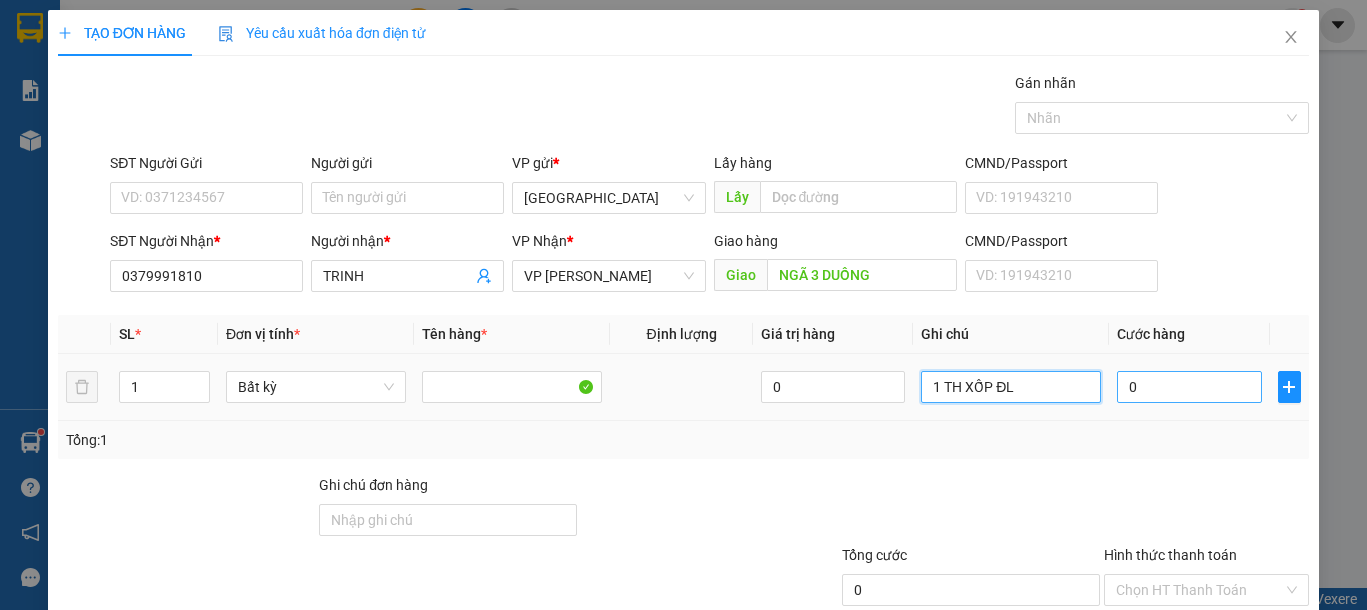 type on "1 TH XỐP ĐL" 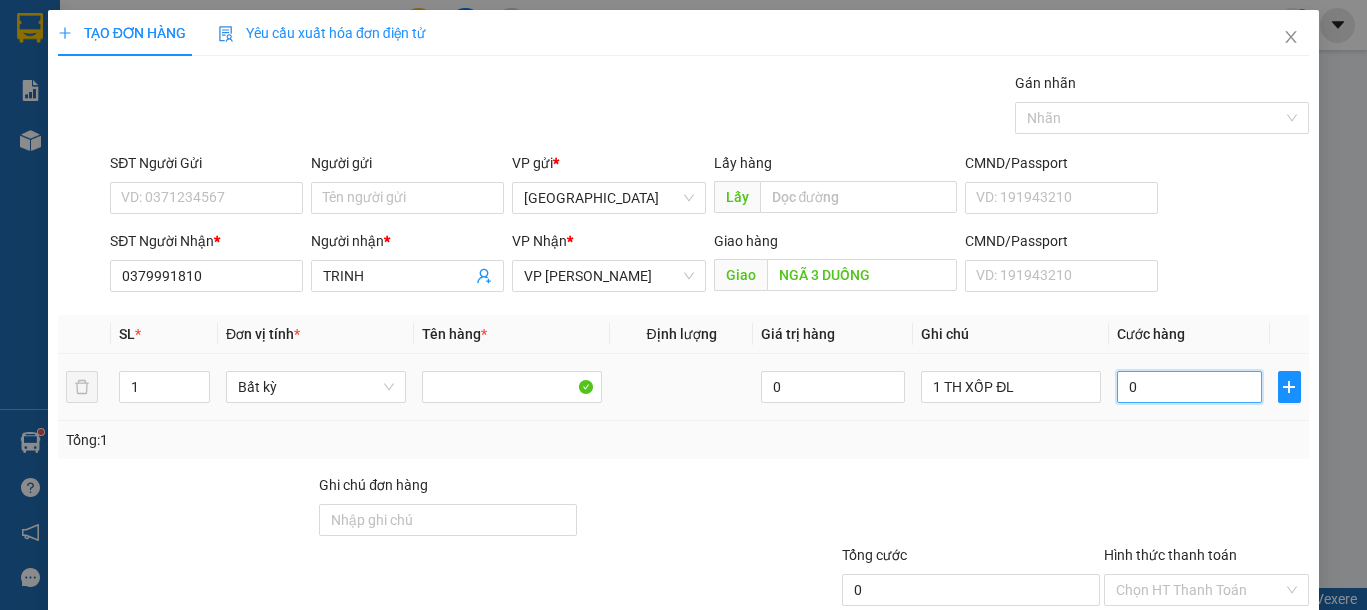 click on "0" at bounding box center (1189, 387) 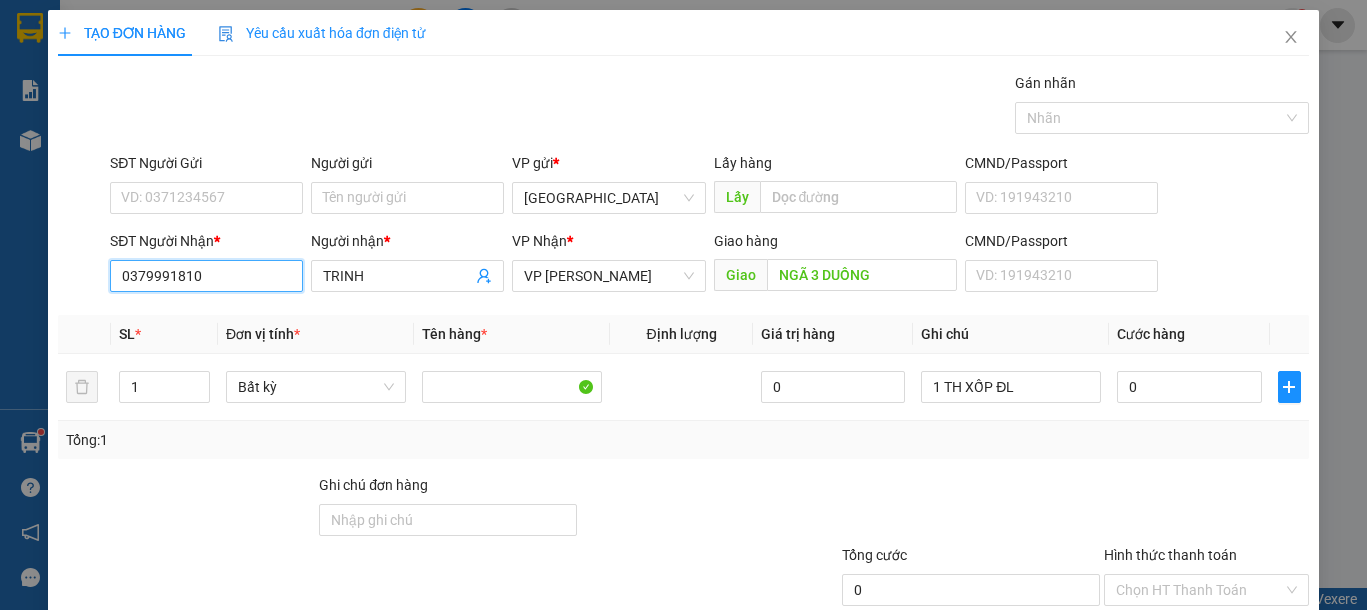 drag, startPoint x: 241, startPoint y: 283, endPoint x: 0, endPoint y: 283, distance: 241 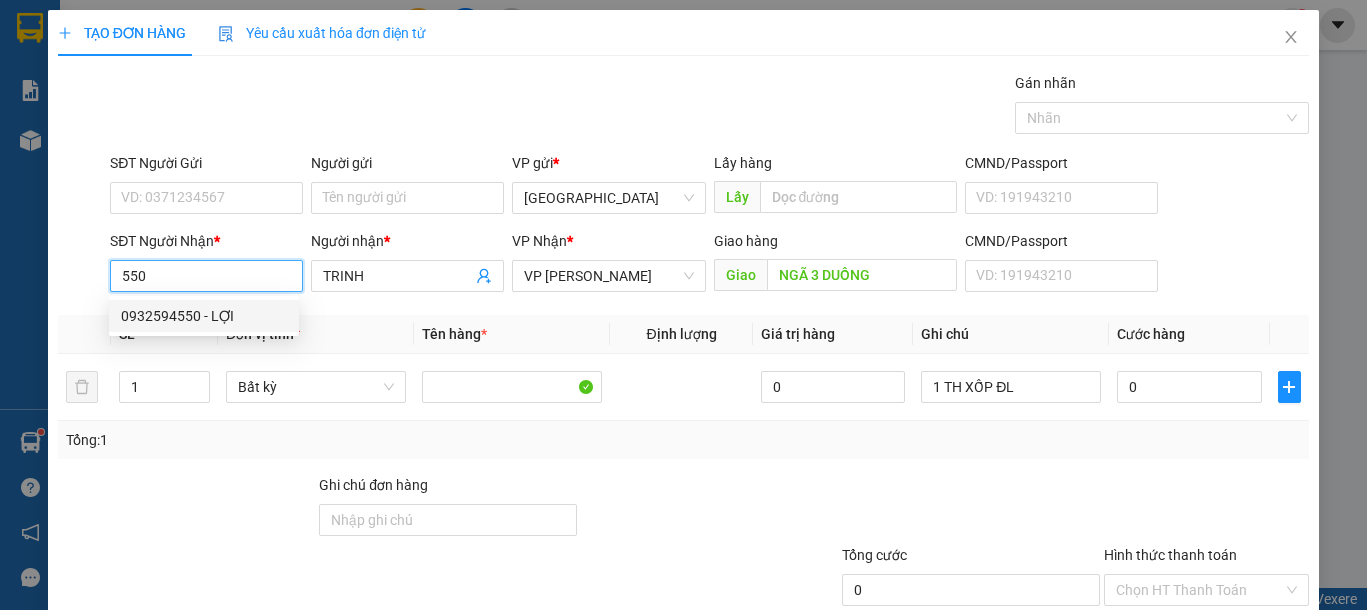 click on "0932594550 - LỢI" at bounding box center (204, 316) 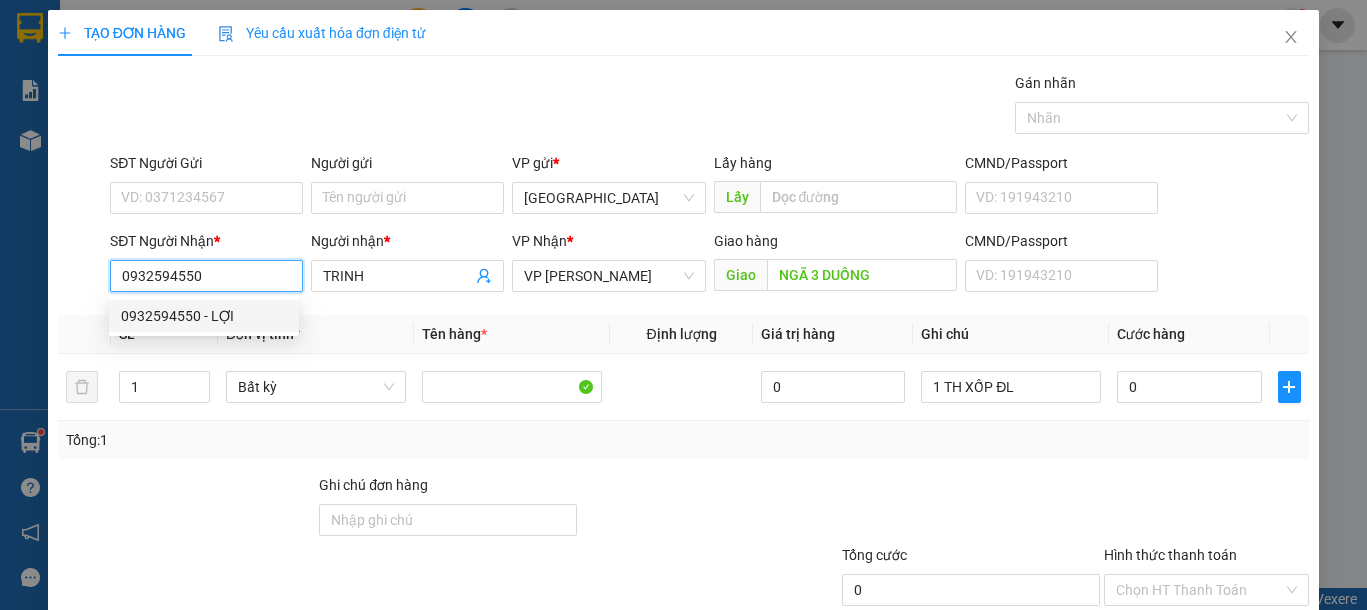type on "LỢI" 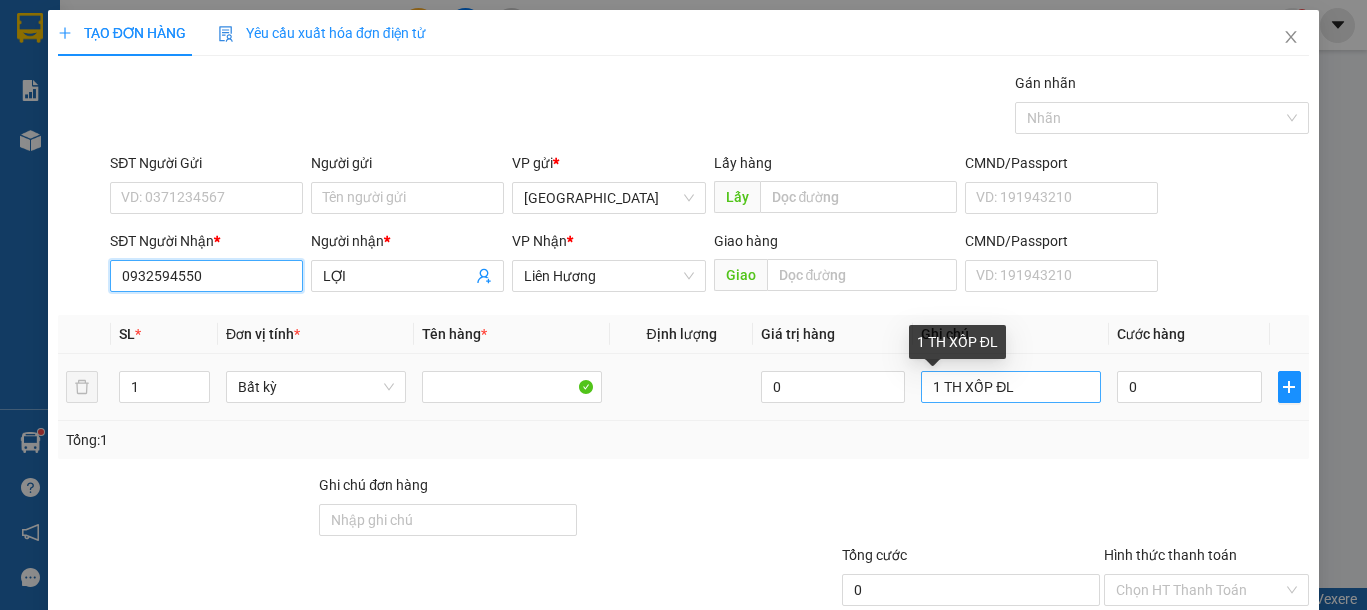 type on "0932594550" 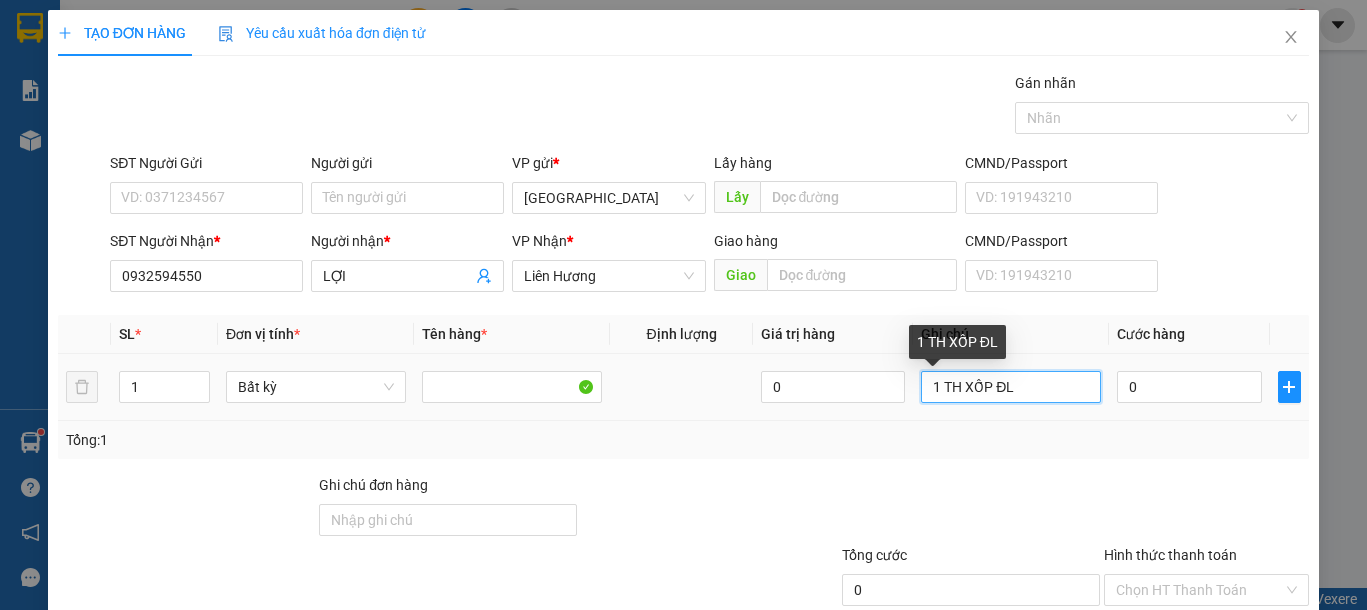 click on "1 TH XỐP ĐL" at bounding box center (1011, 387) 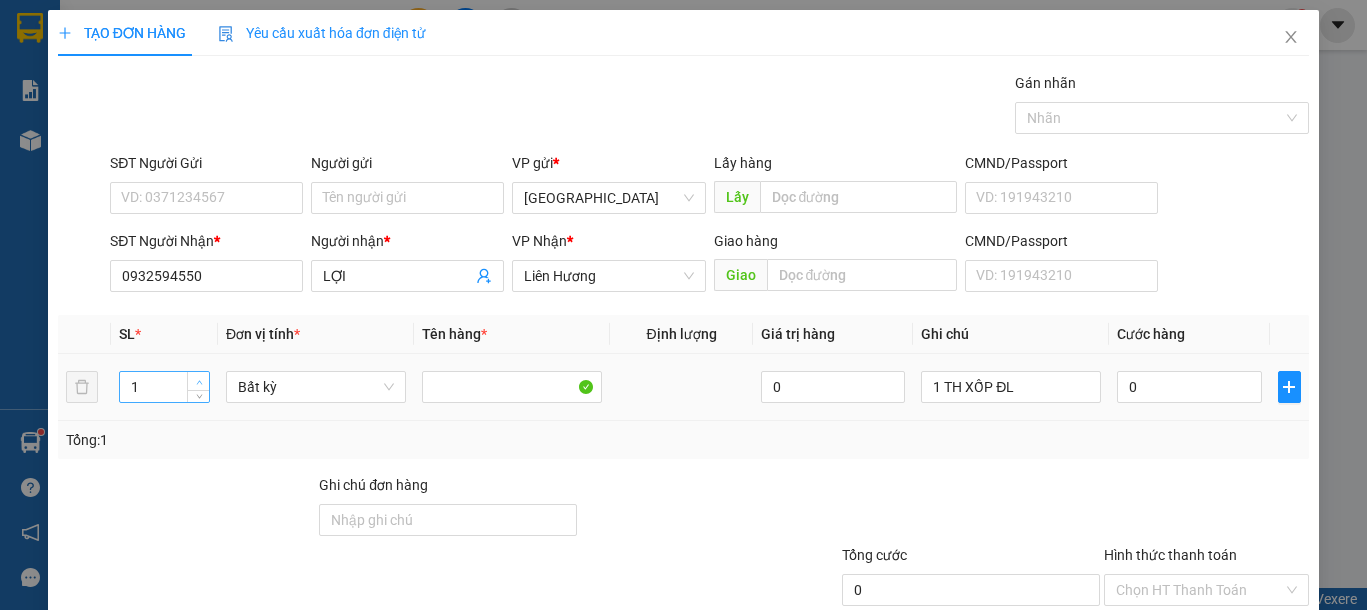 type on "2" 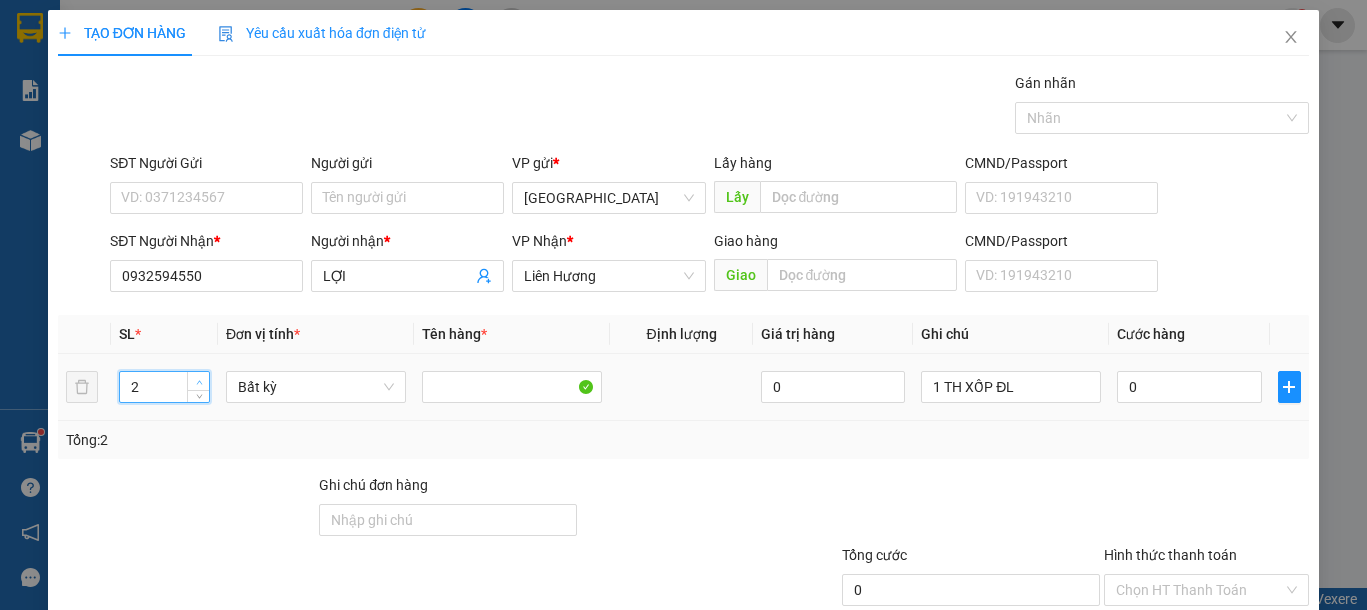 click 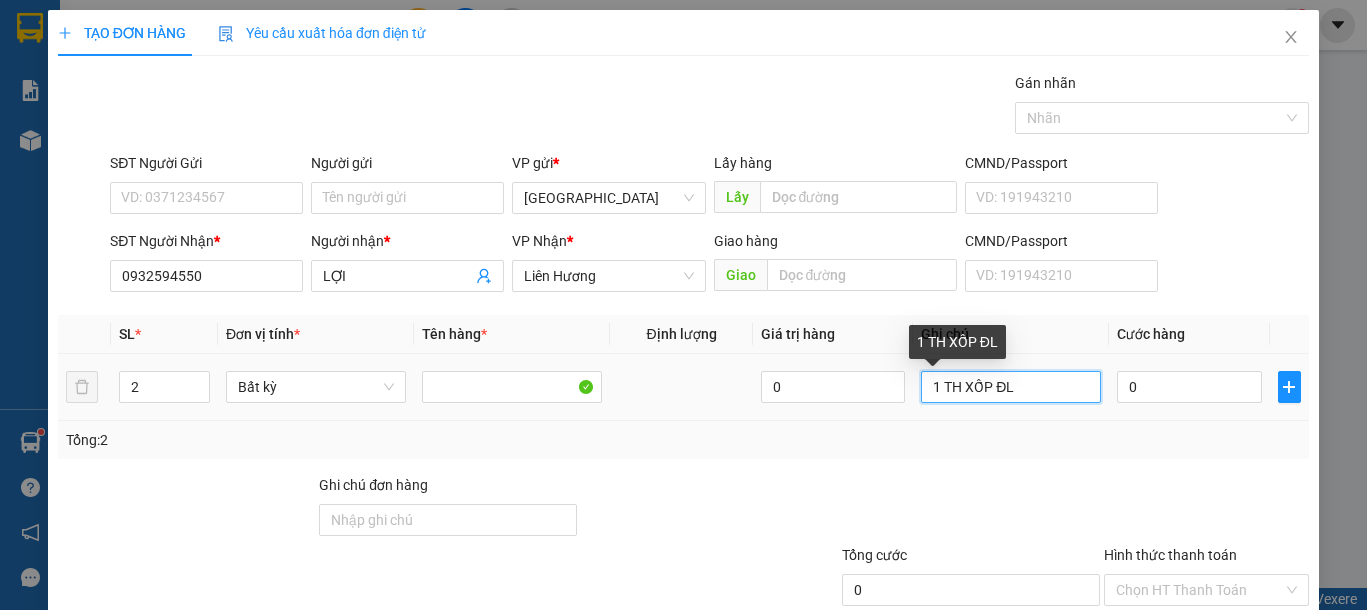 click on "1 TH XỐP ĐL" at bounding box center [1011, 387] 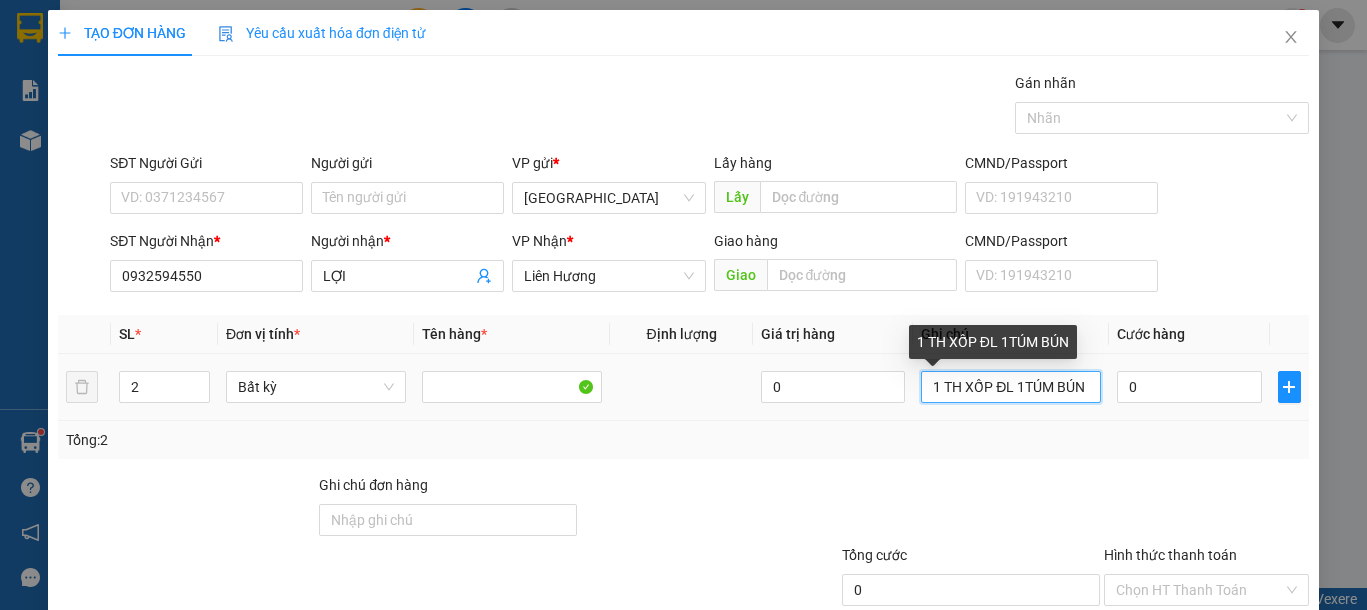 click on "1 TH XỐP ĐL 1TÚM BÚN" at bounding box center (1011, 387) 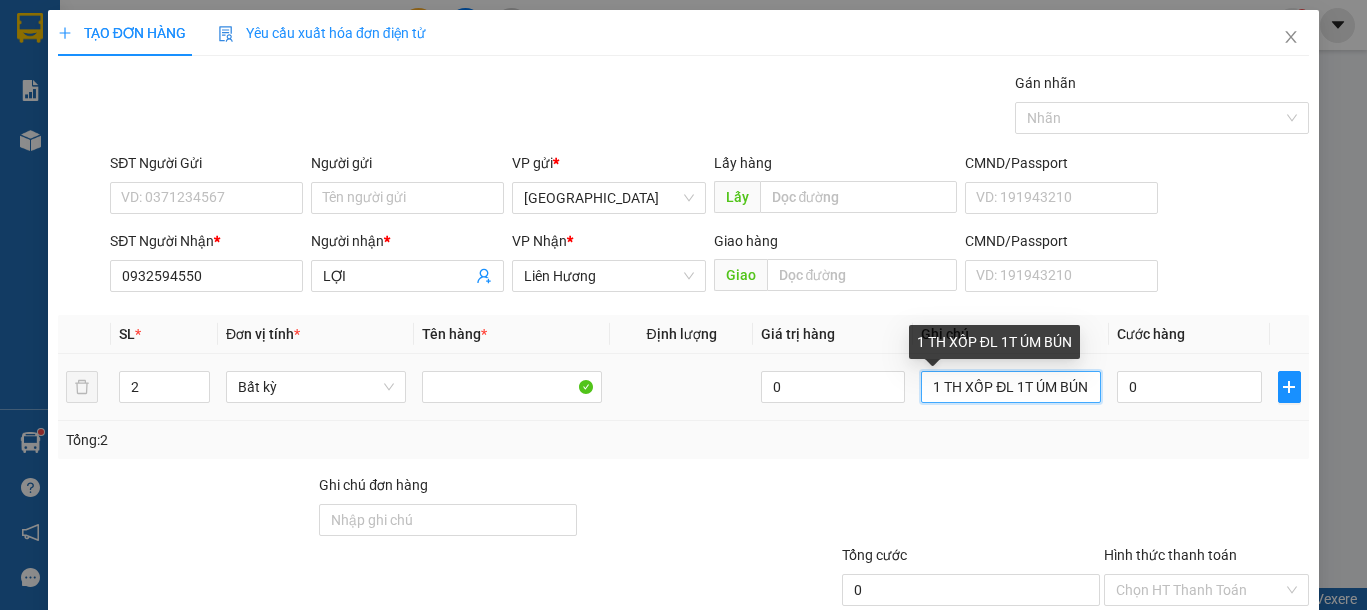 click on "1 TH XỐP ĐL 1T ÚM BÚN" at bounding box center [1011, 387] 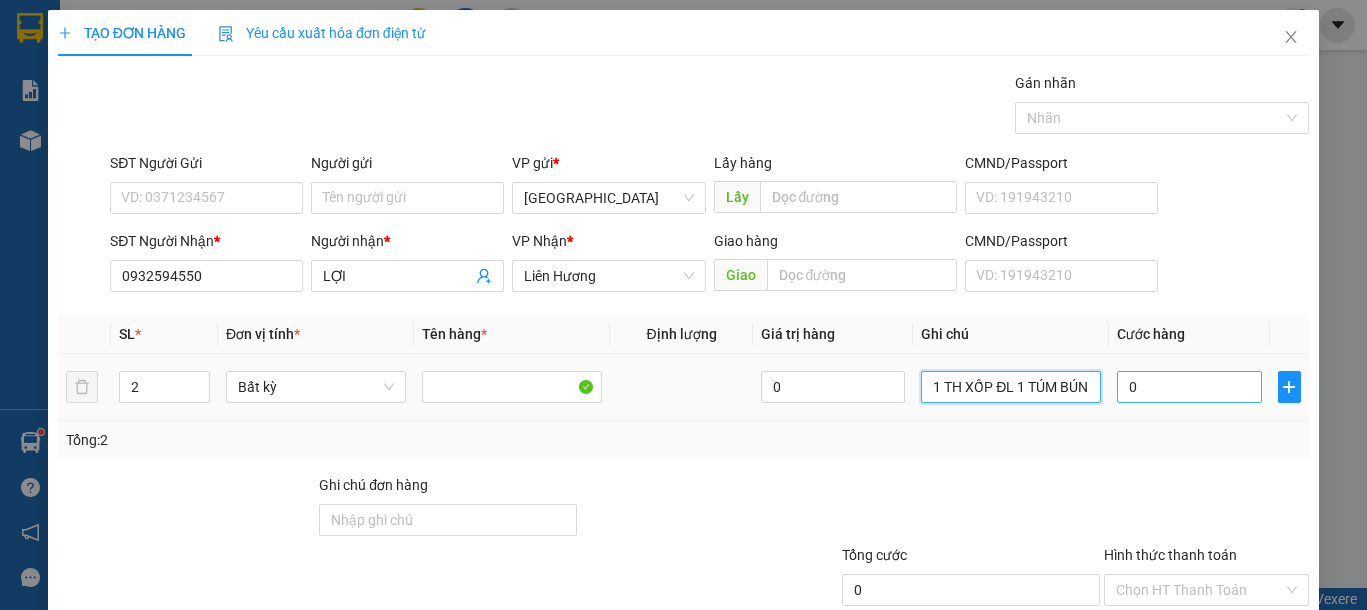 type on "1 TH XỐP ĐL 1 TÚM BÚN" 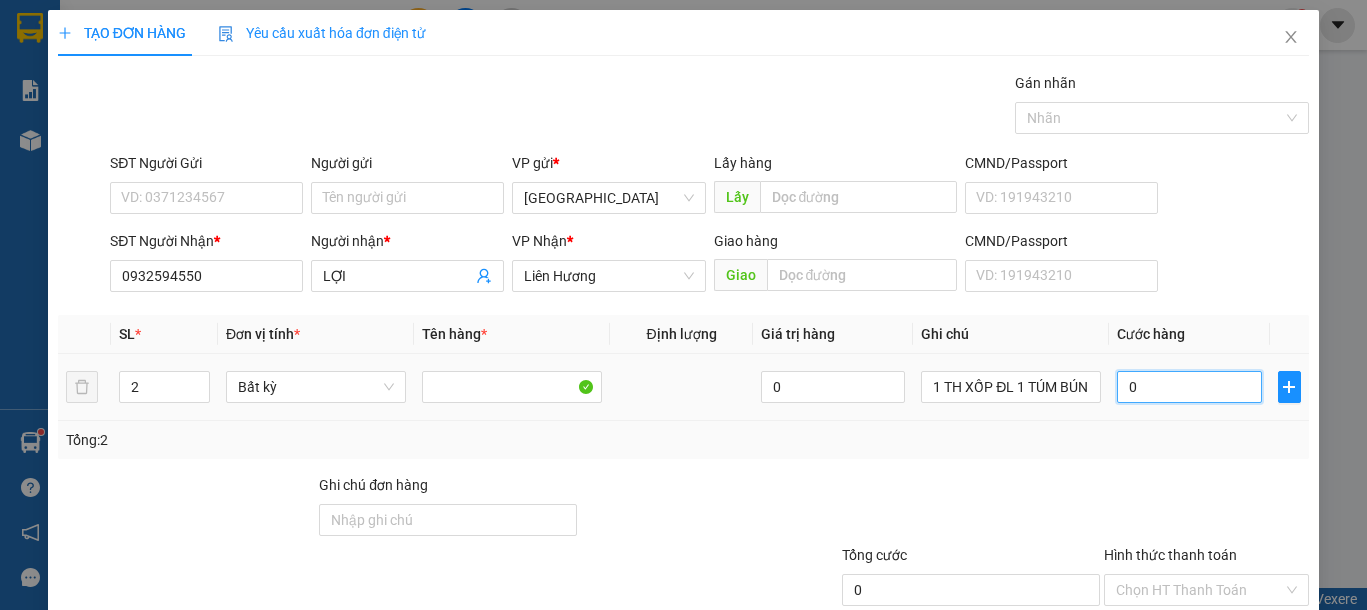 click on "0" at bounding box center [1189, 387] 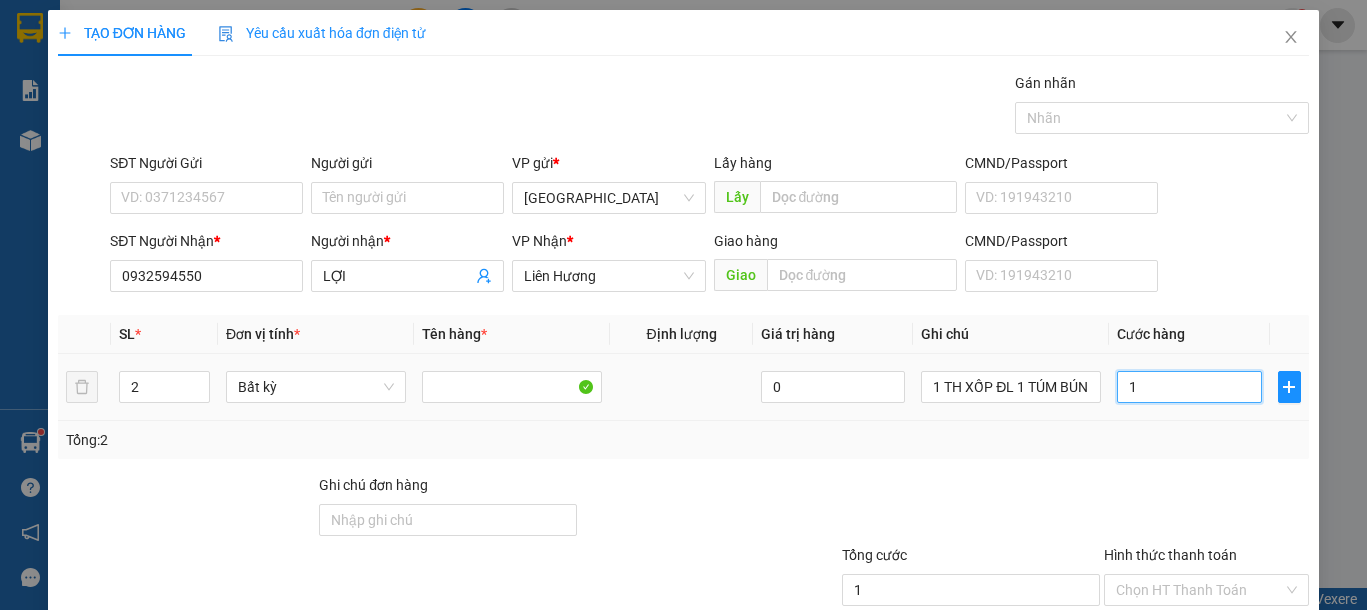 type on "12" 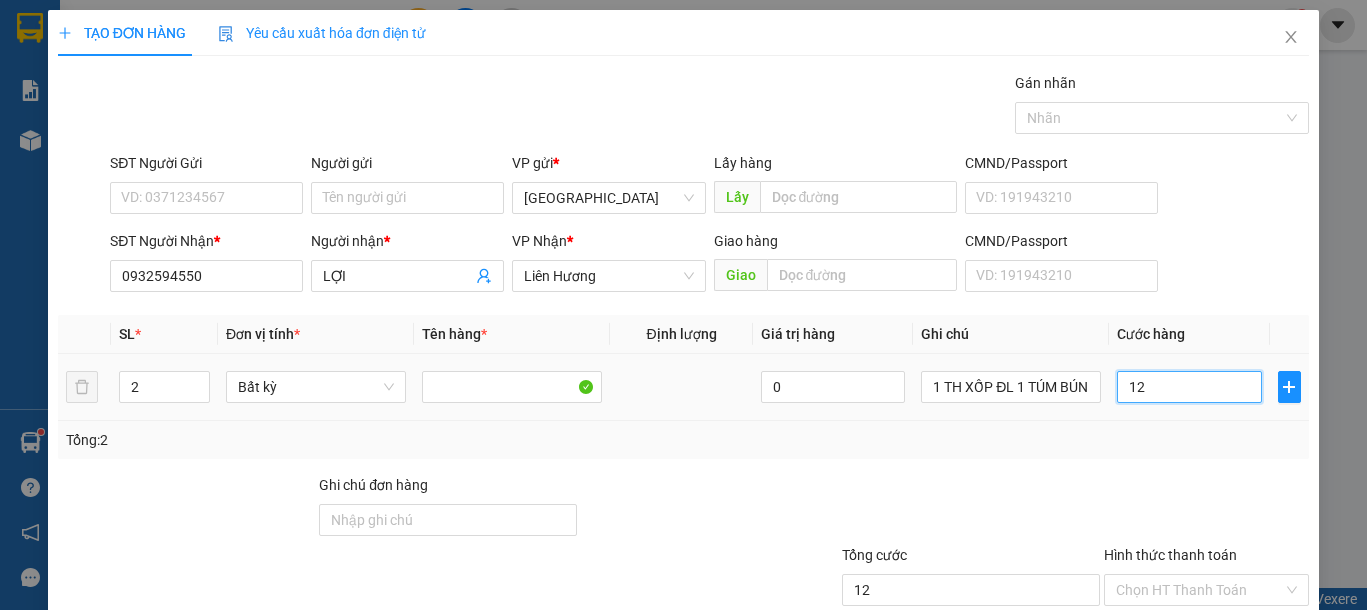 type on "120" 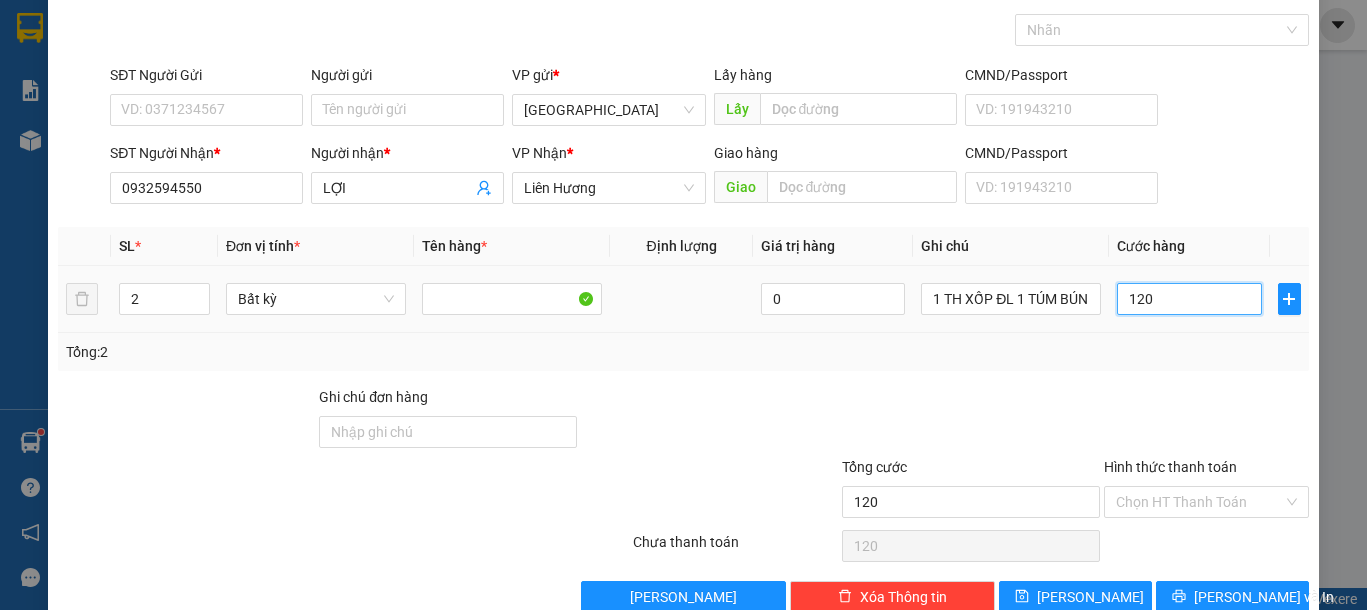 scroll, scrollTop: 130, scrollLeft: 0, axis: vertical 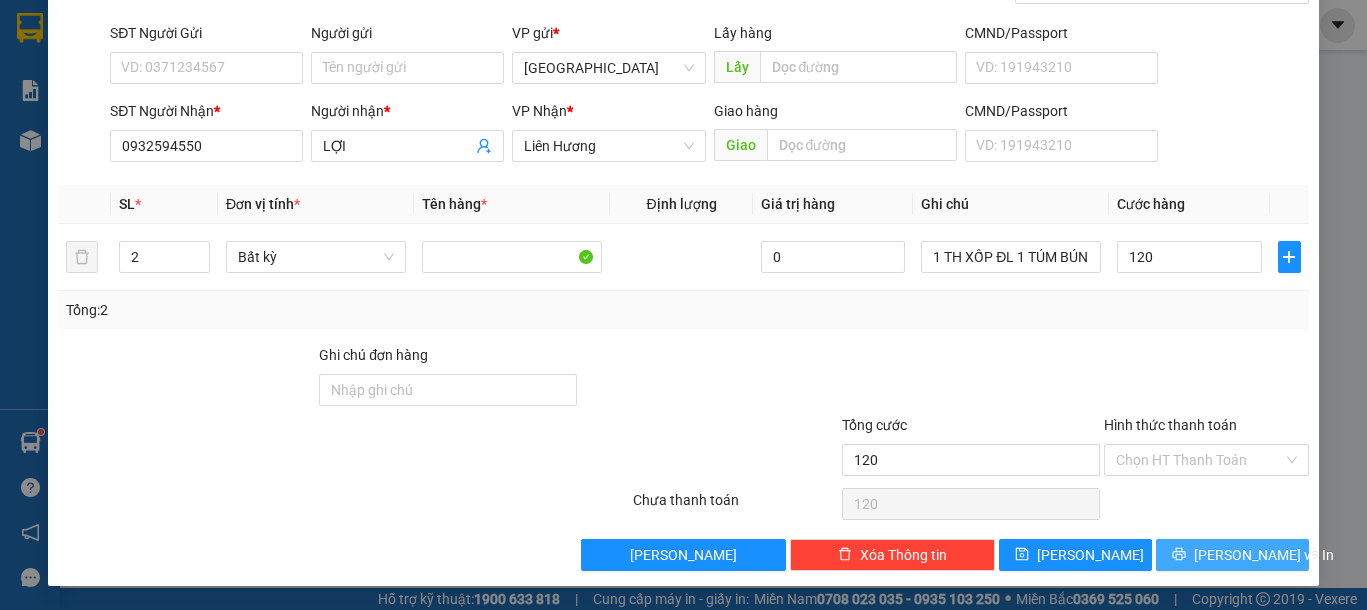 type on "120.000" 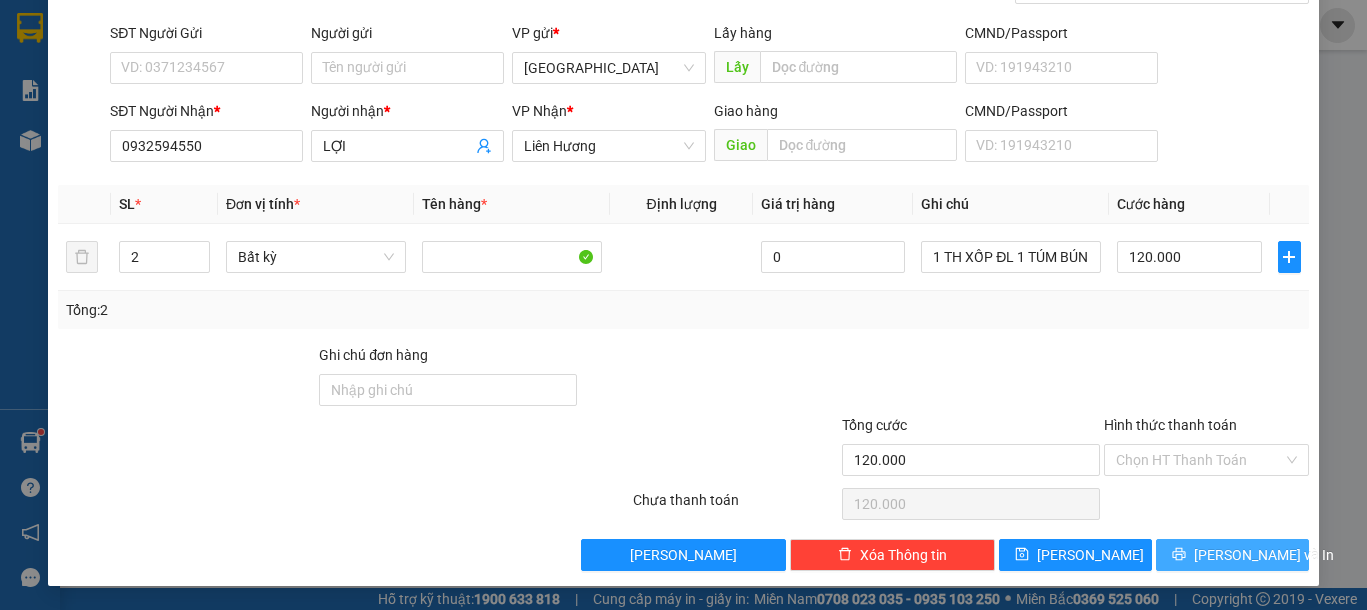click on "[PERSON_NAME] và In" at bounding box center [1264, 555] 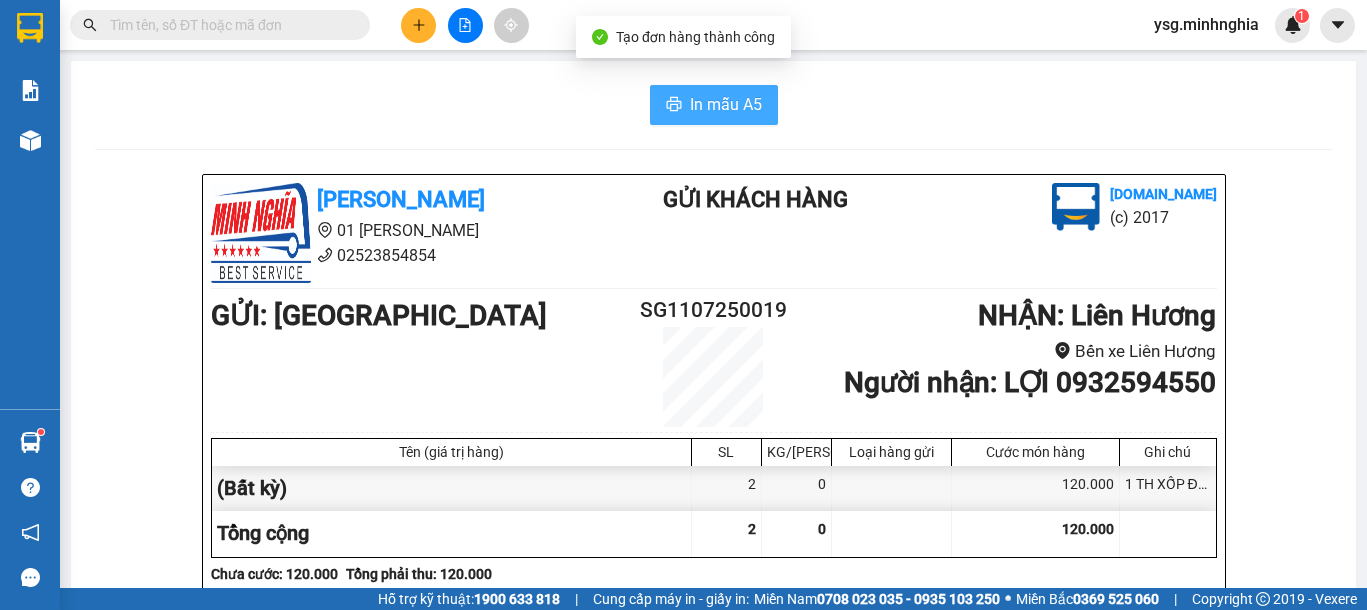 click on "In mẫu A5" at bounding box center (726, 104) 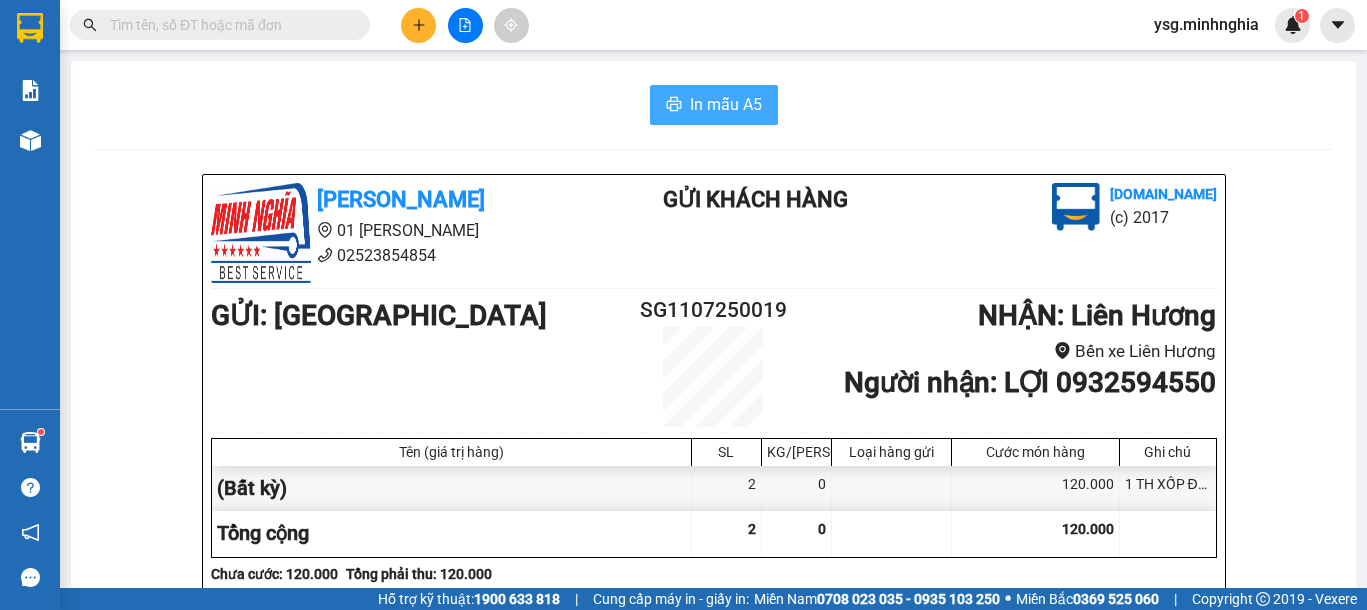scroll, scrollTop: 0, scrollLeft: 0, axis: both 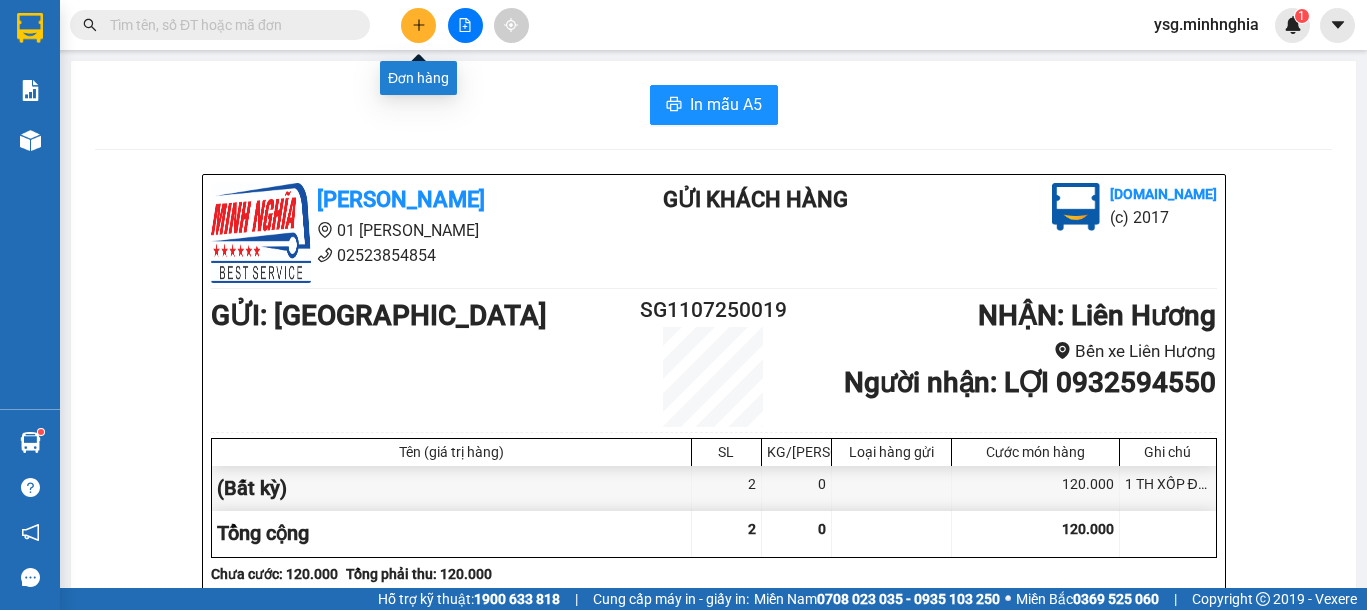 click 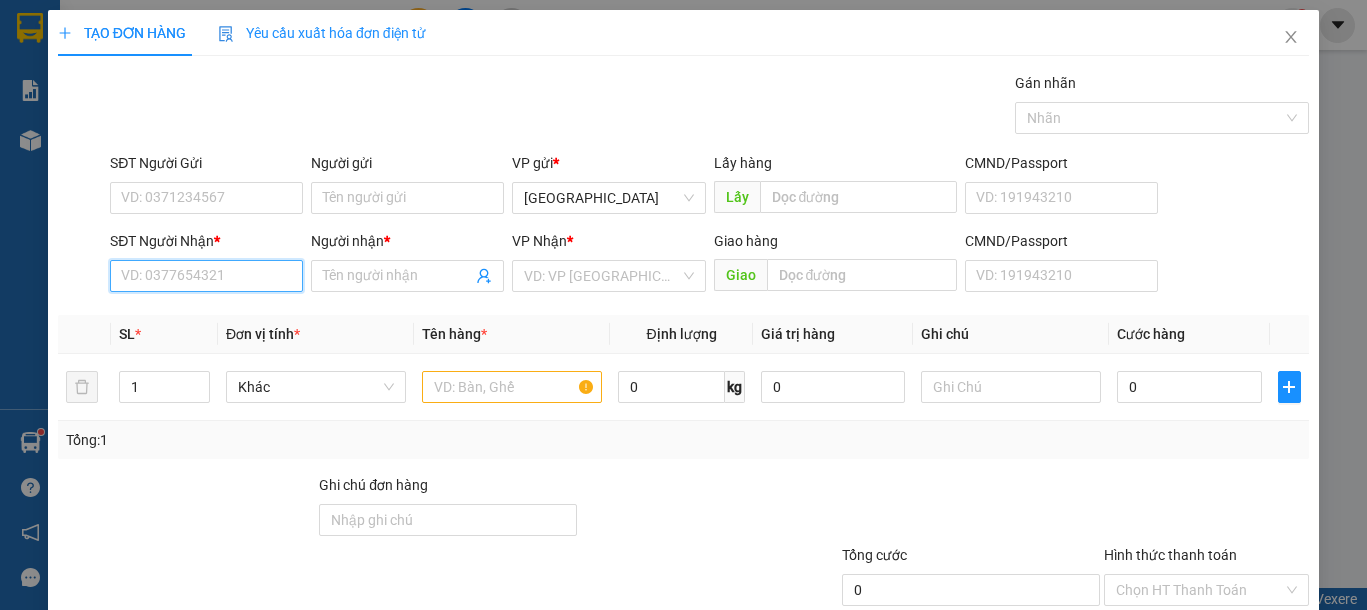 click on "SĐT Người Nhận  *" at bounding box center (206, 276) 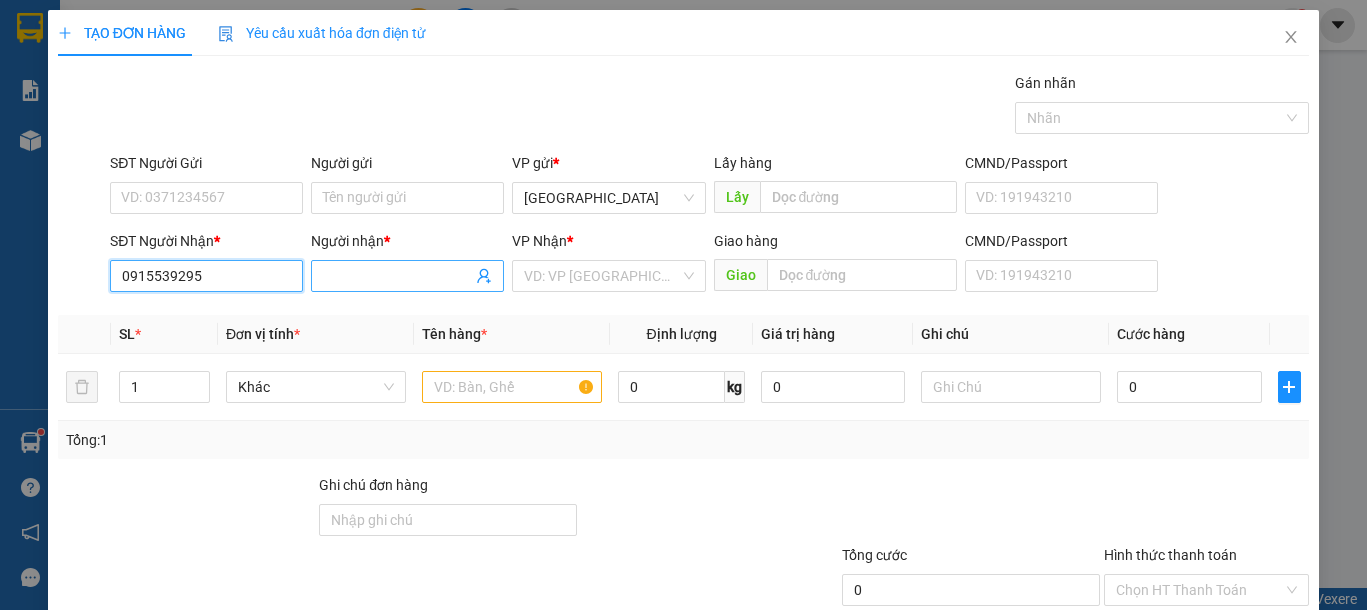 type on "0915539295" 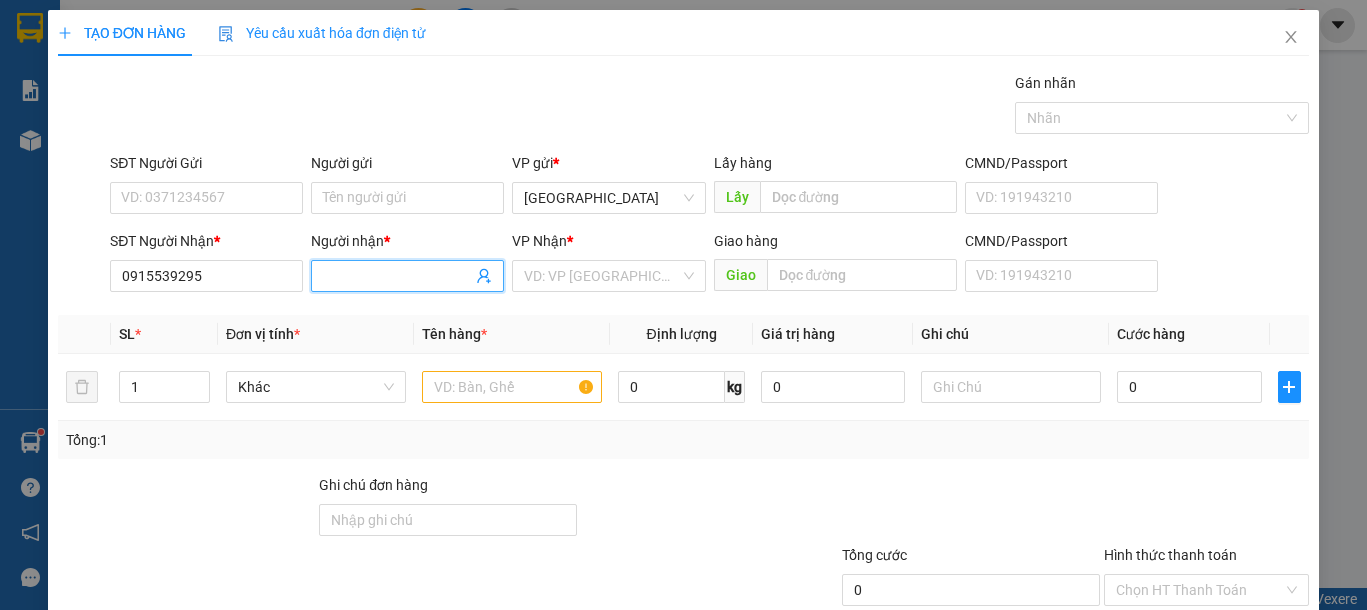 click on "Người nhận  *" at bounding box center (397, 276) 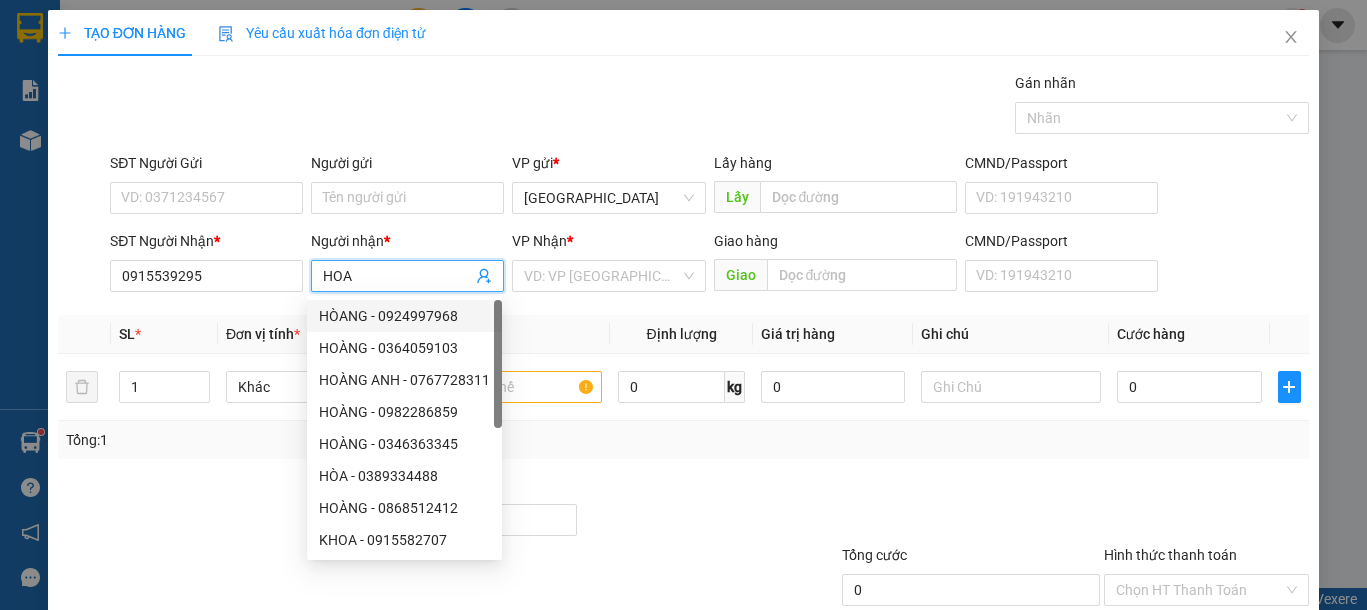 type on "HOA" 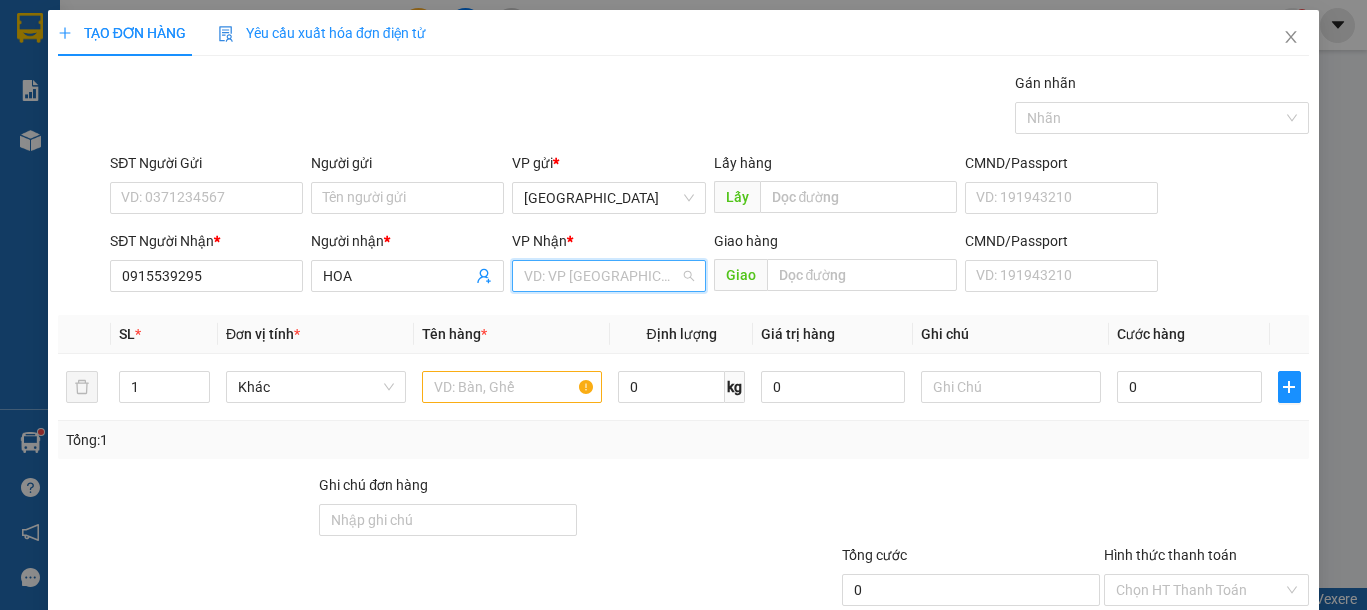 click at bounding box center (601, 276) 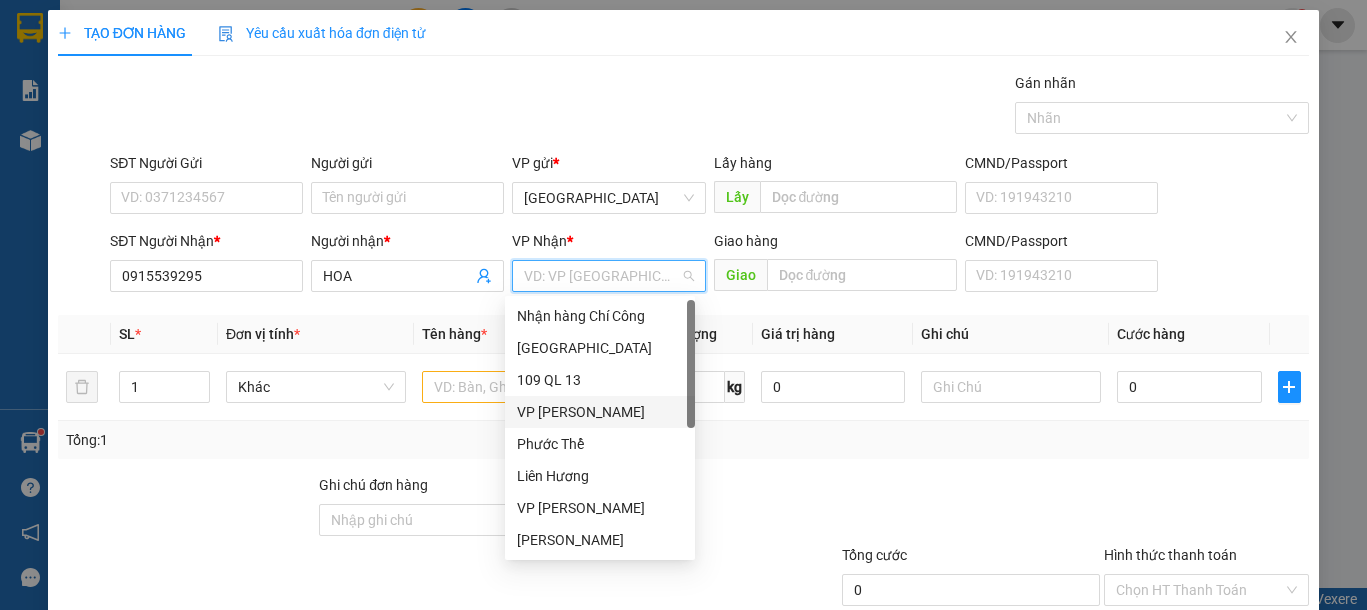 click on "VP Phan Rí" at bounding box center (600, 412) 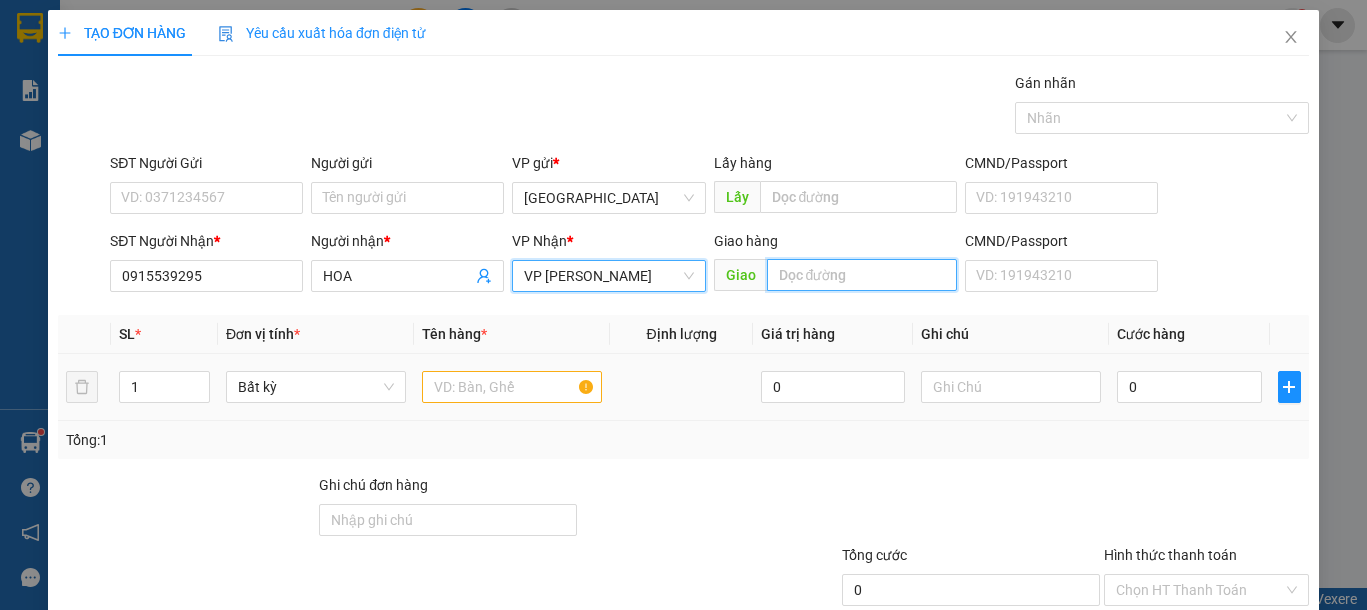click at bounding box center [862, 275] 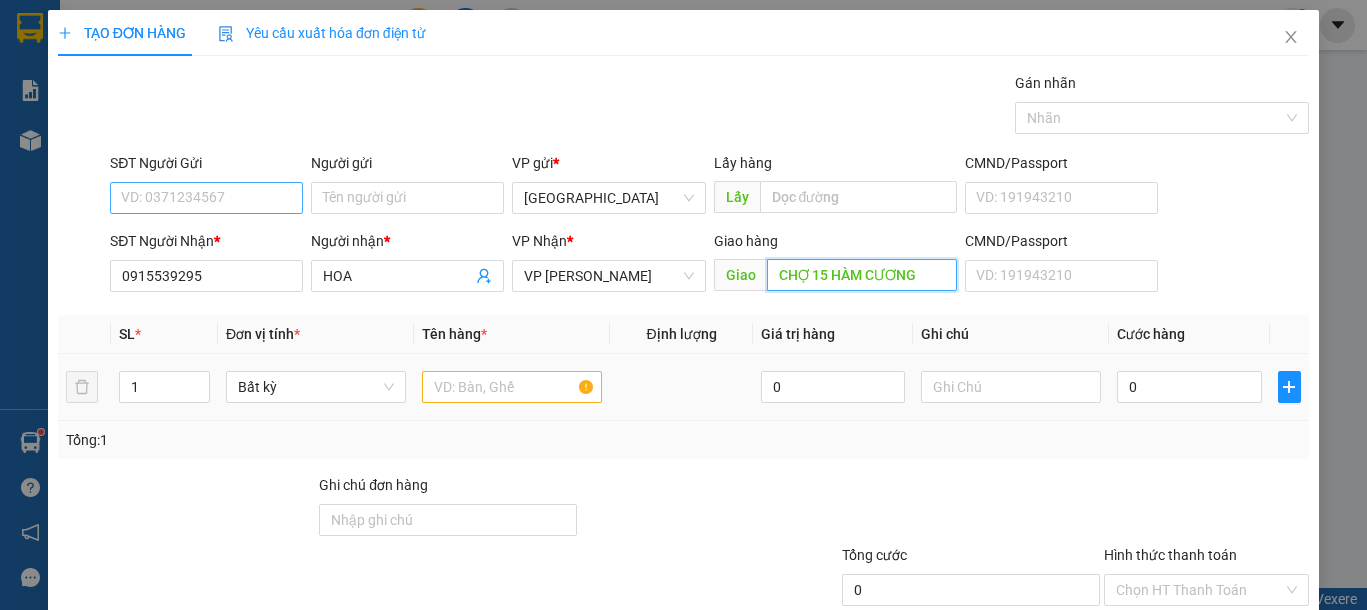 type on "CHỢ 15 HÀM CƯƠNG" 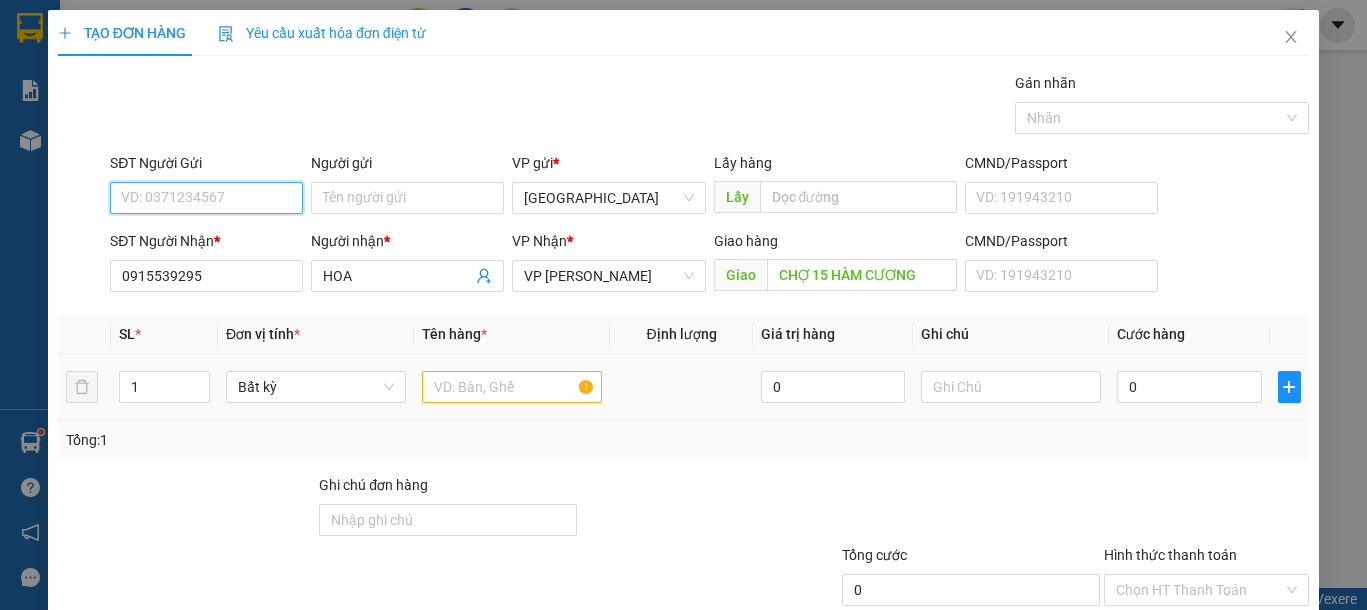 click on "SĐT Người Gửi" at bounding box center [206, 198] 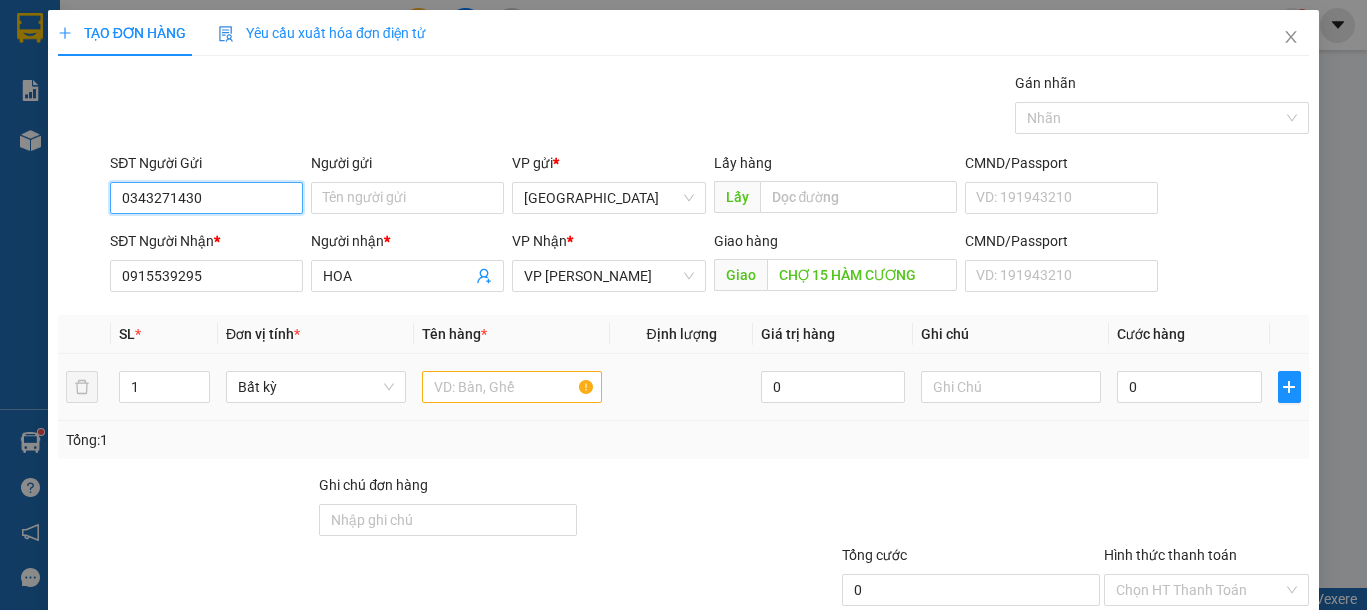 type on "0343271430" 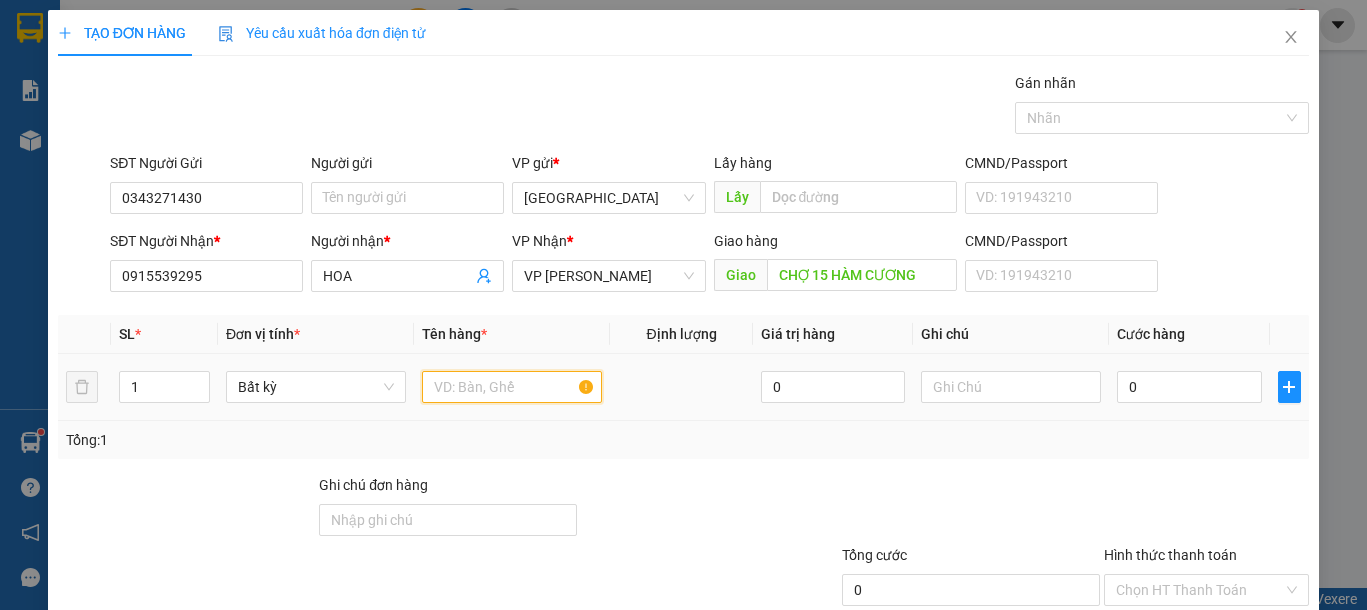 click at bounding box center [512, 387] 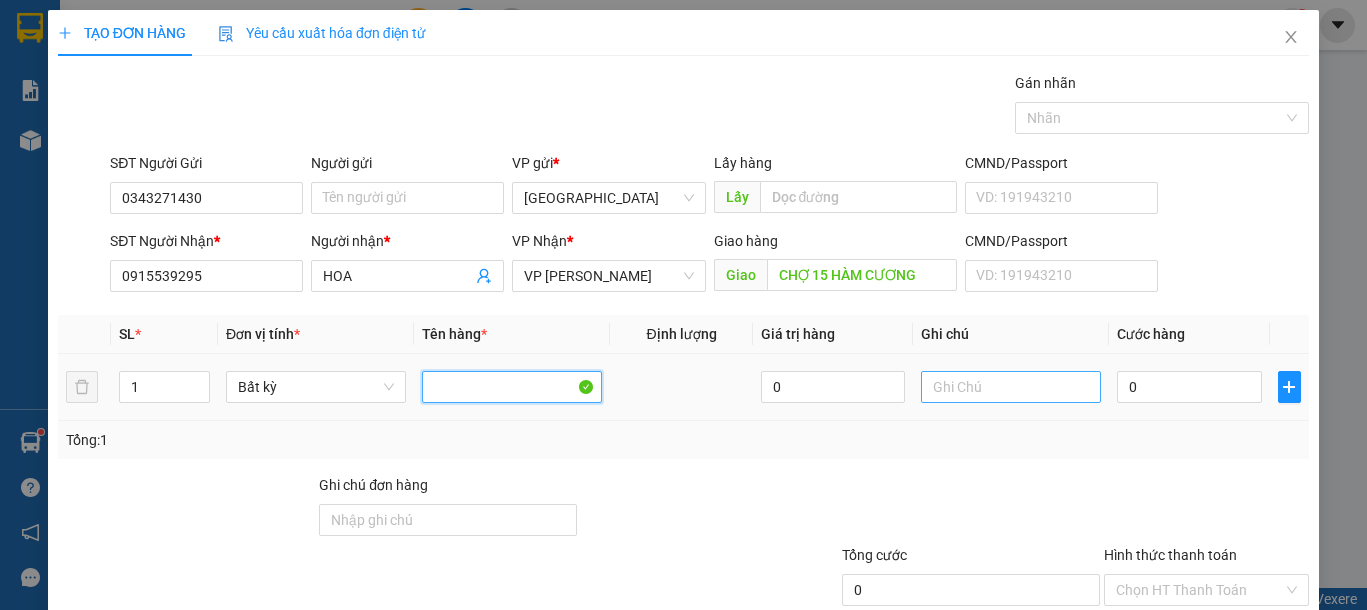type 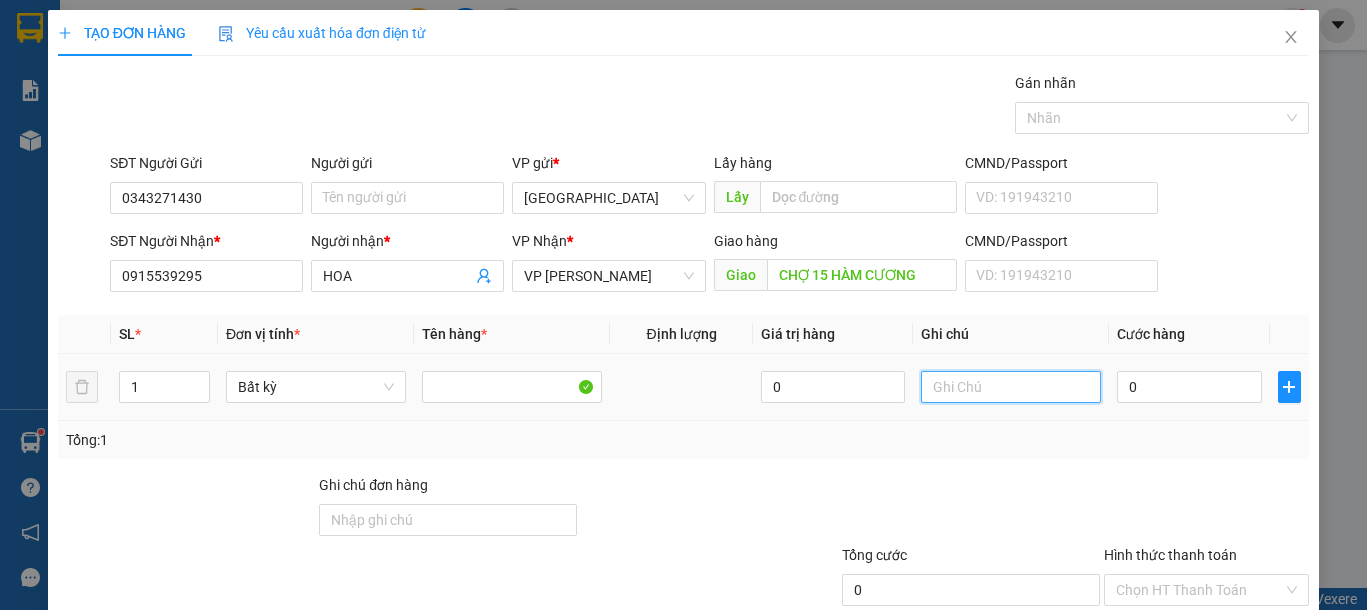 click at bounding box center (1011, 387) 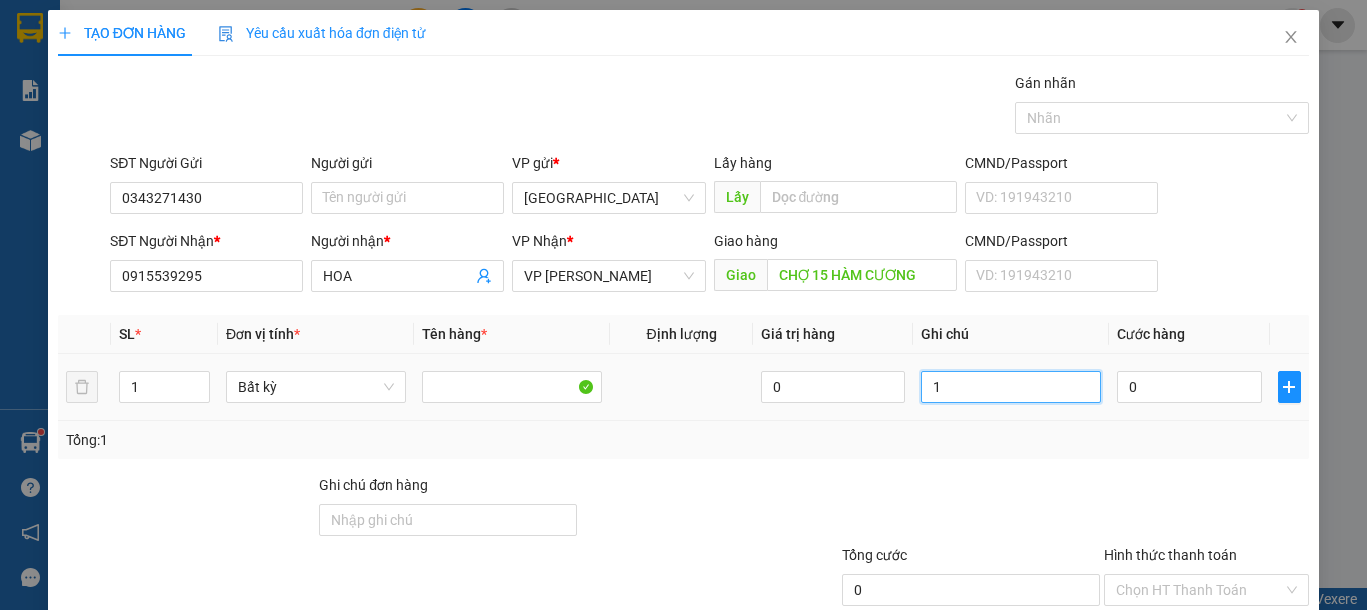 type on "1" 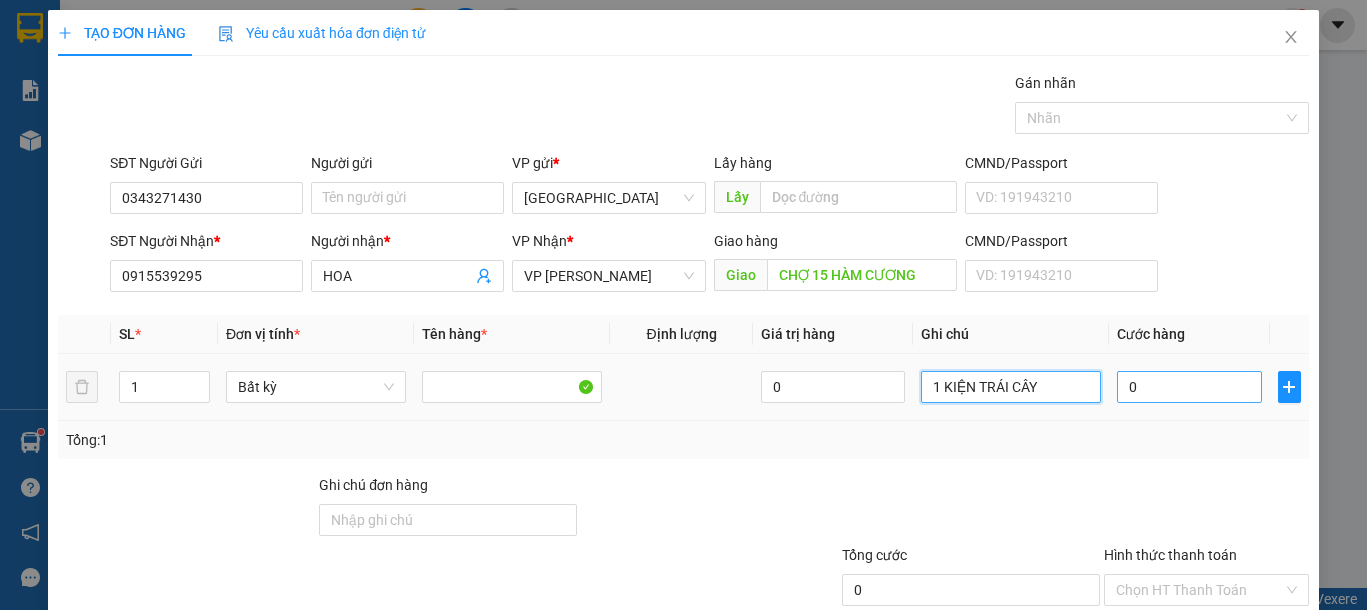 type on "1 KIỆN TRÁI CÂY" 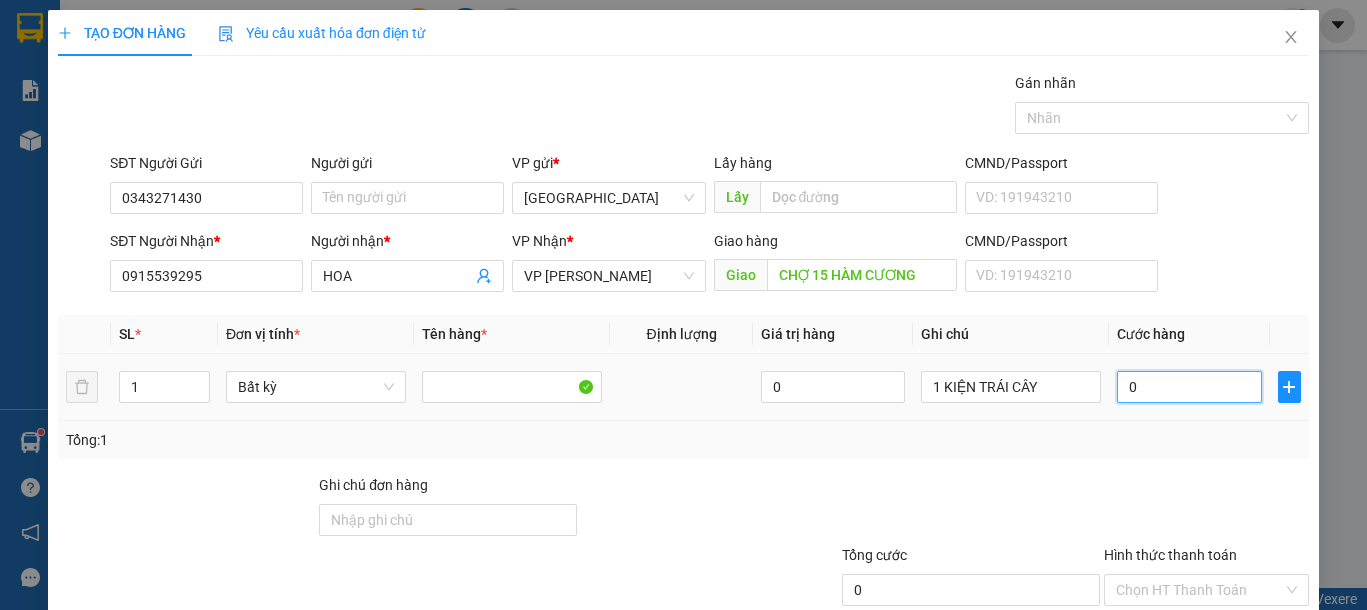 click on "0" at bounding box center [1189, 387] 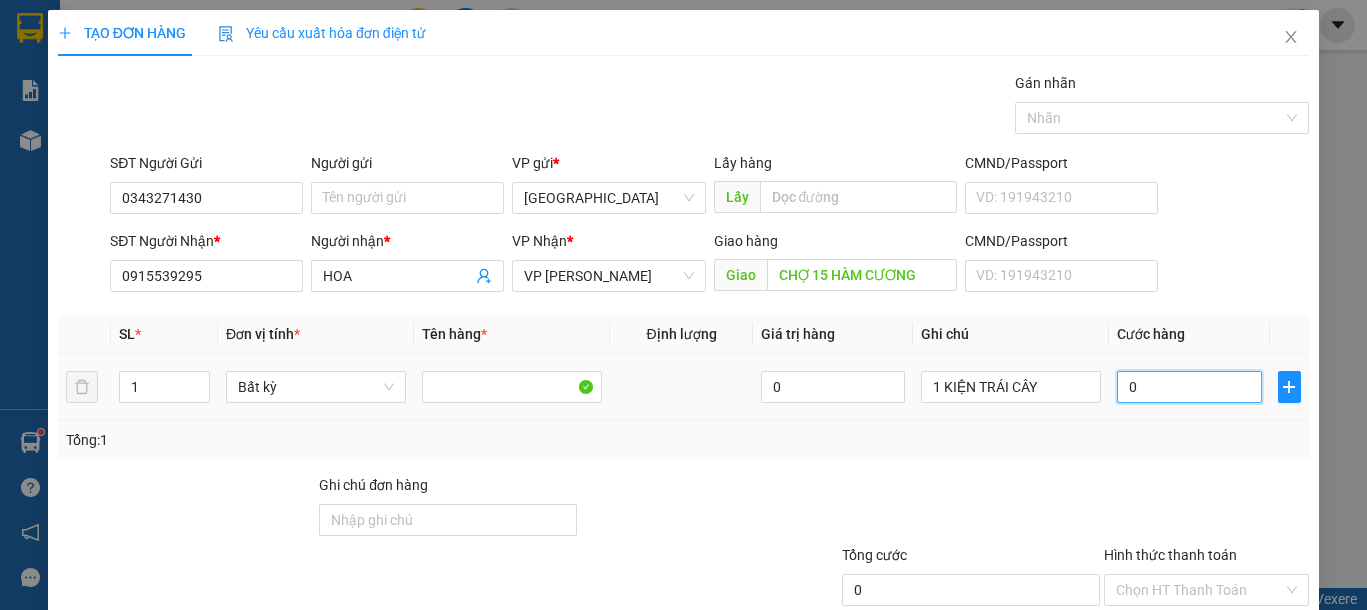 type on "8" 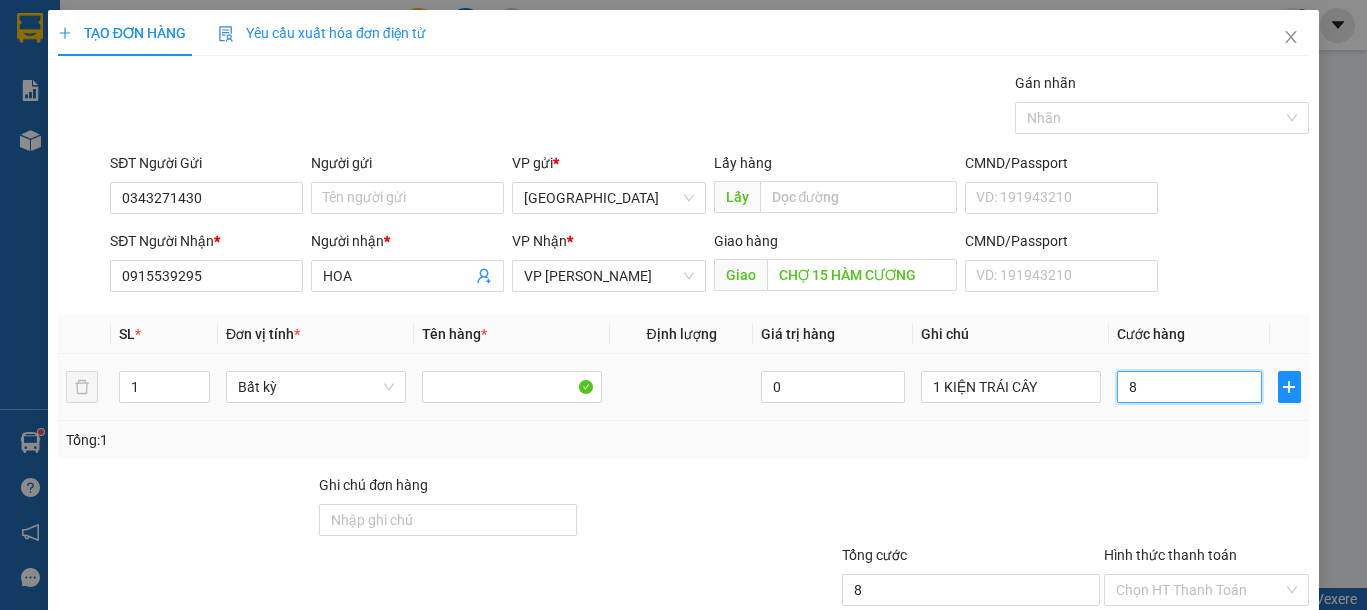 type on "80" 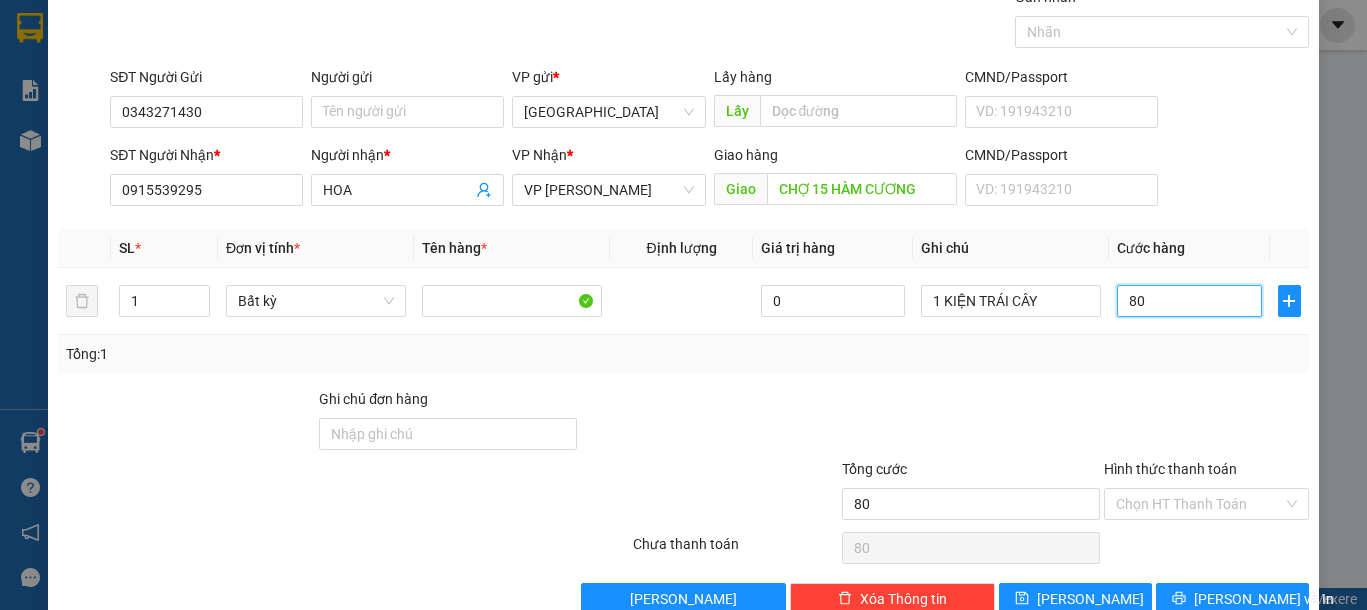 scroll, scrollTop: 130, scrollLeft: 0, axis: vertical 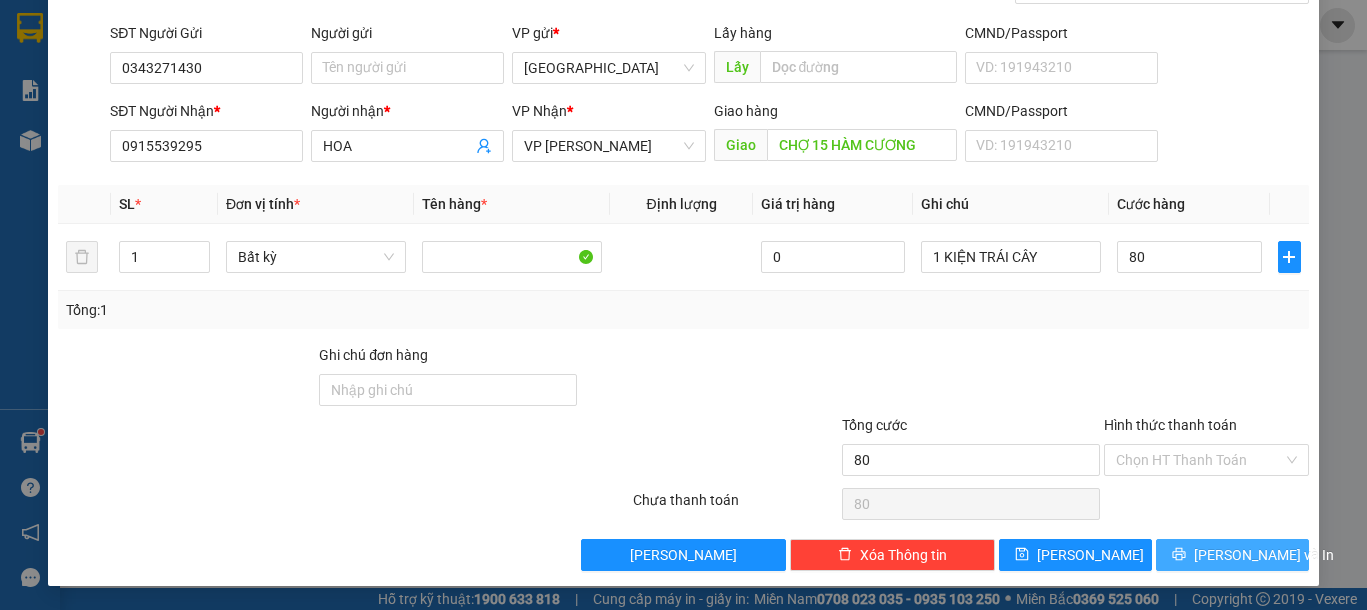 type on "80.000" 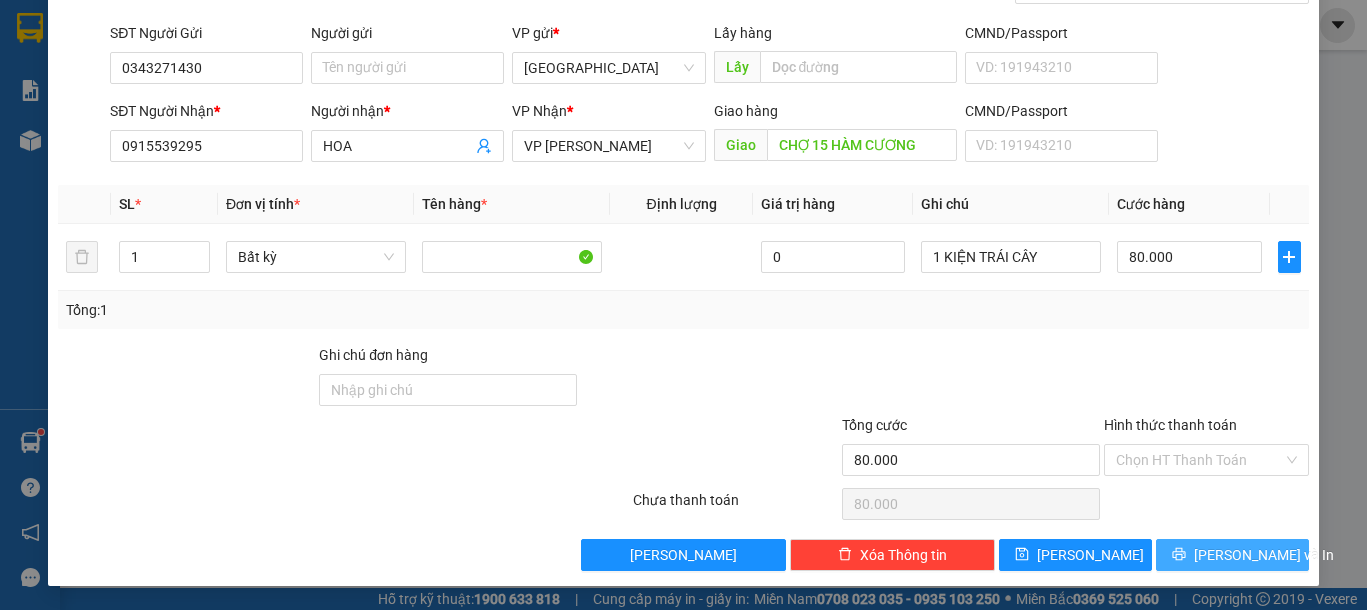 click on "[PERSON_NAME] và In" at bounding box center (1264, 555) 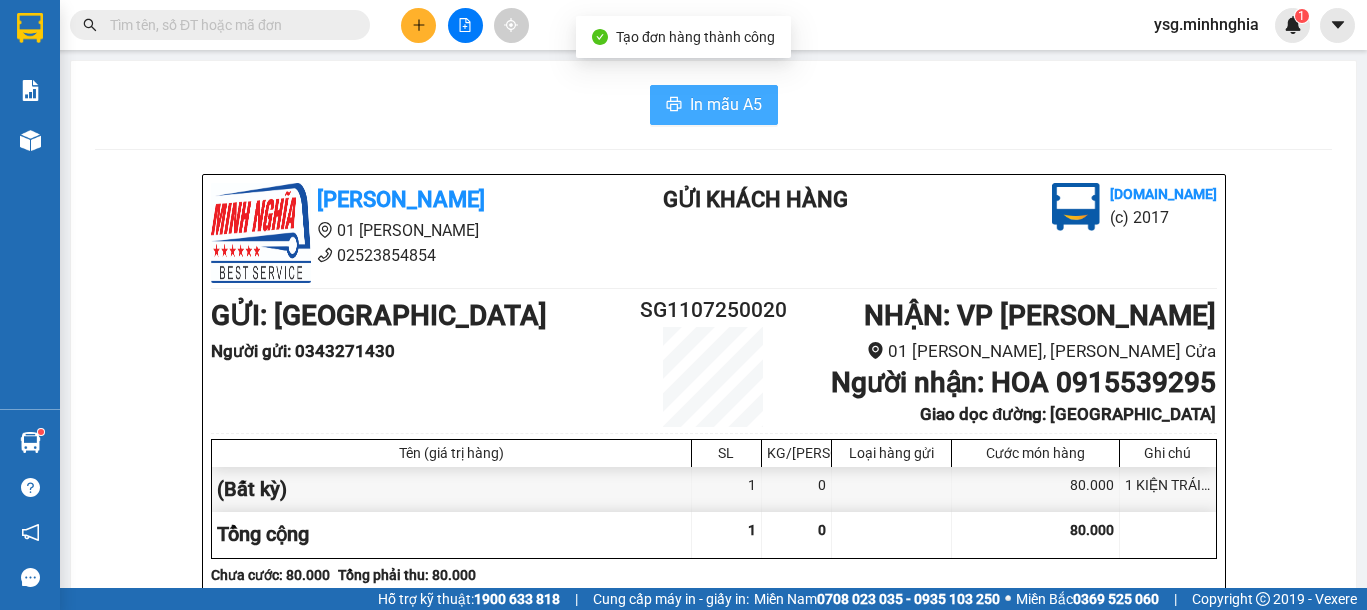click on "In mẫu A5" at bounding box center [726, 104] 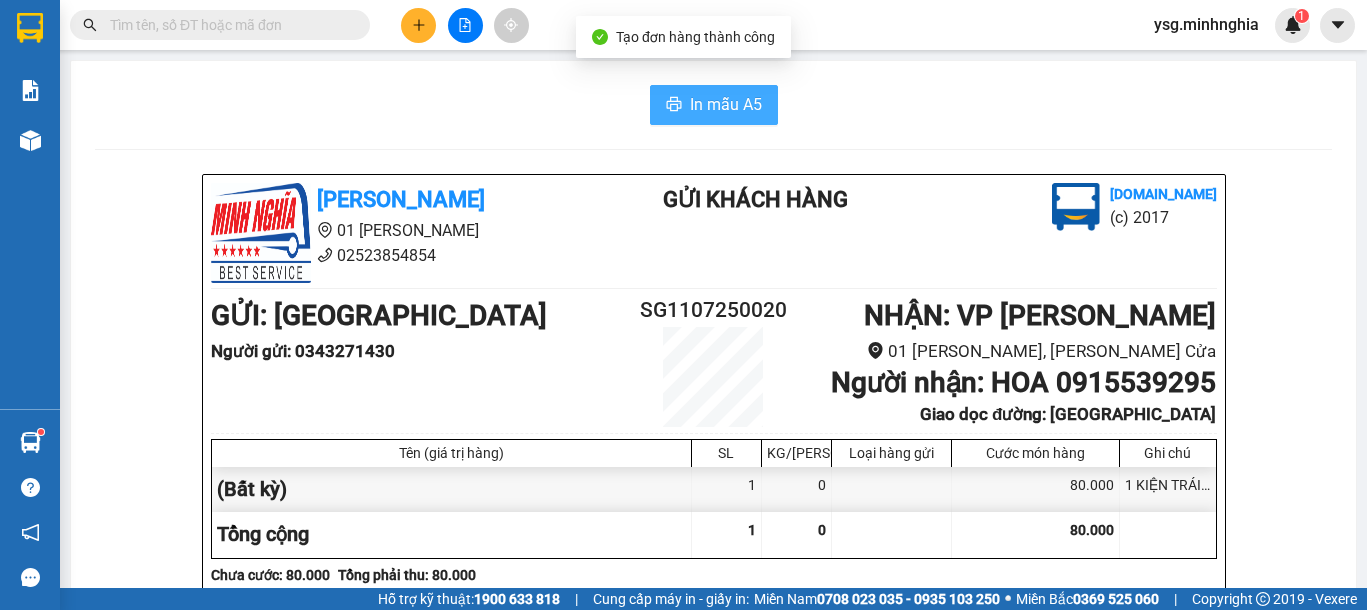 scroll, scrollTop: 0, scrollLeft: 0, axis: both 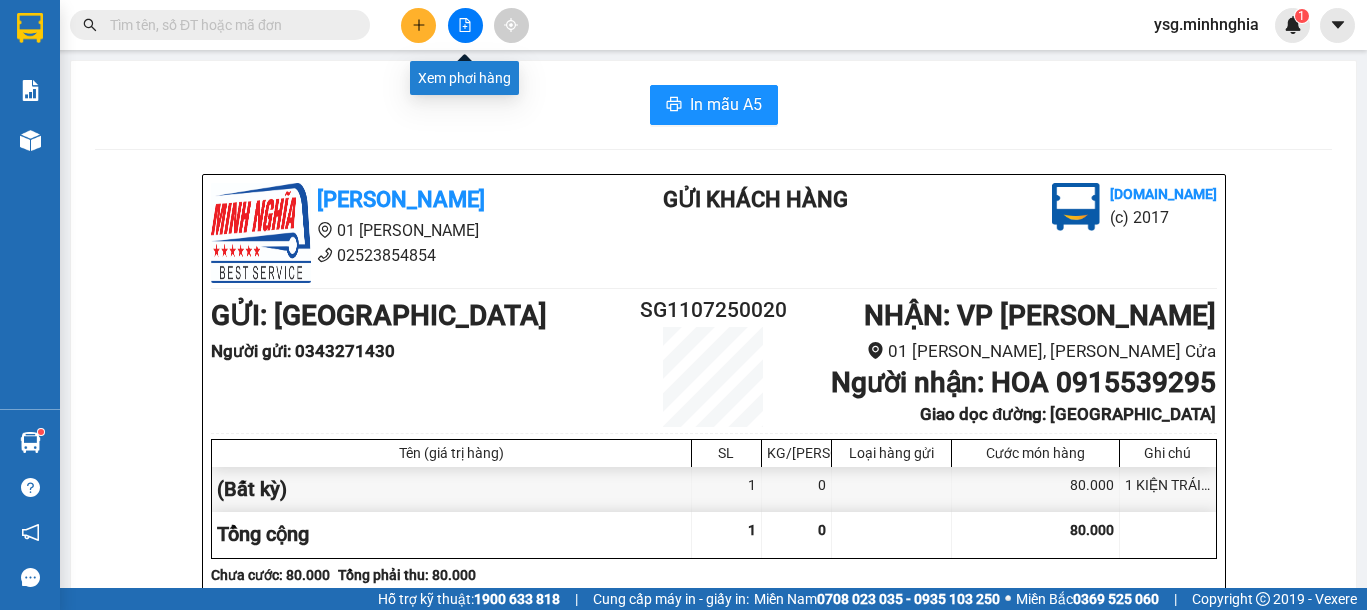 click 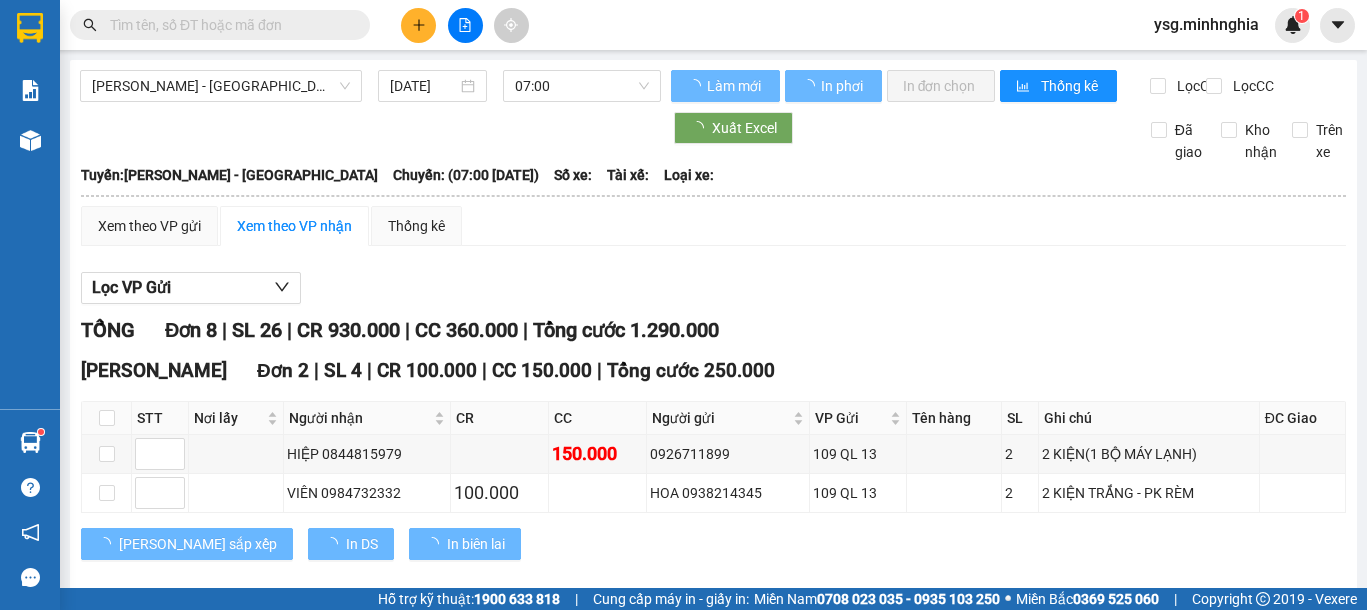 click on "Phan Rí - Sài Gòn" at bounding box center (221, 86) 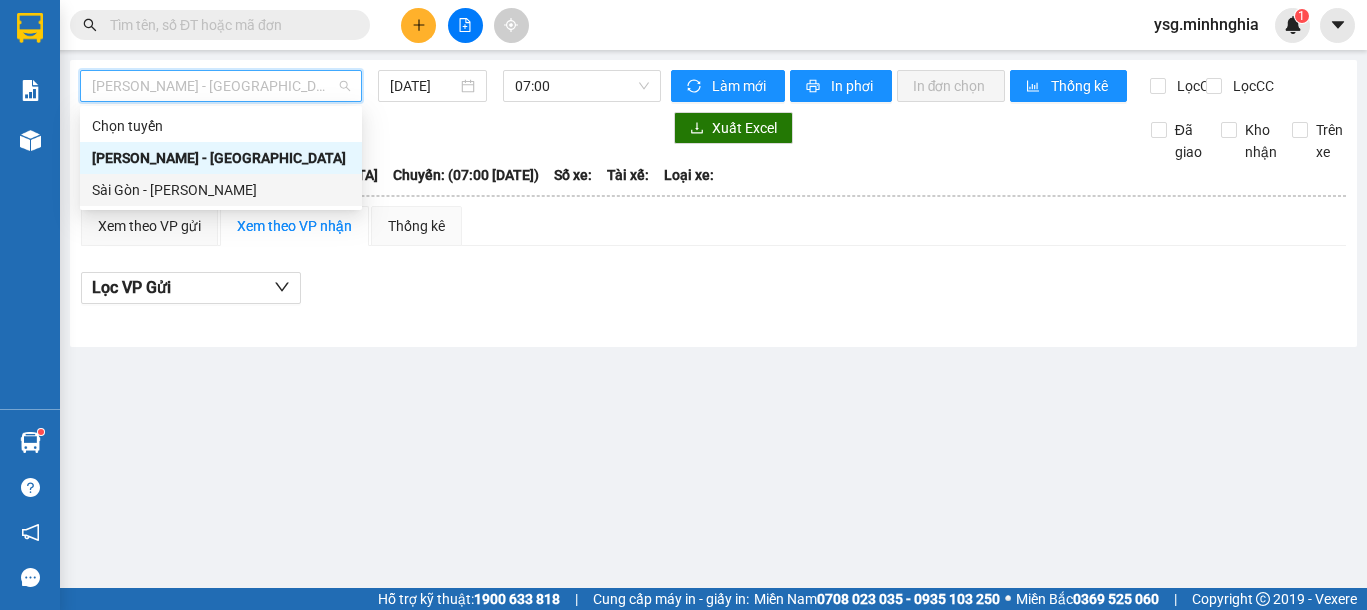 click on "Sài Gòn - [PERSON_NAME]" at bounding box center [221, 190] 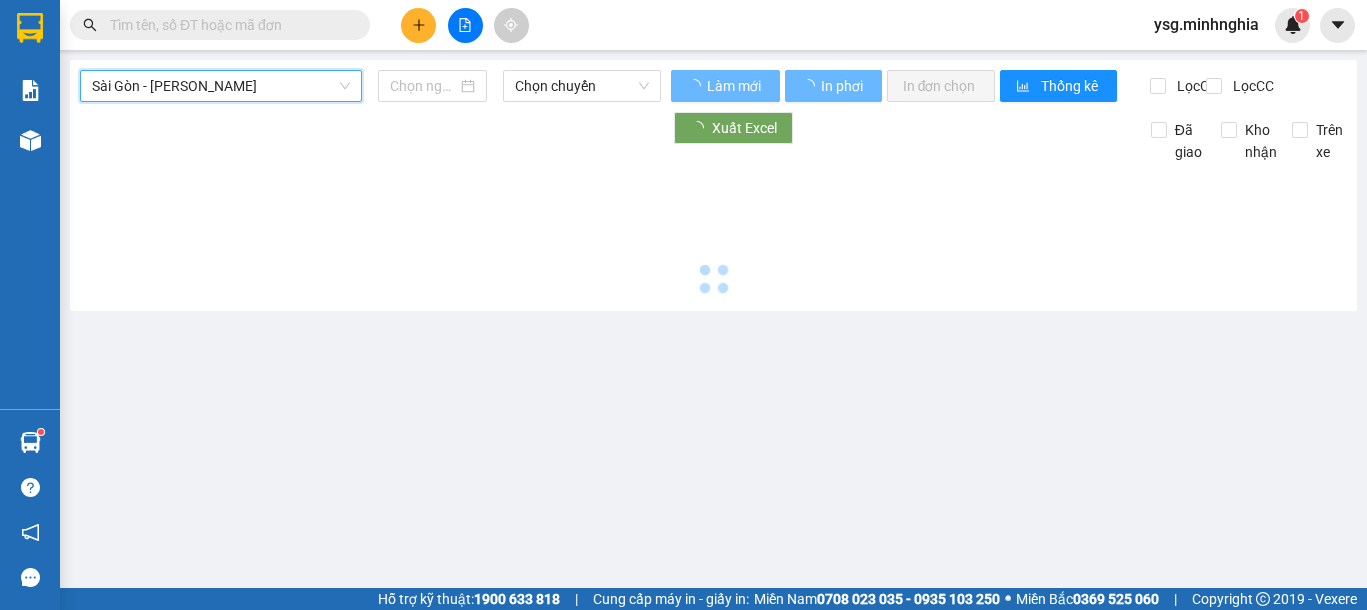 type on "11/07/2025" 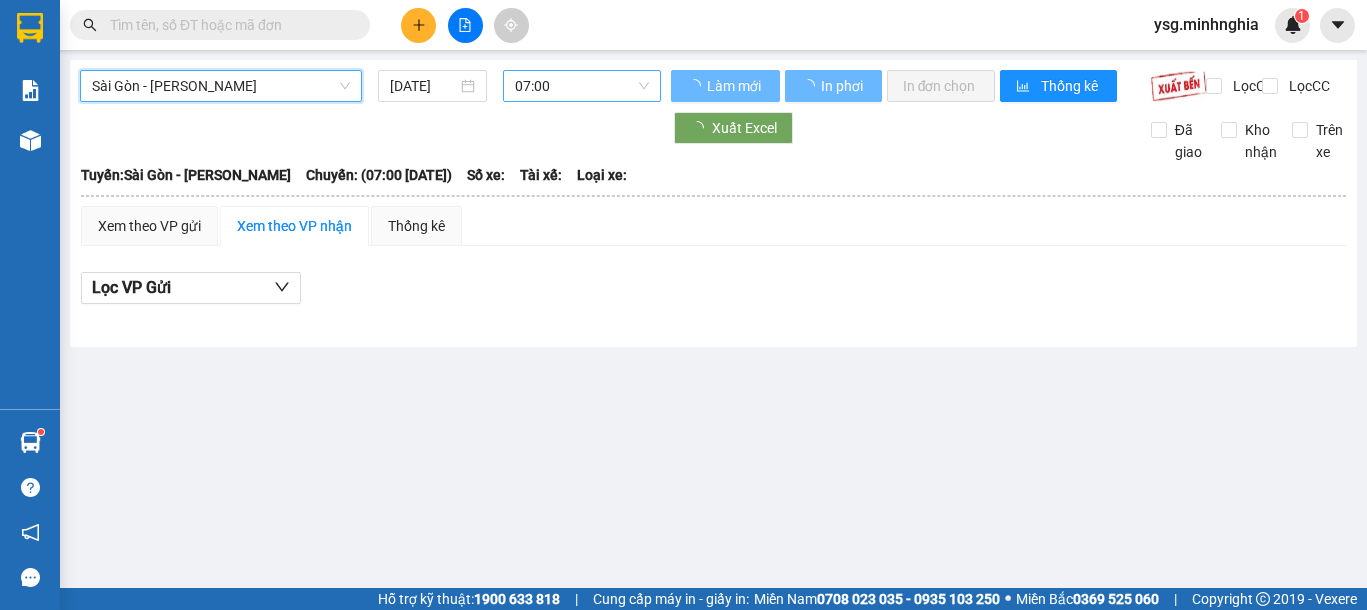 click on "07:00" at bounding box center [582, 86] 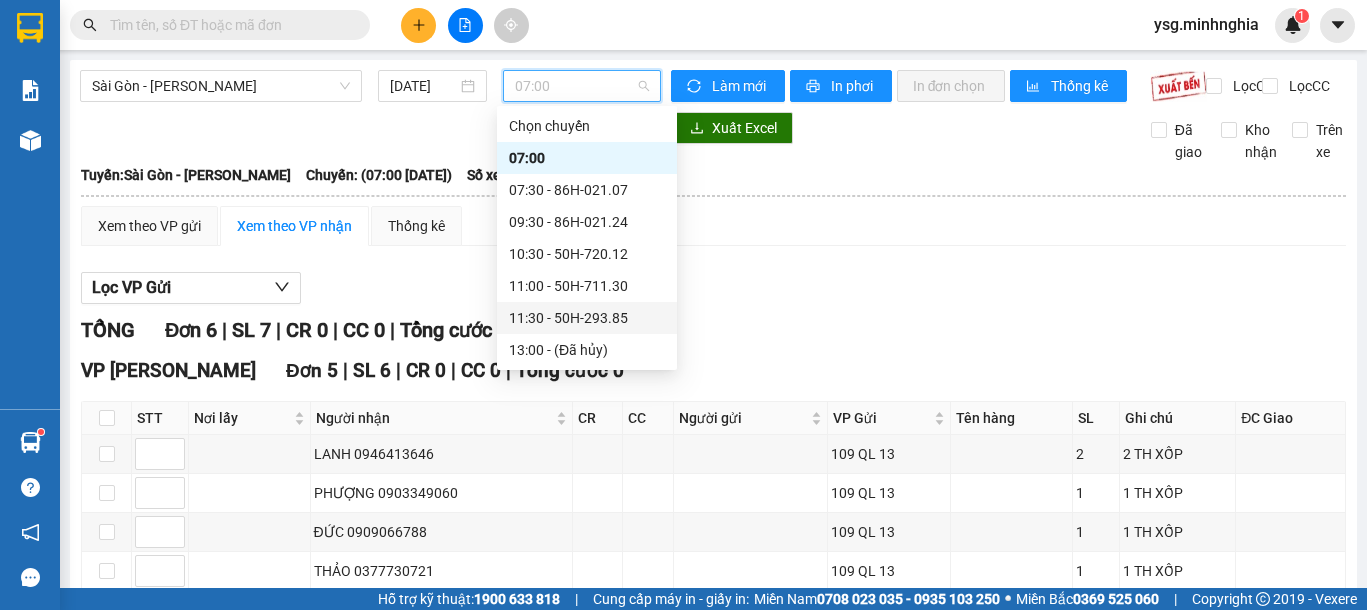 click on "11:30     - 50H-293.85" at bounding box center [587, 318] 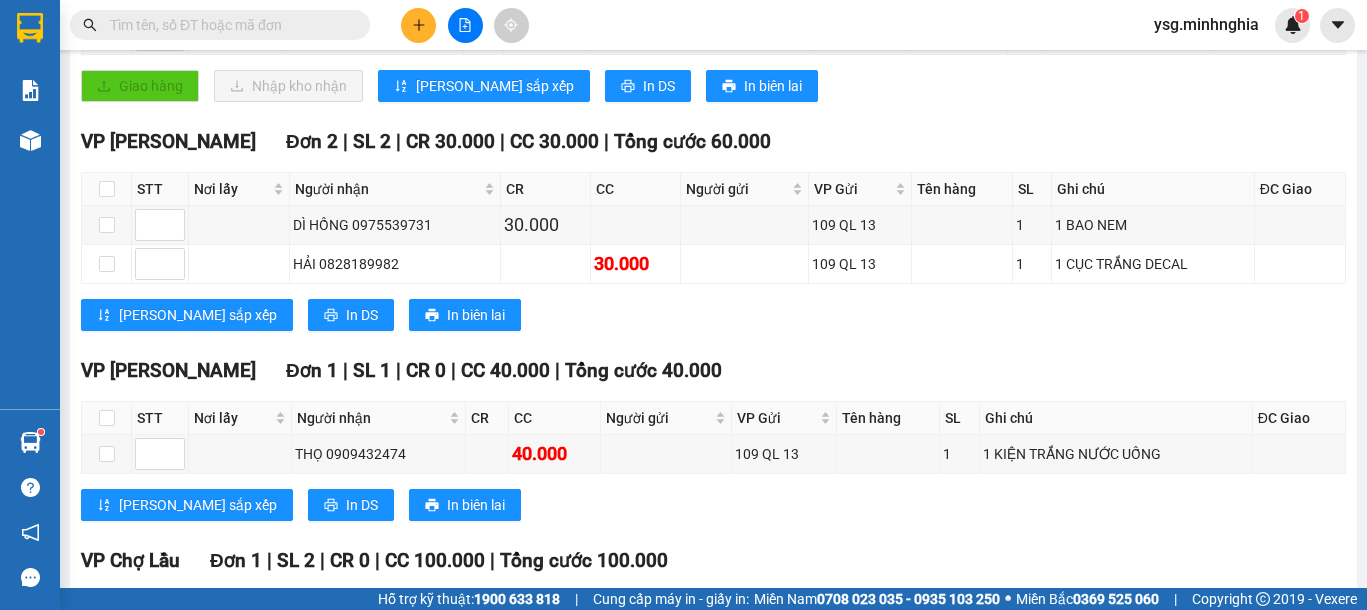 scroll, scrollTop: 0, scrollLeft: 0, axis: both 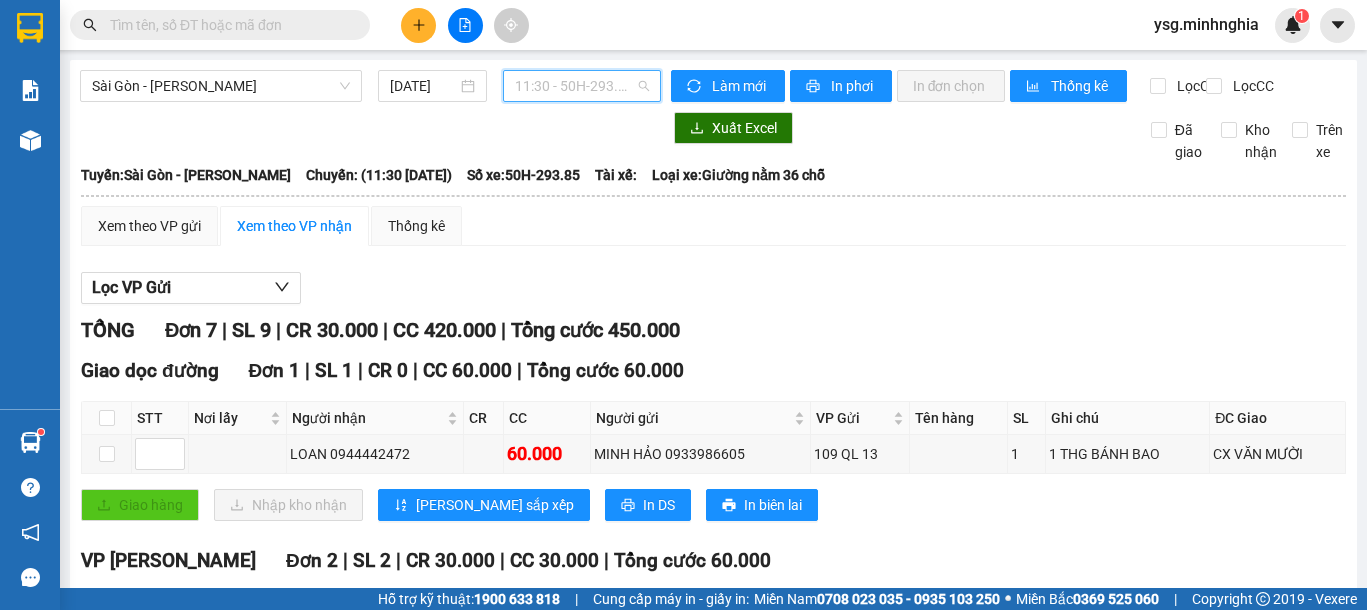 click on "11:30     - 50H-293.85" at bounding box center (582, 86) 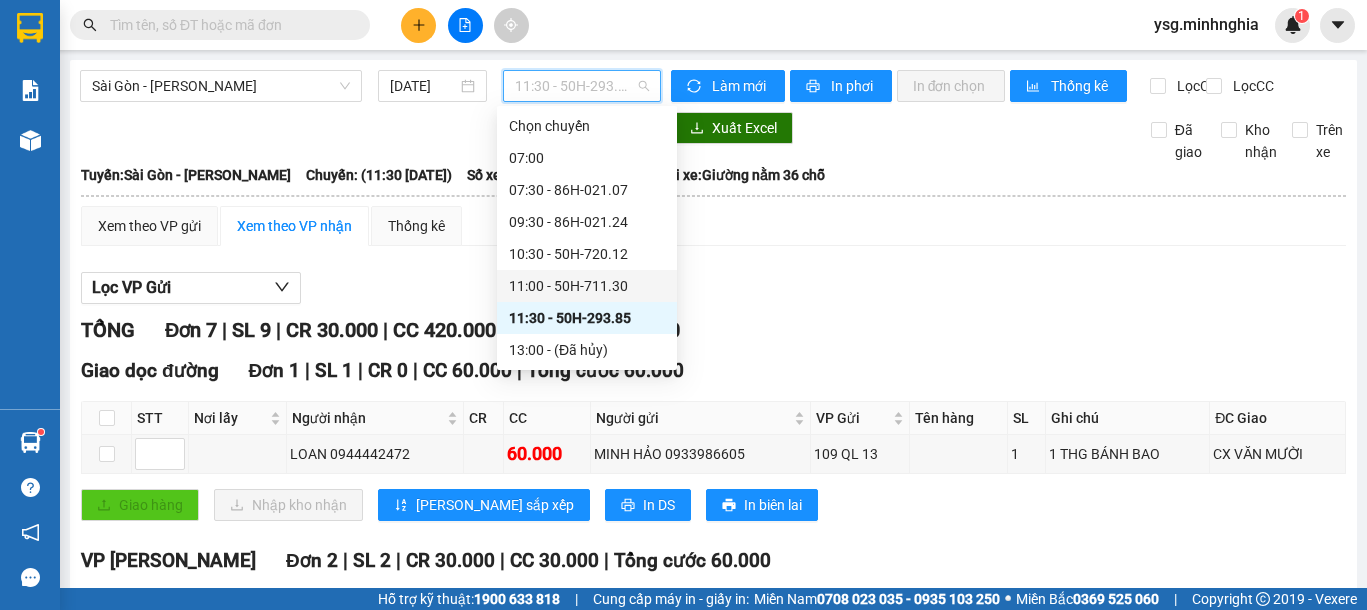 click on "11:00     - 50H-711.30" at bounding box center [587, 286] 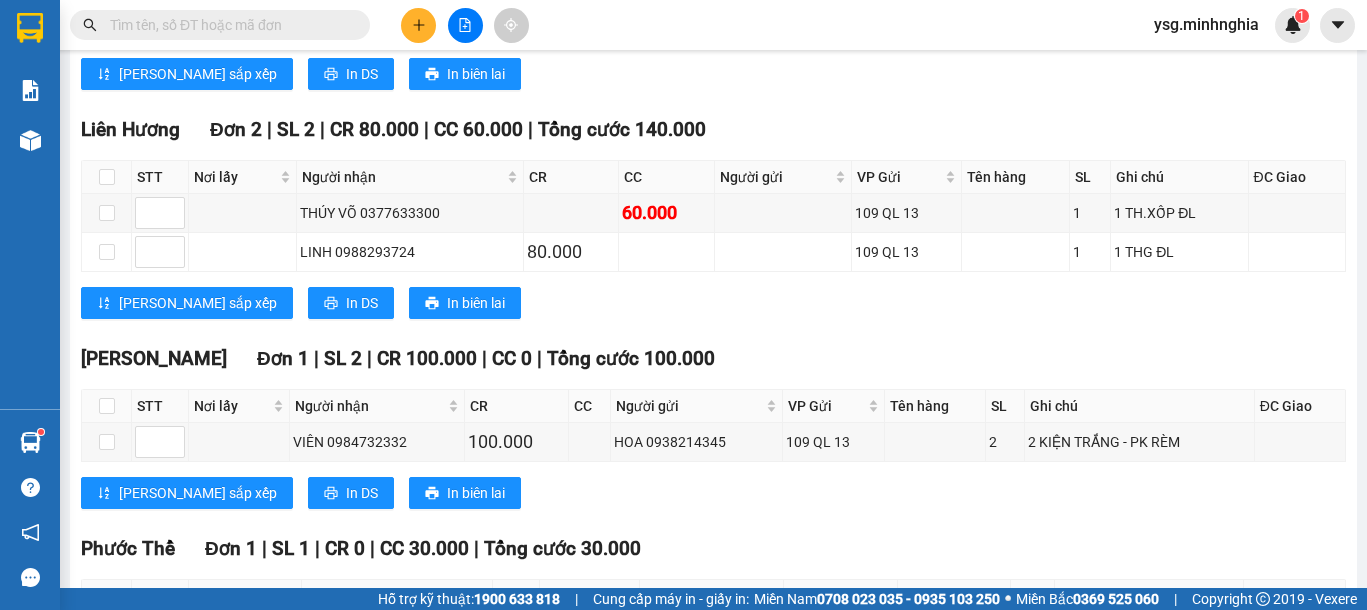 scroll, scrollTop: 0, scrollLeft: 0, axis: both 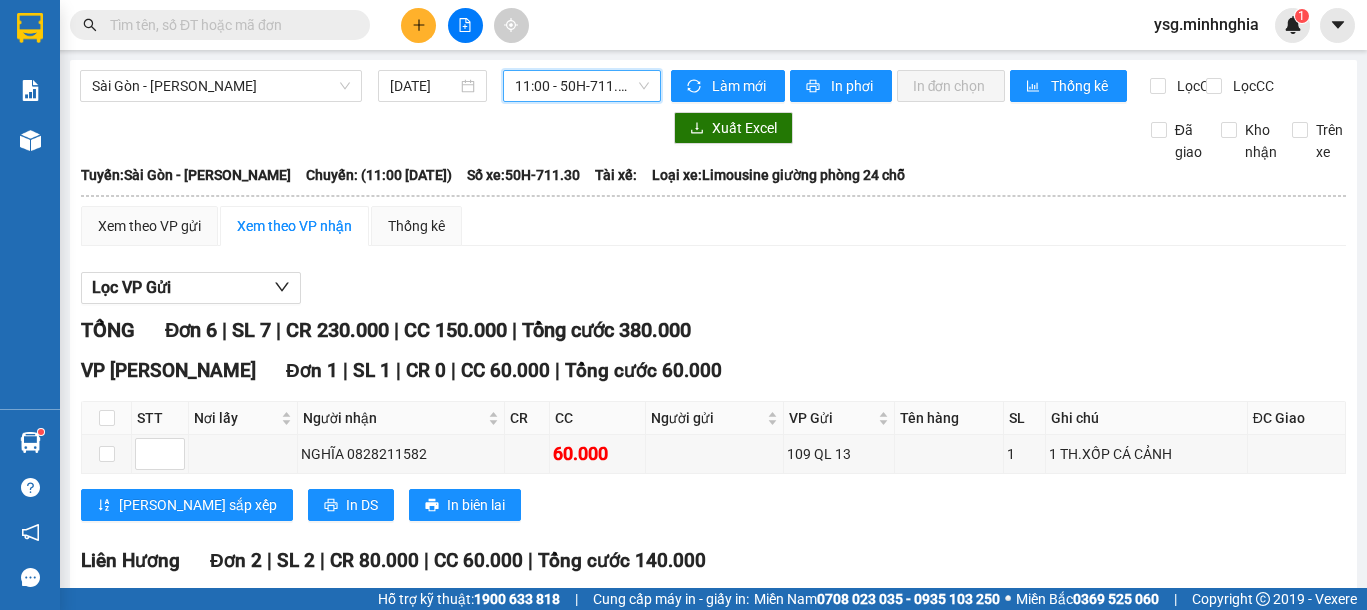click on "11:00     - 50H-711.30" at bounding box center [582, 86] 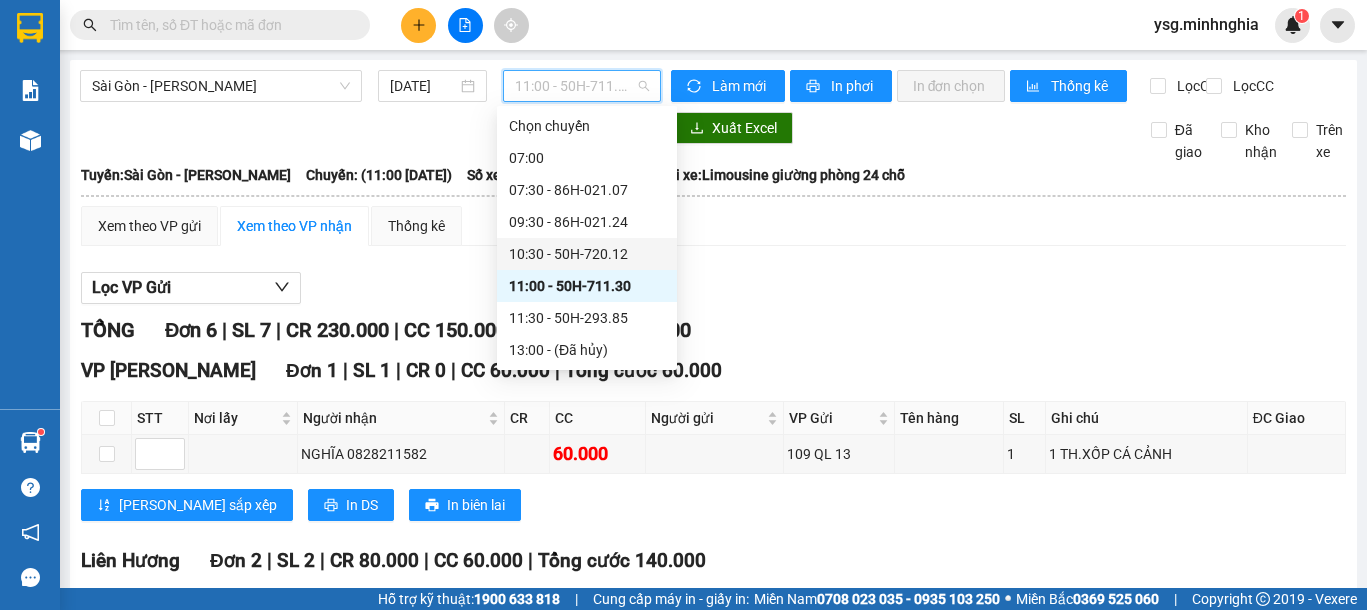 click on "10:30     - 50H-720.12" at bounding box center (587, 254) 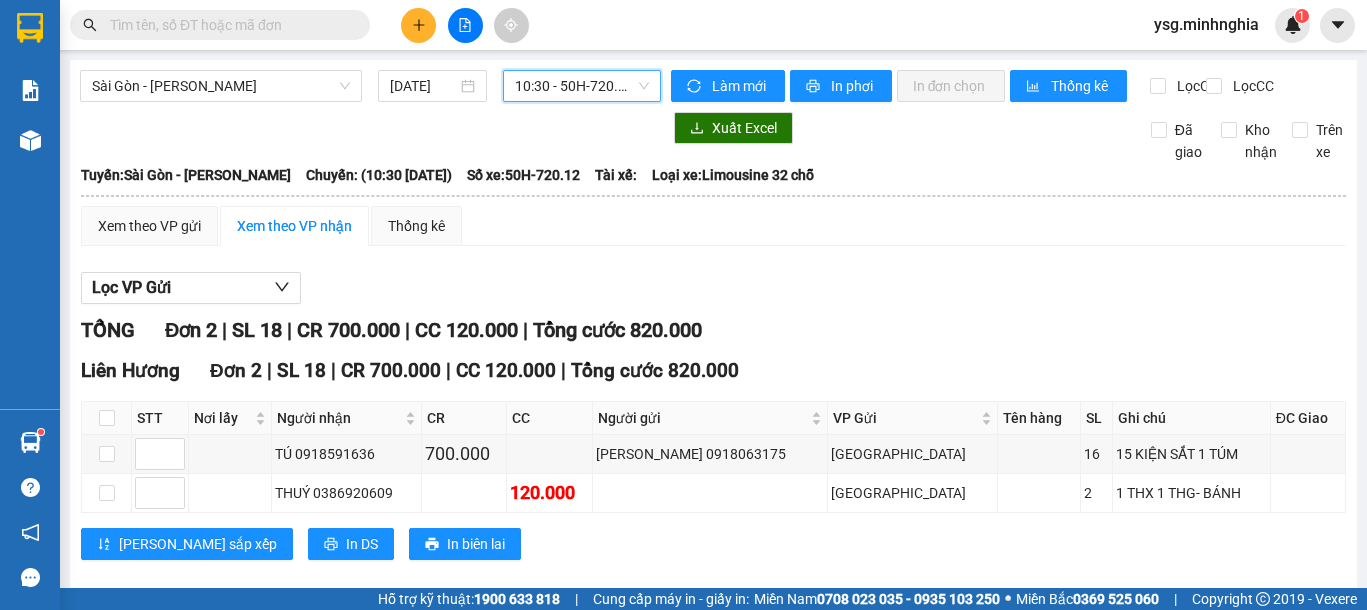 scroll, scrollTop: 45, scrollLeft: 0, axis: vertical 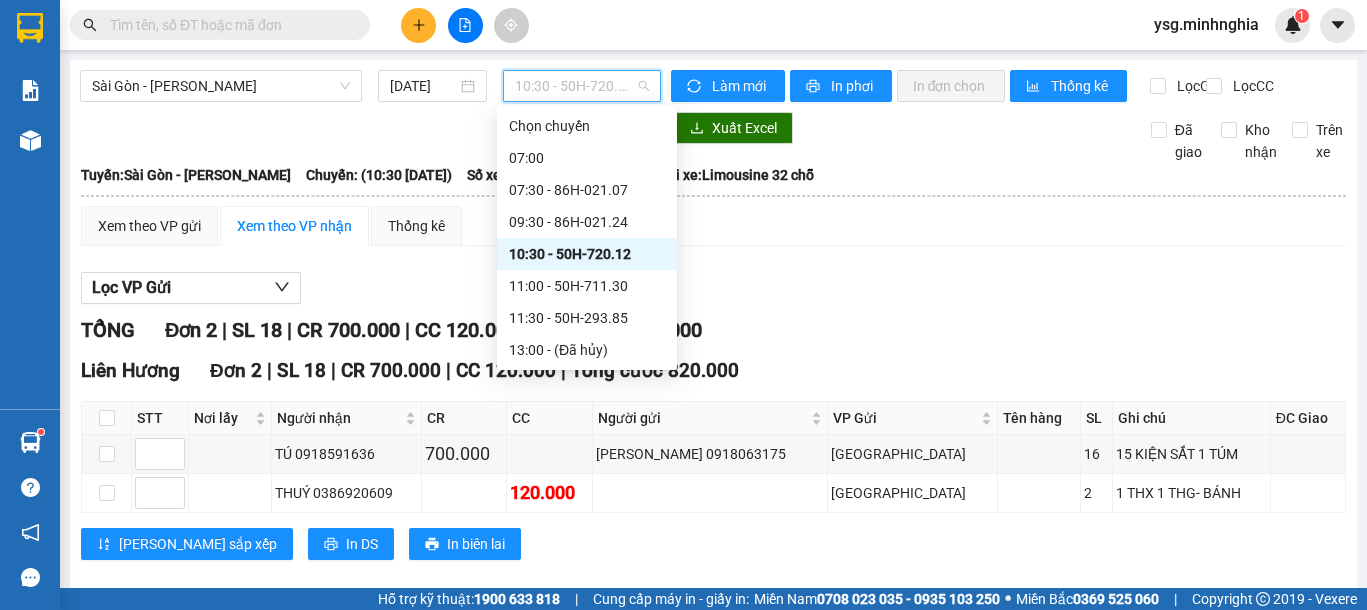 click on "10:30     - 50H-720.12" at bounding box center (582, 86) 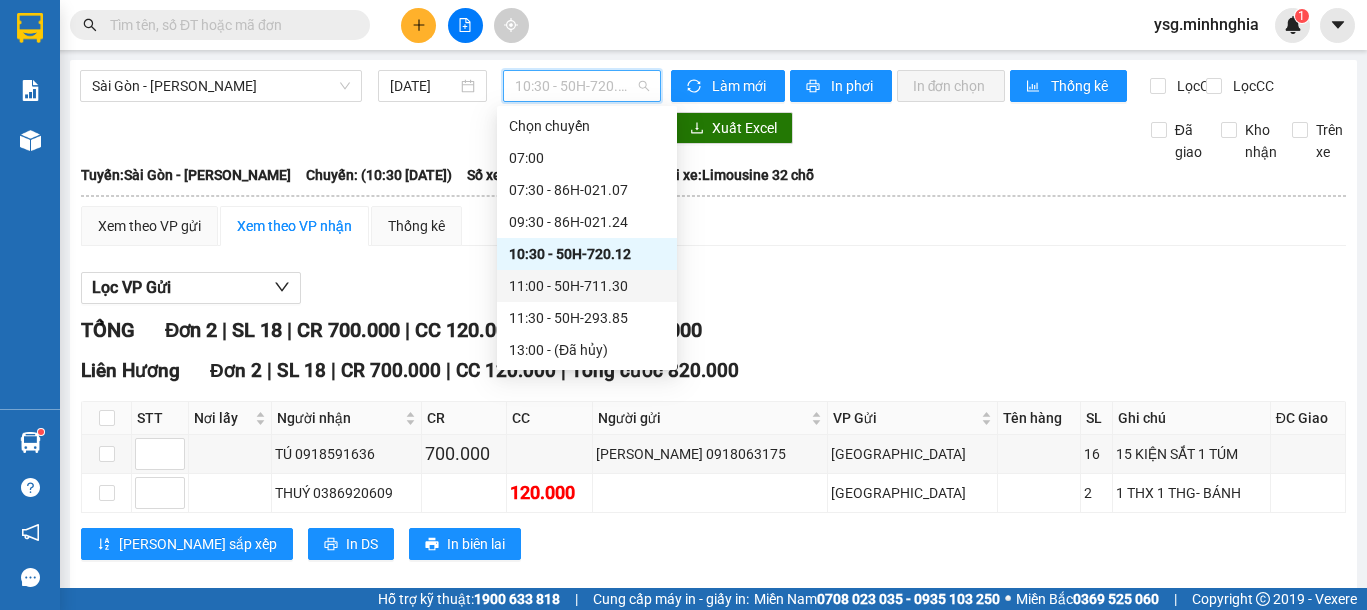 click on "11:00     - 50H-711.30" at bounding box center (587, 286) 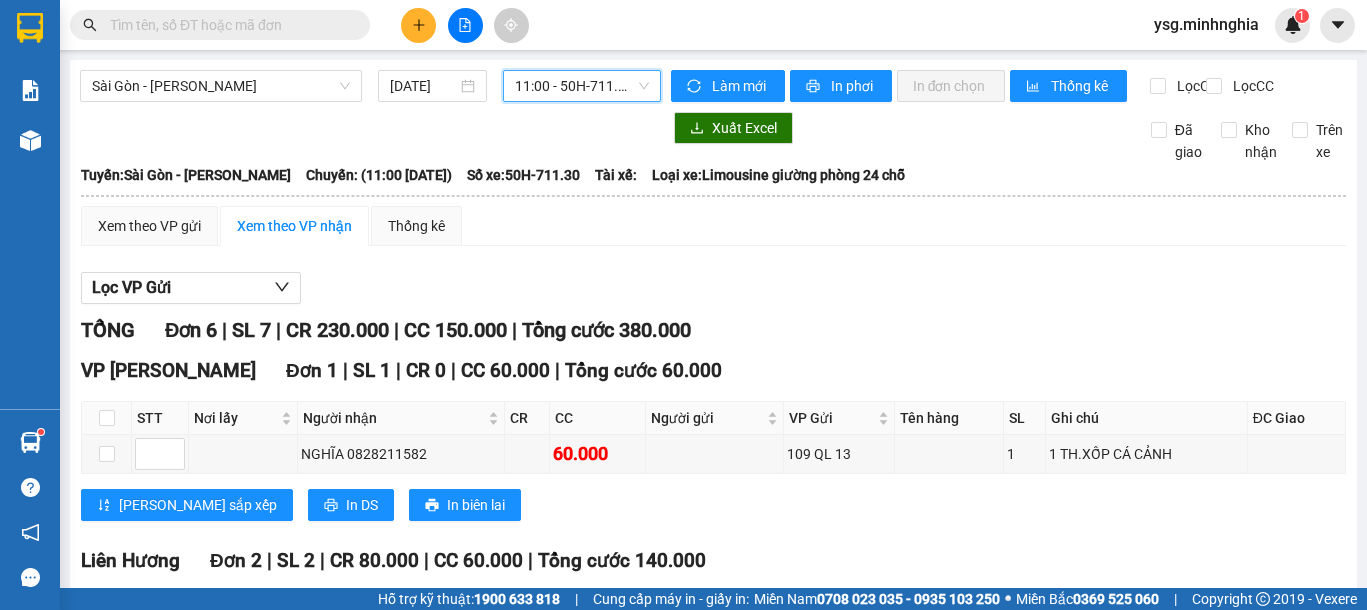 scroll, scrollTop: 146, scrollLeft: 0, axis: vertical 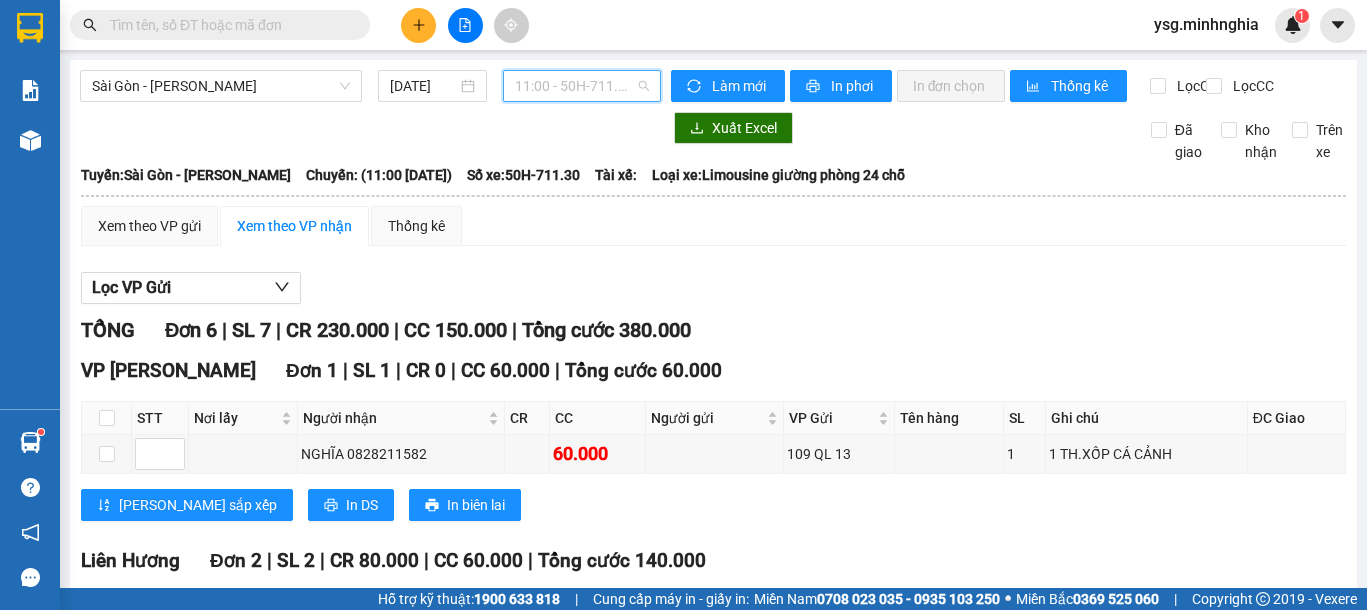 click on "11:00     - 50H-711.30" at bounding box center (582, 86) 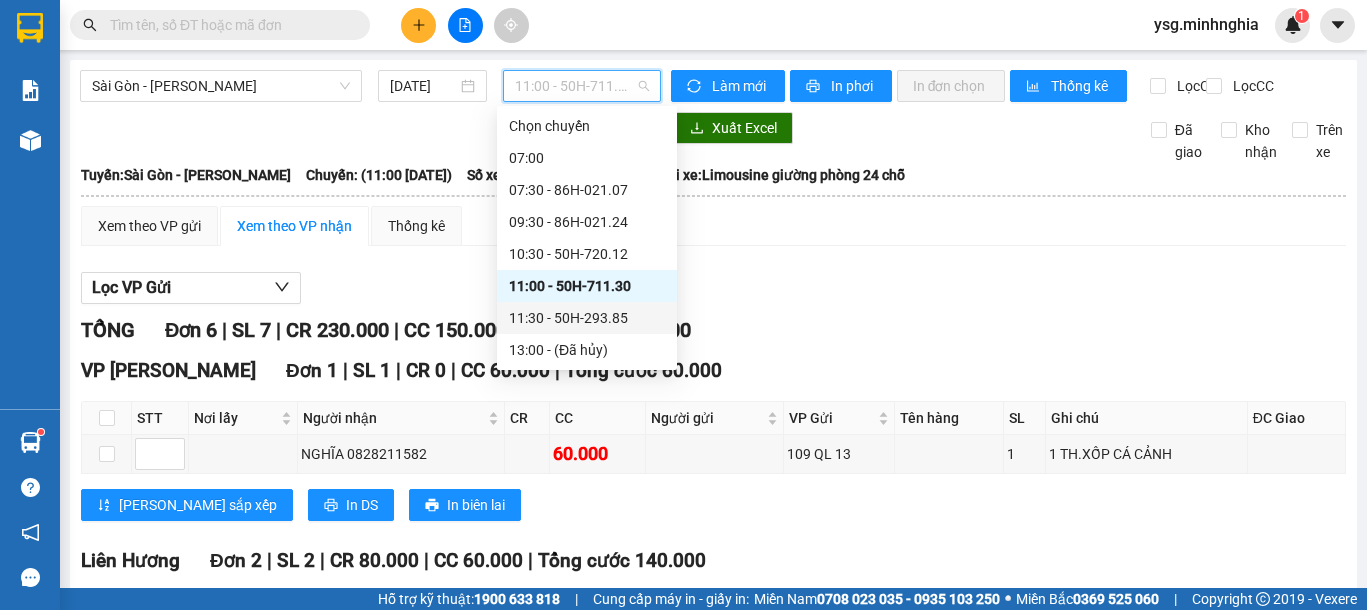 click on "11:30     - 50H-293.85" at bounding box center (587, 318) 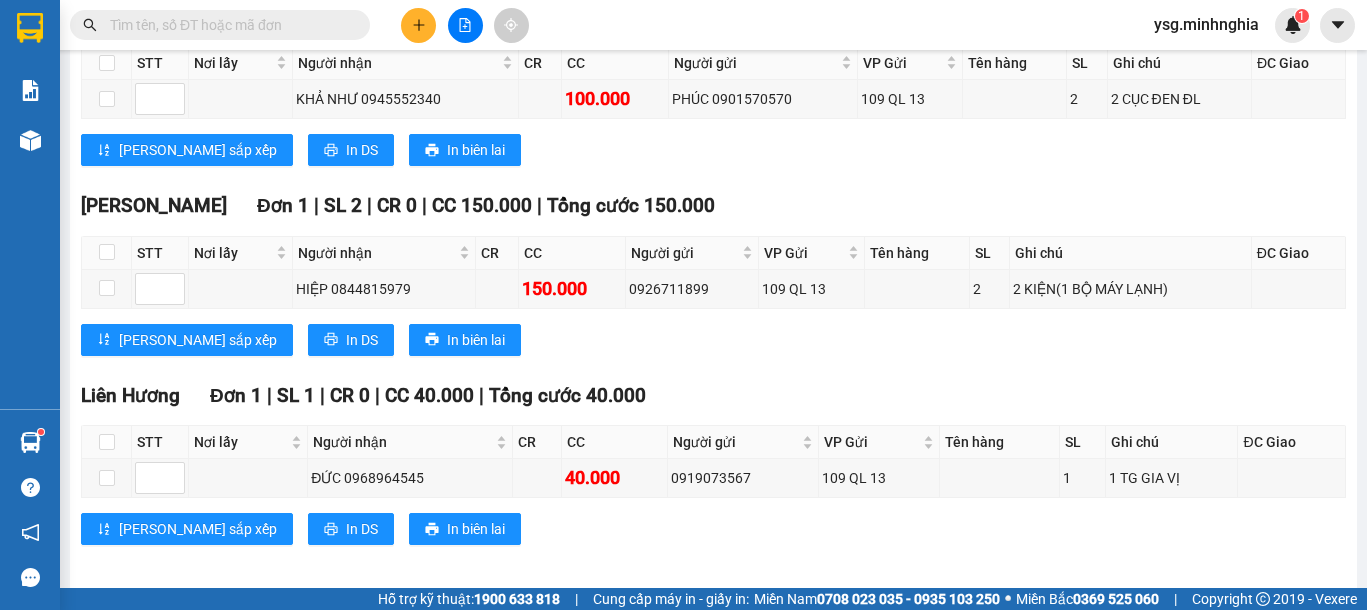 scroll, scrollTop: 990, scrollLeft: 0, axis: vertical 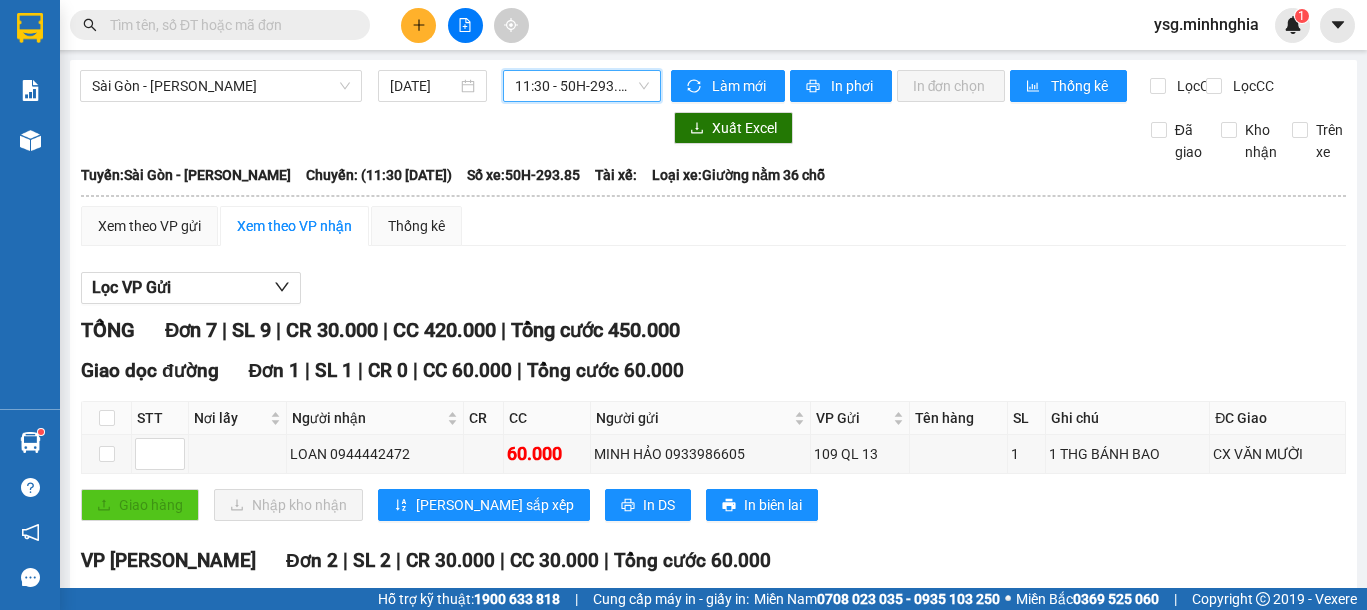 click on "11:30     - 50H-293.85" at bounding box center [582, 86] 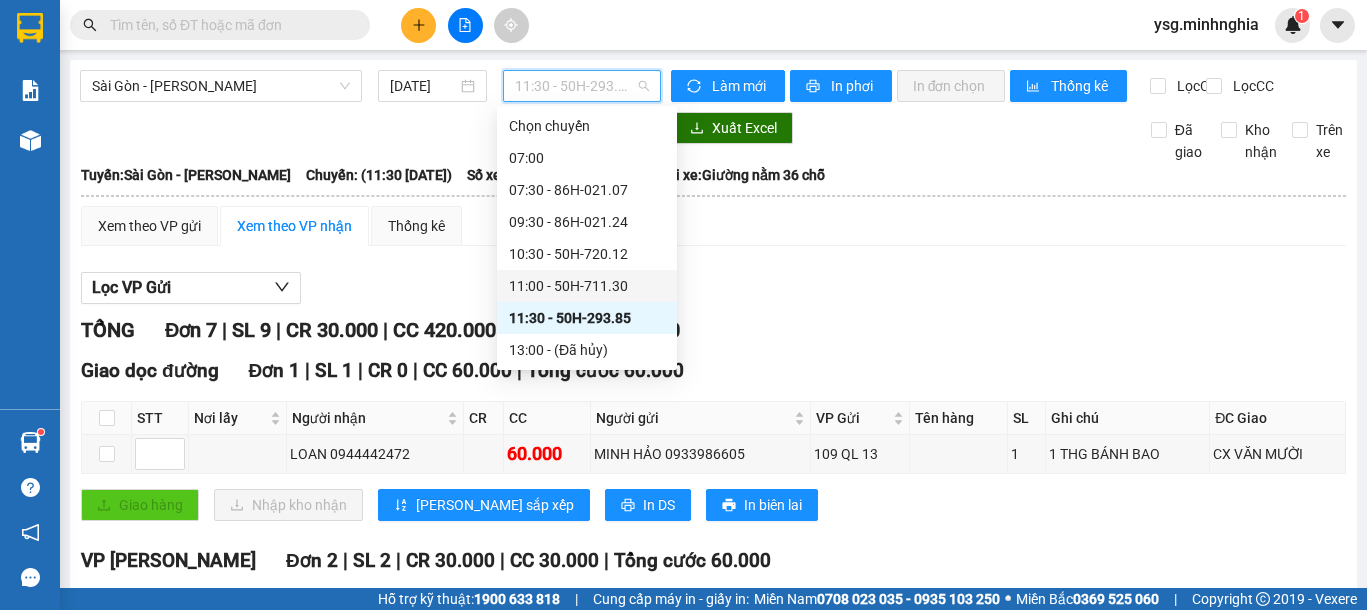click on "11:00     - 50H-711.30" at bounding box center [587, 286] 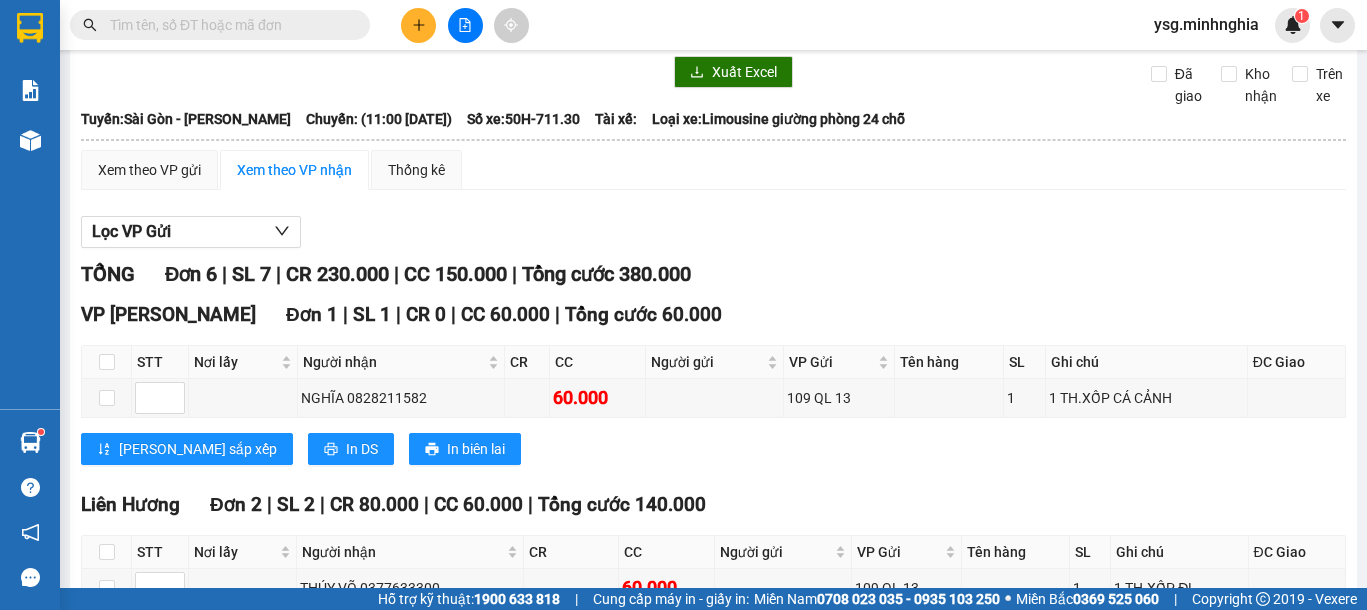 scroll, scrollTop: 120, scrollLeft: 0, axis: vertical 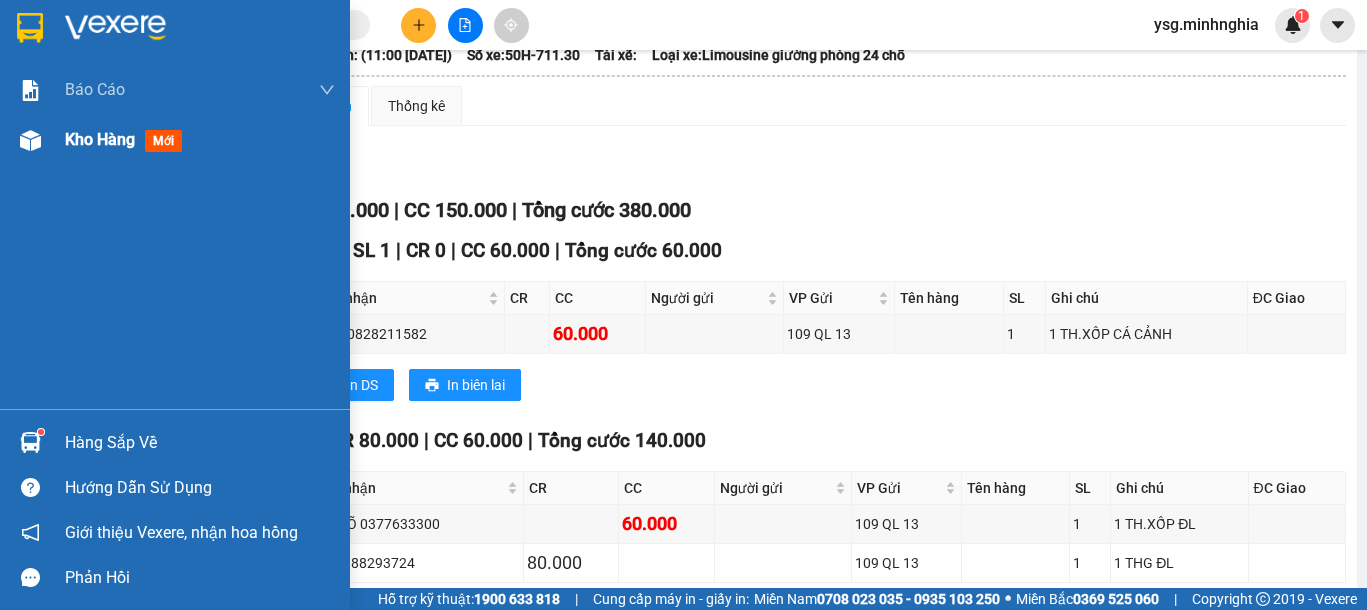click at bounding box center (30, 140) 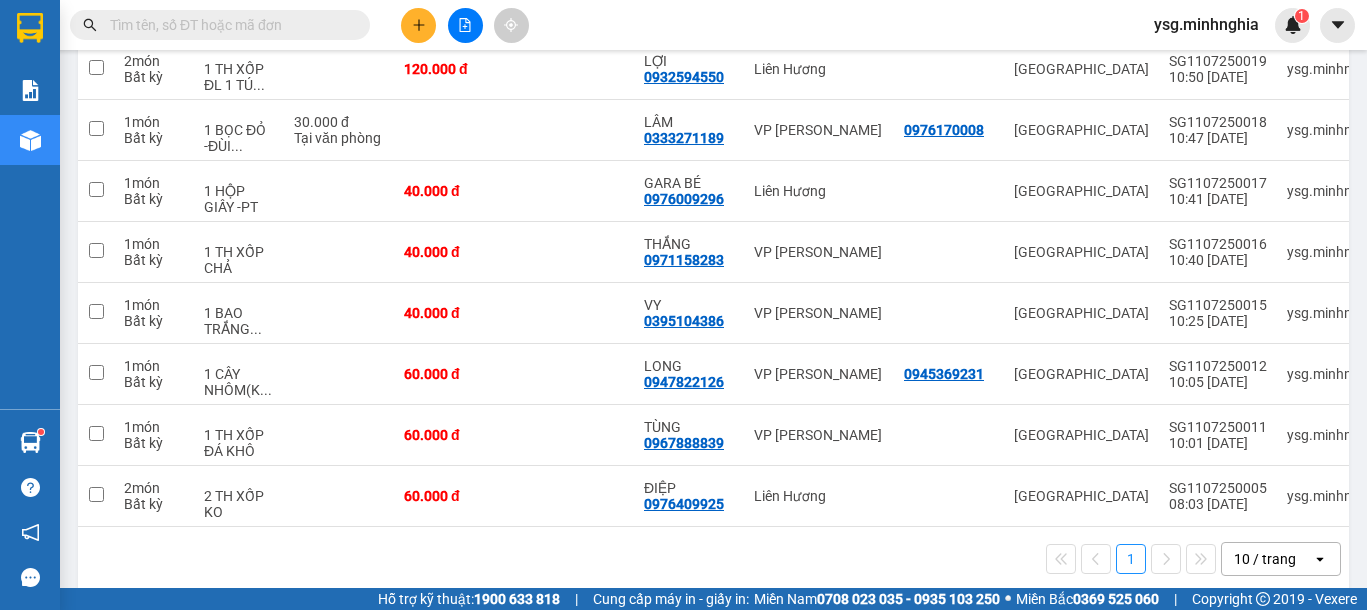 scroll, scrollTop: 386, scrollLeft: 0, axis: vertical 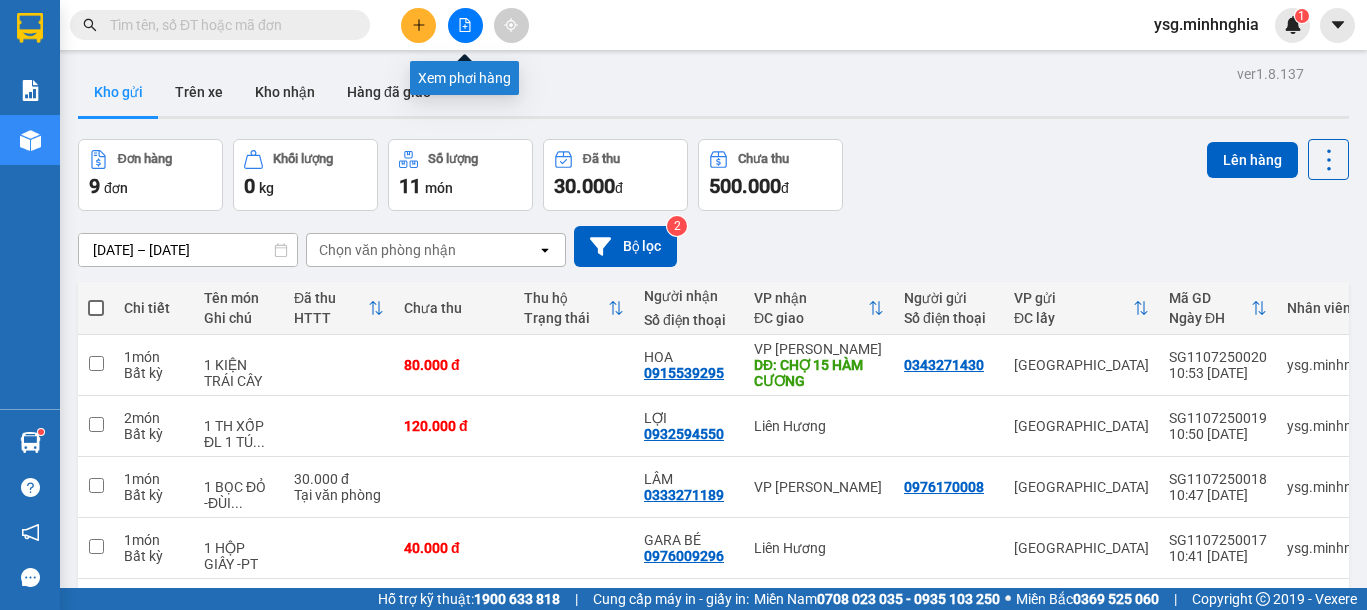 click 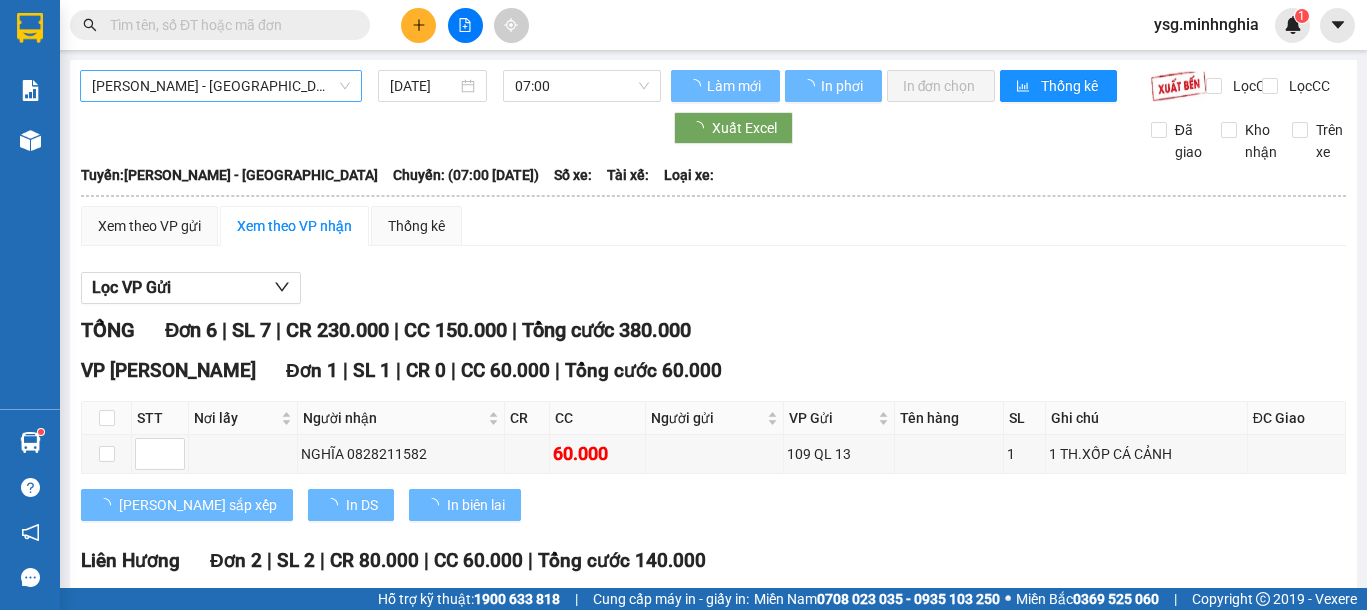 click on "Phan Rí - Sài Gòn" at bounding box center [221, 86] 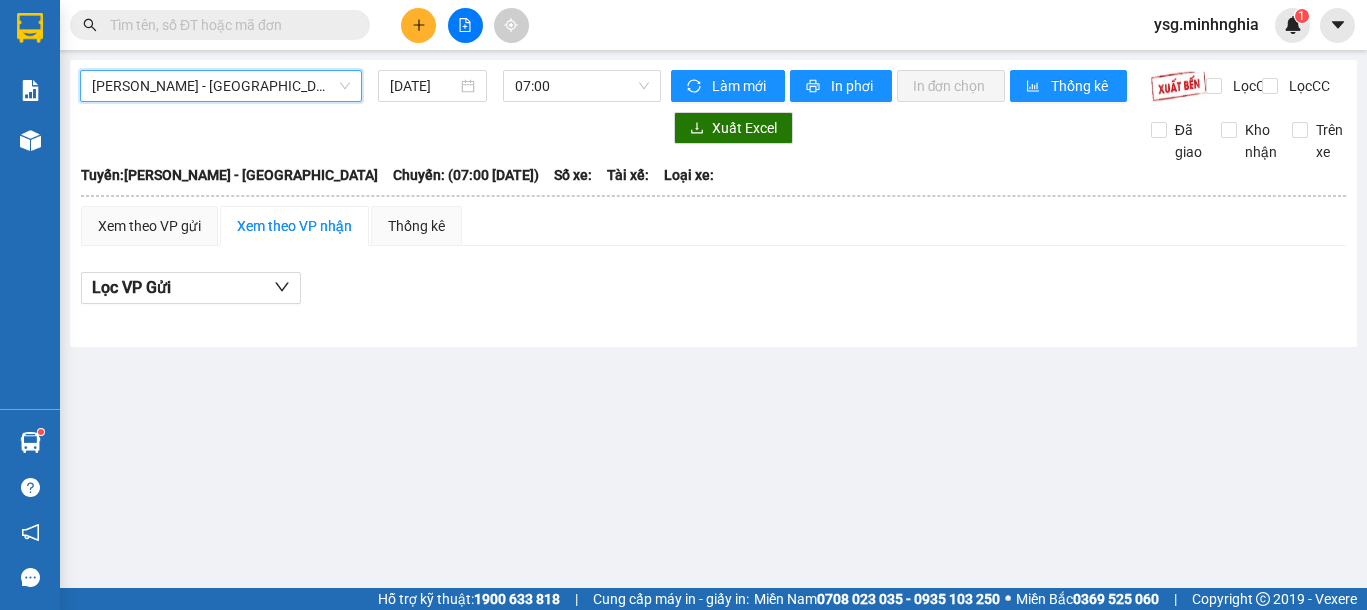 click on "Tuyến:  Phan Rí - Sài Gòn" at bounding box center [229, 175] 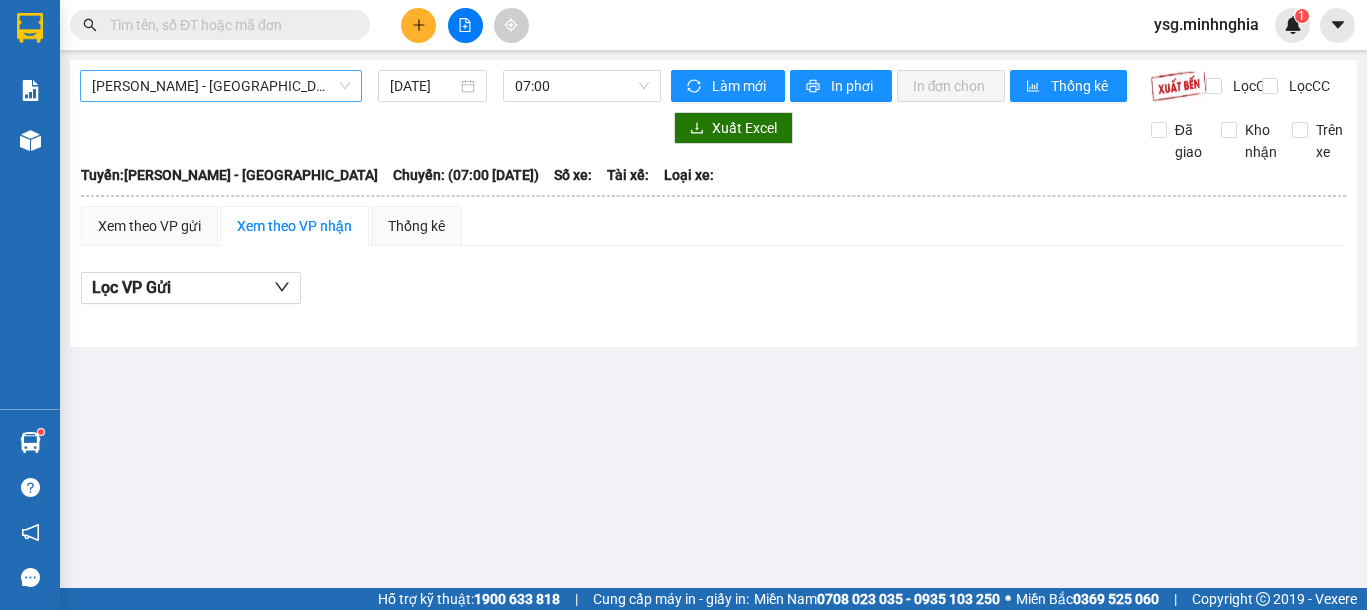 click on "Phan Rí - Sài Gòn" at bounding box center [221, 86] 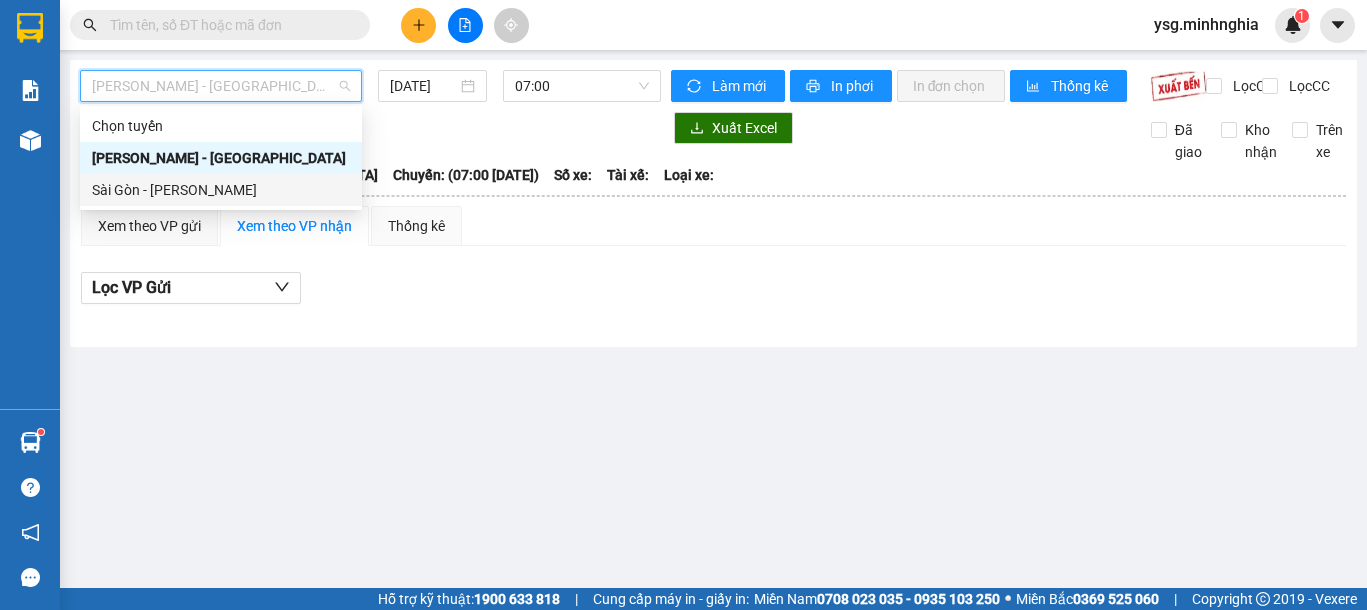 click on "Sài Gòn - [PERSON_NAME]" at bounding box center (221, 190) 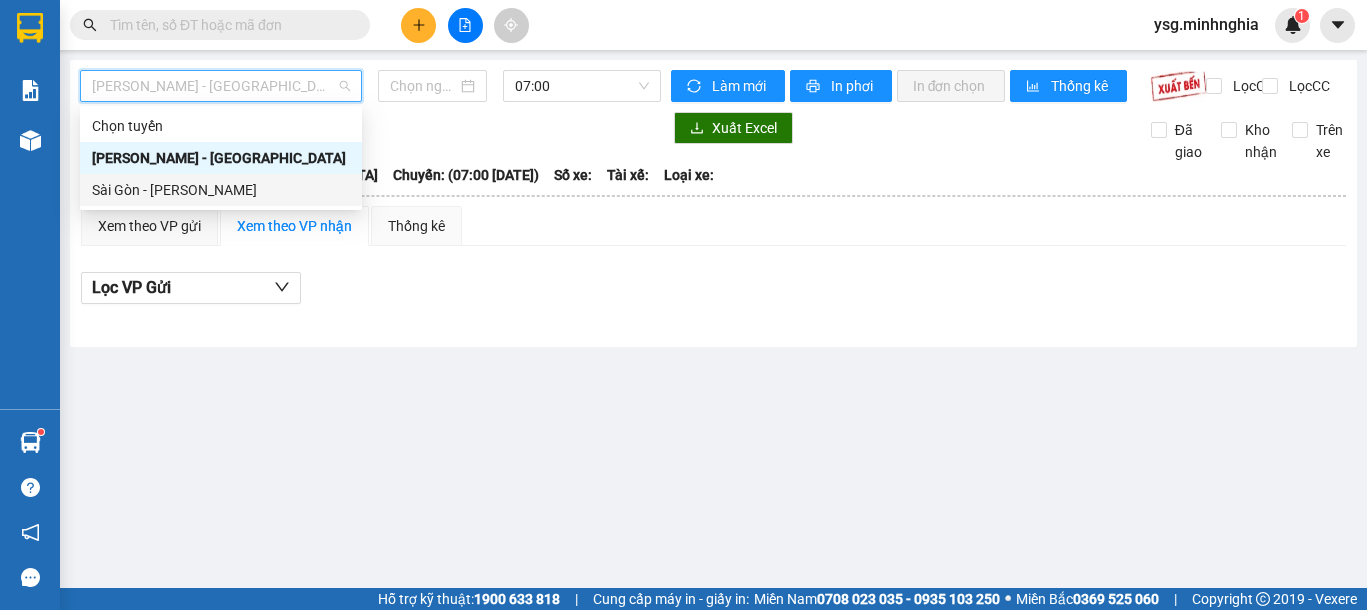 type on "11/07/2025" 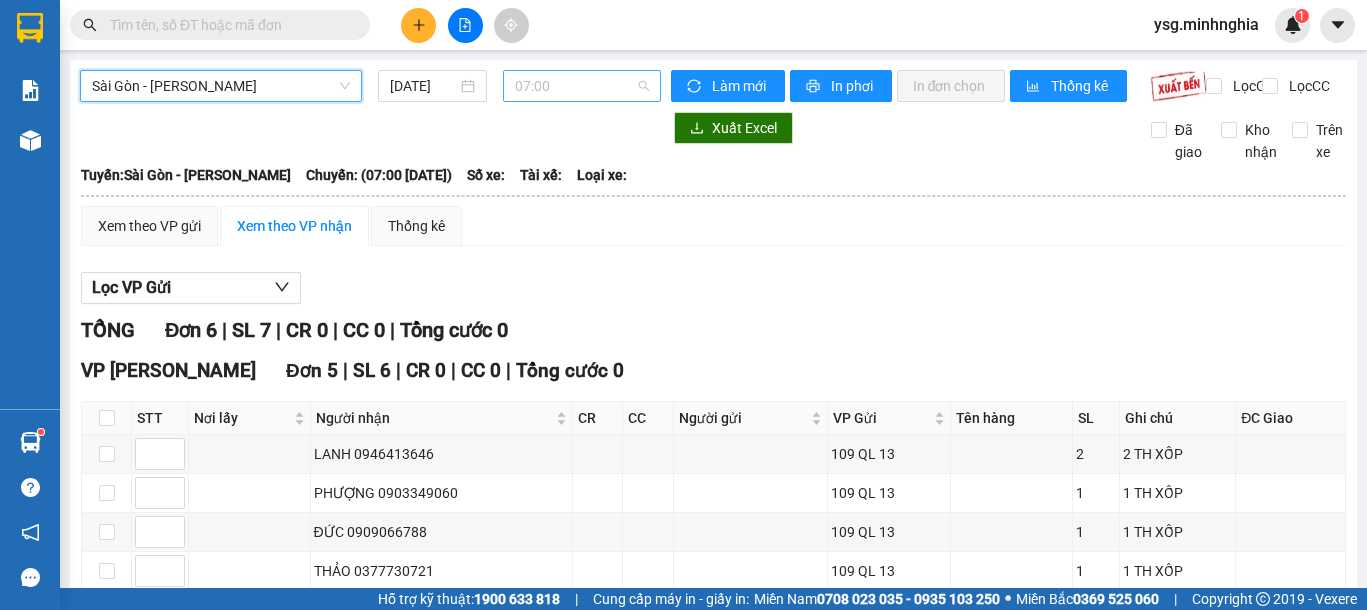 click on "07:00" at bounding box center [582, 86] 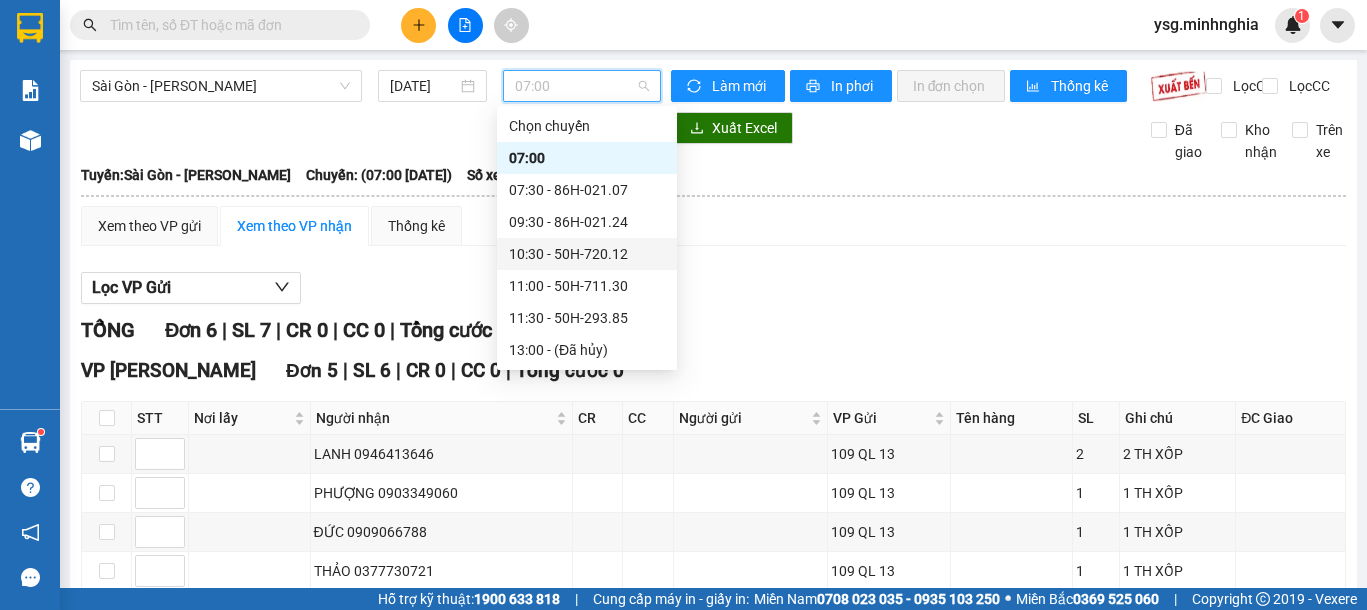 click on "10:30     - 50H-720.12" at bounding box center (587, 254) 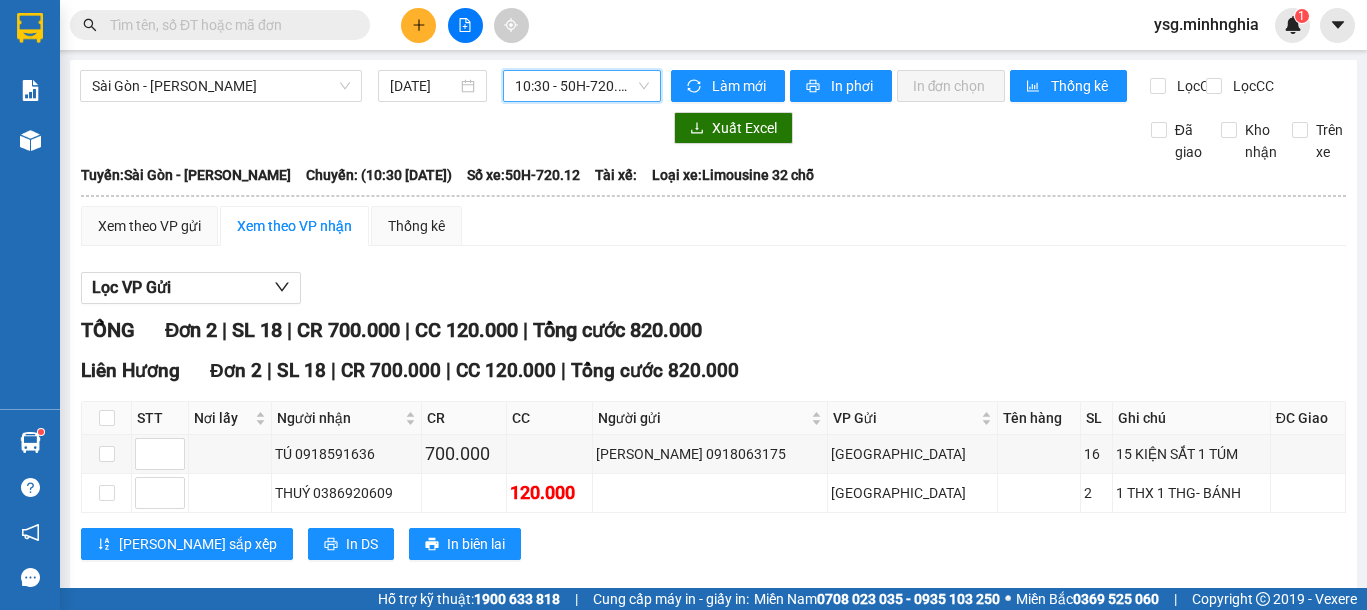 click on "10:30     - 50H-720.12" at bounding box center (582, 86) 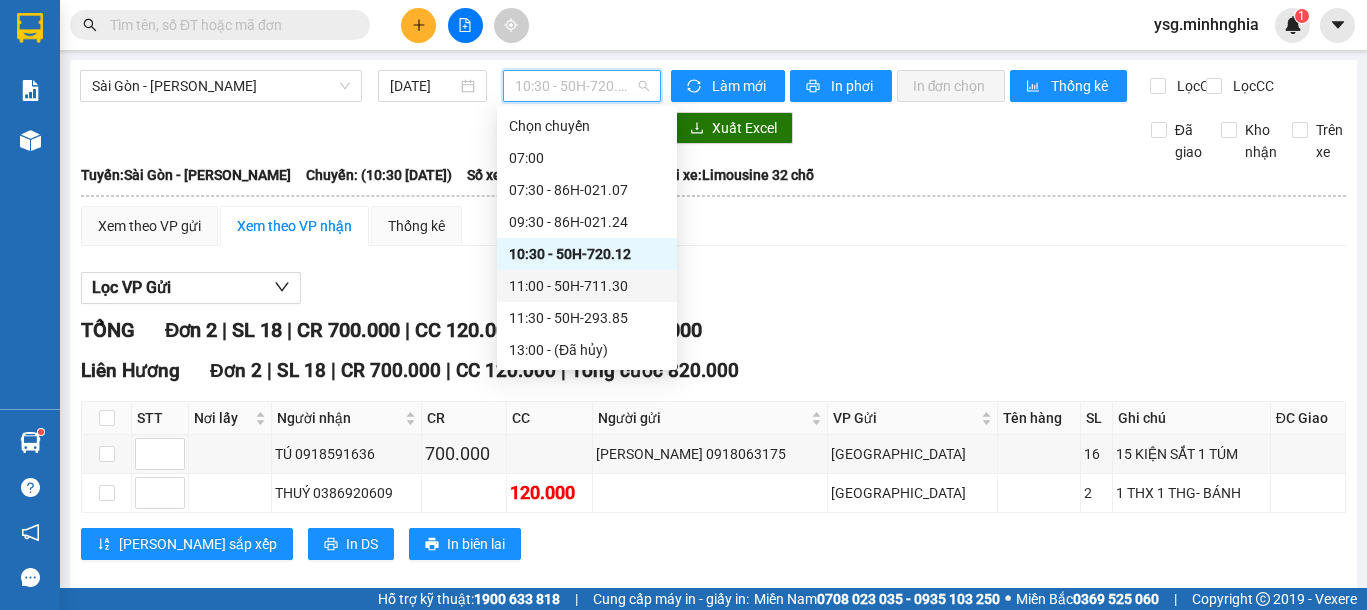 click on "11:00     - 50H-711.30" at bounding box center (587, 286) 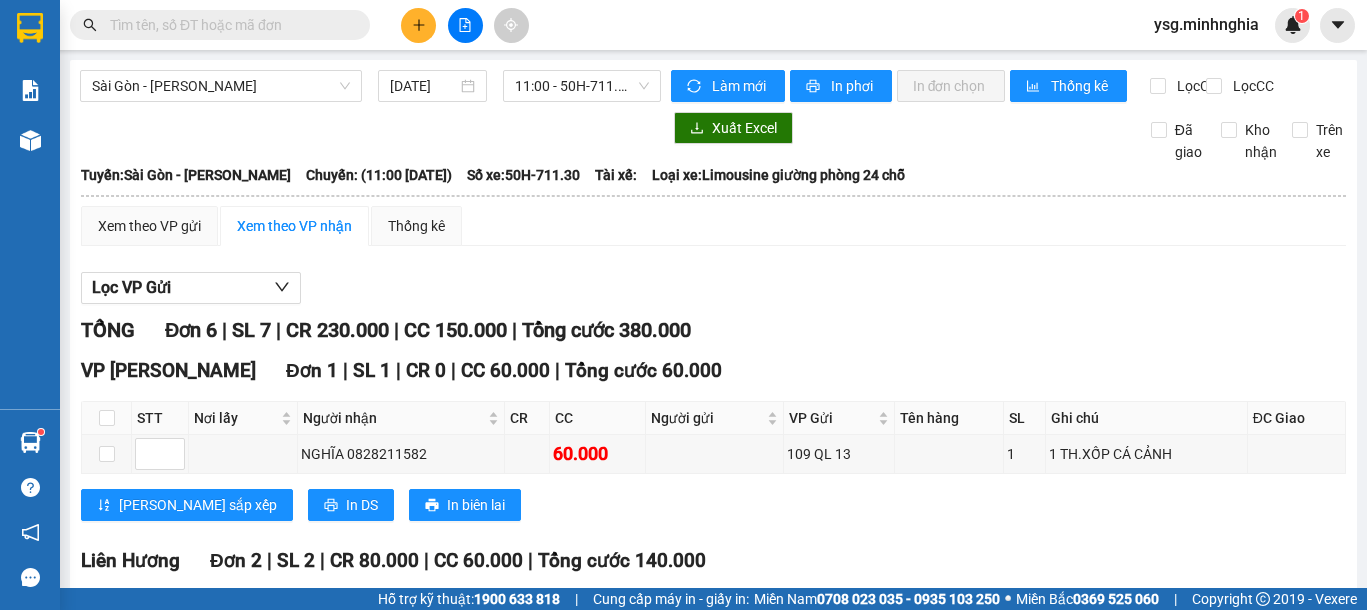 click on "Sài Gòn - Phan Rí 11/07/2025 11:00     - 50H-711.30  Làm mới In phơi In đơn chọn Thống kê Lọc  CR Lọc  CC Xuất Excel Đã giao Kho nhận Trên xe Minh Nghĩa   02523854854   01 Đinh Tiên Hoàng PHƠI HÀNG 11:08 - 11/07/2025 Tuyến:  Sài Gòn - Phan Rí Chuyến:   (11:00 - 11/07/2025) Số xe:  50H-711.30 Tài xế:  Loại xe:  Limousine giường phòng 24 chỗ Tuyến:  Sài Gòn - Phan Rí Chuyến:   (11:00 - 11/07/2025) Số xe:  50H-711.30 Tài xế:  Loại xe:  Limousine giường phòng 24 chỗ Xem theo VP gửi Xem theo VP nhận Thống kê Lọc VP Gửi TỔNG Đơn   6 | SL   7 | CR   230.000 | CC   150.000 | Tổng cước   380.000 VP Phan Thiết Đơn   1 | SL   1 | CR   0 | CC   60.000 | Tổng cước   60.000 STT Nơi lấy Người nhận CR CC Người gửi VP Gửi Tên hàng SL Ghi chú ĐC Giao Ký nhận                           NGHĨA 0828211582 60.000   109 QL 13   1 1 TH.XỐP CÁ CẢNH Lưu sắp xếp In DS In biên lai Minh Nghĩa" at bounding box center (713, 713) 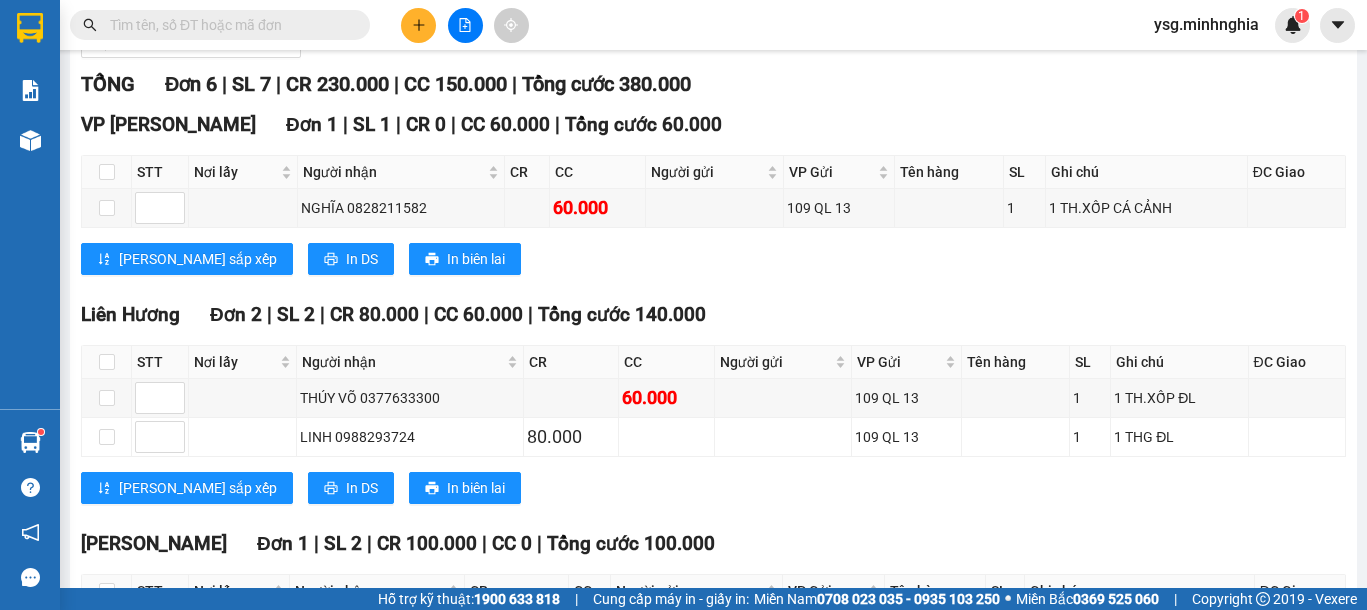 scroll, scrollTop: 0, scrollLeft: 0, axis: both 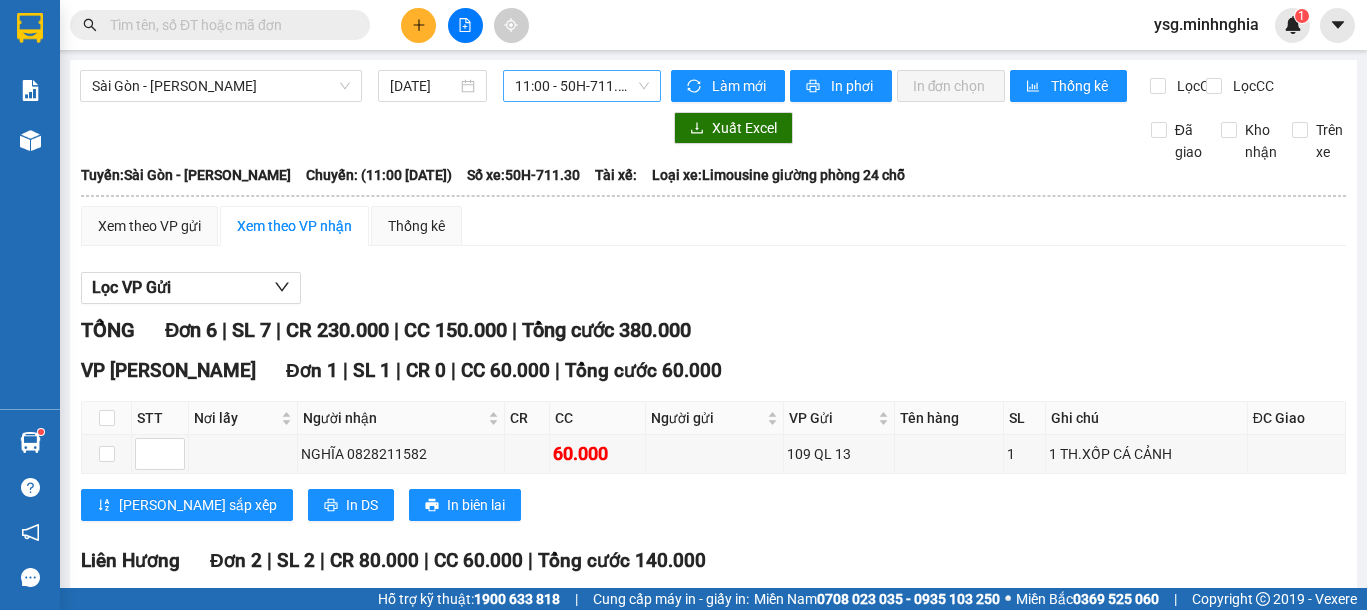 click on "11:00     - 50H-711.30" at bounding box center (582, 86) 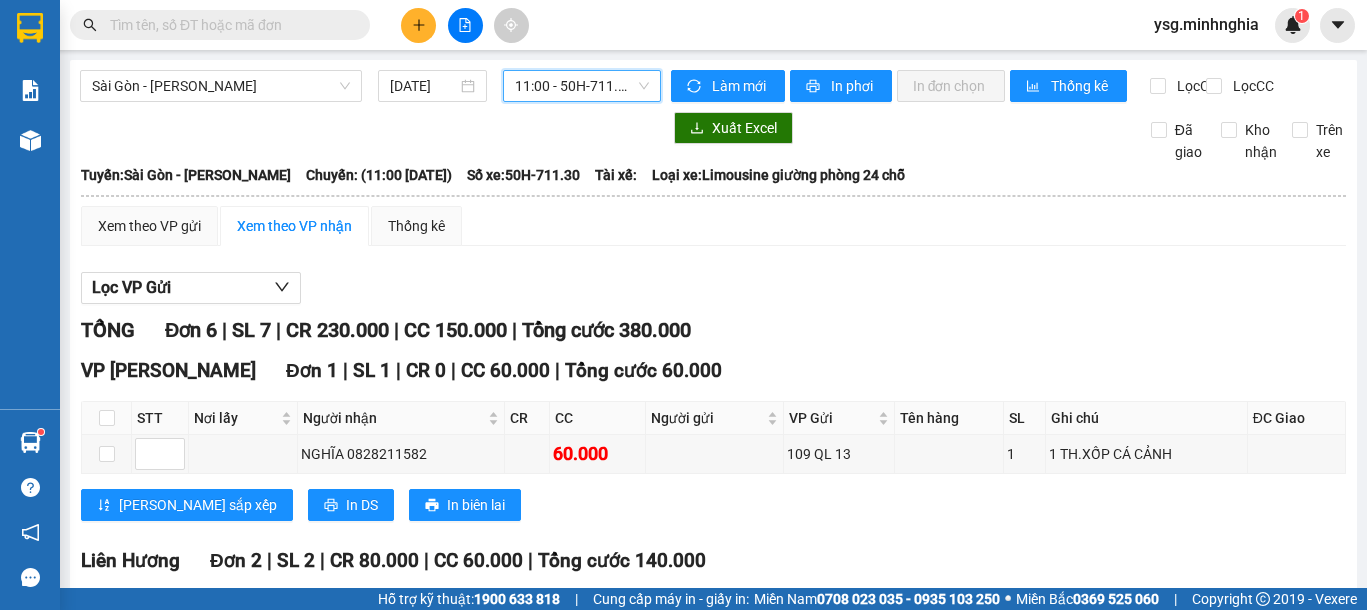 click on "11:00     - 50H-711.30" at bounding box center (582, 86) 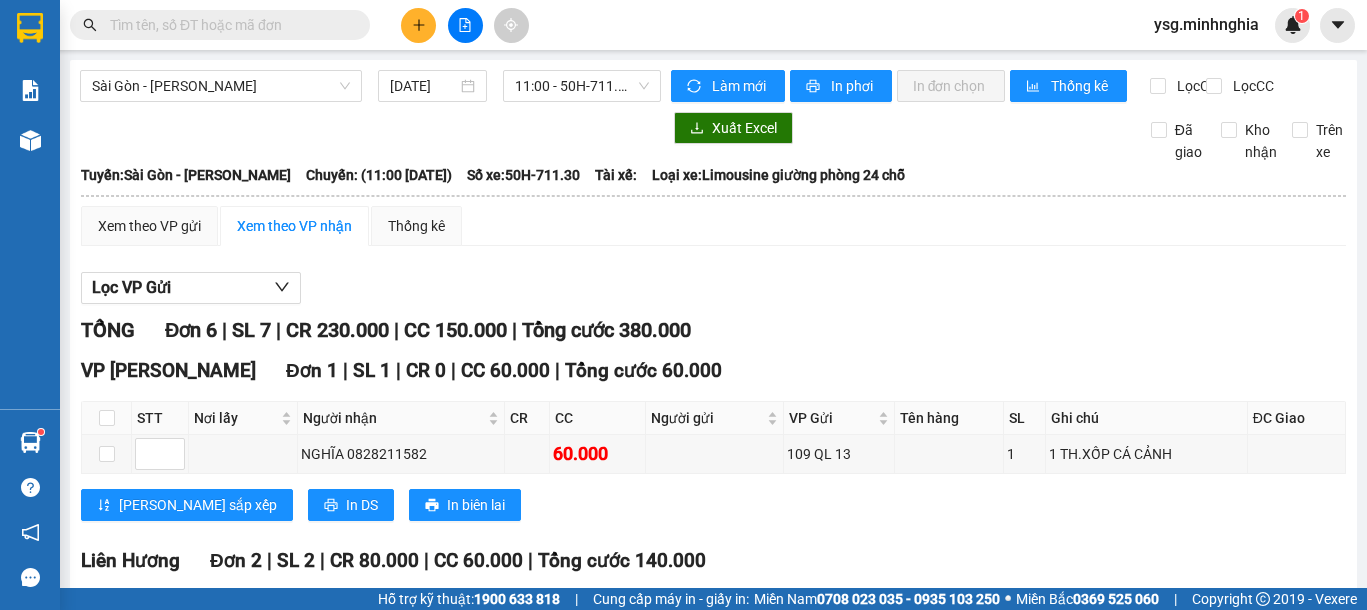 drag, startPoint x: 1309, startPoint y: 113, endPoint x: 1362, endPoint y: 128, distance: 55.081757 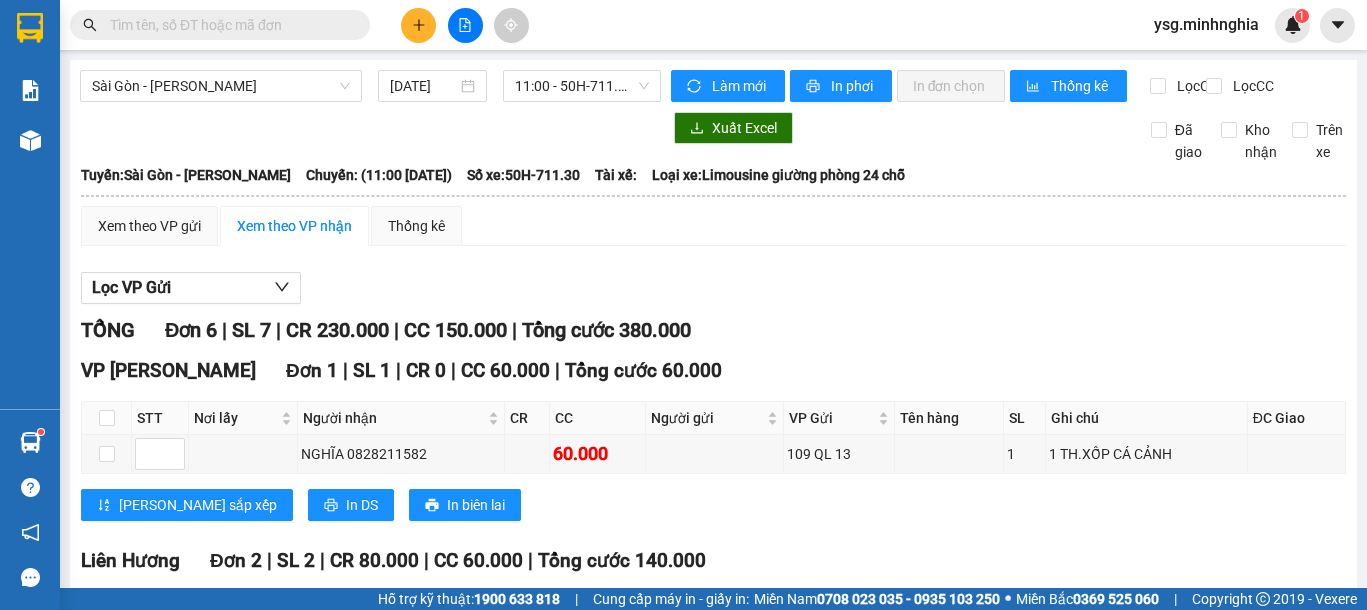 click on "Sài Gòn - Phan Rí 11/07/2025 11:00     - 50H-711.30  Làm mới In phơi In đơn chọn Thống kê Lọc  CR Lọc  CC Xuất Excel Đã giao Kho nhận Trên xe Minh Nghĩa   02523854854   01 Đinh Tiên Hoàng PHƠI HÀNG 11:08 - 11/07/2025 Tuyến:  Sài Gòn - Phan Rí Chuyến:   (11:00 - 11/07/2025) Số xe:  50H-711.30 Tài xế:  Loại xe:  Limousine giường phòng 24 chỗ Tuyến:  Sài Gòn - Phan Rí Chuyến:   (11:00 - 11/07/2025) Số xe:  50H-711.30 Tài xế:  Loại xe:  Limousine giường phòng 24 chỗ Xem theo VP gửi Xem theo VP nhận Thống kê Lọc VP Gửi TỔNG Đơn   6 | SL   7 | CR   230.000 | CC   150.000 | Tổng cước   380.000 VP Phan Thiết Đơn   1 | SL   1 | CR   0 | CC   60.000 | Tổng cước   60.000 STT Nơi lấy Người nhận CR CC Người gửi VP Gửi Tên hàng SL Ghi chú ĐC Giao Ký nhận                           NGHĨA 0828211582 60.000   109 QL 13   1 1 TH.XỐP CÁ CẢNH Lưu sắp xếp In DS In biên lai Minh Nghĩa" at bounding box center [683, 294] 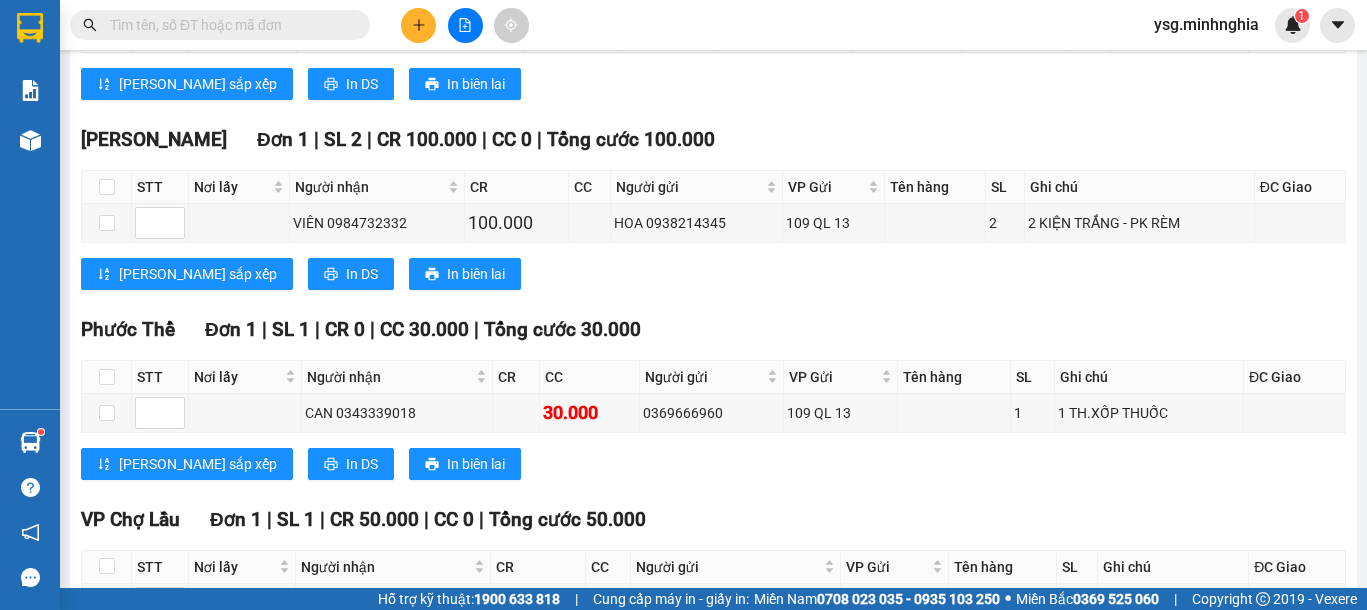 scroll, scrollTop: 0, scrollLeft: 0, axis: both 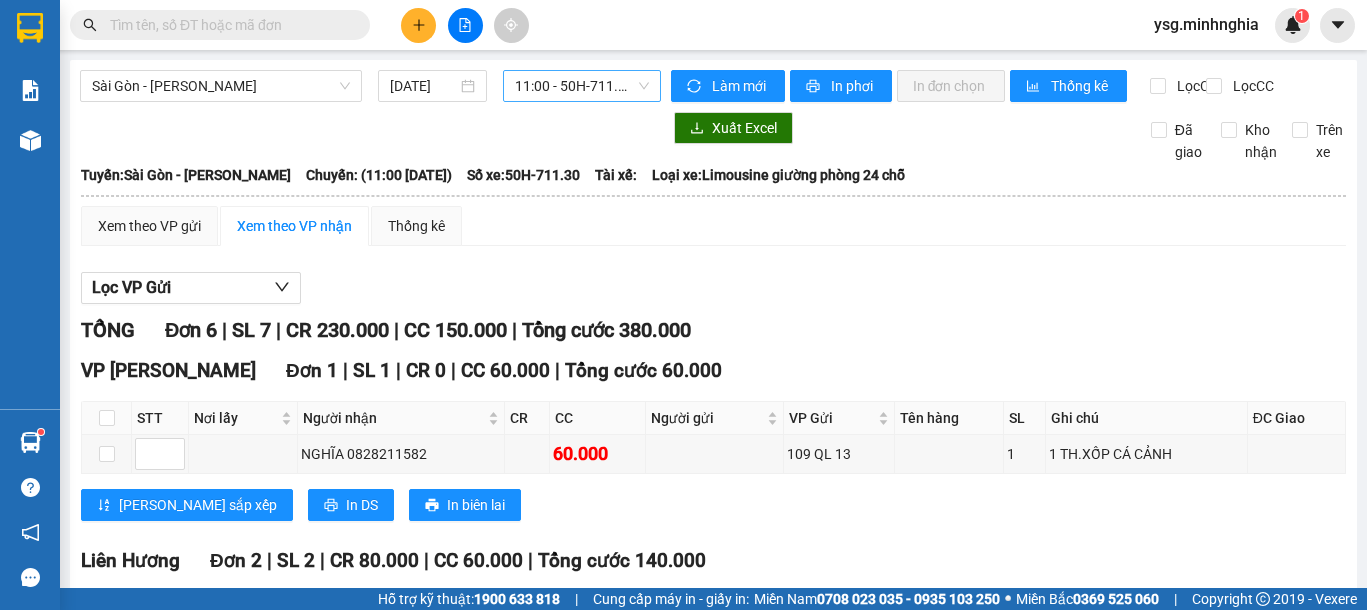 click on "11:00     - 50H-711.30" at bounding box center (582, 86) 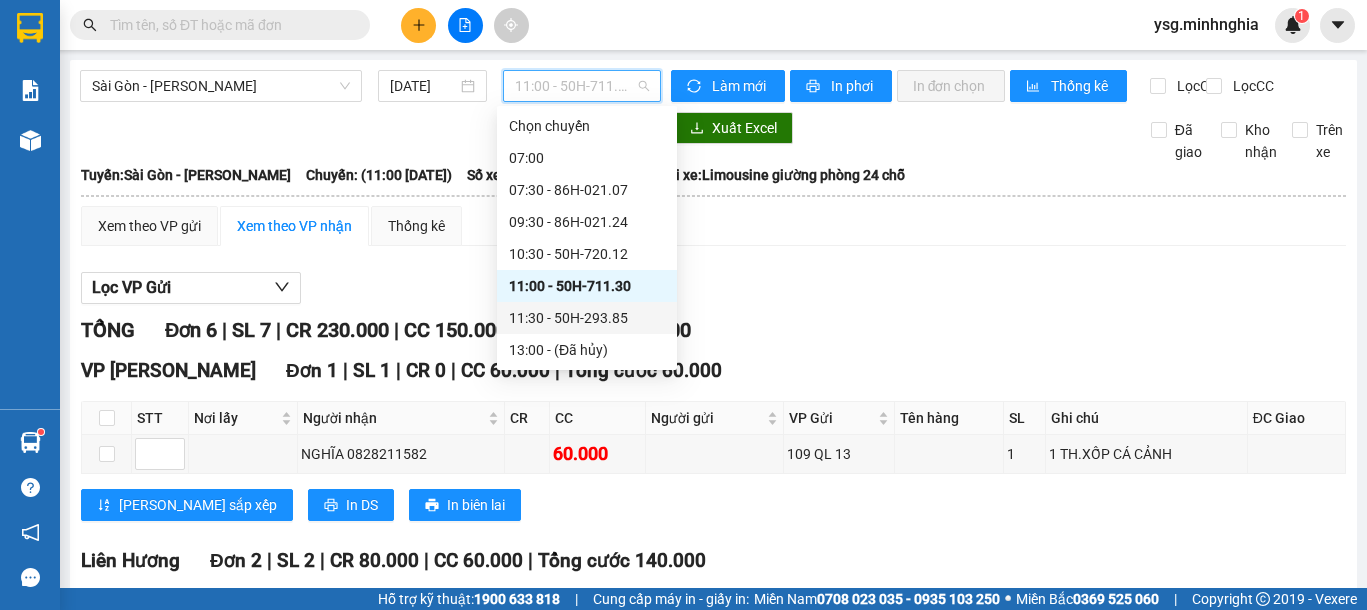 click on "11:30     - 50H-293.85" at bounding box center [587, 318] 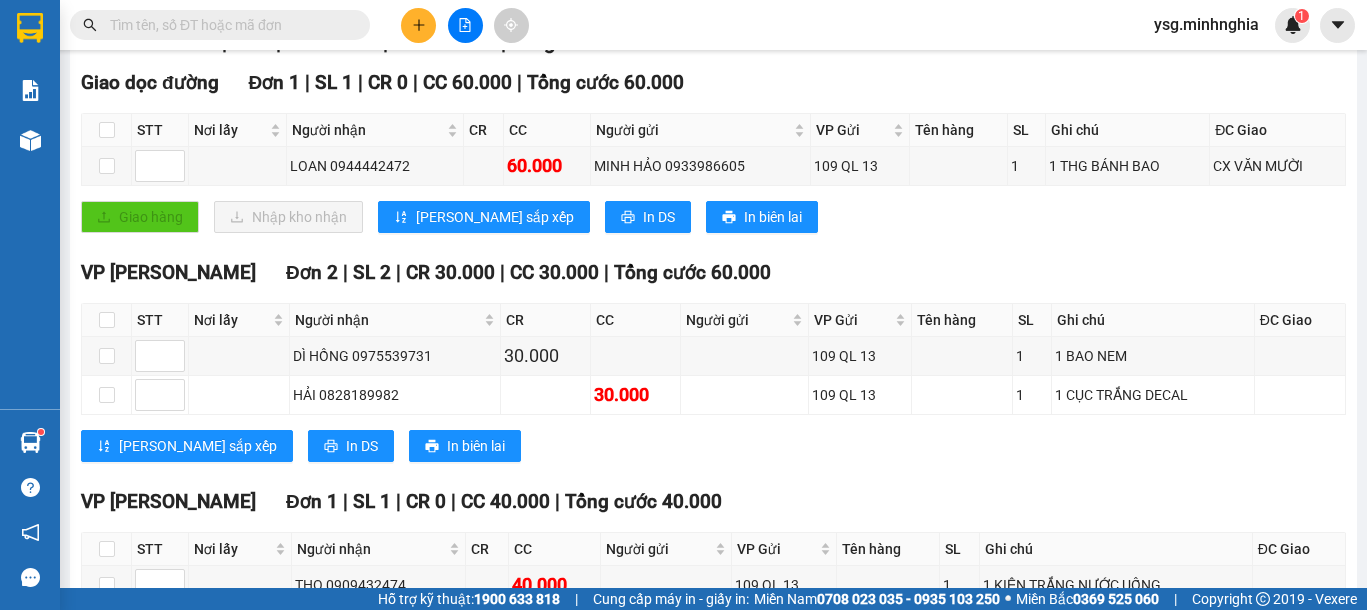 scroll, scrollTop: 294, scrollLeft: 0, axis: vertical 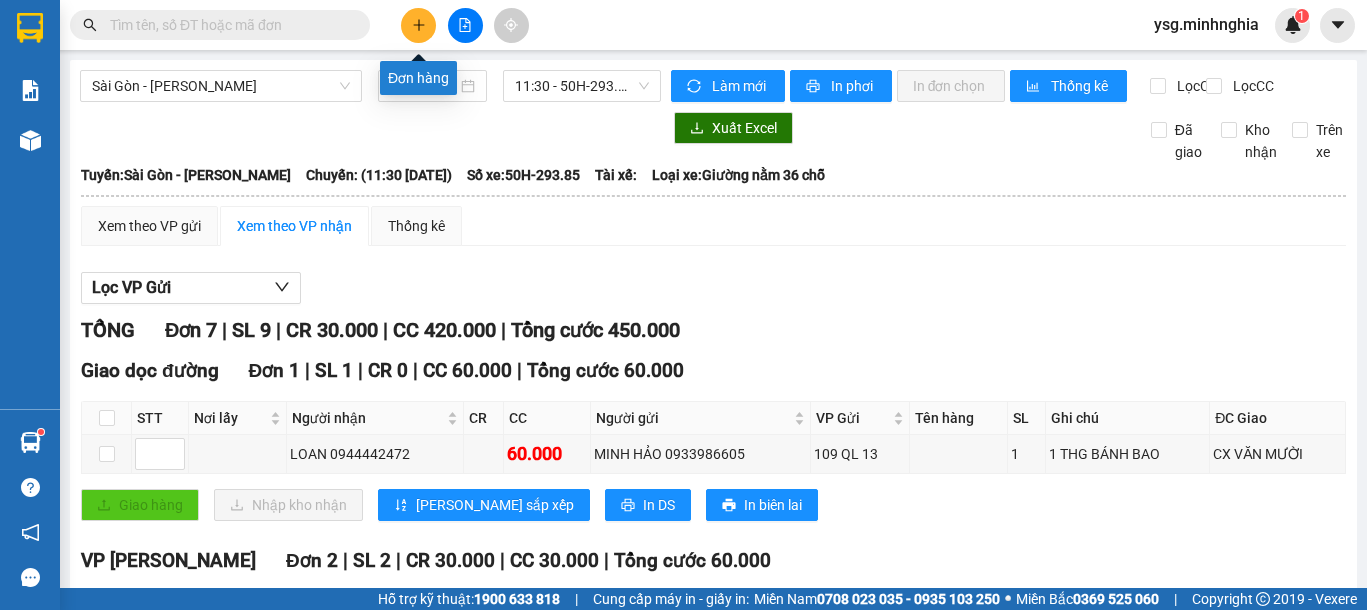 click at bounding box center [418, 25] 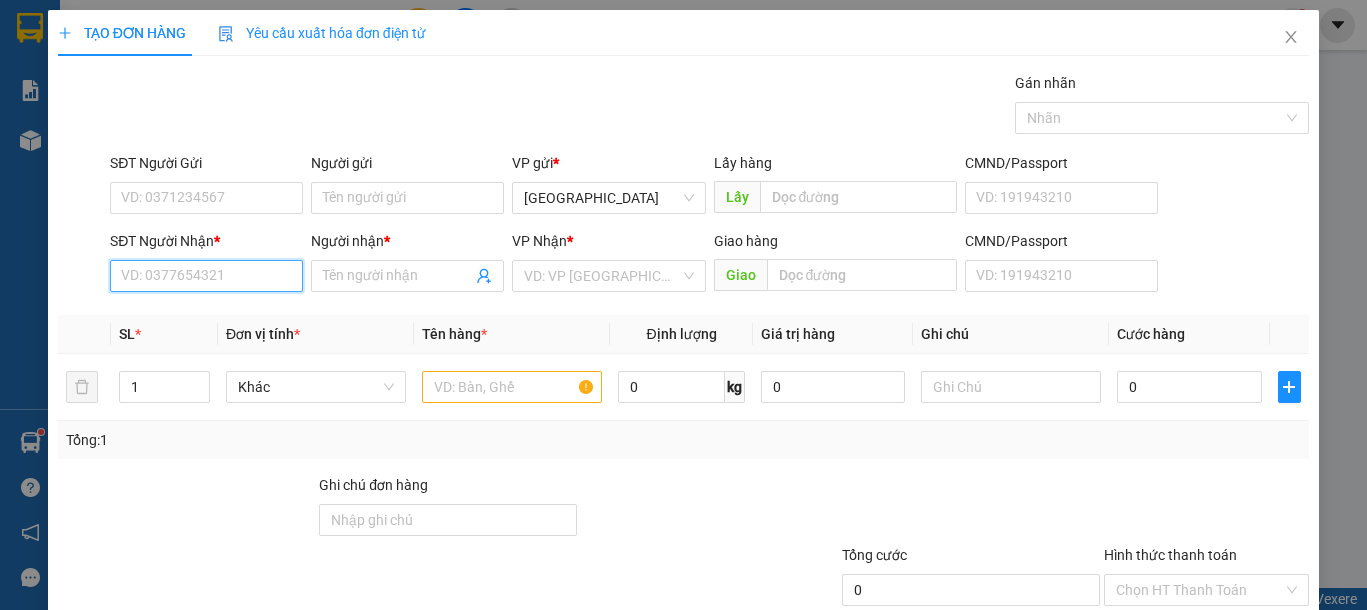 click on "SĐT Người Nhận  *" at bounding box center (206, 276) 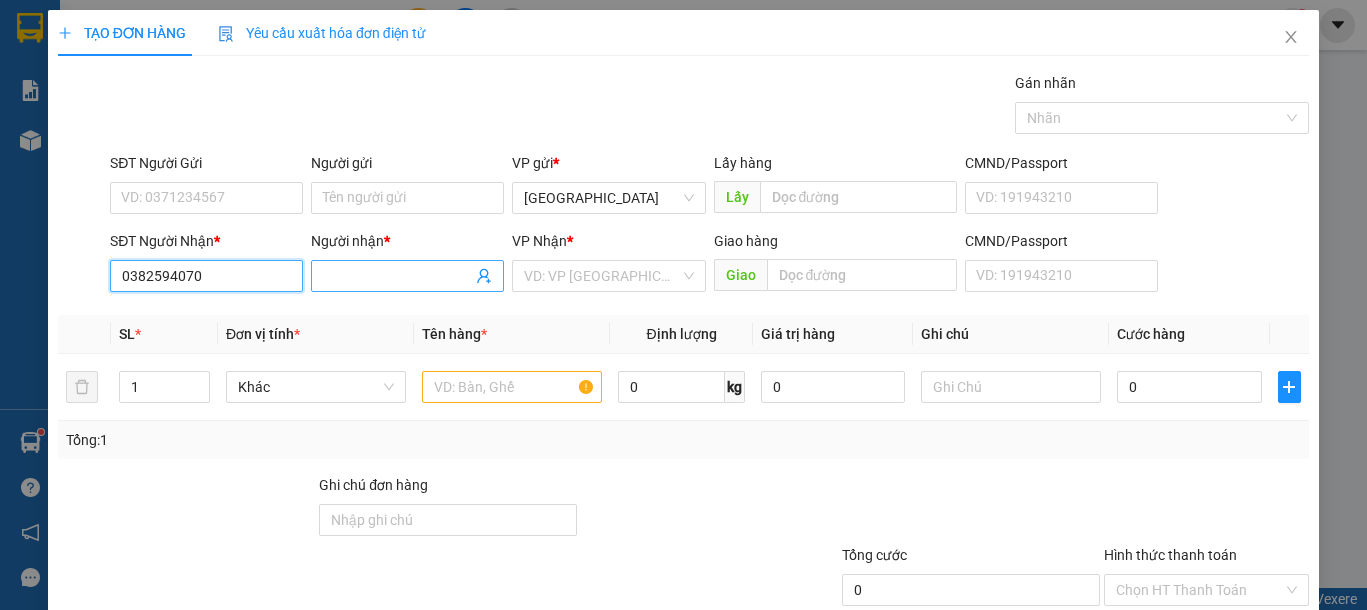 type on "0382594070" 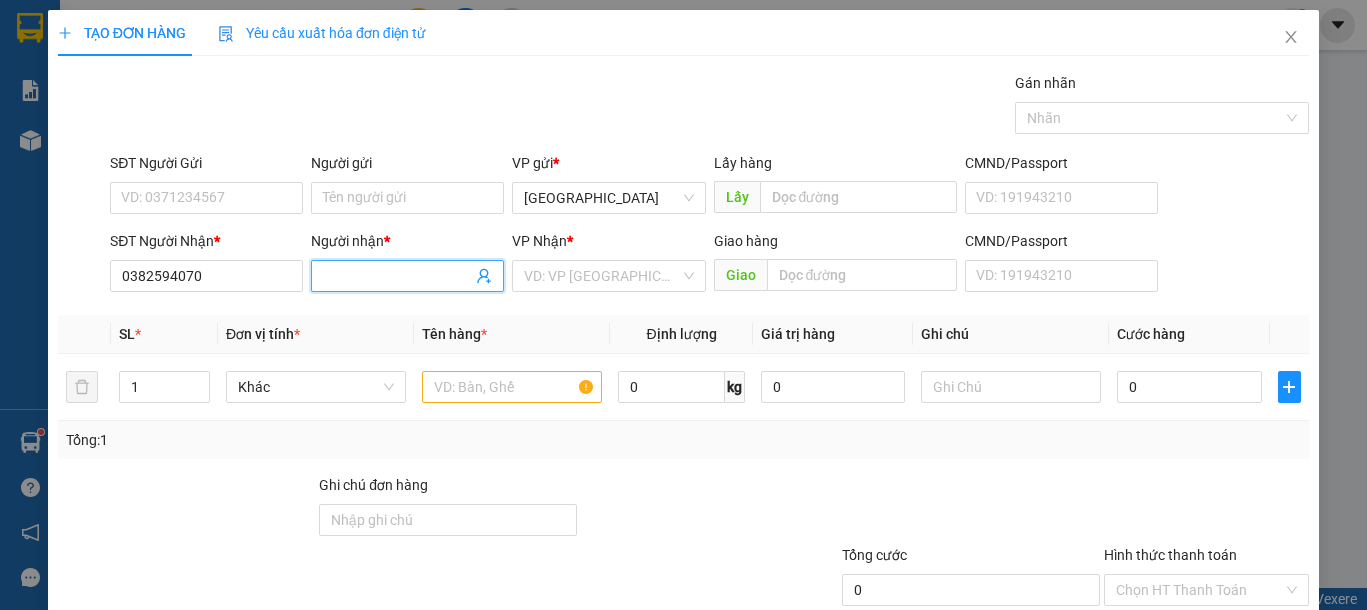 click on "Người nhận  *" at bounding box center [397, 276] 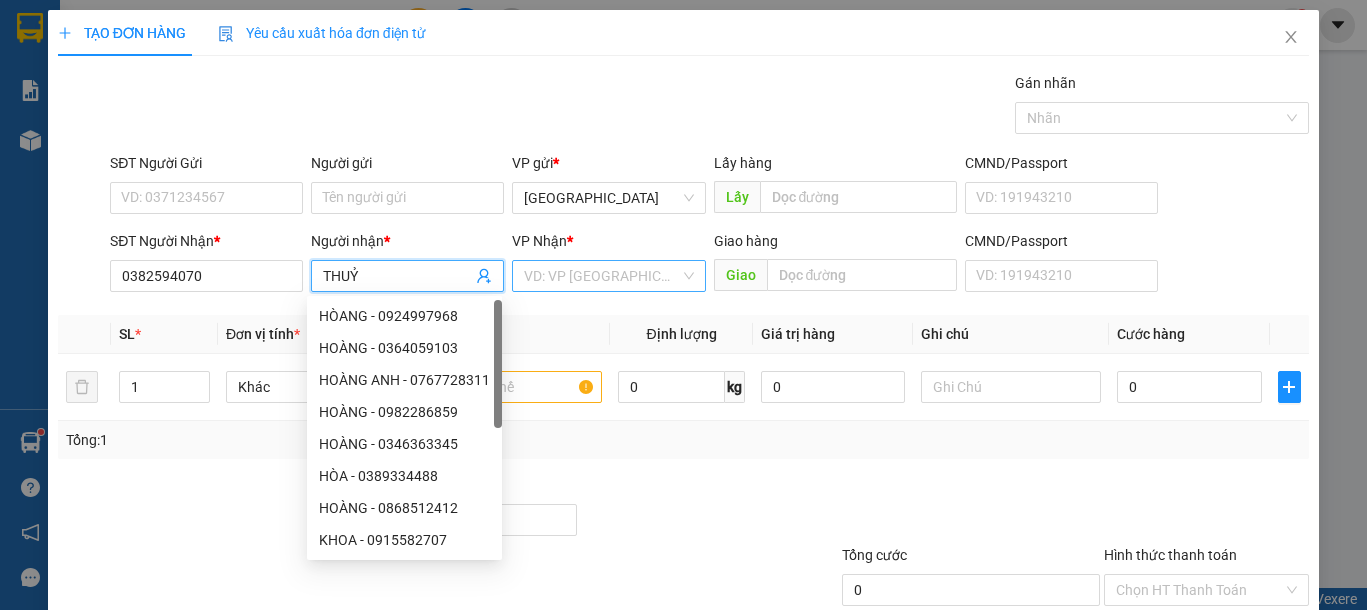 type on "THUỶ" 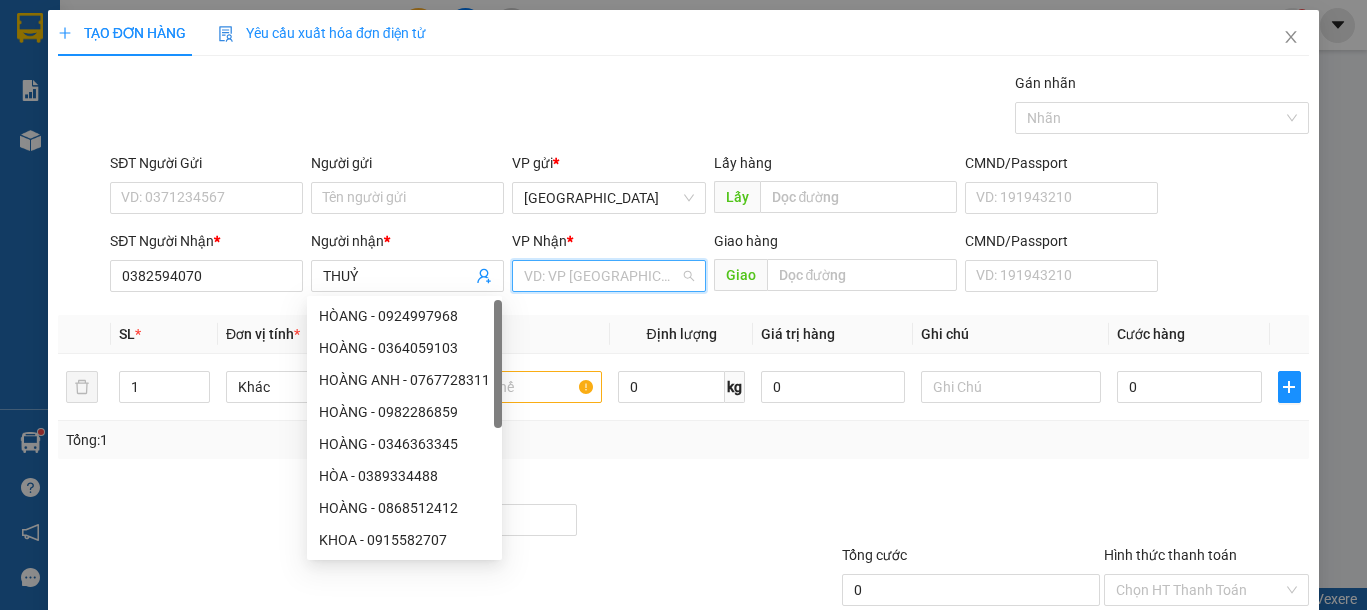 click at bounding box center (601, 276) 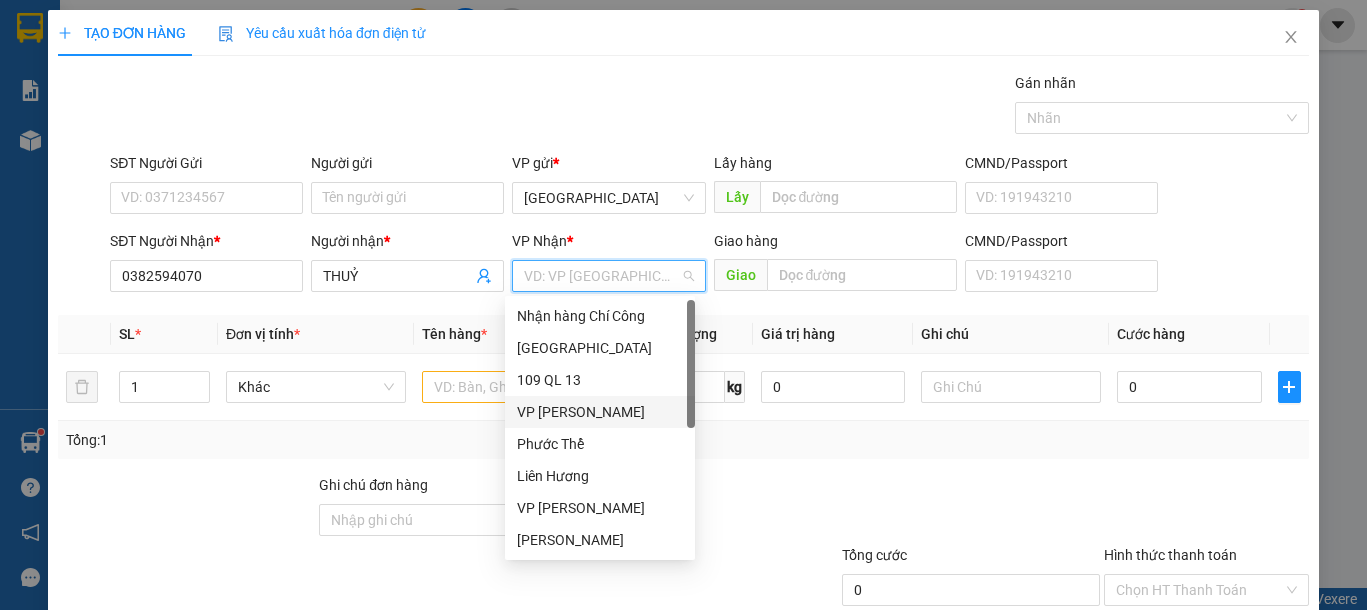 click on "VP Phan Rí" at bounding box center (600, 412) 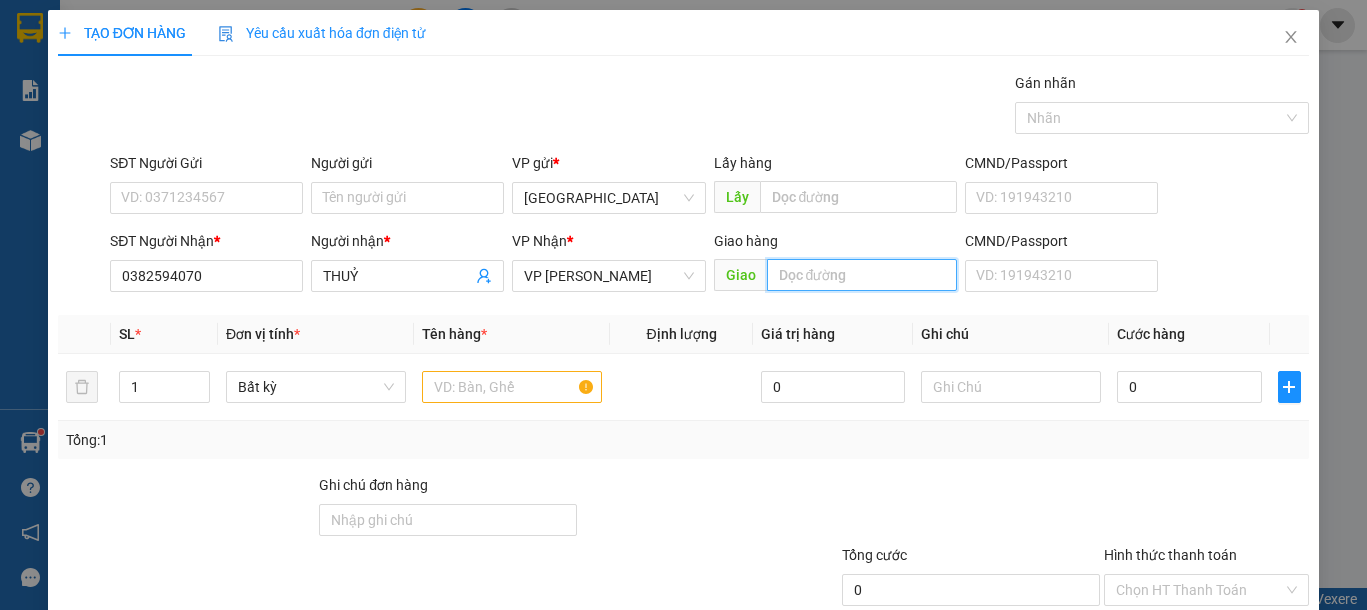 click at bounding box center (862, 275) 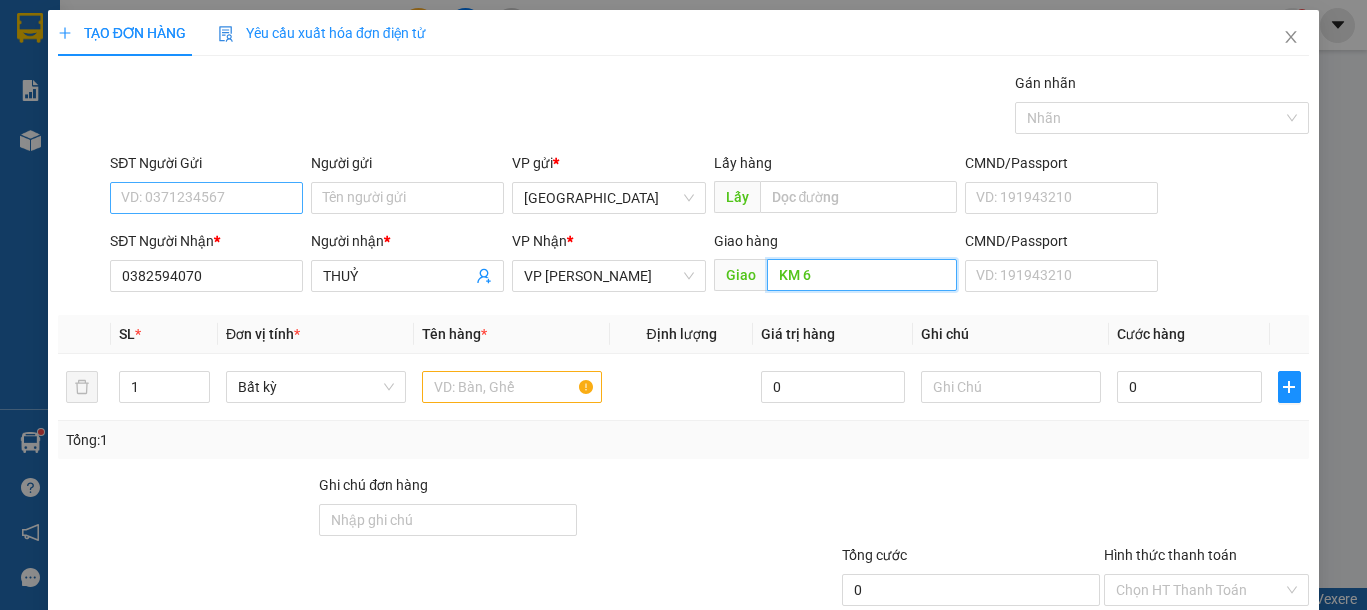 type on "KM 6" 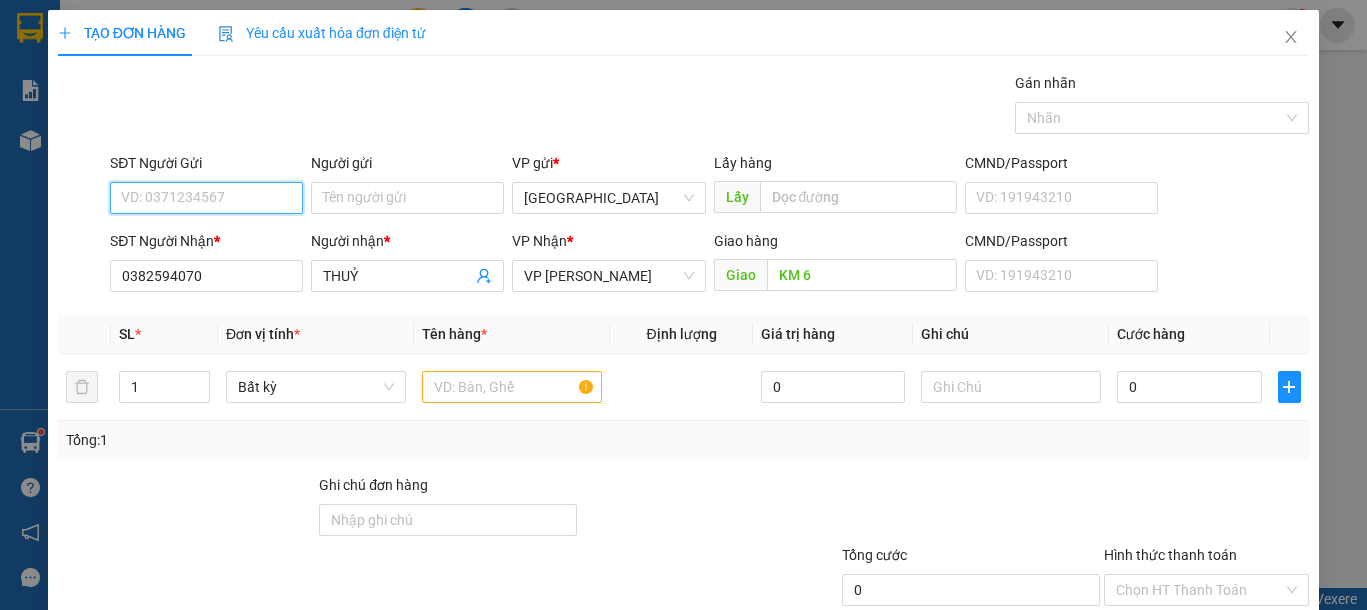 click on "SĐT Người Gửi" at bounding box center (206, 198) 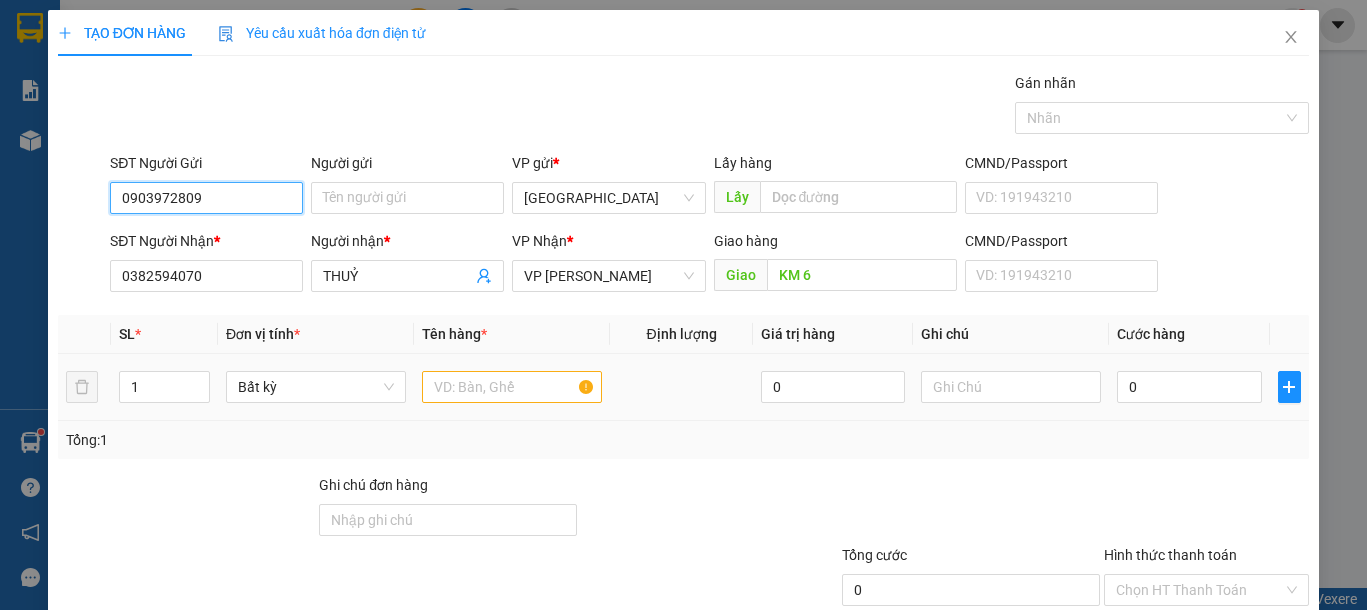 type on "0903972809" 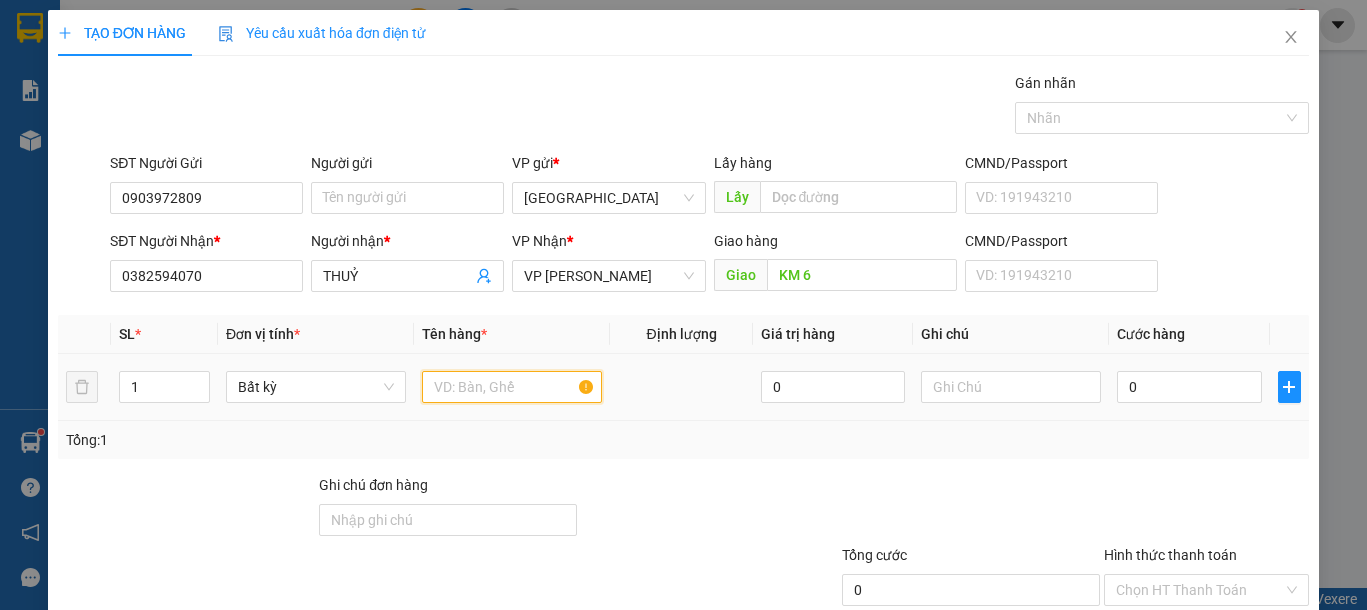 click at bounding box center (512, 387) 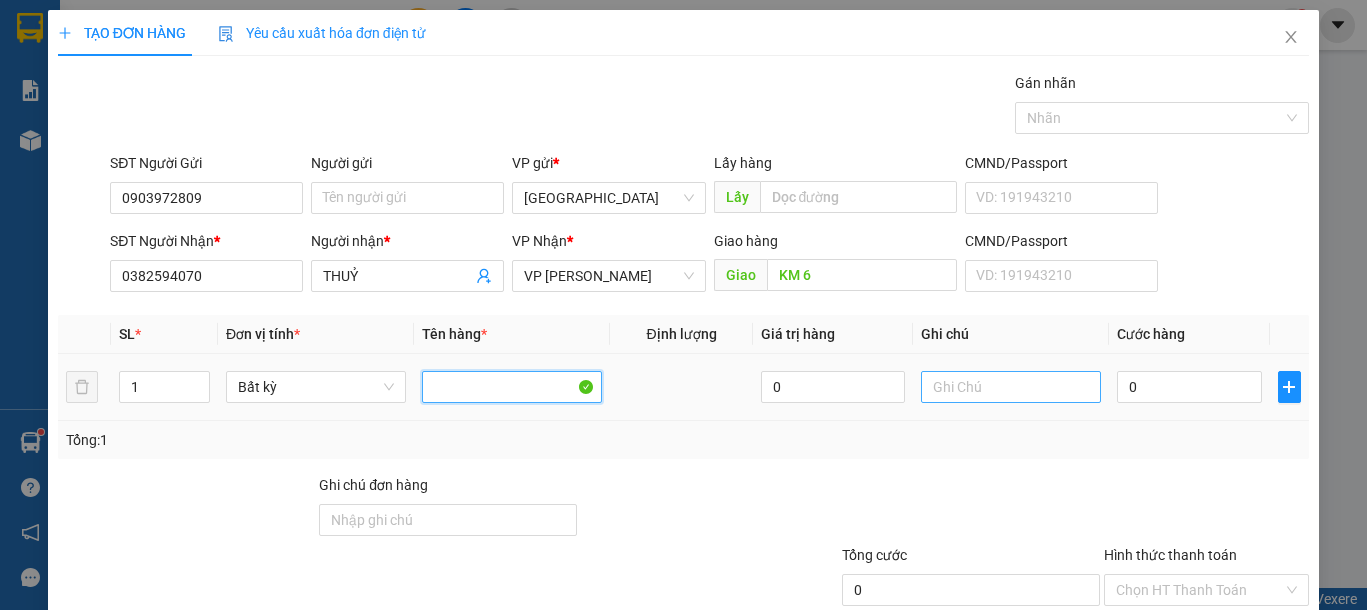 type 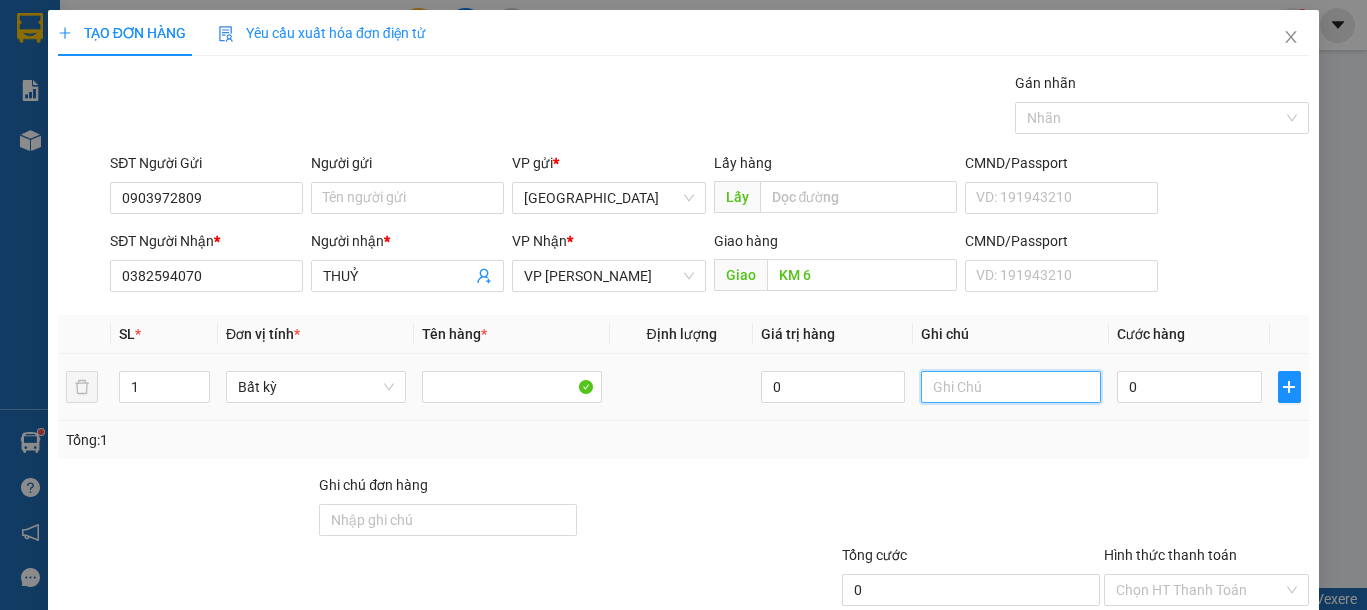 click at bounding box center (1011, 387) 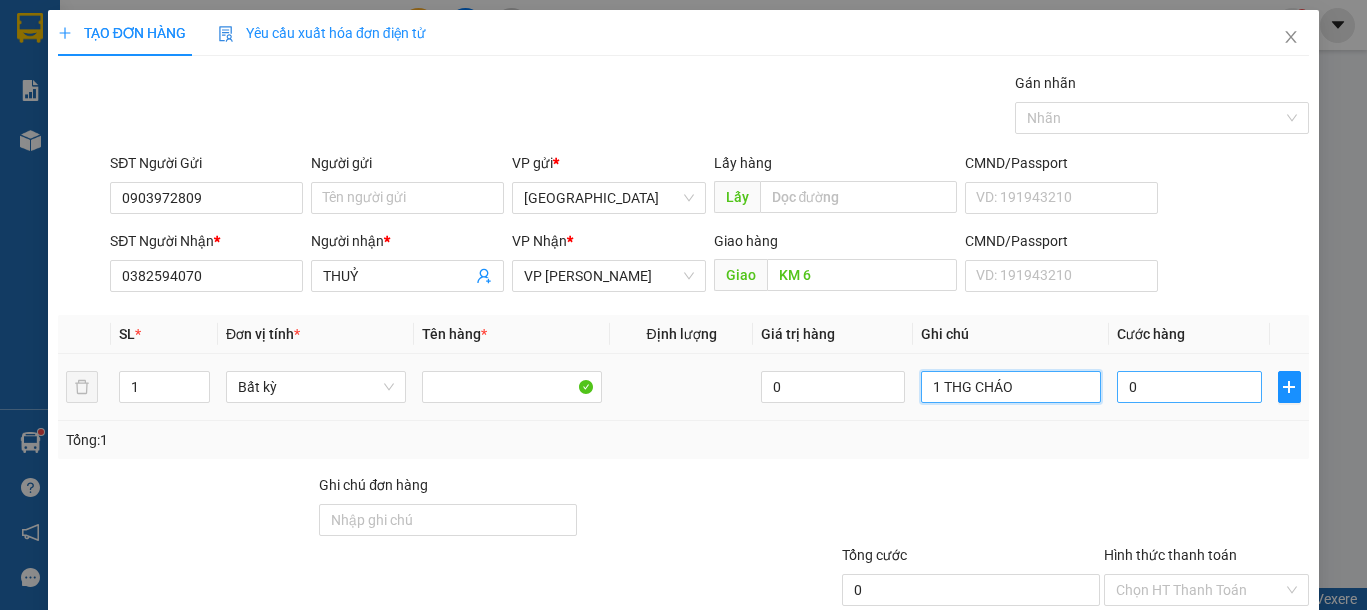 type on "1 THG CHÁO" 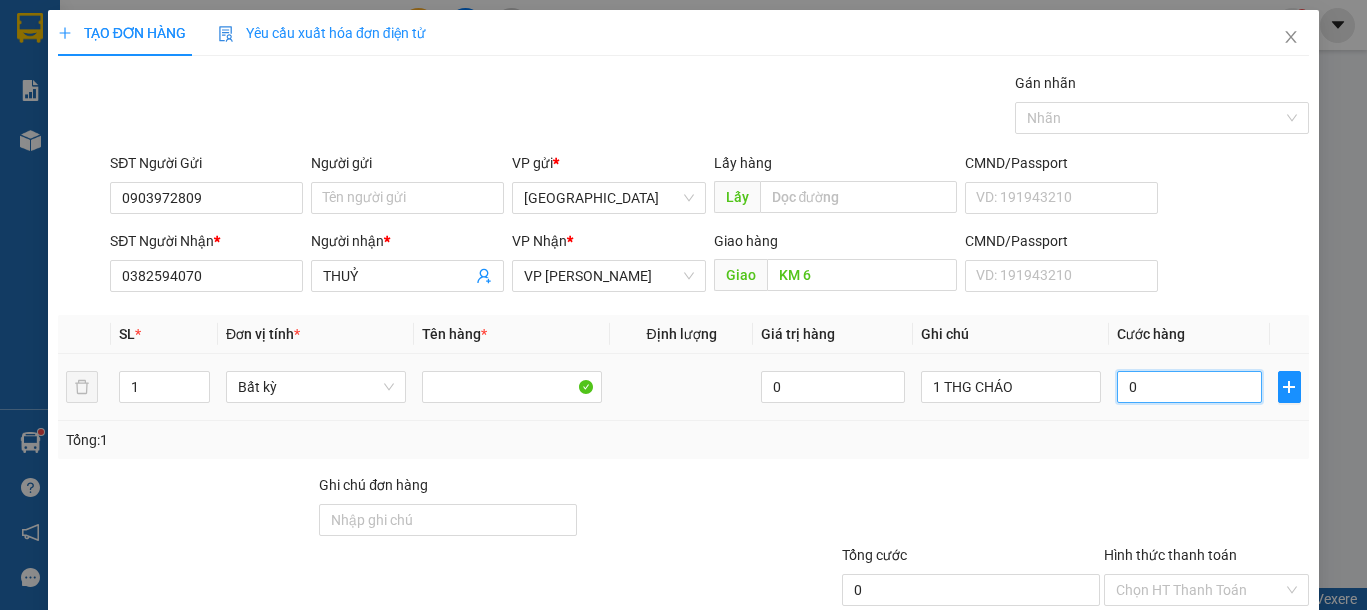 click on "0" at bounding box center (1189, 387) 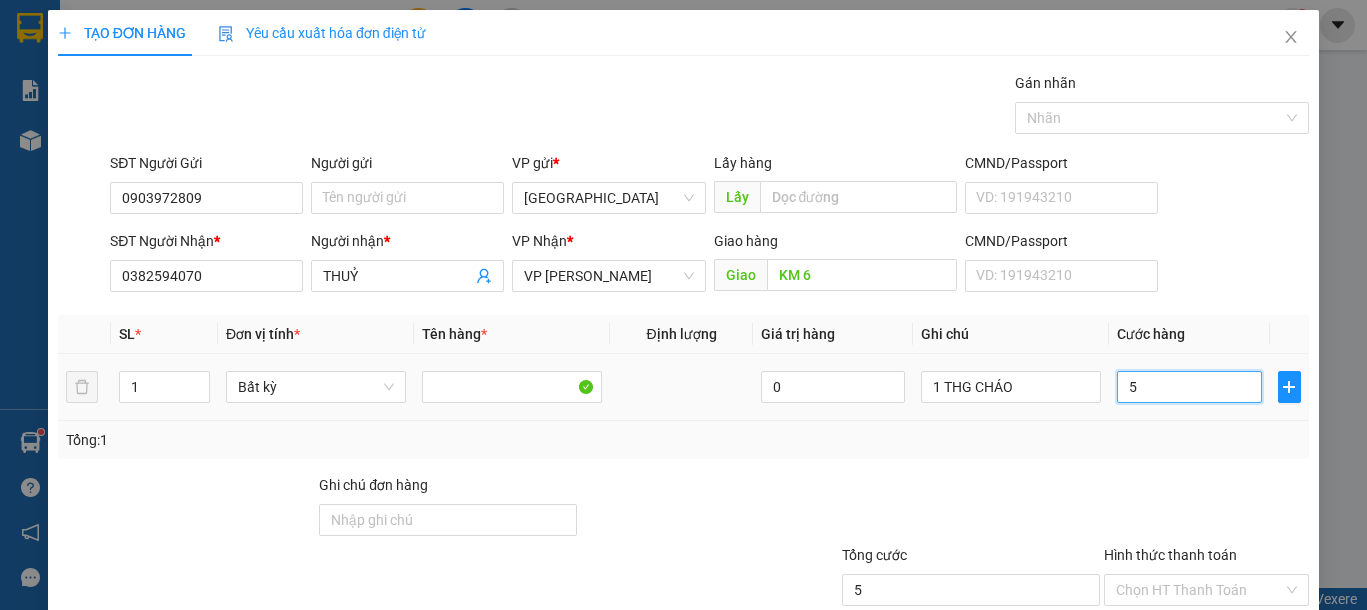 type on "50" 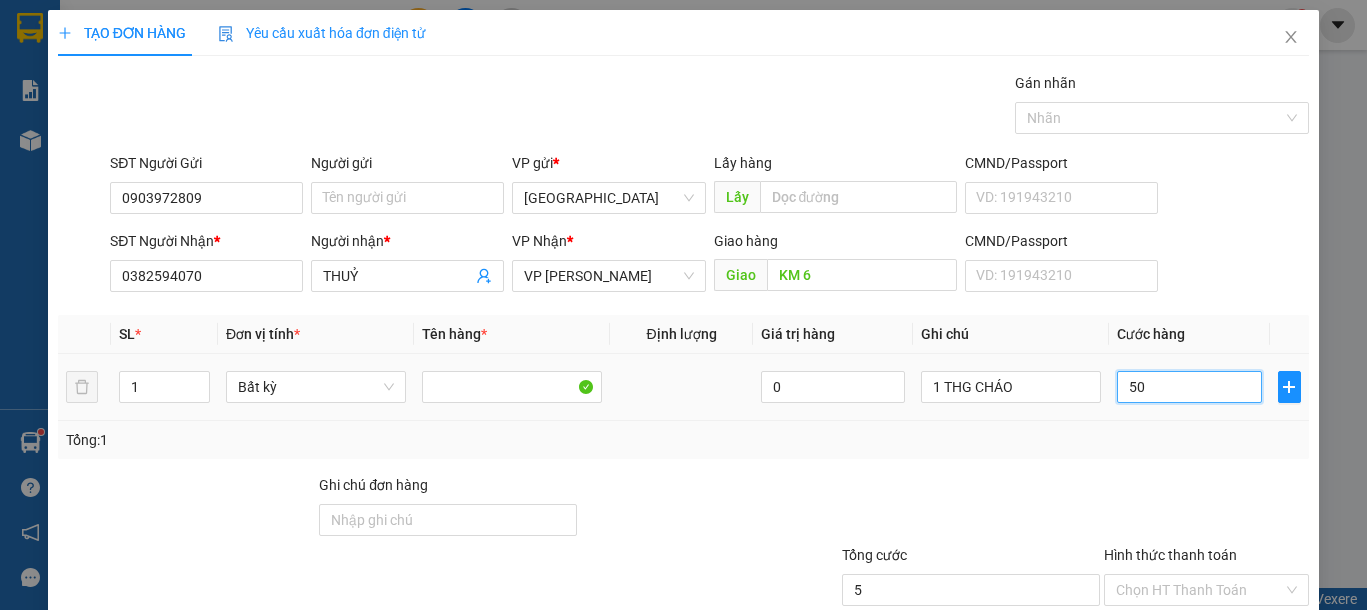 type on "50" 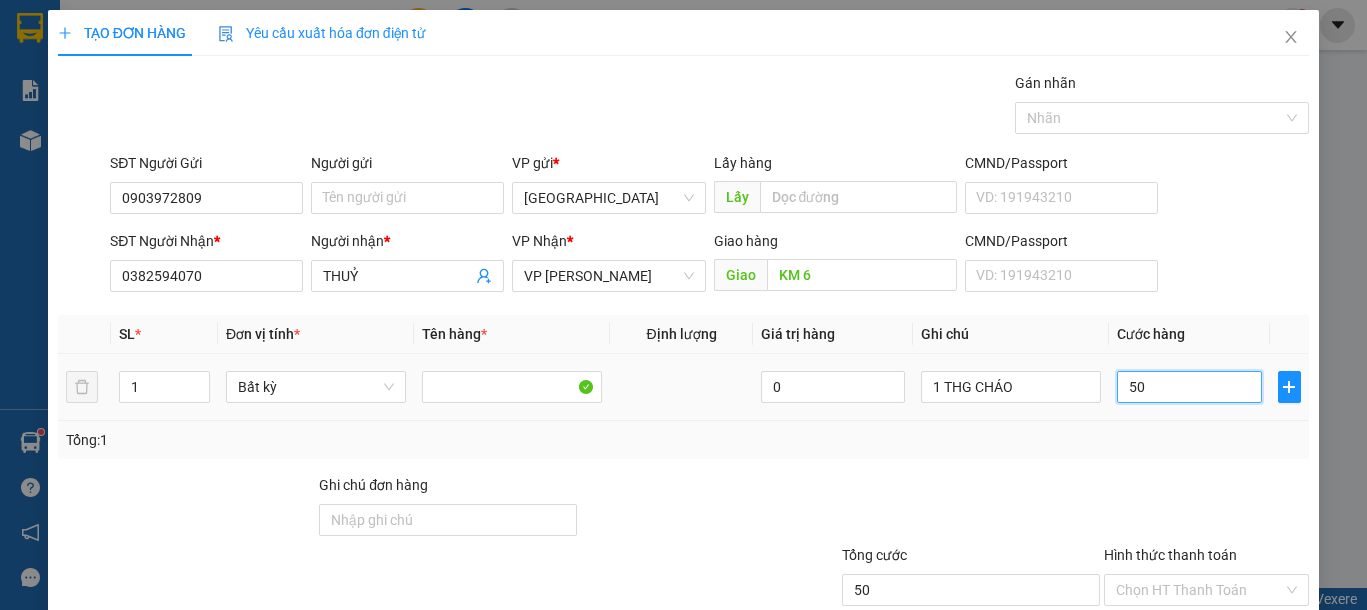scroll, scrollTop: 130, scrollLeft: 0, axis: vertical 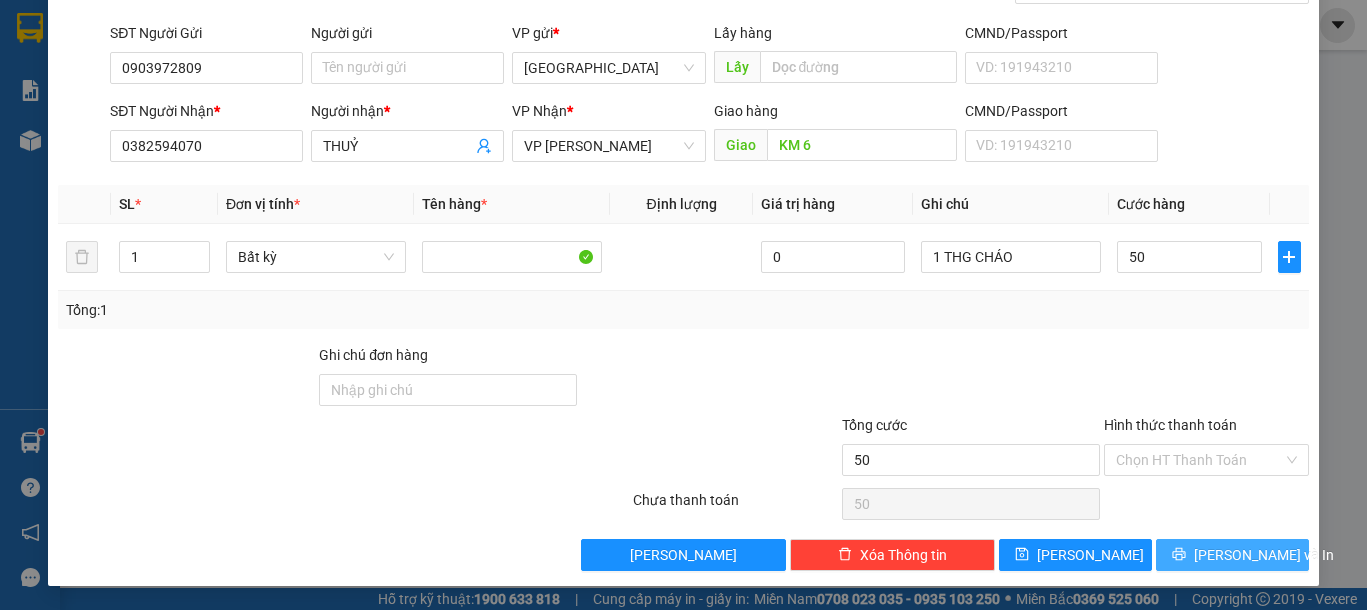 type on "50.000" 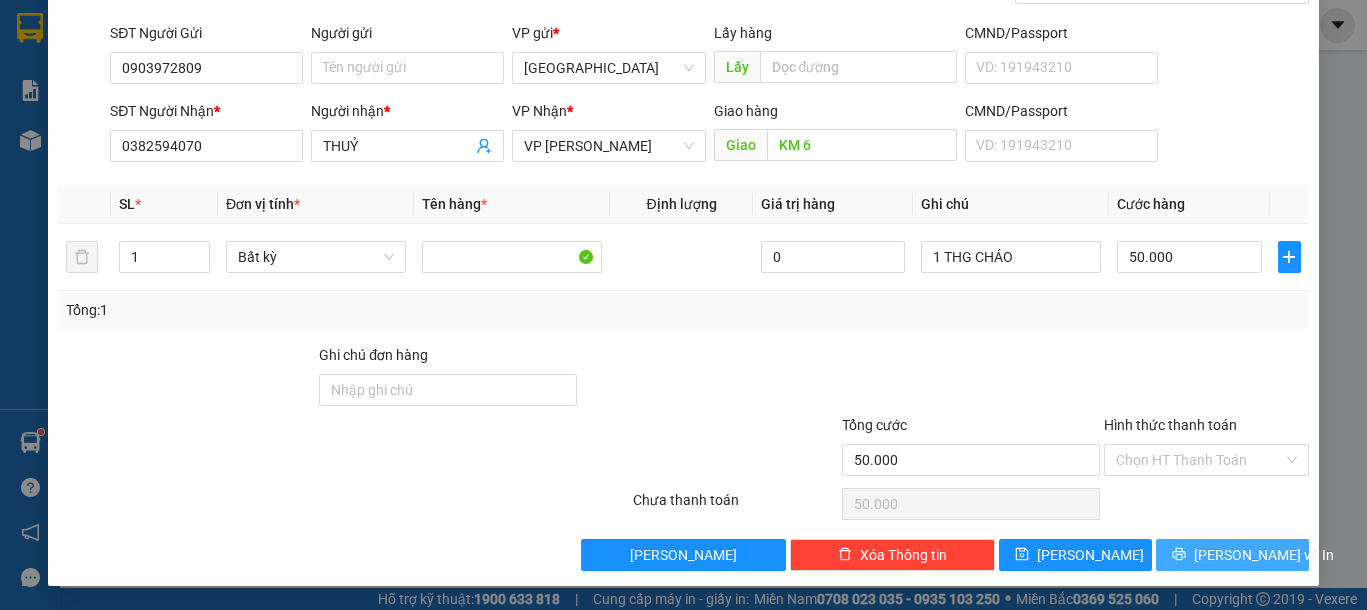 click on "[PERSON_NAME] và In" at bounding box center [1232, 555] 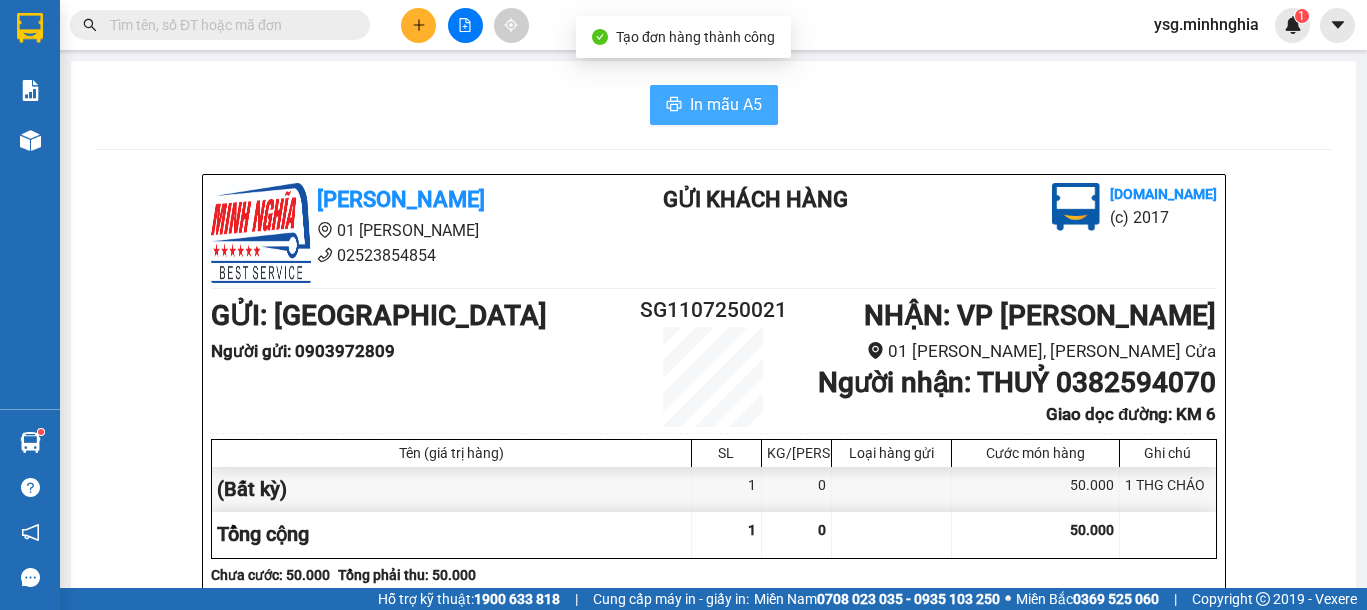 click on "In mẫu A5" at bounding box center [714, 105] 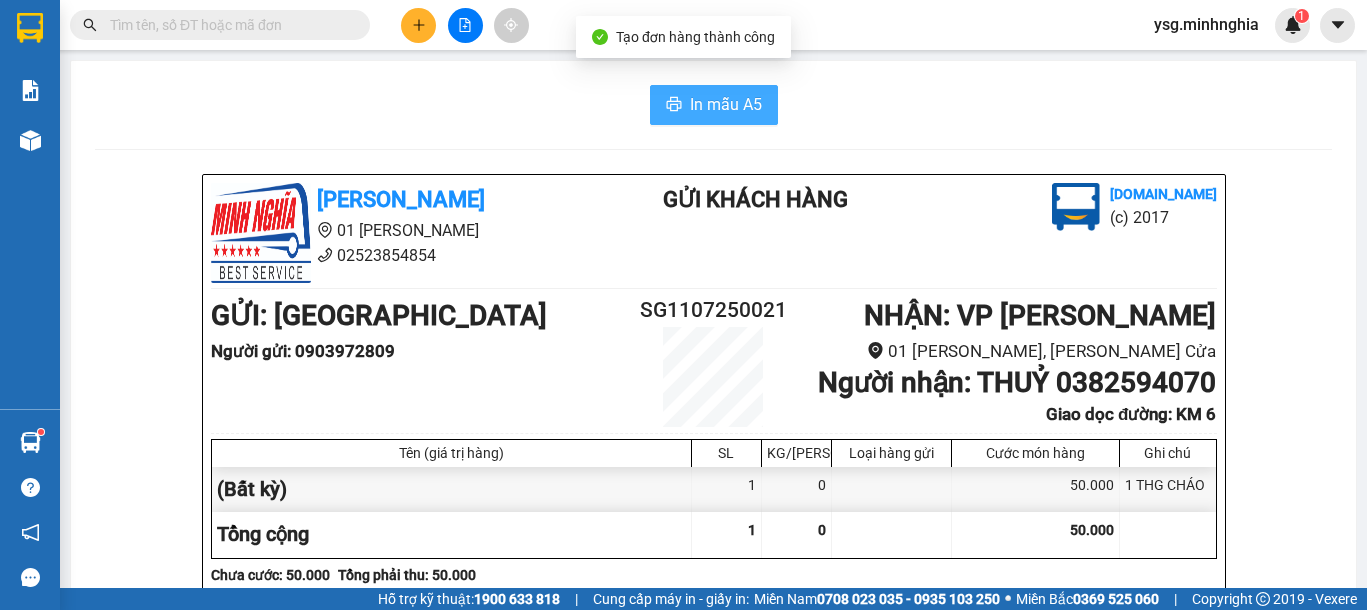 scroll, scrollTop: 0, scrollLeft: 0, axis: both 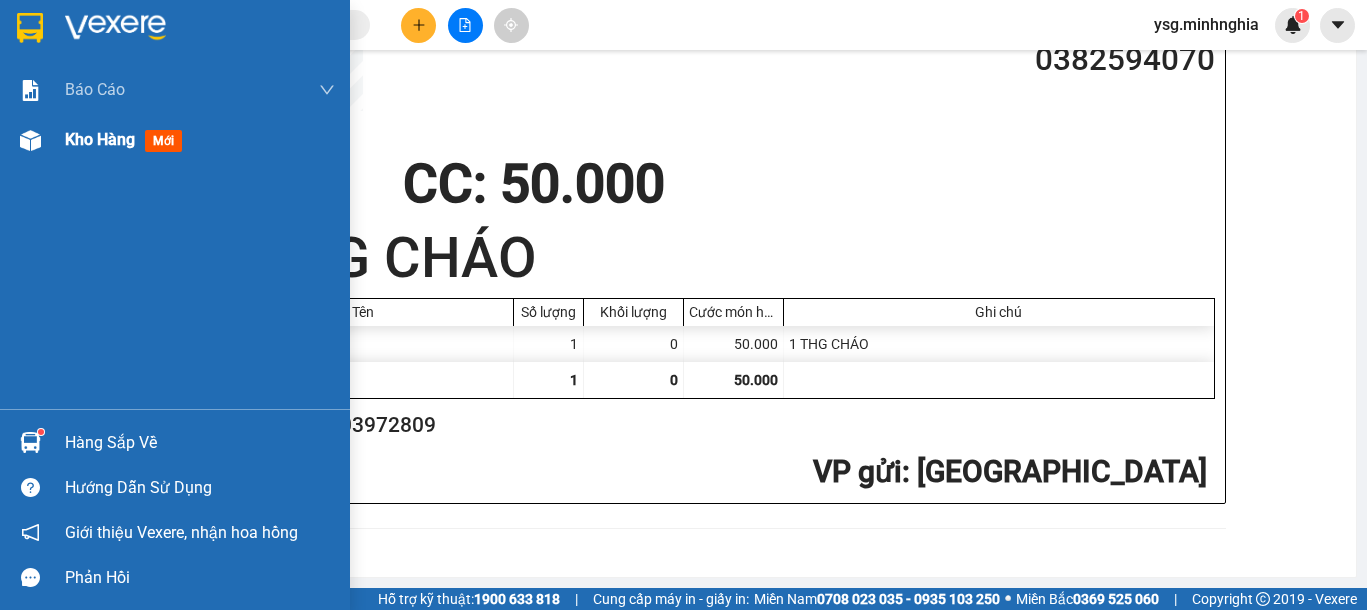 click at bounding box center (30, 140) 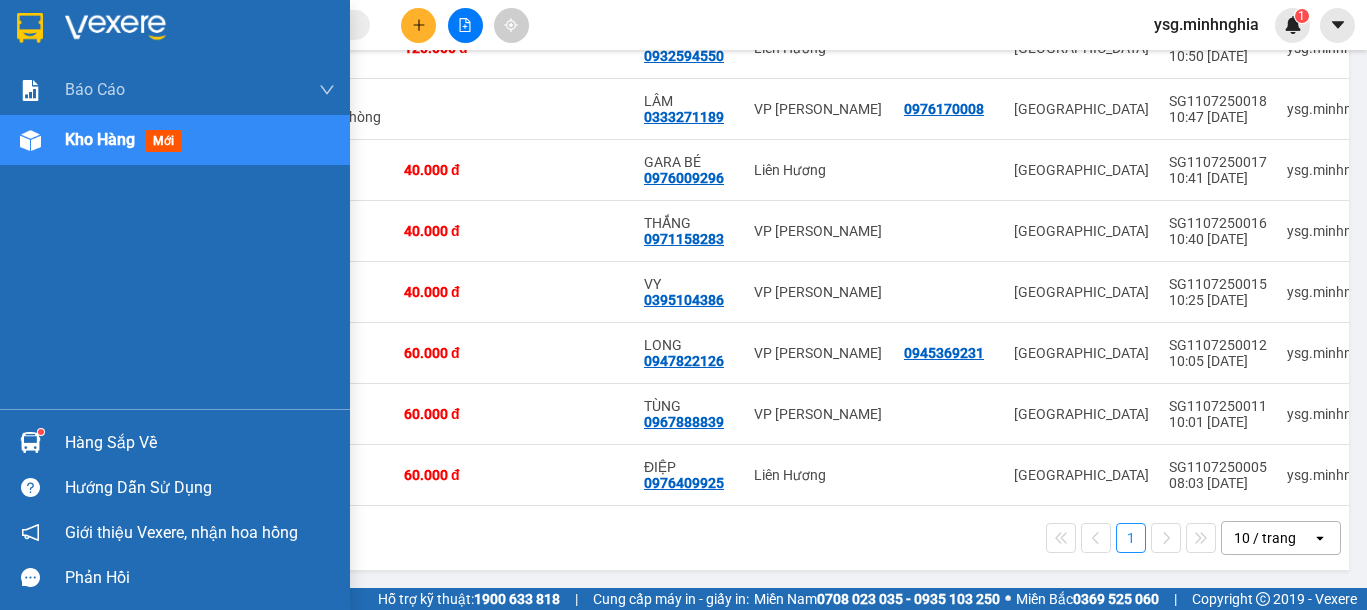 scroll, scrollTop: 447, scrollLeft: 0, axis: vertical 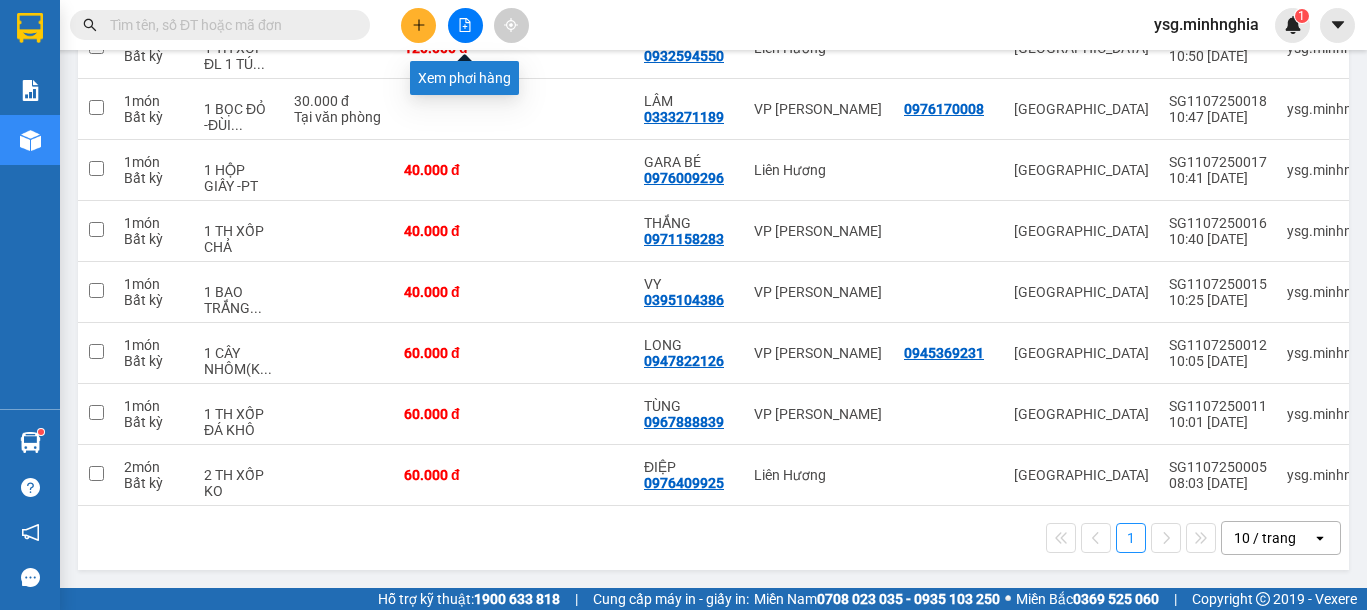 click at bounding box center (465, 25) 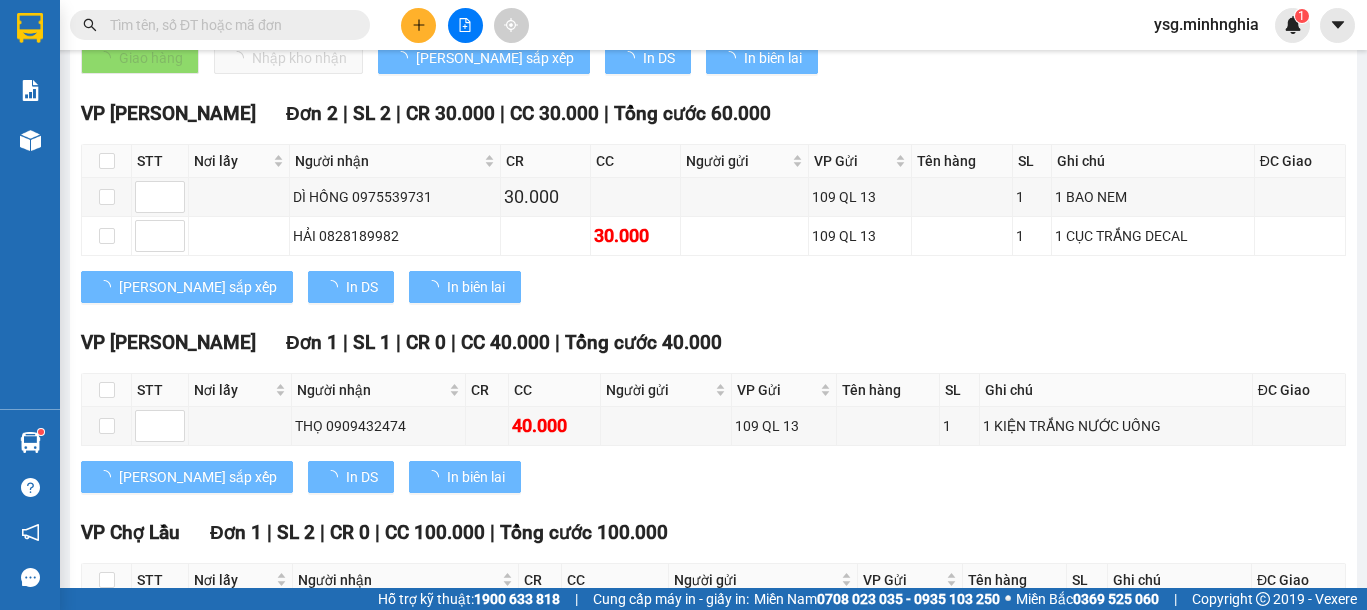 click on "Phan Rí - Sài Gòn" at bounding box center (221, -361) 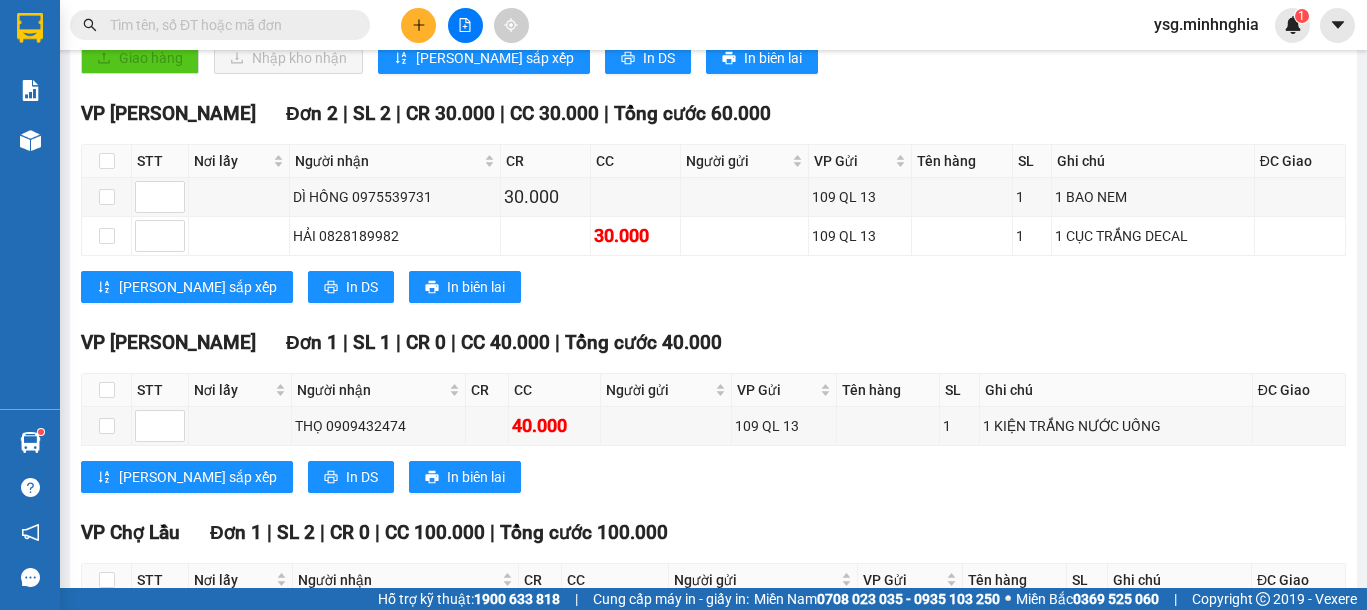 scroll, scrollTop: 0, scrollLeft: 0, axis: both 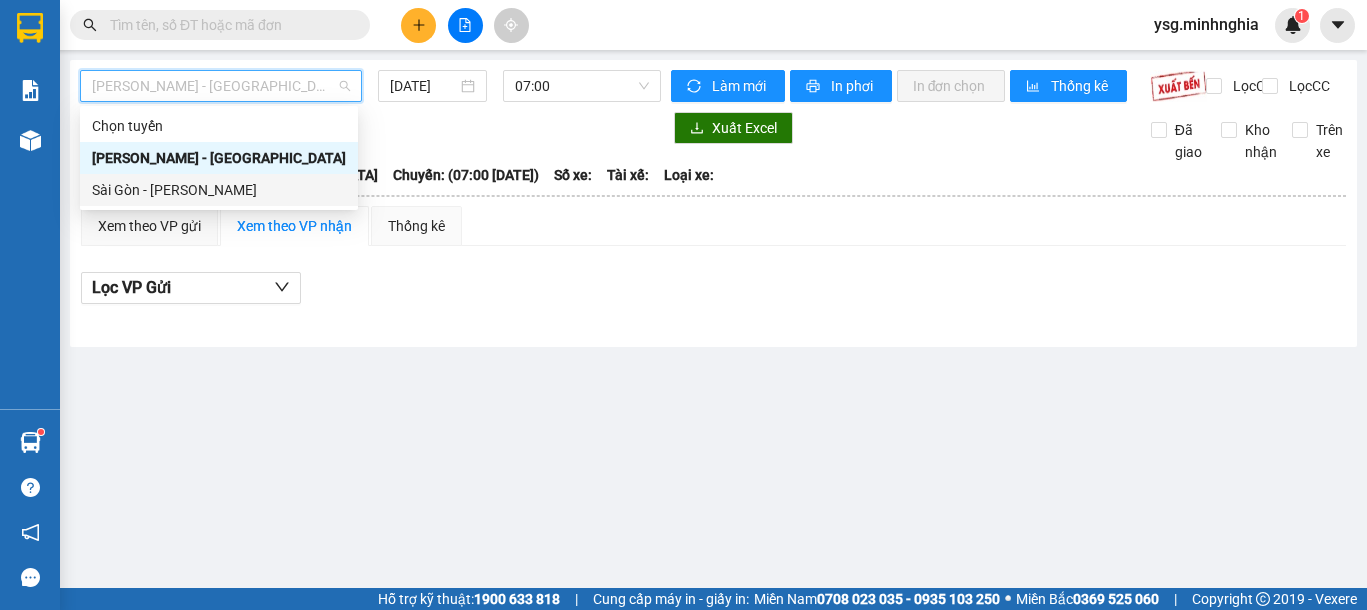 click on "Sài Gòn - [PERSON_NAME]" at bounding box center (219, 190) 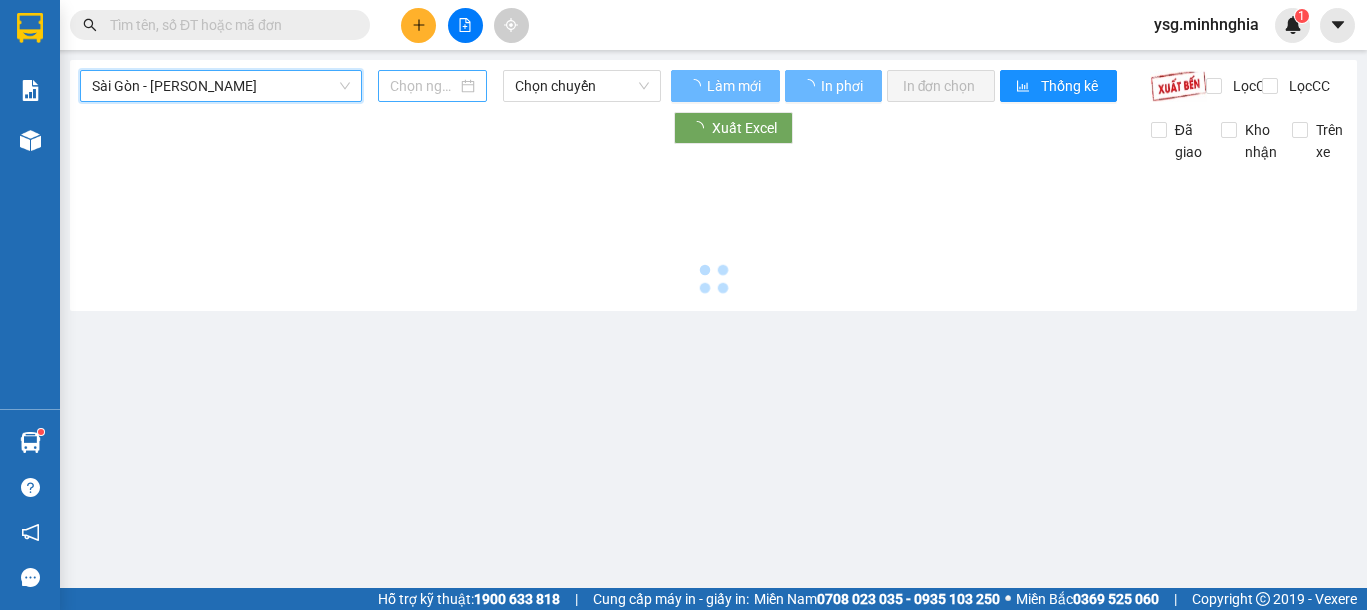 type on "11/07/2025" 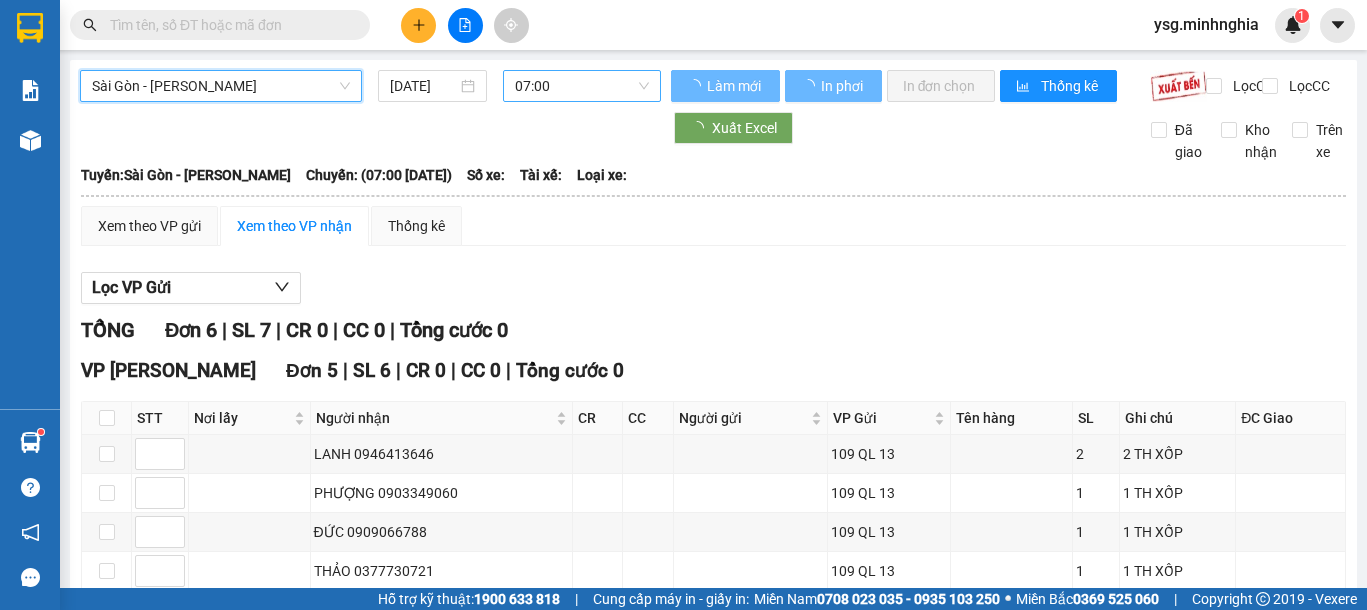 click on "07:00" at bounding box center (582, 86) 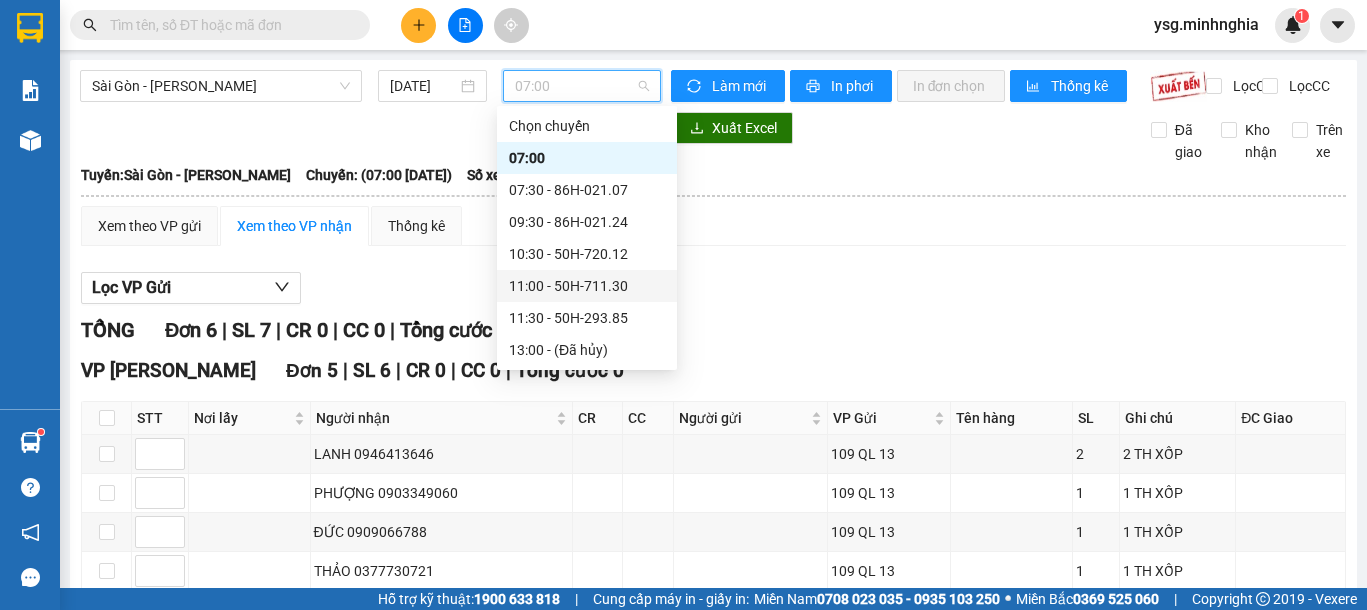 click on "11:00     - 50H-711.30" at bounding box center [587, 286] 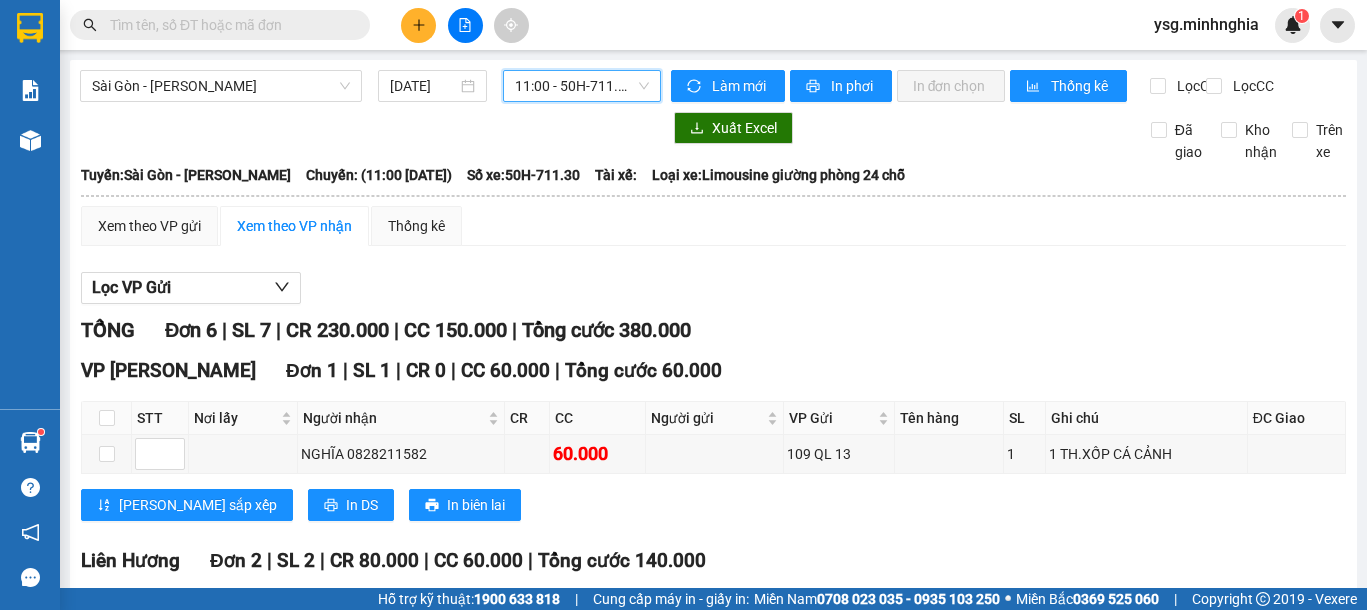 click on "11:00     - 50H-711.30" at bounding box center (582, 86) 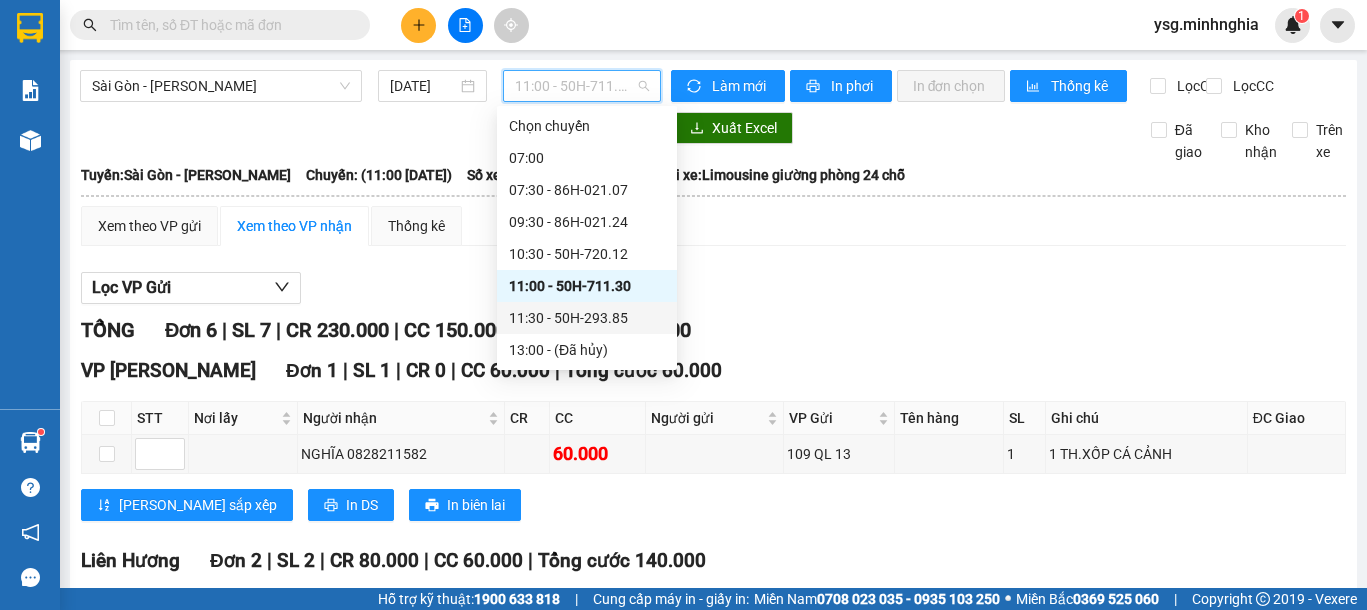 click on "11:30     - 50H-293.85" at bounding box center [587, 318] 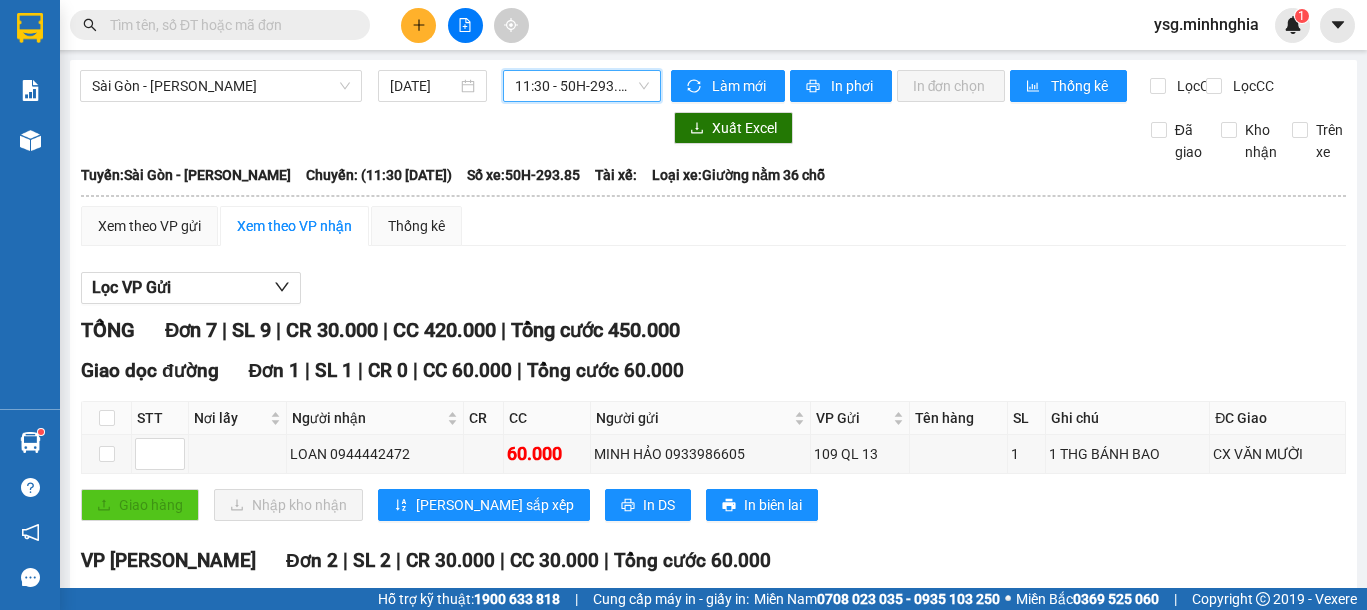 click on "11:30     - 50H-293.85" at bounding box center [582, 86] 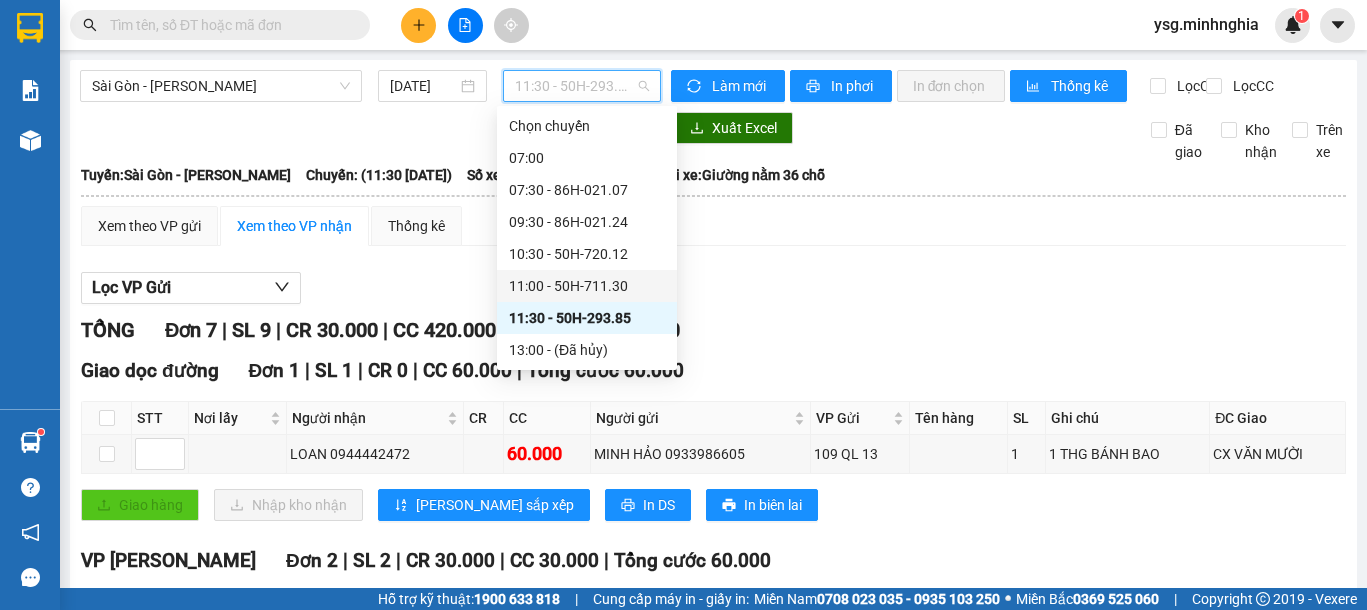 click on "11:00     - 50H-711.30" at bounding box center [587, 286] 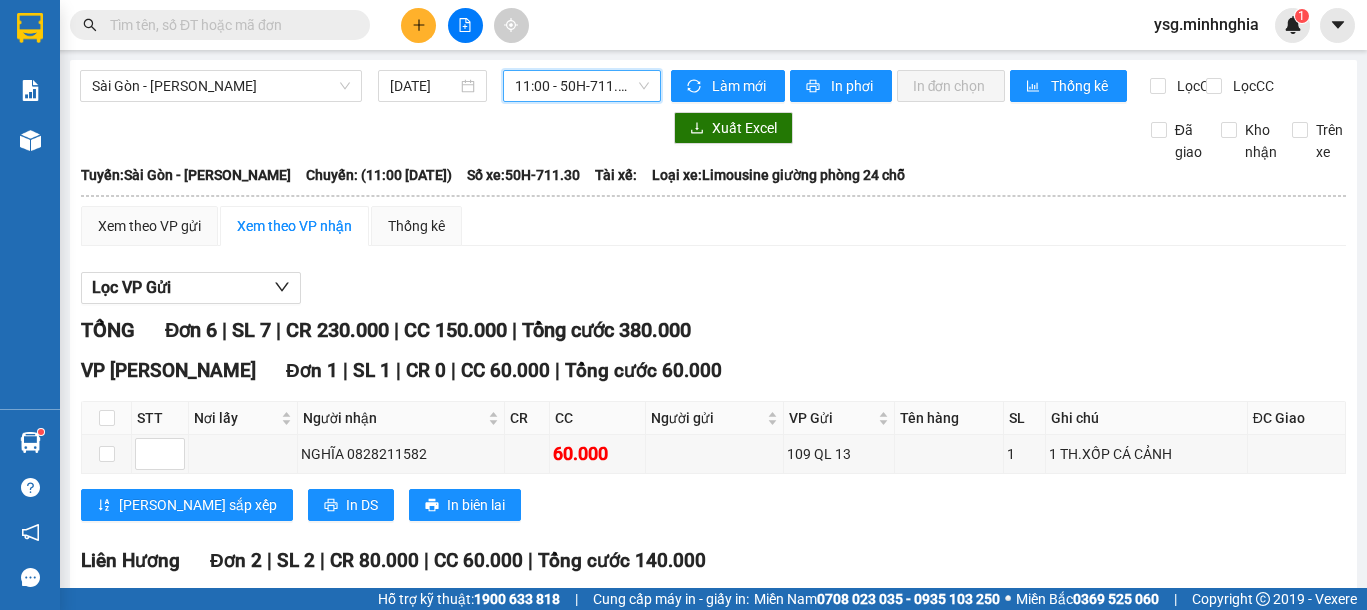 click on "11:00     - 50H-711.30" at bounding box center [582, 86] 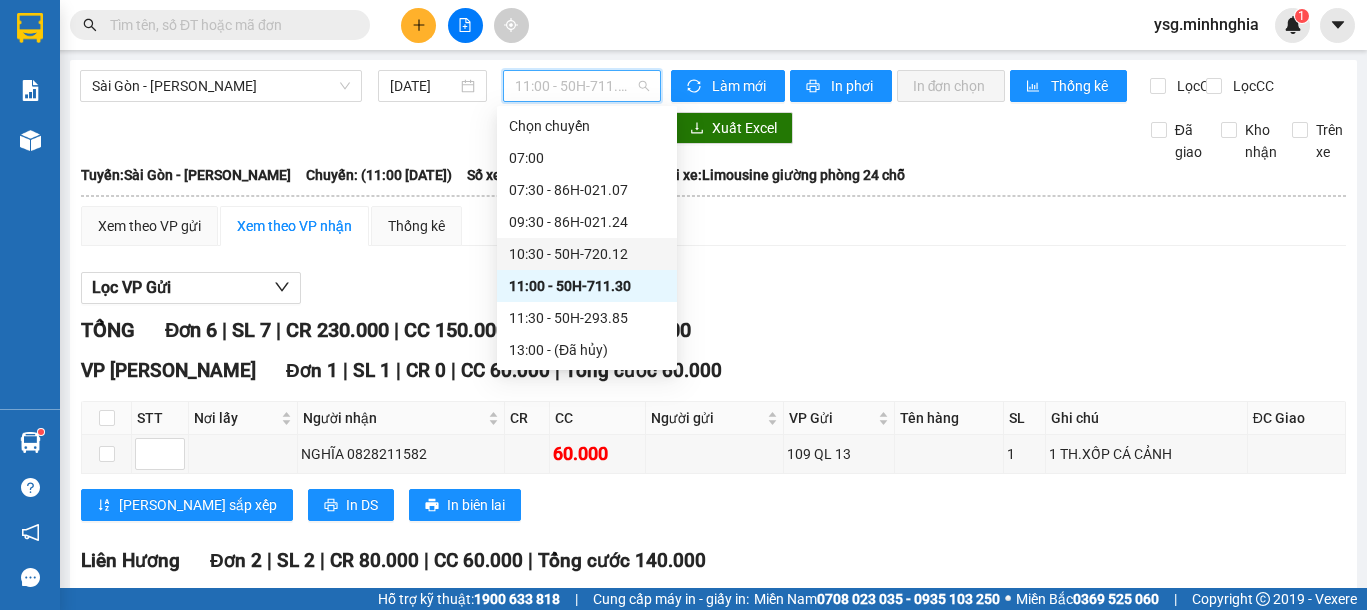 click on "10:30     - 50H-720.12" at bounding box center [587, 254] 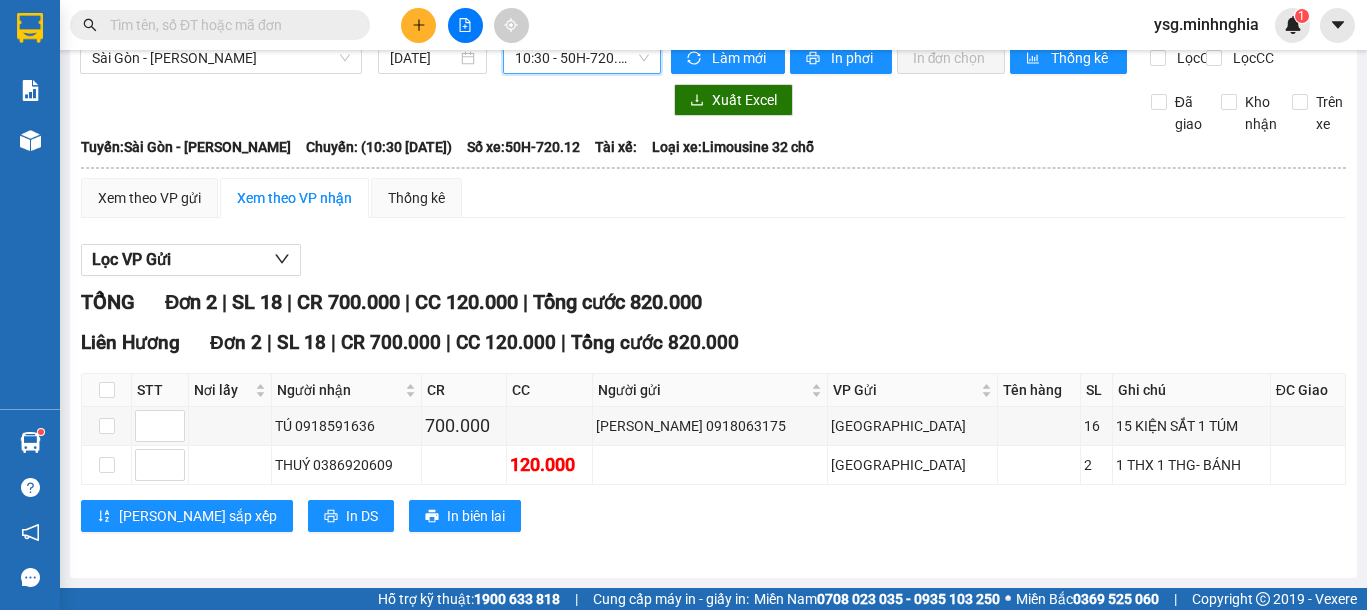 scroll, scrollTop: 45, scrollLeft: 0, axis: vertical 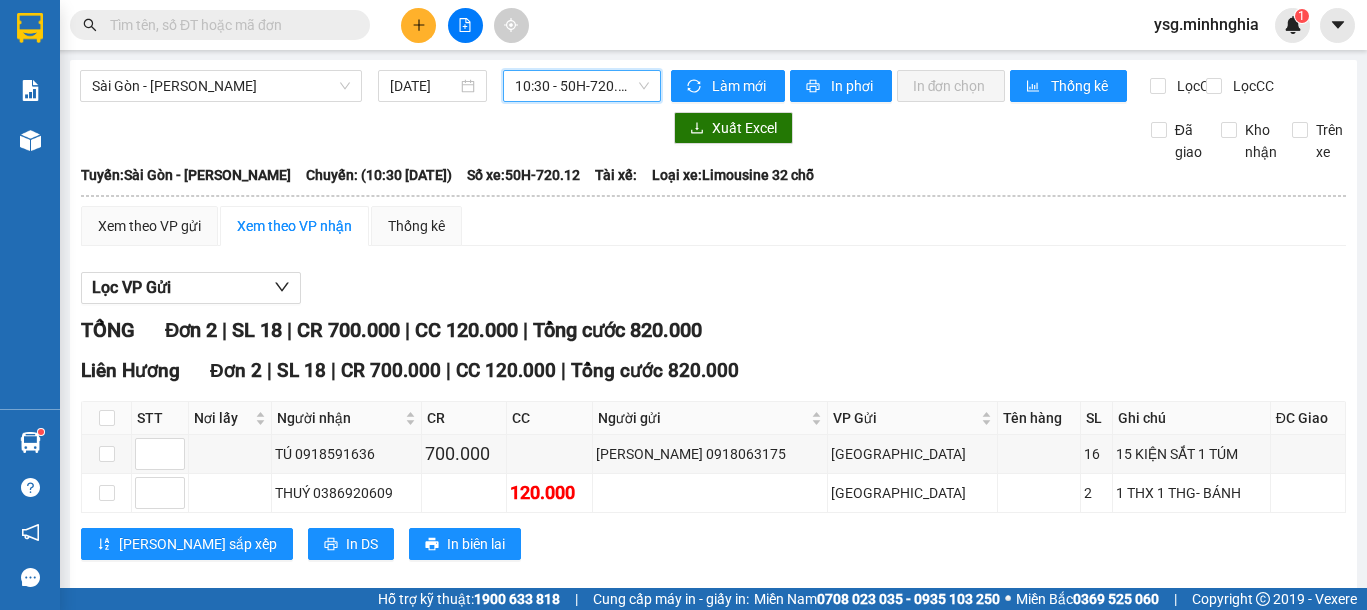 click on "10:30     - 50H-720.12" at bounding box center (582, 86) 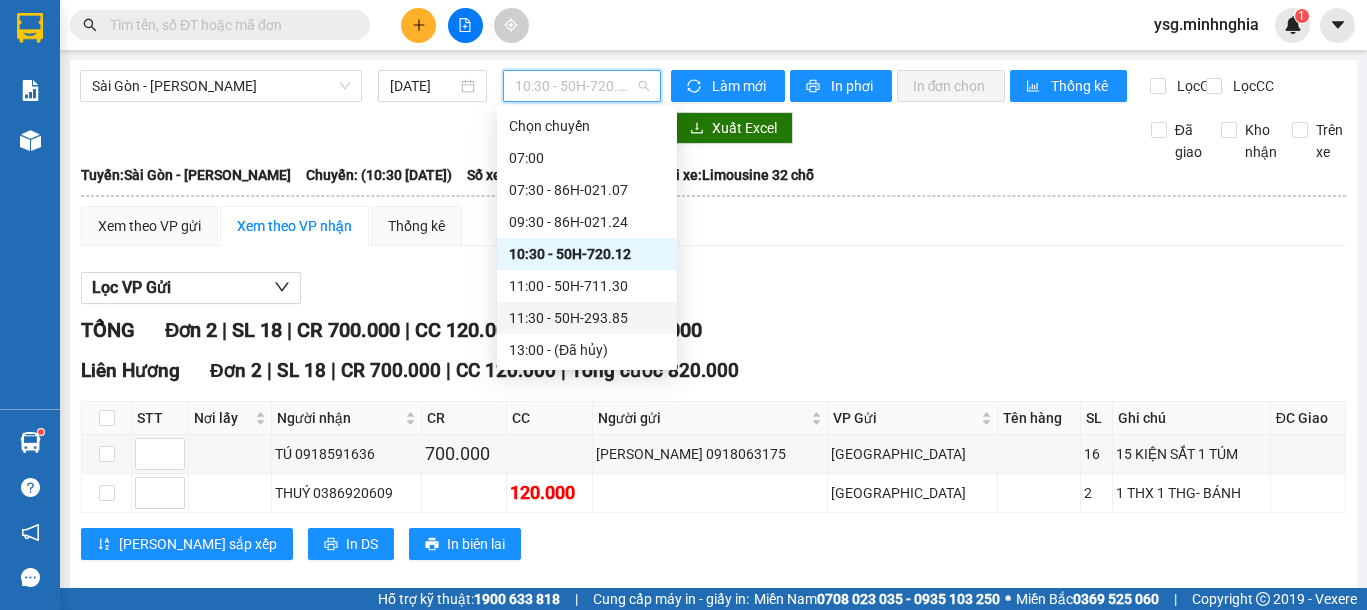 click on "11:30     - 50H-293.85" at bounding box center (587, 318) 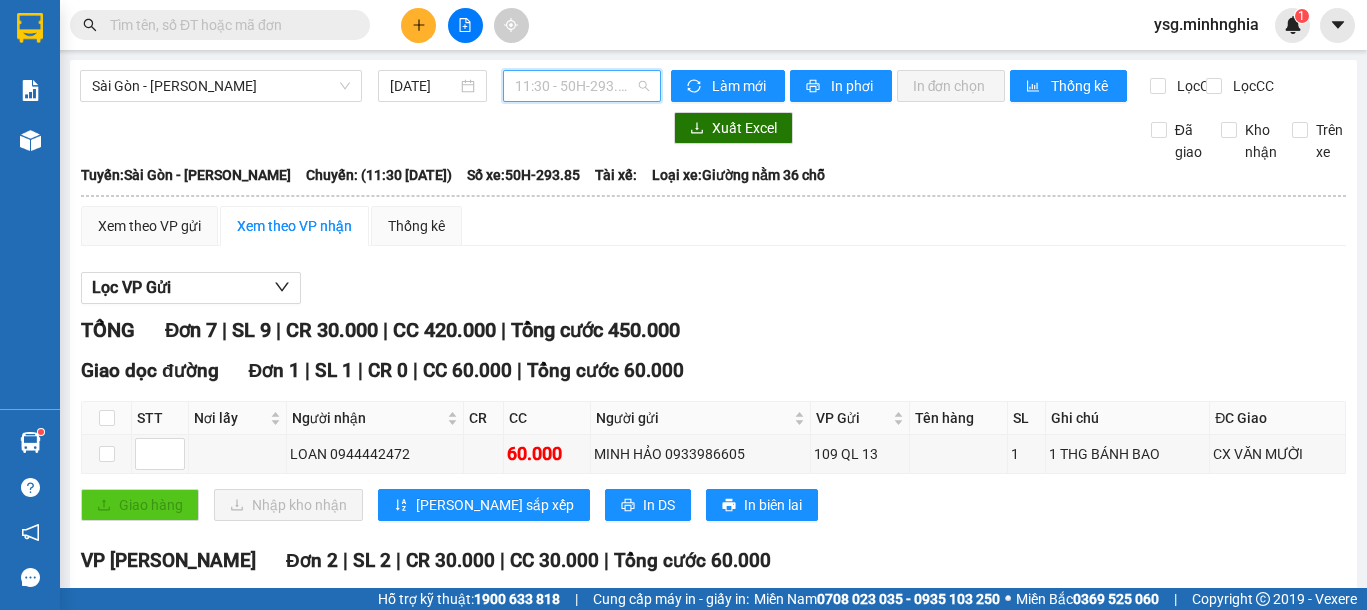 click on "11:30     - 50H-293.85" at bounding box center [582, 86] 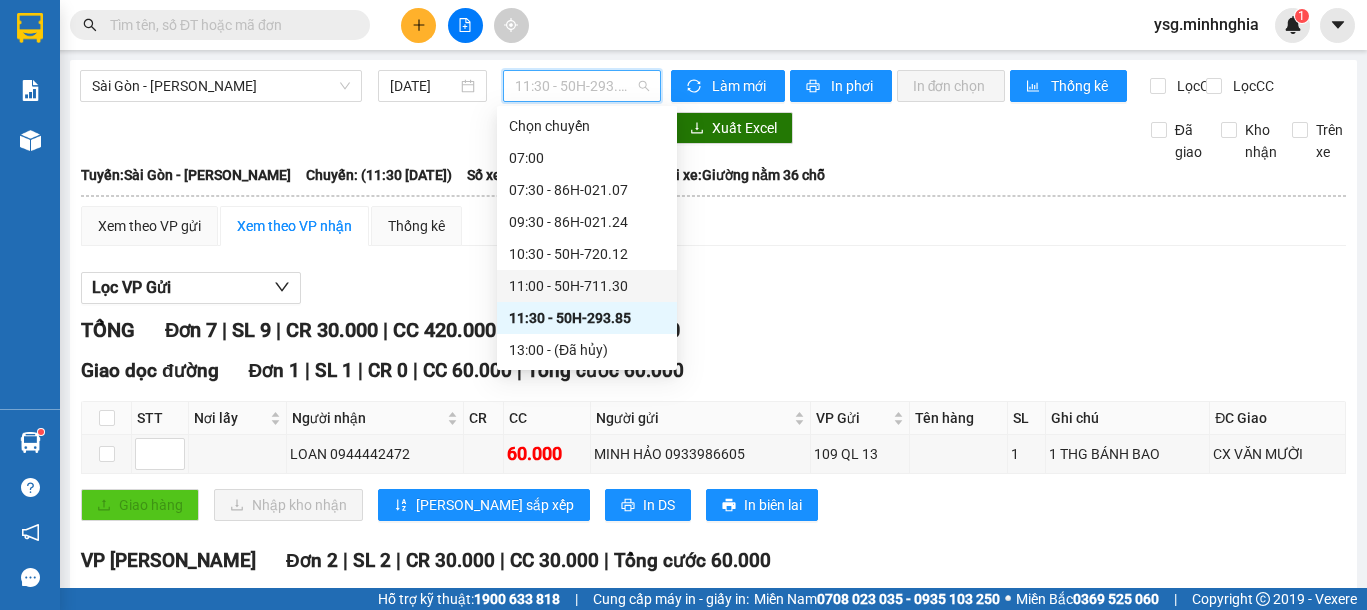 click on "11:00     - 50H-711.30" at bounding box center (587, 286) 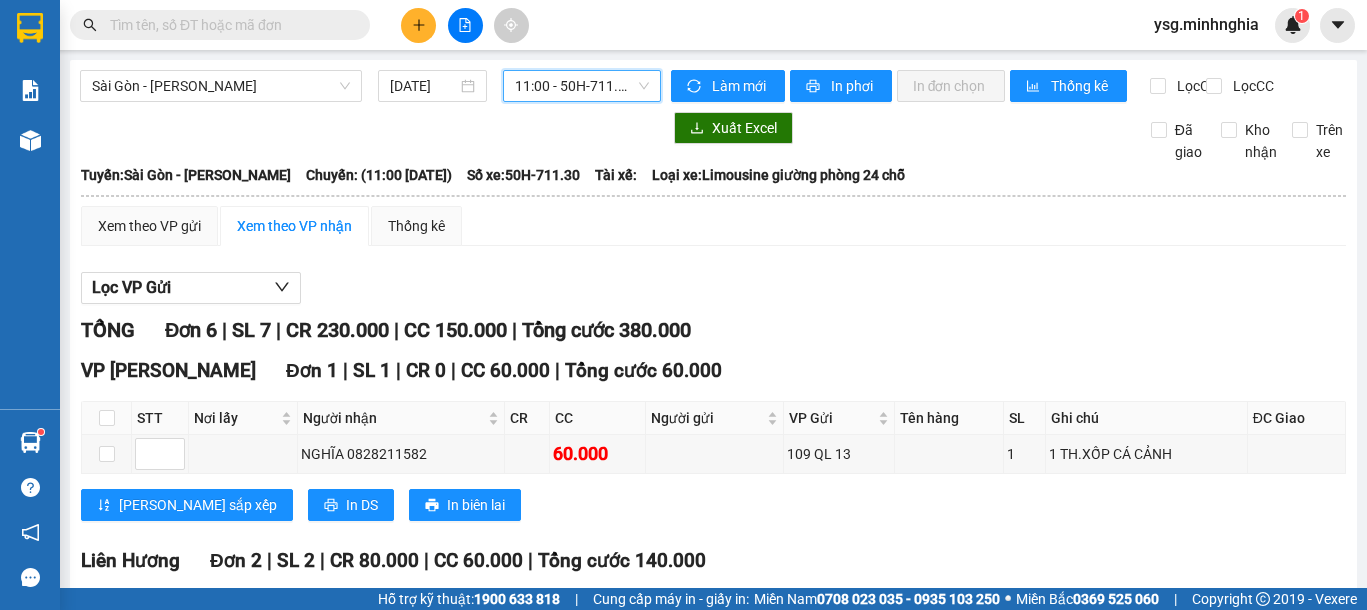 click 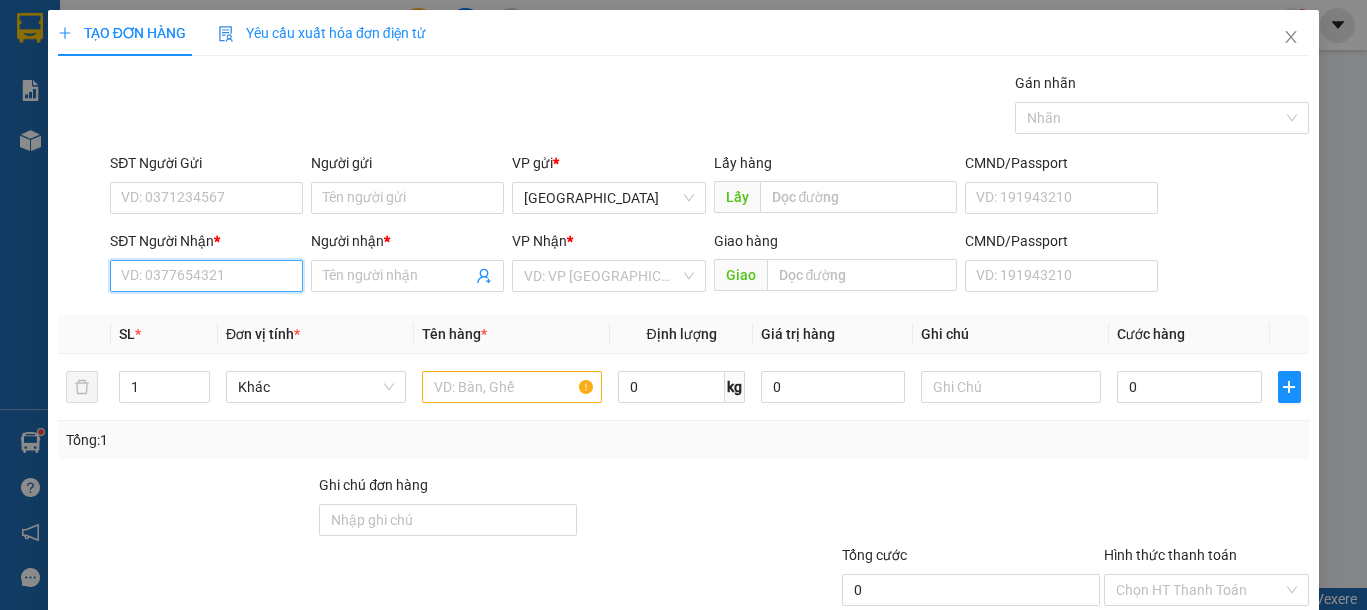 click on "SĐT Người Nhận  *" at bounding box center [206, 276] 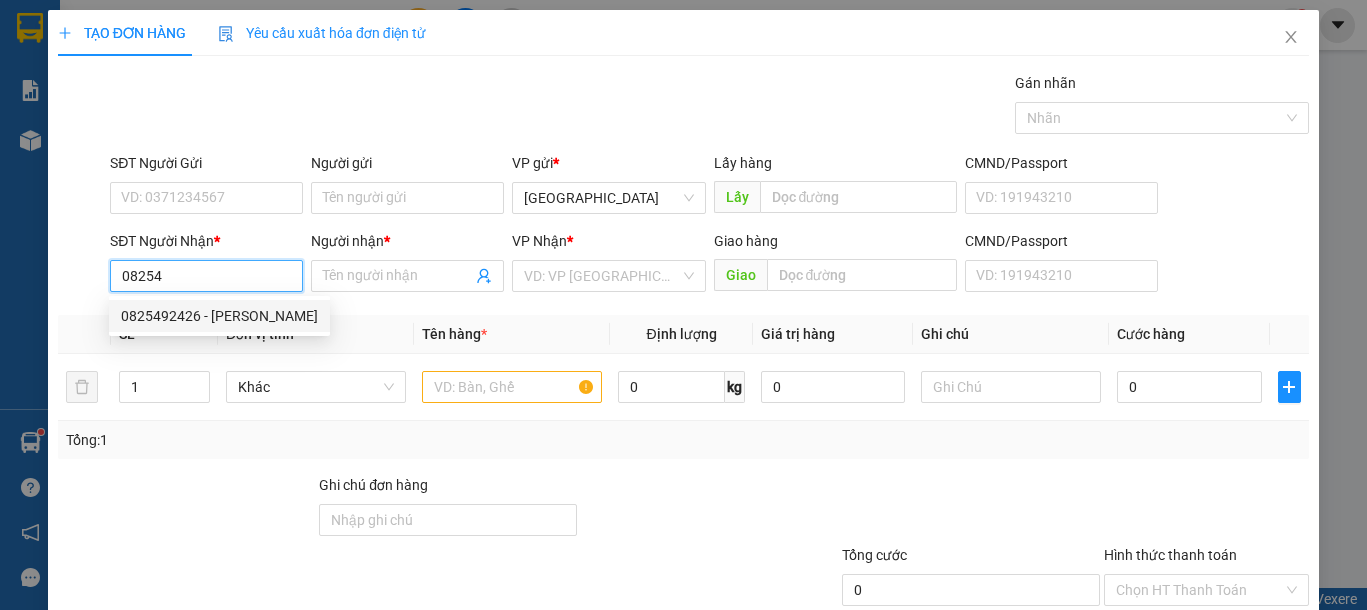 click on "0825492426 - LÊ VY" at bounding box center (219, 316) 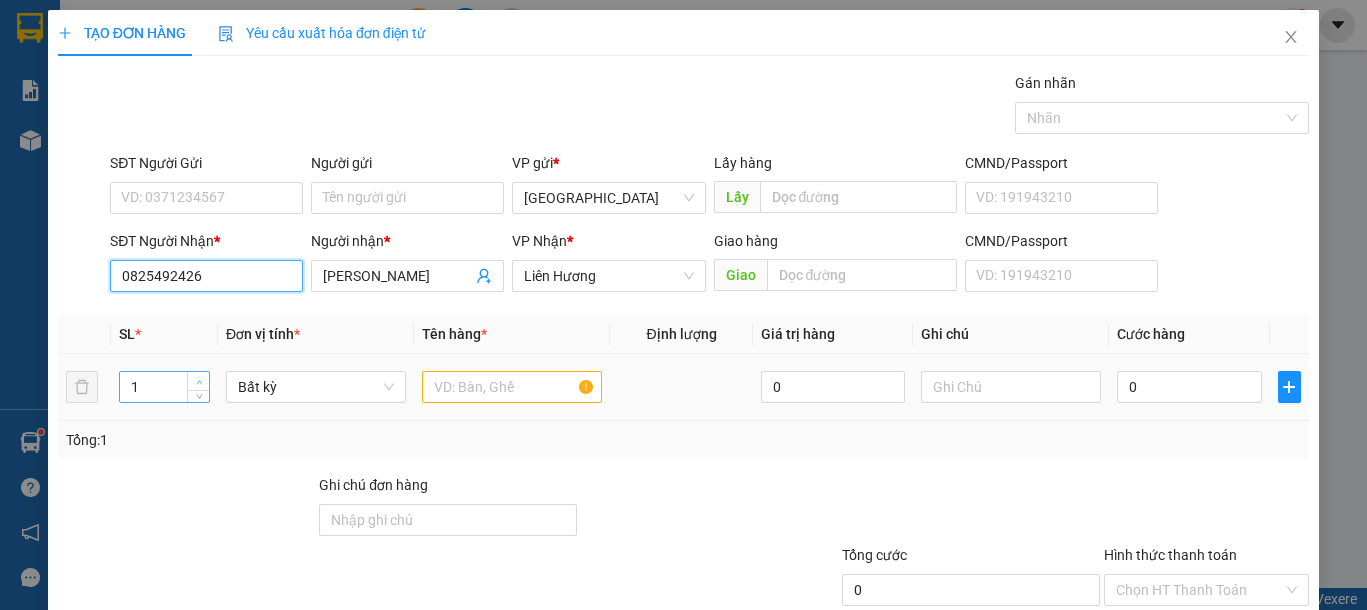 type on "0825492426" 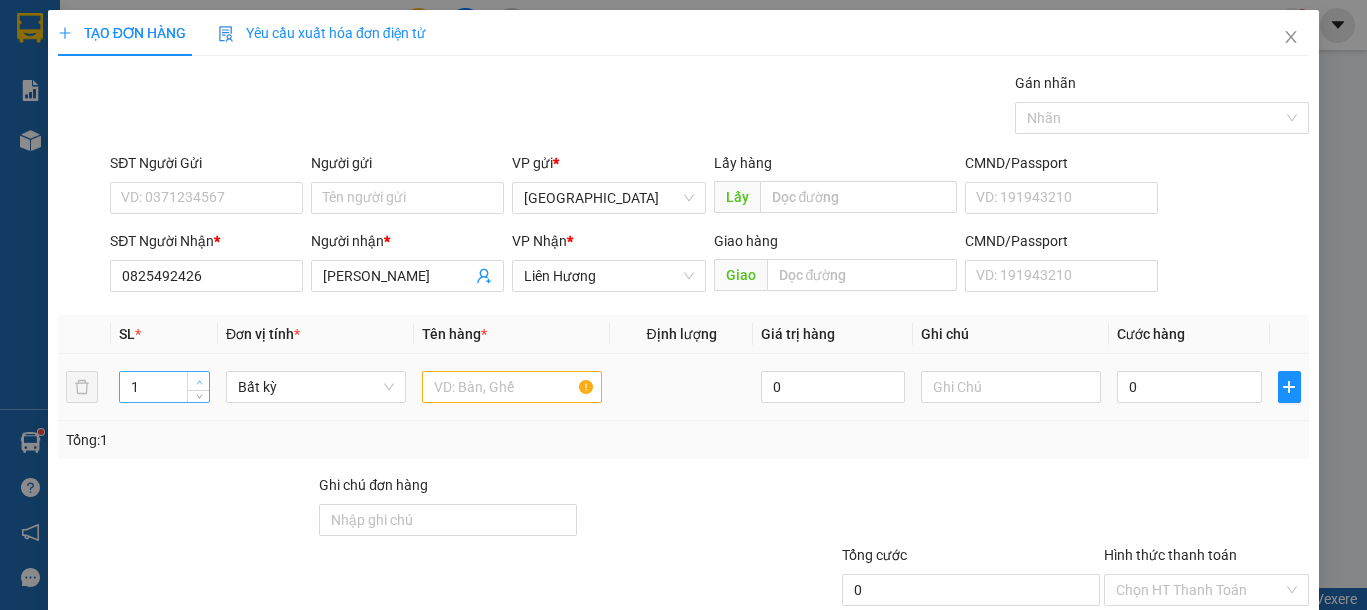type on "2" 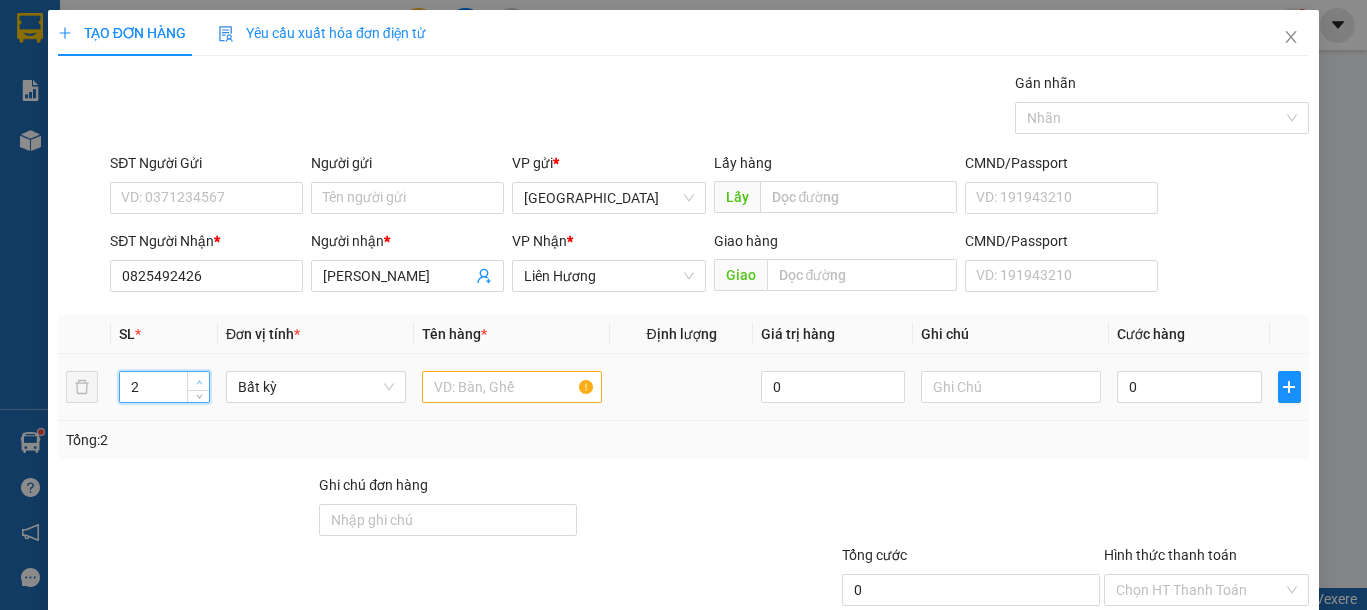 click 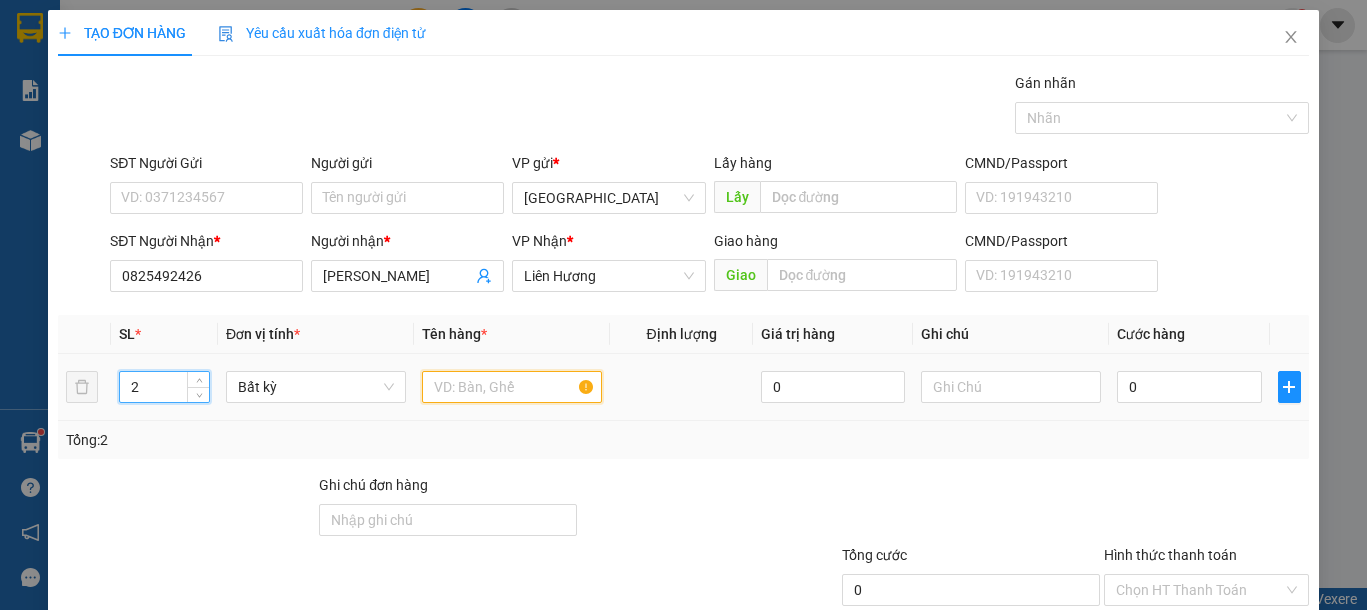 drag, startPoint x: 438, startPoint y: 382, endPoint x: 559, endPoint y: 410, distance: 124.197426 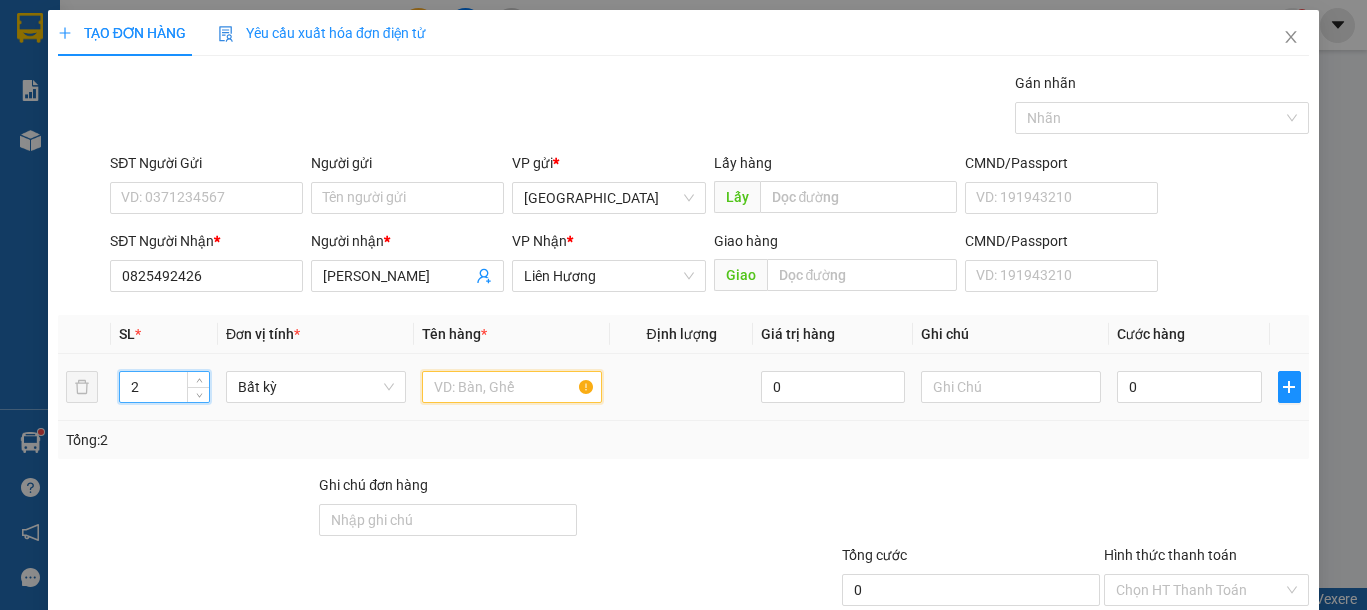 click at bounding box center [512, 387] 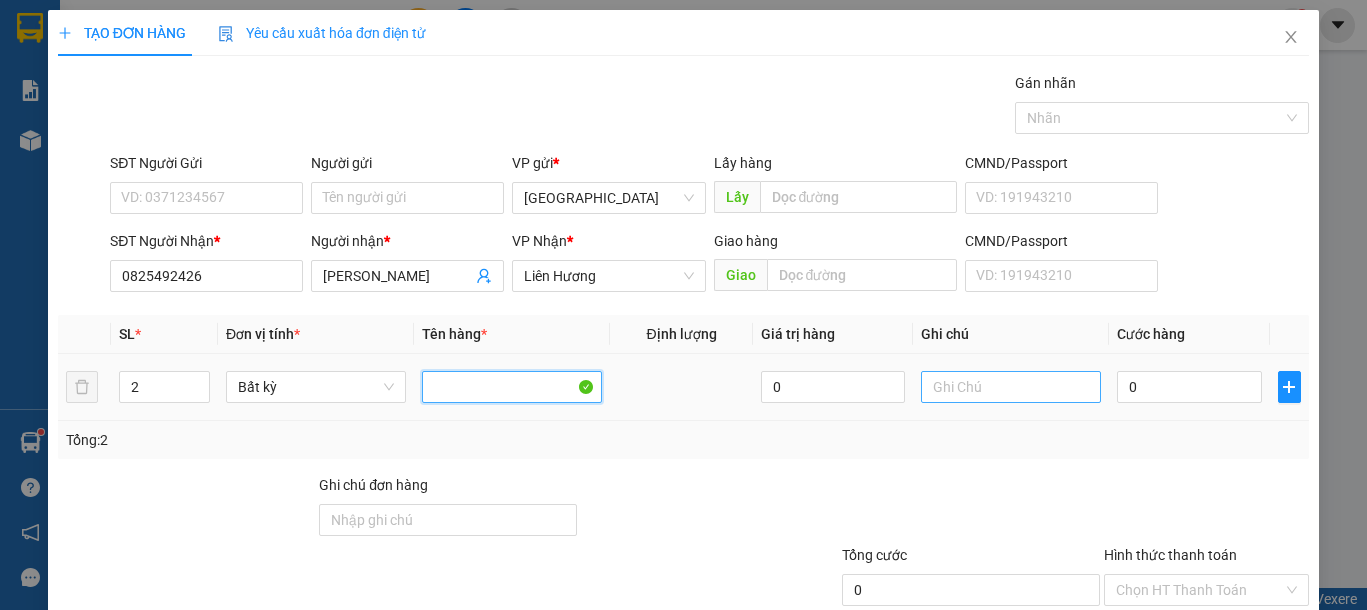 type 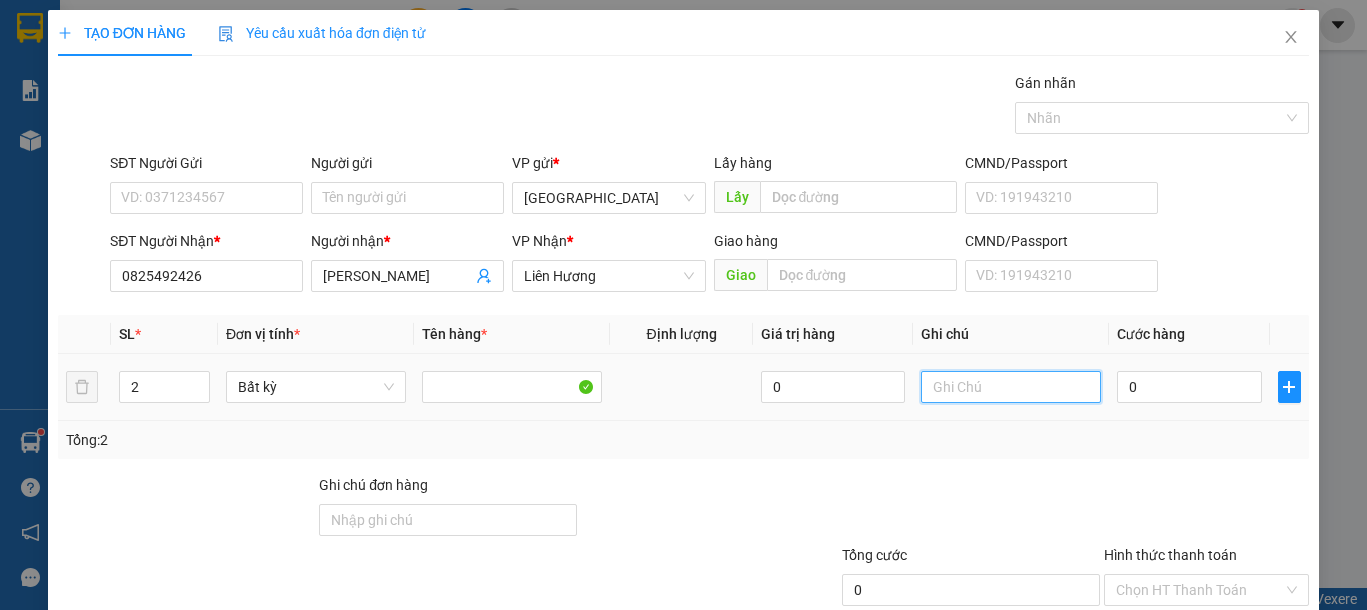 click at bounding box center (1011, 387) 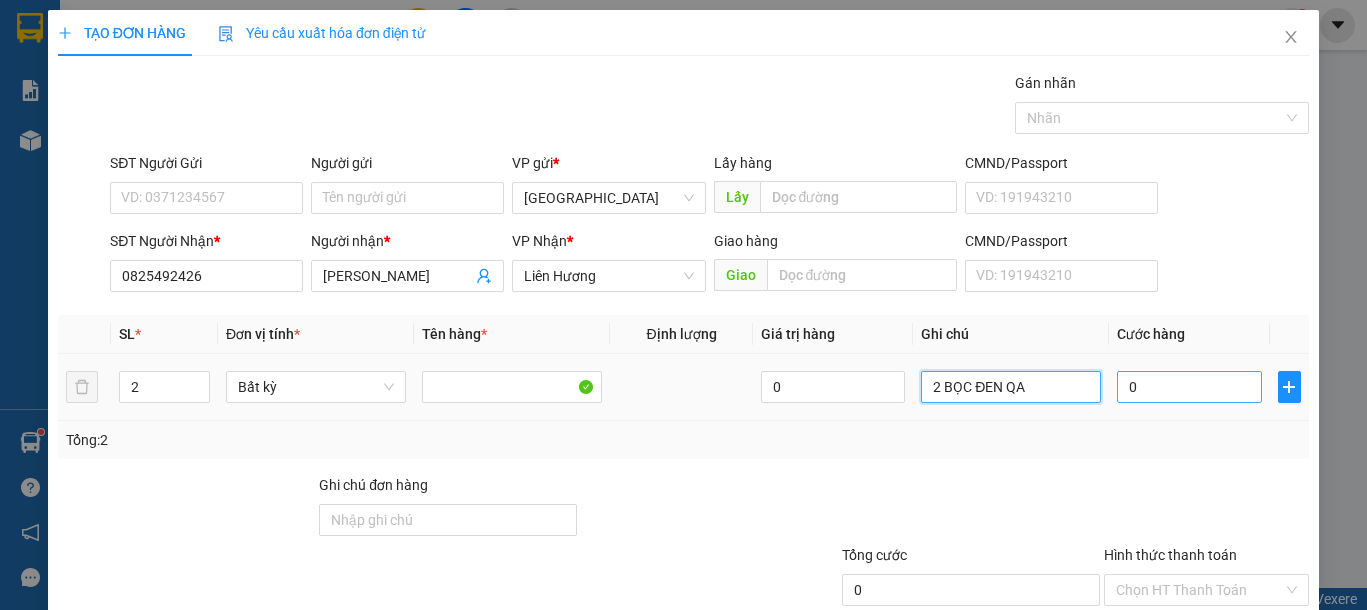 type on "2 BỌC ĐEN QA" 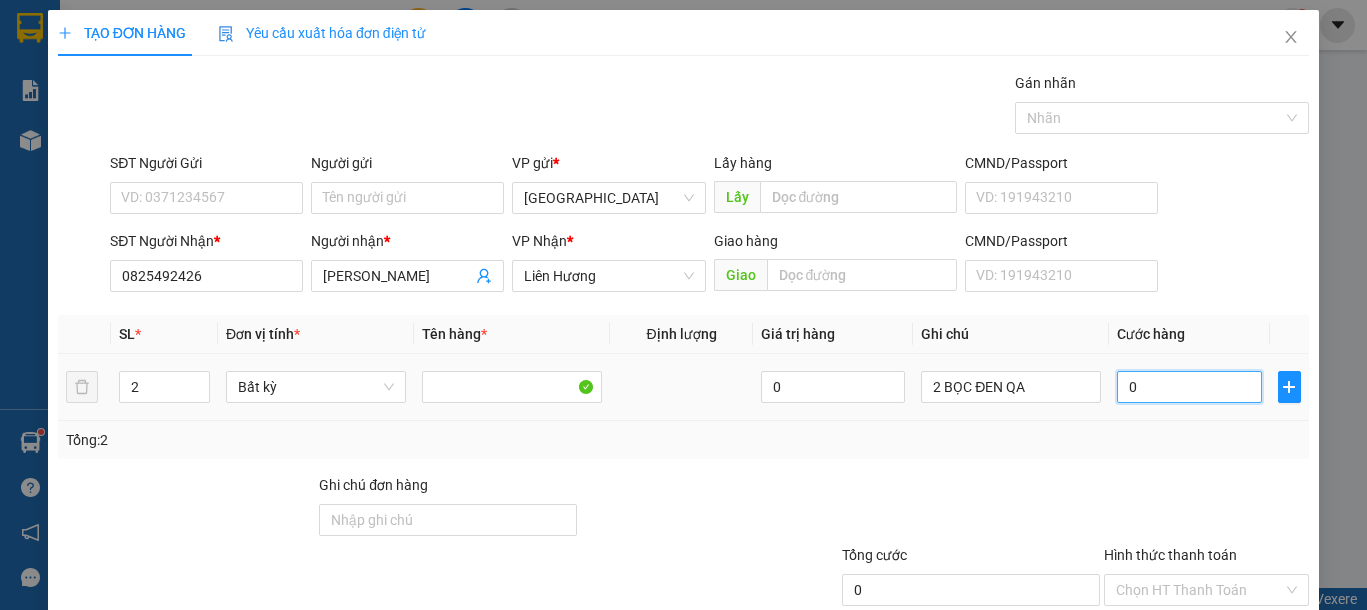 click on "0" at bounding box center [1189, 387] 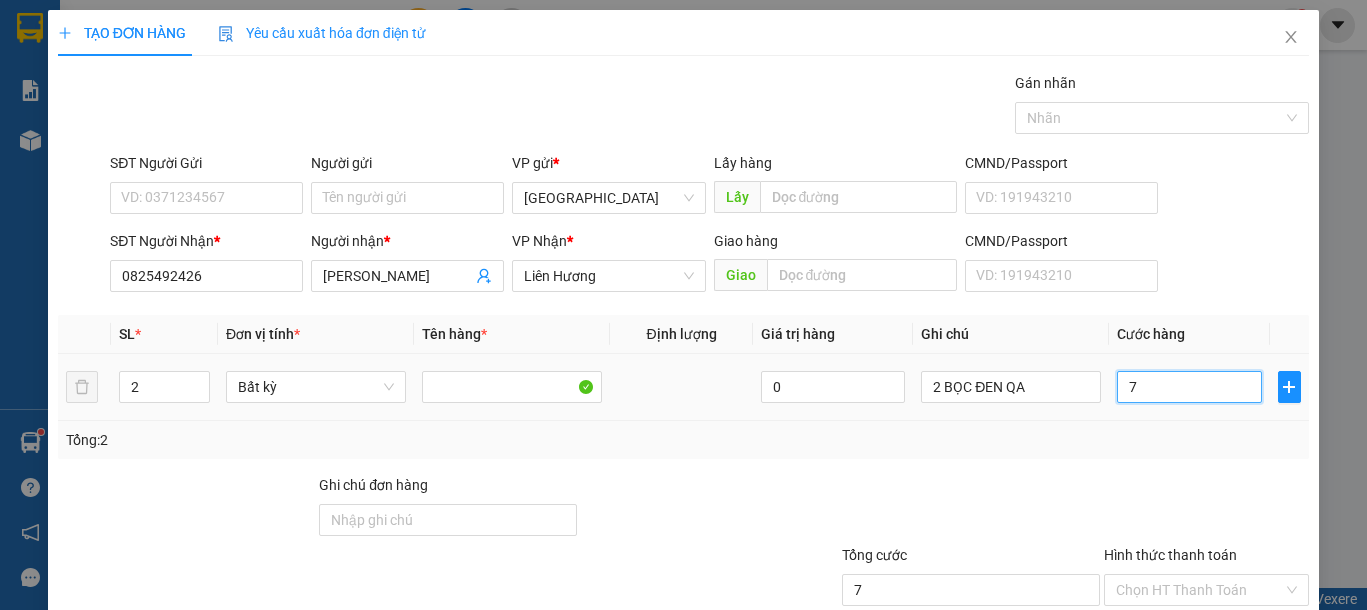 type on "70" 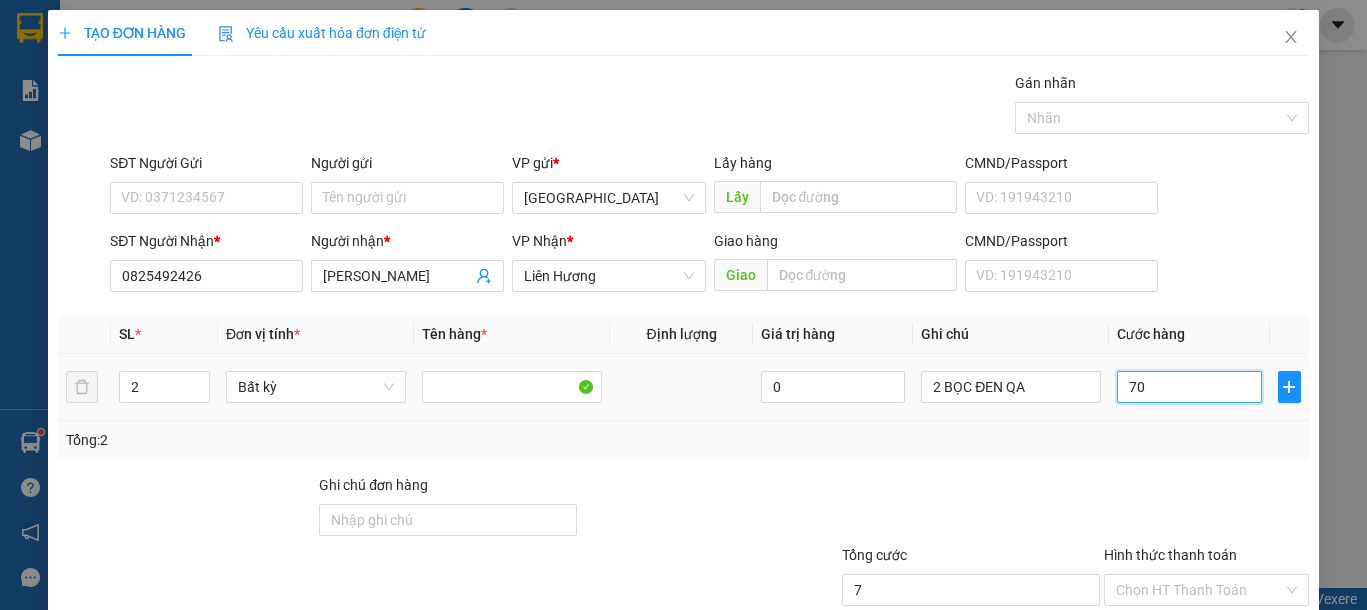 type on "70" 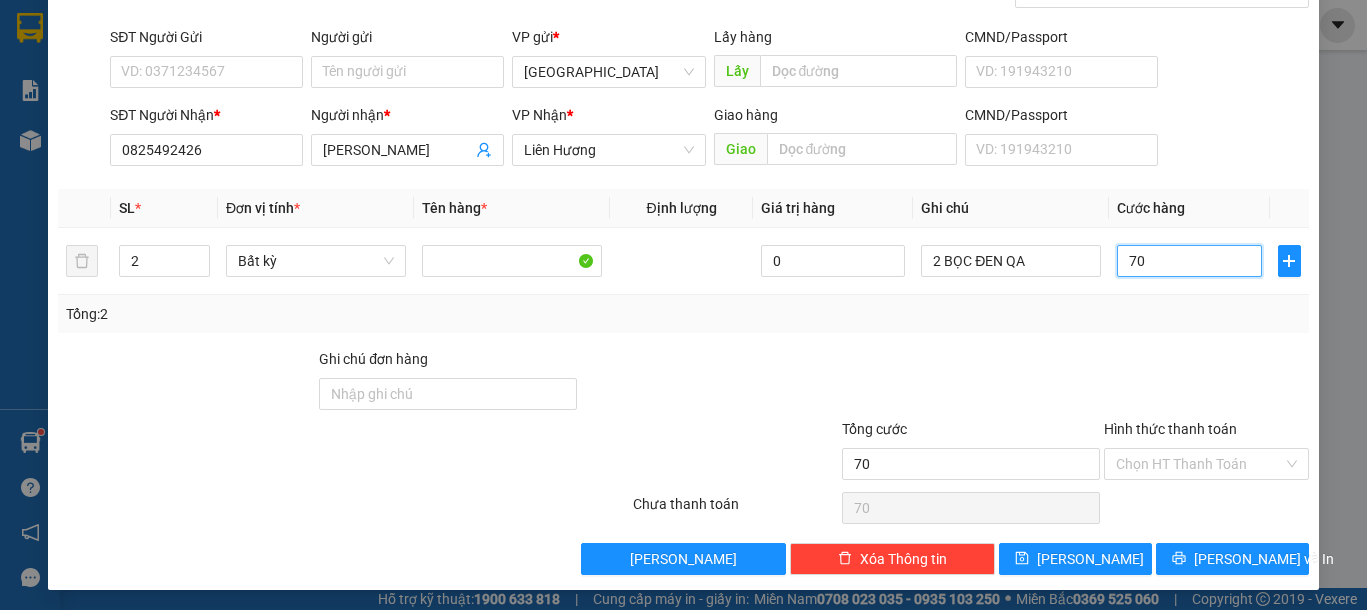 scroll, scrollTop: 130, scrollLeft: 0, axis: vertical 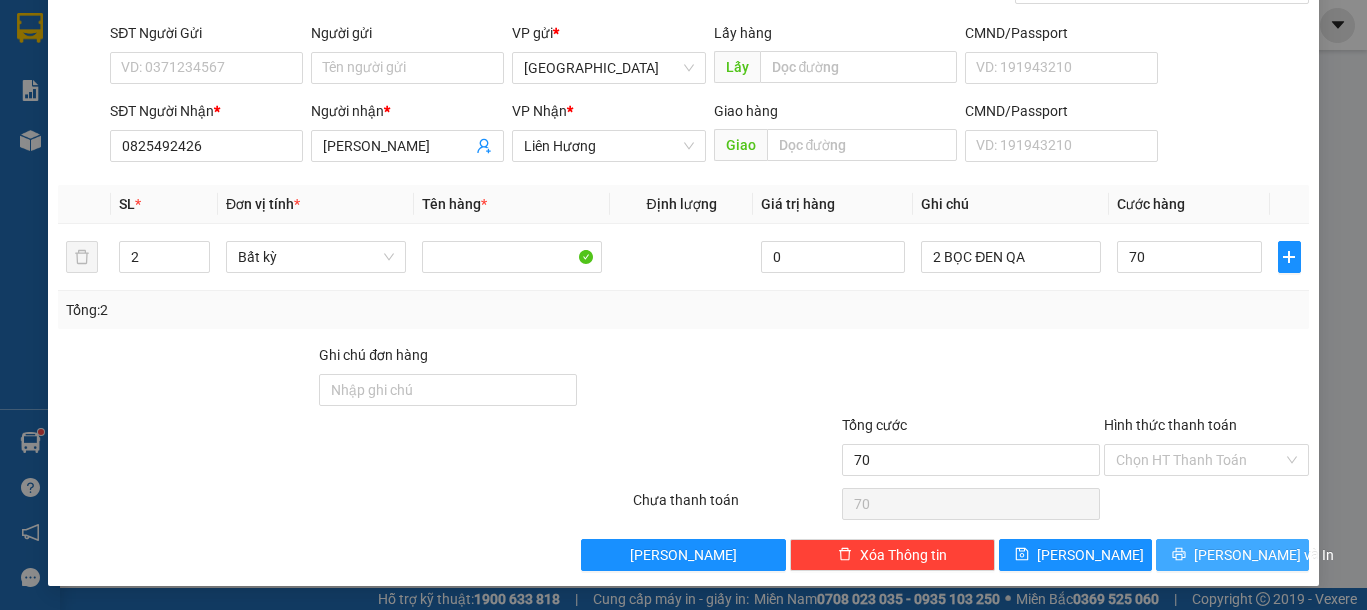 type on "70.000" 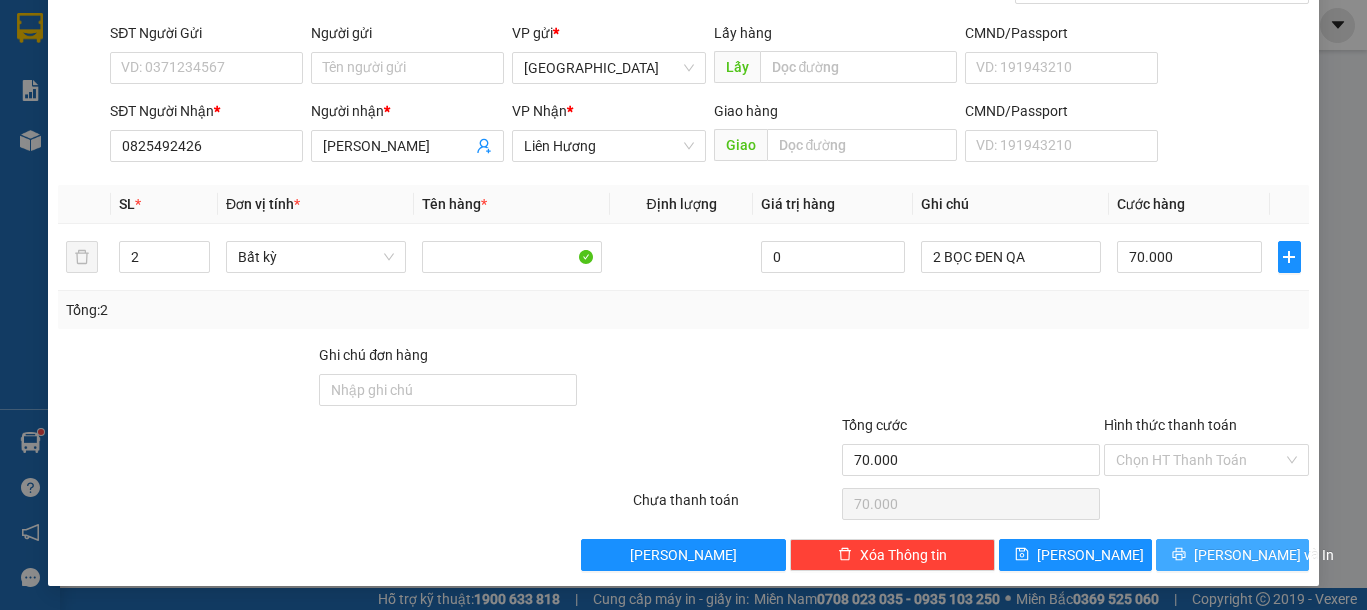 click on "[PERSON_NAME] và In" at bounding box center (1232, 555) 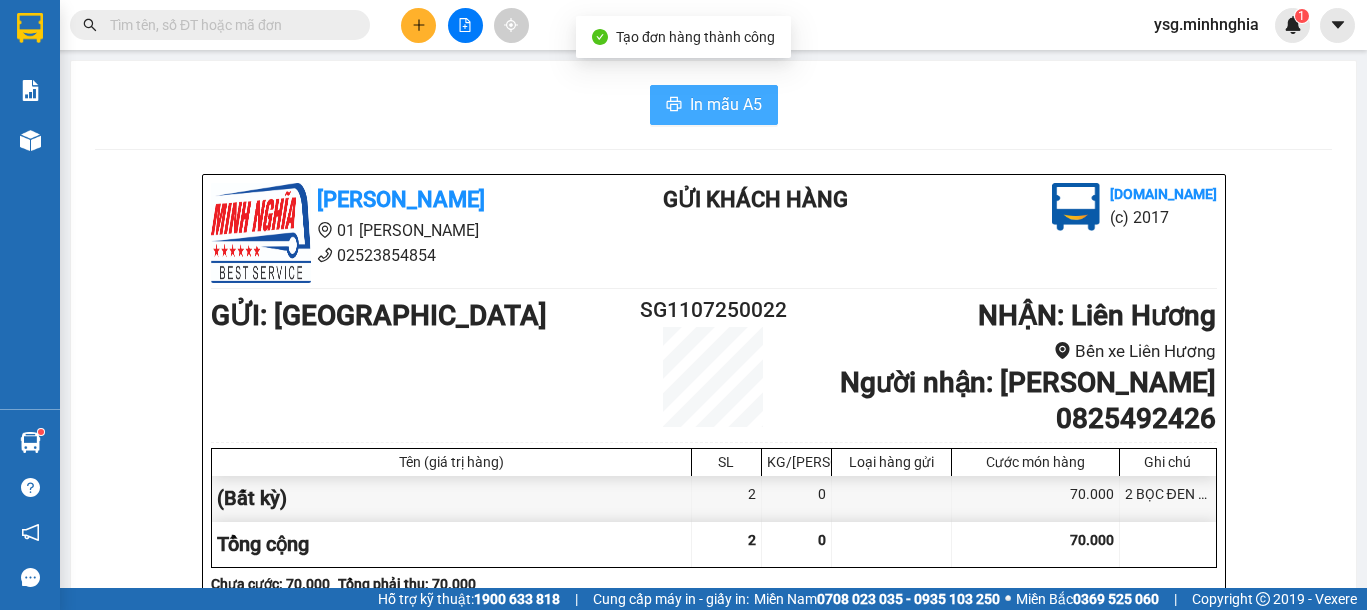 click on "In mẫu A5" at bounding box center [726, 104] 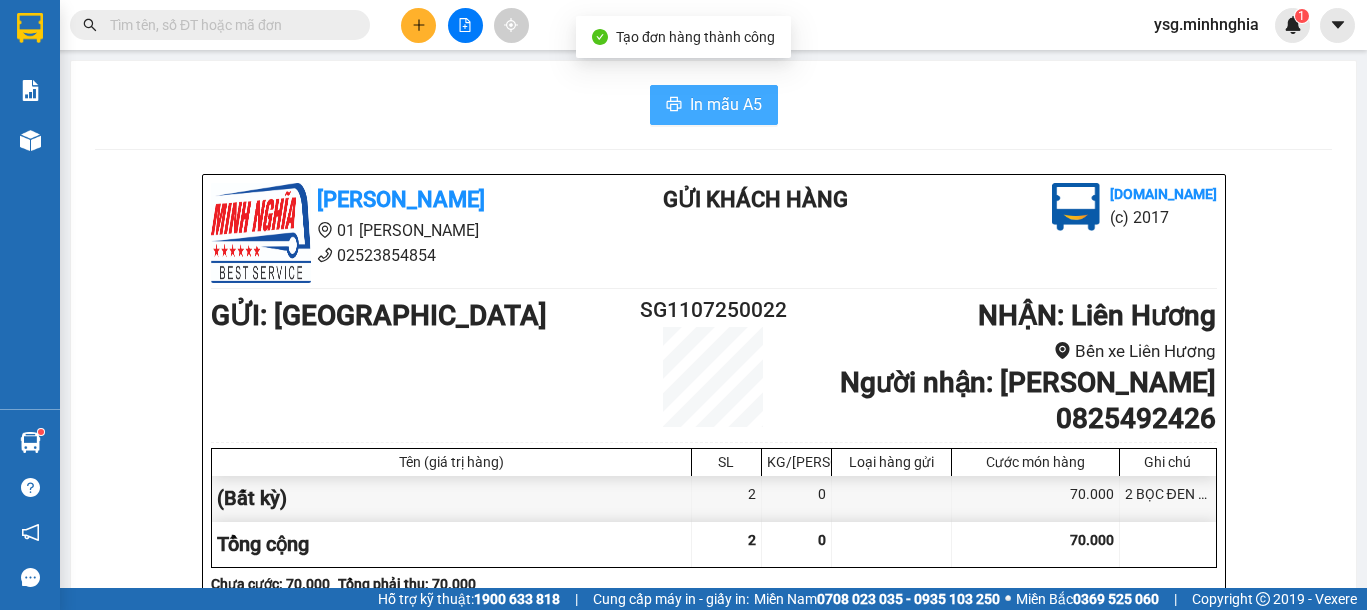 scroll, scrollTop: 0, scrollLeft: 0, axis: both 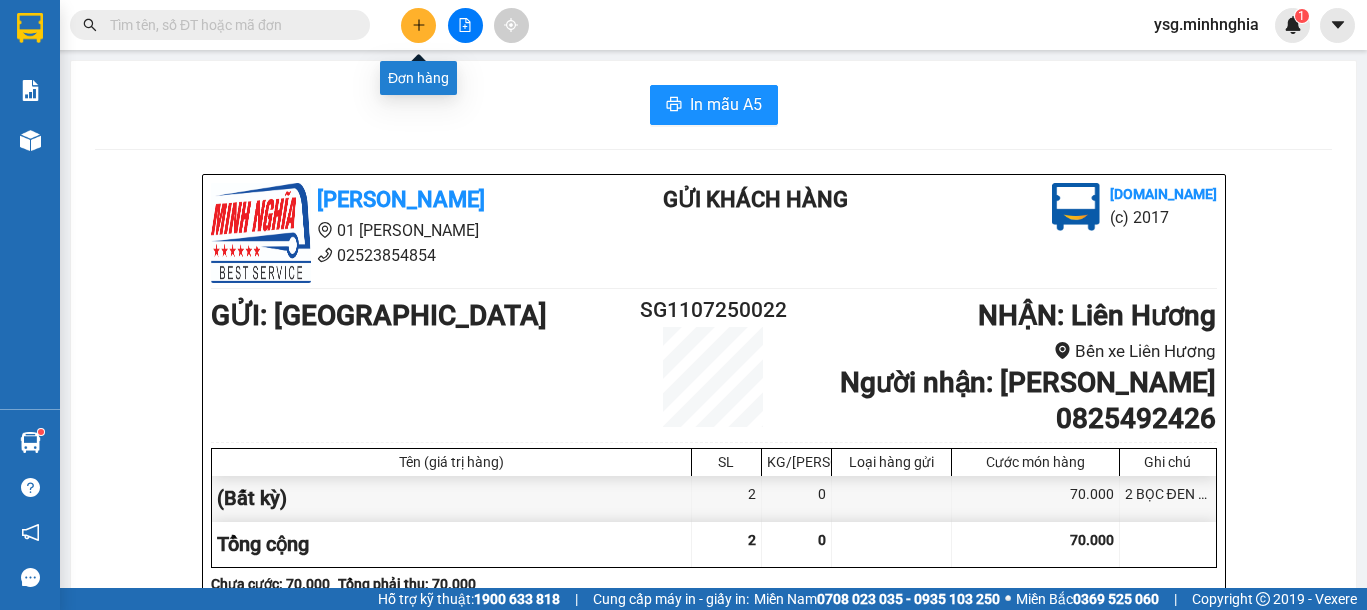 click 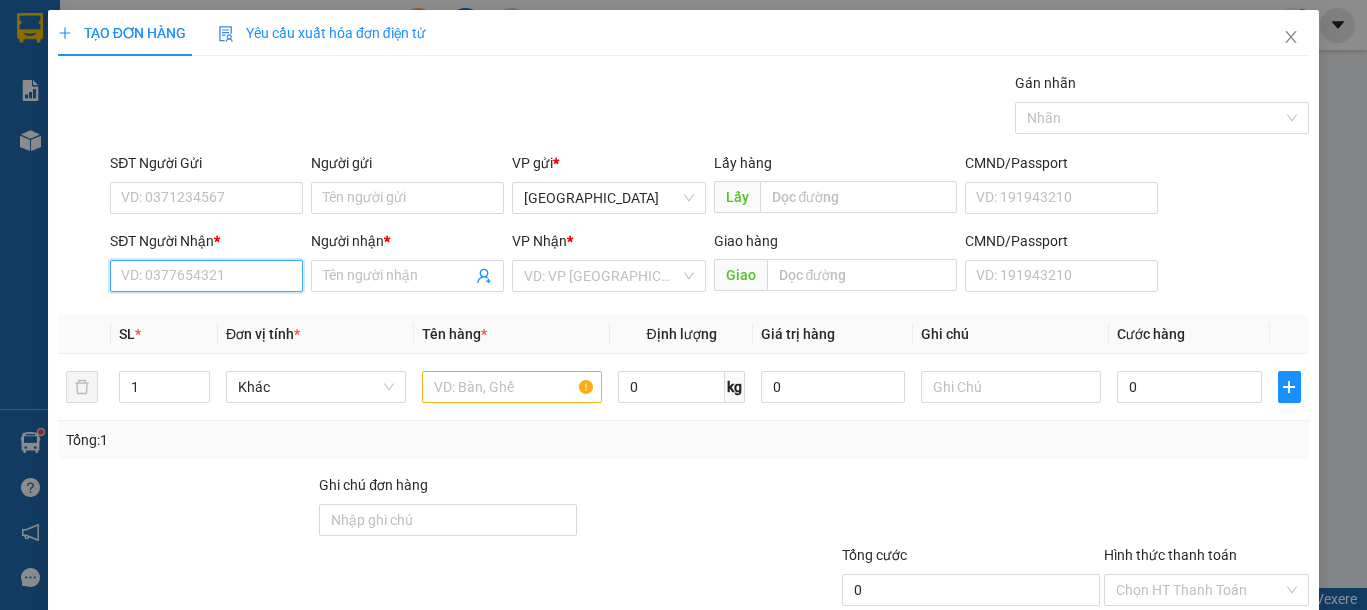 click on "SĐT Người Nhận  *" at bounding box center (206, 276) 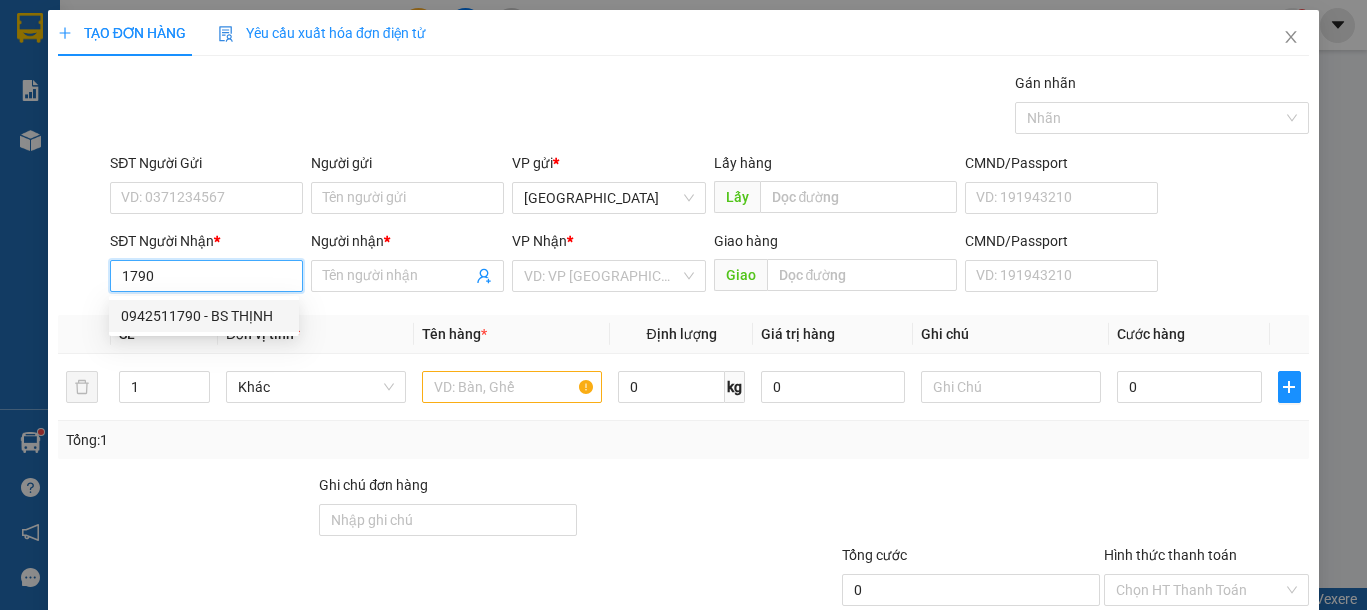 click on "0942511790 - BS THỊNH" at bounding box center (204, 316) 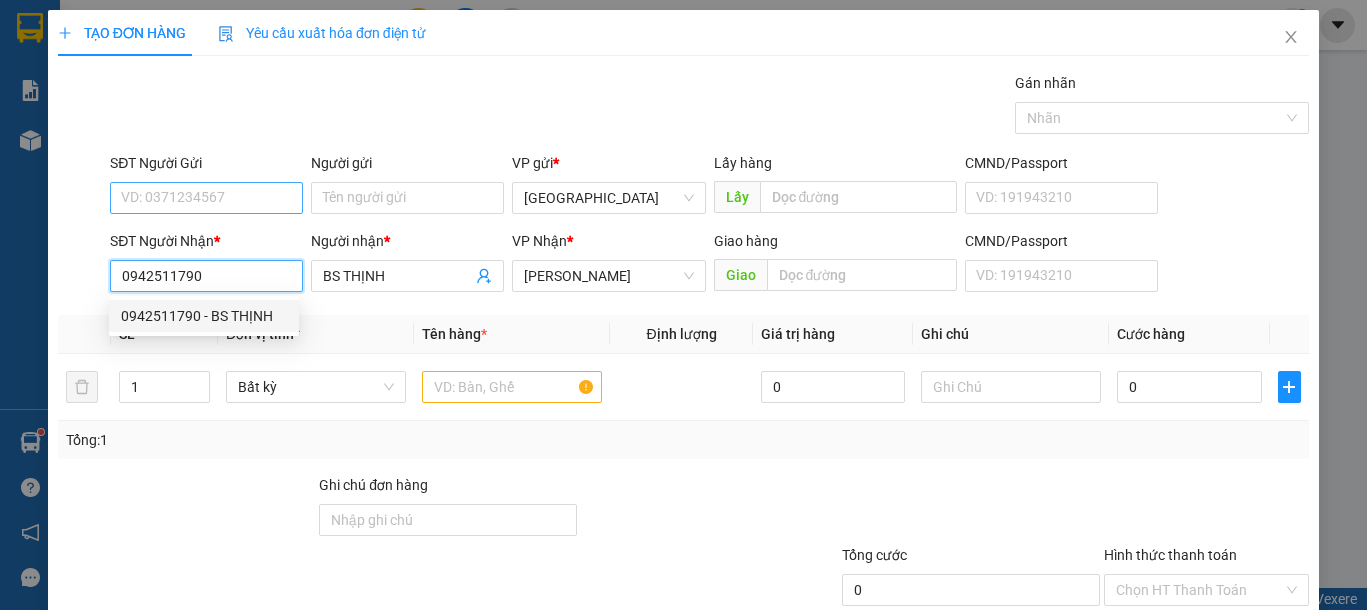 type on "0942511790" 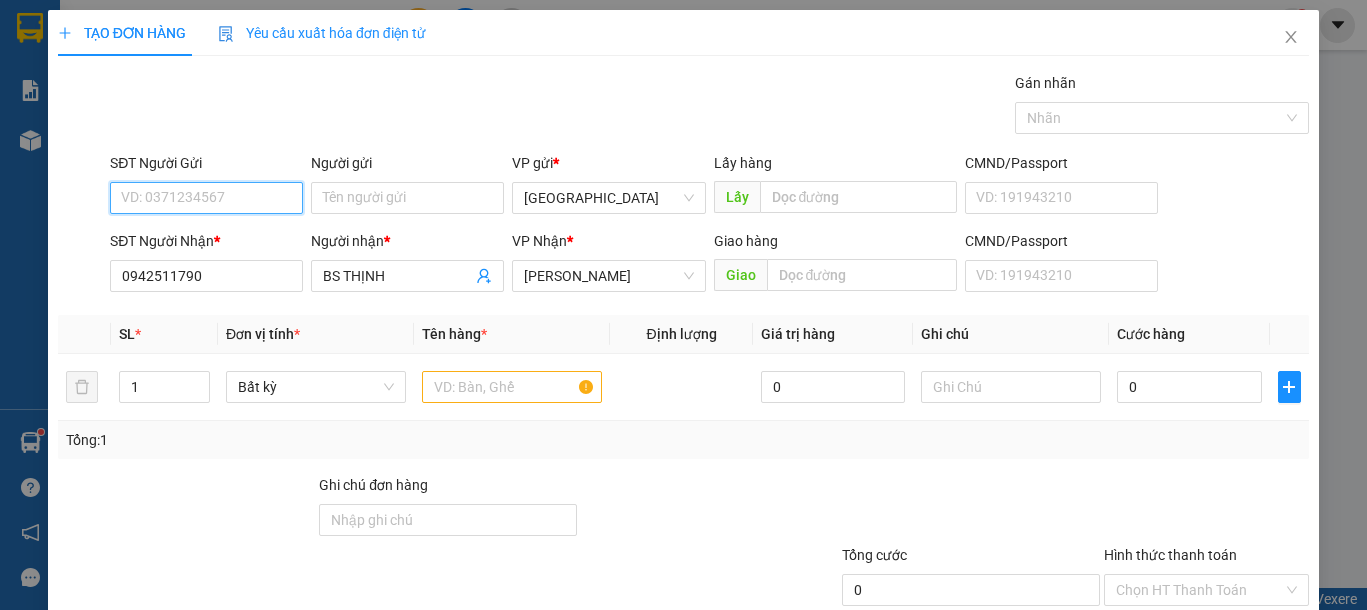 click on "SĐT Người Gửi" at bounding box center (206, 198) 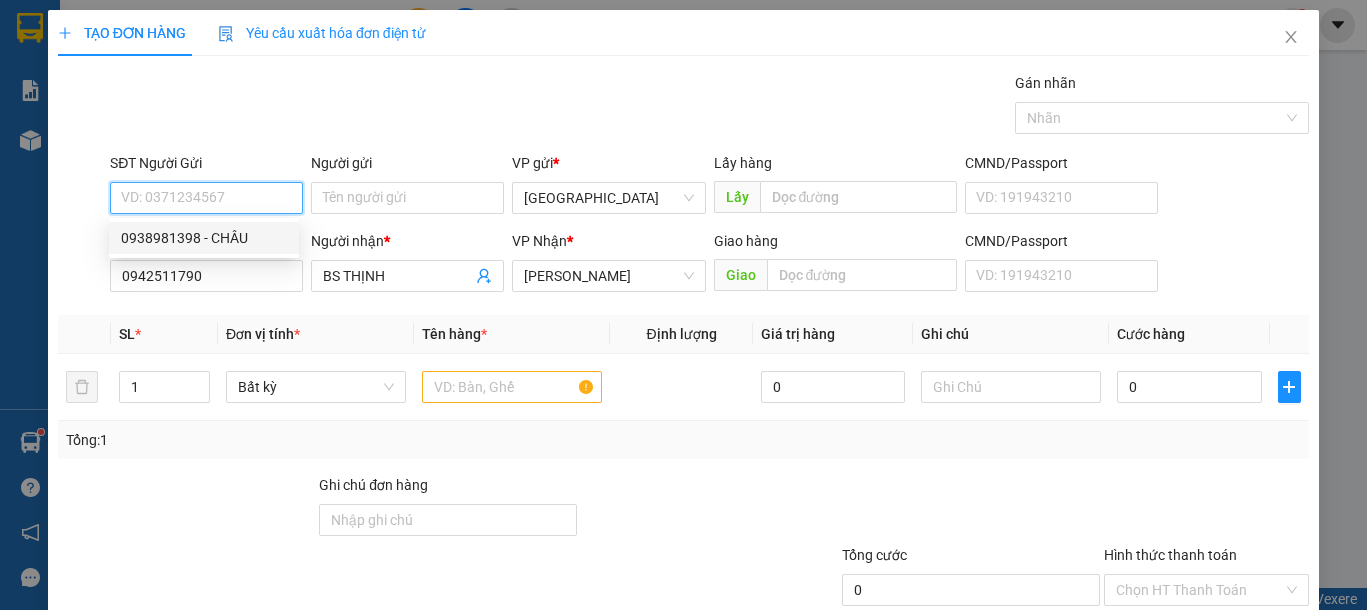 click on "0938981398 - CHÂU" at bounding box center [204, 238] 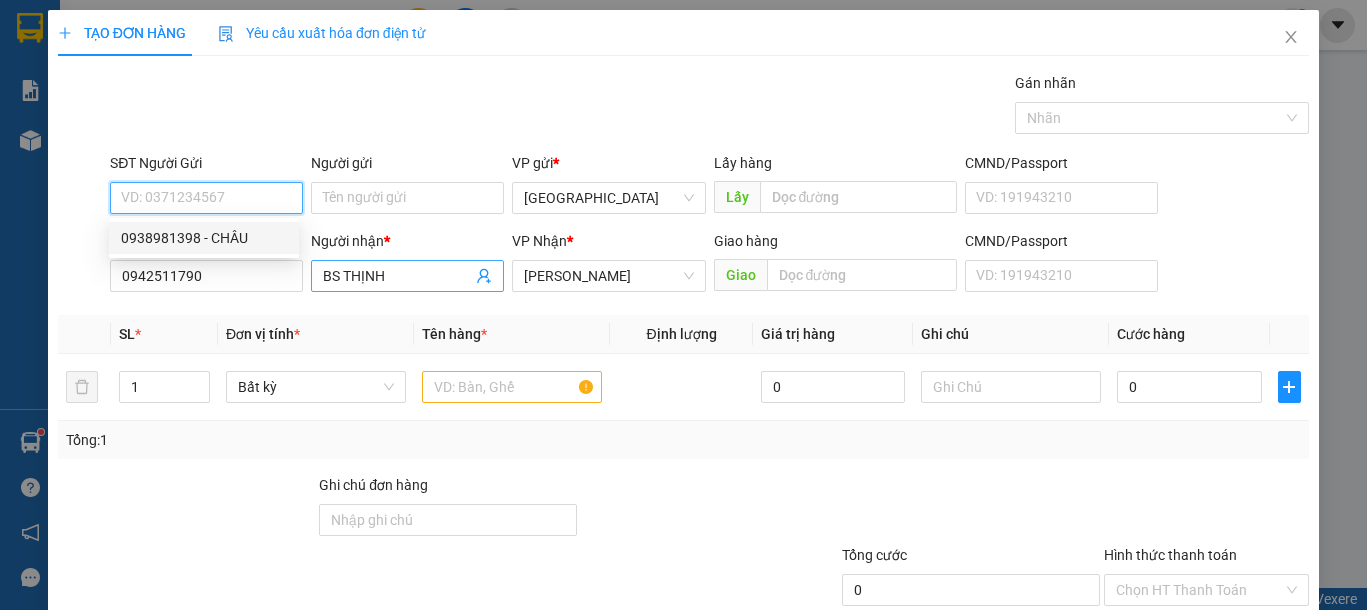 type on "0938981398" 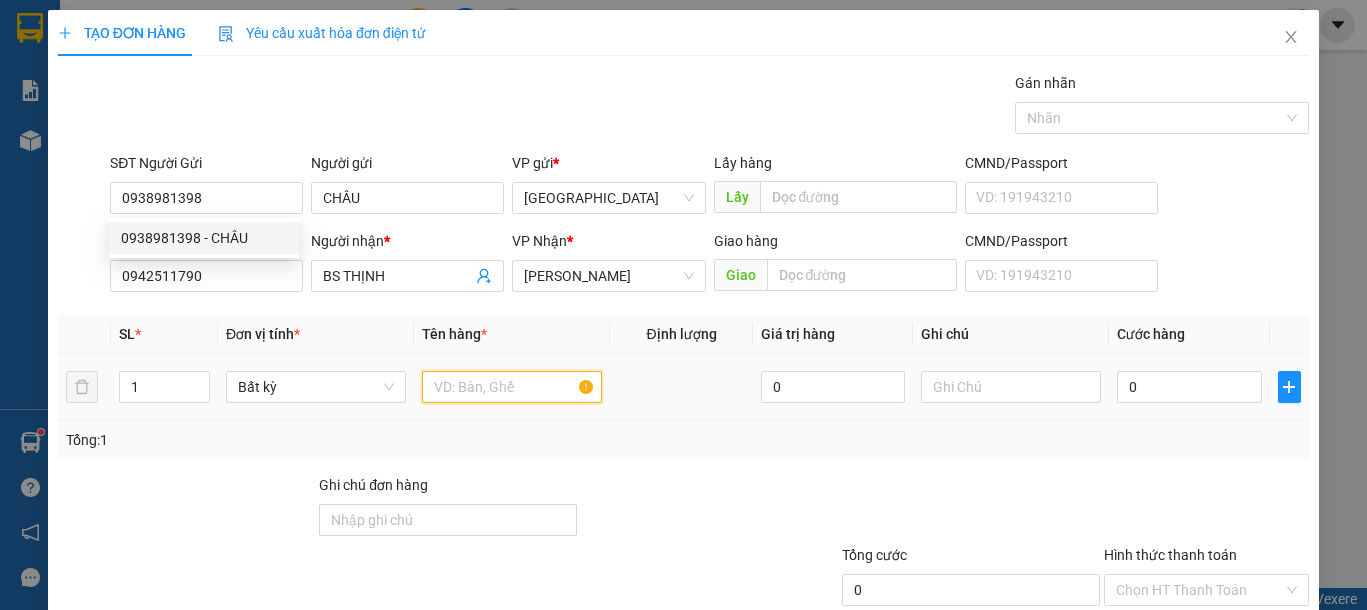 click at bounding box center [512, 387] 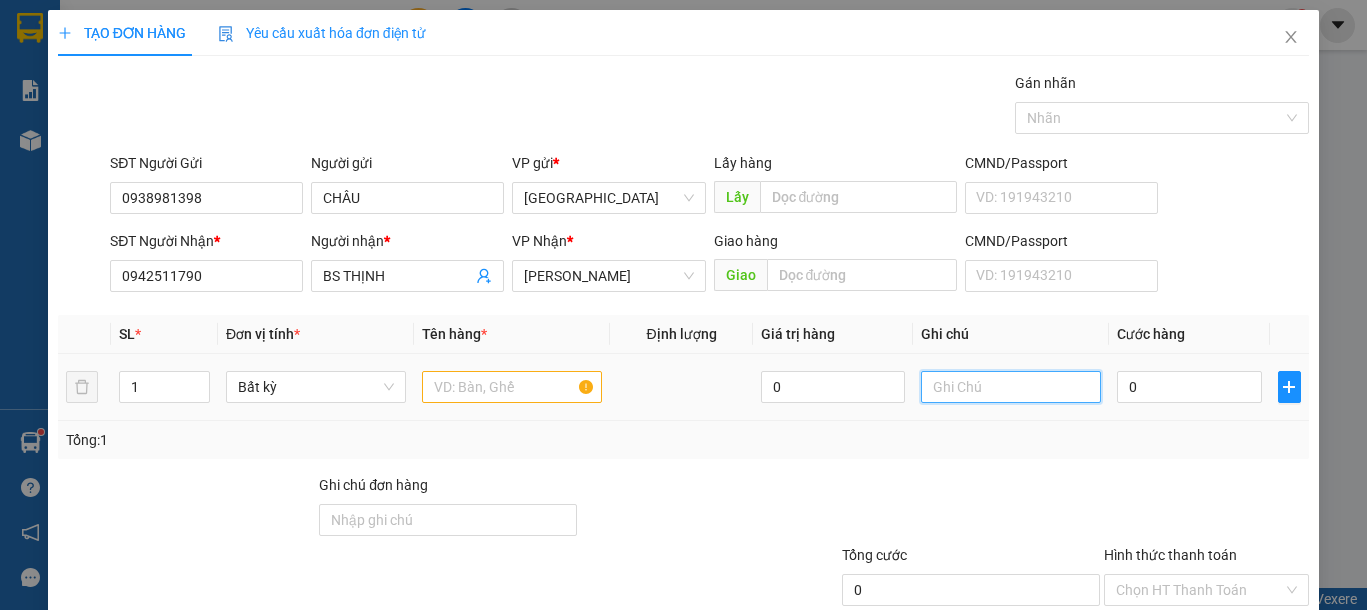 click at bounding box center (1011, 387) 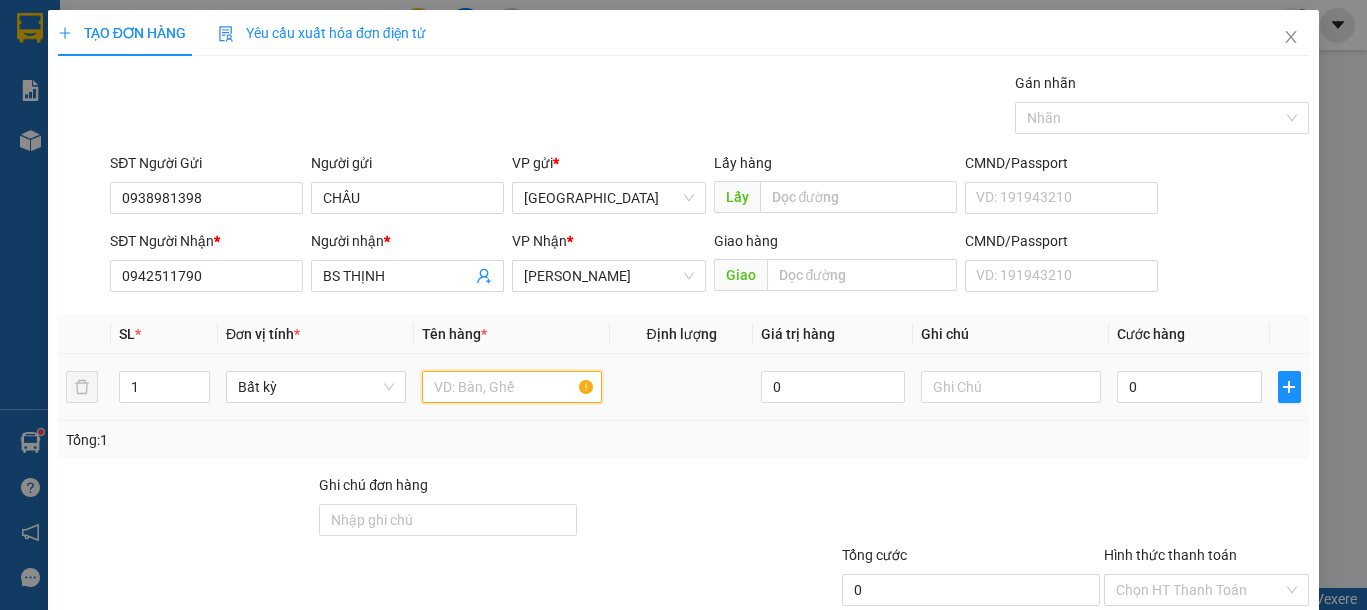 click at bounding box center [512, 387] 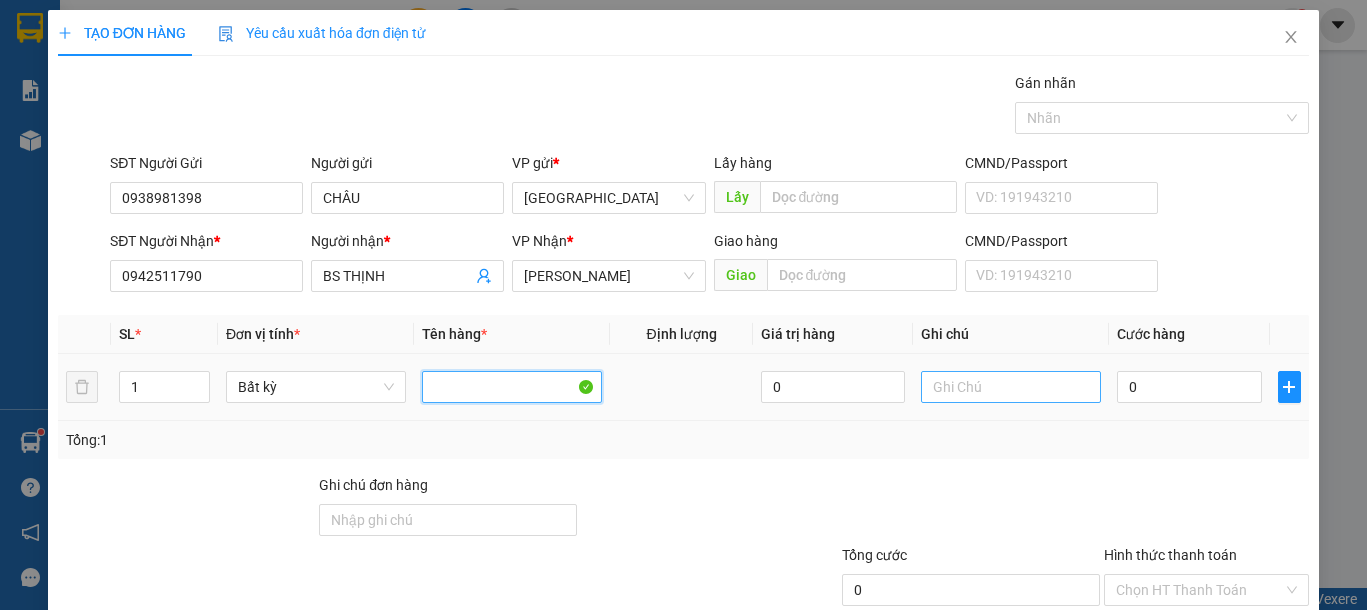 type 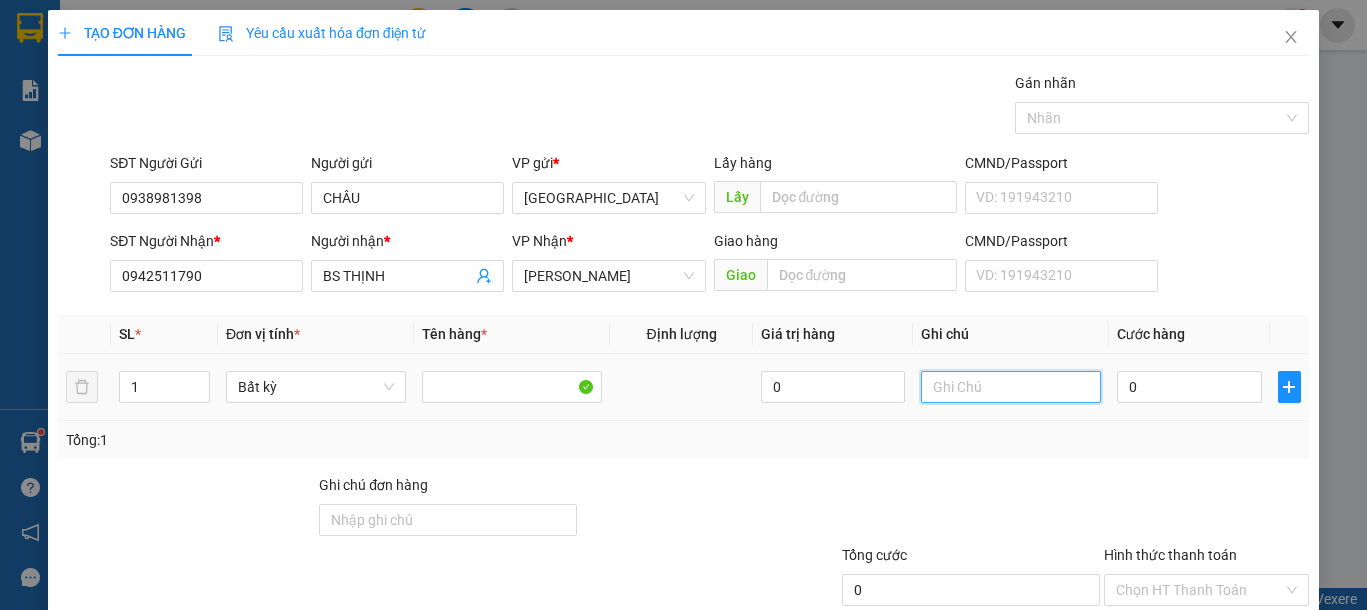 click at bounding box center [1011, 387] 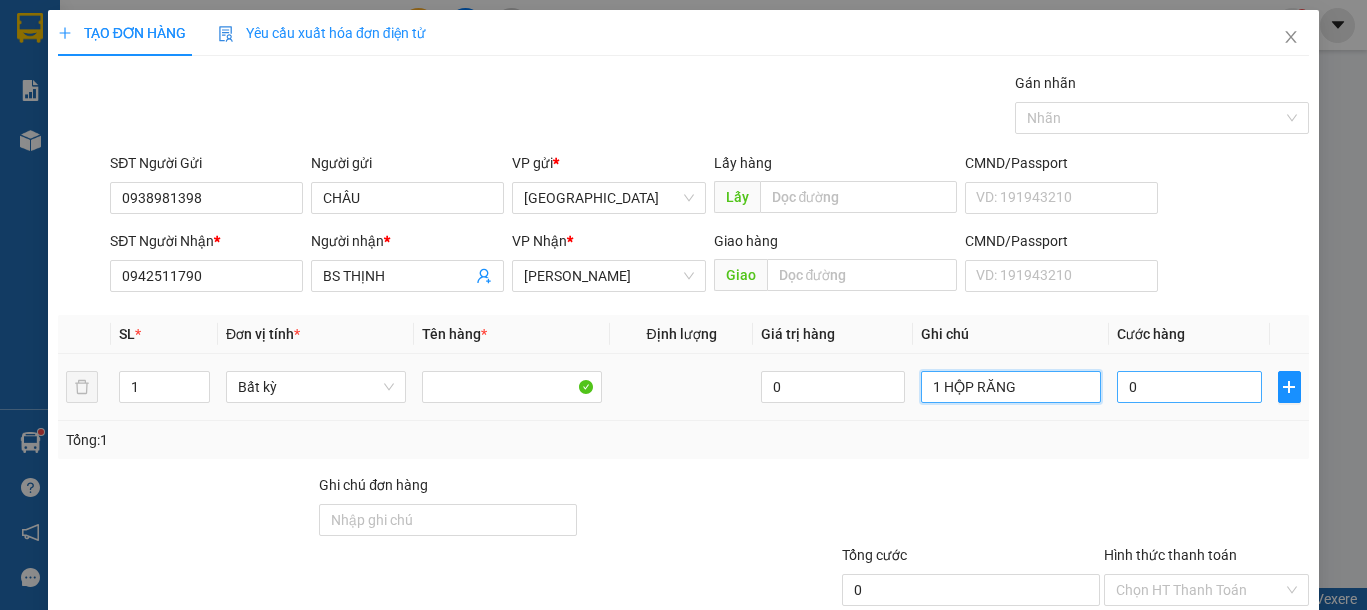 type on "1 HỘP RĂNG" 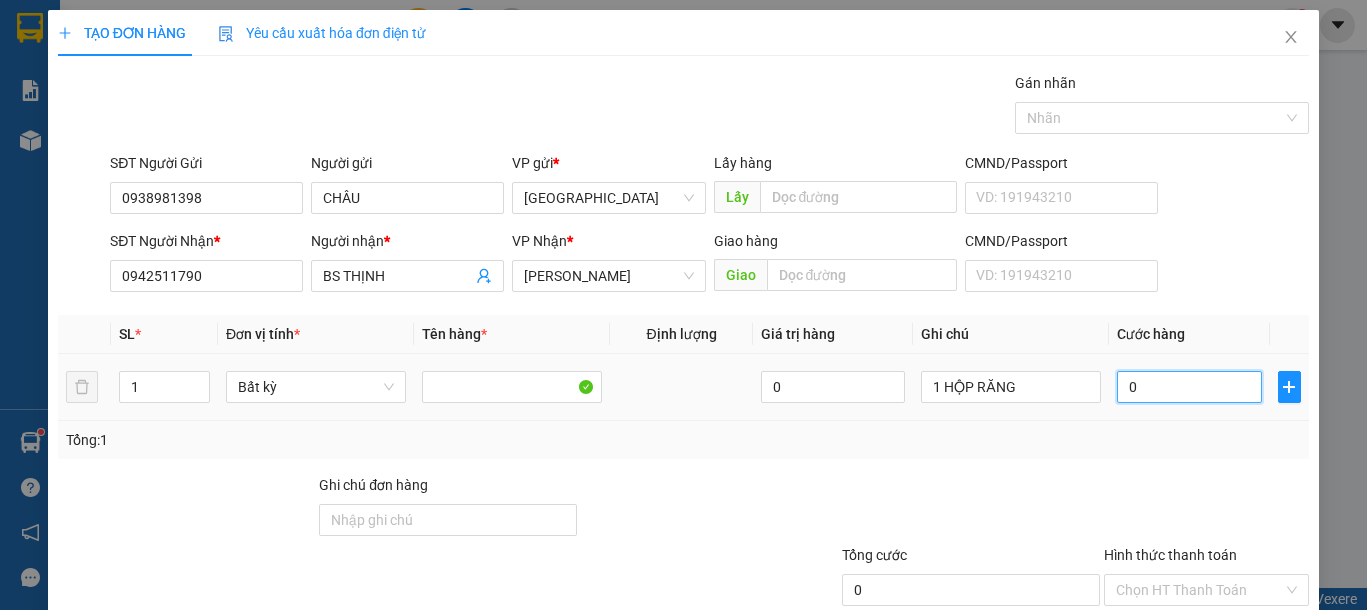 click on "0" at bounding box center (1189, 387) 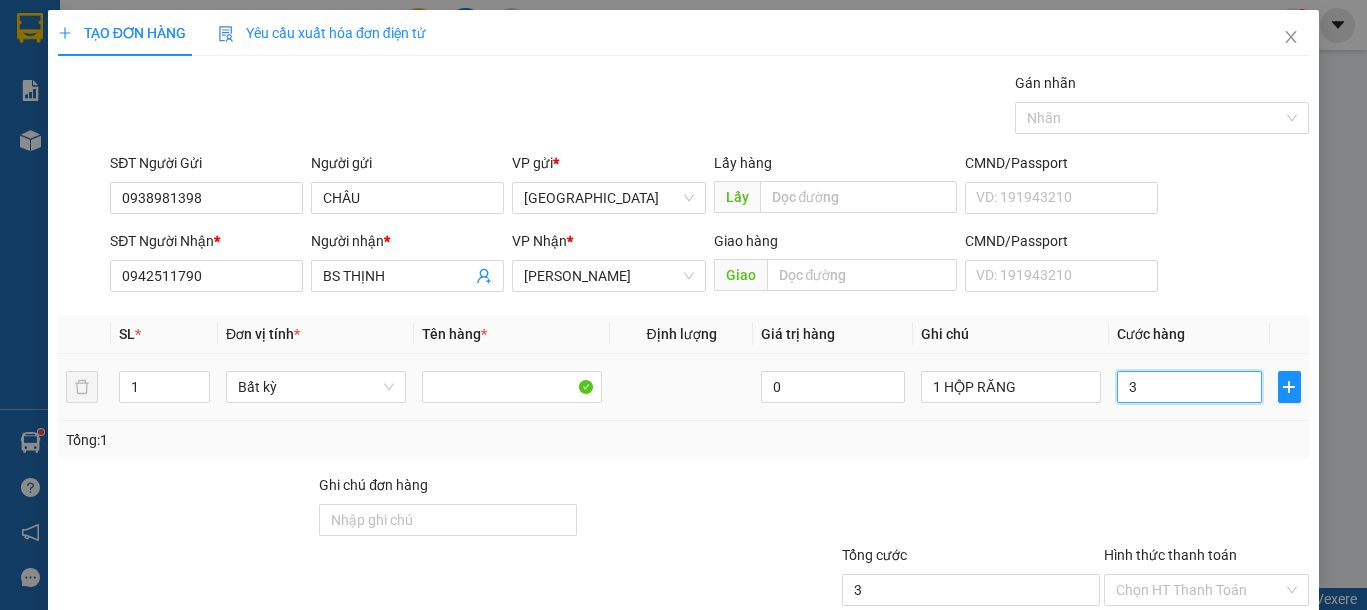 type on "30" 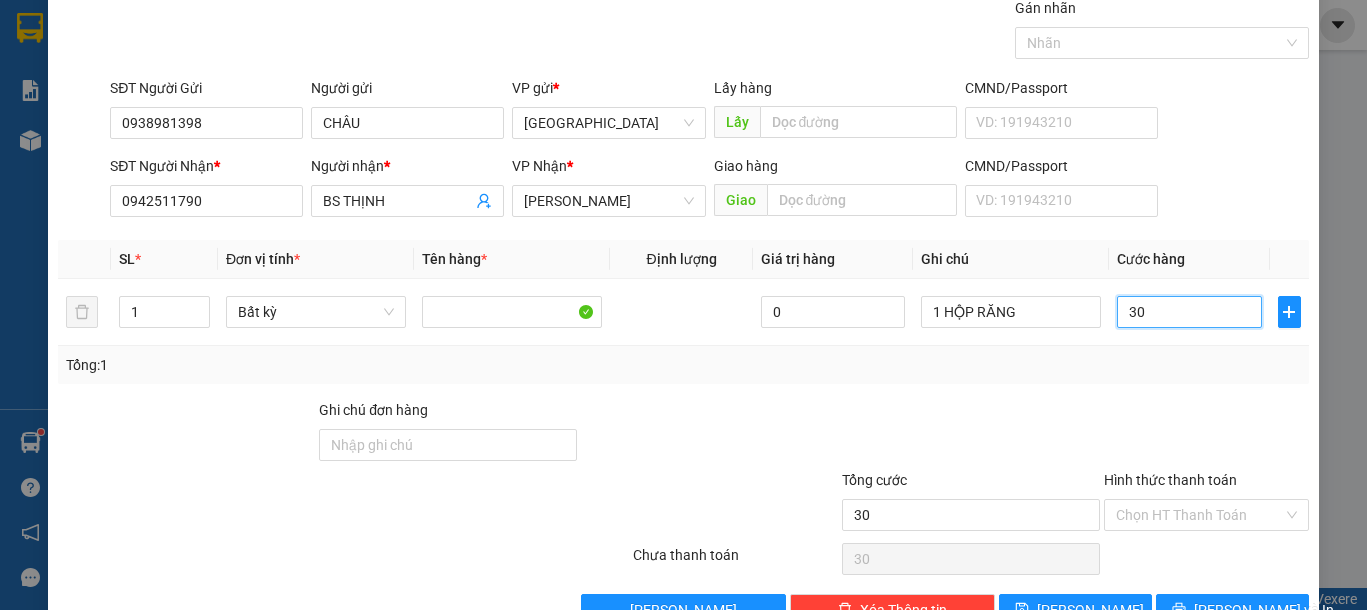 scroll, scrollTop: 130, scrollLeft: 0, axis: vertical 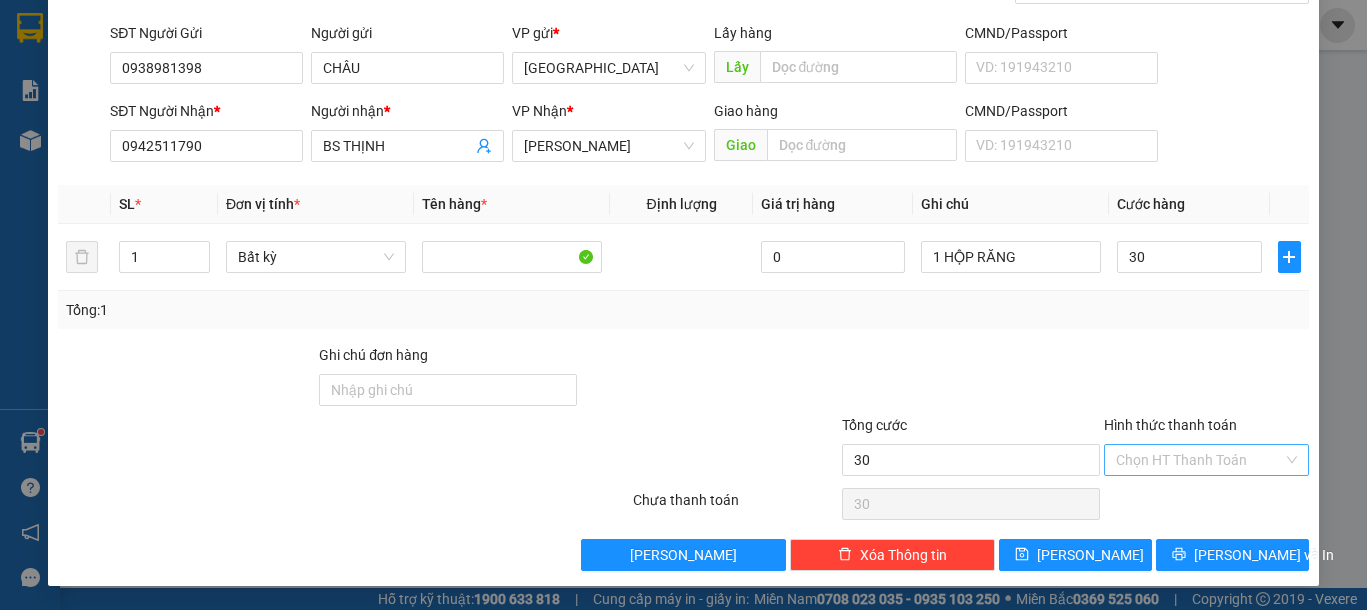 type on "30.000" 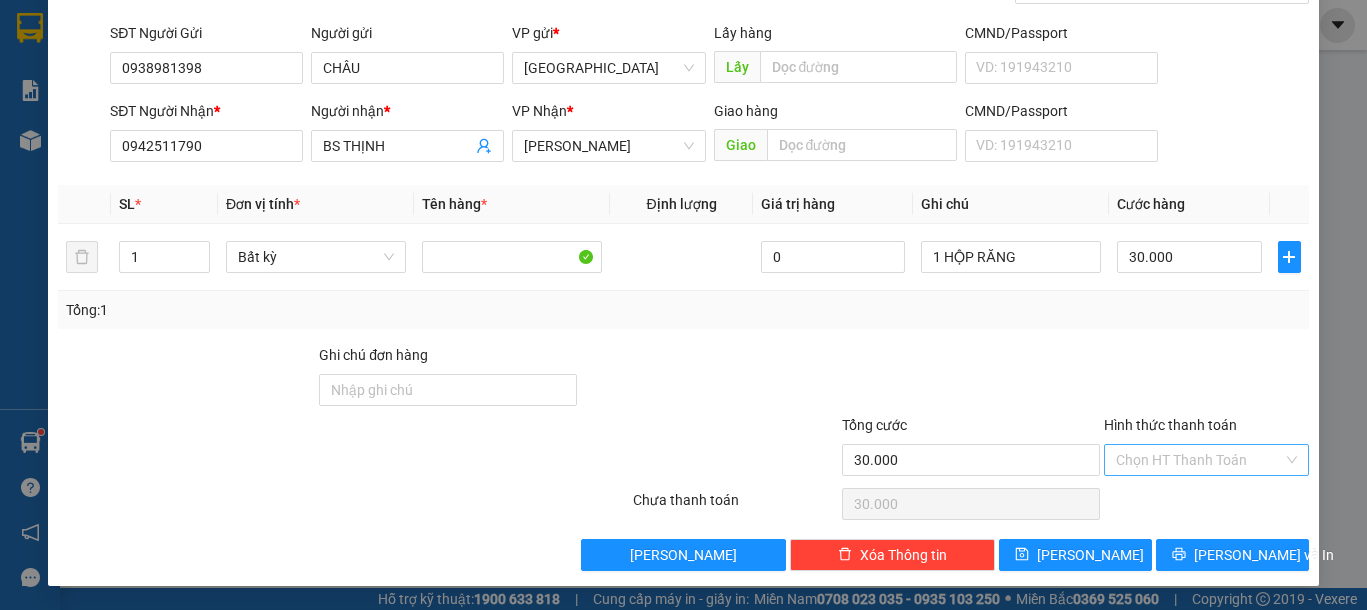 click on "Hình thức thanh toán" at bounding box center [1199, 460] 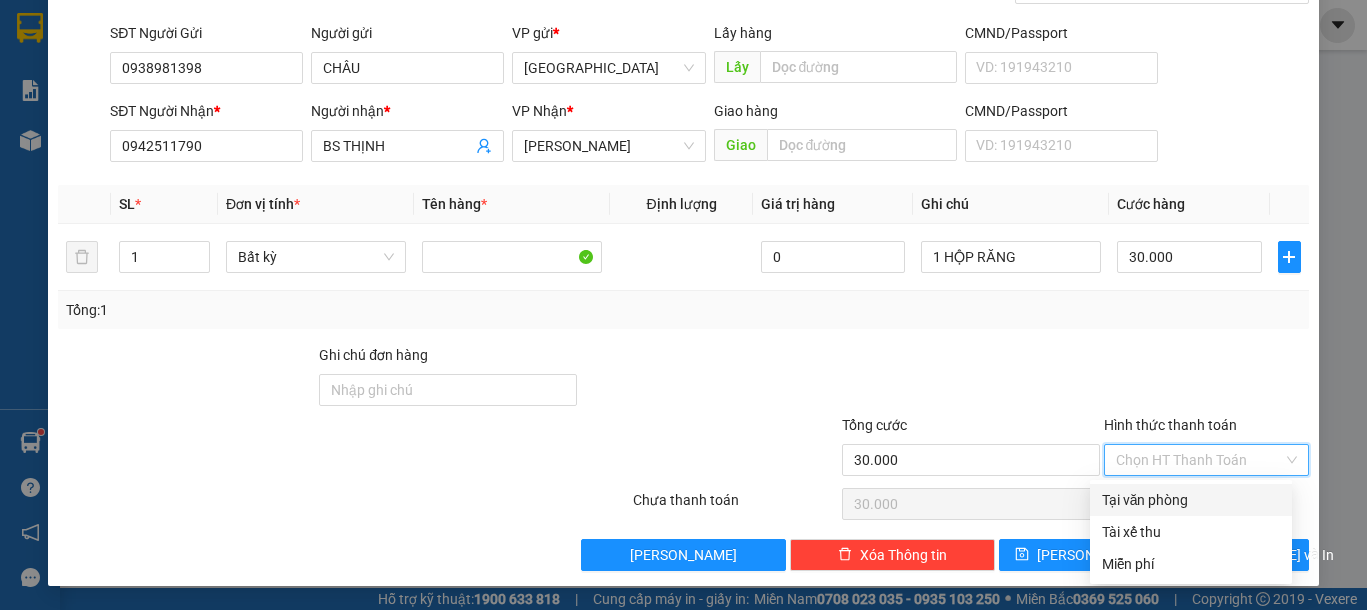 click on "Tại văn phòng" at bounding box center [1191, 500] 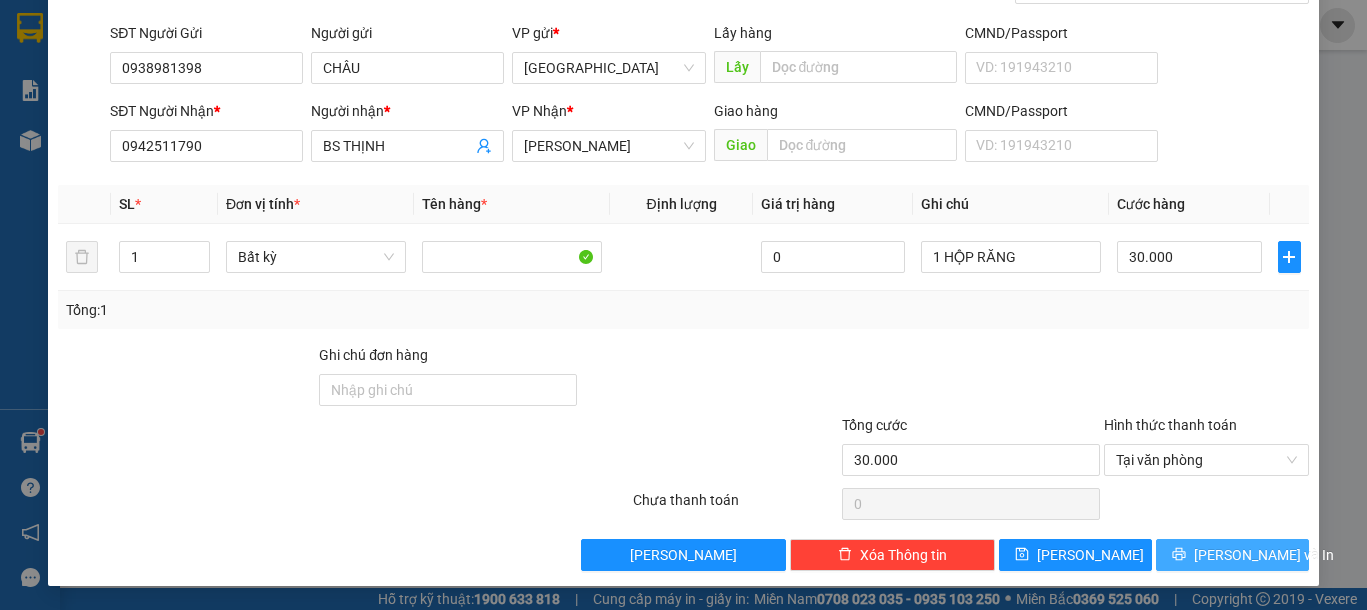 click on "[PERSON_NAME] và In" at bounding box center (1264, 555) 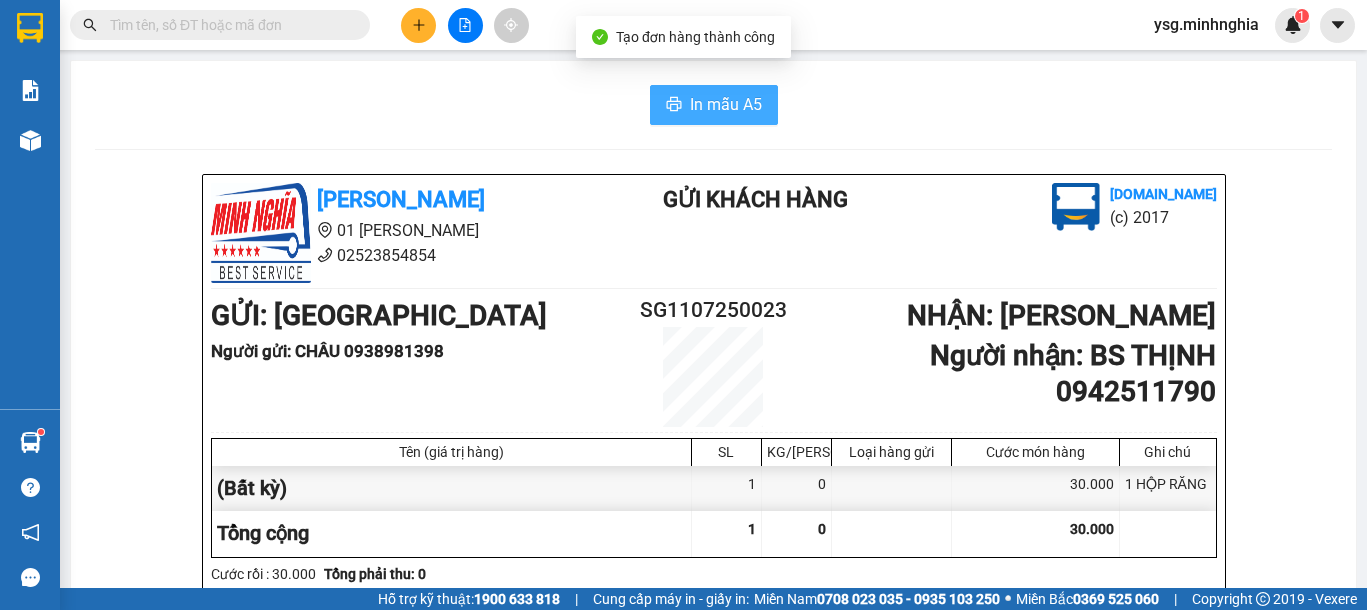 click on "In mẫu A5" at bounding box center (726, 104) 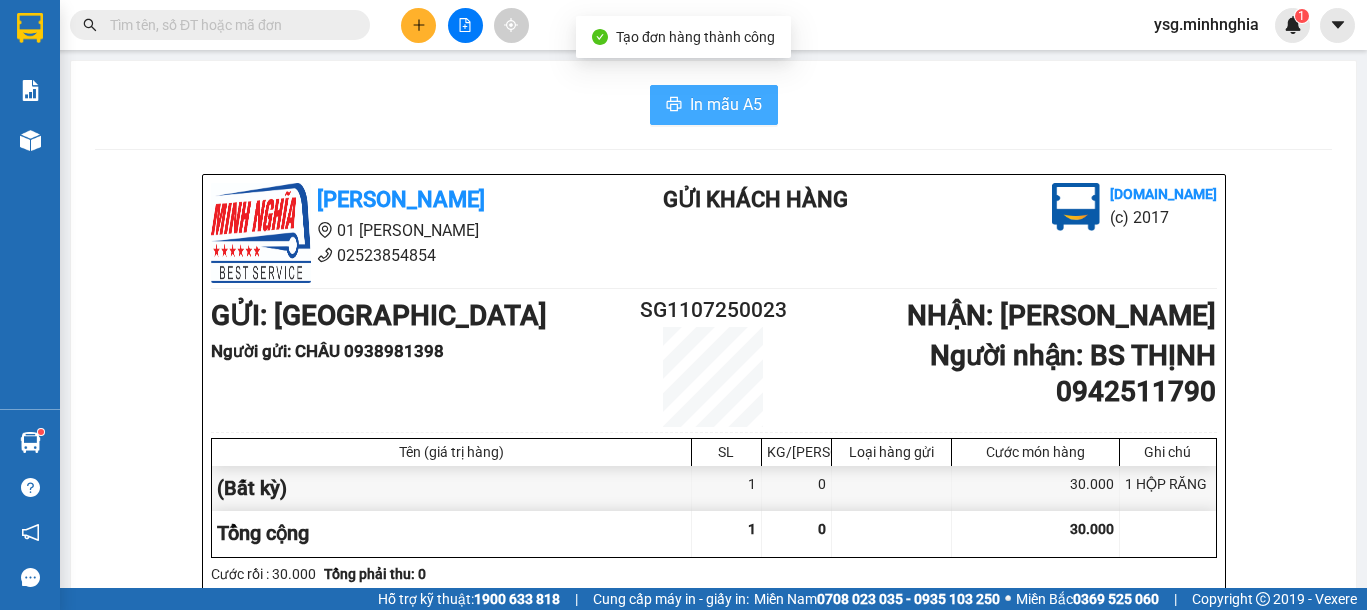 scroll, scrollTop: 0, scrollLeft: 0, axis: both 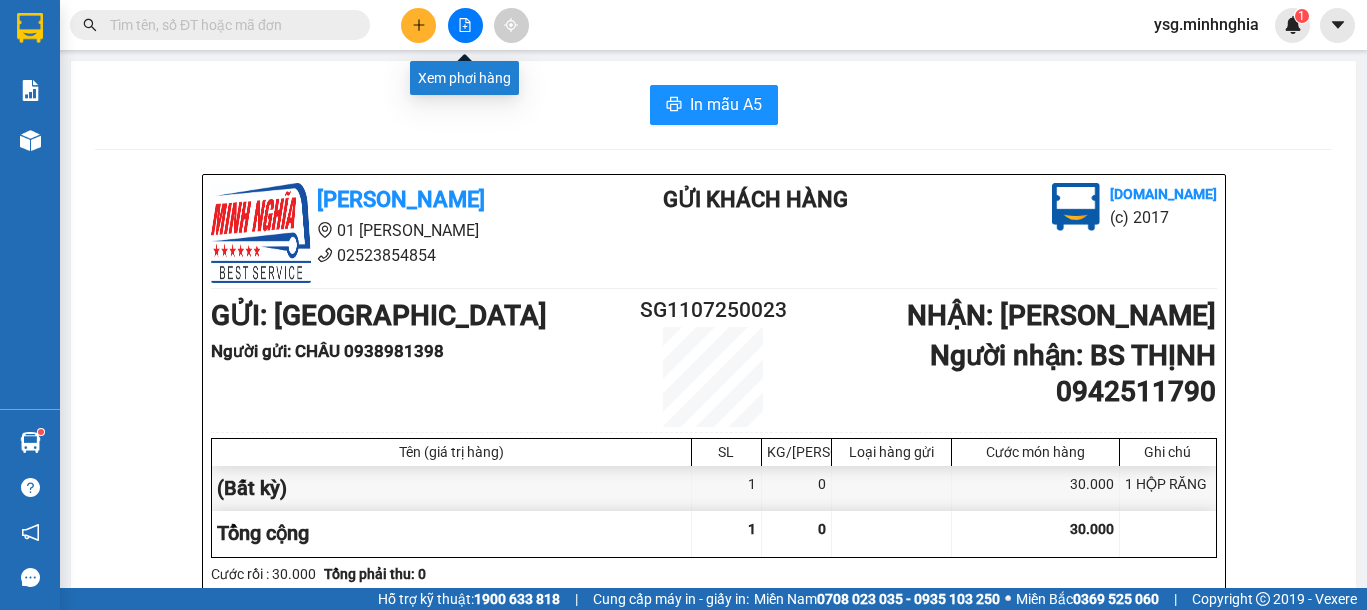 click at bounding box center (465, 25) 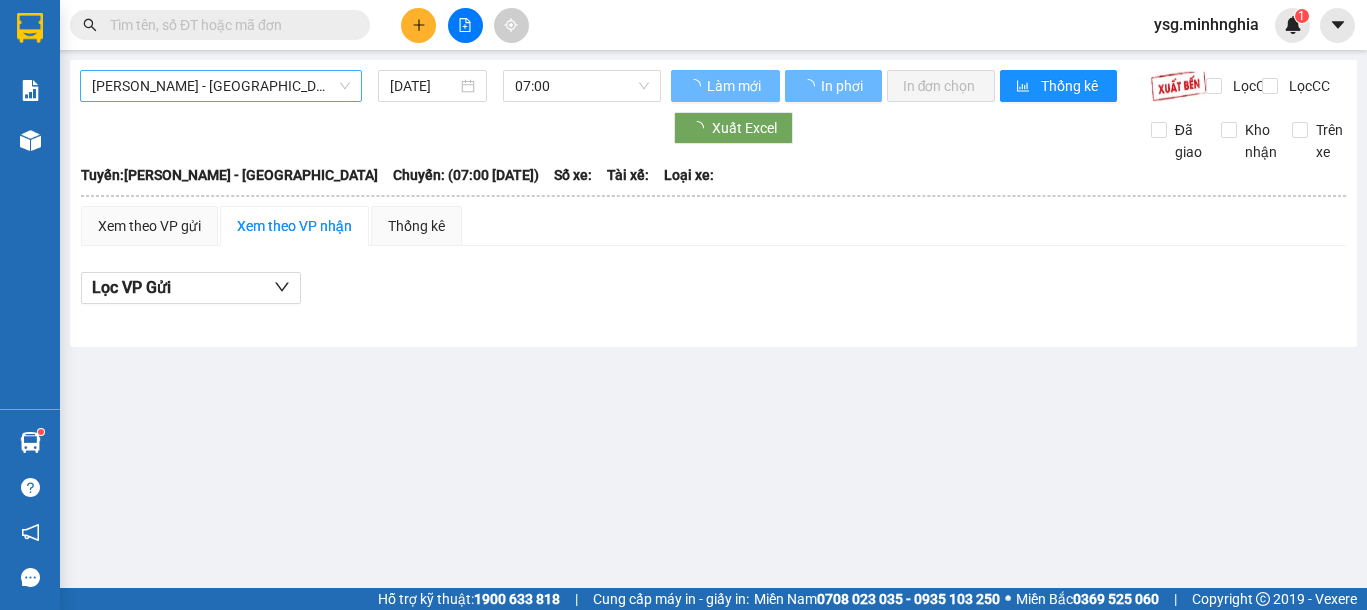 click on "Phan Rí - Sài Gòn" at bounding box center [221, 86] 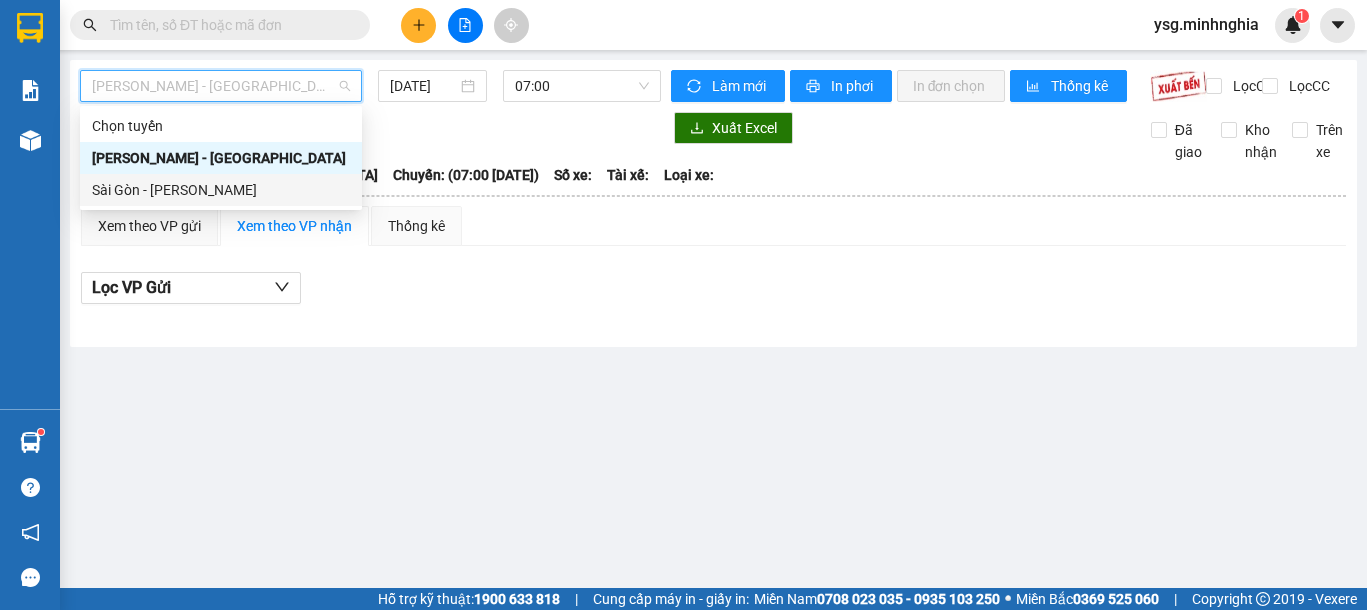 click on "Sài Gòn - [PERSON_NAME]" at bounding box center (221, 190) 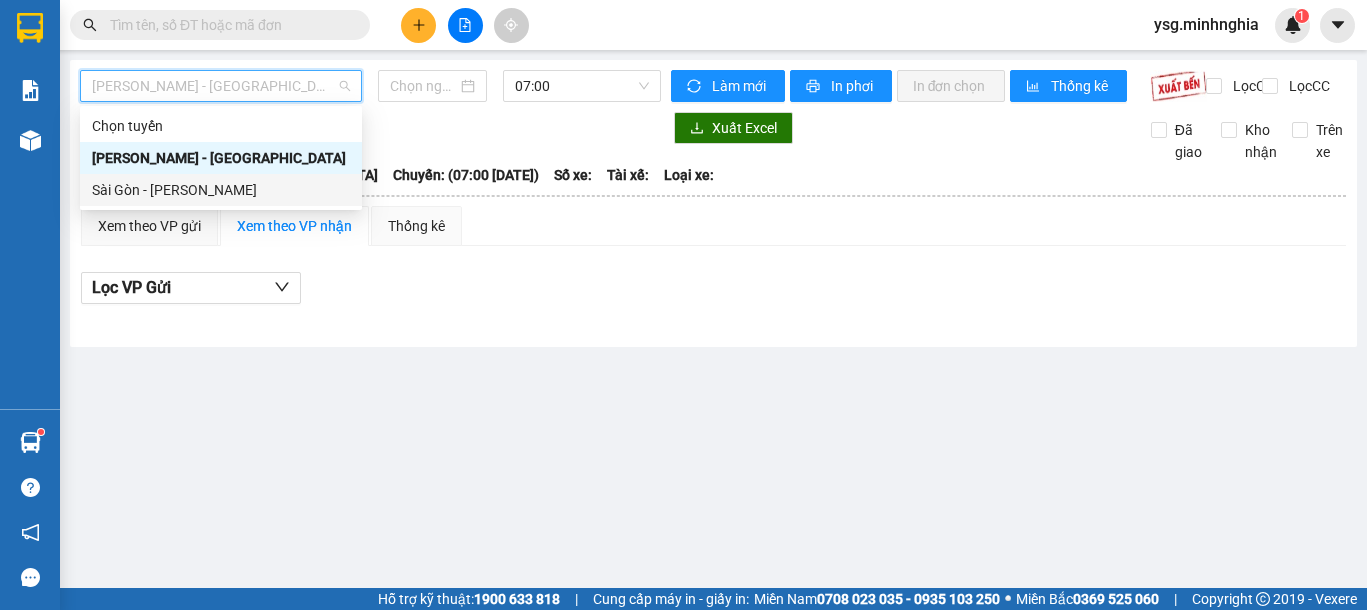 type on "11/07/2025" 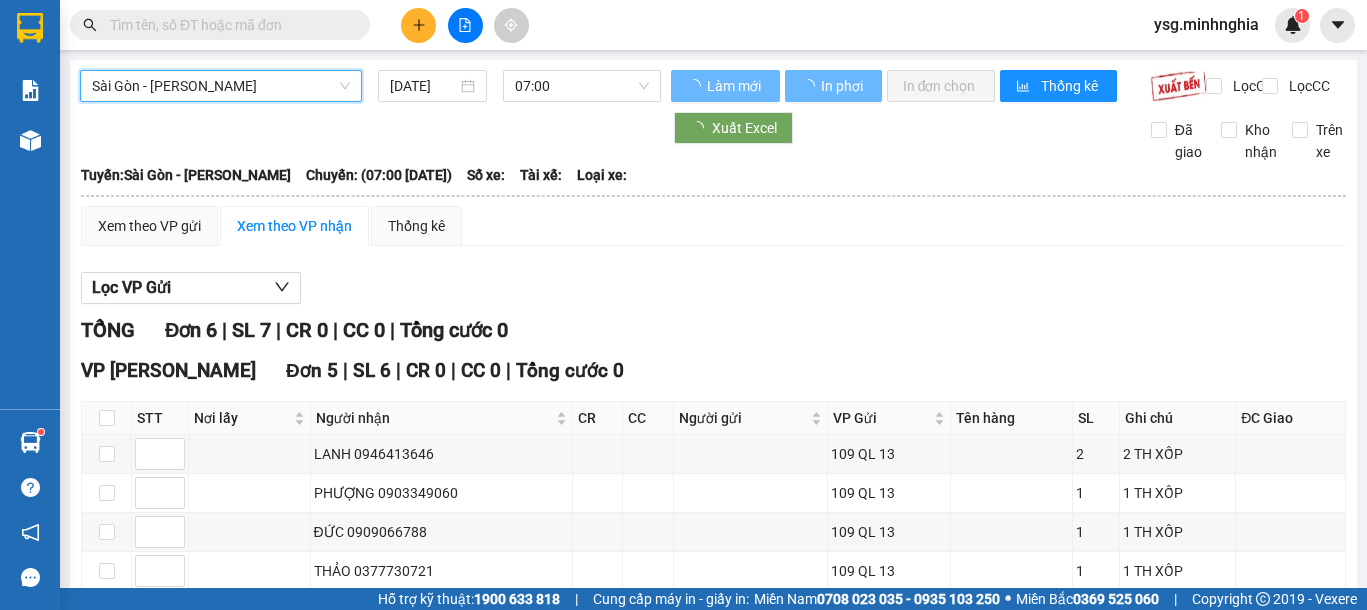 click on "07:00" at bounding box center [582, 86] 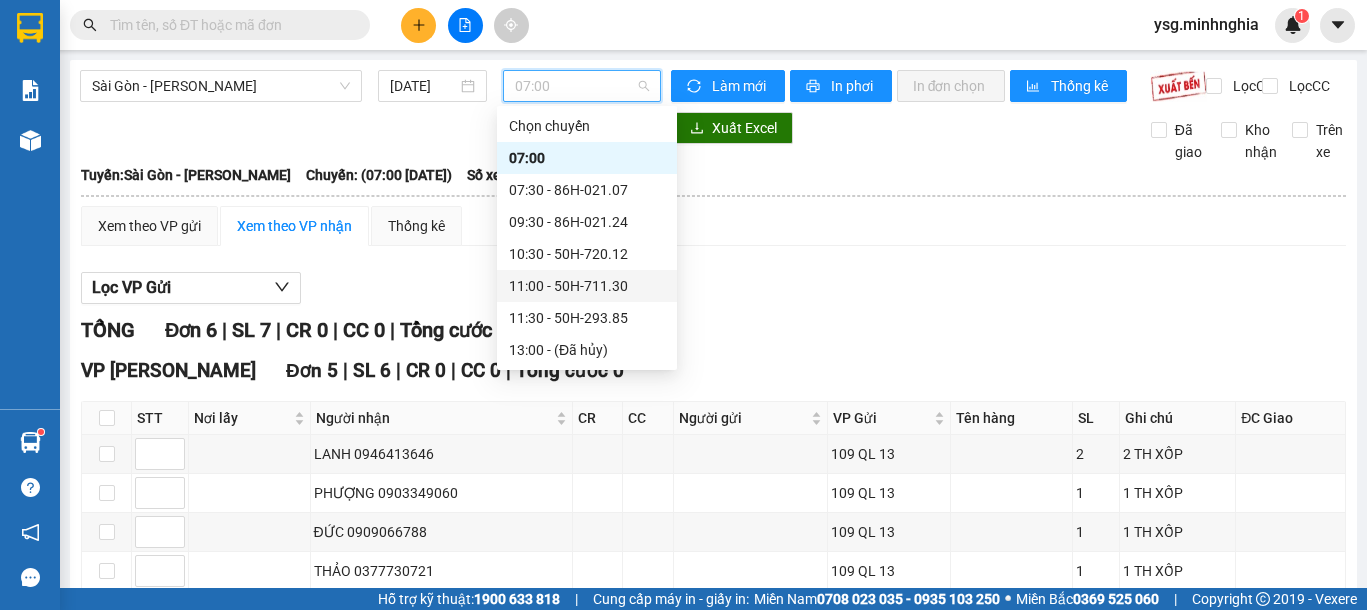 click on "11:00     - 50H-711.30" at bounding box center (587, 286) 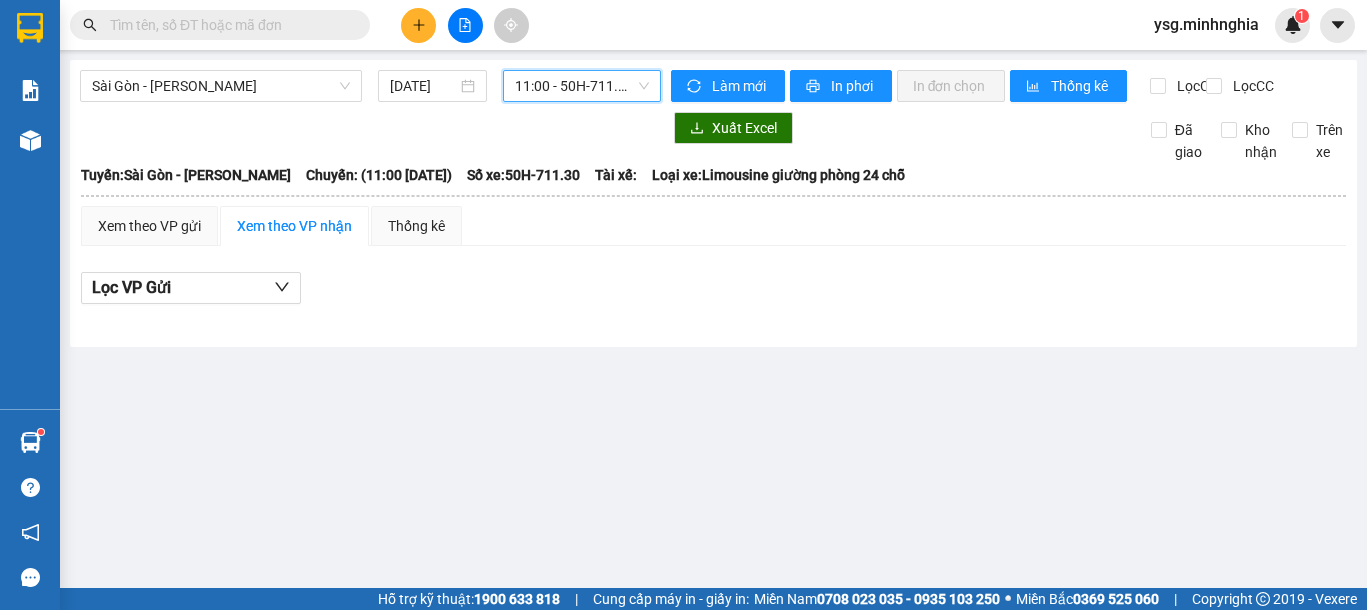 click on "11:00     - 50H-711.30" at bounding box center [582, 86] 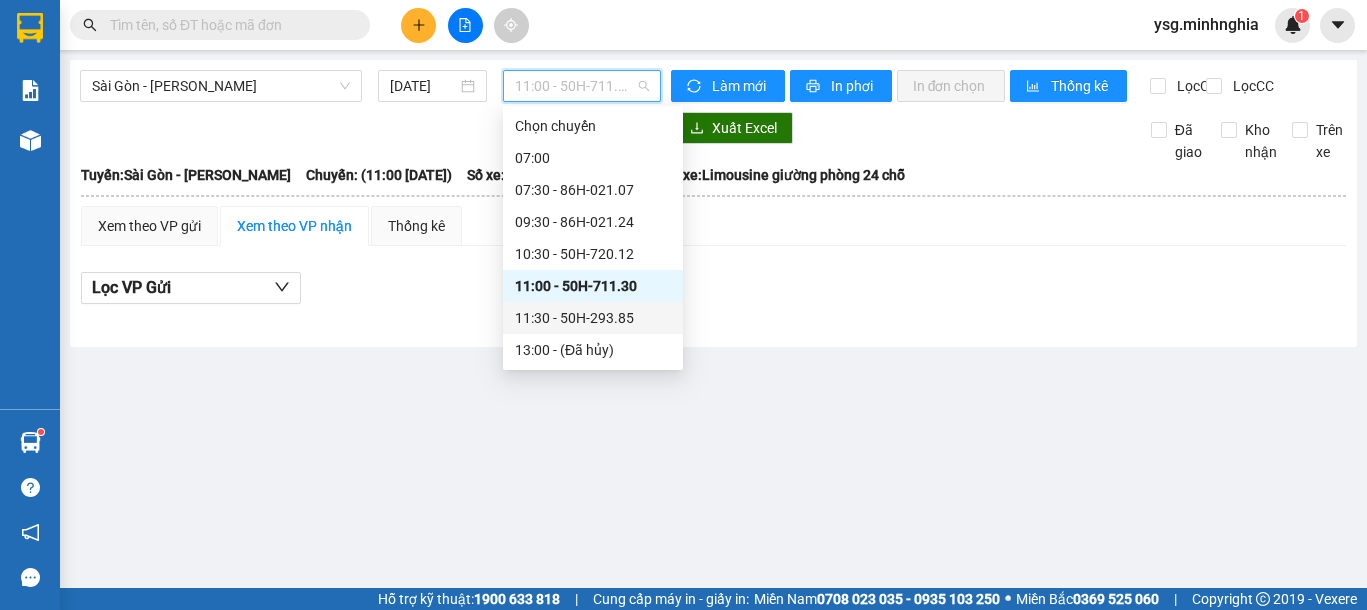 click on "11:30     - 50H-293.85" at bounding box center (593, 318) 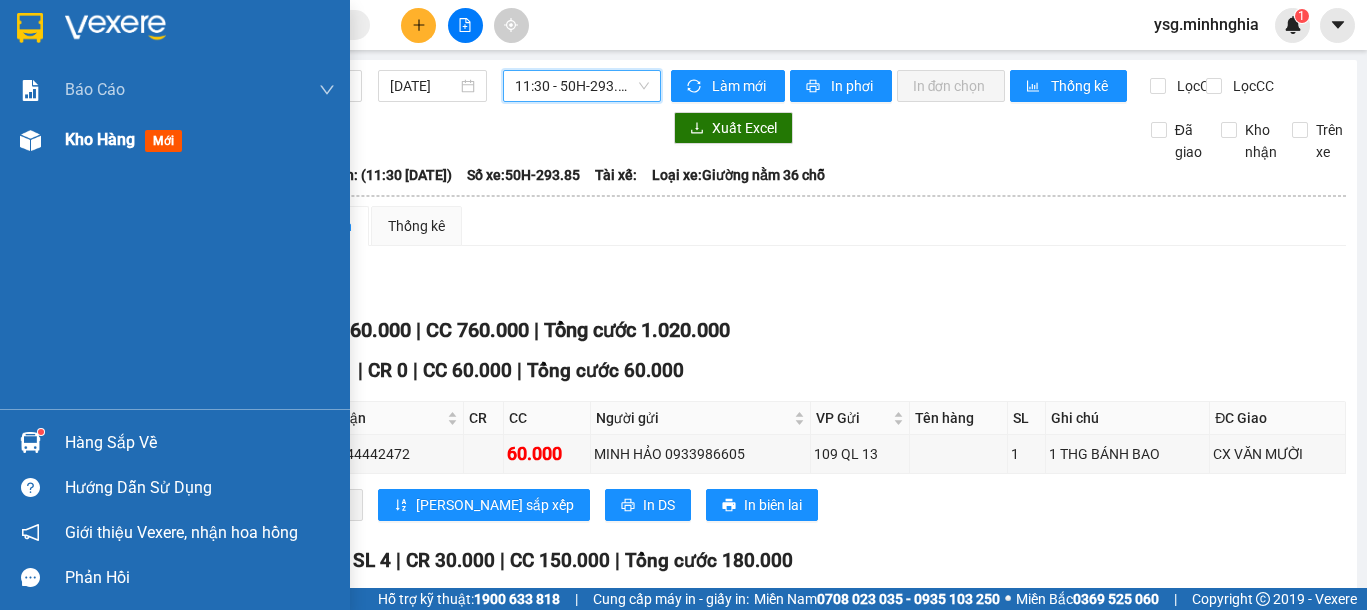 click on "Kho hàng mới" at bounding box center (175, 140) 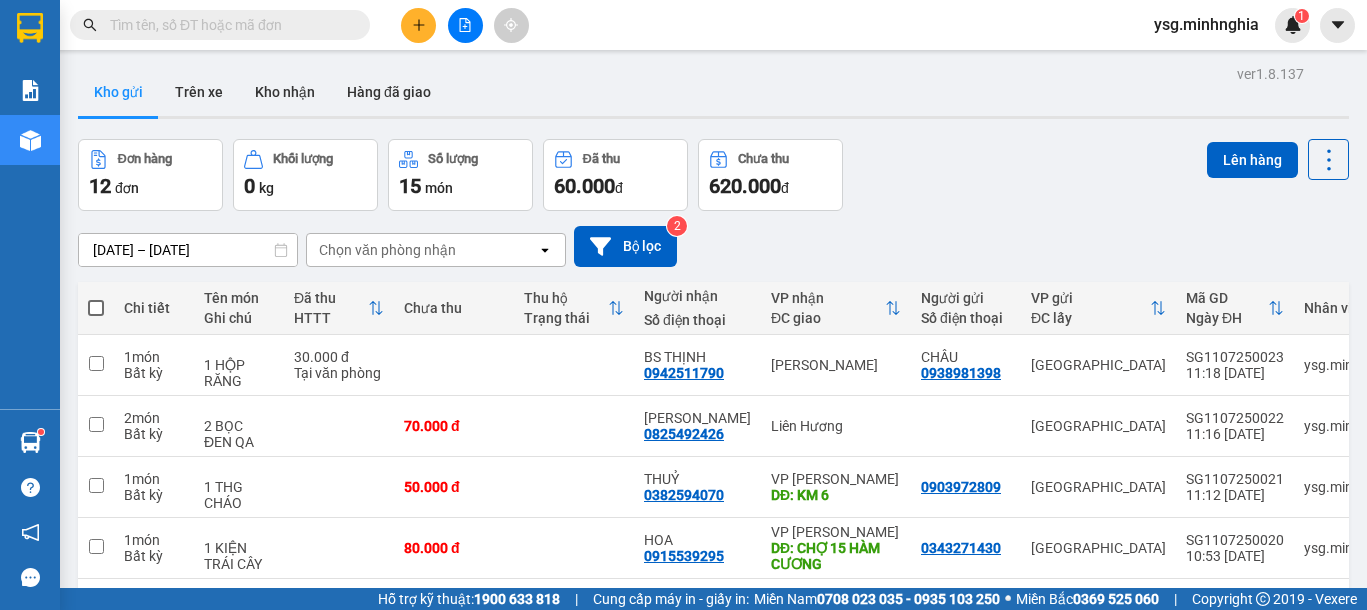 click at bounding box center (96, 308) 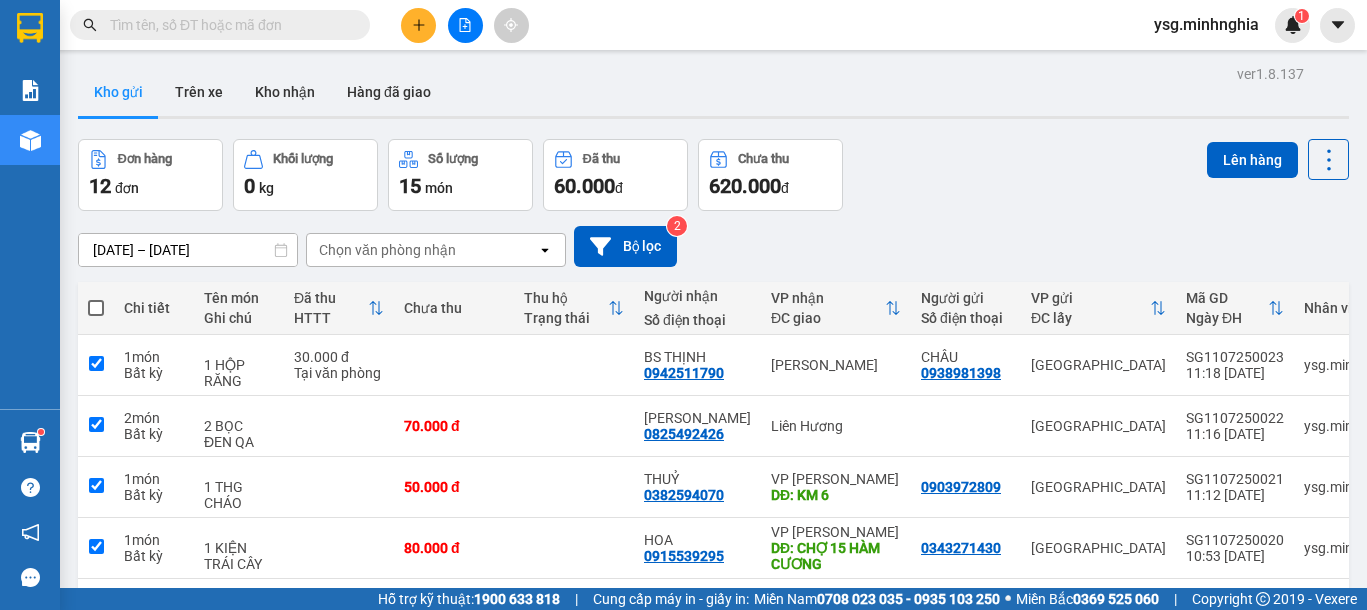 checkbox on "true" 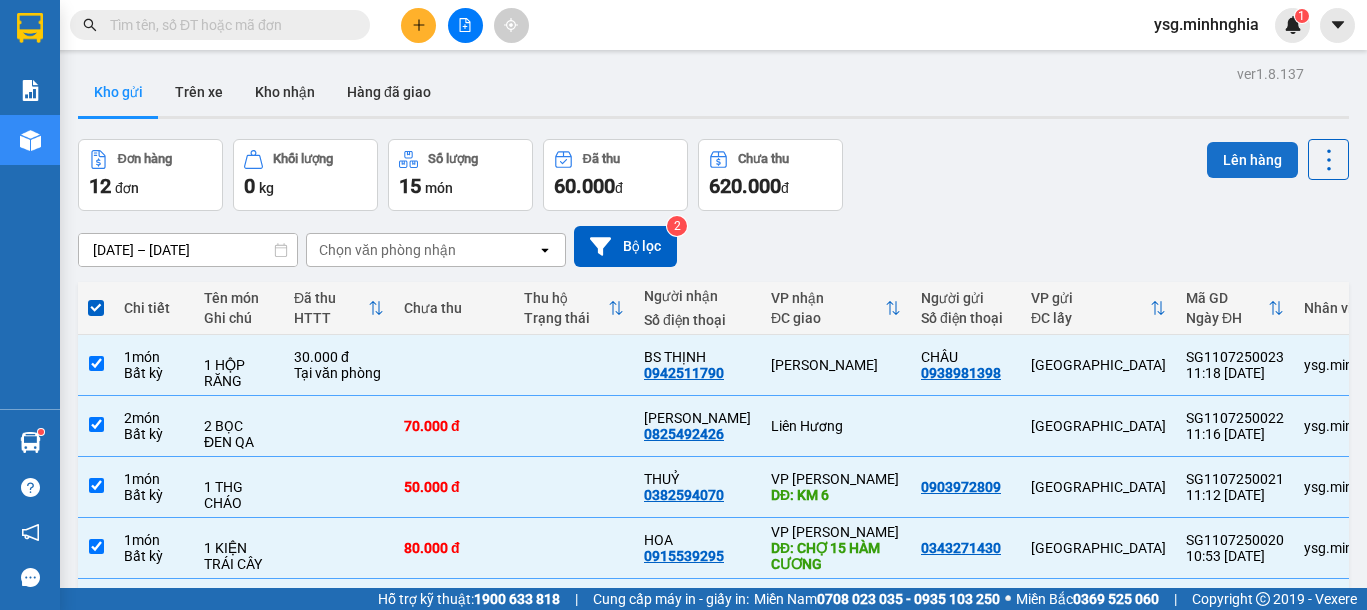 click on "Lên hàng" at bounding box center [1252, 160] 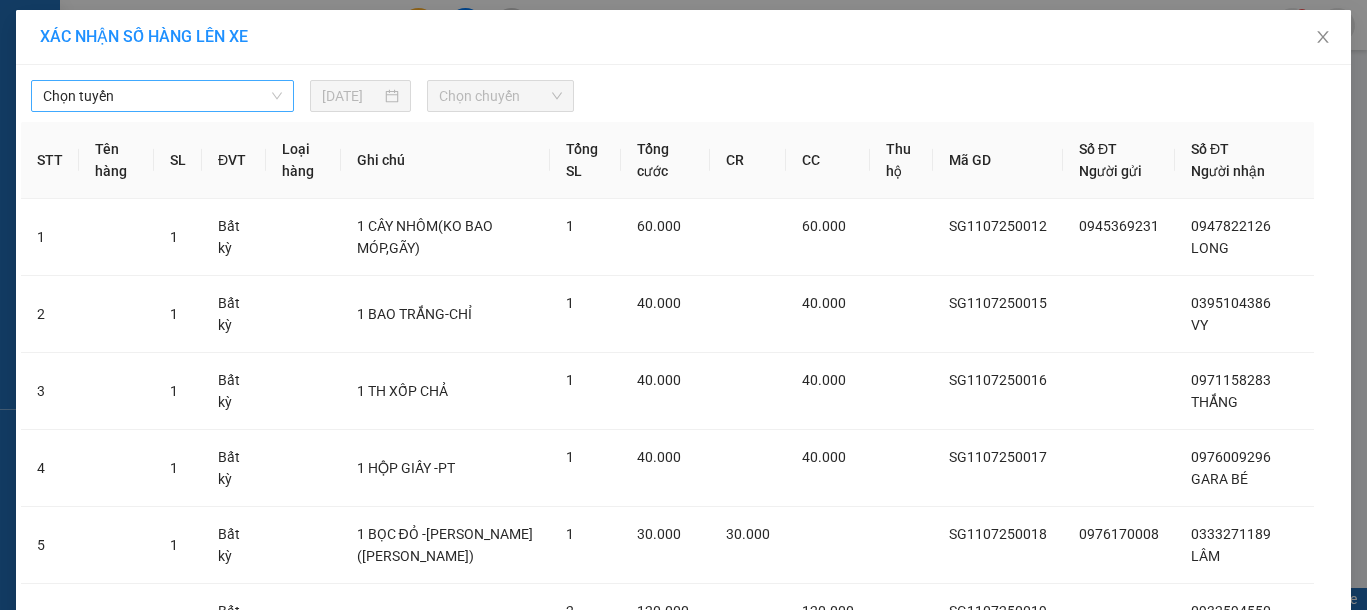 click on "Chọn tuyến" at bounding box center [162, 96] 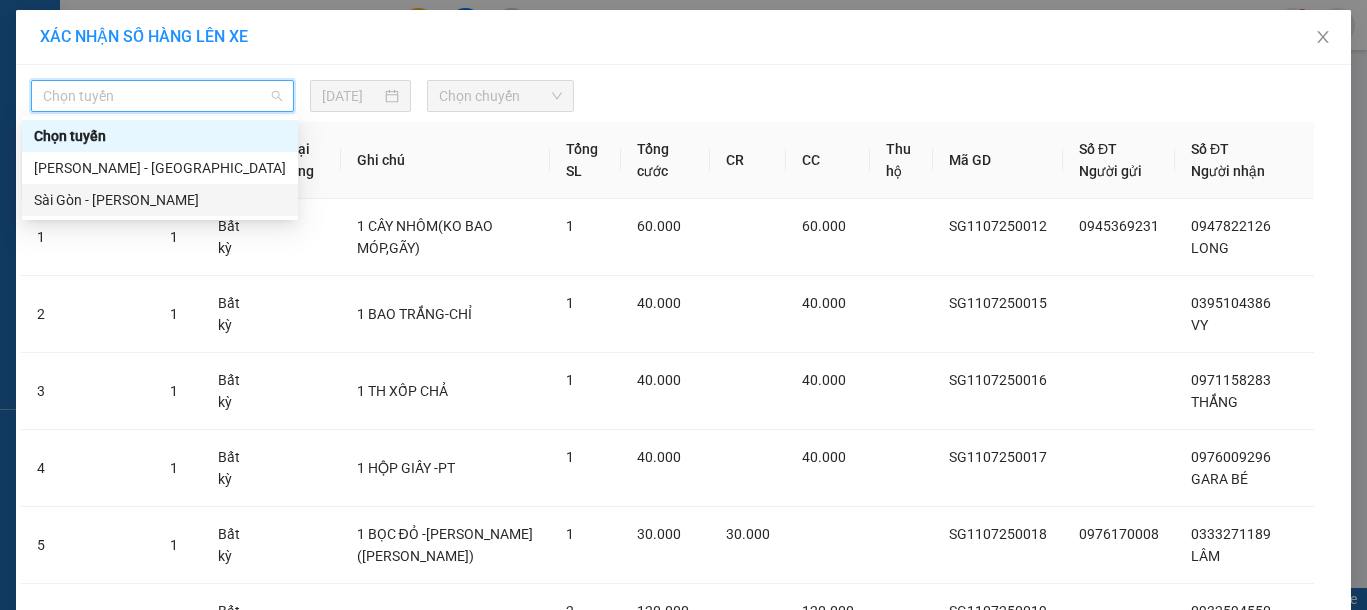 click on "Sài Gòn - [PERSON_NAME]" at bounding box center [160, 200] 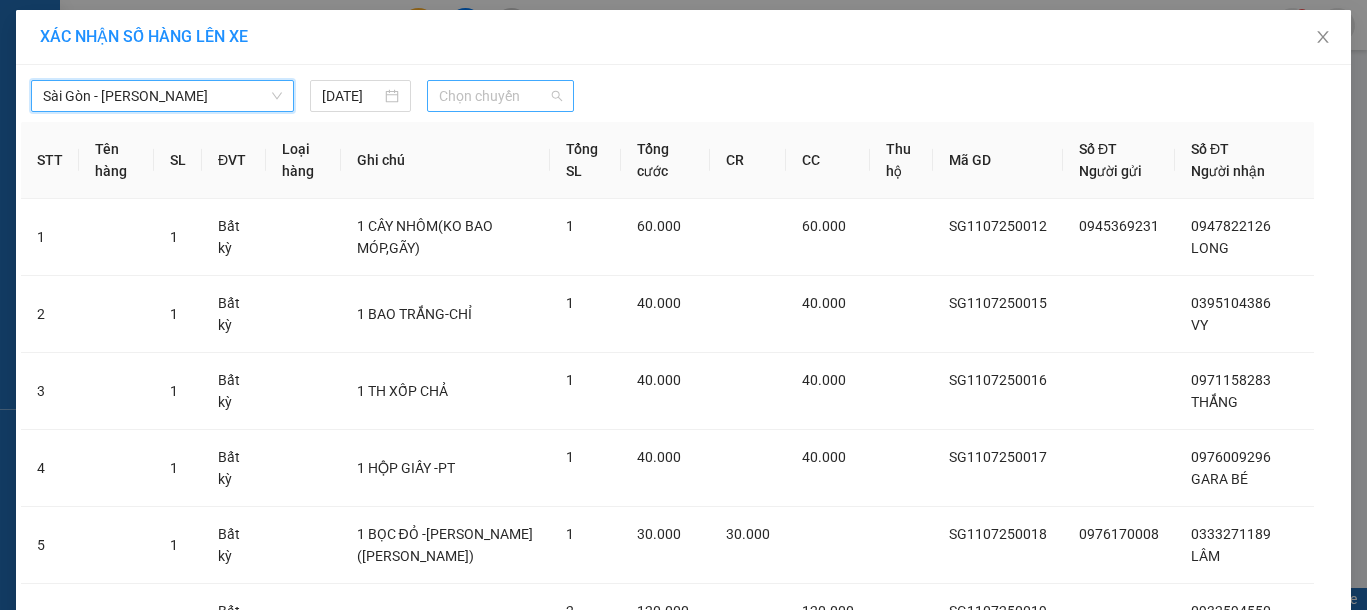 click on "Chọn chuyến" at bounding box center (500, 96) 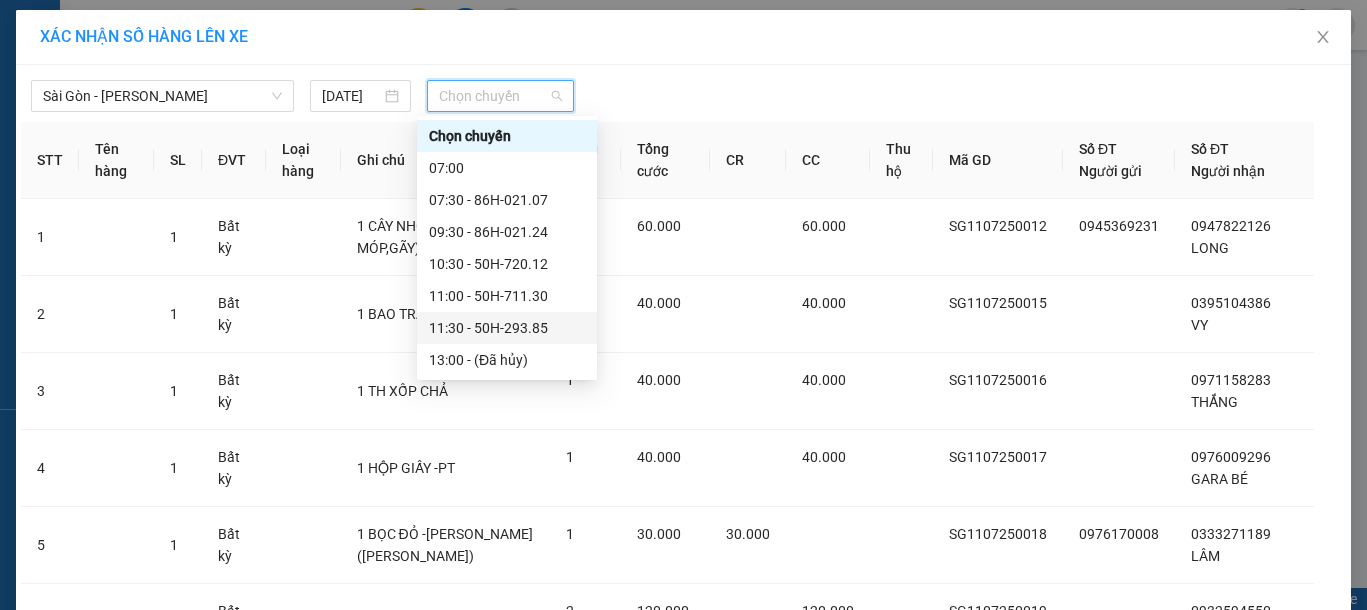 click on "11:30     - 50H-293.85" at bounding box center [507, 328] 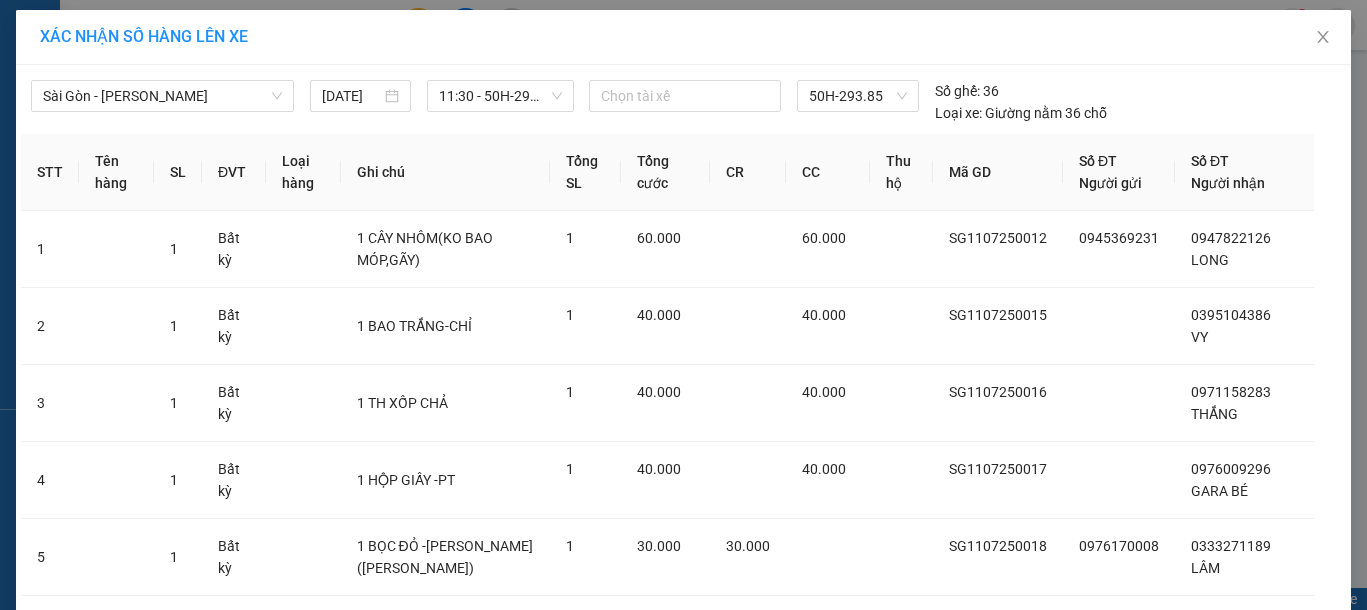 click on "Lên hàng" at bounding box center [757, 1094] 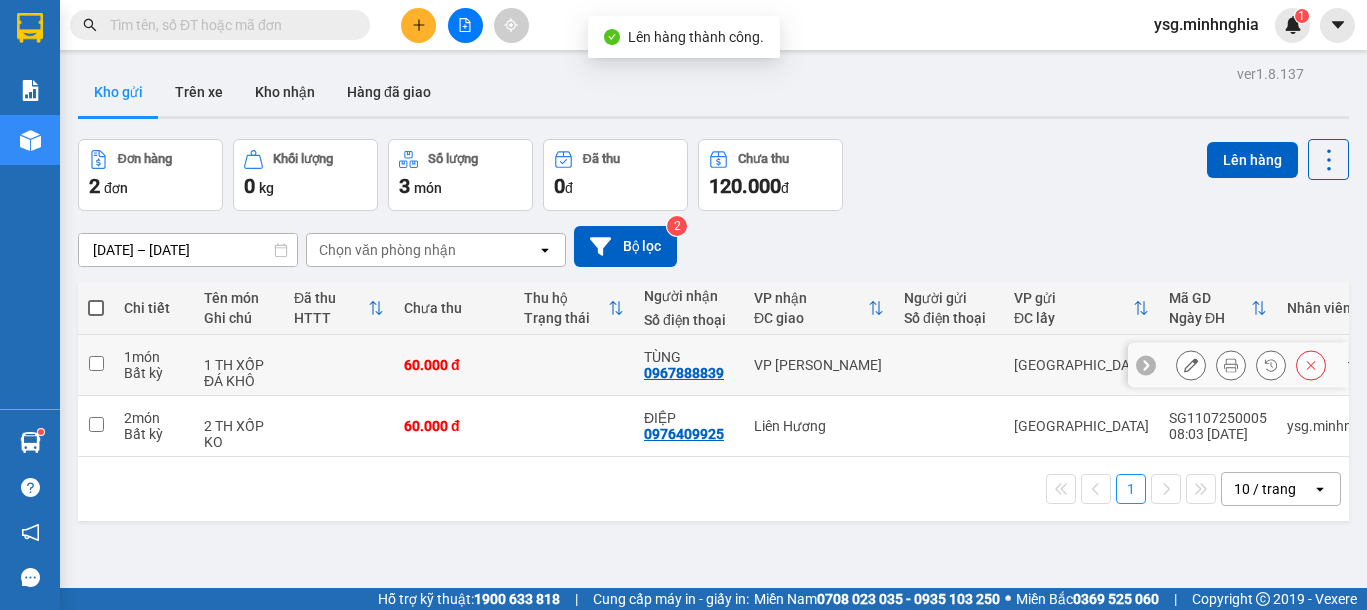 click at bounding box center (339, 365) 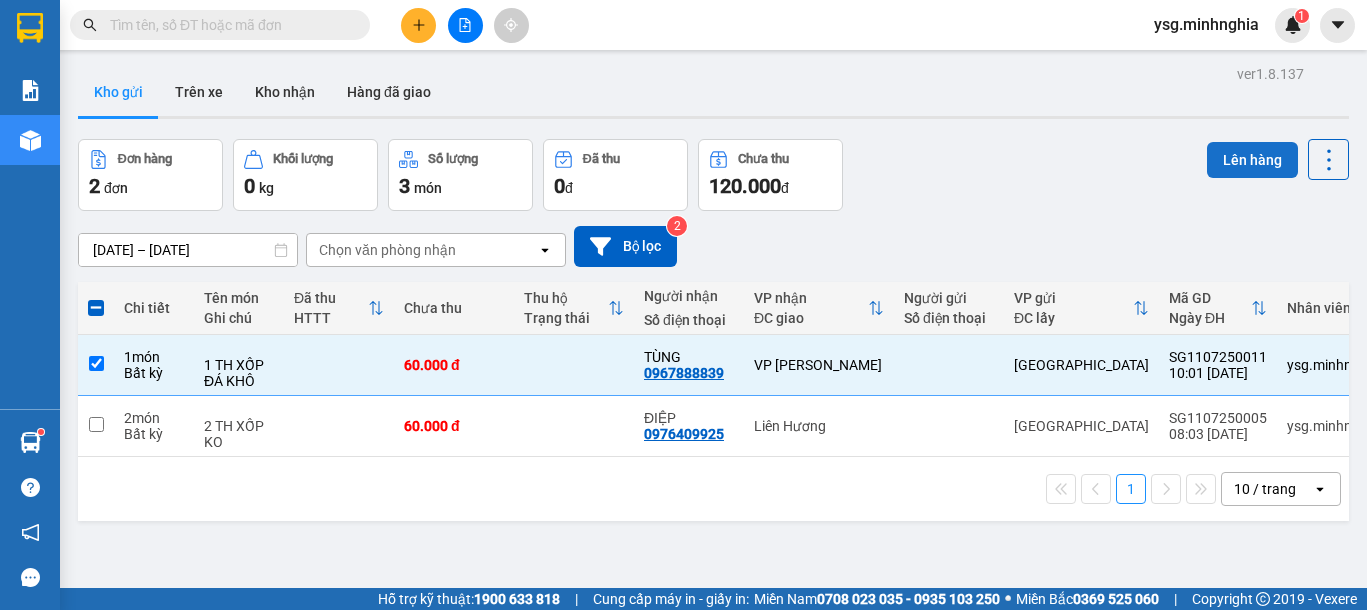 click on "Lên hàng" at bounding box center (1252, 160) 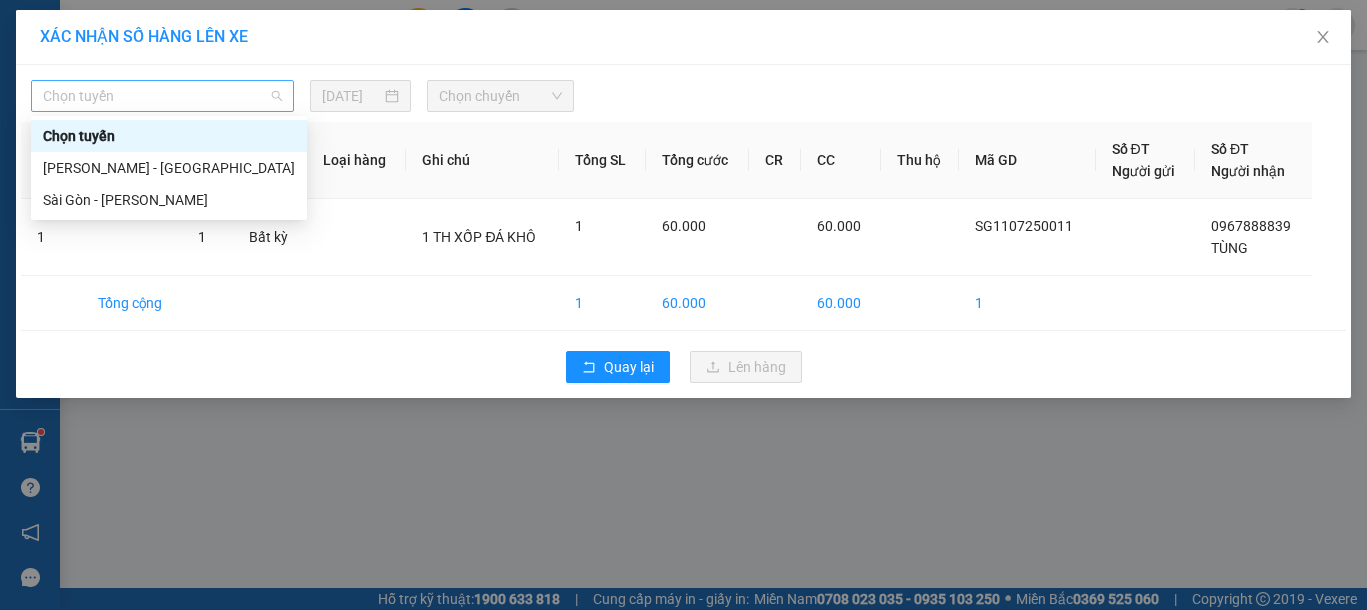 click on "Chọn tuyến" at bounding box center [162, 96] 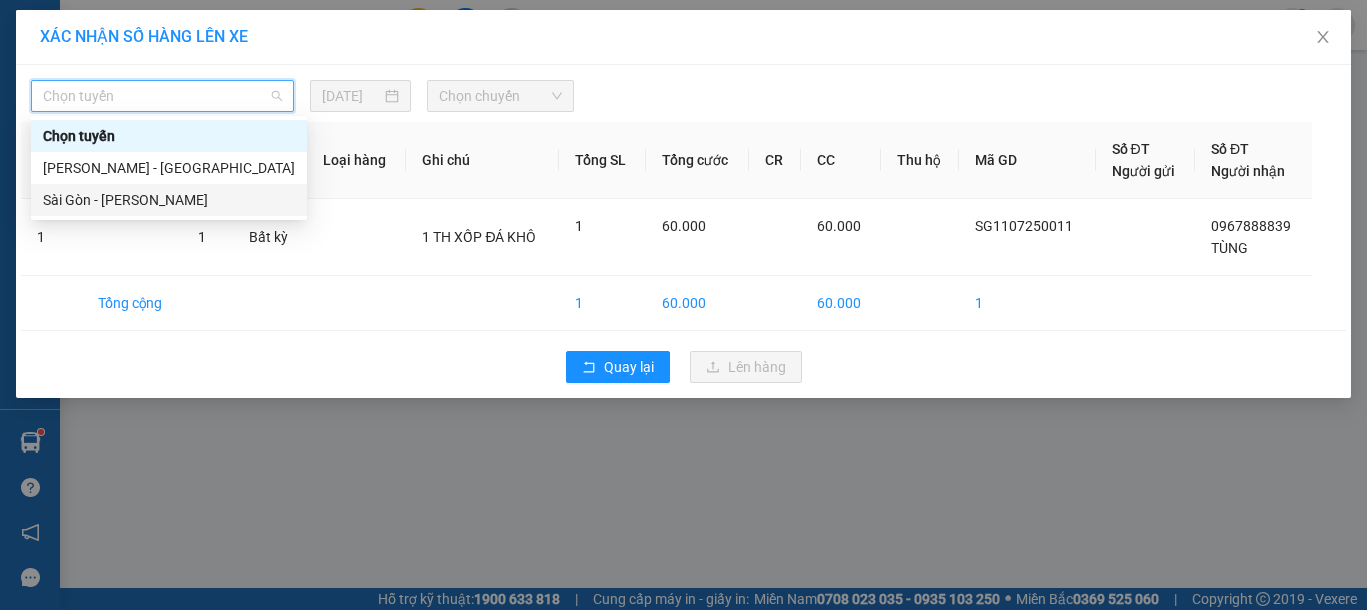click on "Sài Gòn - [PERSON_NAME]" at bounding box center [169, 200] 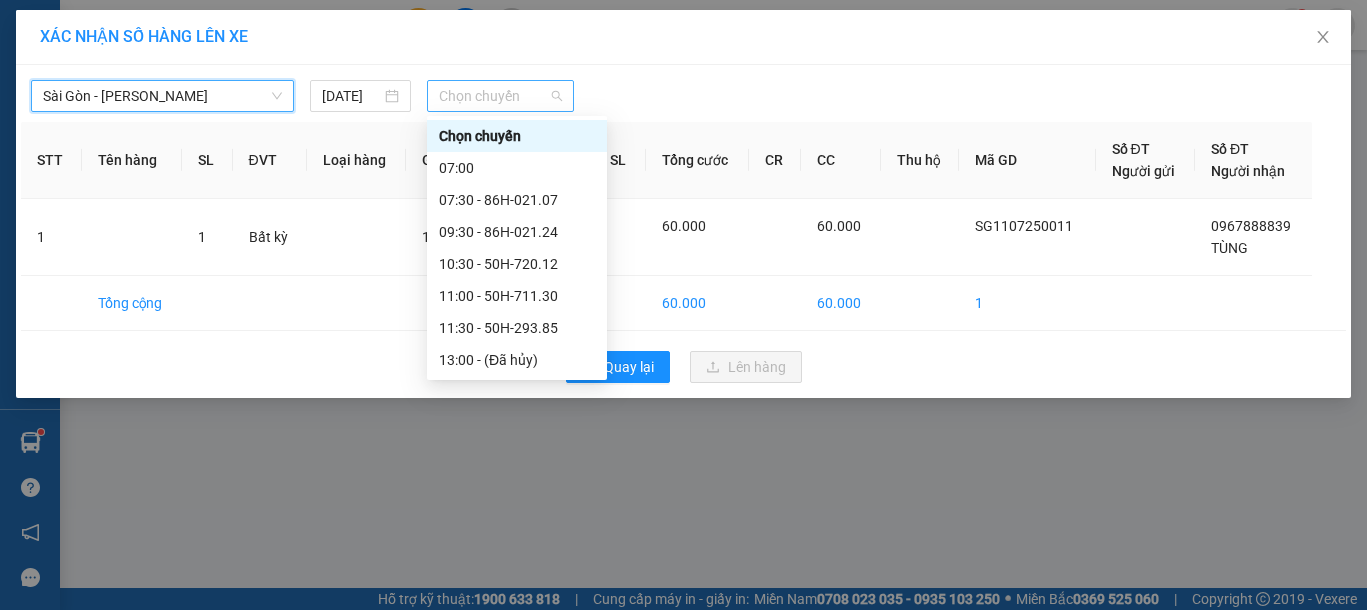 click on "Chọn chuyến" at bounding box center (500, 96) 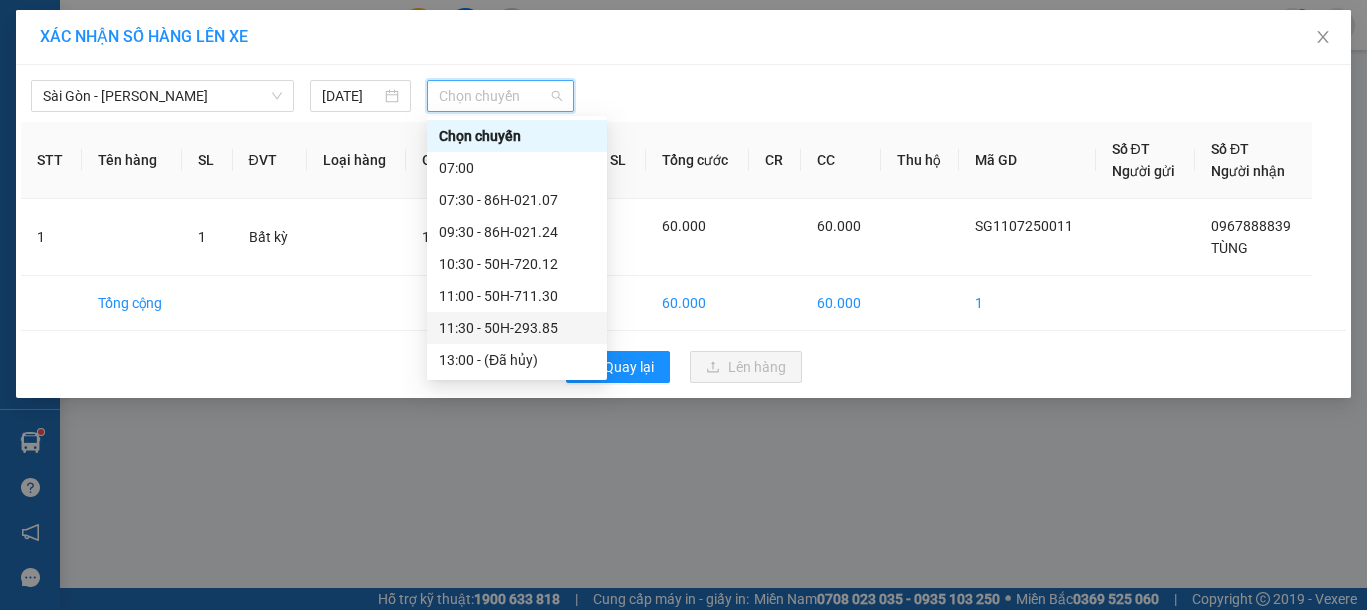 click on "11:30     - 50H-293.85" at bounding box center [517, 328] 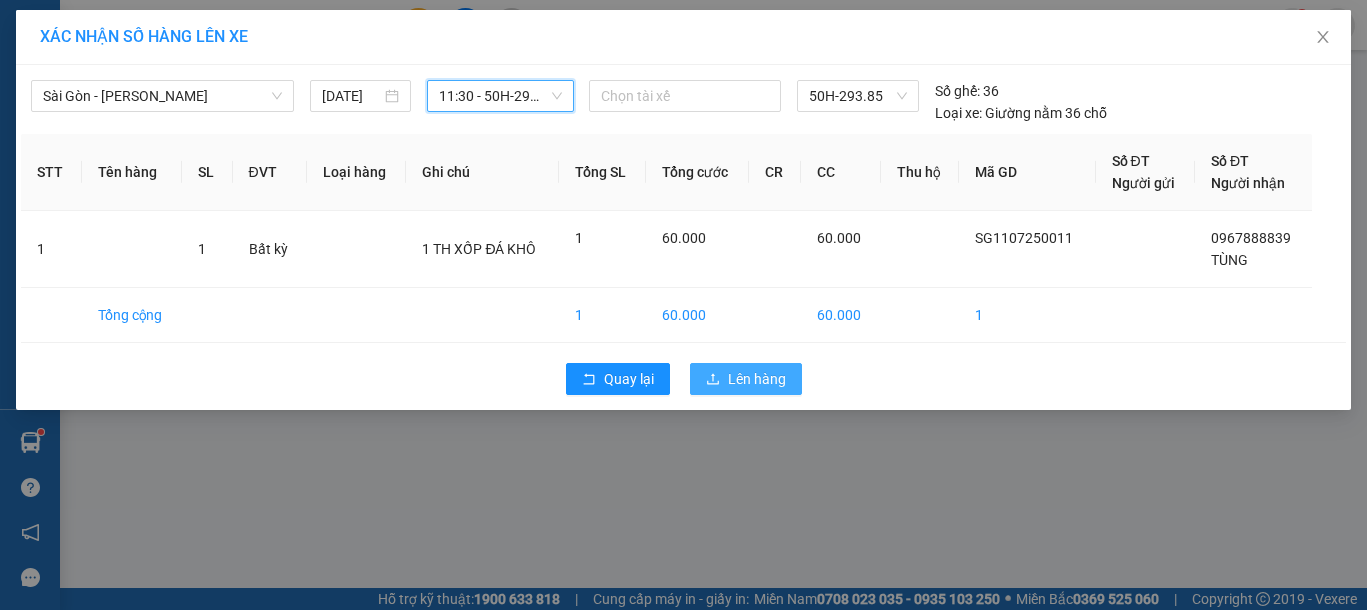 click on "Lên hàng" at bounding box center [746, 379] 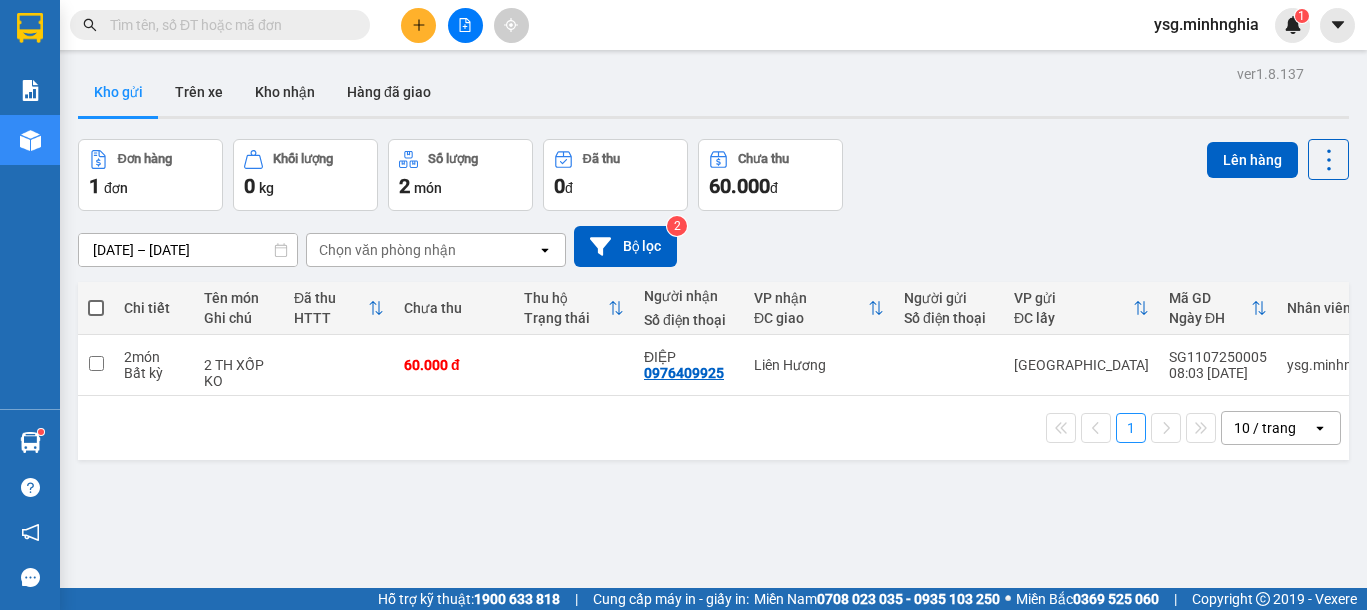 click on "ver  1.8.137 Kho gửi Trên xe Kho nhận Hàng đã giao Đơn hàng 1 đơn Khối lượng 0 kg Số lượng 2 món Đã thu 0  đ Chưa thu 60.000  đ Lên hàng 11/07/2025 – 11/07/2025 Press the down arrow key to interact with the calendar and select a date. Press the escape button to close the calendar. Selected date range is from 11/07/2025 to 11/07/2025. Chọn văn phòng nhận open Bộ lọc 2 Chi tiết Tên món Ghi chú Đã thu HTTT Chưa thu Thu hộ Trạng thái Người nhận Số điện thoại VP nhận ĐC giao Người gửi Số điện thoại VP gửi ĐC lấy Mã GD Ngày ĐH Nhân viên 2  món Bất kỳ   2 TH XỐP KO 60.000 đ ĐIỆP 0976409925 Liên Hương Sài Gòn SG1107250005 08:03 11/07 ysg.minhnghia 1 10 / trang open Đang tải dữ liệu" at bounding box center (713, 365) 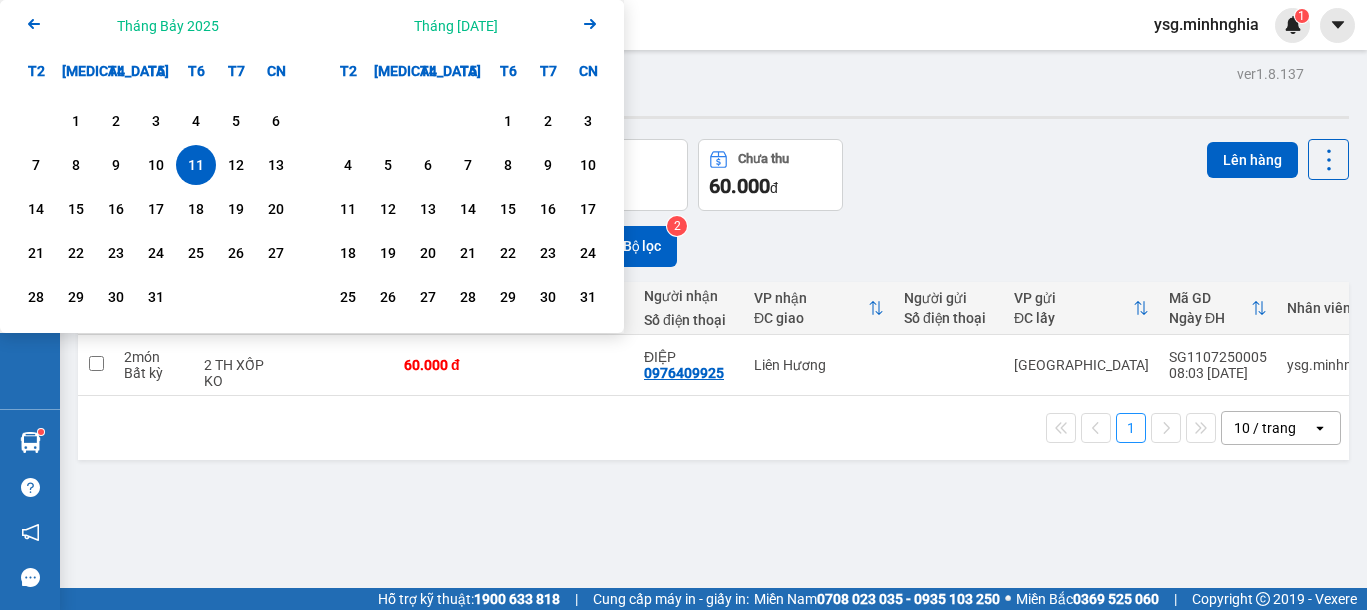 click on "Kho gửi Trên xe Kho nhận Hàng đã giao" at bounding box center [713, 94] 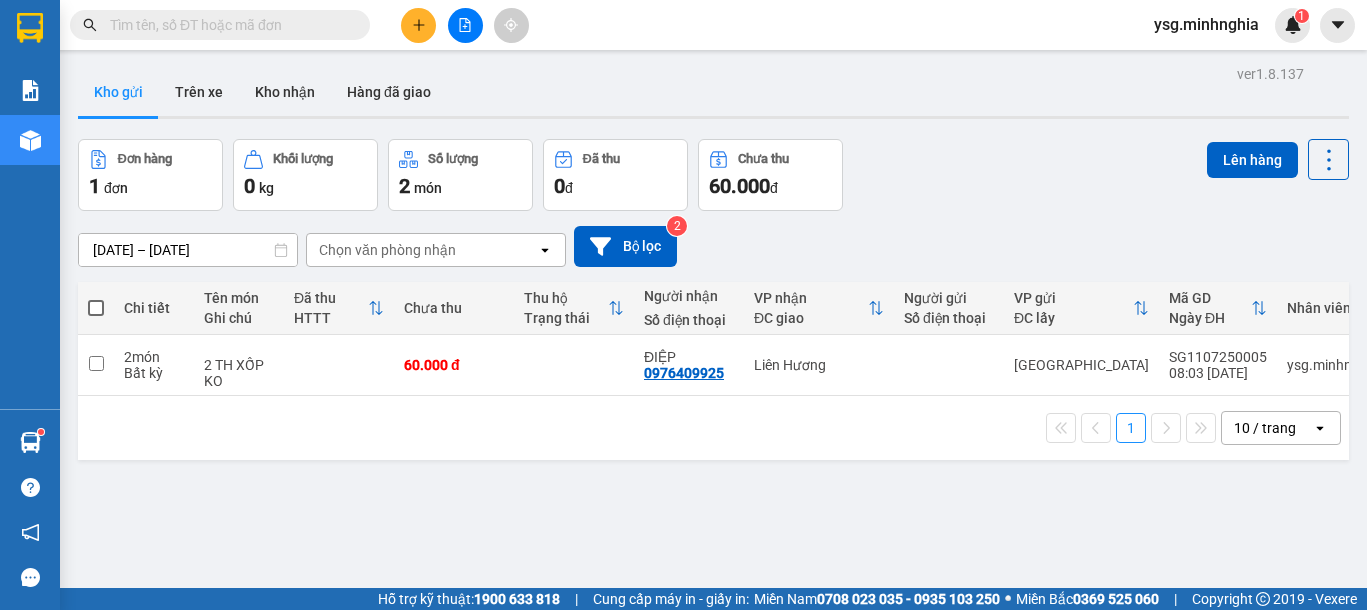 click at bounding box center (418, 25) 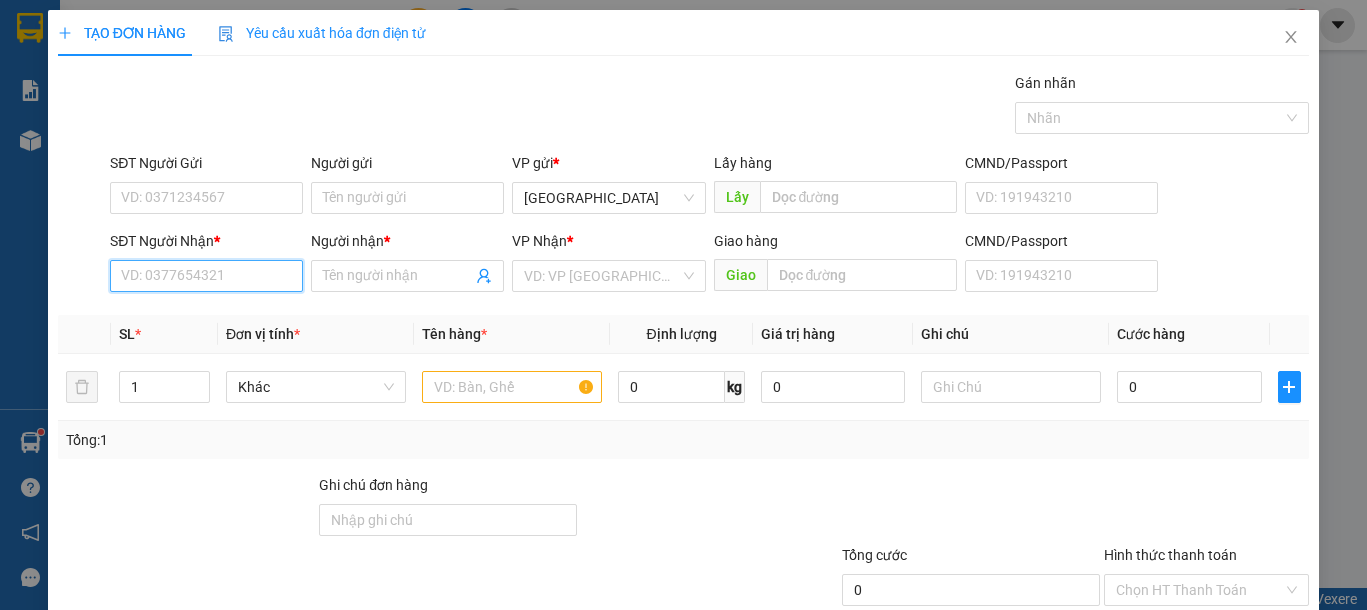 click on "SĐT Người Nhận  *" at bounding box center (206, 276) 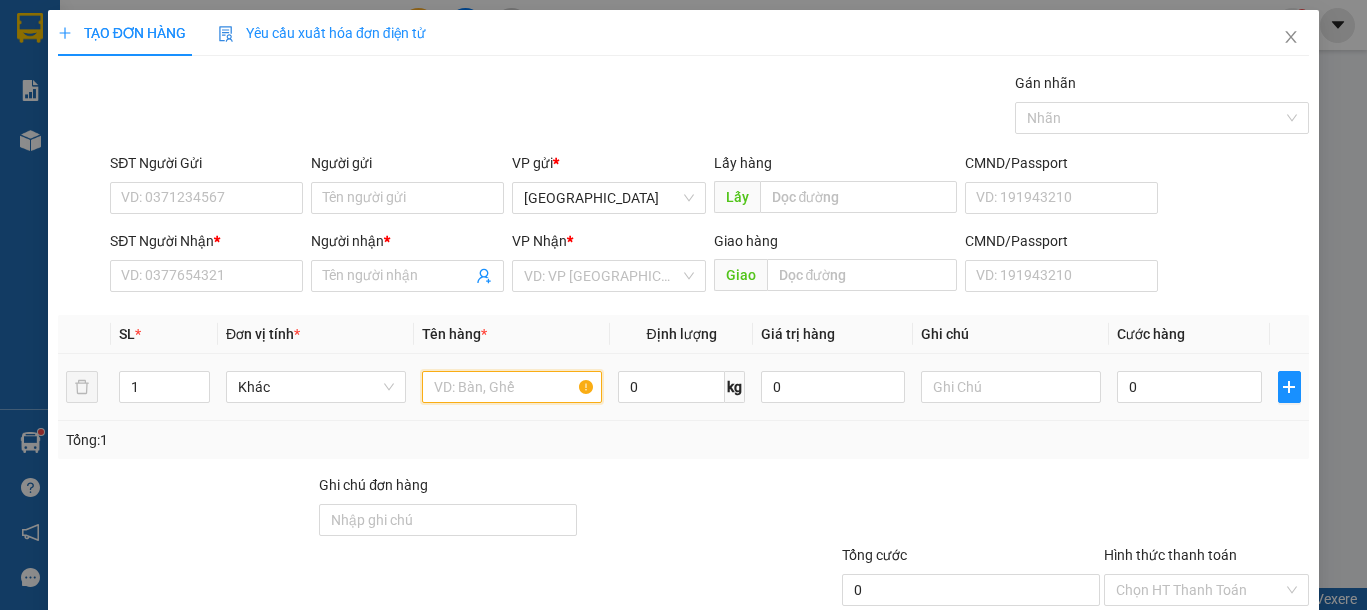 click at bounding box center (512, 387) 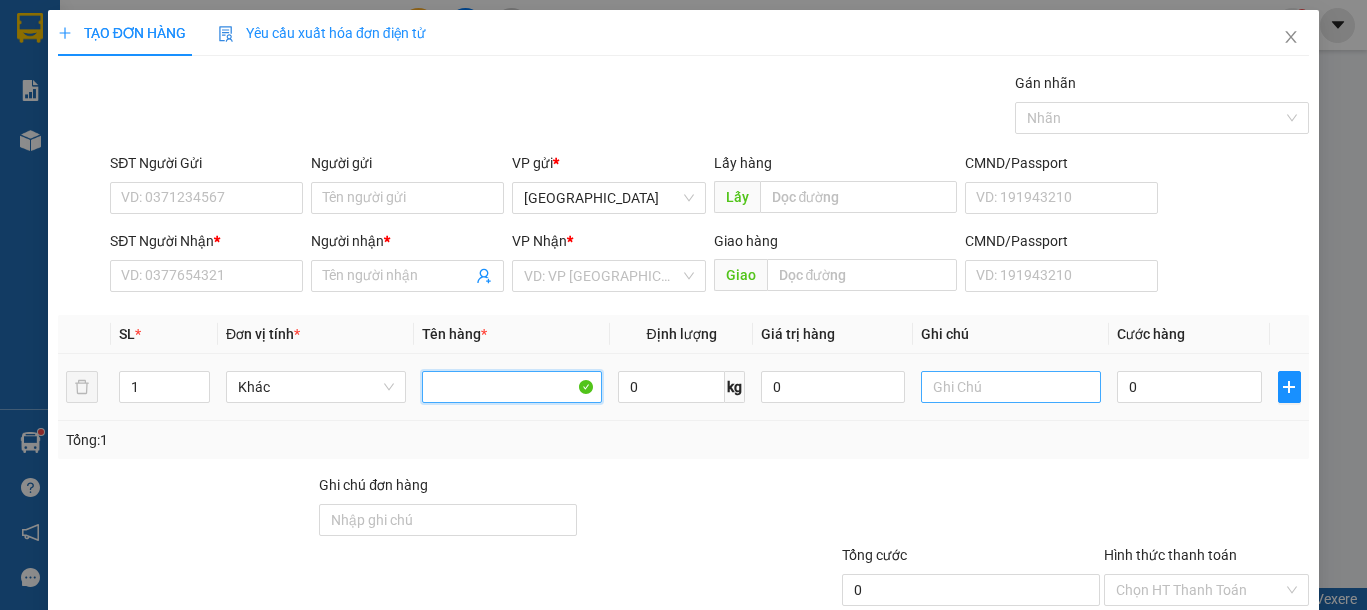 type 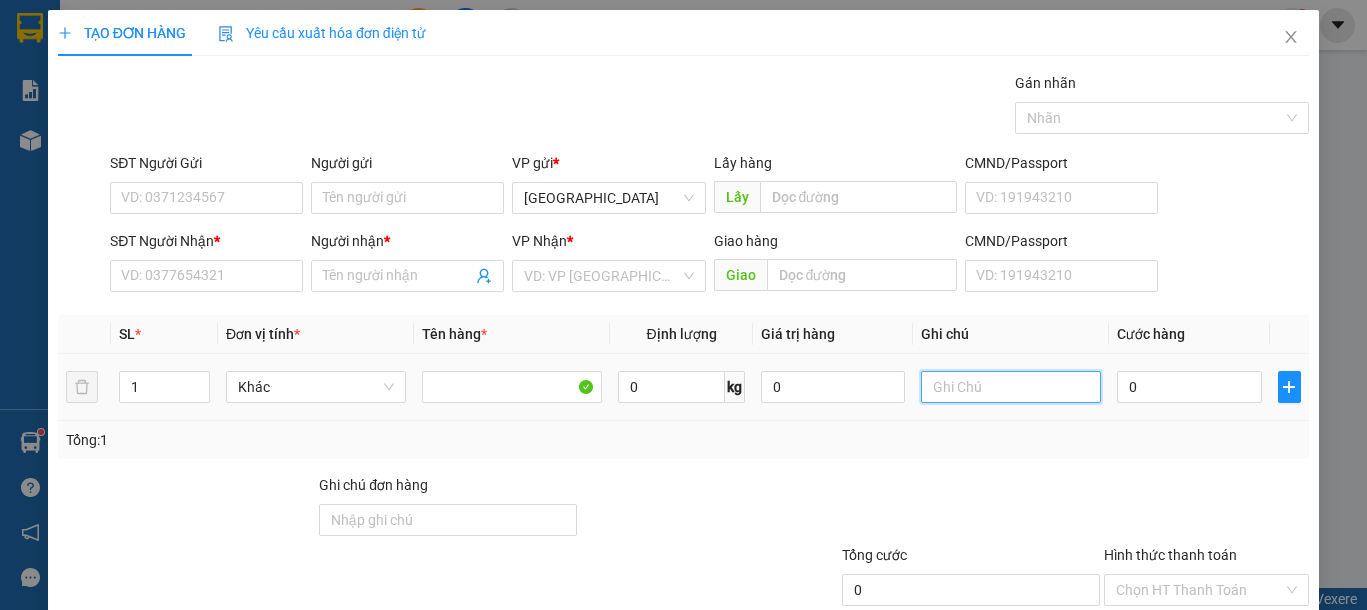 click at bounding box center (1011, 387) 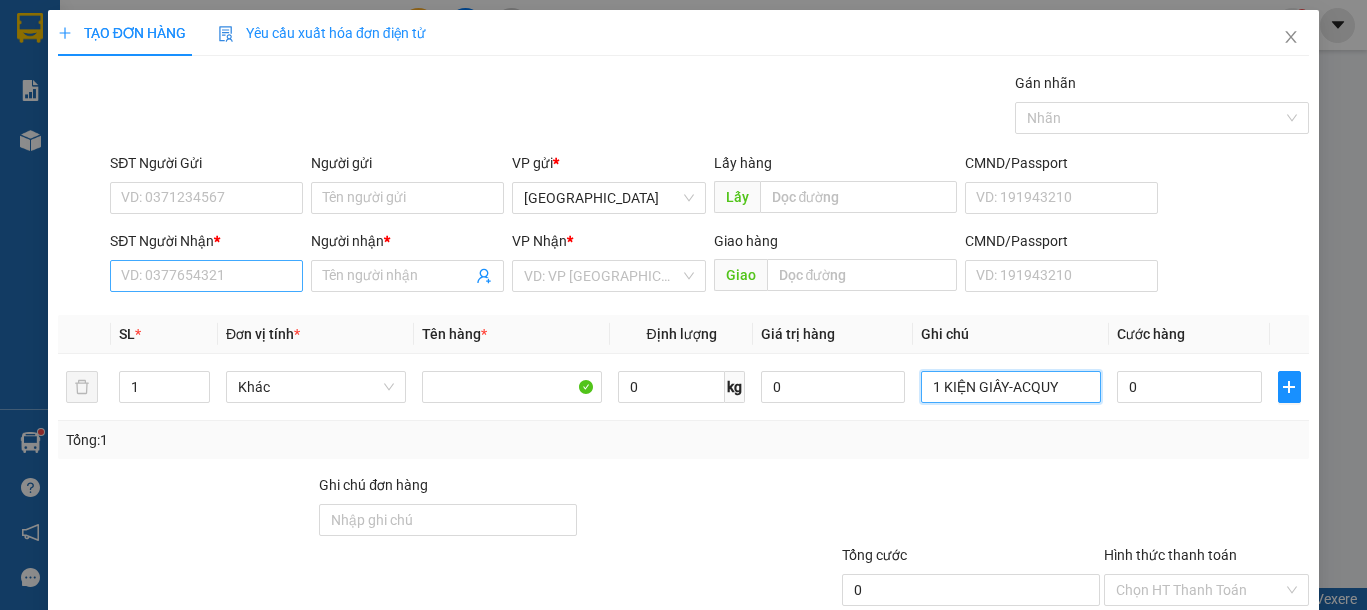 type on "1 KIỆN GIẤY-ACQUY" 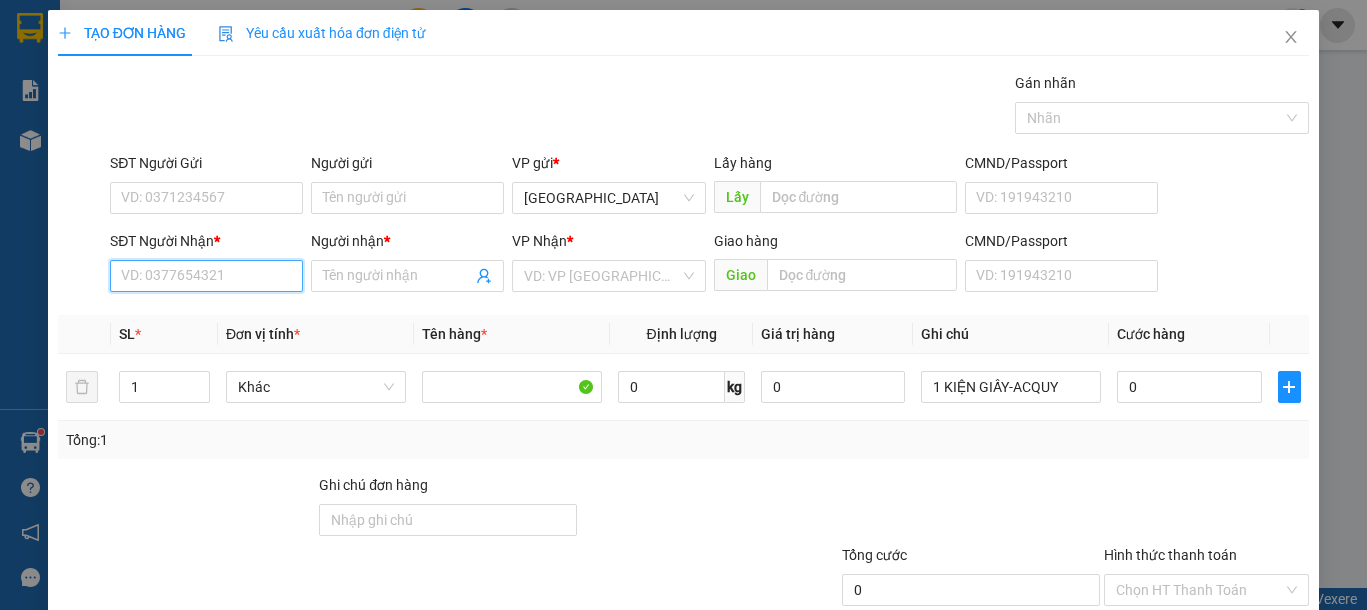 click on "SĐT Người Nhận  *" at bounding box center (206, 276) 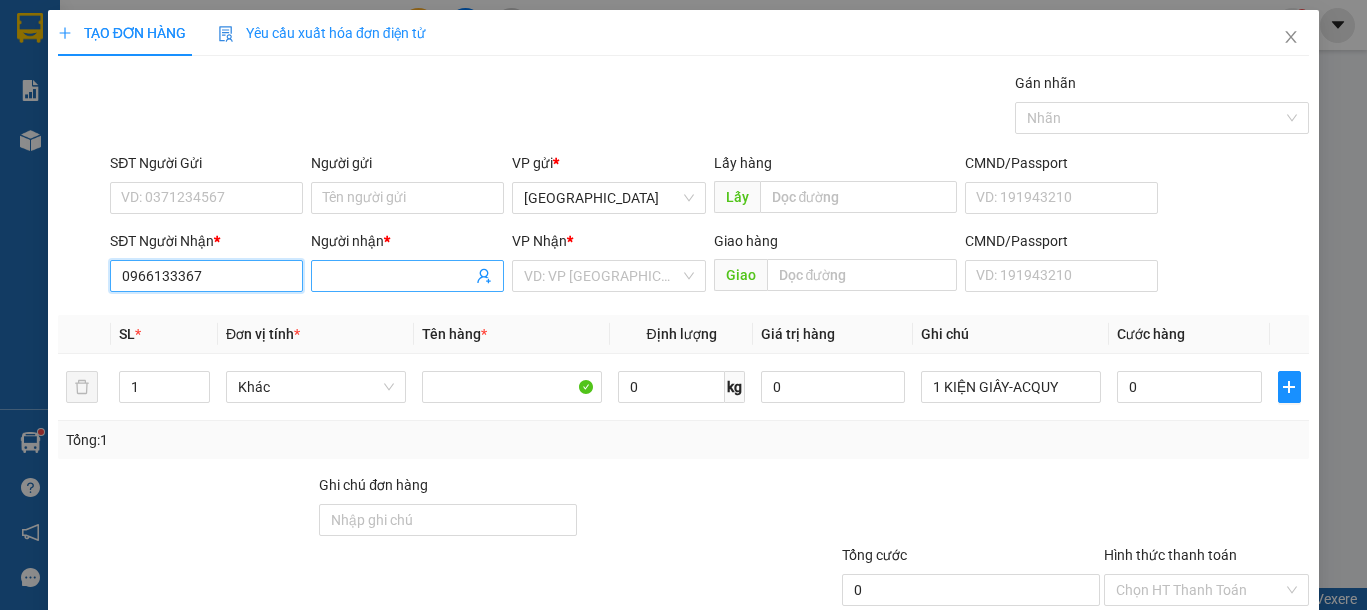 type on "0966133367" 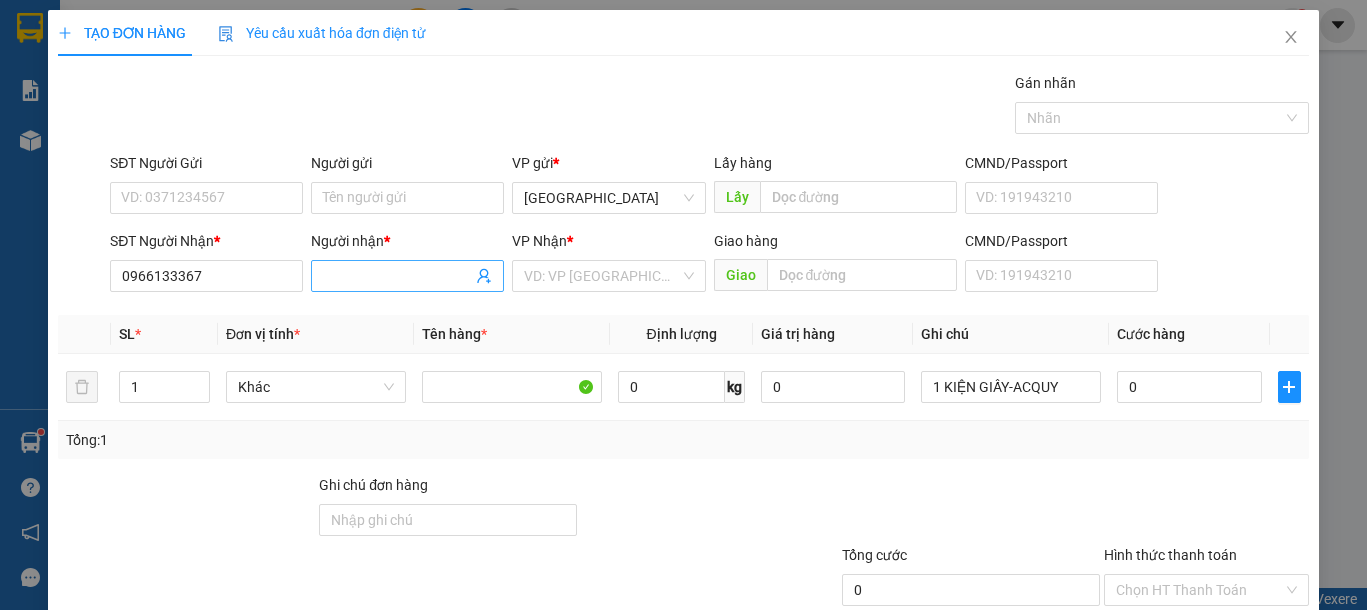 click on "Người nhận  *" at bounding box center [397, 276] 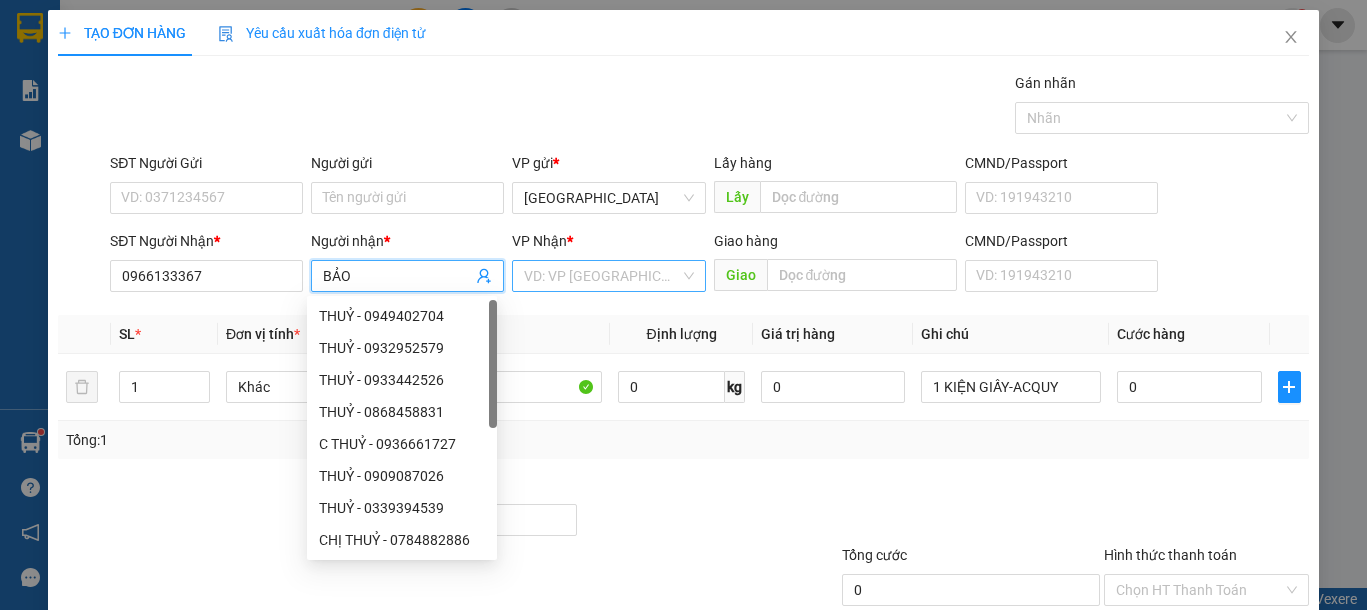 type on "BẢO" 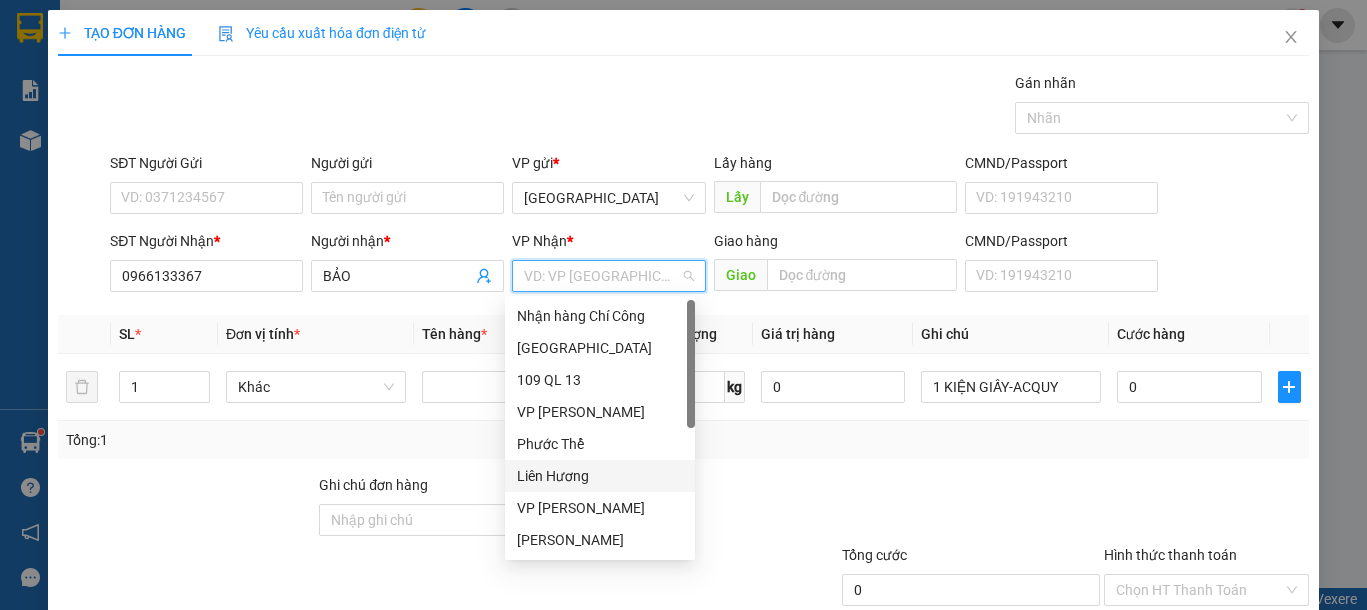 click on "Liên Hương" at bounding box center (600, 476) 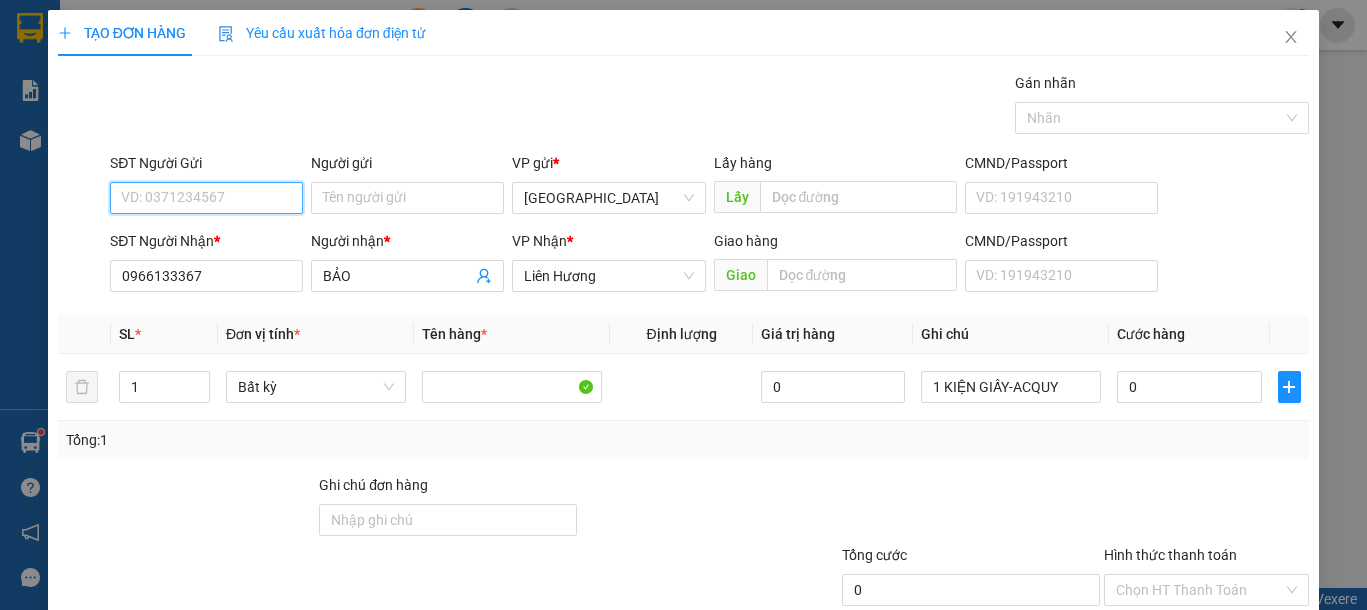 click on "SĐT Người Gửi" at bounding box center (206, 198) 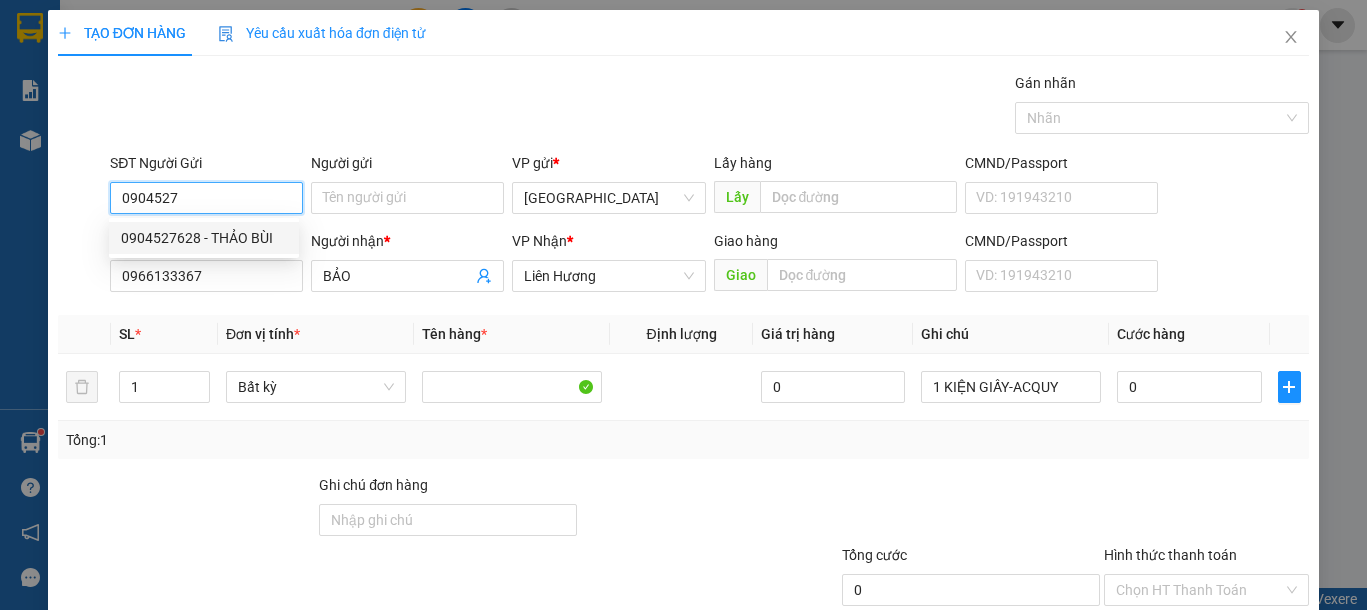 click on "0904527628 - THẢO BÙI" at bounding box center (204, 238) 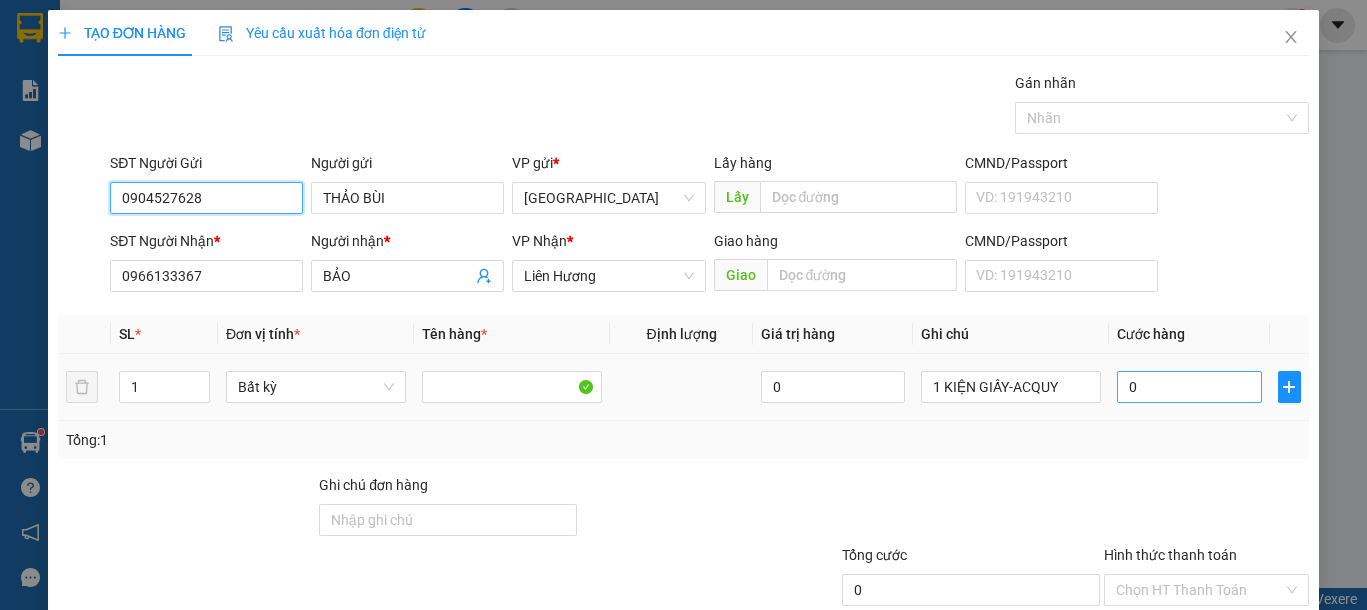 type on "0904527628" 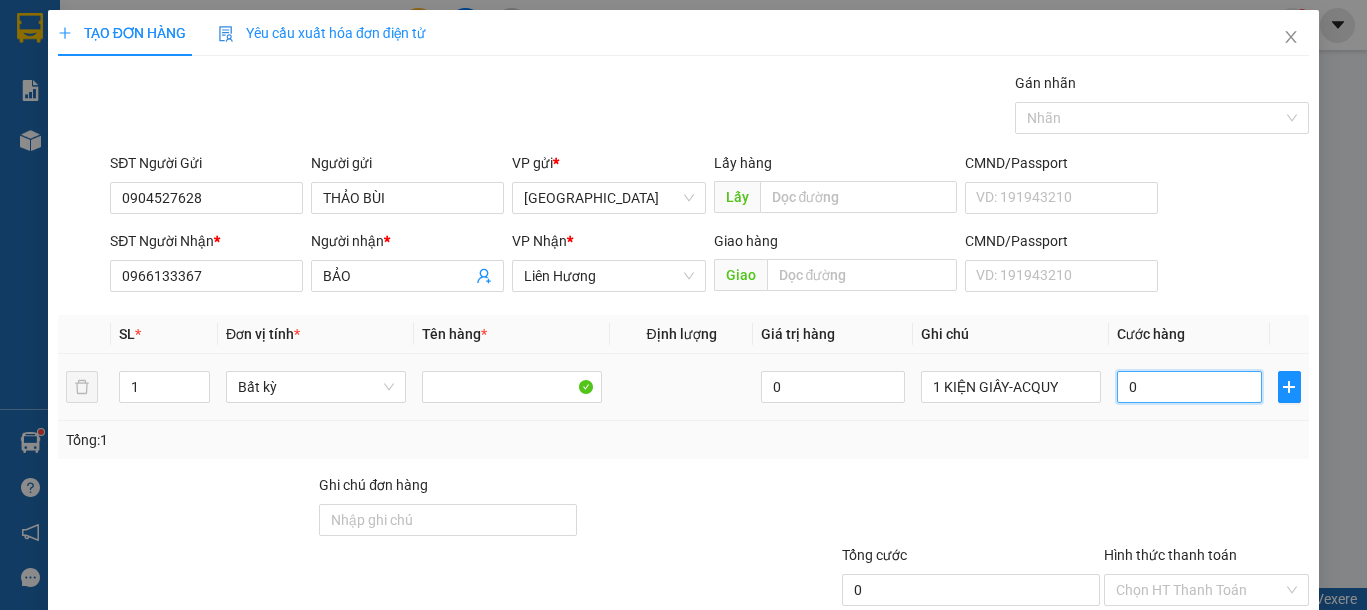 click on "0" at bounding box center [1189, 387] 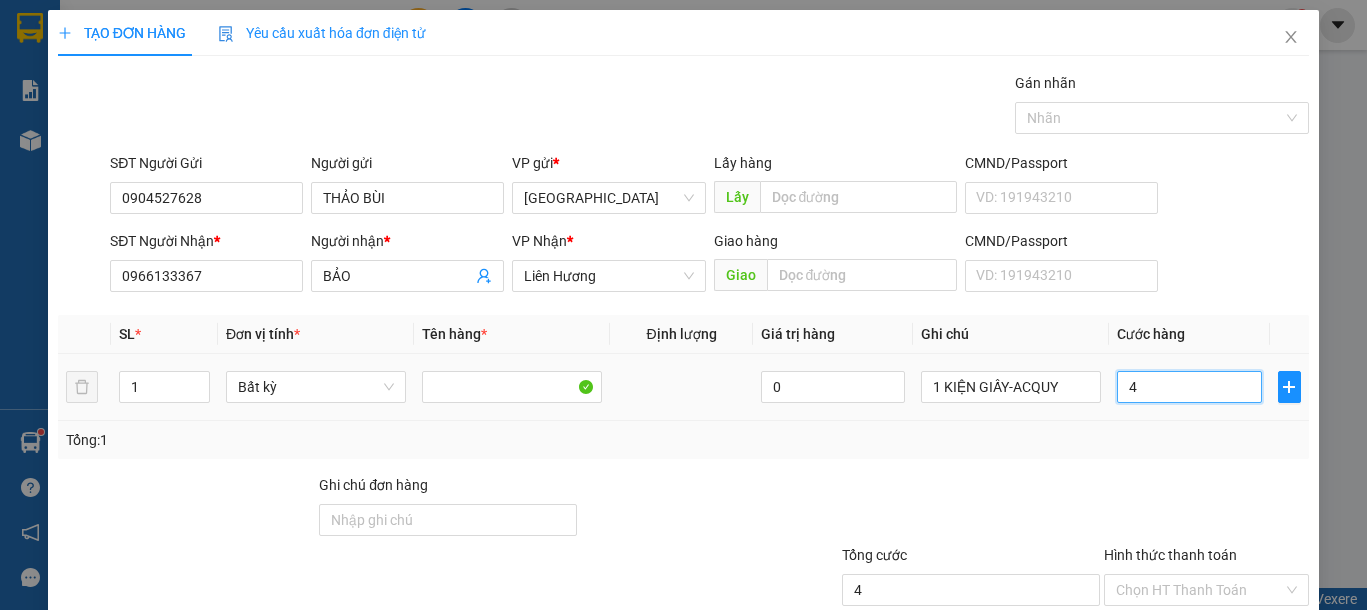type on "40" 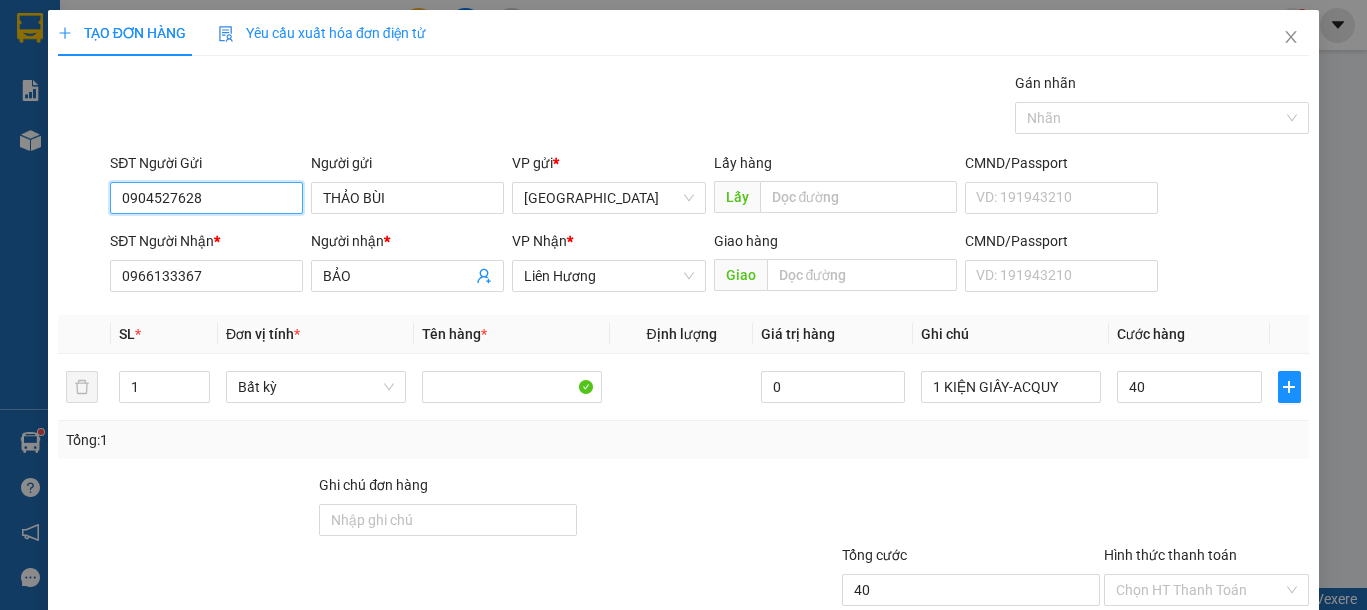 type on "40.000" 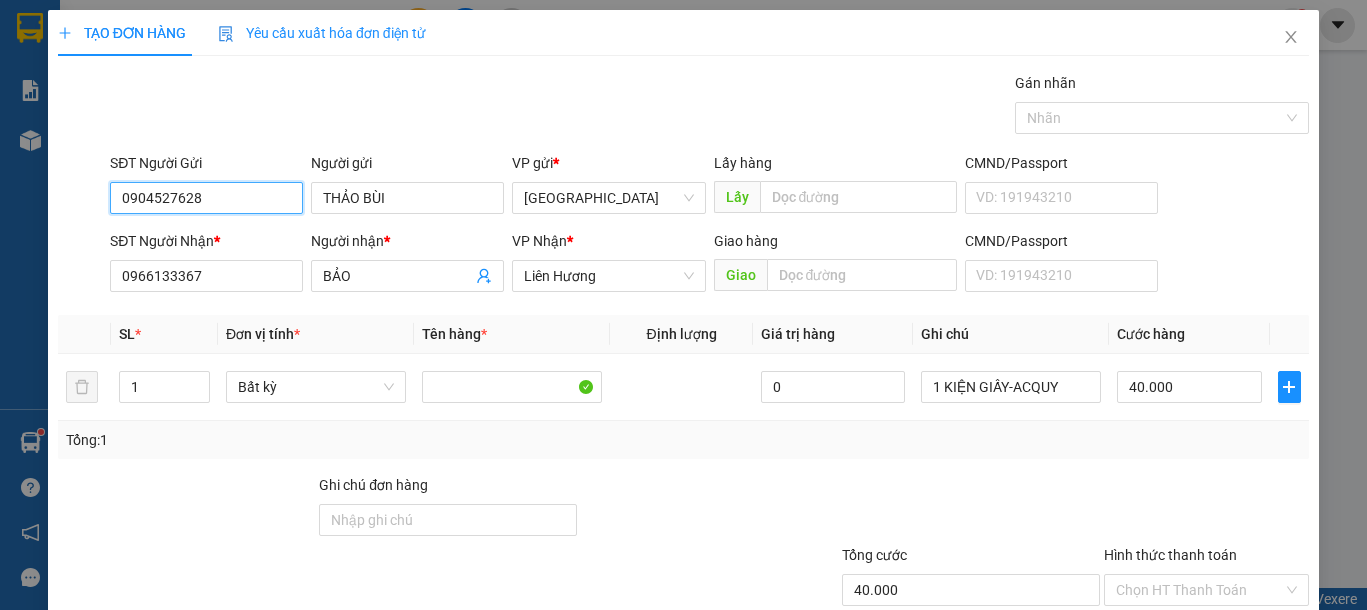 drag, startPoint x: 118, startPoint y: 197, endPoint x: 21, endPoint y: 208, distance: 97.62172 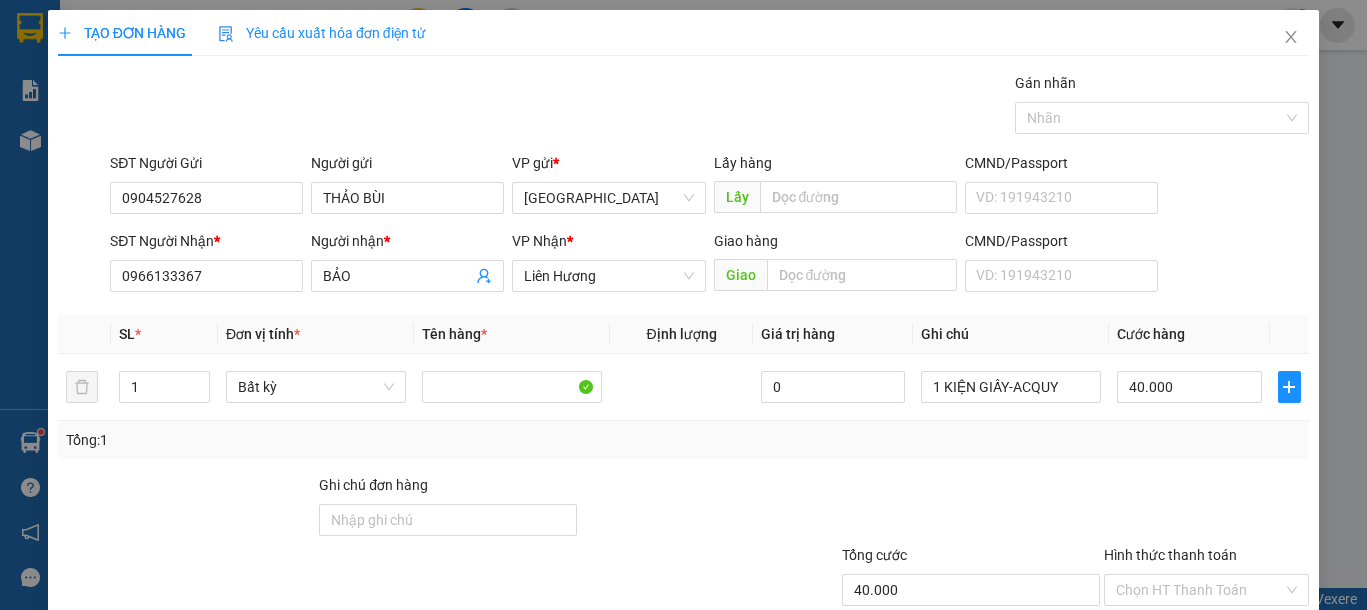 click 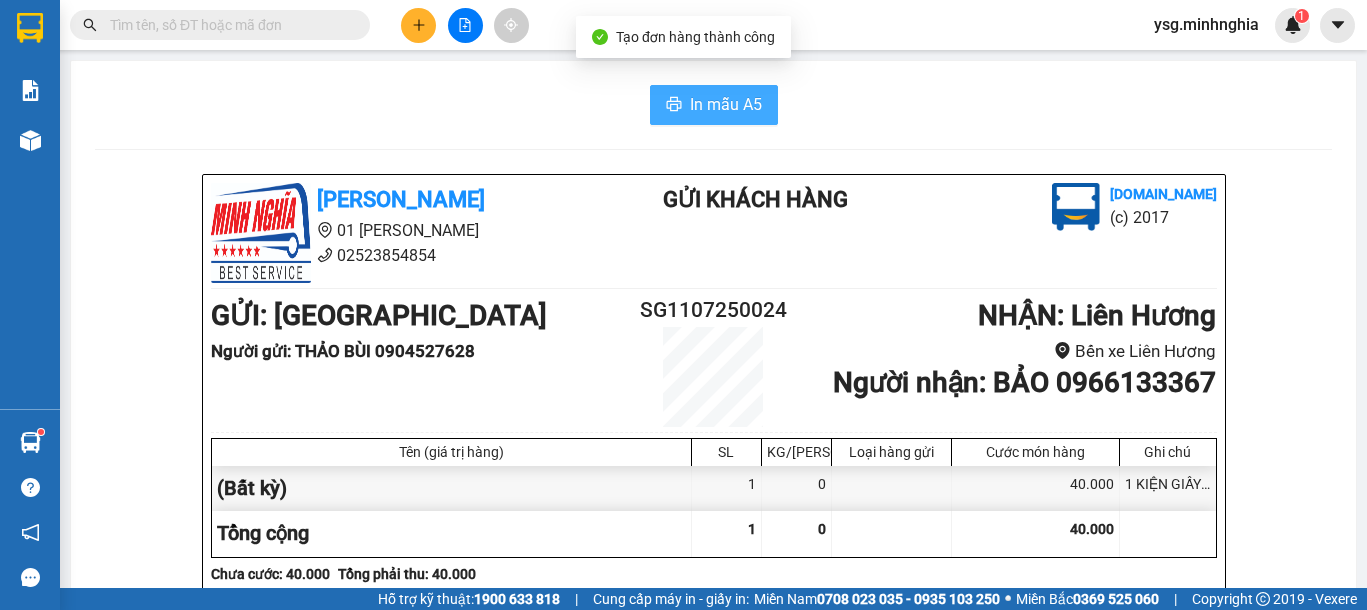 click on "In mẫu A5" at bounding box center (726, 104) 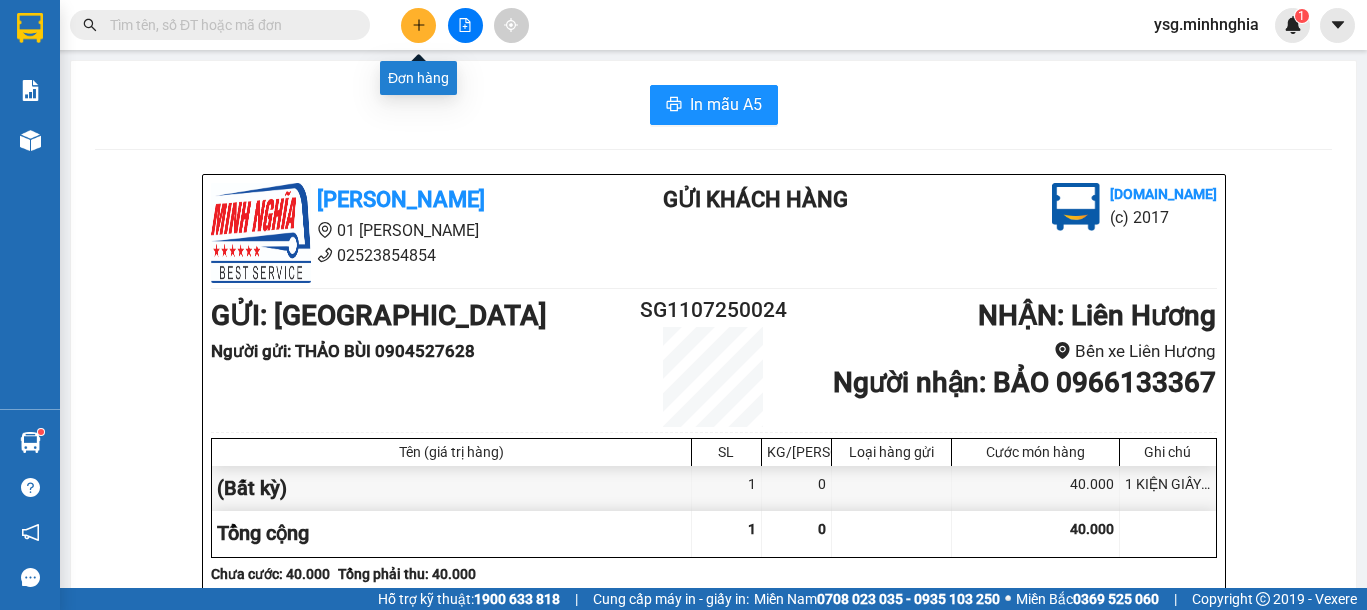 click at bounding box center [418, 25] 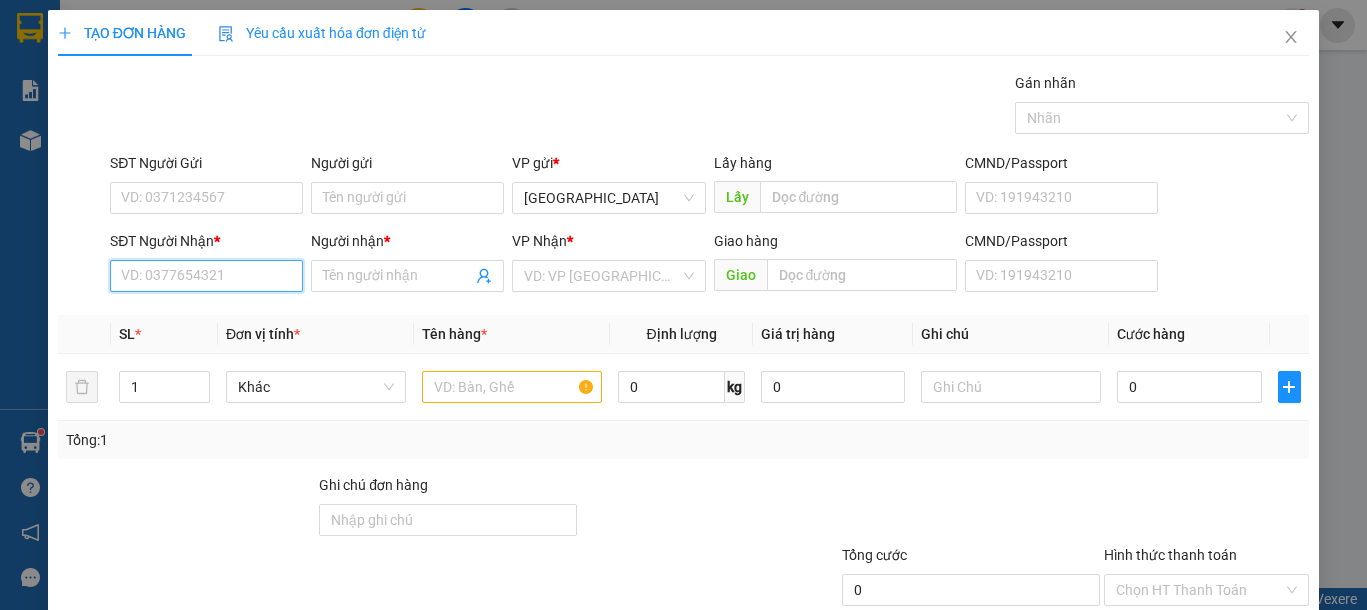 click on "SĐT Người Nhận  *" at bounding box center [206, 276] 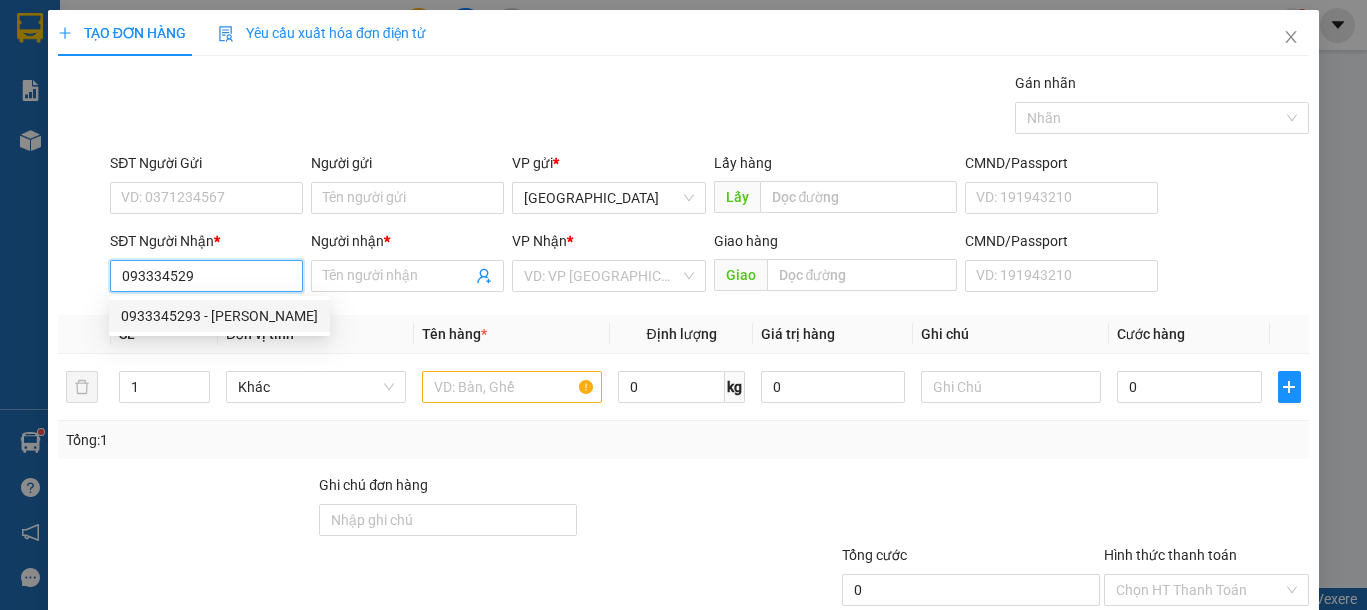 click on "0933345293 - VÂN" at bounding box center (219, 316) 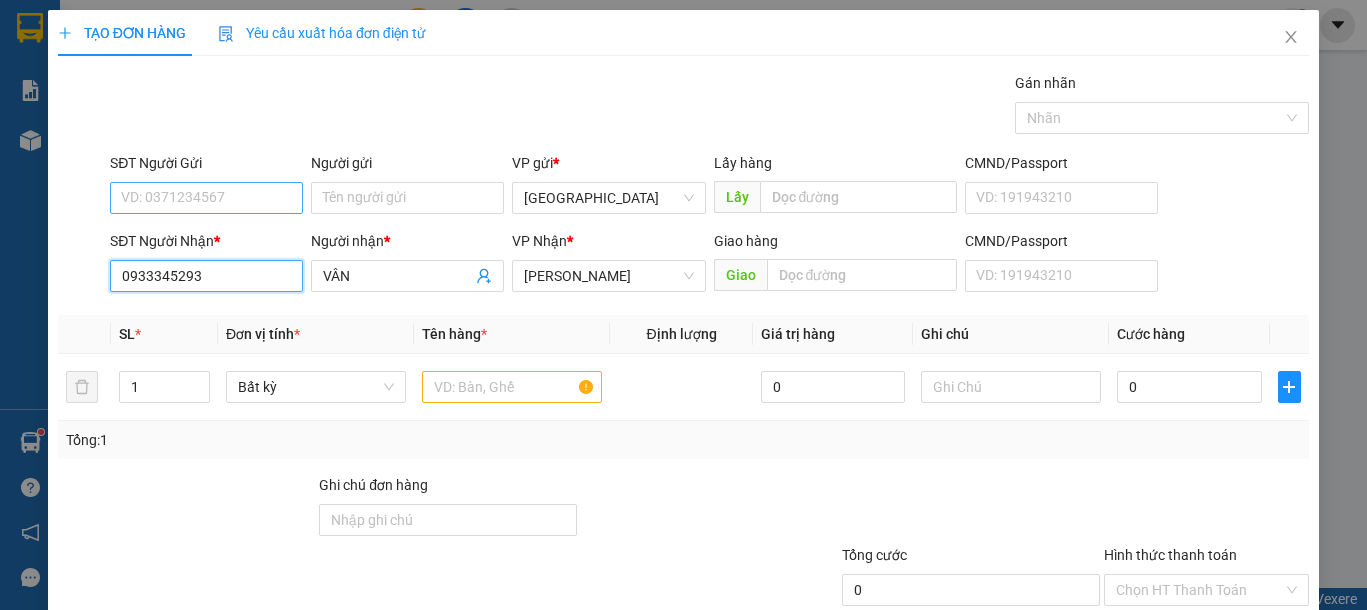 type on "0933345293" 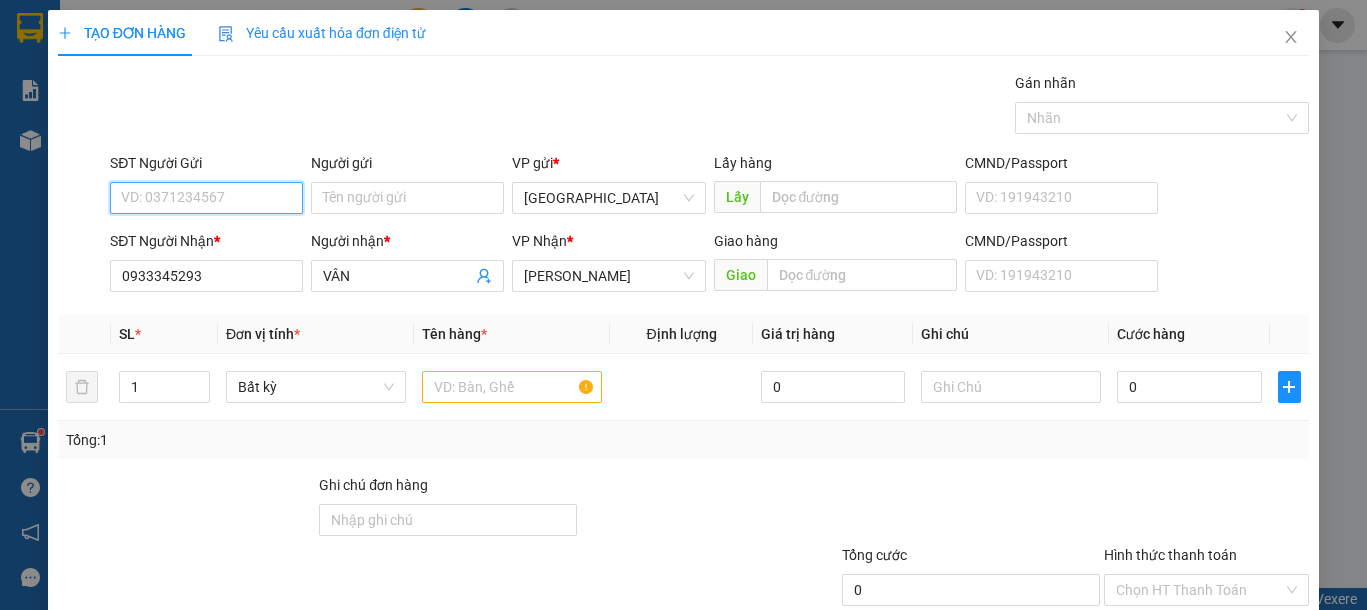 click on "SĐT Người Gửi" at bounding box center [206, 198] 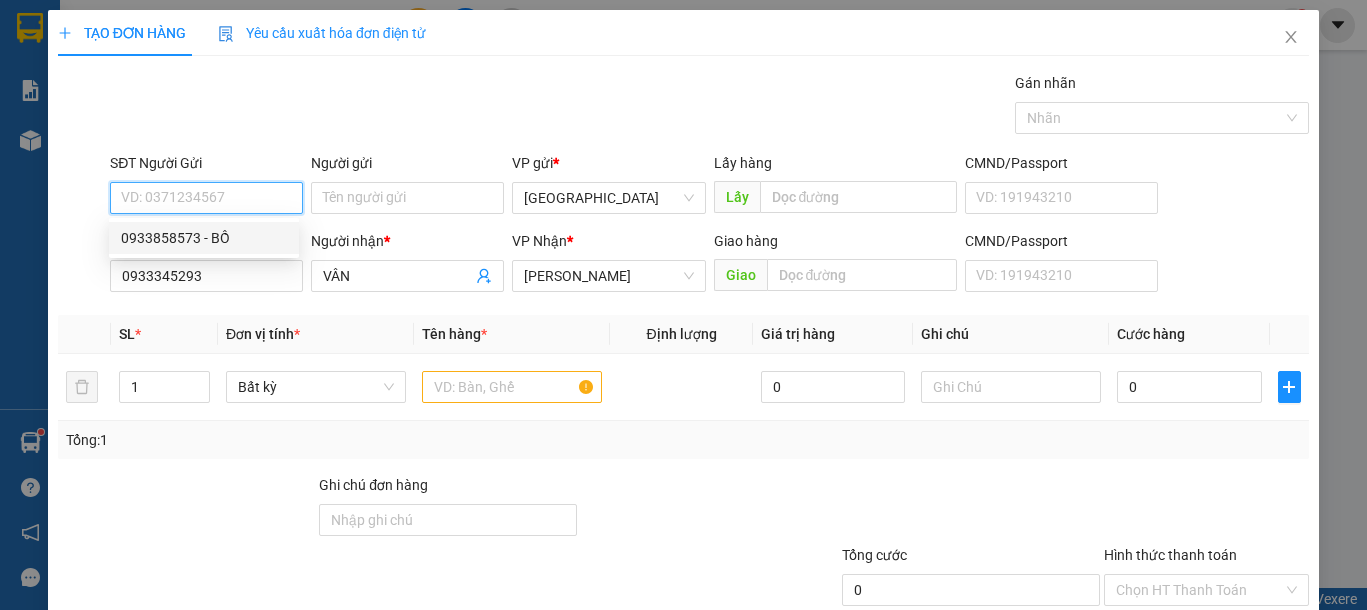 click on "SĐT Người Gửi" at bounding box center (206, 198) 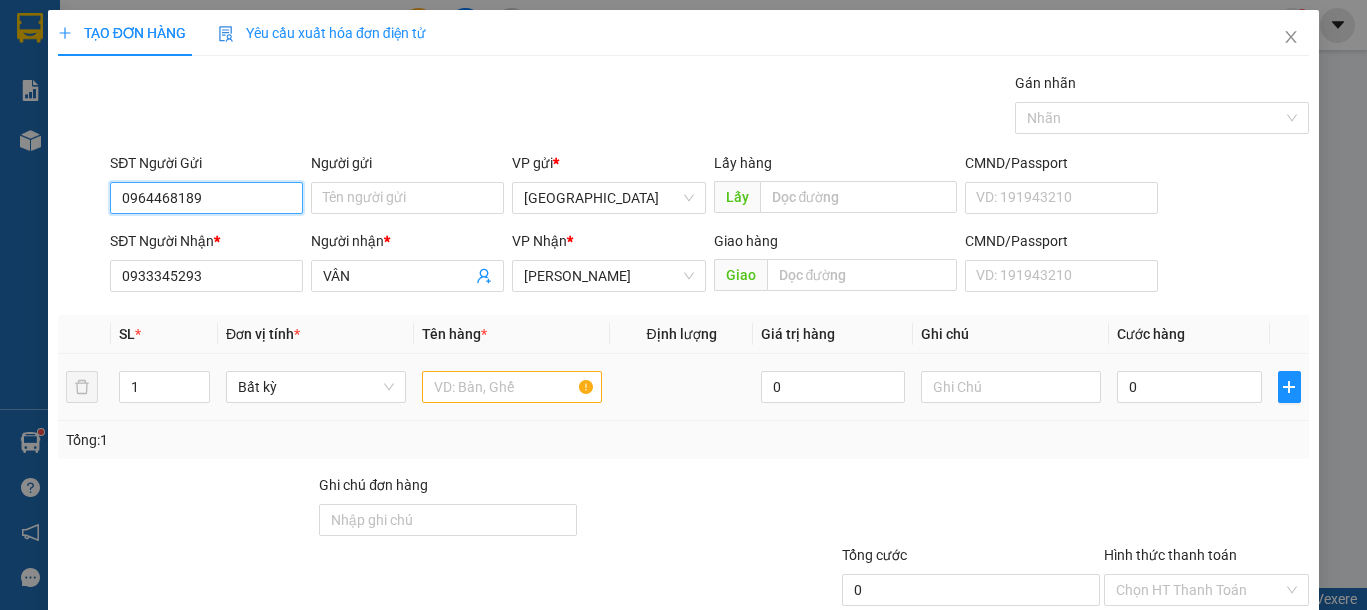 type on "0964468189" 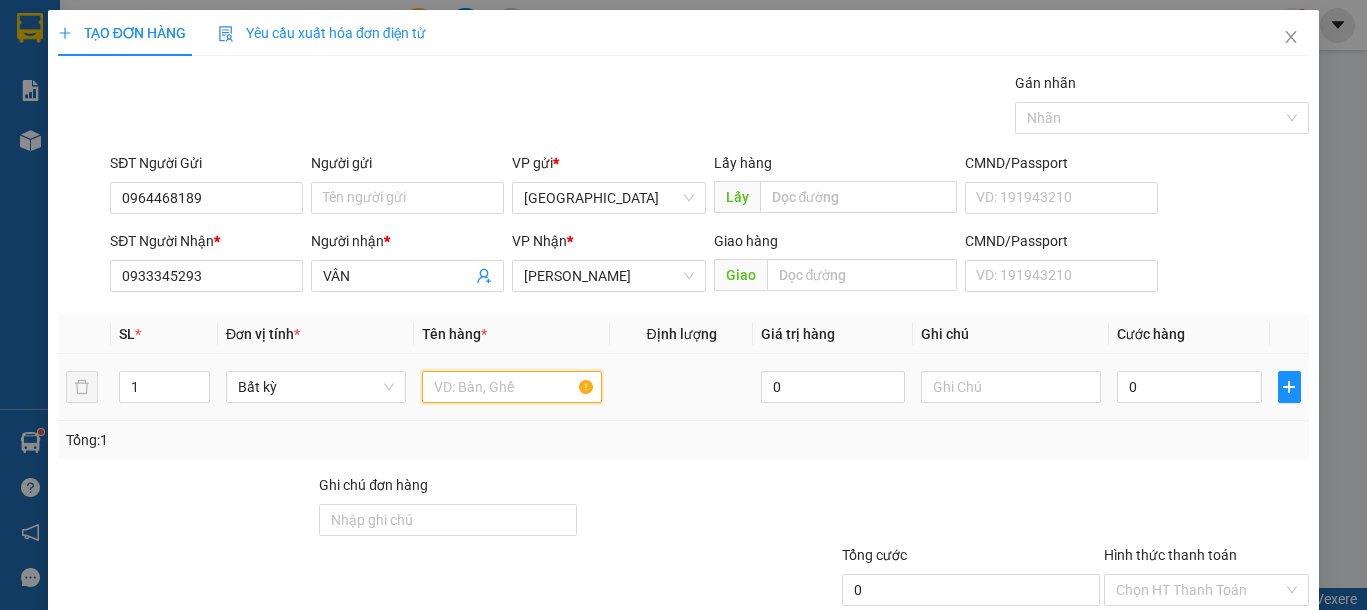 click at bounding box center (512, 387) 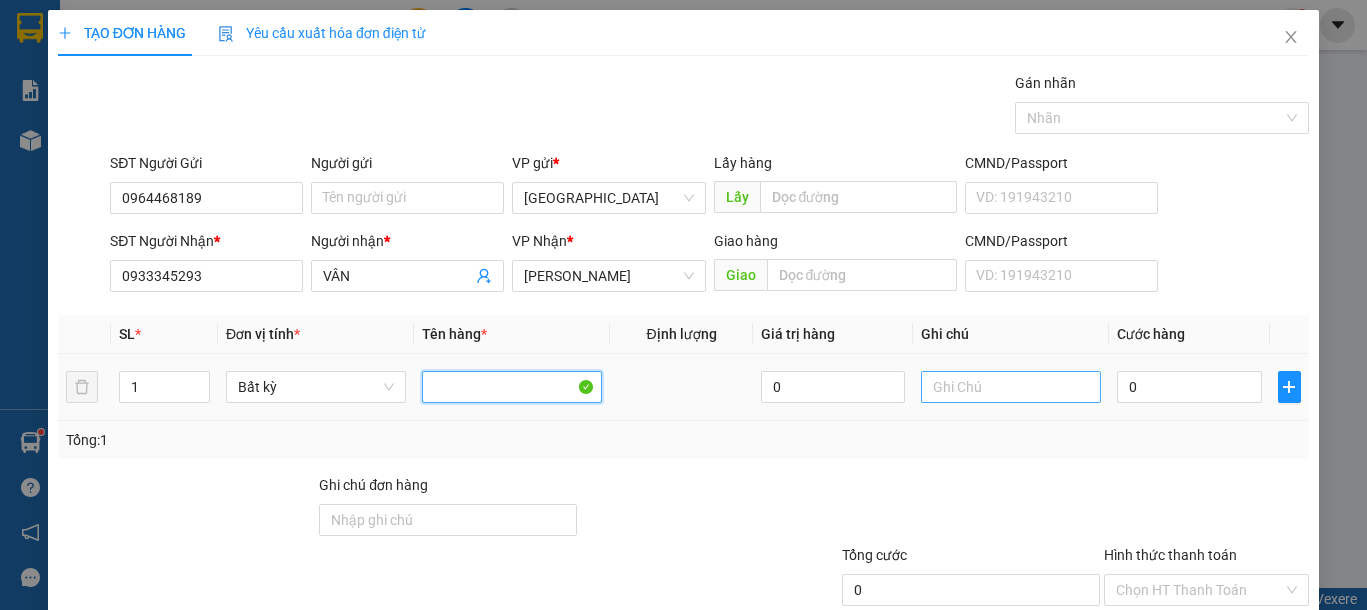 type 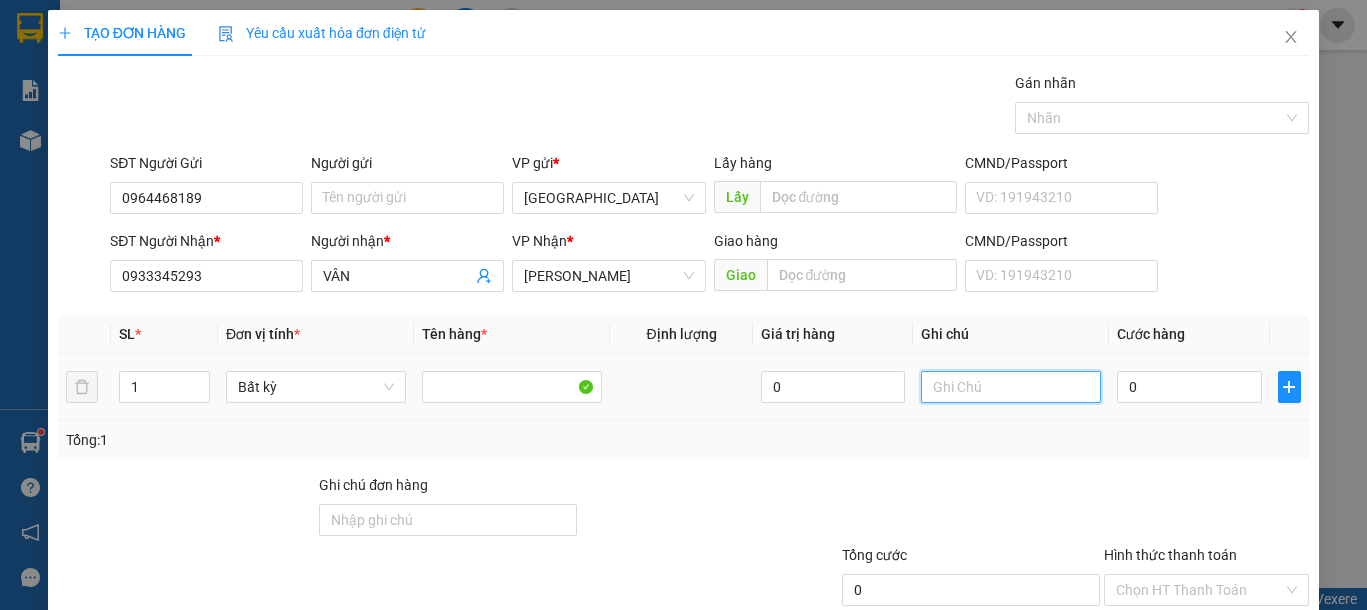 click at bounding box center (1011, 387) 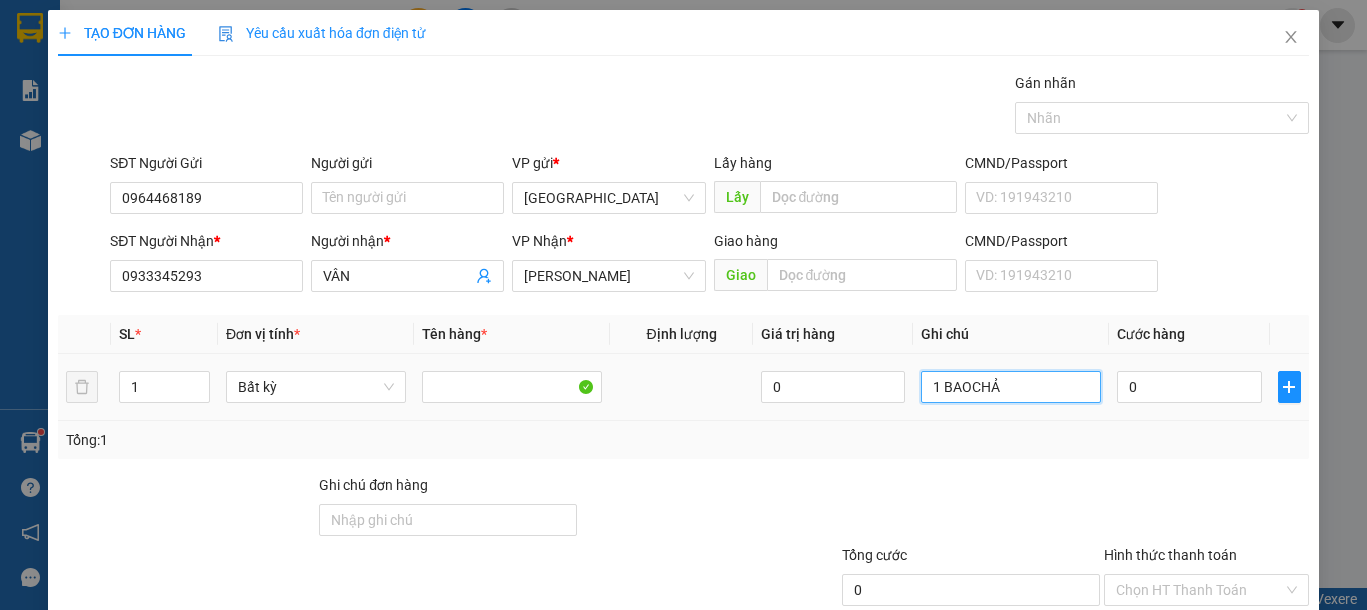 click on "1 BAOCHẢ" at bounding box center [1011, 387] 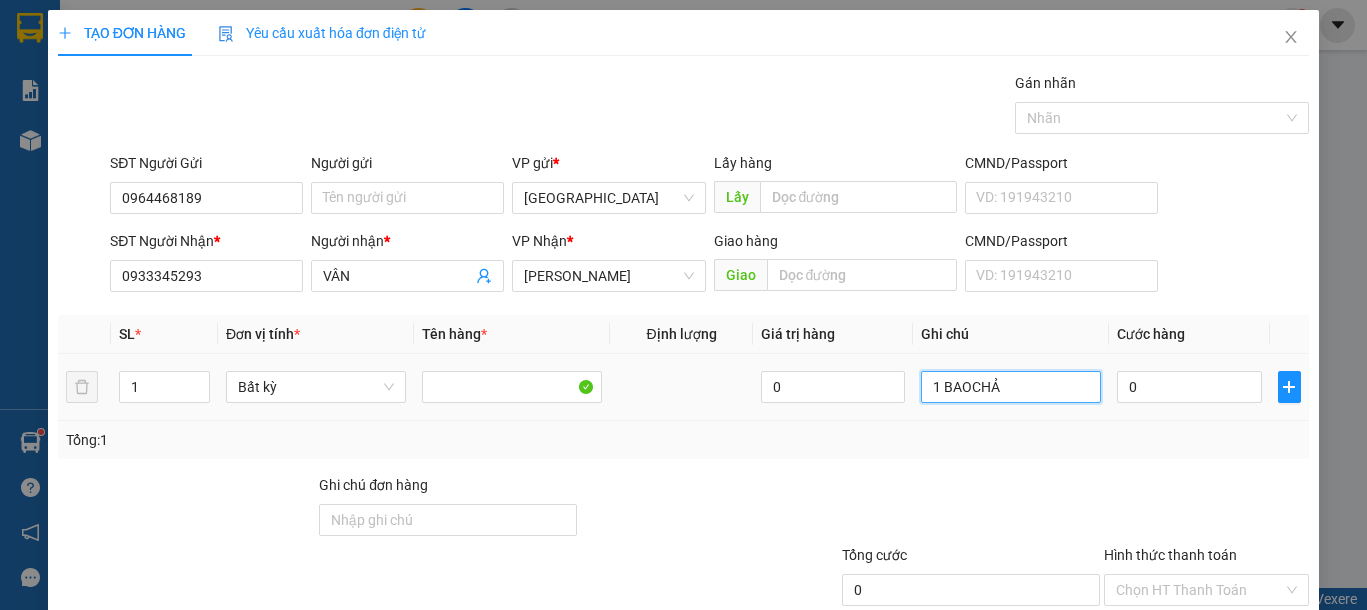 click on "1 BAOCHẢ" at bounding box center (1011, 387) 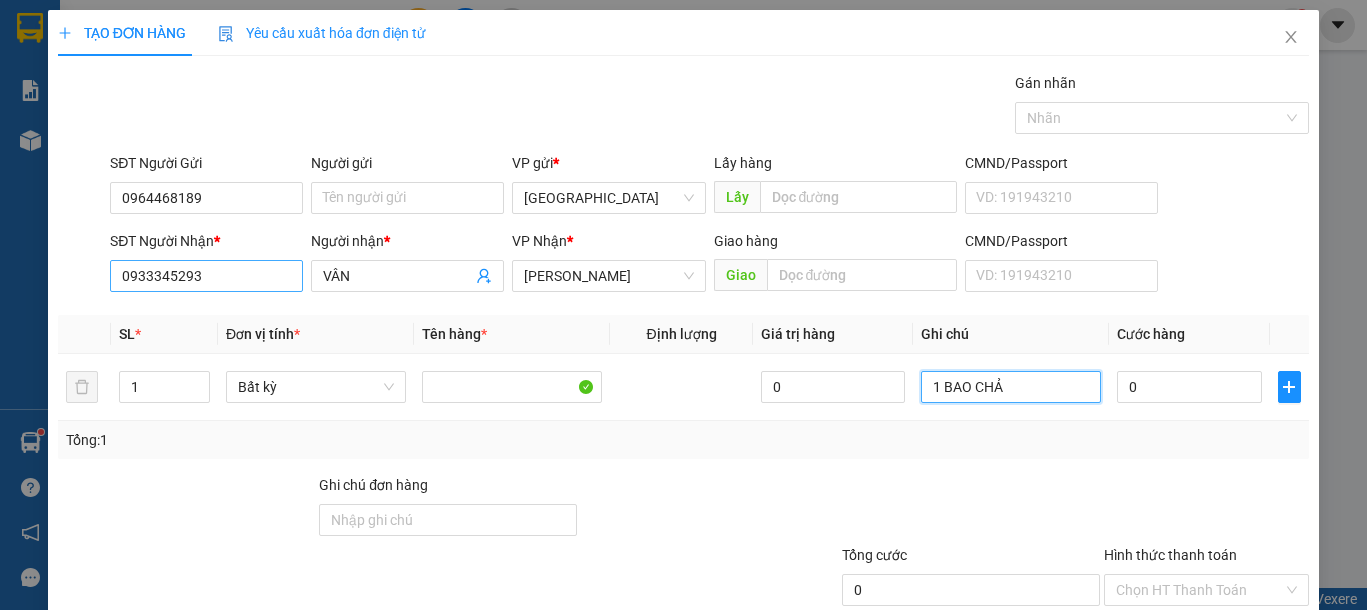 type on "1 BAO CHẢ" 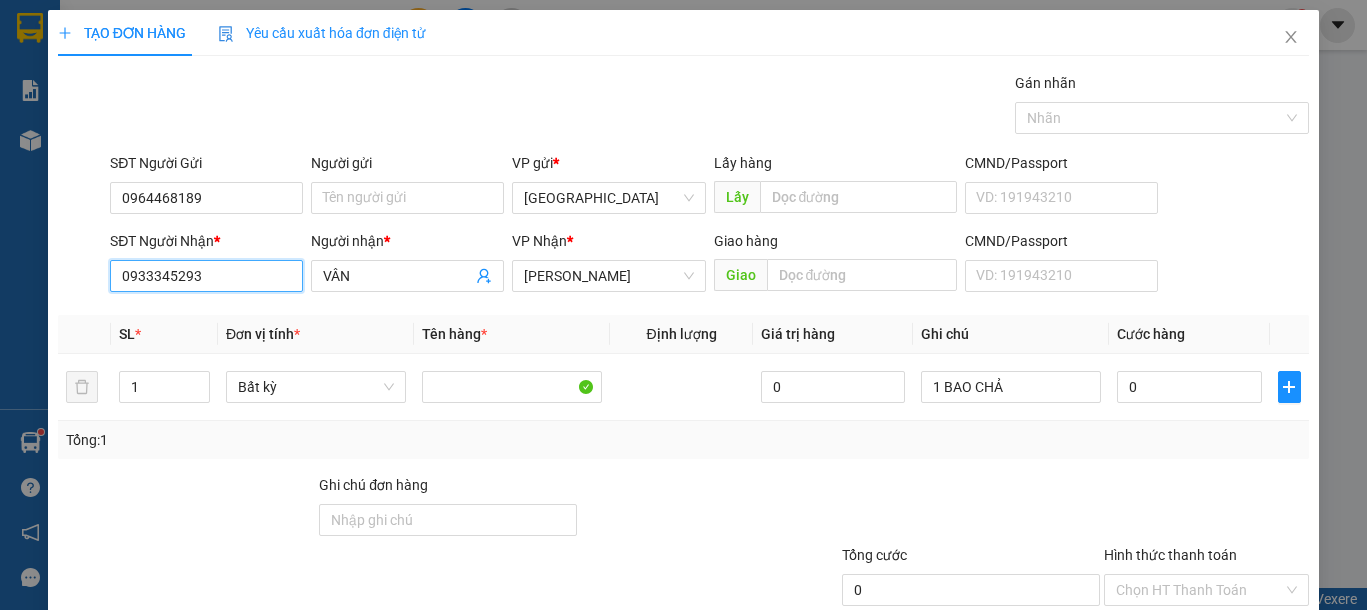 drag, startPoint x: 230, startPoint y: 280, endPoint x: 0, endPoint y: 279, distance: 230.00217 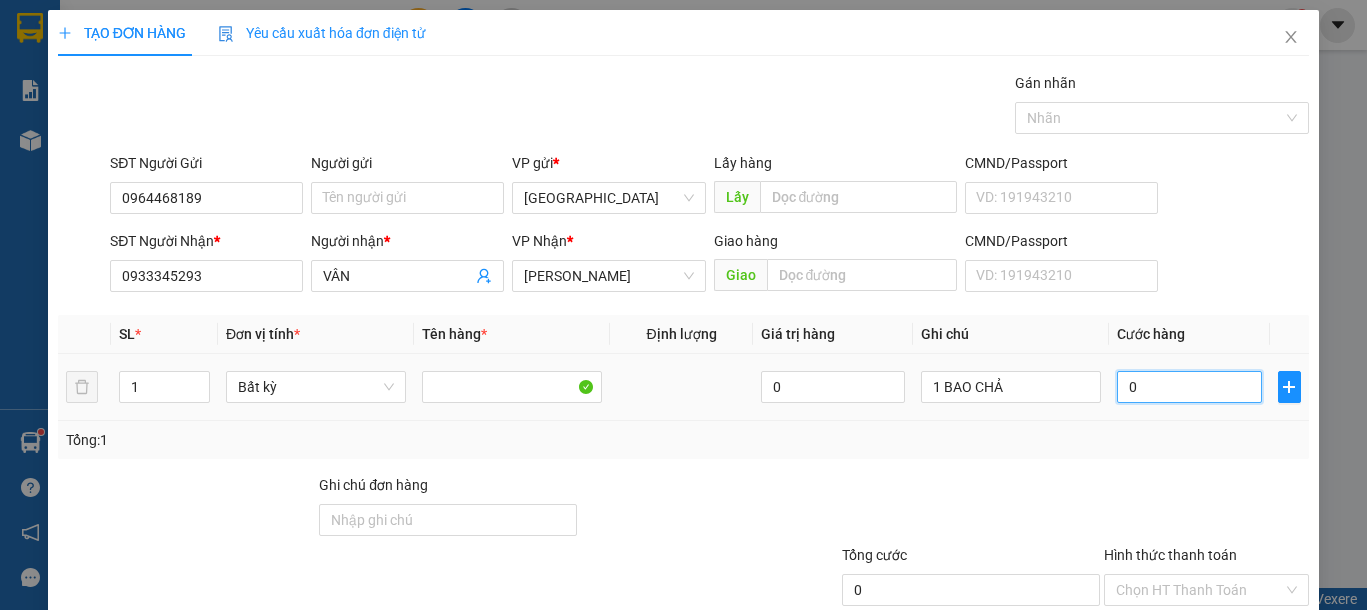 click on "0" at bounding box center [1189, 387] 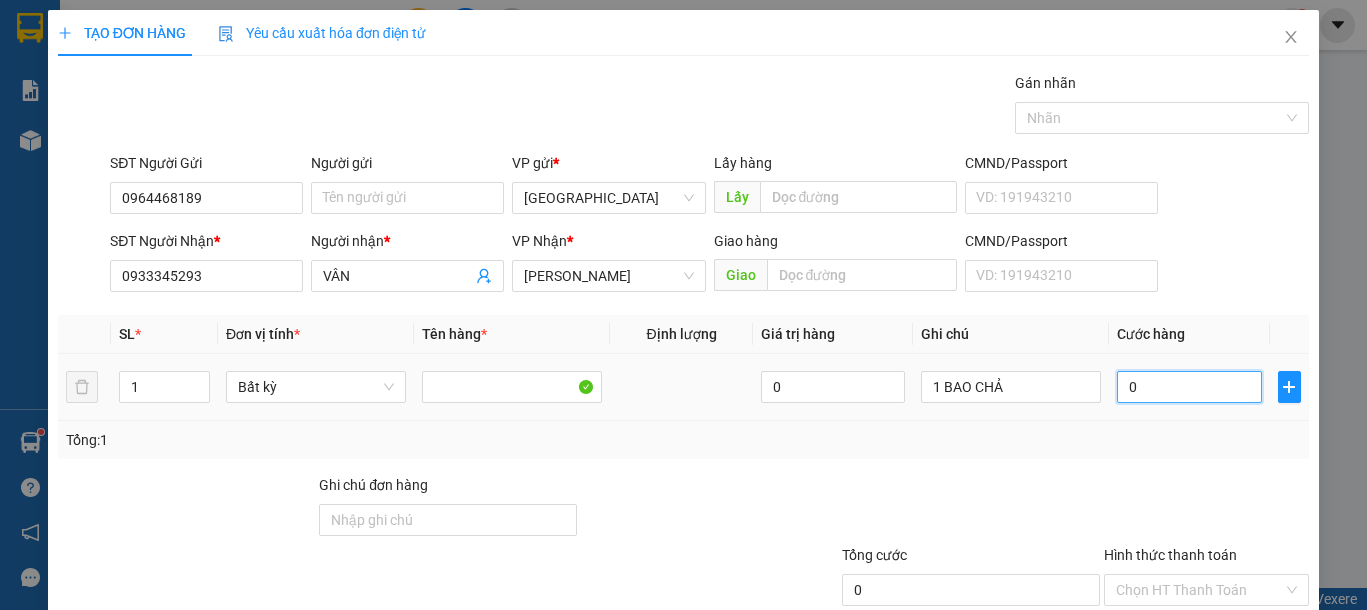 type on "4" 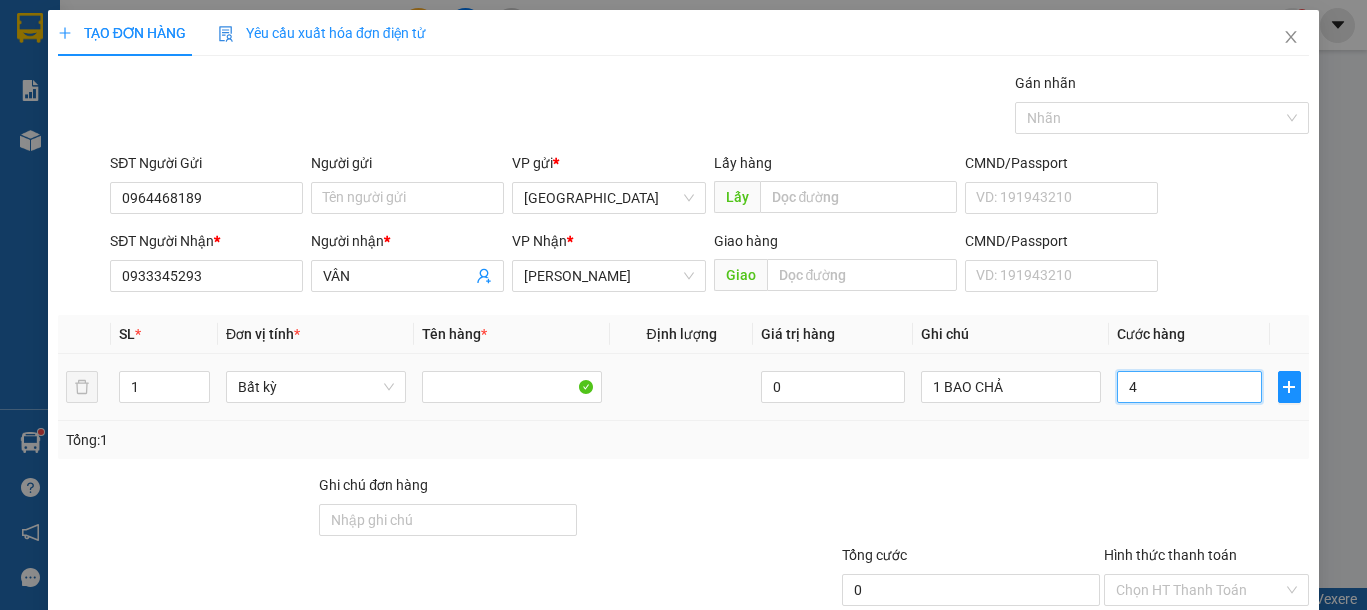 type on "4" 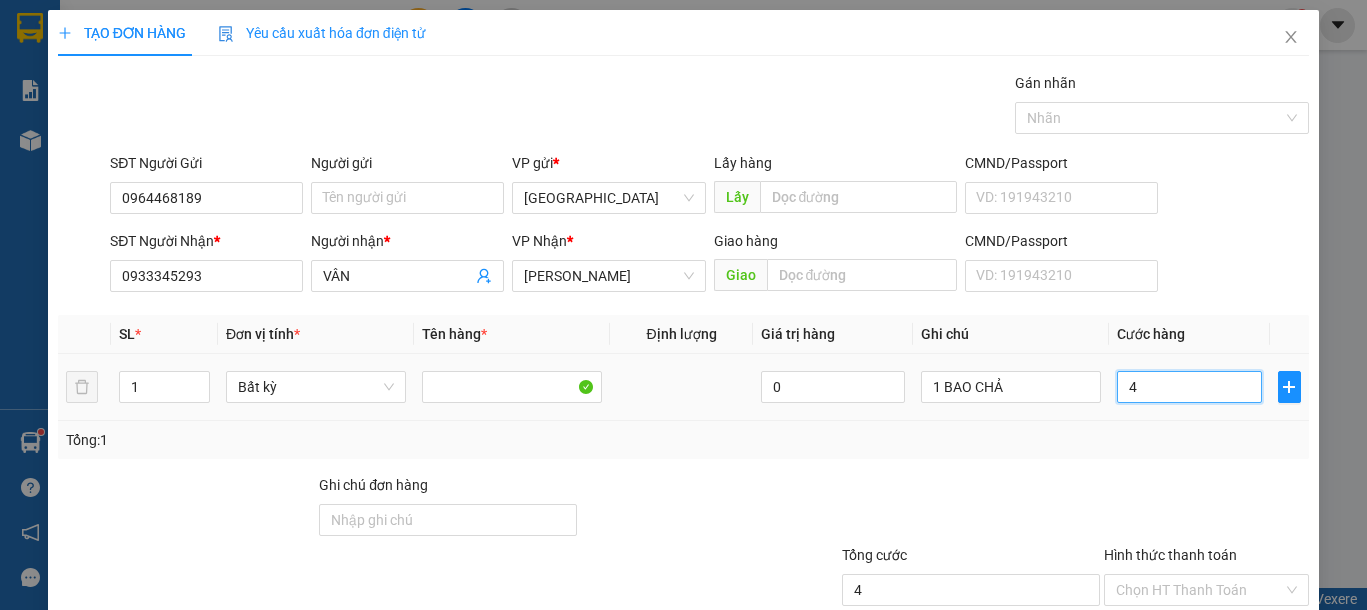 type on "40" 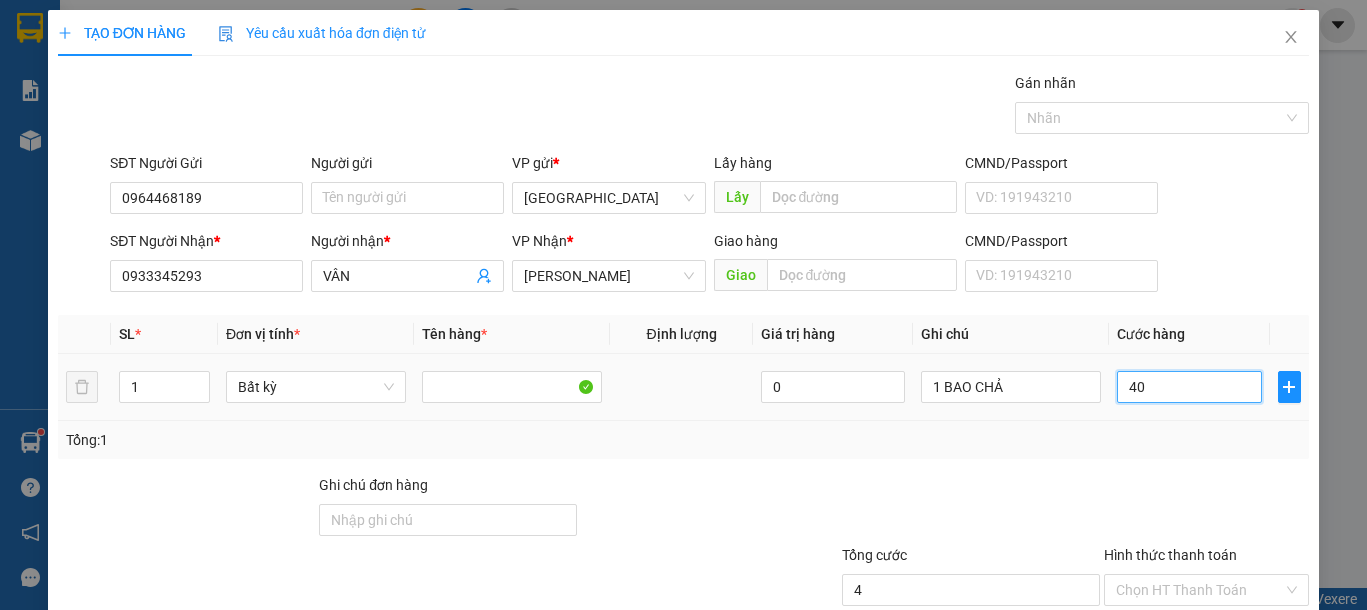 type on "40" 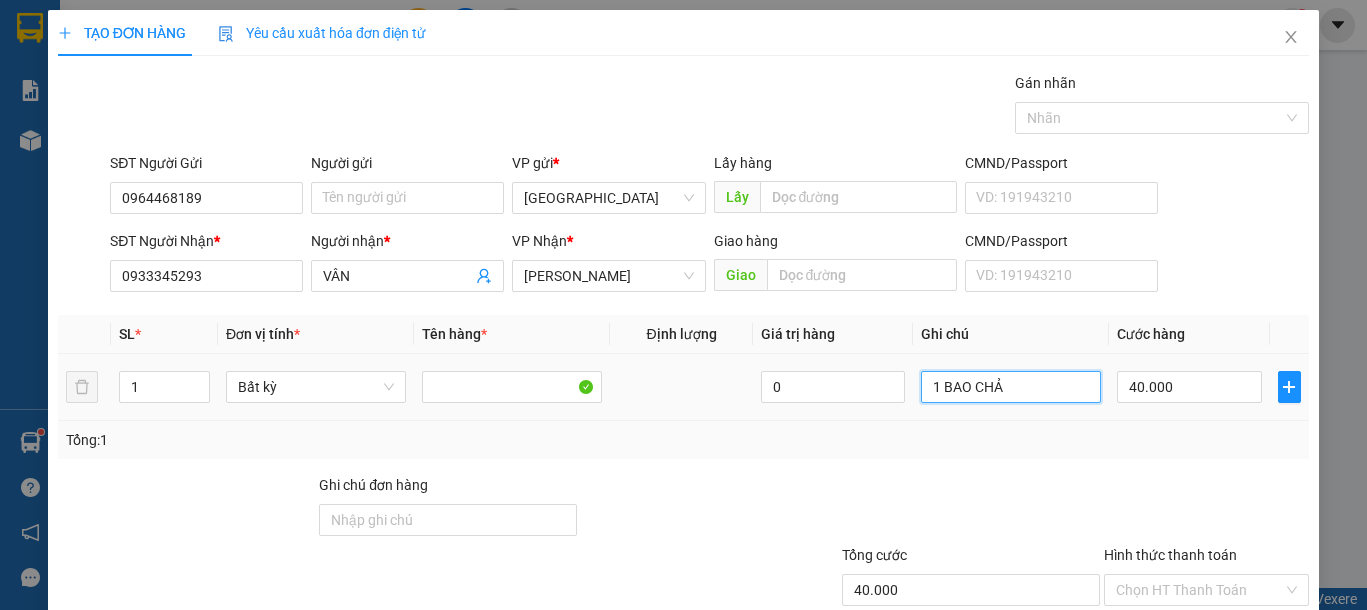 click on "1 BAO CHẢ" at bounding box center [1011, 387] 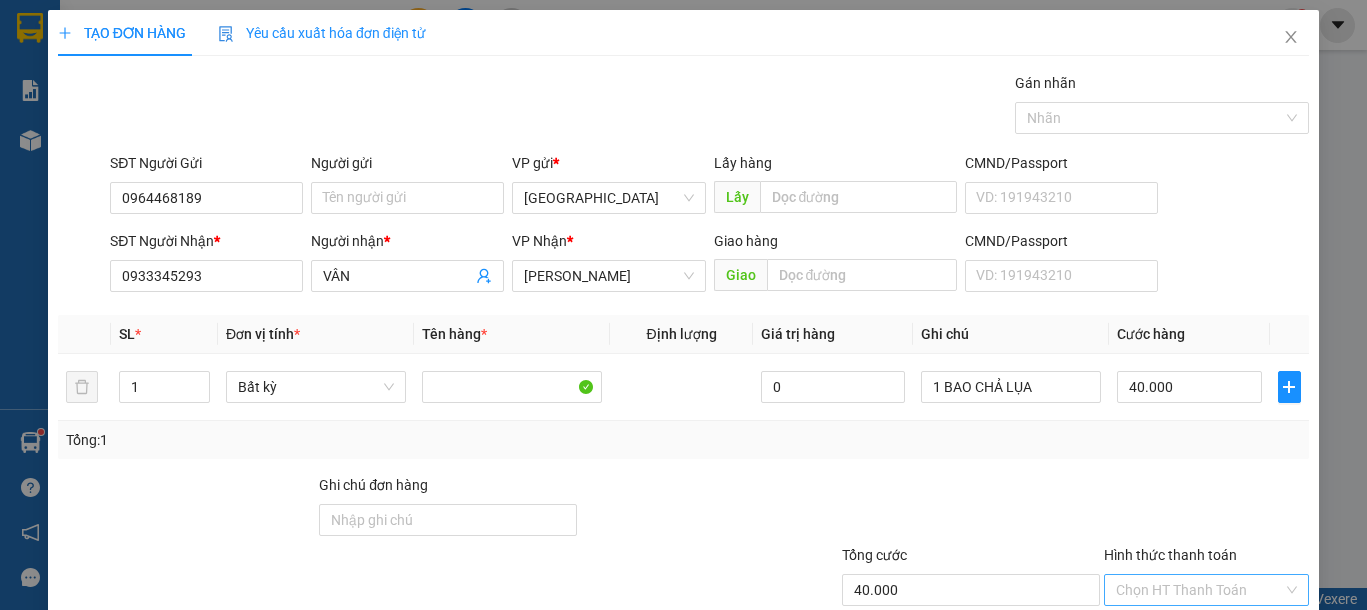 click on "Hình thức thanh toán" at bounding box center (1199, 590) 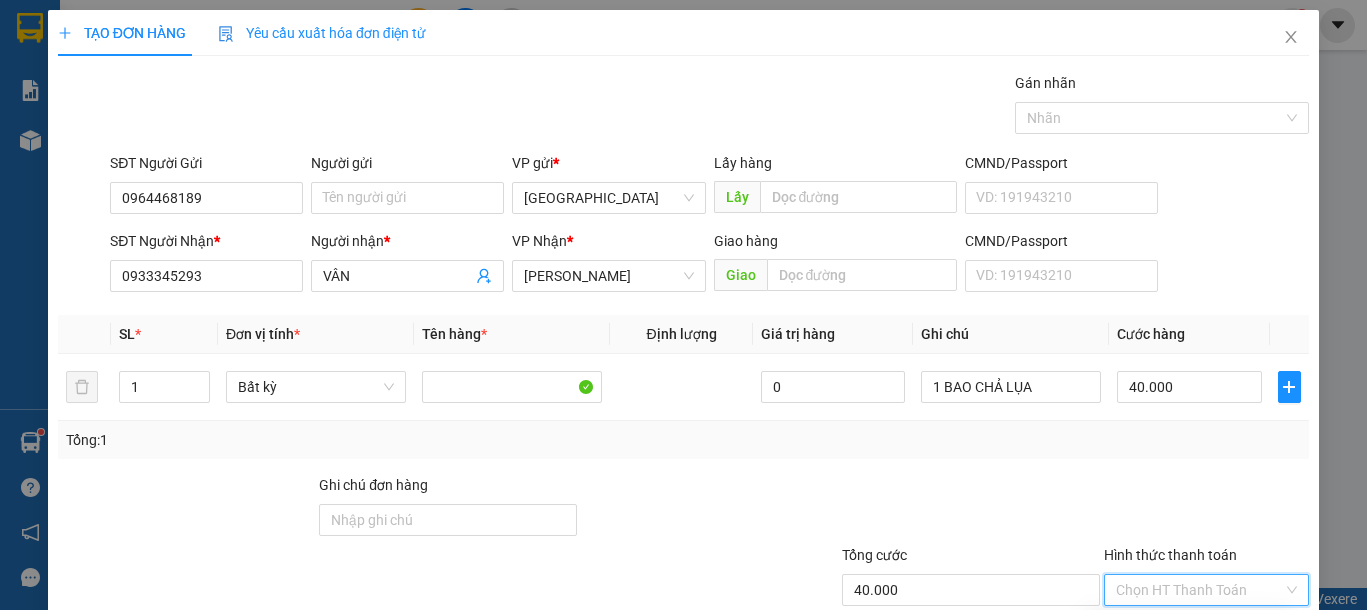 click on "Tại văn phòng" at bounding box center [1191, 630] 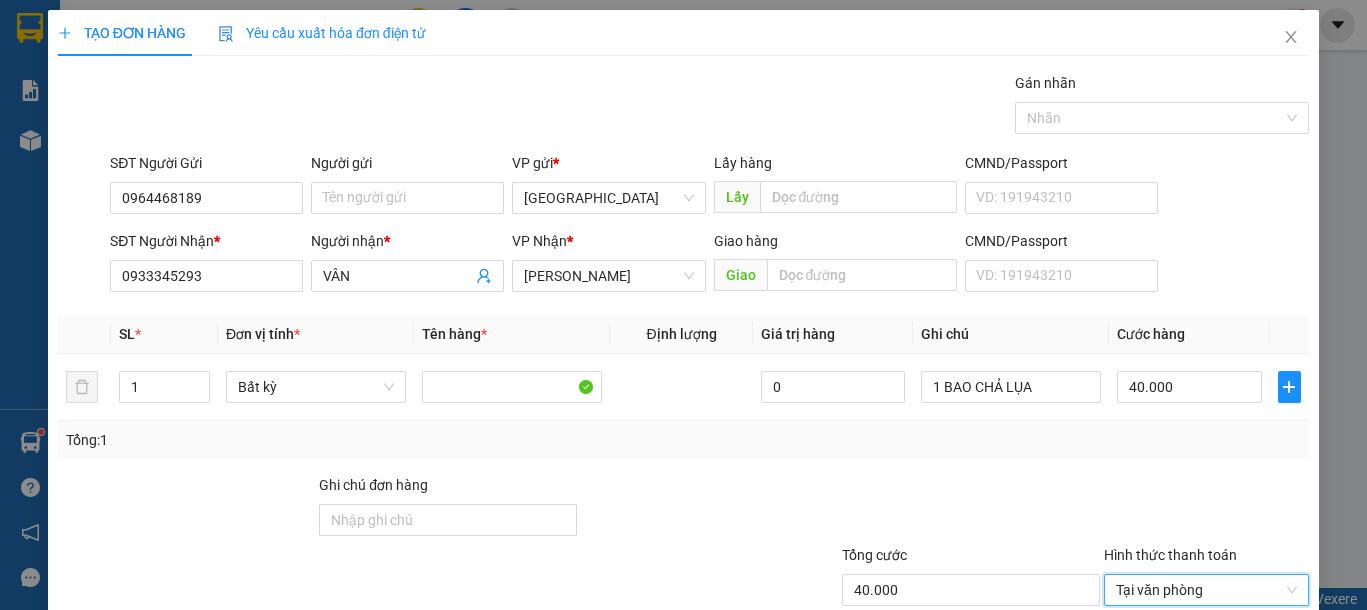 click 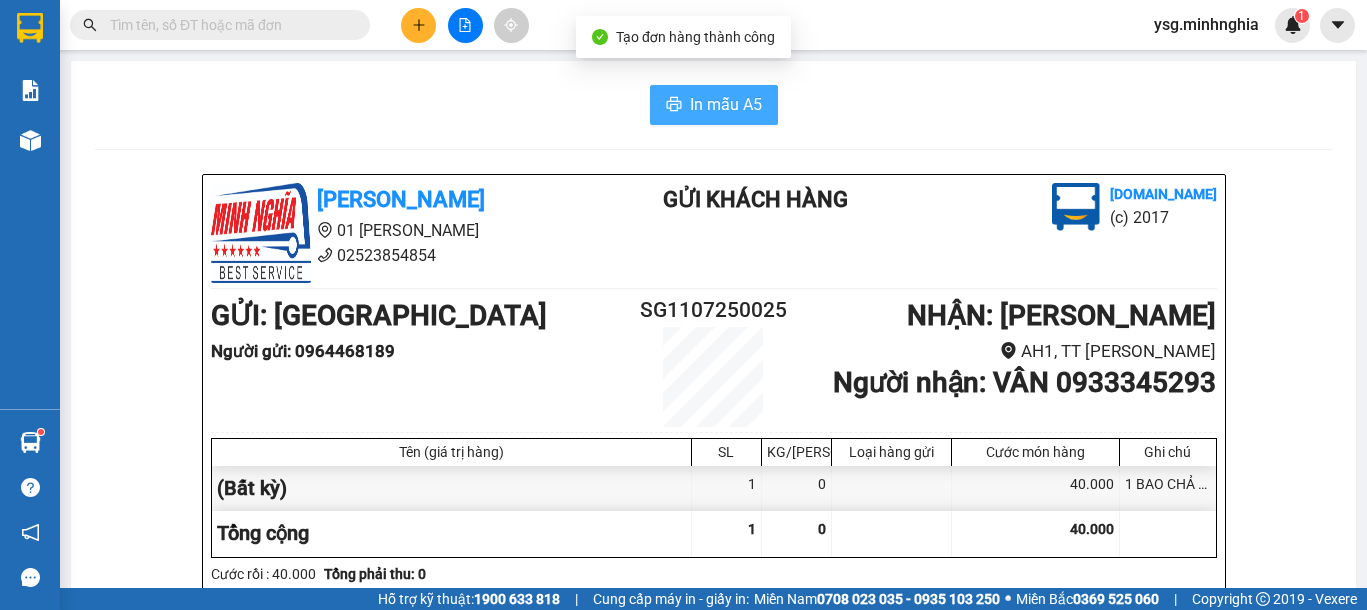 click on "In mẫu A5" at bounding box center (726, 104) 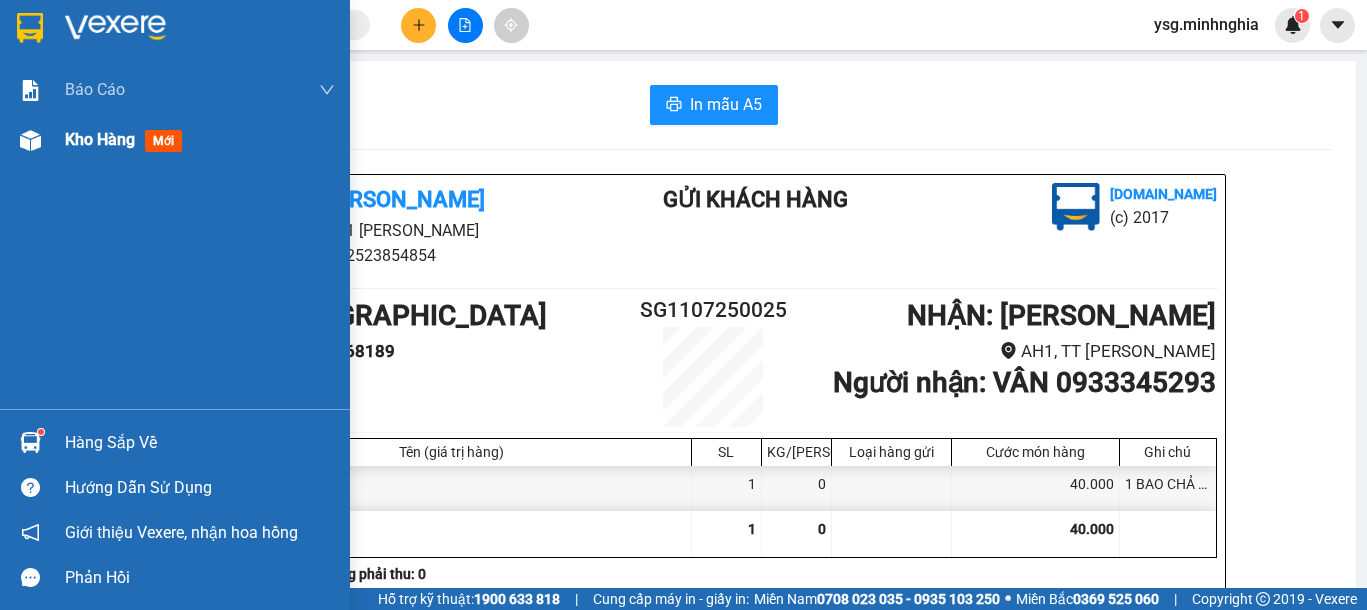 click on "Kho hàng mới" at bounding box center (175, 140) 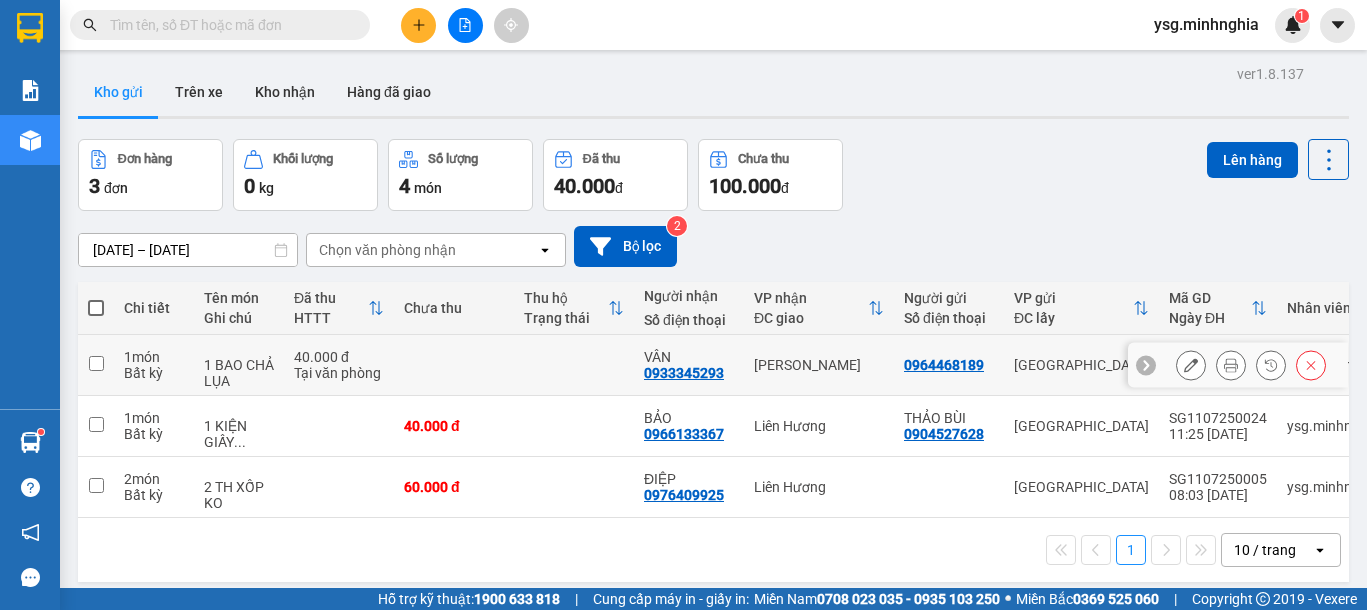 click at bounding box center [574, 365] 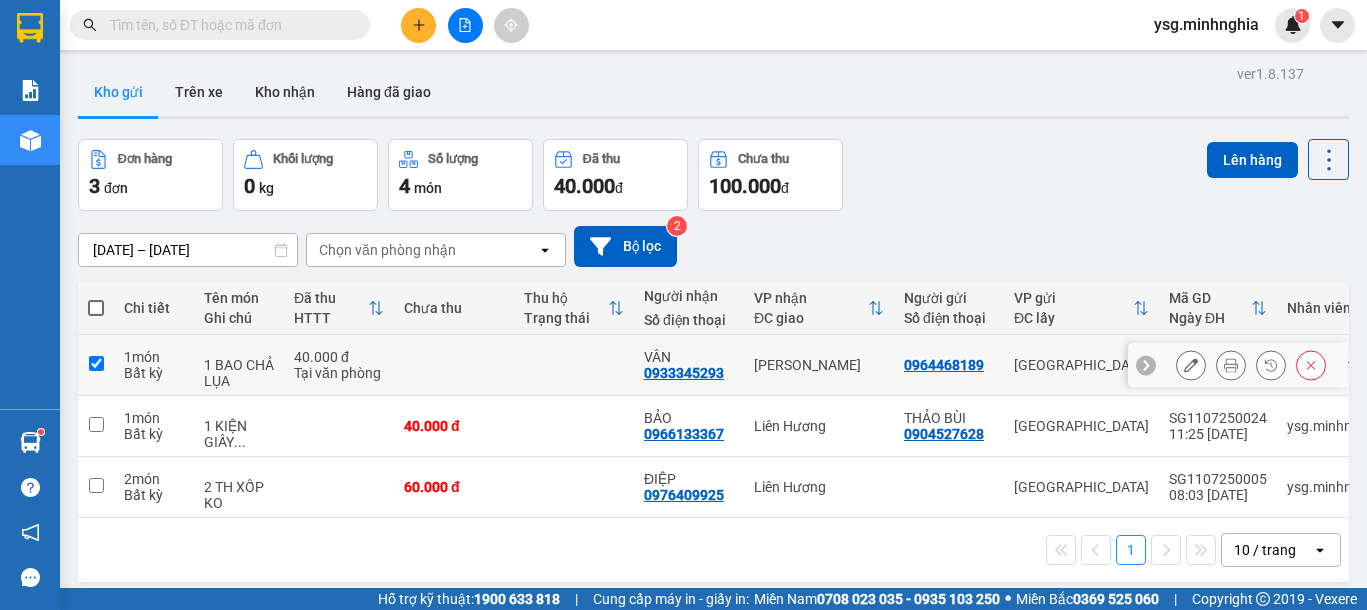 checkbox on "true" 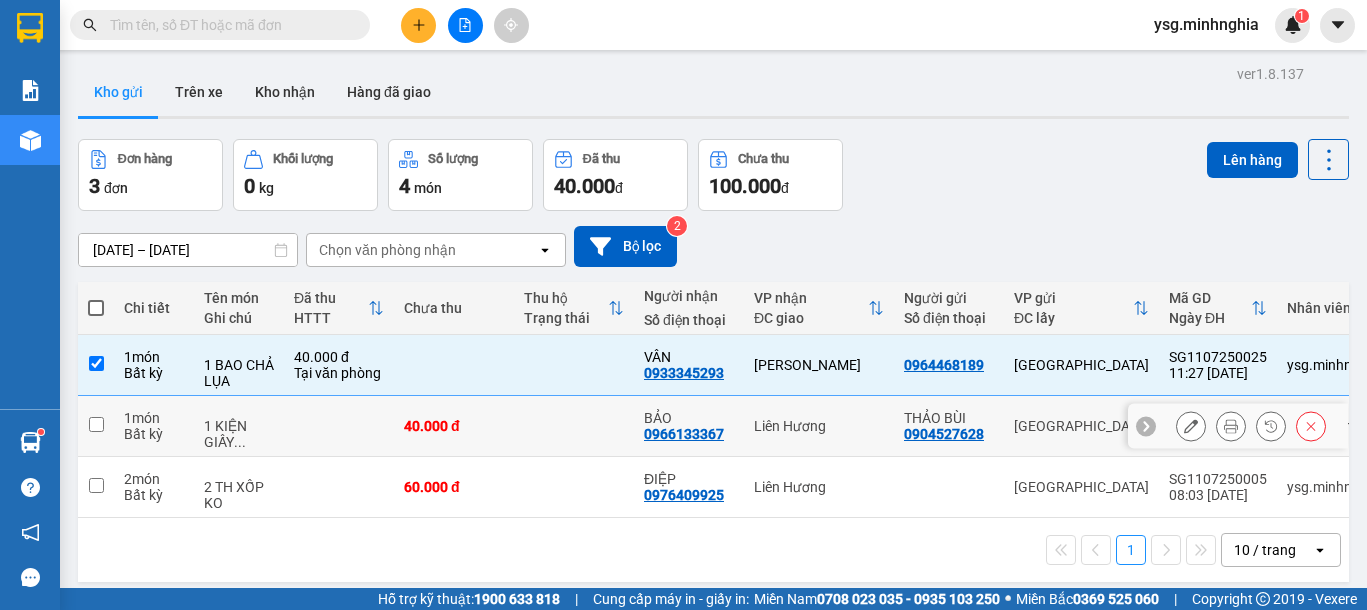 click on "40.000 đ" at bounding box center (454, 426) 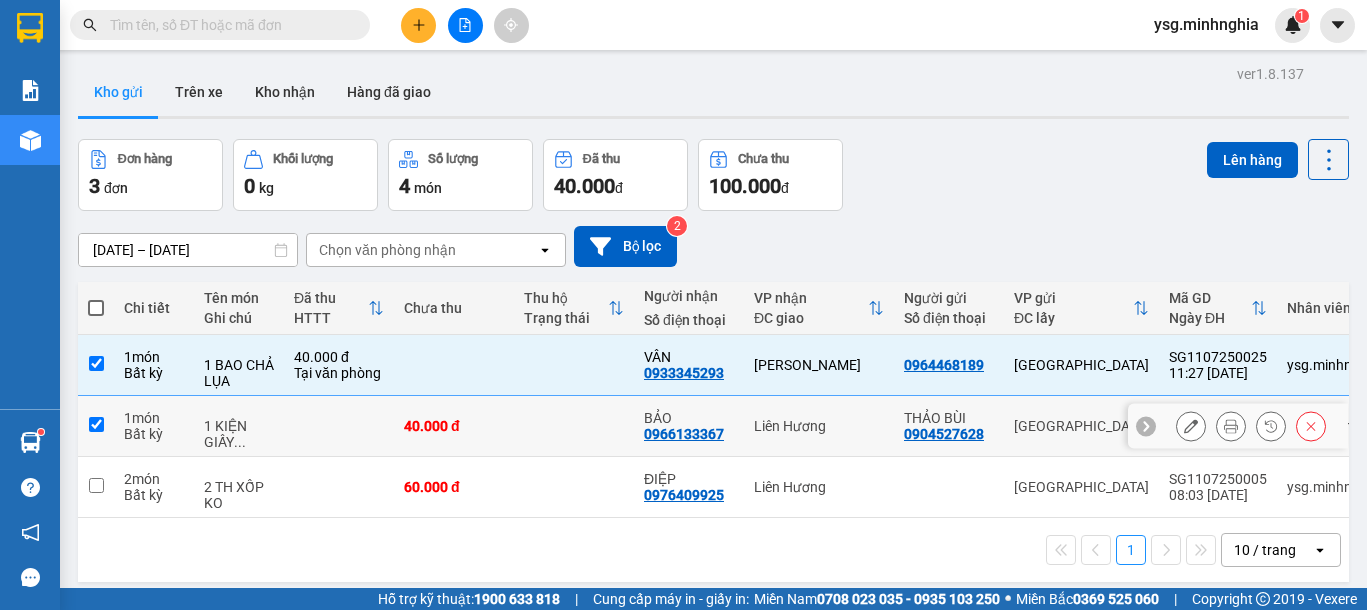 checkbox on "true" 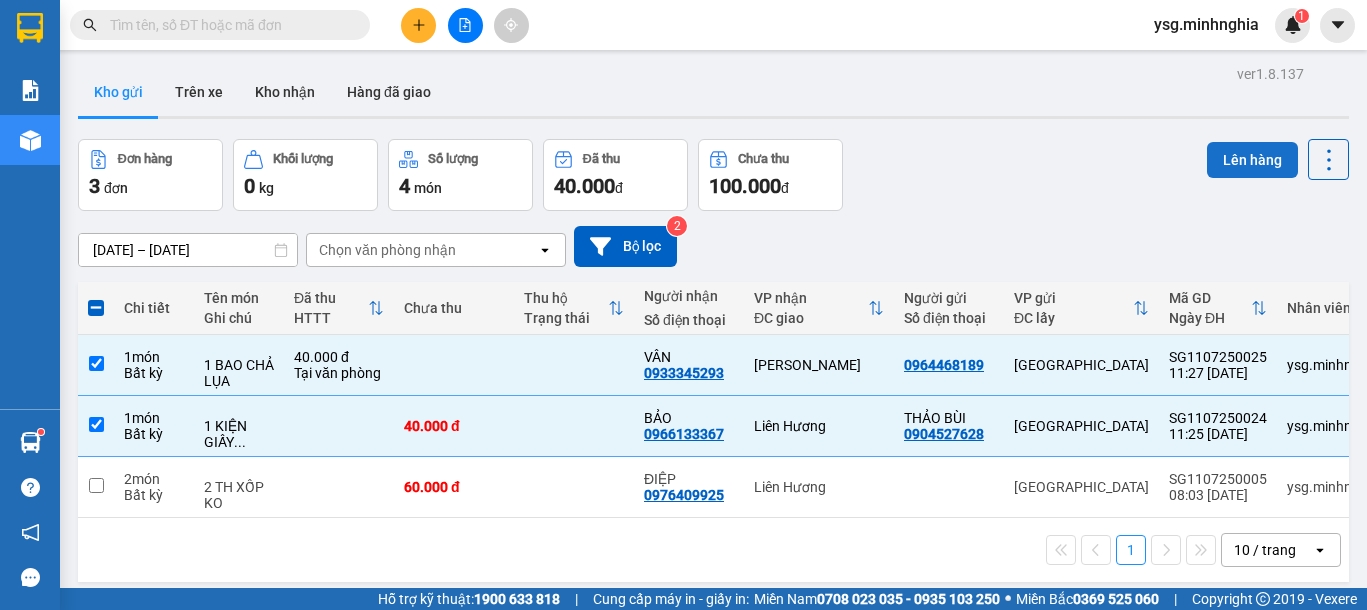 click on "Lên hàng" at bounding box center (1252, 160) 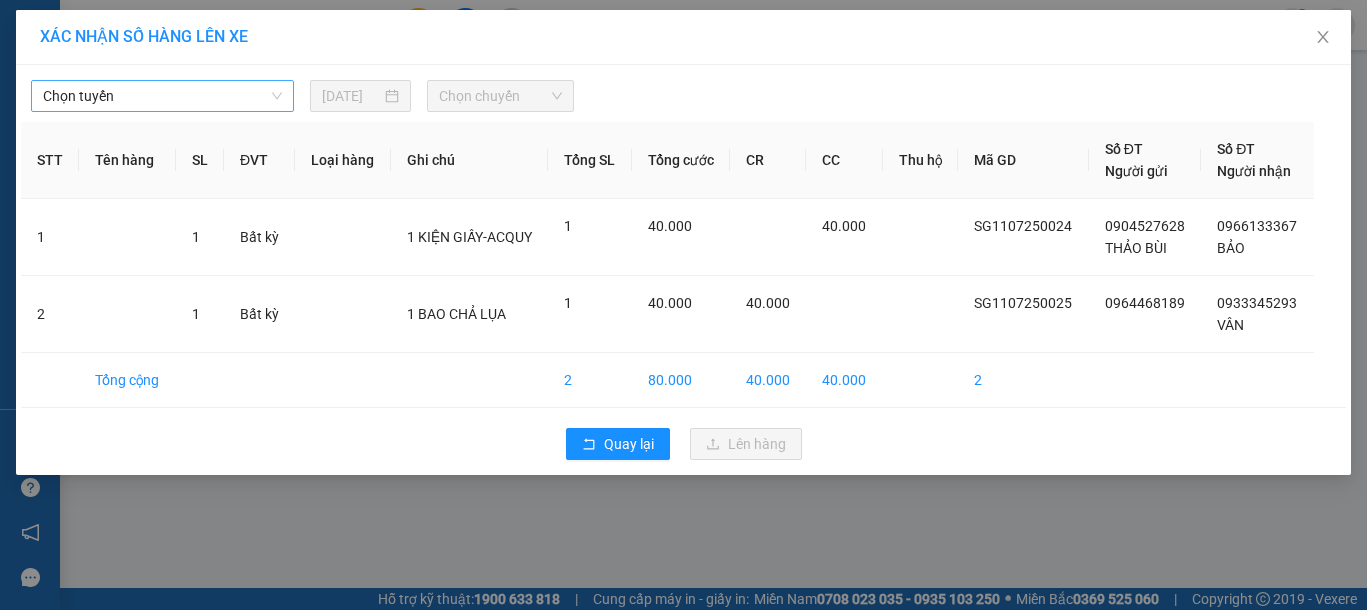 click on "Chọn tuyến" at bounding box center (162, 96) 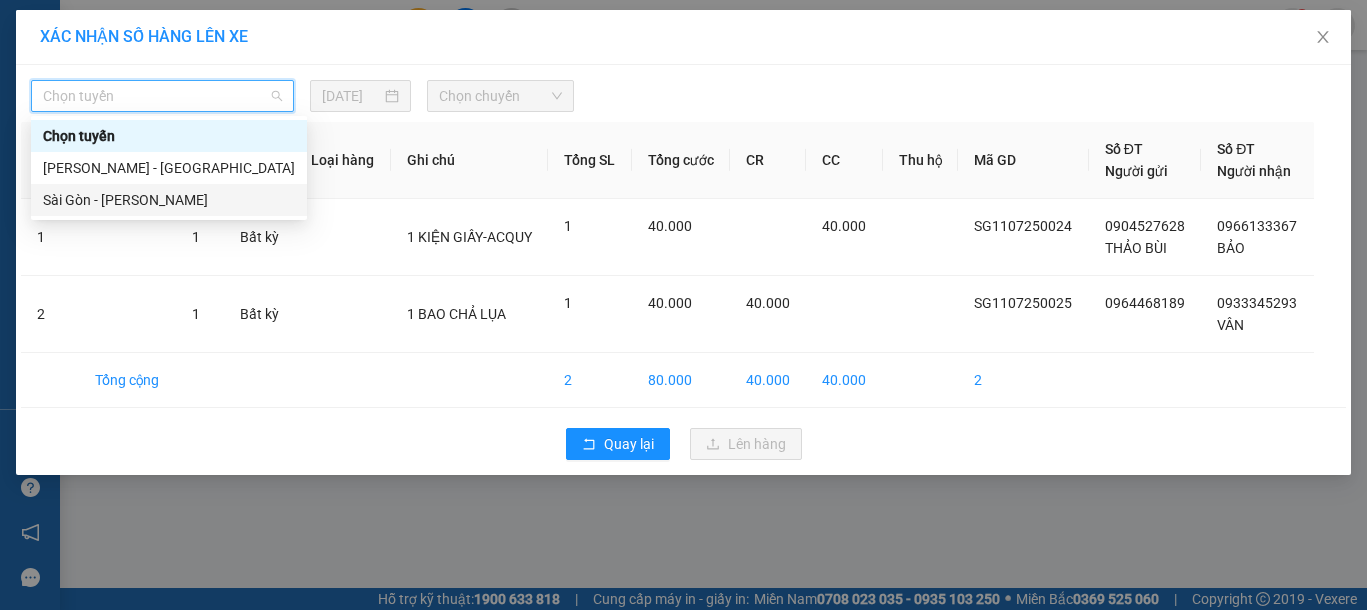 drag, startPoint x: 134, startPoint y: 199, endPoint x: 195, endPoint y: 185, distance: 62.58594 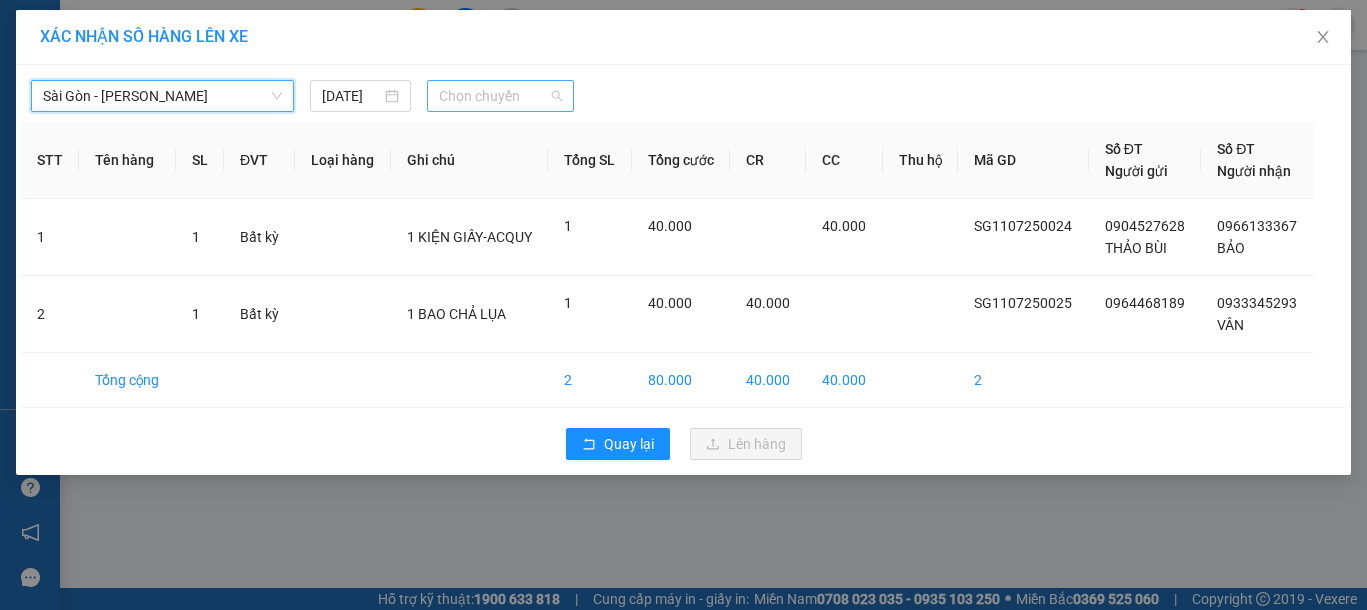 click on "Chọn chuyến" at bounding box center (500, 96) 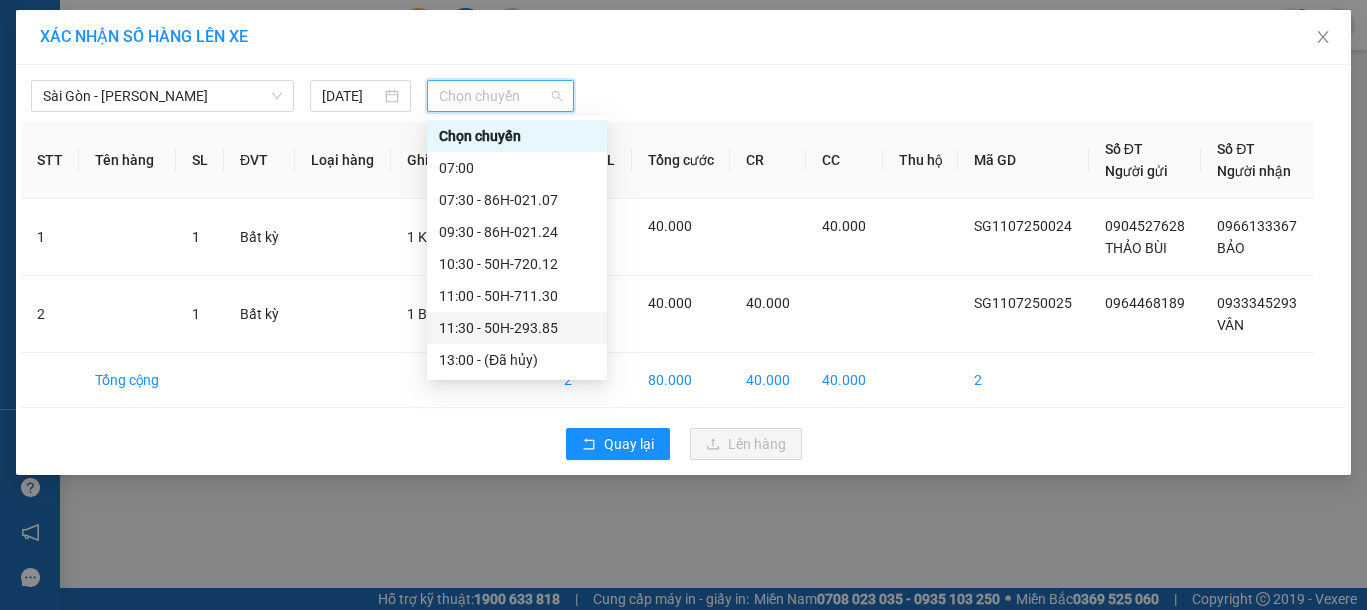 click on "11:30     - 50H-293.85" at bounding box center [517, 328] 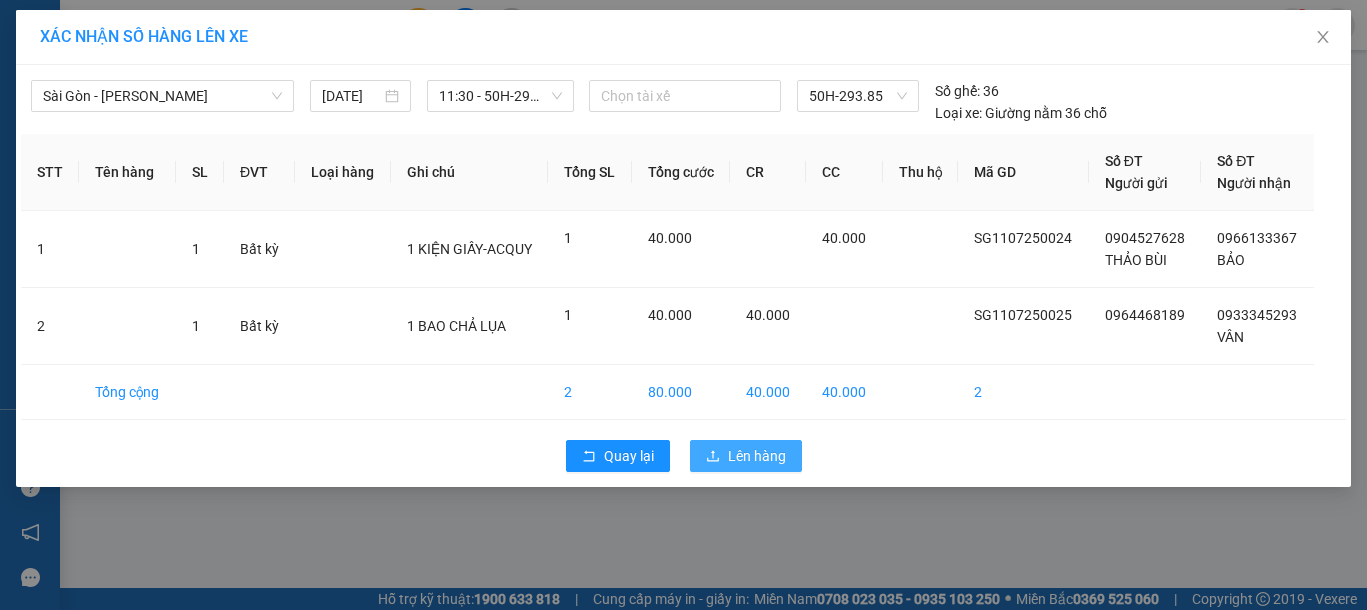 click on "Lên hàng" at bounding box center [757, 456] 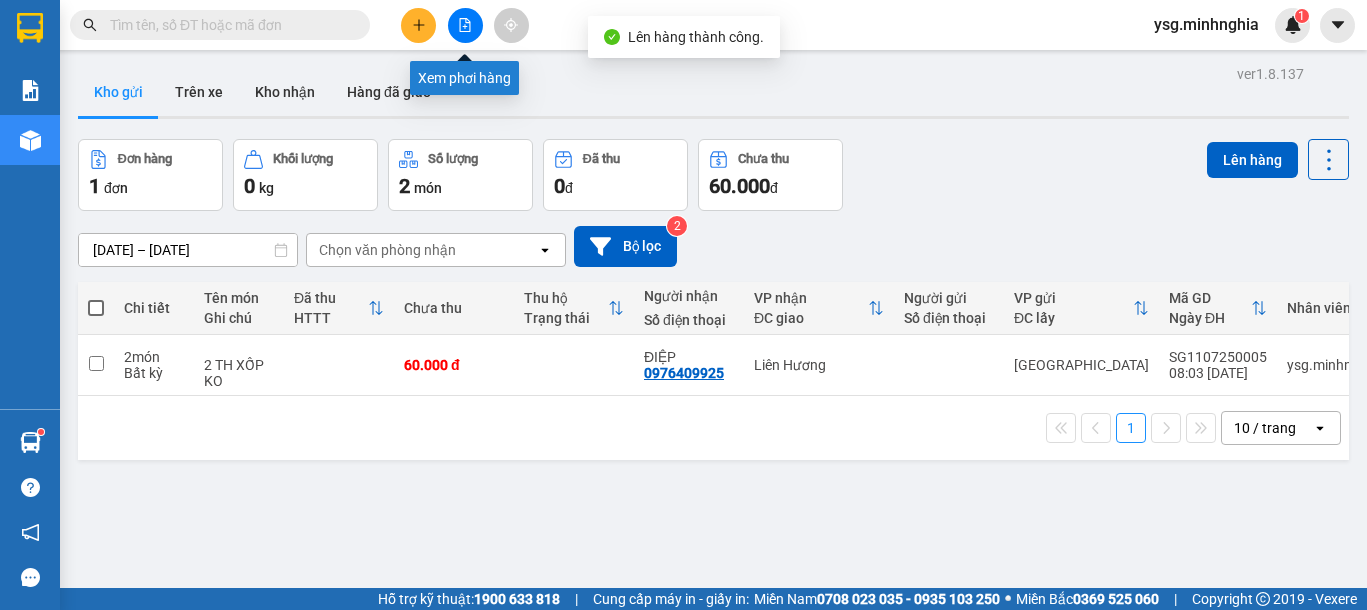 click at bounding box center [465, 25] 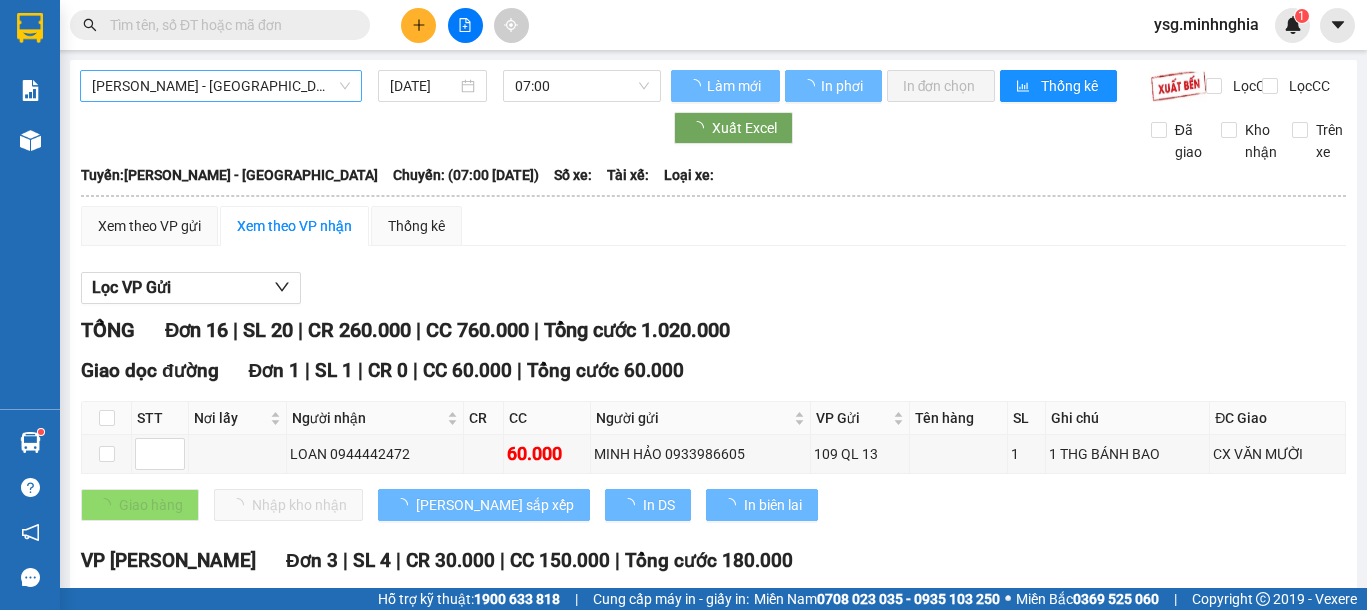 click on "Phan Rí - Sài Gòn" at bounding box center [221, 86] 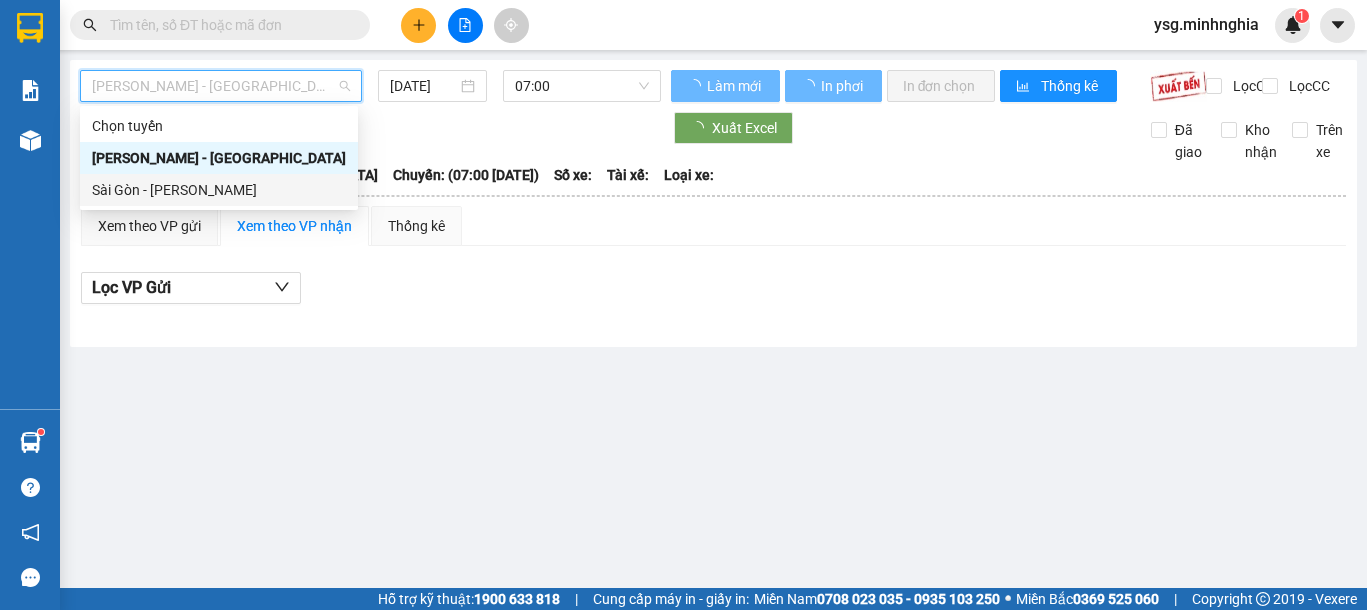 click on "Sài Gòn - [PERSON_NAME]" at bounding box center (219, 190) 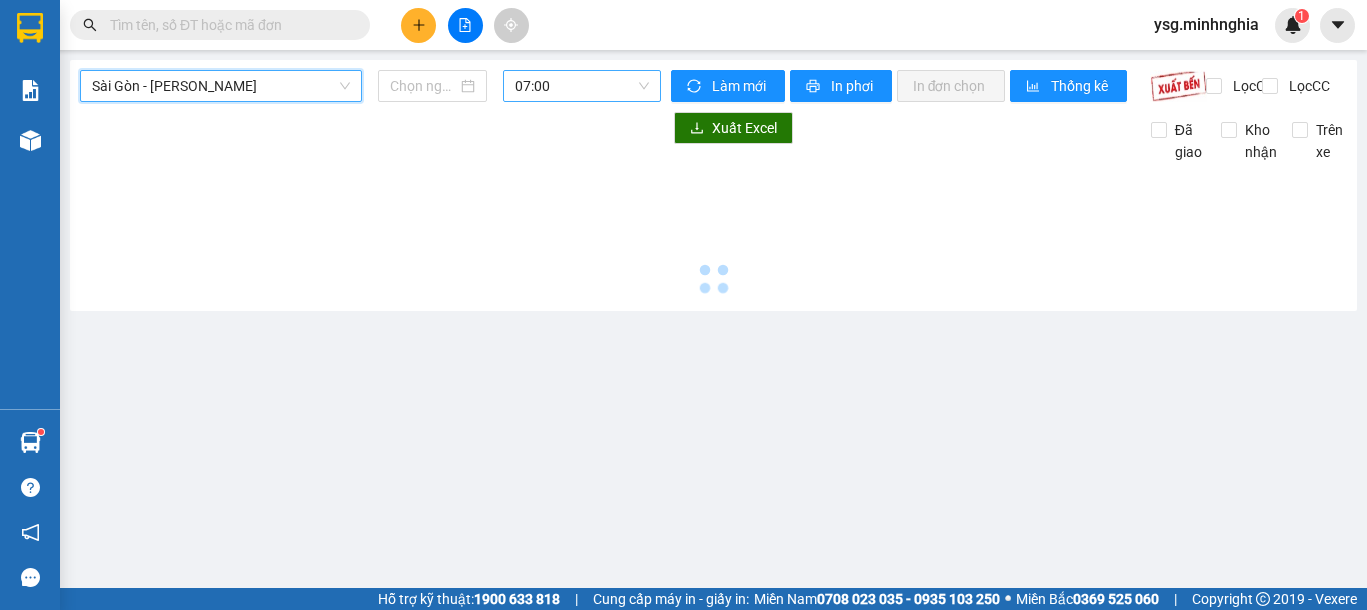 type on "11/07/2025" 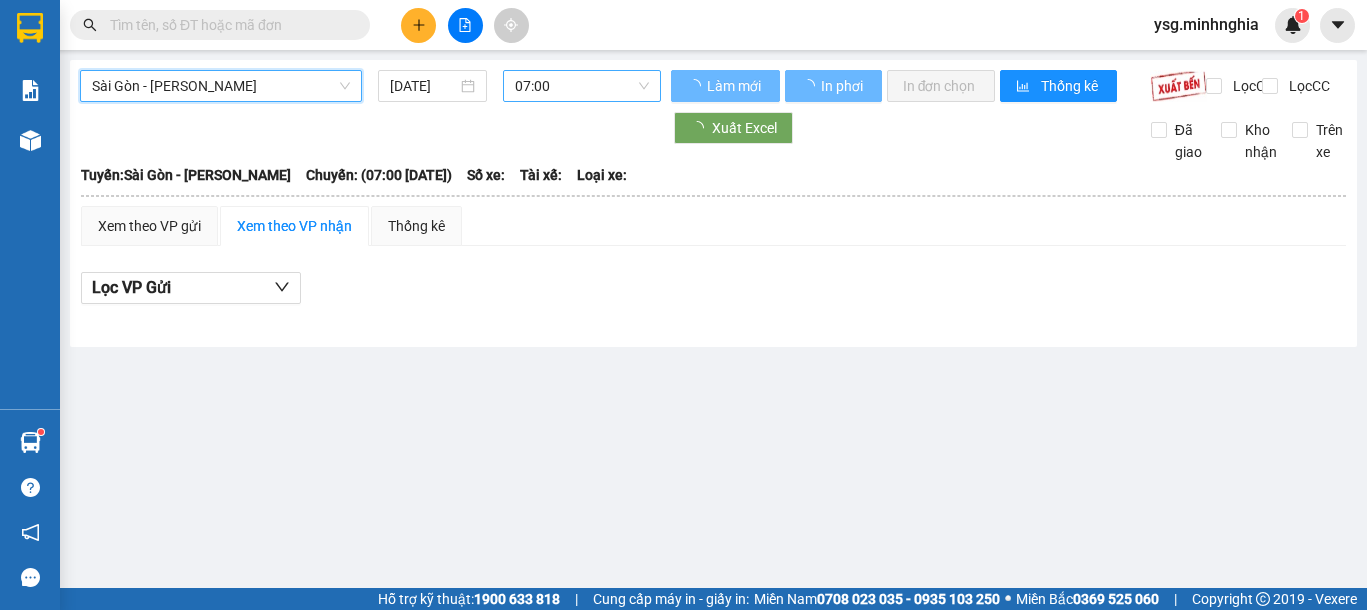 click on "07:00" at bounding box center (582, 86) 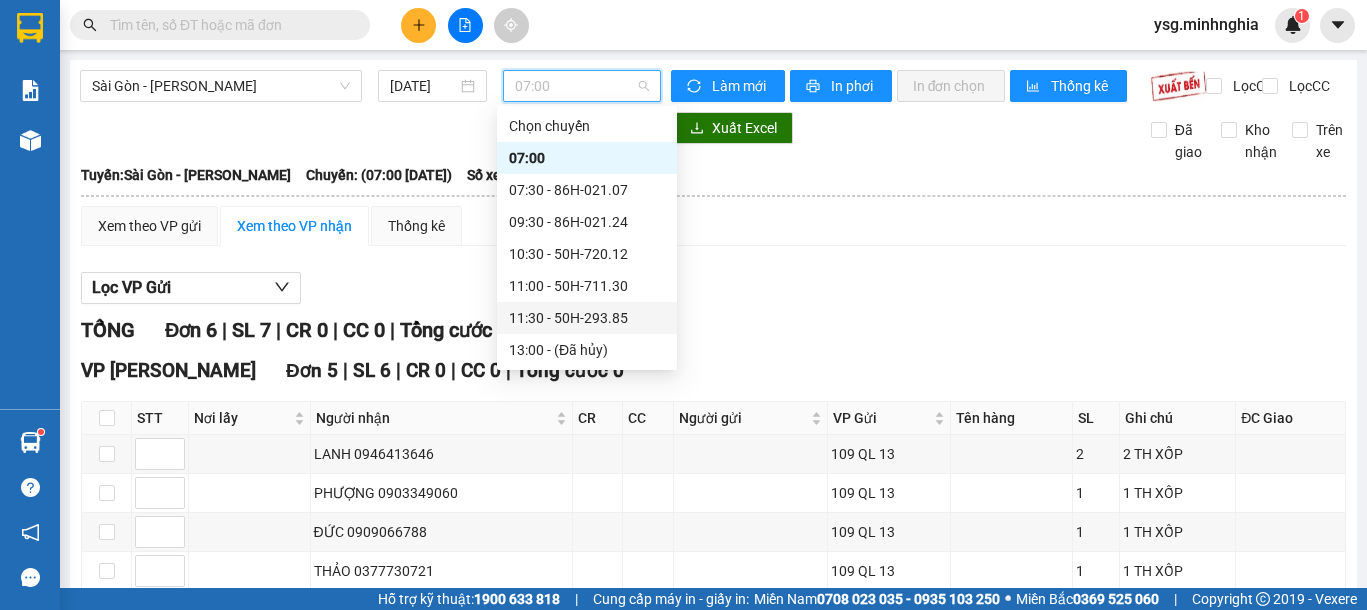 click on "11:30     - 50H-293.85" at bounding box center [587, 318] 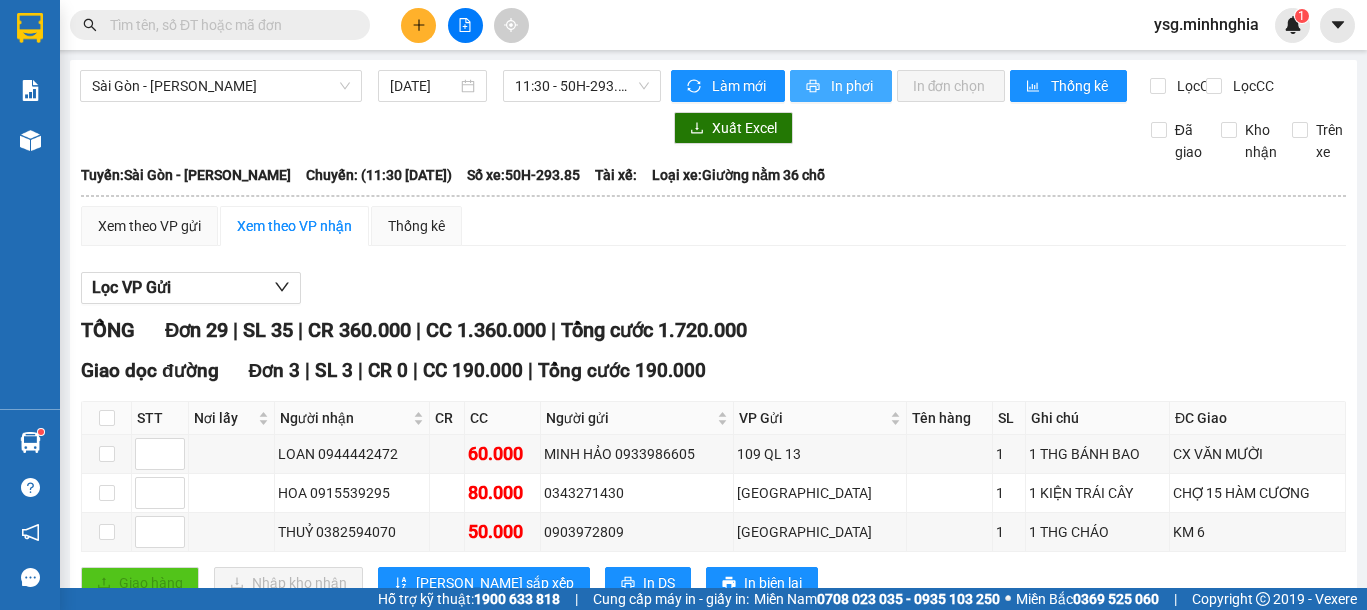 click on "In phơi" at bounding box center [853, 86] 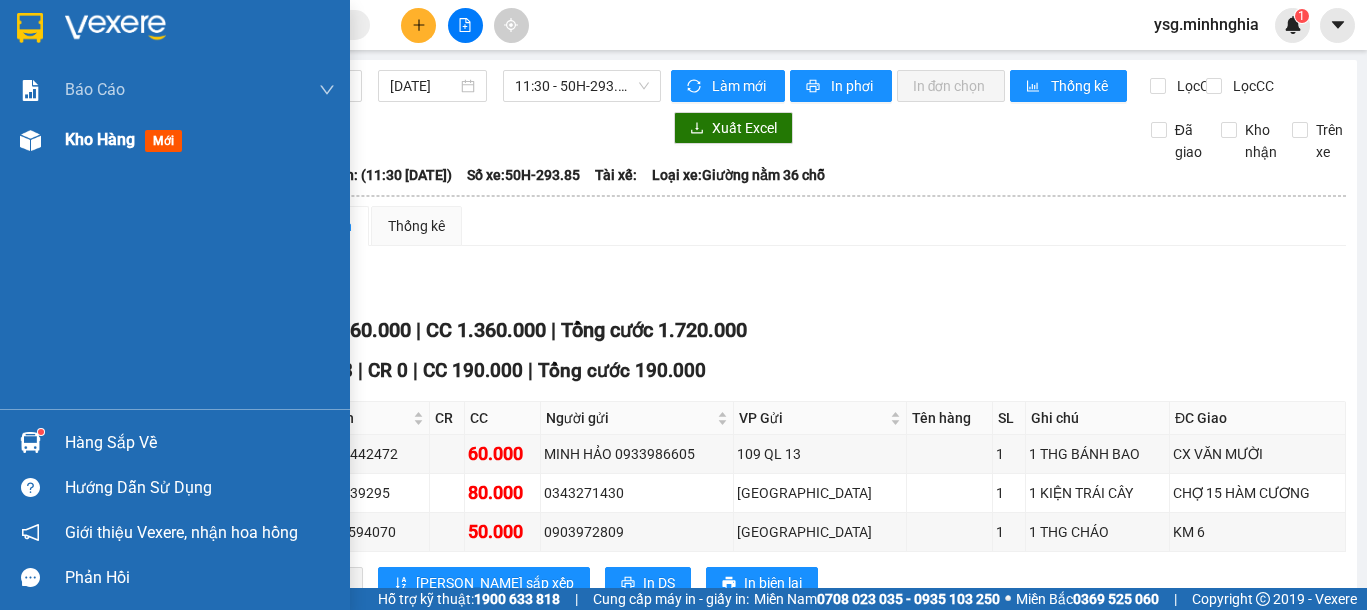 click on "Kho hàng mới" at bounding box center (175, 140) 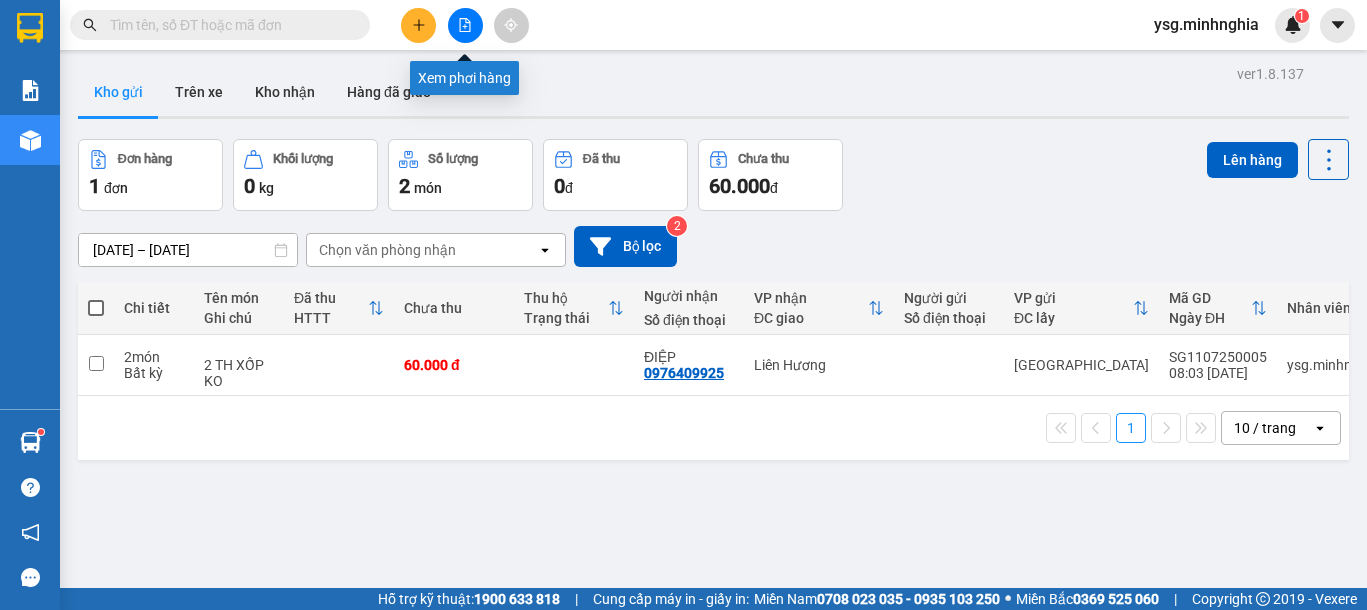 click 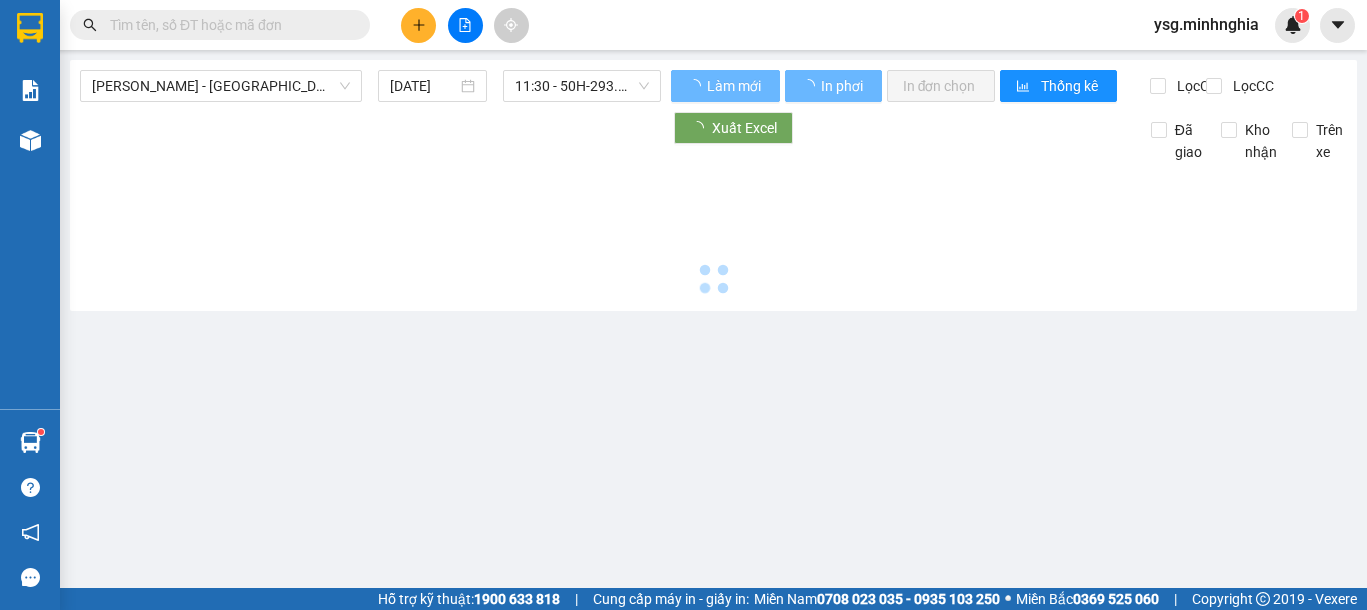 click on "Phan Rí - Sài Gòn" at bounding box center (221, 86) 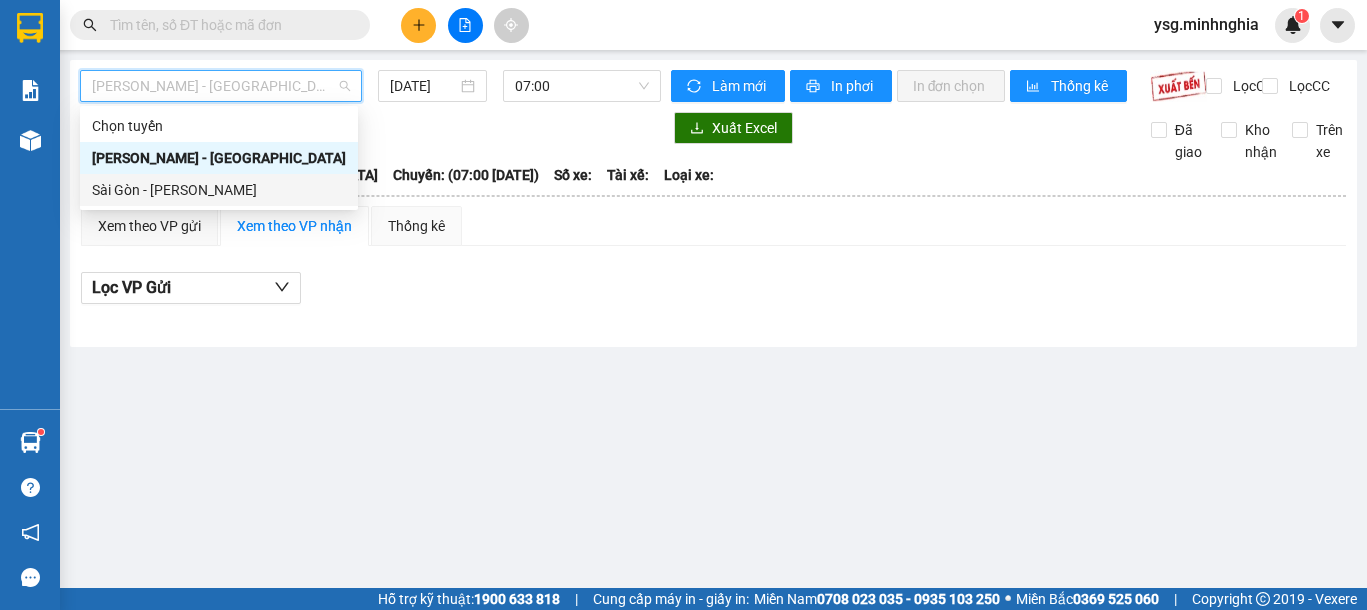 click on "Sài Gòn - [PERSON_NAME]" at bounding box center [219, 190] 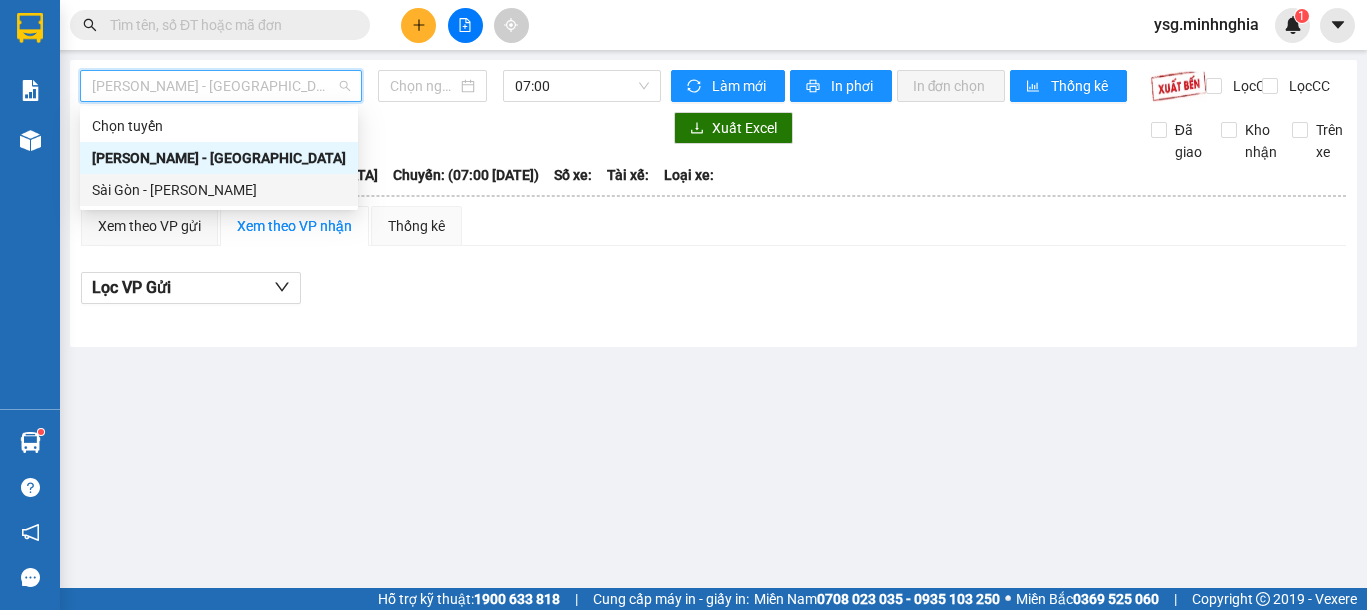 type on "11/07/2025" 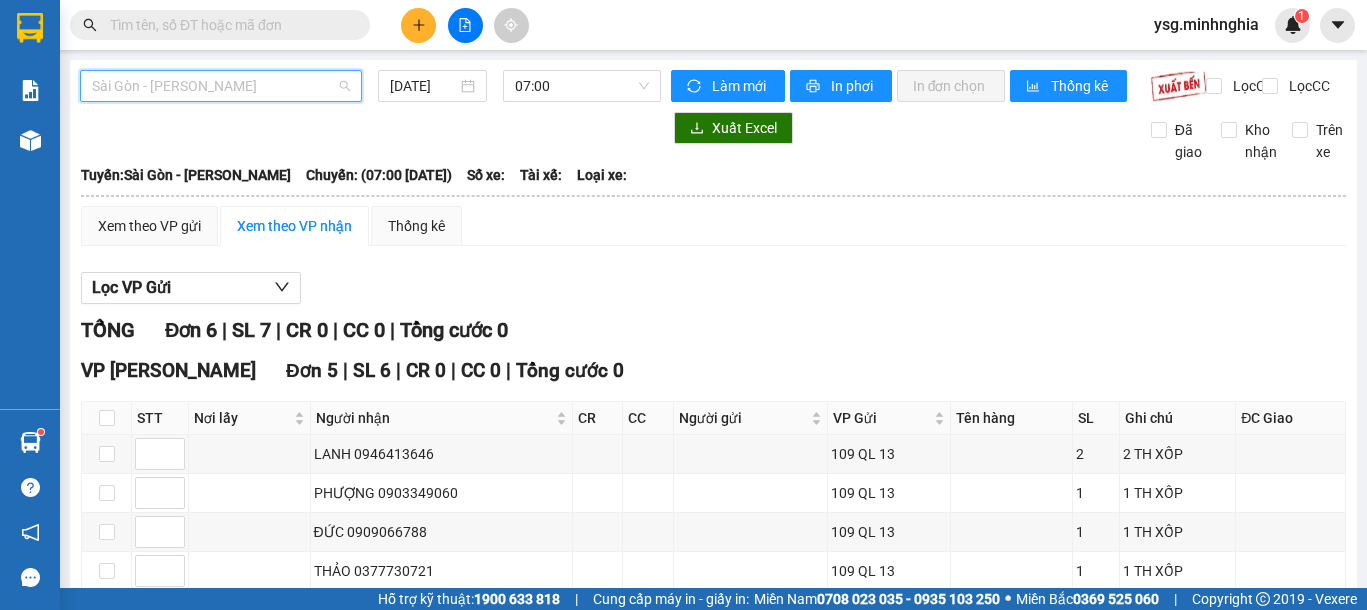 click on "Sài Gòn - [PERSON_NAME]" at bounding box center [221, 86] 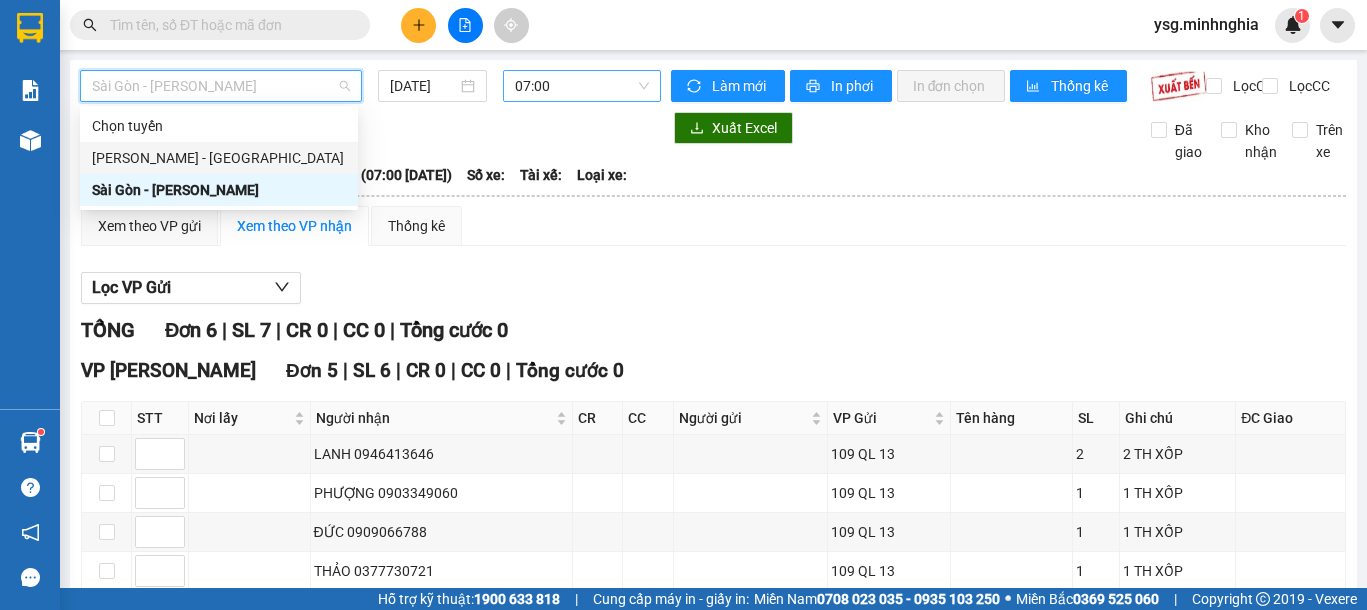 click on "07:00" at bounding box center (582, 86) 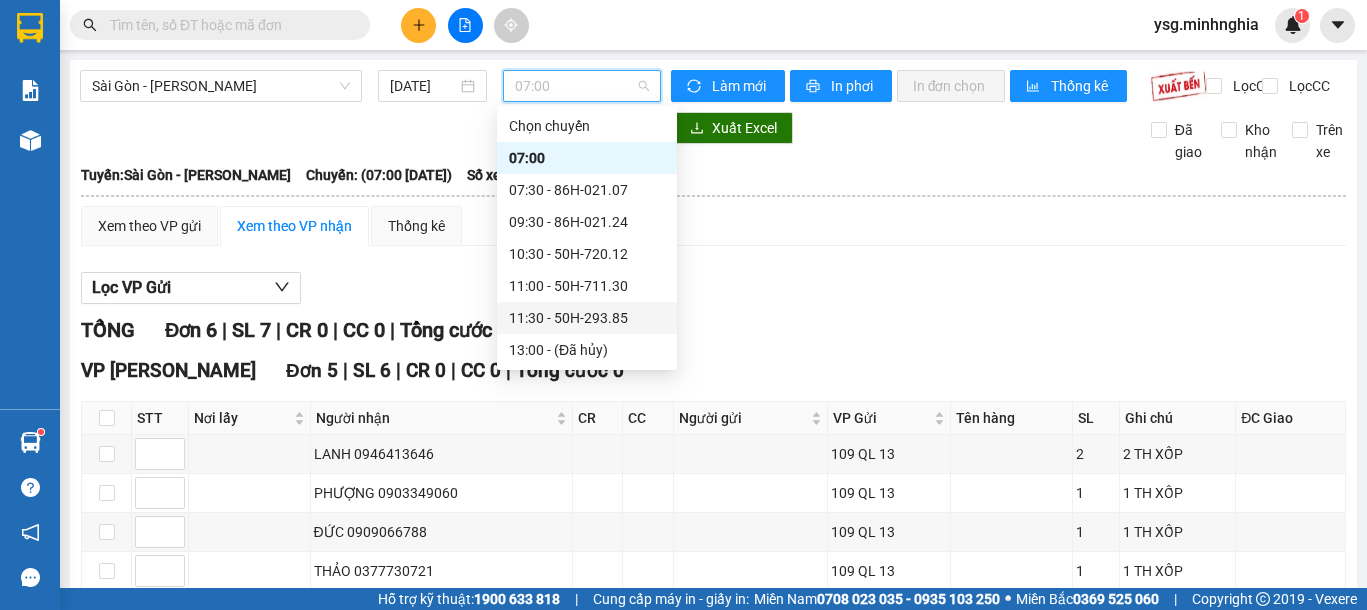 click on "11:30     - 50H-293.85" at bounding box center [587, 318] 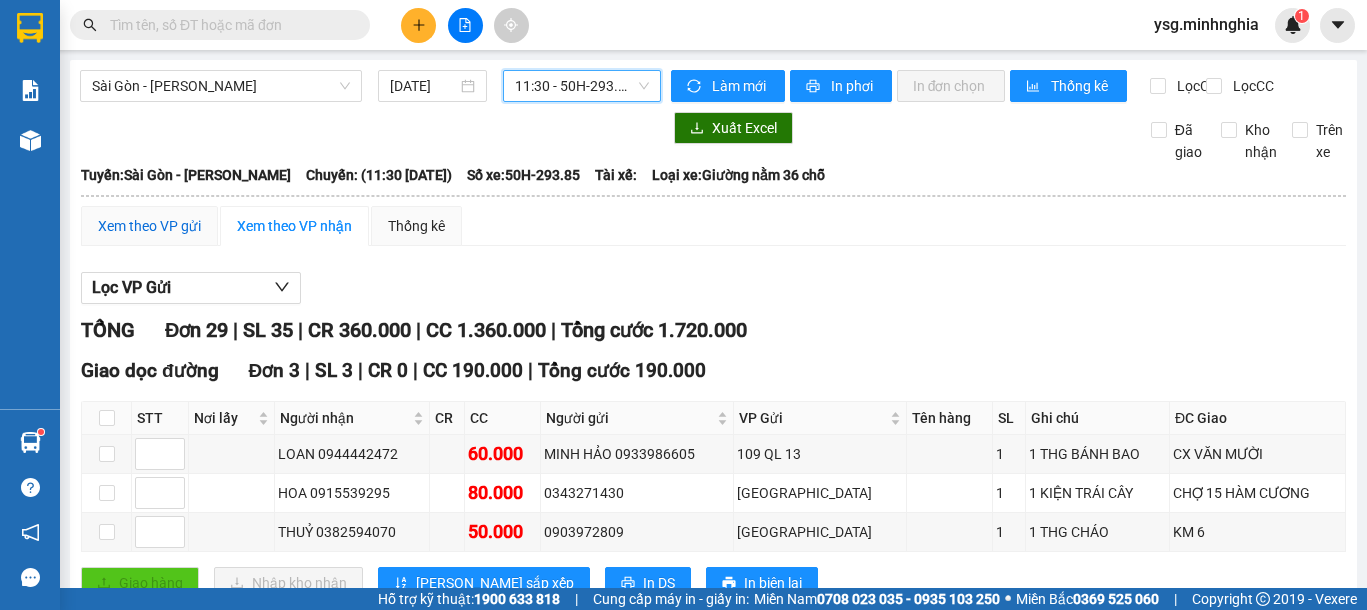 click on "Xem theo VP gửi" at bounding box center [149, 226] 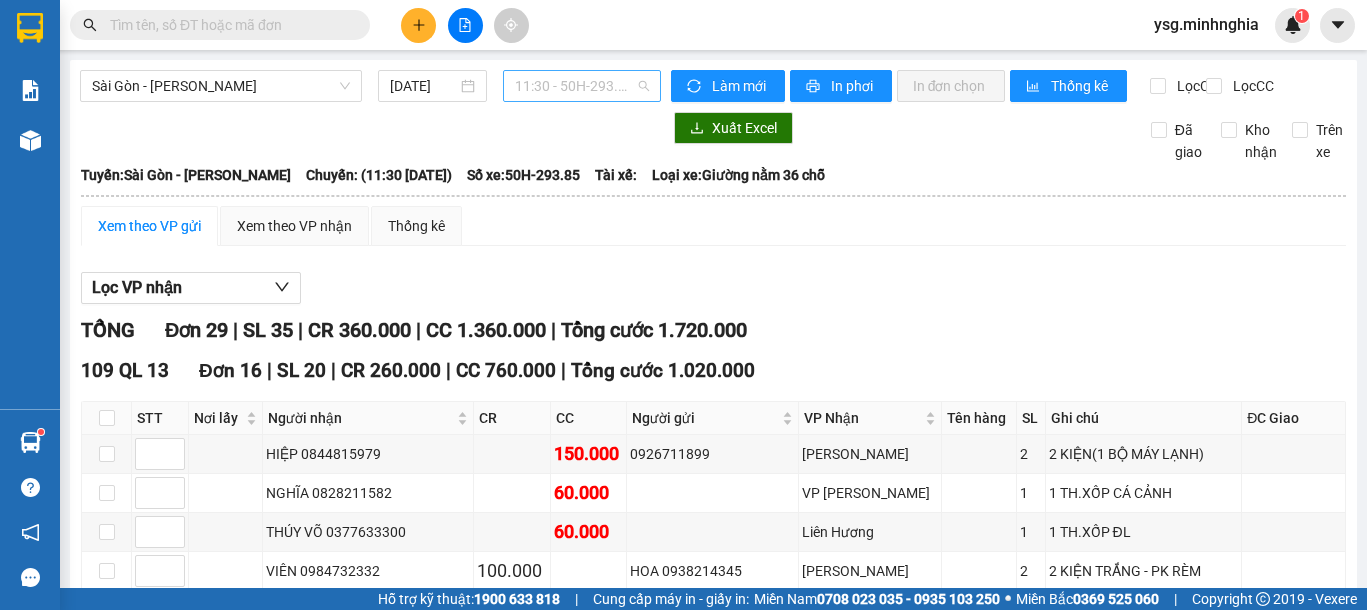 click on "11:30     - 50H-293.85" at bounding box center [582, 86] 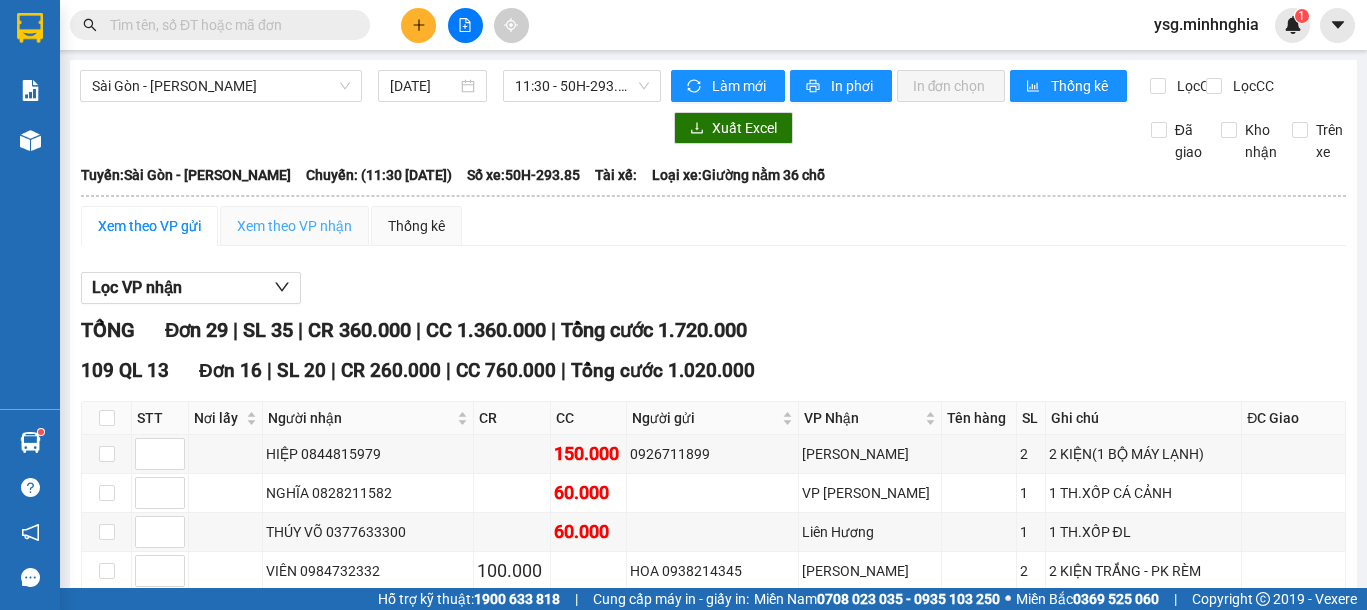 click on "Xem theo VP nhận" at bounding box center (294, 226) 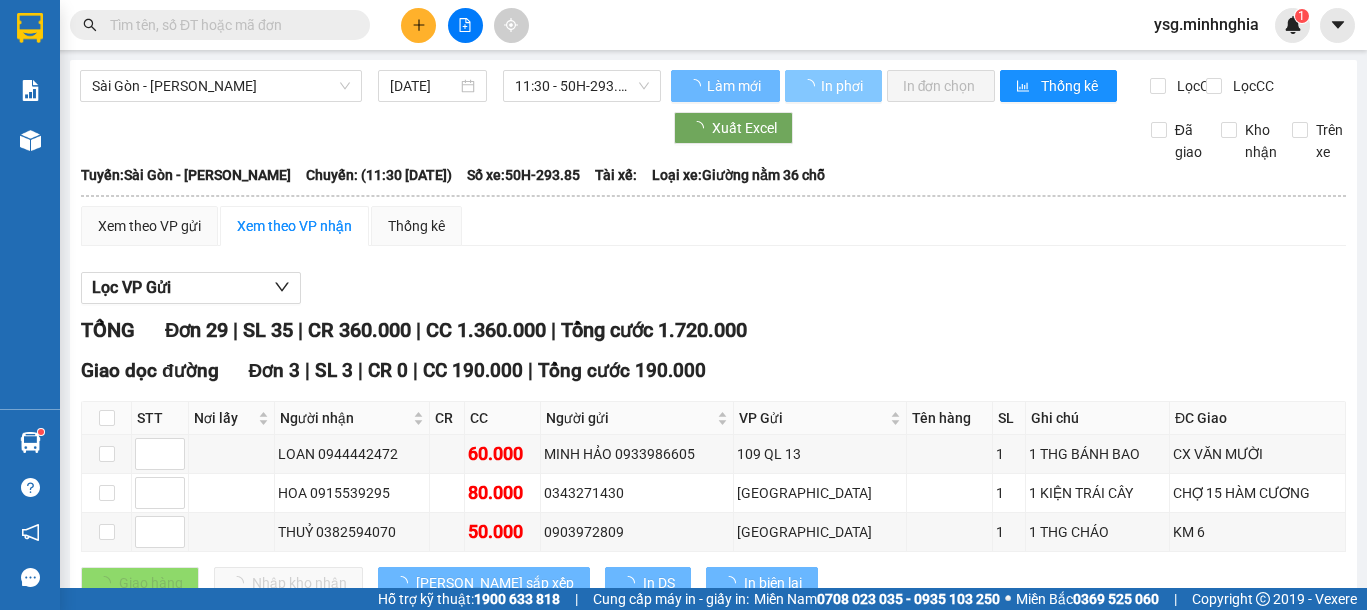 click on "In phơi" at bounding box center [843, 86] 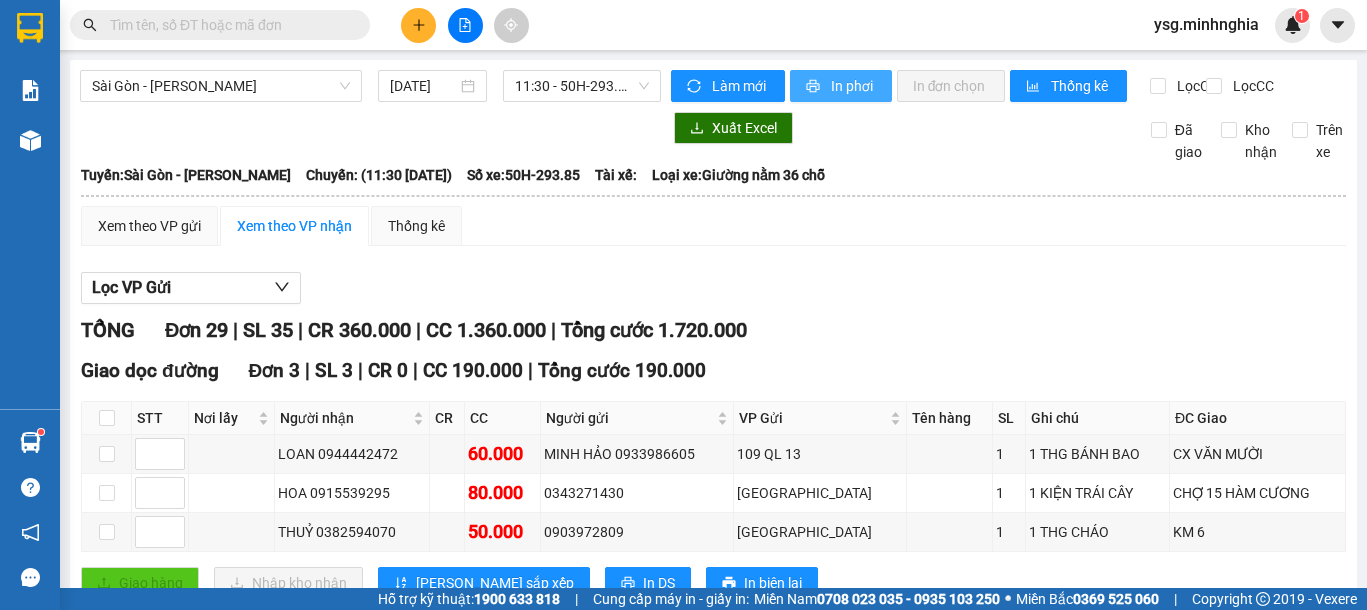 click on "In phơi" at bounding box center [853, 86] 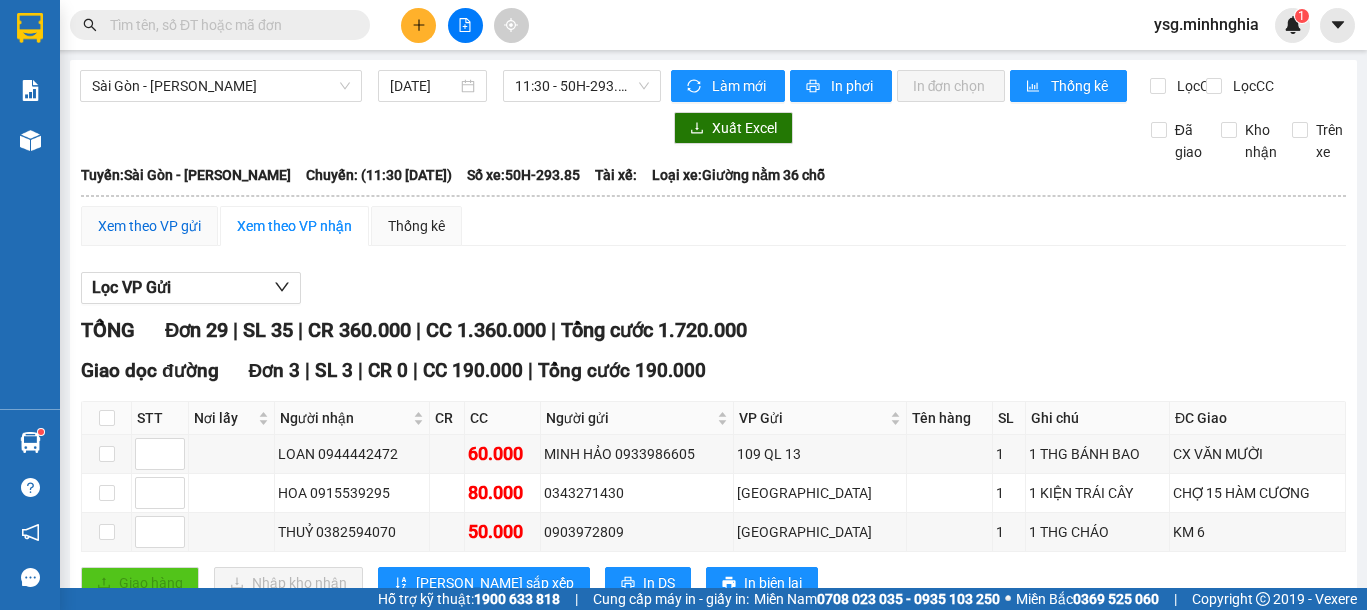click on "Xem theo VP gửi" at bounding box center [149, 226] 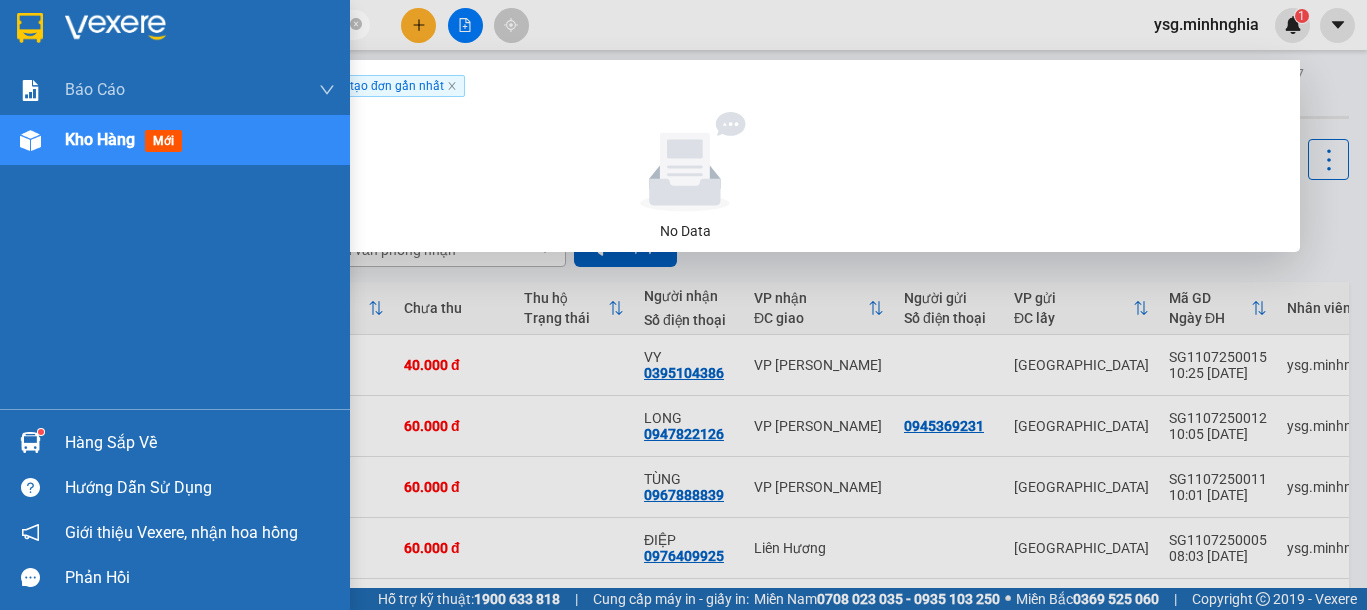 scroll, scrollTop: 0, scrollLeft: 0, axis: both 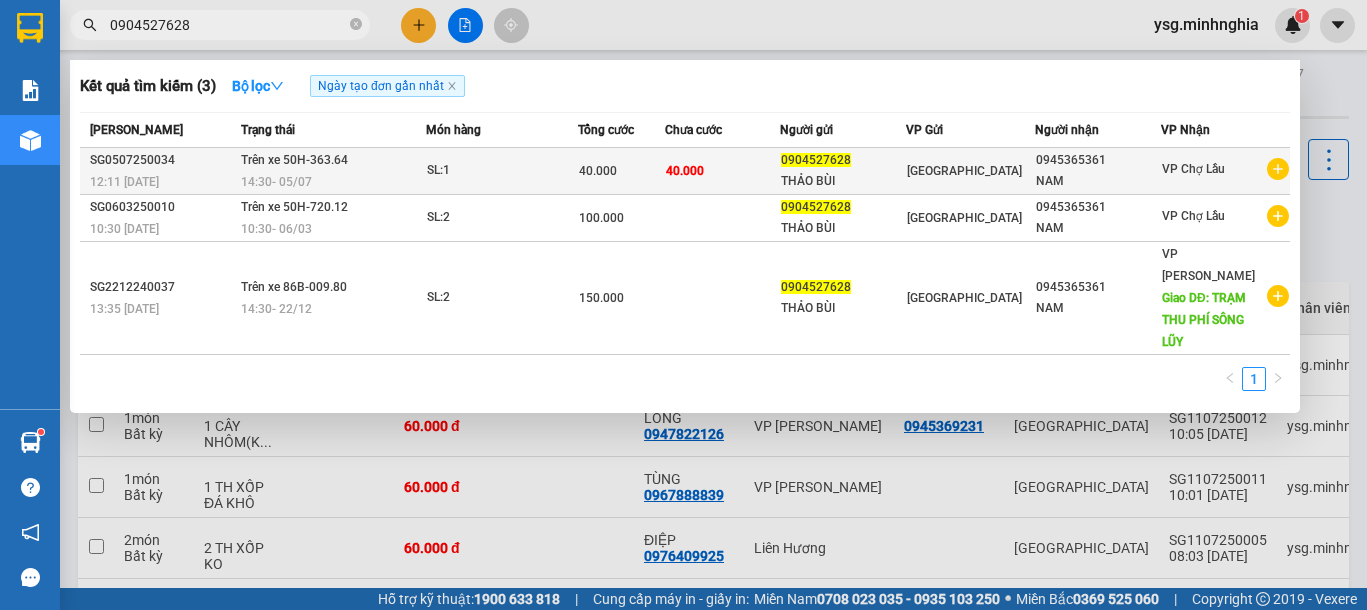 type on "0904527628" 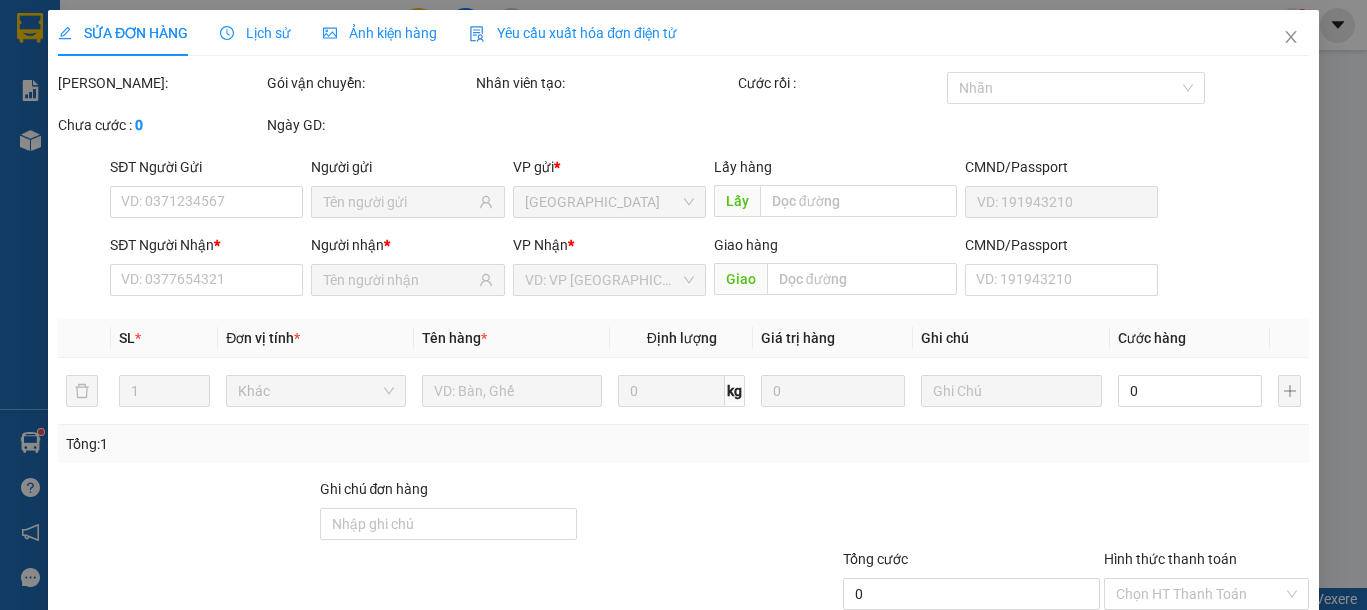 type on "0904527628" 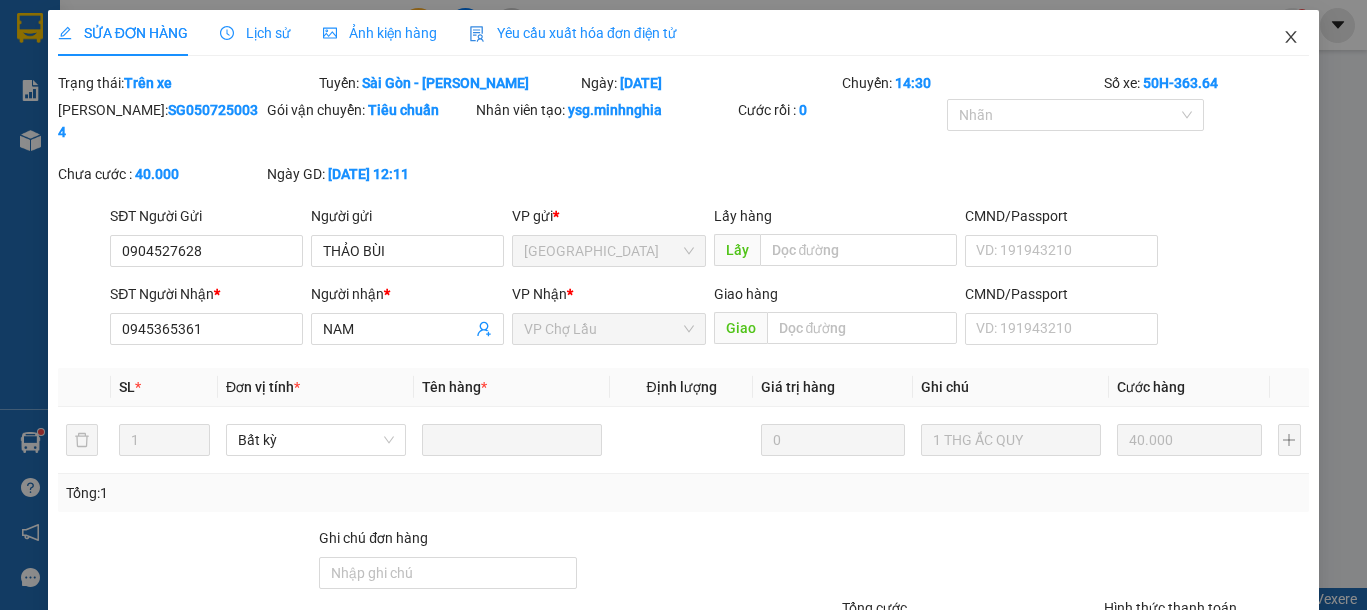 click 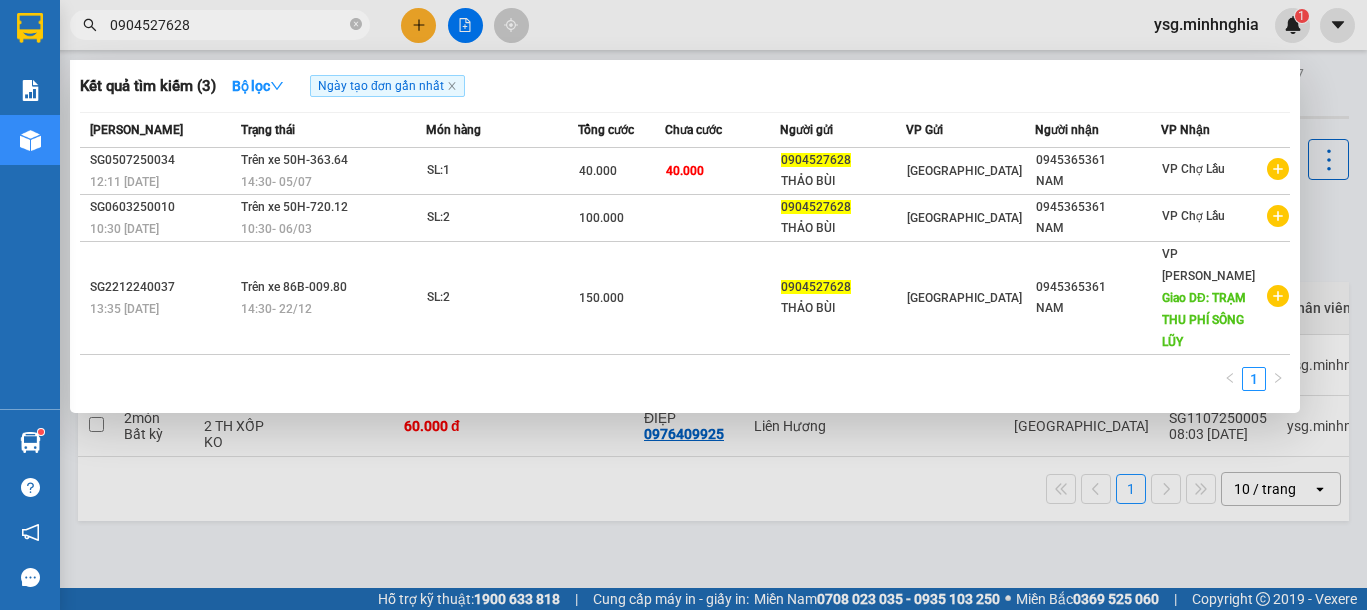 drag, startPoint x: 218, startPoint y: 25, endPoint x: 0, endPoint y: 56, distance: 220.1931 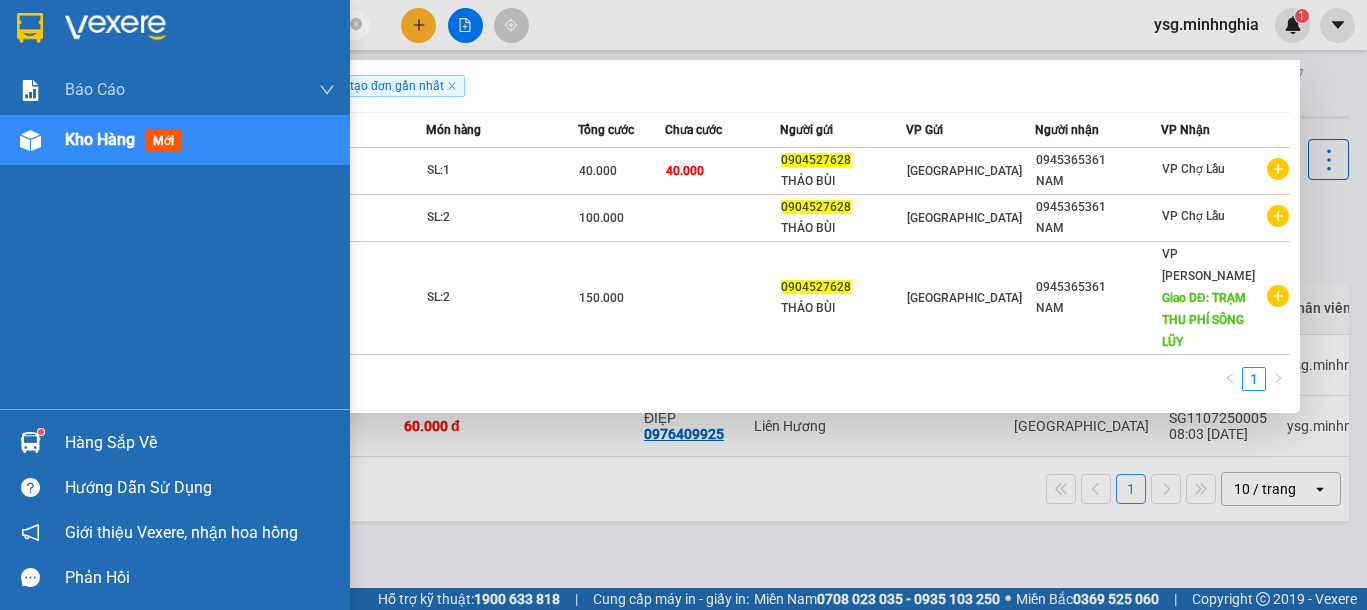 paste on "33345293" 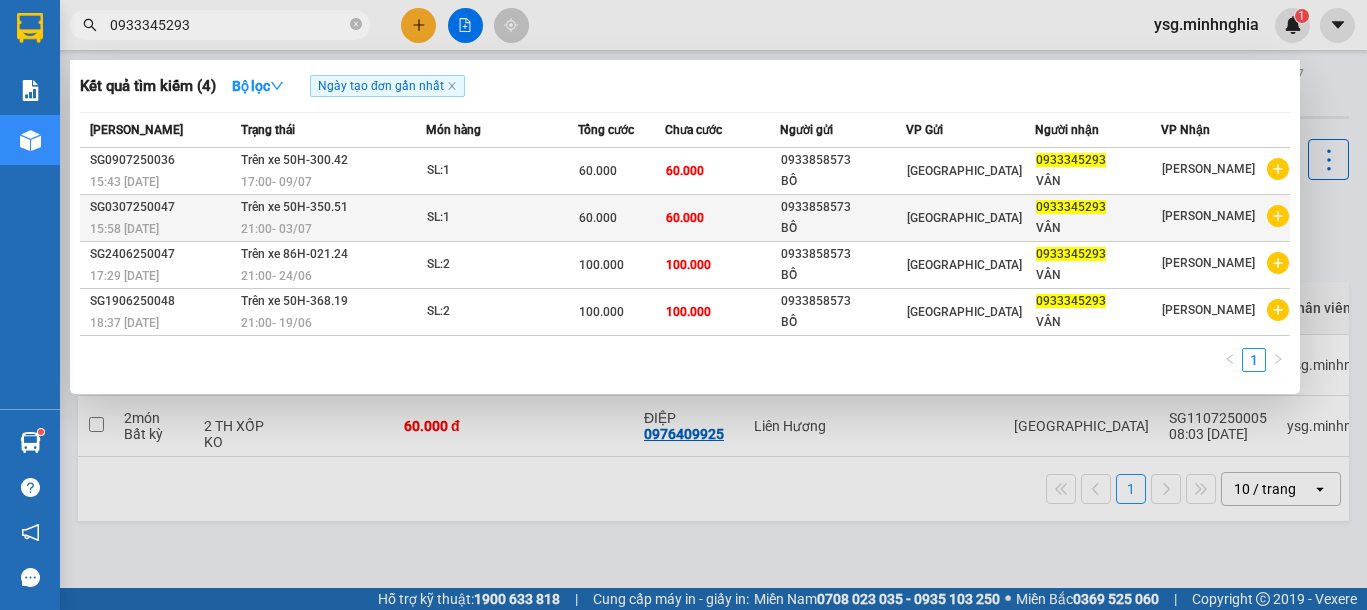 type on "0933345293" 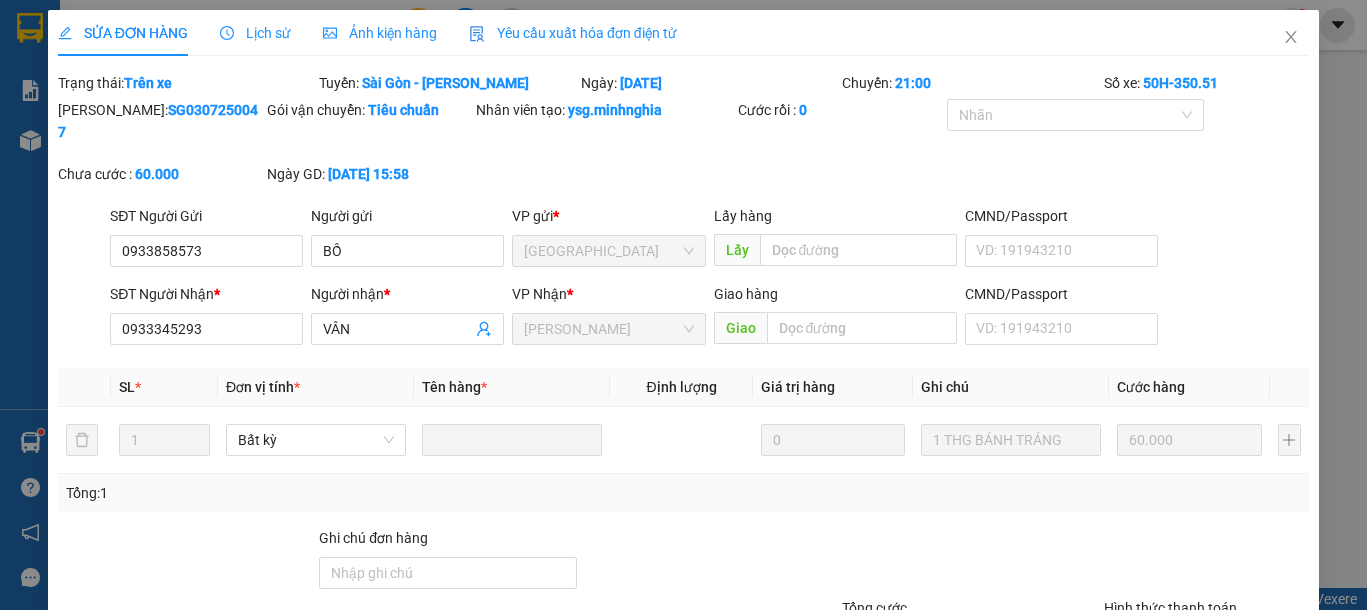 type on "0933858573" 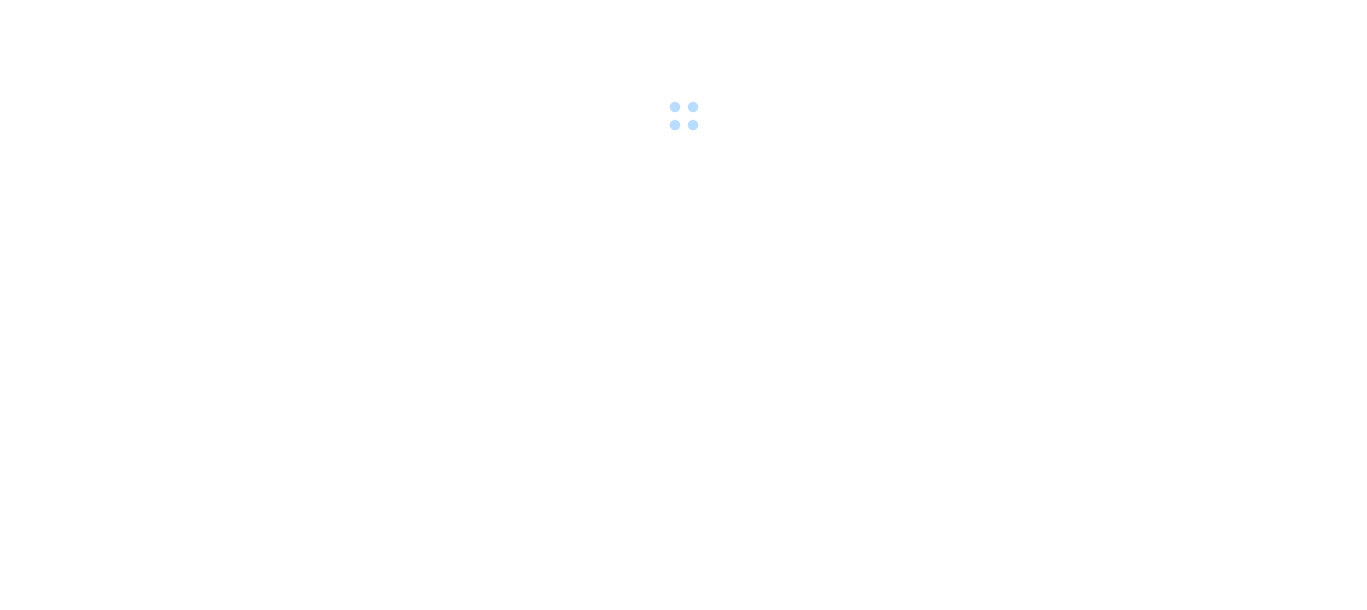 scroll, scrollTop: 0, scrollLeft: 0, axis: both 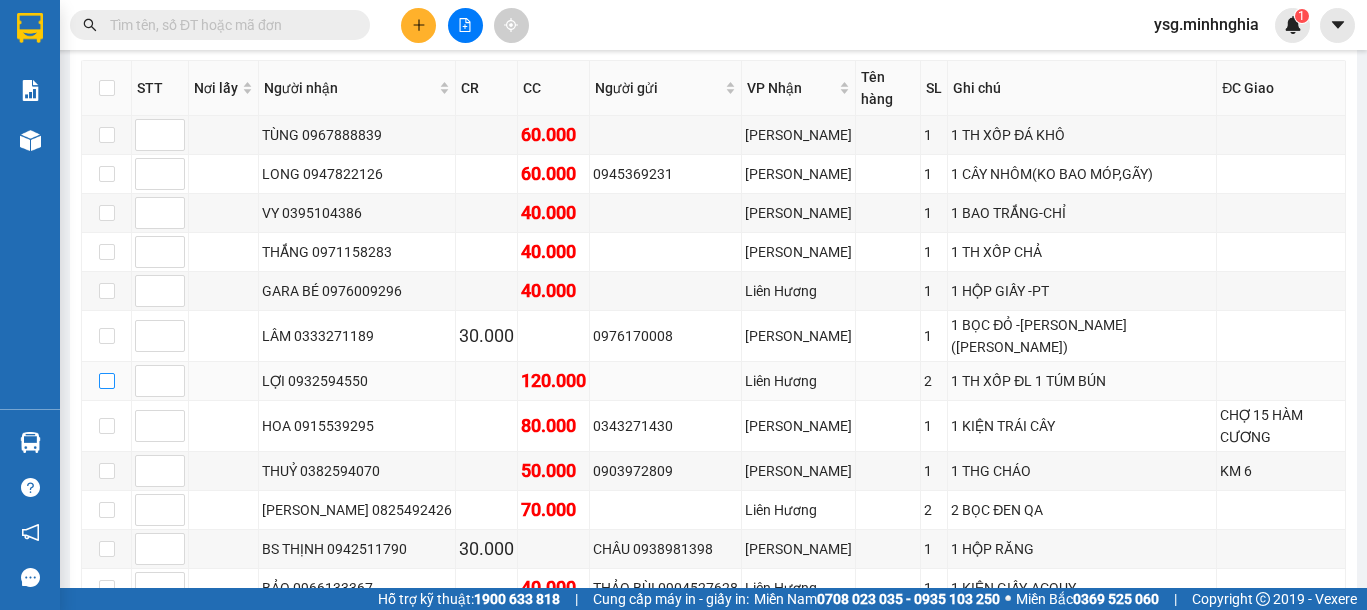 click at bounding box center [107, 381] 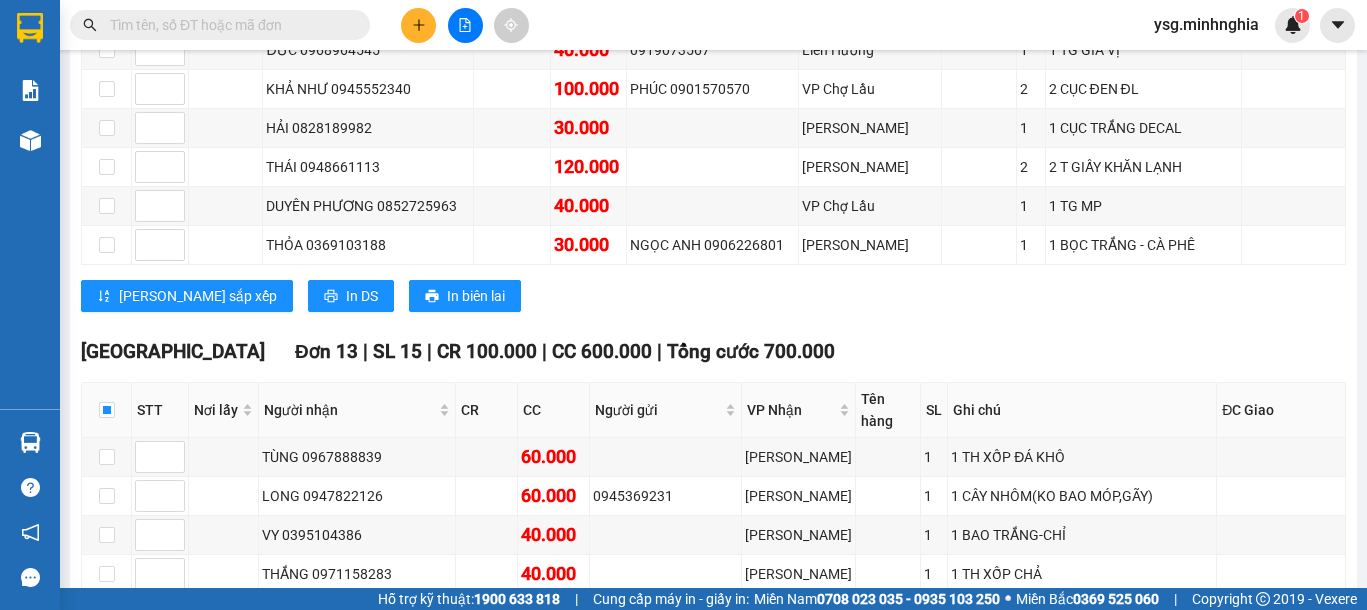 scroll, scrollTop: 1249, scrollLeft: 0, axis: vertical 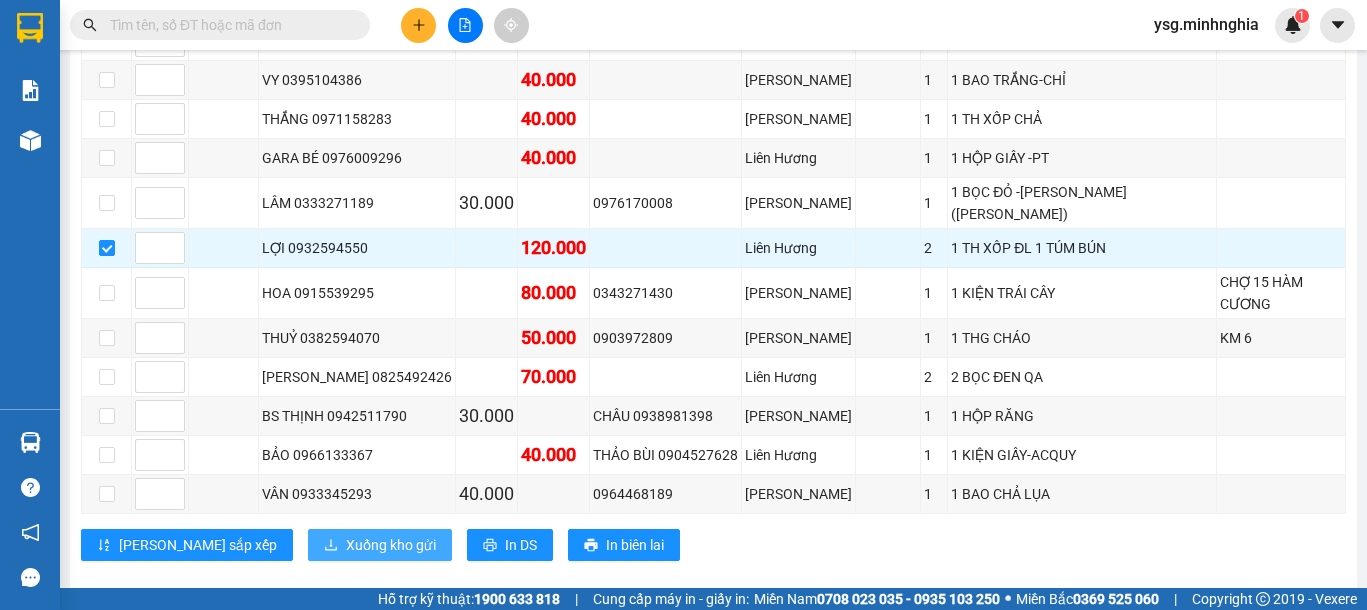 click on "Xuống kho gửi" at bounding box center [391, 545] 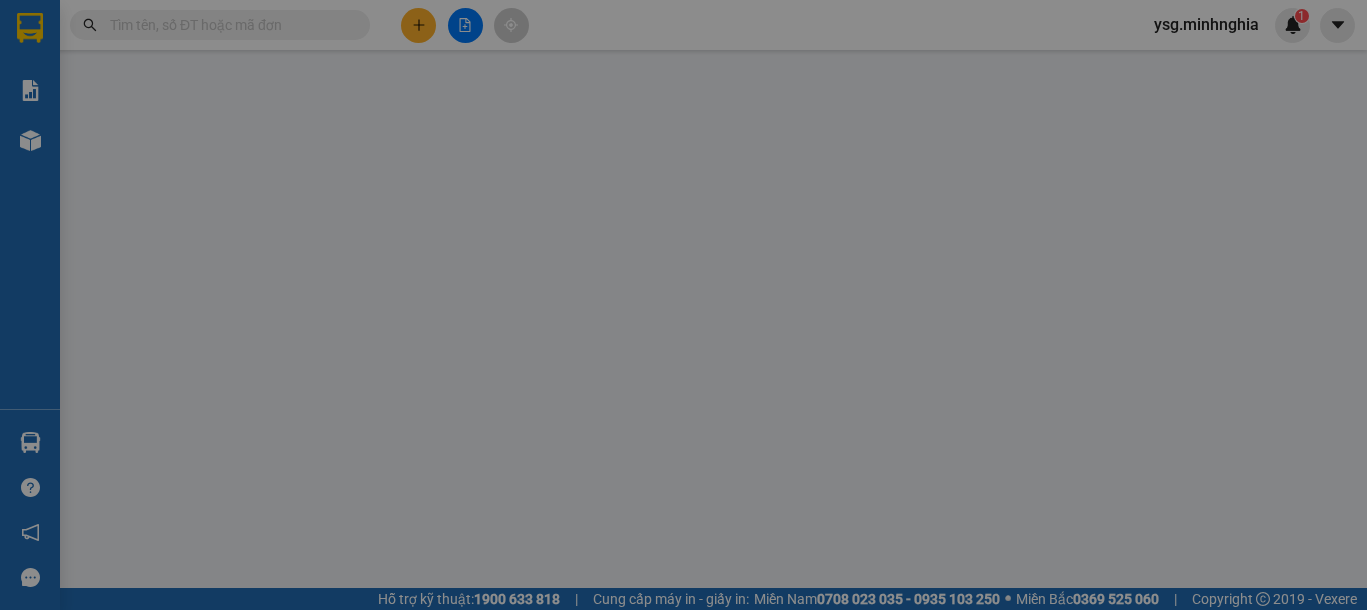 scroll, scrollTop: 0, scrollLeft: 0, axis: both 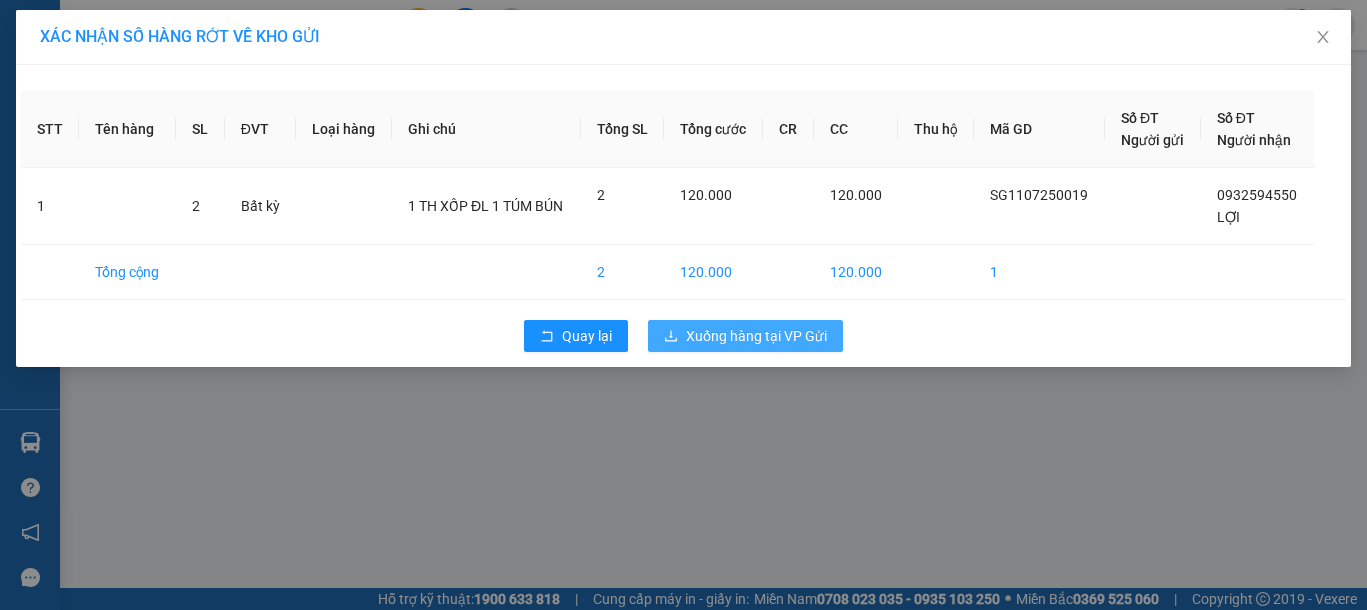 click on "Xuống hàng tại VP Gửi" at bounding box center [756, 336] 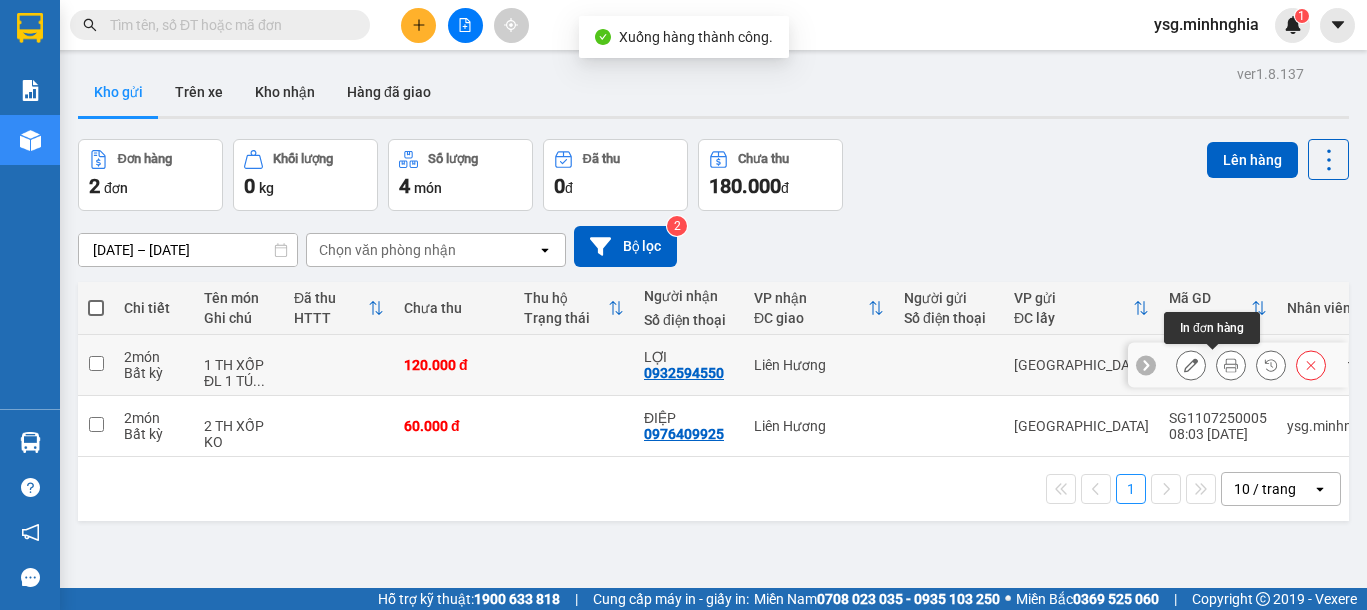 click 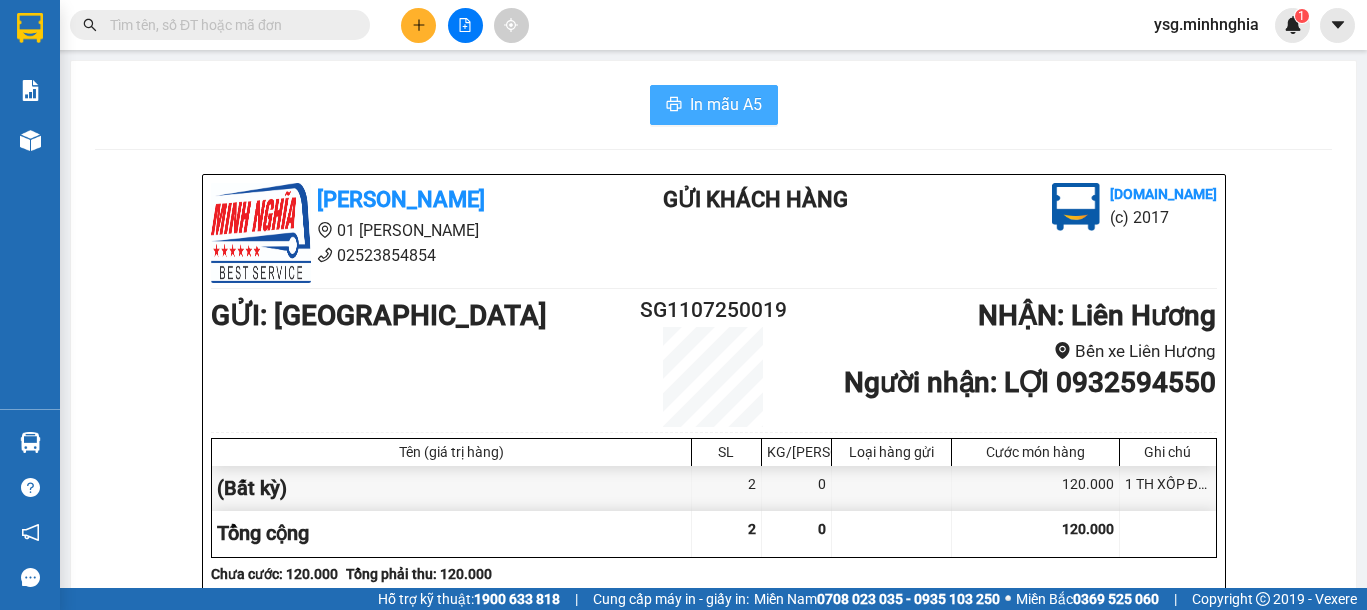 click 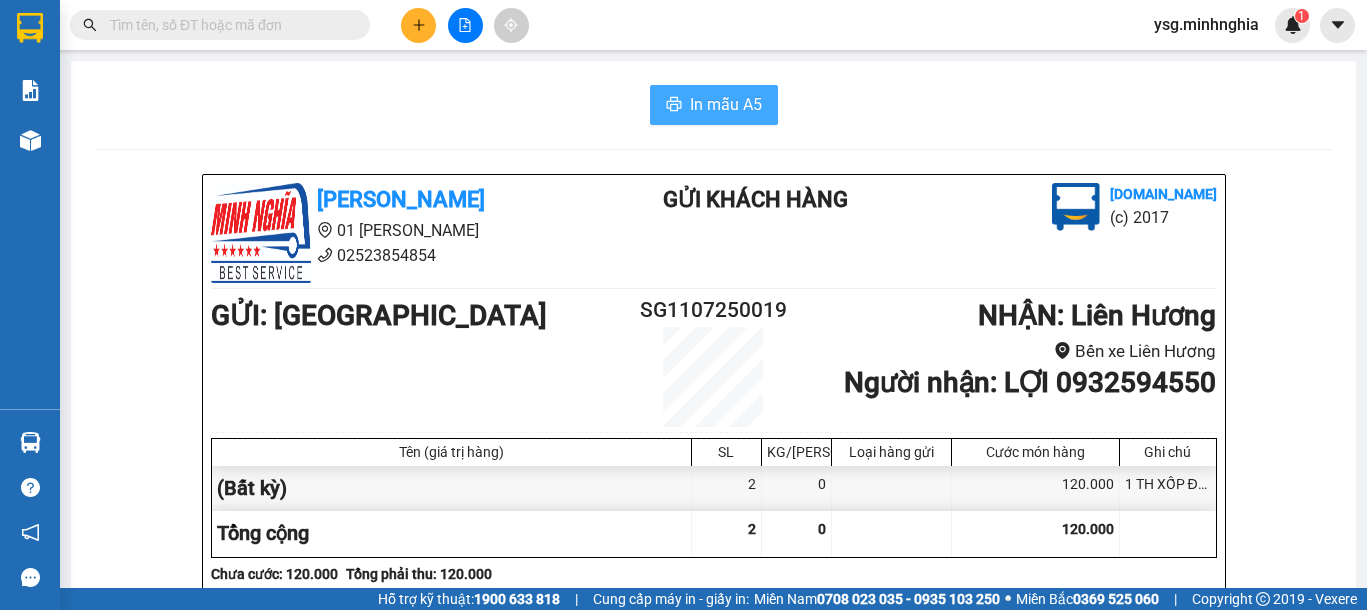 scroll, scrollTop: 0, scrollLeft: 0, axis: both 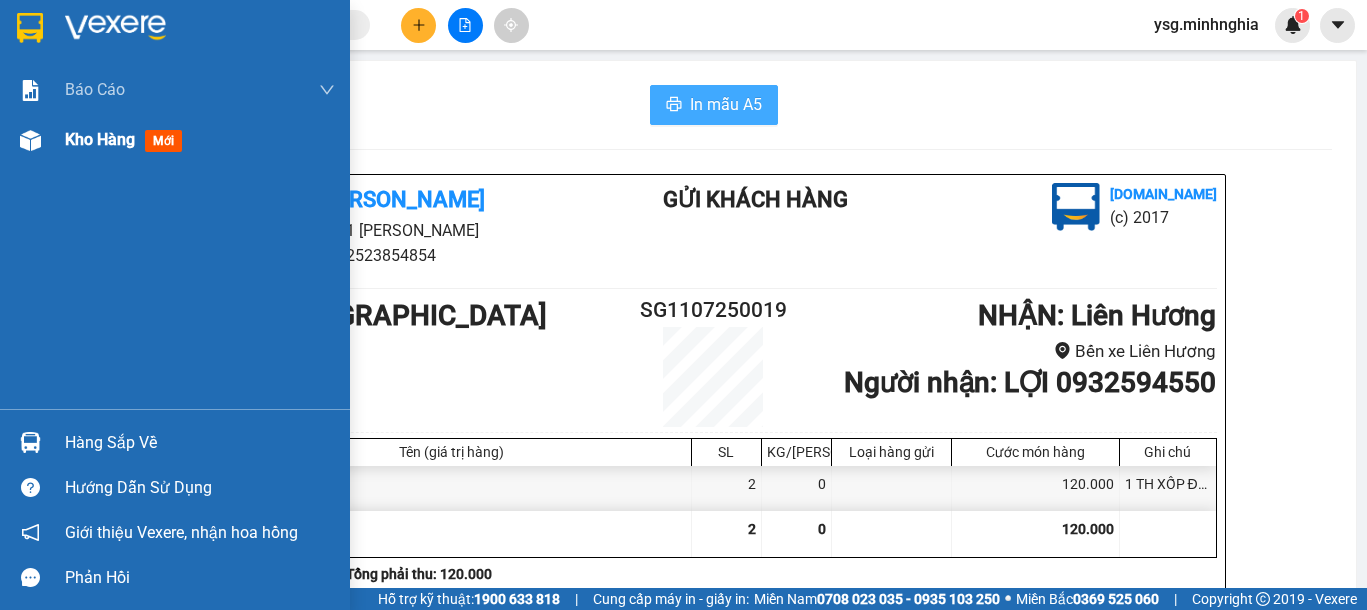 click at bounding box center (30, 140) 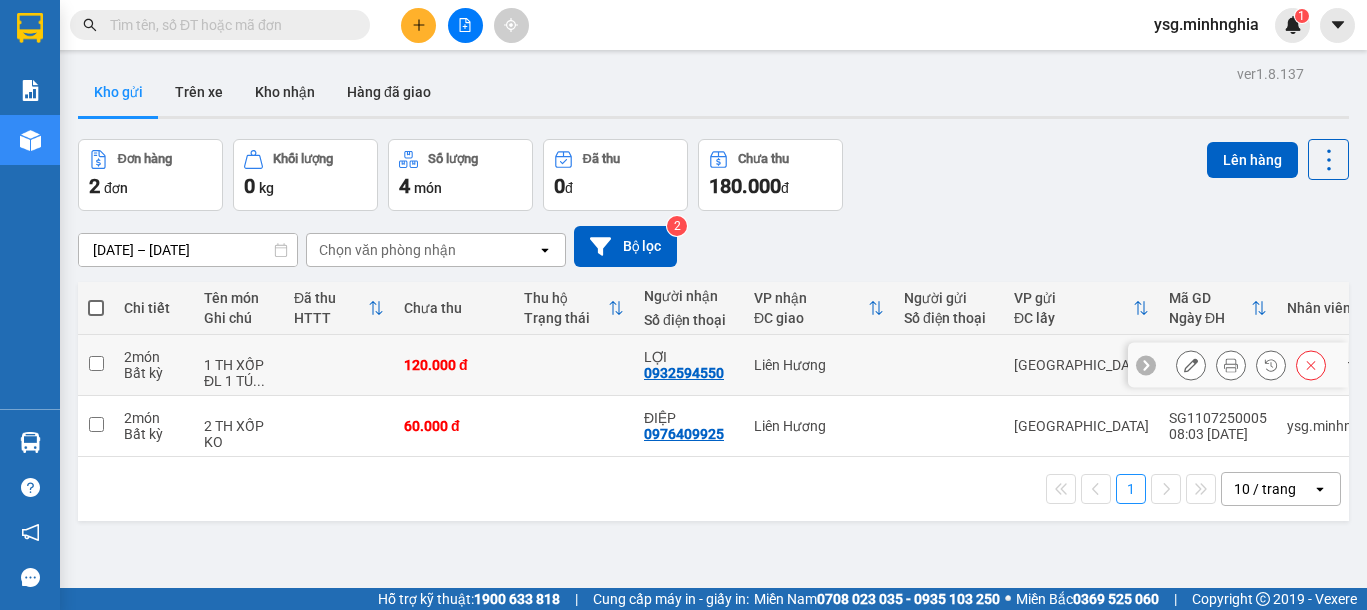 click at bounding box center (339, 365) 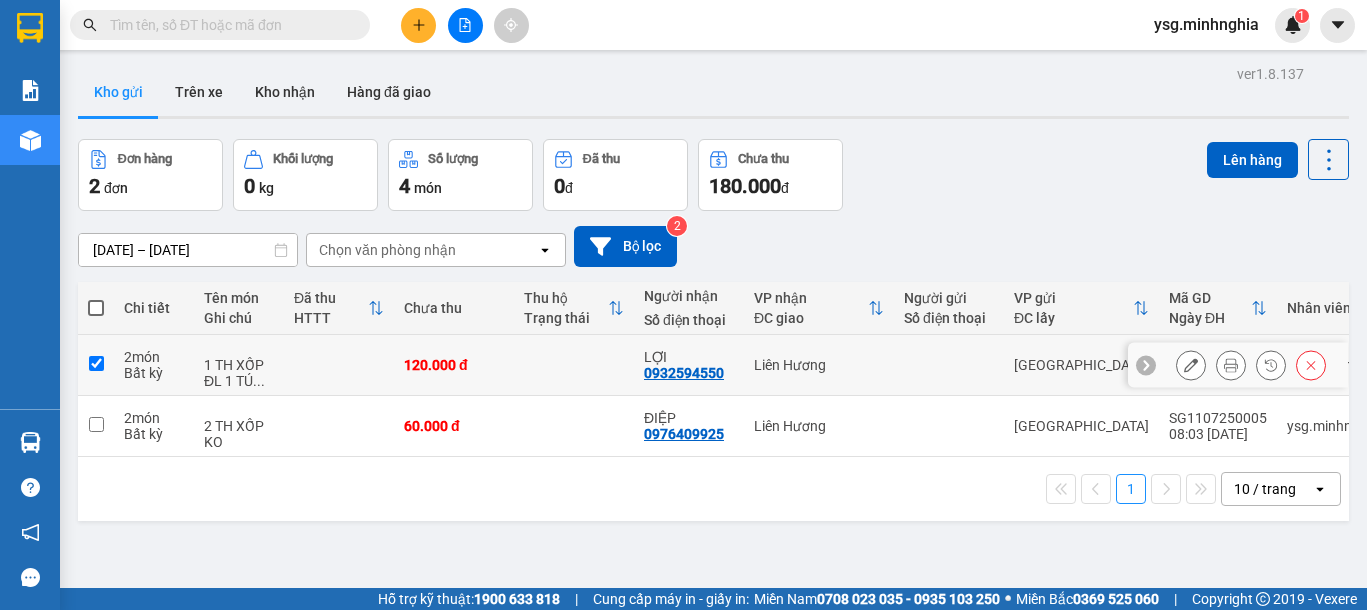 checkbox on "true" 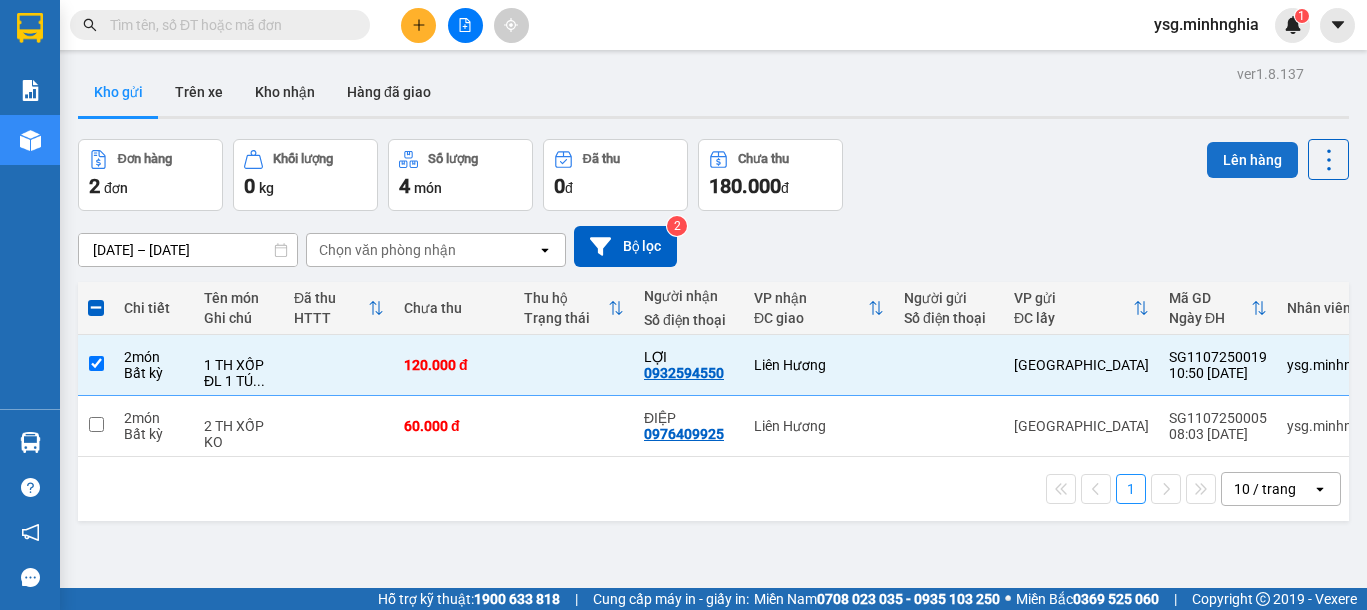 click on "Lên hàng" at bounding box center (1252, 160) 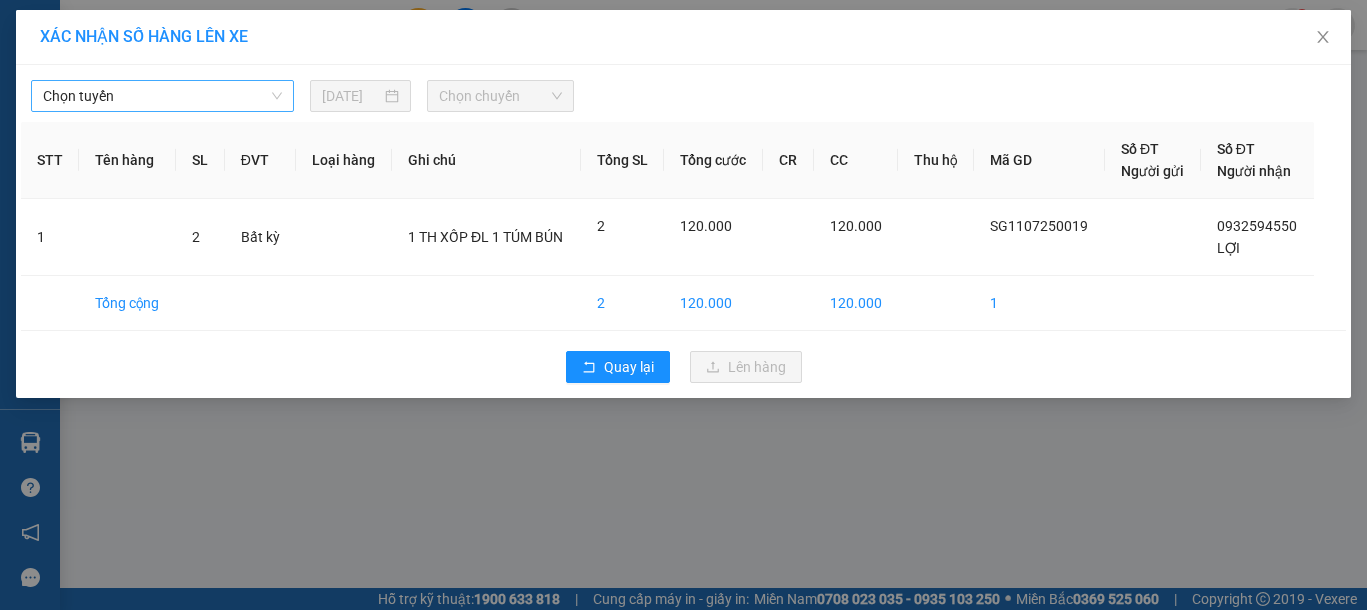 click on "Chọn tuyến" at bounding box center [162, 96] 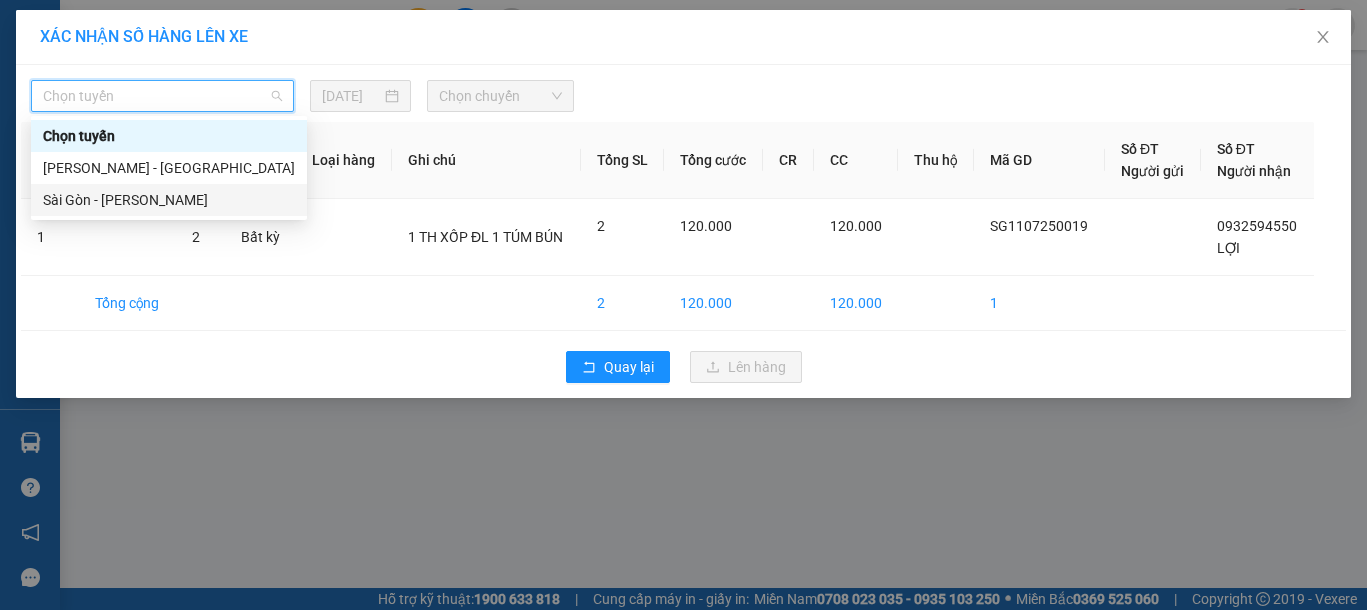 drag, startPoint x: 115, startPoint y: 195, endPoint x: 218, endPoint y: 173, distance: 105.32331 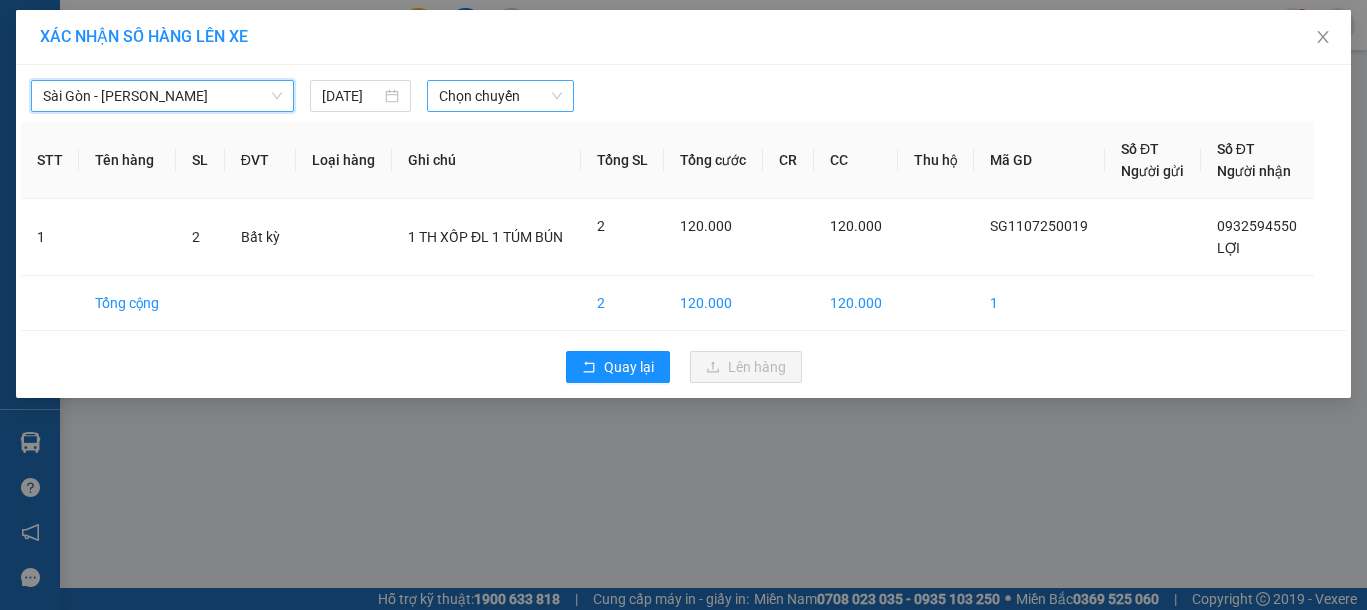 click on "Chọn chuyến" at bounding box center [500, 96] 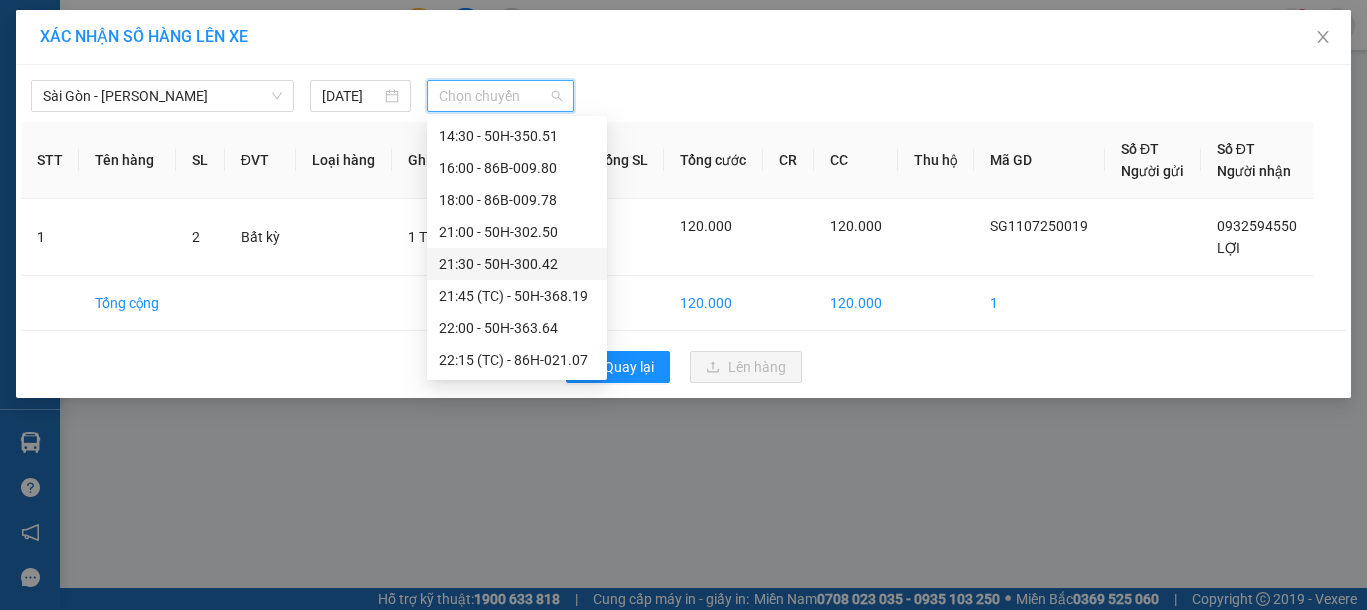 scroll, scrollTop: 0, scrollLeft: 0, axis: both 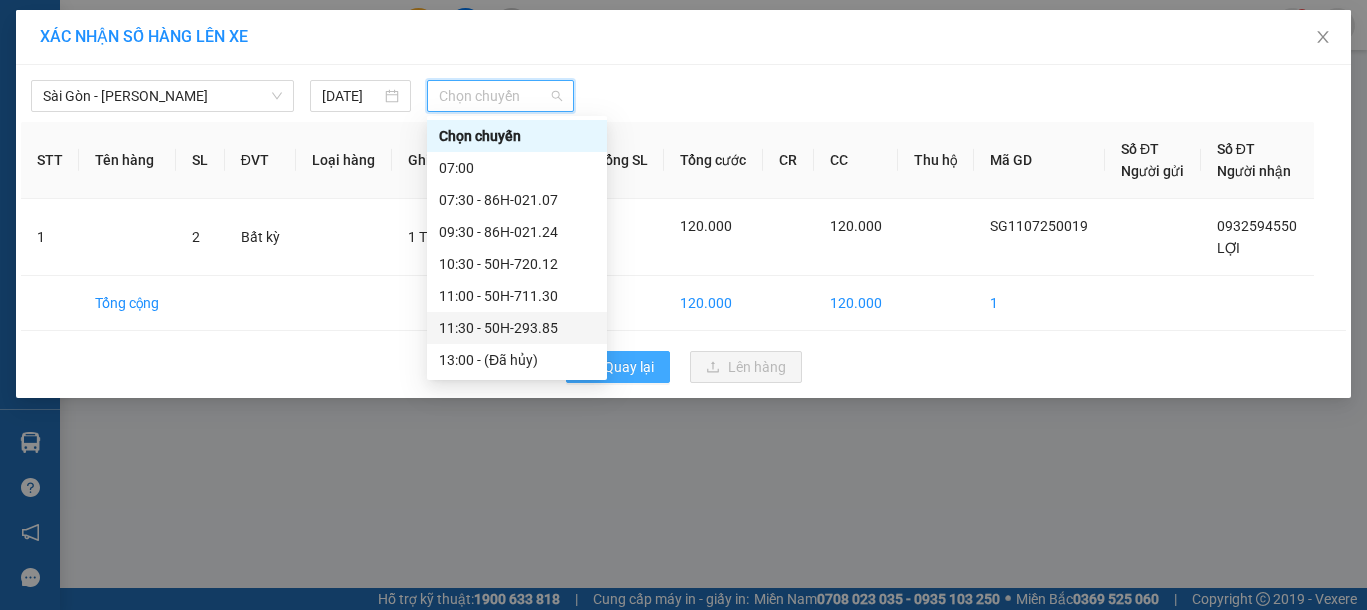 click on "11:30     - 50H-293.85" at bounding box center [517, 328] 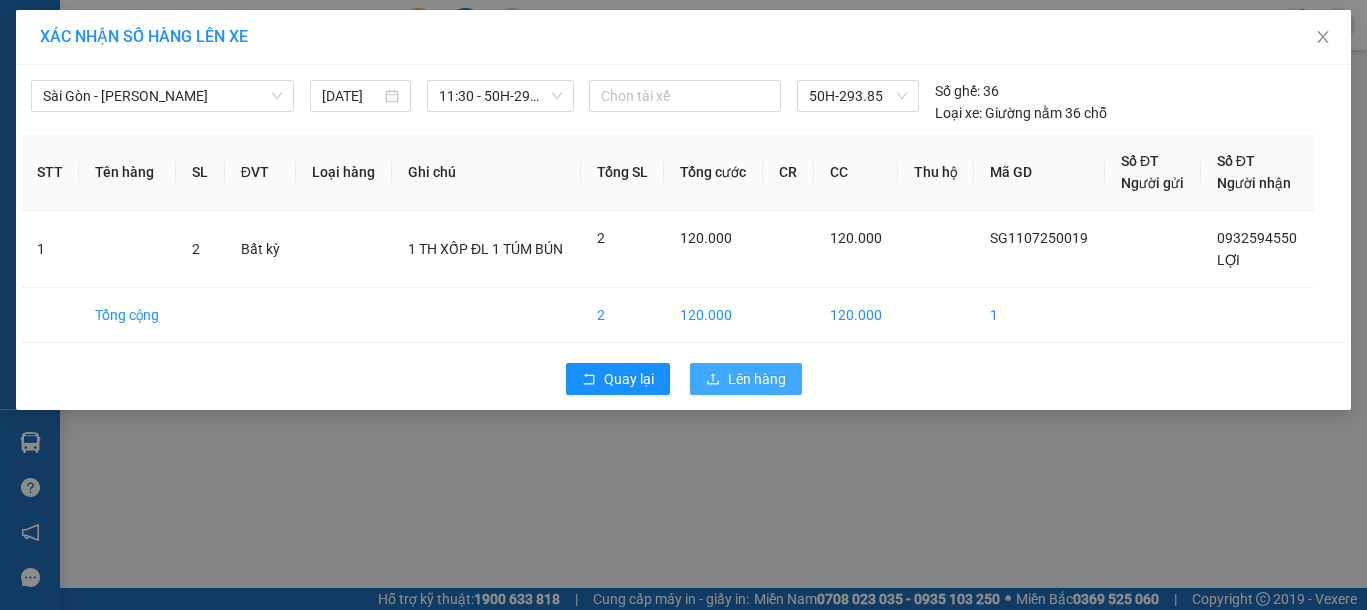 click 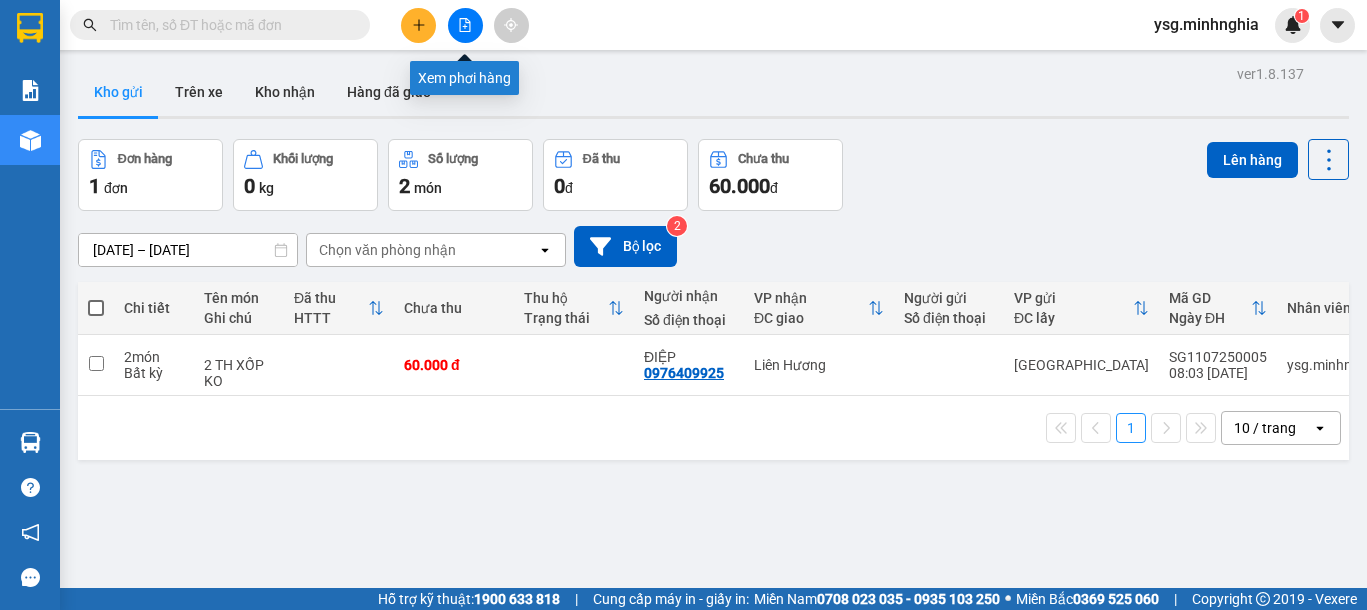 click at bounding box center [465, 25] 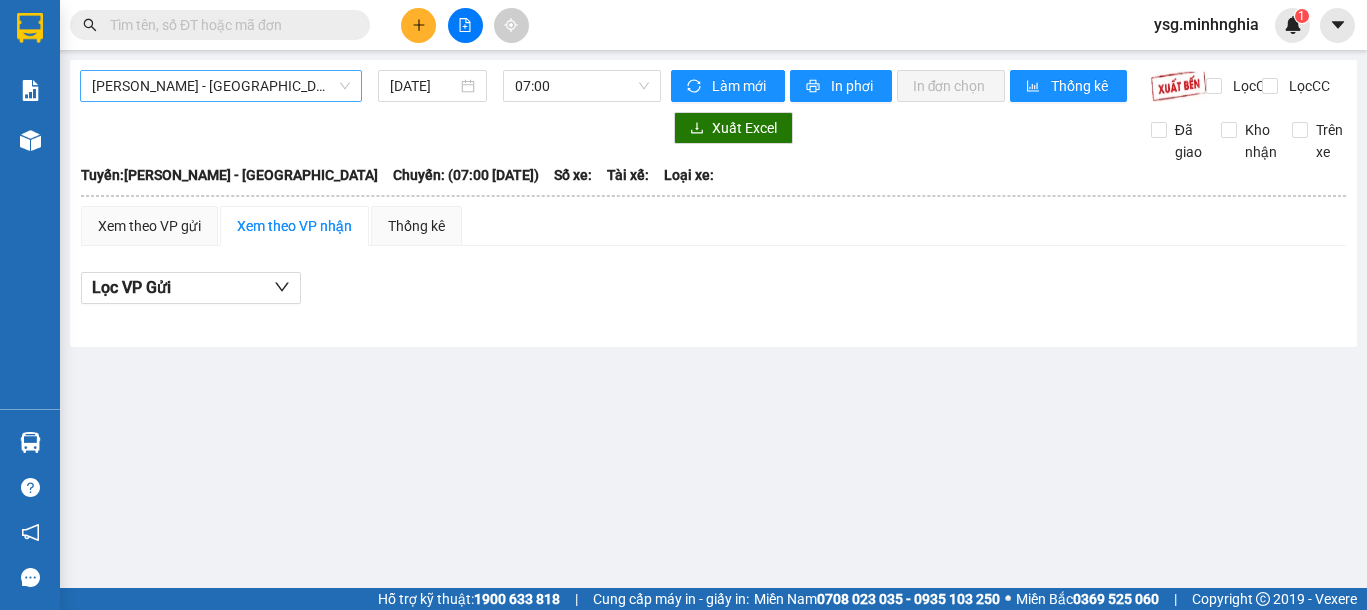 drag, startPoint x: 313, startPoint y: 84, endPoint x: 325, endPoint y: 94, distance: 15.6205 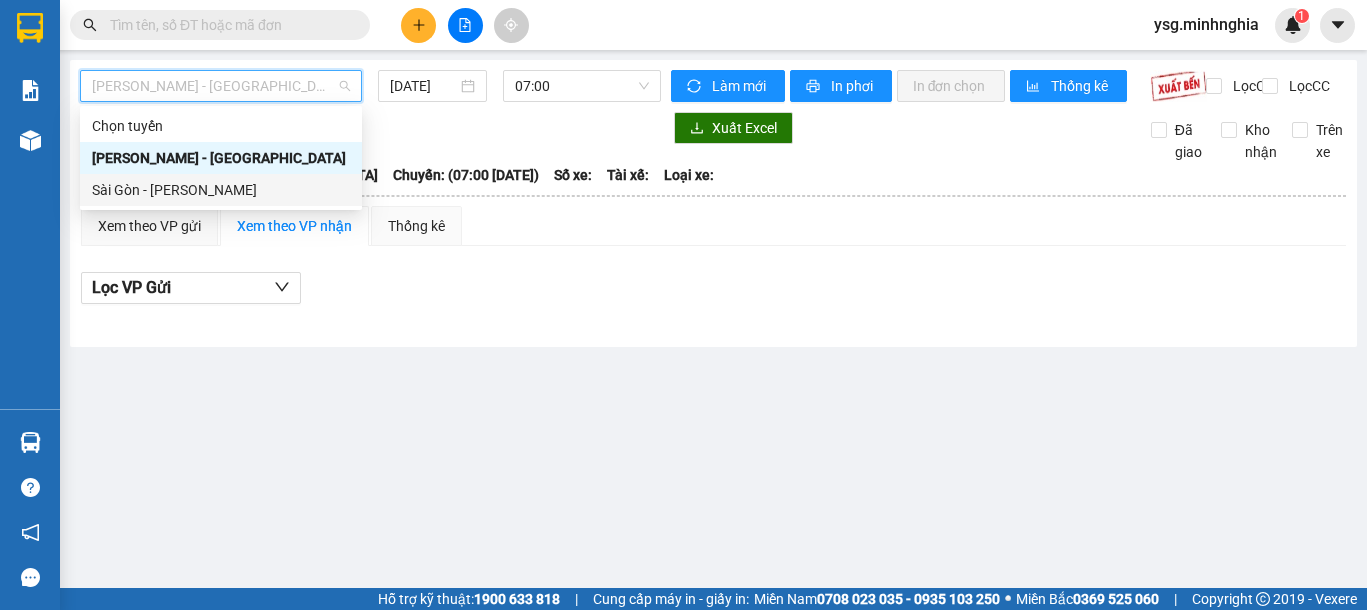 click on "Sài Gòn - [PERSON_NAME]" at bounding box center [221, 190] 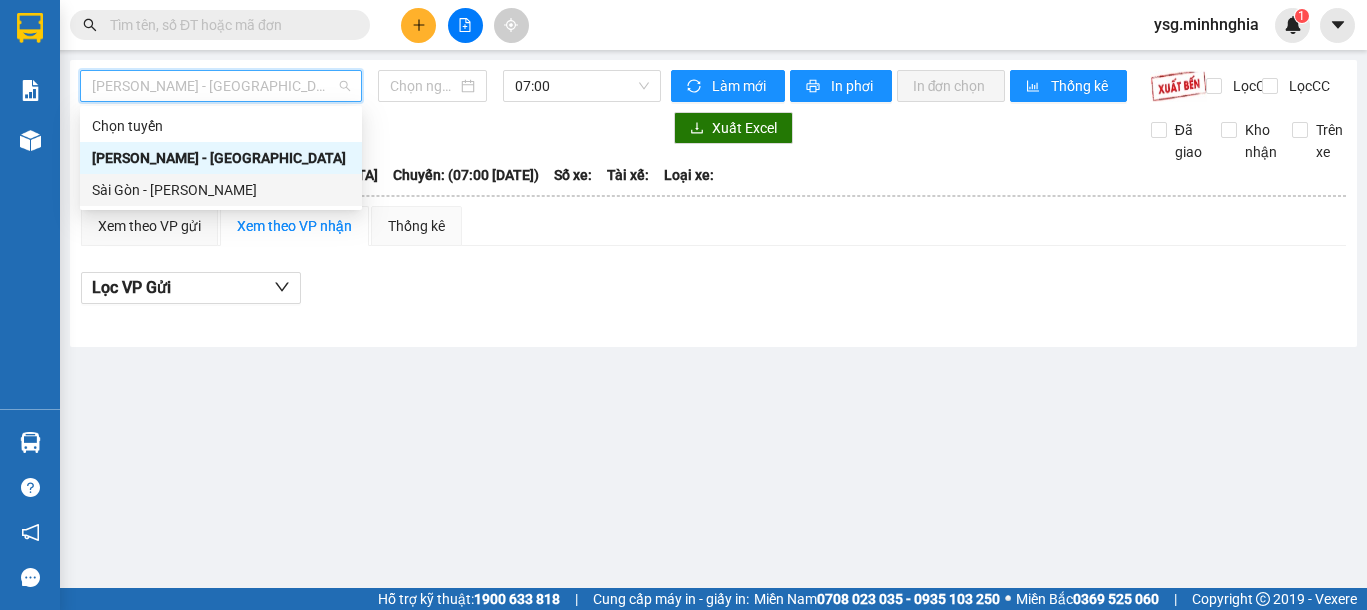 type on "[DATE]" 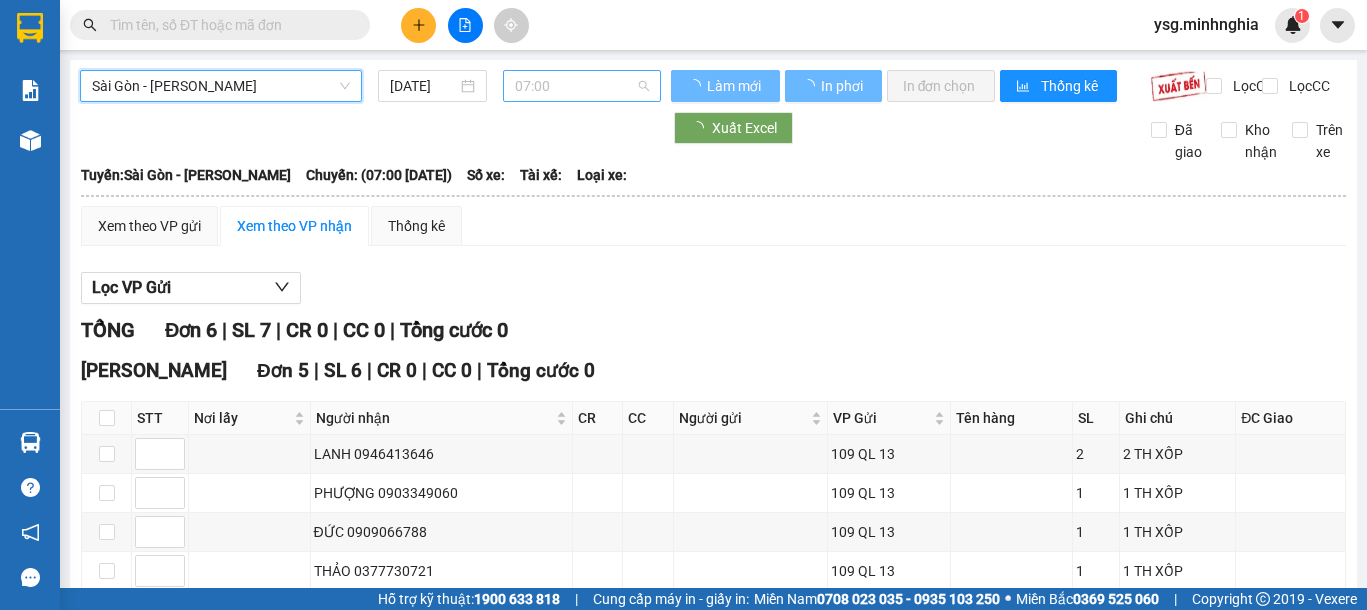 click on "07:00" at bounding box center (582, 86) 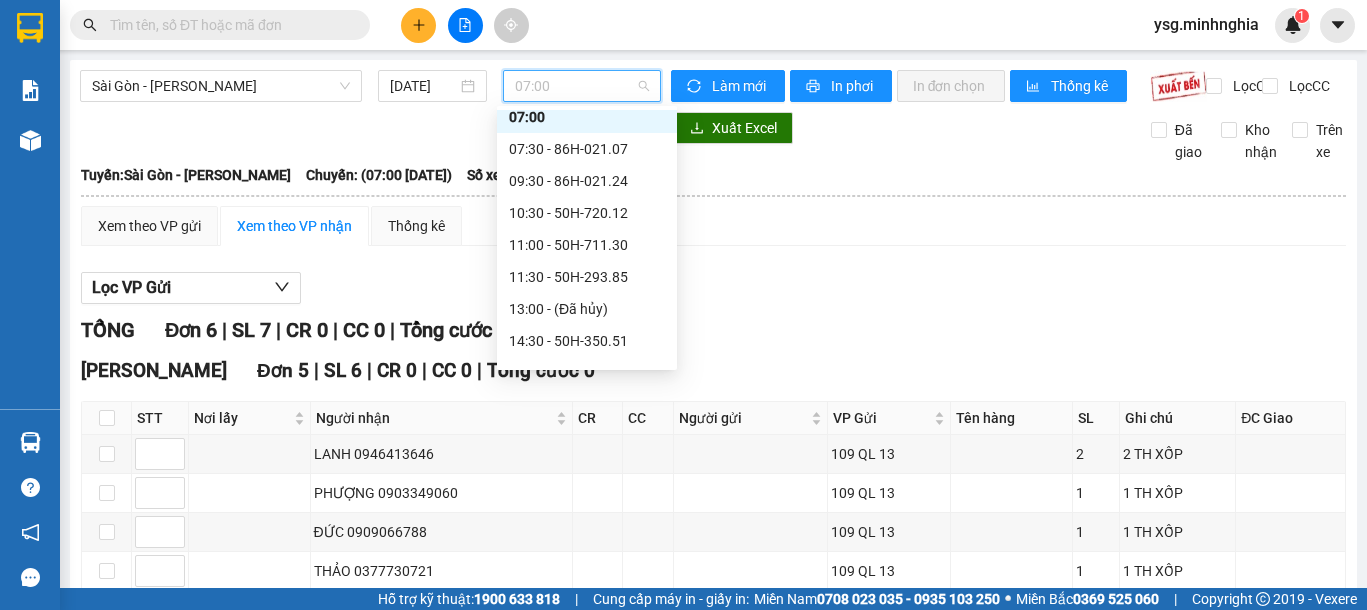 scroll, scrollTop: 0, scrollLeft: 0, axis: both 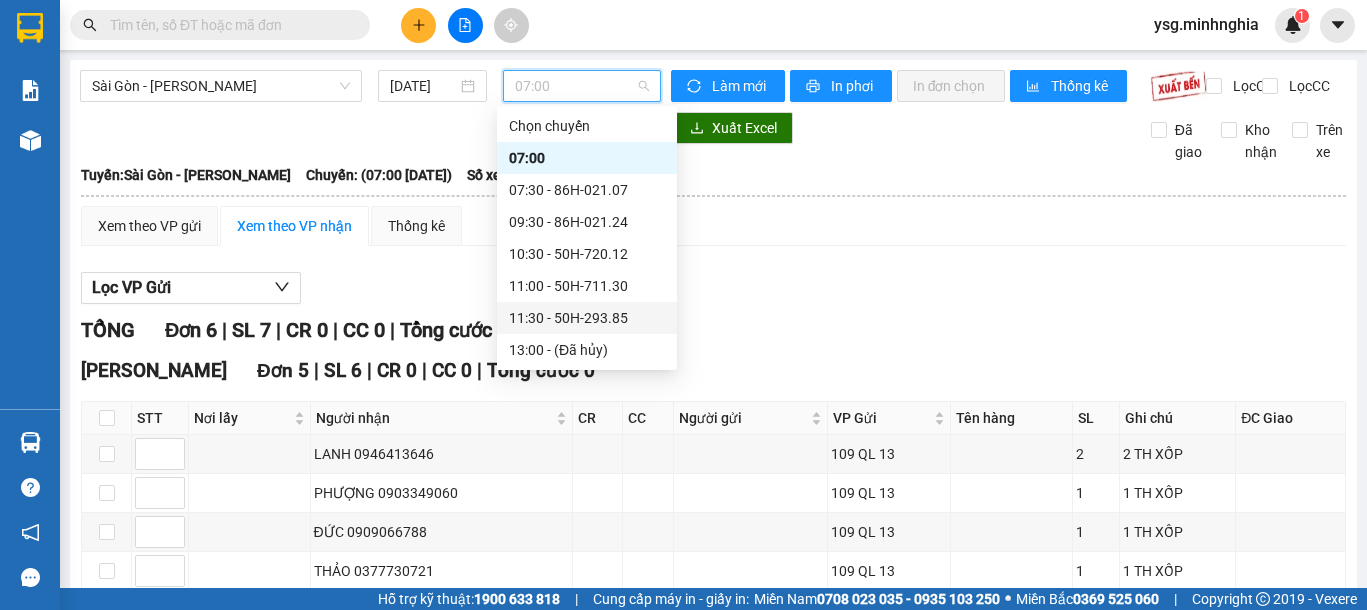 click on "11:30     - 50H-293.85" at bounding box center (587, 318) 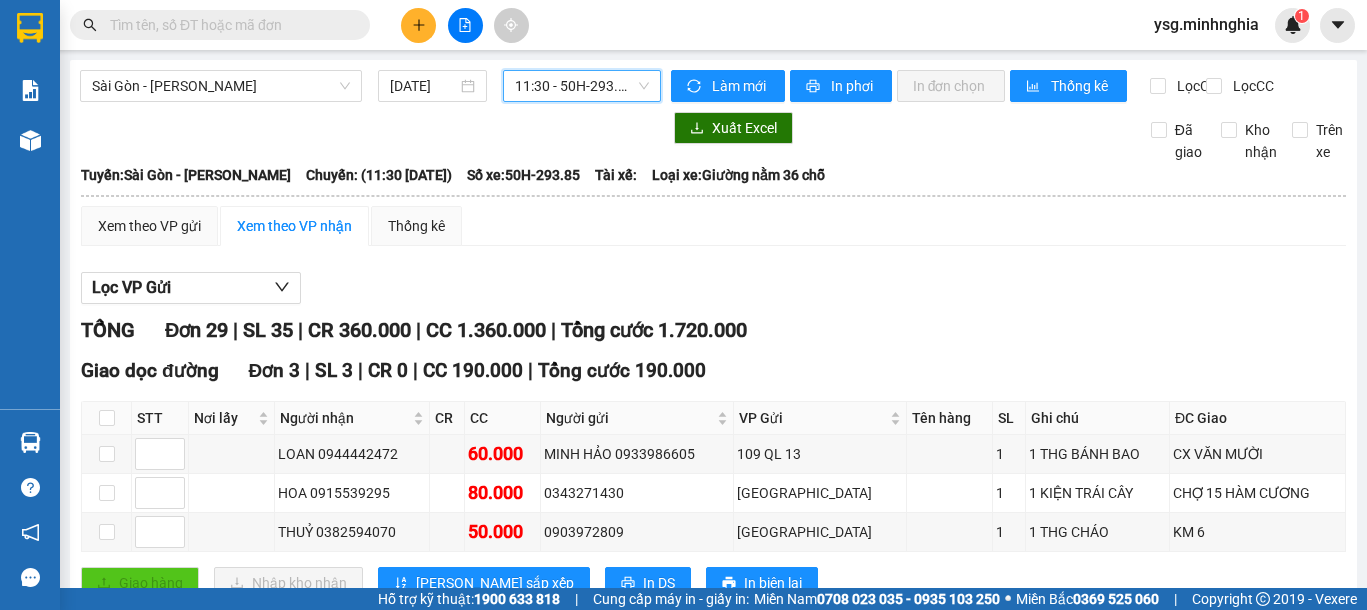click on "11:30     - 50H-293.85" at bounding box center (582, 86) 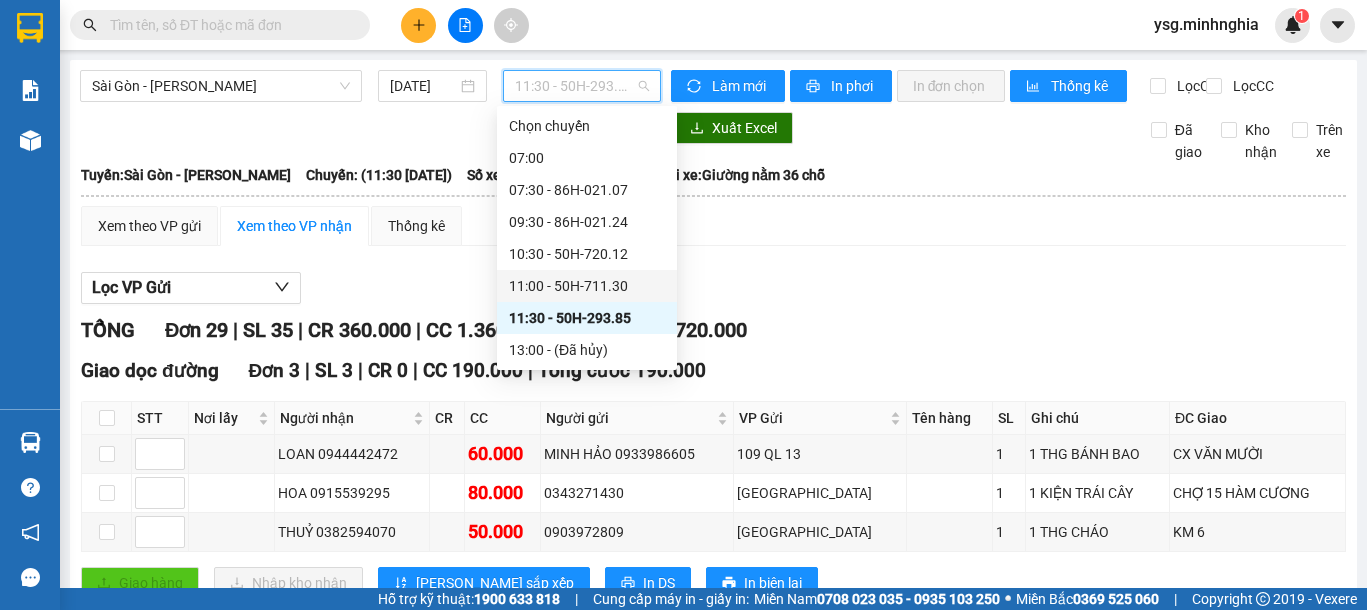 click on "11:00     - 50H-711.30" at bounding box center (587, 286) 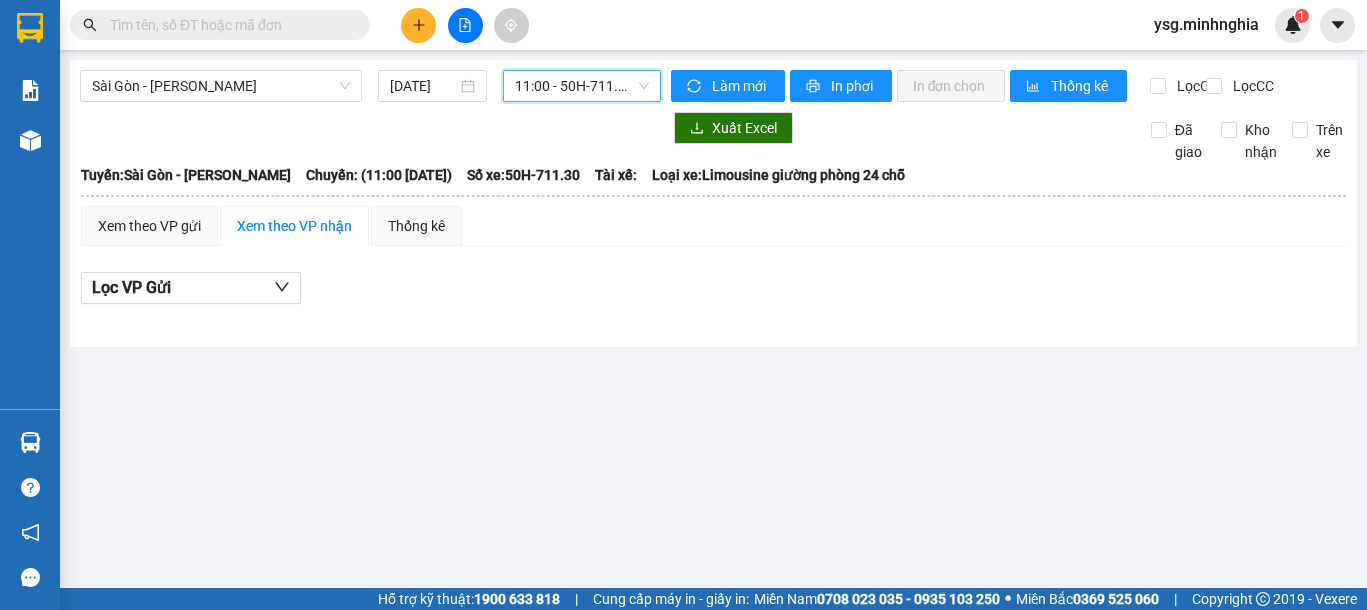 click on "11:00     - 50H-711.30" at bounding box center [582, 86] 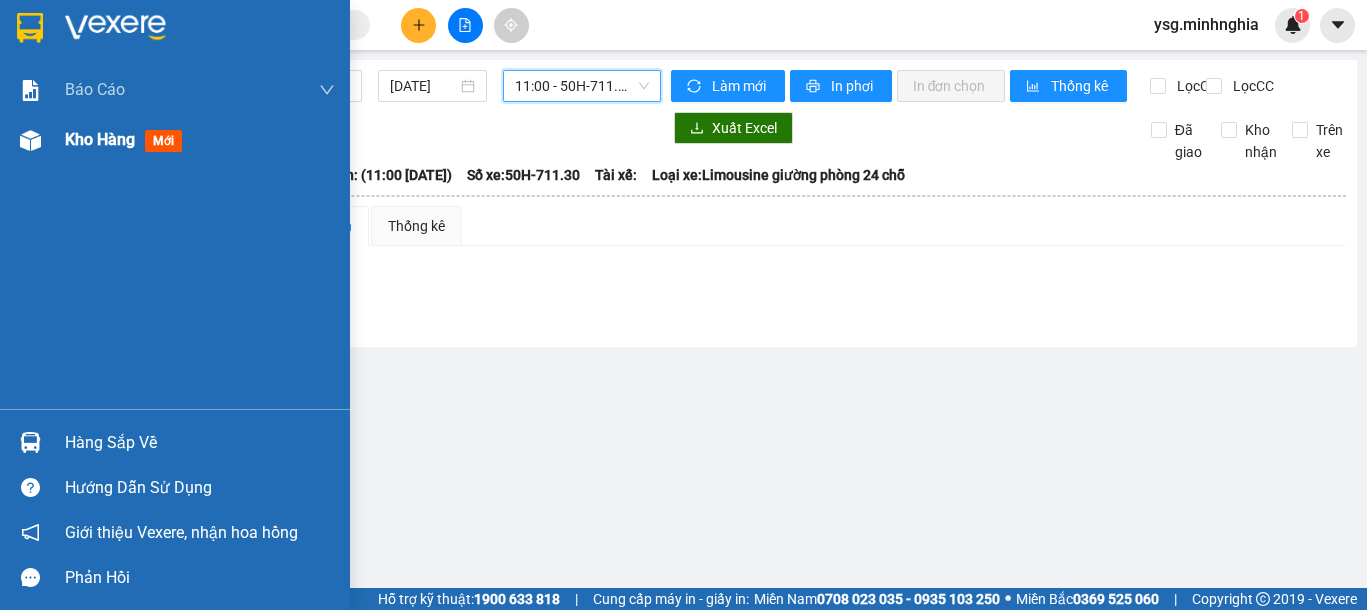 click at bounding box center (30, 140) 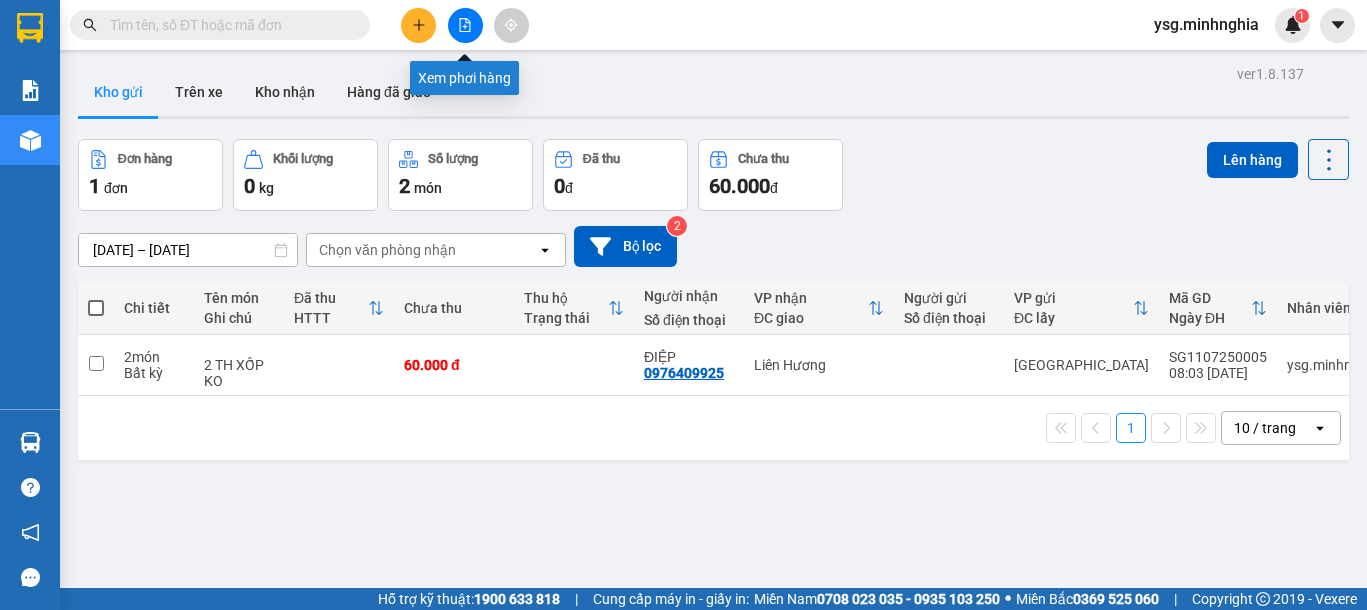 click 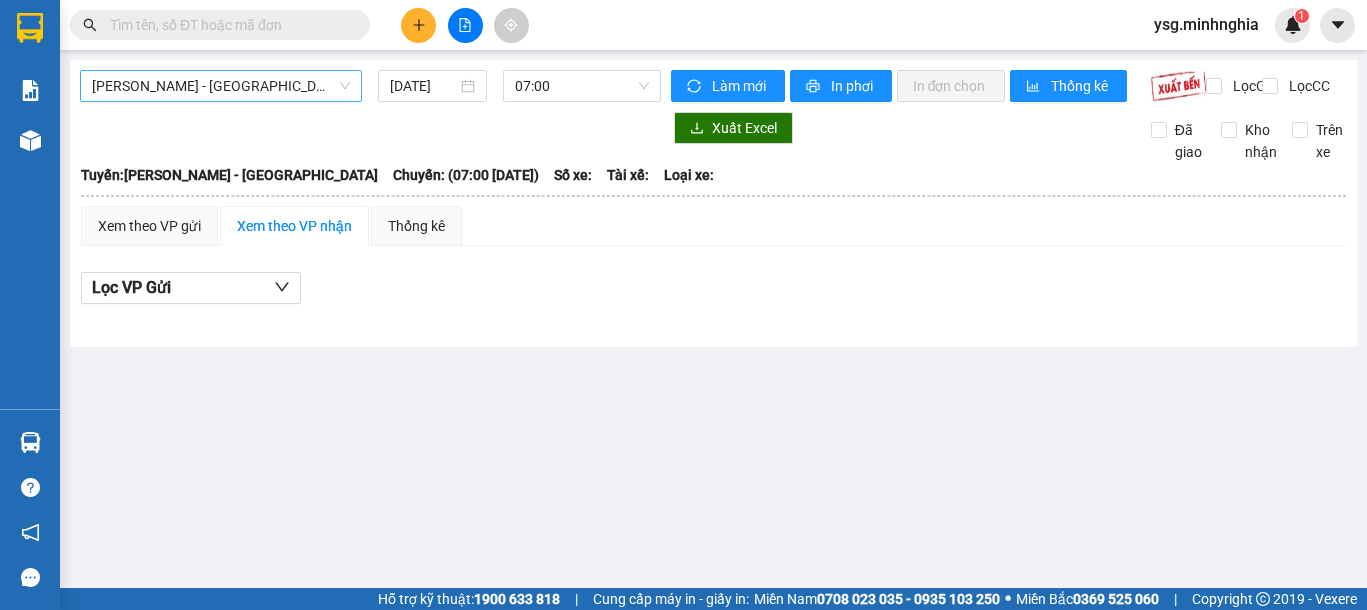 click on "[PERSON_NAME] - [GEOGRAPHIC_DATA]" at bounding box center [221, 86] 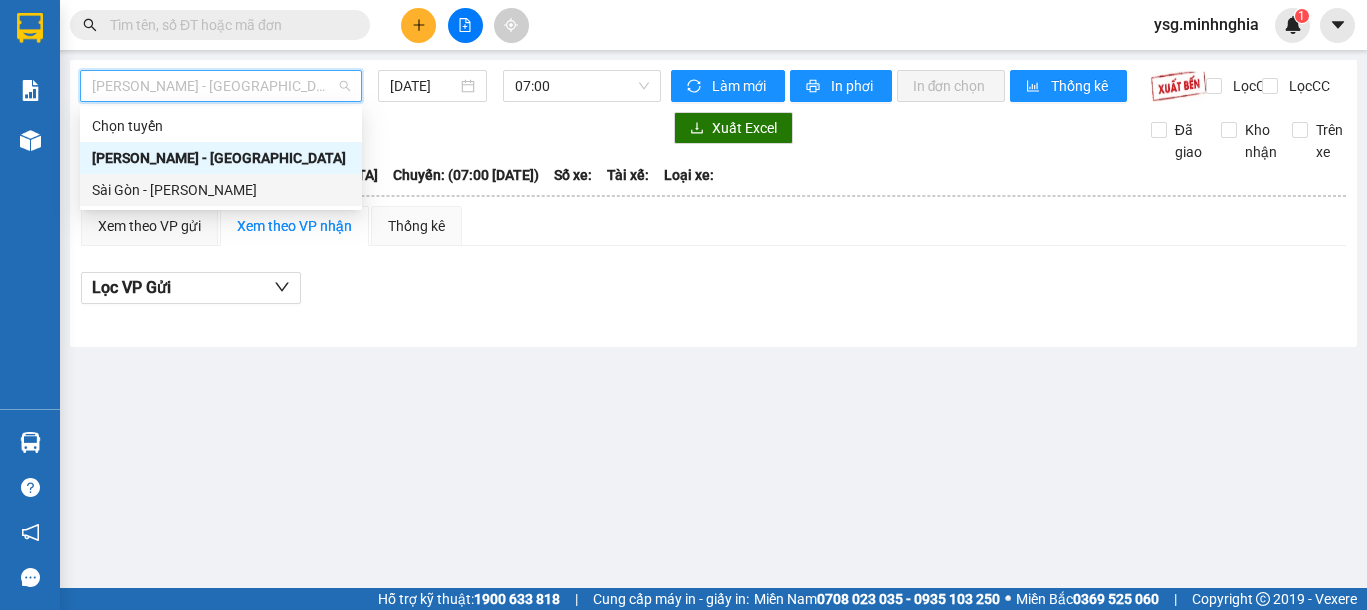 drag, startPoint x: 178, startPoint y: 199, endPoint x: 213, endPoint y: 171, distance: 44.82187 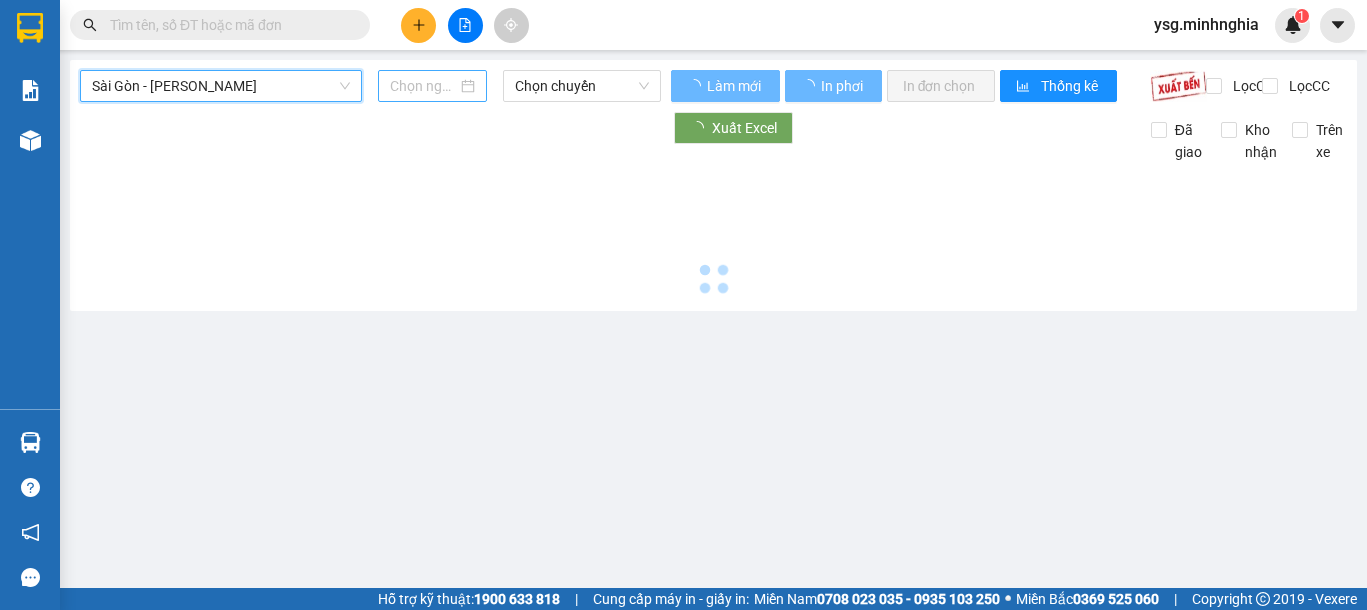 type on "[DATE]" 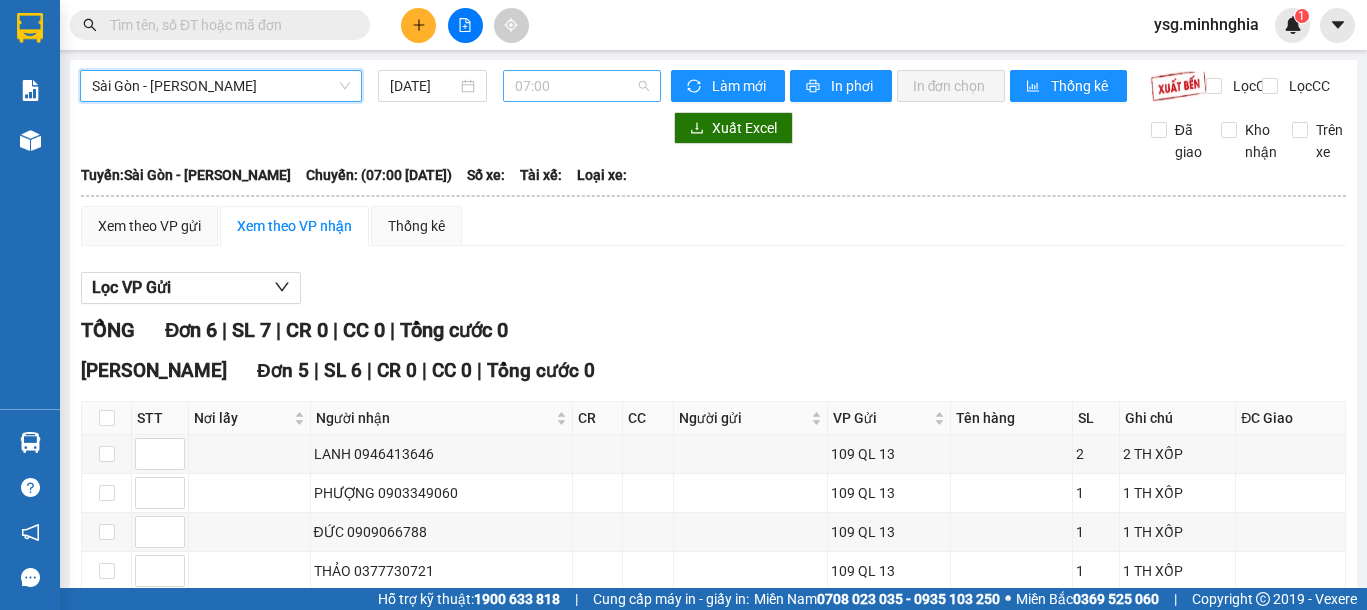 click on "07:00" at bounding box center (582, 86) 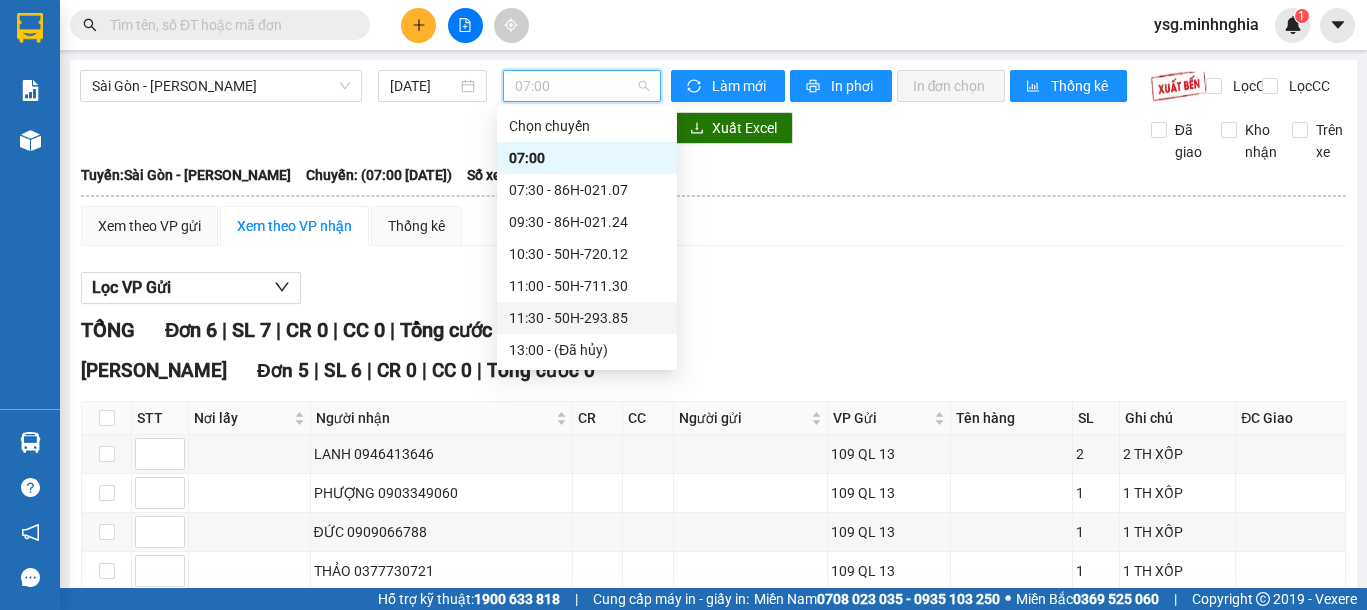 click on "11:30     - 50H-293.85" at bounding box center [587, 318] 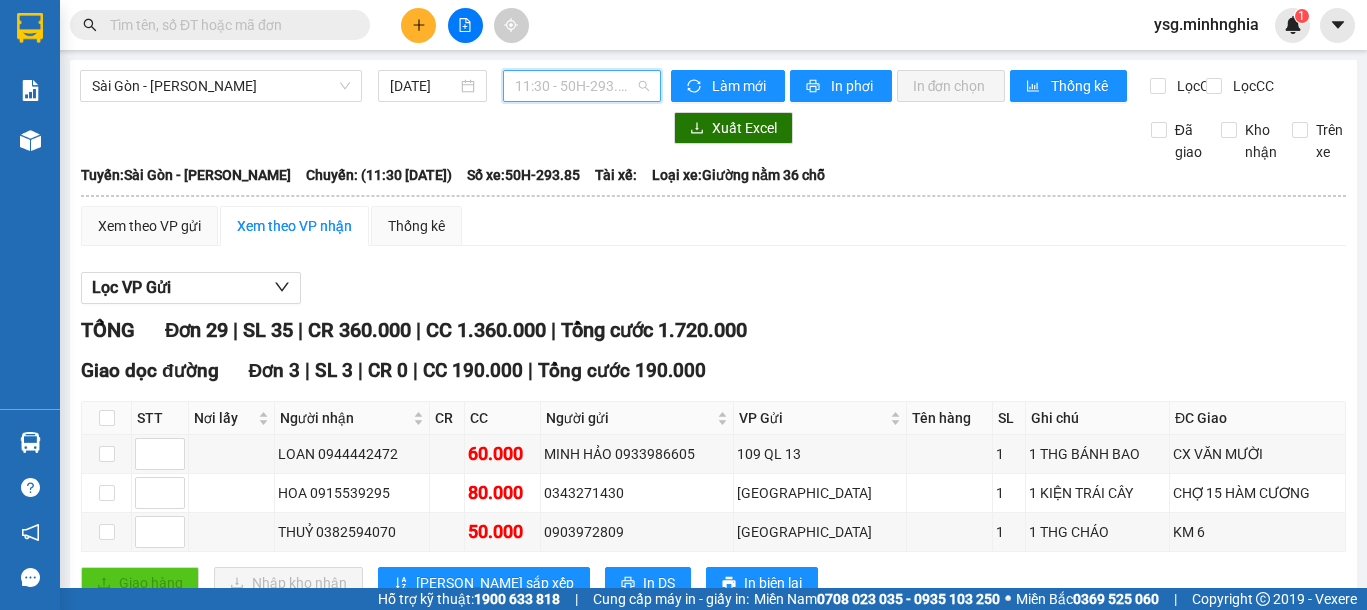 drag, startPoint x: 598, startPoint y: 93, endPoint x: 591, endPoint y: 199, distance: 106.23088 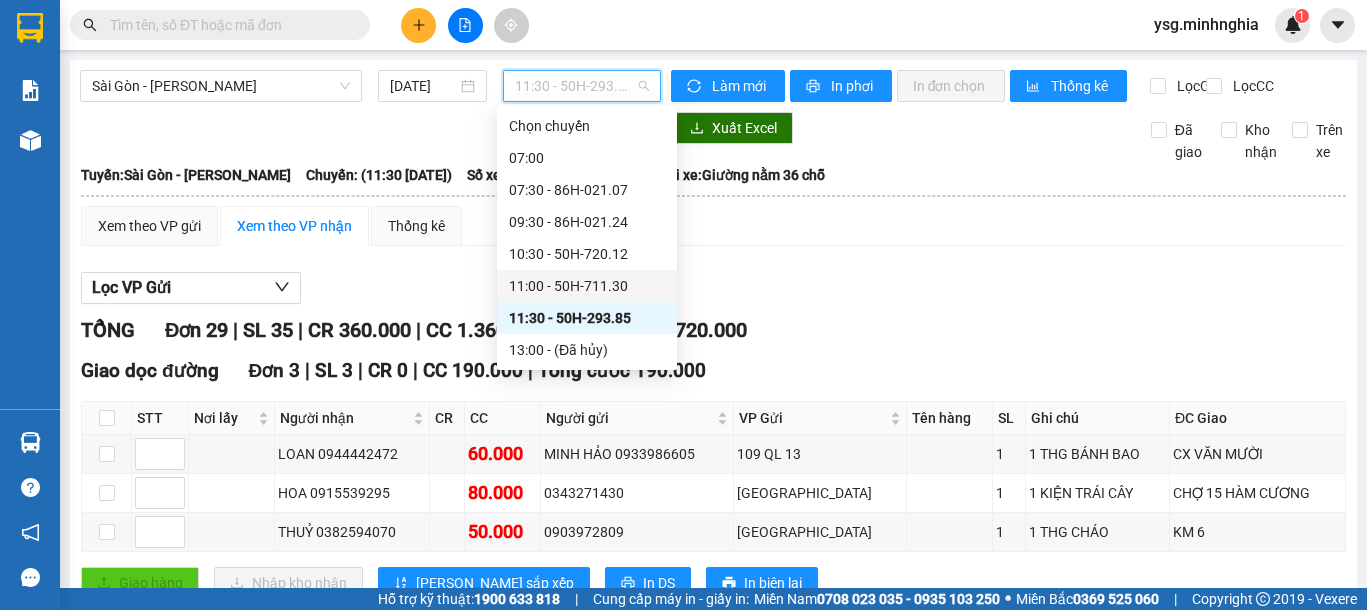 click on "11:00     - 50H-711.30" at bounding box center [587, 286] 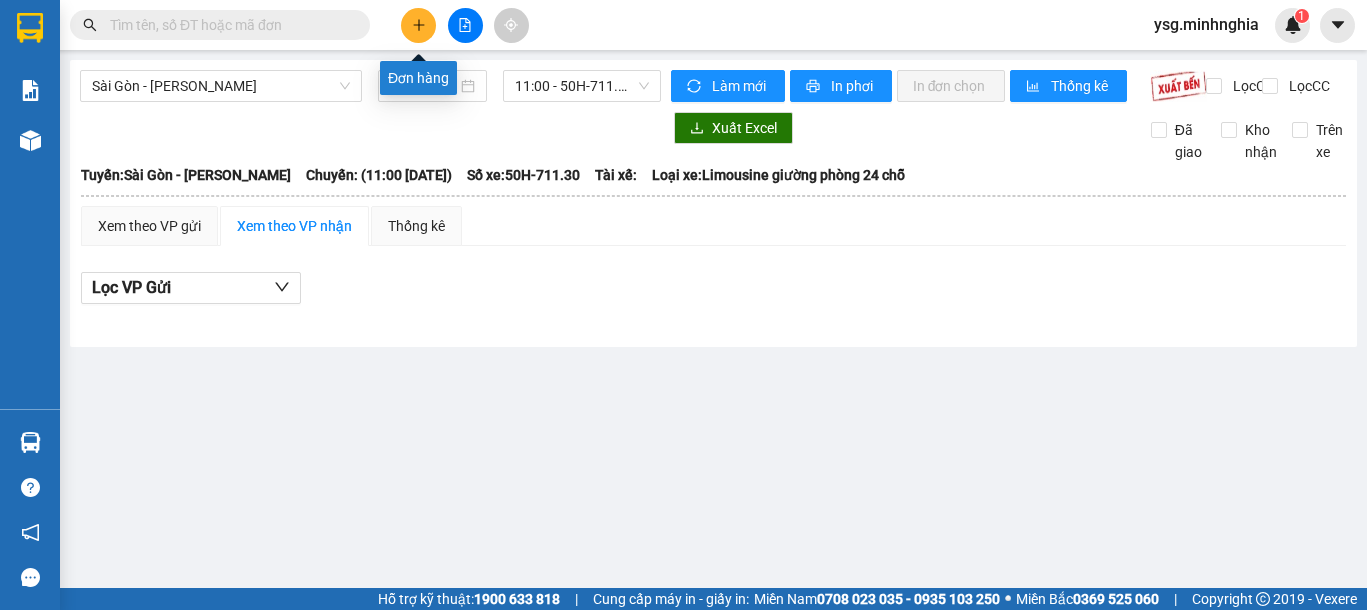 click at bounding box center (418, 25) 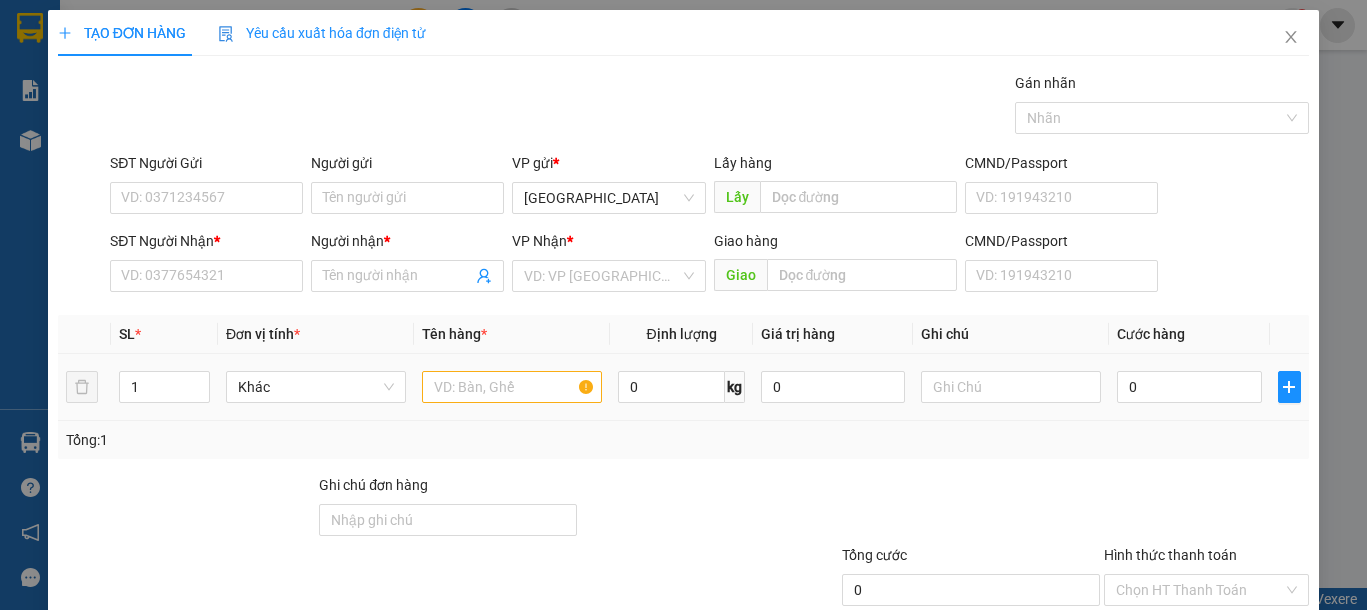 click at bounding box center (512, 387) 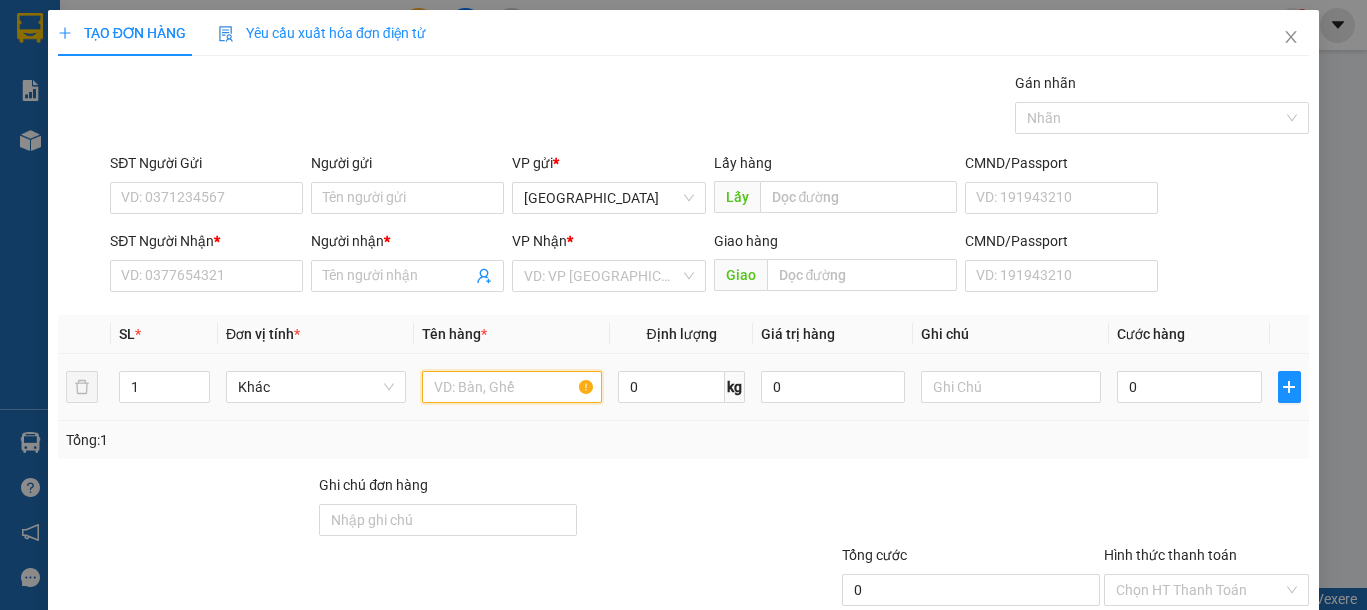 click at bounding box center [512, 387] 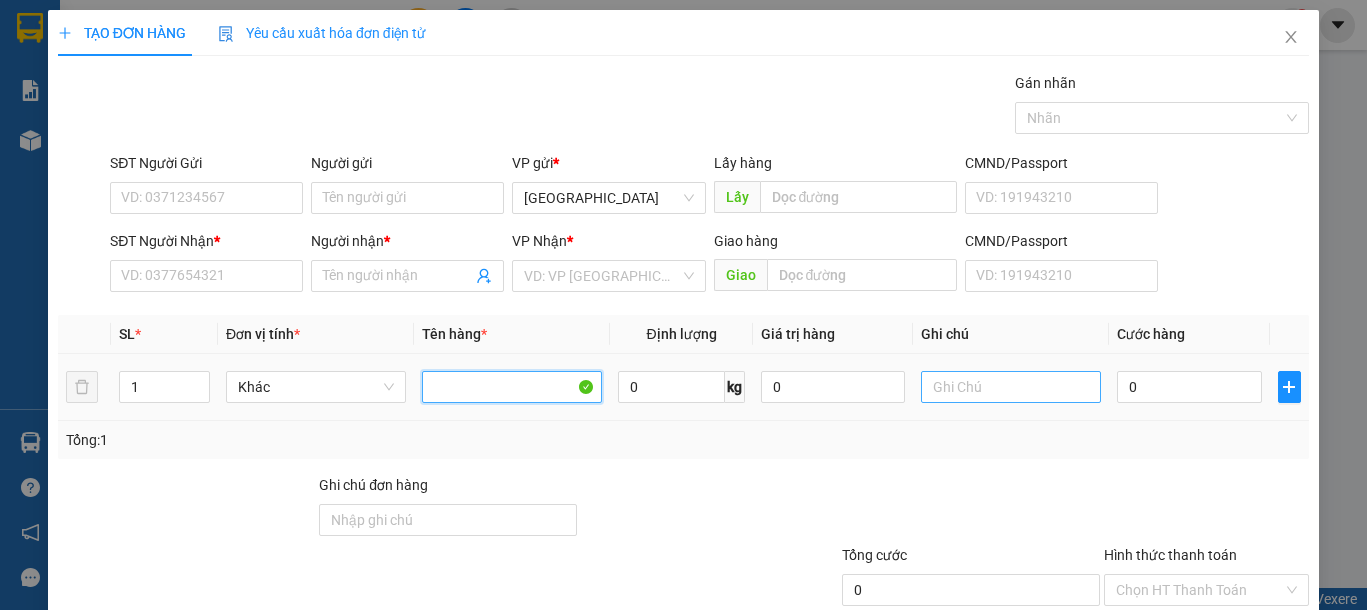 type 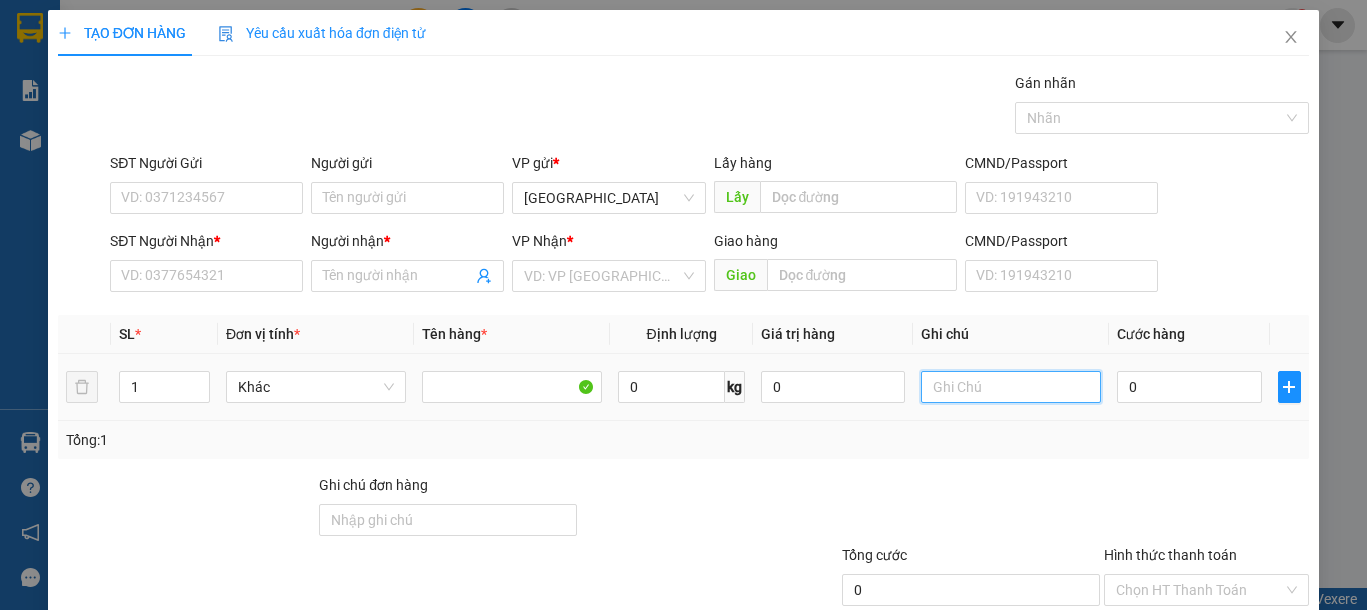 click at bounding box center [1011, 387] 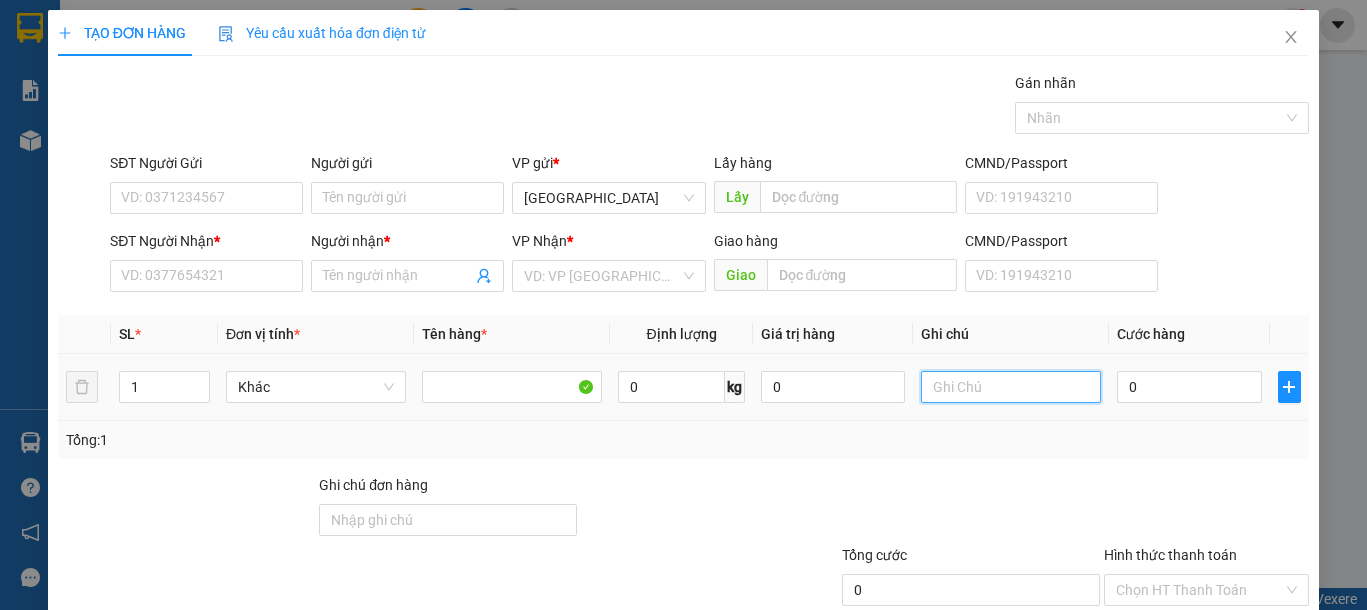 click at bounding box center [1011, 387] 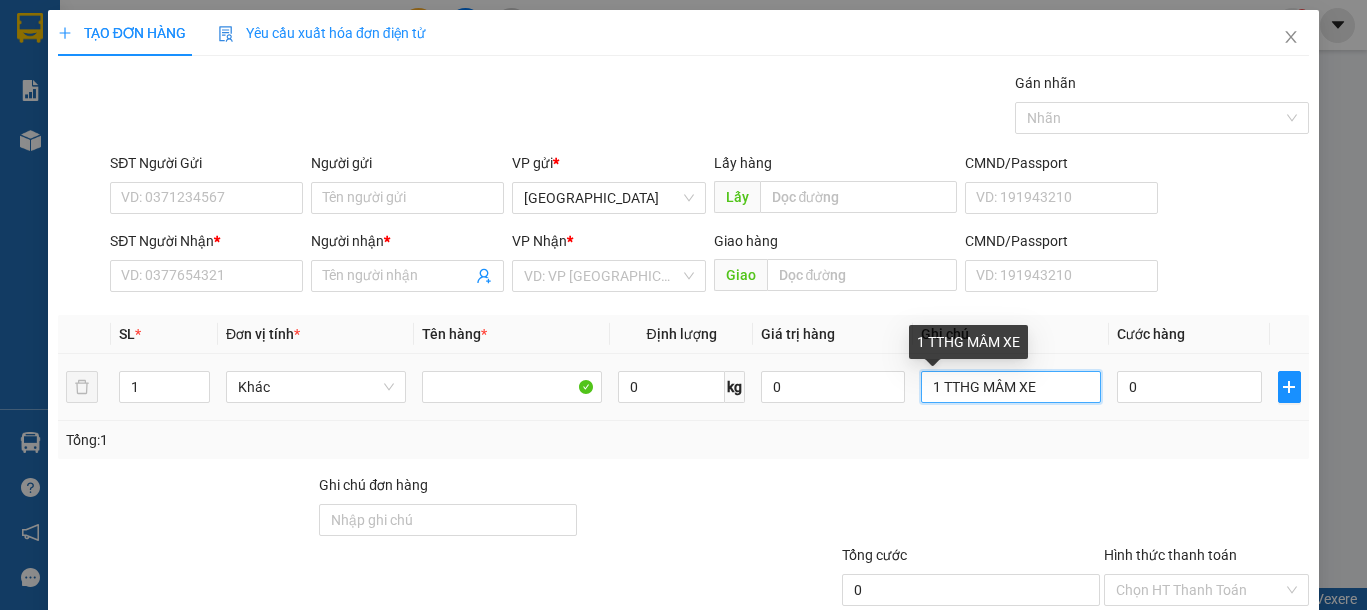 click on "1 TTHG MÂM XE" at bounding box center [1011, 387] 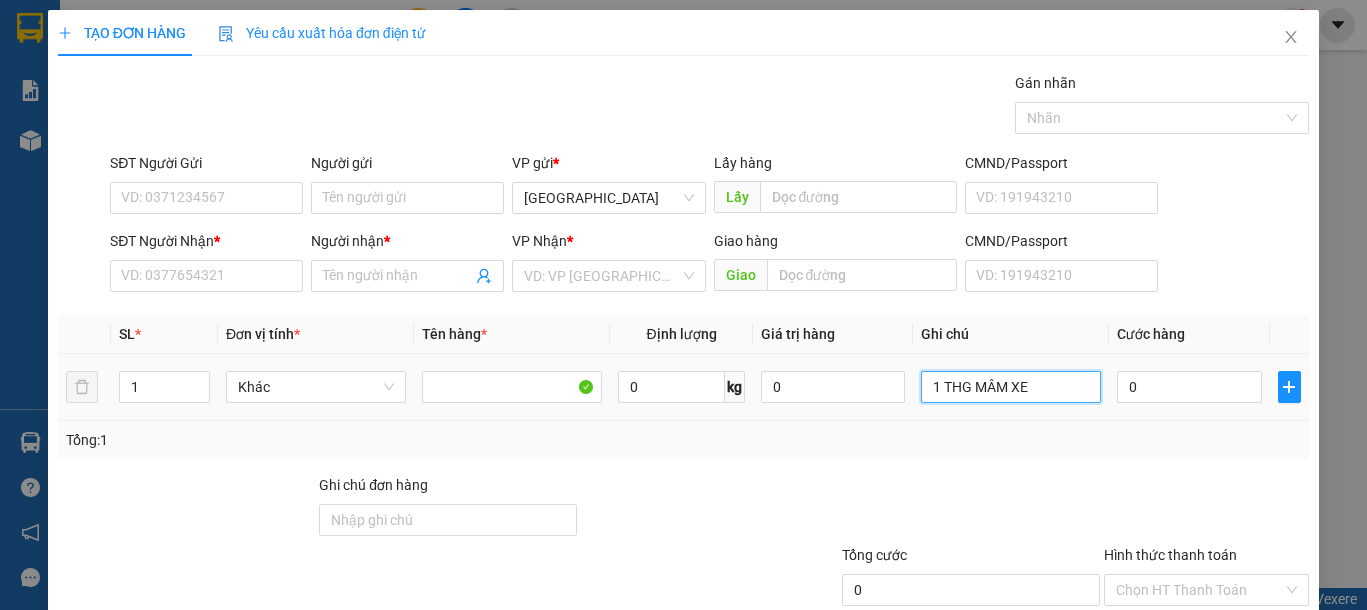 type on "1 THG MÂM XE" 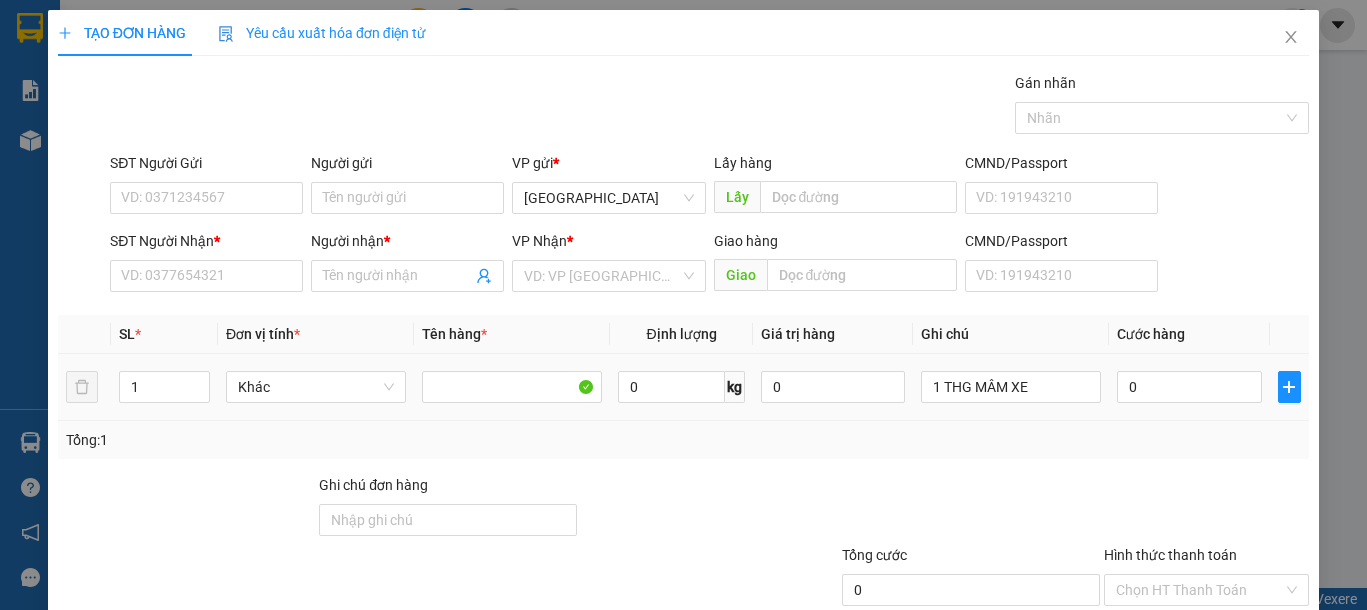 click on "0" at bounding box center (1189, 387) 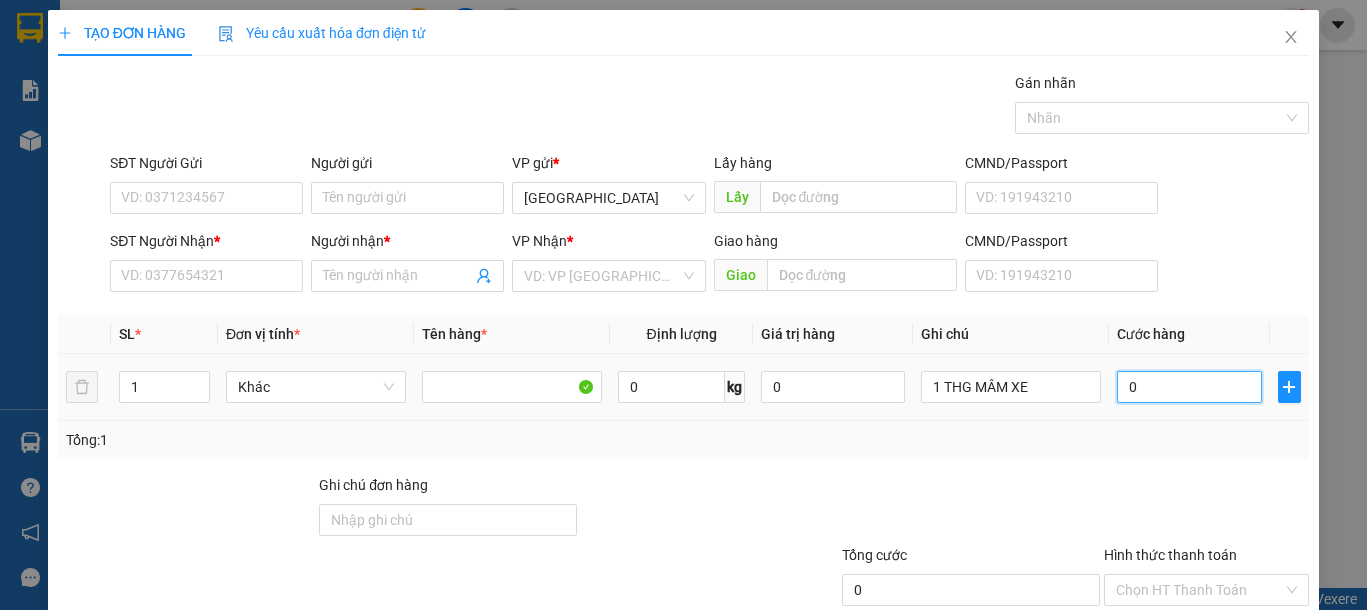 click on "0" at bounding box center (1189, 387) 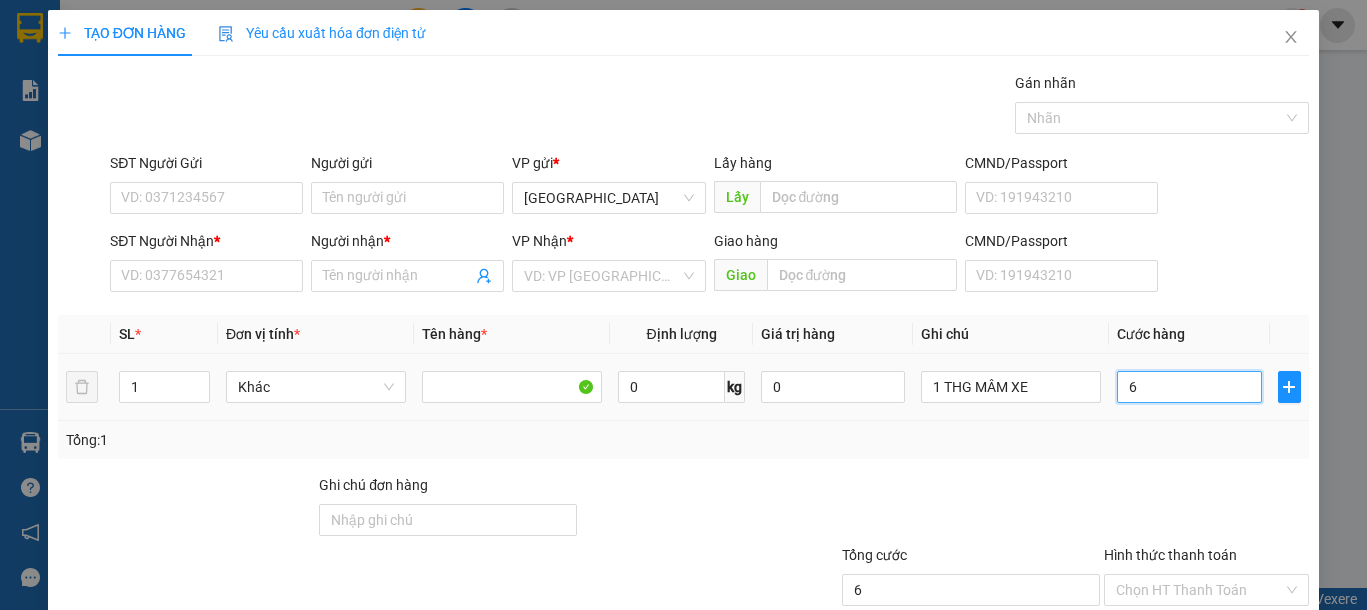 type on "60" 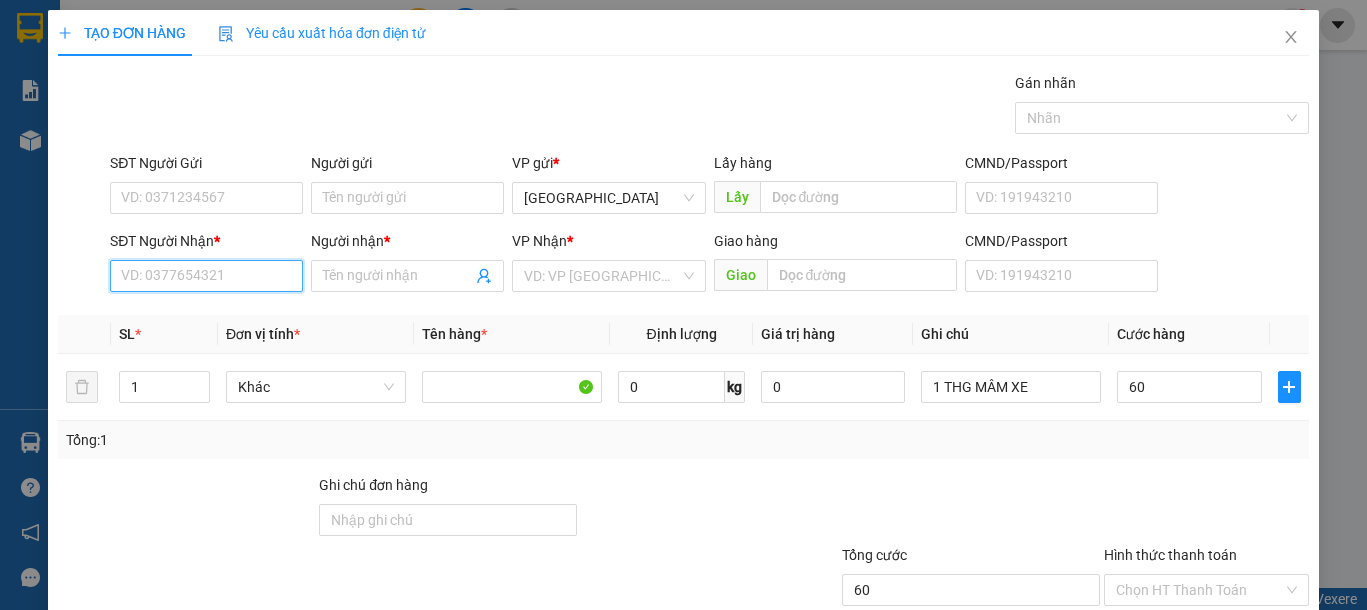 type on "60.000" 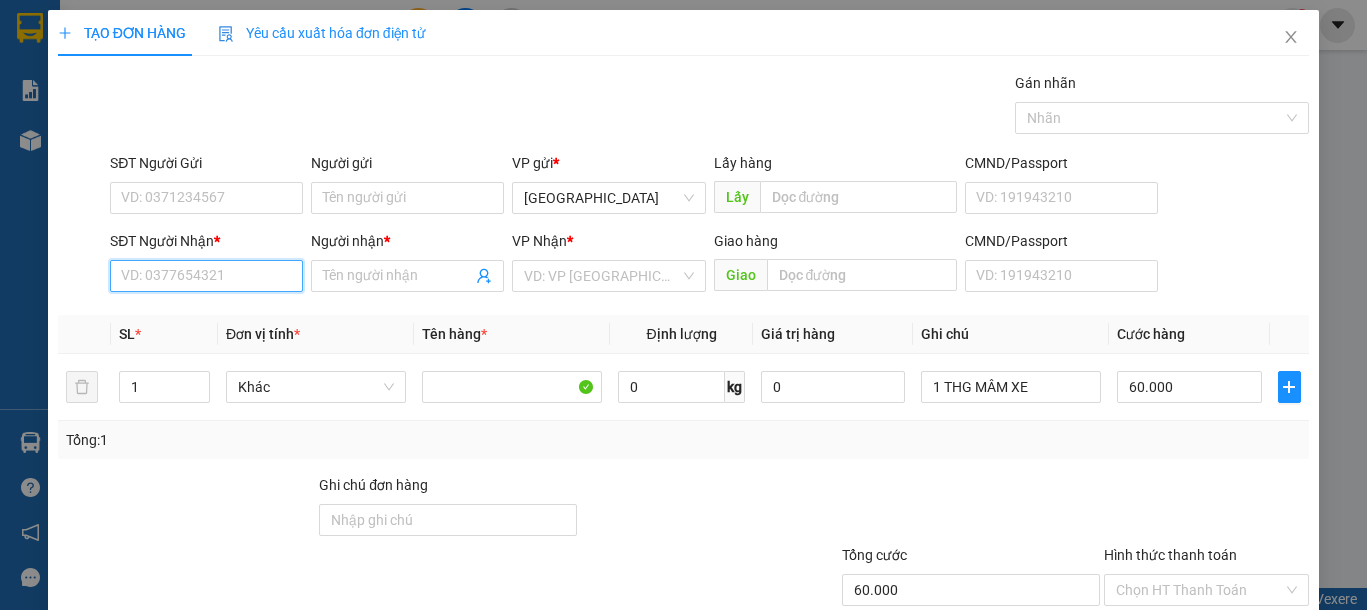 click on "SĐT Người Nhận  *" at bounding box center (206, 276) 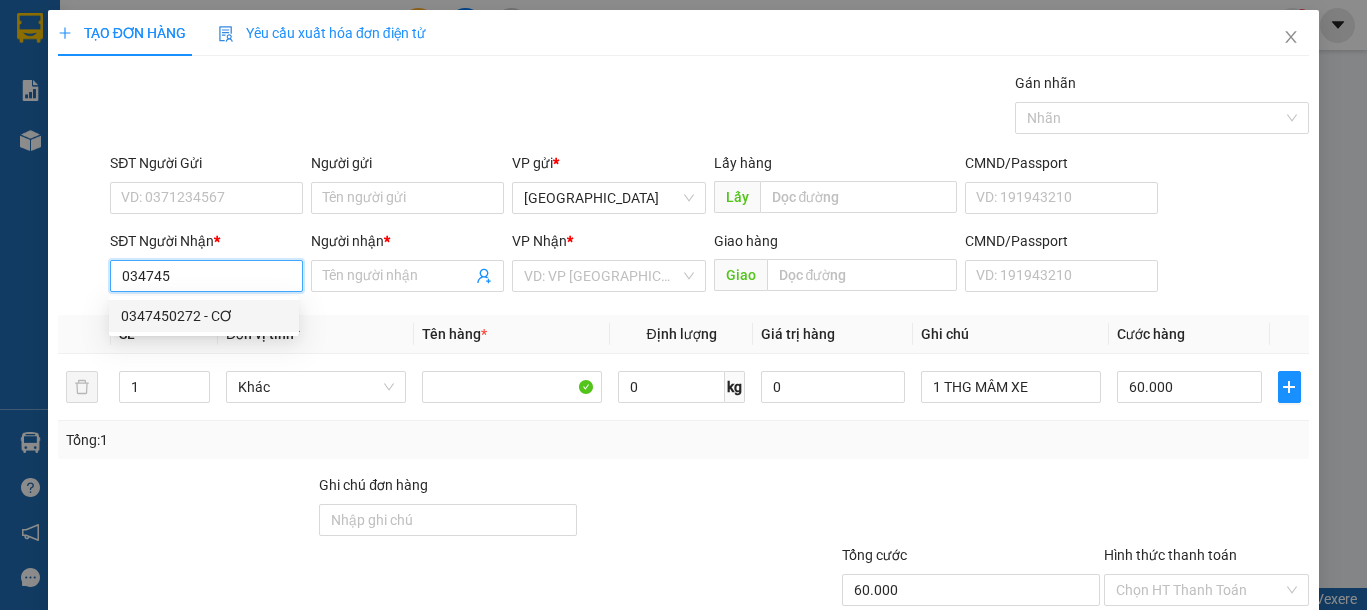 drag, startPoint x: 205, startPoint y: 302, endPoint x: 209, endPoint y: 260, distance: 42.190044 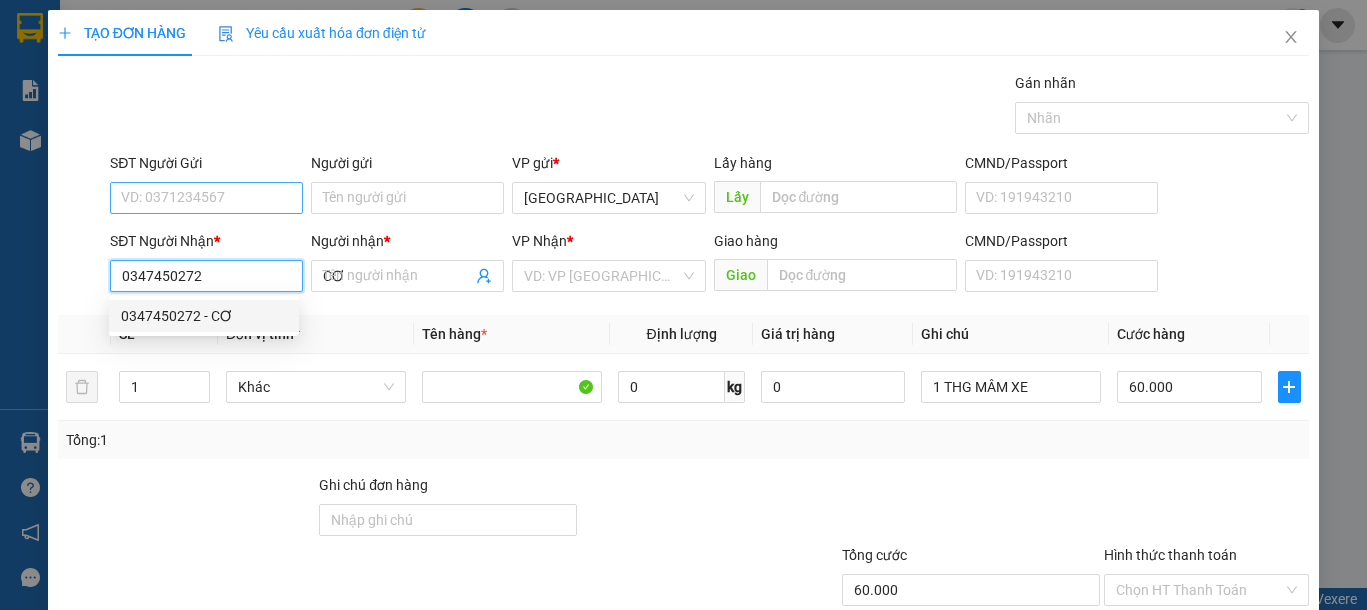 type on "0347450272" 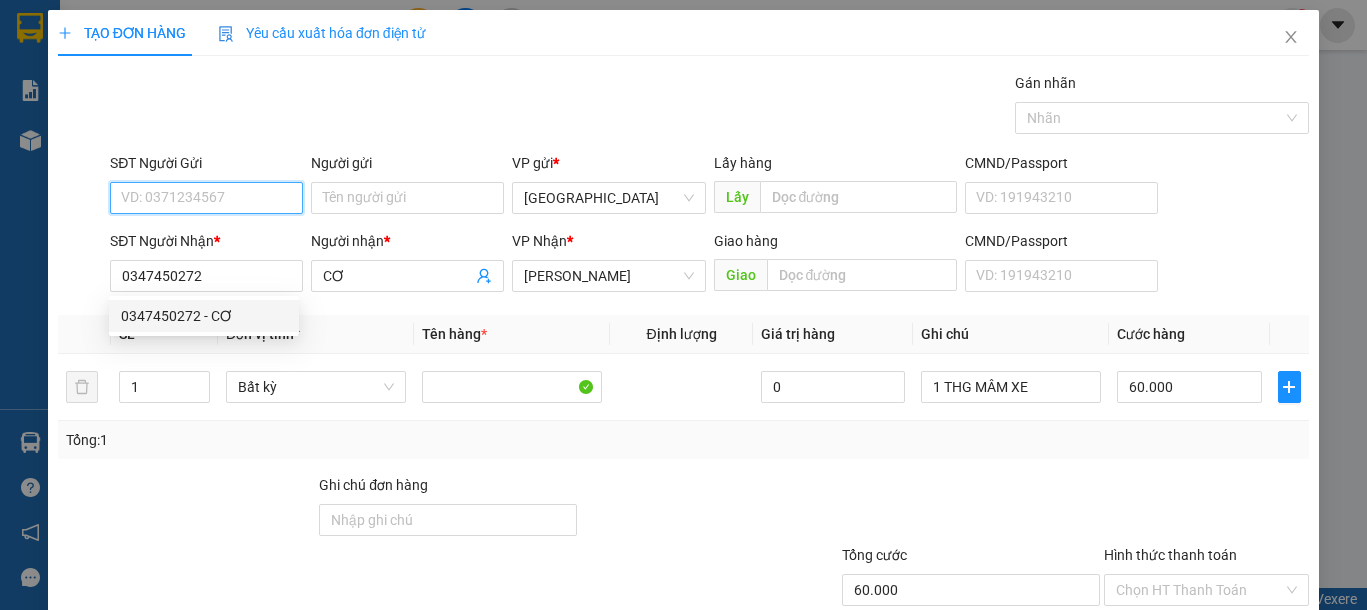 click on "SĐT Người Gửi" at bounding box center (206, 198) 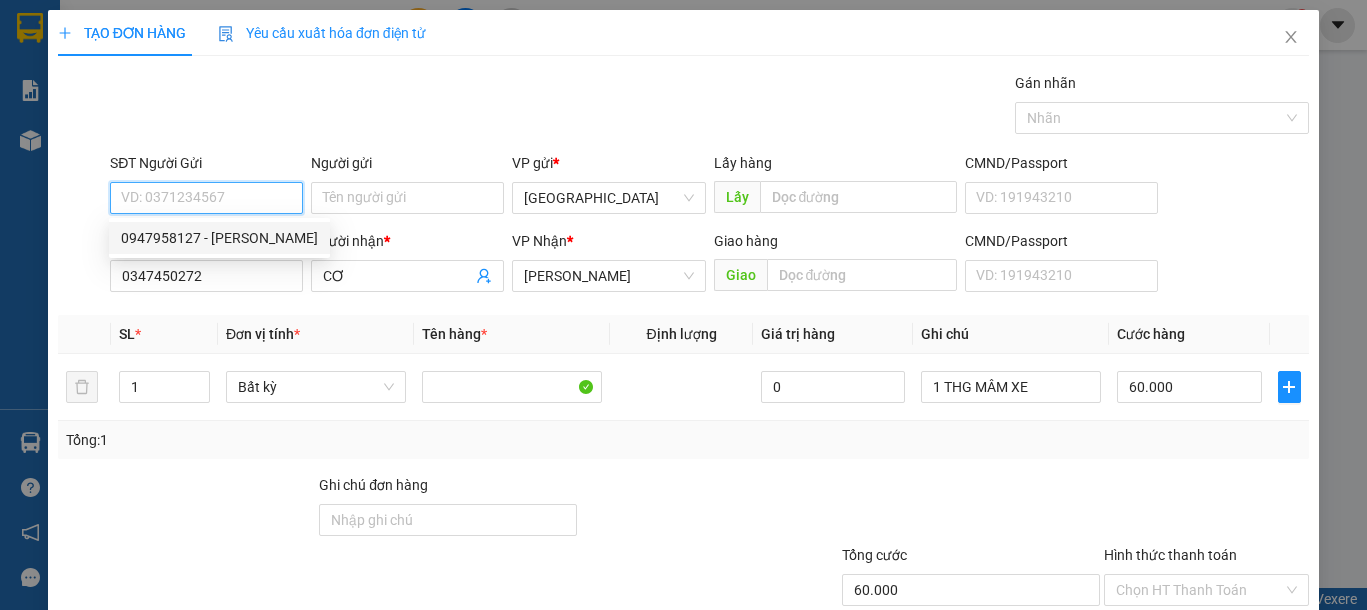 click on "0947958127 - [PERSON_NAME]" at bounding box center [219, 238] 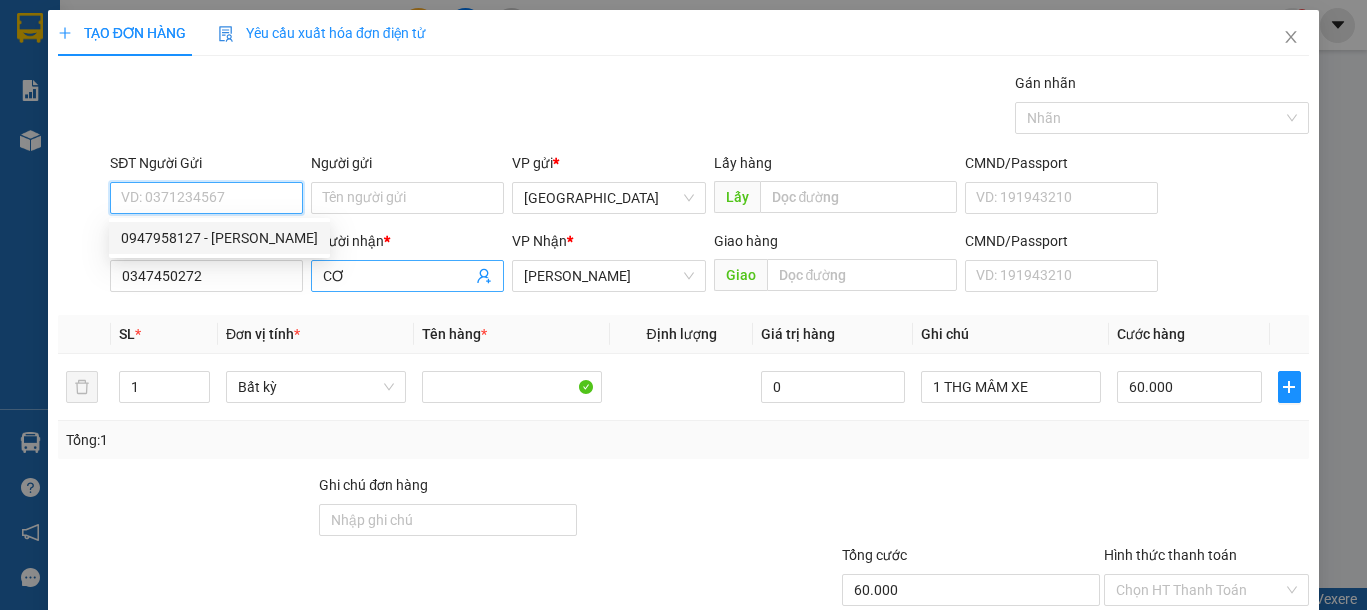 type on "0947958127" 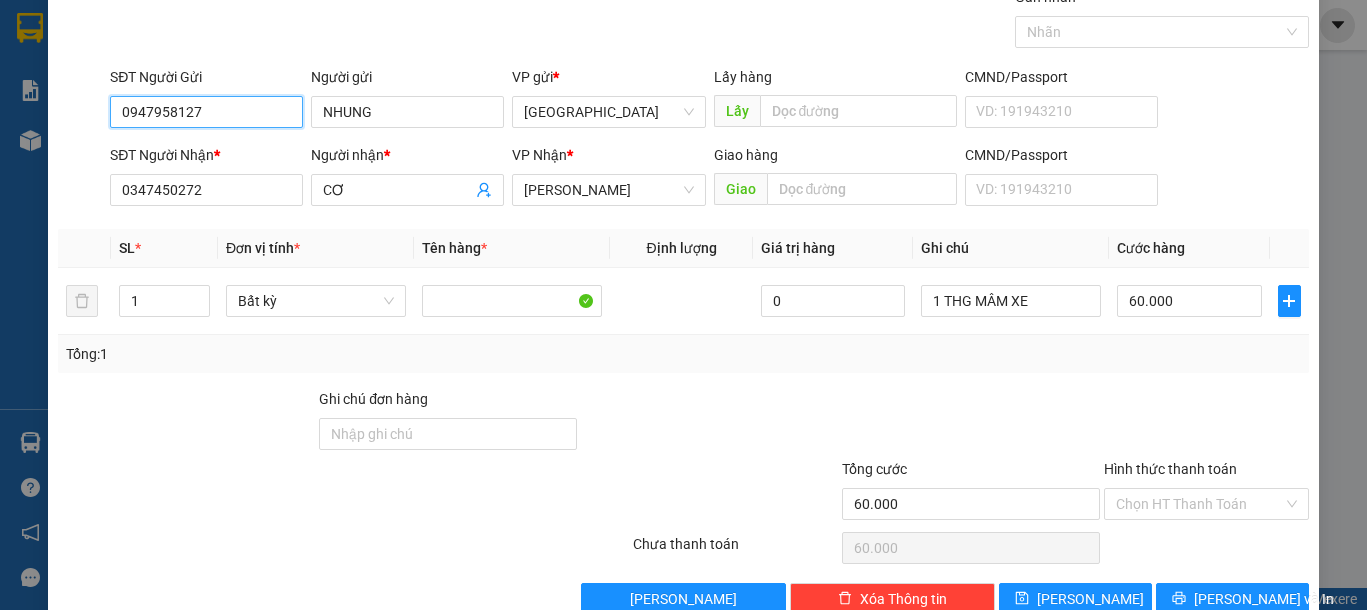 scroll, scrollTop: 130, scrollLeft: 0, axis: vertical 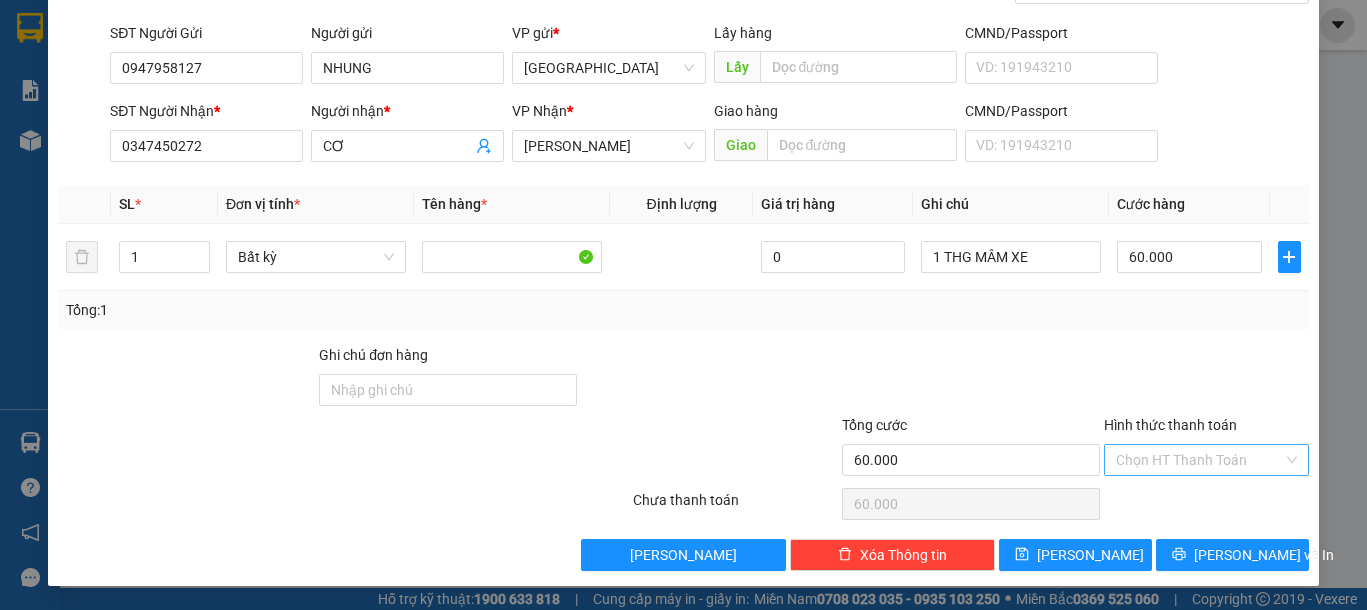 click on "Hình thức thanh toán" at bounding box center (1199, 460) 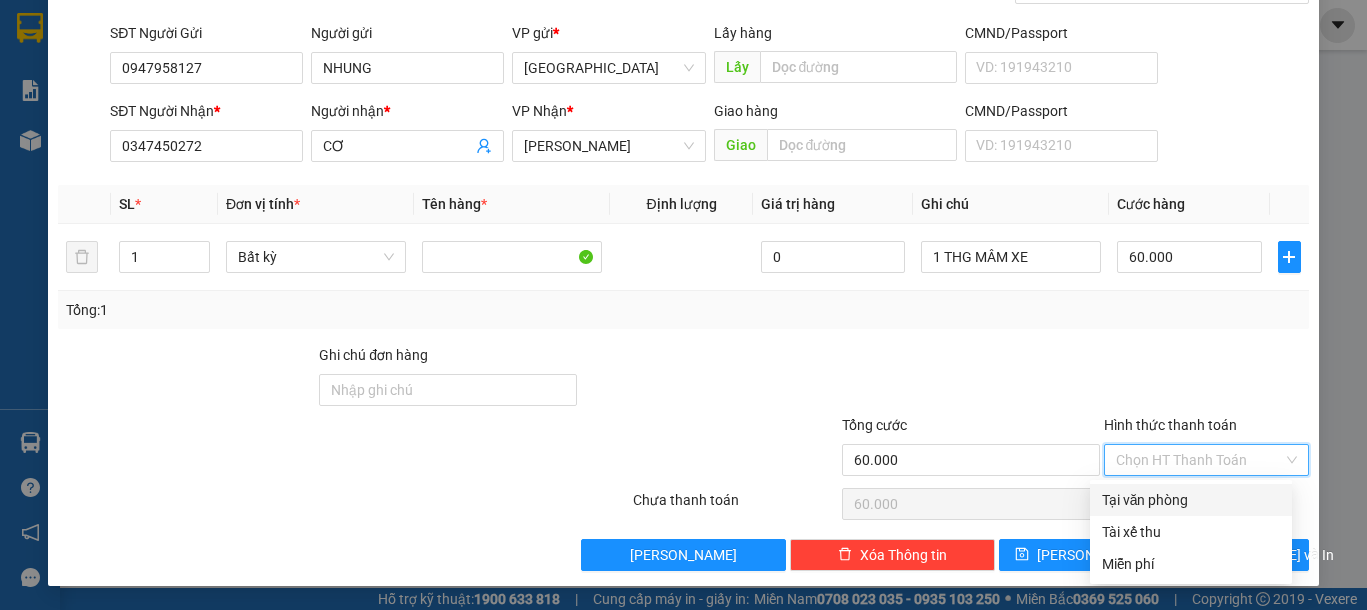 click on "Tại văn phòng" at bounding box center (1191, 500) 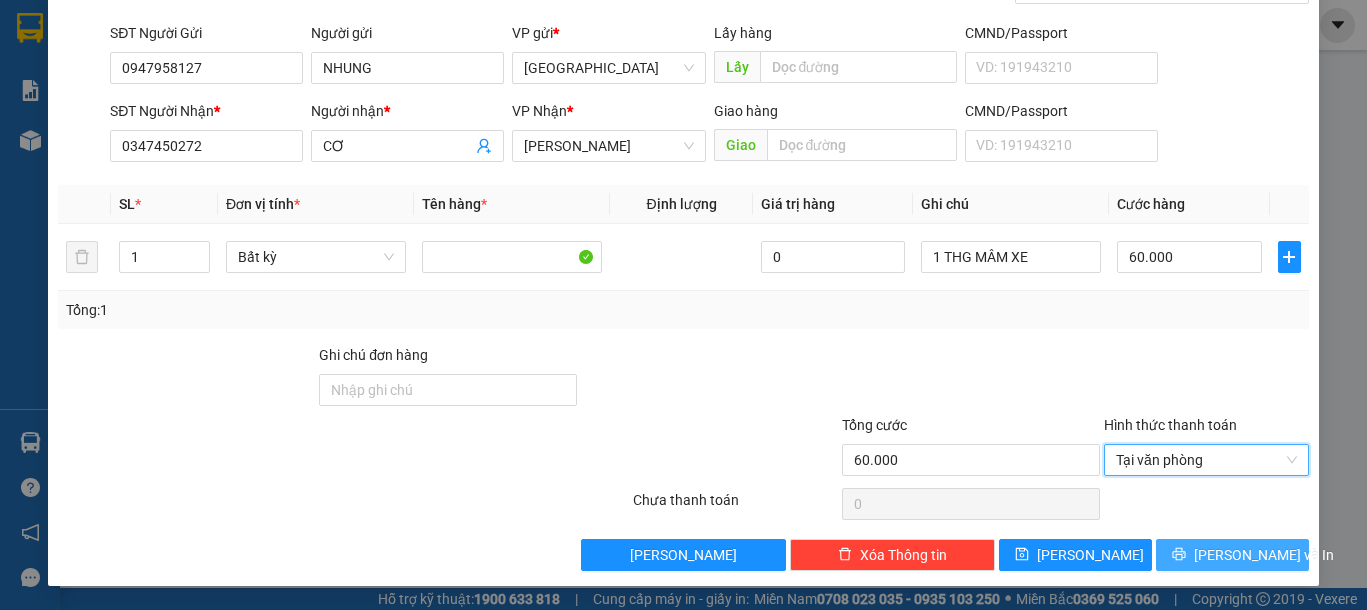 click on "[PERSON_NAME] và In" at bounding box center (1264, 555) 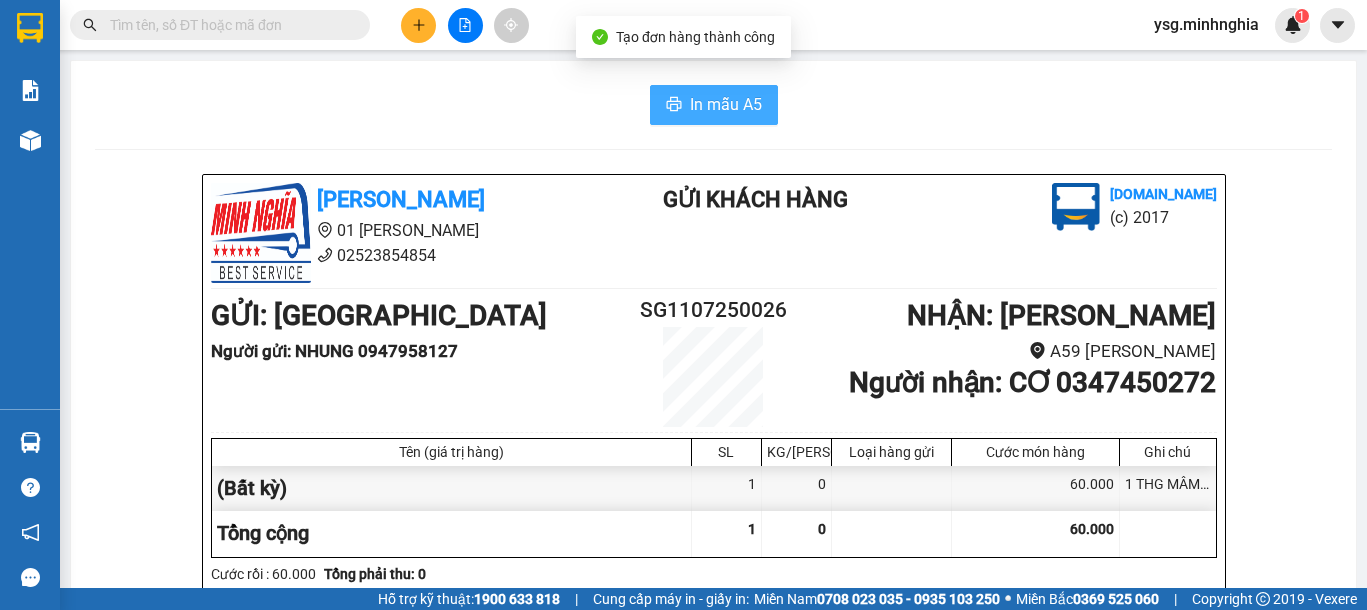 click on "In mẫu A5" at bounding box center (714, 105) 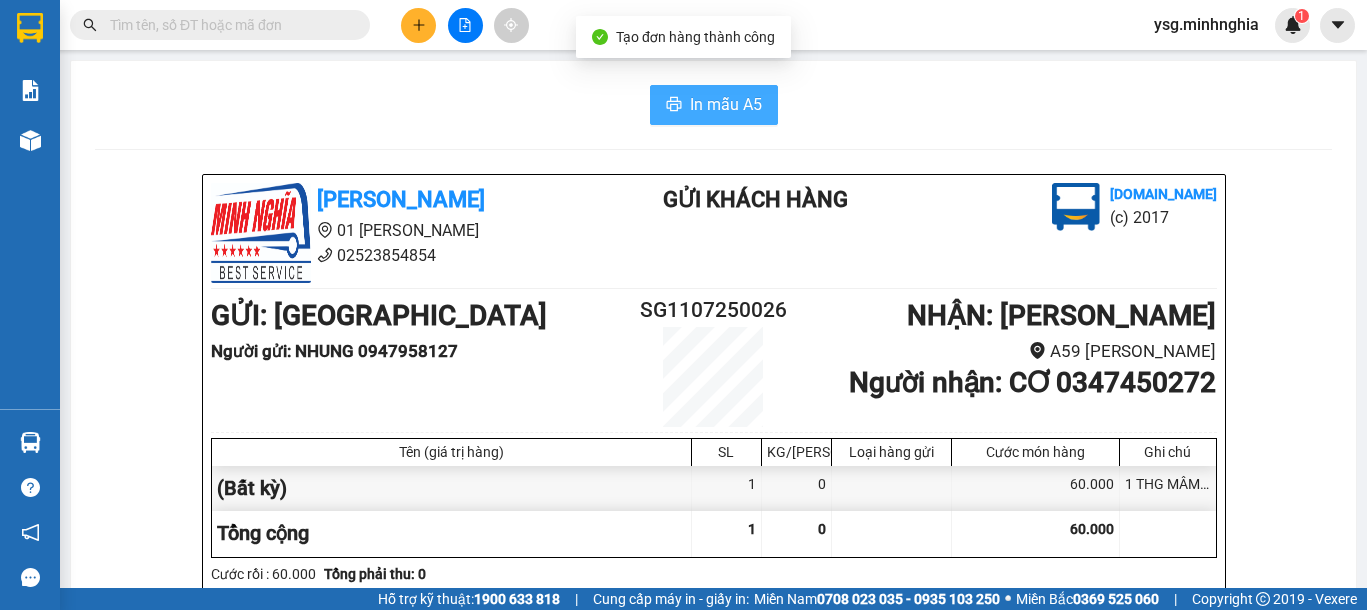 scroll, scrollTop: 0, scrollLeft: 0, axis: both 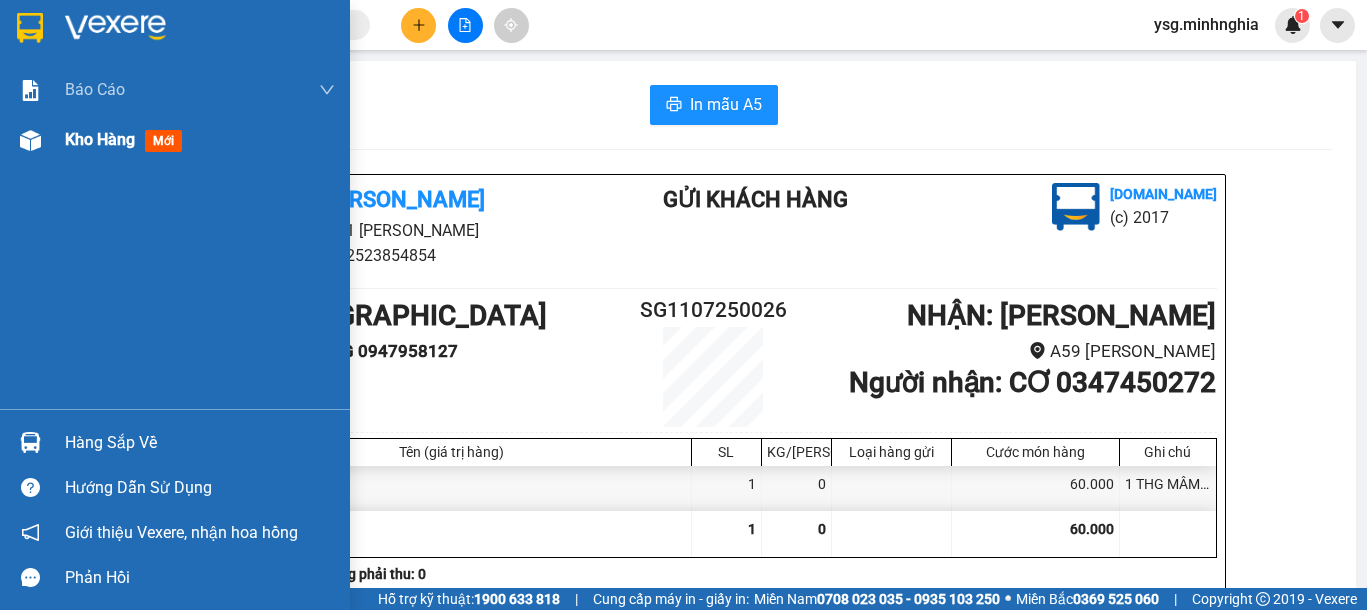 click at bounding box center [30, 140] 